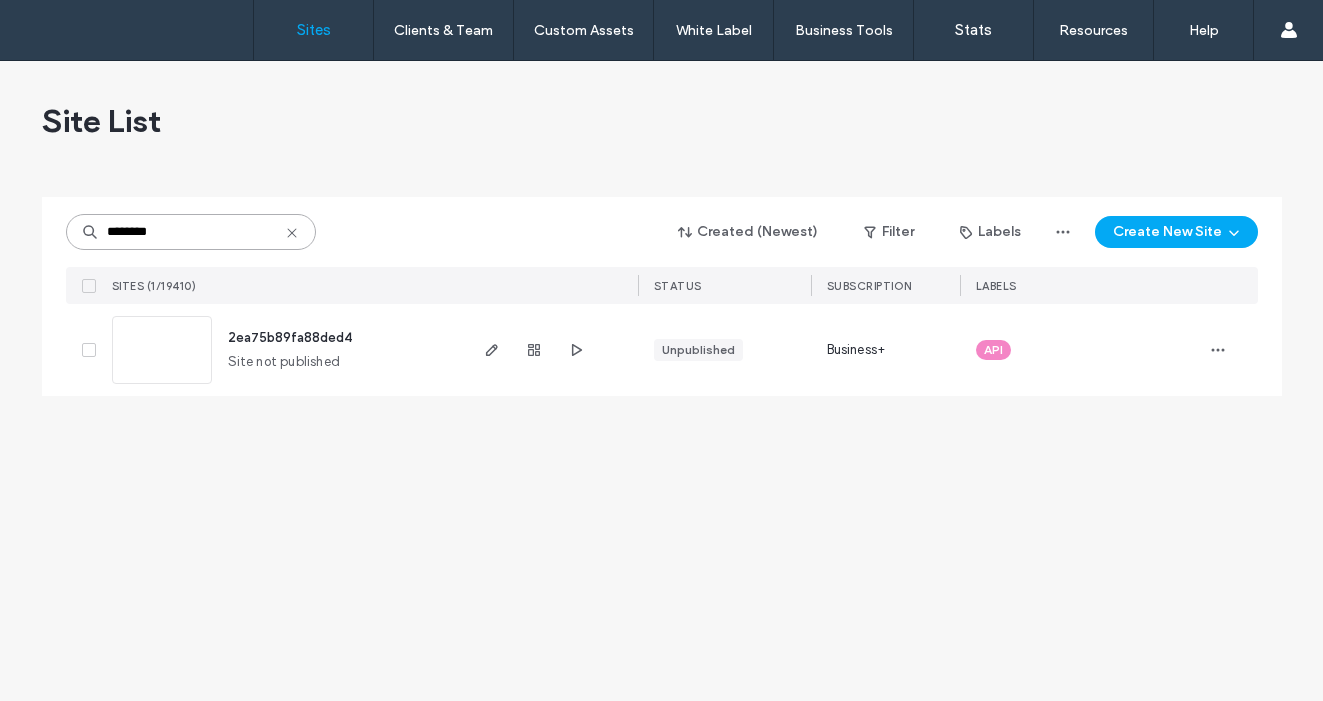 scroll, scrollTop: 0, scrollLeft: 0, axis: both 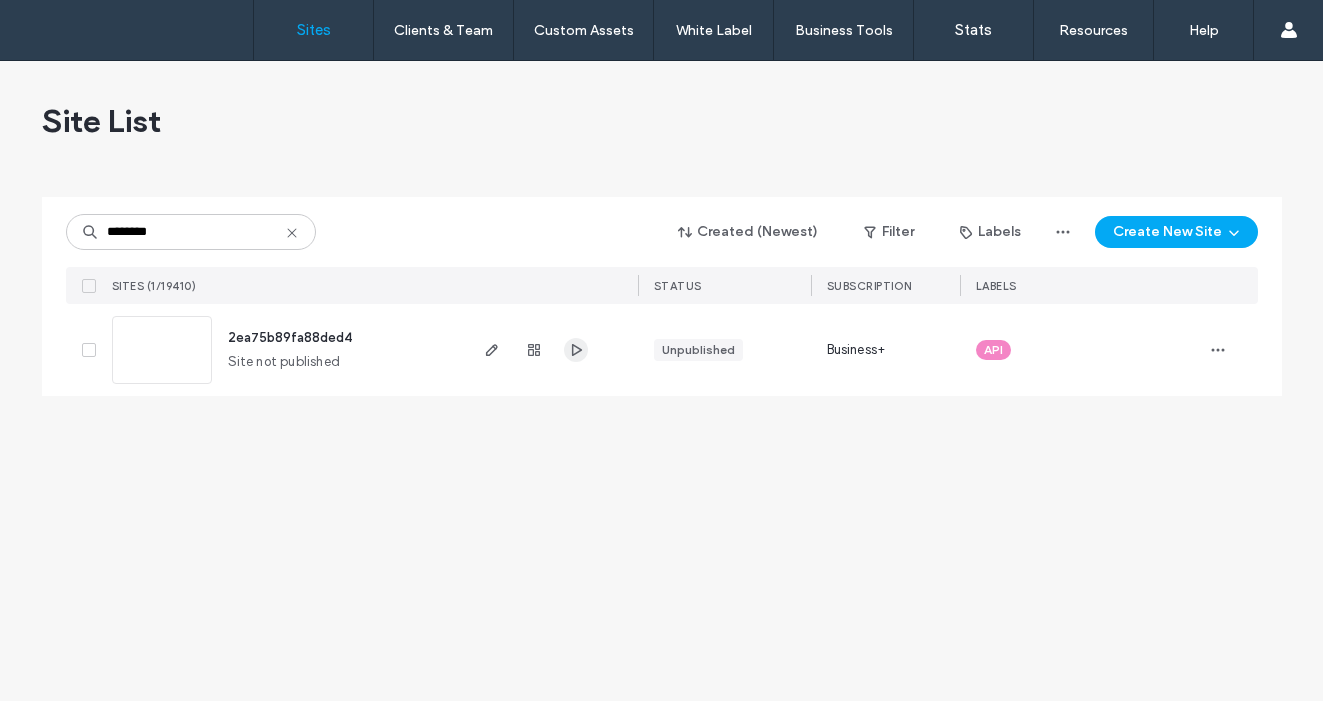 click 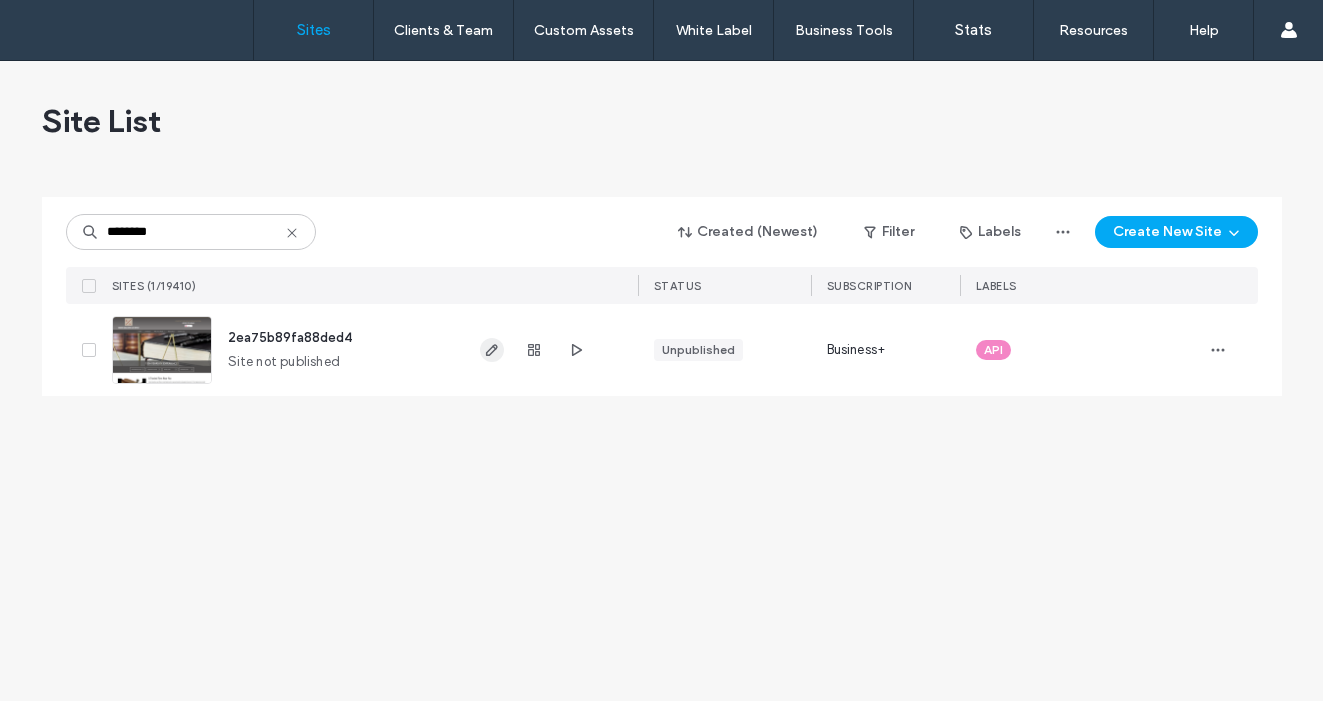 click 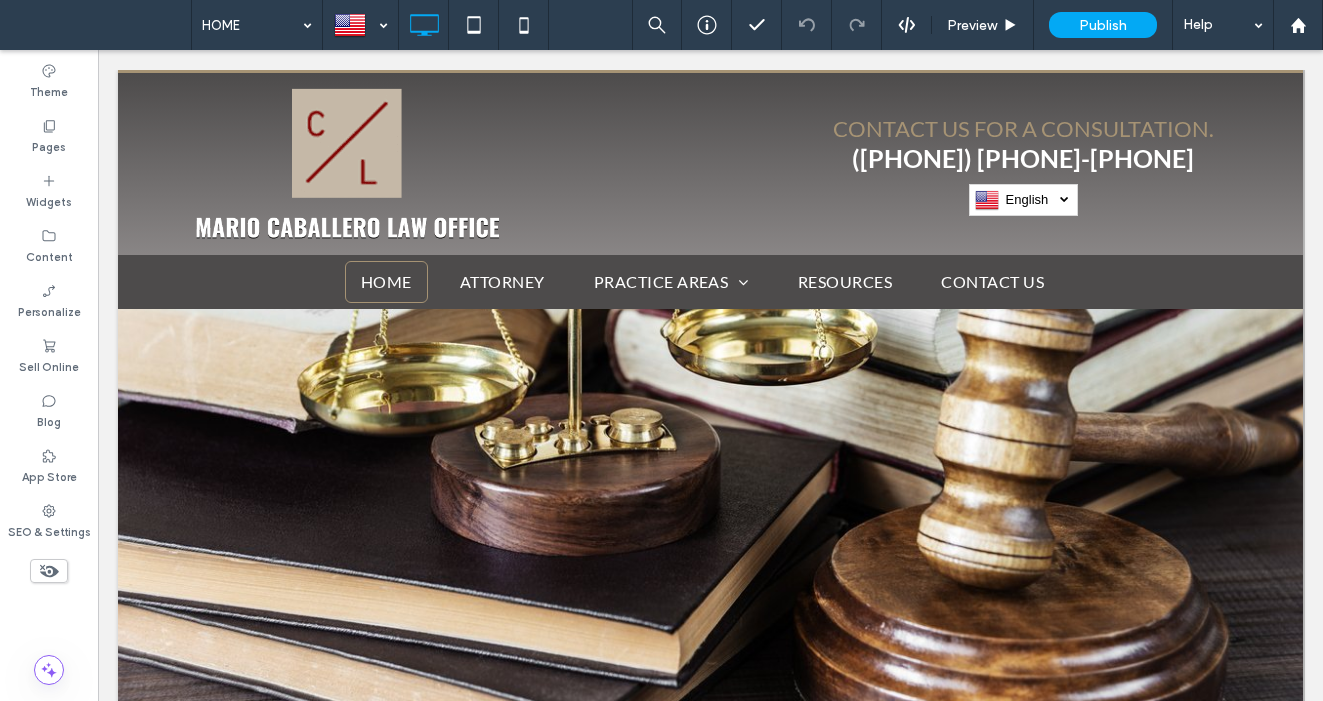 scroll, scrollTop: 0, scrollLeft: 0, axis: both 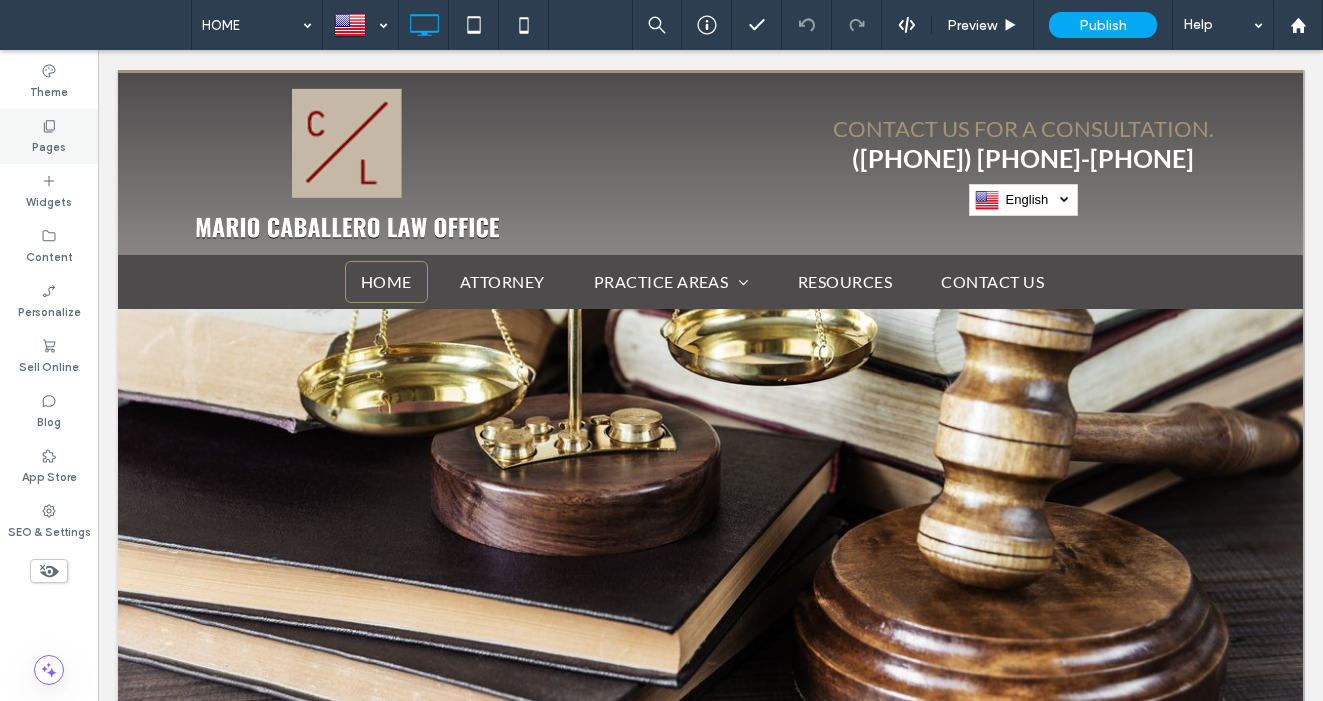 click on "Pages" at bounding box center (49, 136) 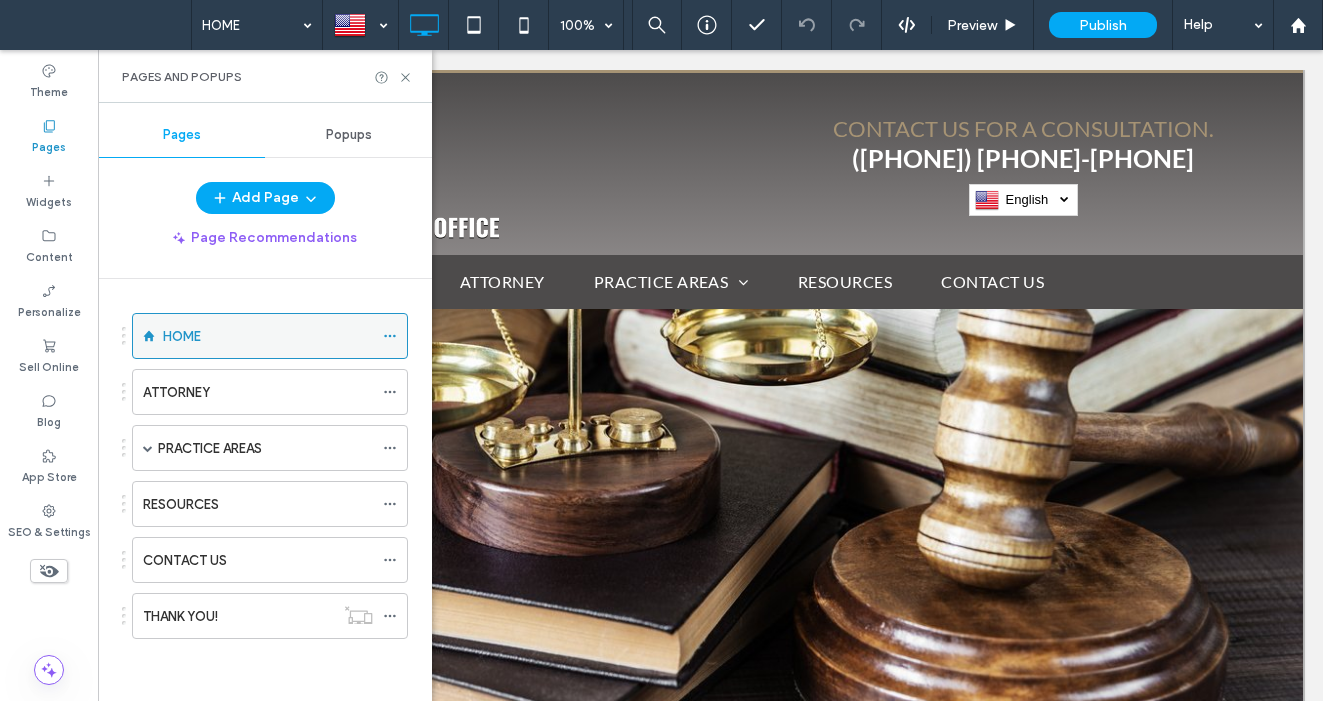 click 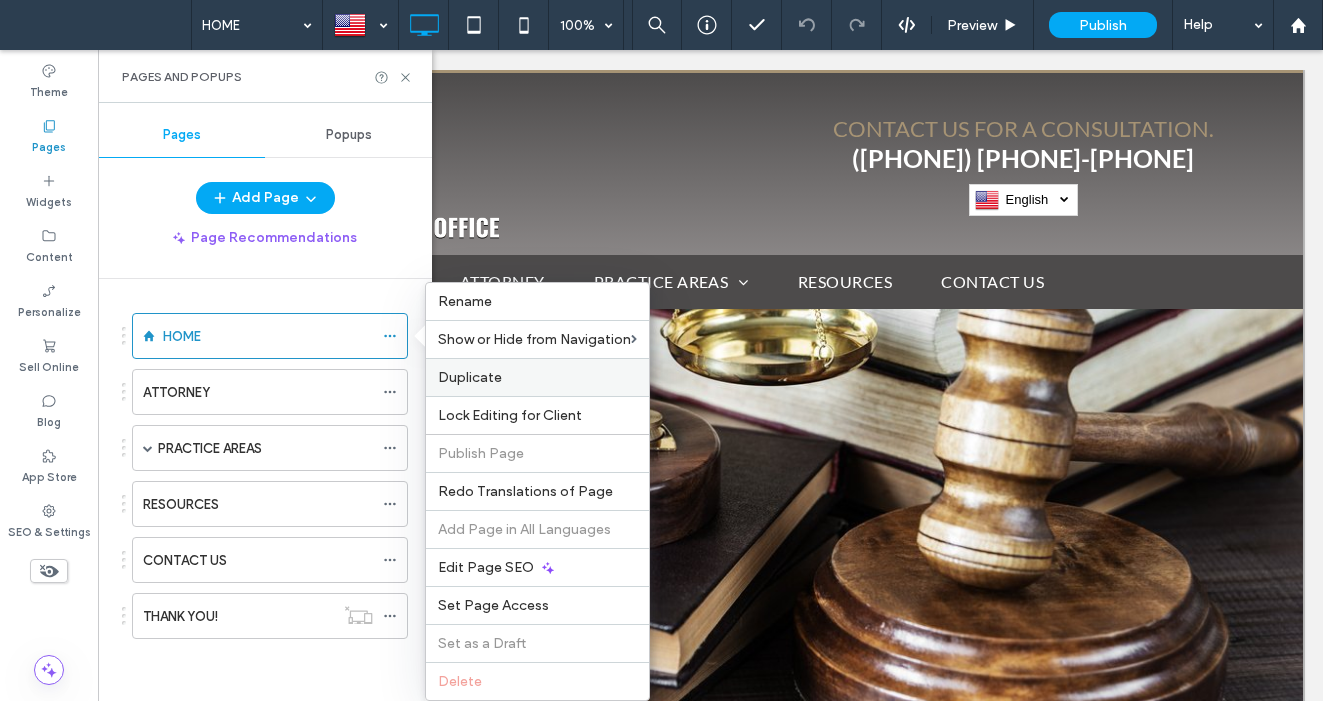 click on "Duplicate" at bounding box center [470, 377] 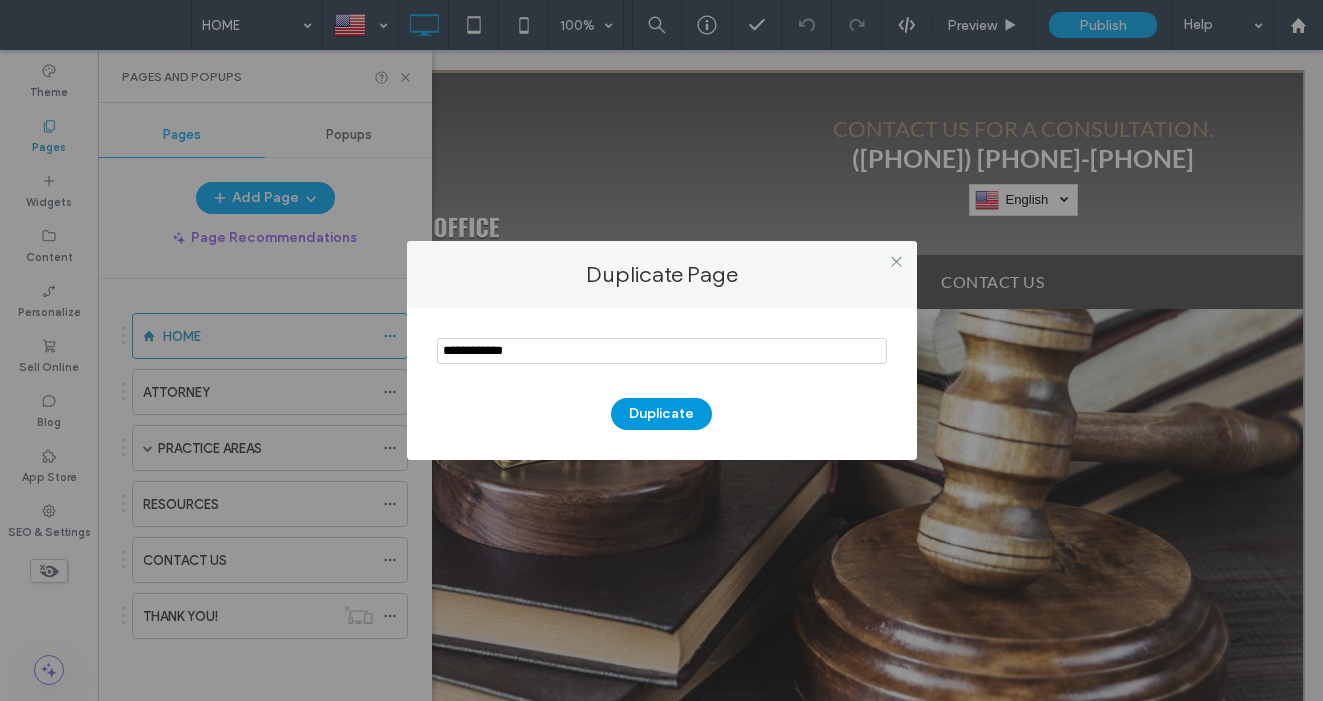 click on "Duplicate" at bounding box center (661, 414) 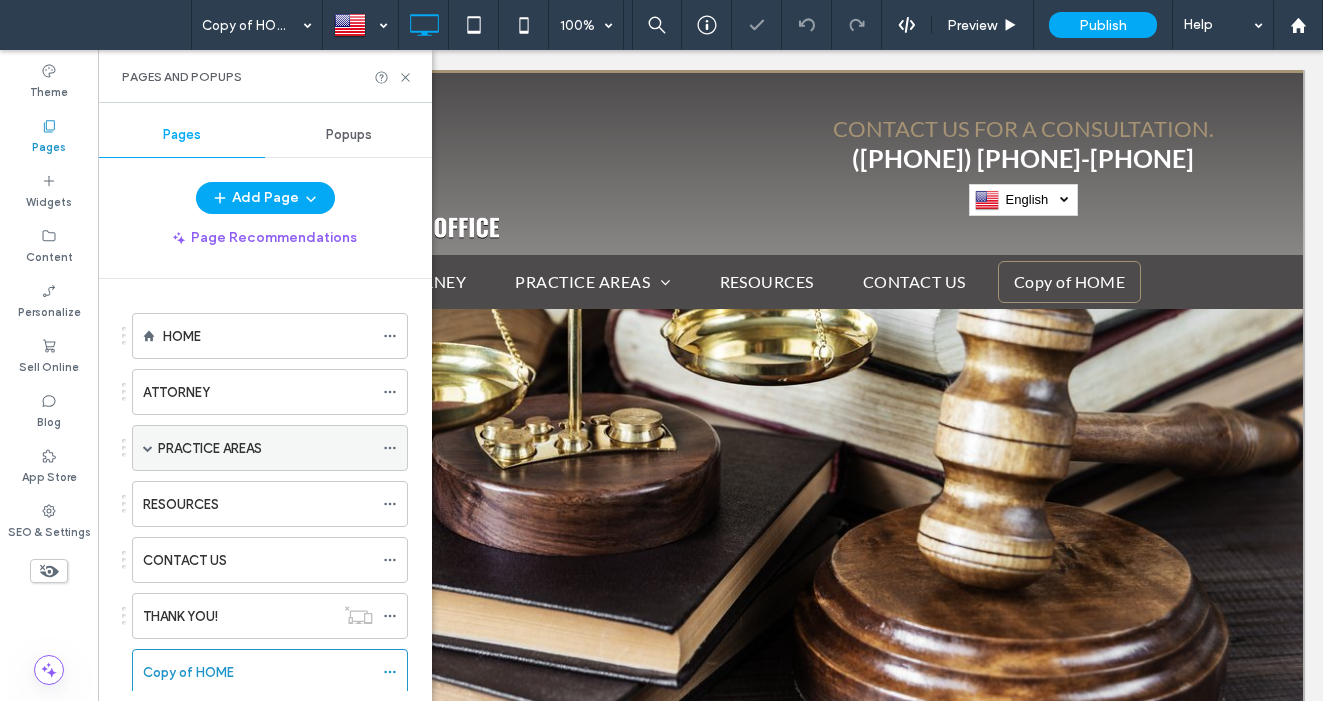 scroll, scrollTop: 0, scrollLeft: 0, axis: both 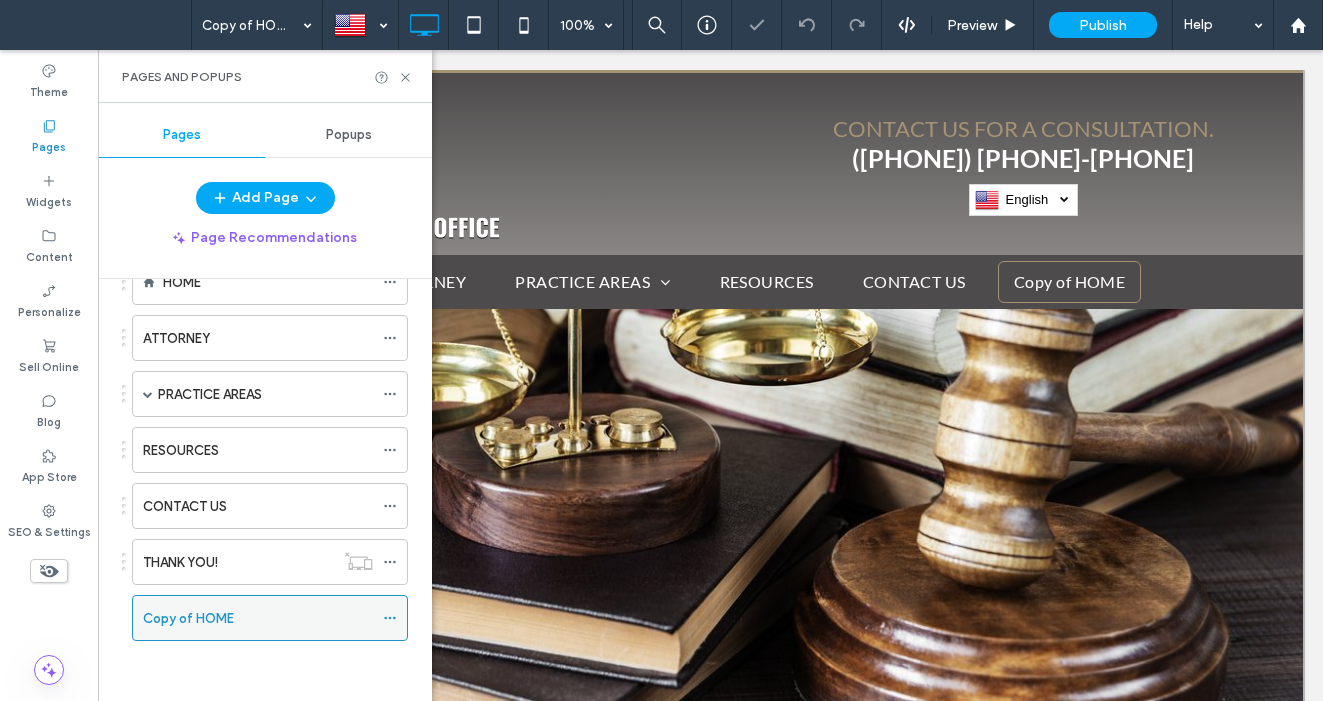 click 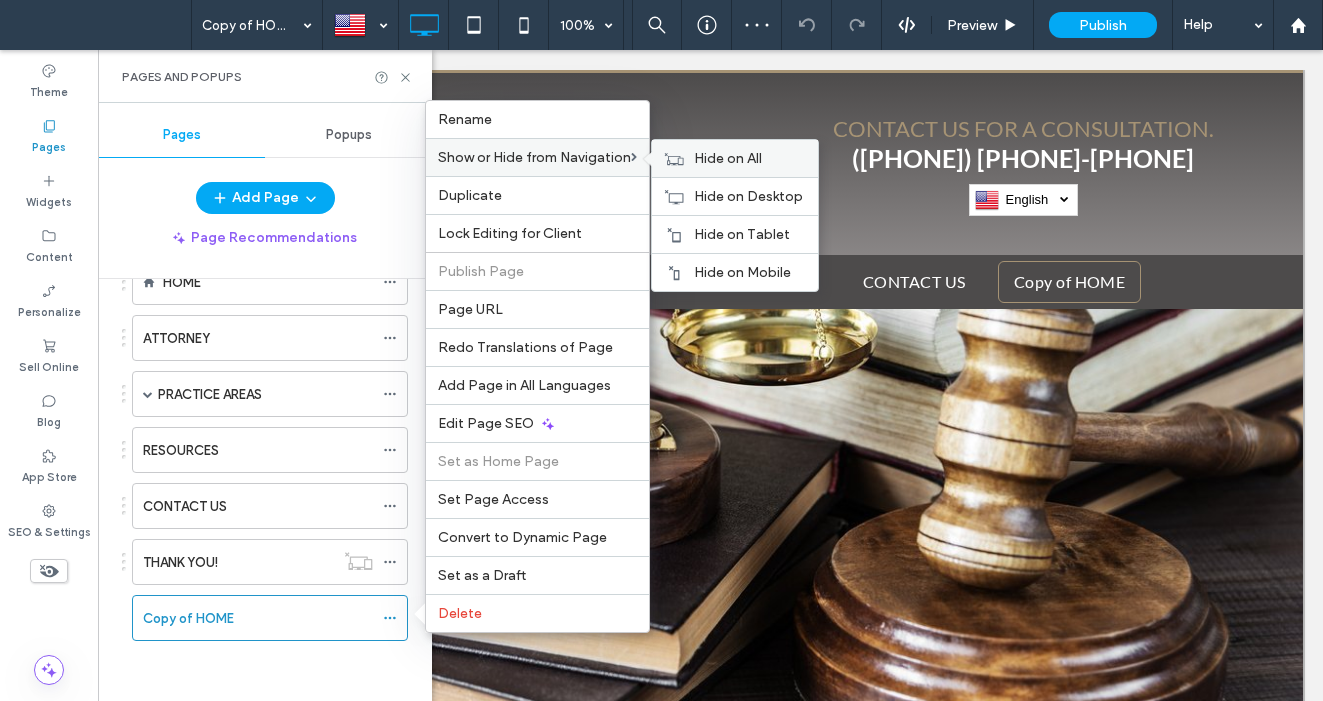click on "Hide on All" at bounding box center (728, 158) 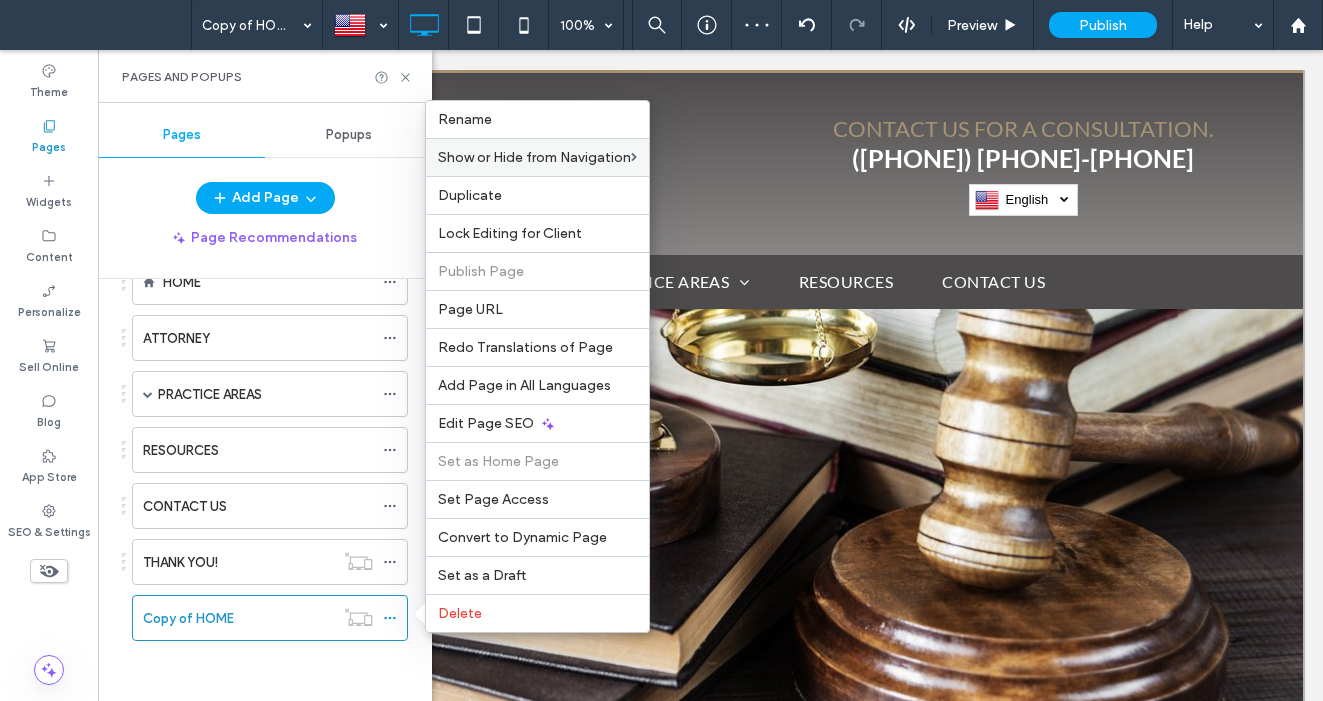 click on "HOME ATTORNEY PRACTICE AREAS IMMIGRATION LAW PERSONAL INJURY FAMILY LAW CRIMINAL LAW RESOURCES CONTACT US THANK YOU! Copy of HOME" at bounding box center (265, 469) 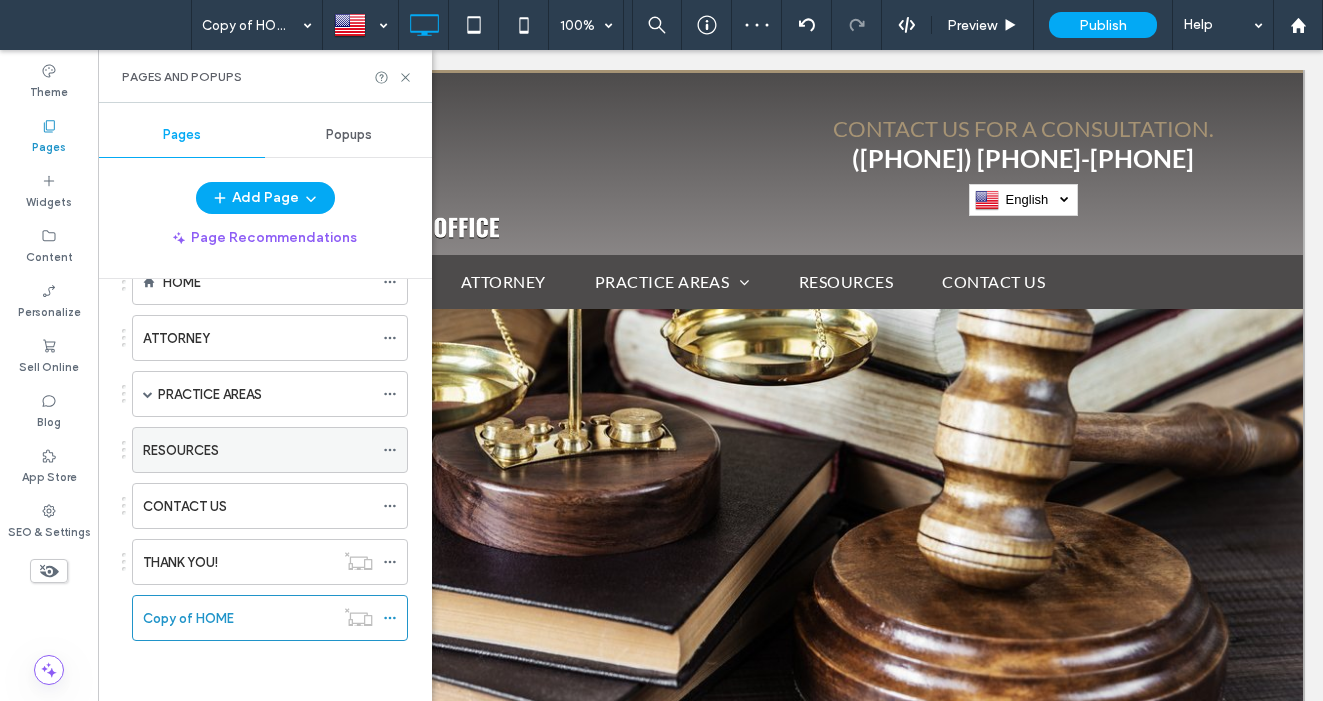 scroll, scrollTop: 0, scrollLeft: 0, axis: both 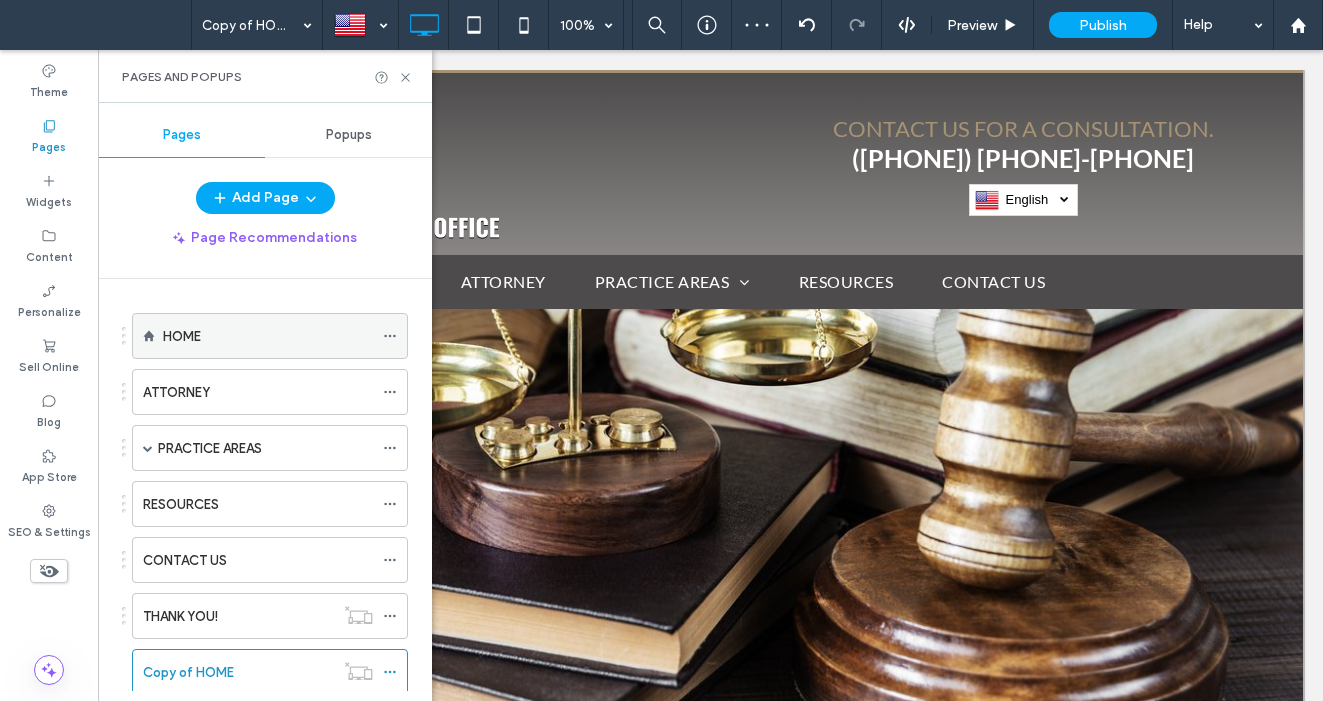 click on "HOME" at bounding box center [268, 336] 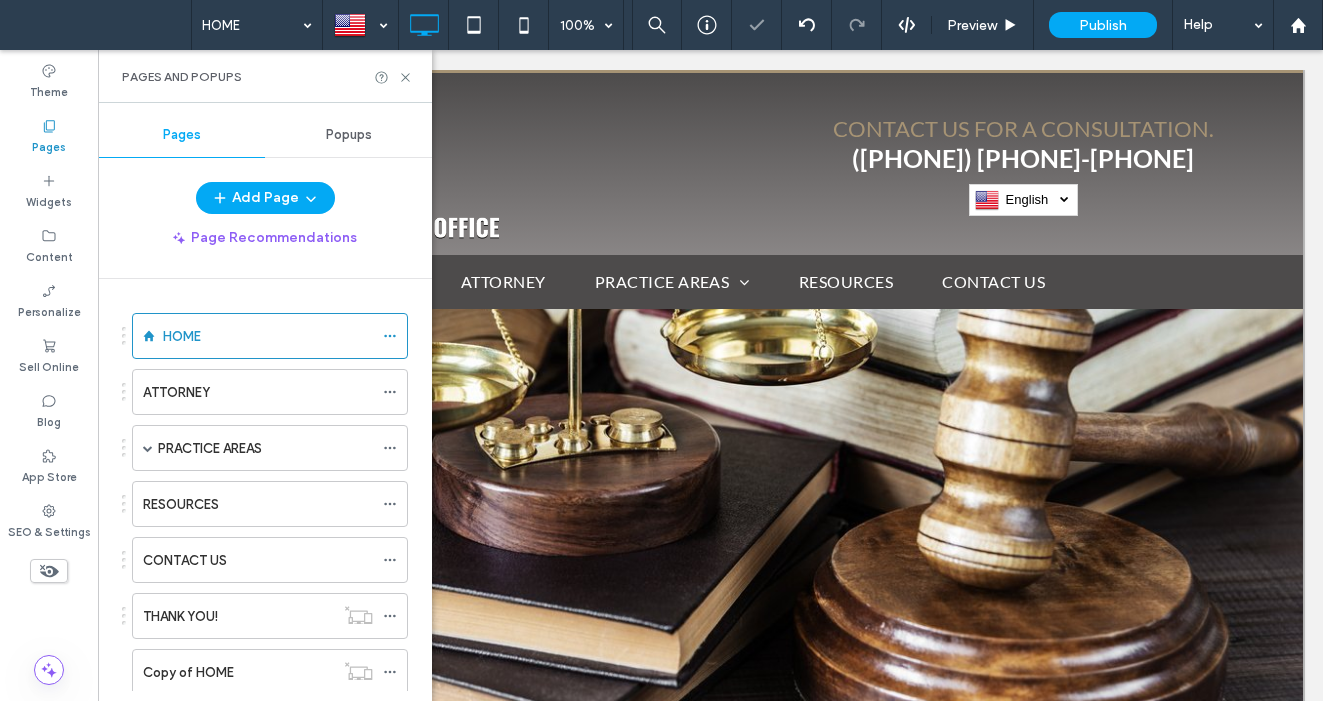 scroll, scrollTop: 0, scrollLeft: 0, axis: both 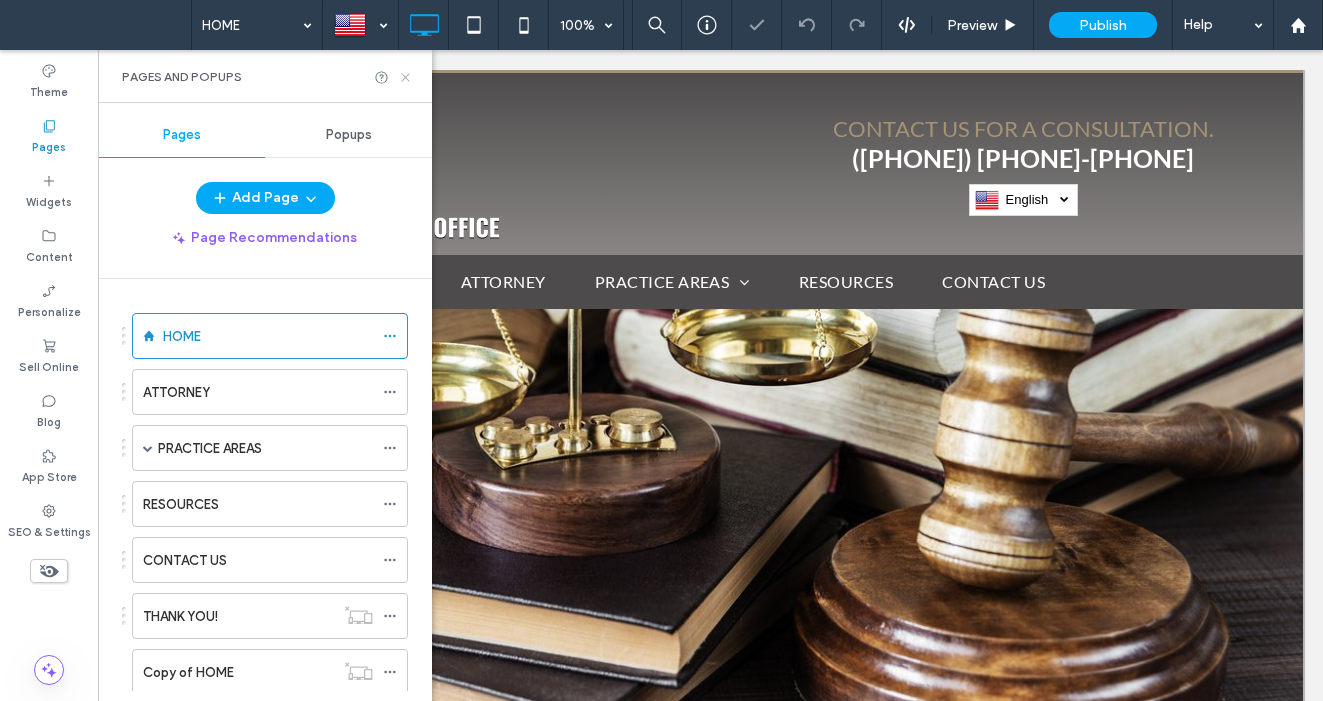 click 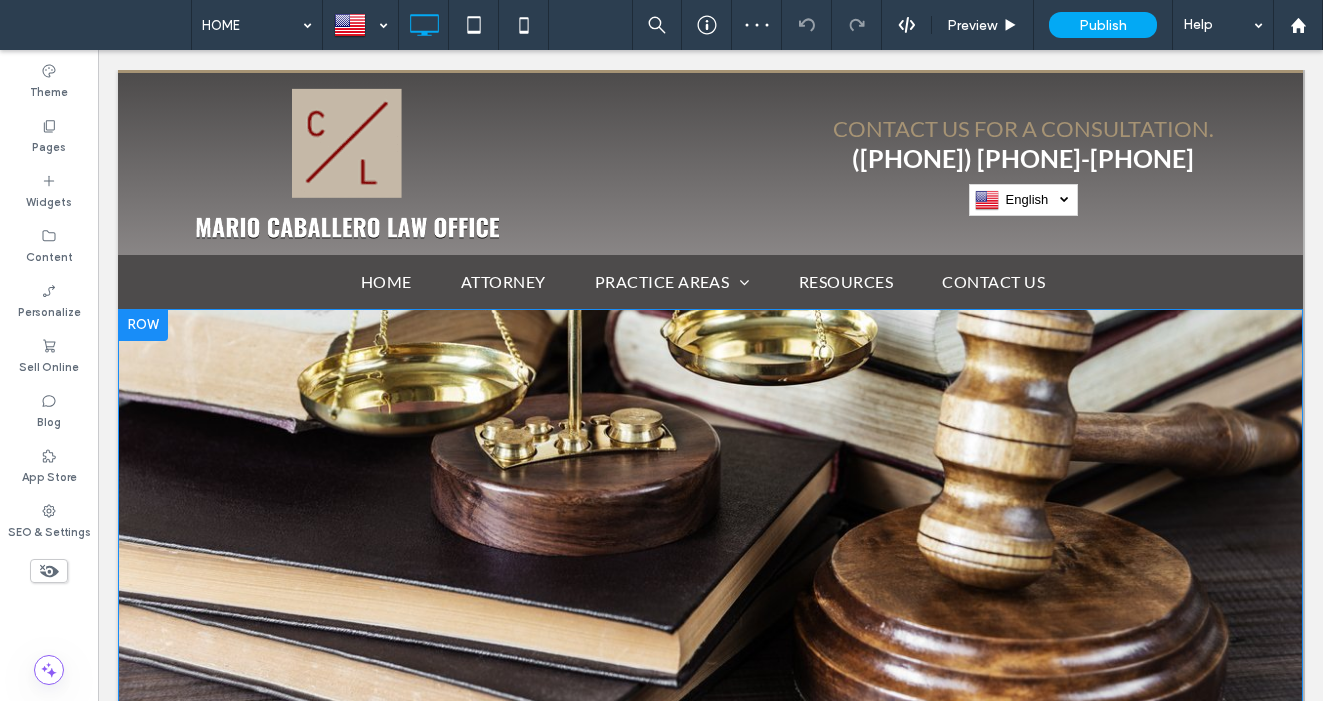 click at bounding box center (143, 325) 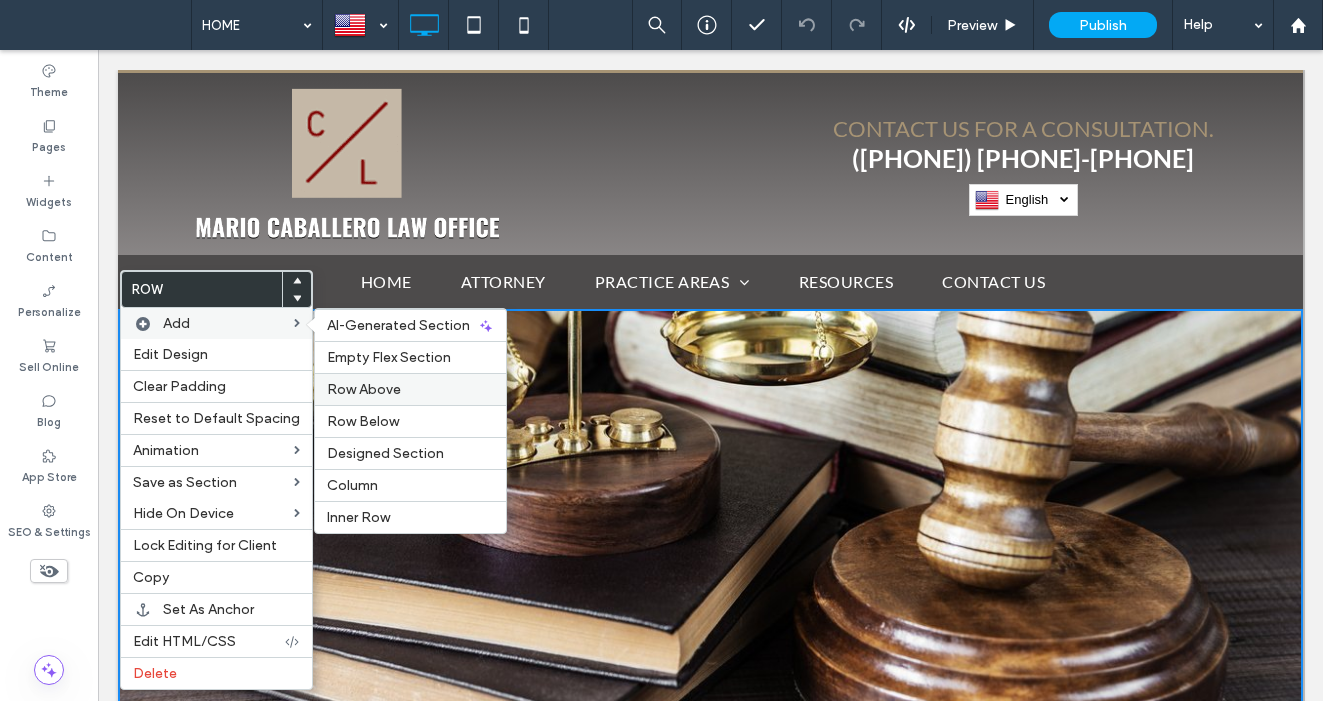 click on "Row Above" at bounding box center (364, 389) 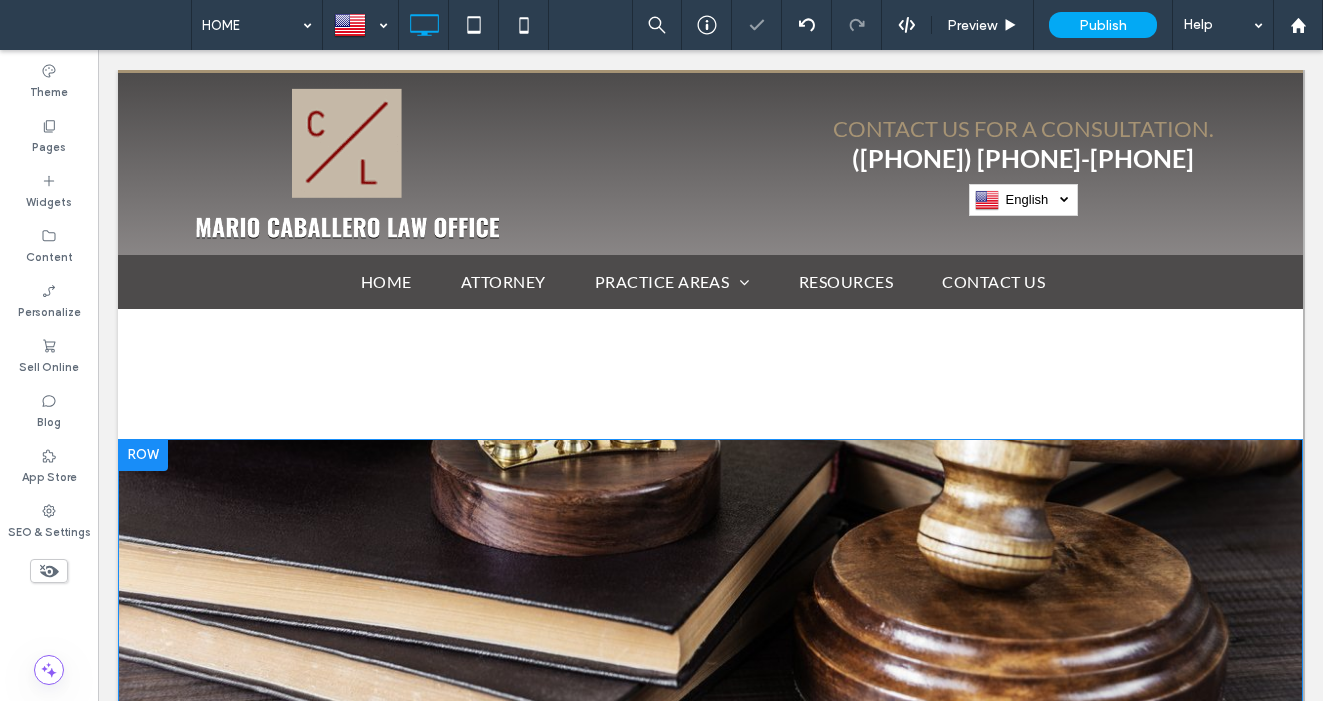 click at bounding box center (143, 455) 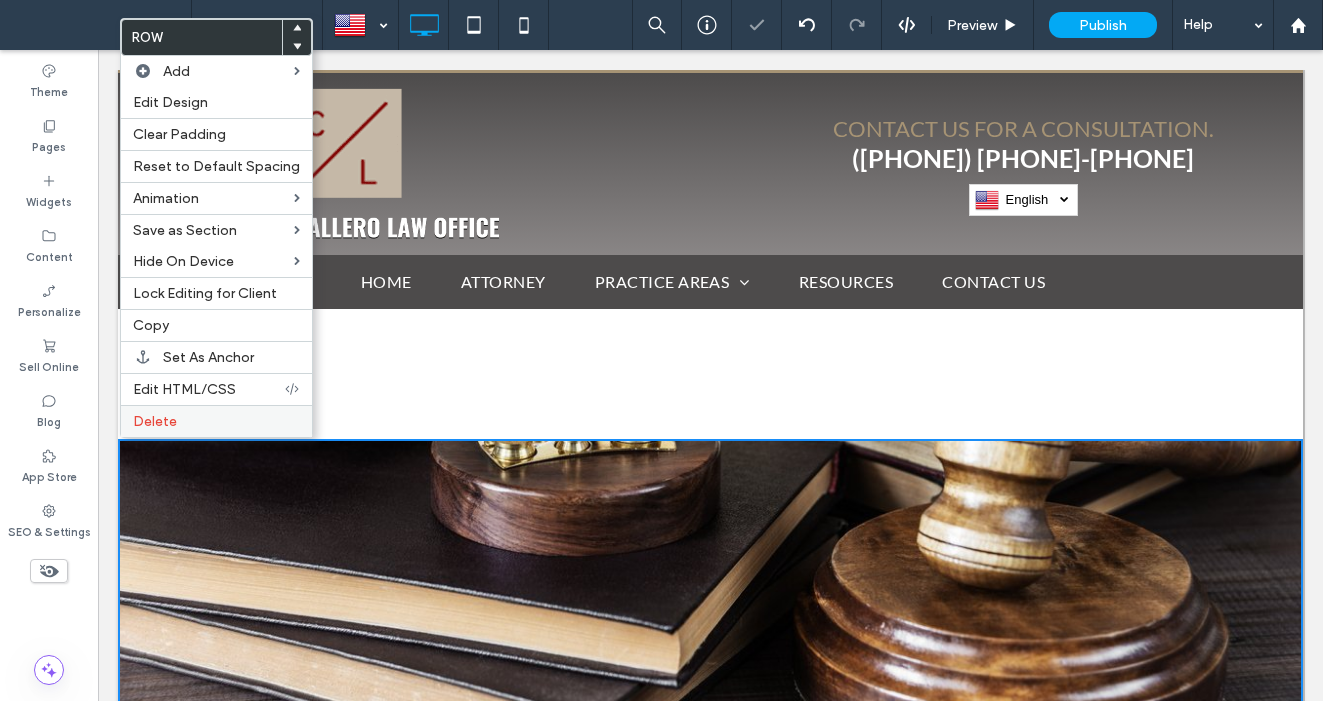click on "Delete" at bounding box center (155, 421) 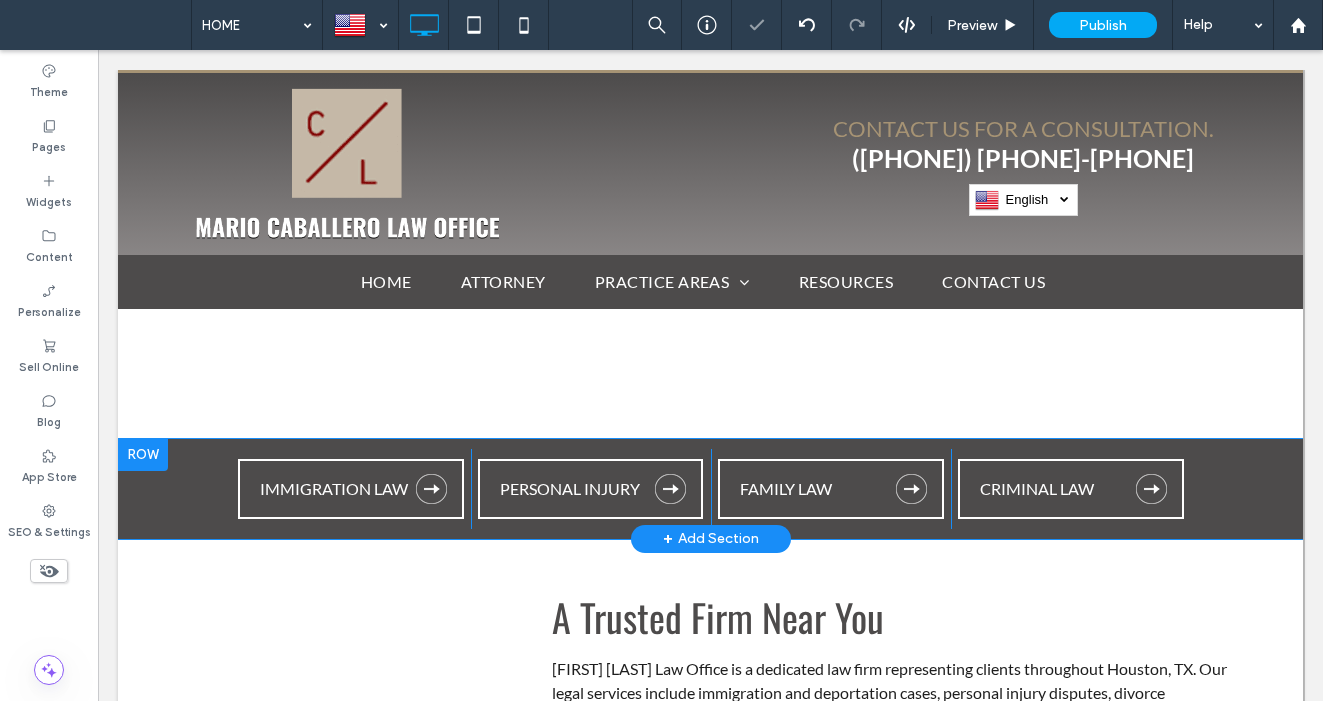 click at bounding box center [143, 455] 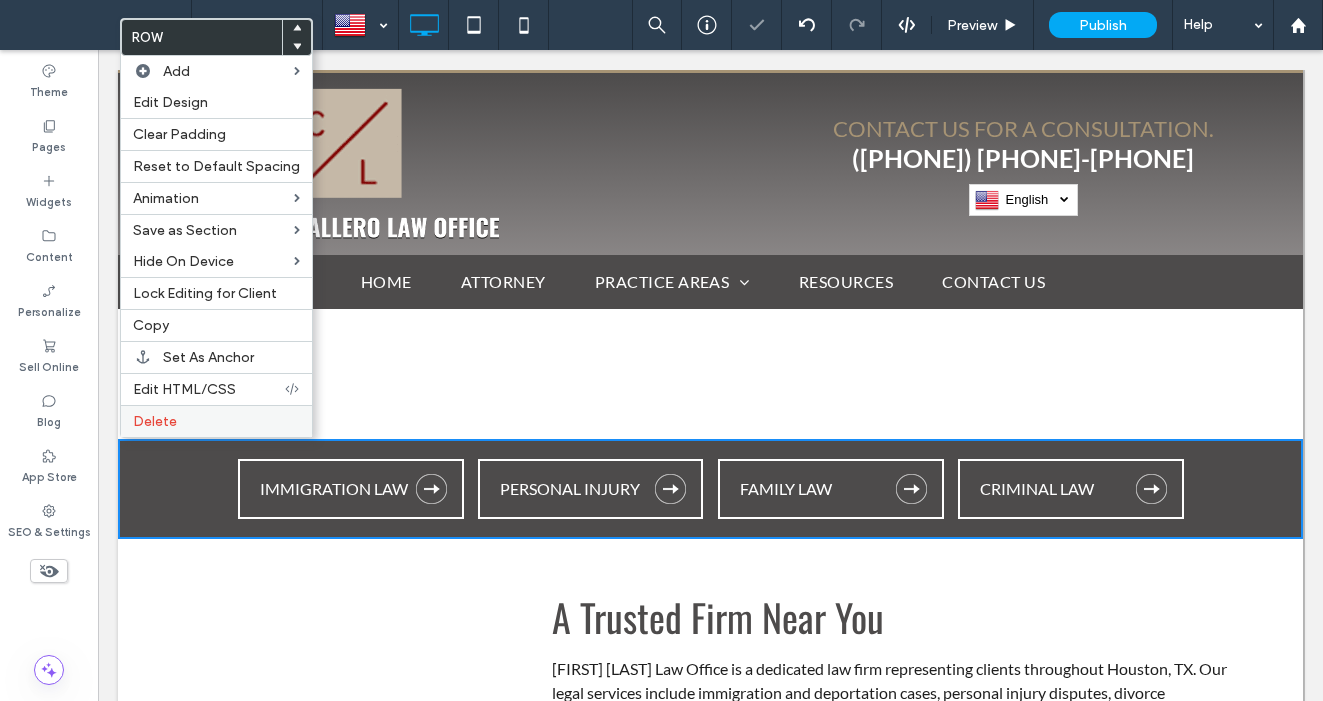 click on "Delete" at bounding box center [155, 421] 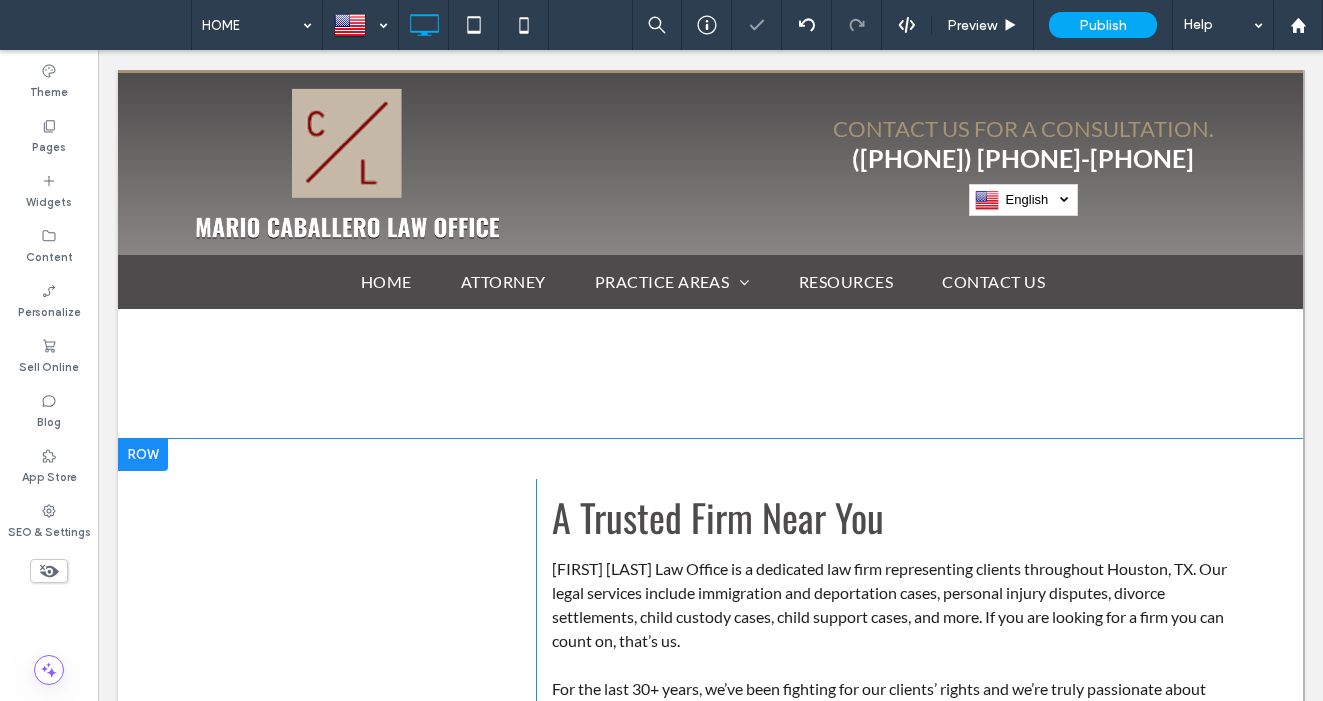 click at bounding box center [143, 455] 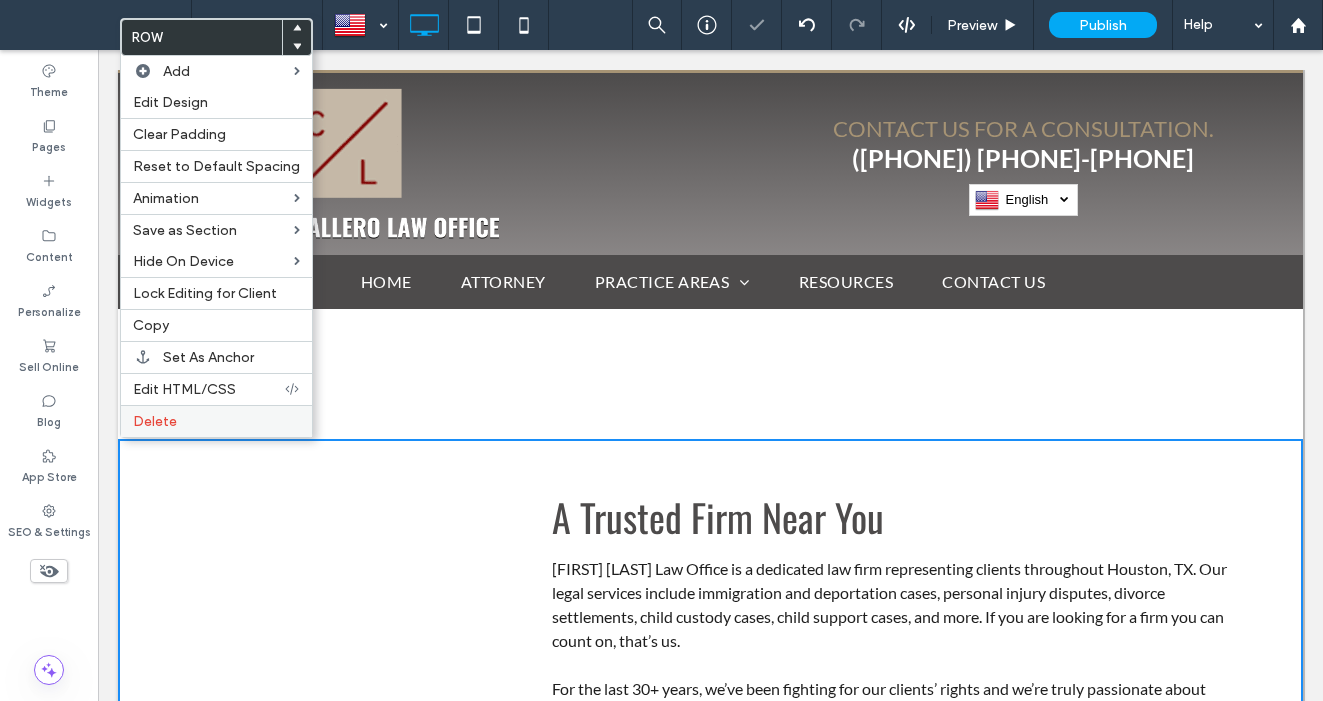 click on "Delete" at bounding box center [216, 421] 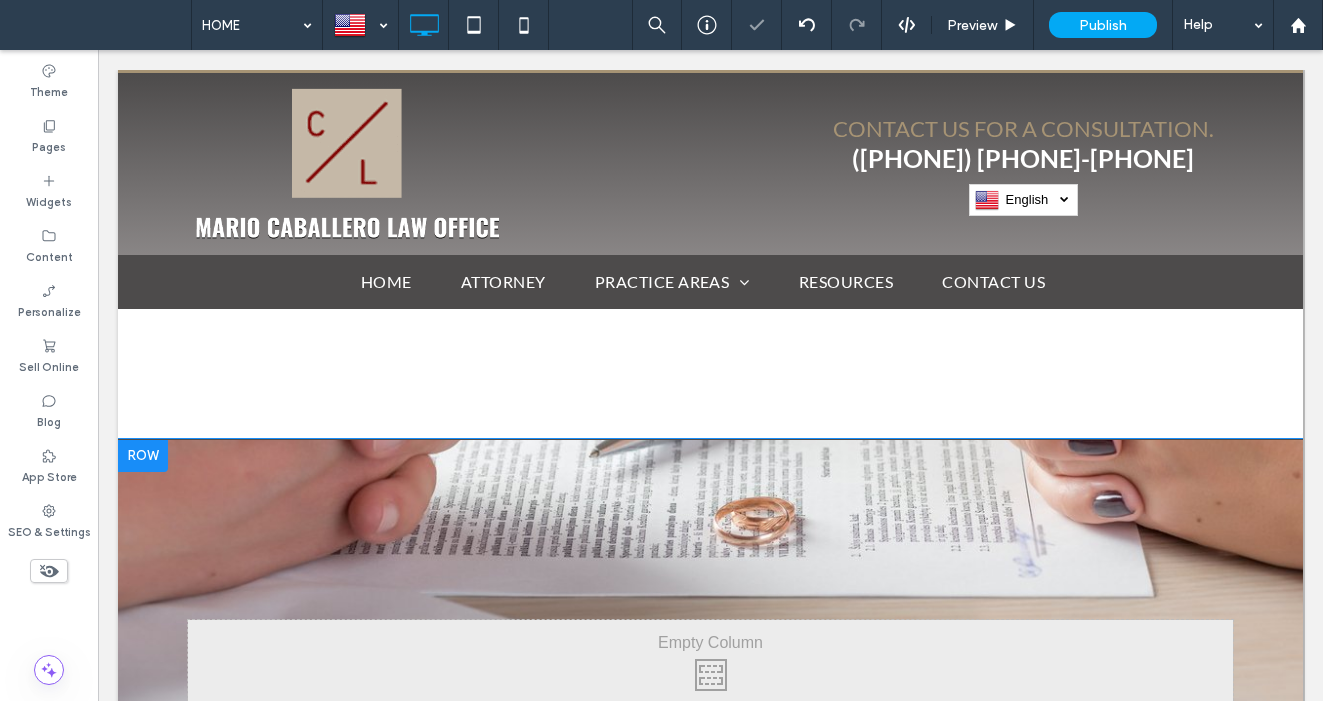 click at bounding box center [143, 456] 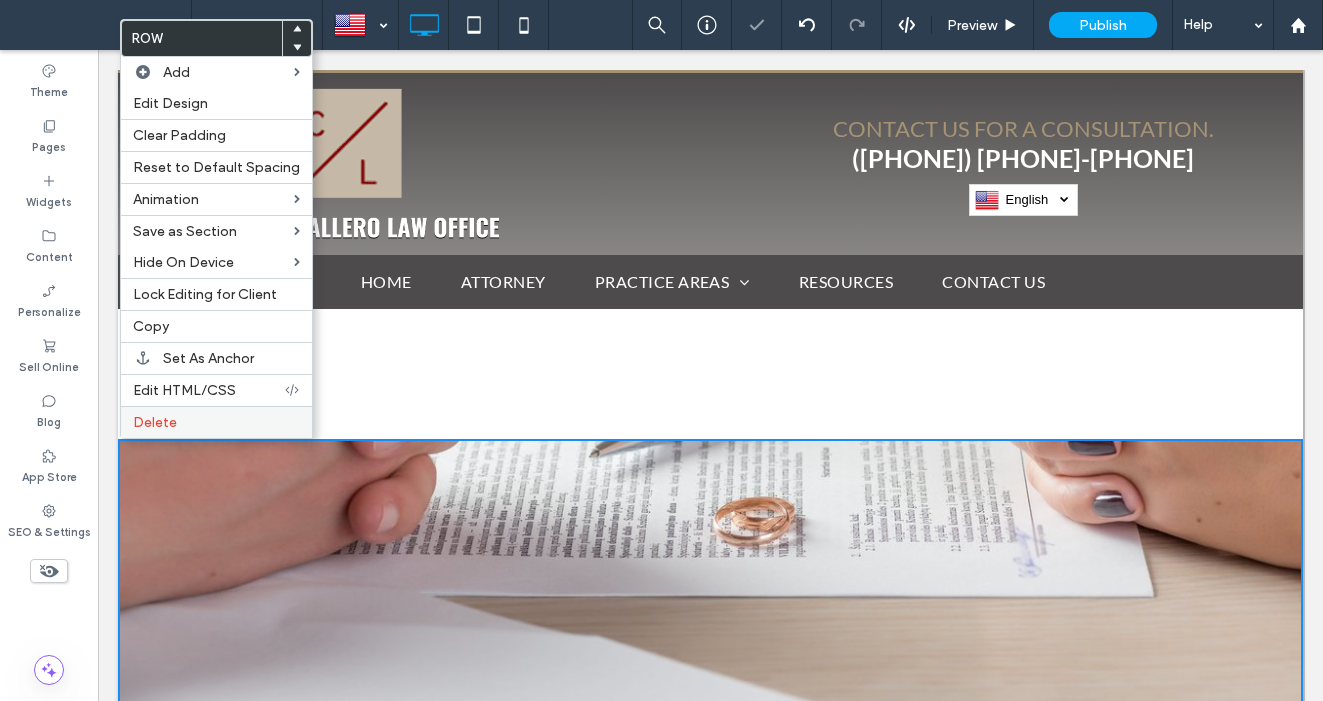 click on "Delete" at bounding box center [216, 422] 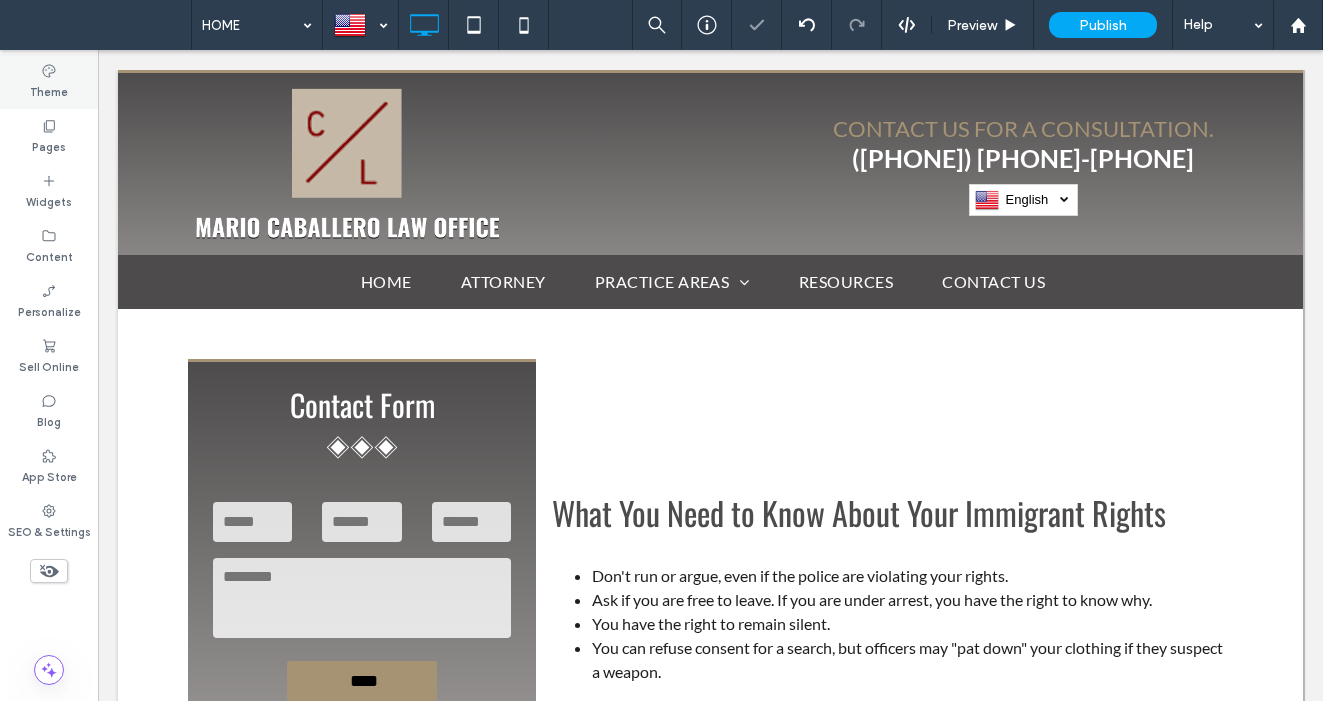 click on "Theme" at bounding box center [49, 90] 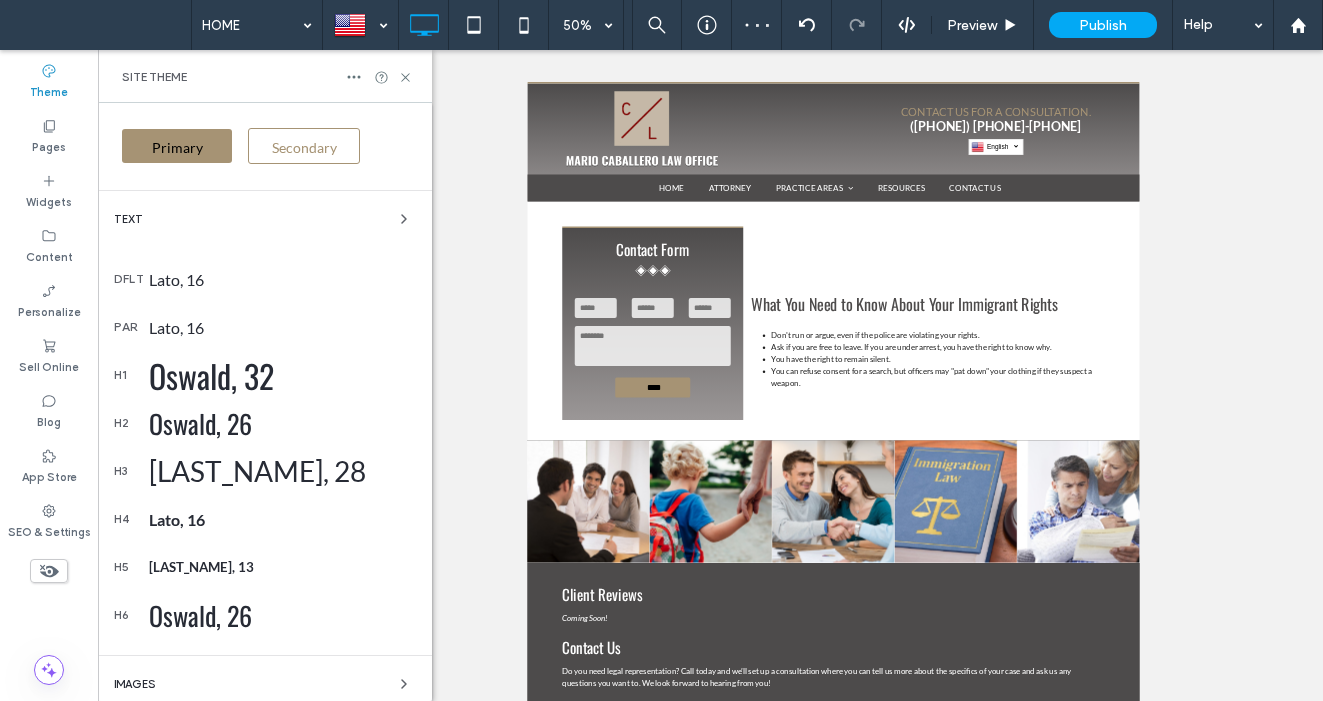 scroll, scrollTop: 349, scrollLeft: 0, axis: vertical 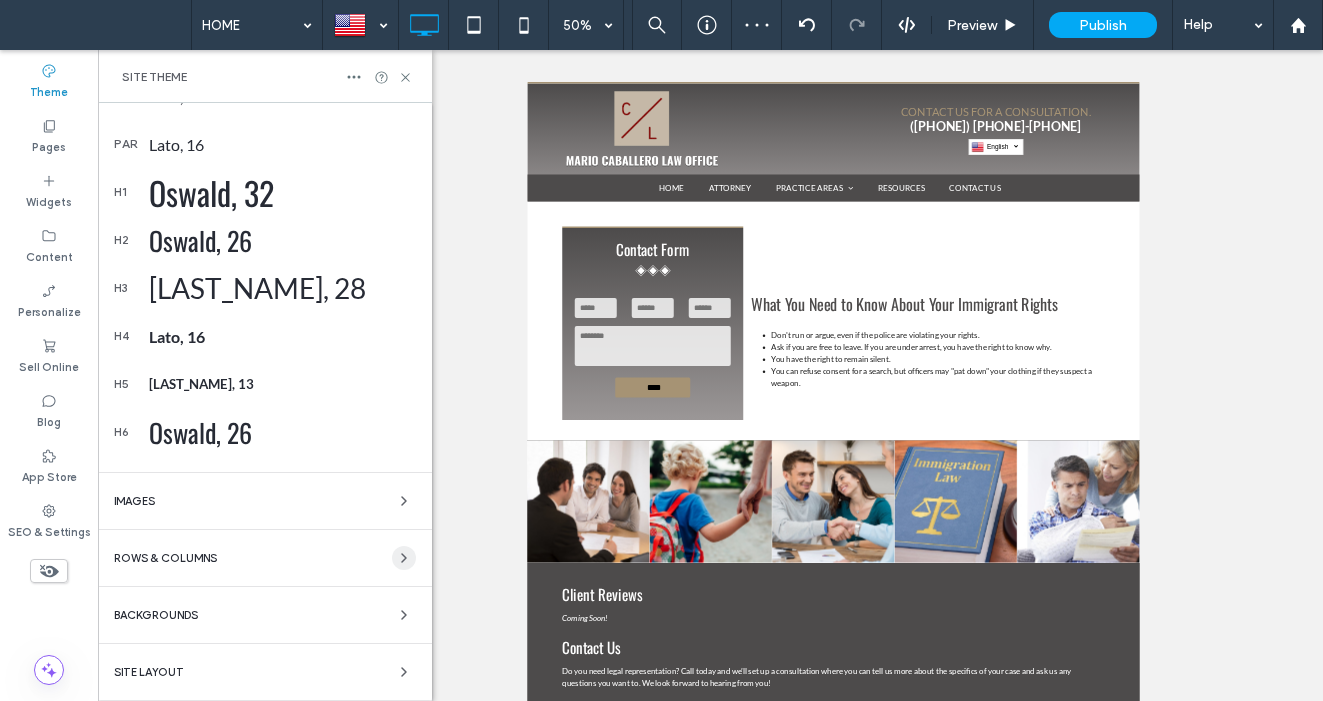 click 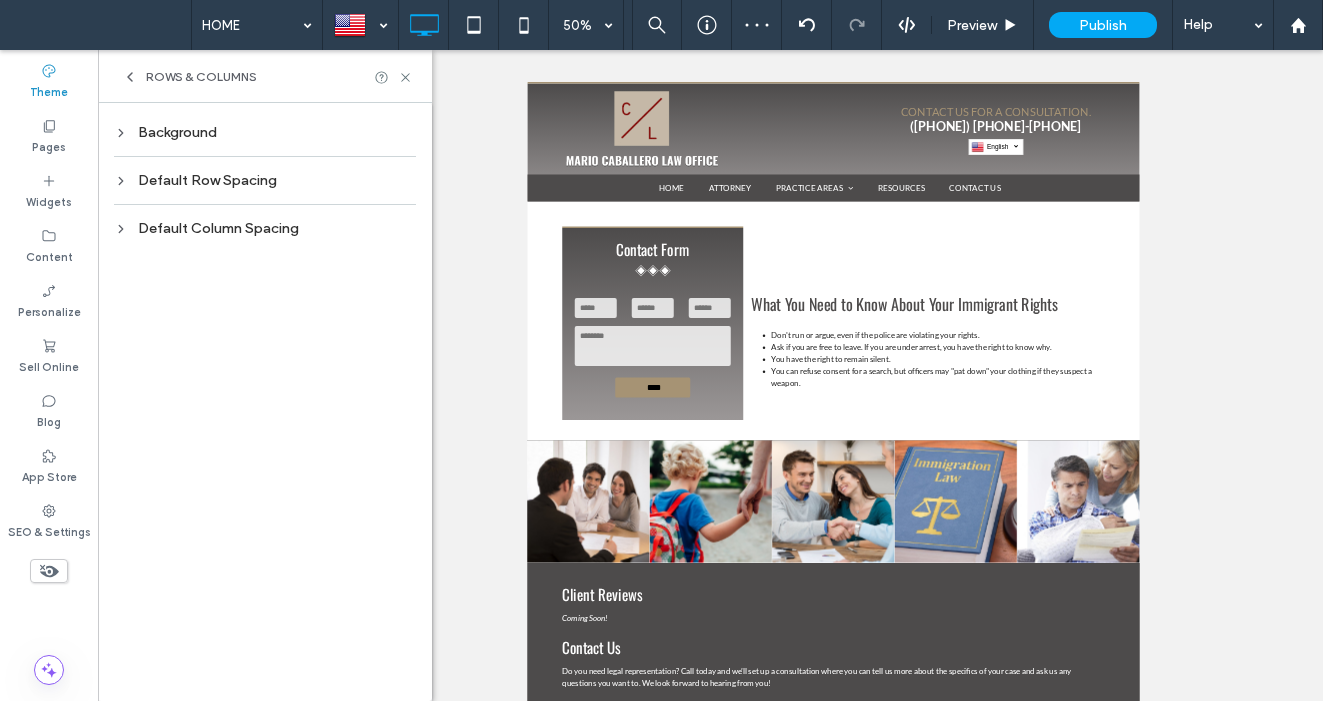 scroll, scrollTop: 0, scrollLeft: 0, axis: both 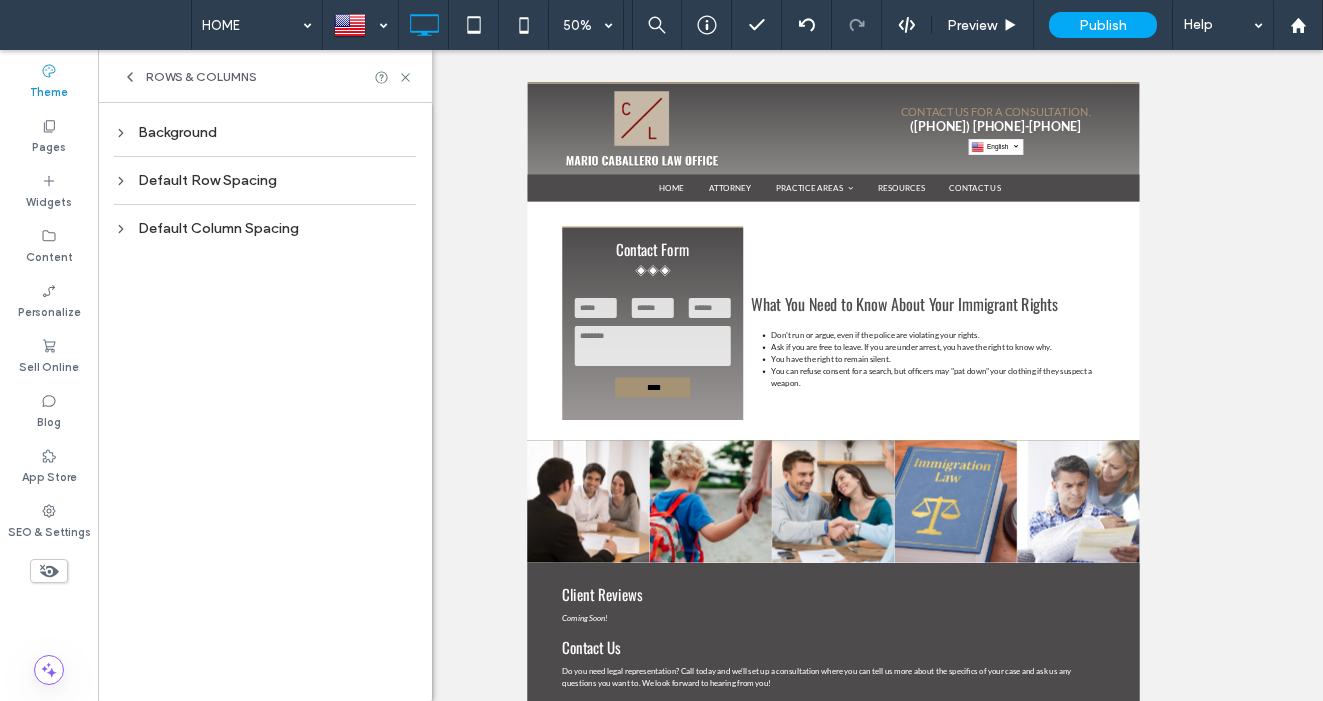 click on "Default Row Spacing" at bounding box center [265, 180] 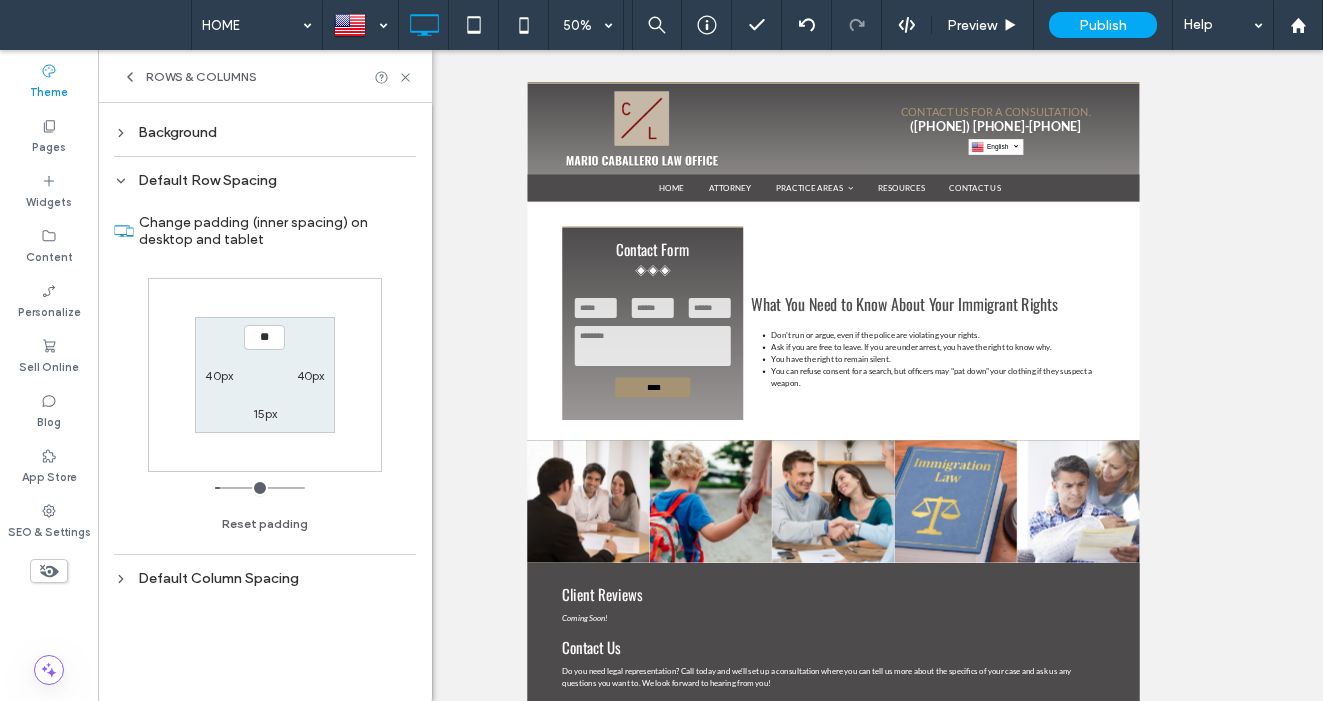 type on "****" 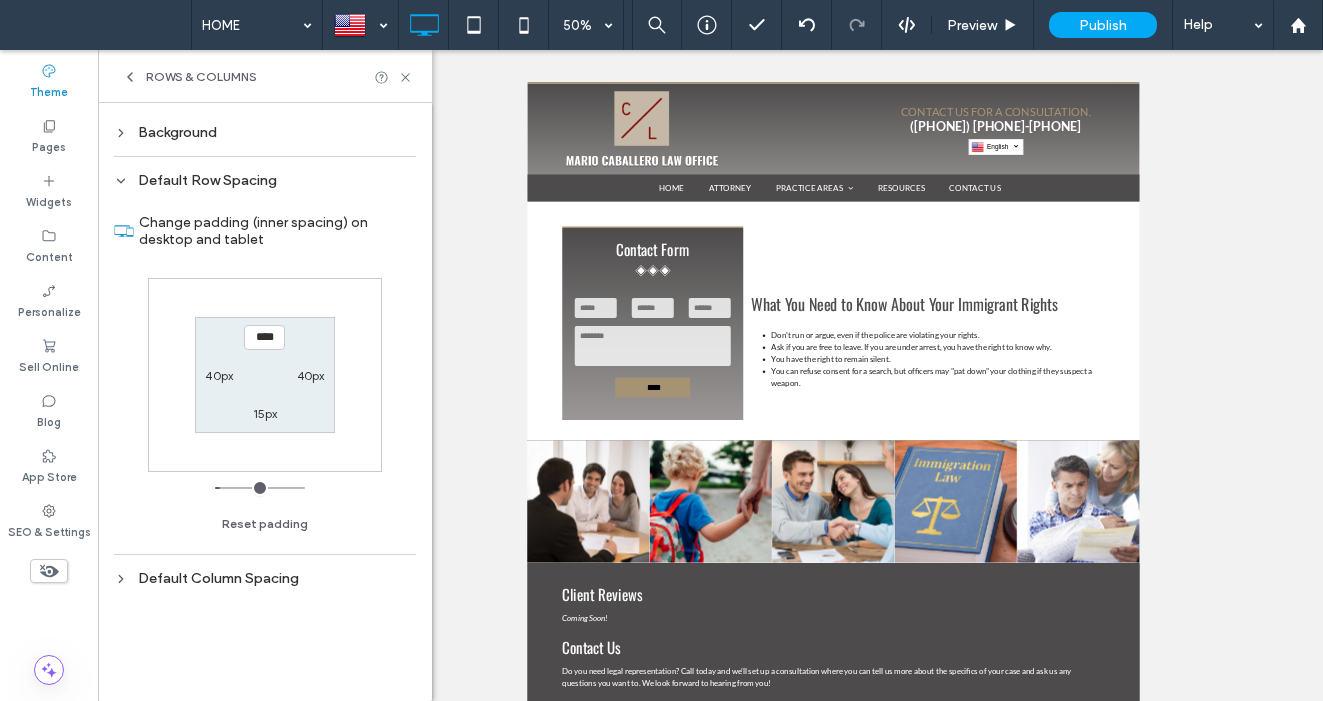 click on "15px" at bounding box center [265, 413] 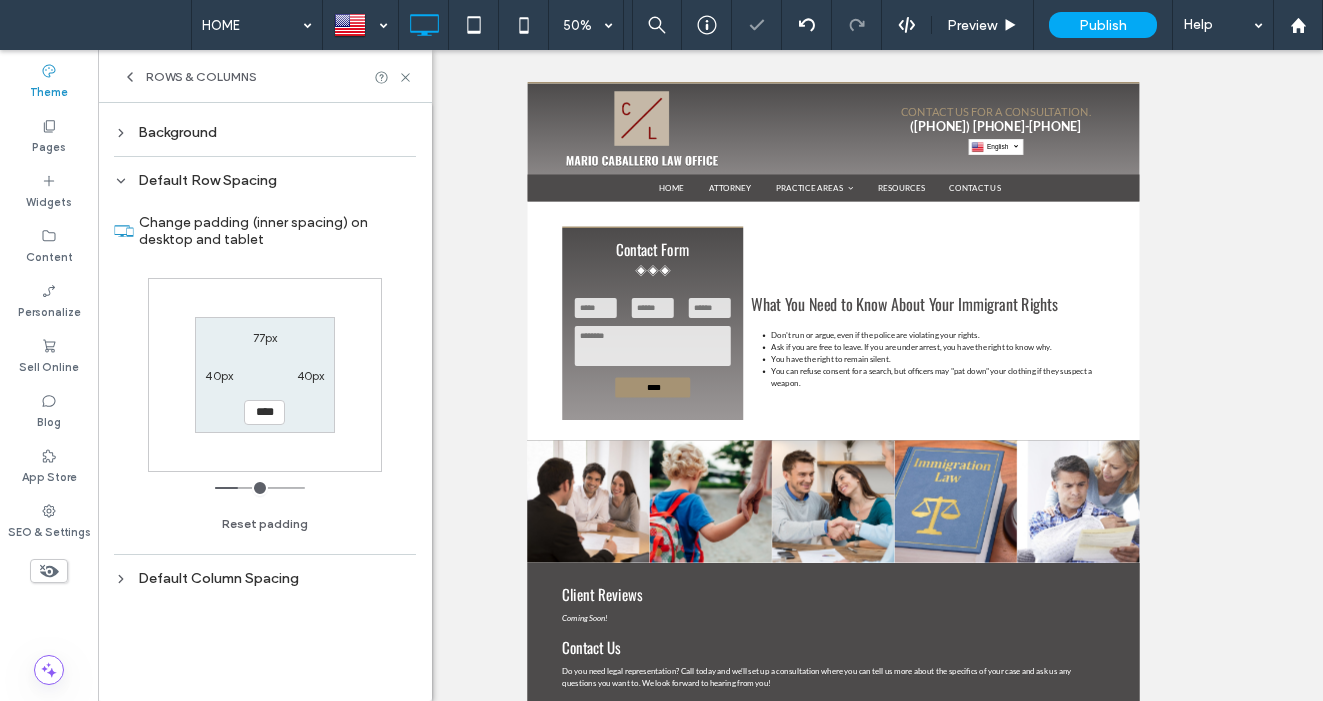 type on "**" 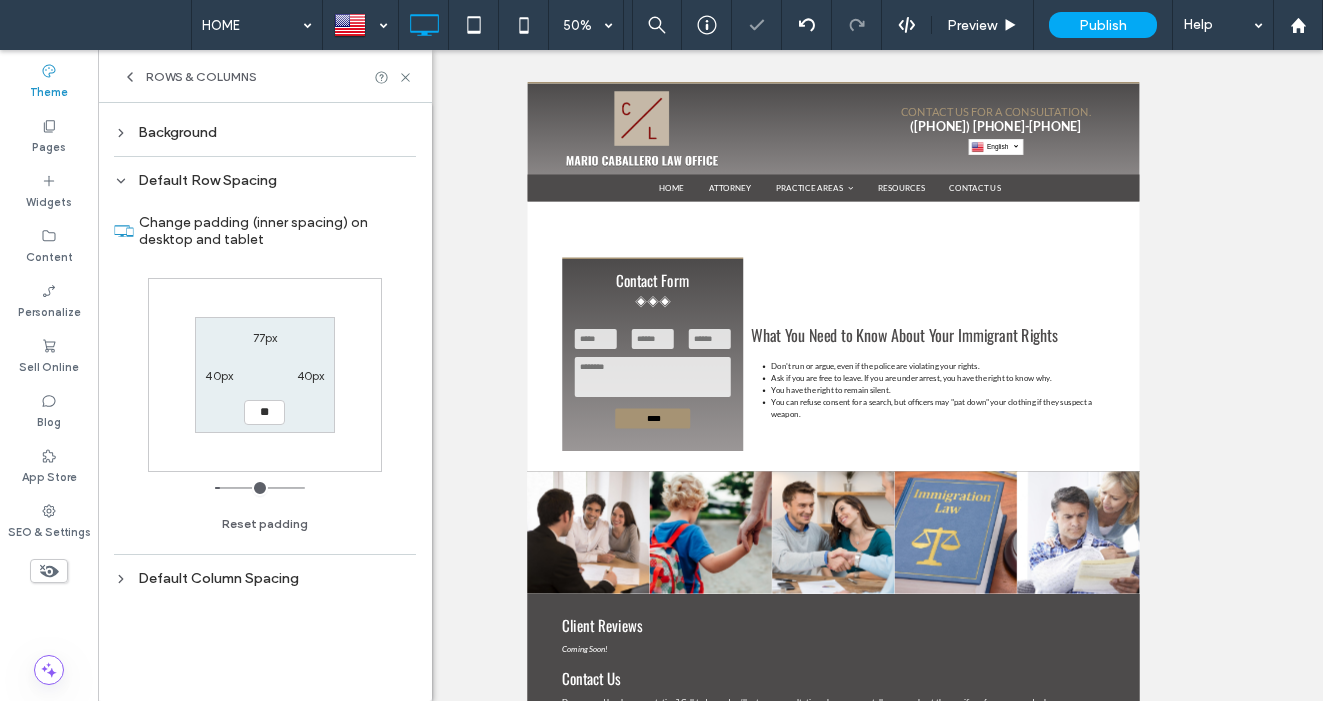 type on "**" 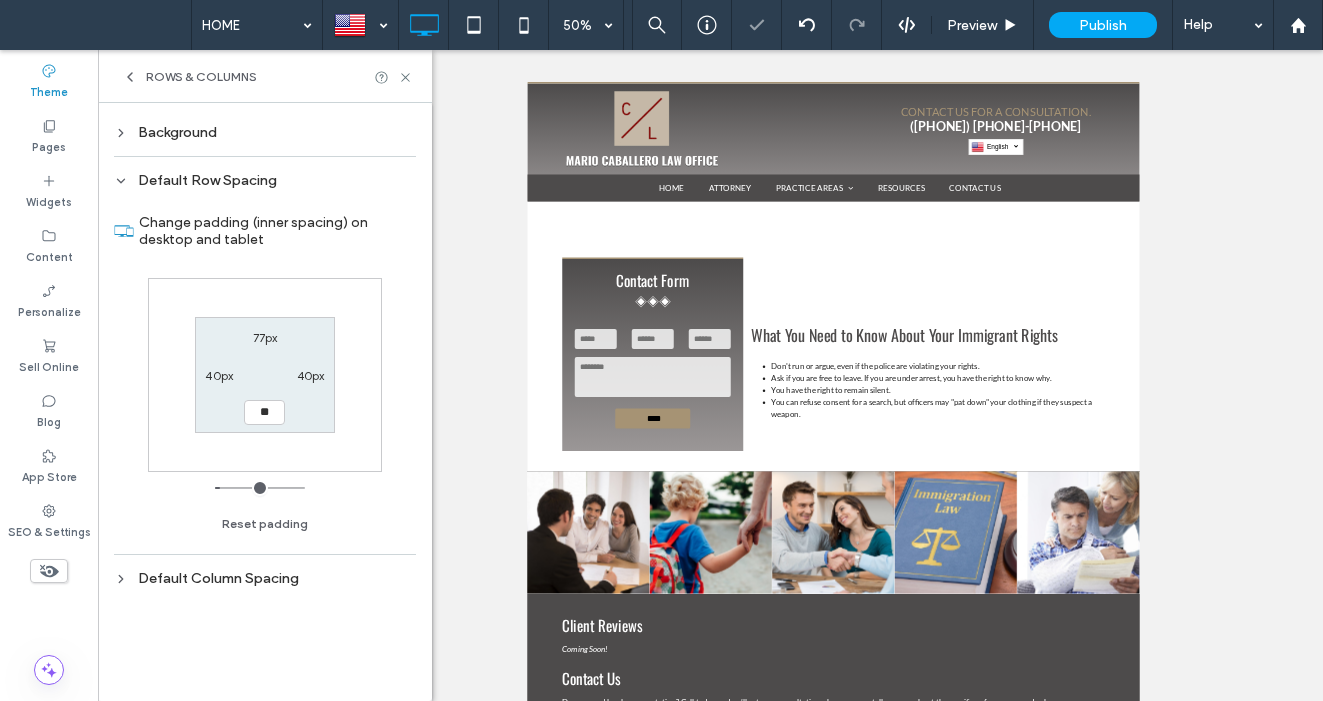 type on "**" 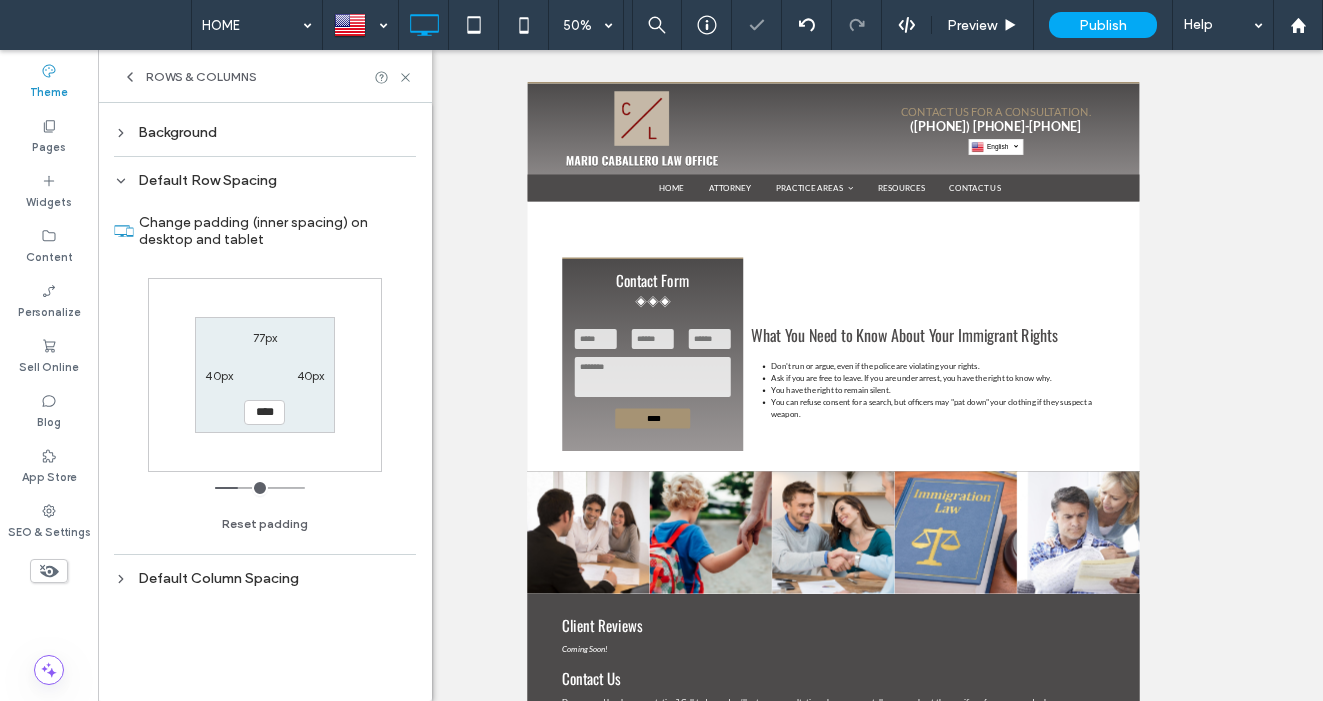 click on "77px" at bounding box center [265, 337] 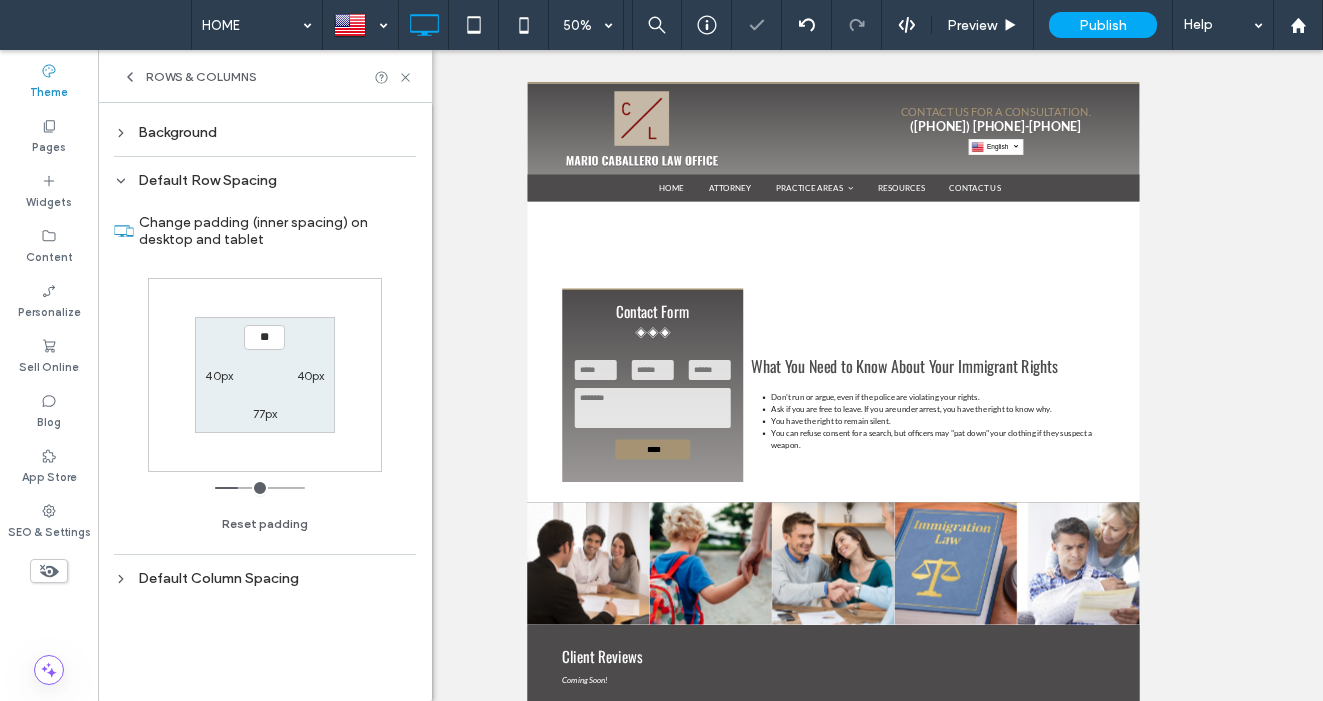 type on "**" 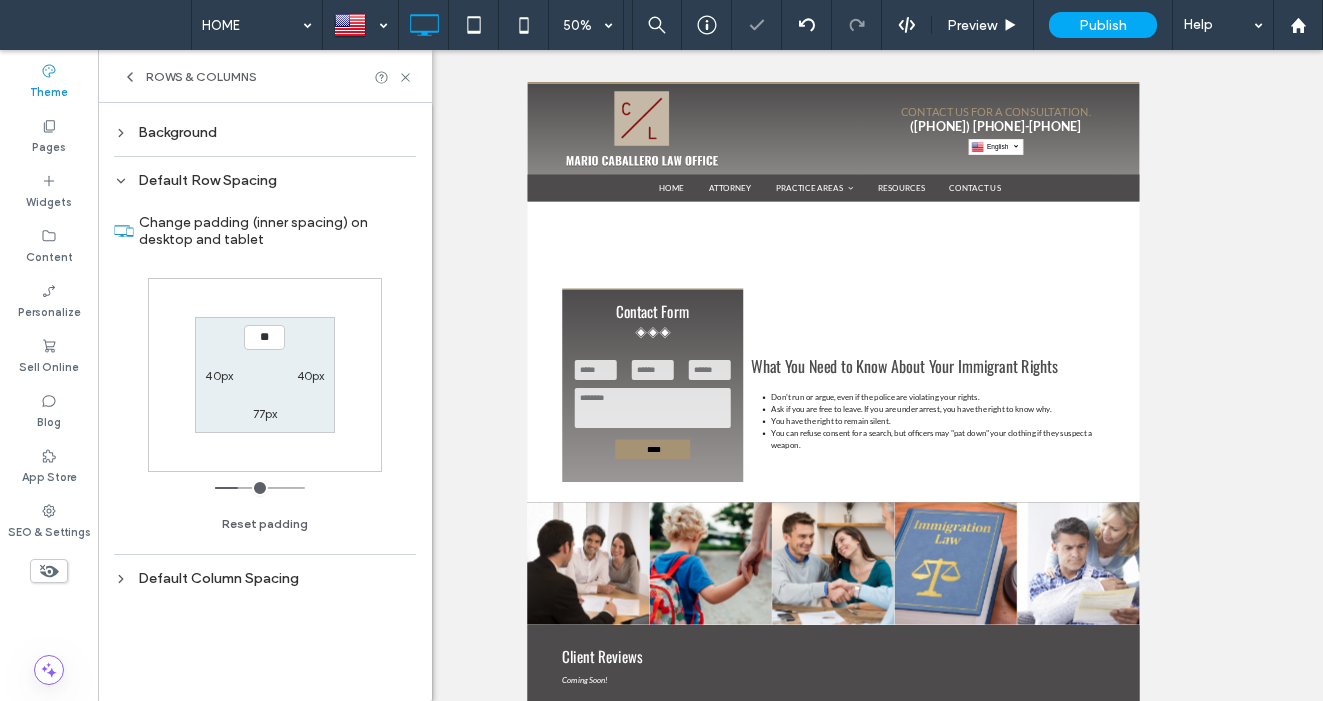 click on "77px" at bounding box center [265, 413] 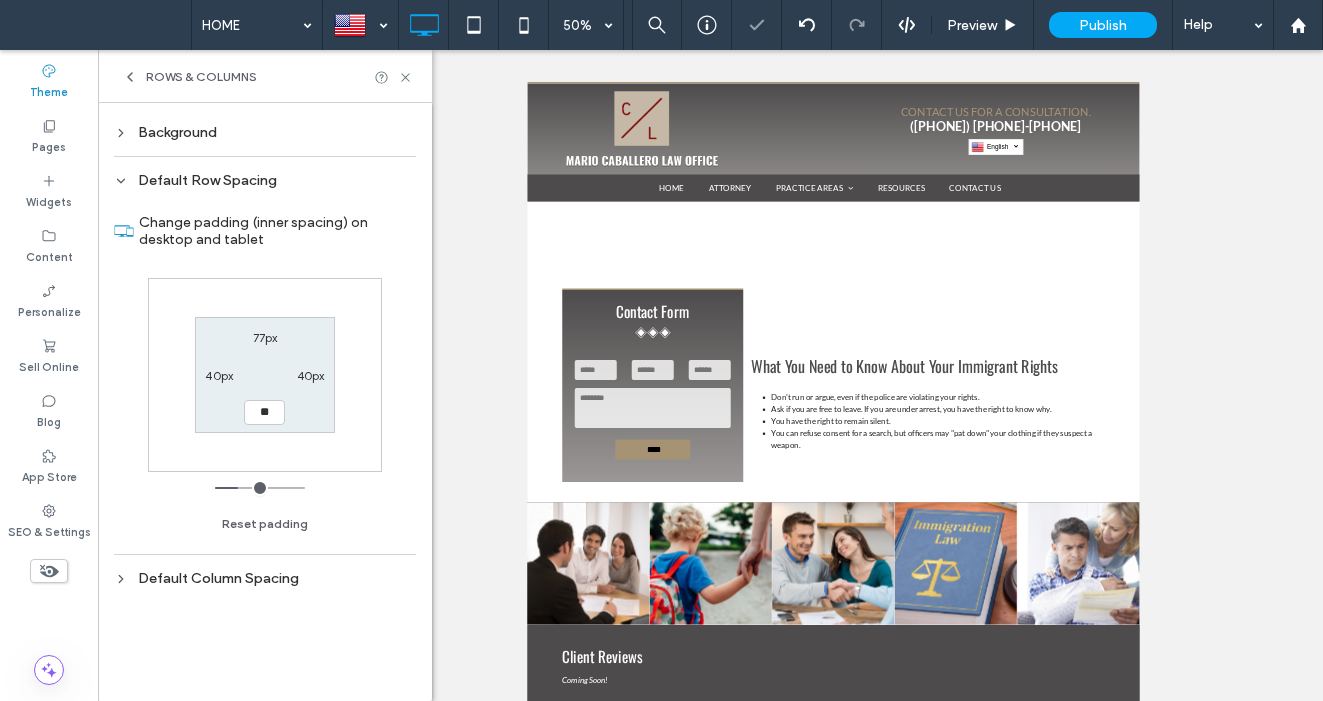 type on "**" 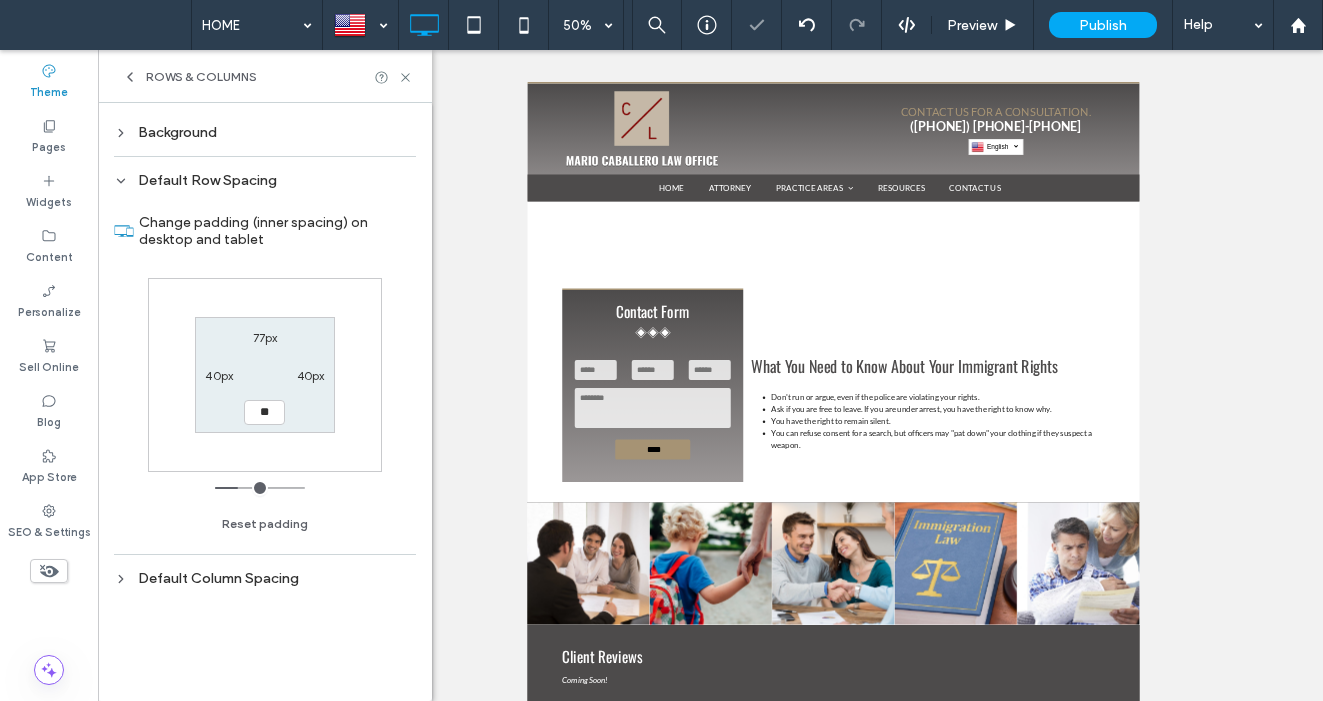 click on "77px" at bounding box center [265, 337] 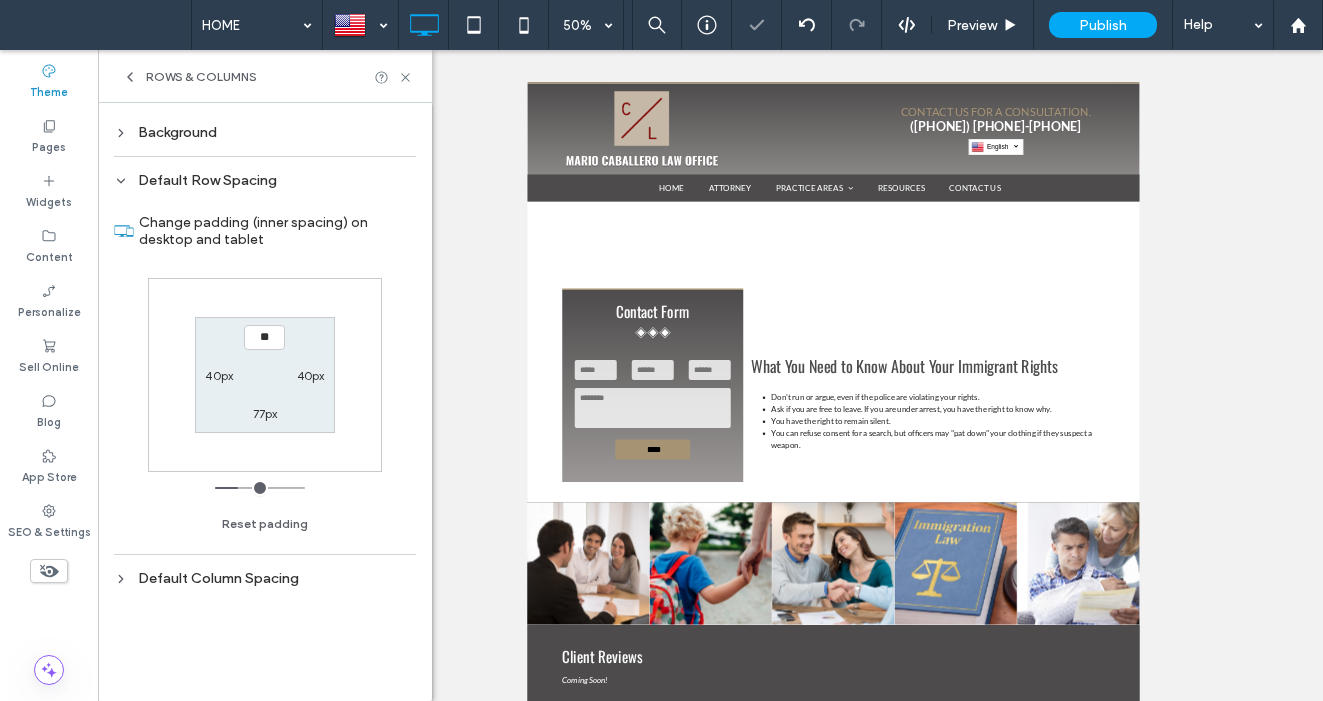 type on "**" 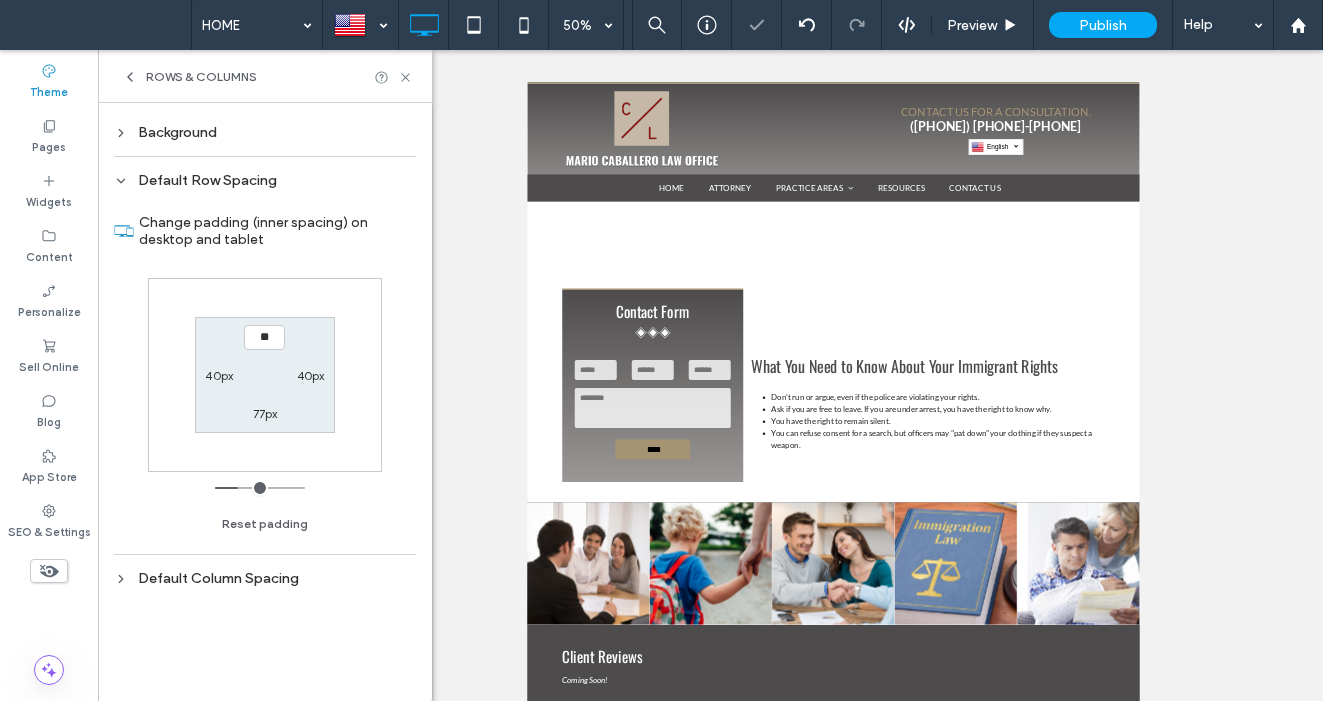 click on "77px" at bounding box center (265, 413) 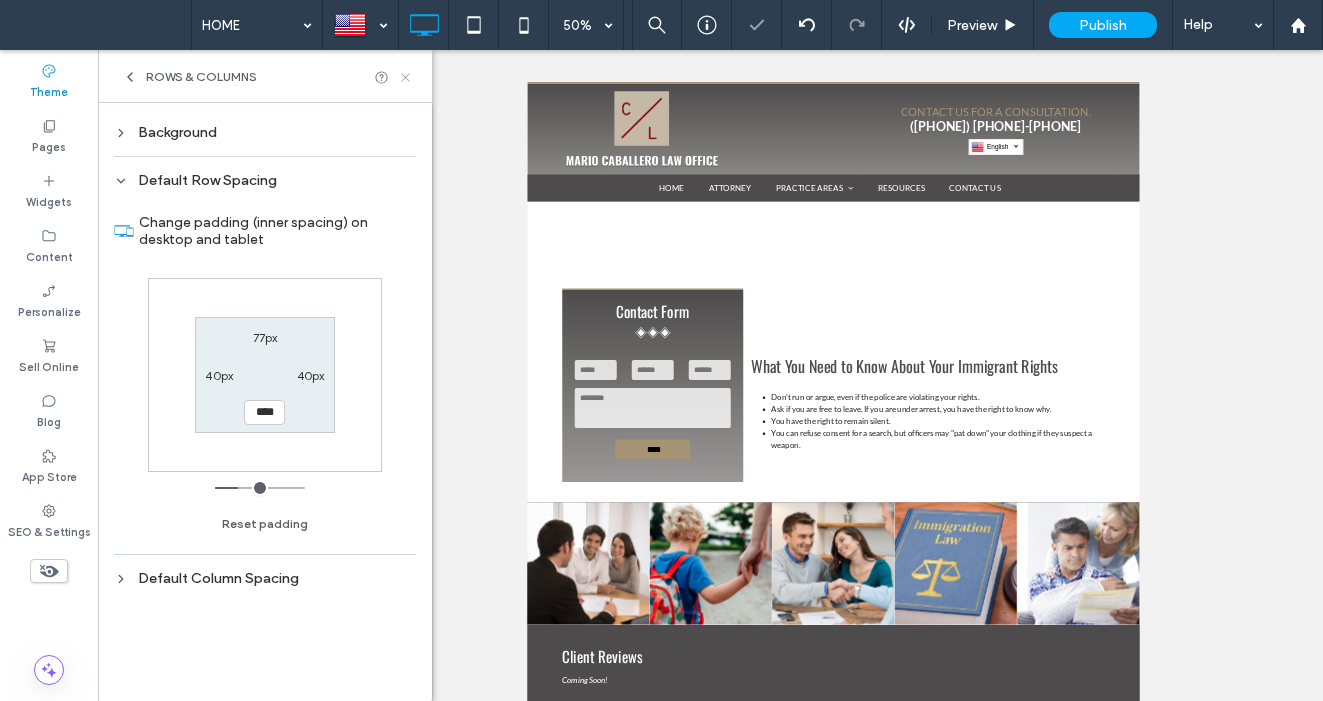 click 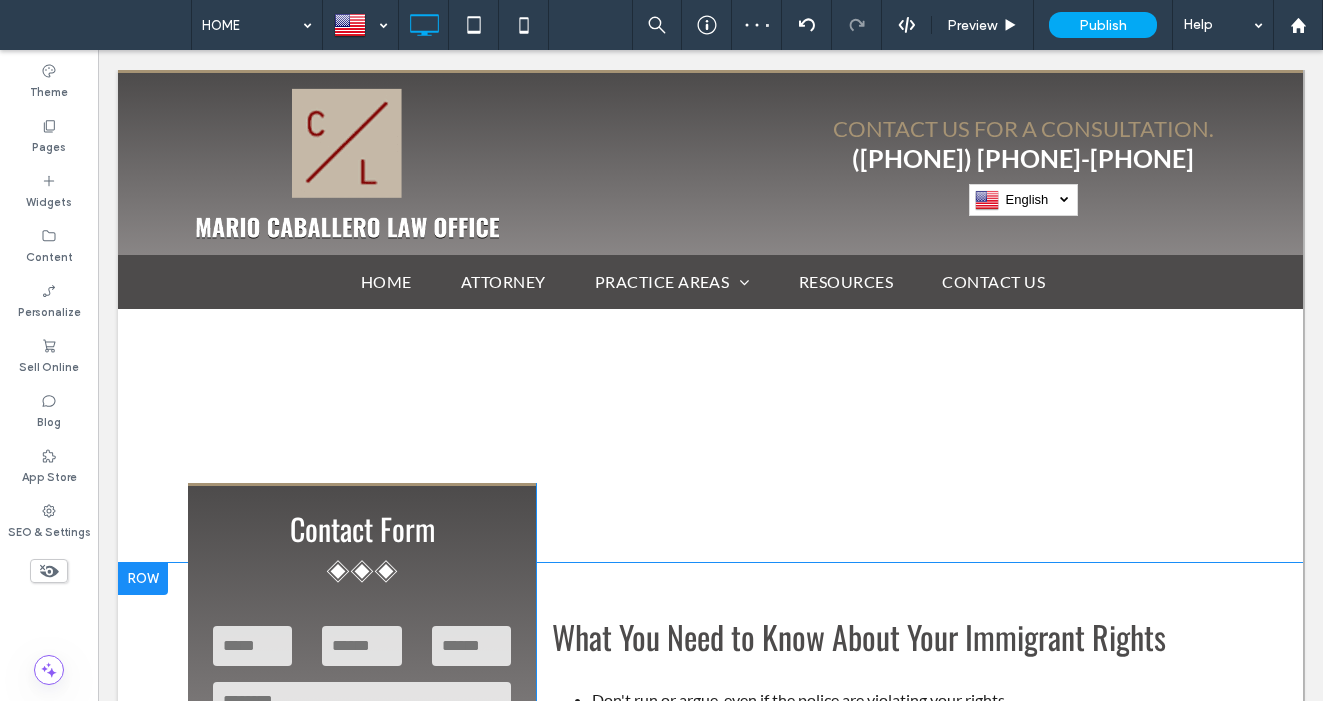 click at bounding box center (143, 579) 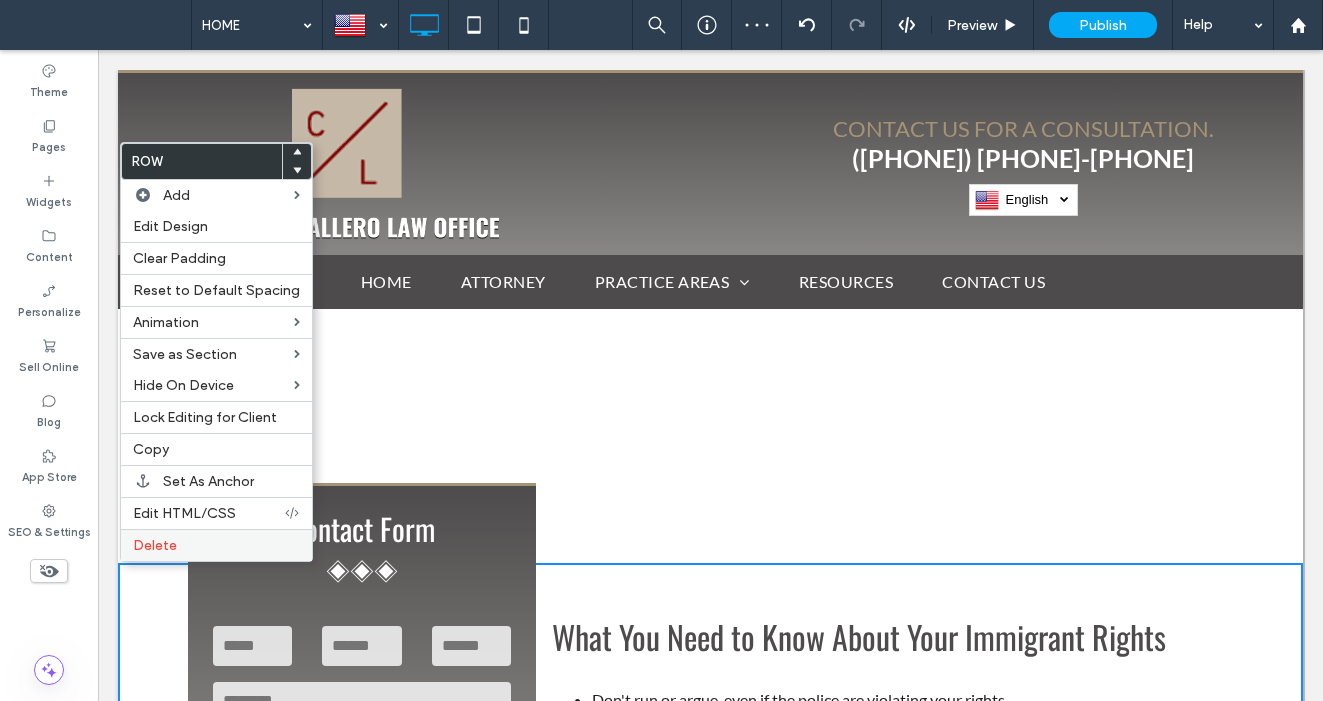 click on "Delete" at bounding box center (216, 545) 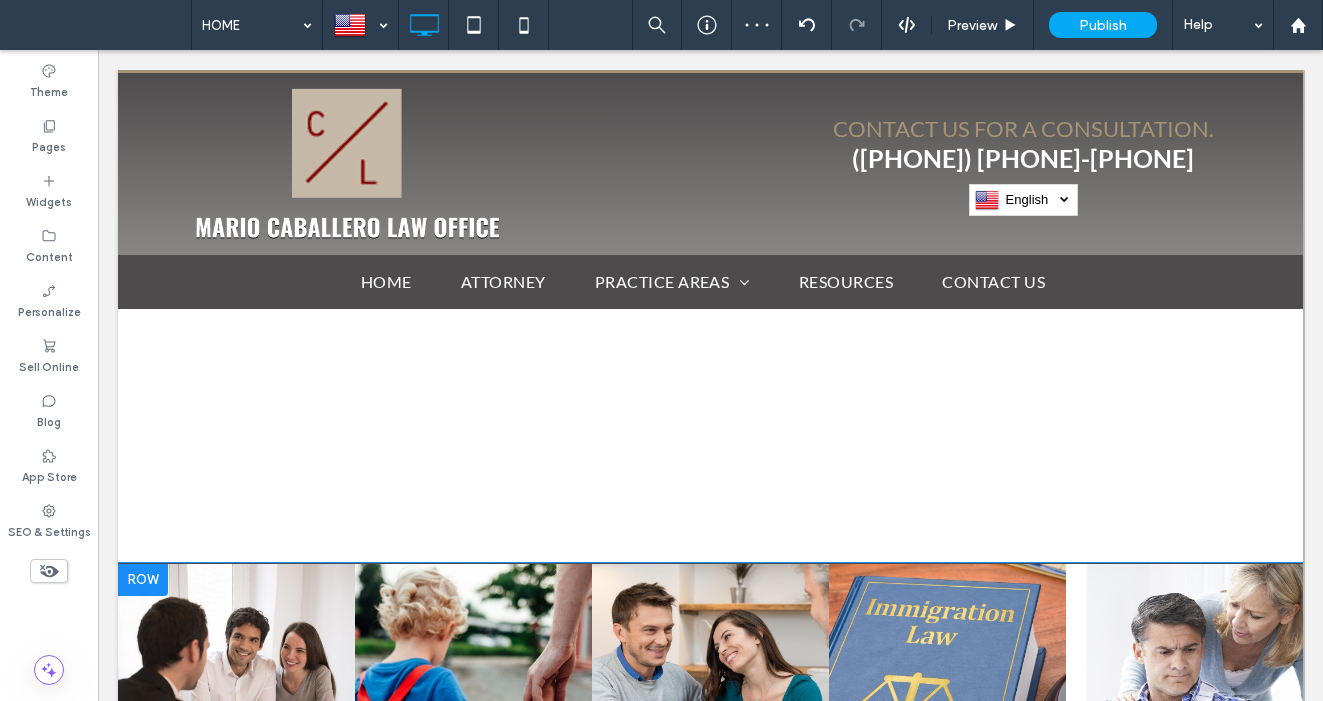 click at bounding box center [143, 580] 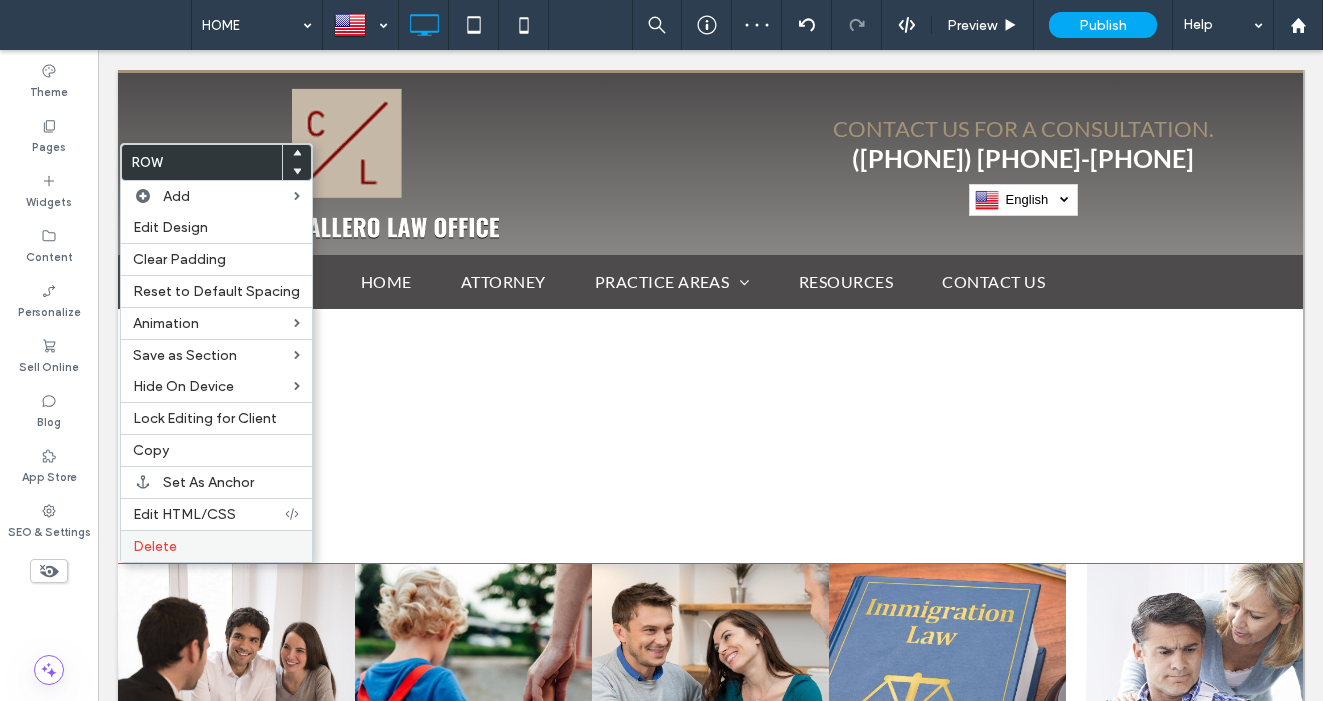 click on "Delete" at bounding box center [155, 546] 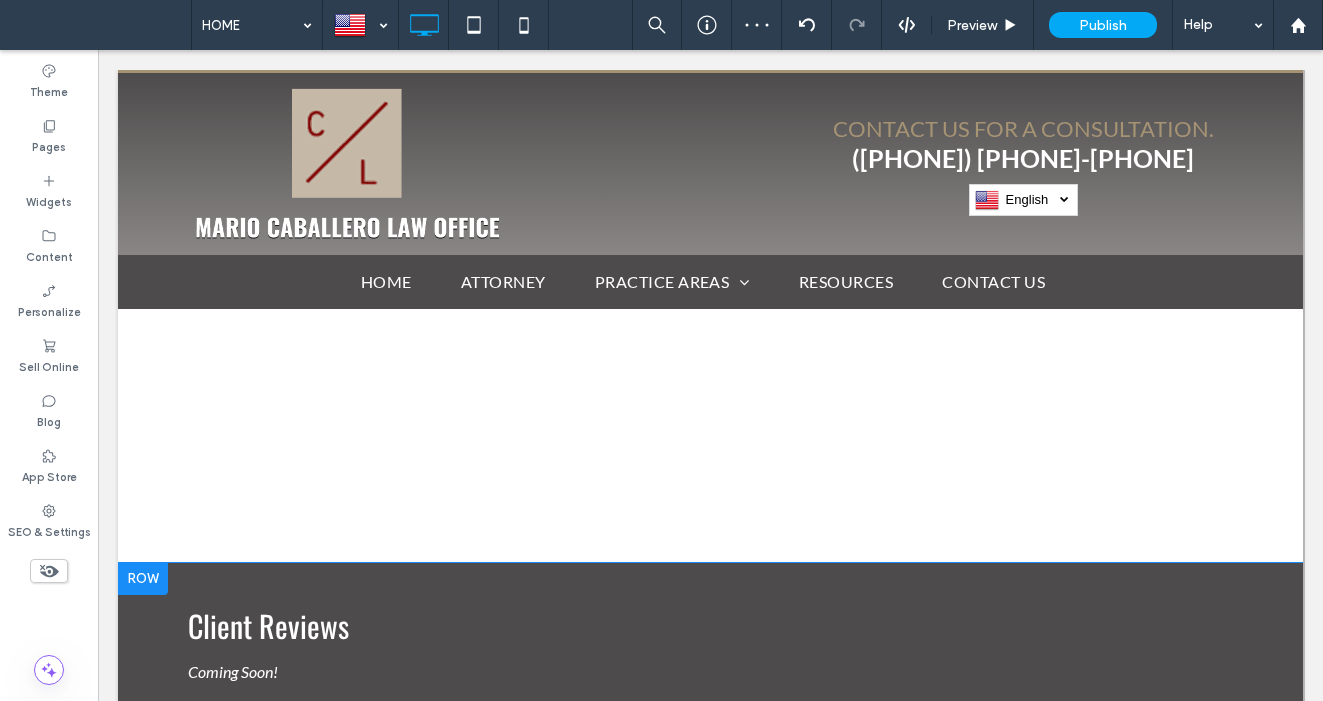 click at bounding box center (143, 579) 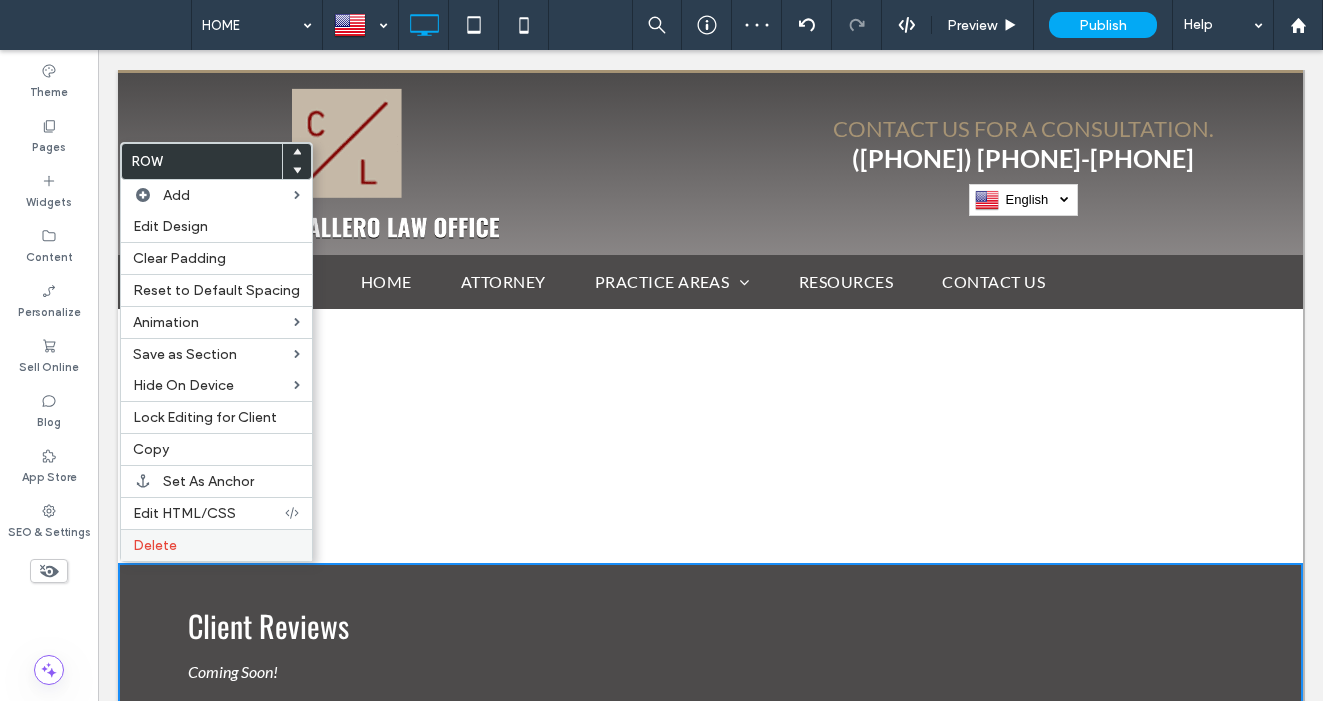 click on "Delete" at bounding box center [155, 545] 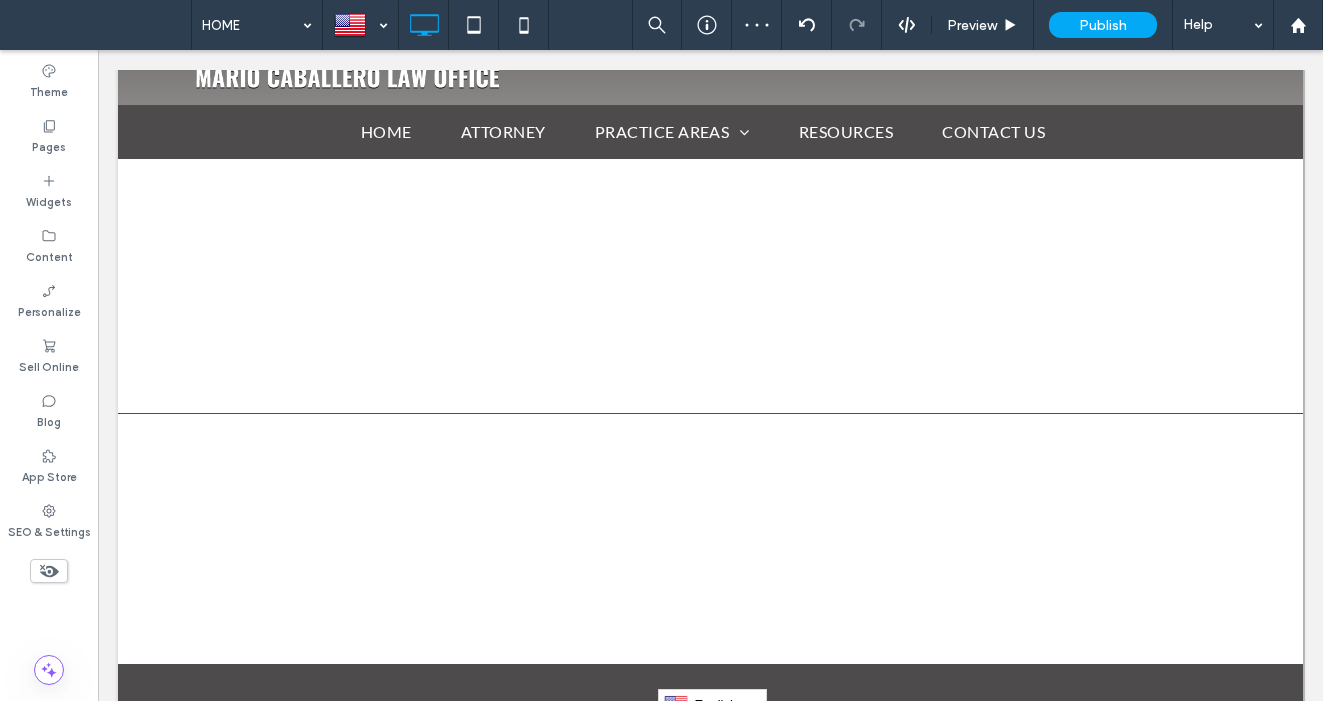 scroll, scrollTop: 248, scrollLeft: 0, axis: vertical 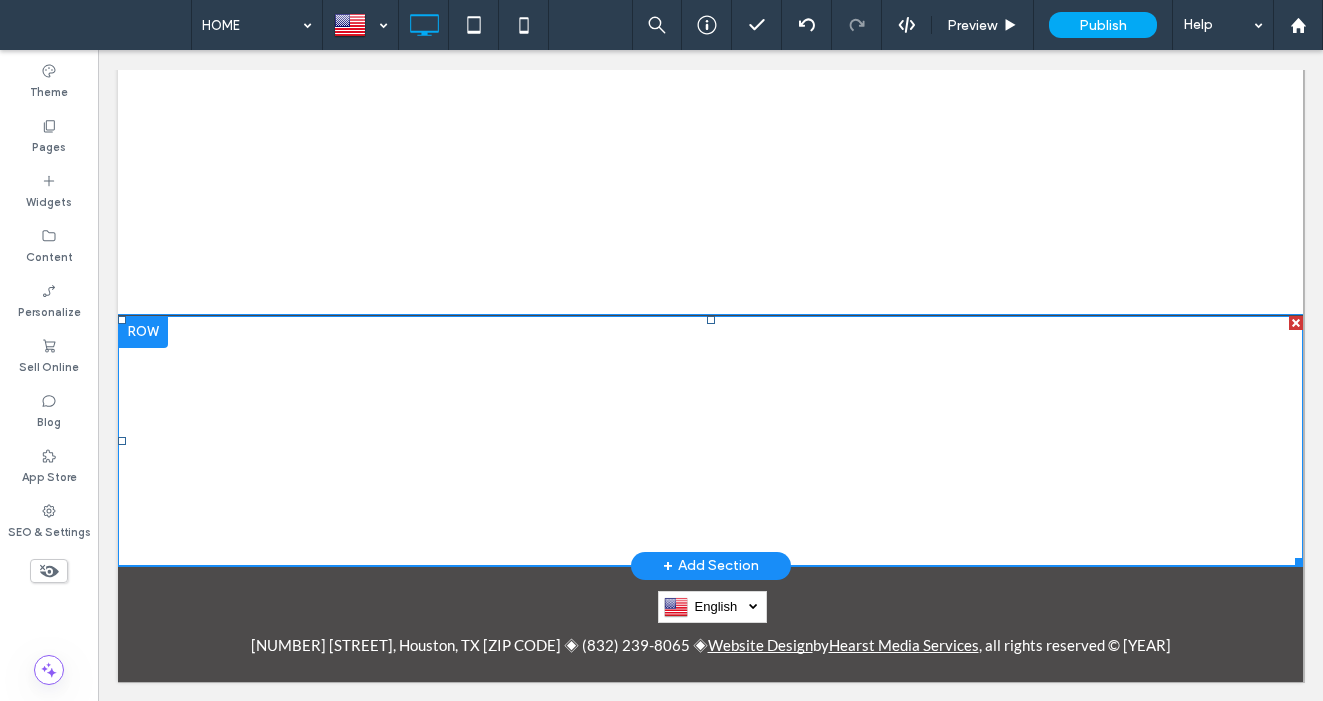 click at bounding box center [143, 332] 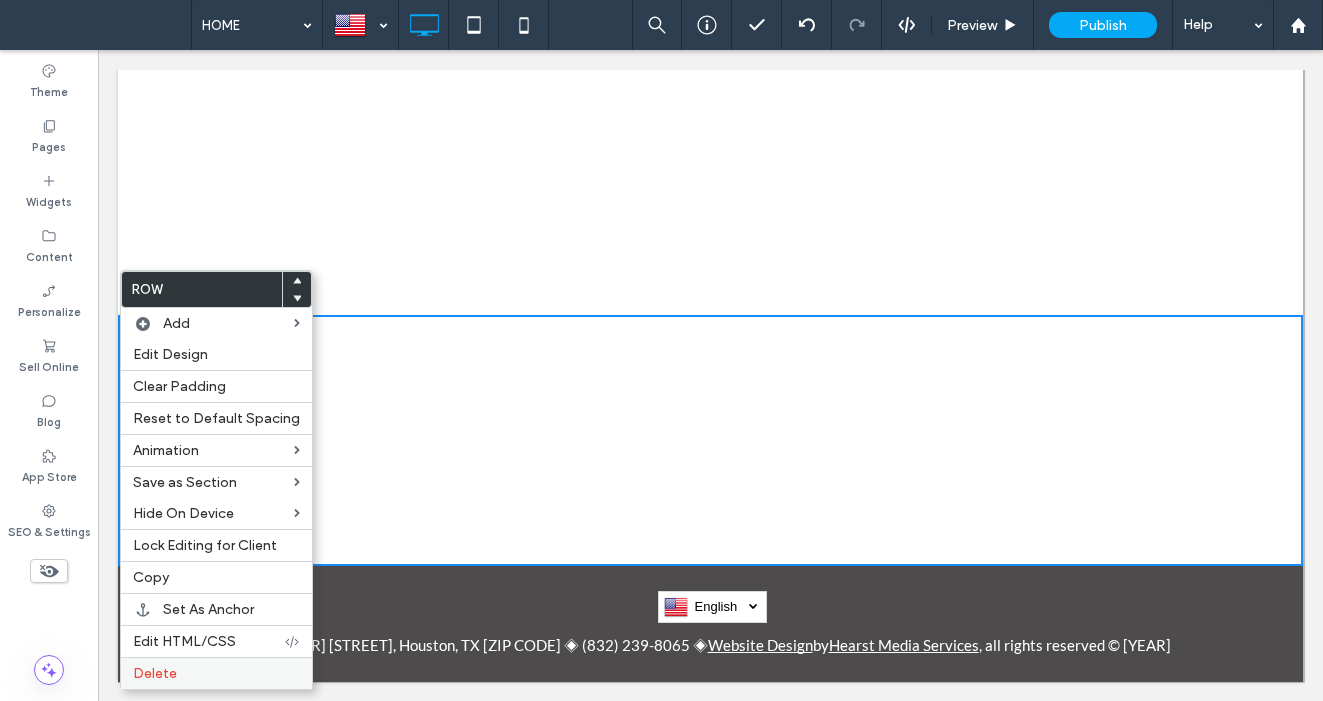 click on "Delete" at bounding box center (216, 673) 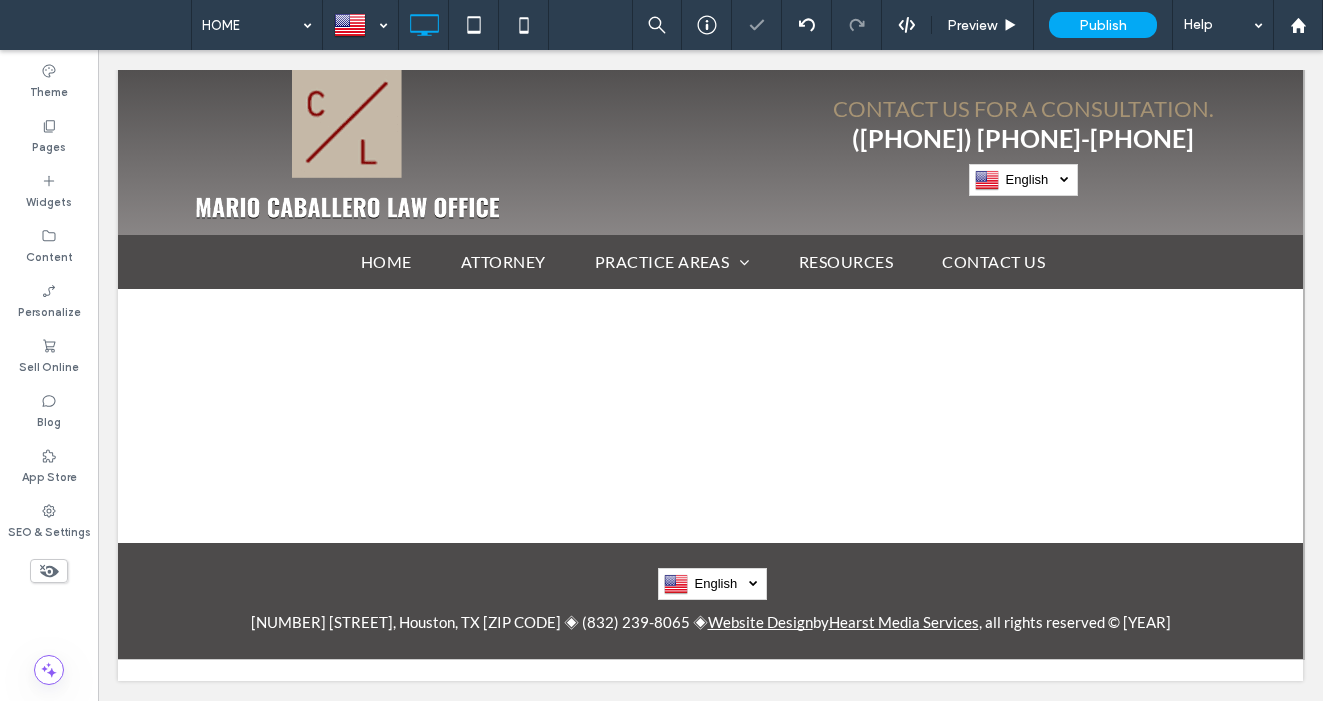 scroll, scrollTop: 20, scrollLeft: 0, axis: vertical 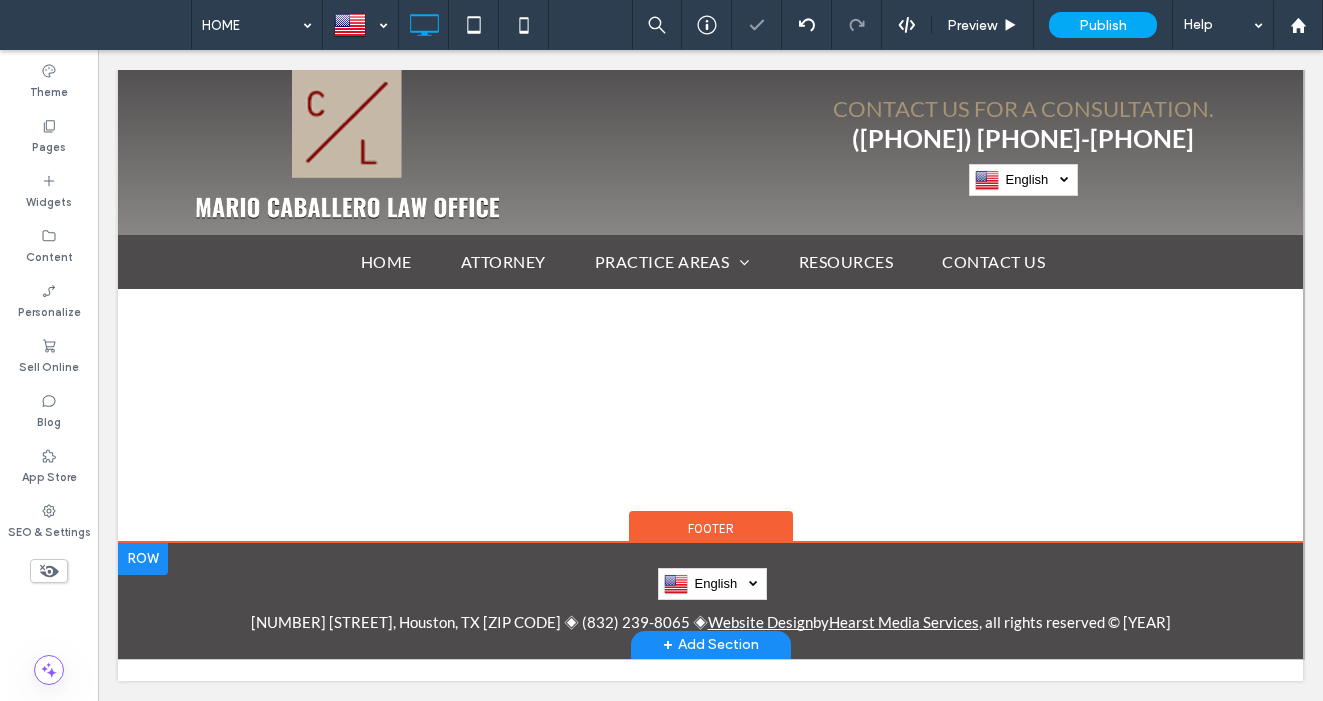 click at bounding box center [143, 559] 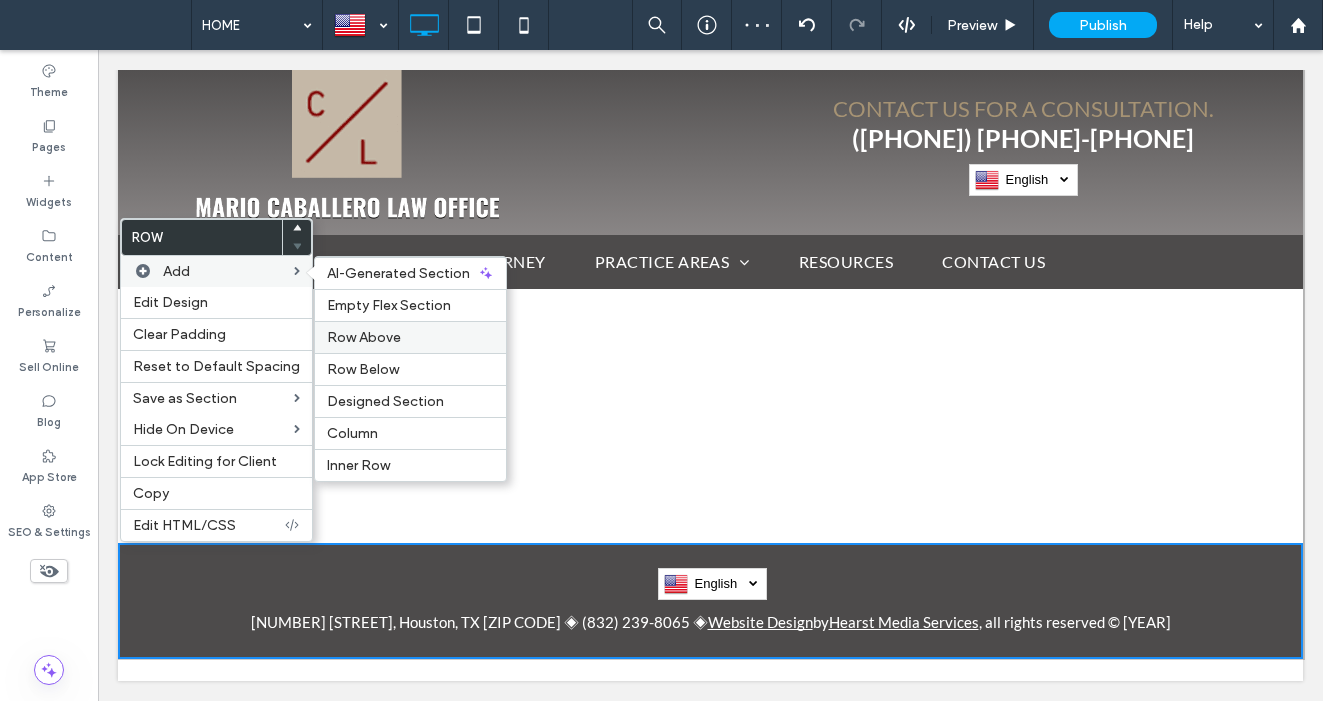 click on "Row Above" at bounding box center [364, 337] 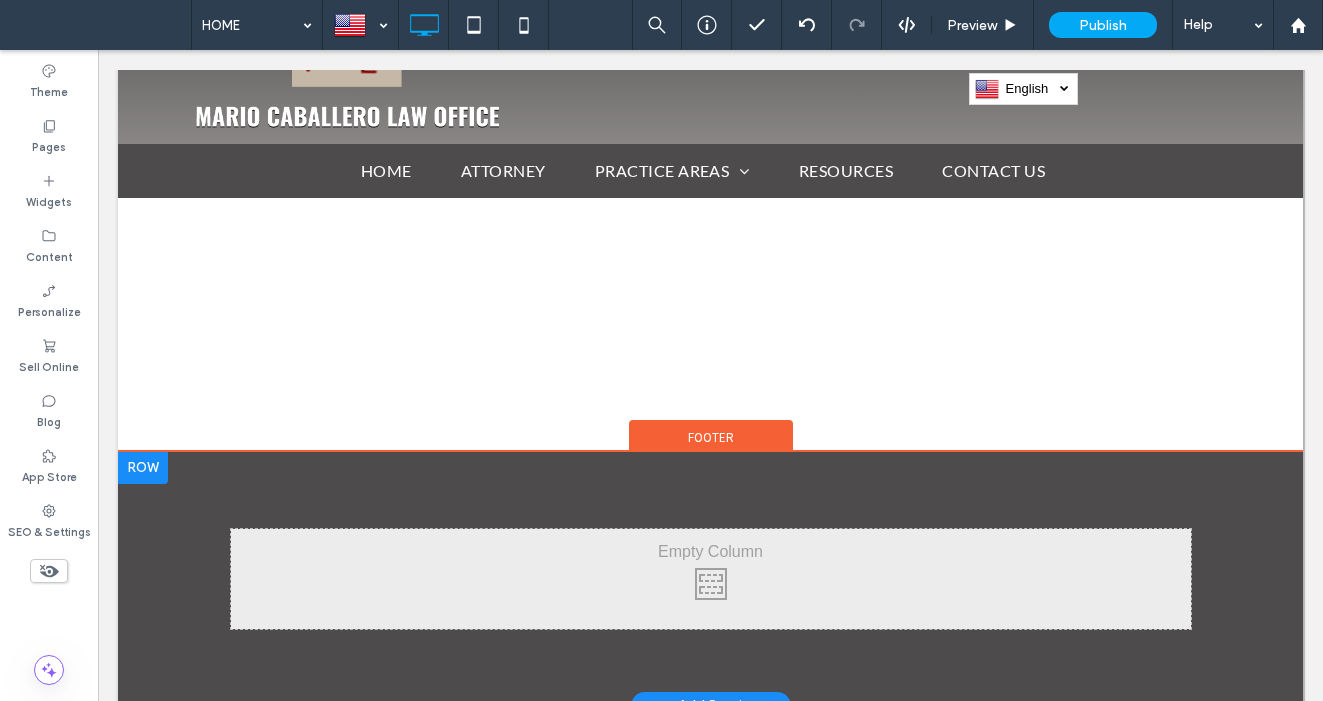 scroll, scrollTop: 251, scrollLeft: 0, axis: vertical 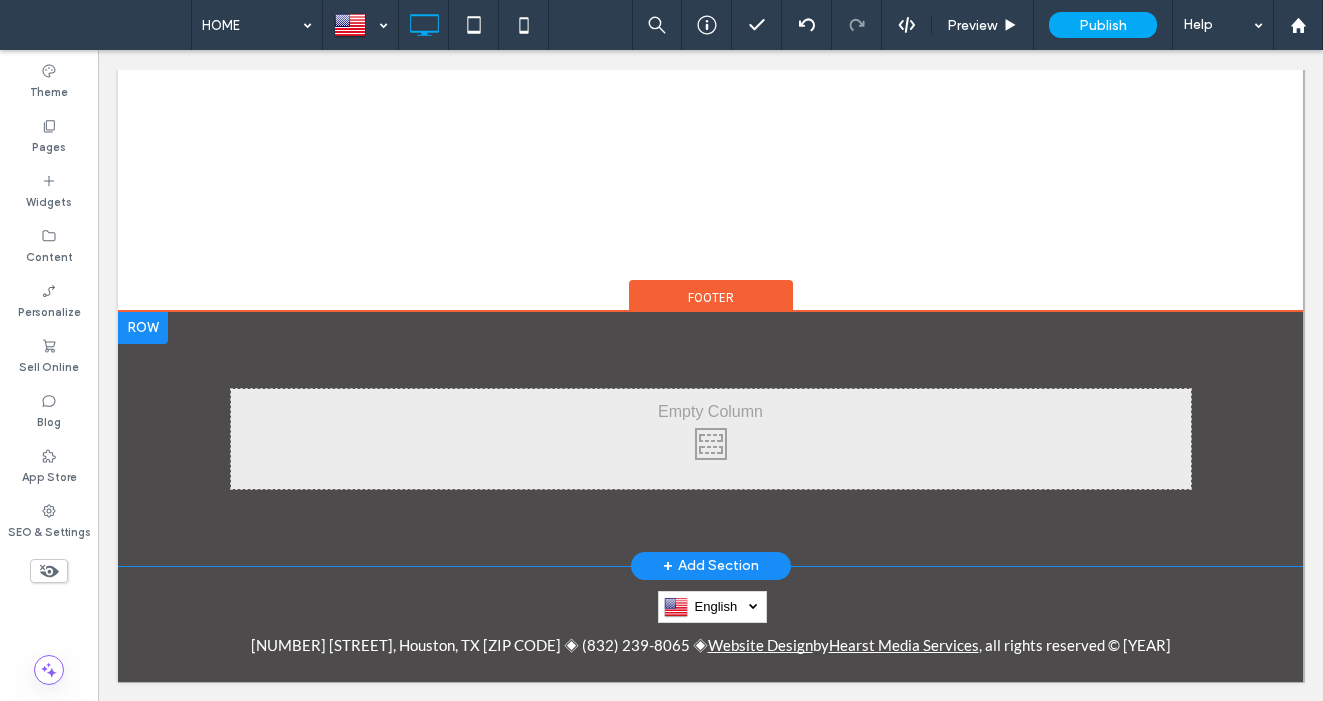 click at bounding box center (143, 328) 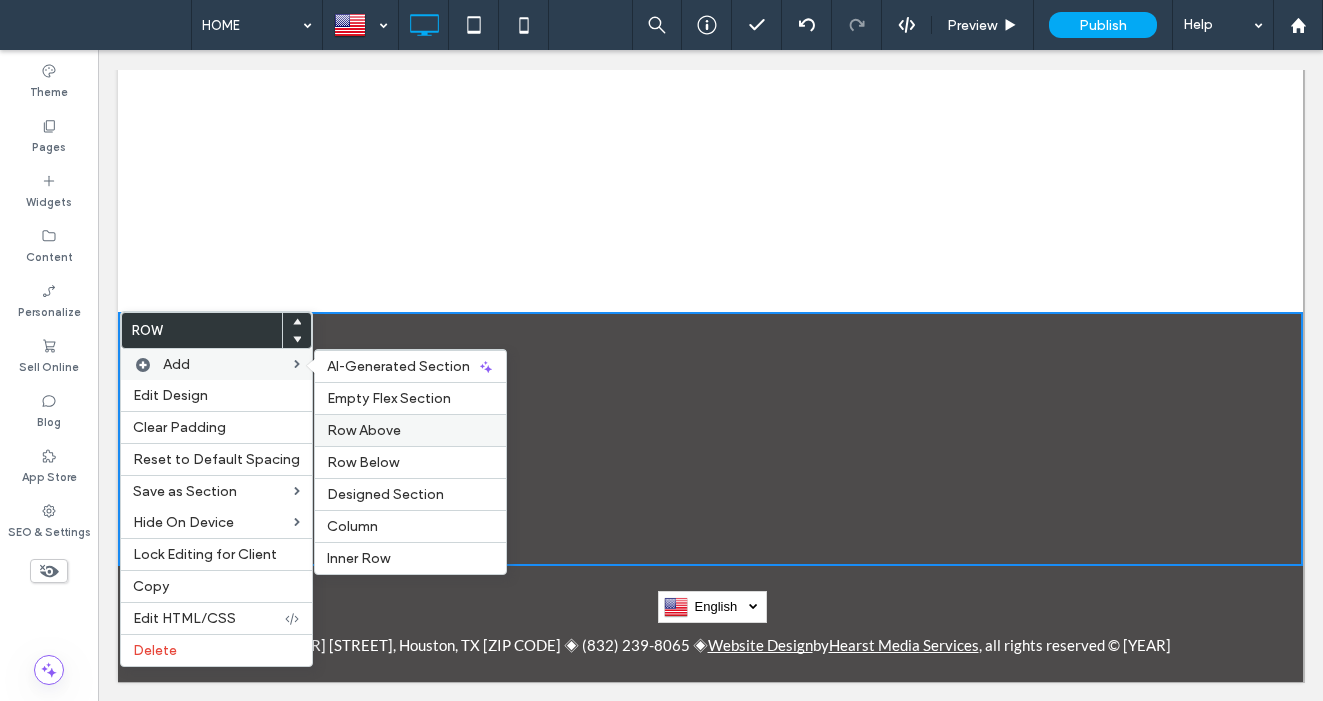 click on "Row Above" at bounding box center (364, 430) 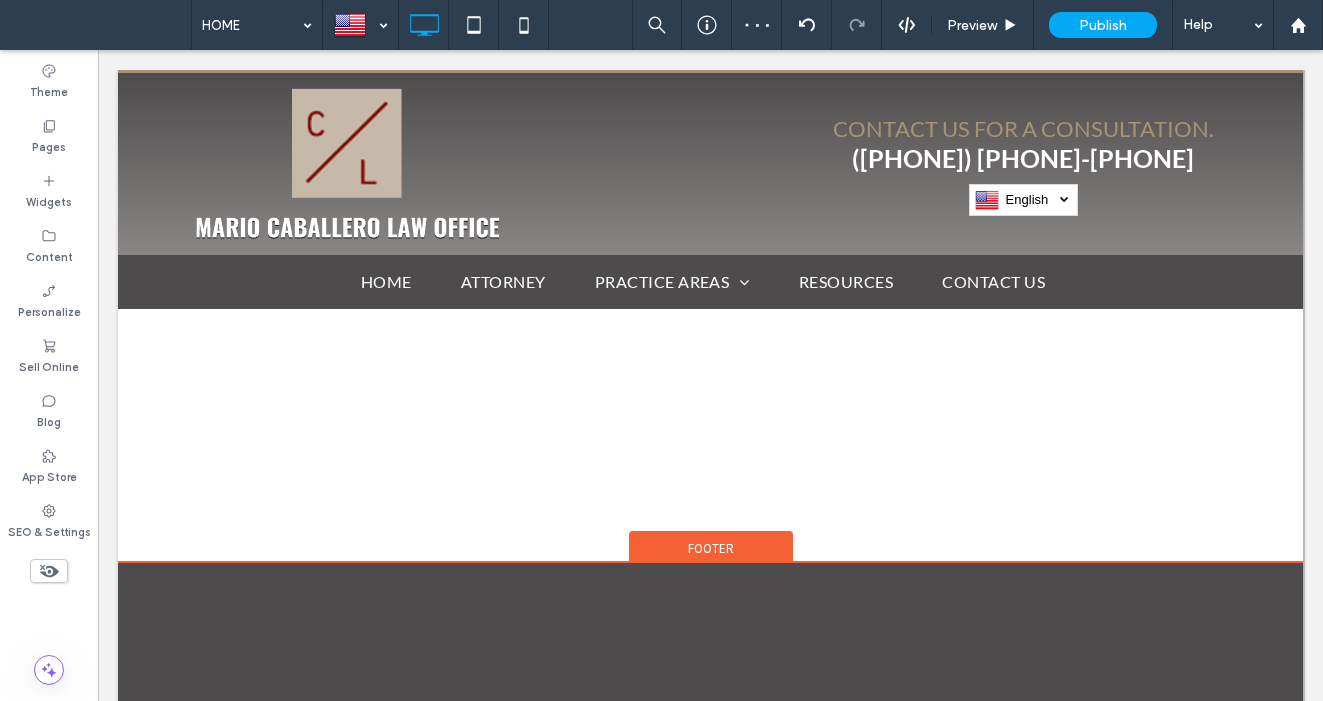 scroll, scrollTop: 505, scrollLeft: 0, axis: vertical 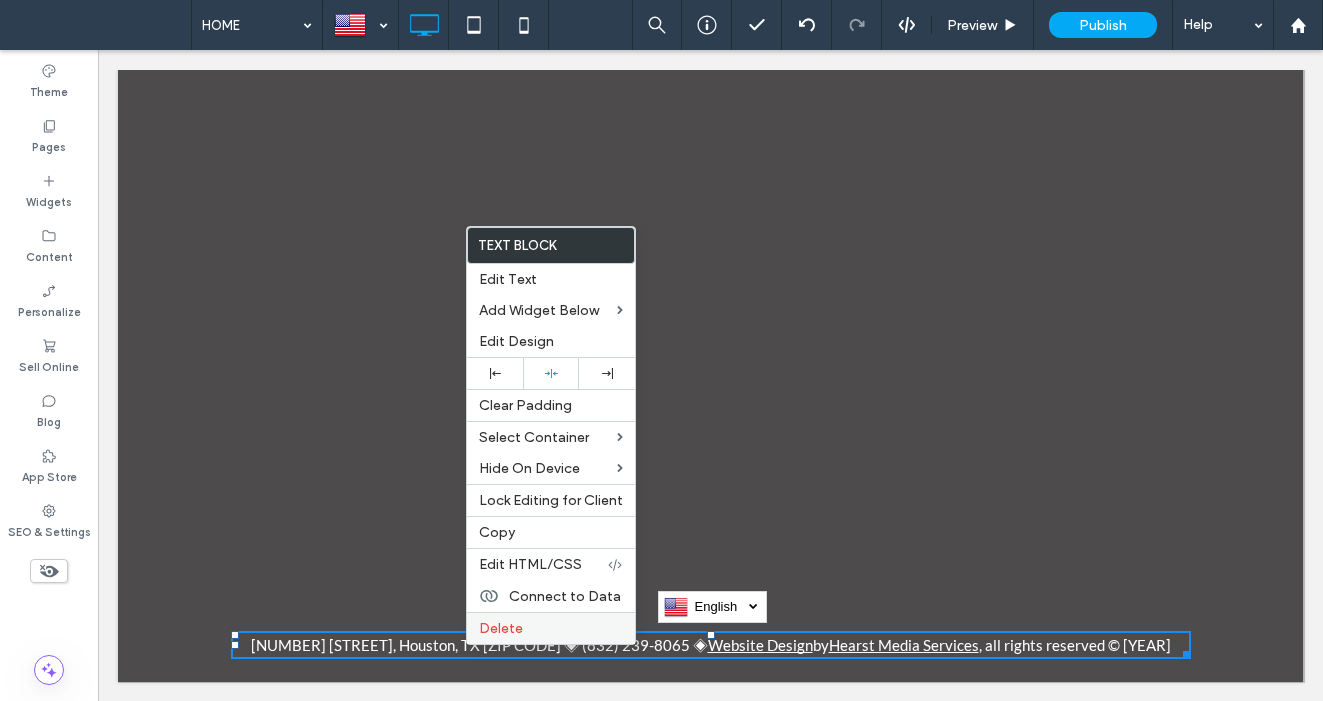 click on "Delete" at bounding box center [501, 628] 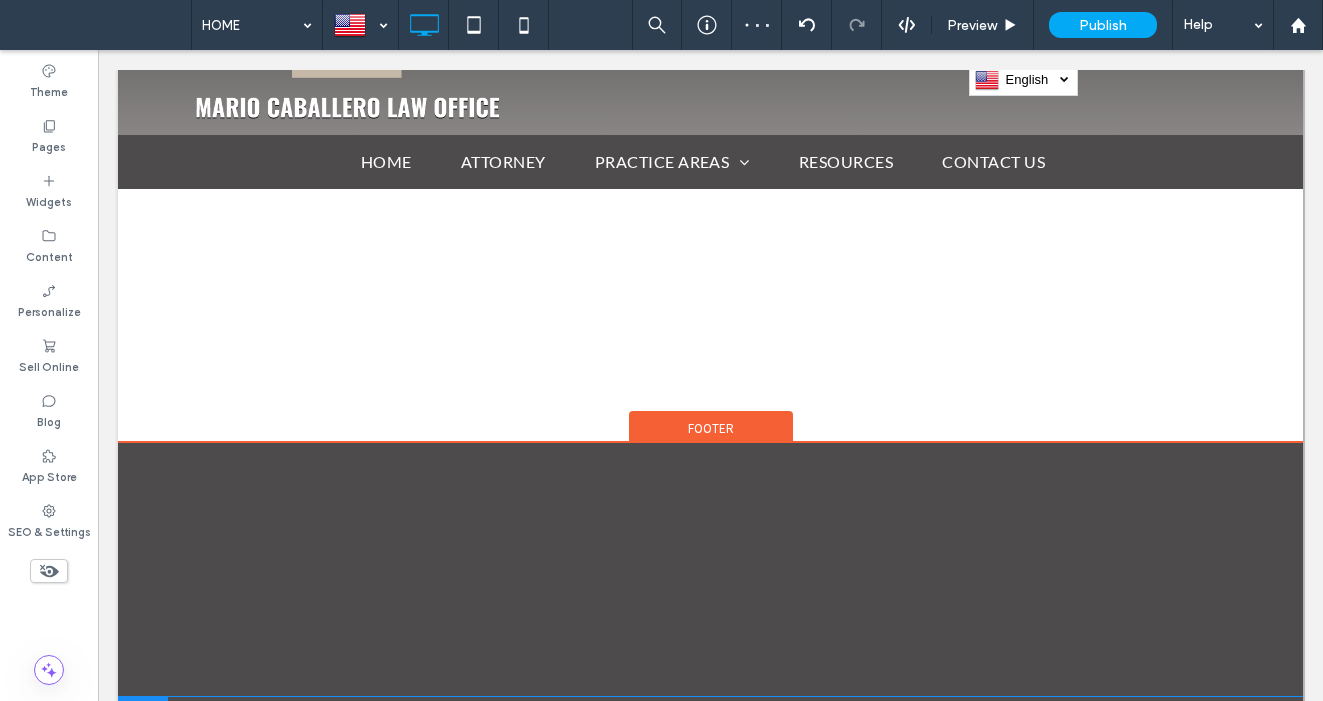 scroll, scrollTop: 0, scrollLeft: 0, axis: both 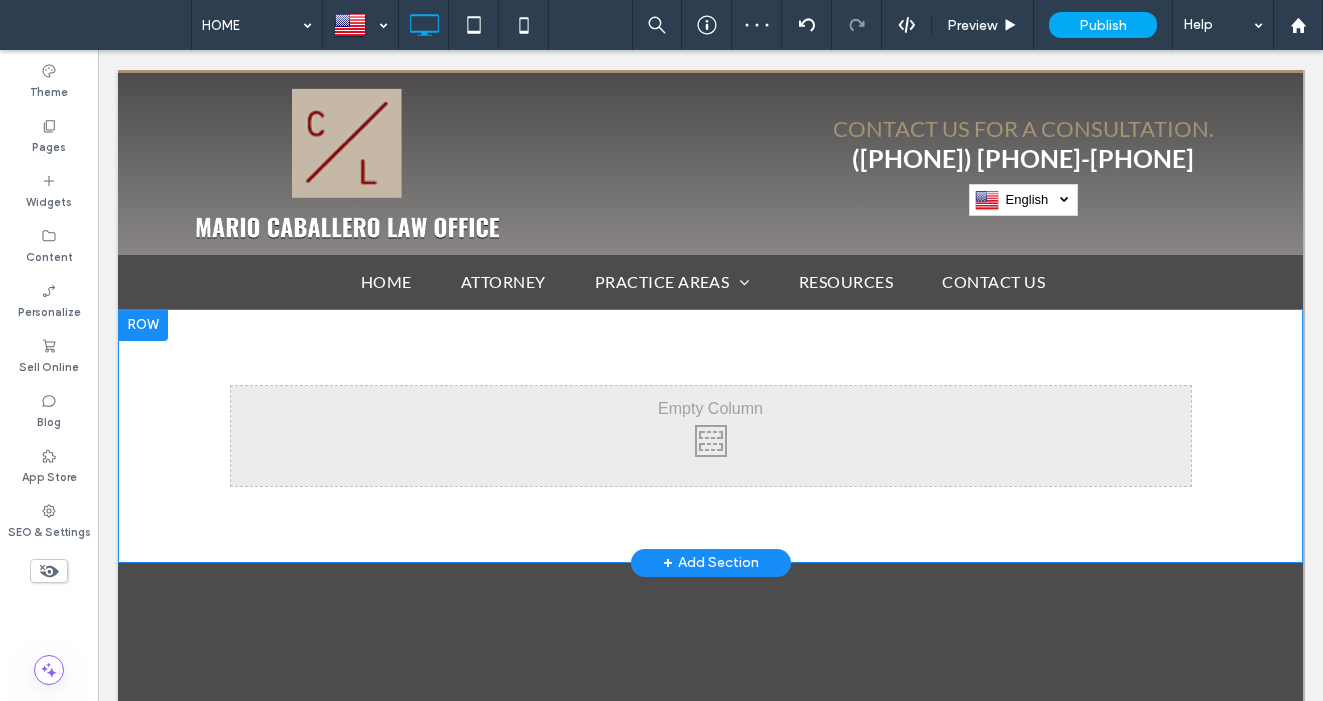 click at bounding box center (143, 325) 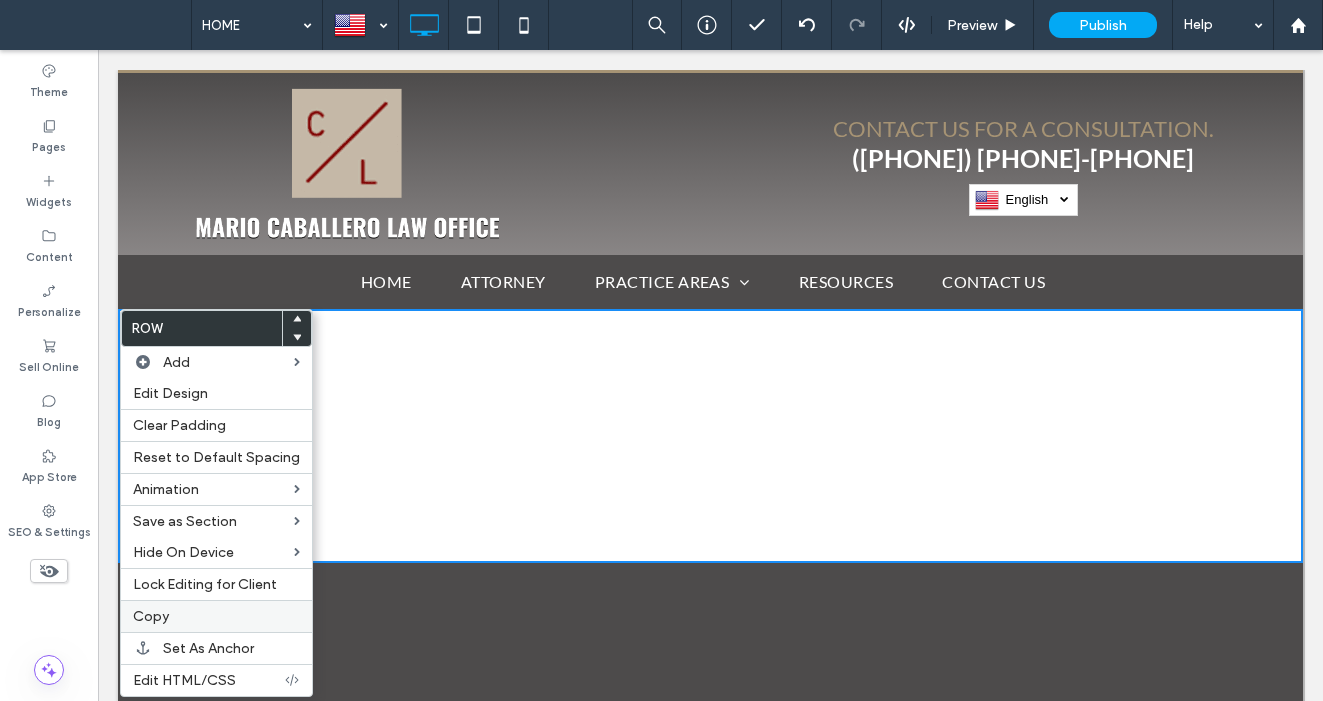 click on "Copy" at bounding box center (216, 616) 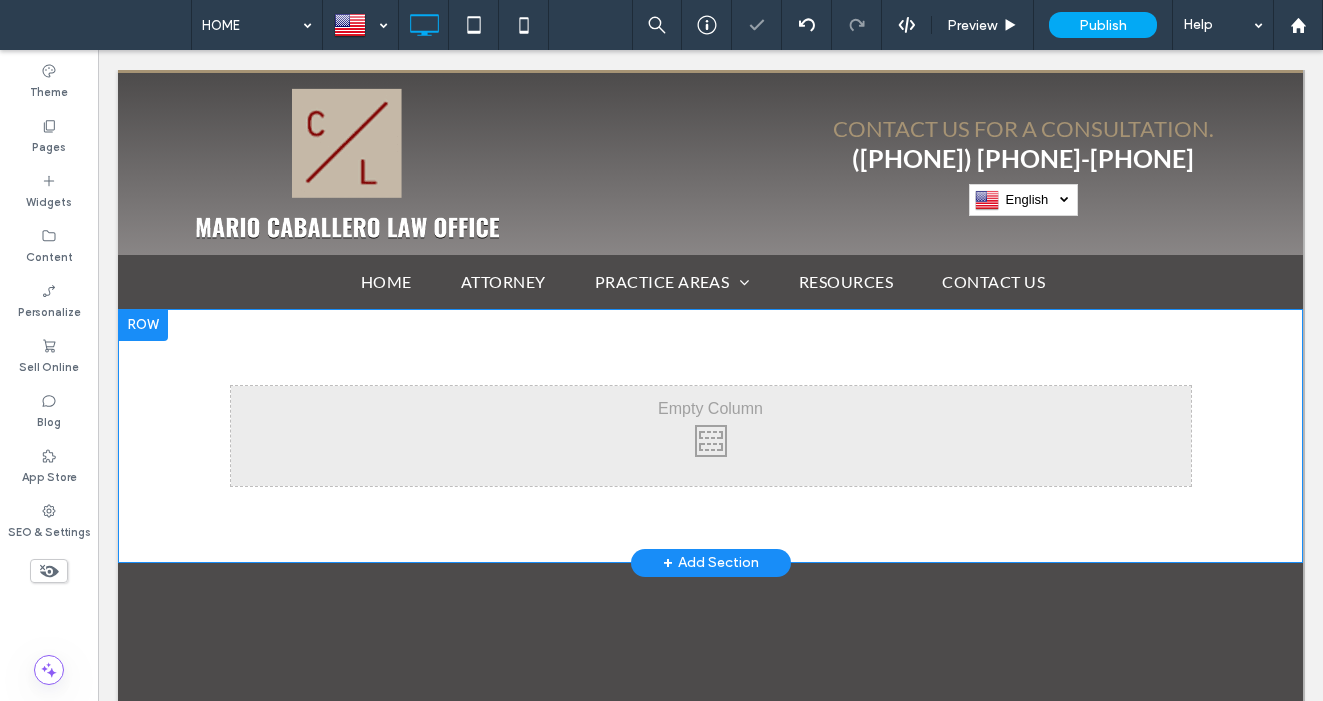 click at bounding box center (143, 325) 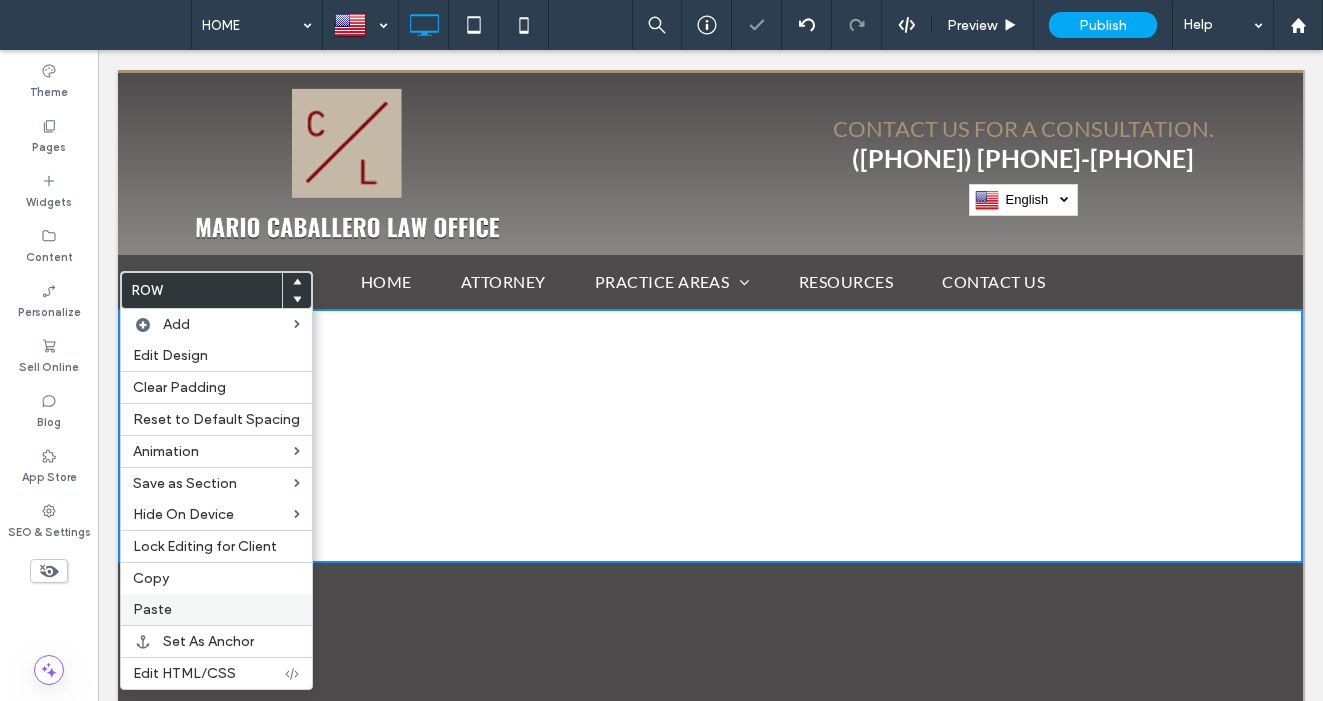 click on "Paste" at bounding box center [216, 609] 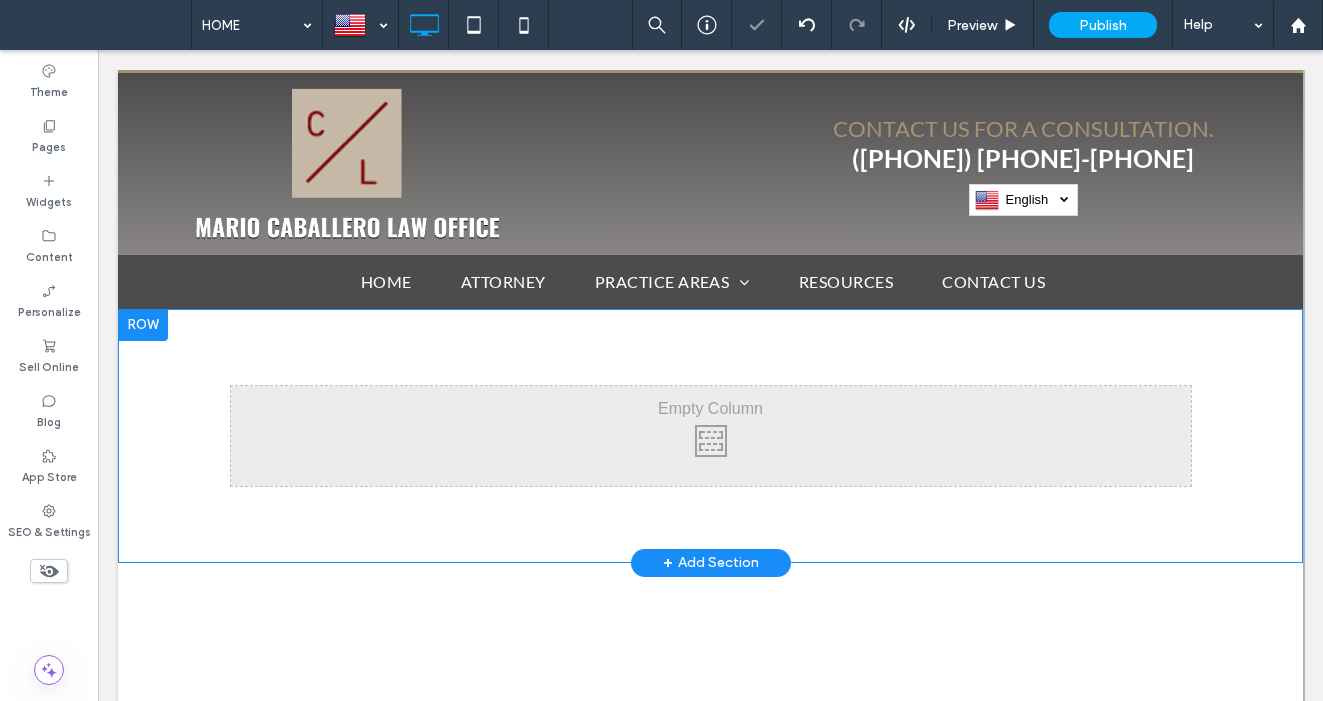 click at bounding box center (143, 325) 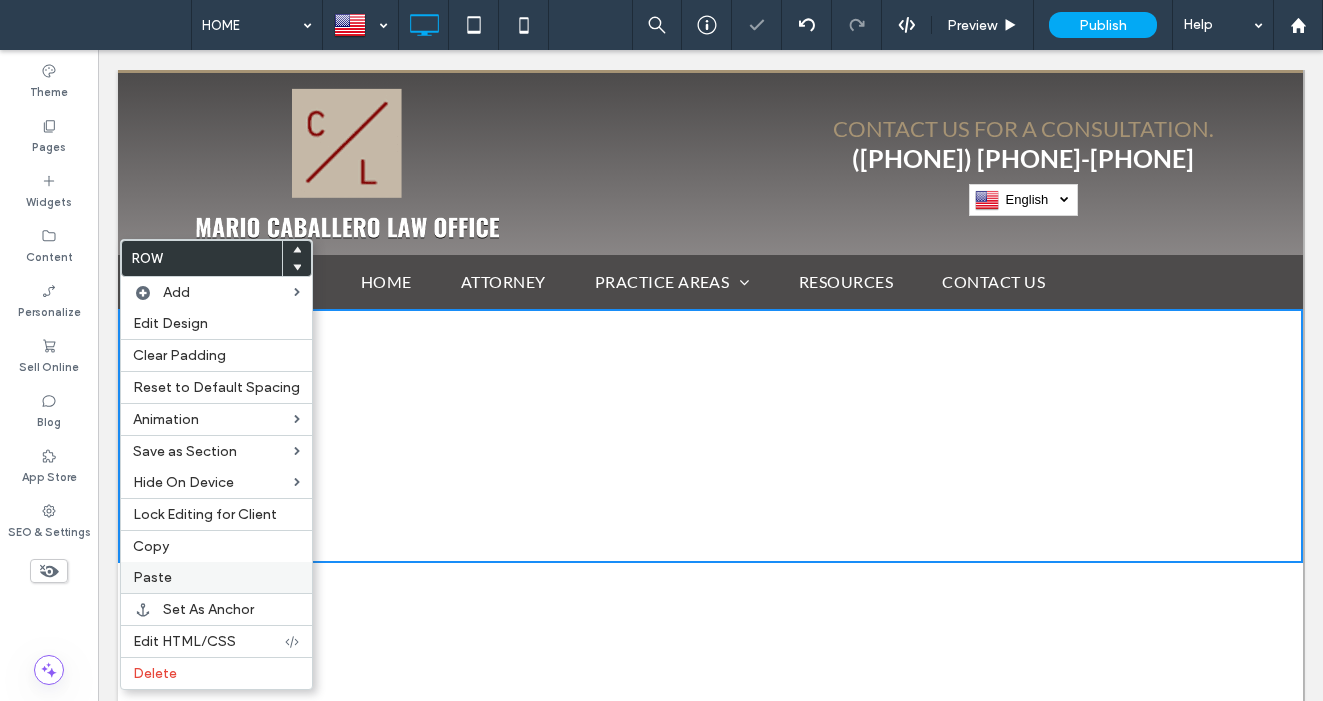 click on "Paste" at bounding box center (152, 577) 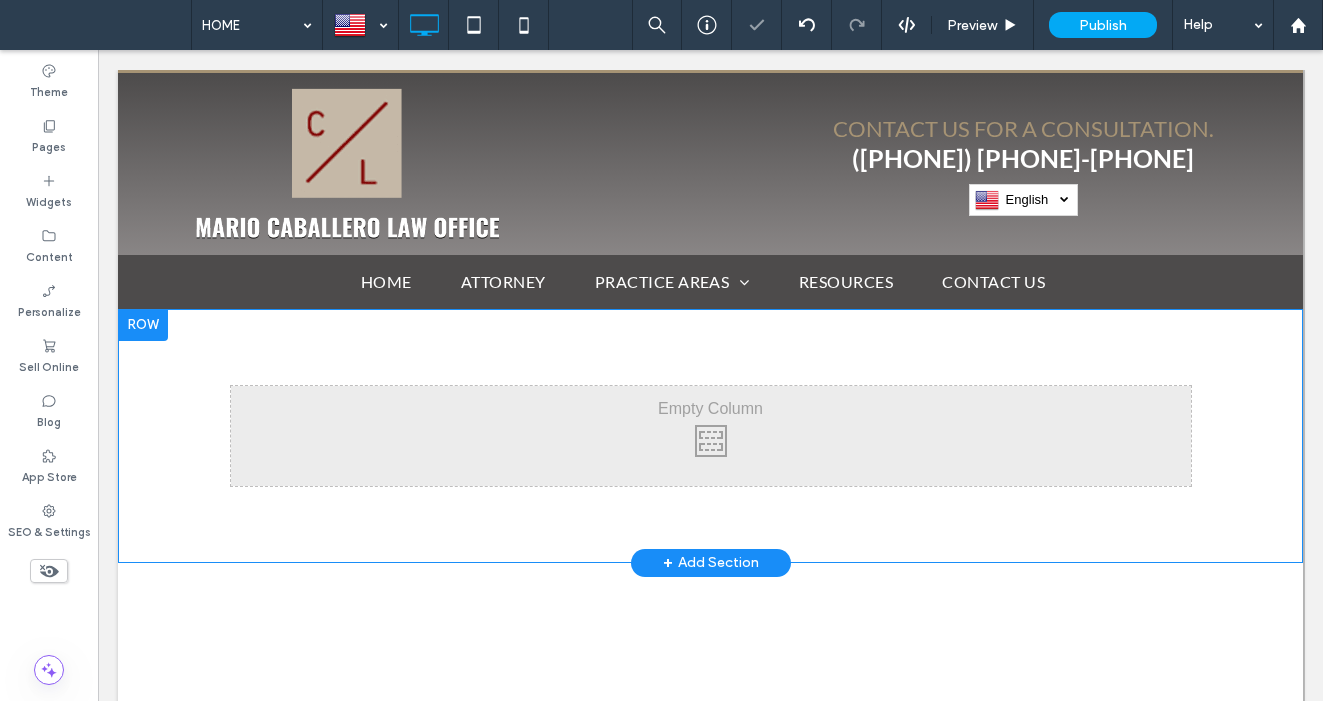 click at bounding box center (143, 325) 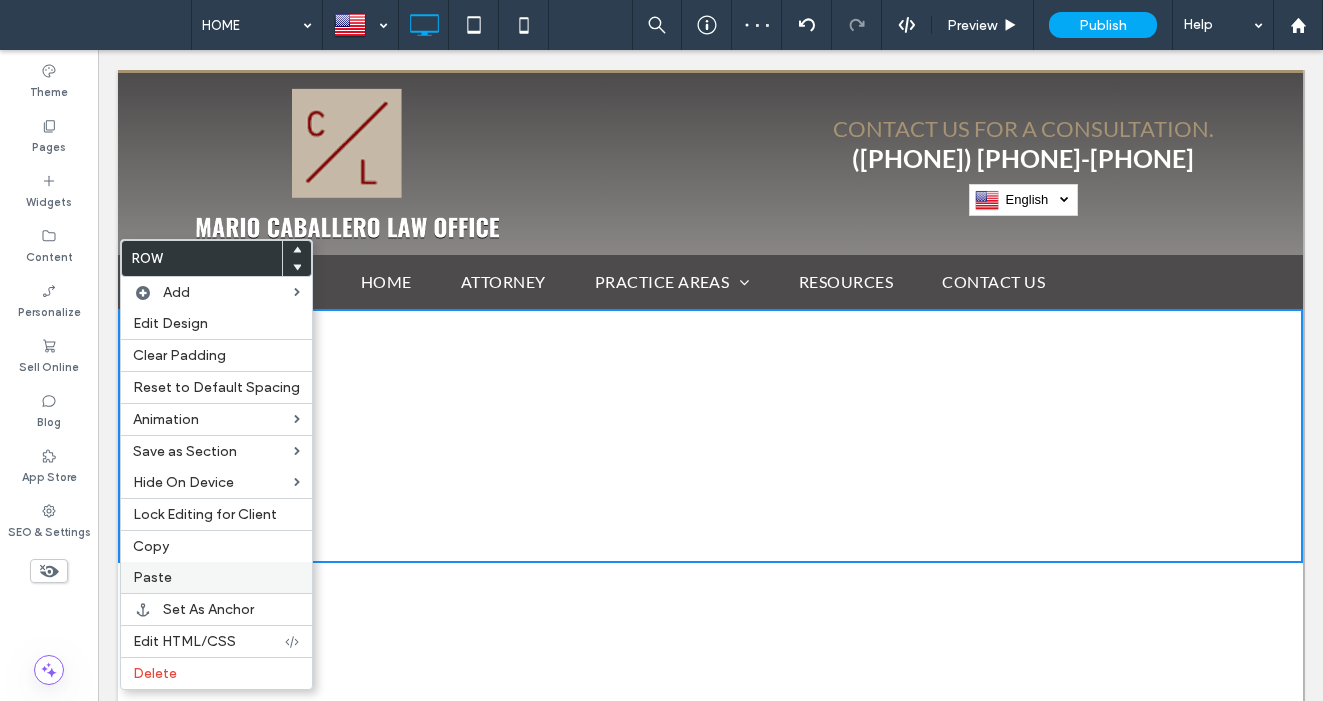 click on "Paste" at bounding box center (216, 577) 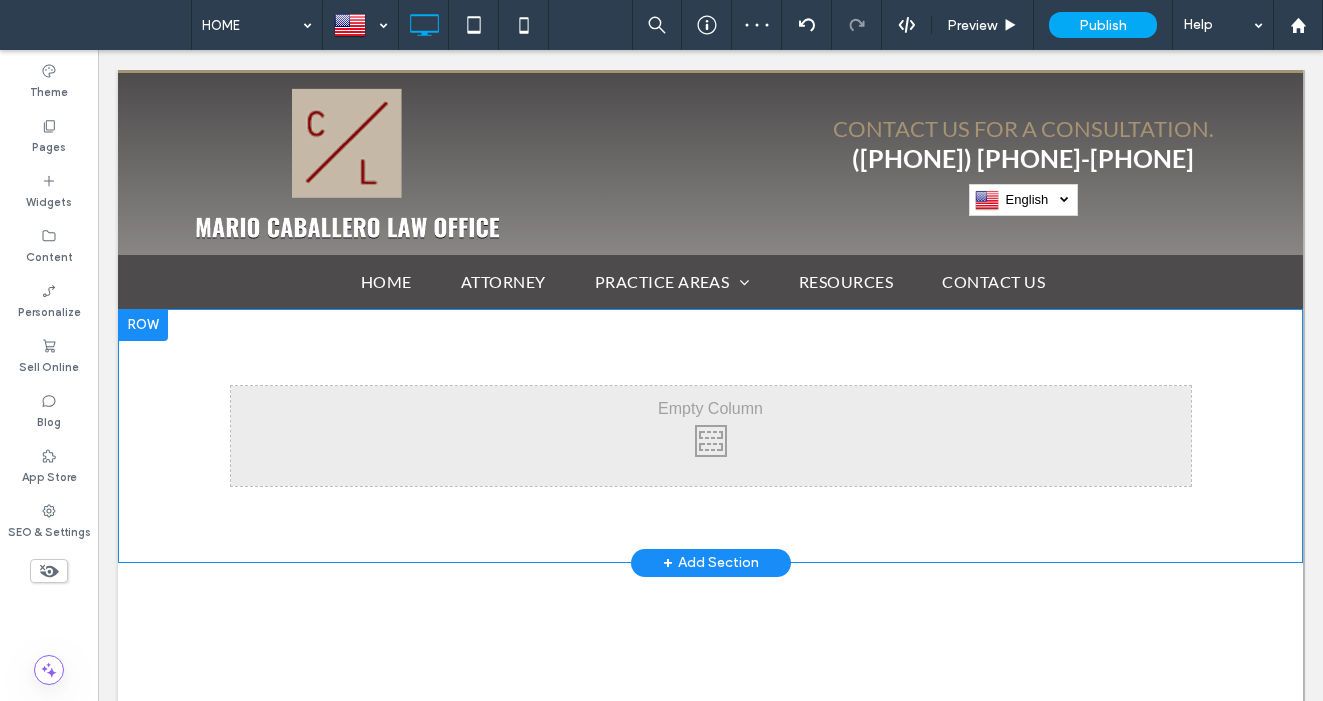 click at bounding box center [143, 325] 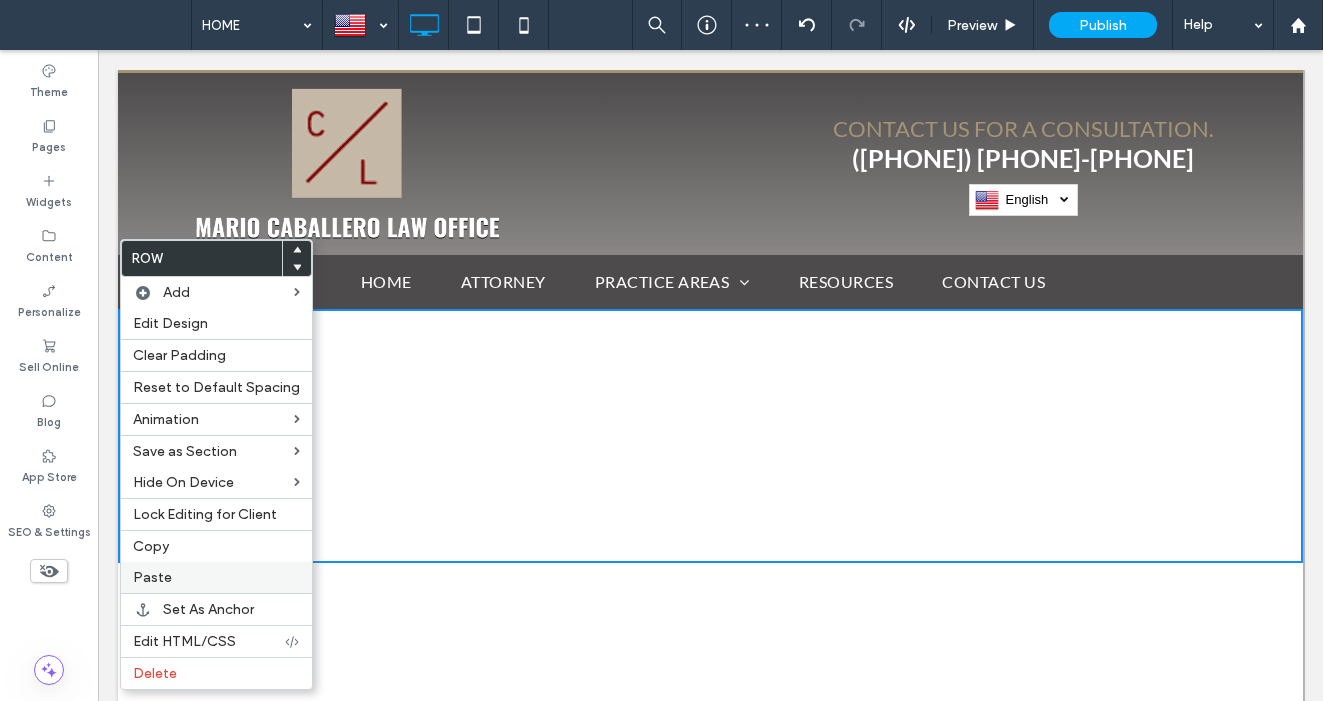 click on "Paste" at bounding box center (216, 577) 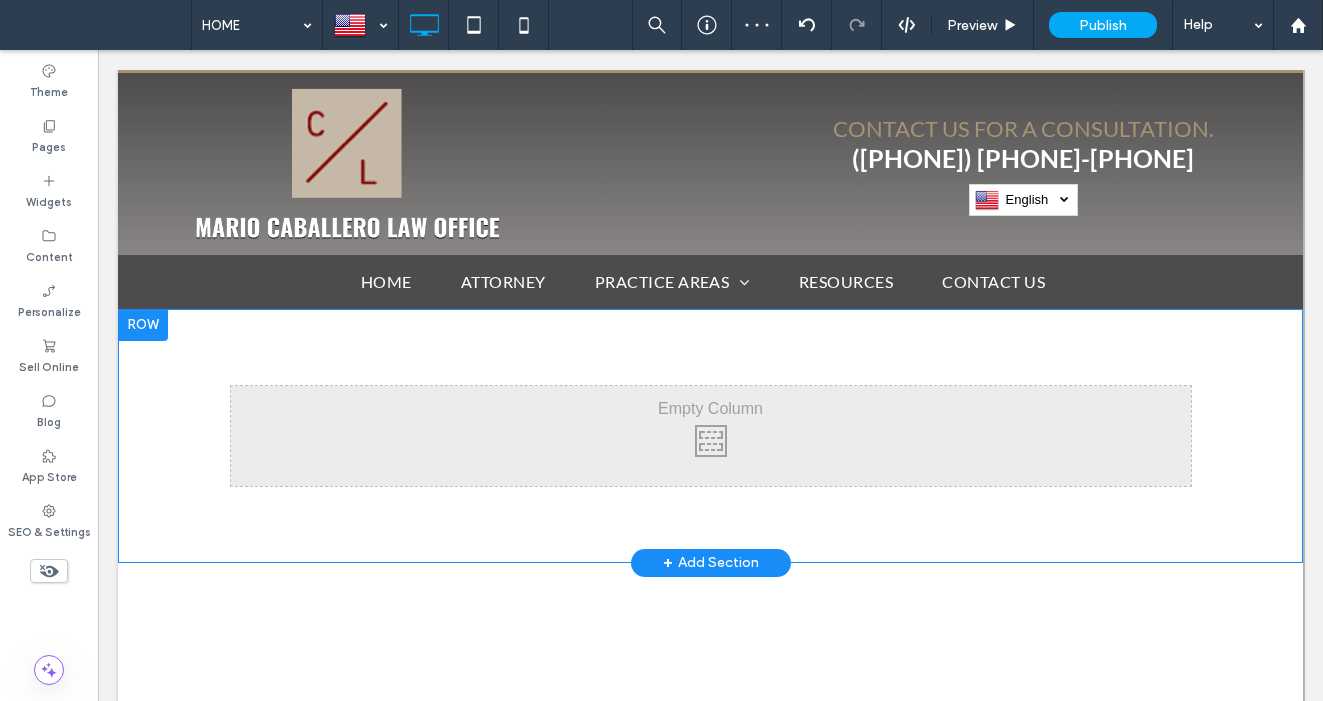 click at bounding box center [143, 325] 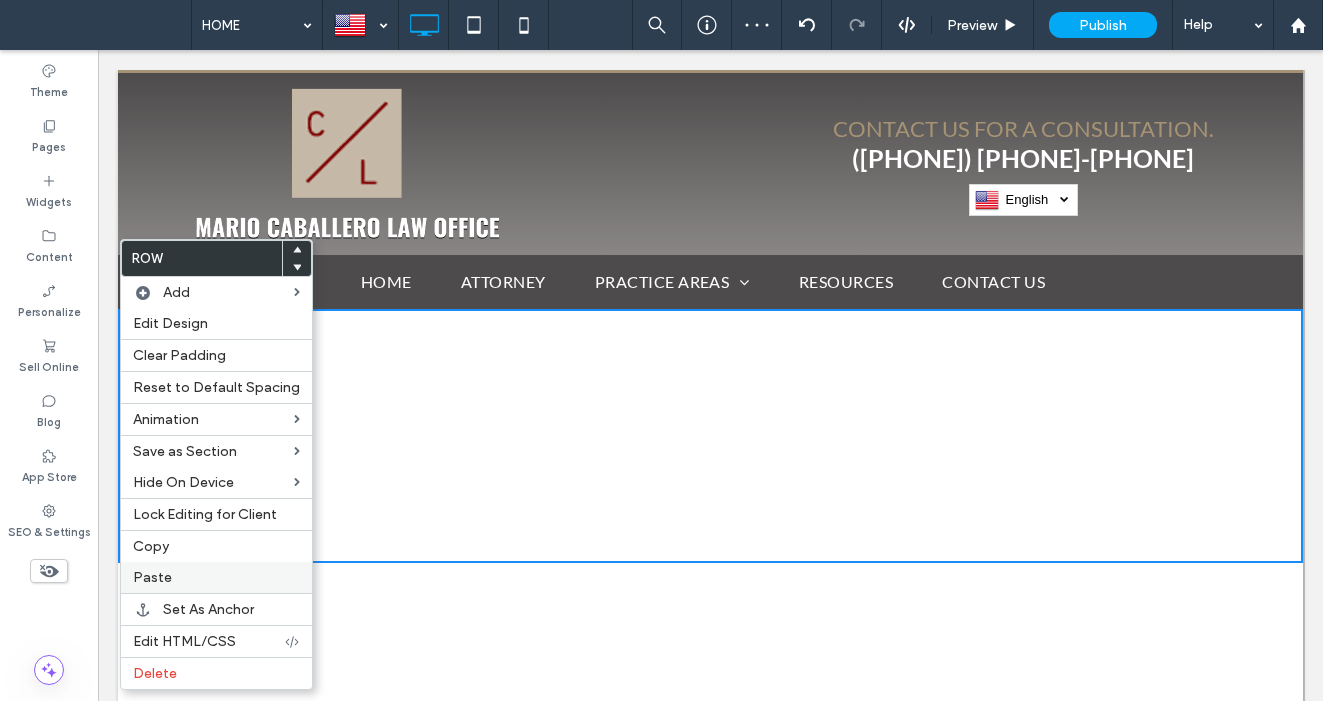 click on "Paste" at bounding box center (216, 577) 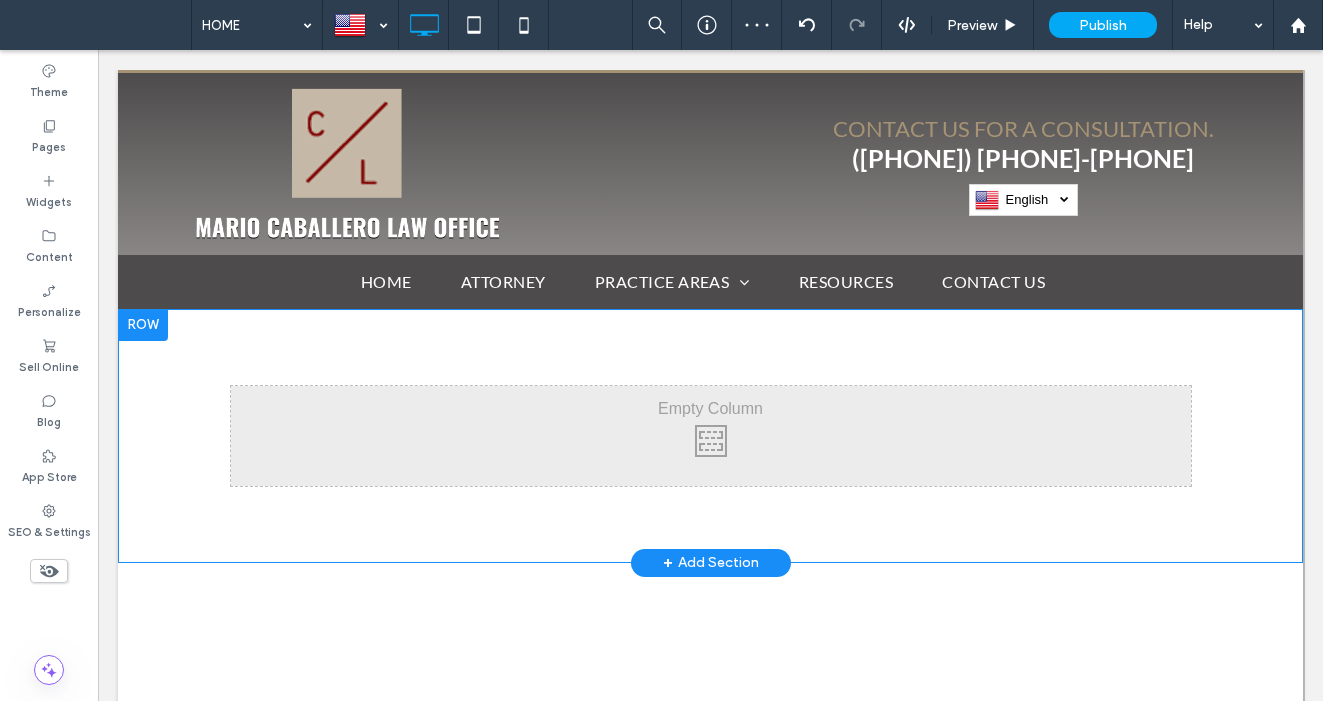 click at bounding box center (143, 325) 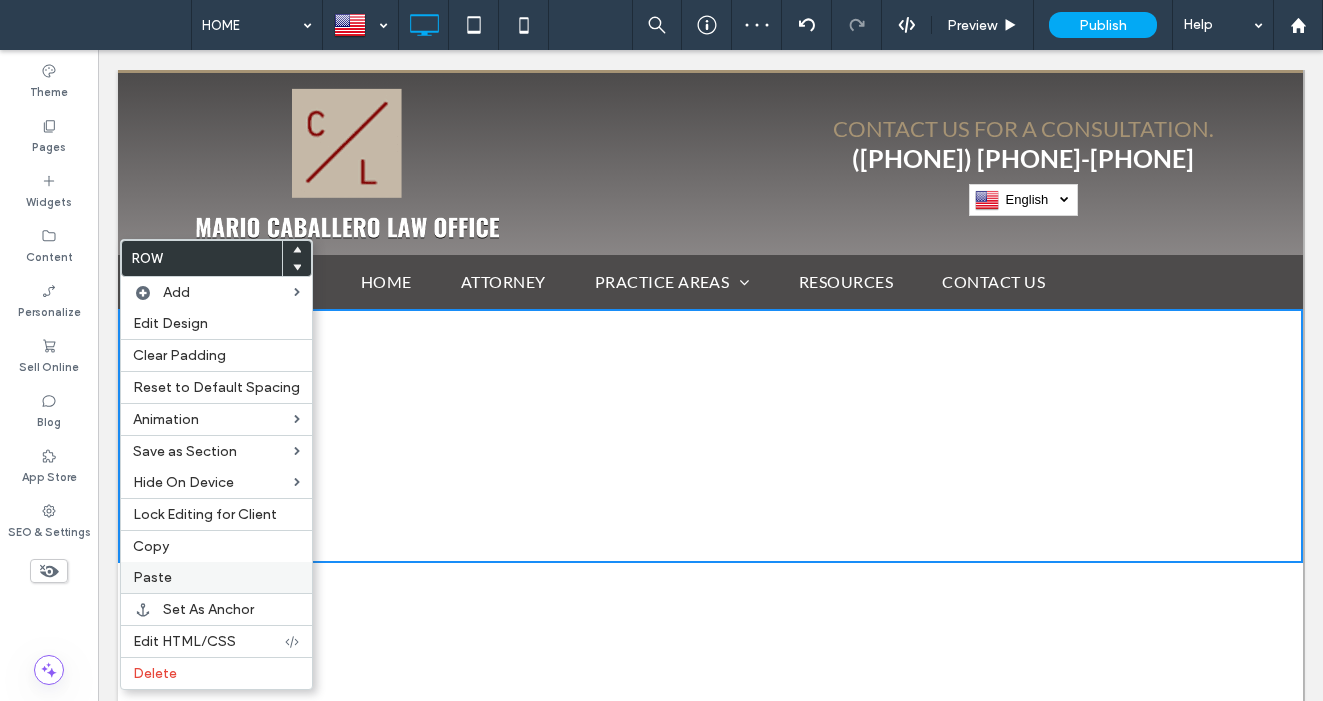 click on "Paste" at bounding box center [216, 577] 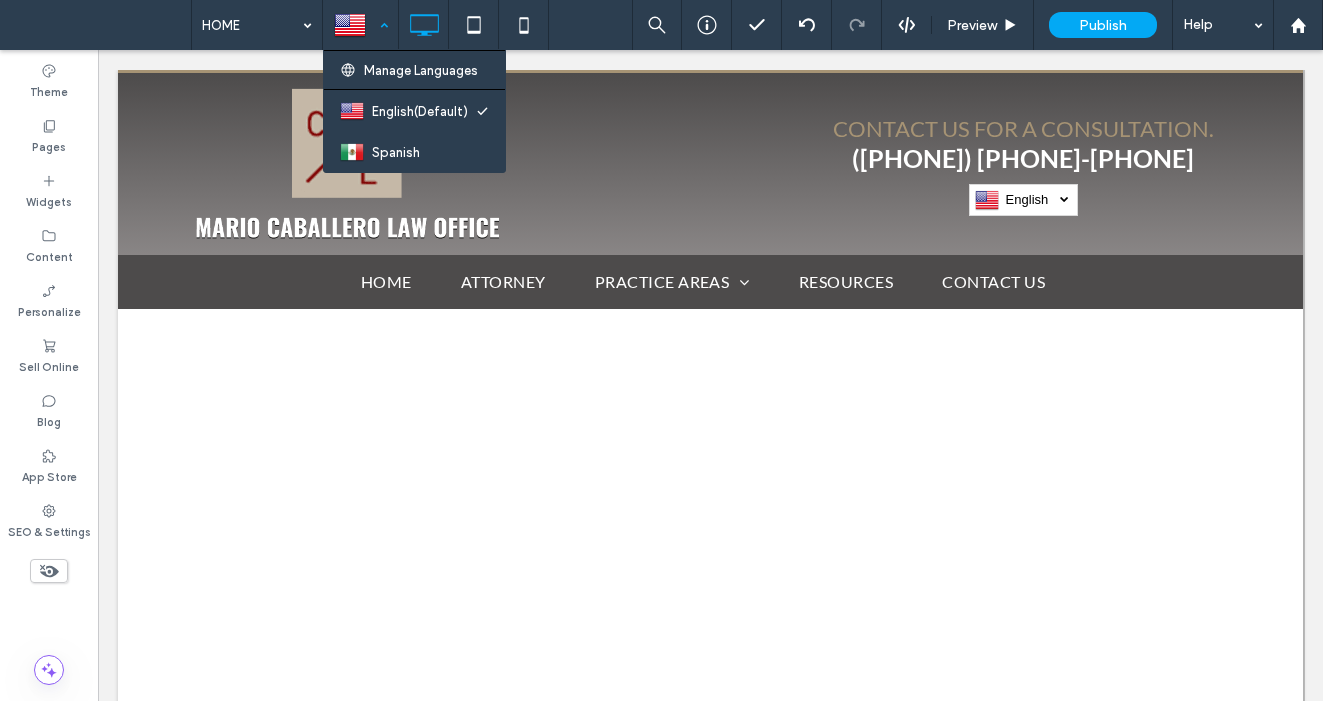 click at bounding box center (360, 25) 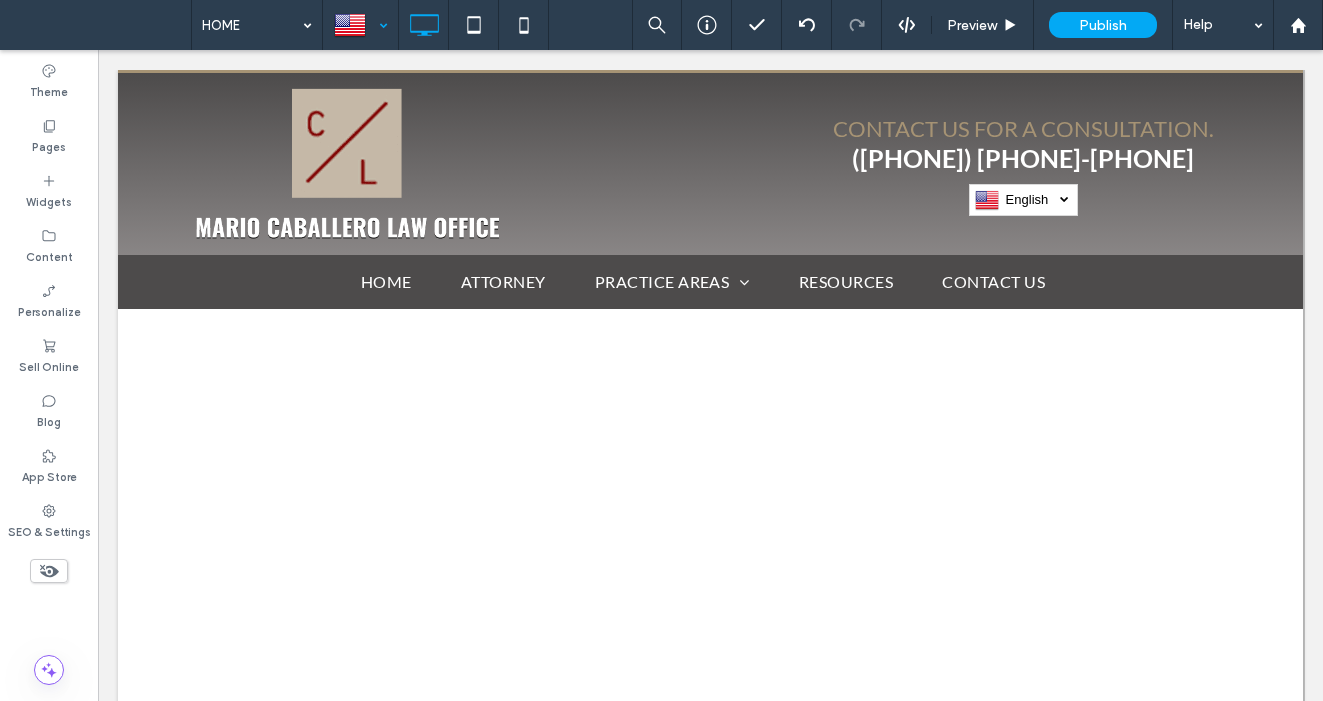 click at bounding box center (360, 25) 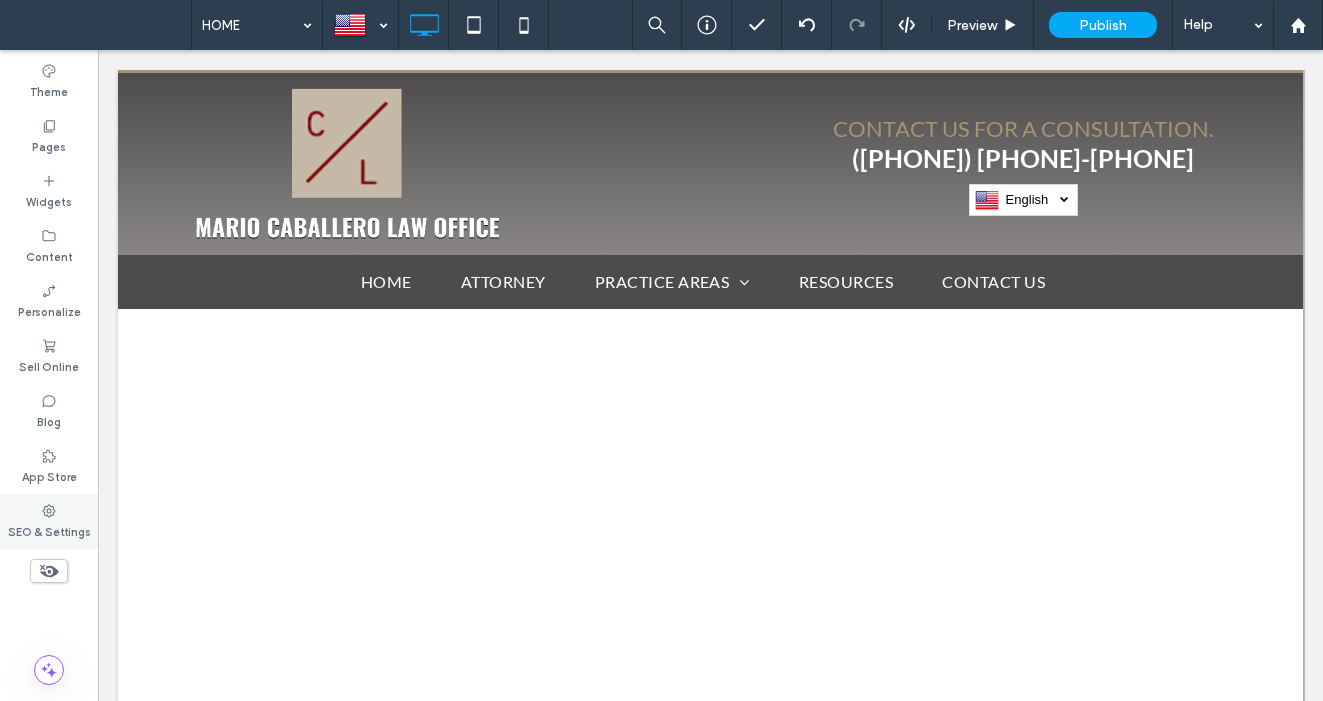 click on "SEO & Settings" at bounding box center [49, 530] 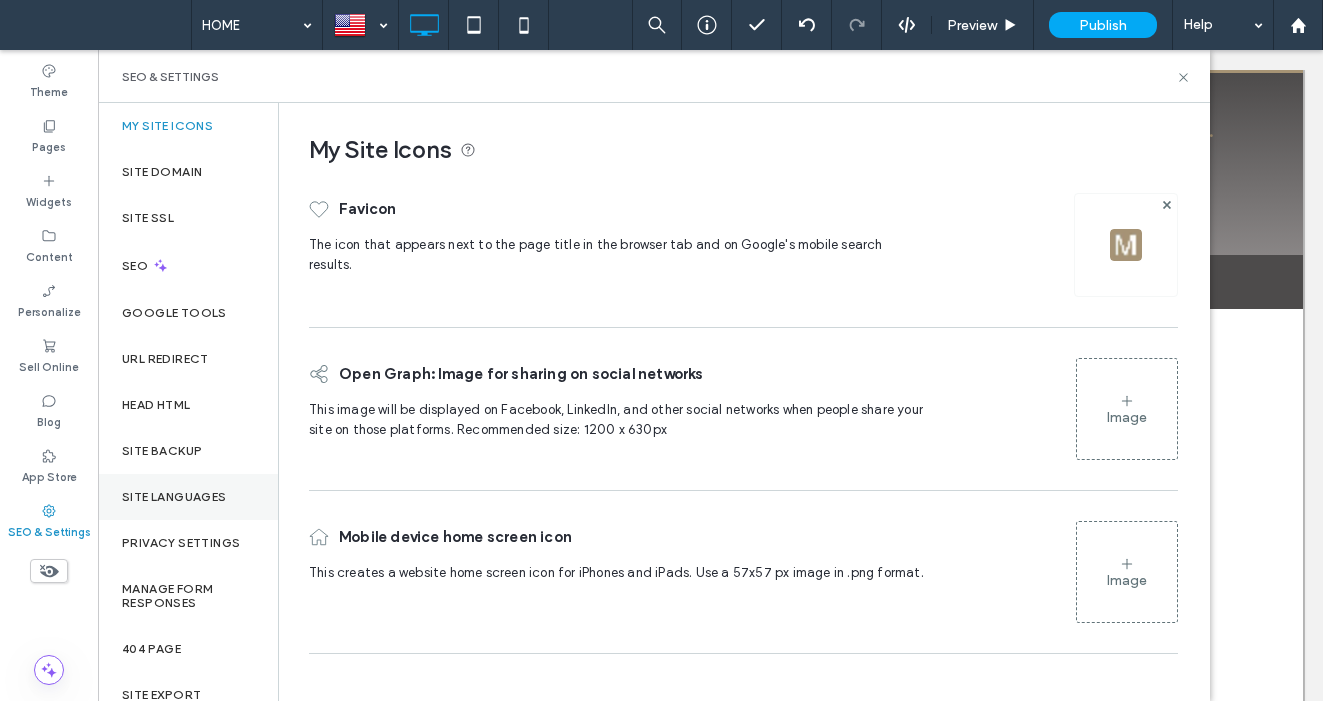 click on "Site Languages" at bounding box center (174, 497) 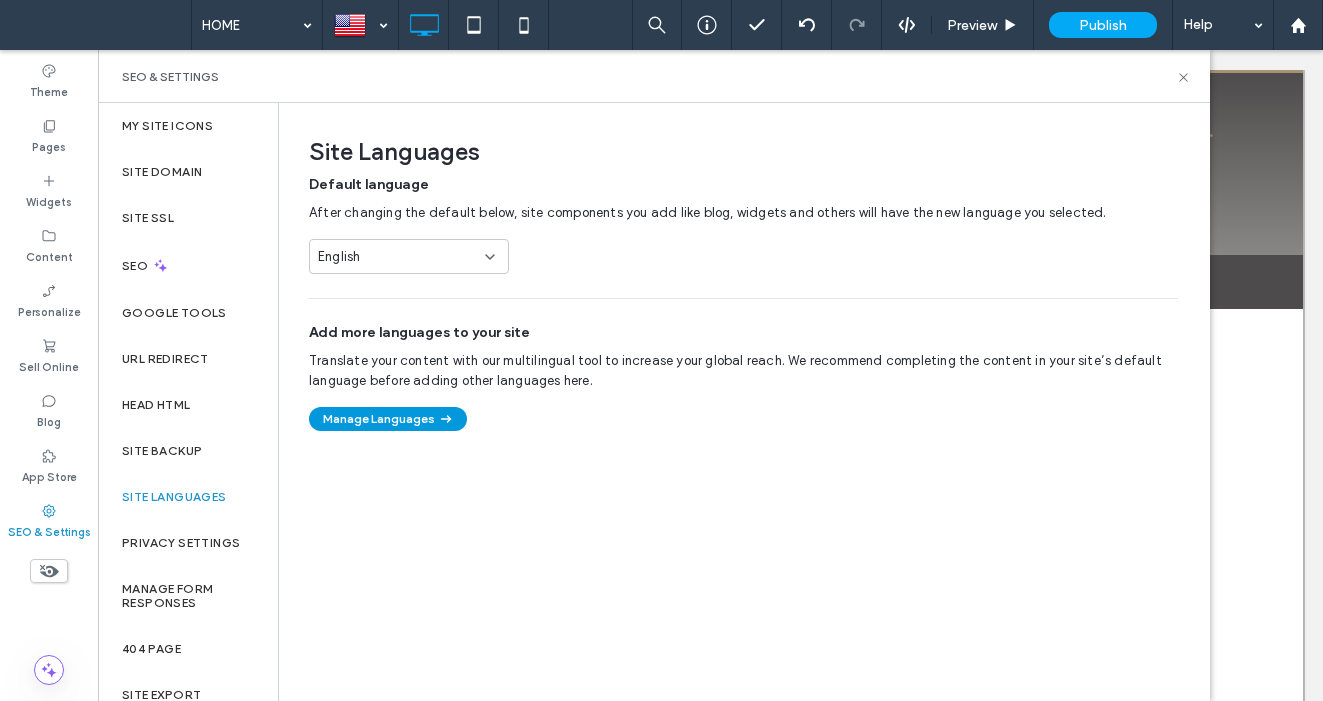 click 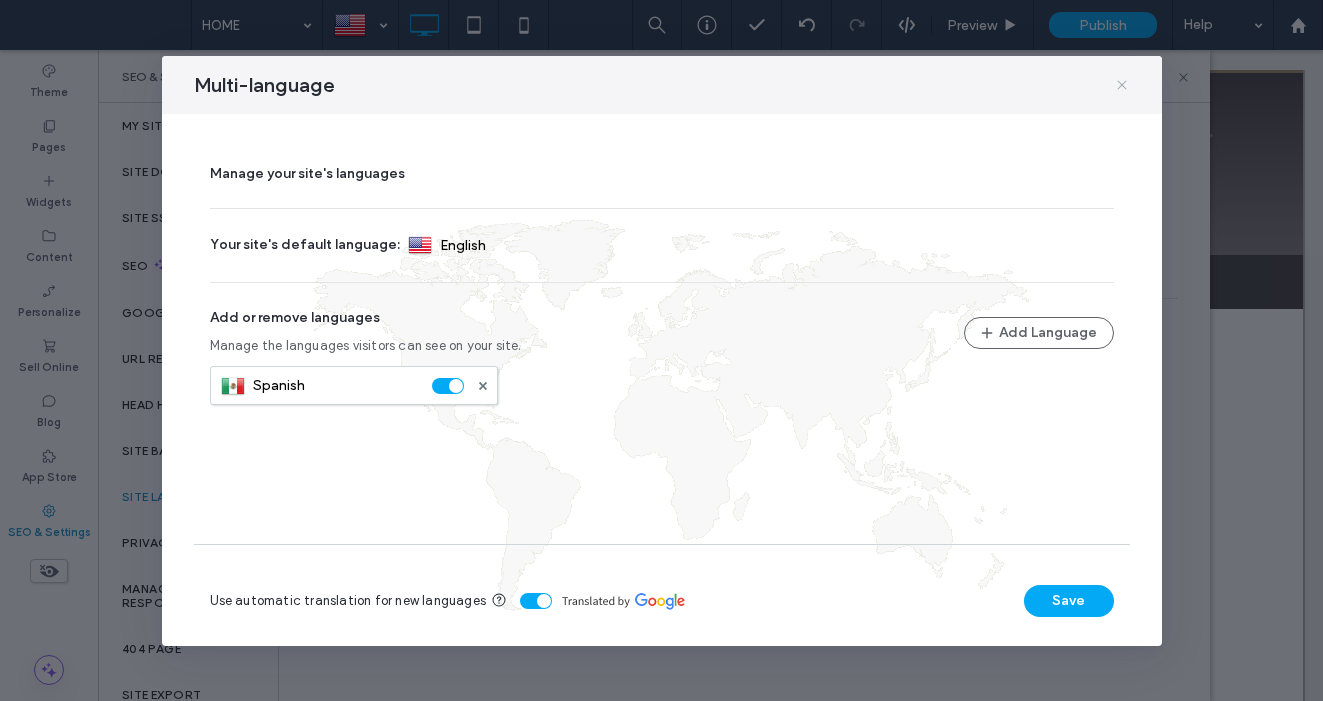 click 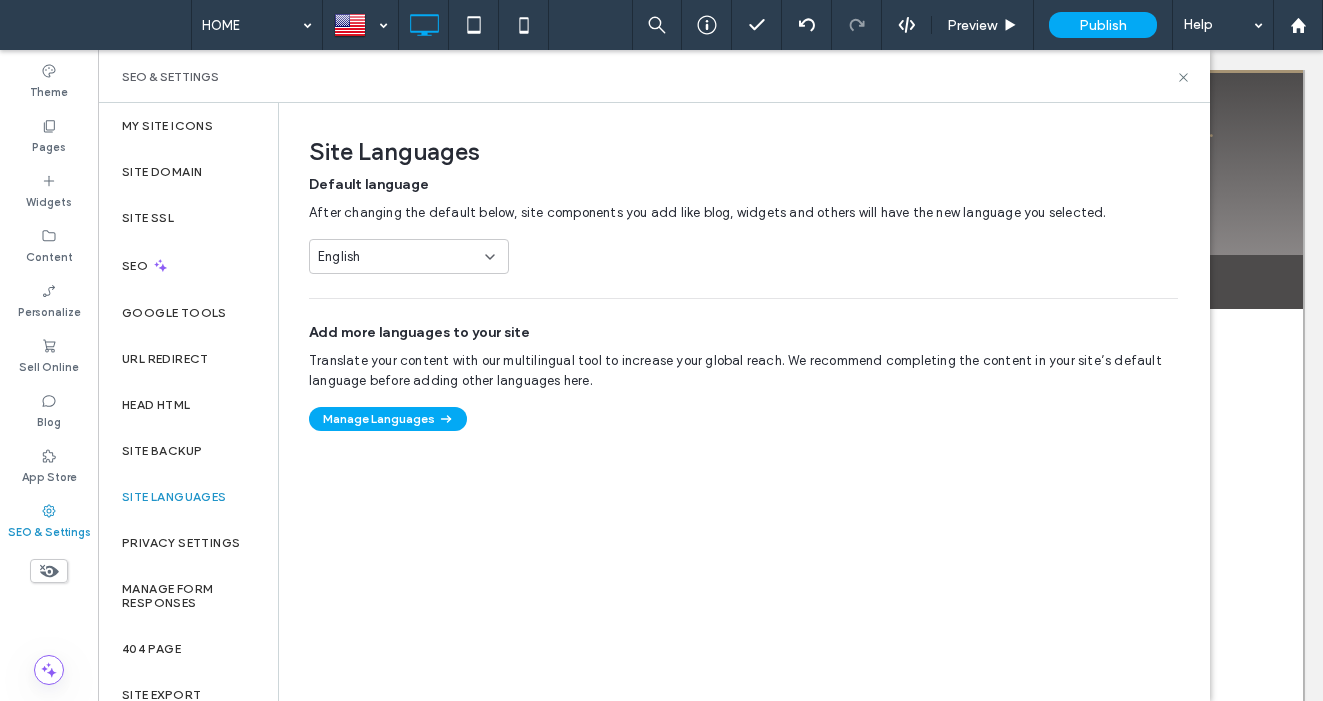 click on "English" at bounding box center (397, 257) 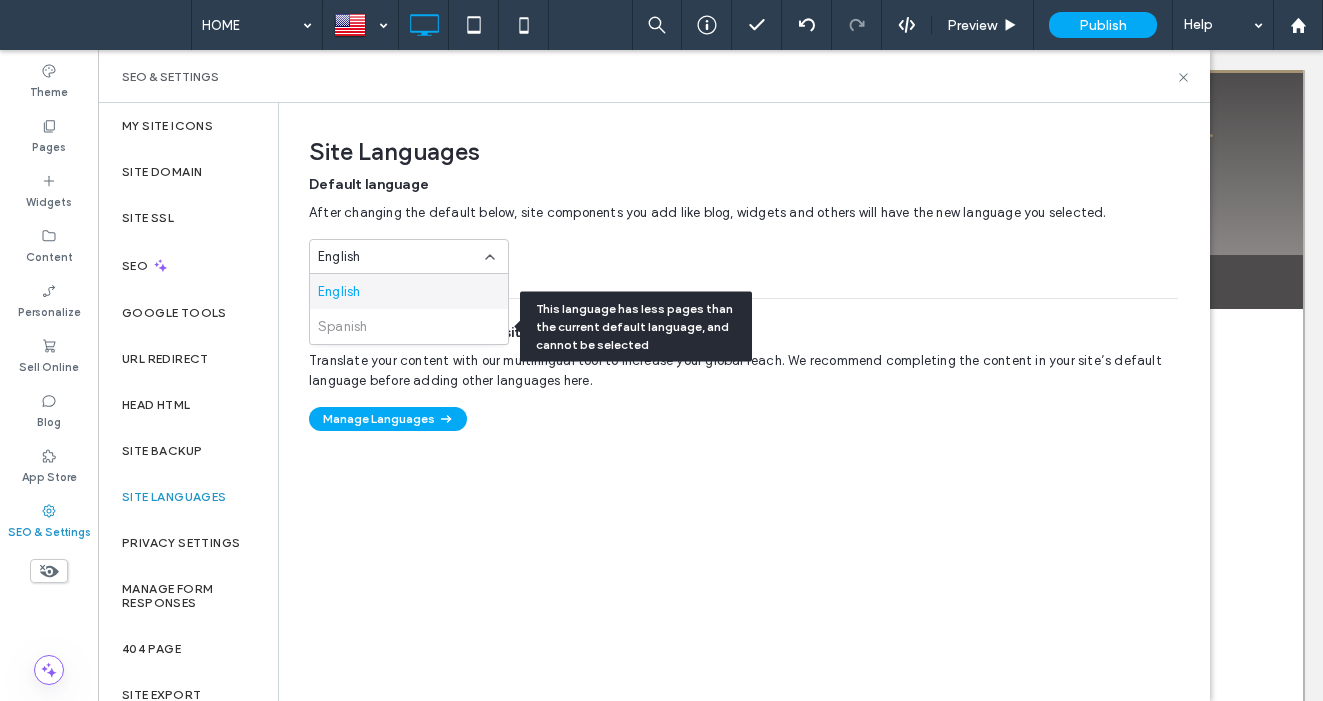 click on "Spanish" at bounding box center (409, 326) 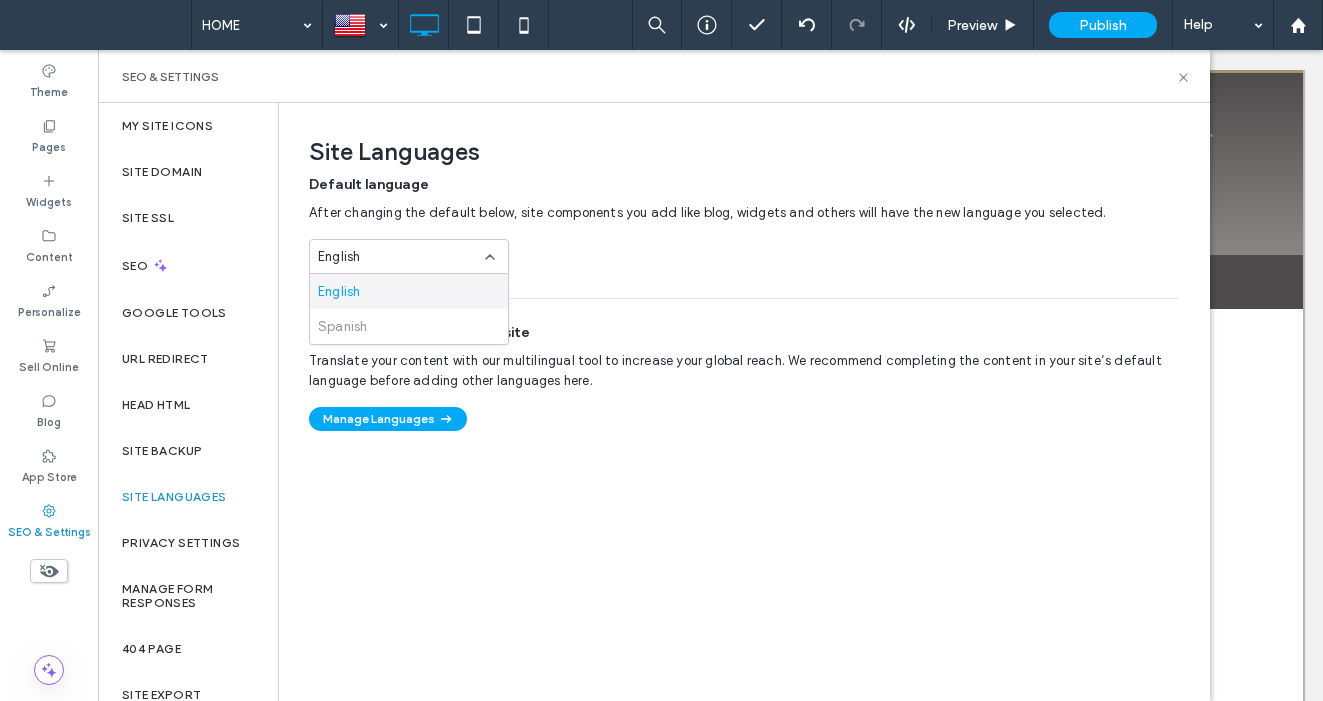 click on "Default language After changing the default below, site components you add like blog, widgets and others will have the new language you selected. English" at bounding box center [743, 224] 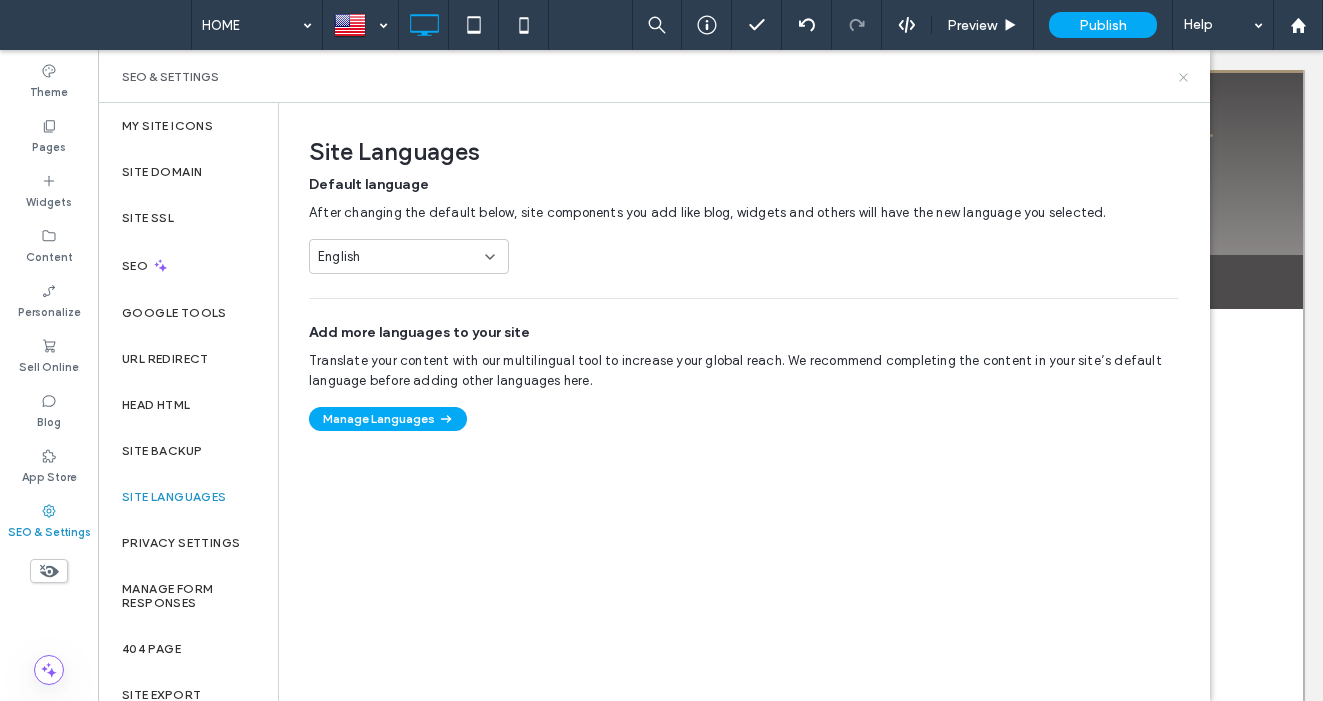 click 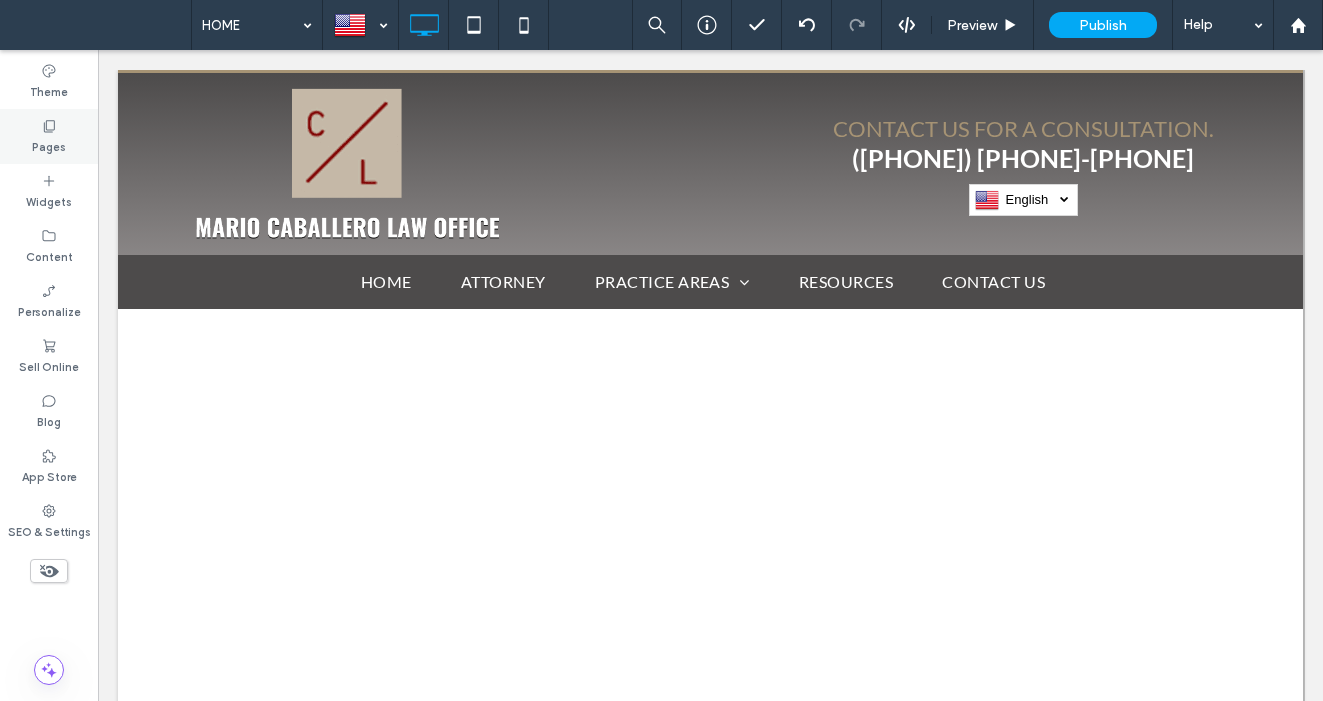 click on "Pages" at bounding box center [49, 145] 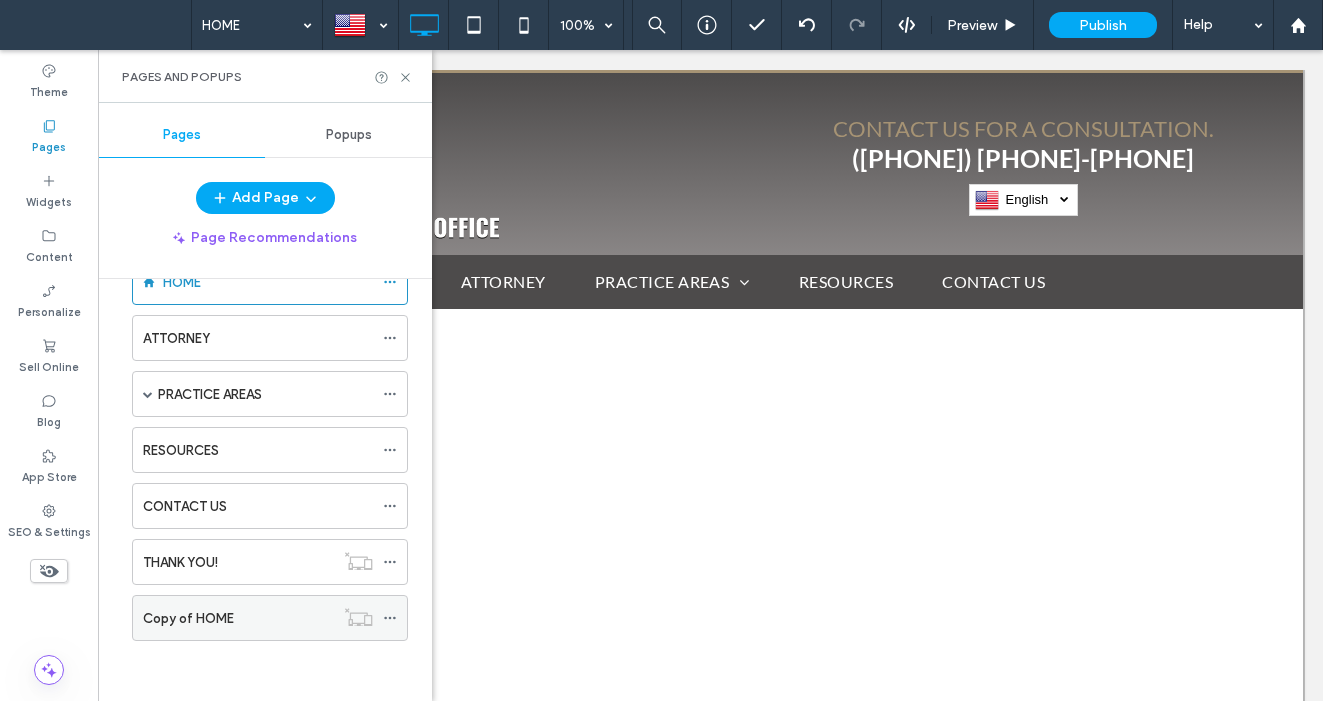 scroll, scrollTop: 0, scrollLeft: 0, axis: both 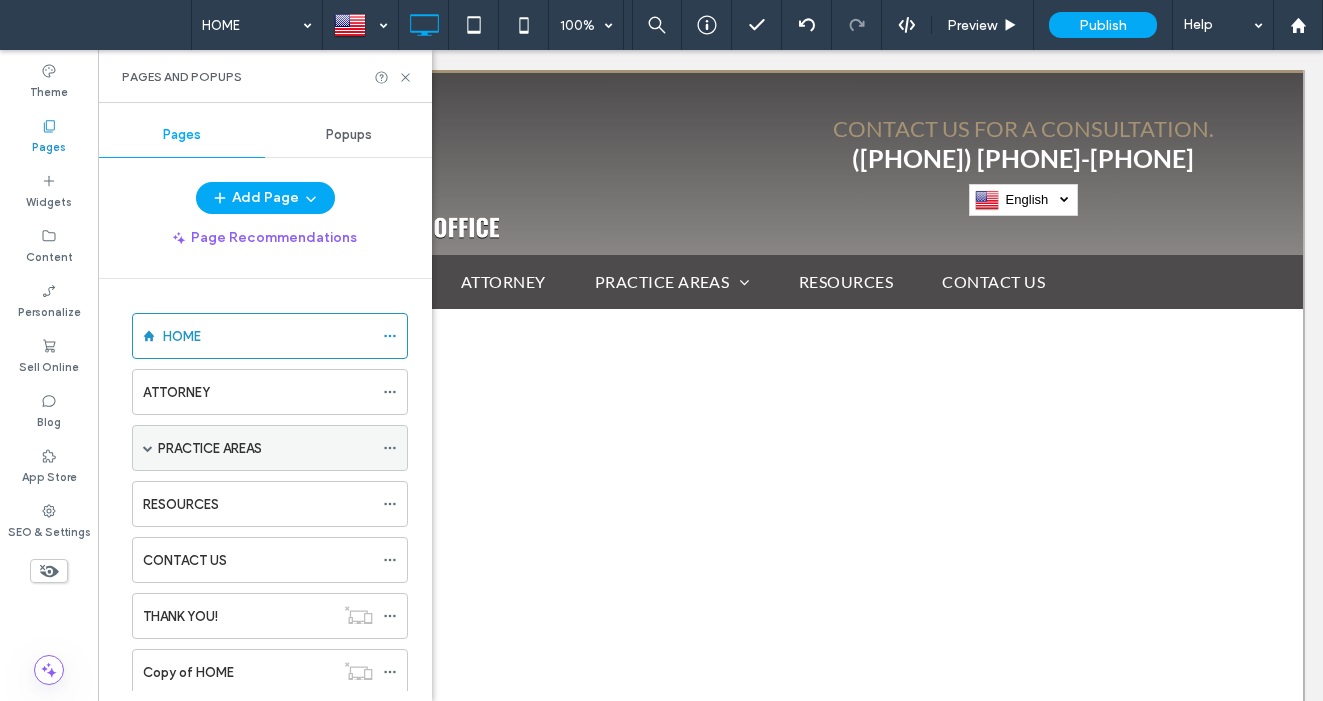 click at bounding box center (148, 448) 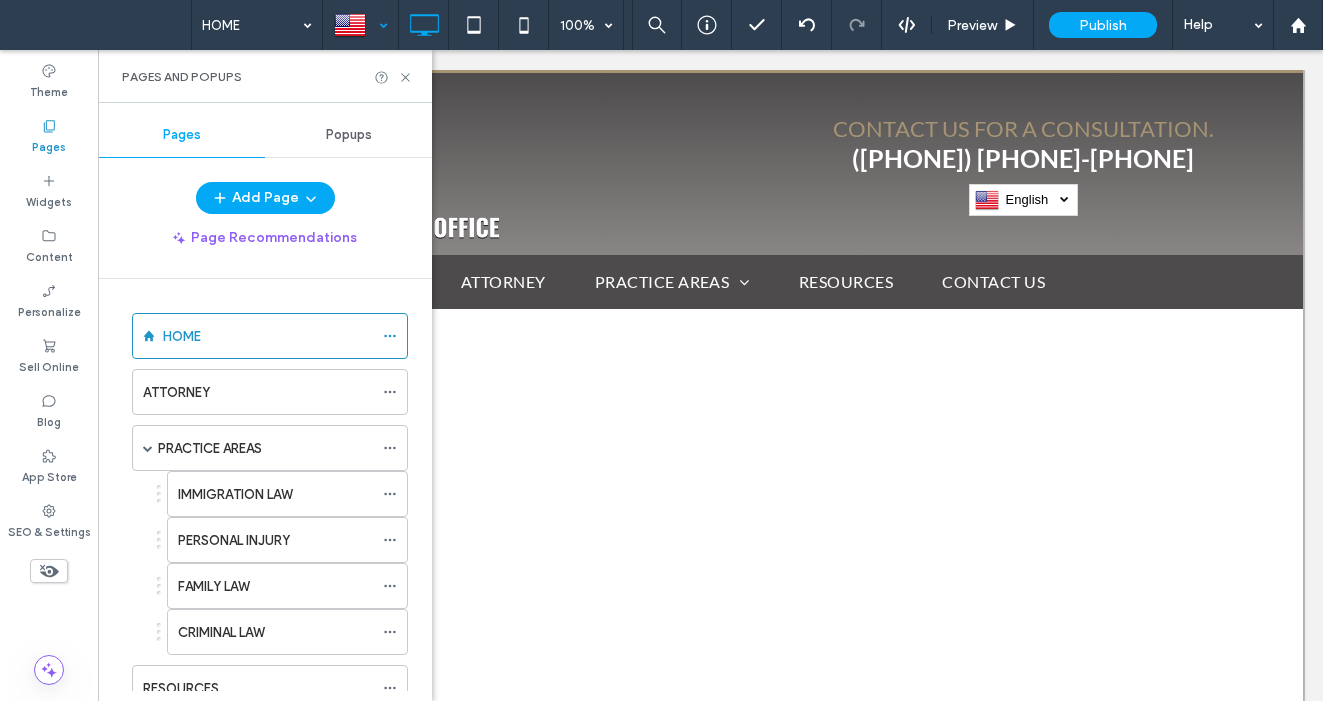 click at bounding box center [360, 25] 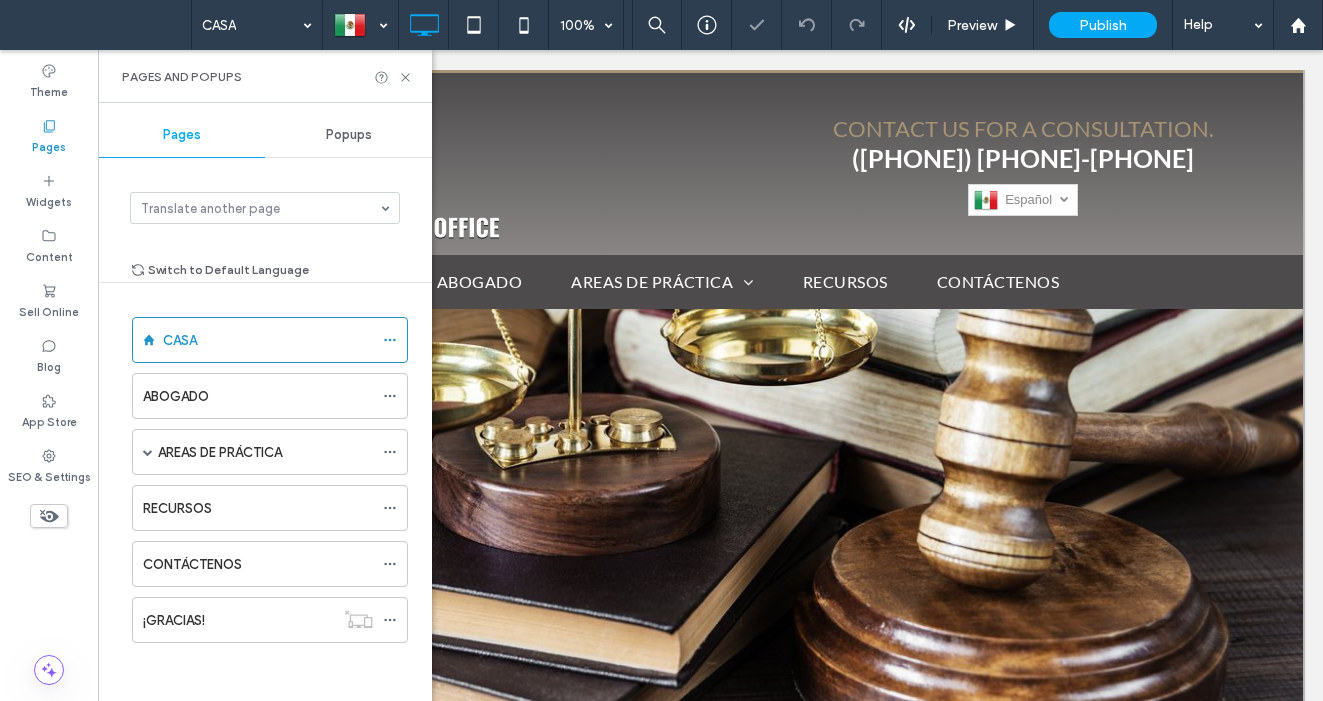 scroll, scrollTop: 0, scrollLeft: 0, axis: both 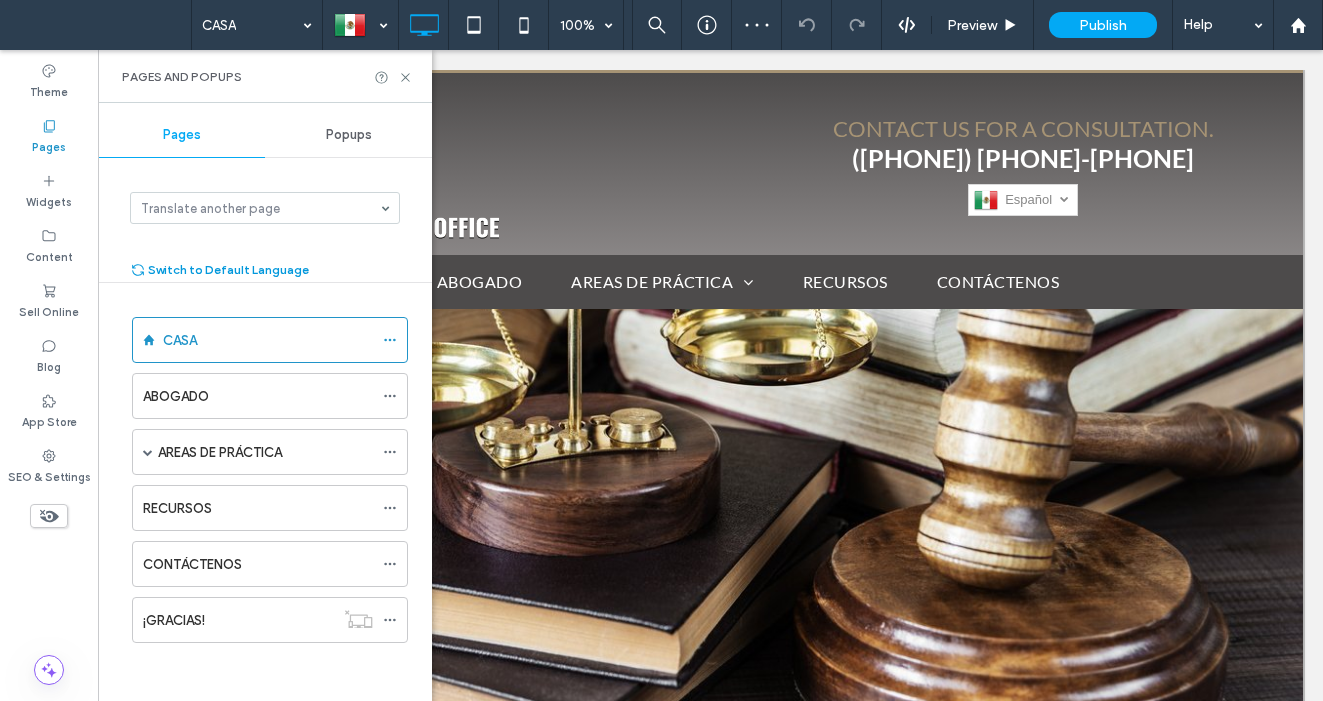click on "Switch to Default Language" at bounding box center (219, 270) 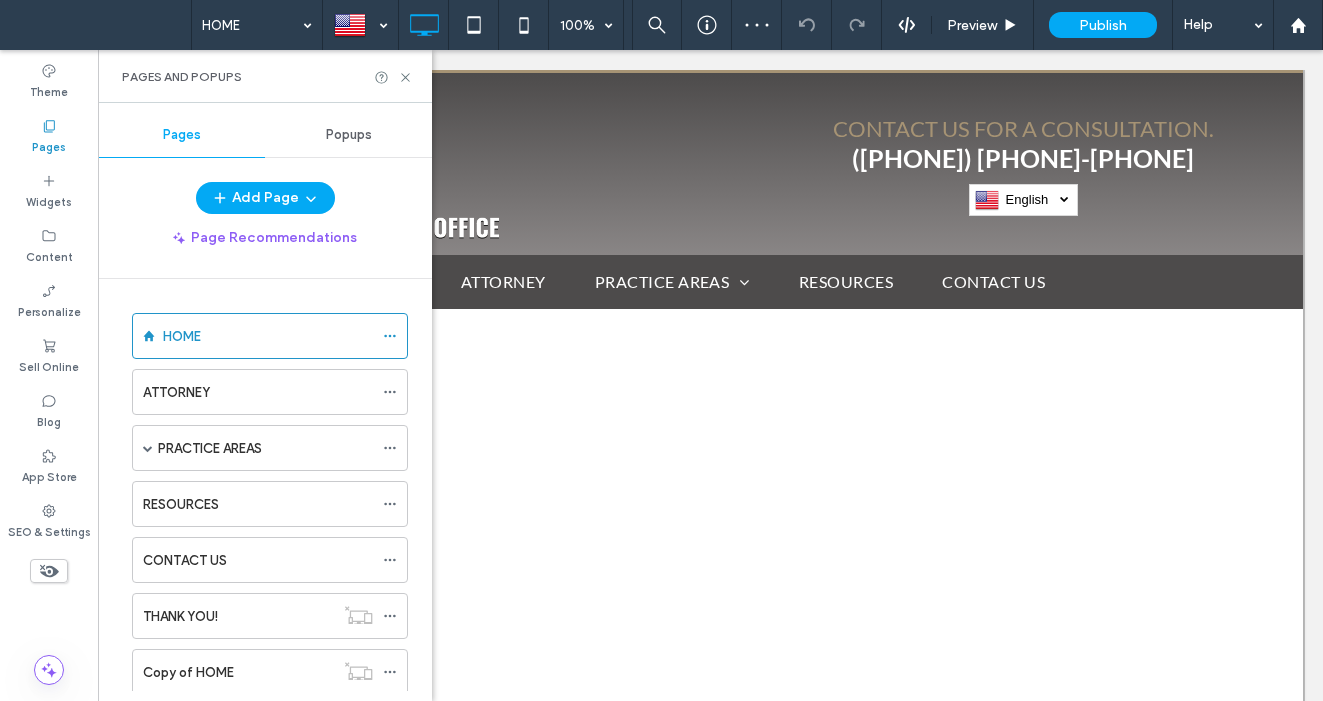 scroll, scrollTop: 0, scrollLeft: 0, axis: both 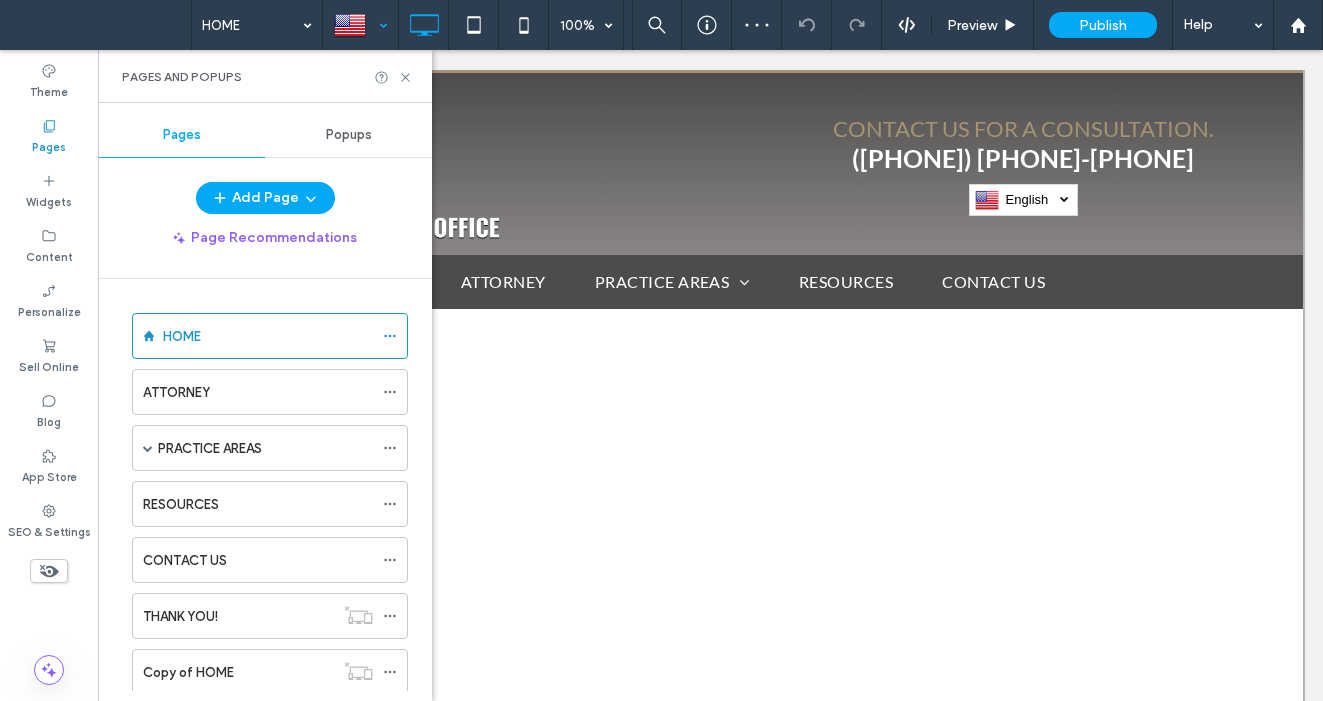 click at bounding box center (360, 25) 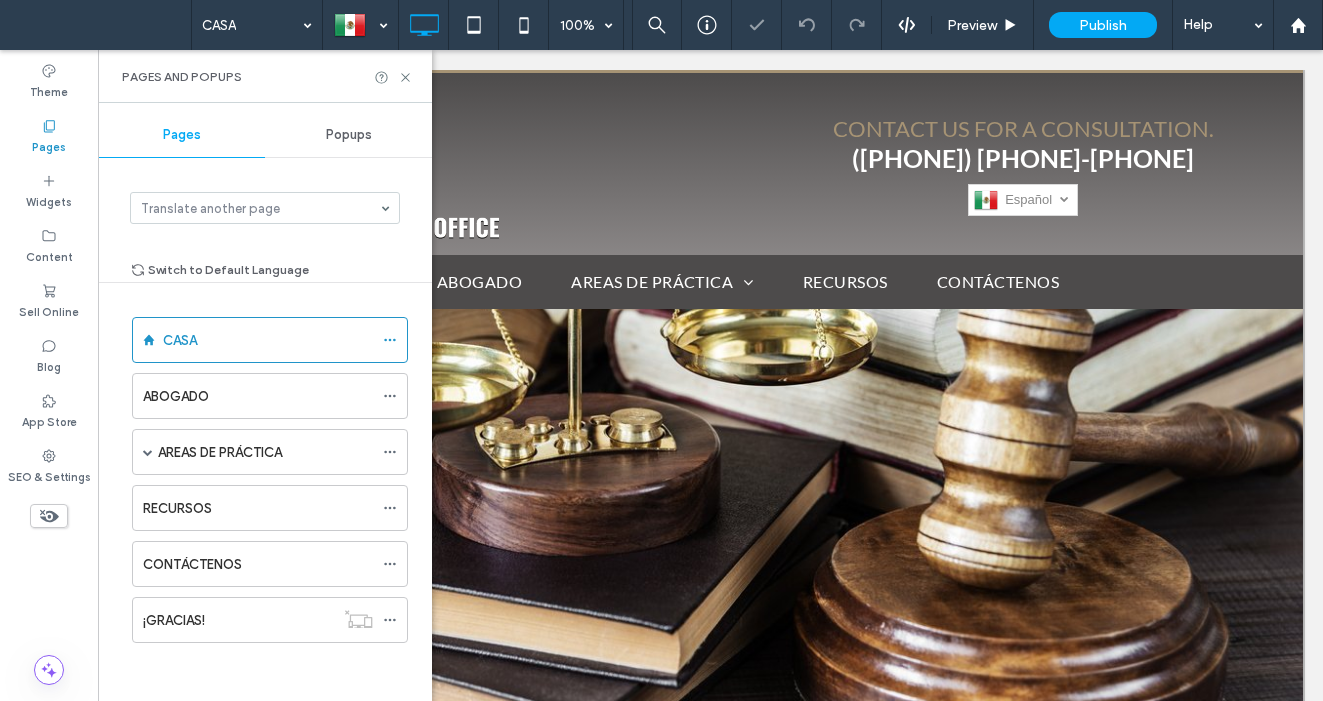 scroll, scrollTop: 0, scrollLeft: 0, axis: both 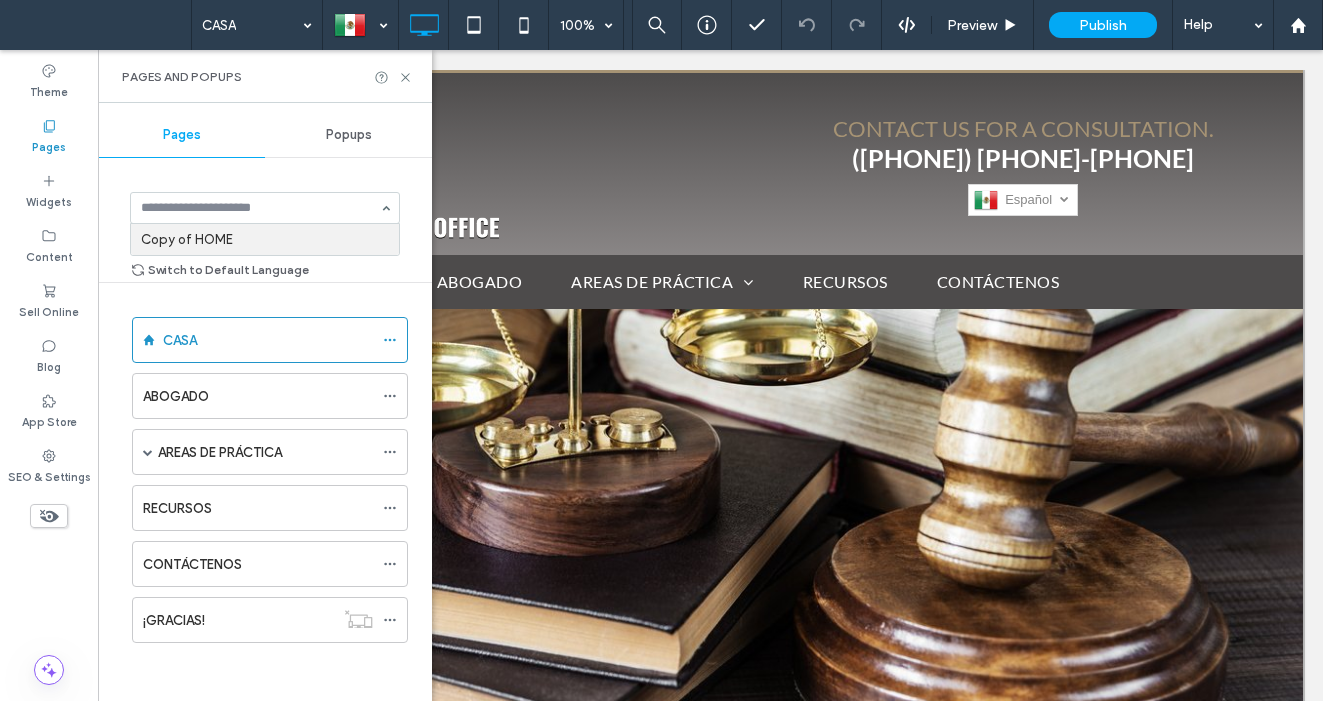 click on "Copy of HOME" at bounding box center (265, 208) 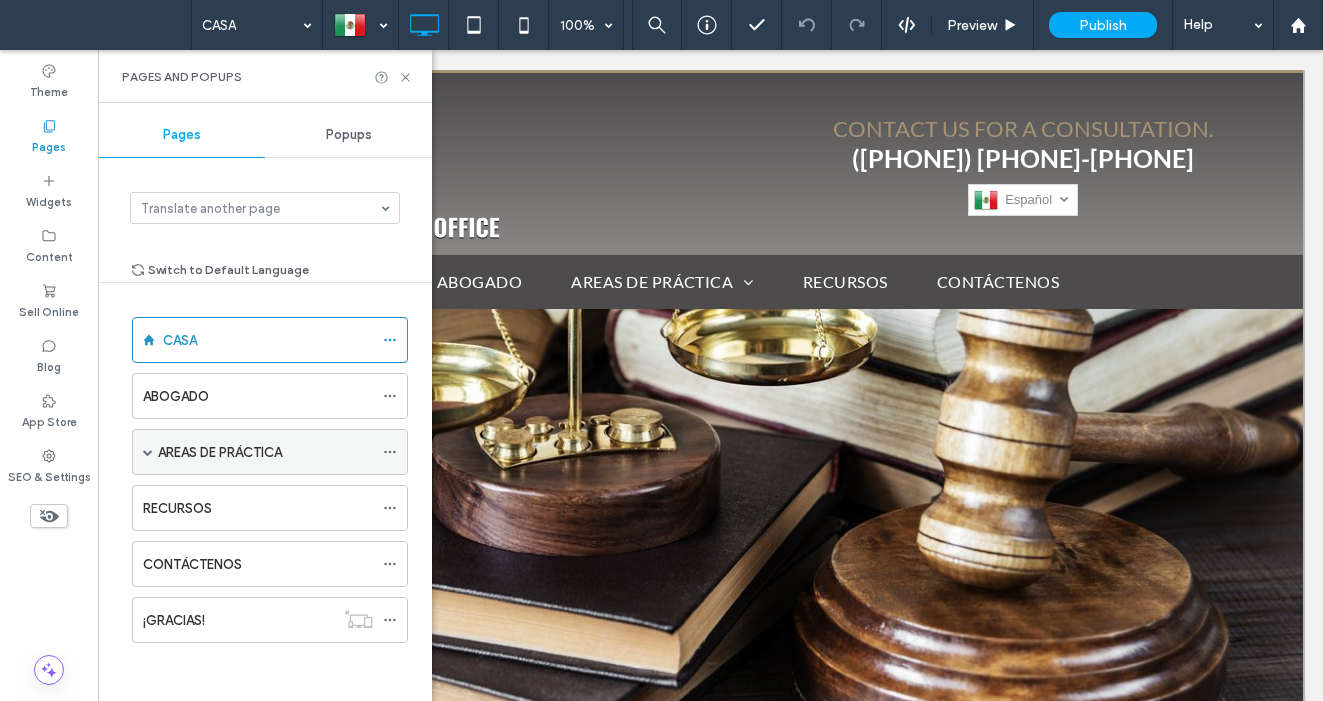 click at bounding box center [148, 452] 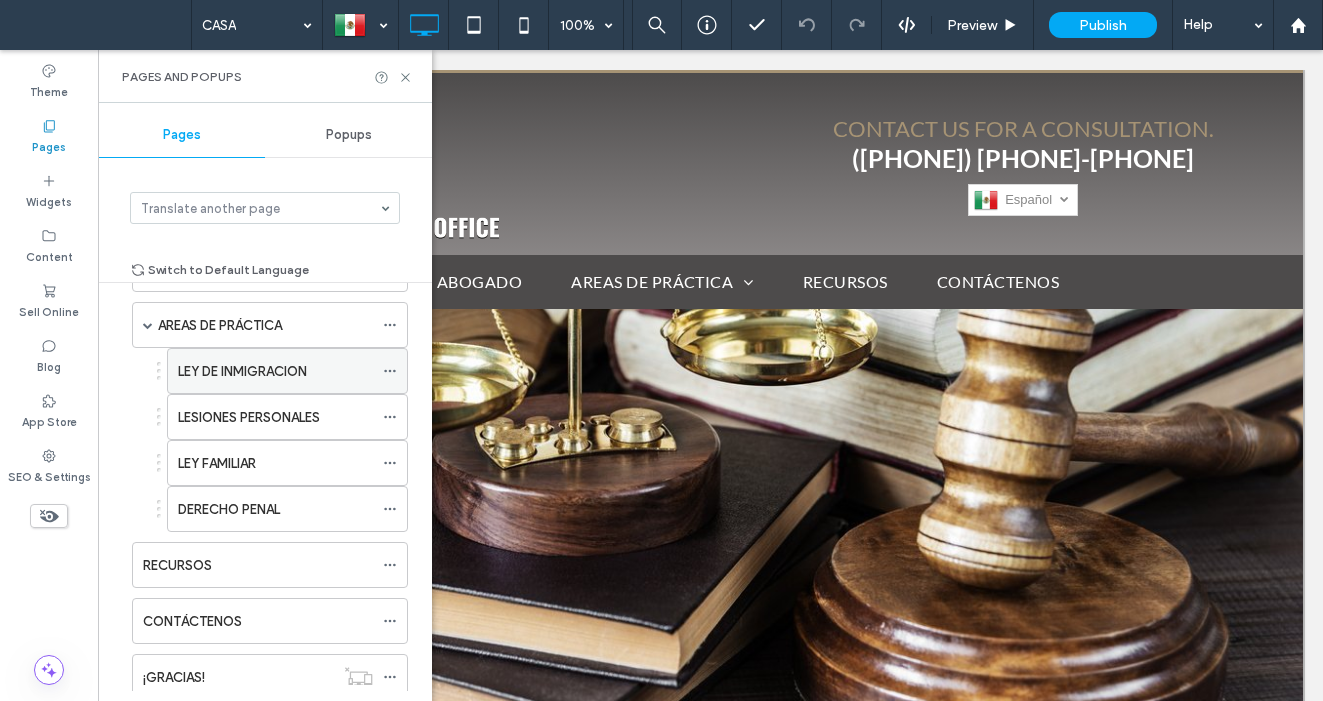 scroll, scrollTop: 0, scrollLeft: 0, axis: both 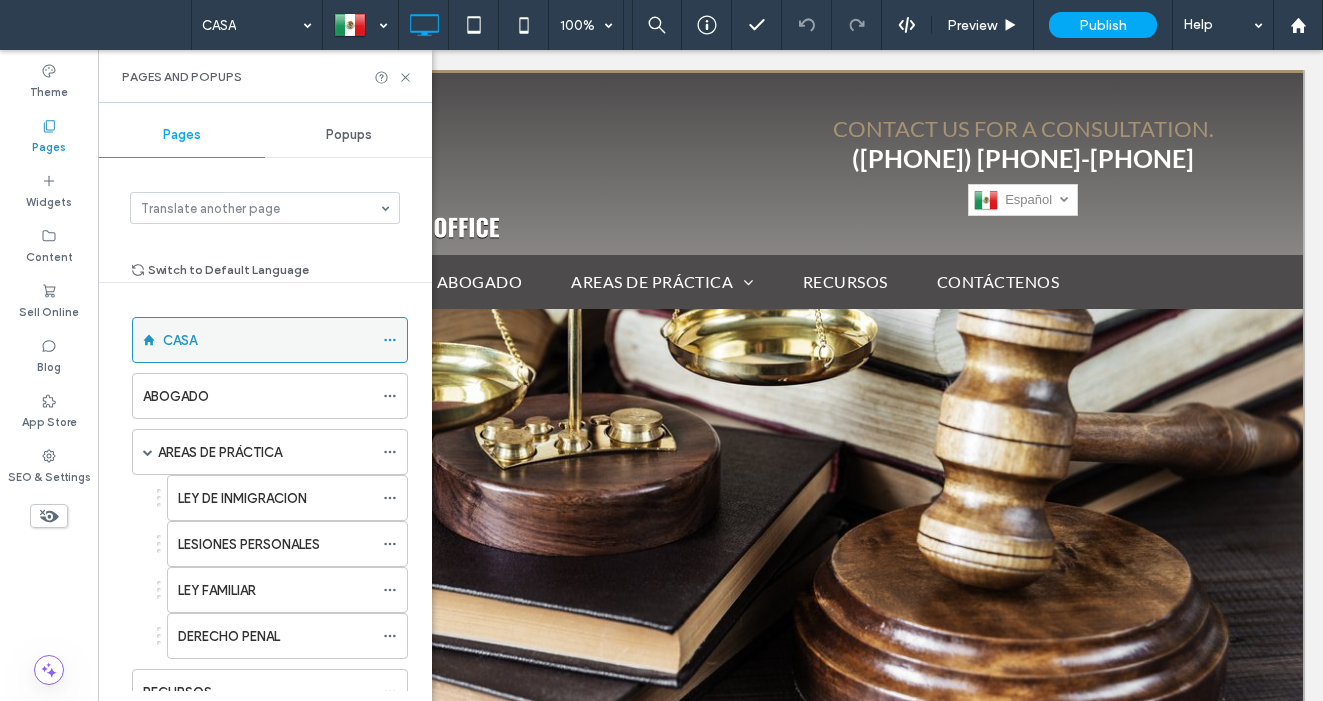 click 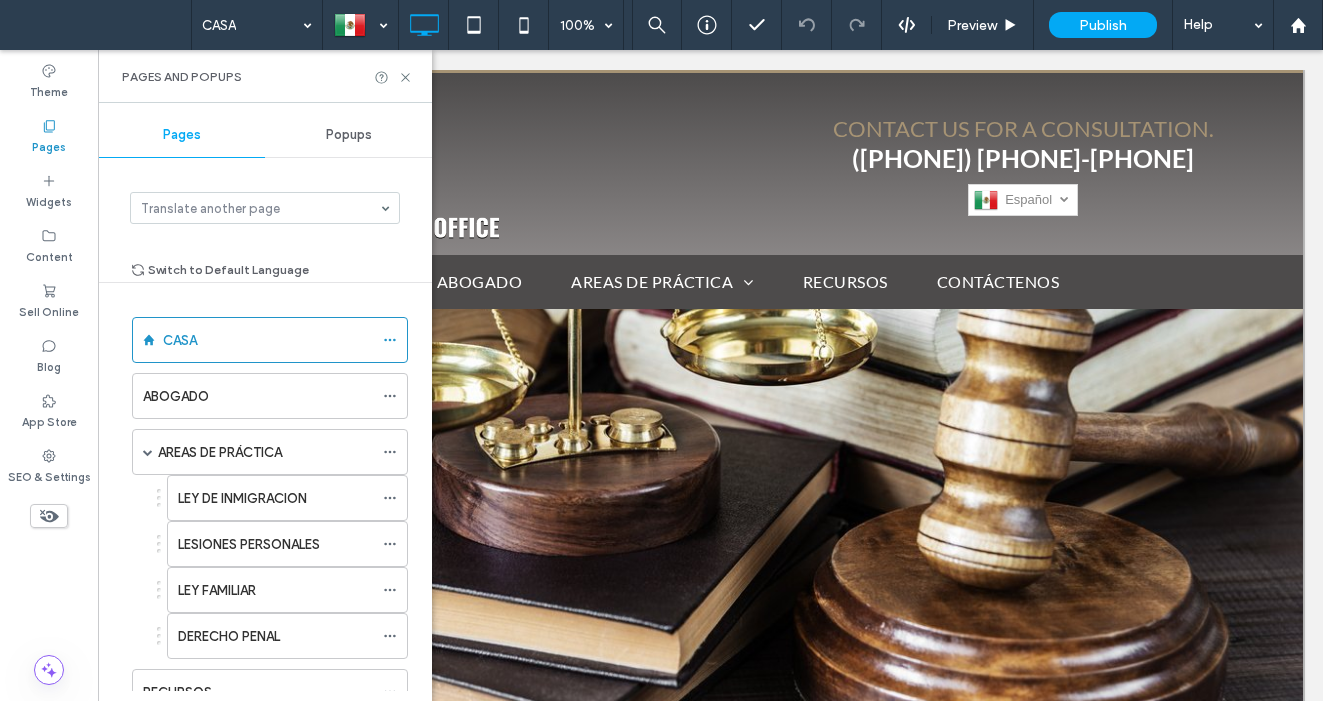 click on "Switch to Default Language" at bounding box center (265, 296) 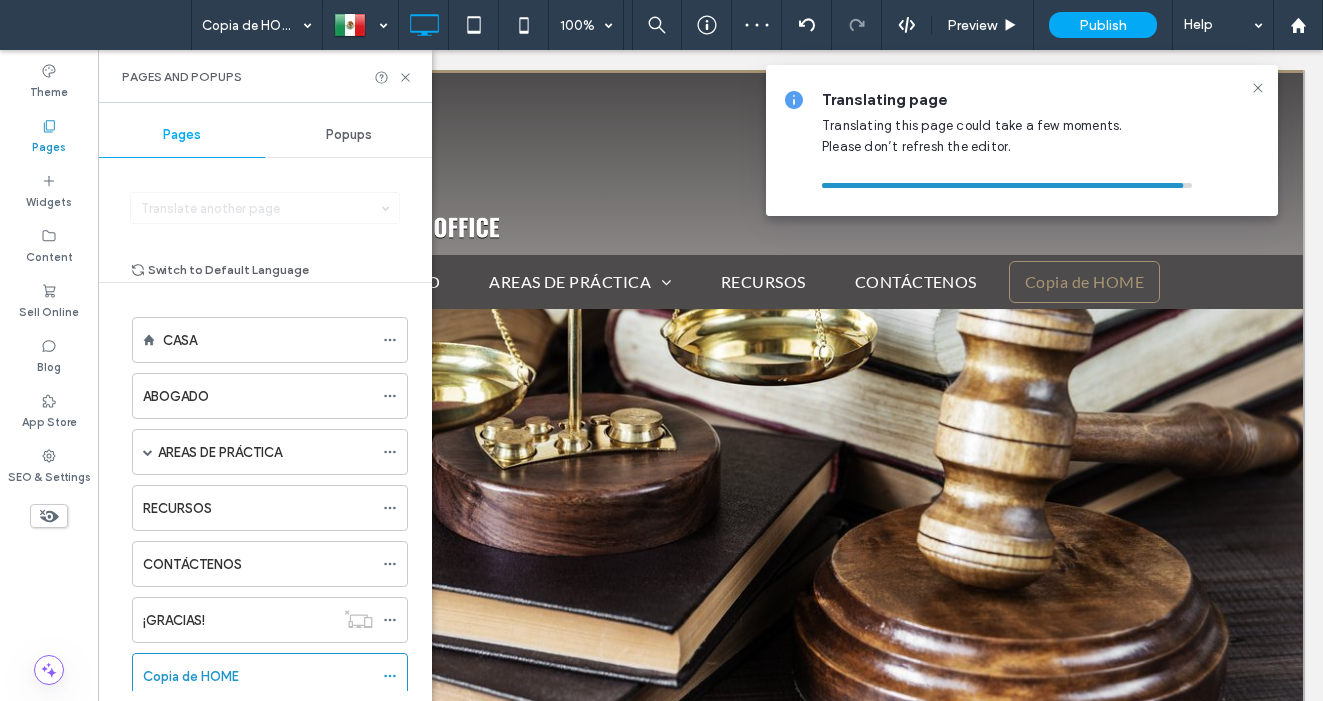 scroll, scrollTop: 0, scrollLeft: 0, axis: both 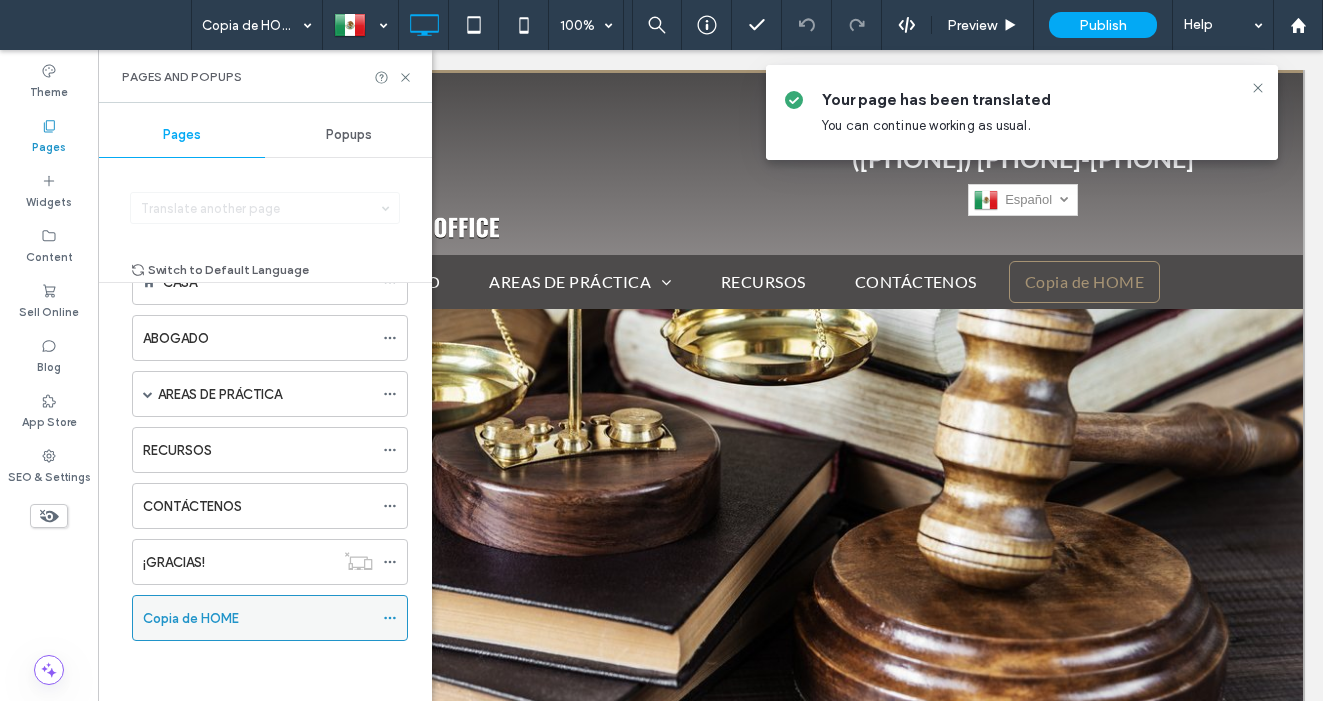 click 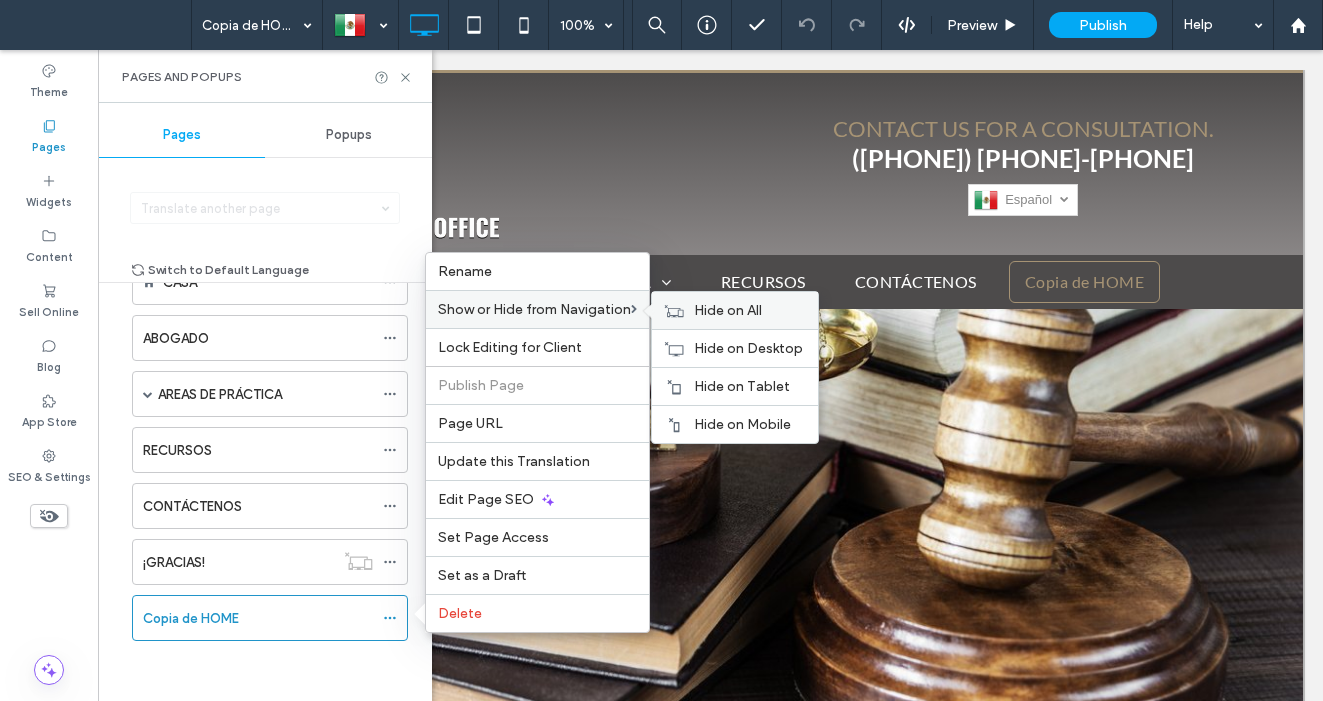 click on "Hide on All" at bounding box center [728, 310] 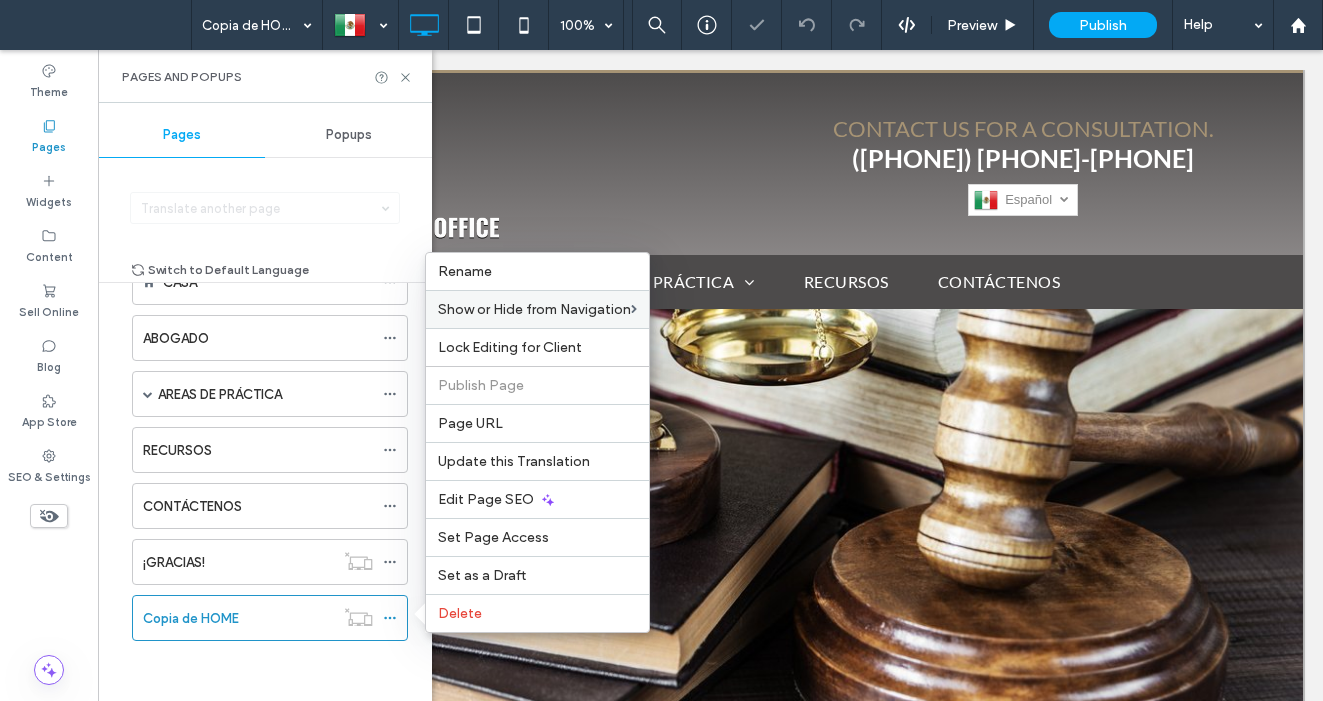 click on "CASA ABOGADO AREAS DE PRÁCTICA LEY DE INMIGRACION LESIONES PERSONALES LEY FAMILIAR DERECHO PENAL RECURSOS CONTÁCTENOS ¡GRACIAS! Copia de HOME" at bounding box center [257, 457] 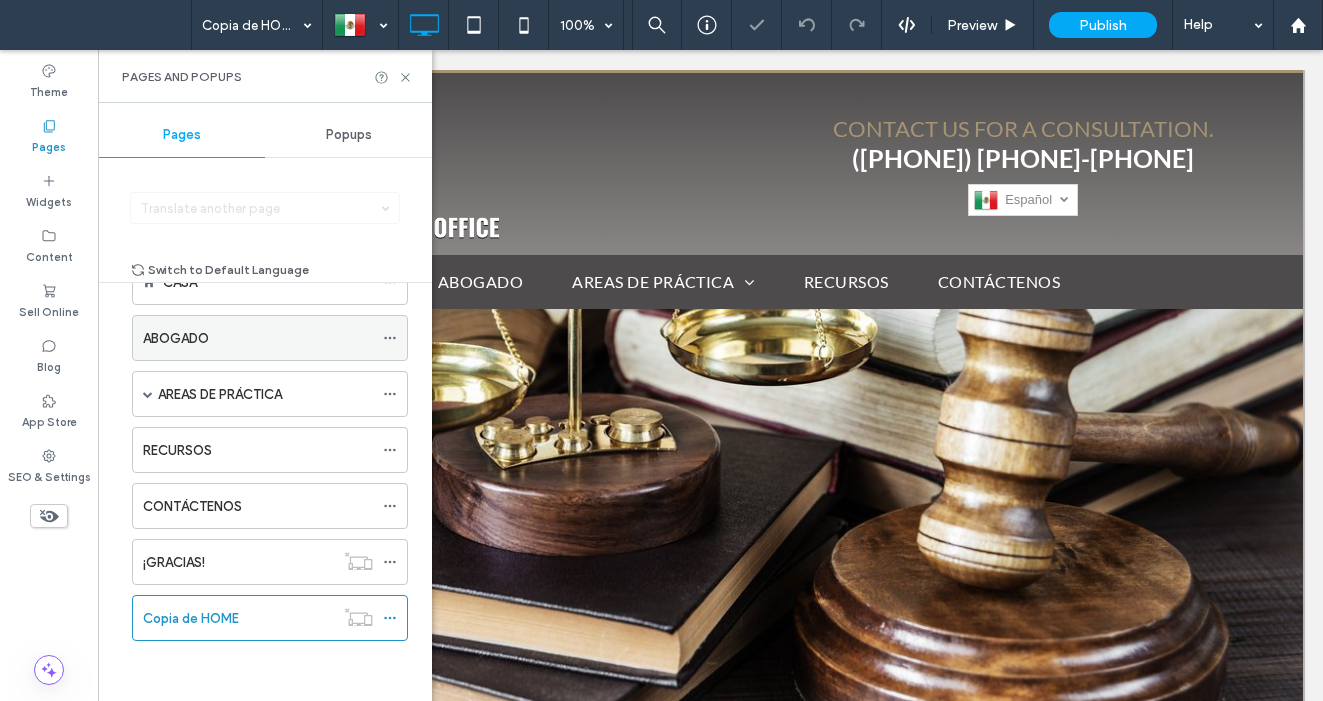 scroll, scrollTop: 0, scrollLeft: 0, axis: both 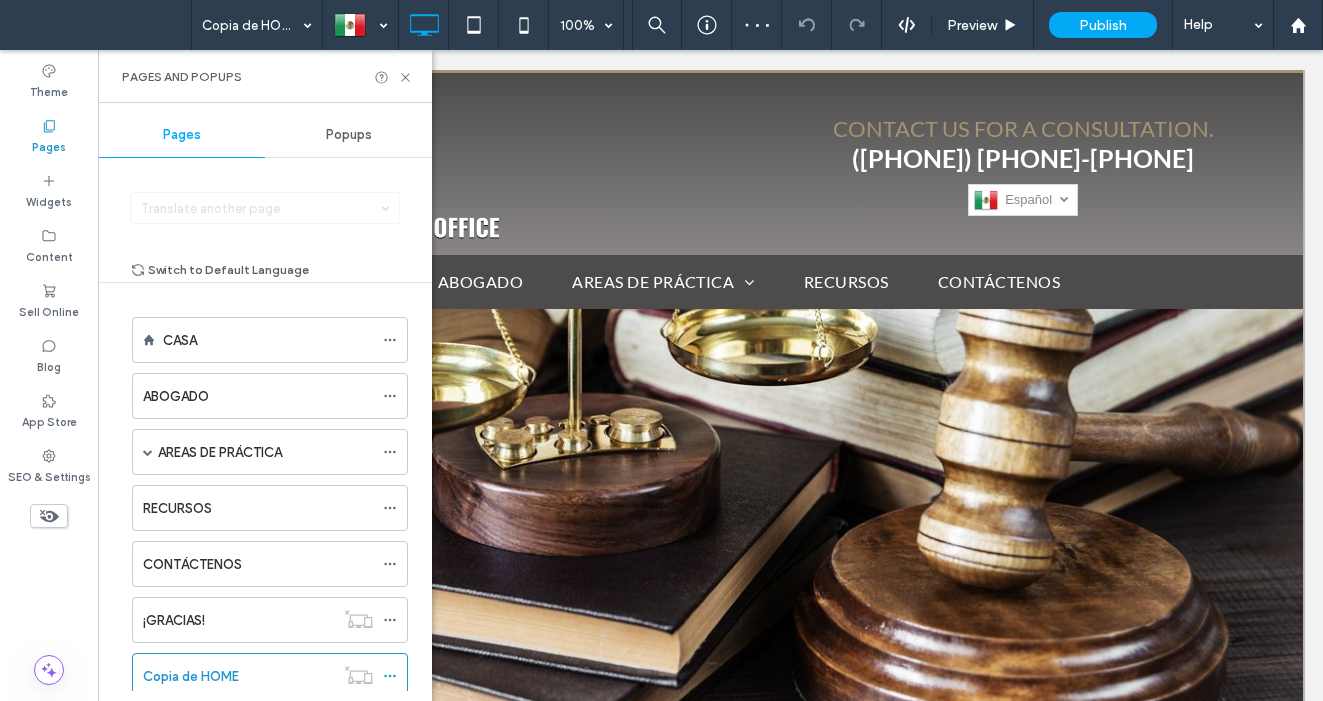 click 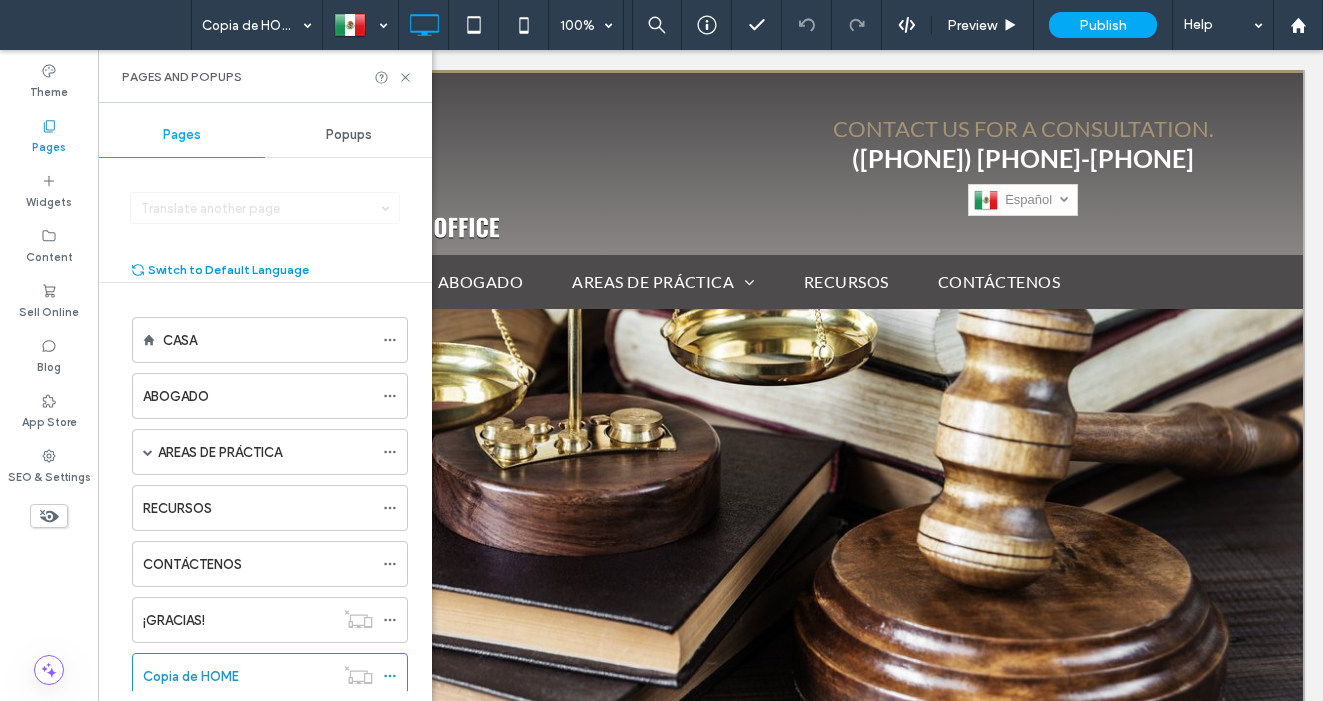 click on "Switch to Default Language" at bounding box center (219, 270) 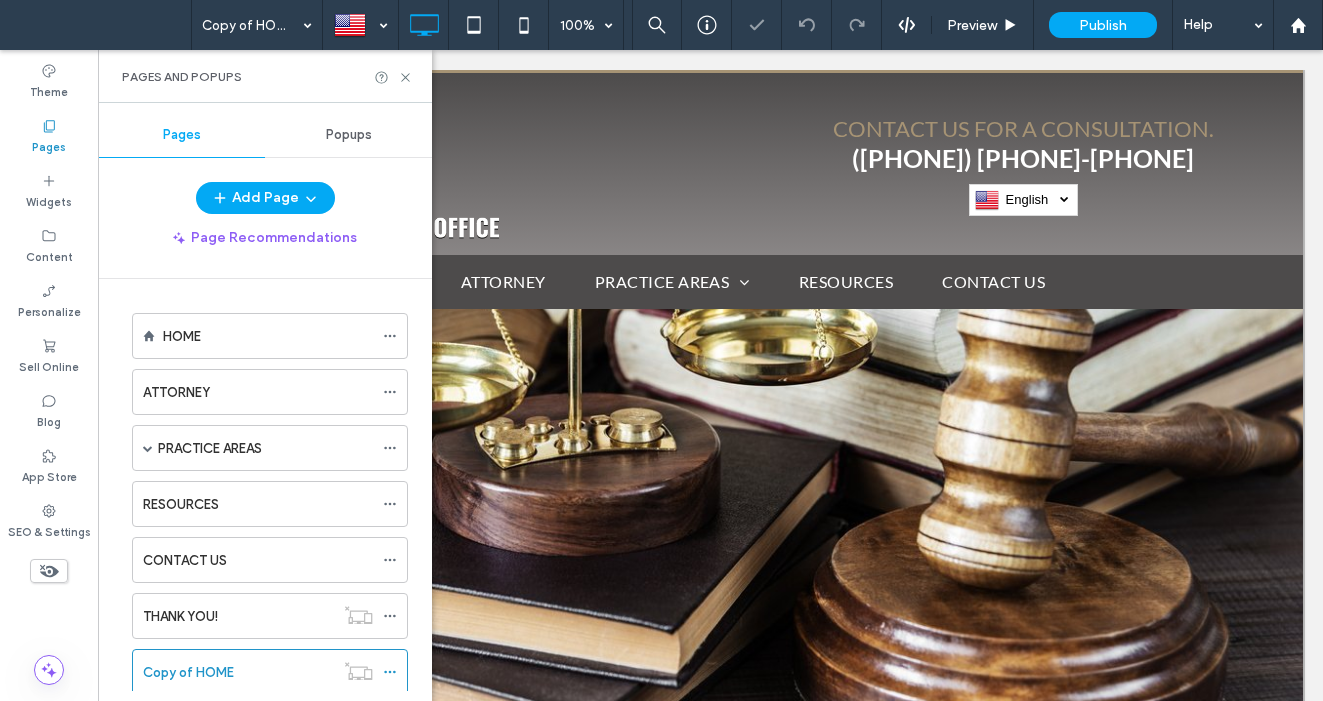 scroll, scrollTop: 0, scrollLeft: 0, axis: both 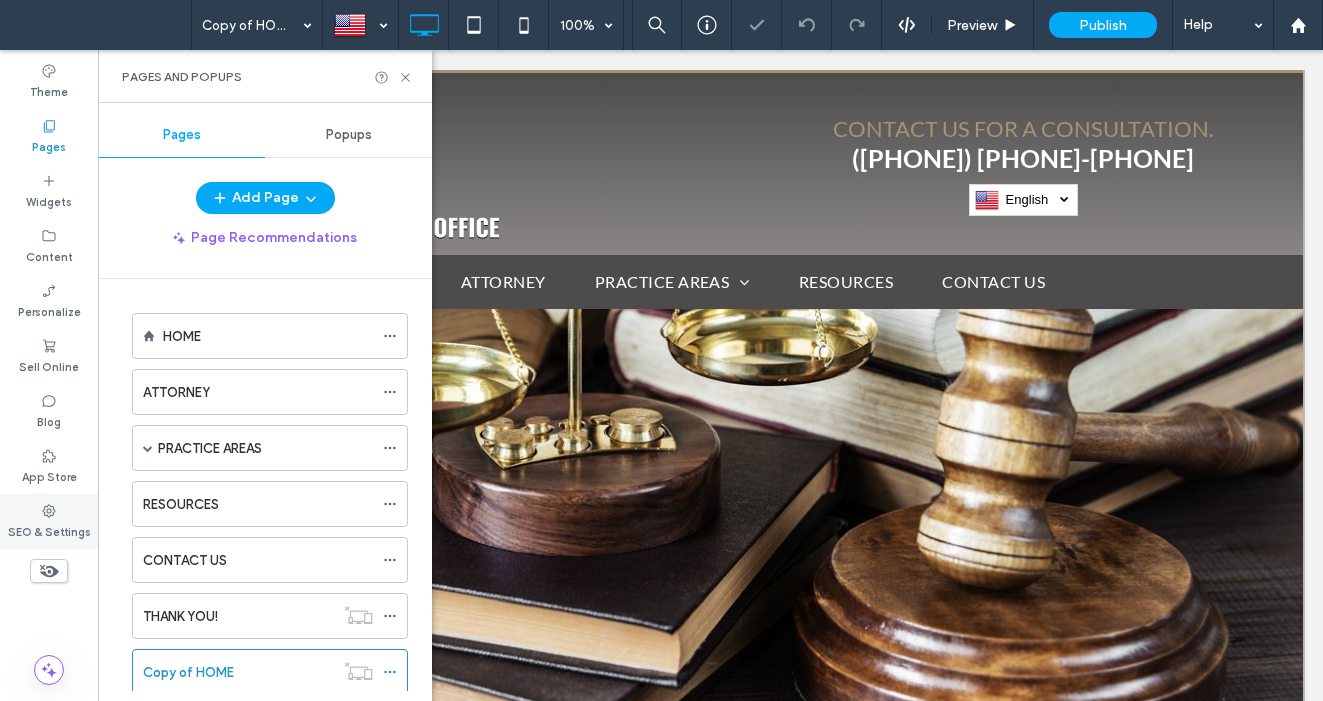 click on "SEO & Settings" at bounding box center (49, 521) 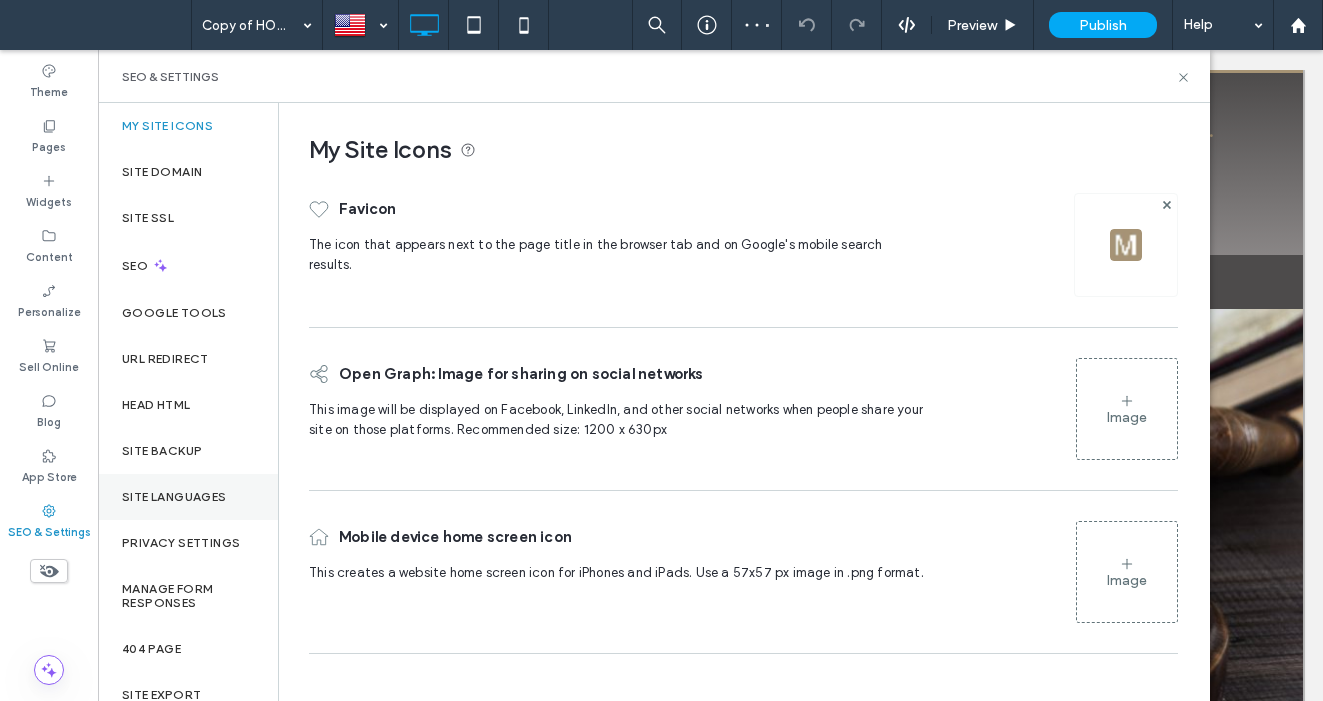 click on "Site Languages" at bounding box center (174, 497) 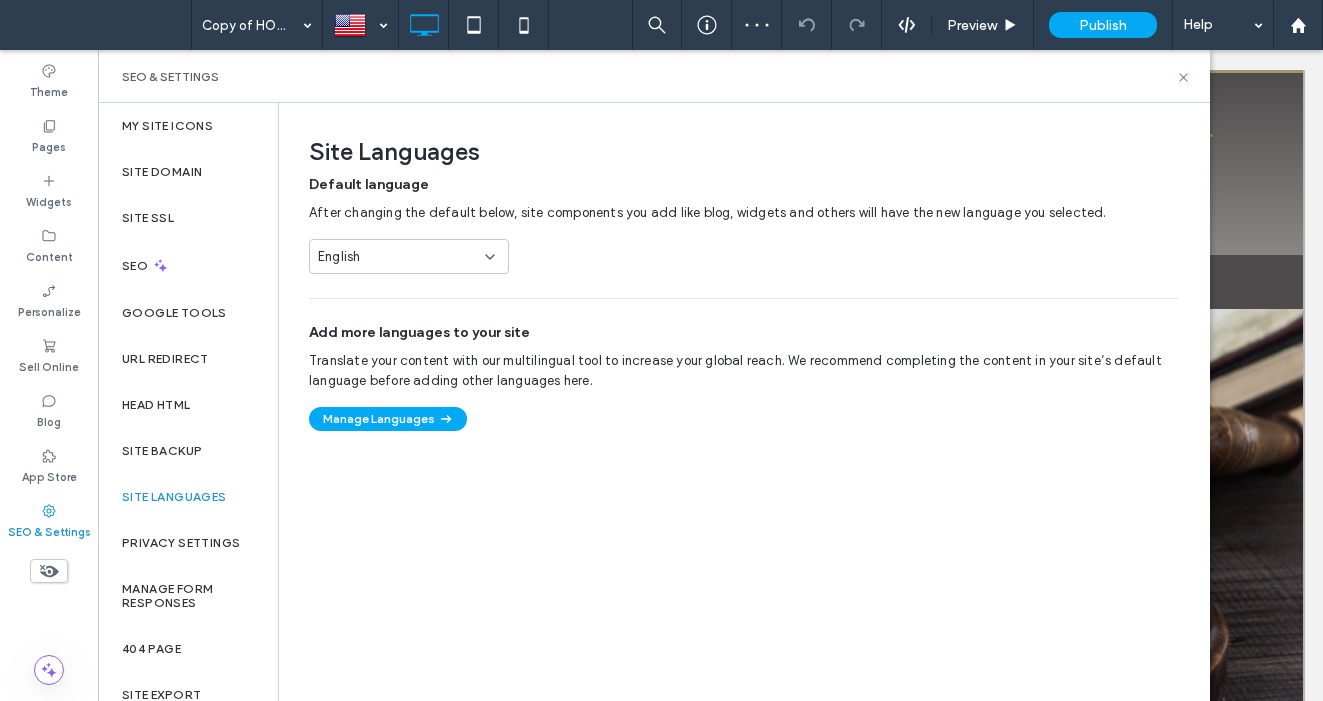 click on "English" at bounding box center (397, 257) 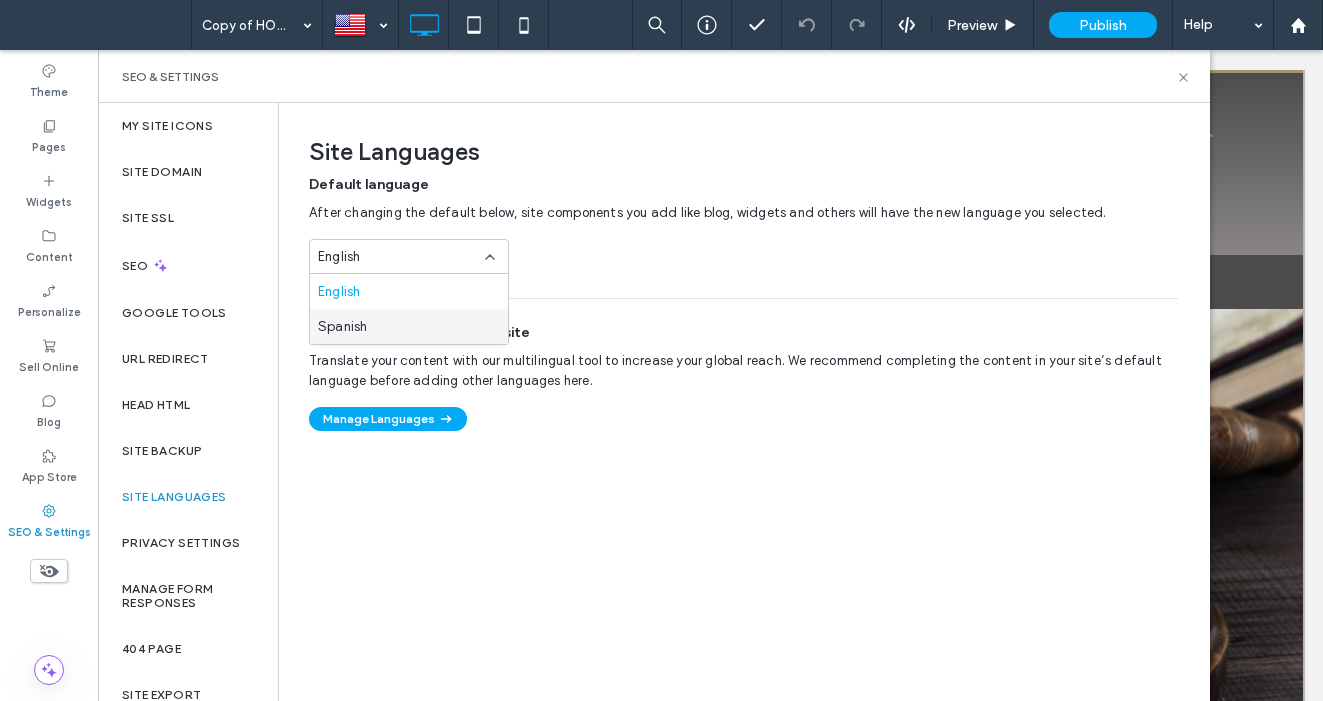 click on "Spanish" at bounding box center (409, 326) 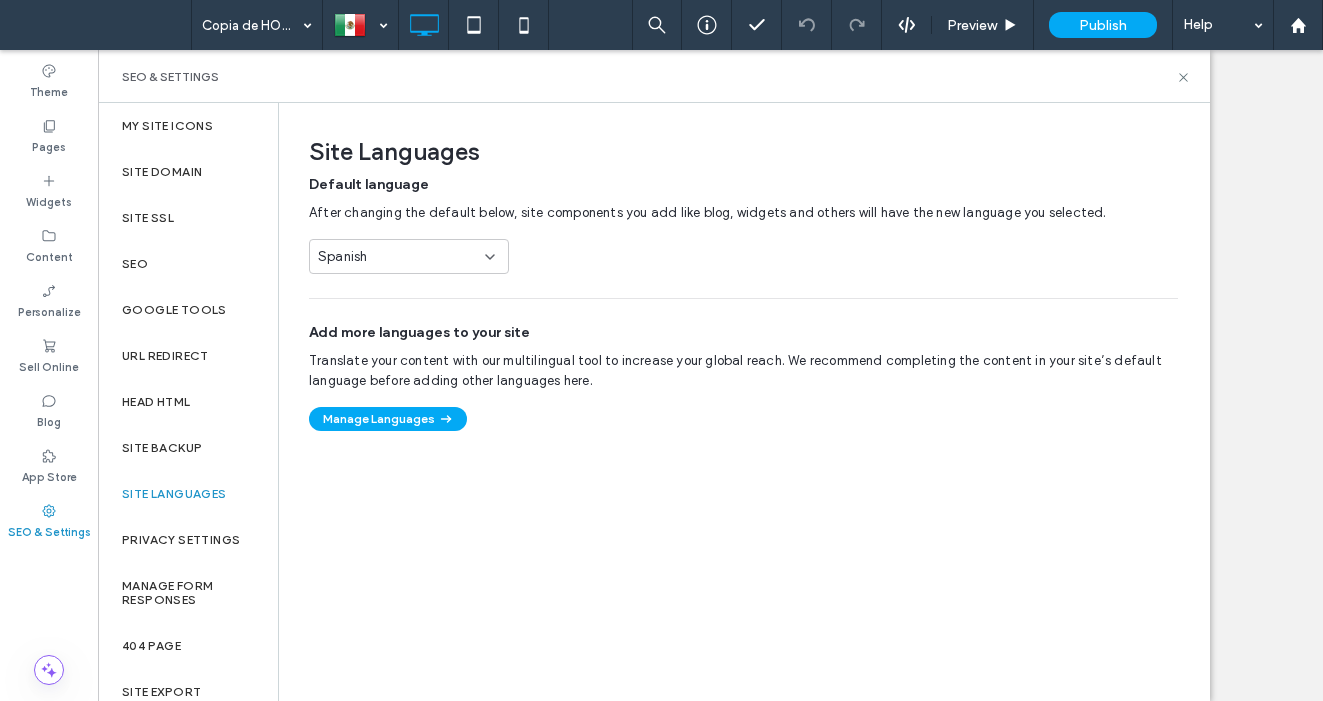 scroll, scrollTop: 0, scrollLeft: 0, axis: both 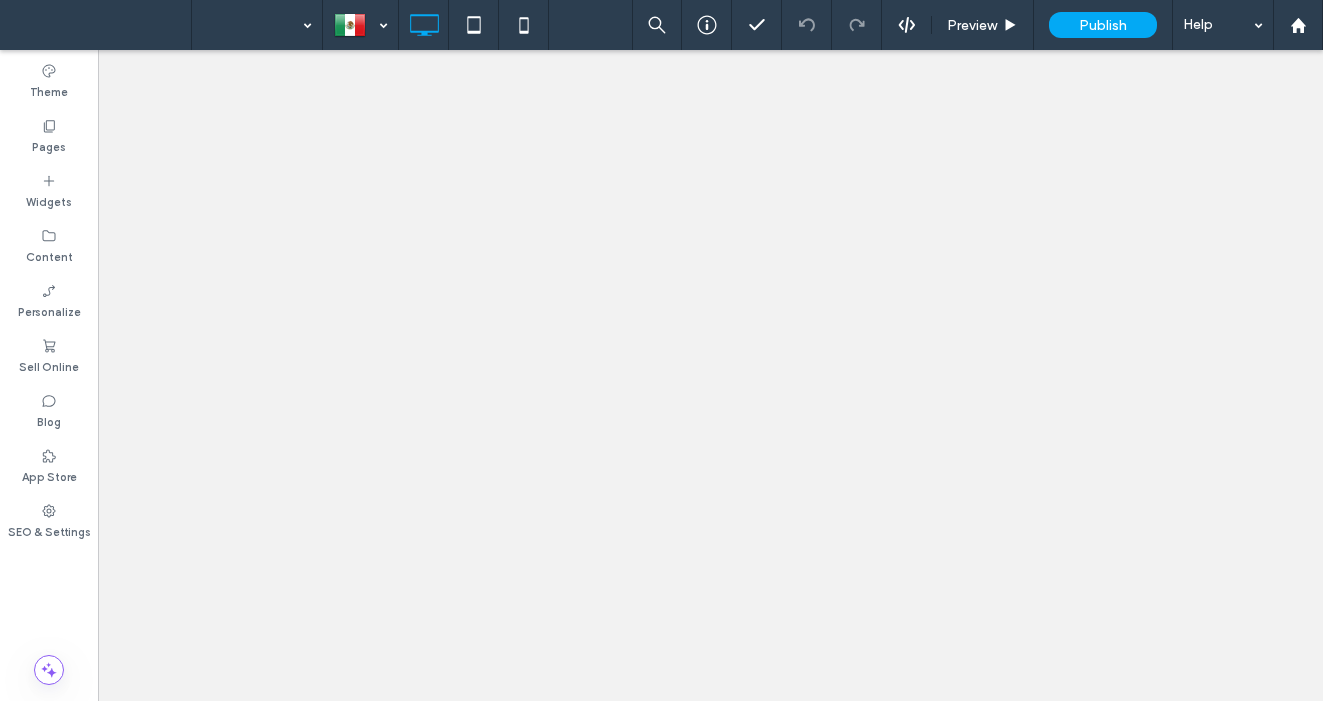 click at bounding box center (661, 350) 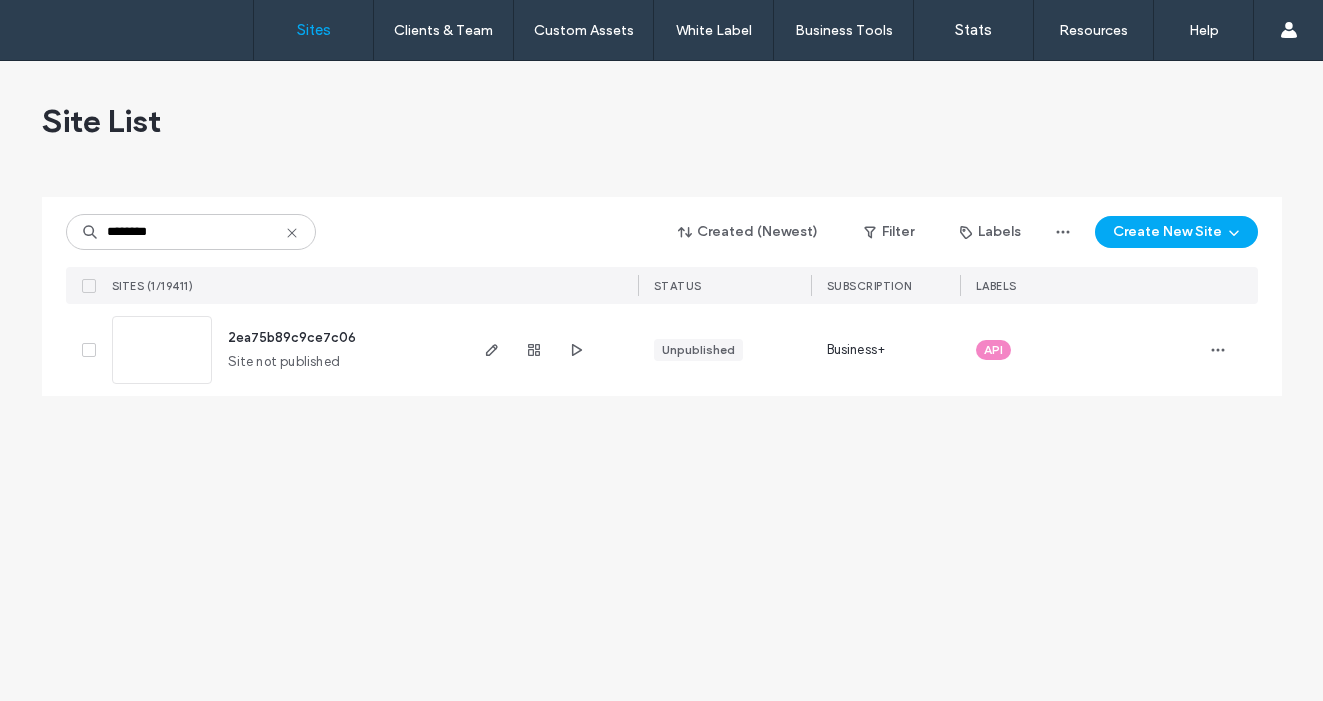 scroll, scrollTop: 0, scrollLeft: 0, axis: both 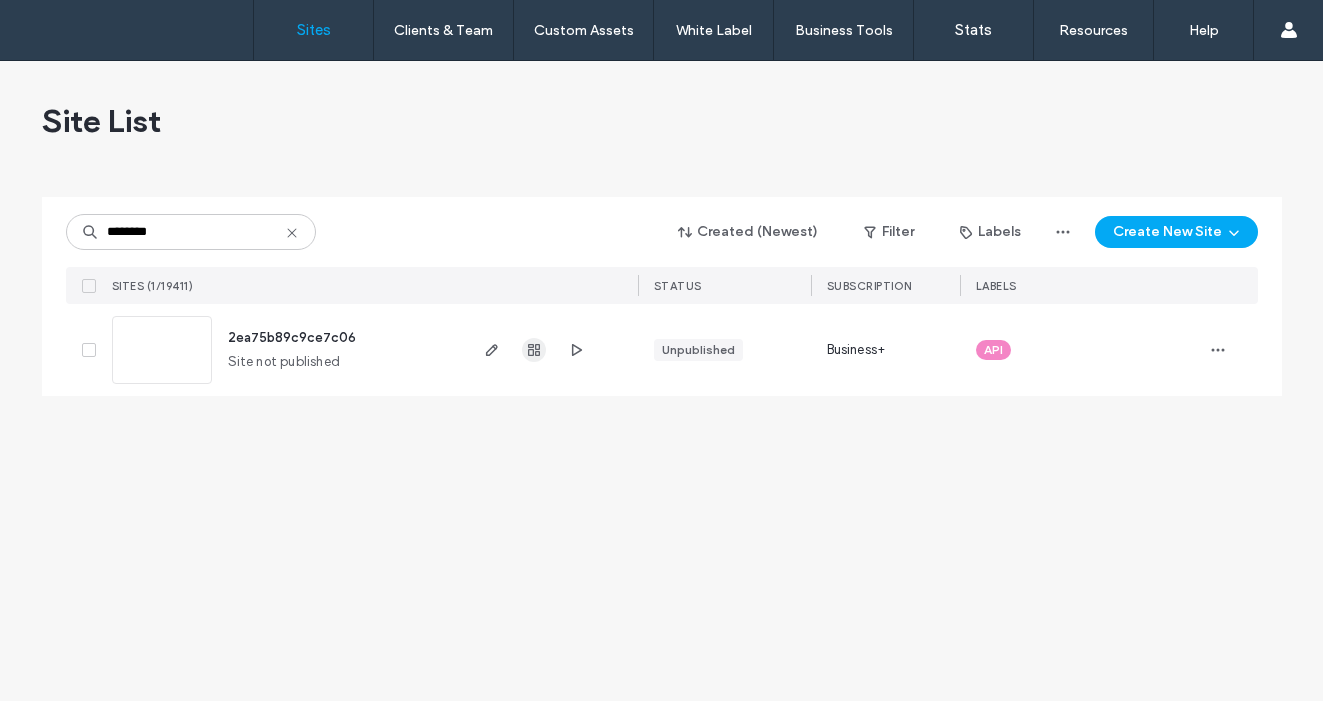drag, startPoint x: 493, startPoint y: 349, endPoint x: 534, endPoint y: 349, distance: 41 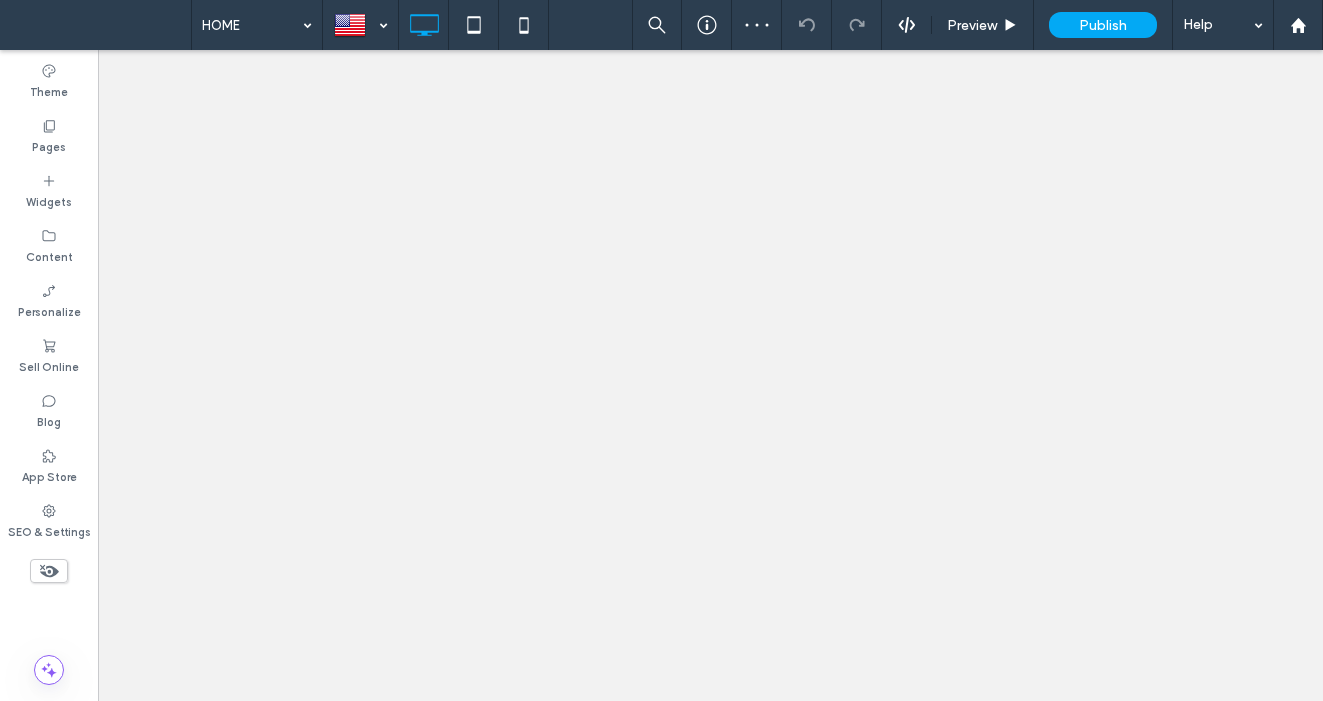 scroll, scrollTop: 0, scrollLeft: 0, axis: both 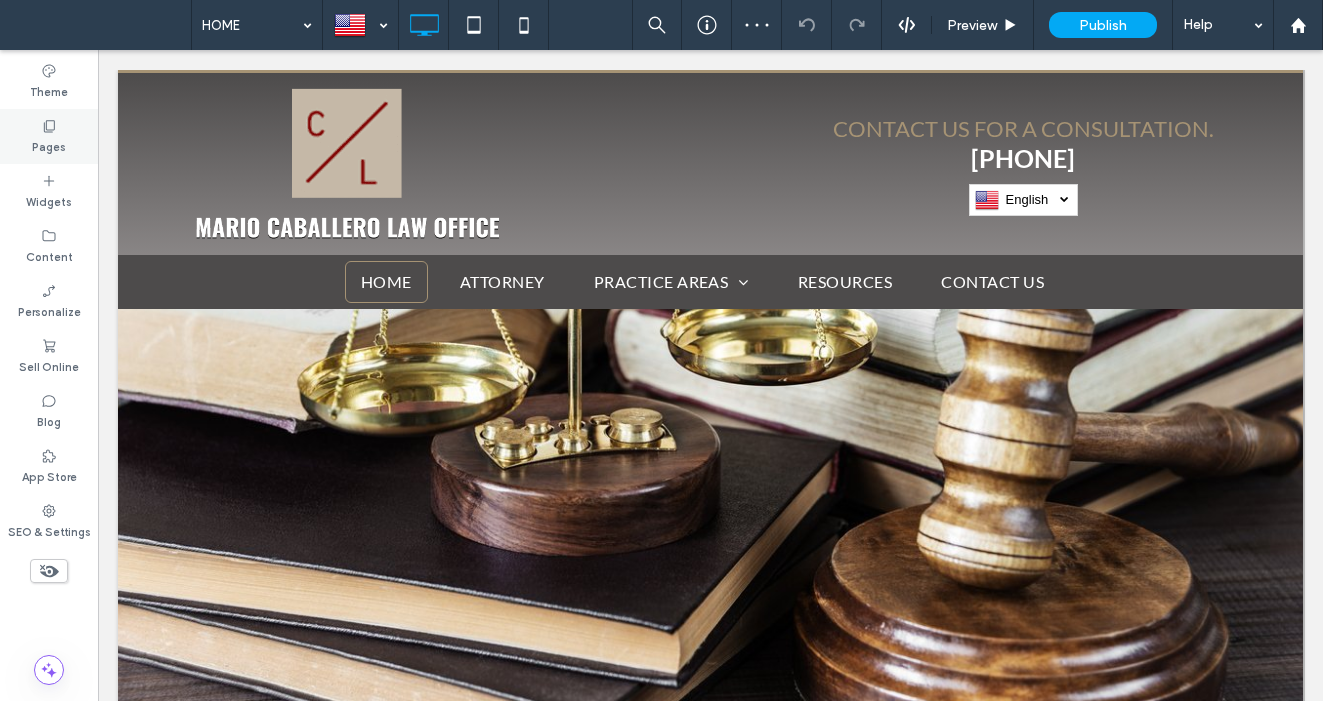 drag, startPoint x: 63, startPoint y: 145, endPoint x: 83, endPoint y: 145, distance: 20 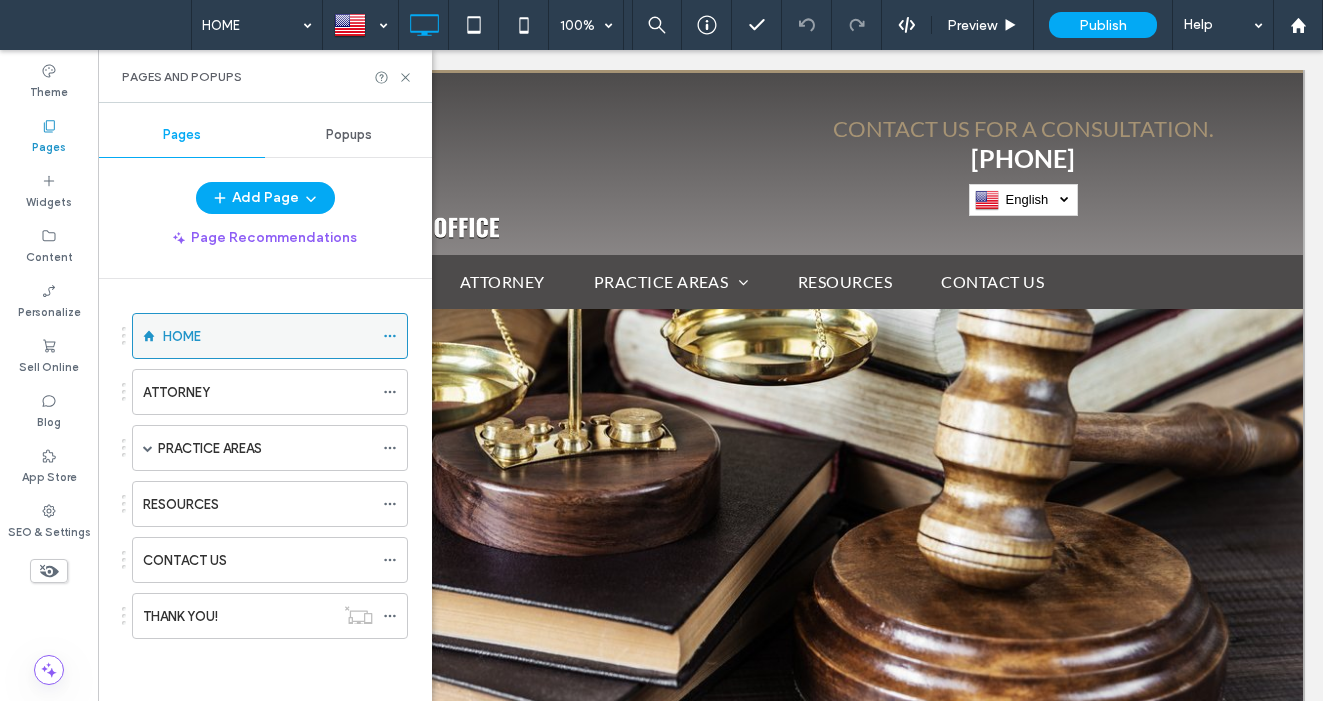 click 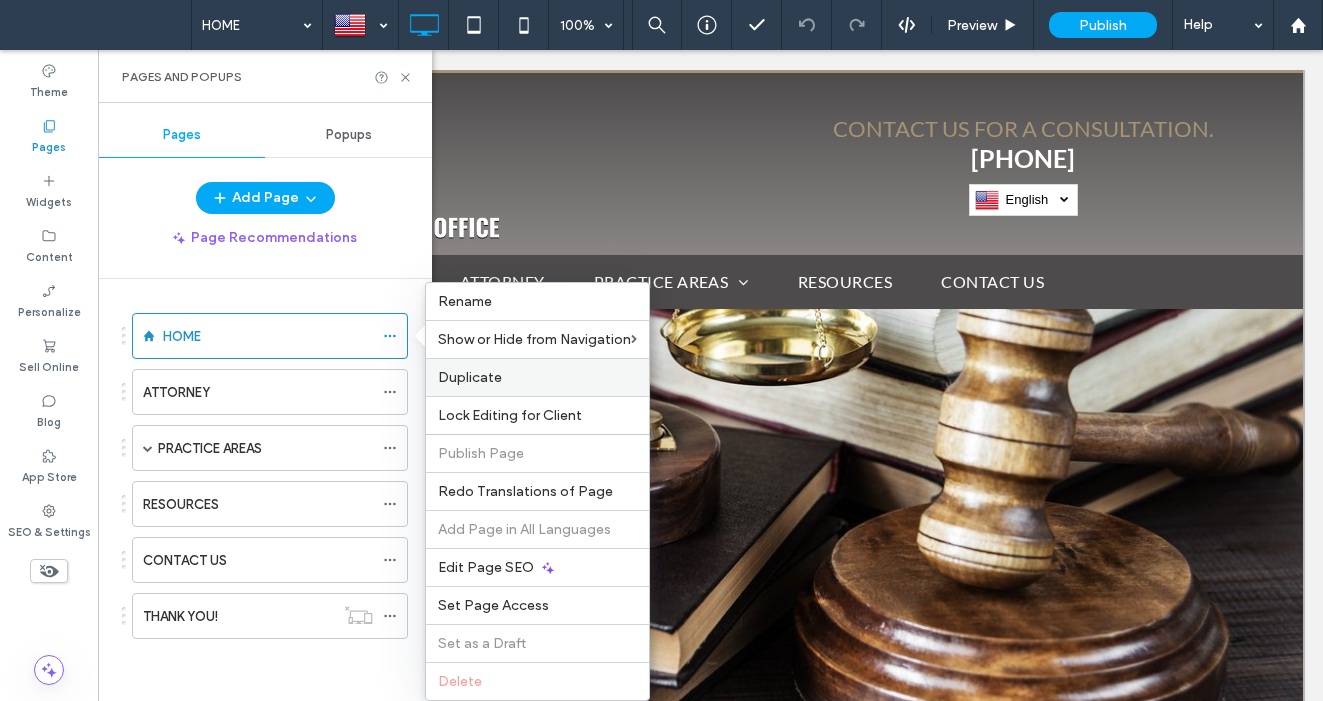 click on "Duplicate" at bounding box center (470, 377) 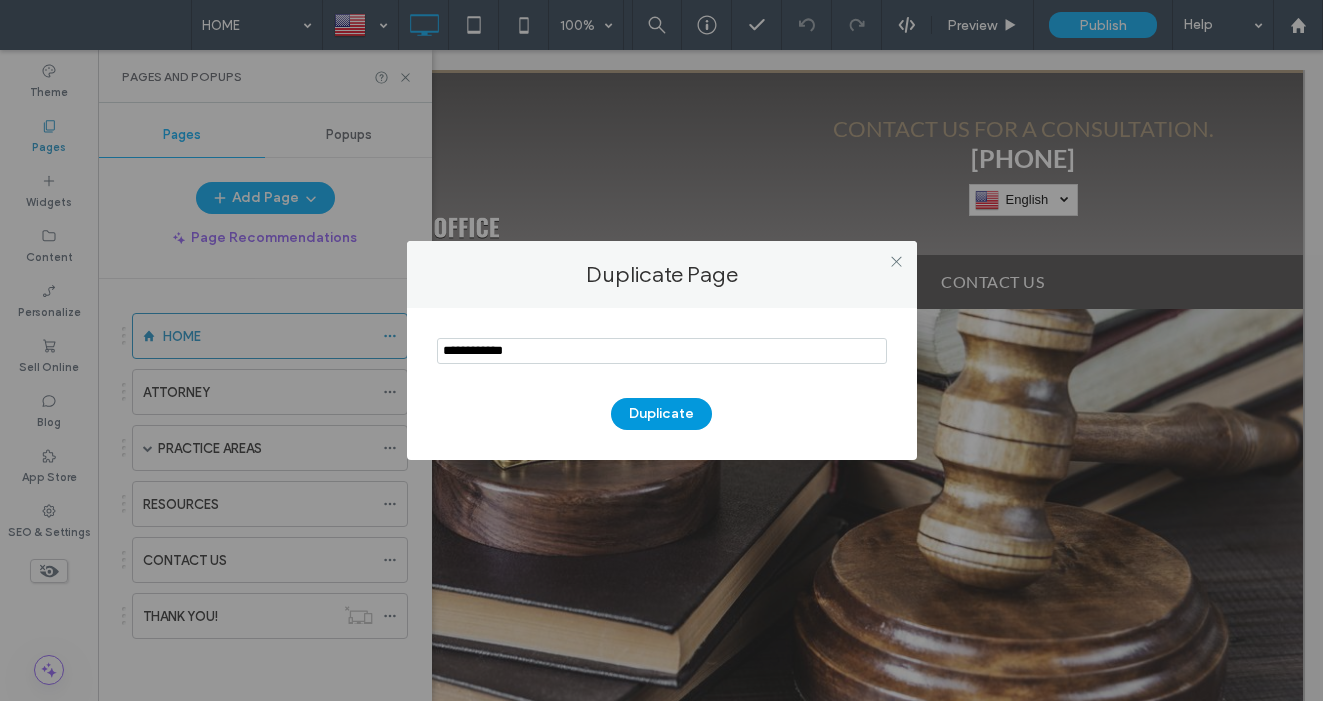 click on "Duplicate" at bounding box center (661, 414) 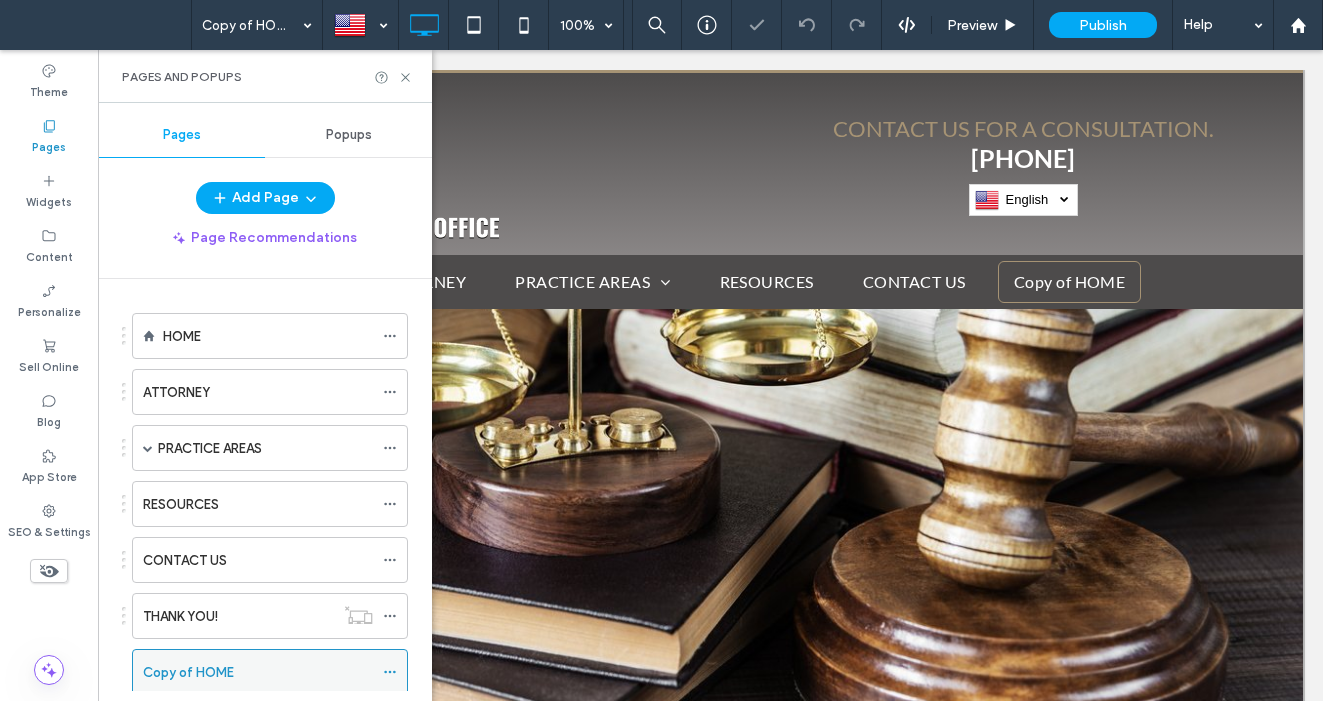 scroll, scrollTop: 0, scrollLeft: 0, axis: both 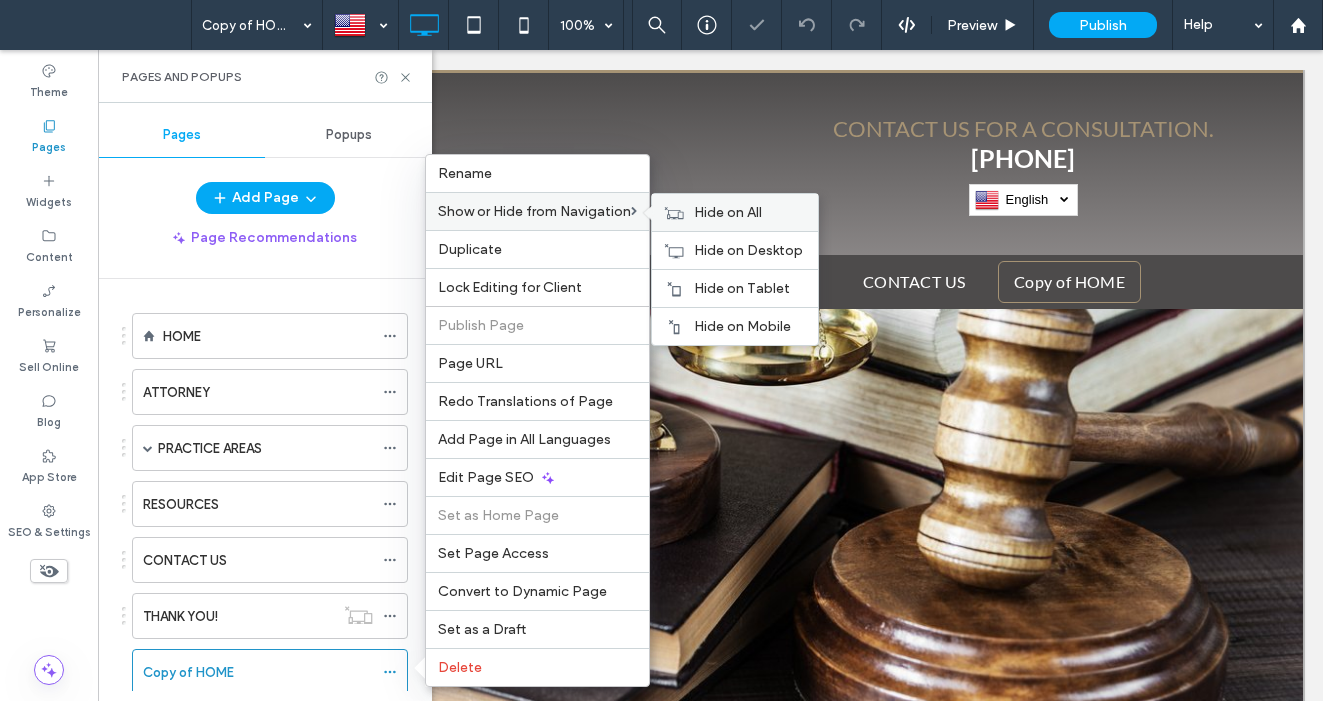 click on "Hide on All" at bounding box center (728, 212) 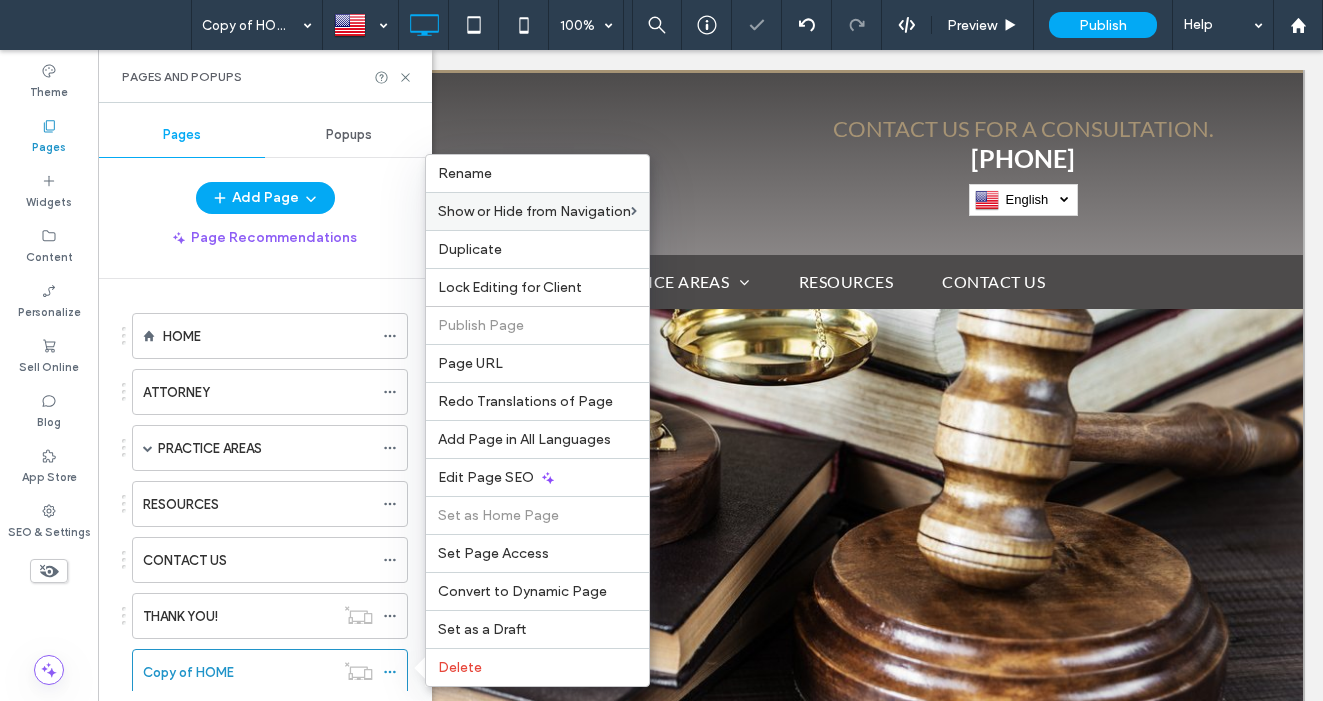 click on "Add Page" at bounding box center [265, 198] 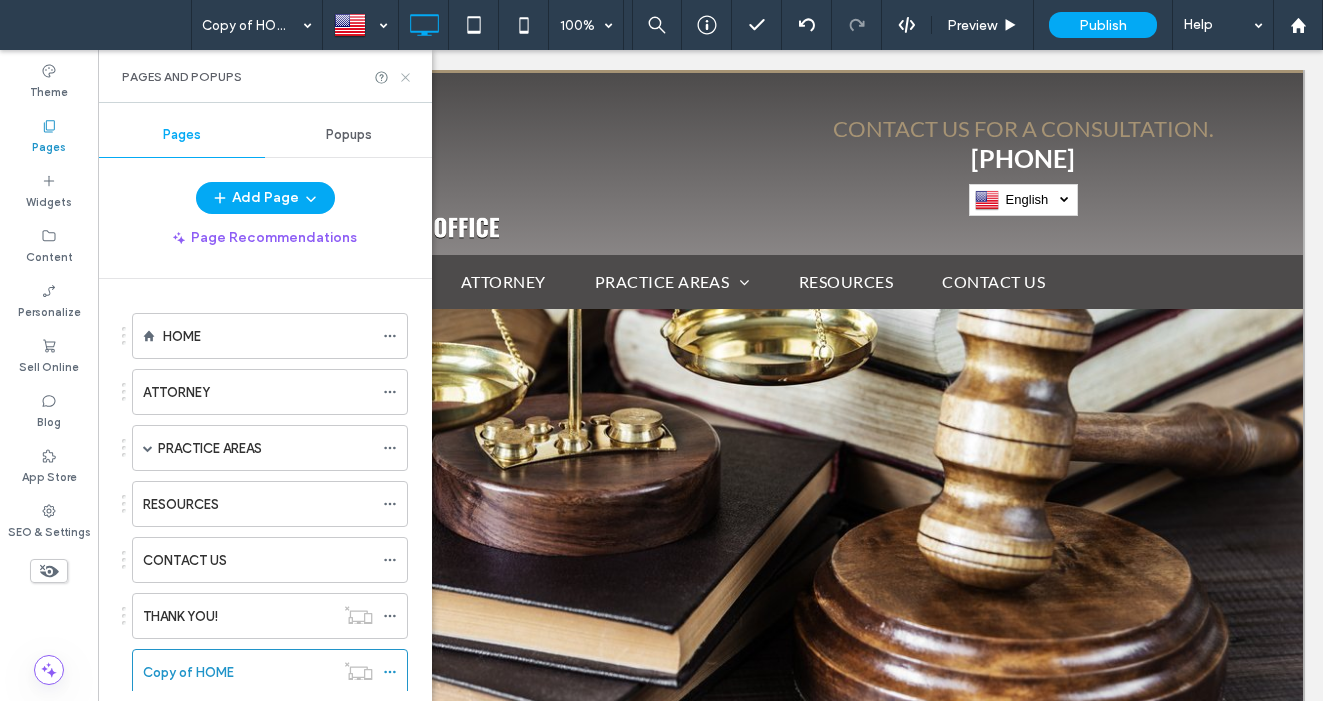 click 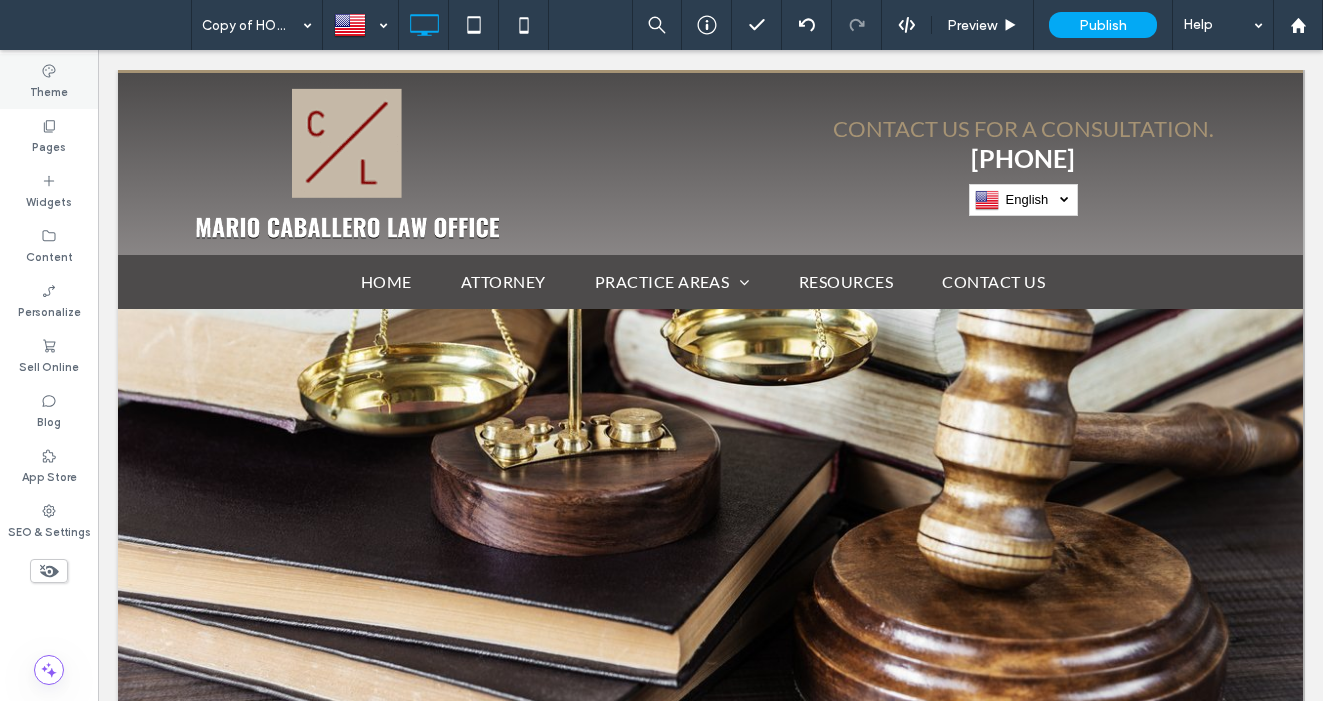 click on "Theme" at bounding box center (49, 90) 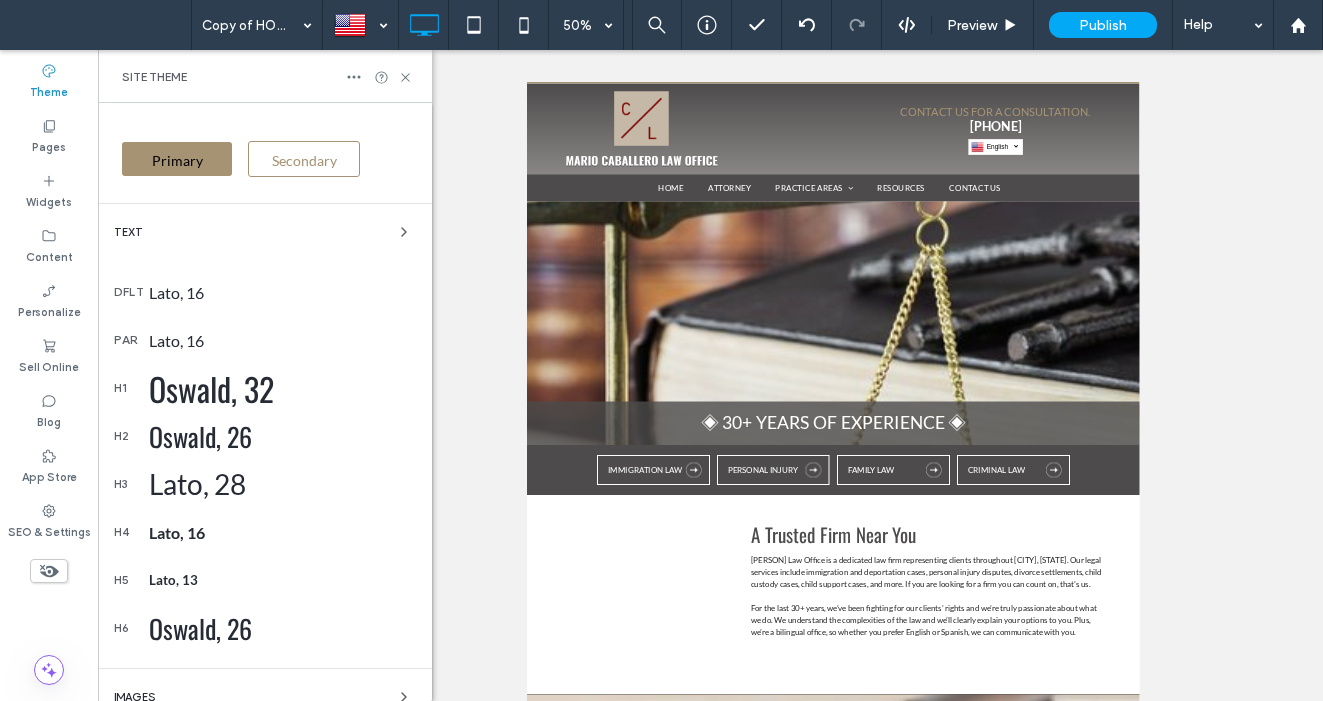 scroll, scrollTop: 349, scrollLeft: 0, axis: vertical 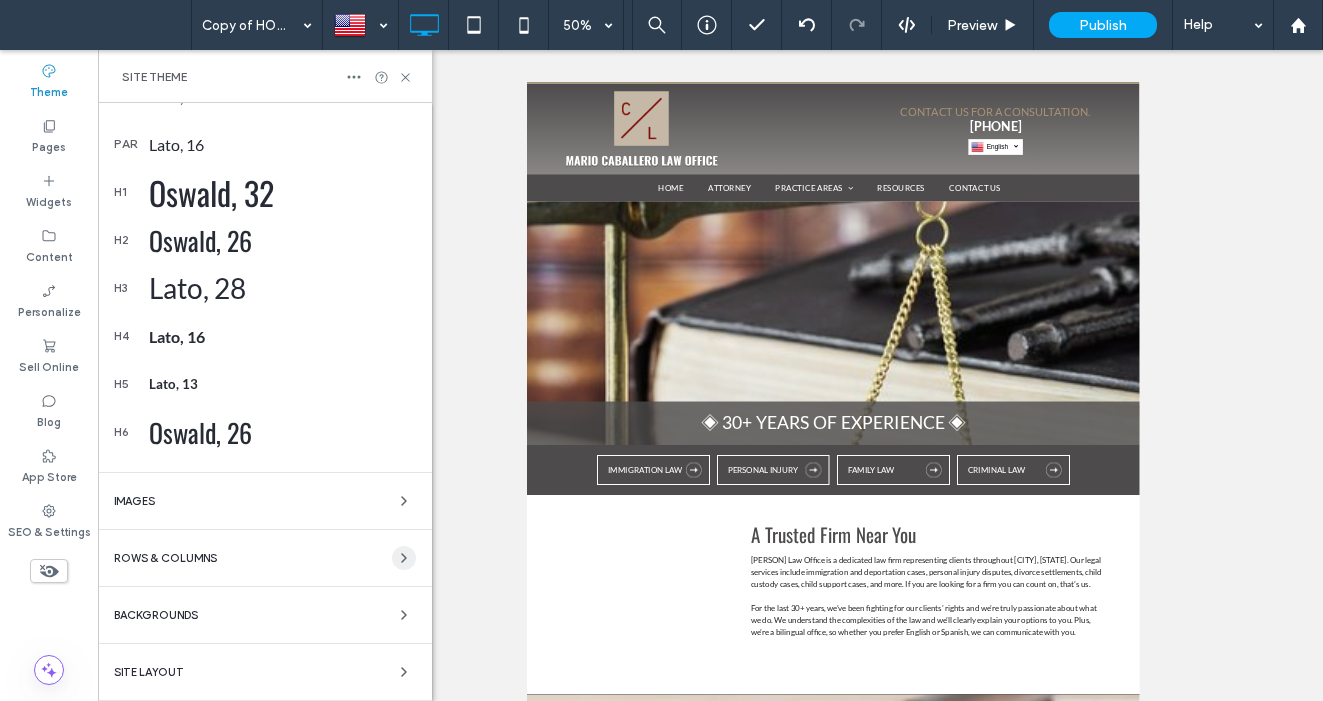 click 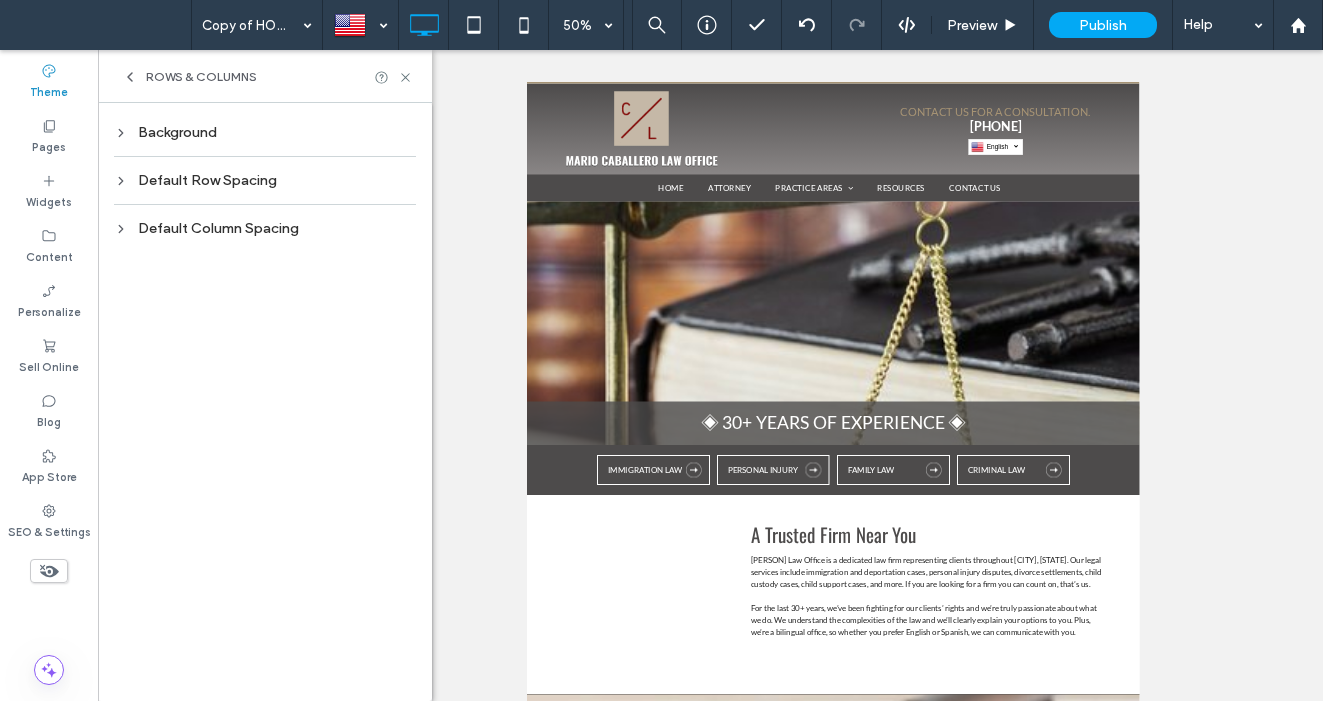 scroll, scrollTop: 0, scrollLeft: 0, axis: both 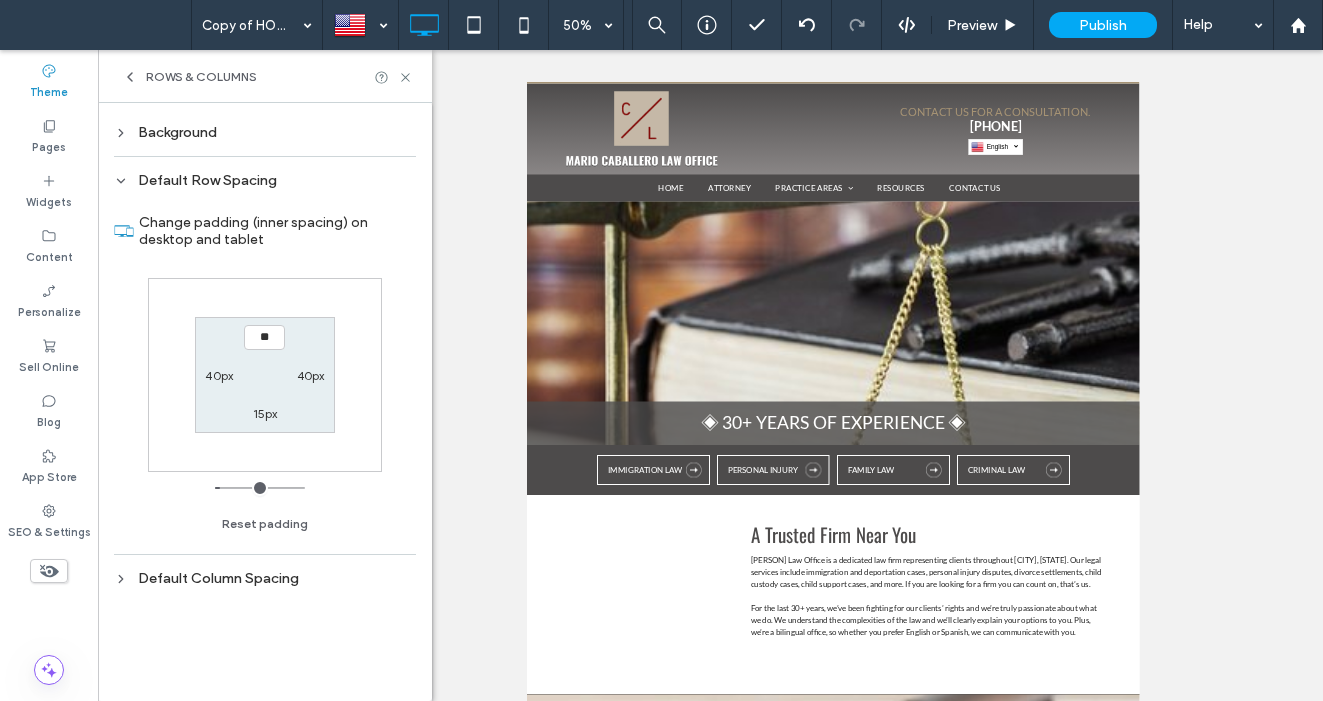 type on "****" 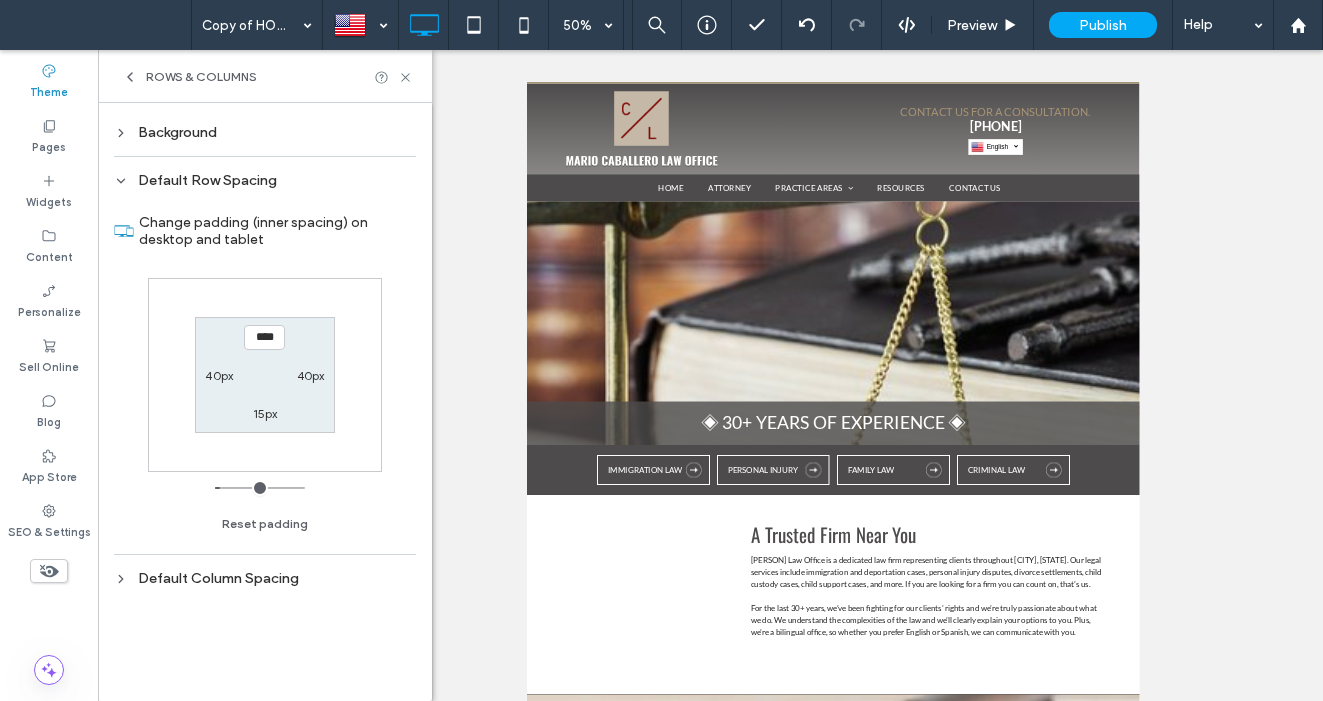 click on "15px" at bounding box center (265, 413) 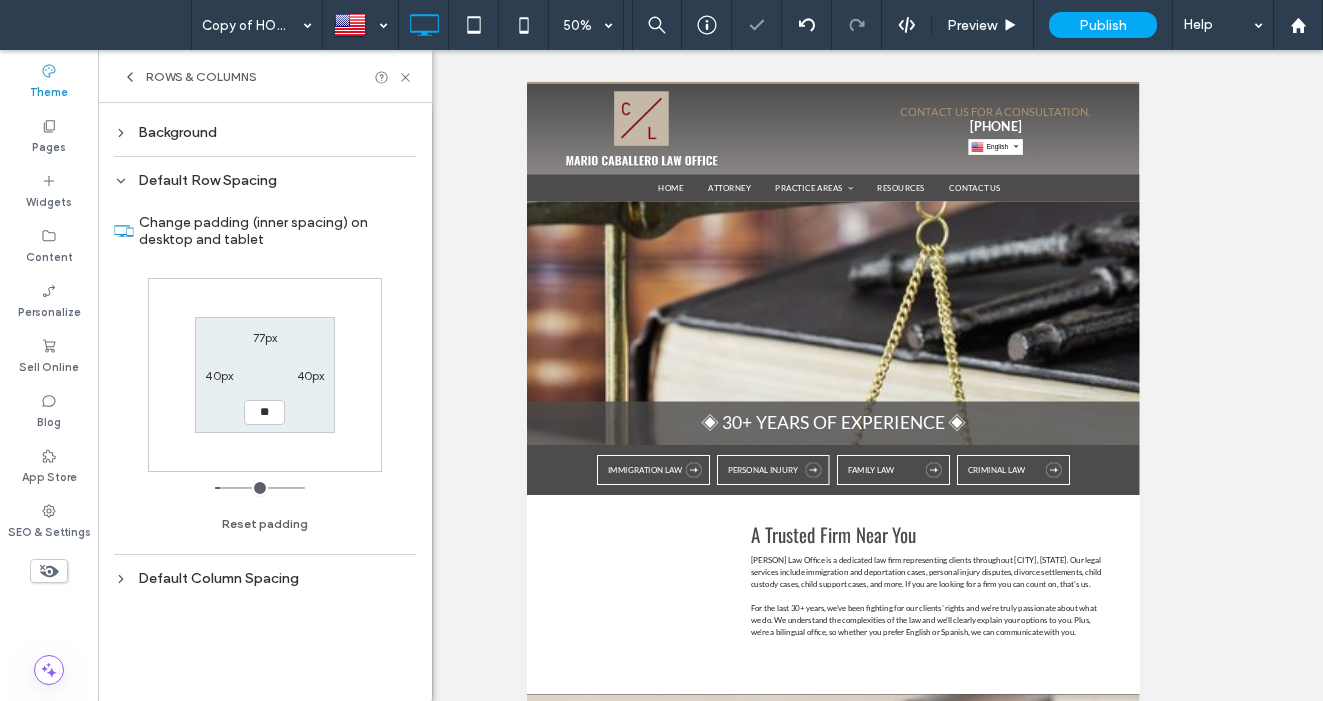 type on "**" 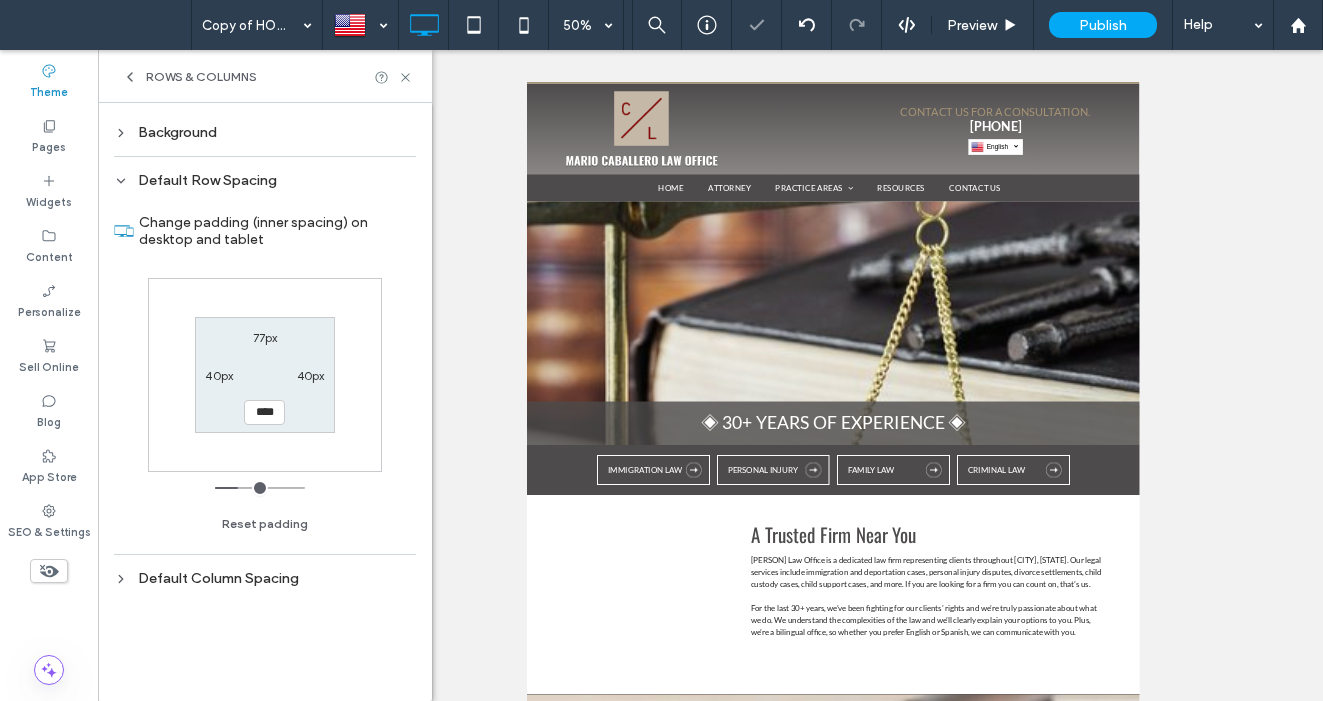 click on "77px" at bounding box center [265, 337] 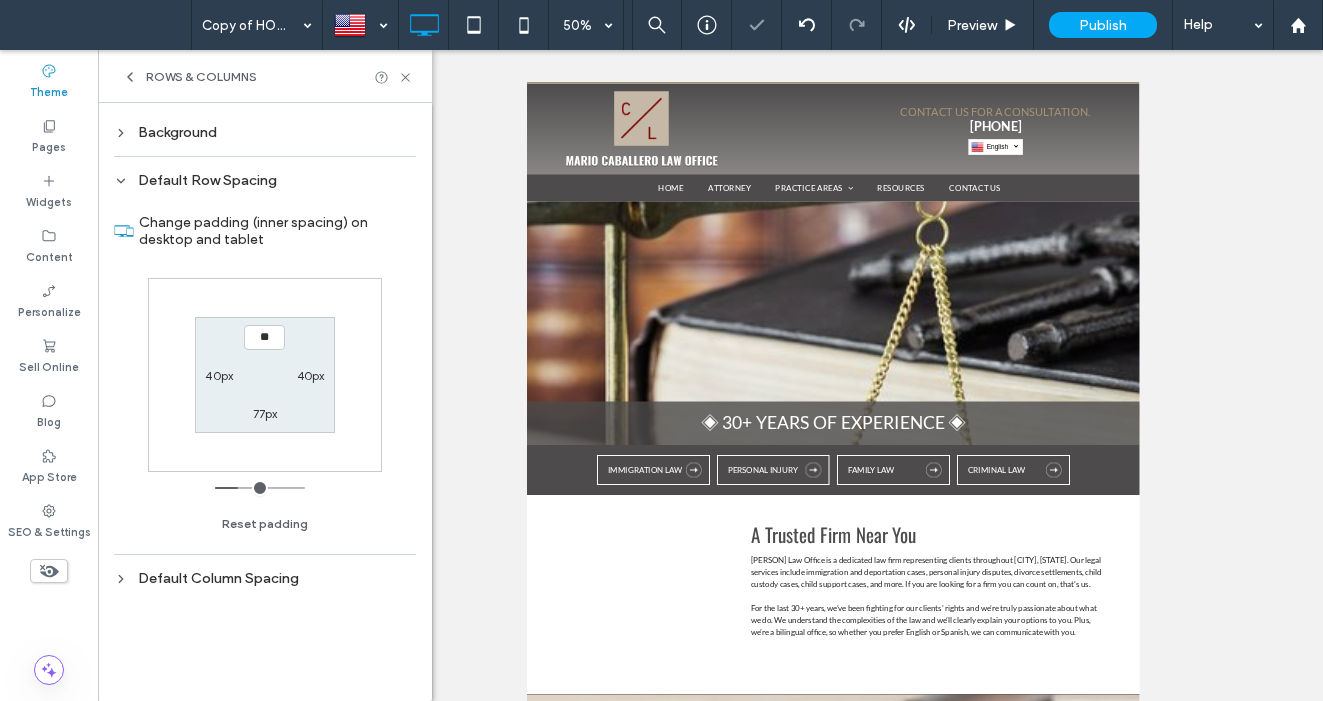 type on "**" 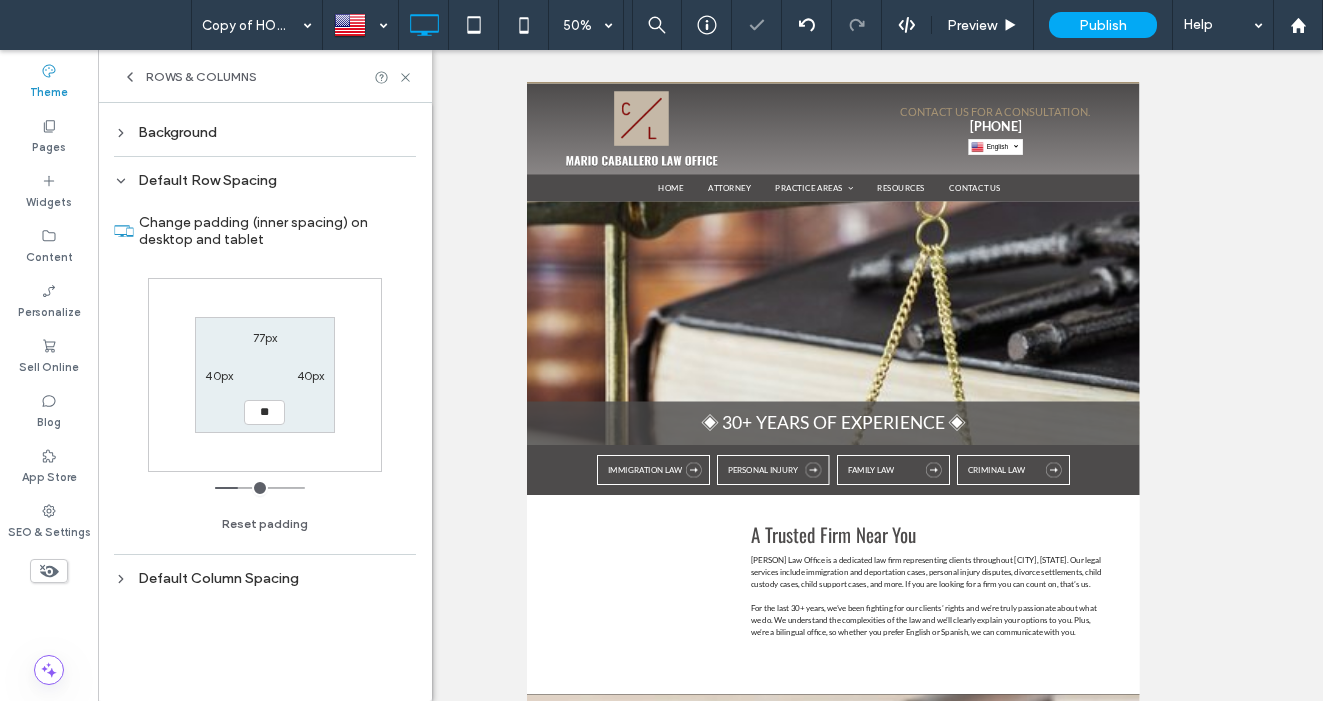 type on "**" 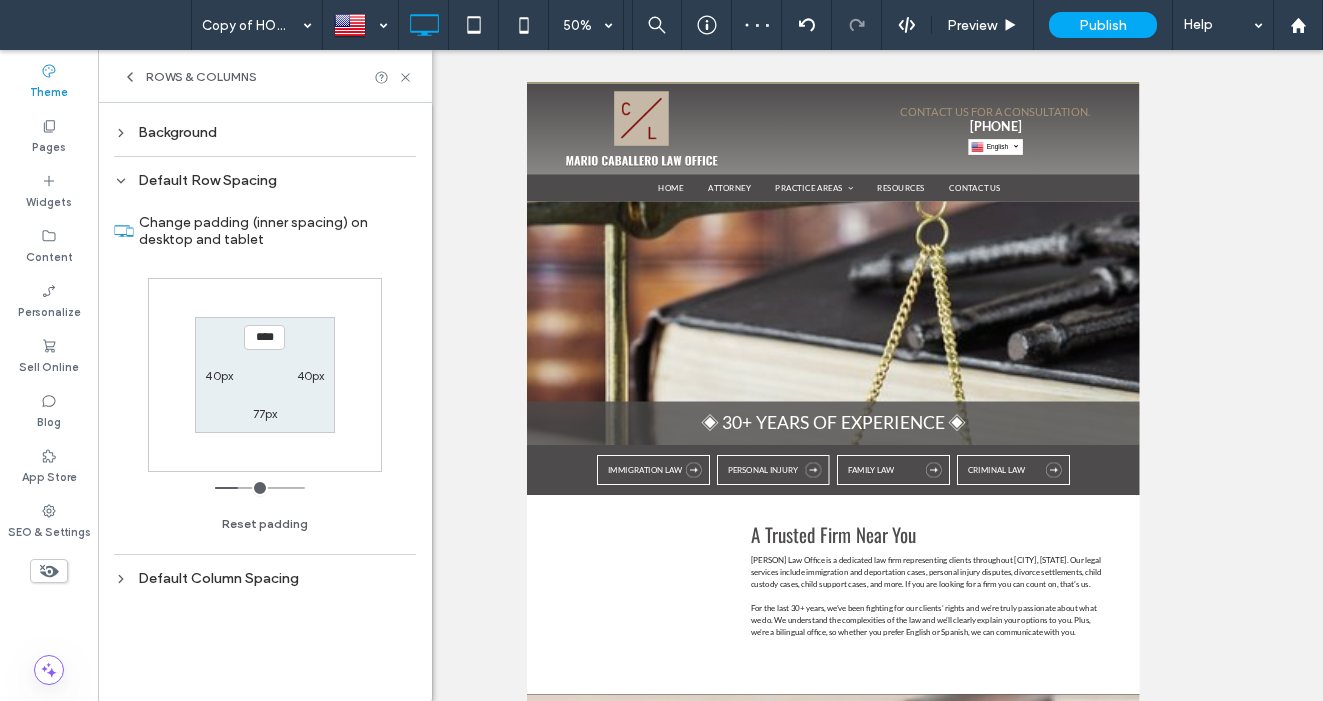 click on "Default Row Spacing" at bounding box center (265, 180) 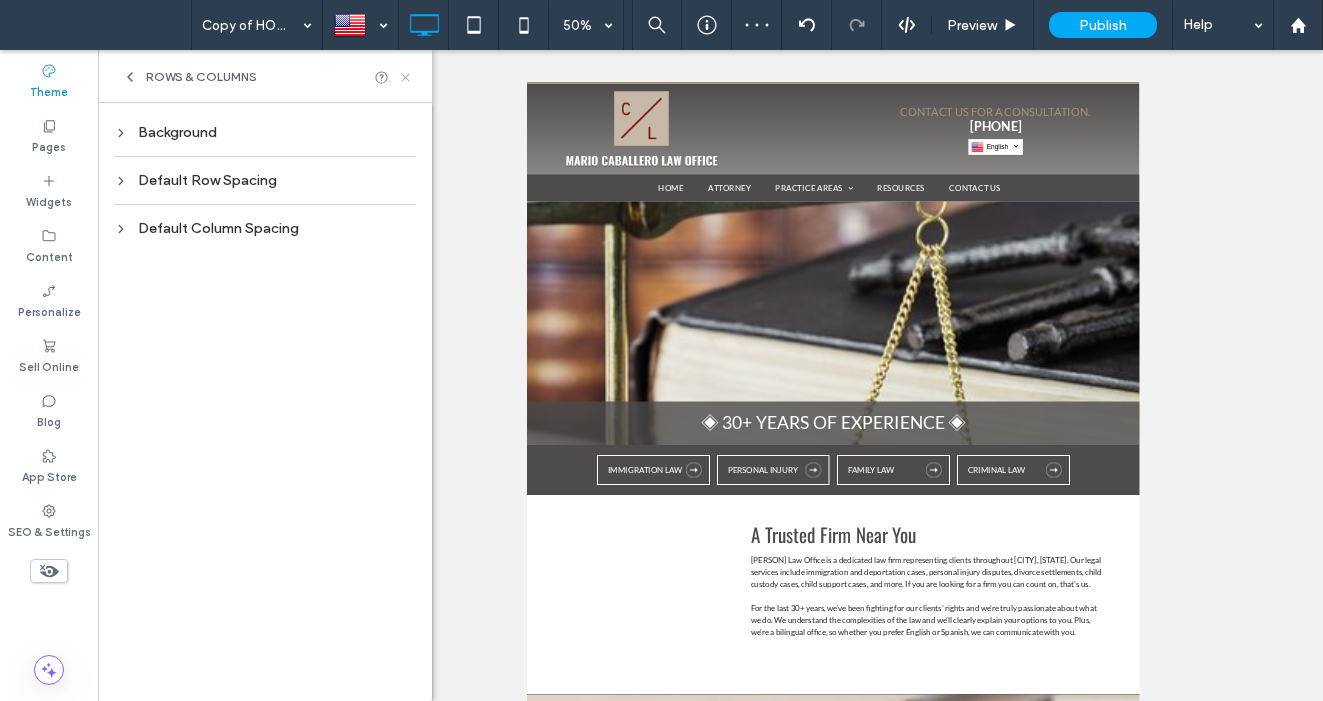 click 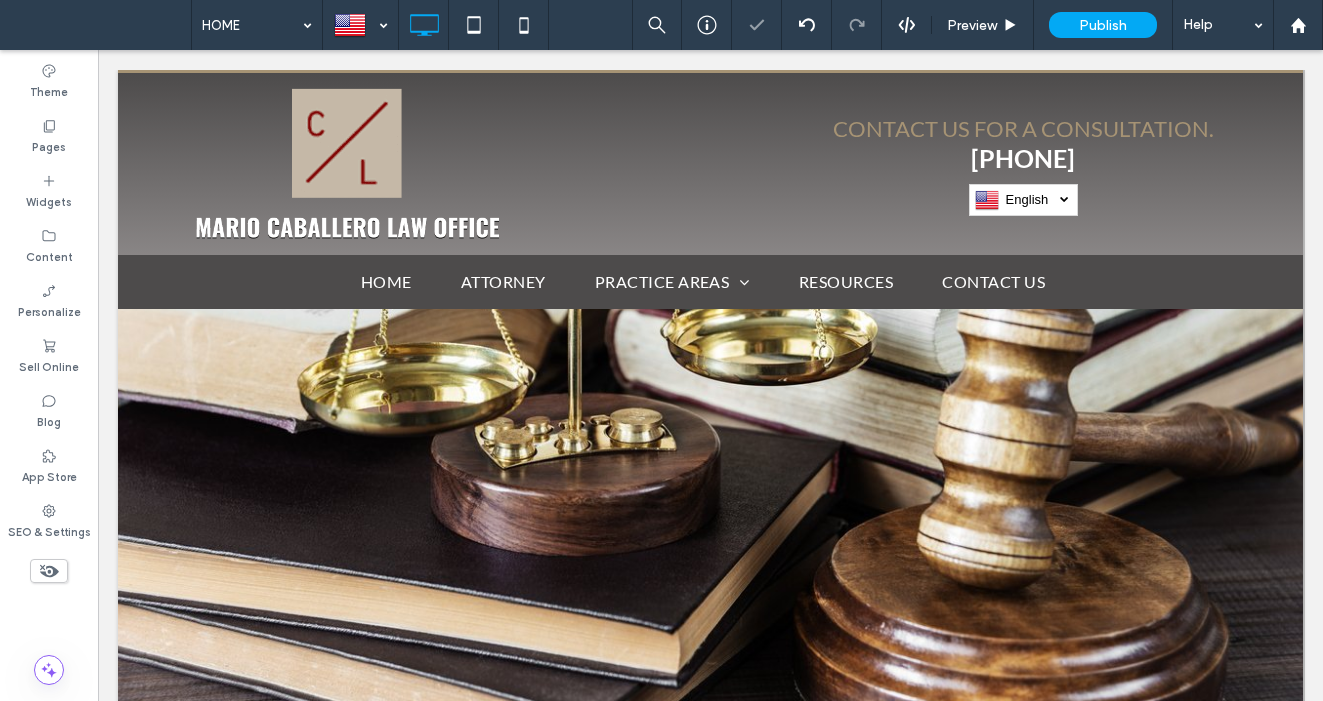 scroll, scrollTop: 0, scrollLeft: 0, axis: both 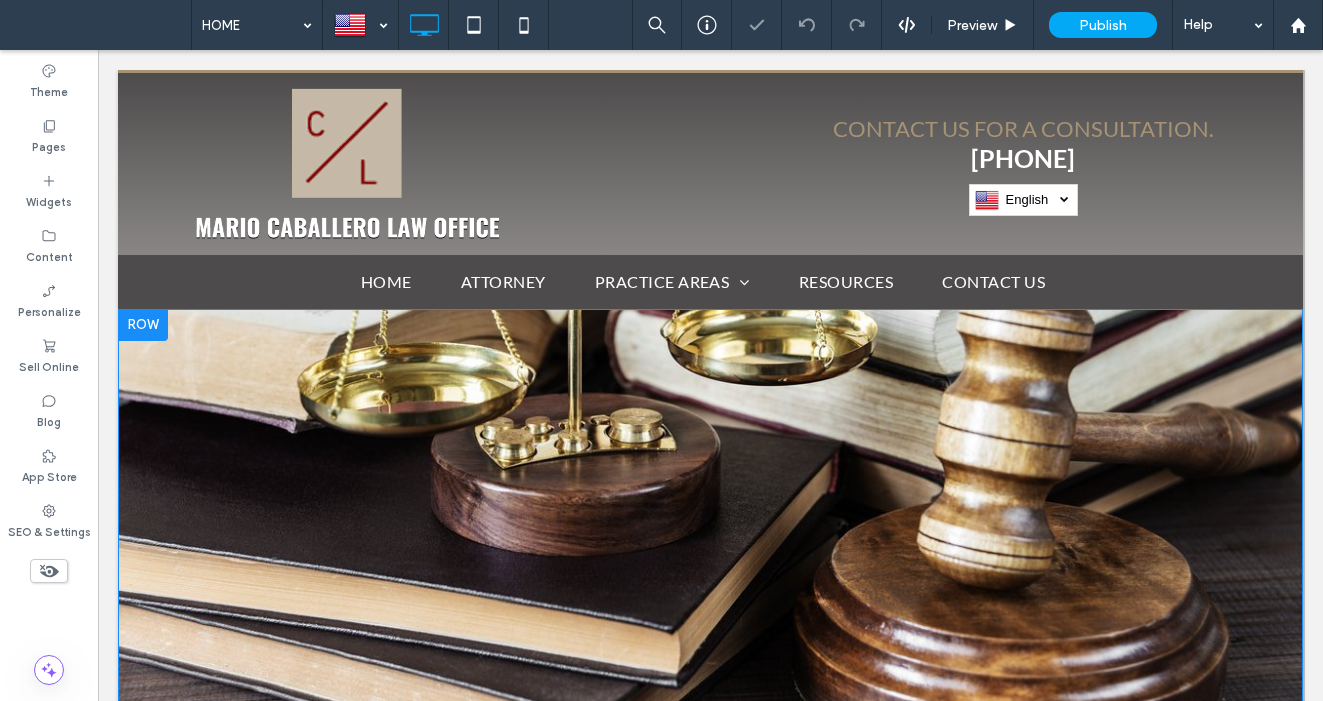 click at bounding box center (143, 325) 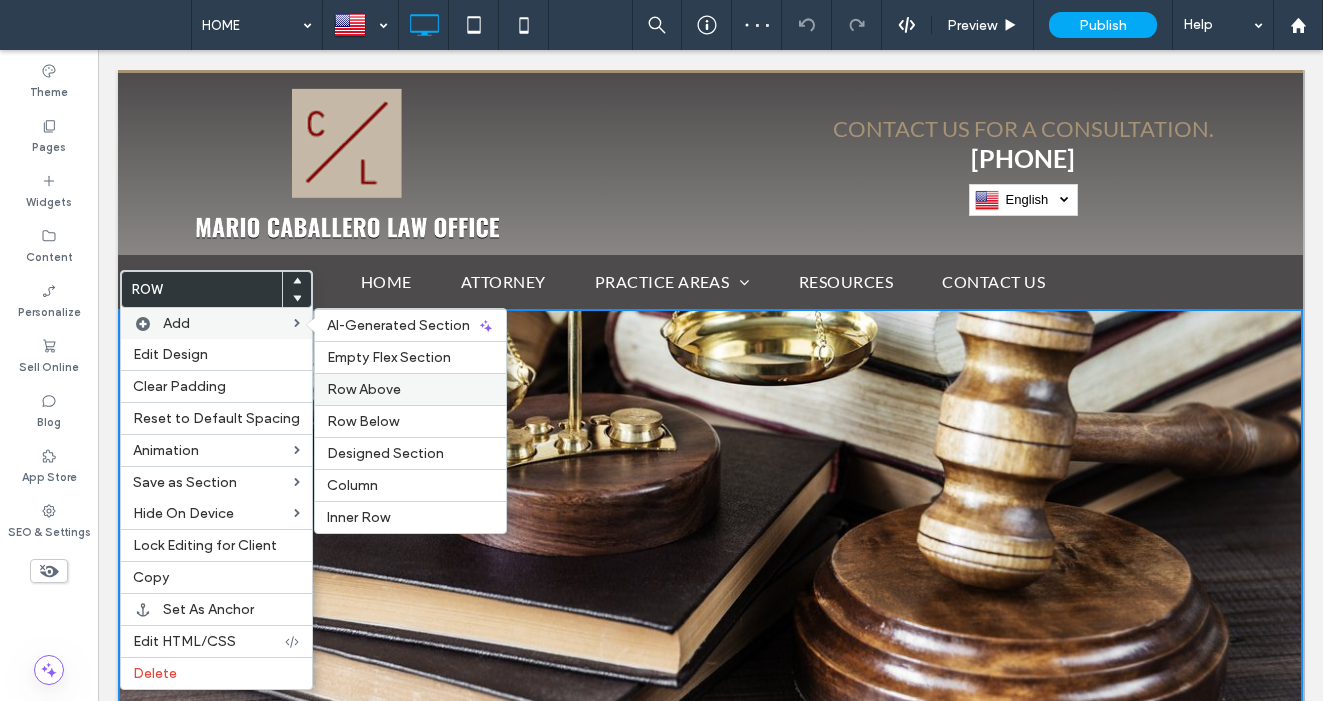 click on "Row Above" at bounding box center (364, 389) 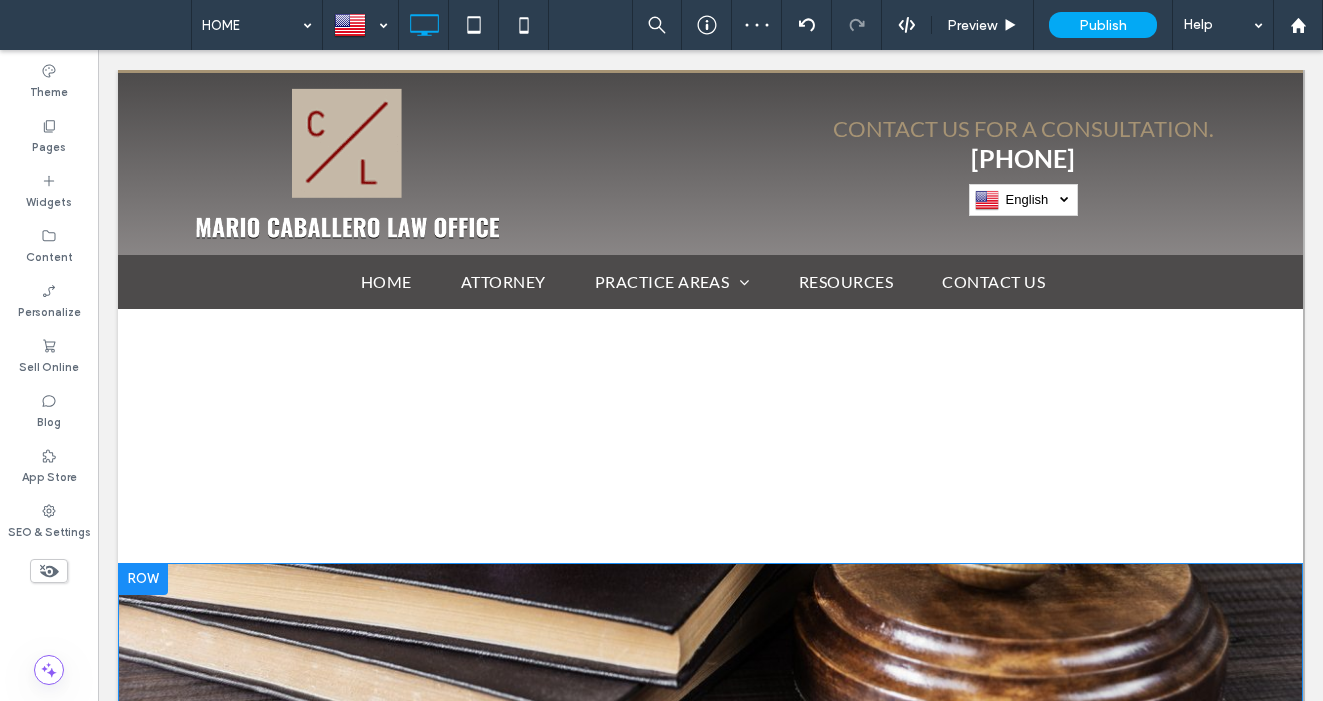 click at bounding box center (143, 579) 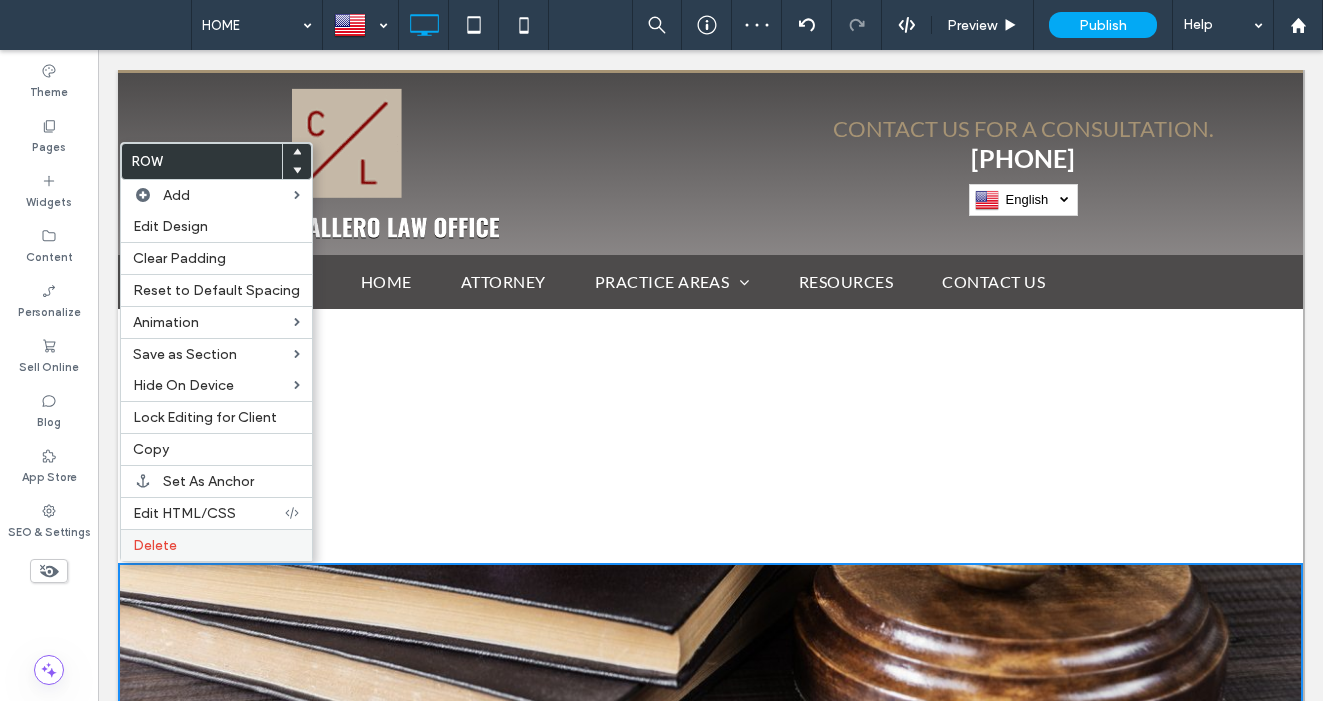 click on "Delete" at bounding box center (155, 545) 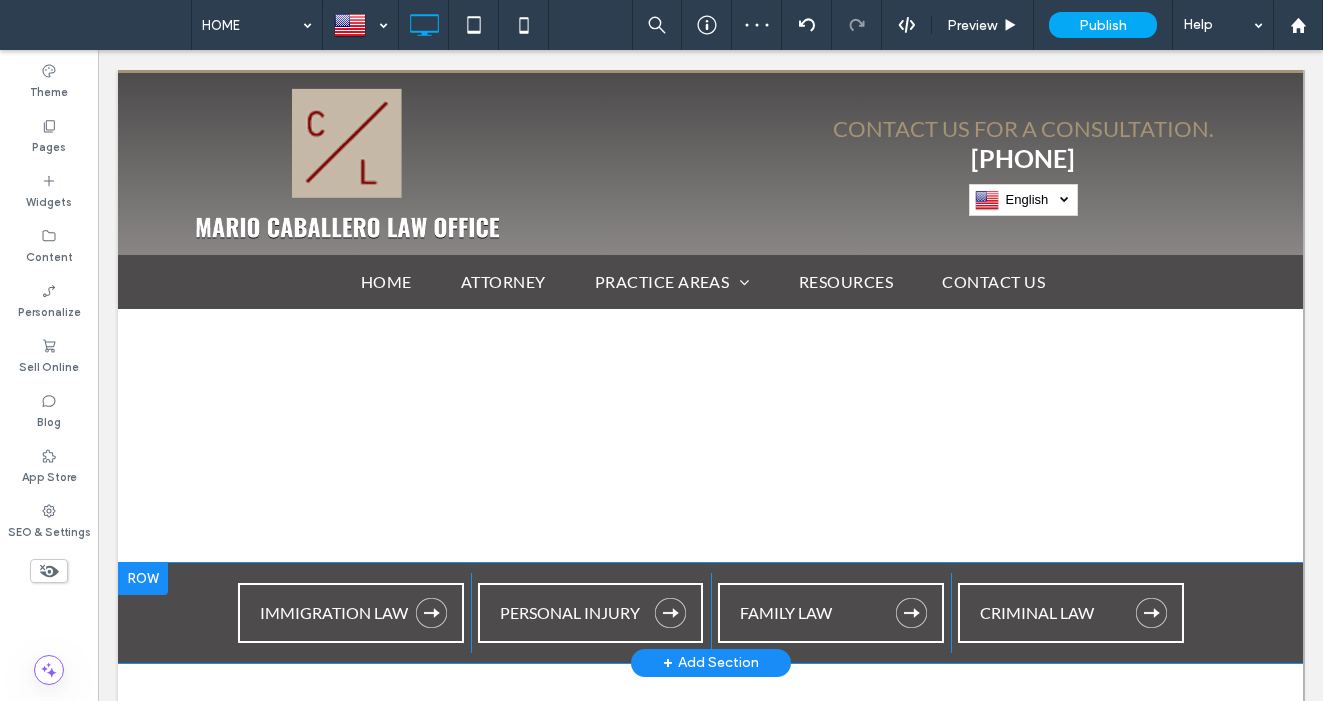 click at bounding box center [143, 579] 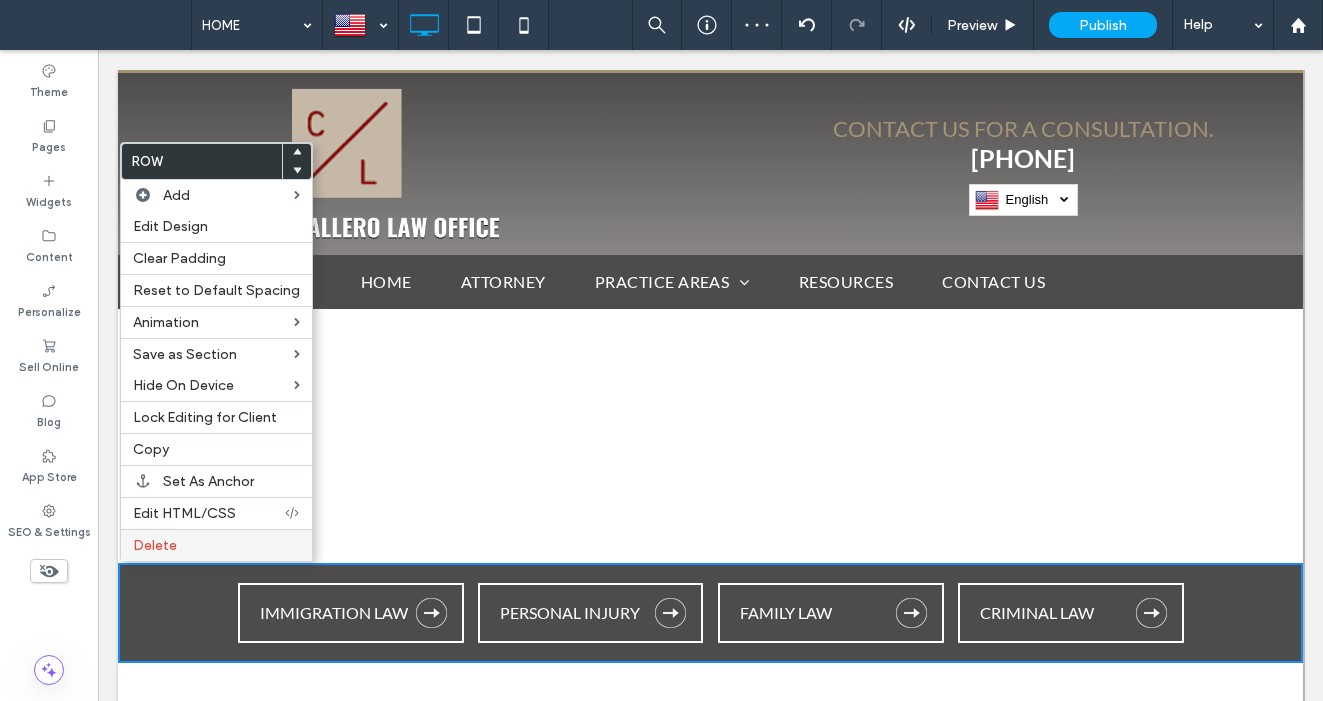 click on "Delete" at bounding box center [155, 545] 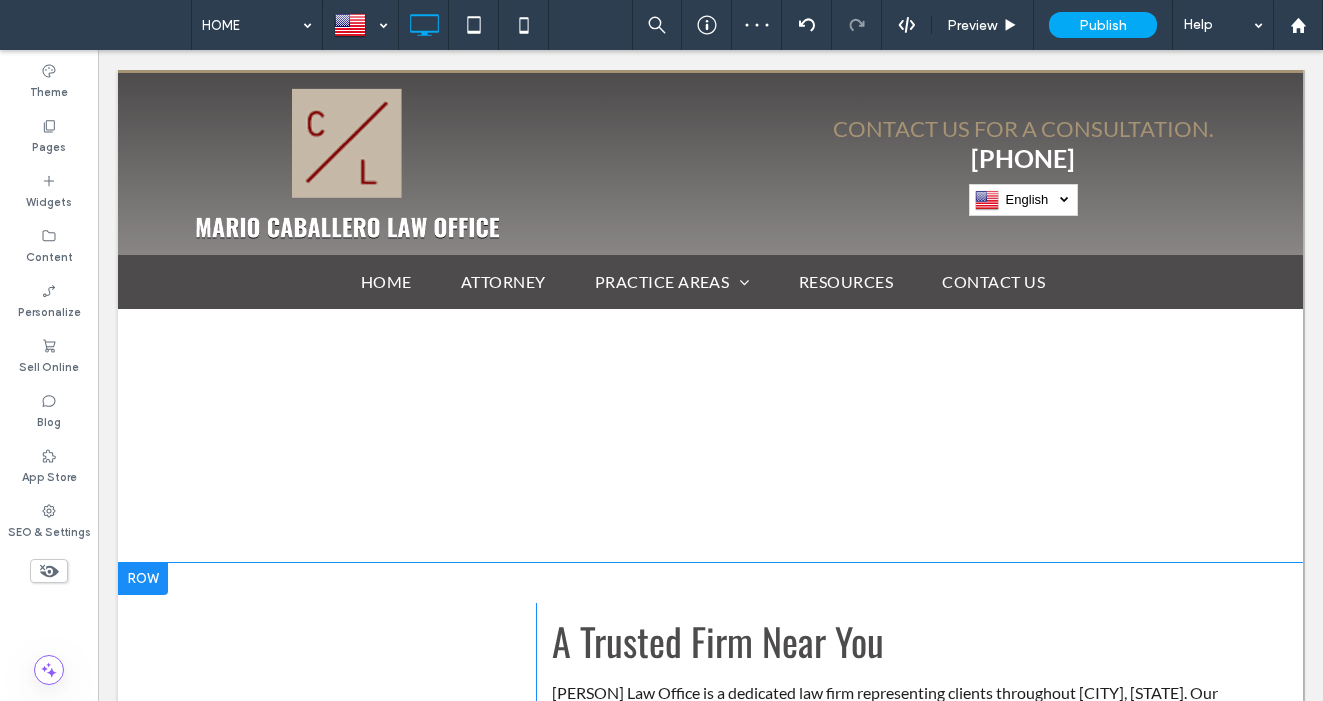 click at bounding box center (143, 579) 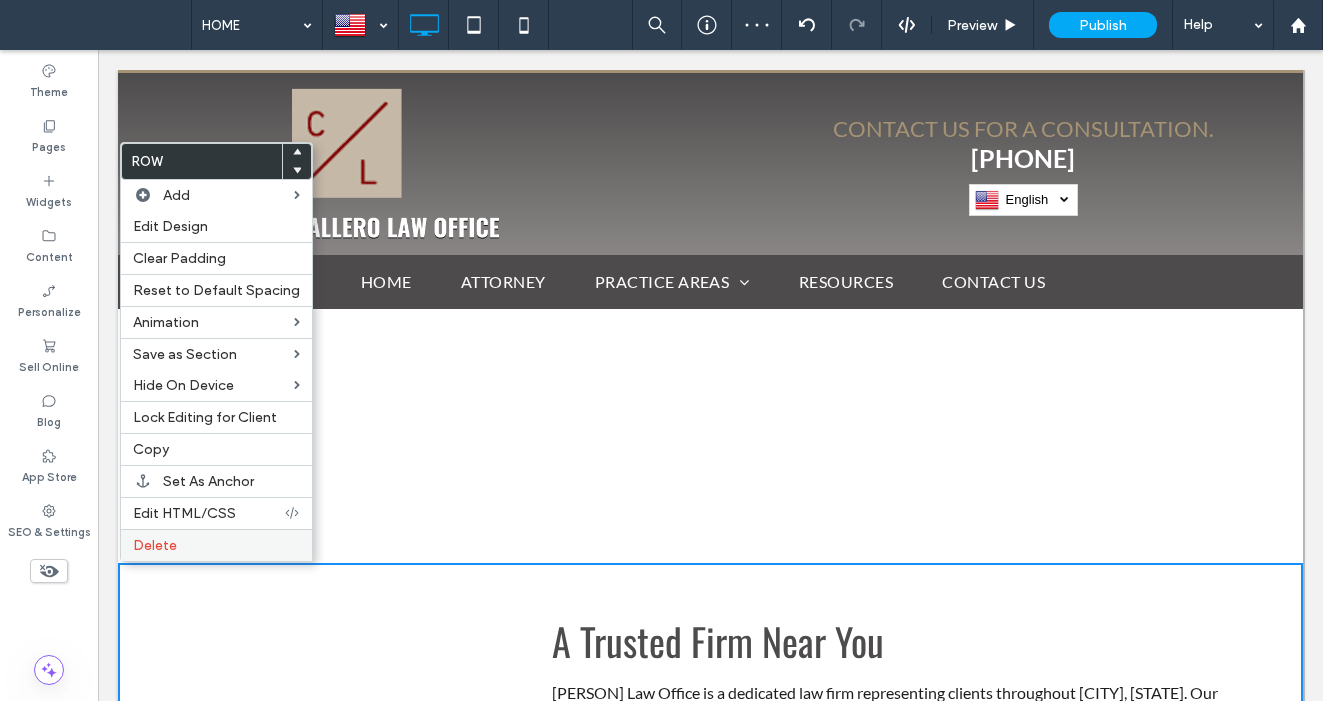 click on "Delete" at bounding box center [155, 545] 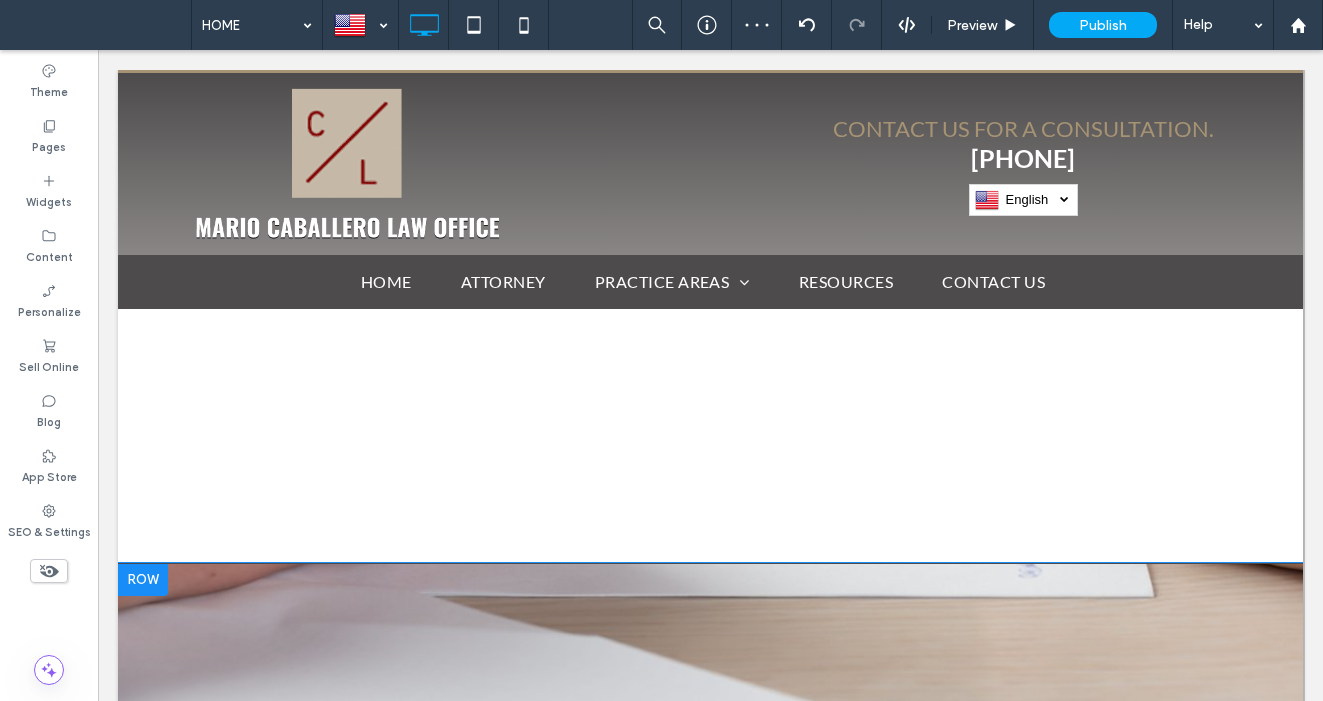 click at bounding box center [143, 580] 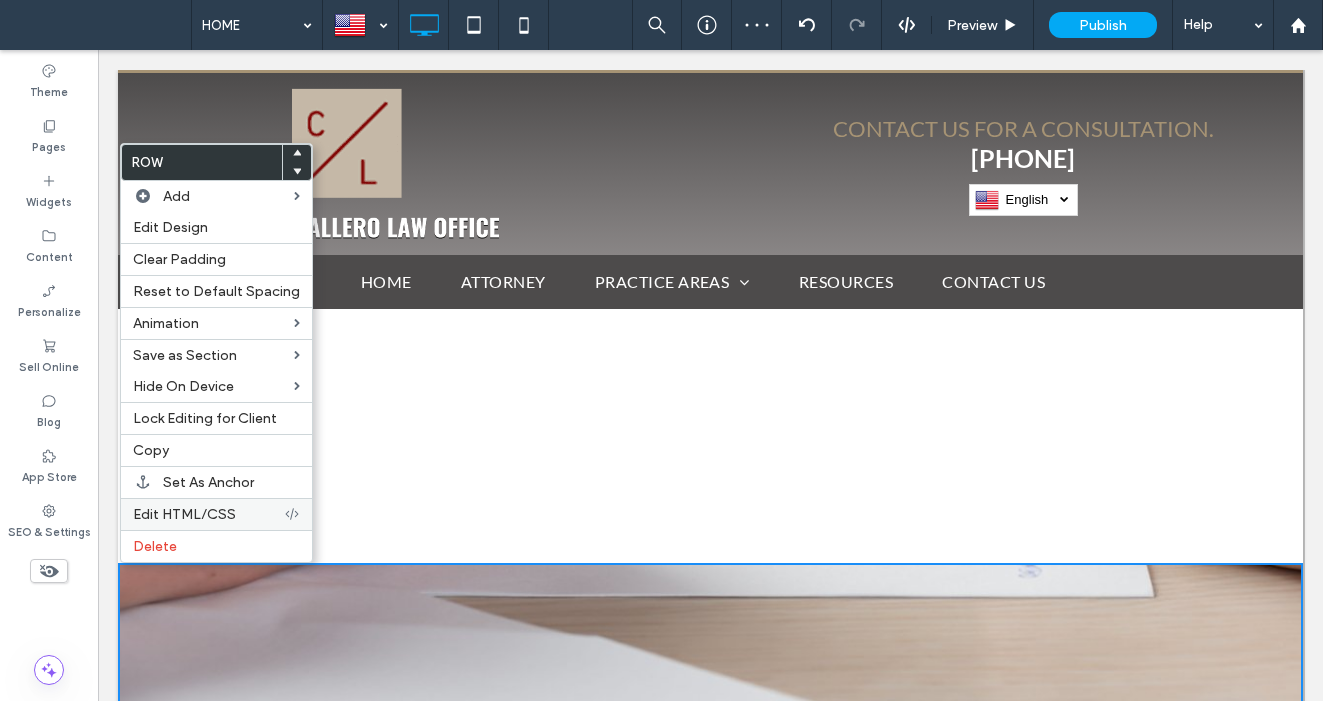 click on "Edit HTML/CSS" at bounding box center (216, 514) 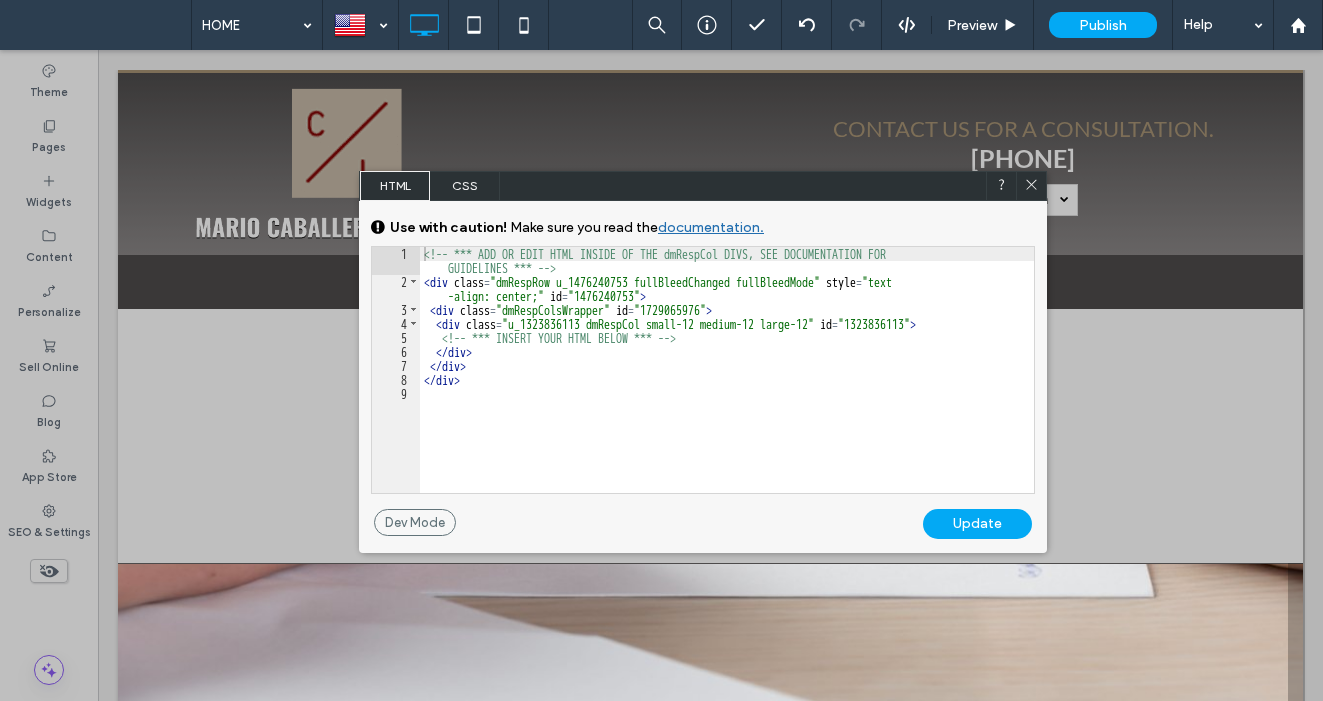 click 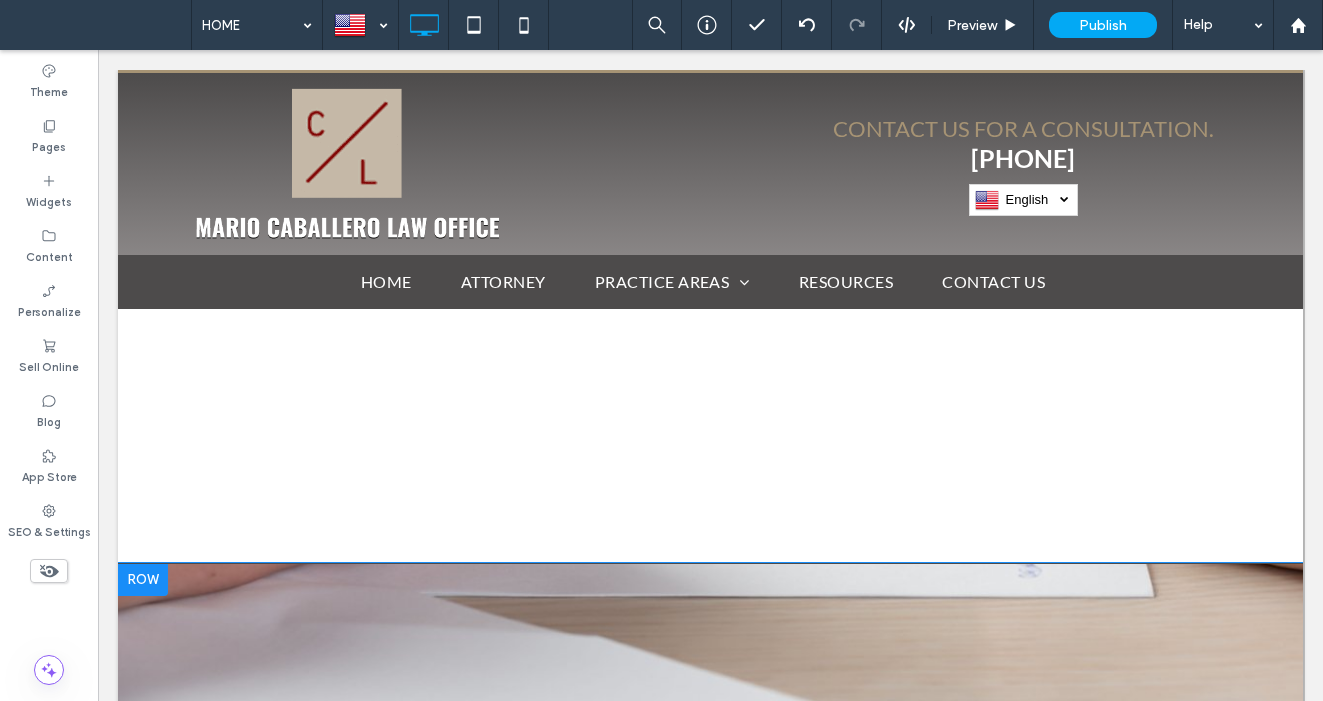 click at bounding box center (143, 580) 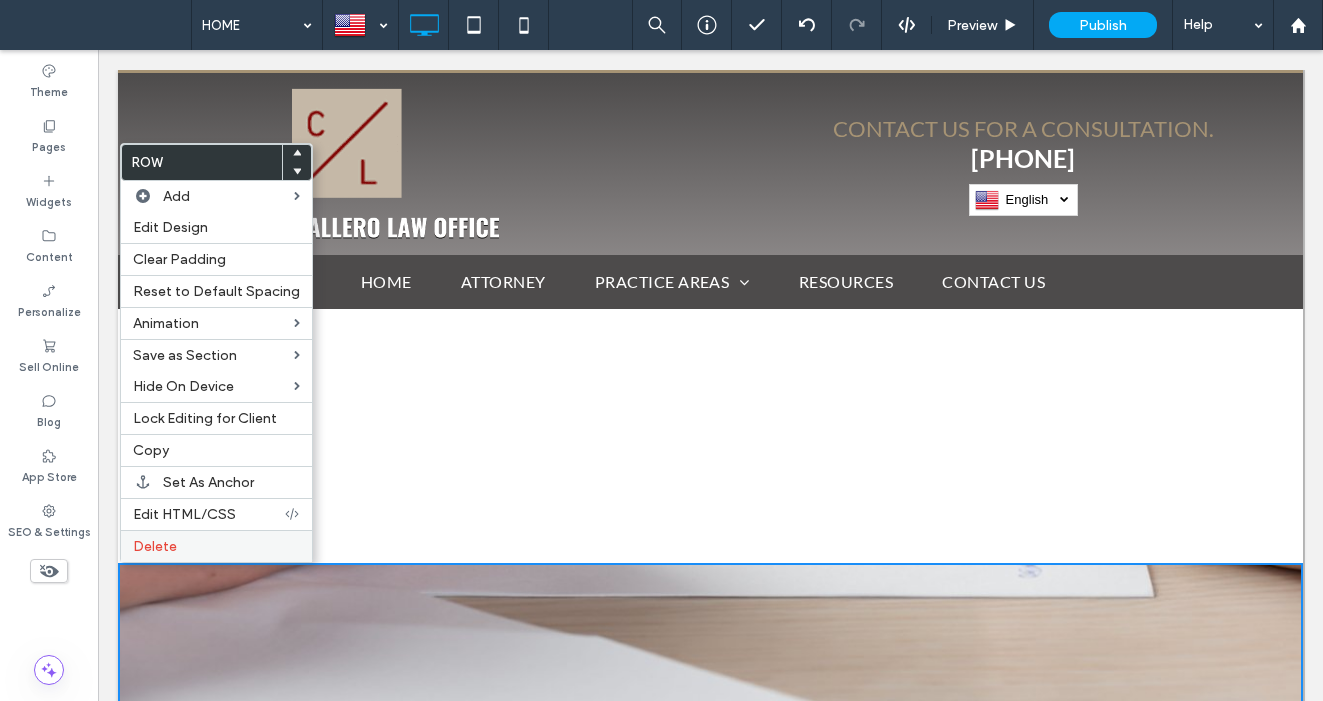 click on "Delete" at bounding box center (155, 546) 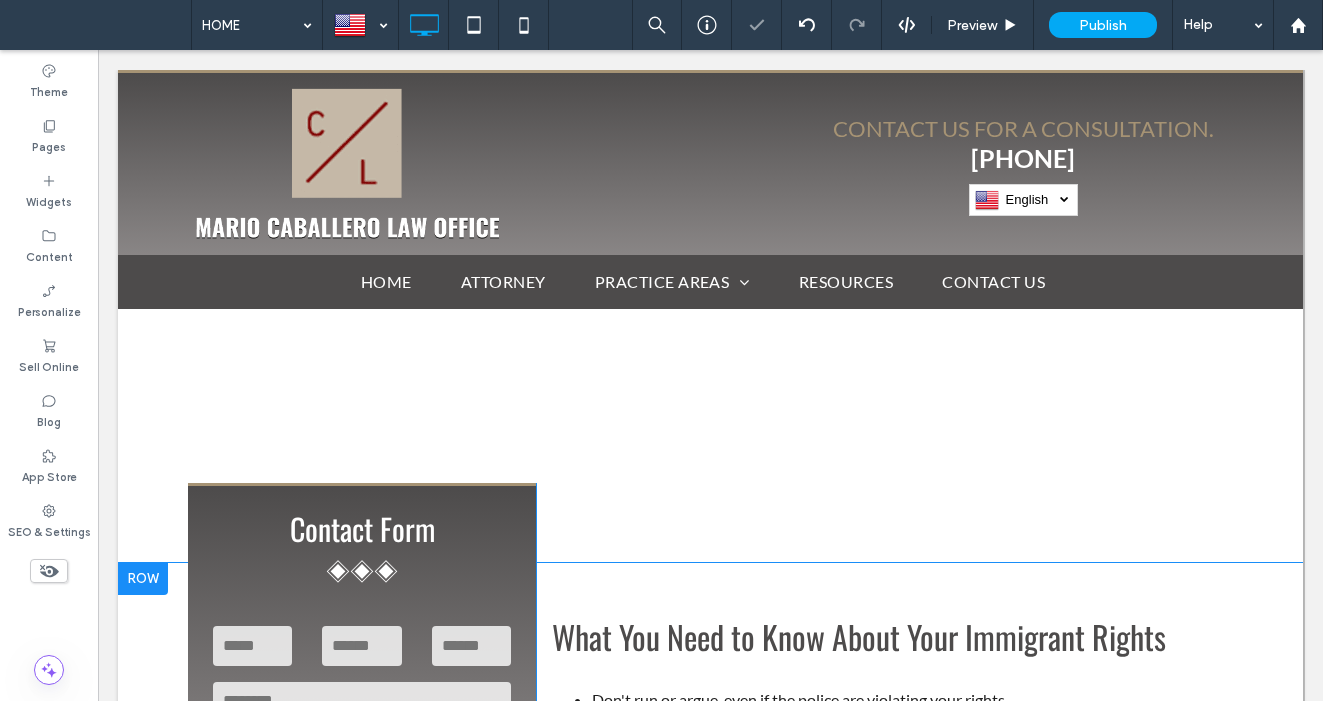 click at bounding box center [143, 579] 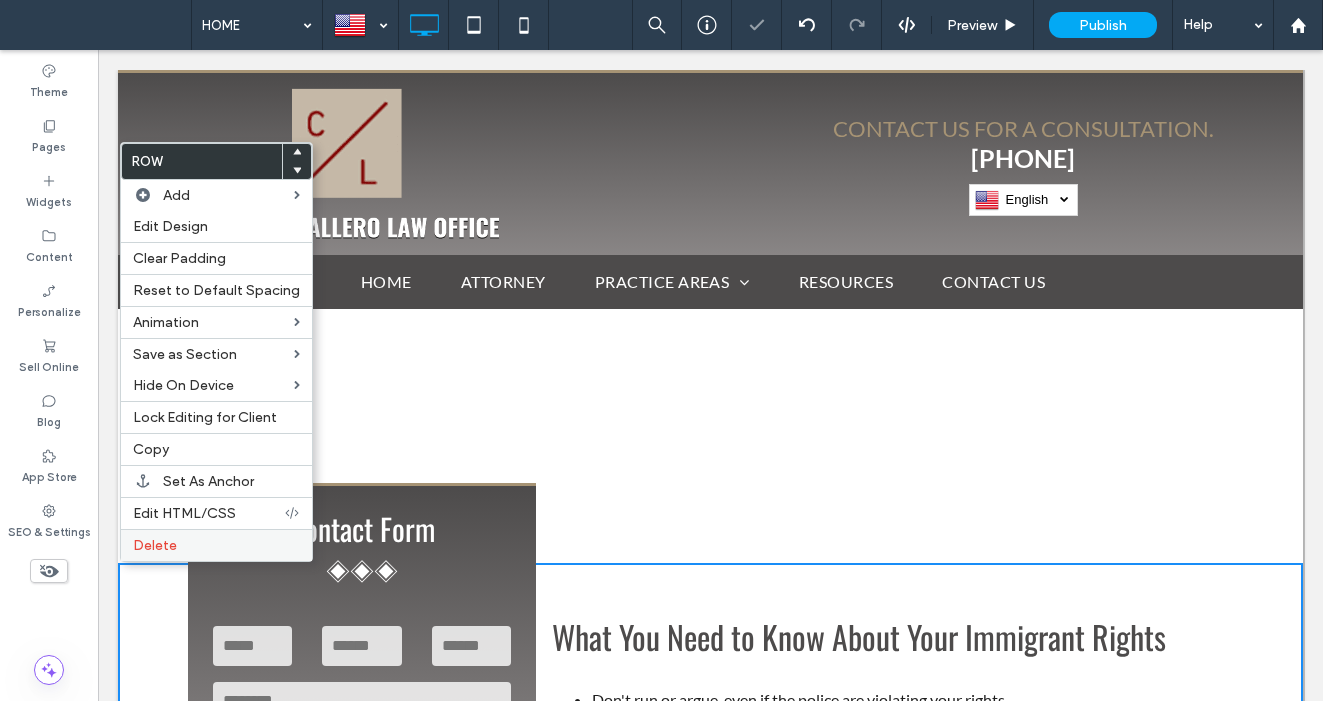 click on "Delete" at bounding box center [216, 545] 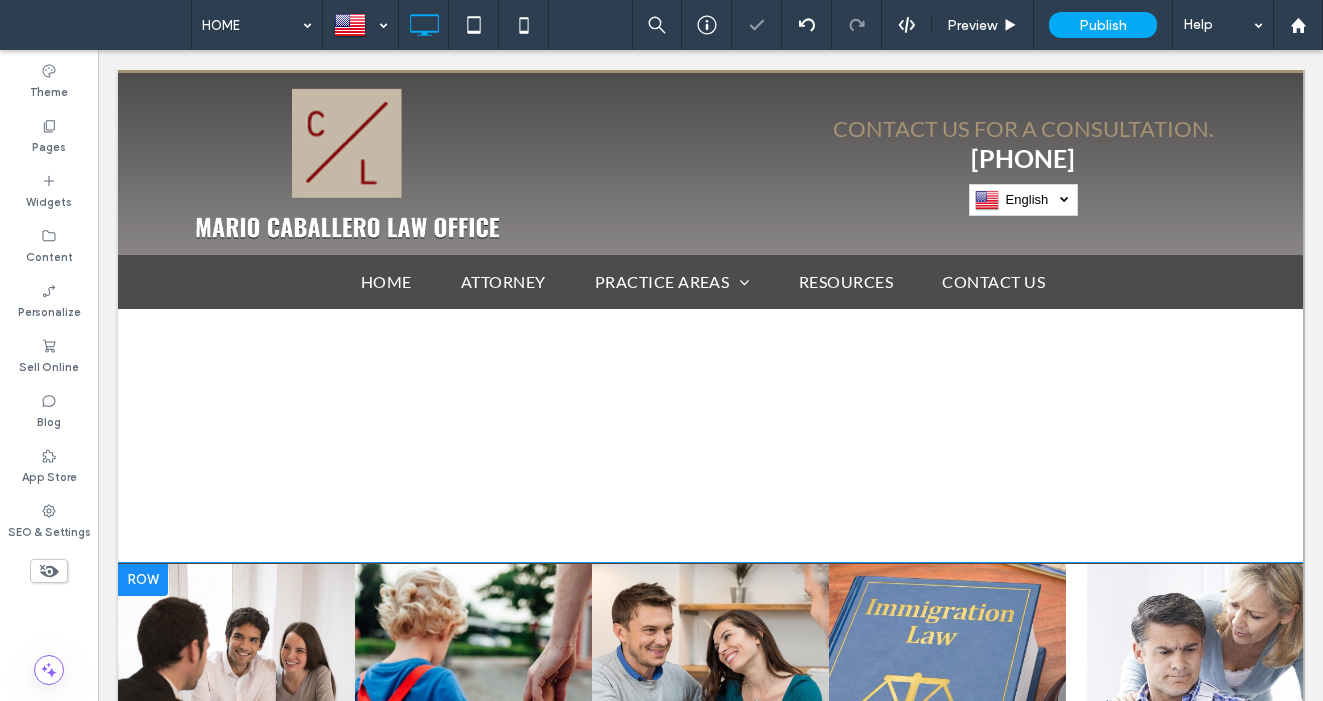 click at bounding box center (143, 580) 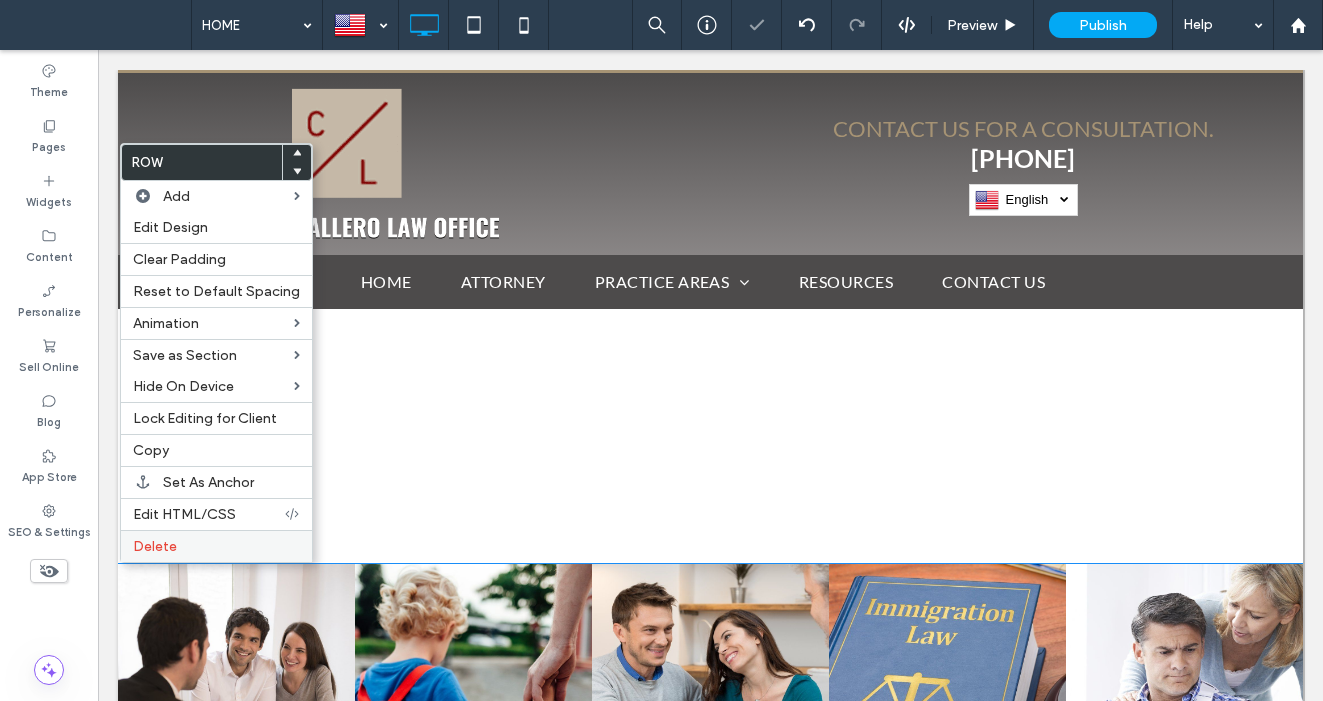 click on "Delete" at bounding box center (155, 546) 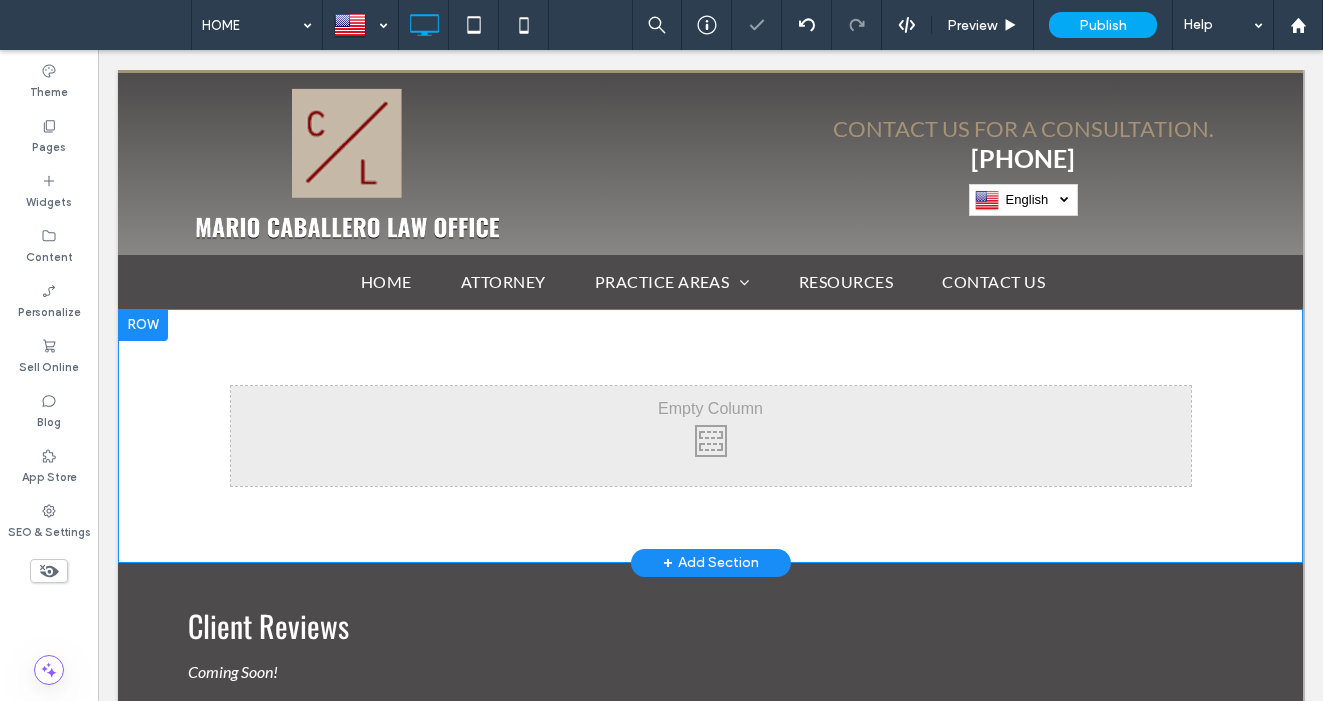click at bounding box center [143, 325] 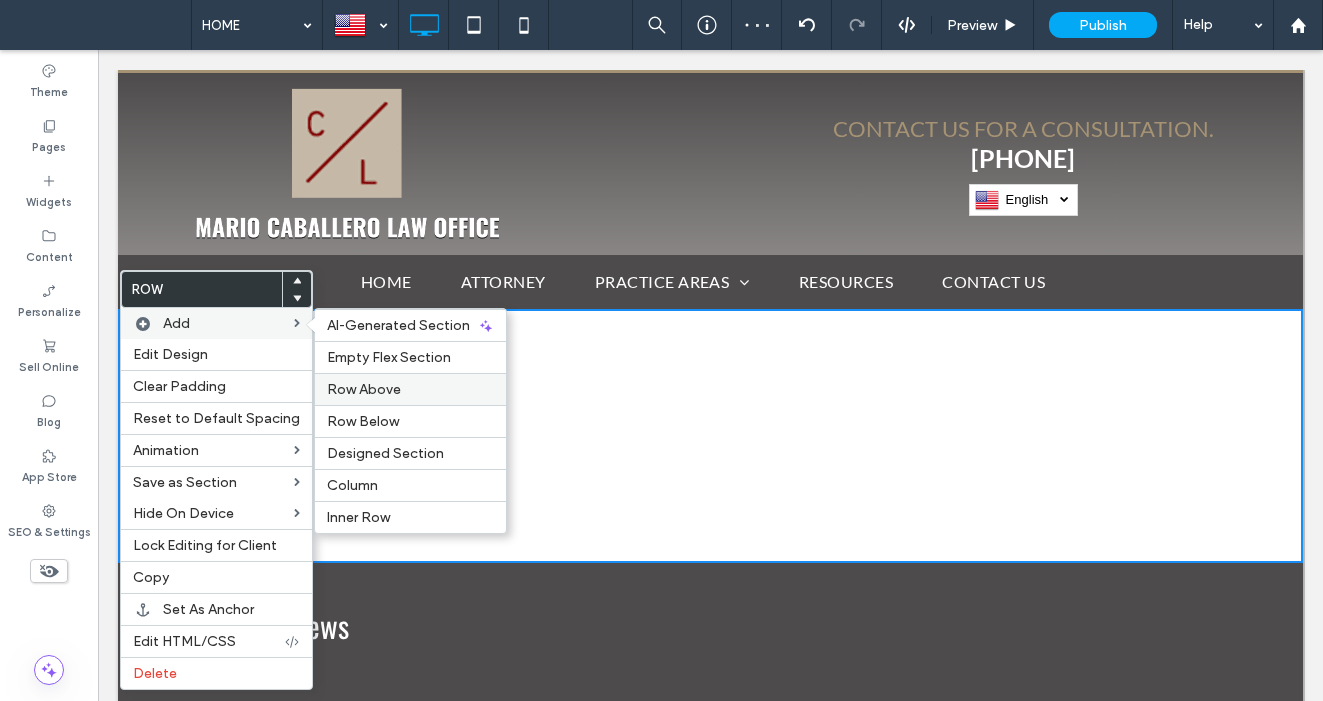 click on "Row Above" at bounding box center [364, 389] 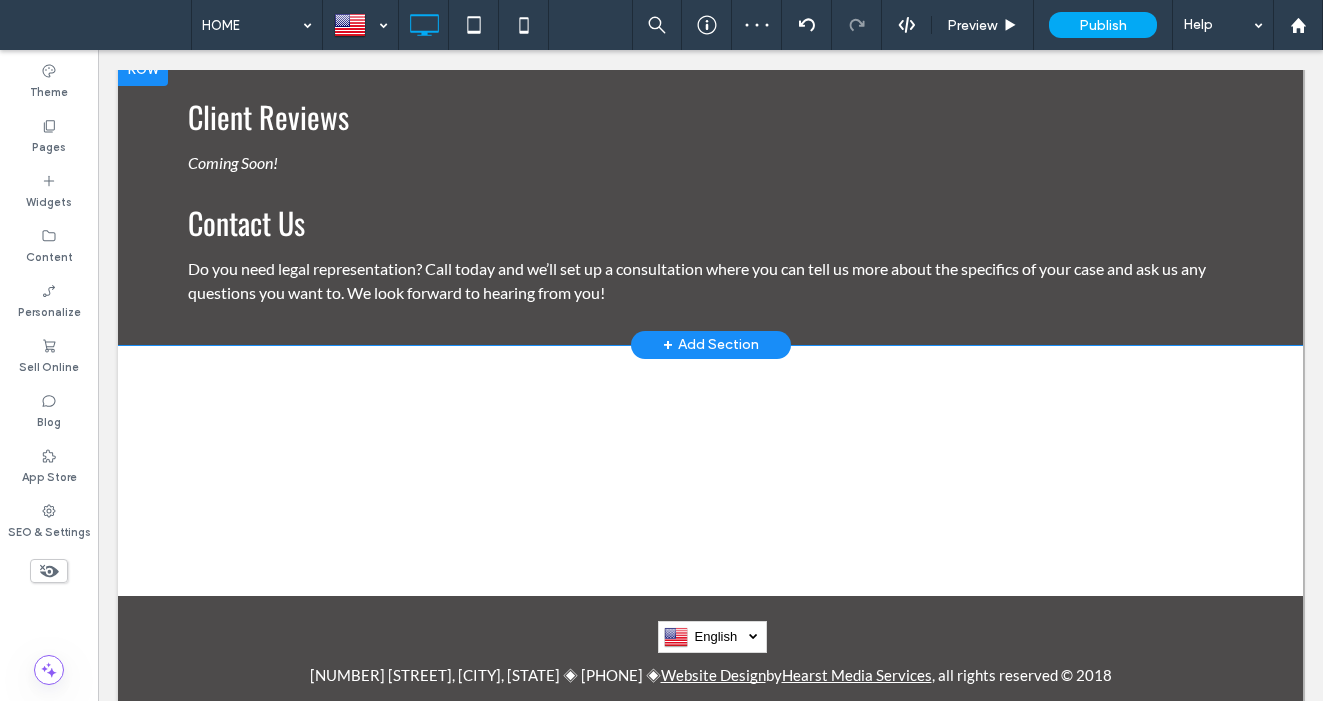 scroll, scrollTop: 743, scrollLeft: 0, axis: vertical 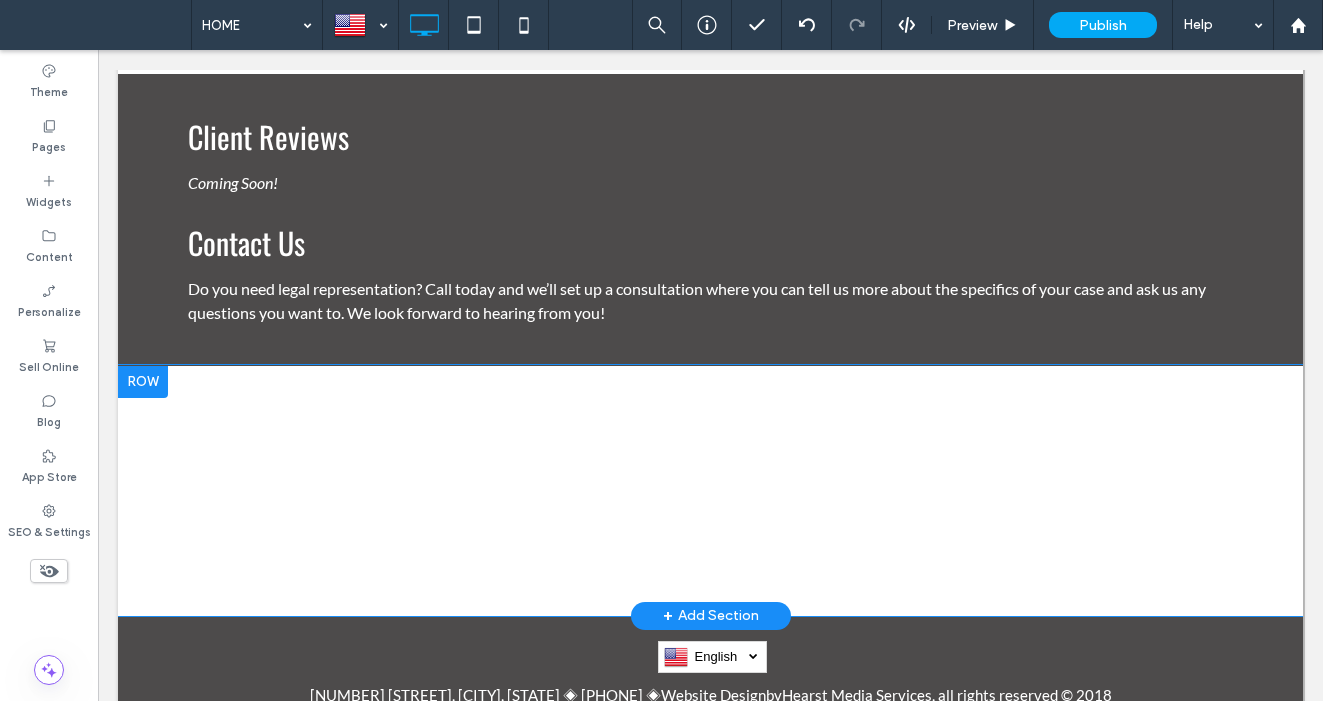 click at bounding box center (143, 382) 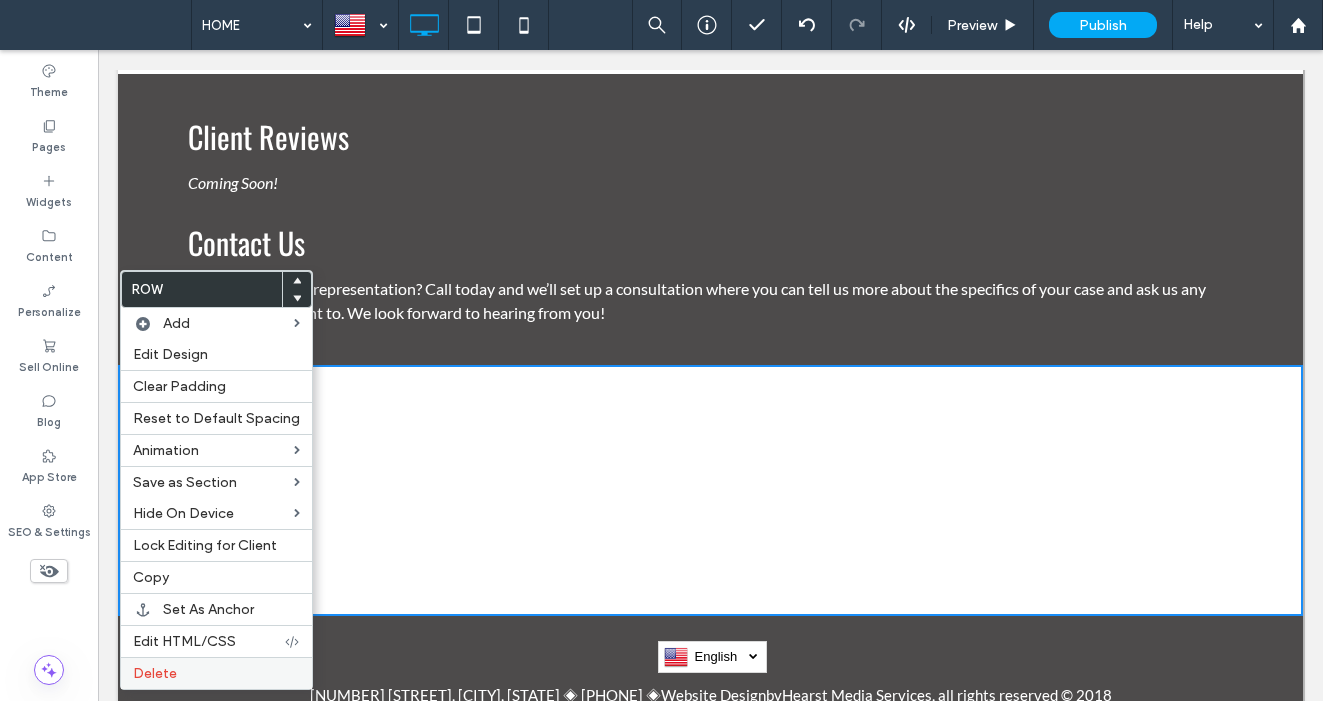 click on "Delete" at bounding box center (216, 673) 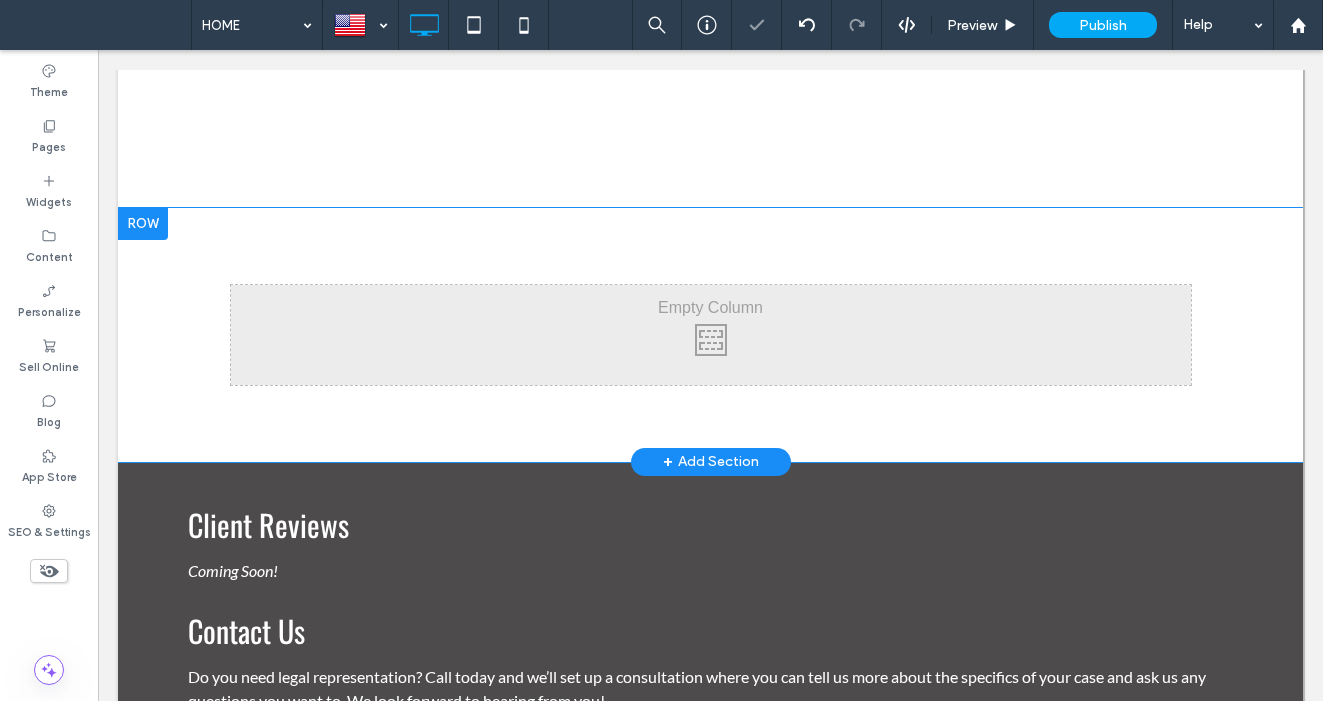 scroll, scrollTop: 334, scrollLeft: 0, axis: vertical 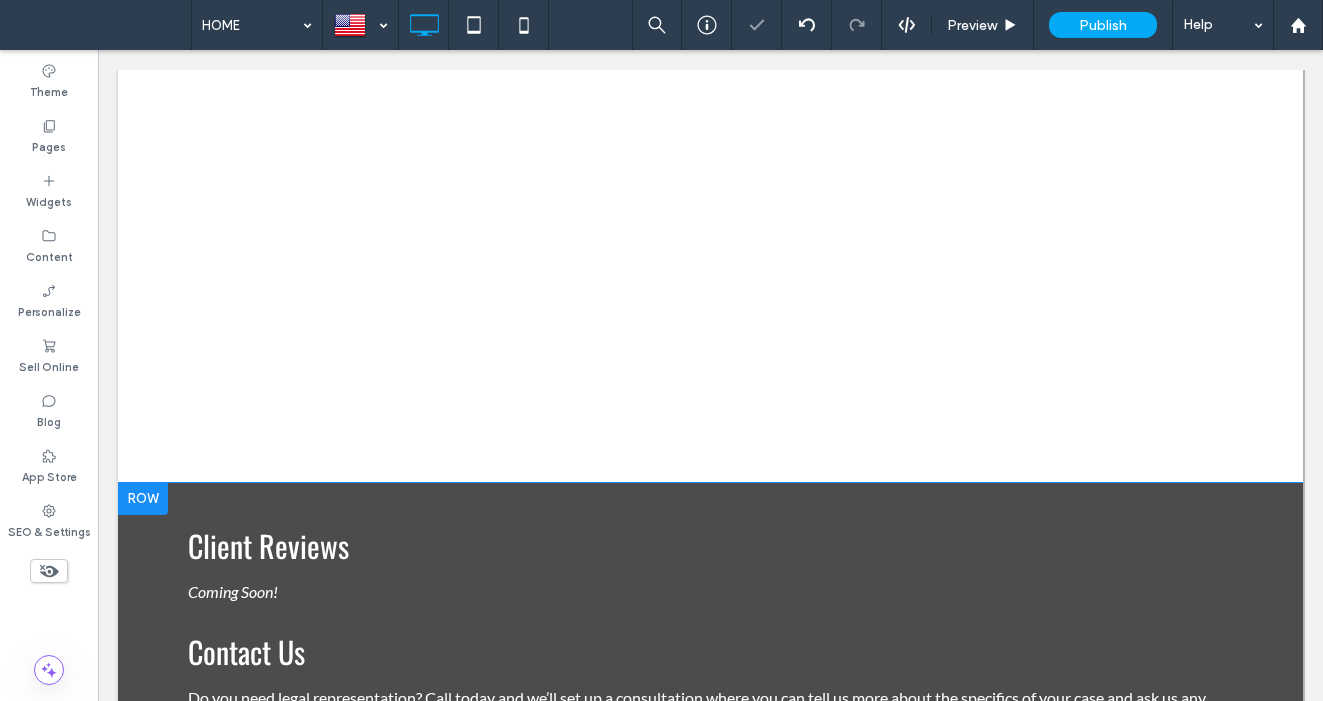 click at bounding box center (143, 499) 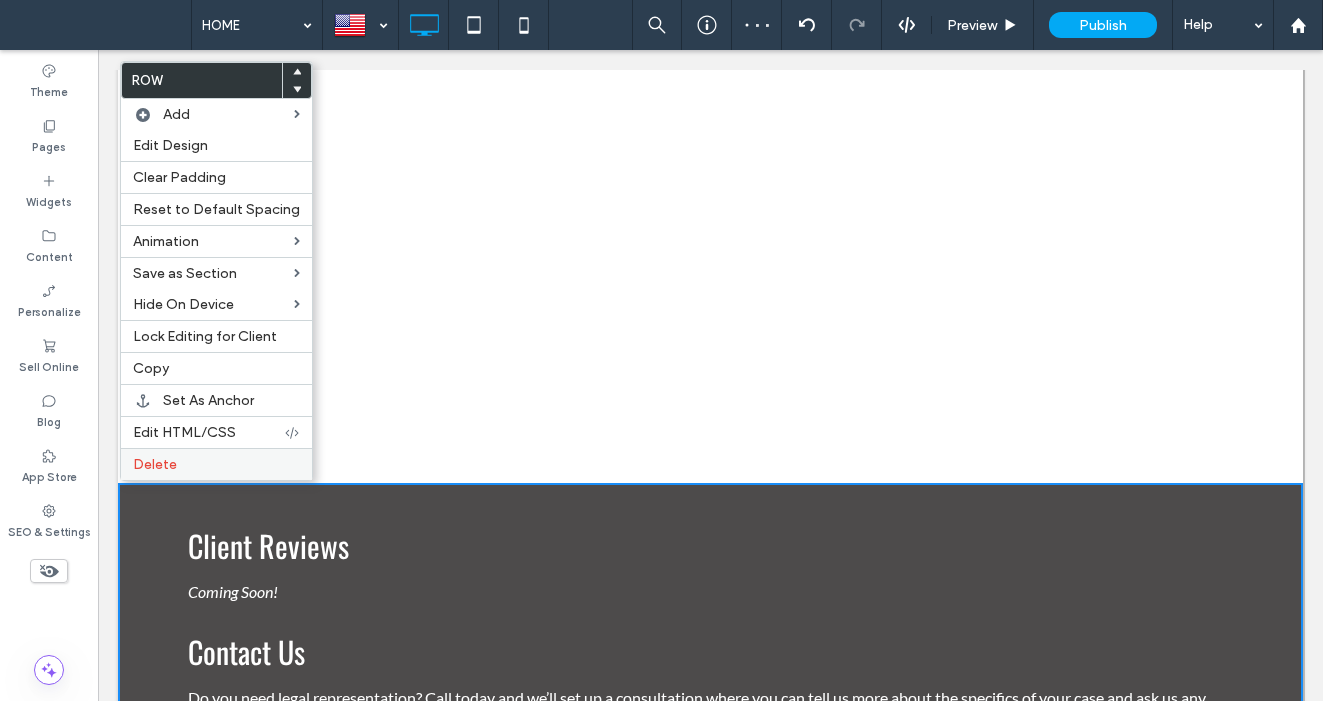click on "Delete" at bounding box center (216, 464) 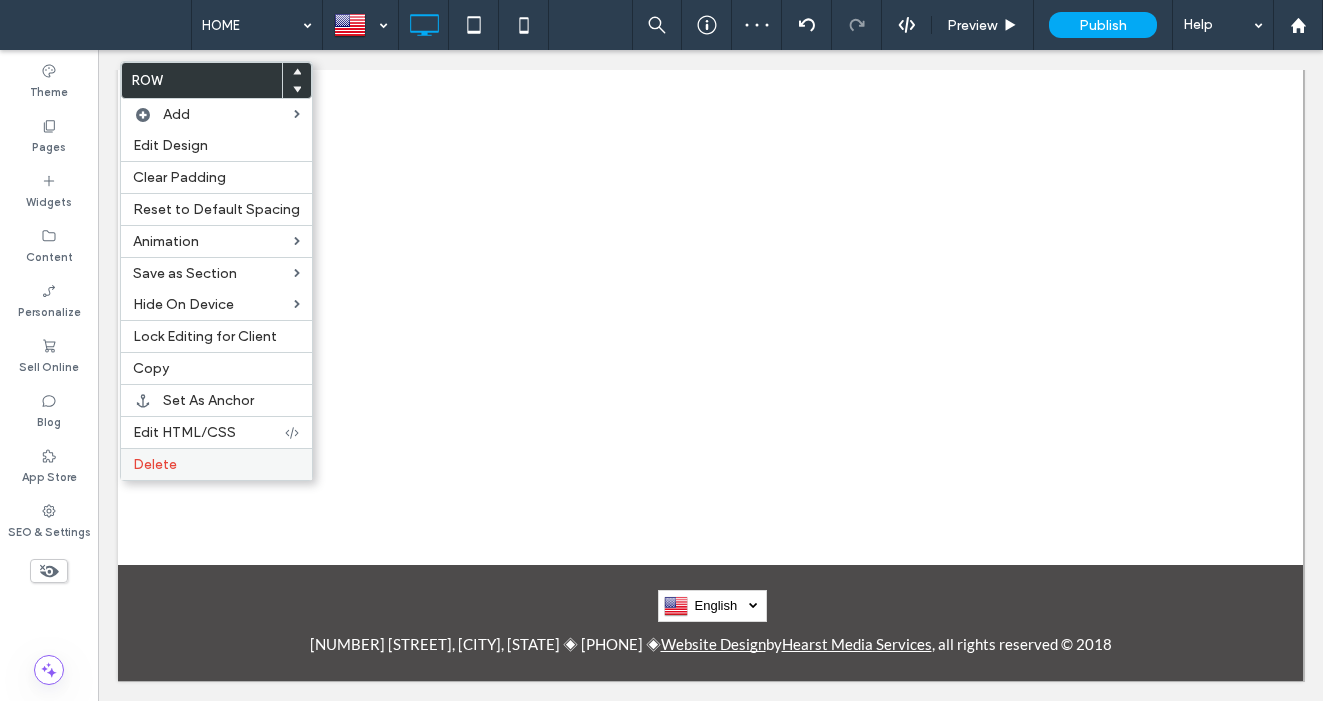 scroll, scrollTop: 251, scrollLeft: 0, axis: vertical 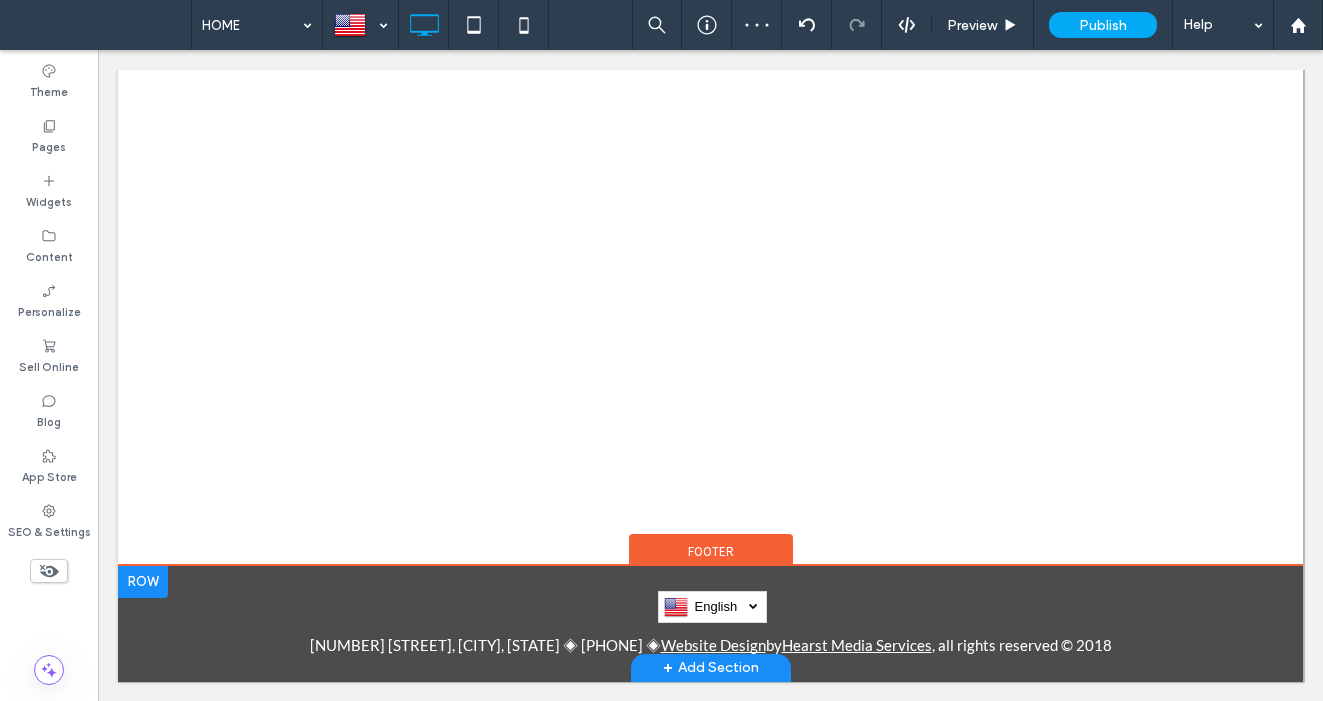 click at bounding box center [143, 582] 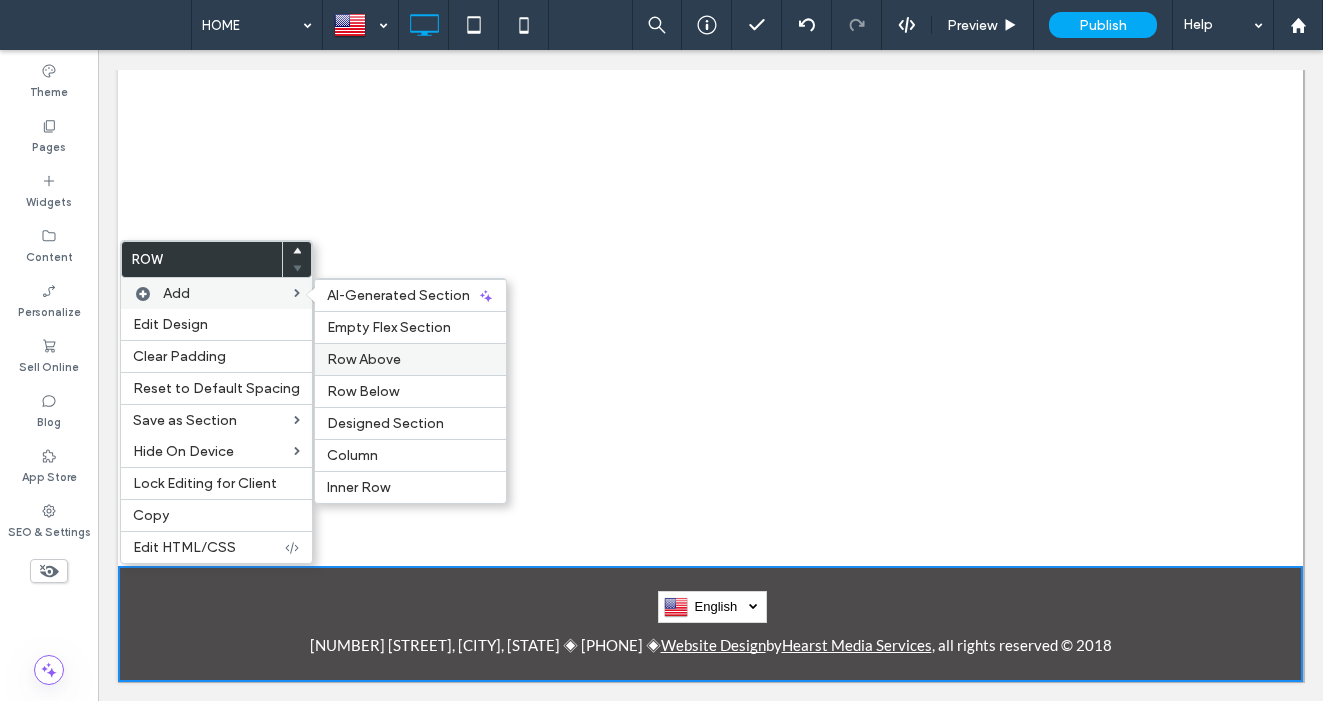click on "Row Above" at bounding box center [364, 359] 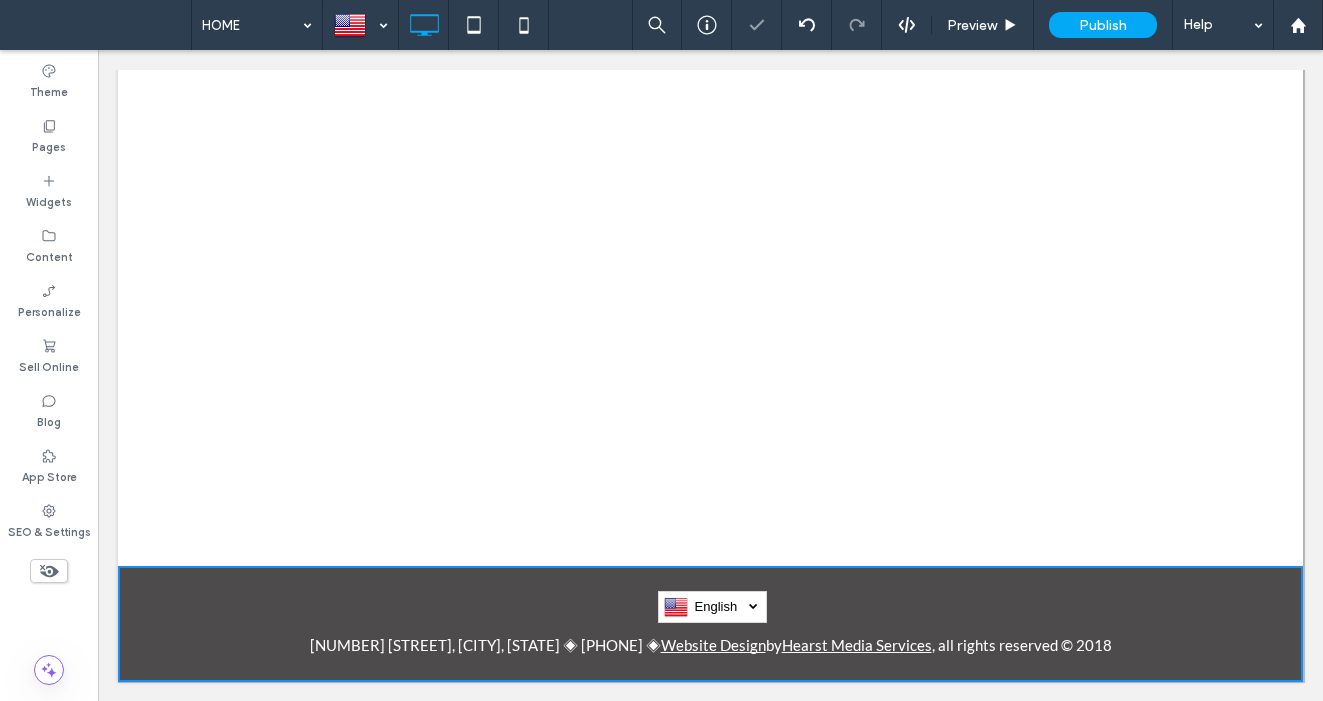 scroll, scrollTop: 334, scrollLeft: 0, axis: vertical 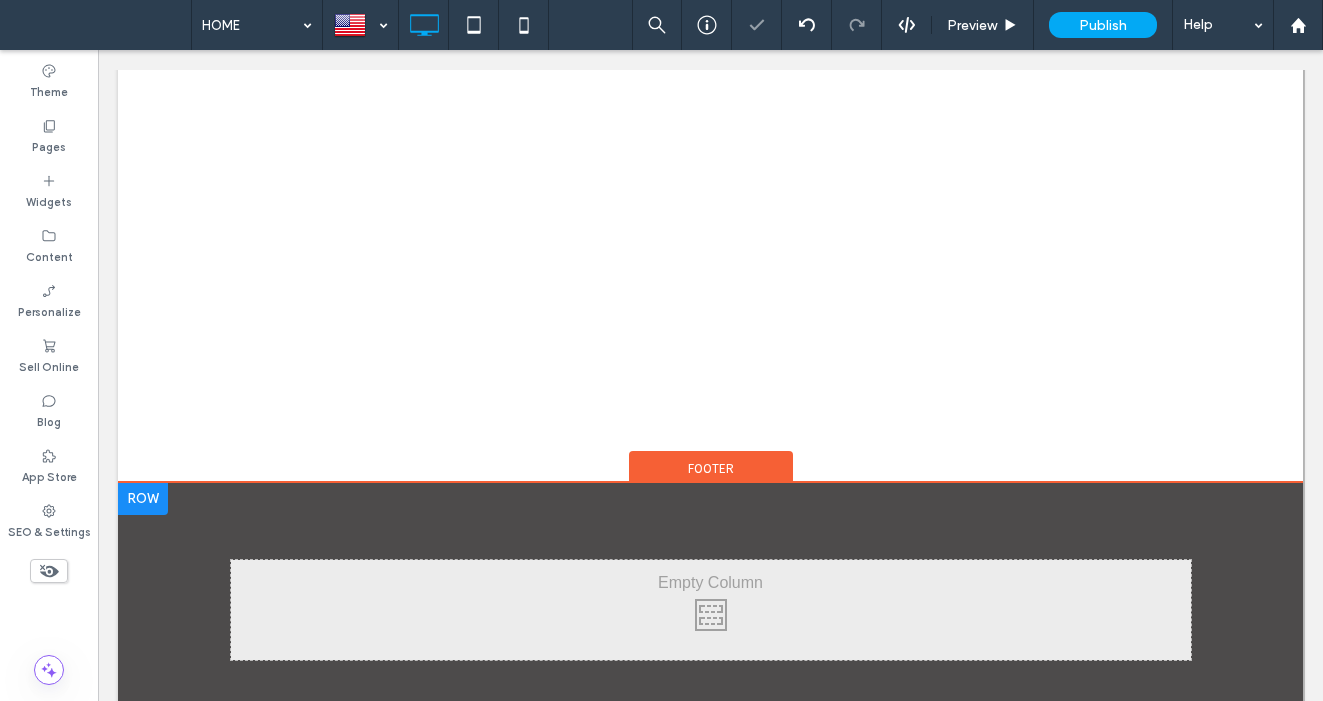 click at bounding box center [143, 499] 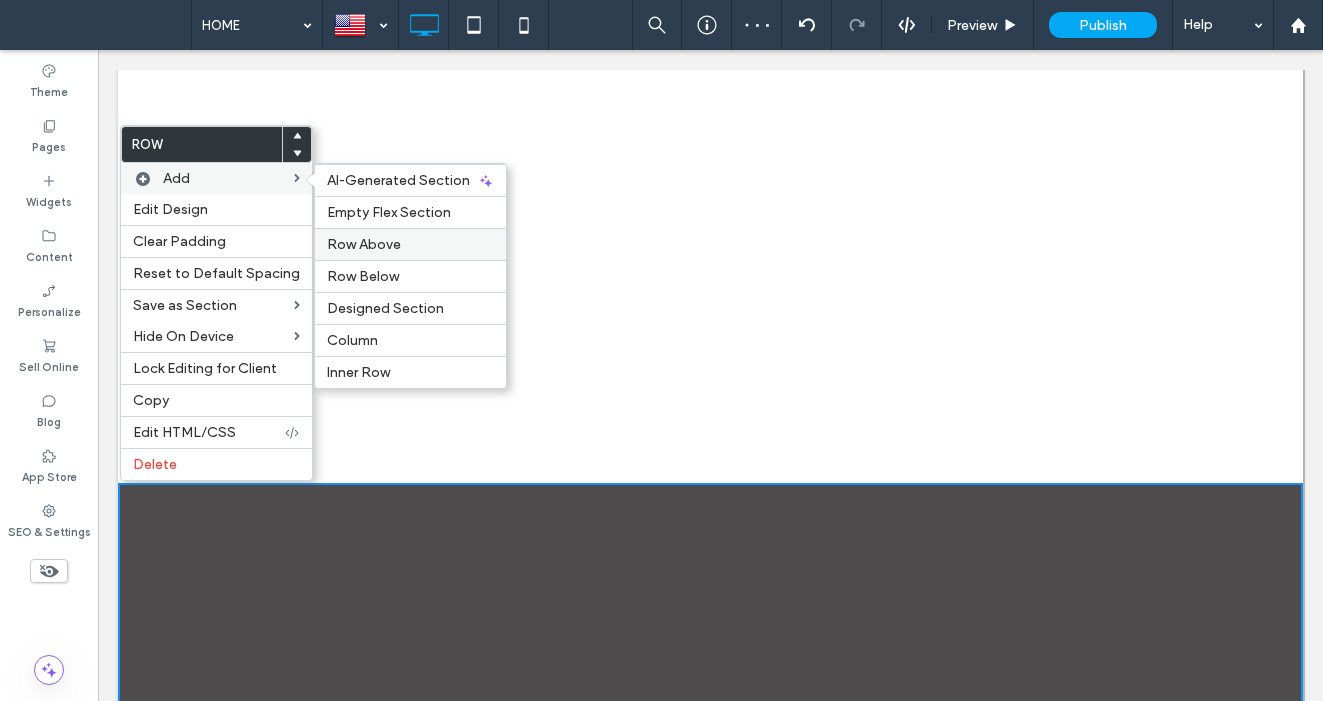 click on "Row Above" at bounding box center [364, 244] 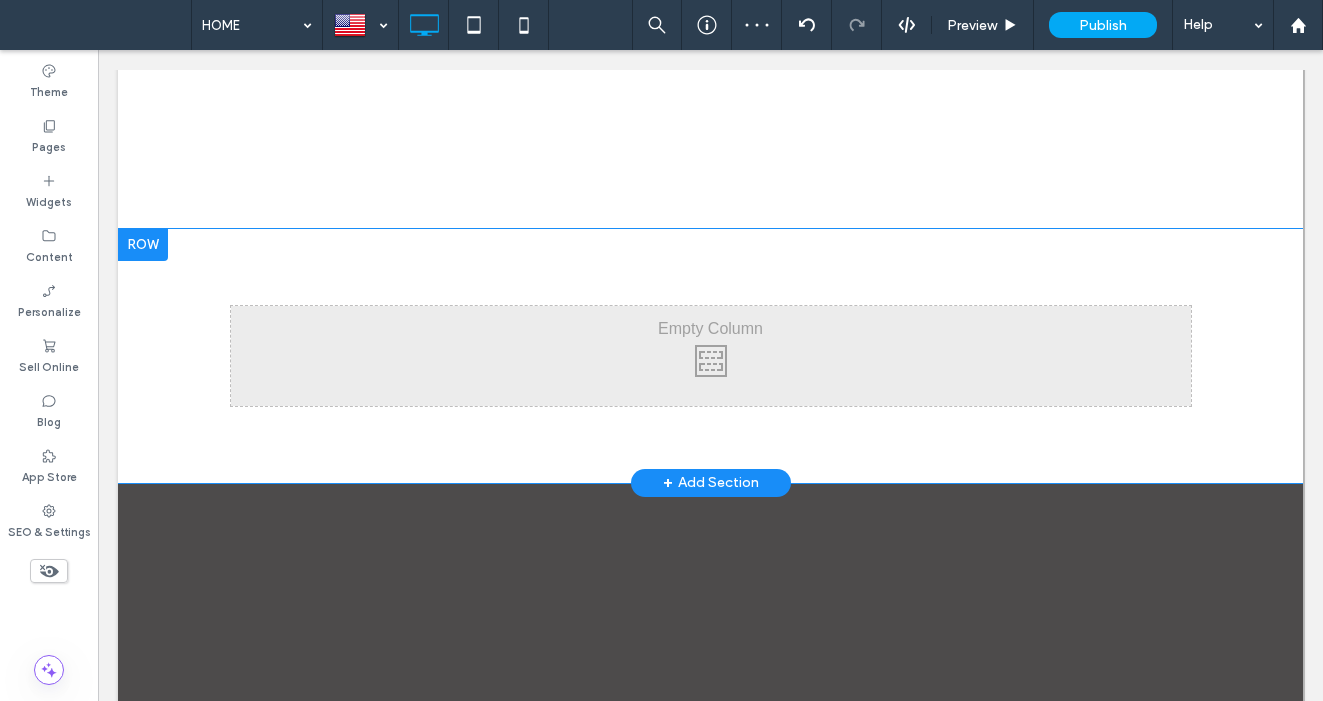 scroll, scrollTop: 759, scrollLeft: 0, axis: vertical 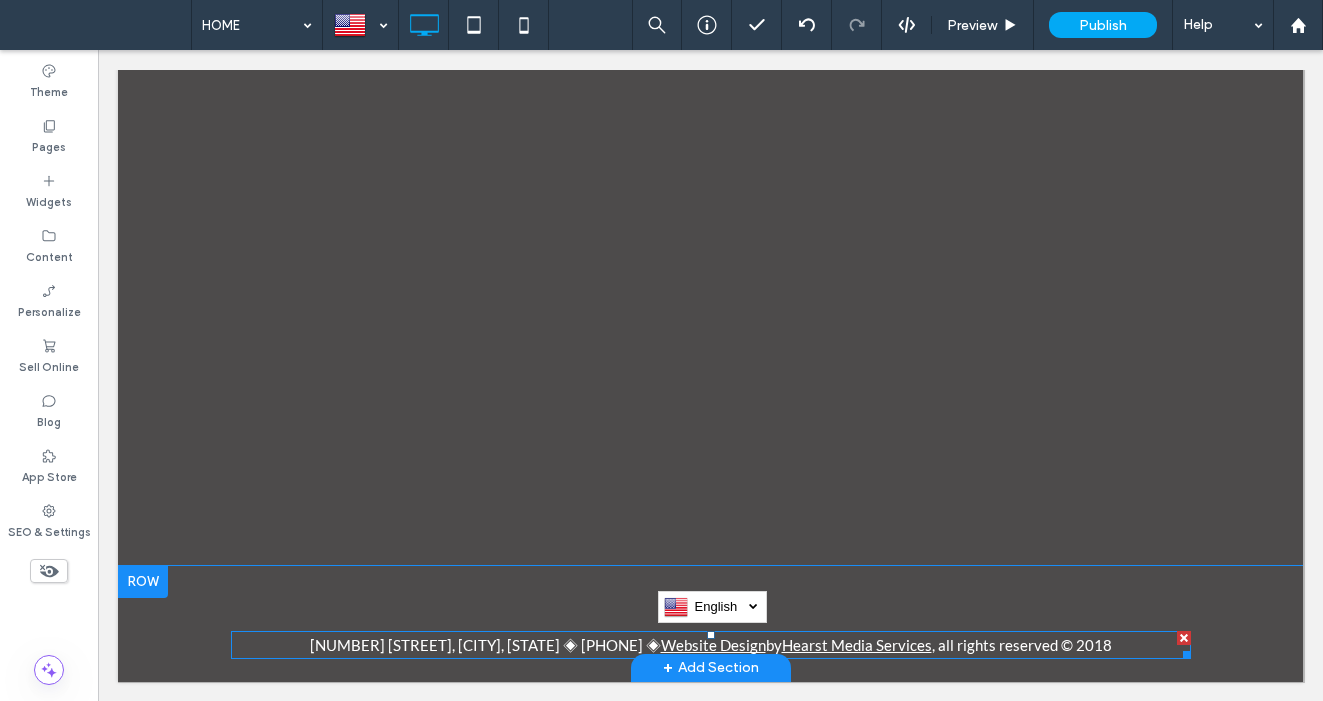 click at bounding box center (1184, 638) 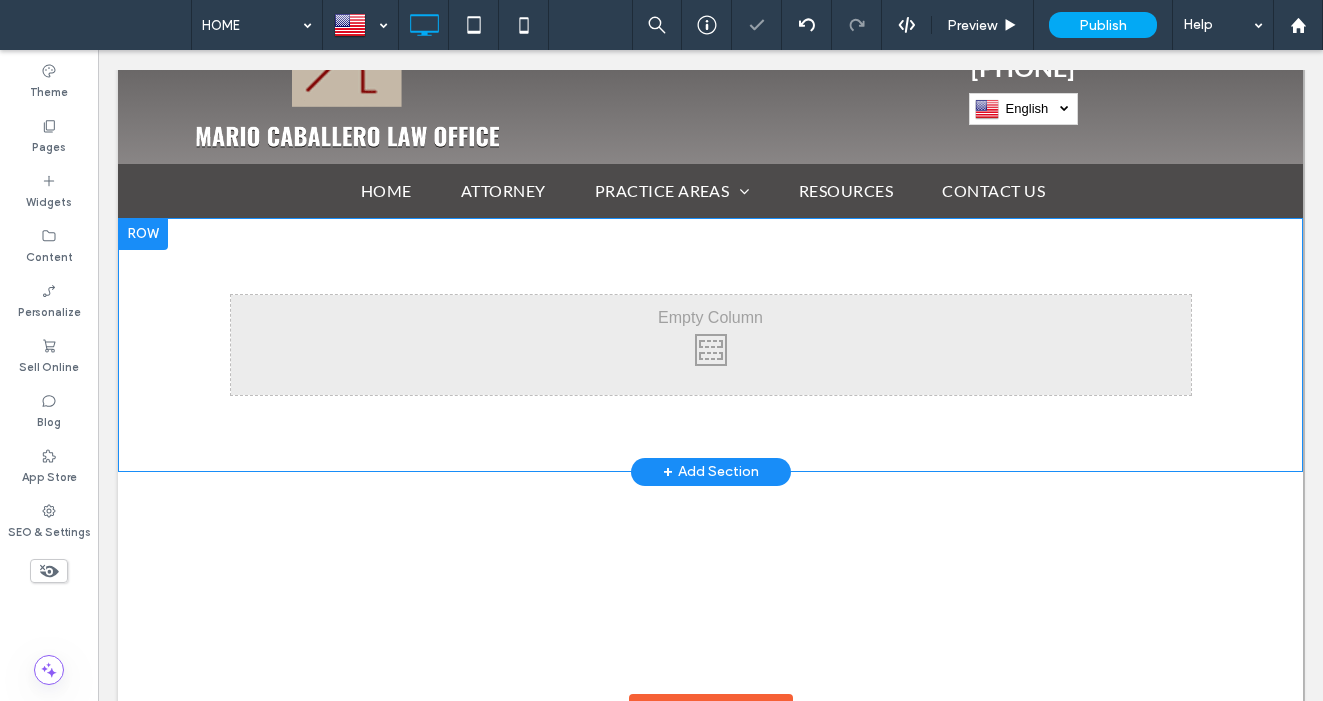 scroll, scrollTop: 0, scrollLeft: 0, axis: both 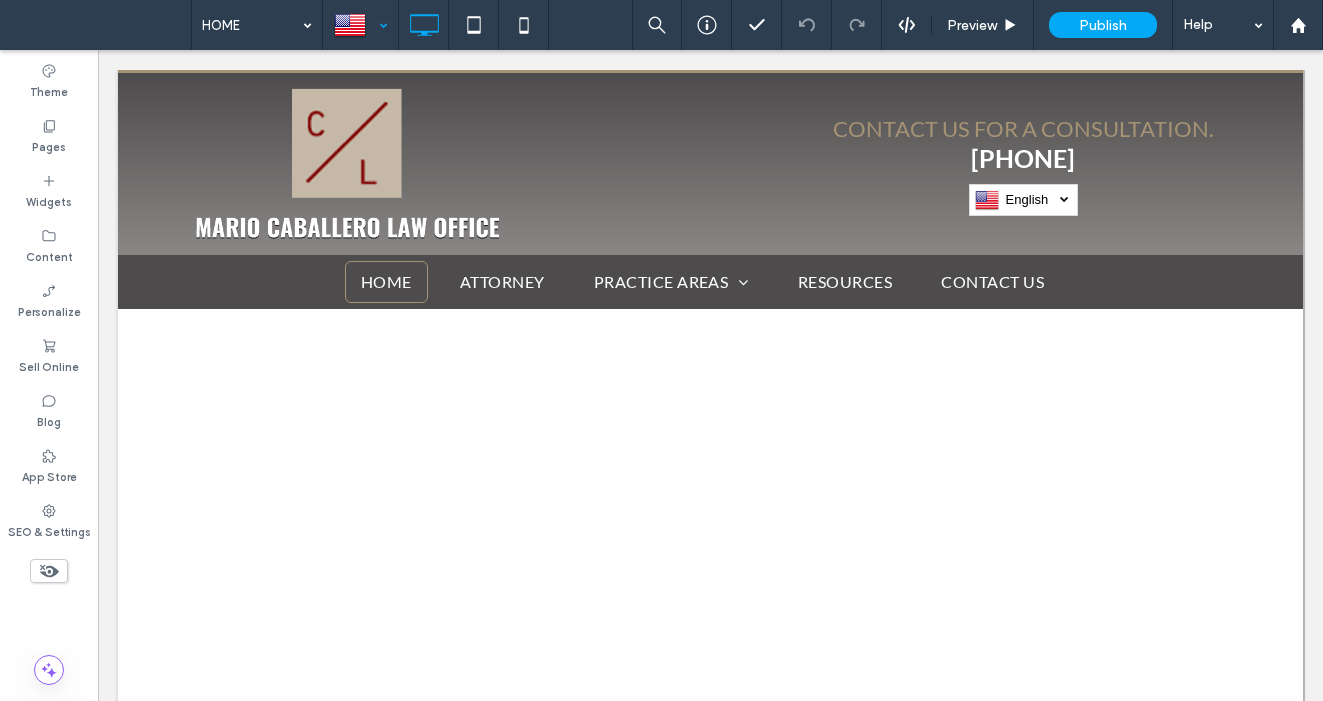 click at bounding box center (360, 25) 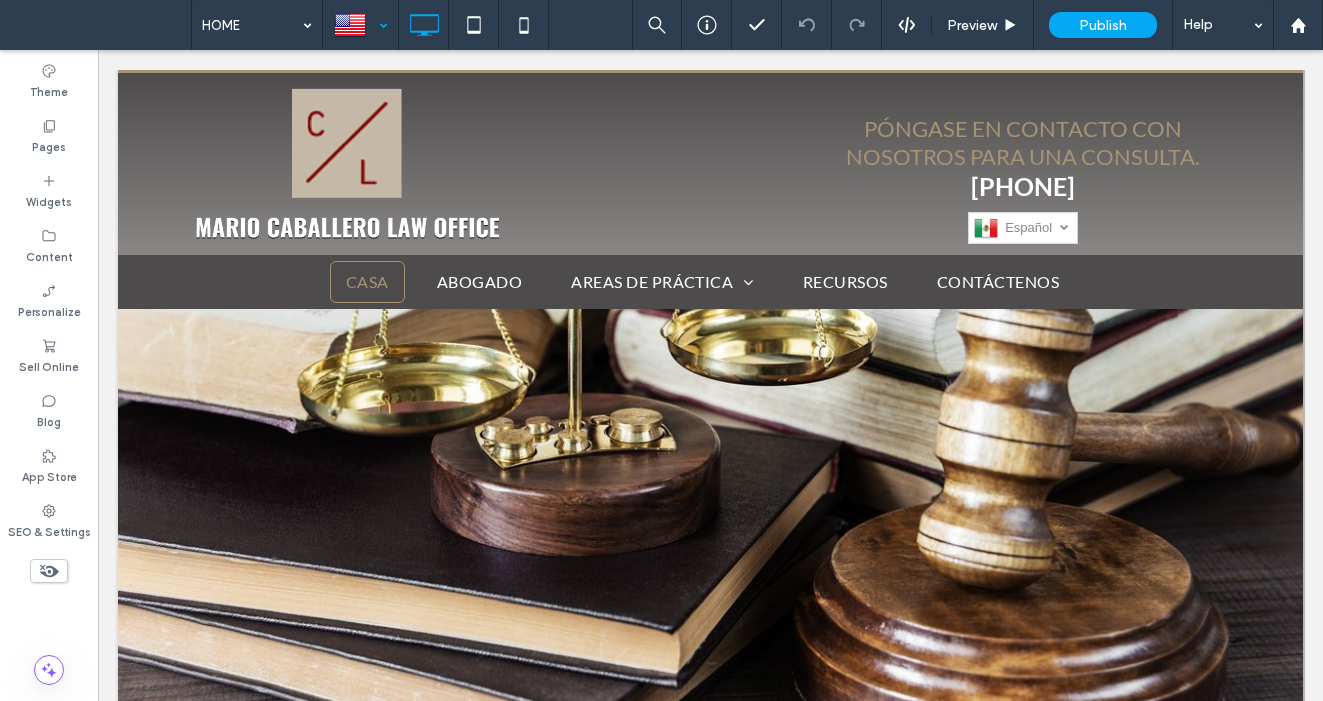 scroll, scrollTop: 0, scrollLeft: 0, axis: both 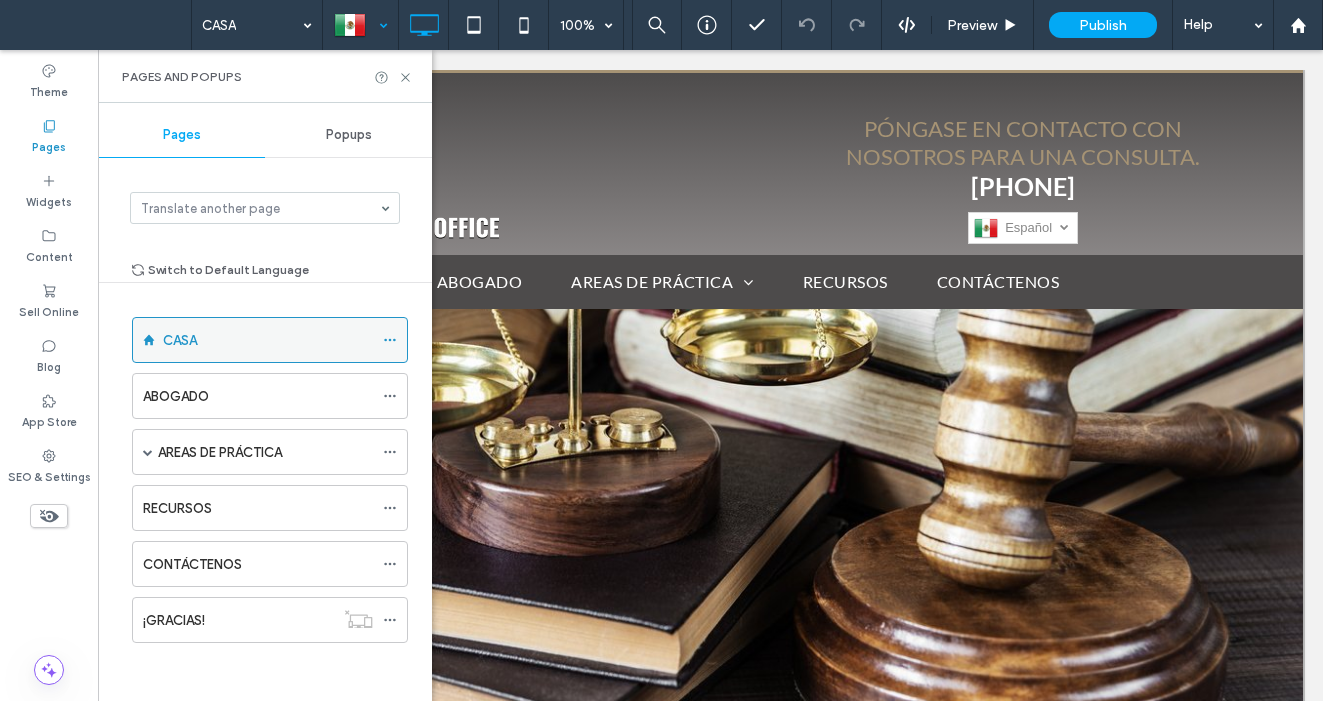 click 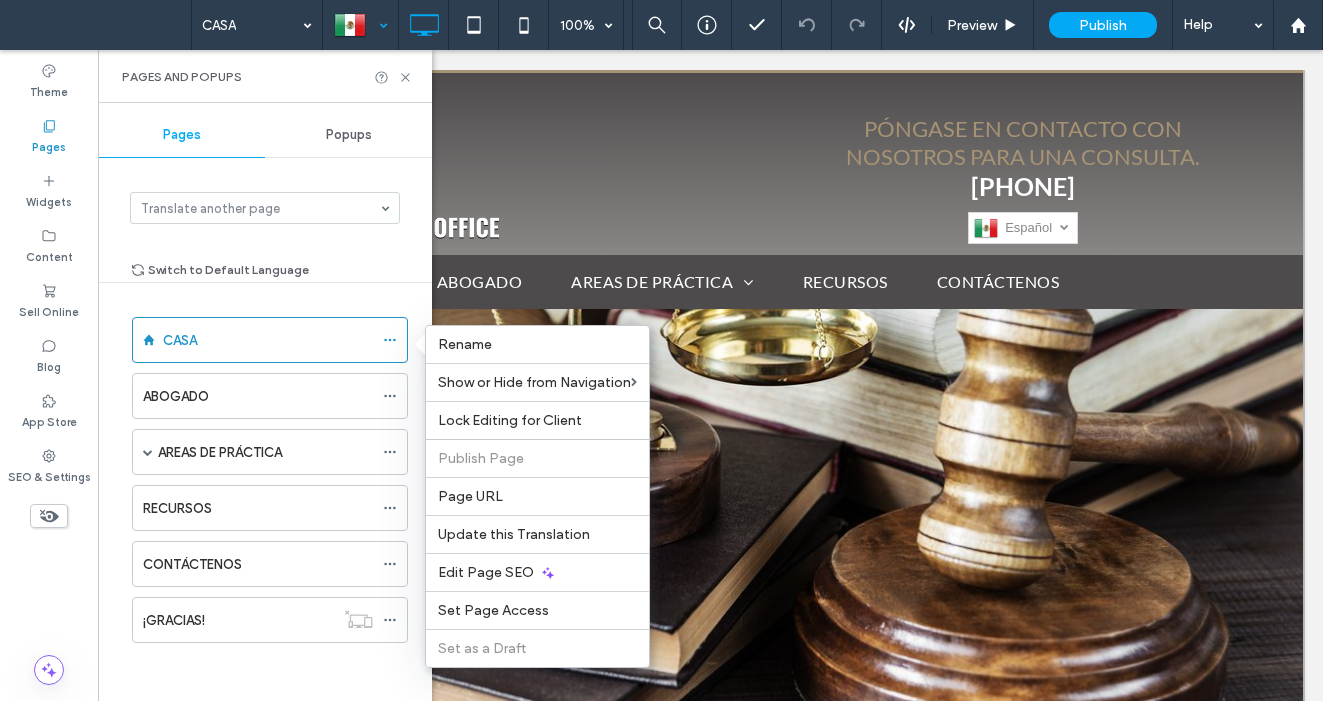 click at bounding box center [360, 25] 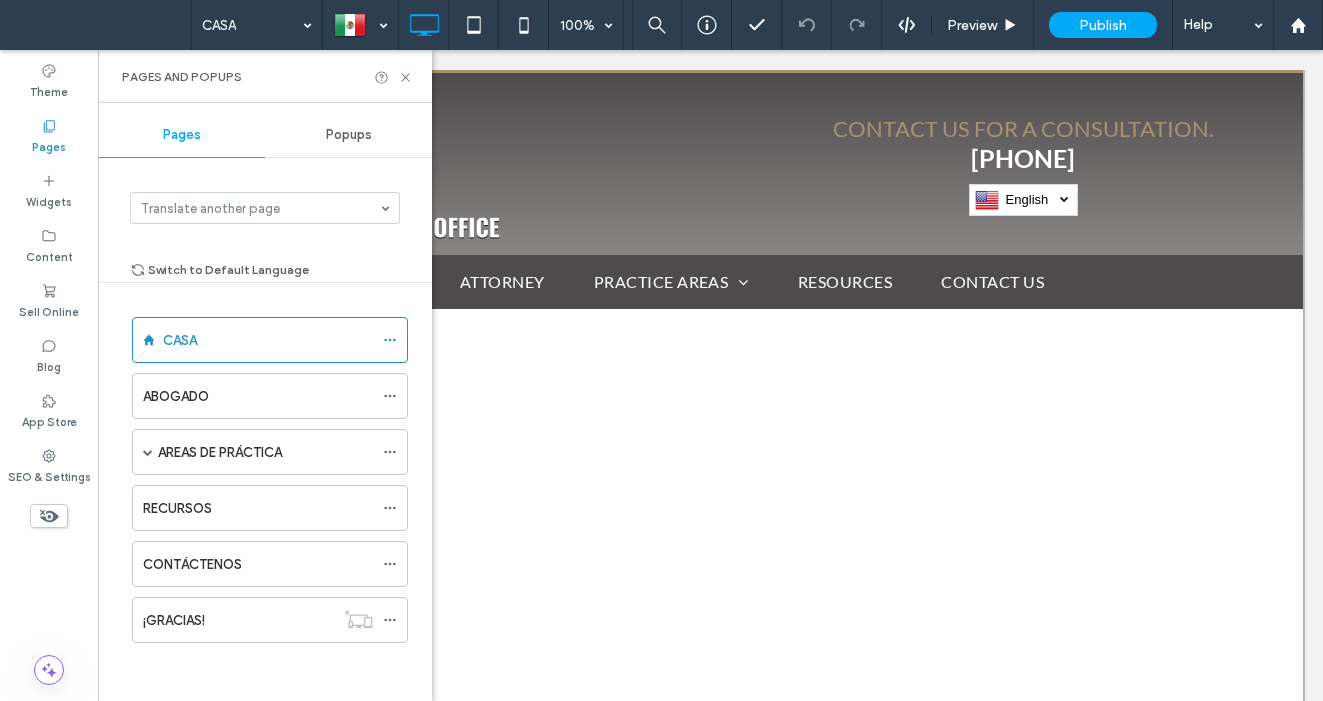 scroll, scrollTop: 0, scrollLeft: 0, axis: both 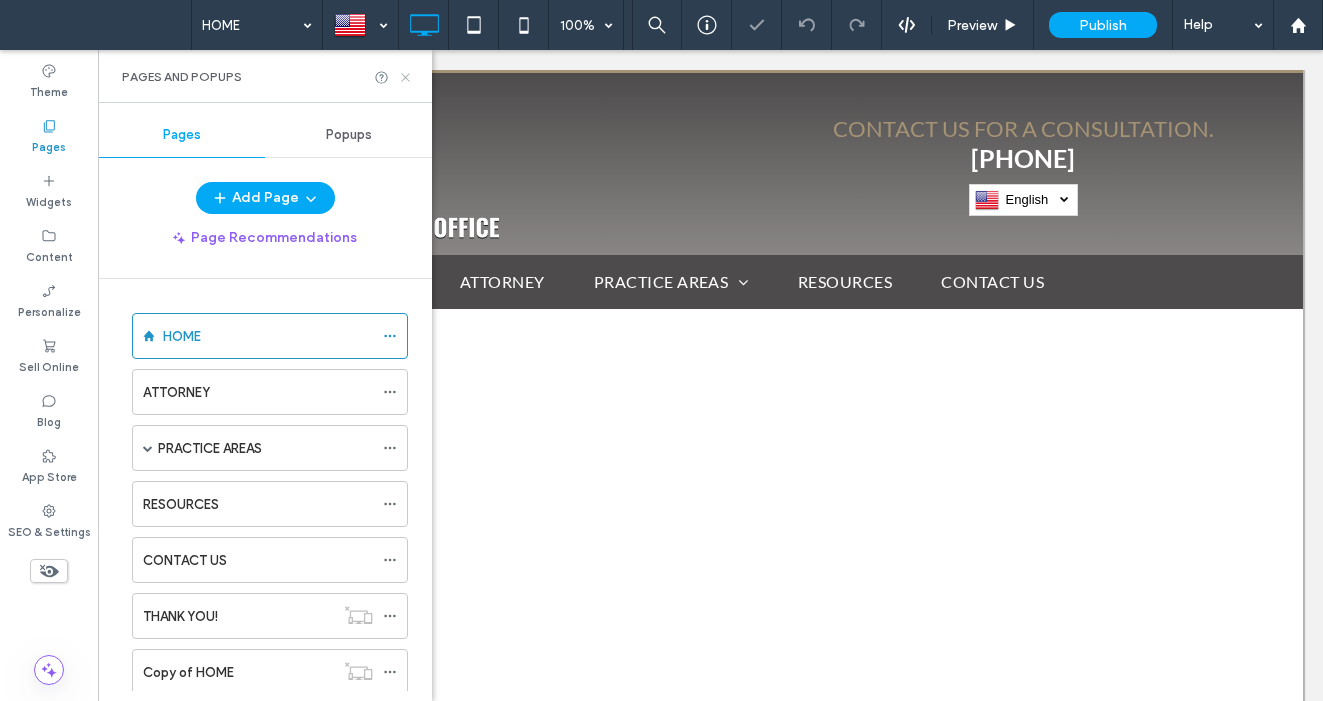 click 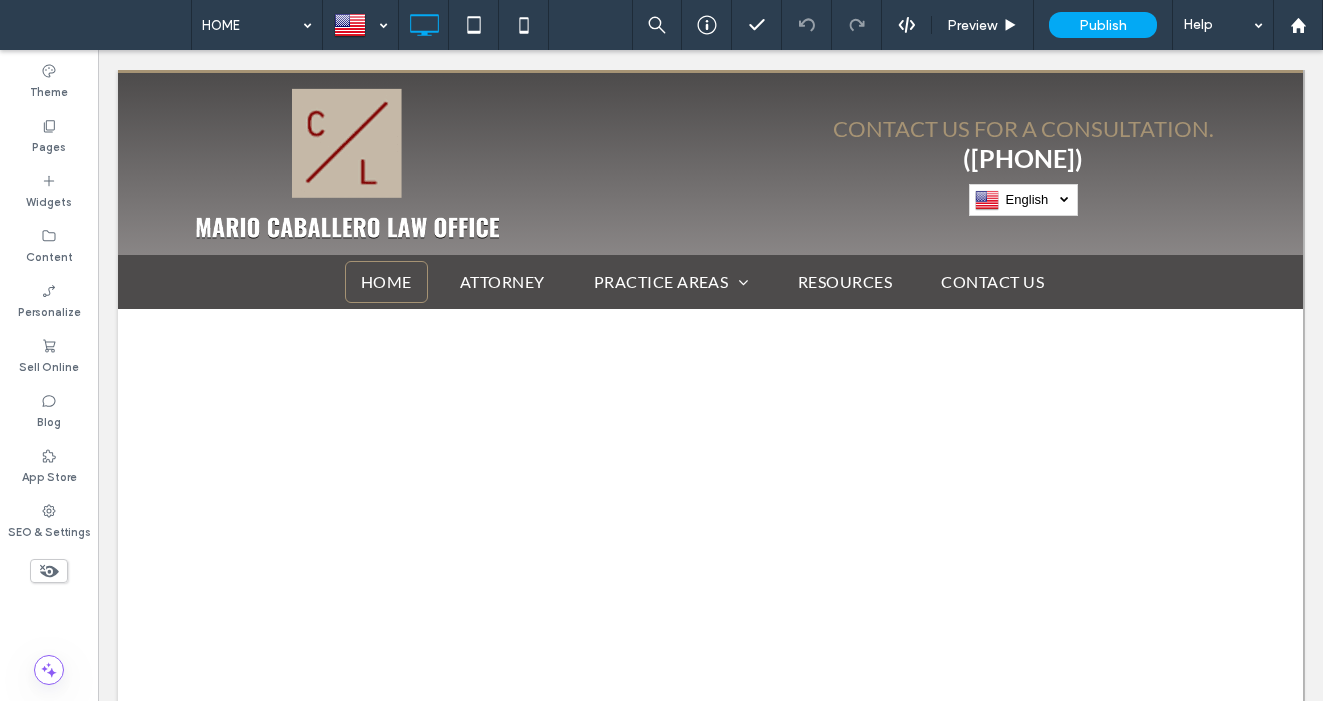 scroll, scrollTop: 0, scrollLeft: 0, axis: both 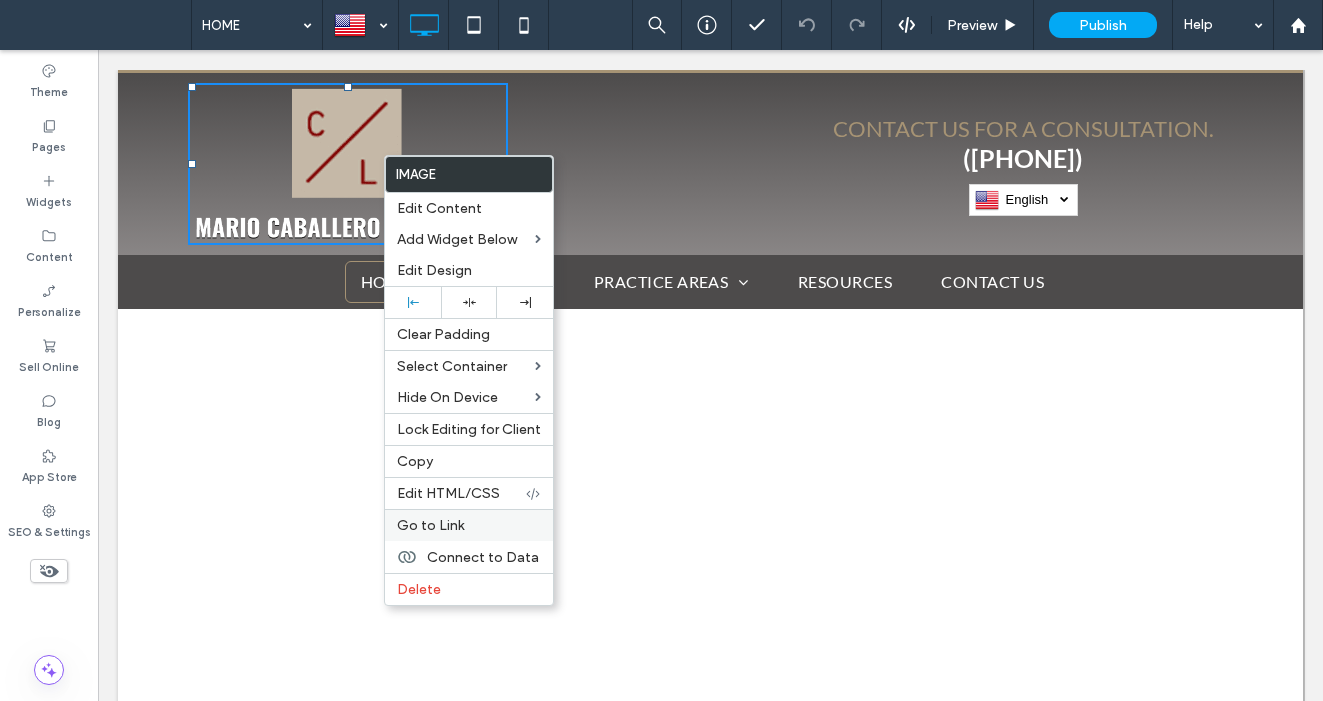 drag, startPoint x: 445, startPoint y: 592, endPoint x: 467, endPoint y: 535, distance: 61.09828 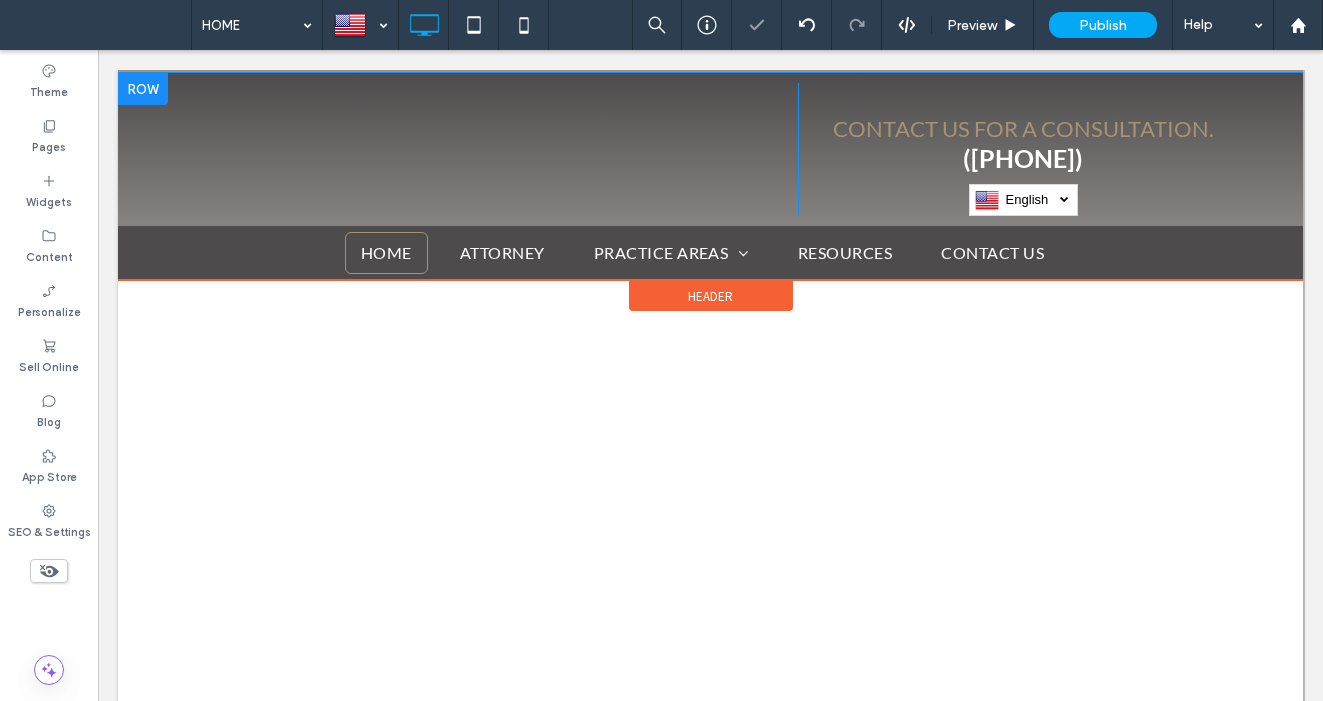 click at bounding box center (143, 89) 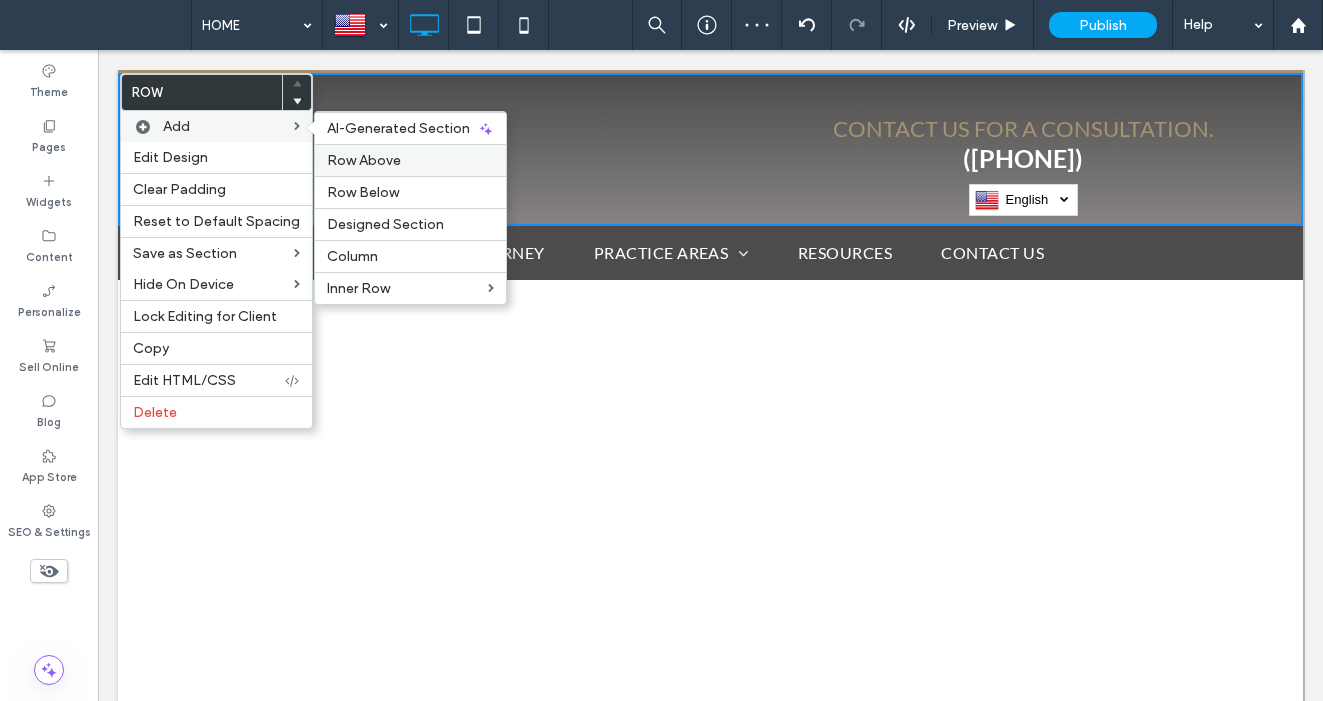 click on "Row Above" at bounding box center (410, 160) 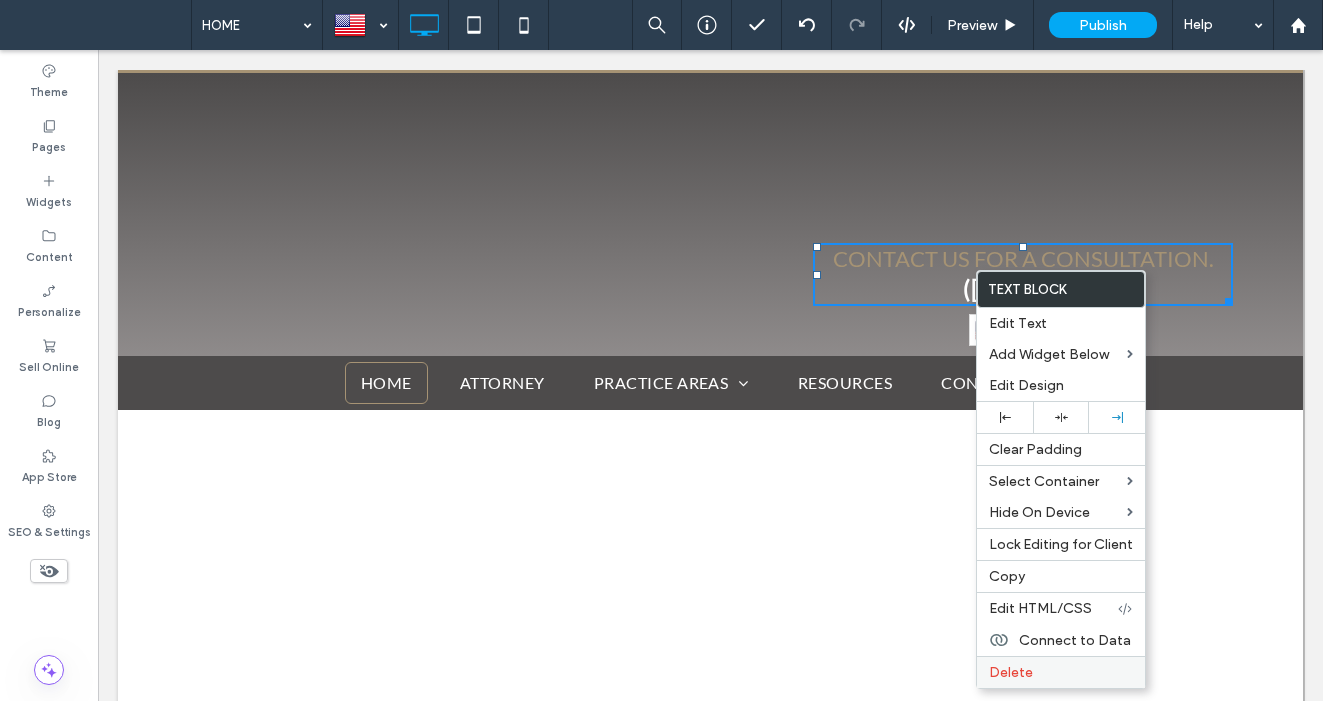 click on "Delete" at bounding box center (1061, 672) 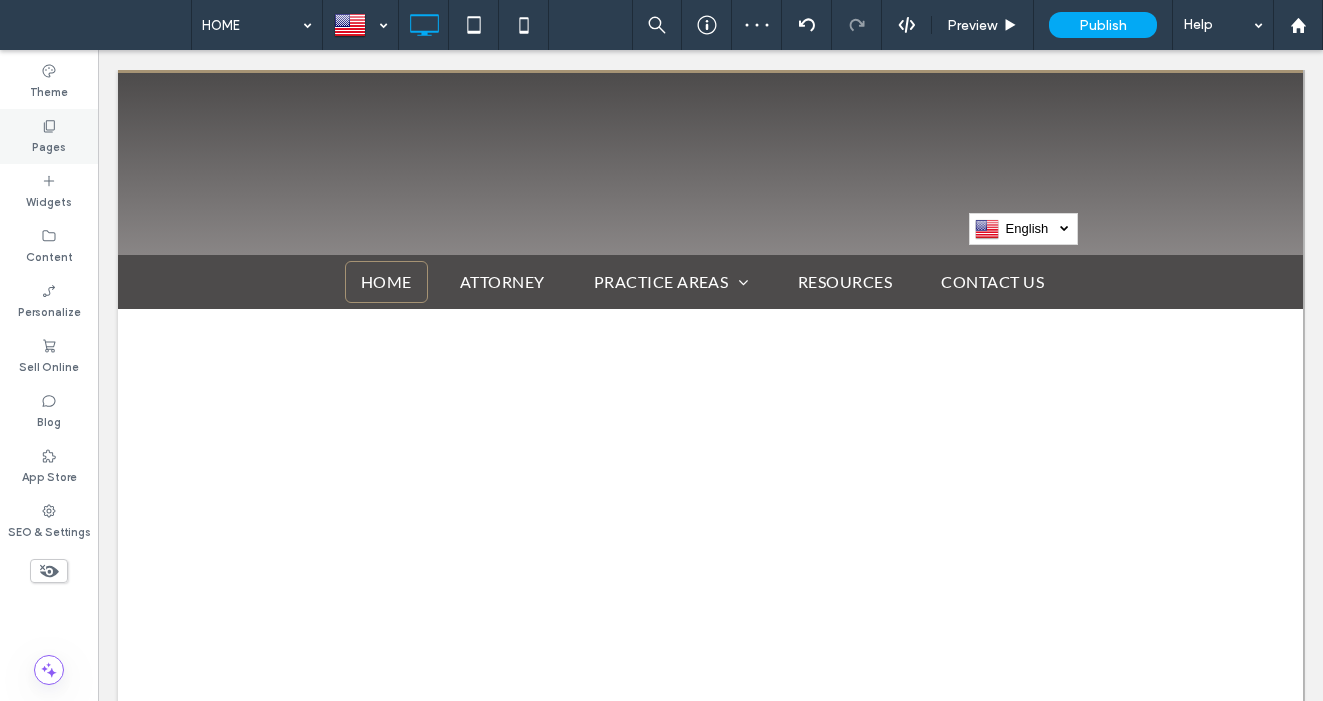 click 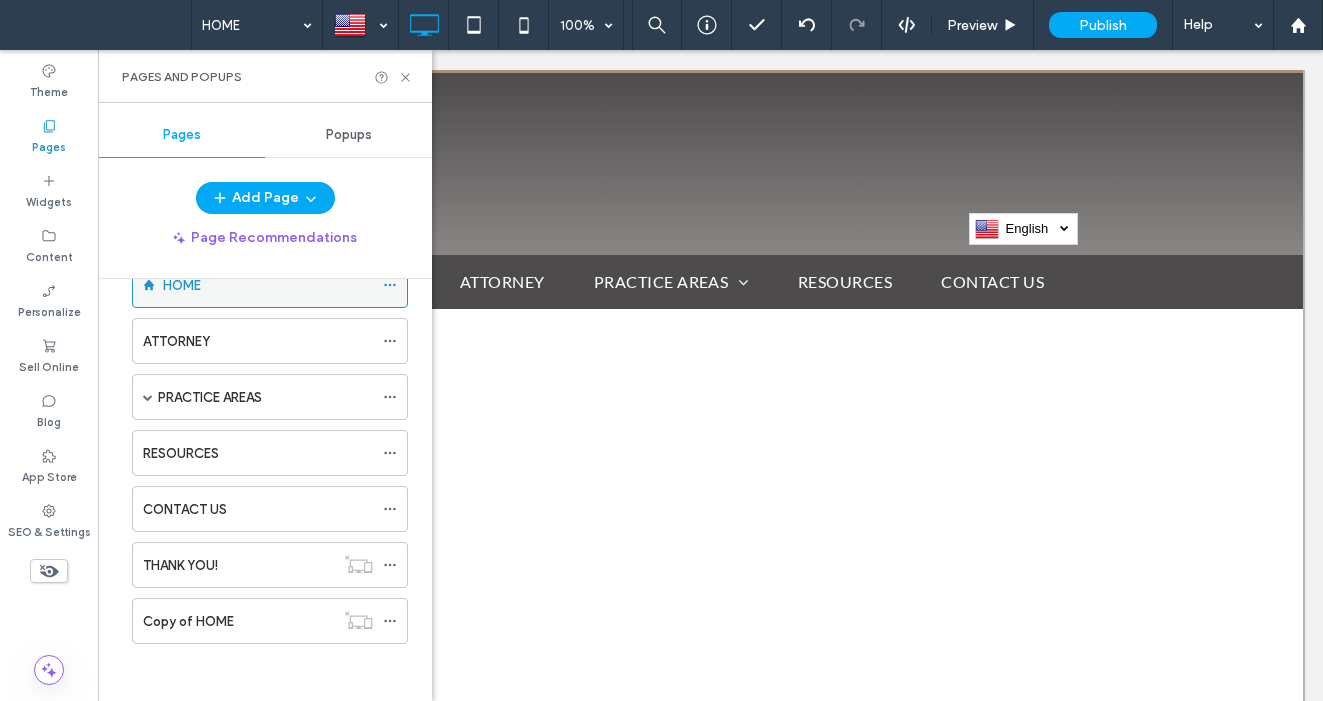 scroll, scrollTop: 54, scrollLeft: 0, axis: vertical 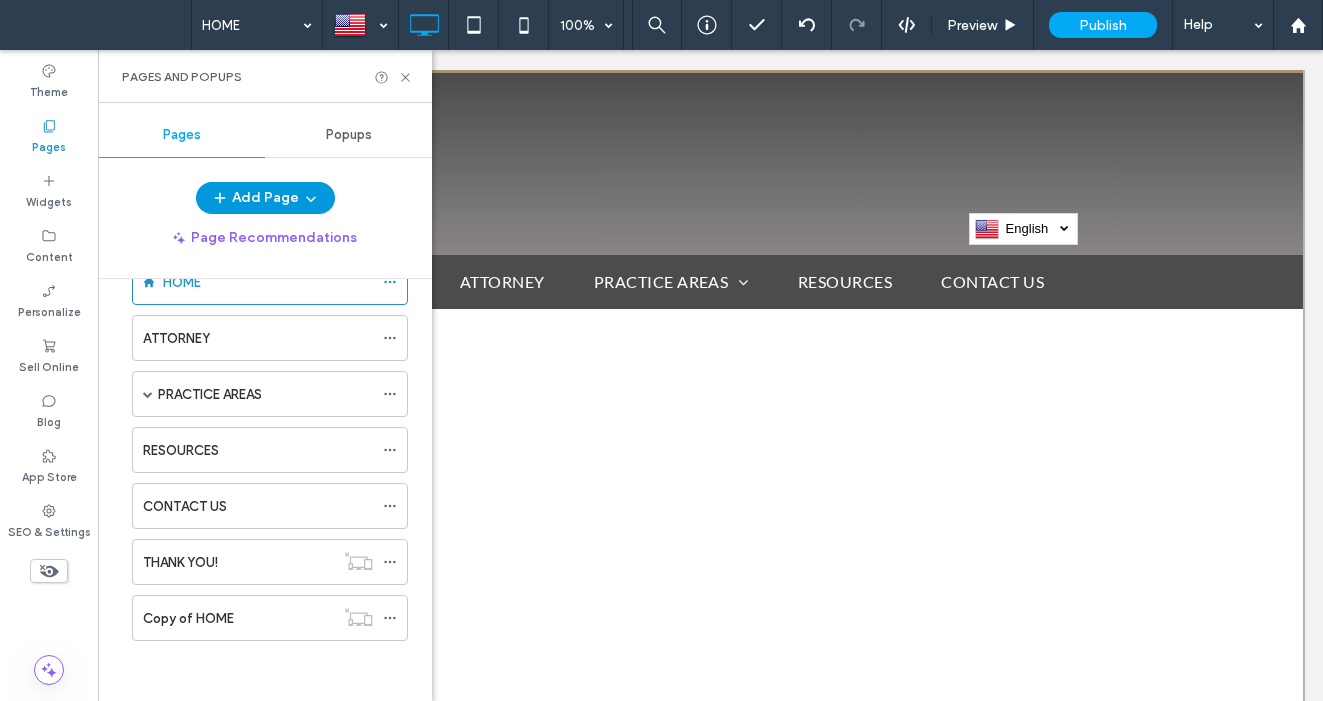click on "Add Page" at bounding box center (265, 198) 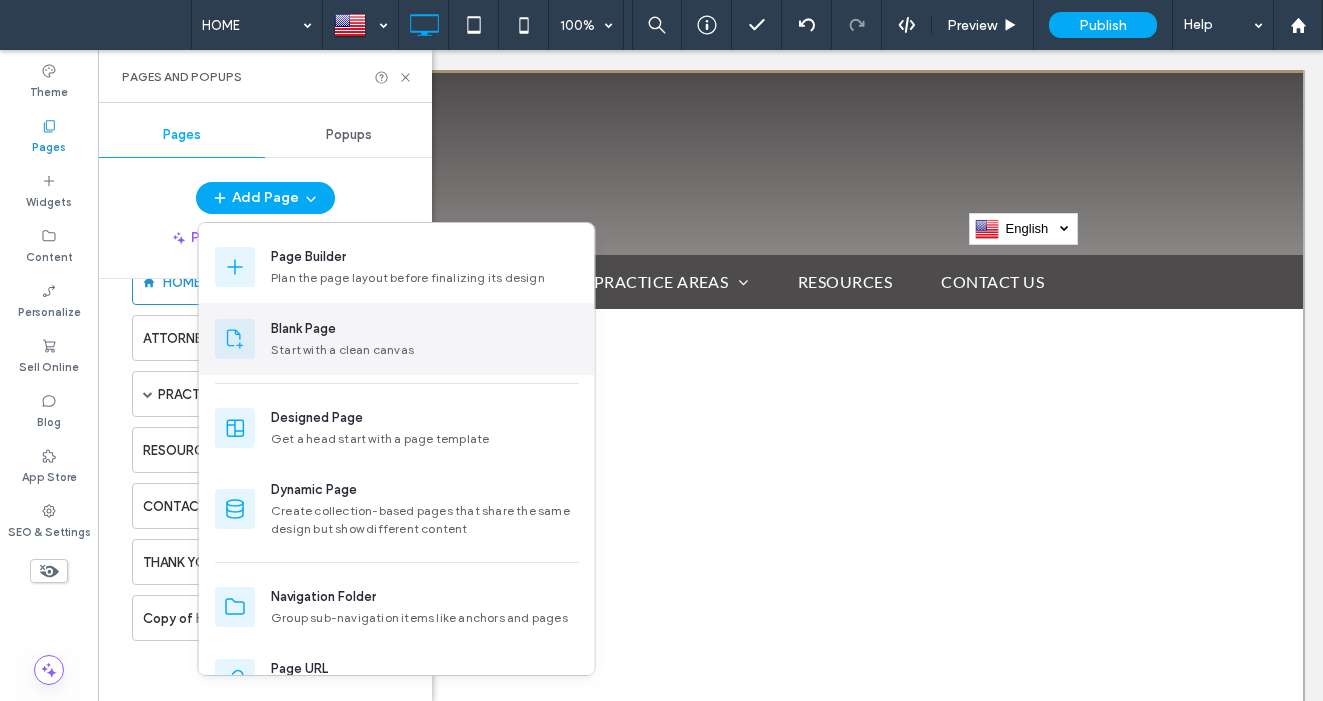 click on "Start with a clean canvas" at bounding box center (425, 350) 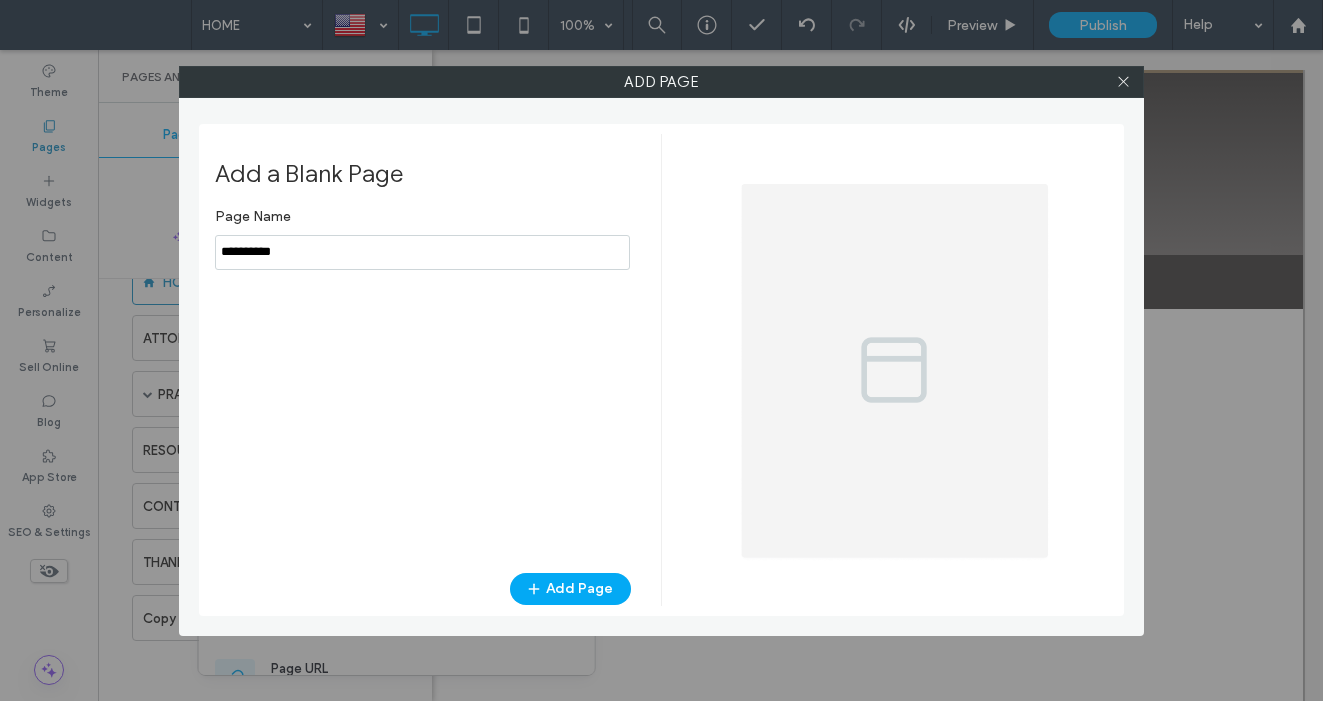 click at bounding box center (422, 252) 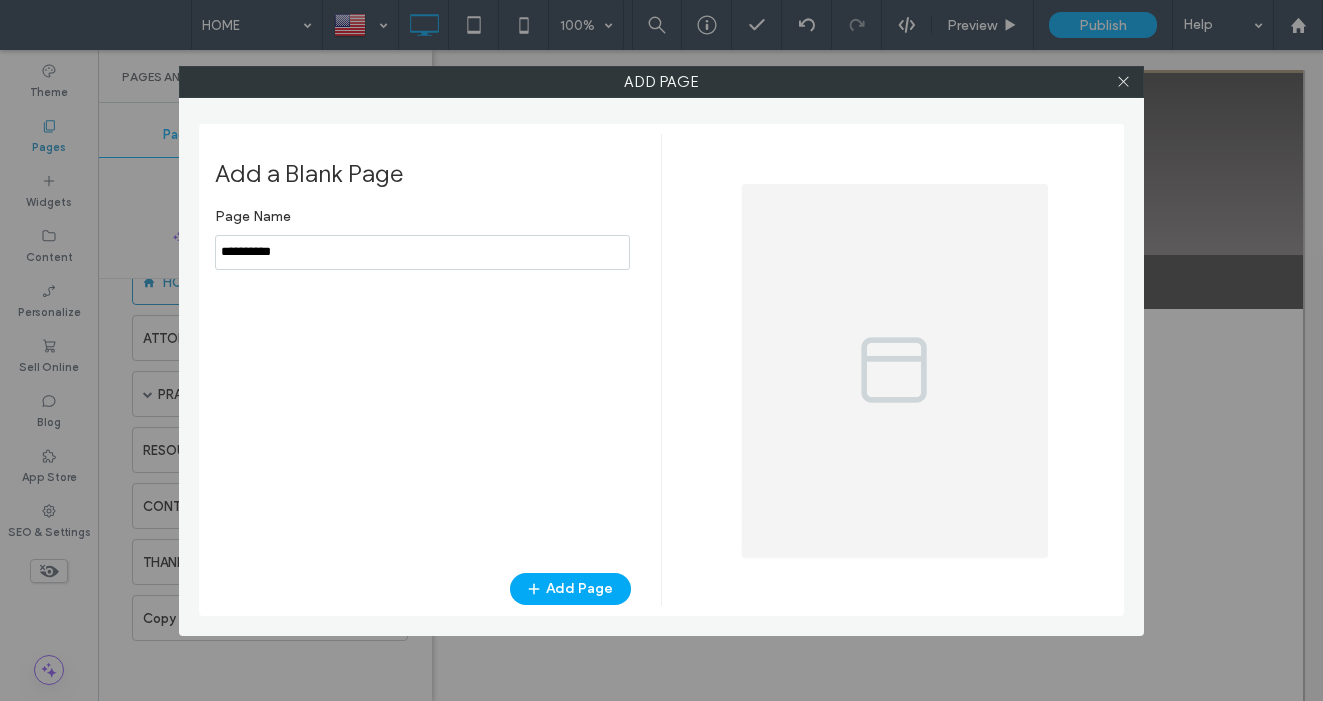 paste on "*********" 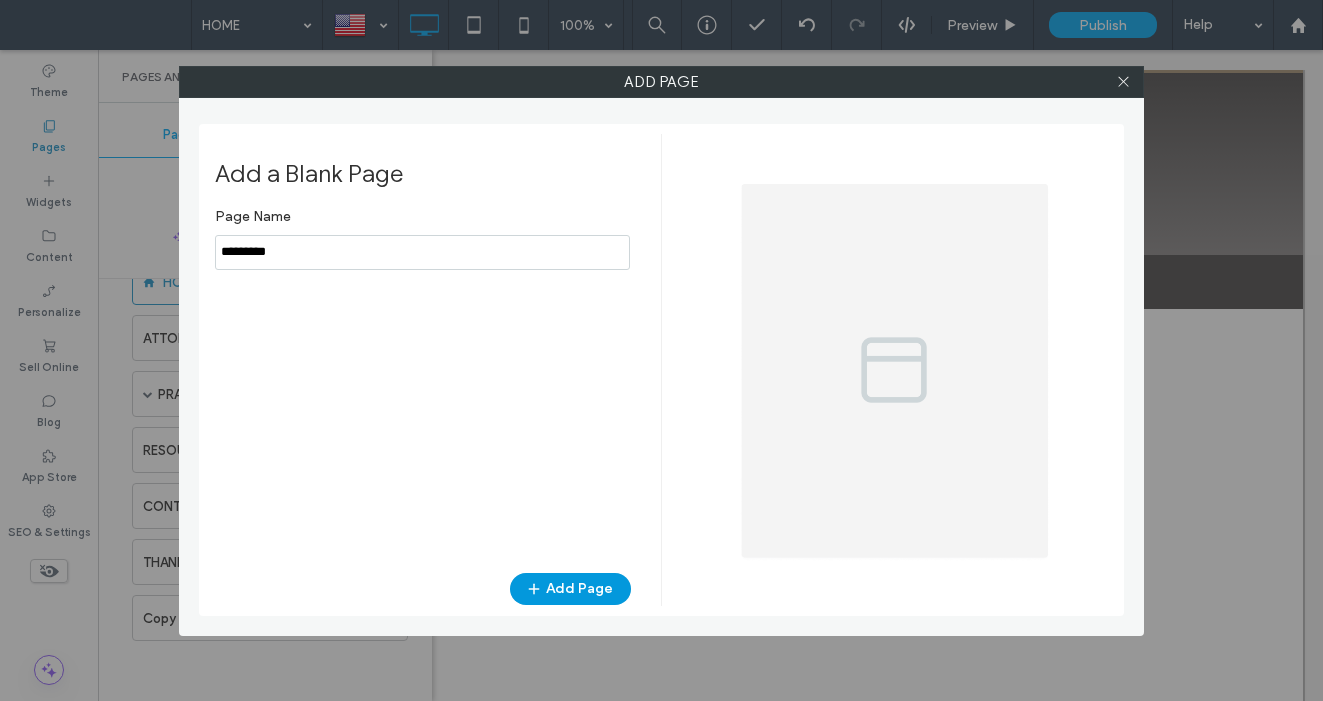 type on "*********" 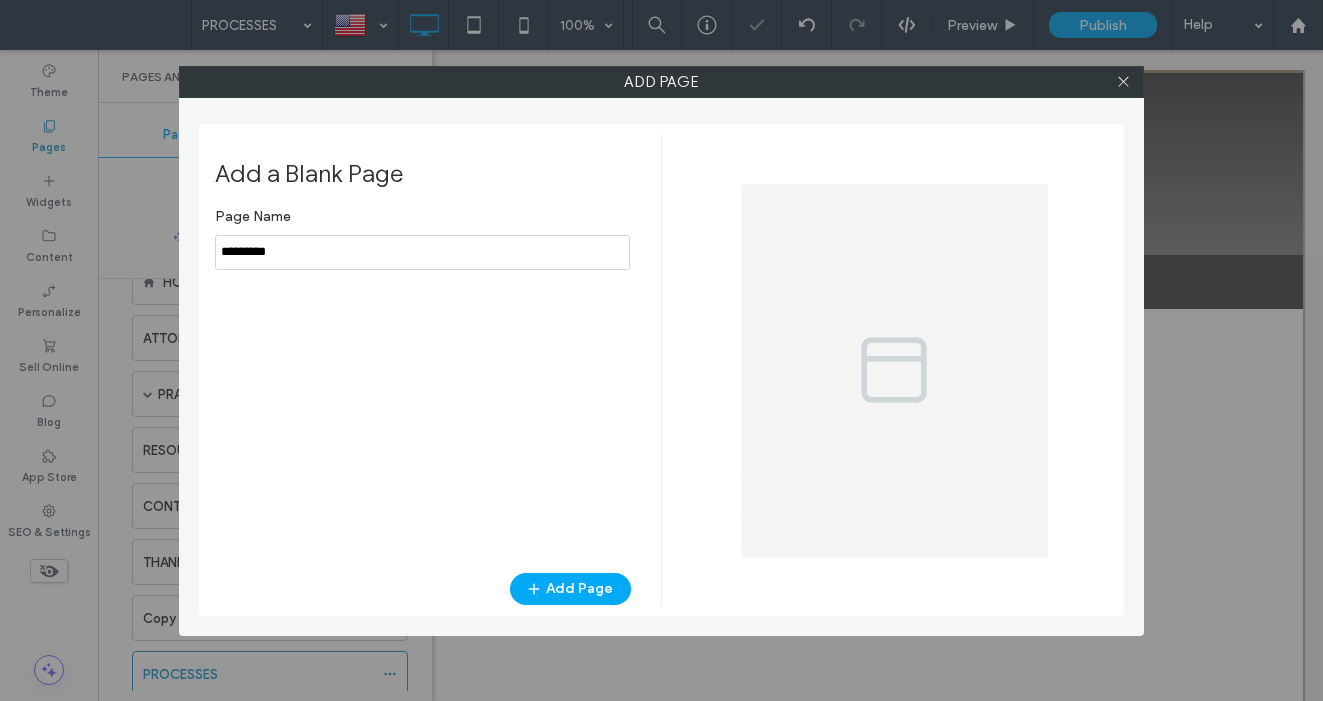 scroll, scrollTop: 0, scrollLeft: 0, axis: both 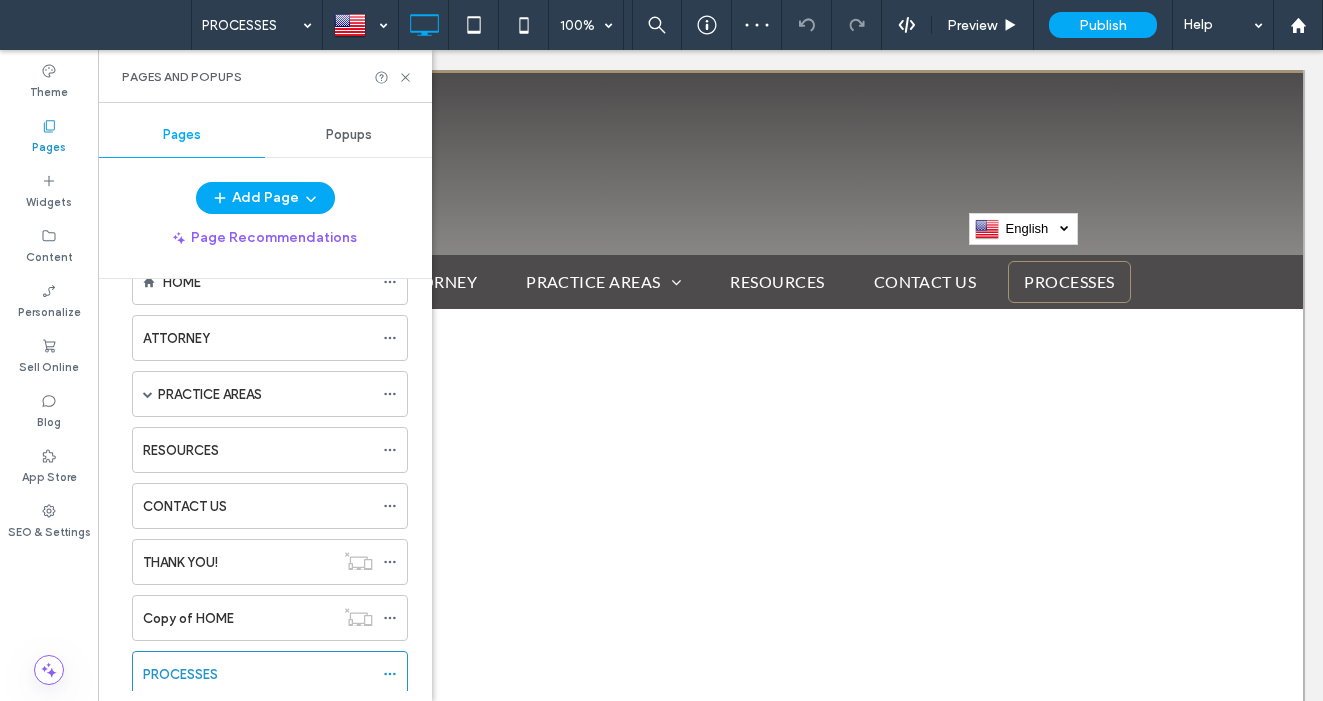 drag, startPoint x: 385, startPoint y: 669, endPoint x: 402, endPoint y: 646, distance: 28.600698 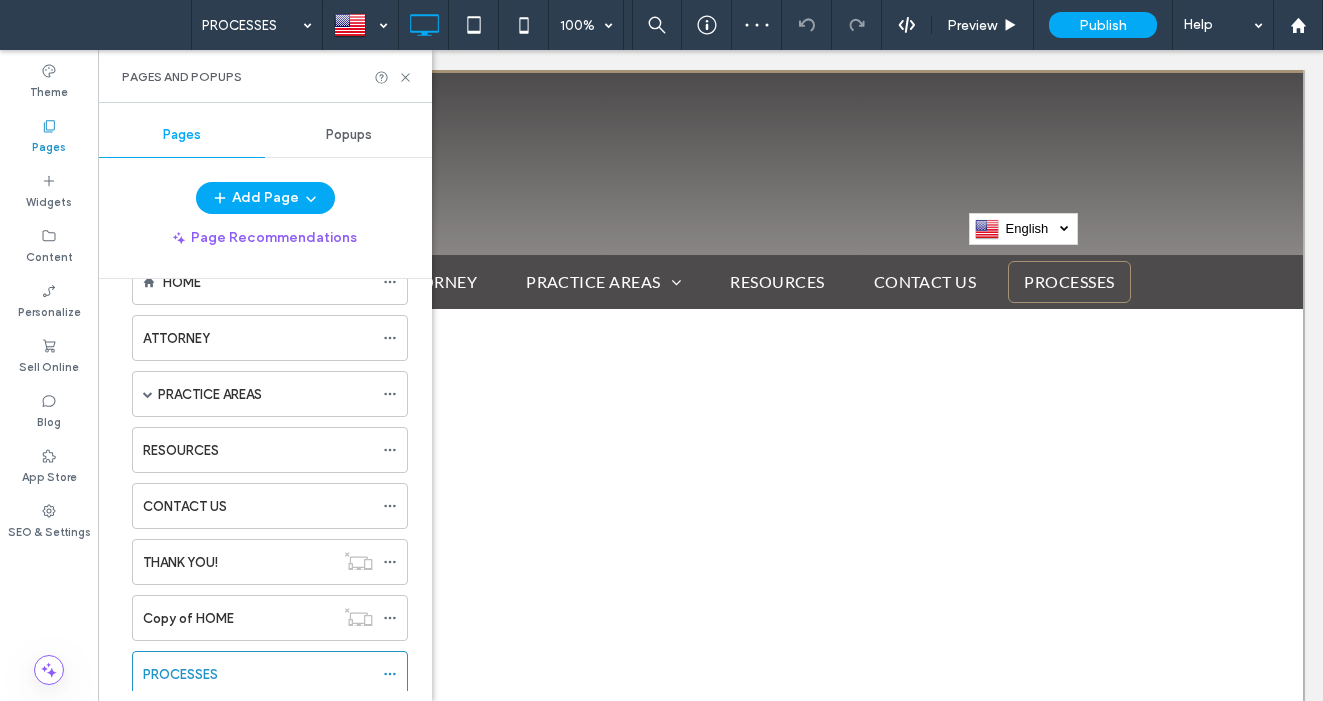 click 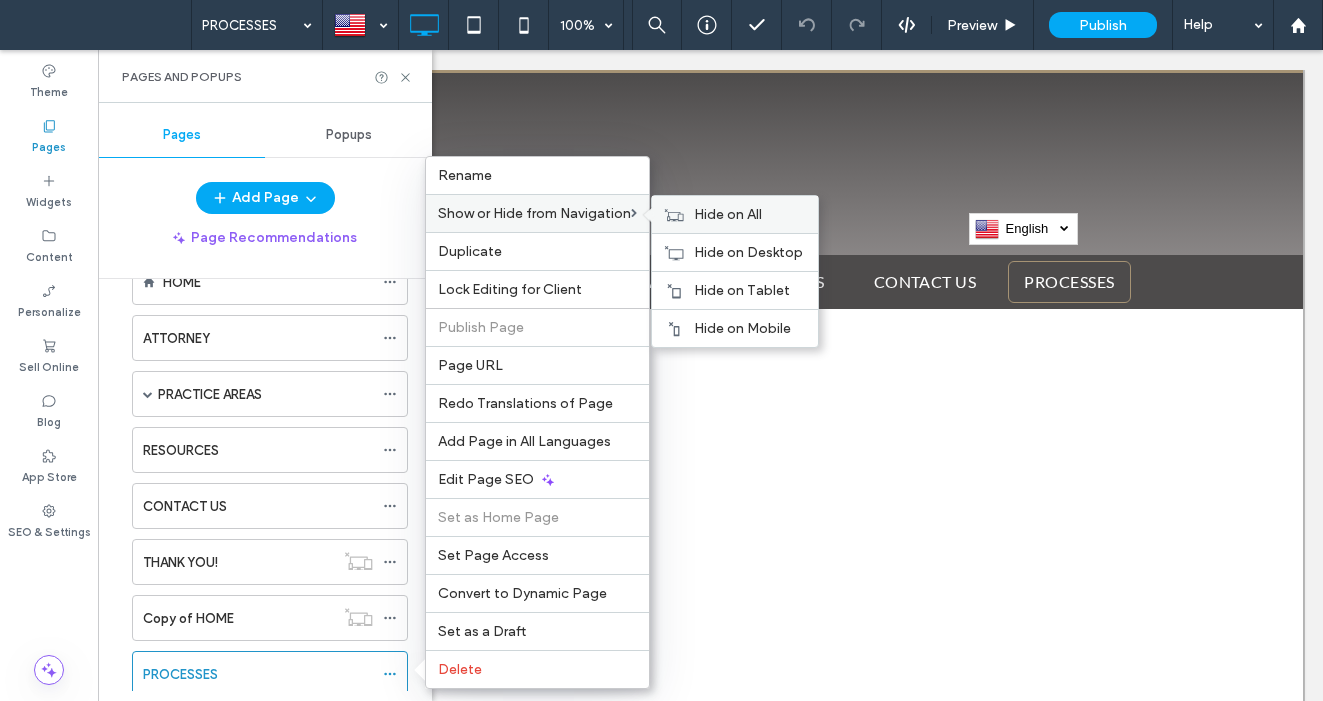 click on "Hide on All" at bounding box center (728, 214) 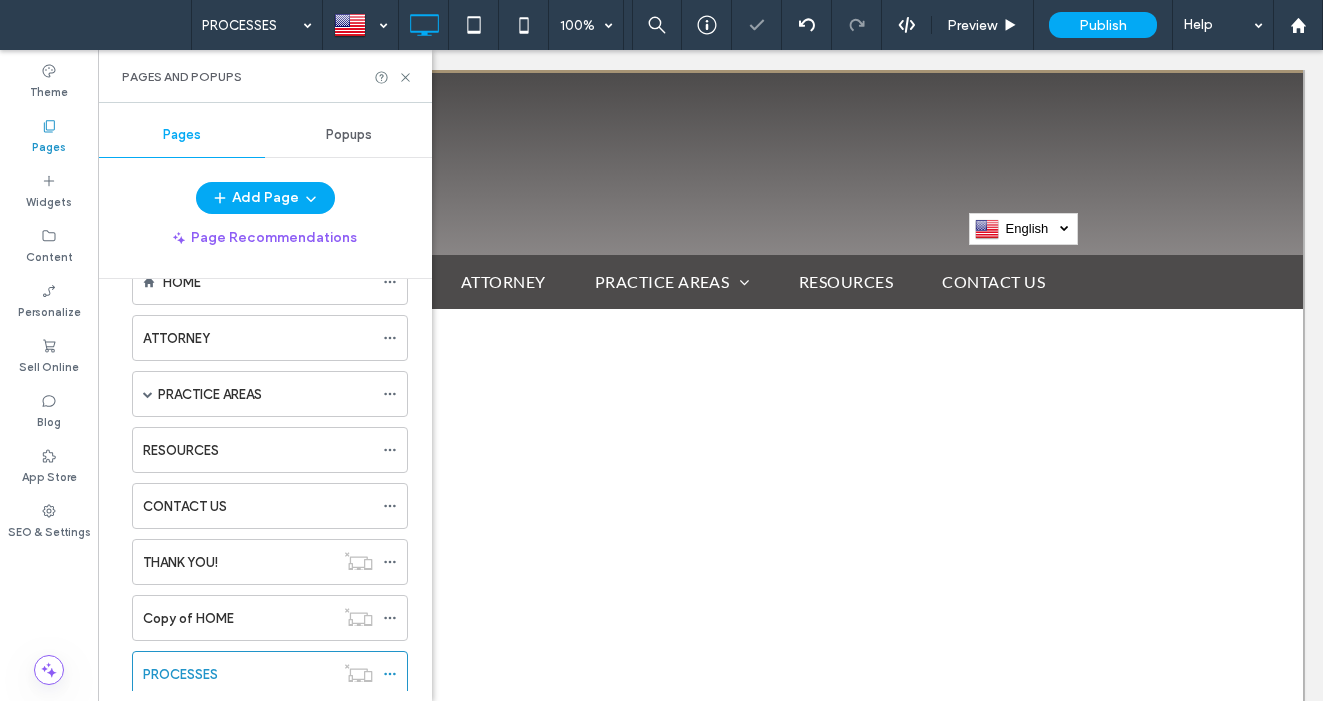 drag, startPoint x: 419, startPoint y: 411, endPoint x: 357, endPoint y: 303, distance: 124.53112 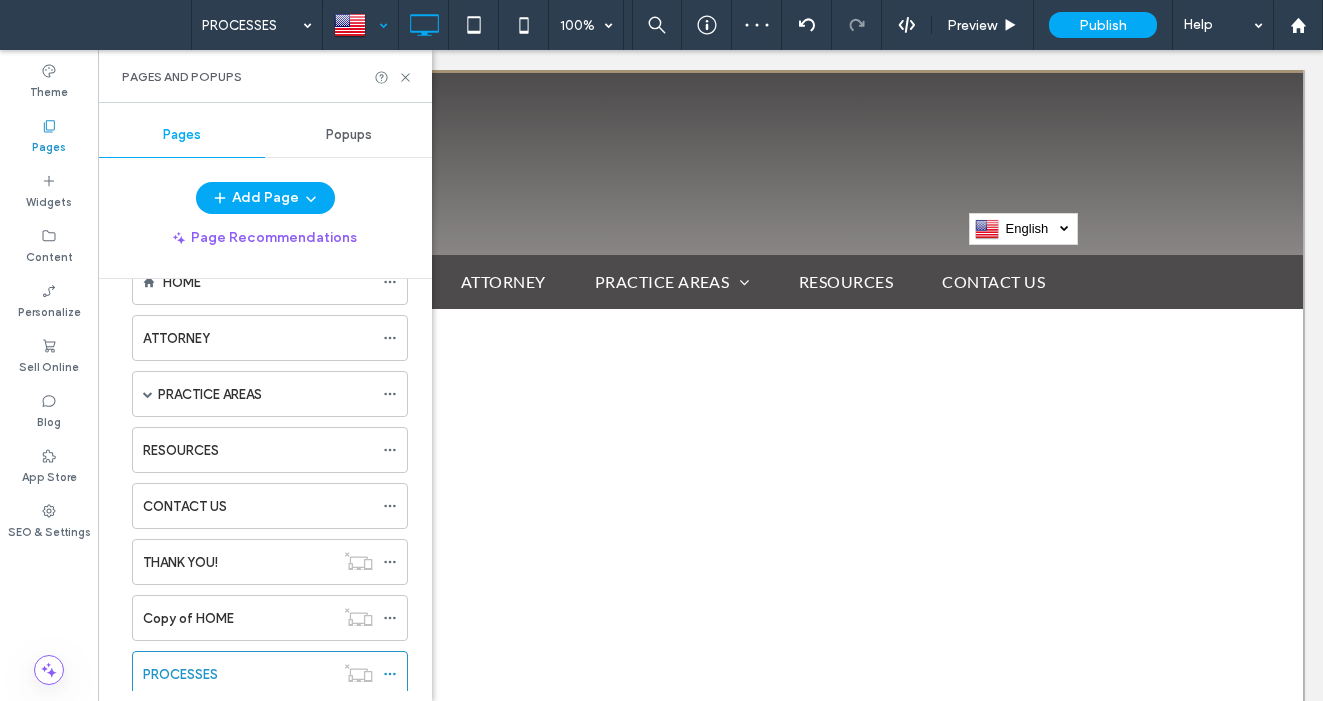 click at bounding box center [360, 25] 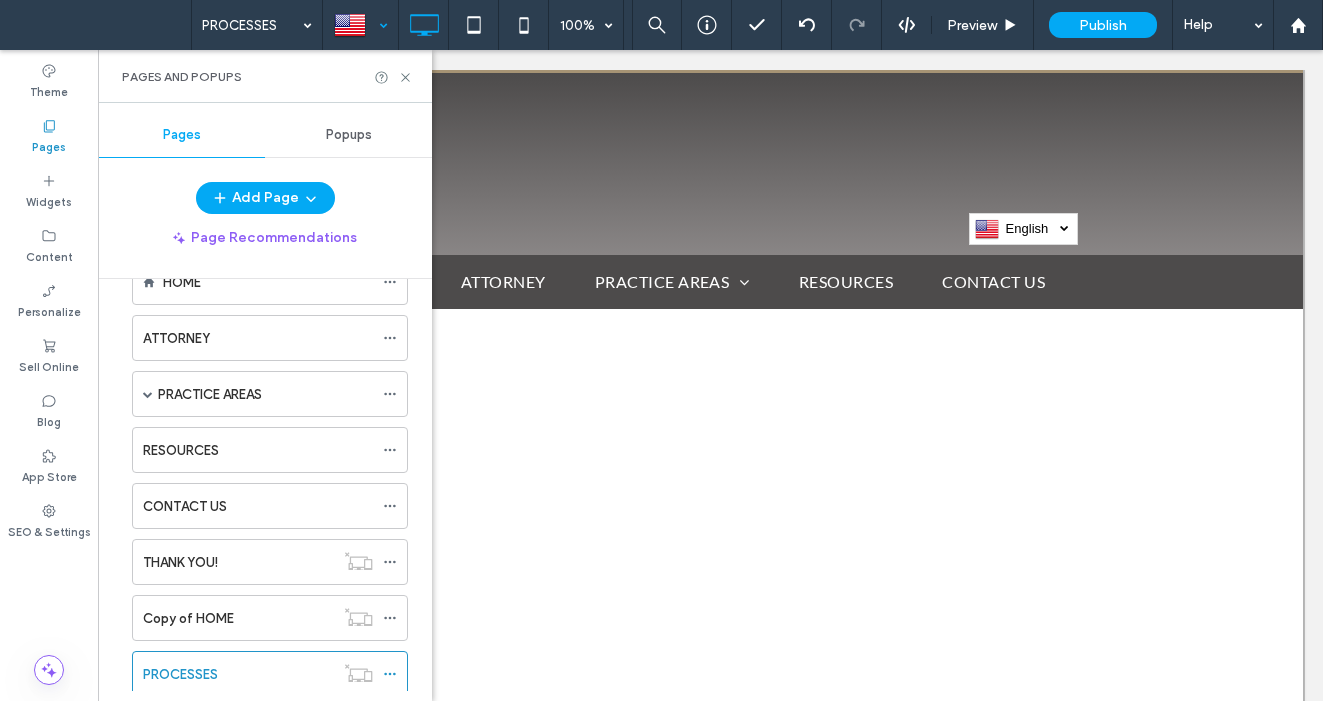 scroll, scrollTop: 2, scrollLeft: 0, axis: vertical 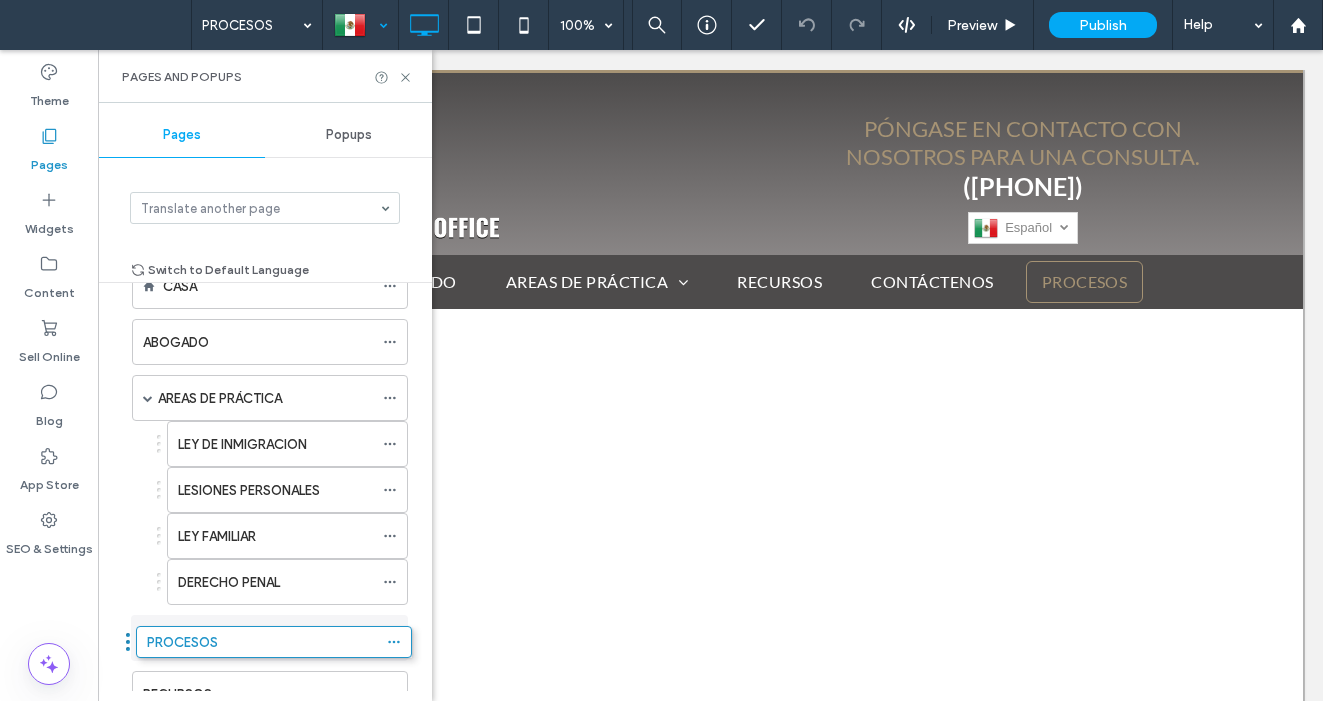drag, startPoint x: 128, startPoint y: 623, endPoint x: 132, endPoint y: 650, distance: 27.294687 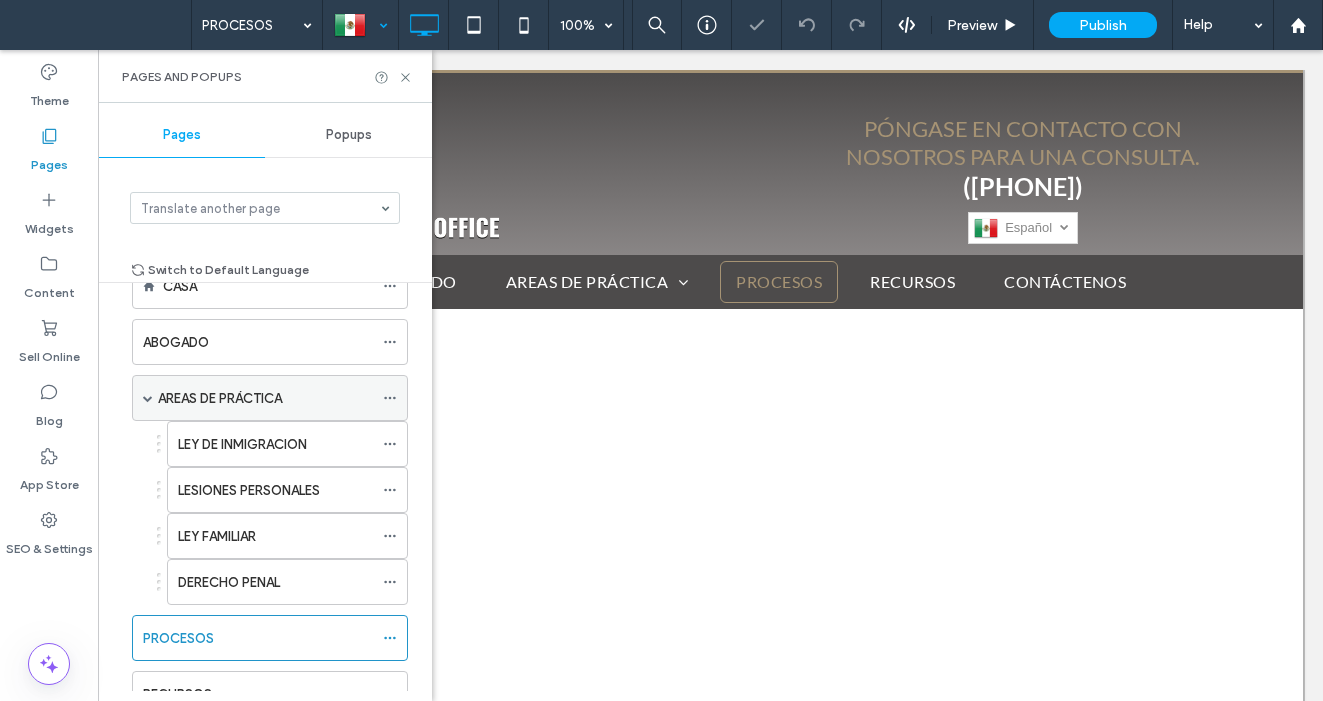 click at bounding box center [148, 398] 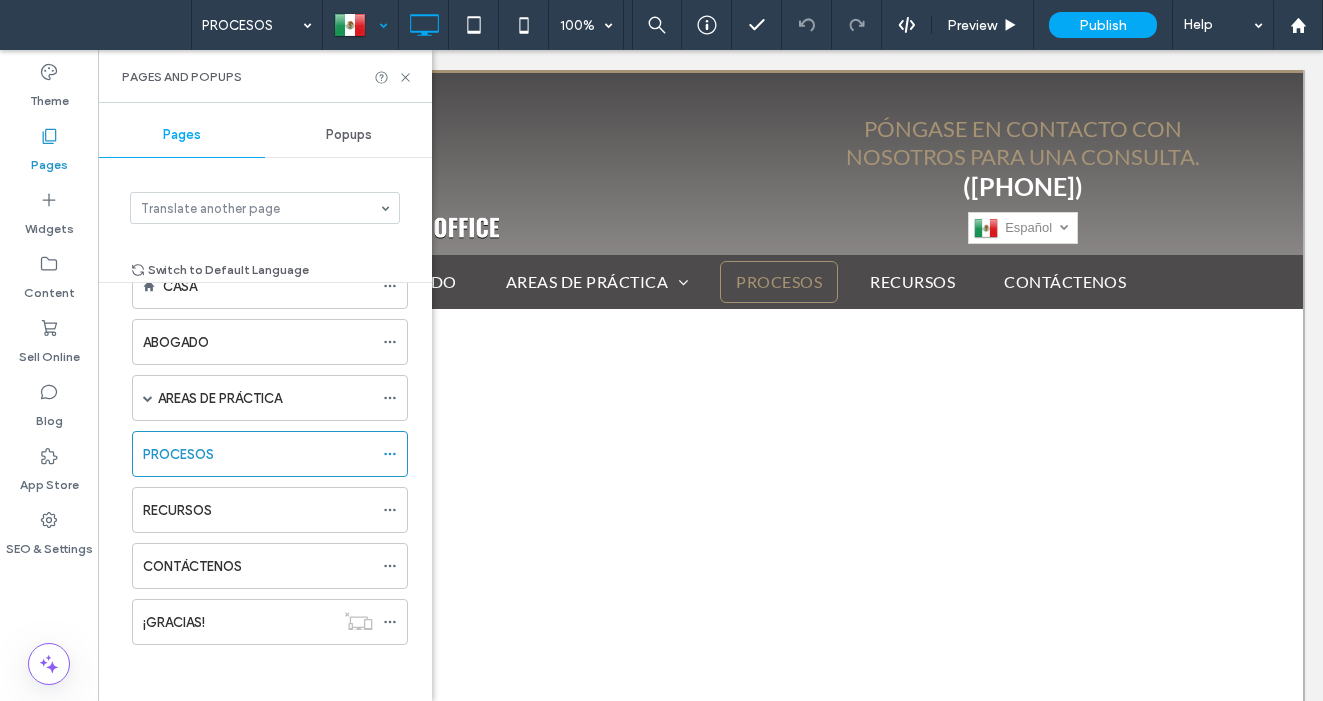 click at bounding box center (360, 25) 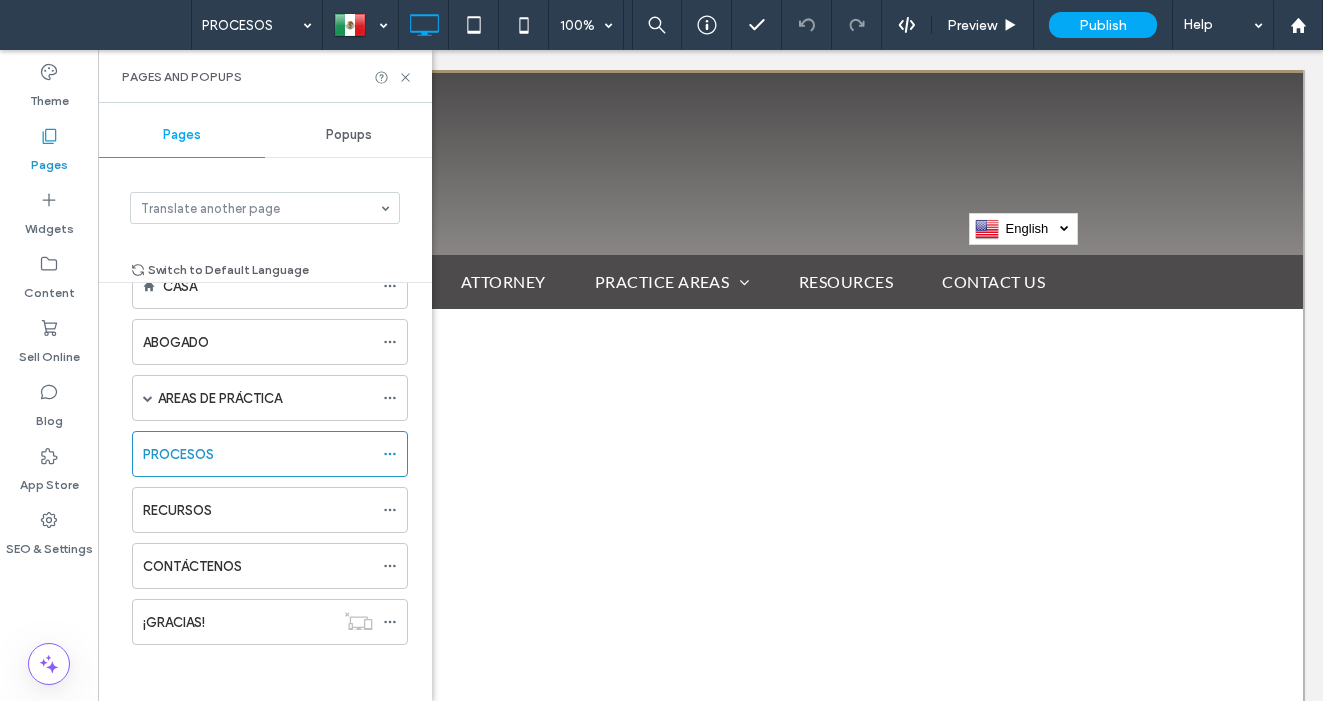 scroll, scrollTop: 0, scrollLeft: 0, axis: both 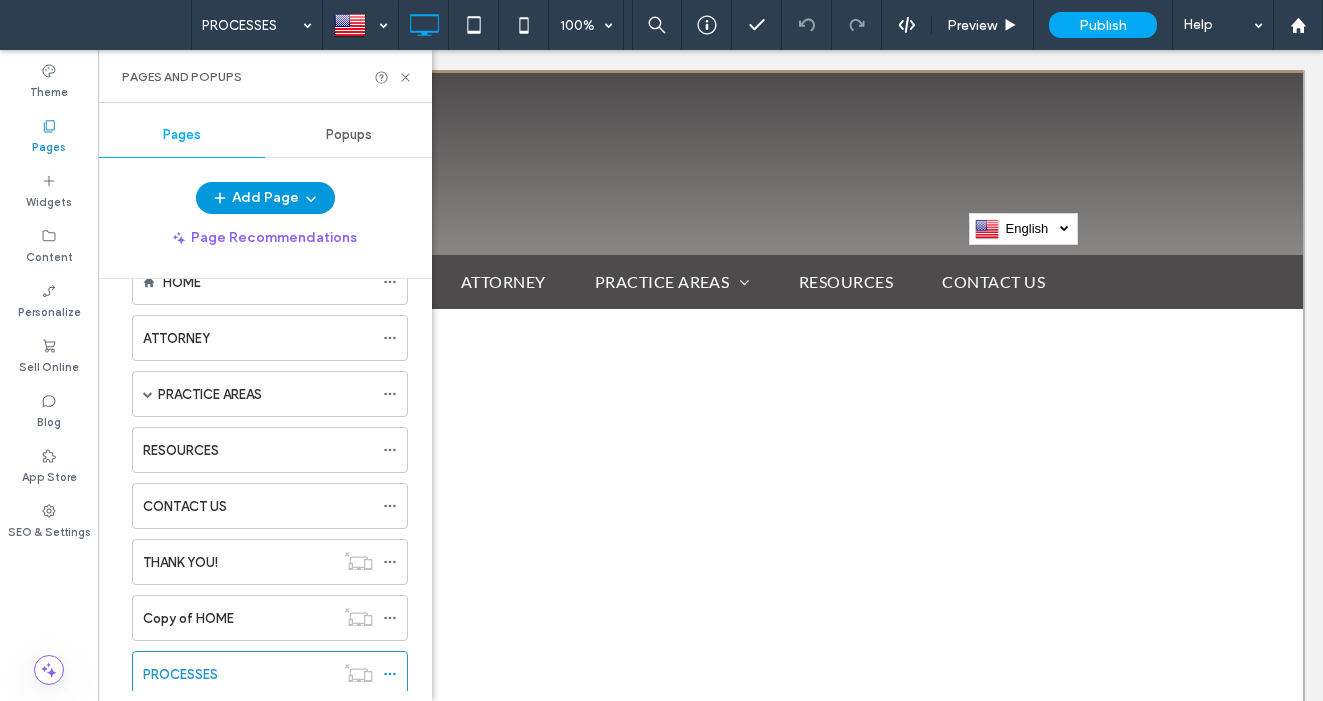 click on "Add Page" at bounding box center (265, 198) 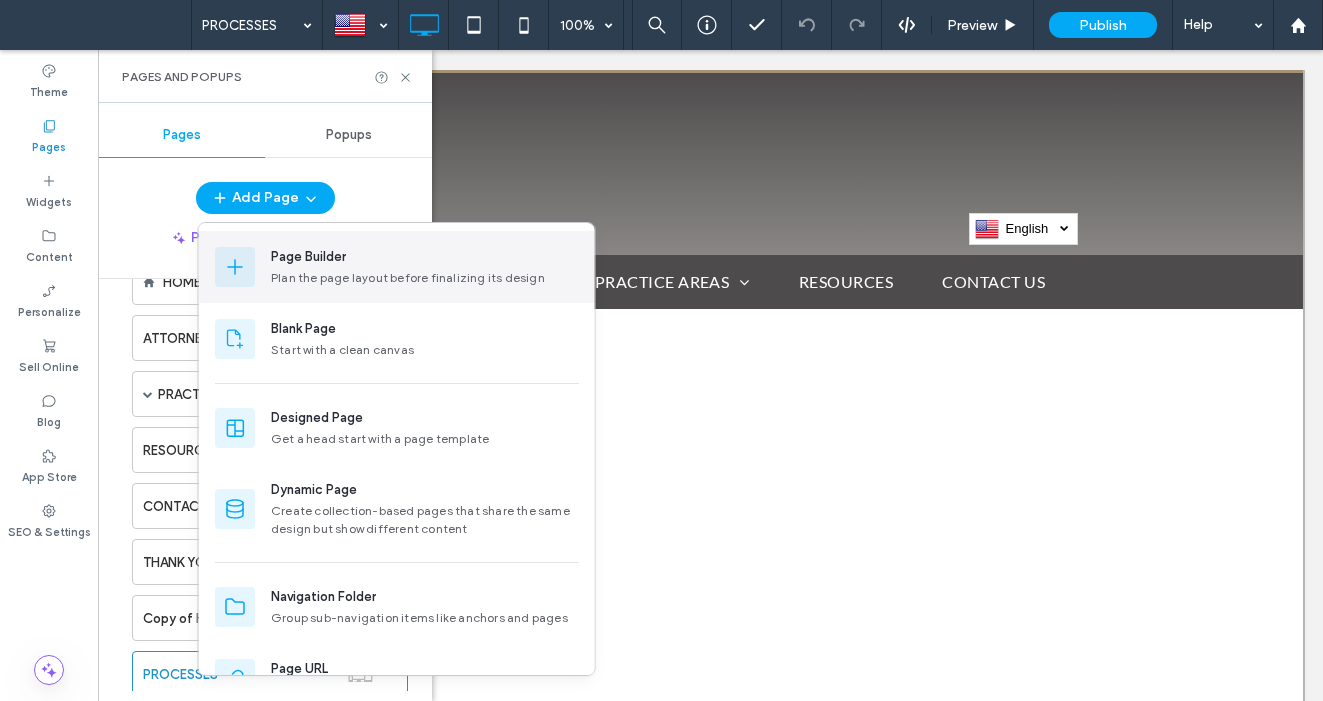 click on "Plan the page layout before finalizing its design" at bounding box center [425, 278] 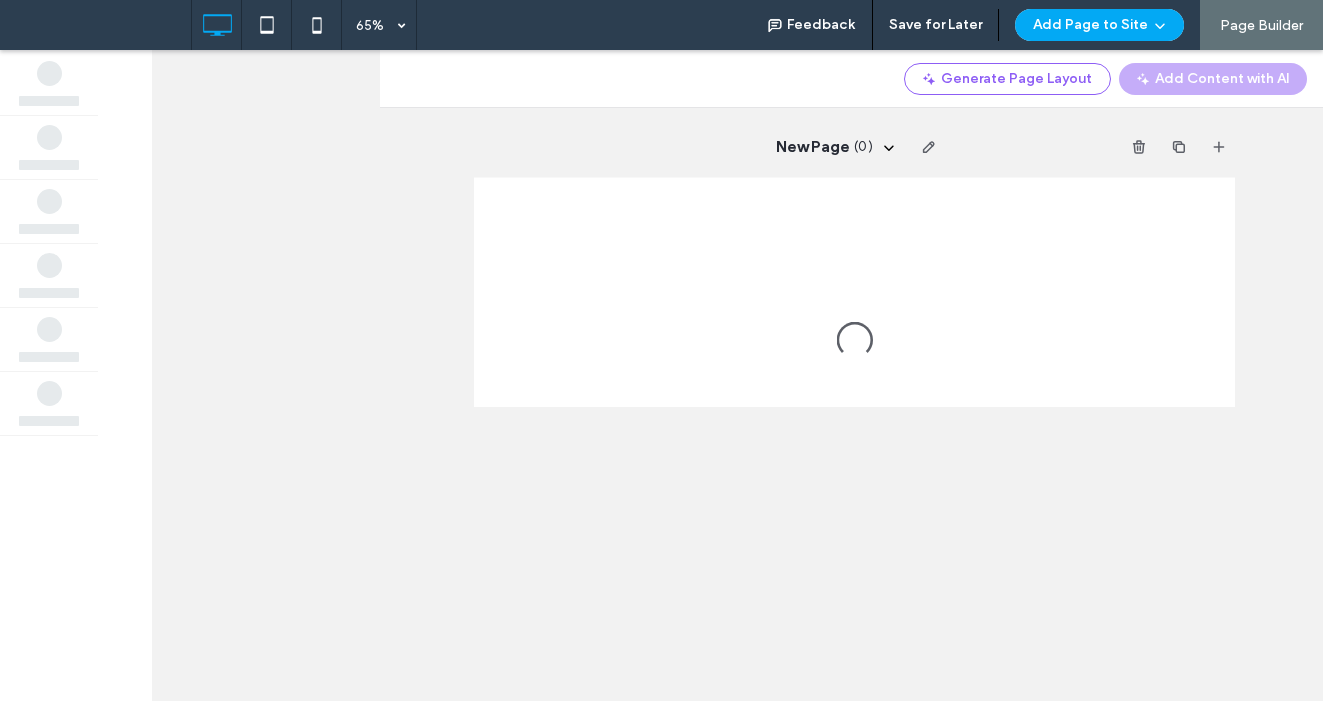 scroll, scrollTop: 0, scrollLeft: 0, axis: both 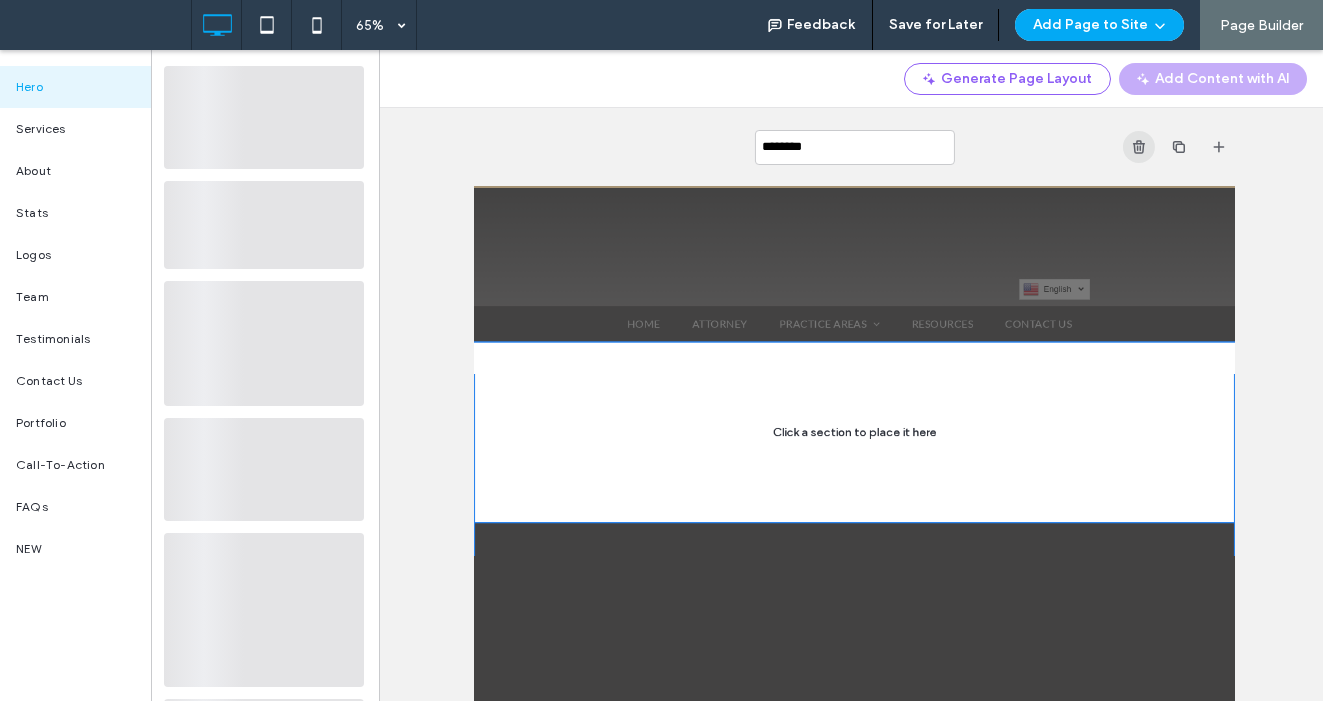 click 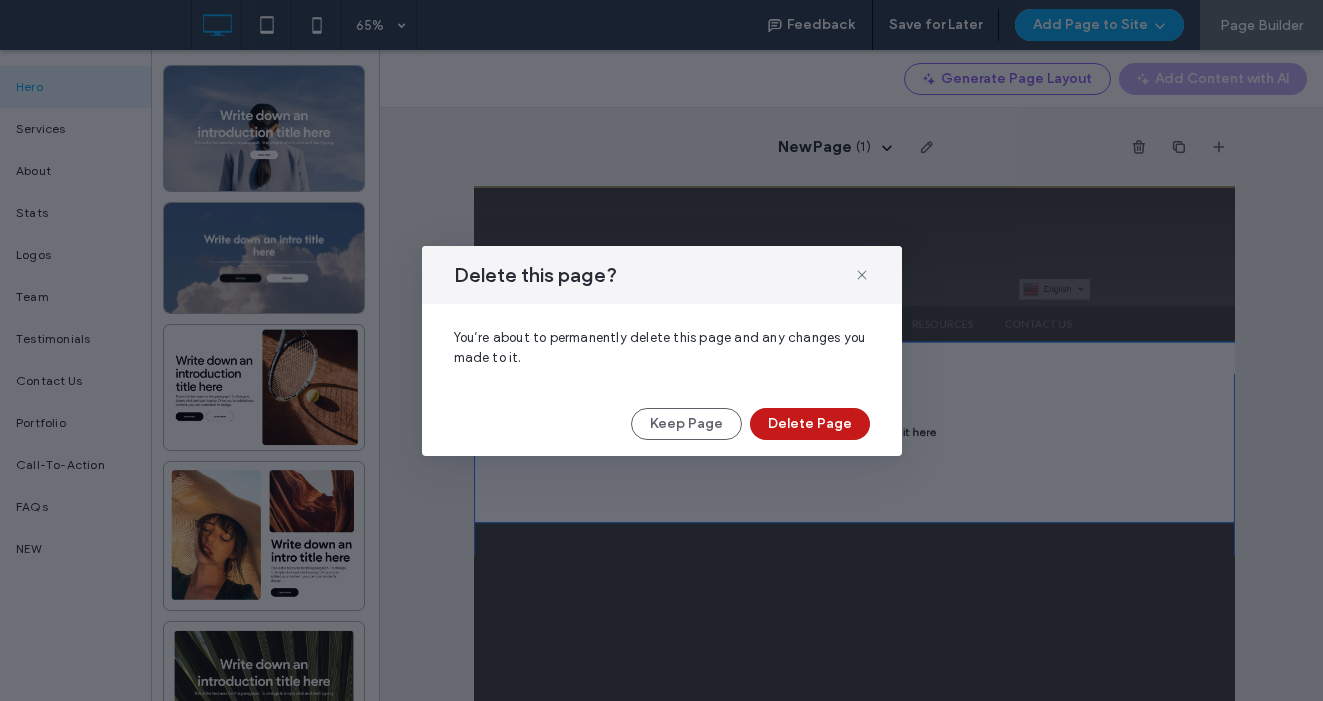 click on "Delete Page" at bounding box center [810, 424] 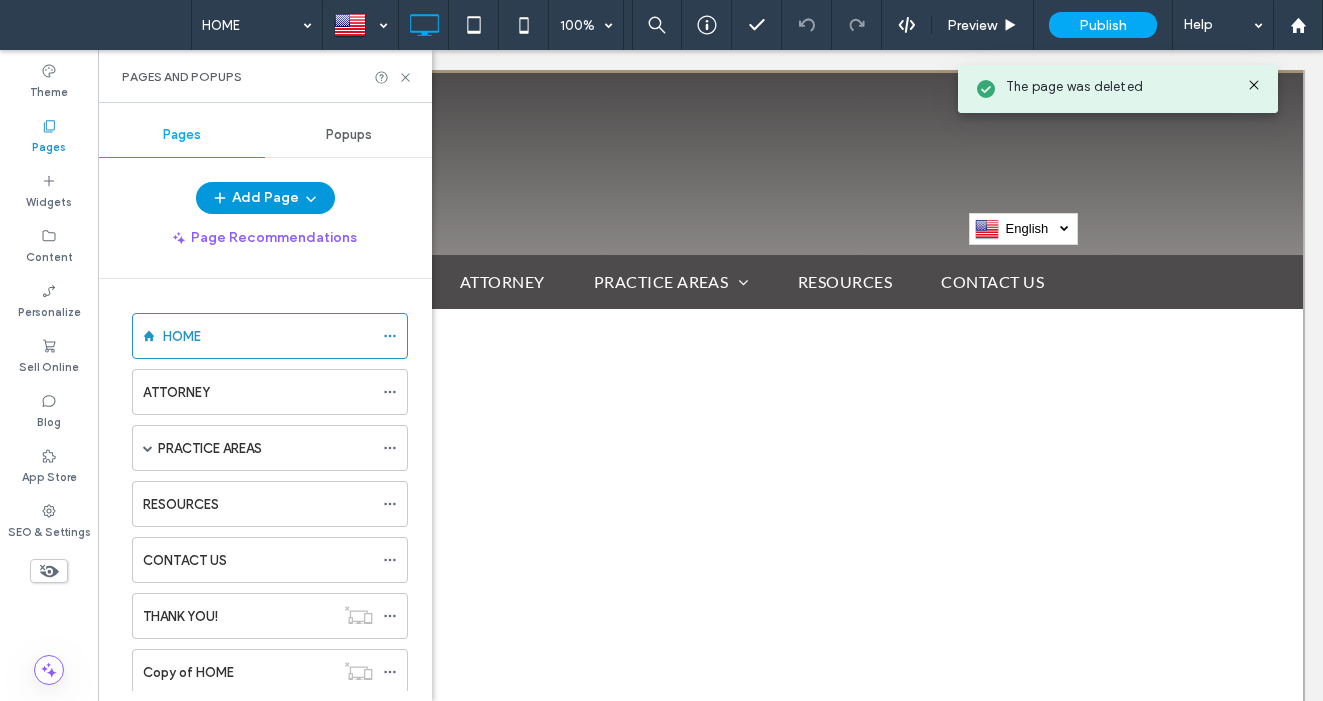 click on "Add Page" at bounding box center [265, 198] 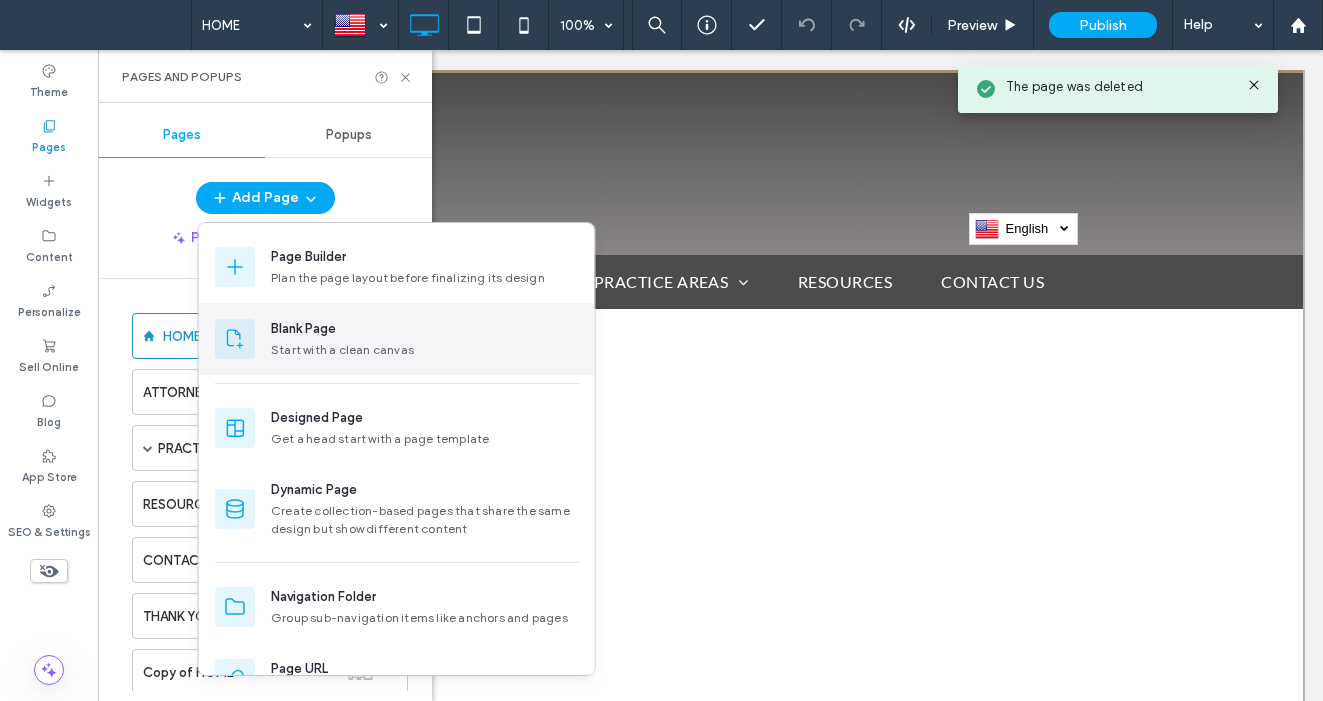 click on "Blank Page" at bounding box center [303, 329] 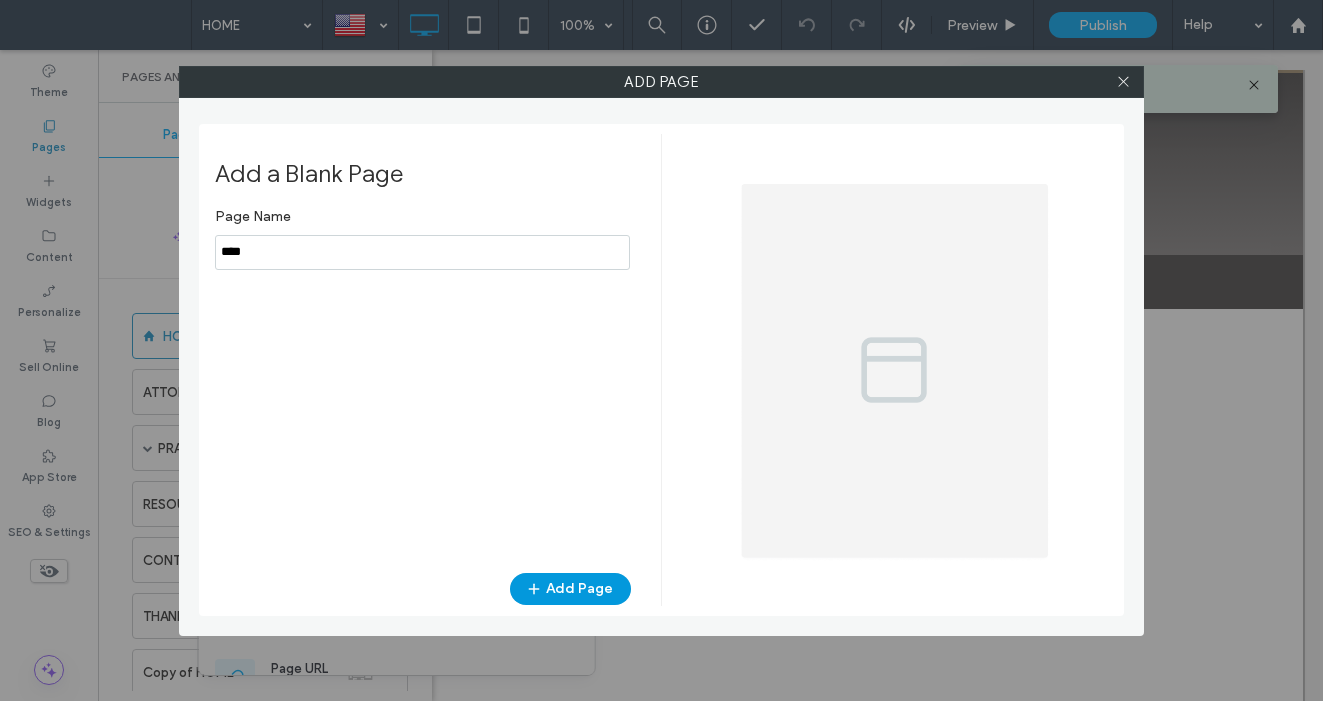 type on "****" 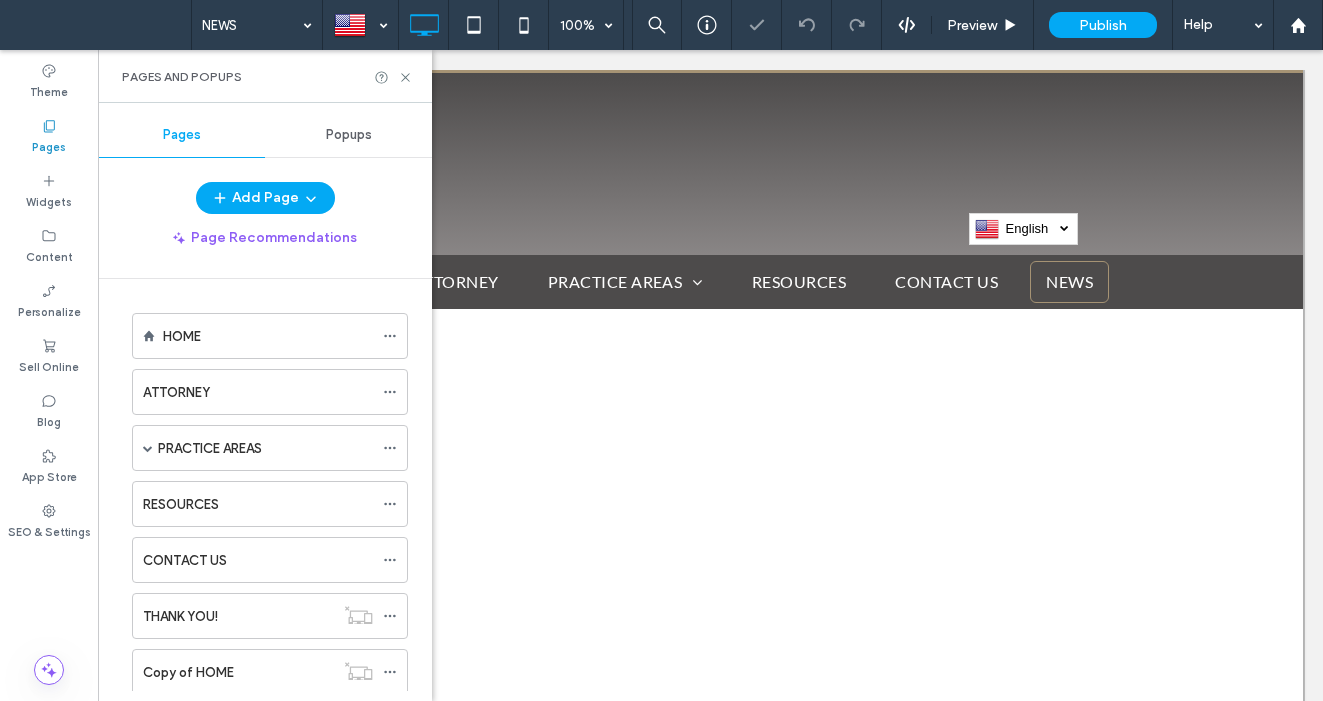 scroll, scrollTop: 0, scrollLeft: 0, axis: both 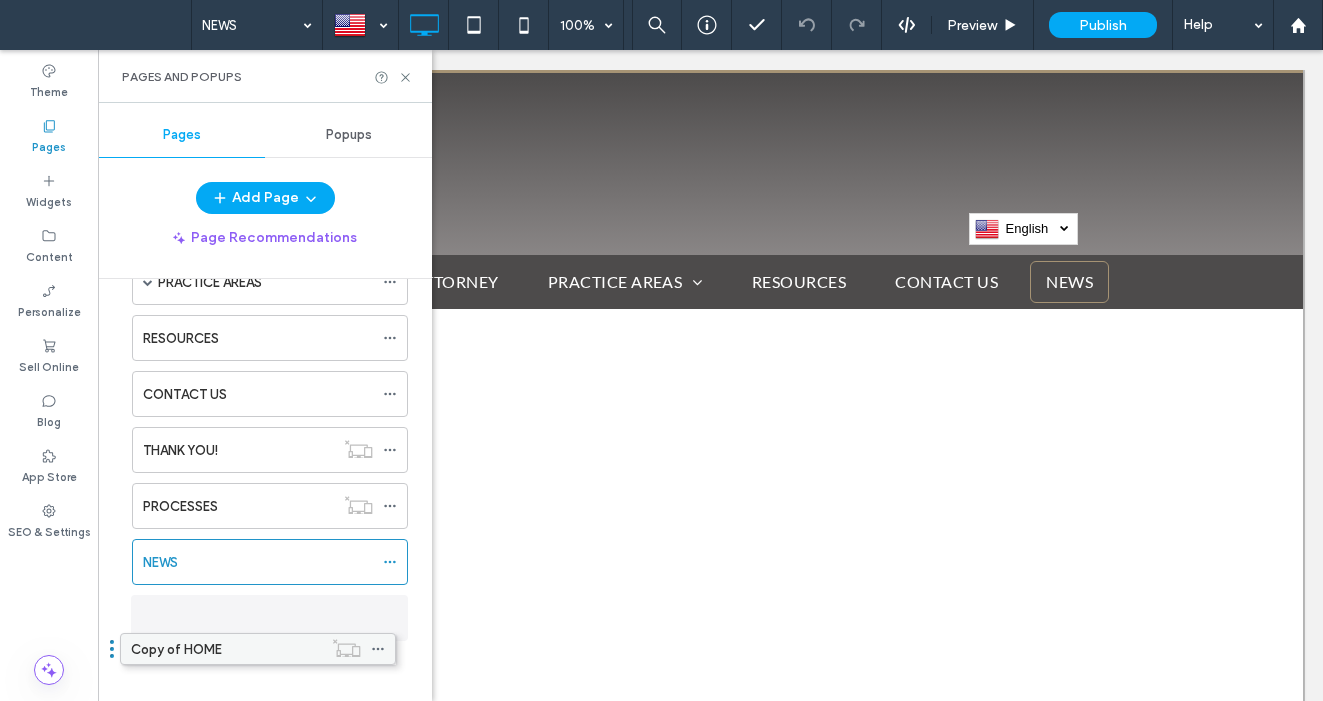 drag, startPoint x: 198, startPoint y: 498, endPoint x: 186, endPoint y: 636, distance: 138.52075 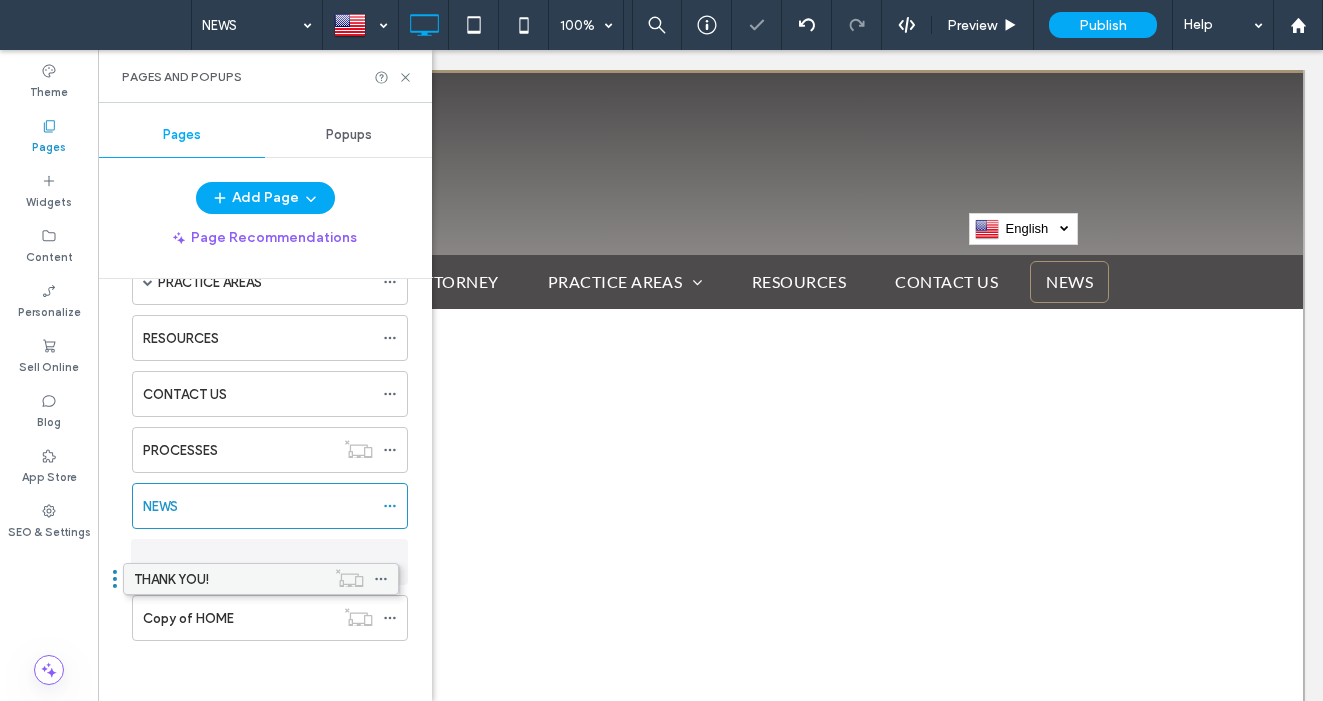 drag, startPoint x: 212, startPoint y: 447, endPoint x: 206, endPoint y: 574, distance: 127.141655 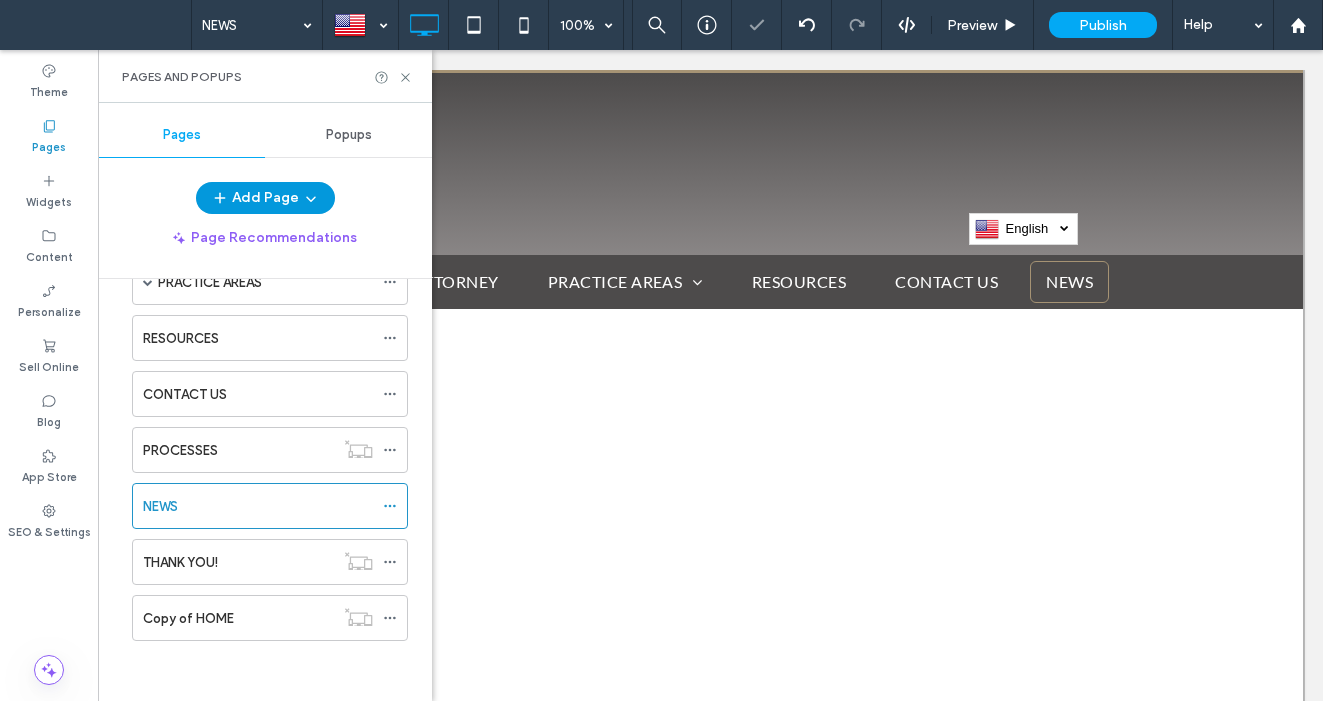 click at bounding box center [309, 198] 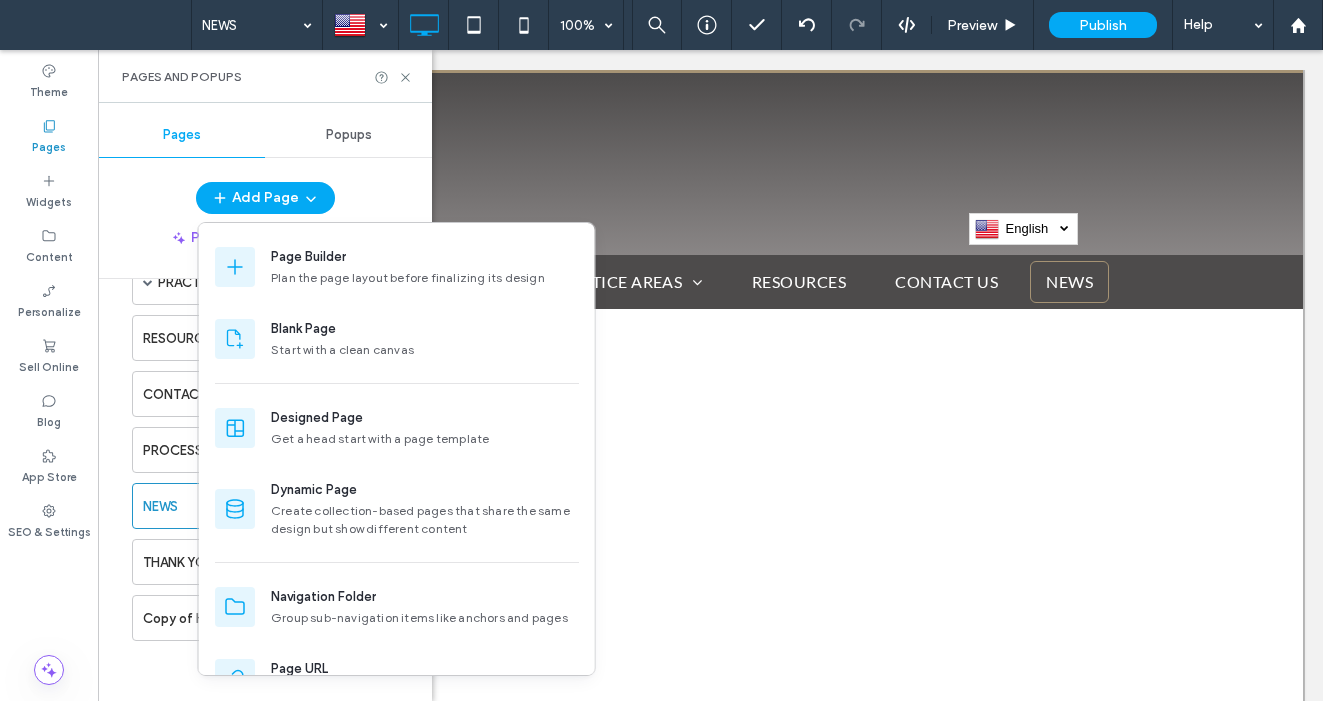 scroll, scrollTop: 48, scrollLeft: 0, axis: vertical 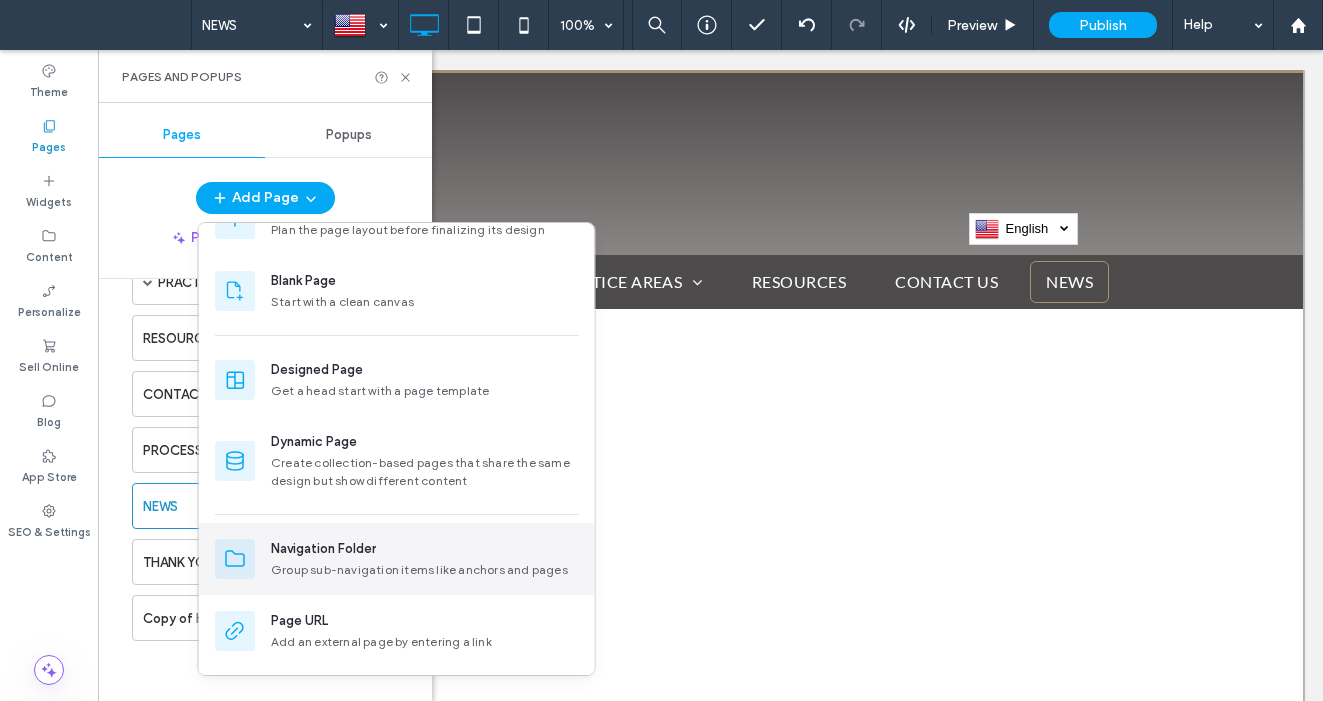 click on "Group sub-navigation items like anchors and pages" at bounding box center (425, 570) 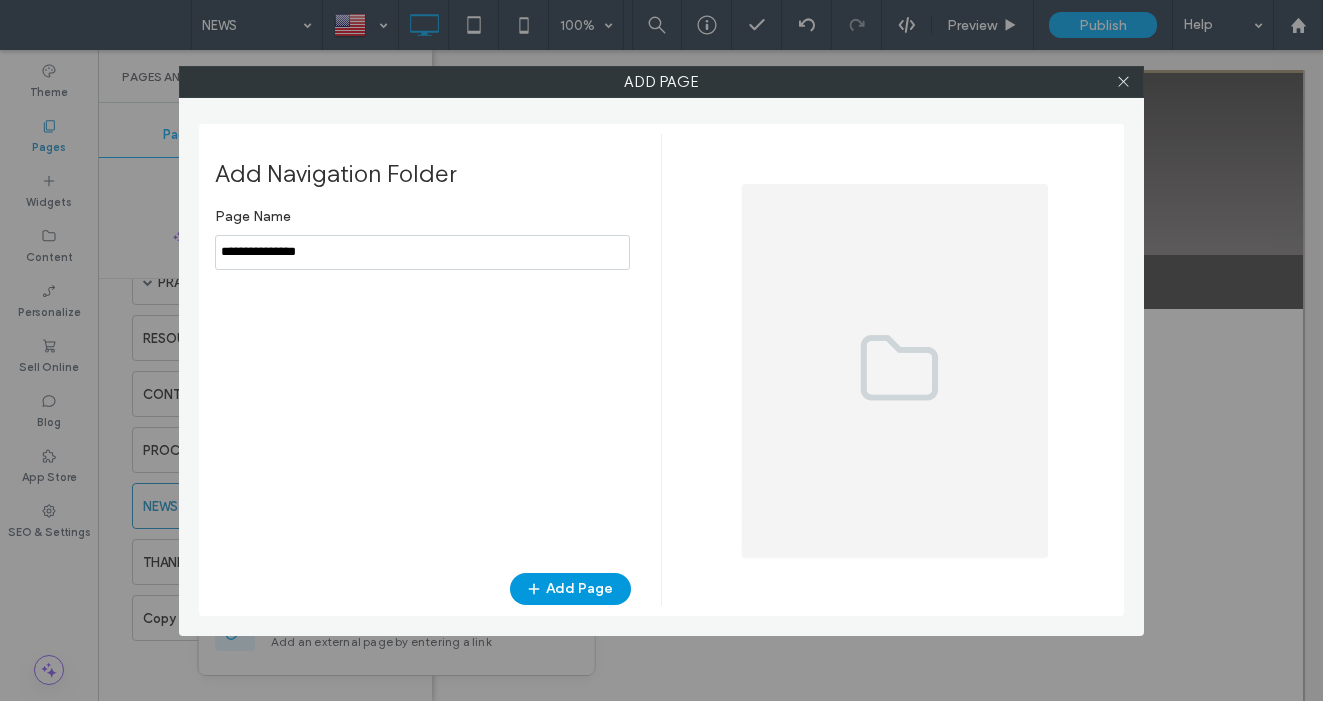 type on "**********" 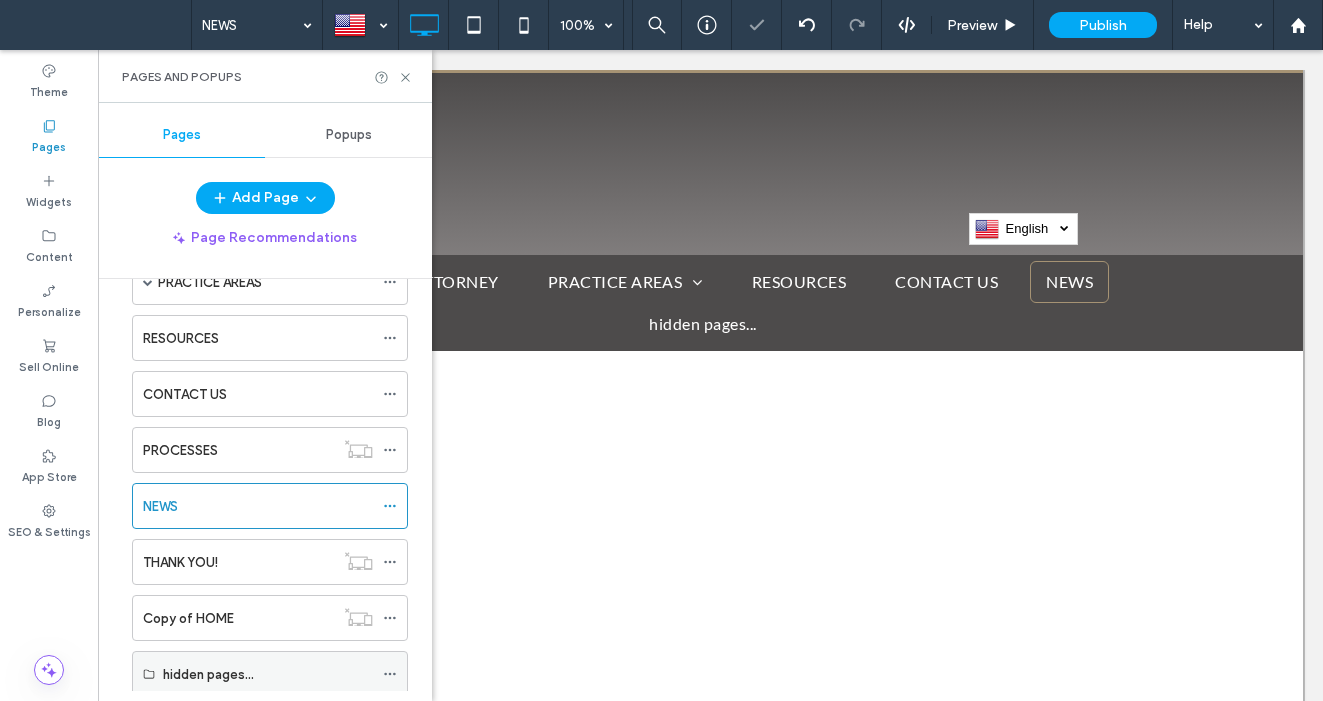 click 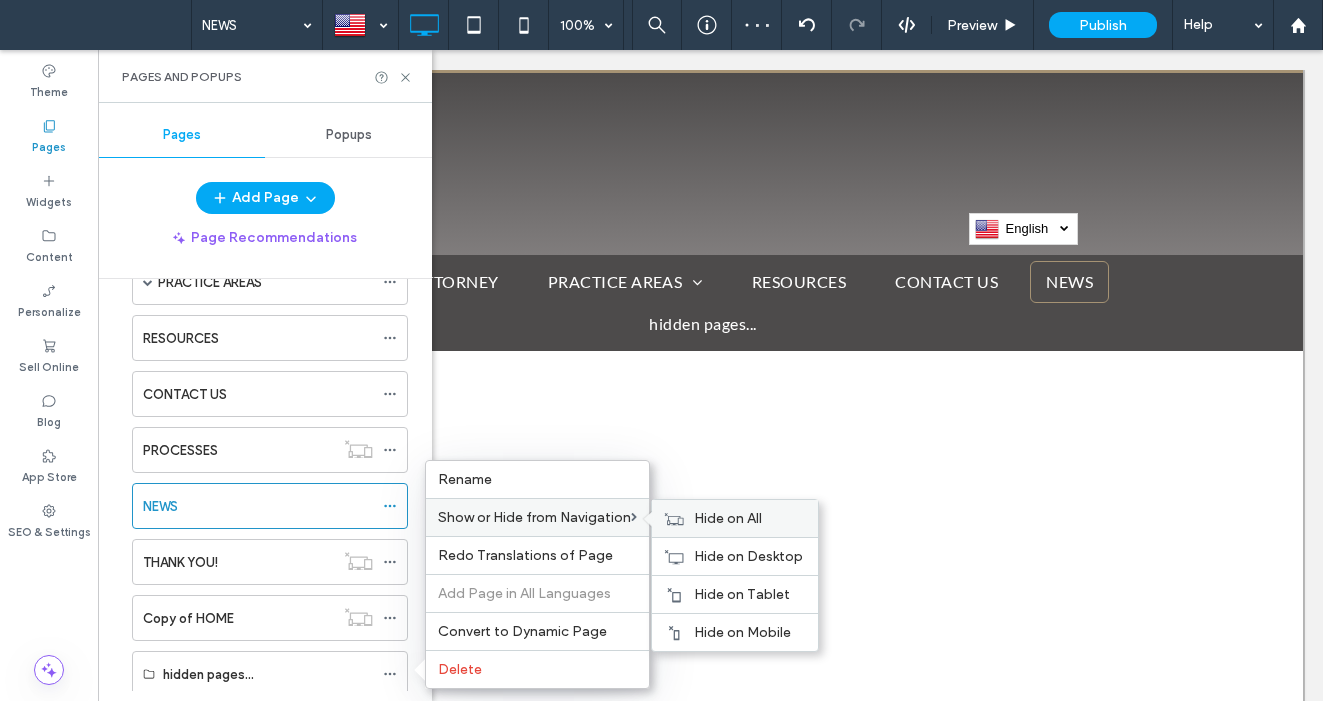 click on "Hide on All" at bounding box center [728, 518] 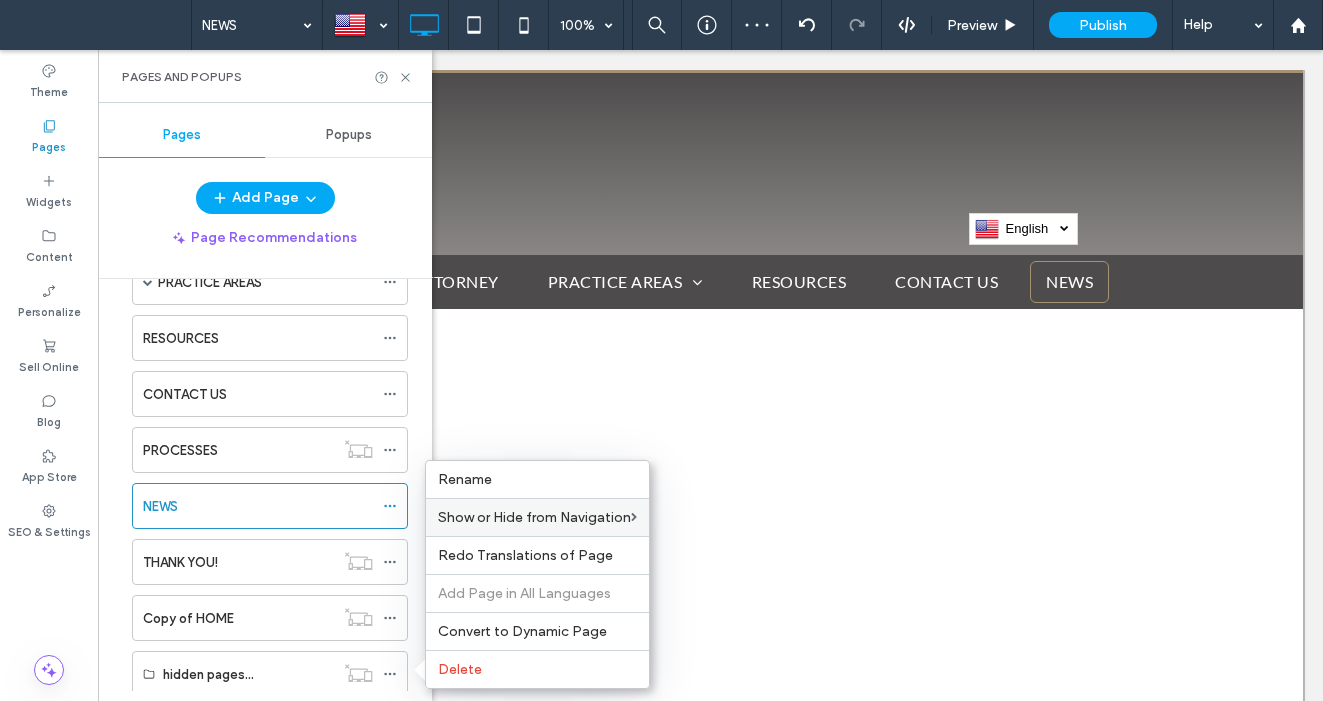 drag, startPoint x: 422, startPoint y: 433, endPoint x: 335, endPoint y: 369, distance: 108.00463 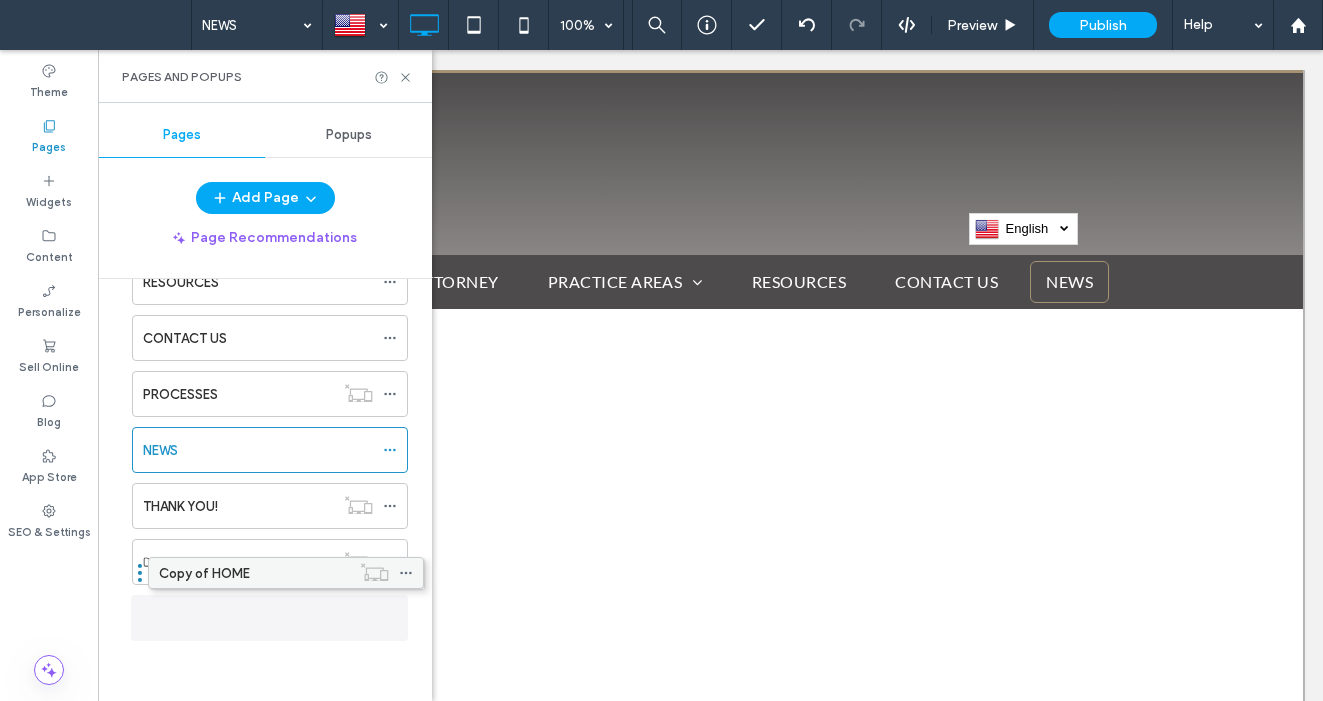 scroll, scrollTop: 212, scrollLeft: 0, axis: vertical 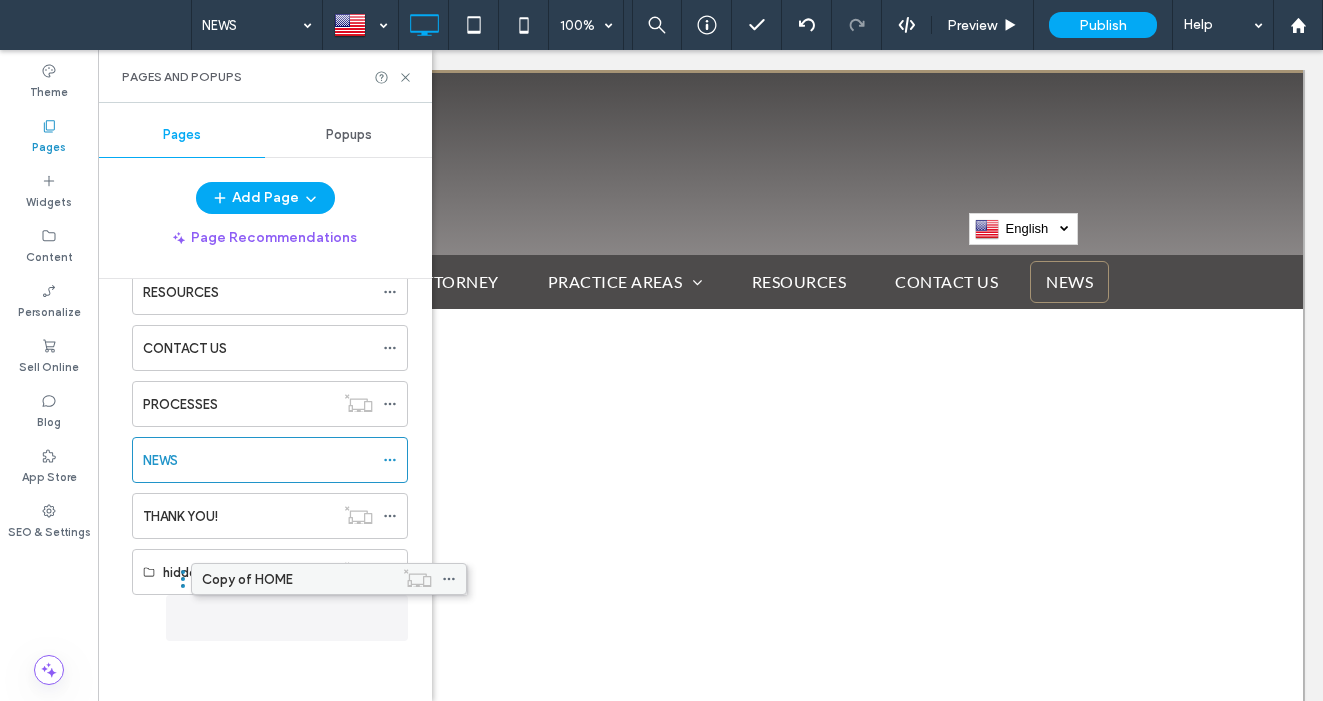 drag, startPoint x: 247, startPoint y: 546, endPoint x: 306, endPoint y: 570, distance: 63.694584 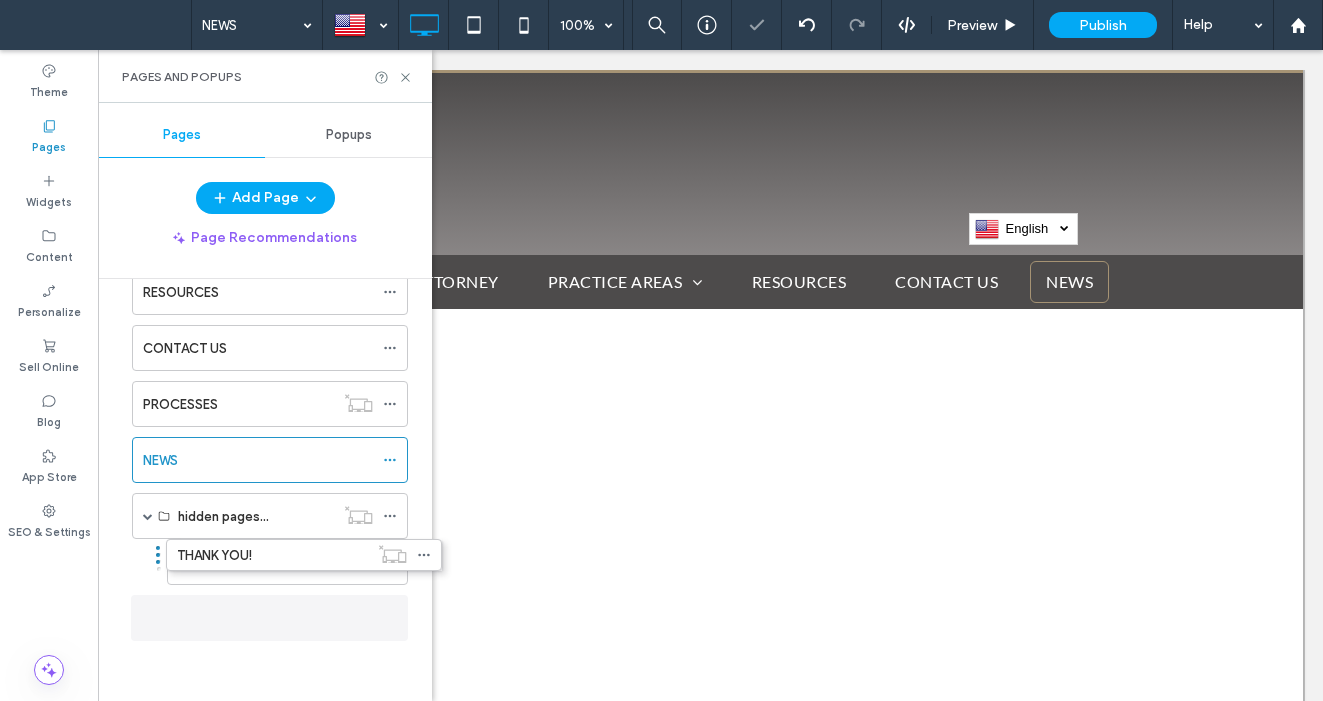 scroll, scrollTop: 202, scrollLeft: 0, axis: vertical 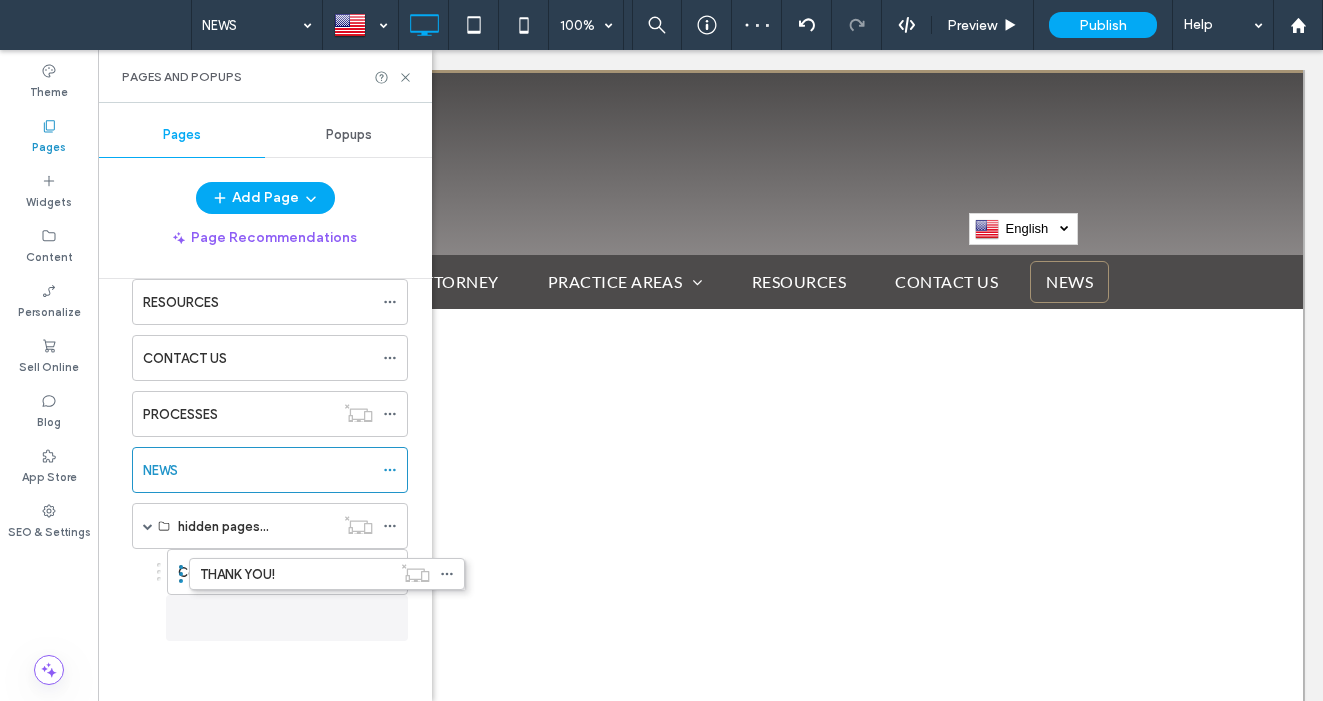 drag, startPoint x: 188, startPoint y: 518, endPoint x: 237, endPoint y: 591, distance: 87.92042 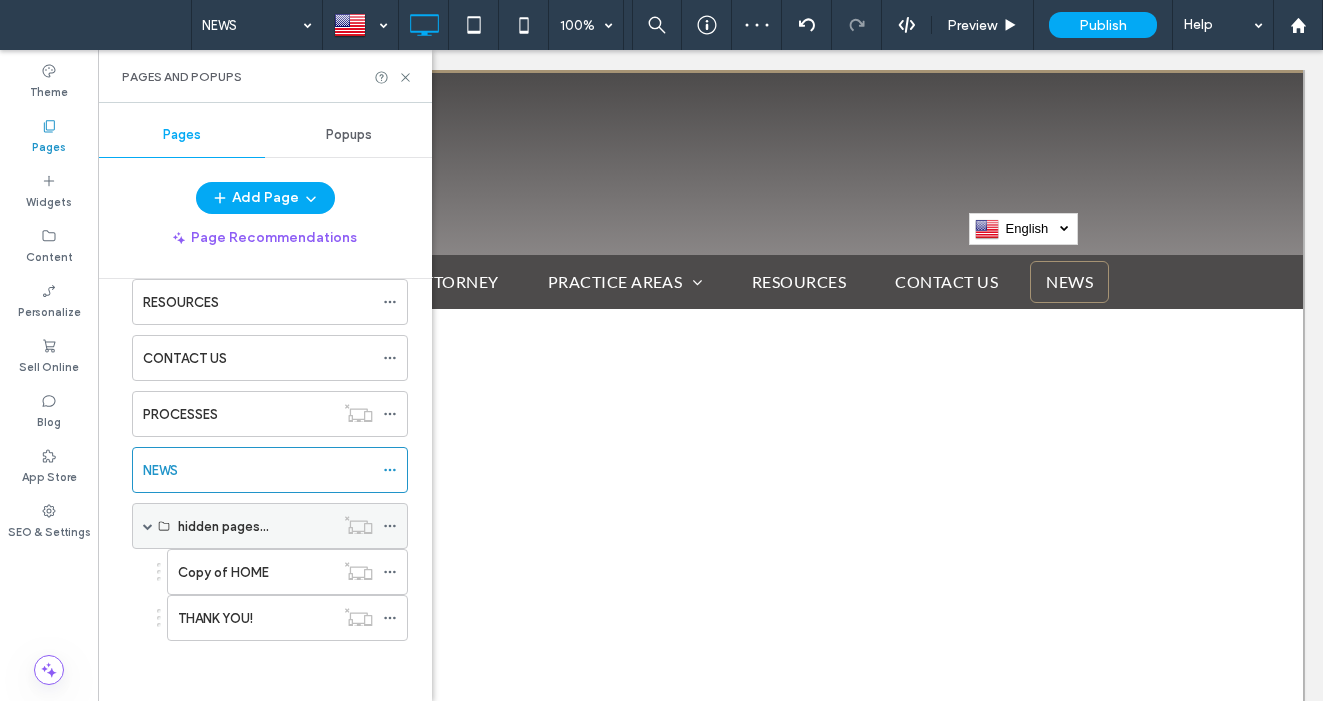 click at bounding box center (148, 526) 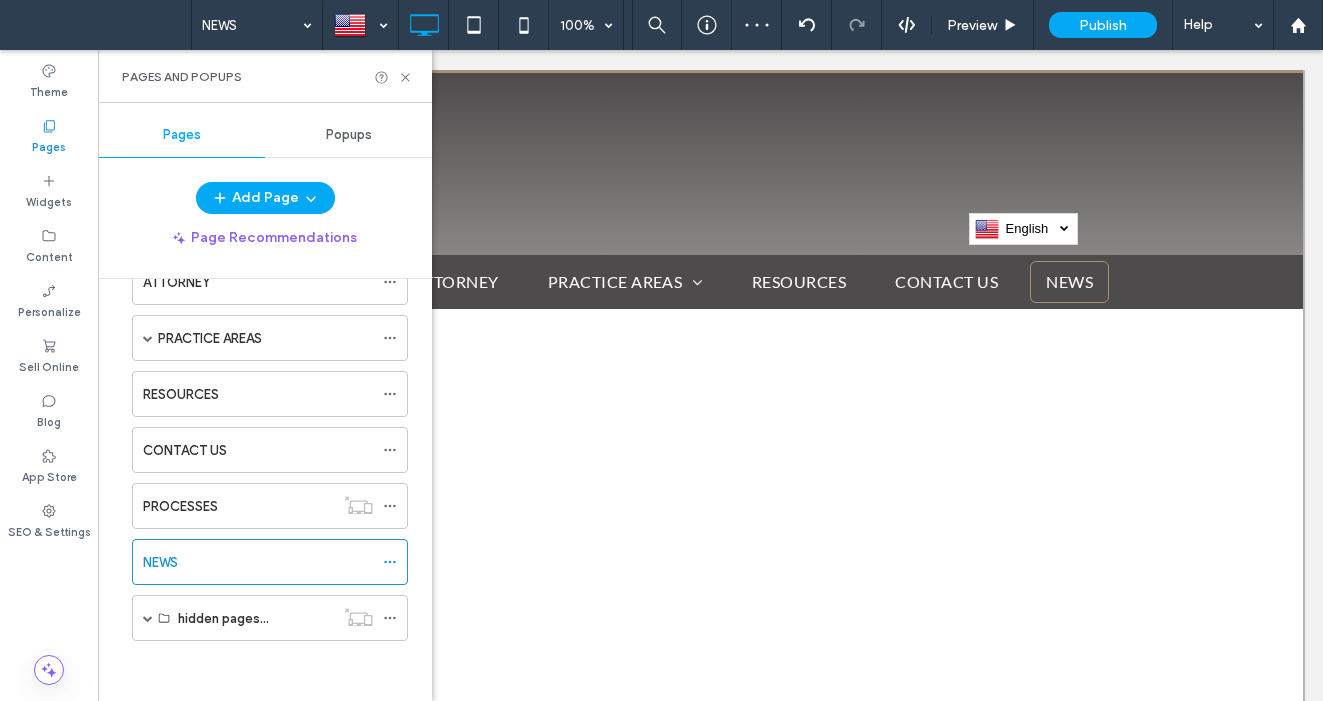 scroll, scrollTop: 110, scrollLeft: 0, axis: vertical 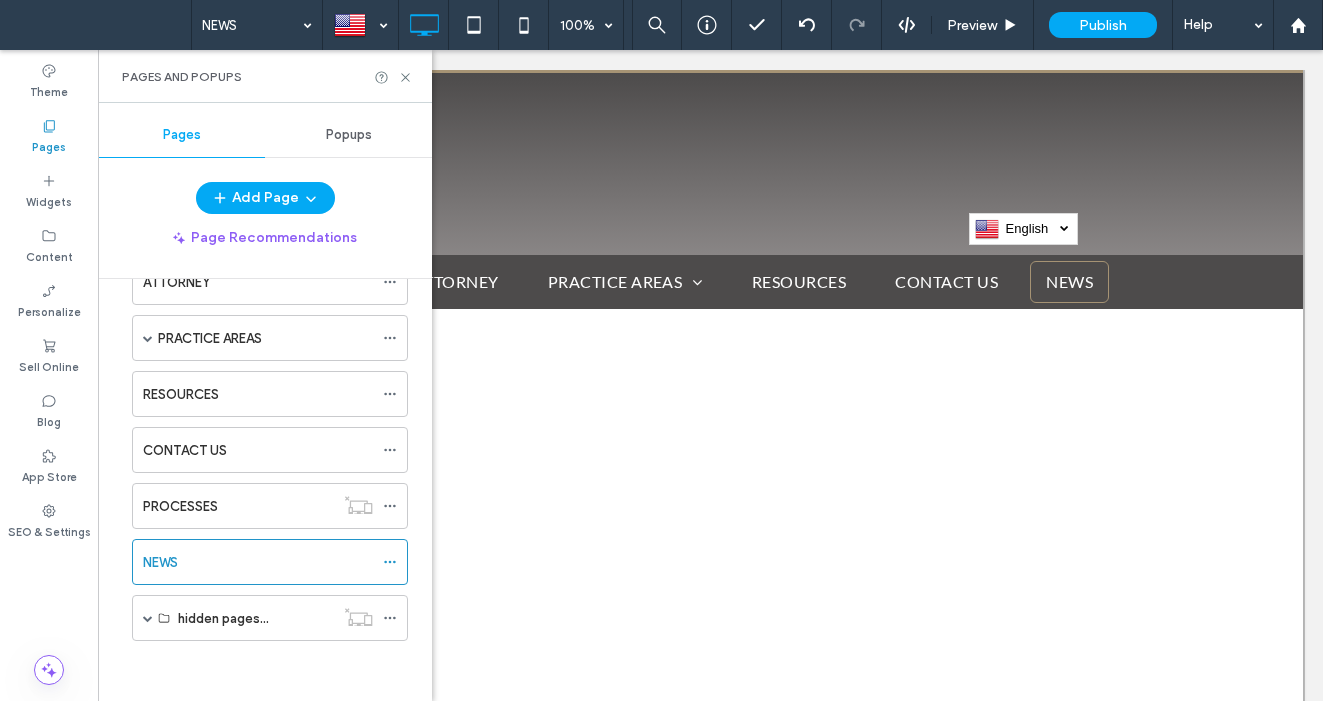 drag, startPoint x: 144, startPoint y: 617, endPoint x: 220, endPoint y: 598, distance: 78.339005 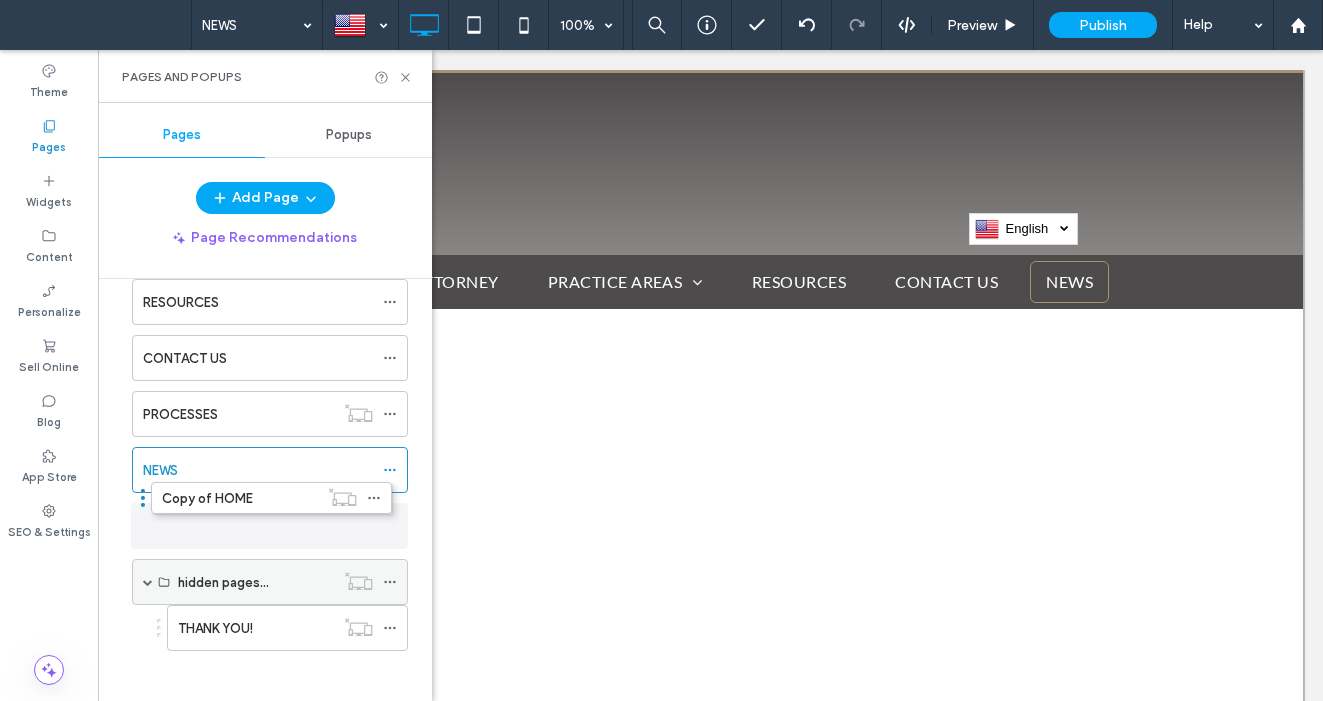drag, startPoint x: 215, startPoint y: 572, endPoint x: 192, endPoint y: 542, distance: 37.802116 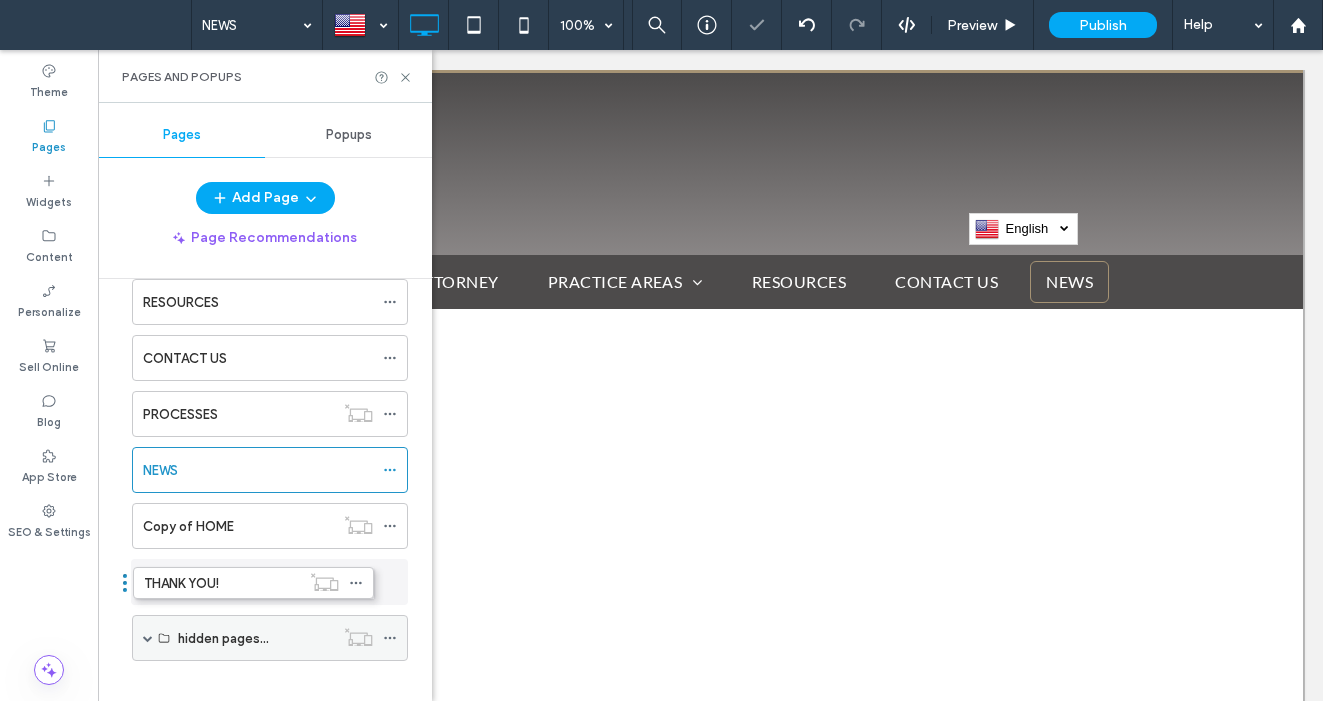 drag, startPoint x: 216, startPoint y: 628, endPoint x: 201, endPoint y: 583, distance: 47.434166 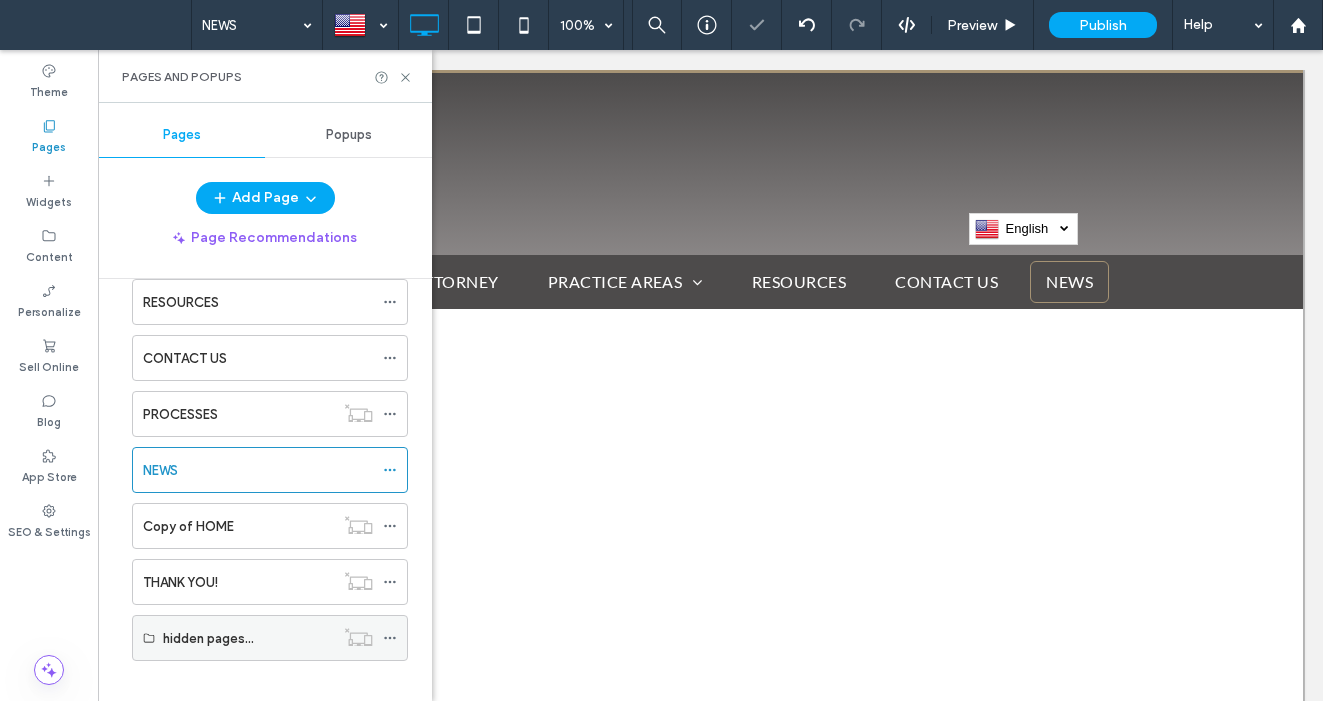 click 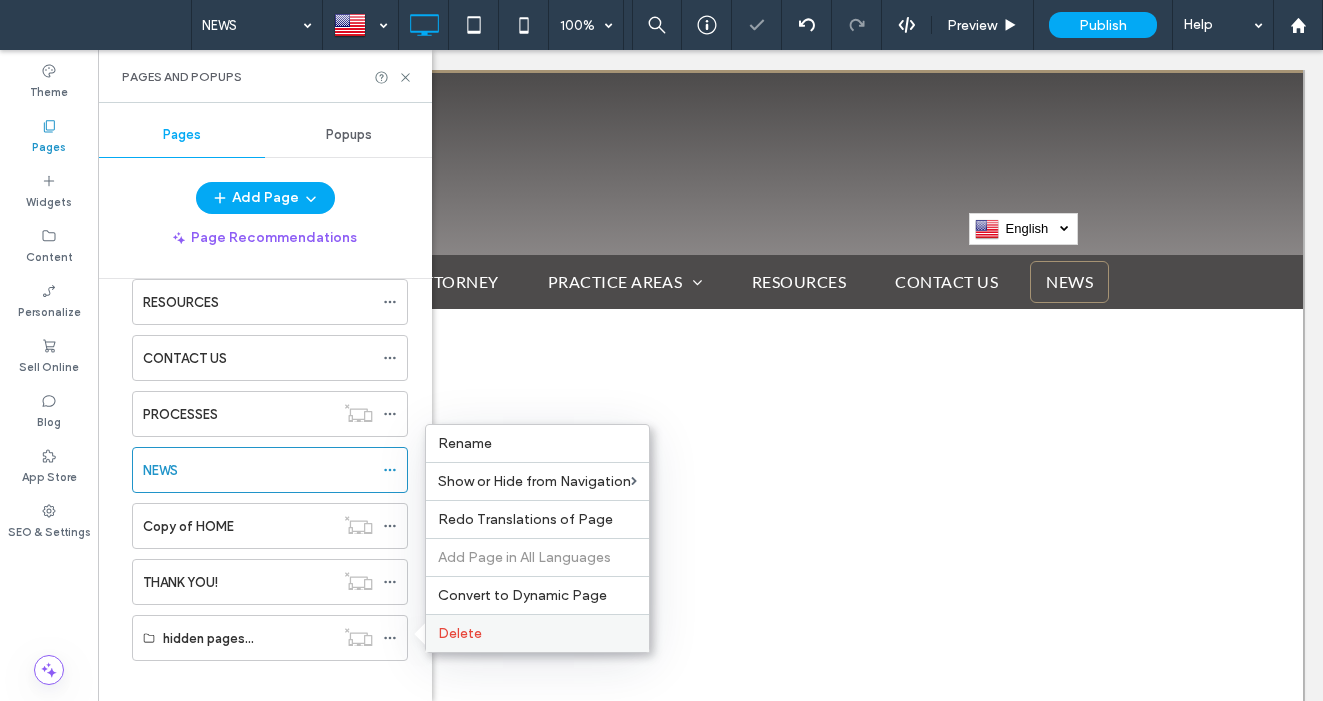 click on "Delete" at bounding box center [460, 633] 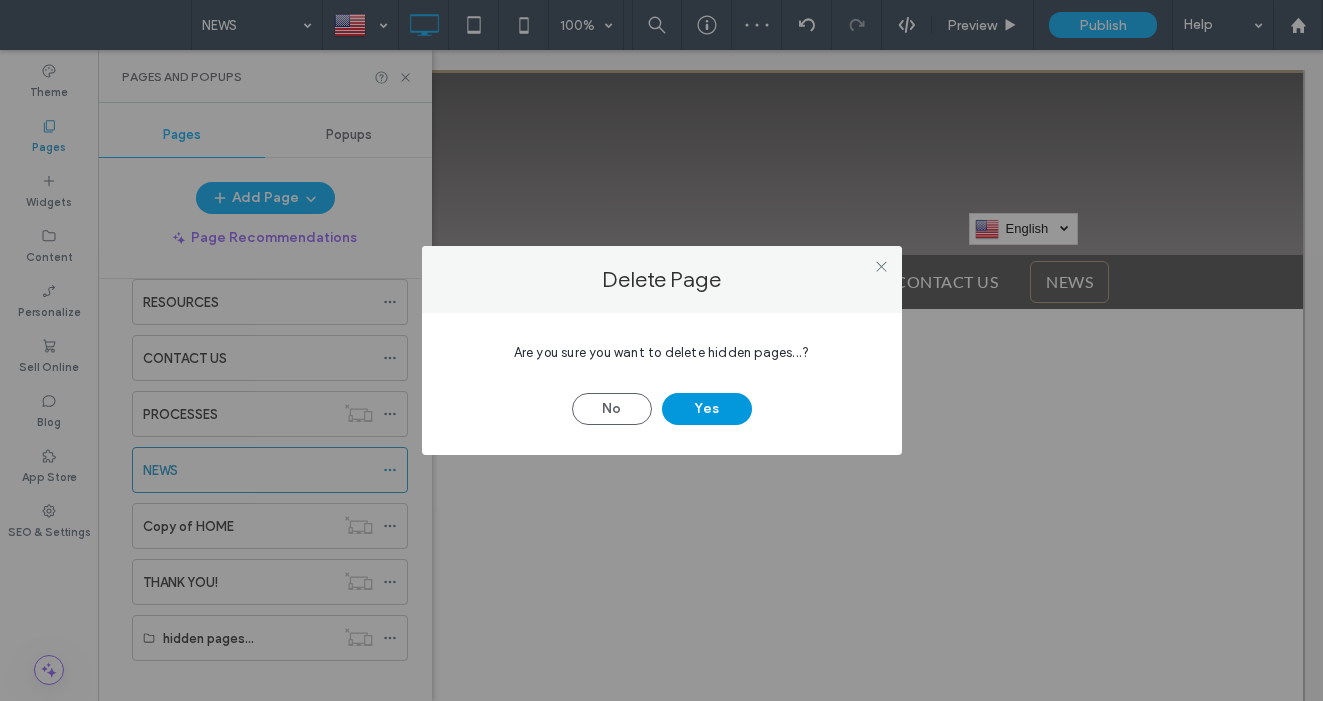 click on "Yes" at bounding box center [707, 409] 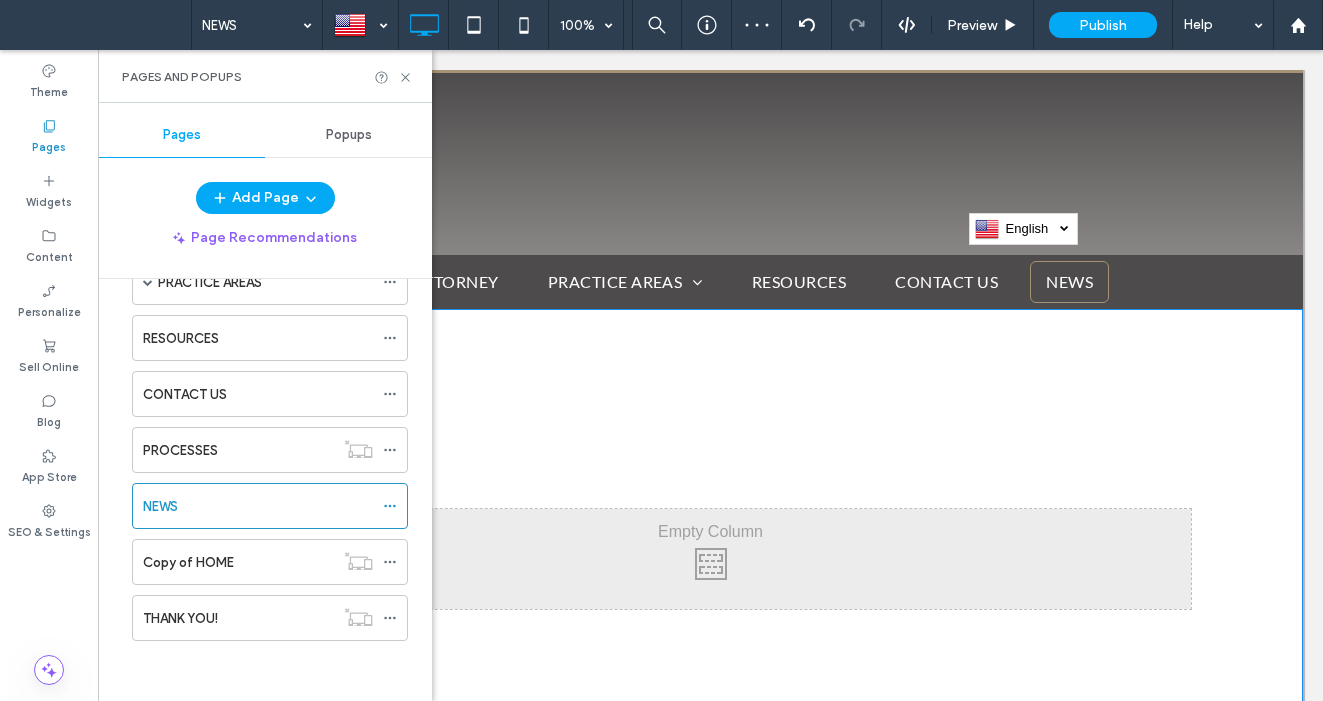 scroll, scrollTop: 166, scrollLeft: 0, axis: vertical 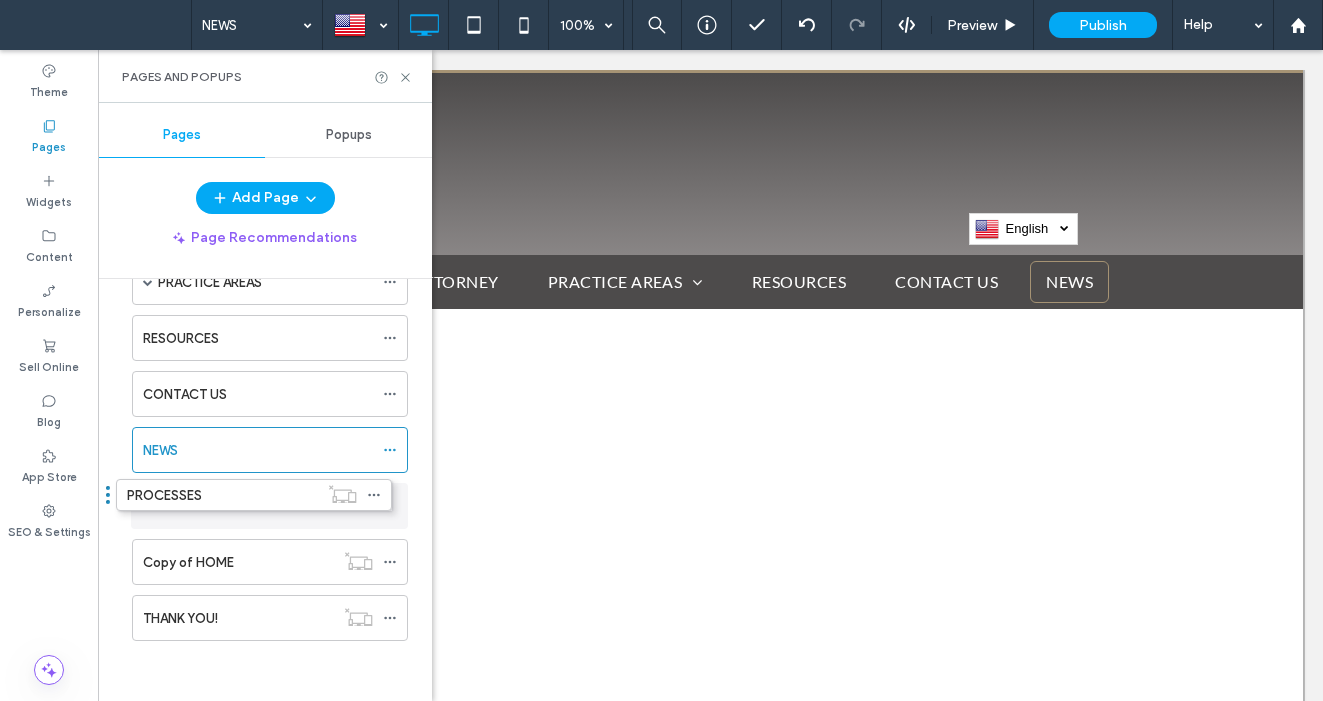 drag, startPoint x: 229, startPoint y: 475, endPoint x: 224, endPoint y: 529, distance: 54.230988 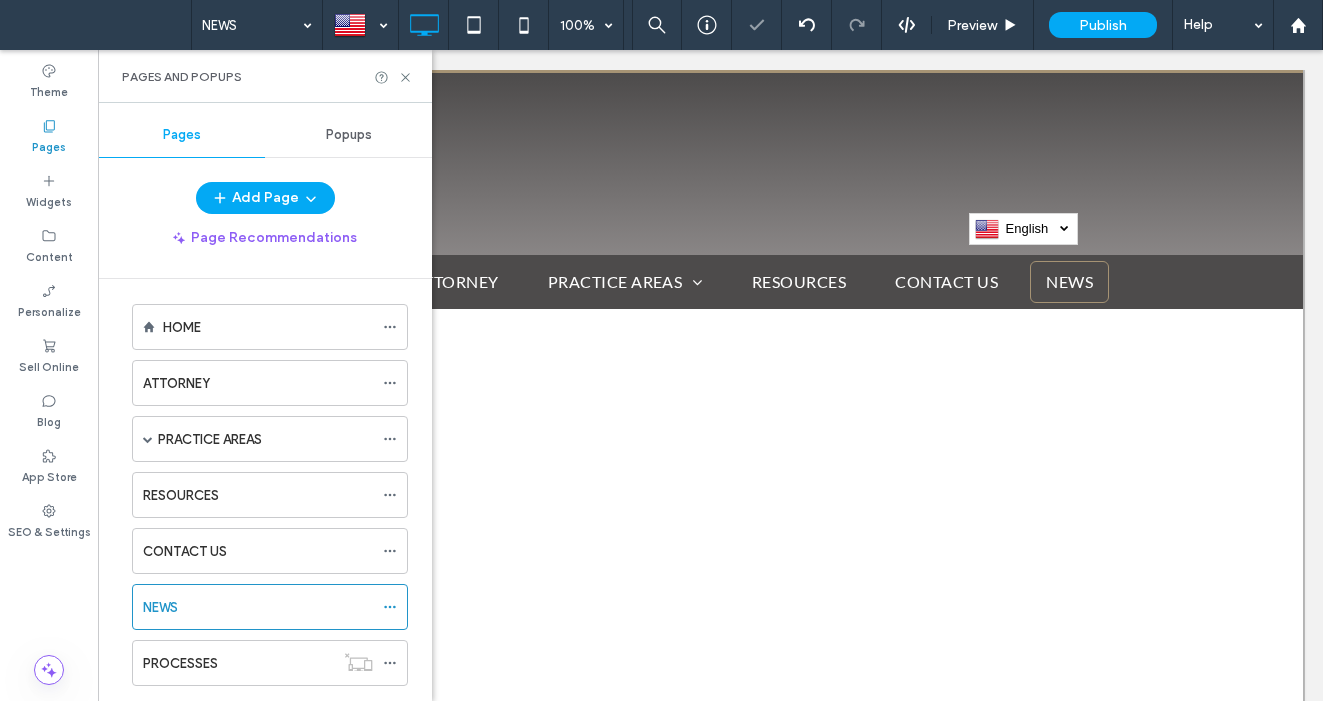 scroll, scrollTop: 0, scrollLeft: 0, axis: both 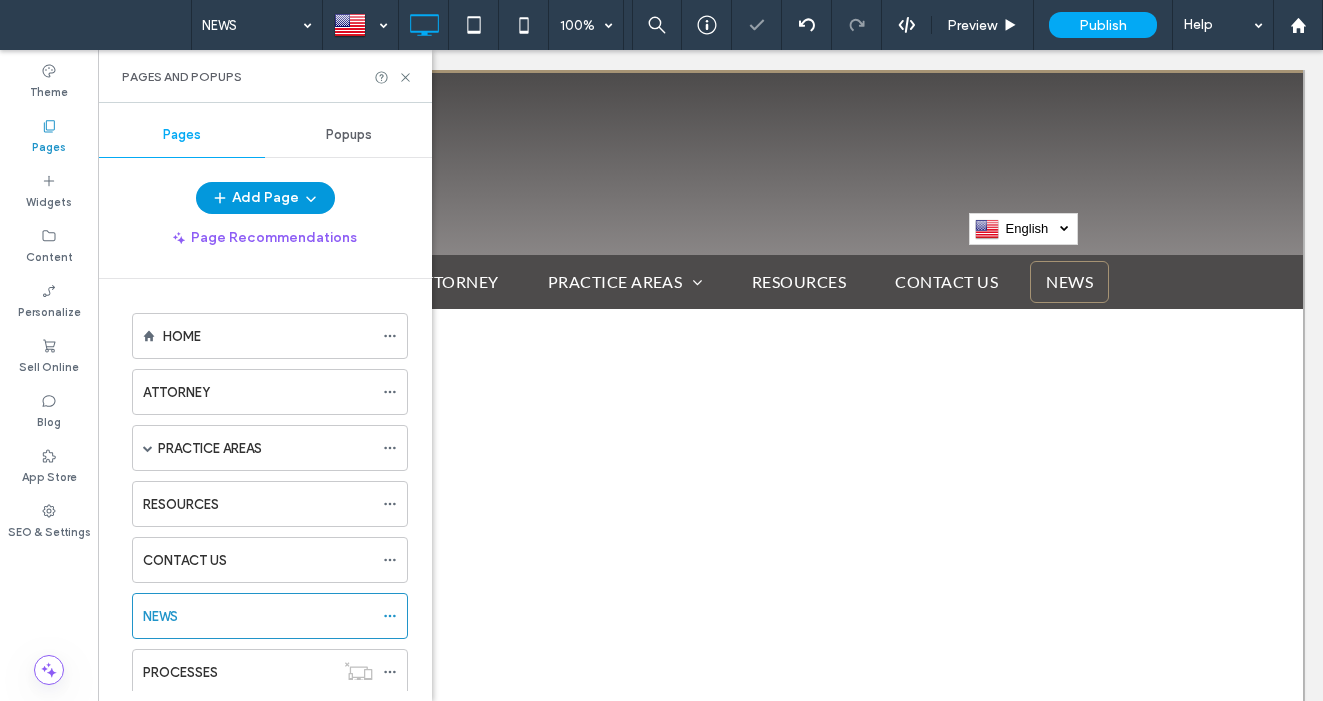 click on "Add Page" at bounding box center (265, 198) 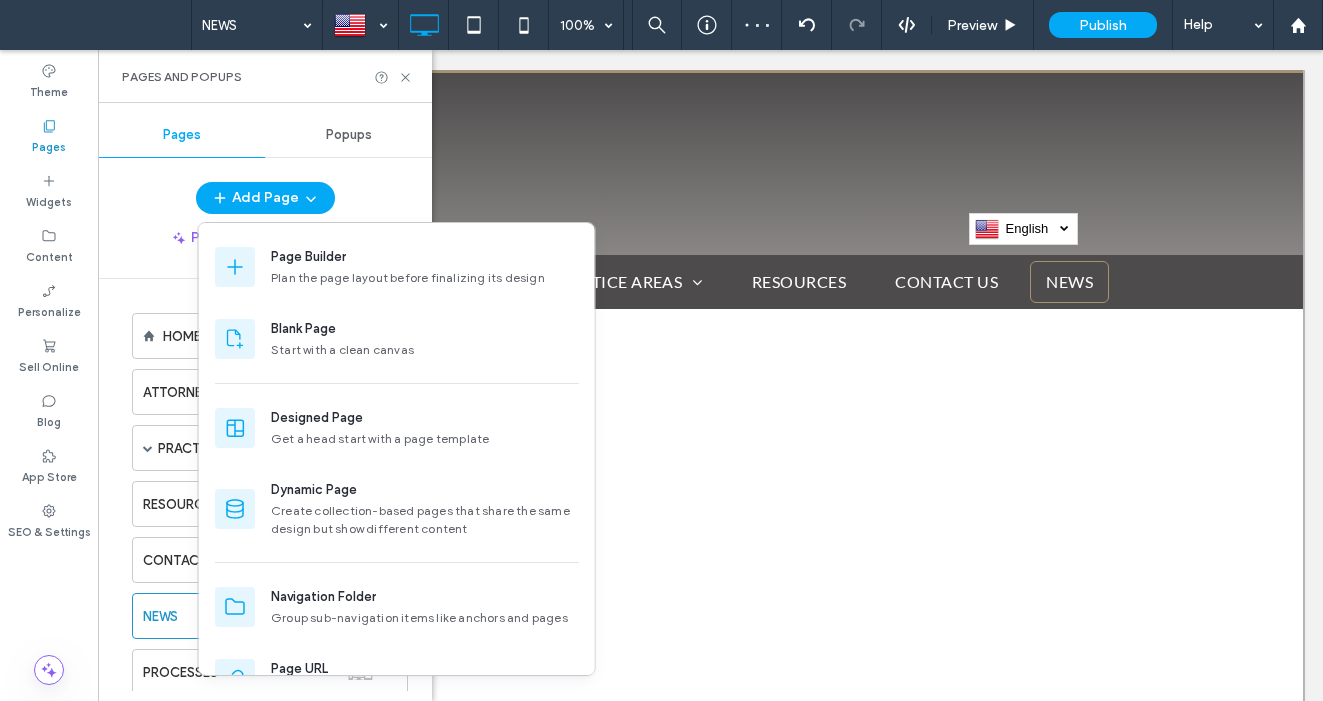 click on "Add Page" at bounding box center [265, 198] 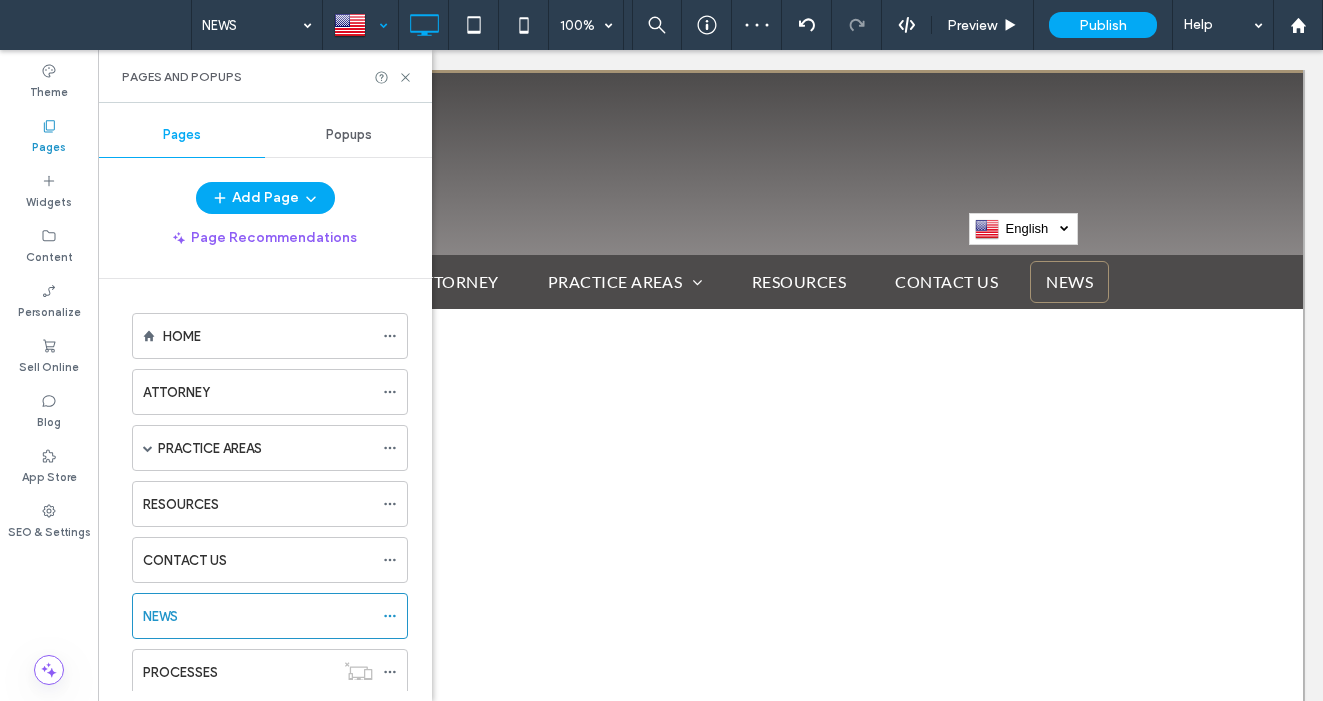 click at bounding box center [360, 25] 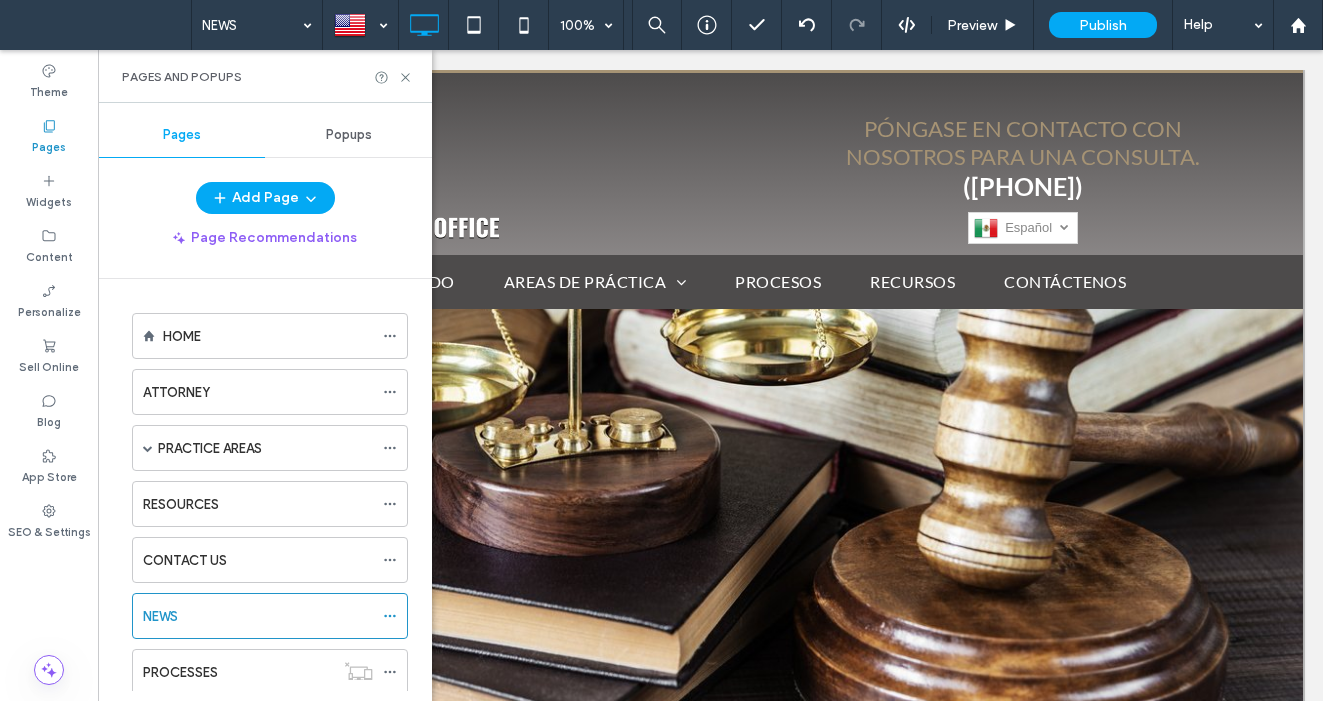 scroll, scrollTop: 0, scrollLeft: 0, axis: both 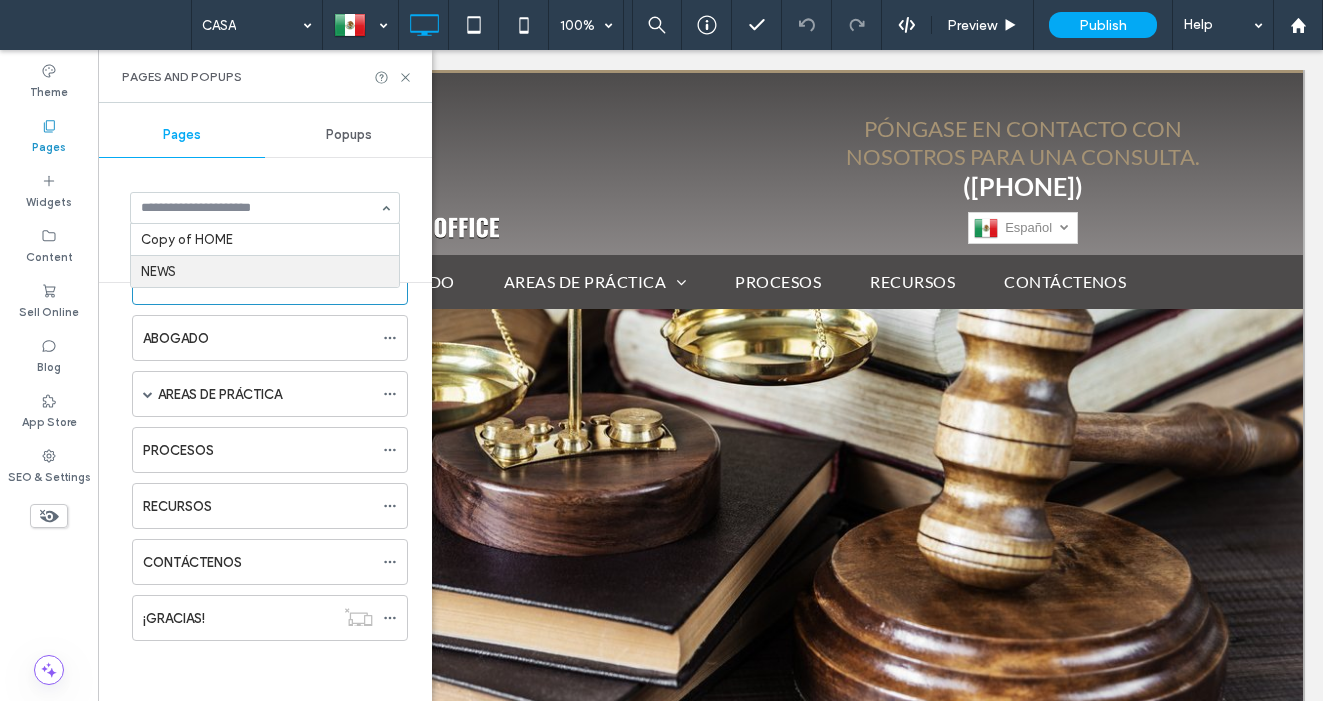 drag, startPoint x: 204, startPoint y: 269, endPoint x: 268, endPoint y: 265, distance: 64.12488 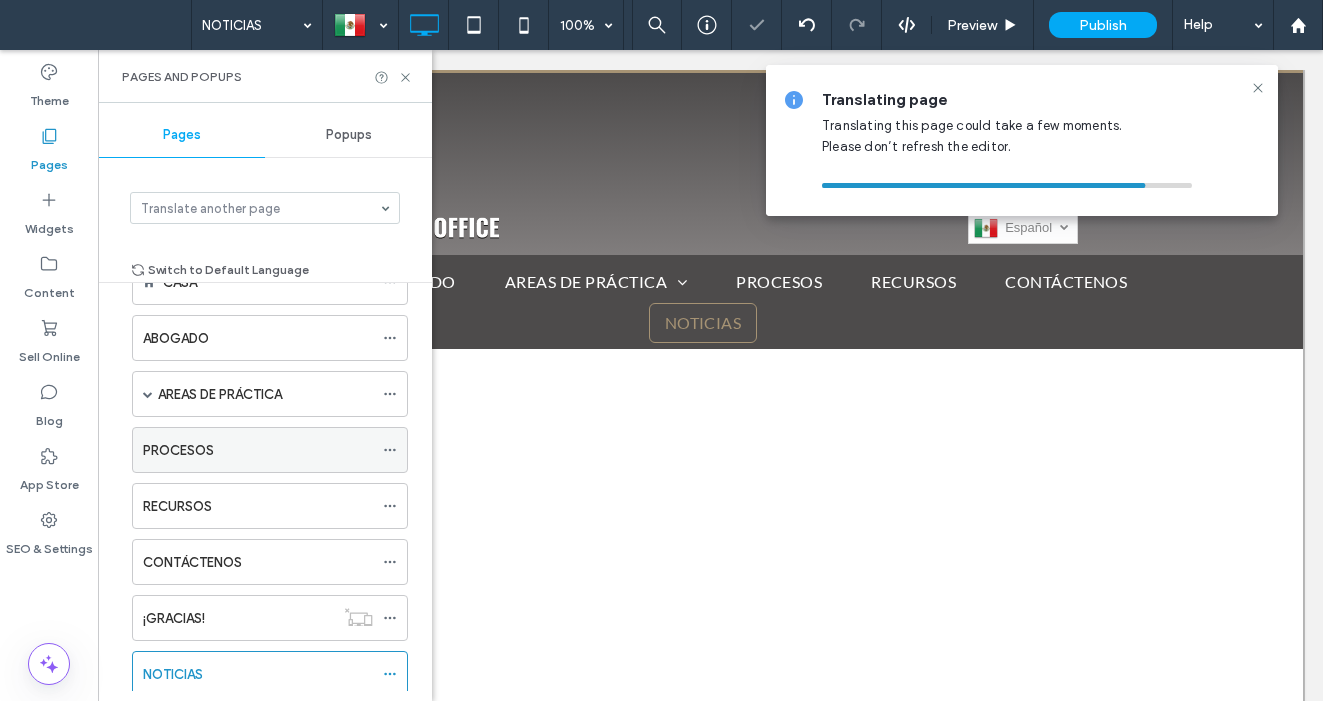scroll, scrollTop: 0, scrollLeft: 0, axis: both 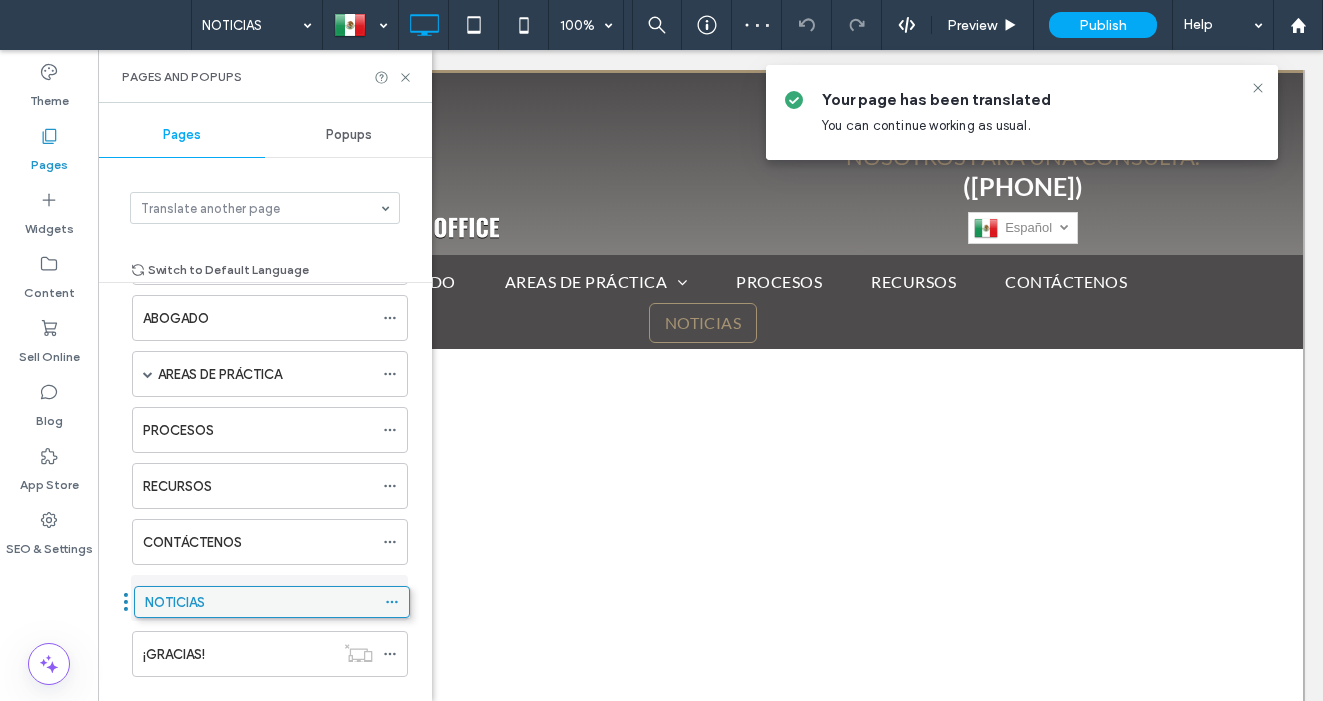 drag, startPoint x: 141, startPoint y: 675, endPoint x: 143, endPoint y: 610, distance: 65.03076 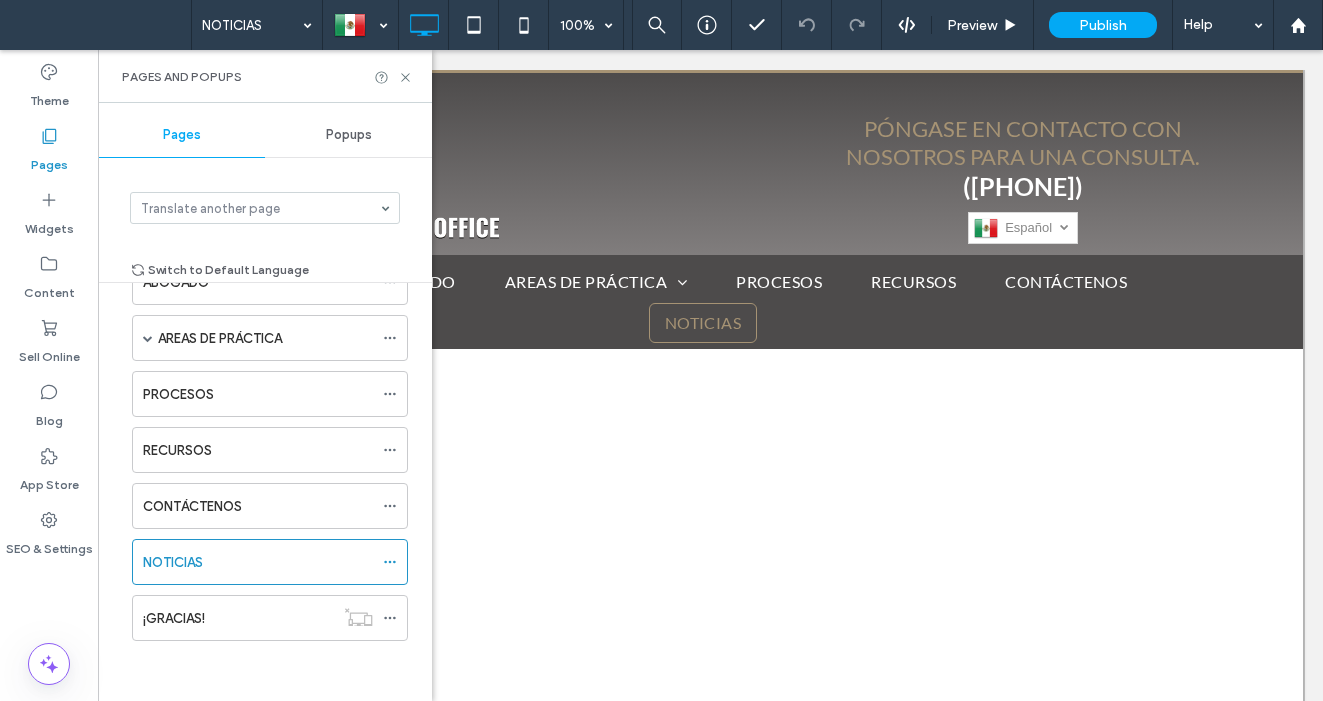 scroll, scrollTop: 0, scrollLeft: 0, axis: both 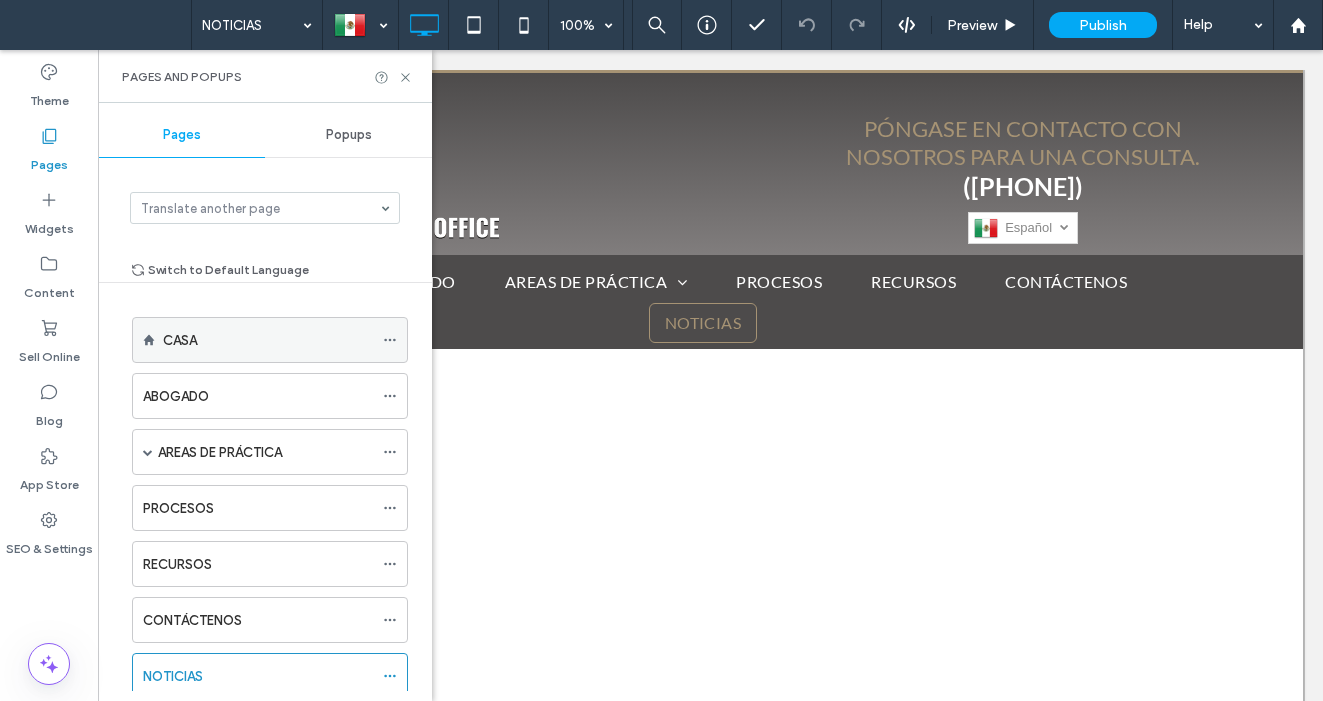 click at bounding box center (390, 340) 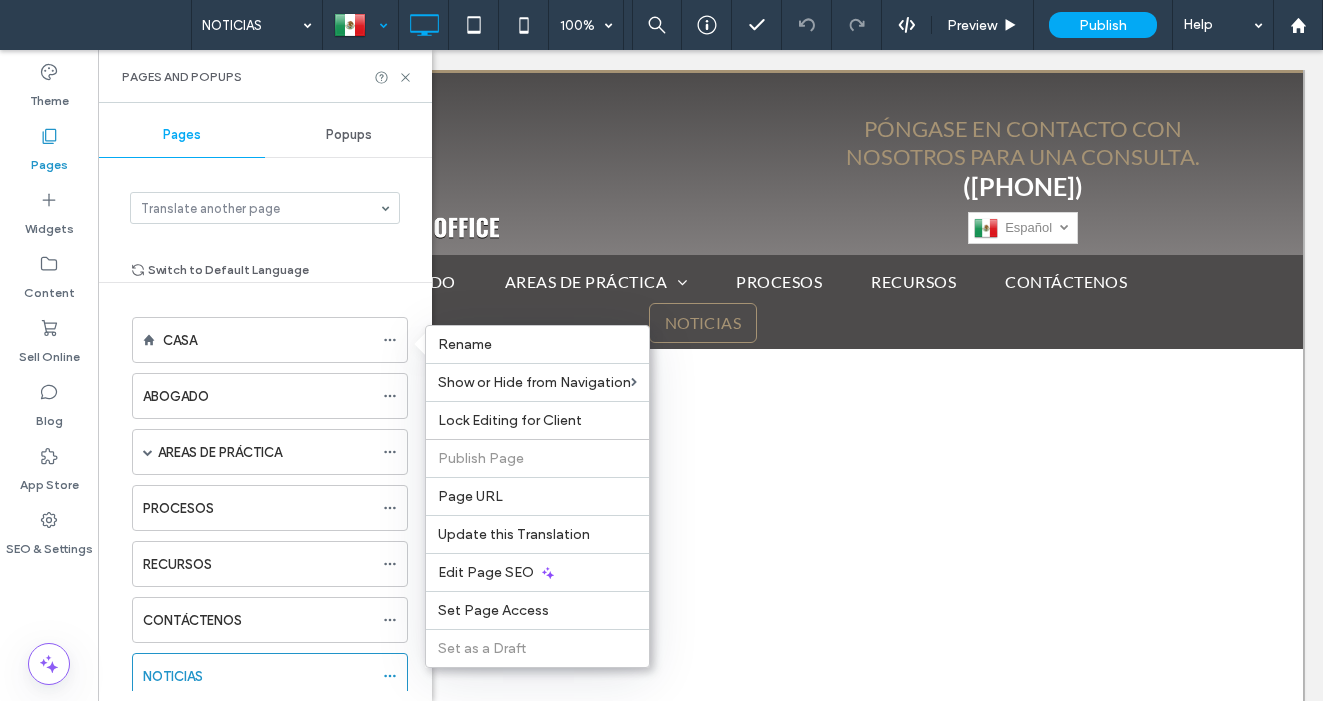 click at bounding box center [360, 25] 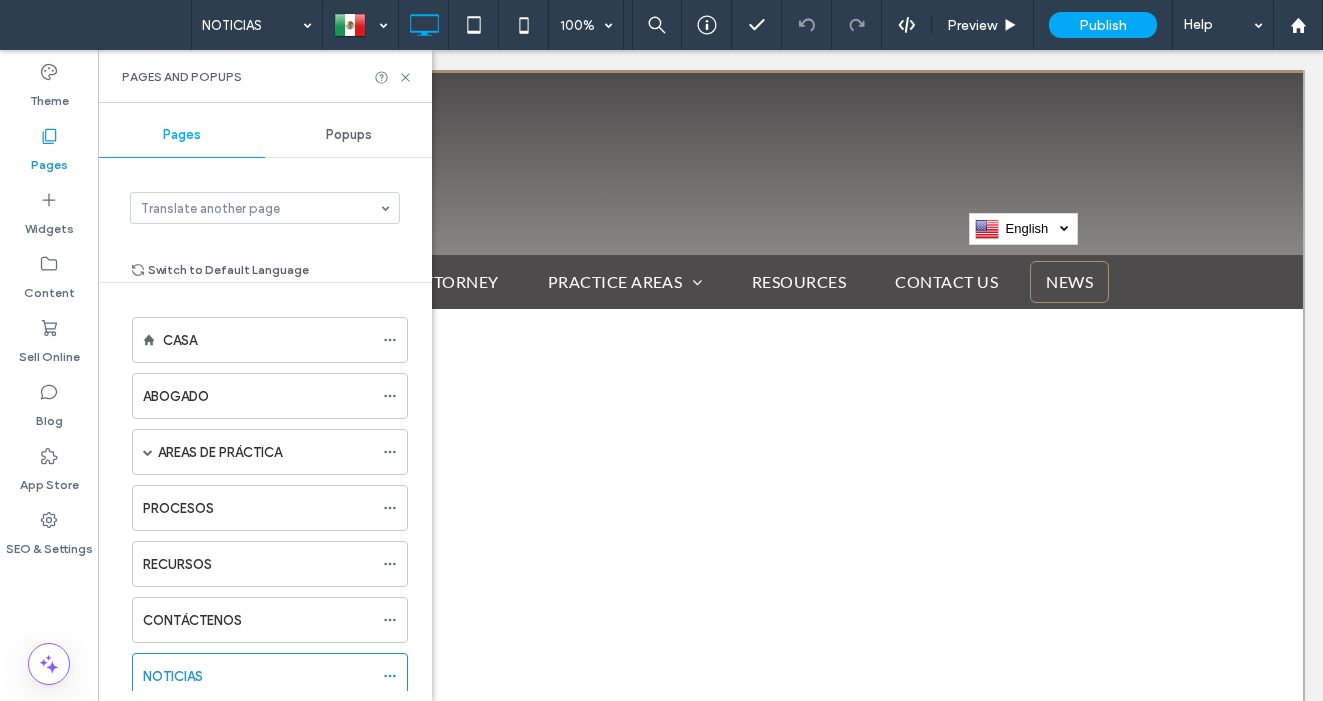 scroll, scrollTop: 0, scrollLeft: 0, axis: both 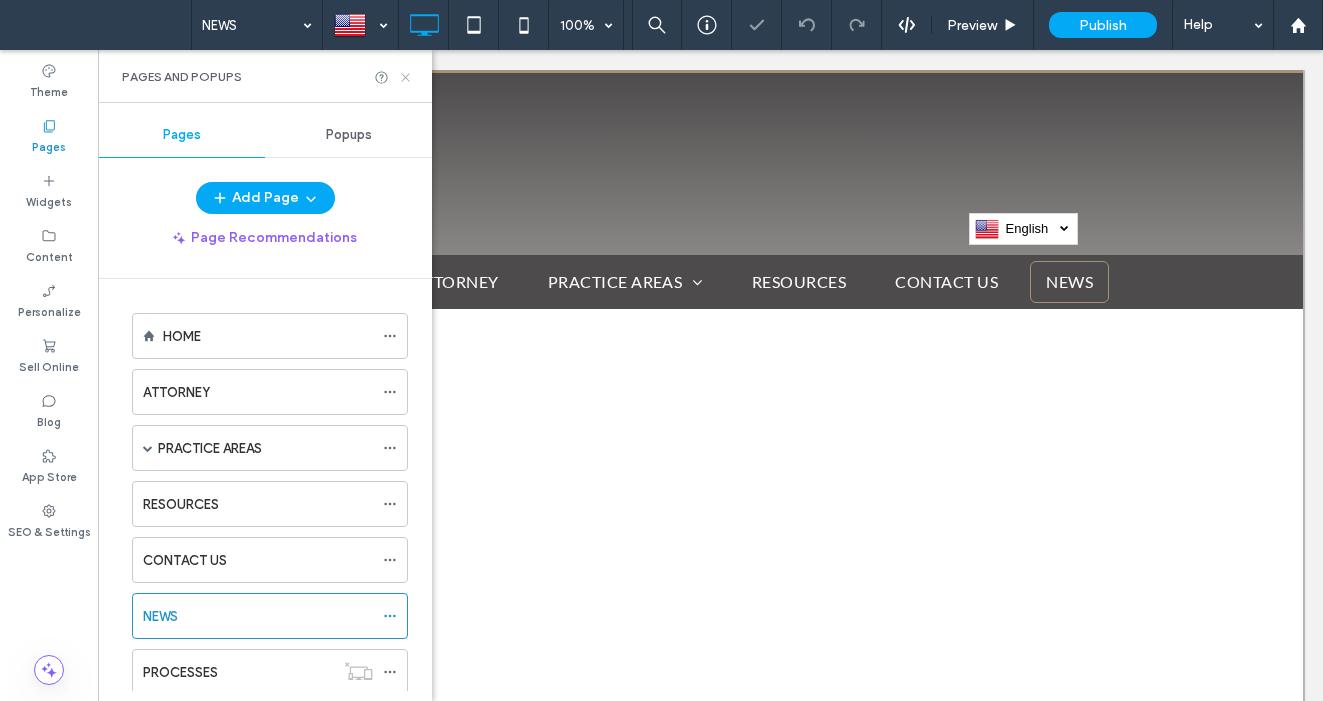 drag, startPoint x: 403, startPoint y: 72, endPoint x: 305, endPoint y: 22, distance: 110.01818 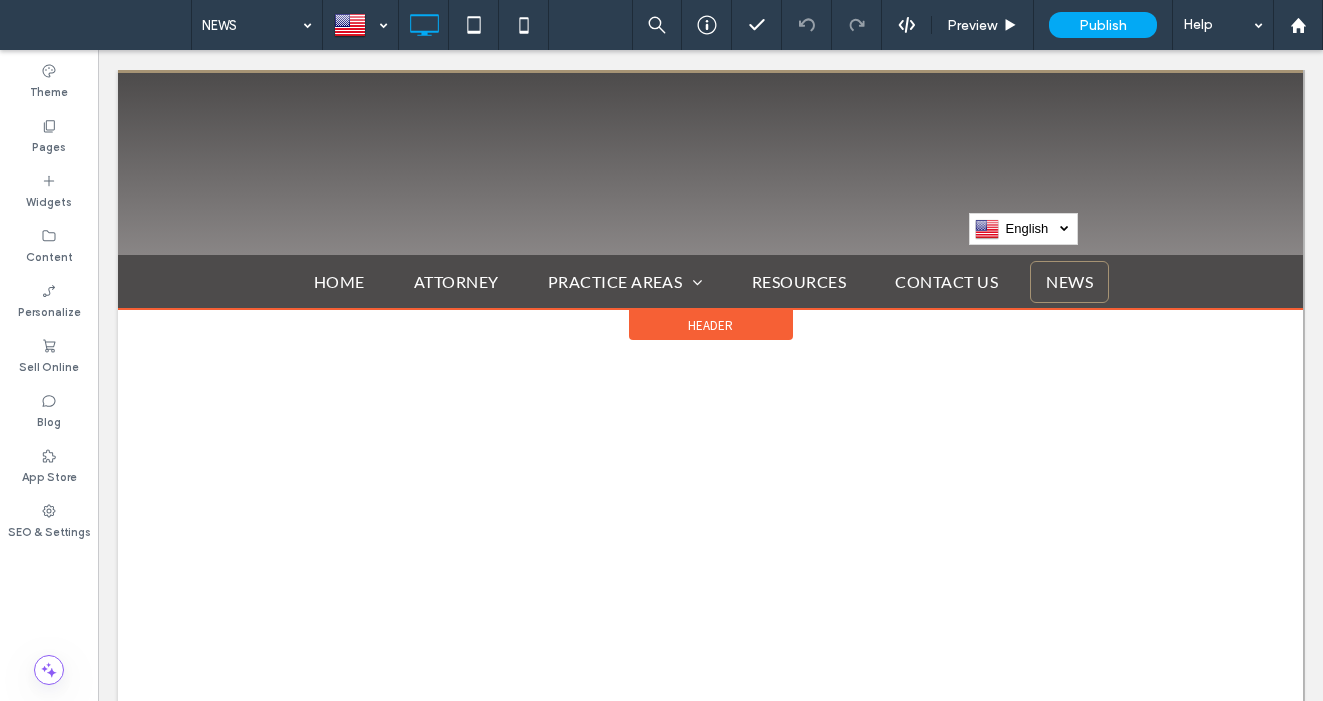 click on "Header" at bounding box center [711, 325] 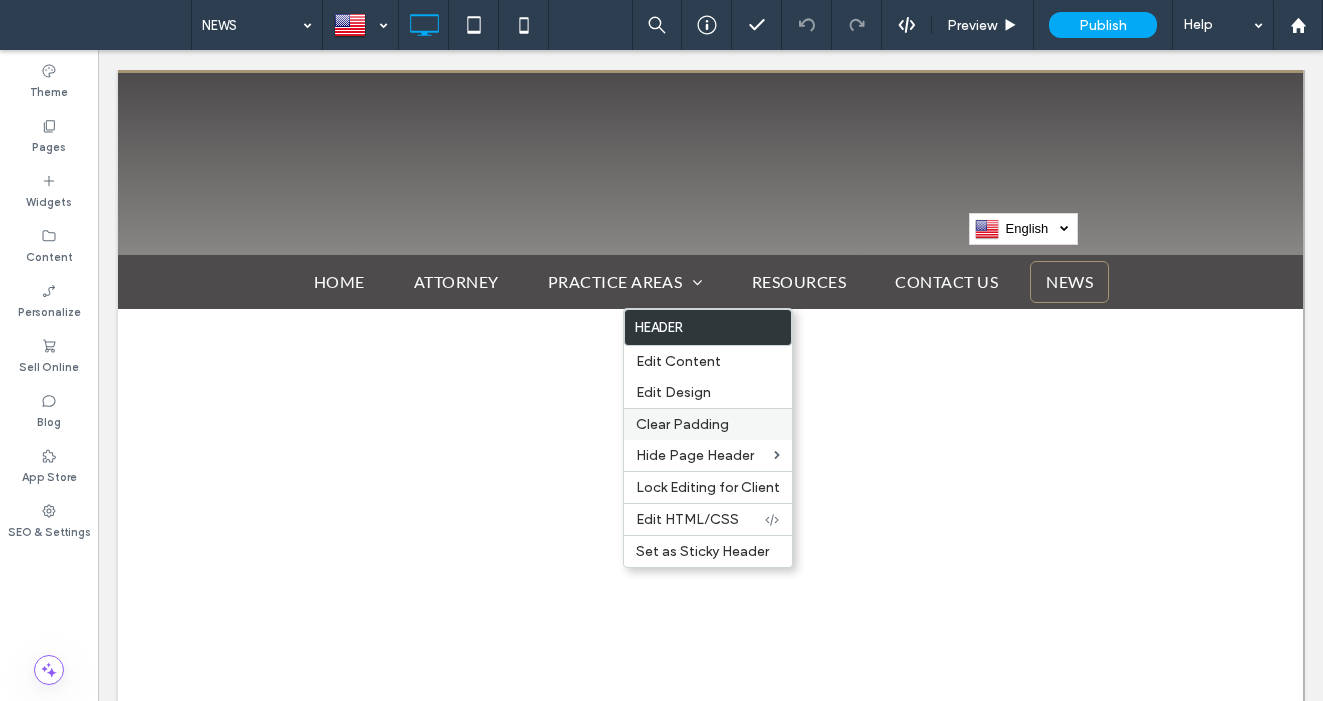 drag, startPoint x: 720, startPoint y: 396, endPoint x: 690, endPoint y: 428, distance: 43.863426 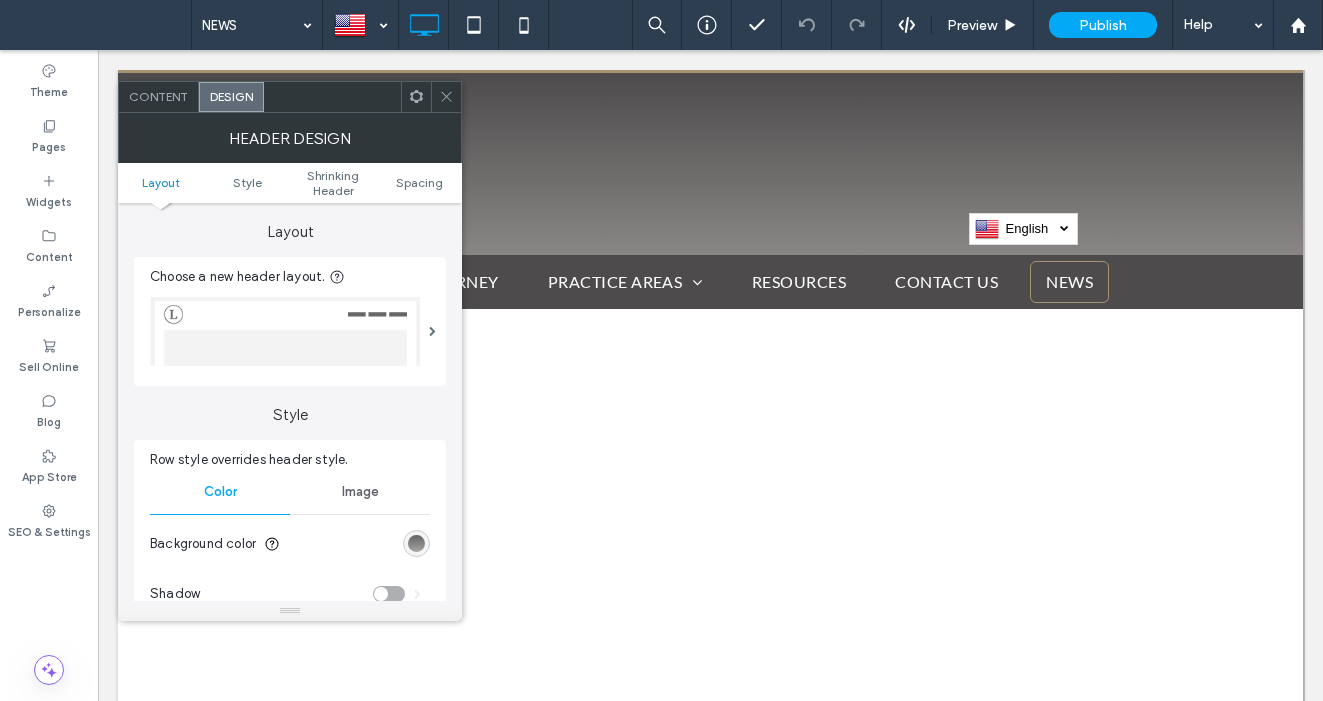 click at bounding box center (416, 543) 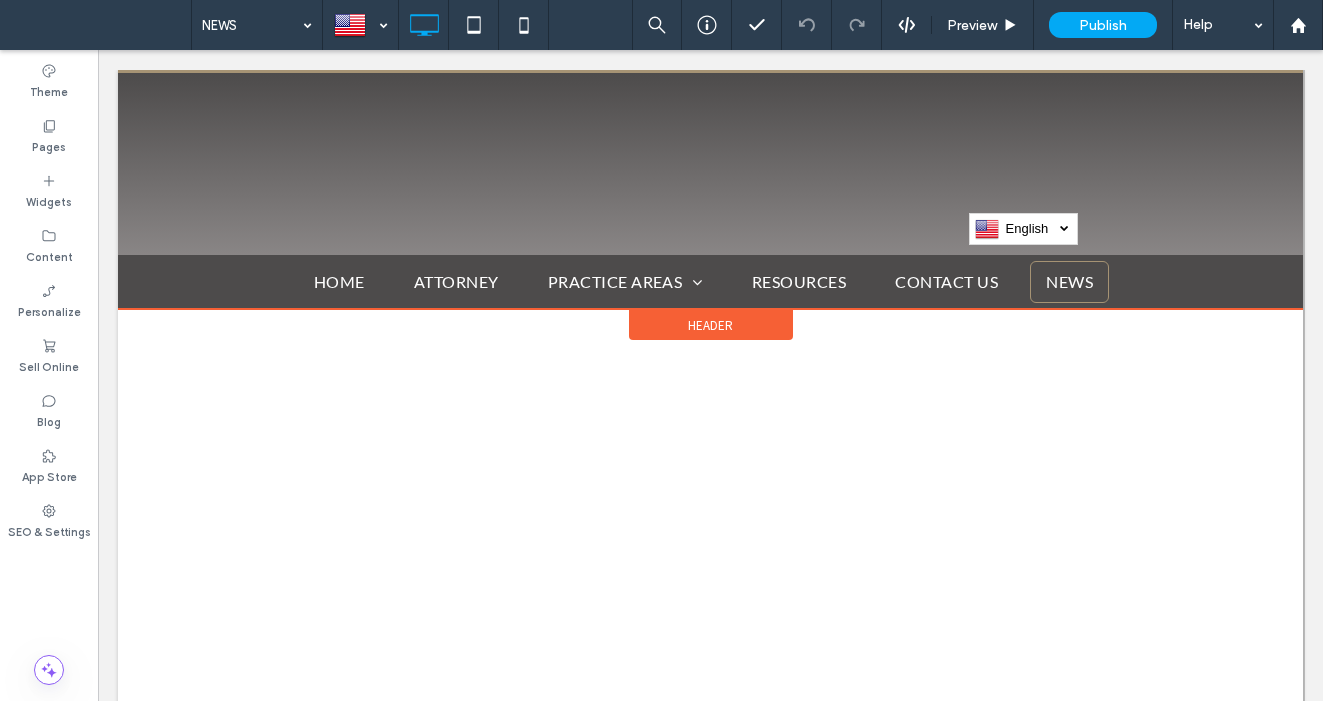 click on "Header" at bounding box center [711, 325] 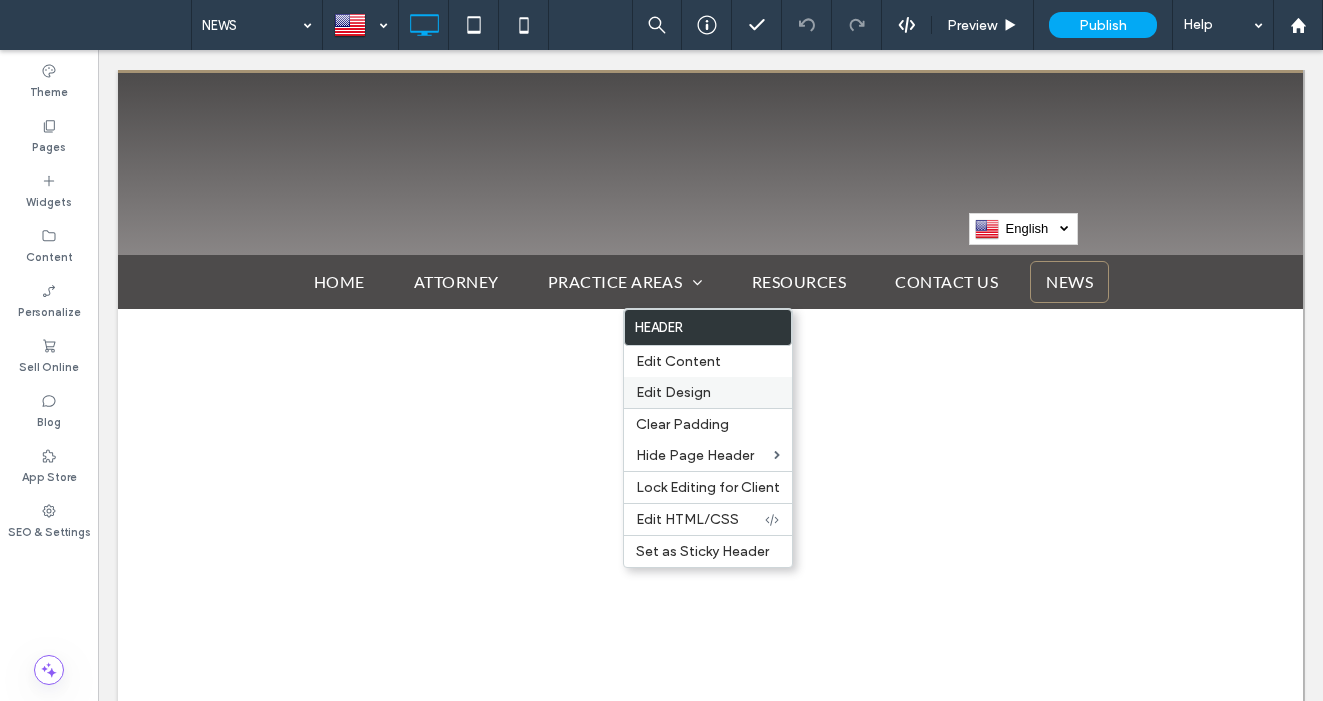 drag, startPoint x: 690, startPoint y: 386, endPoint x: 703, endPoint y: 385, distance: 13.038404 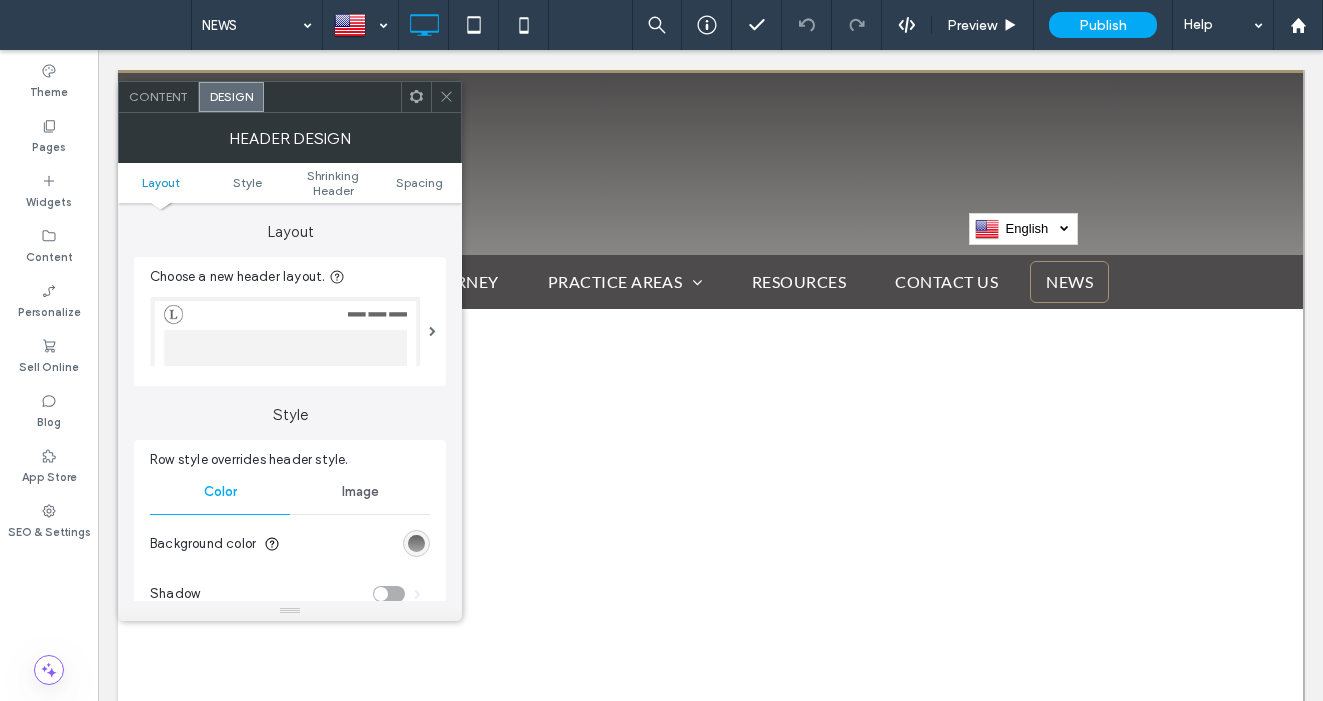 click at bounding box center (416, 543) 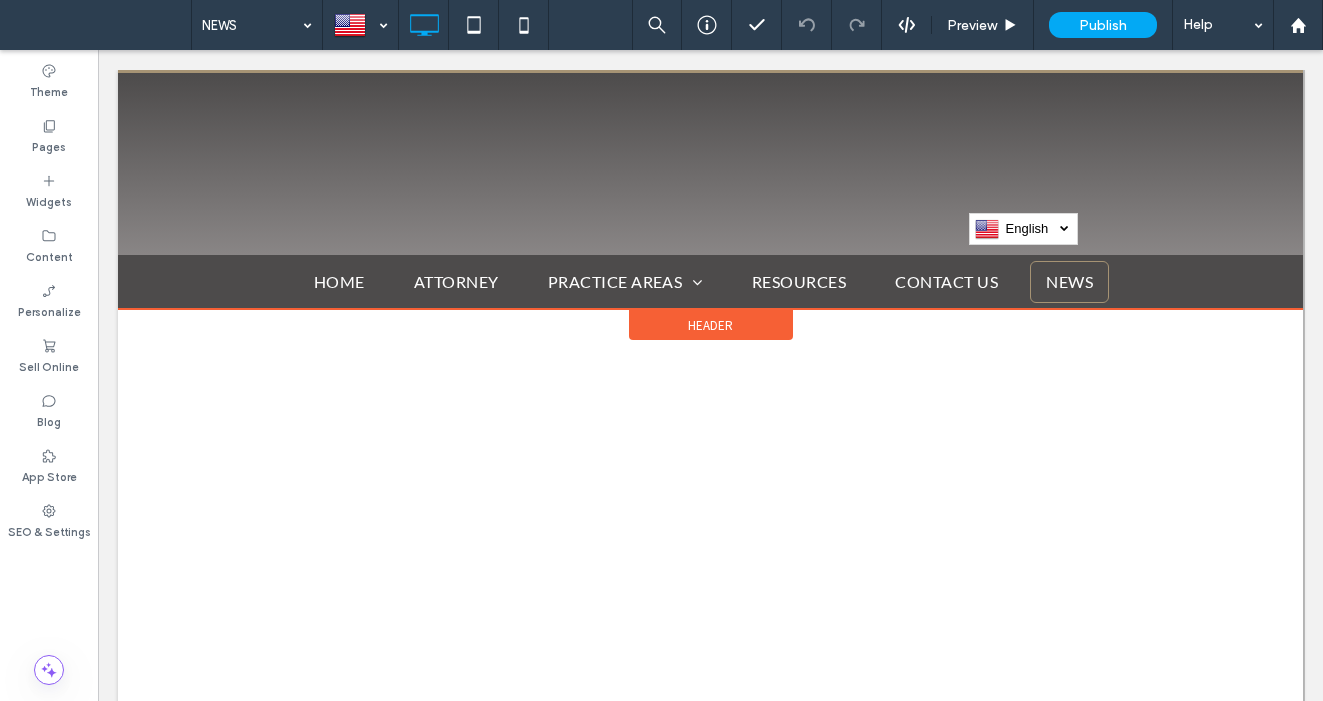 click on "Header" at bounding box center [711, 325] 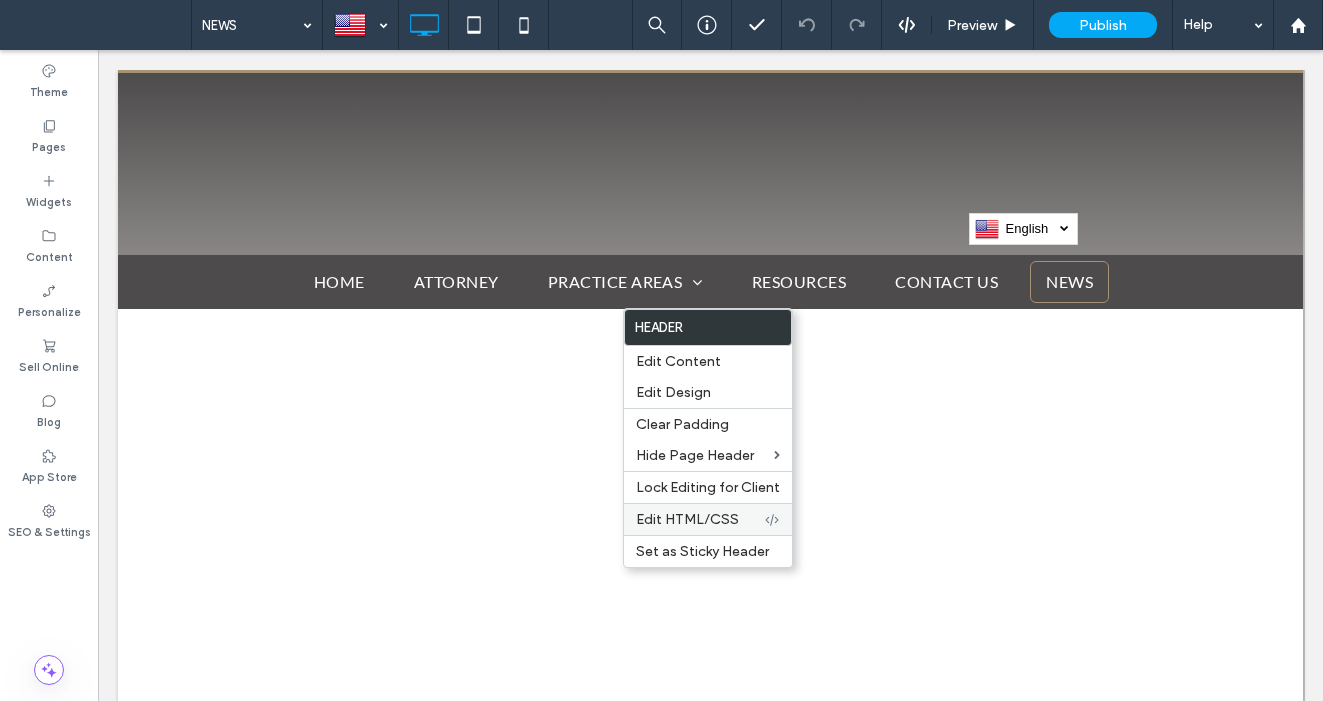 click on "Edit HTML/CSS" at bounding box center (687, 519) 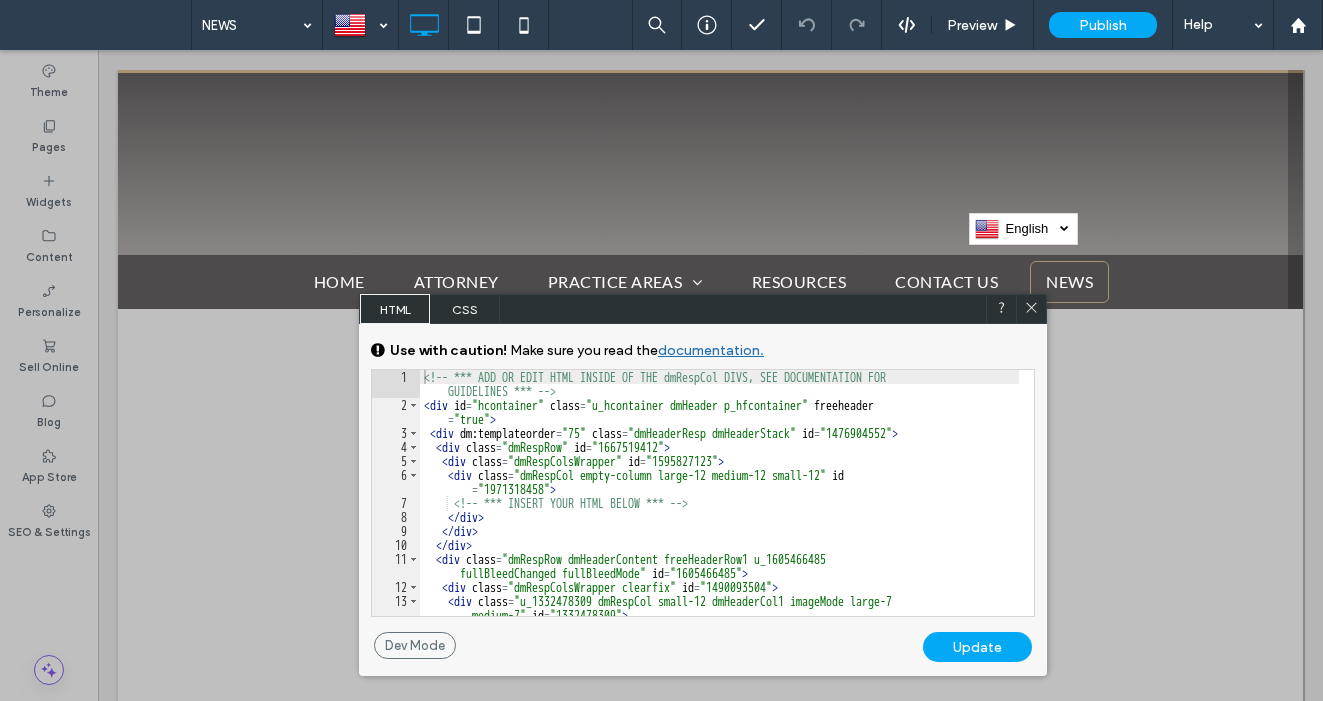 click on "CSS" at bounding box center [465, 309] 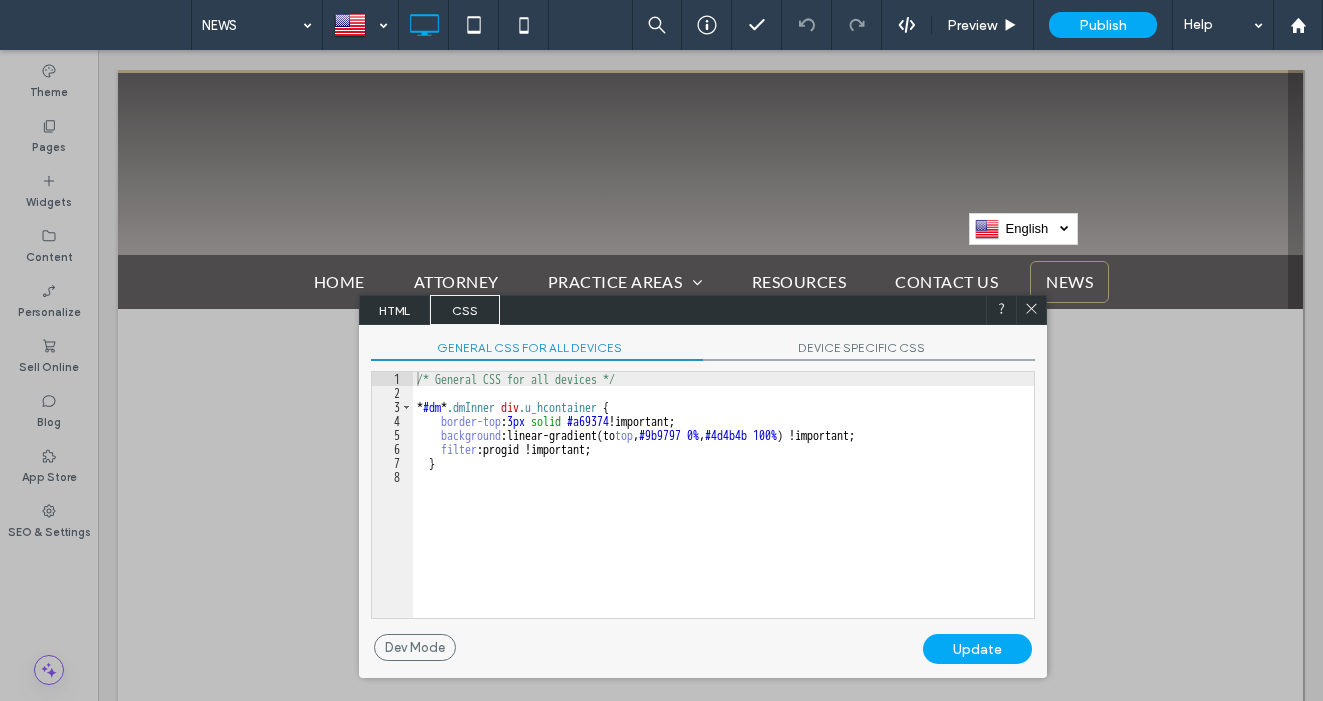 scroll, scrollTop: 2, scrollLeft: 0, axis: vertical 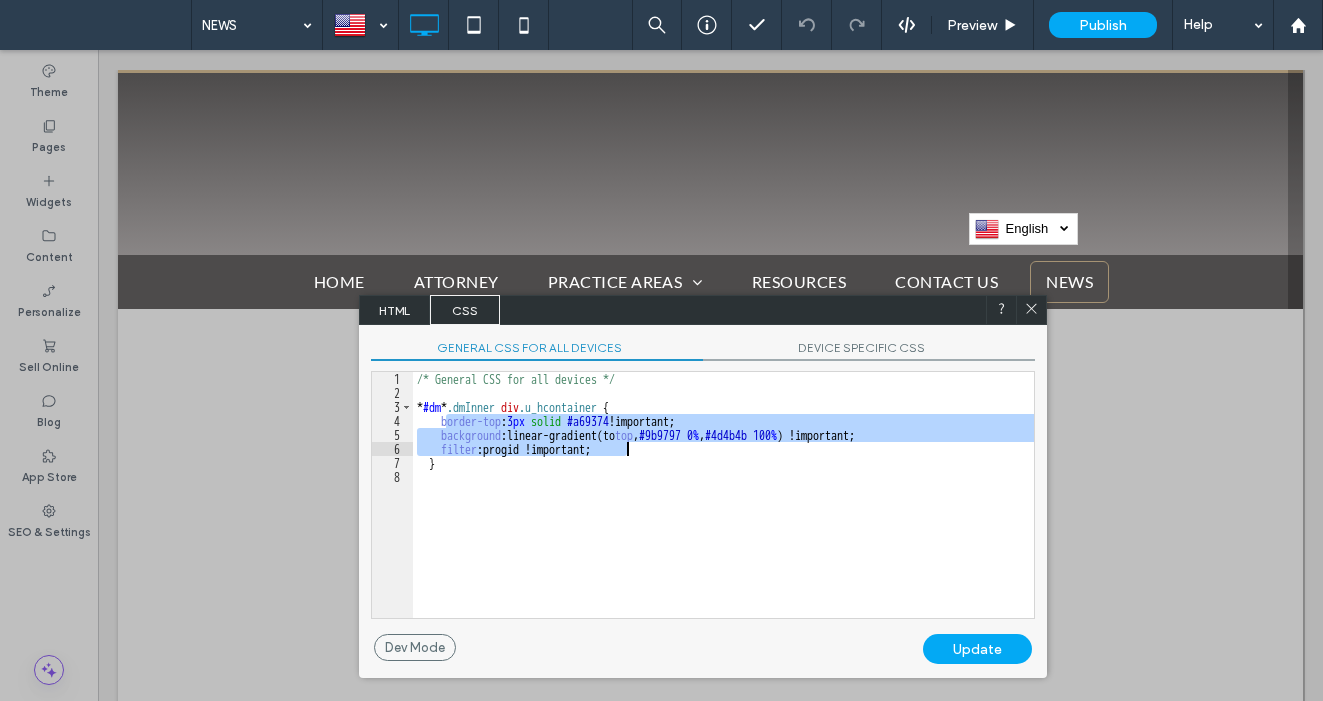 drag, startPoint x: 446, startPoint y: 419, endPoint x: 634, endPoint y: 452, distance: 190.8743 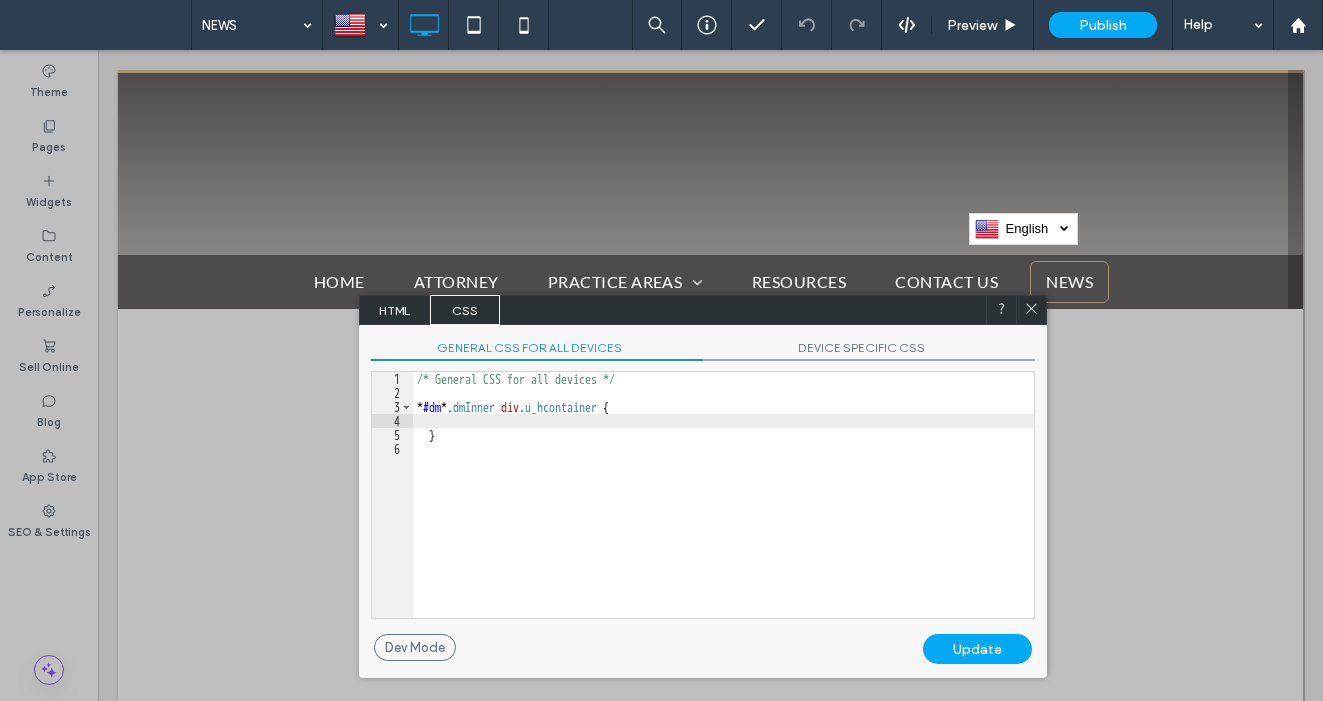 click on "Update" at bounding box center [977, 649] 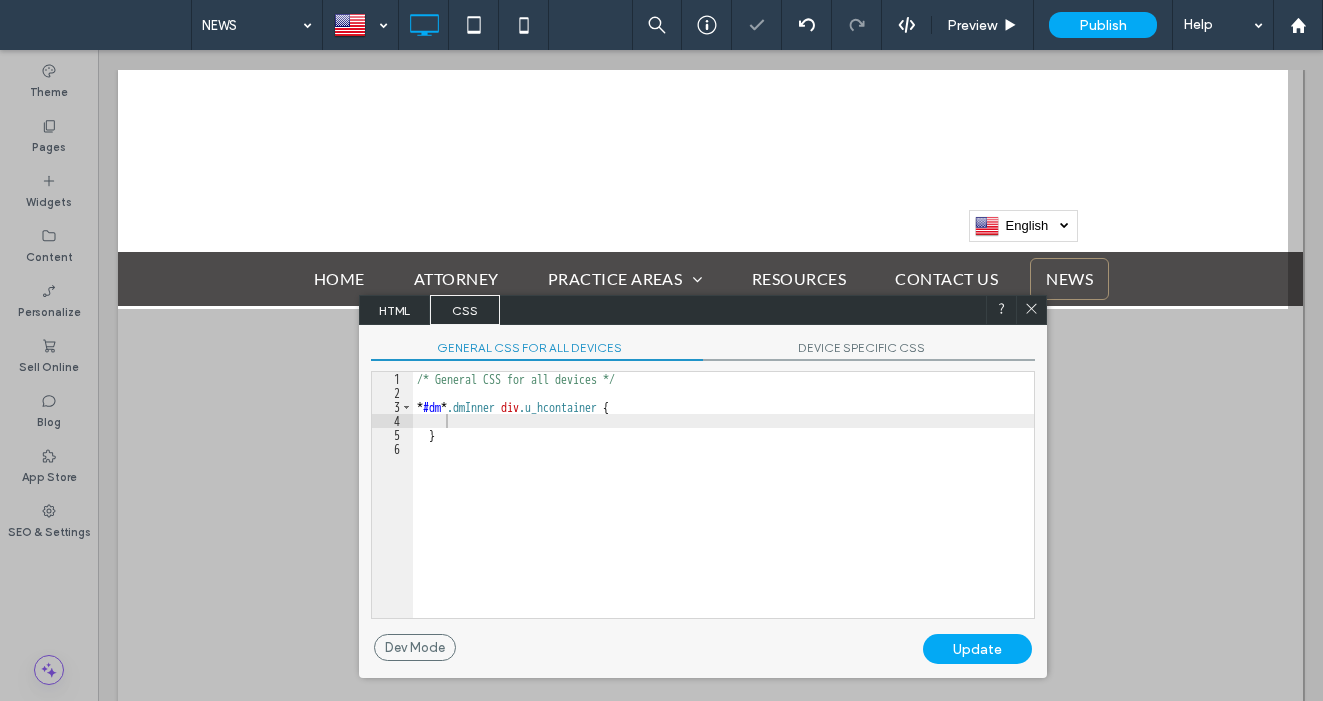 click 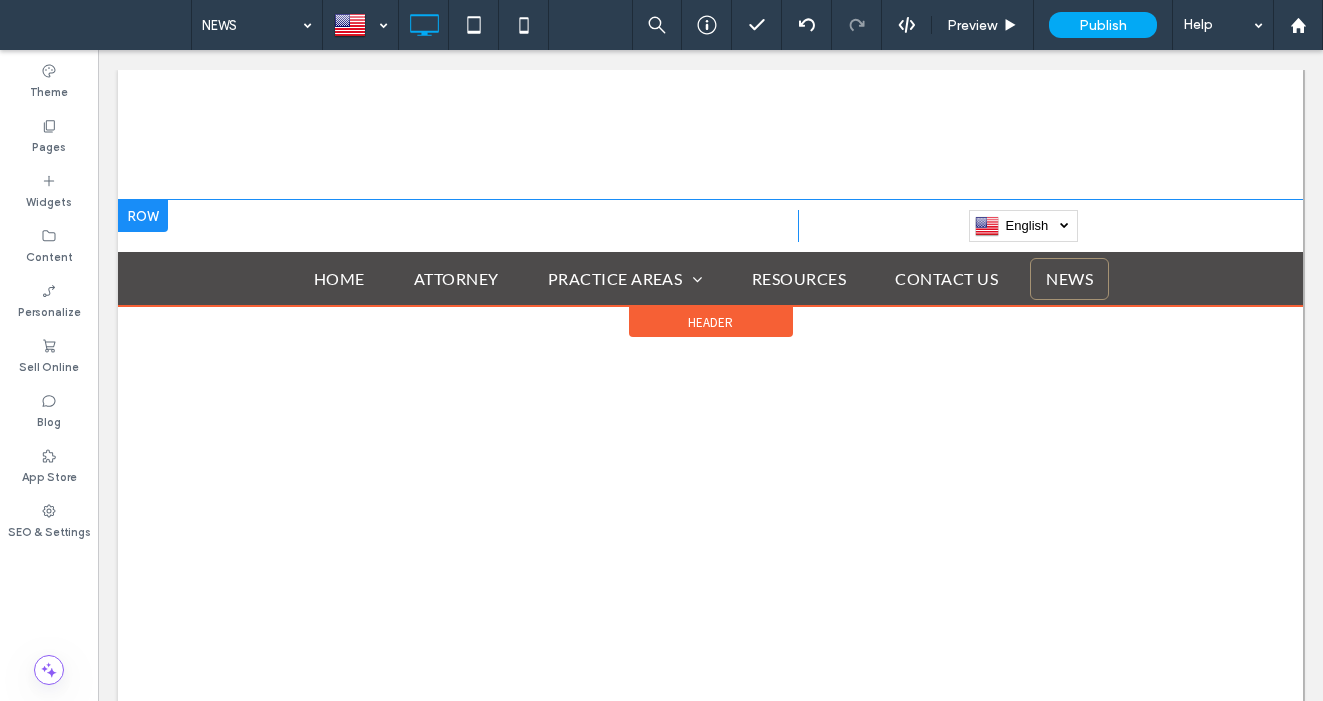 click at bounding box center [143, 216] 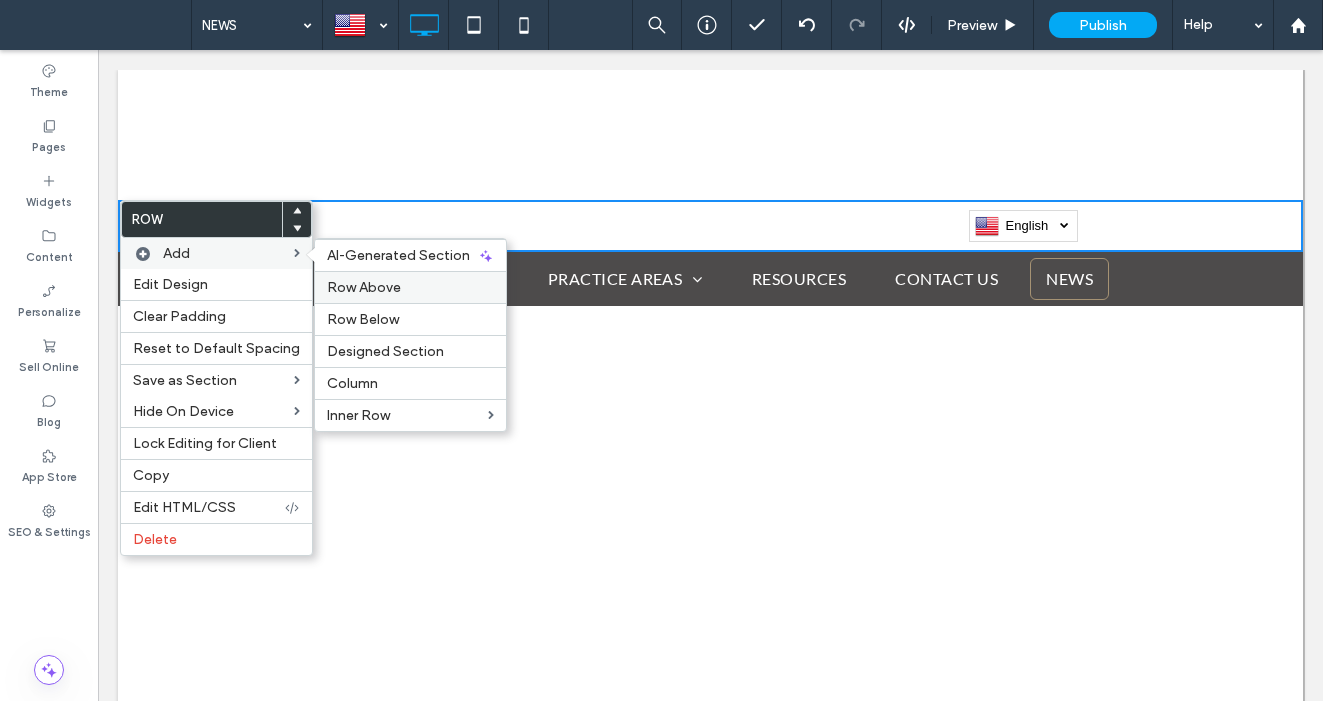 drag, startPoint x: 330, startPoint y: 285, endPoint x: 213, endPoint y: 217, distance: 135.32553 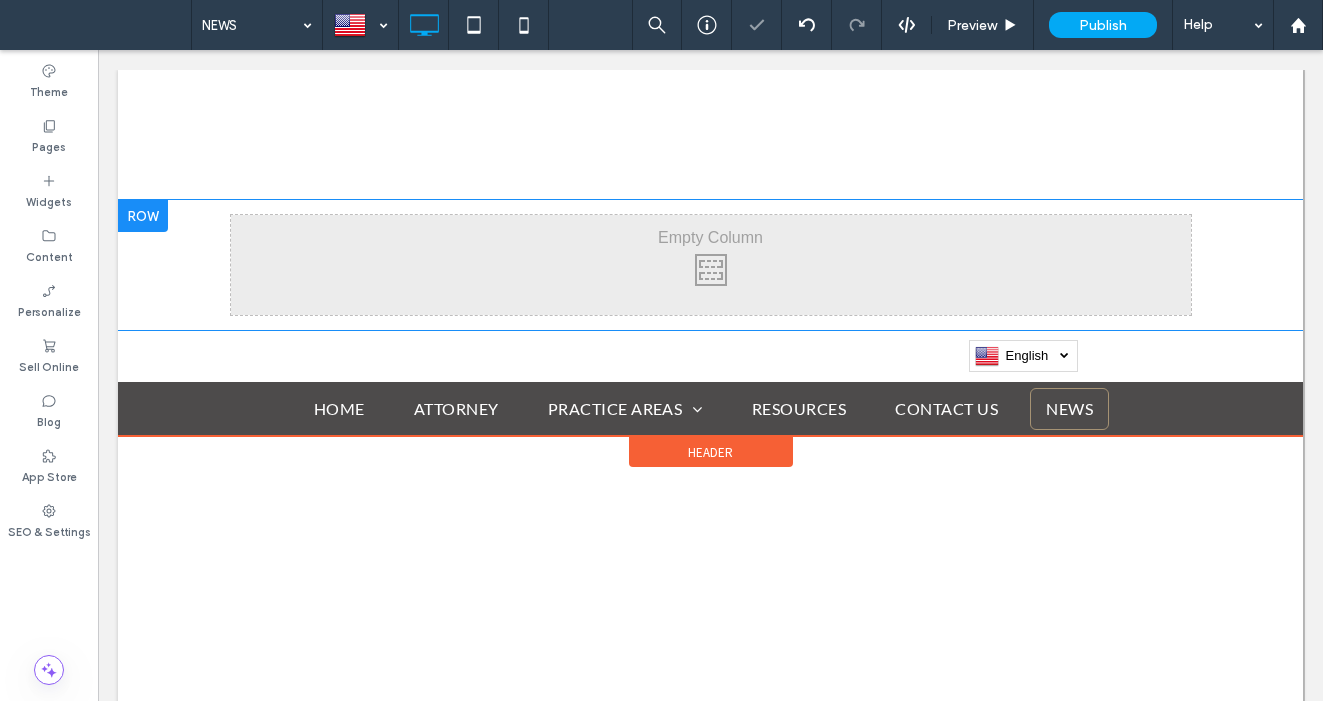 click at bounding box center (143, 216) 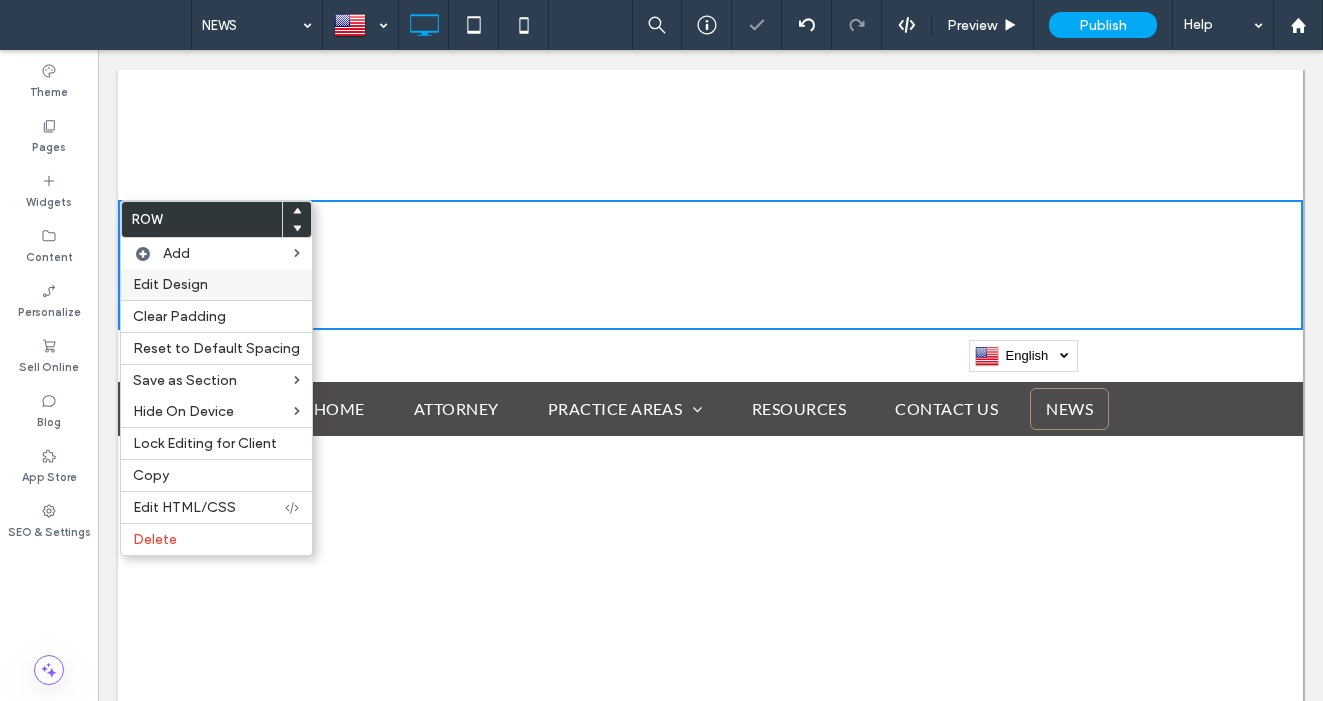 click on "Edit Design" at bounding box center [170, 284] 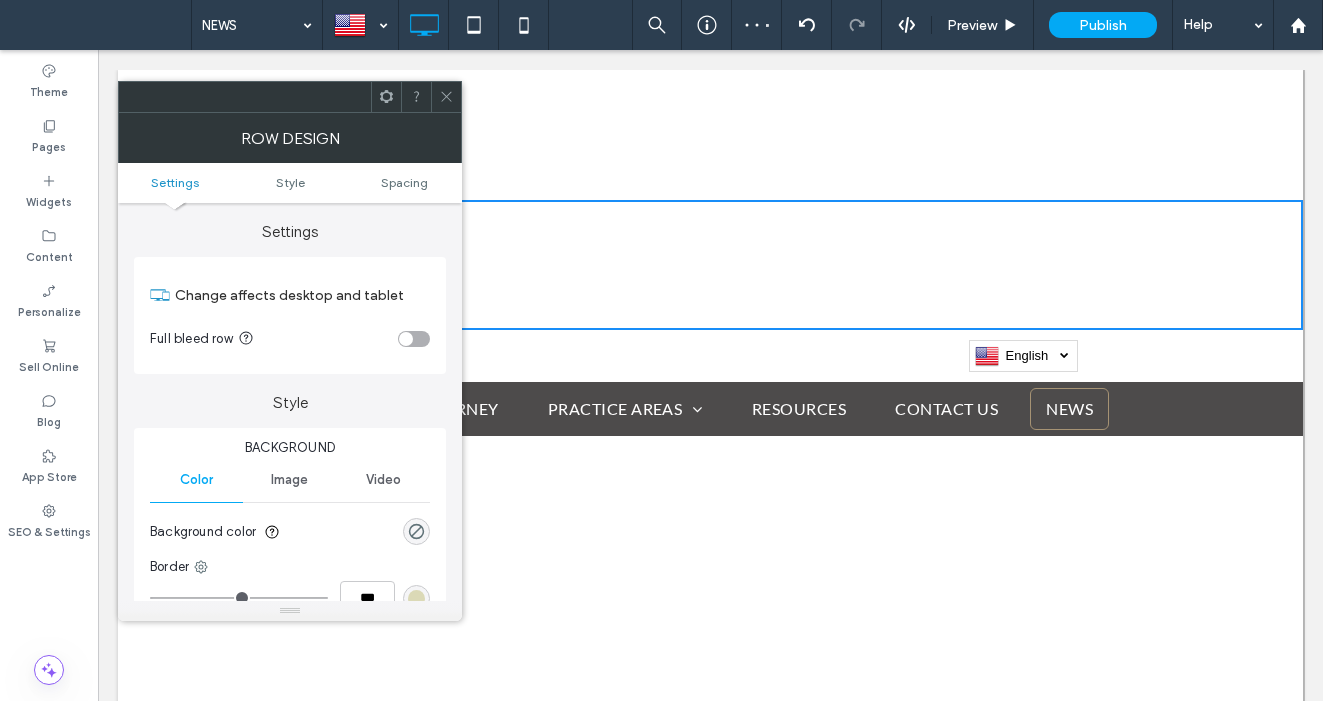 click at bounding box center (414, 339) 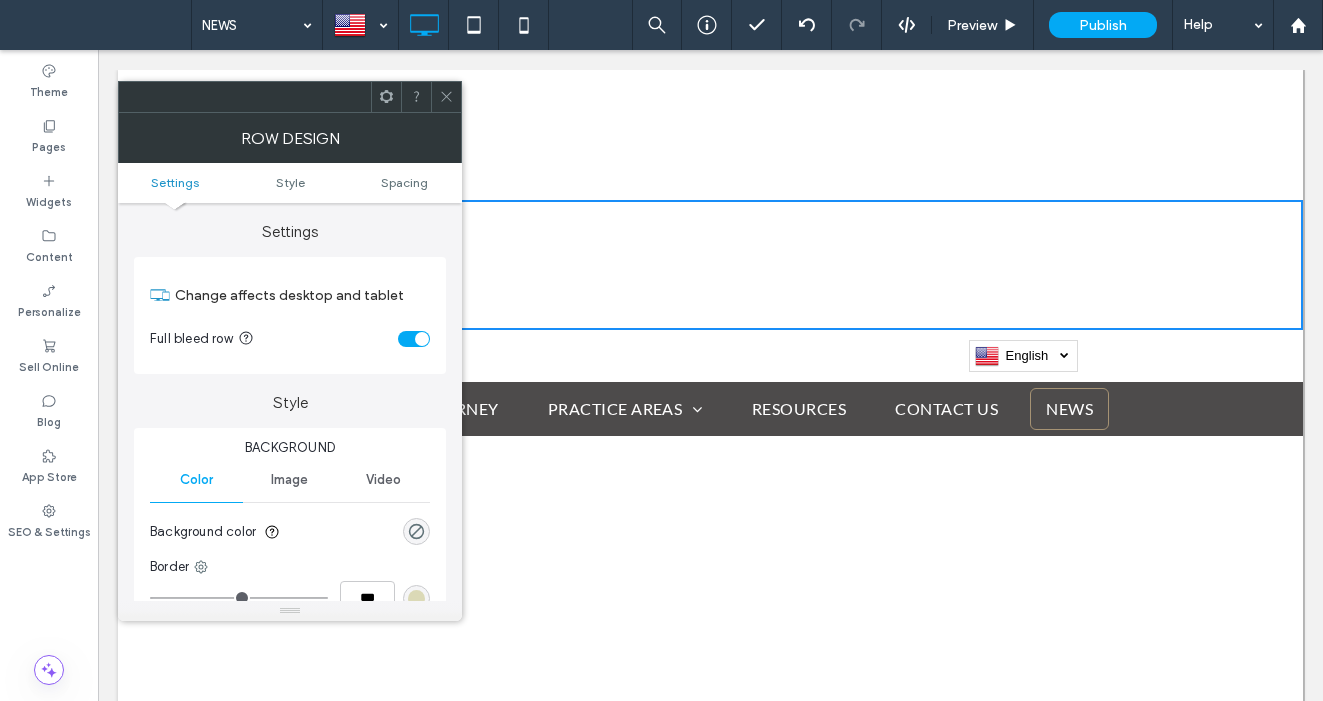 click 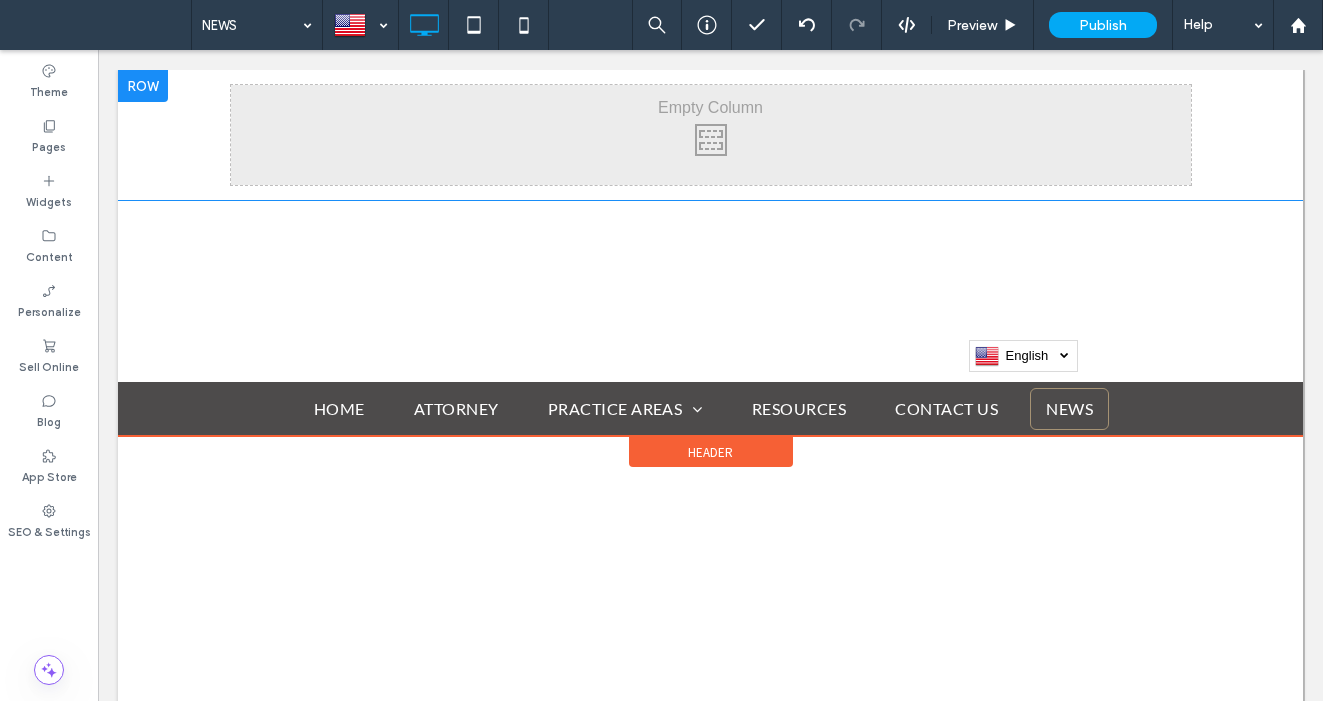 click at bounding box center (143, 86) 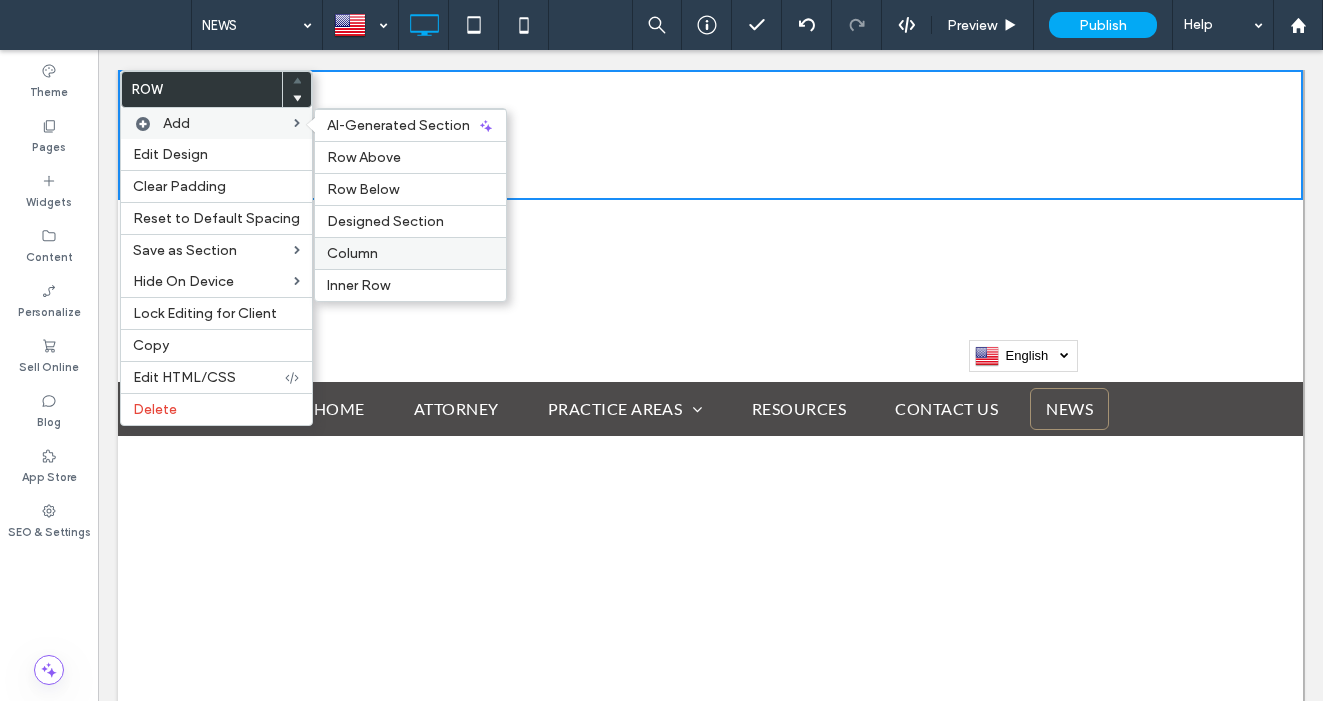 click on "Column" at bounding box center [352, 253] 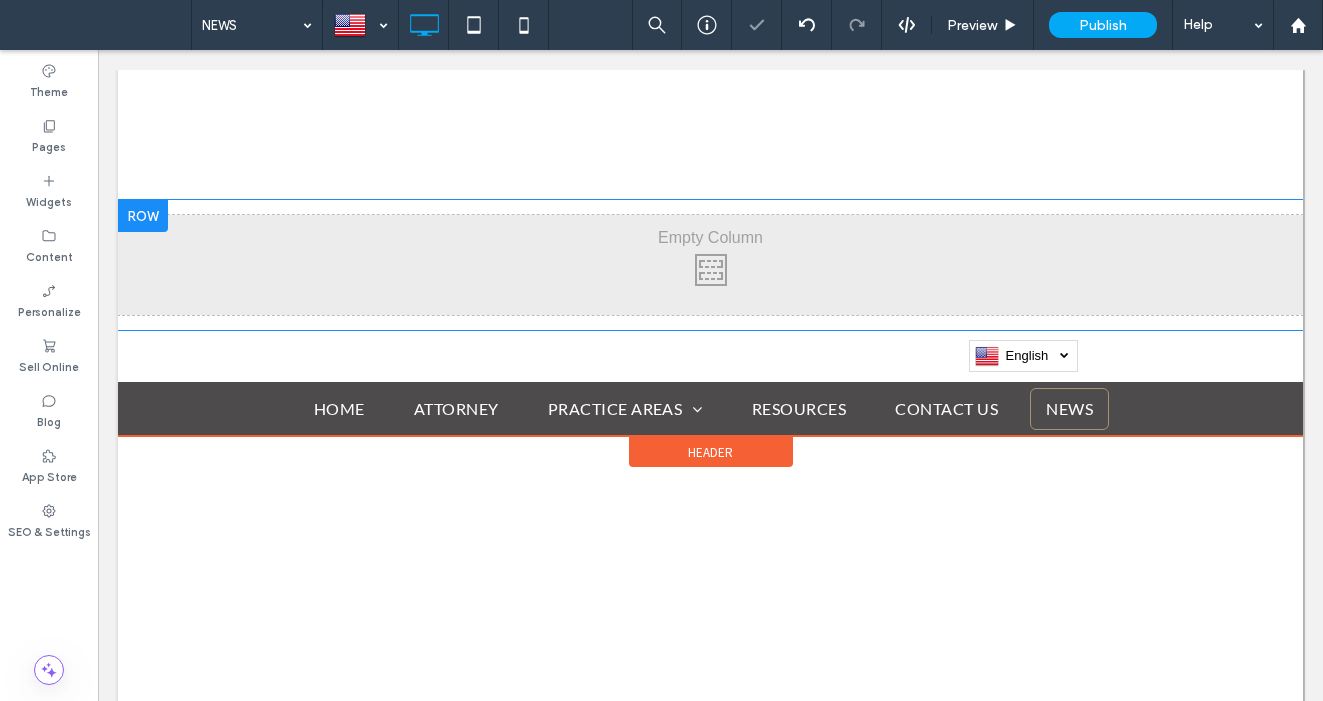 click at bounding box center (143, 216) 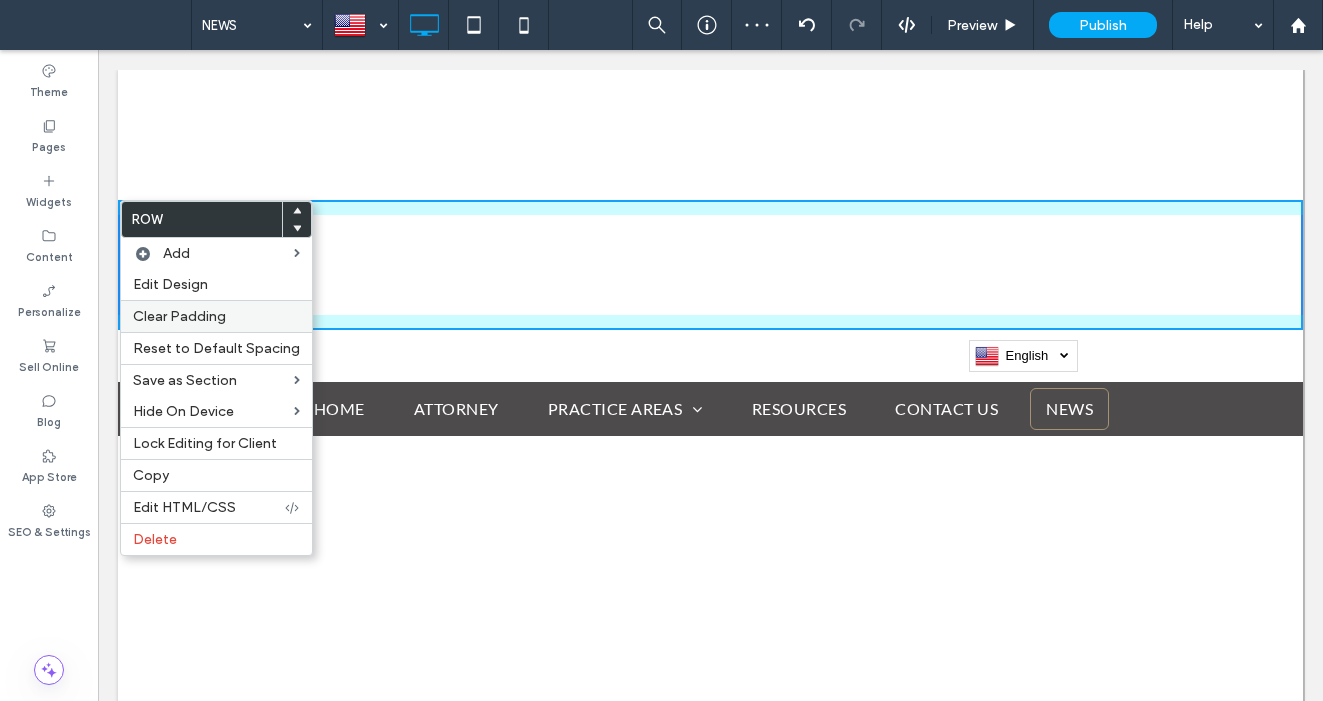 click on "Clear Padding" at bounding box center (216, 316) 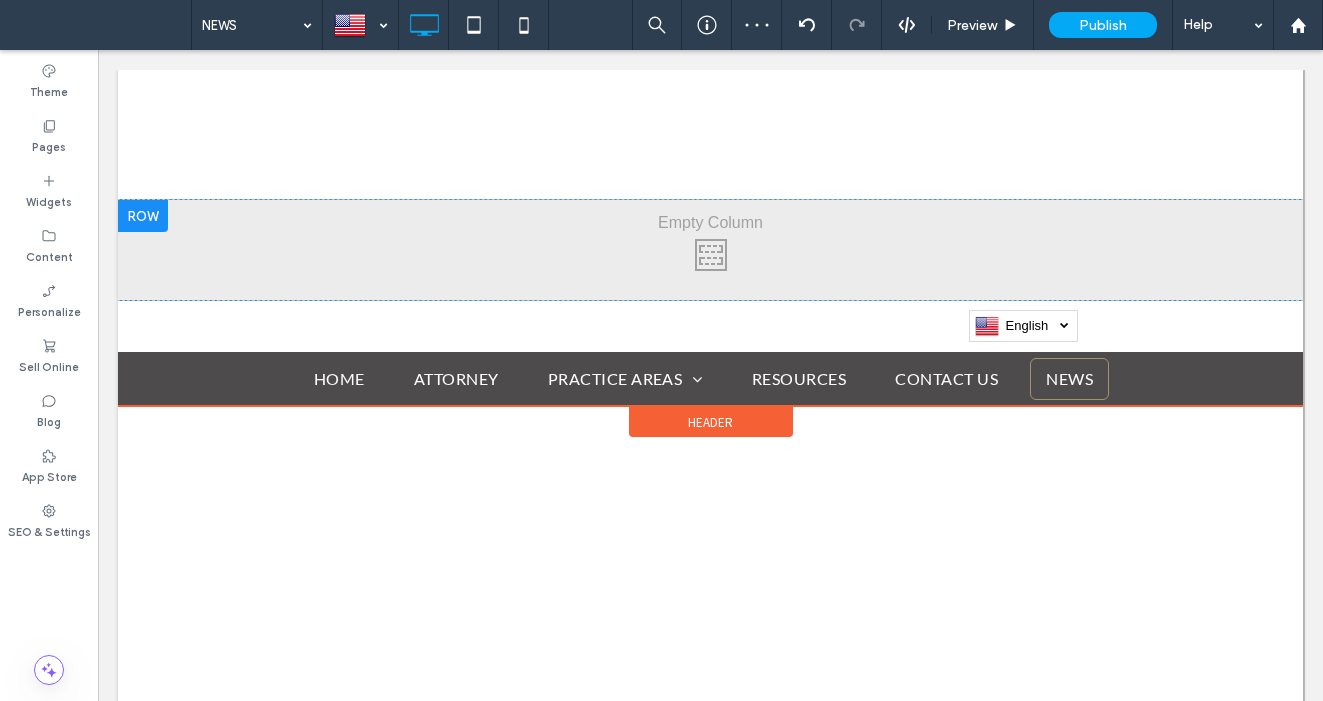 click at bounding box center [143, 216] 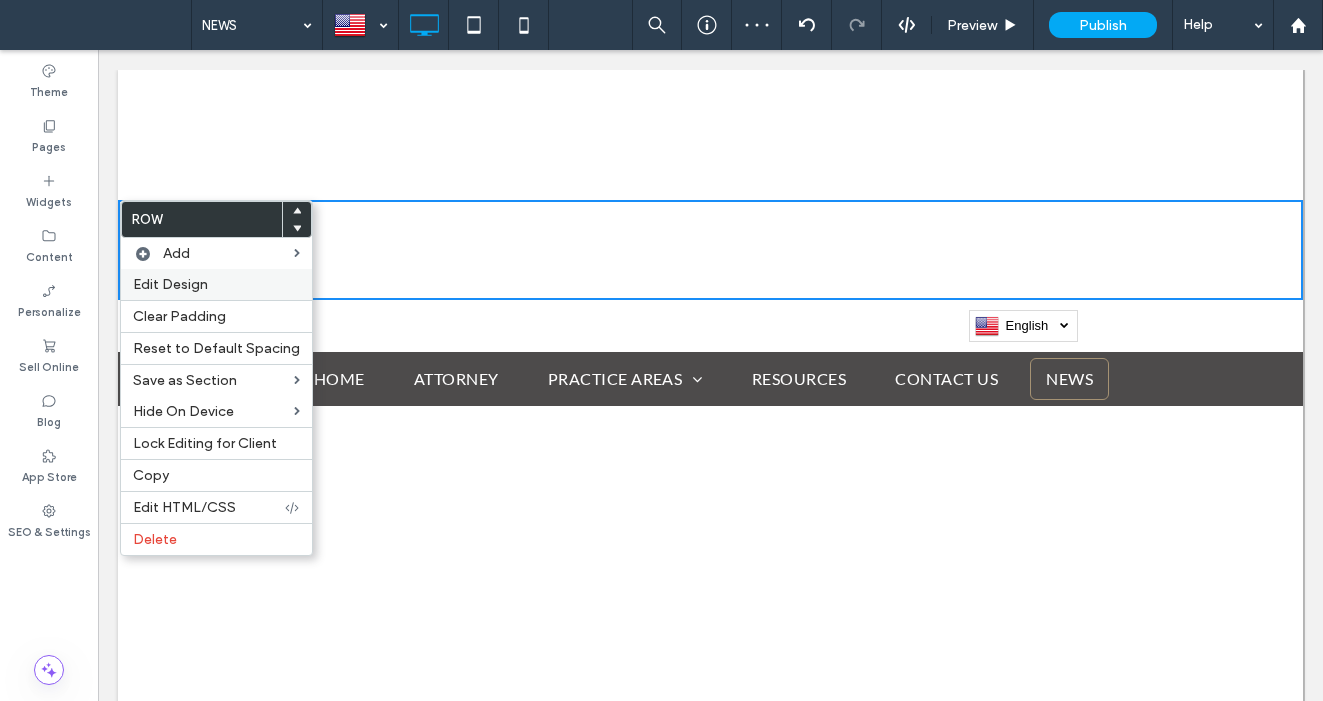 click on "Edit Design" at bounding box center (216, 284) 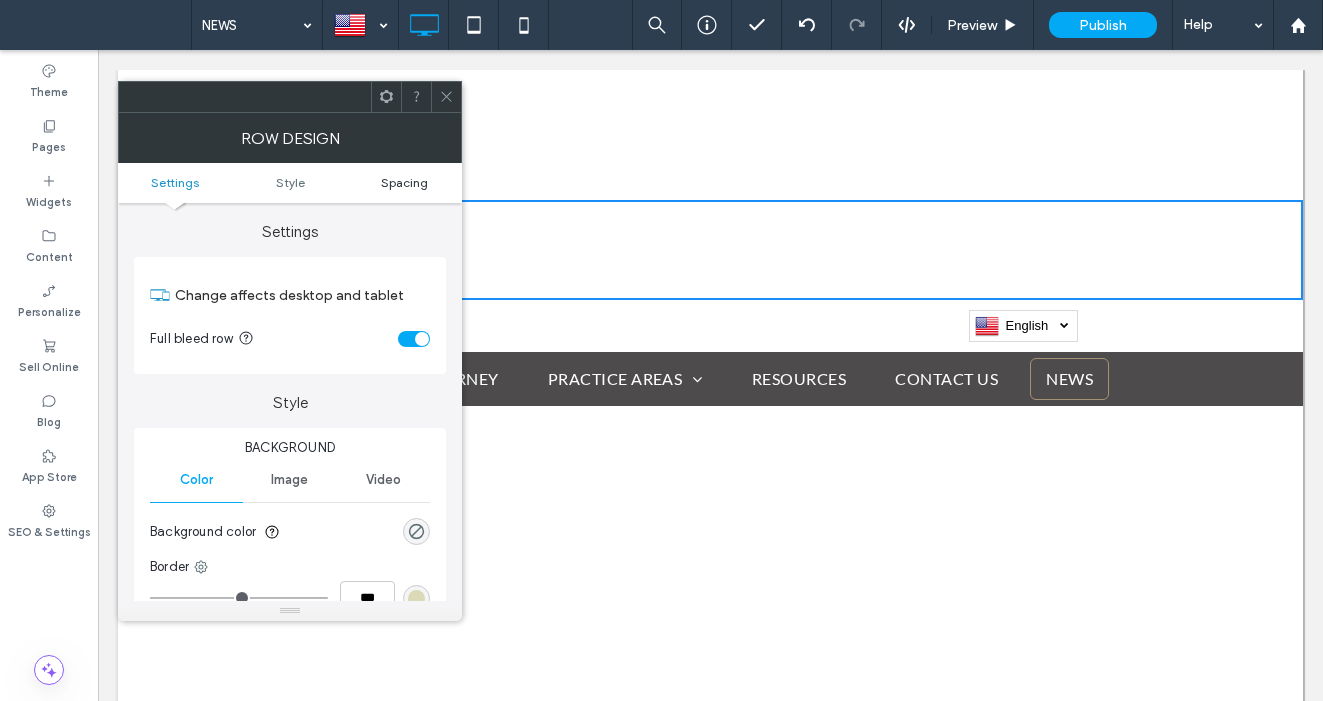 click on "Spacing" at bounding box center [404, 182] 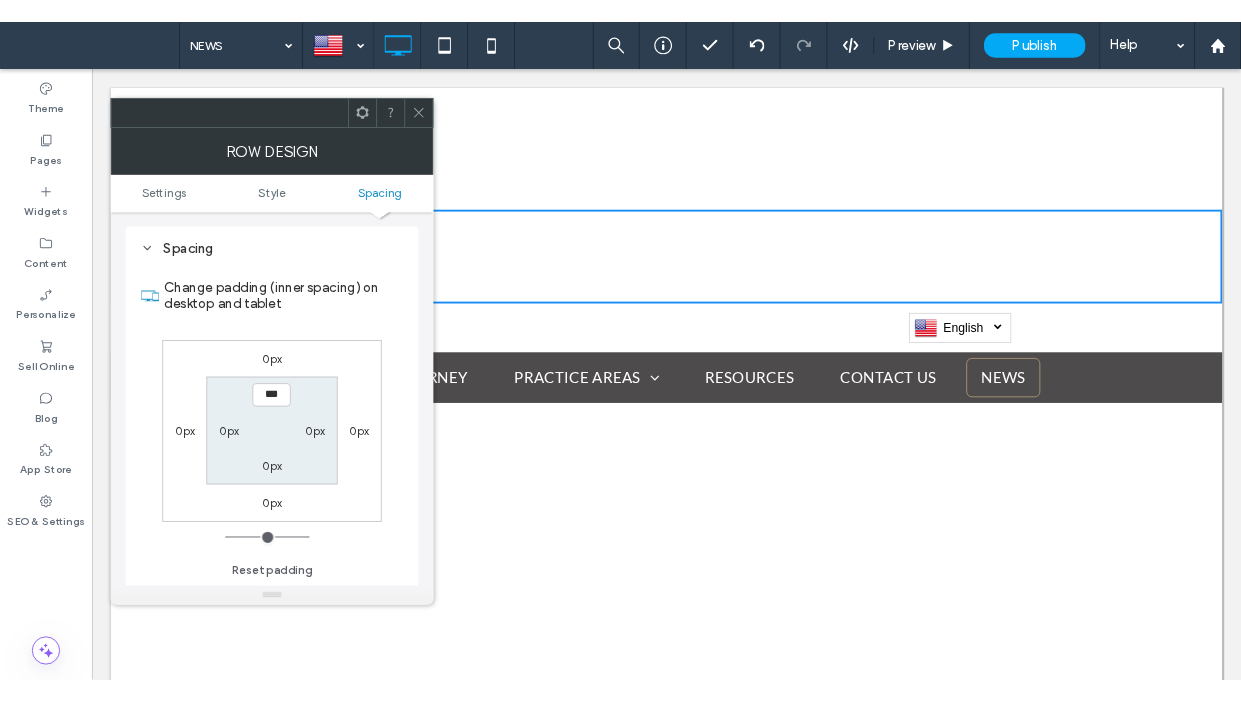 scroll, scrollTop: 503, scrollLeft: 0, axis: vertical 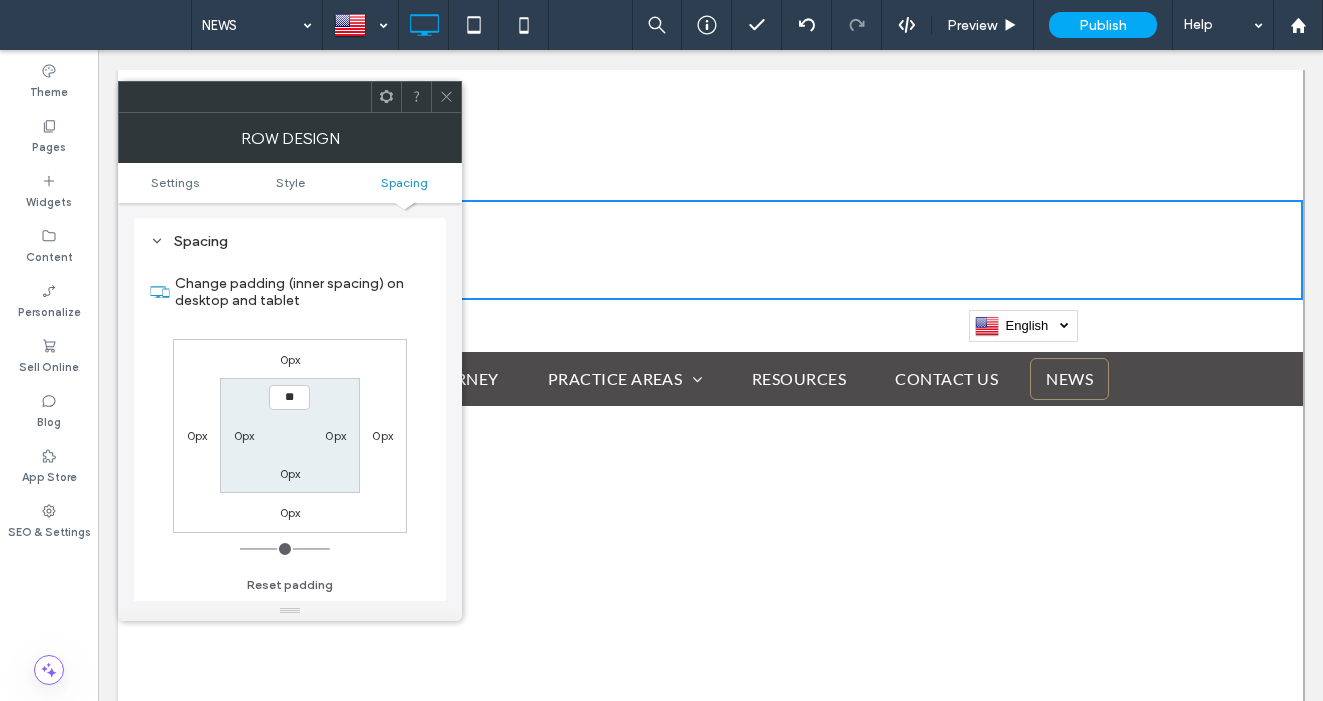type on "****" 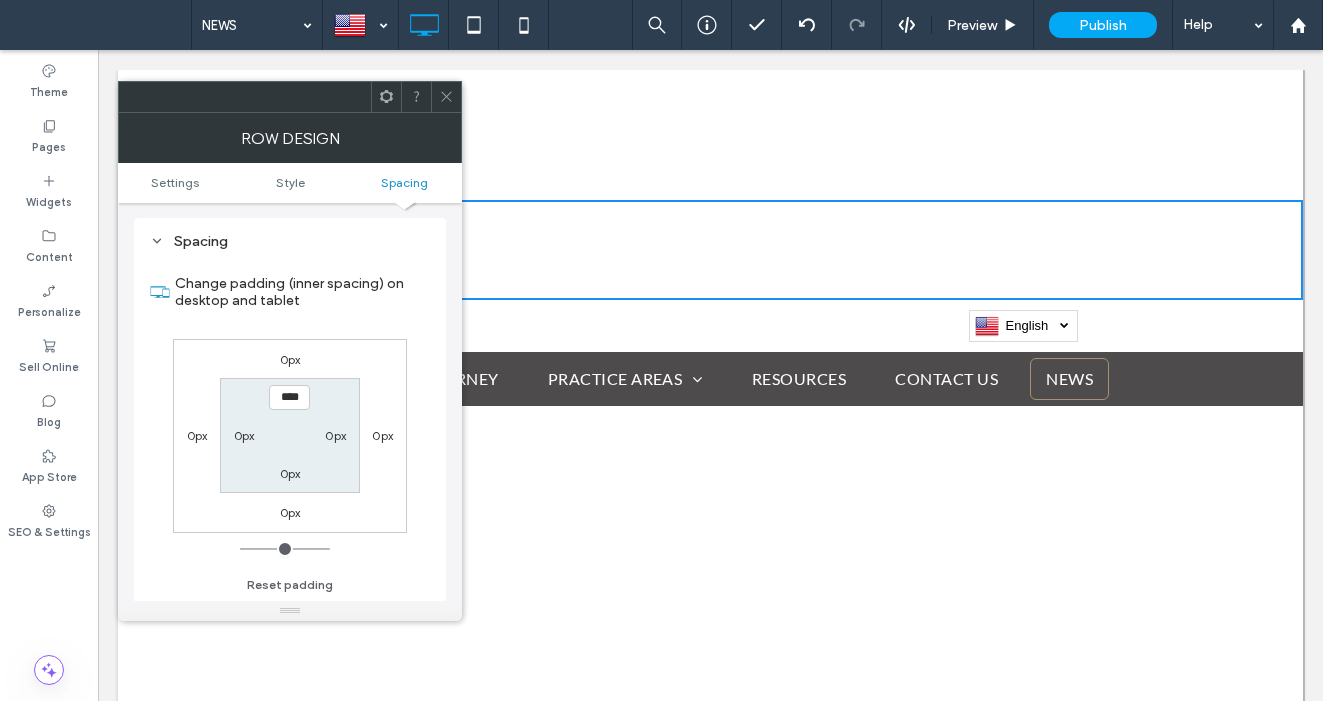 click on "0px" at bounding box center (244, 435) 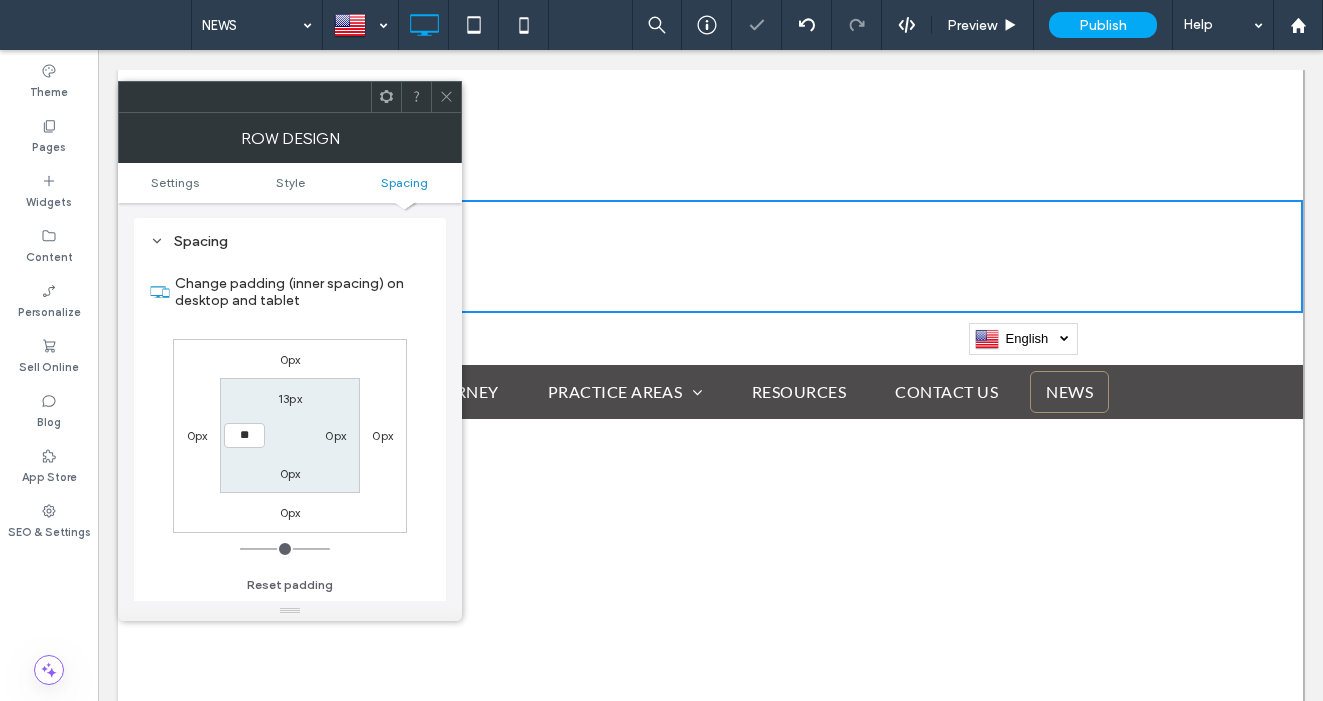 type on "**" 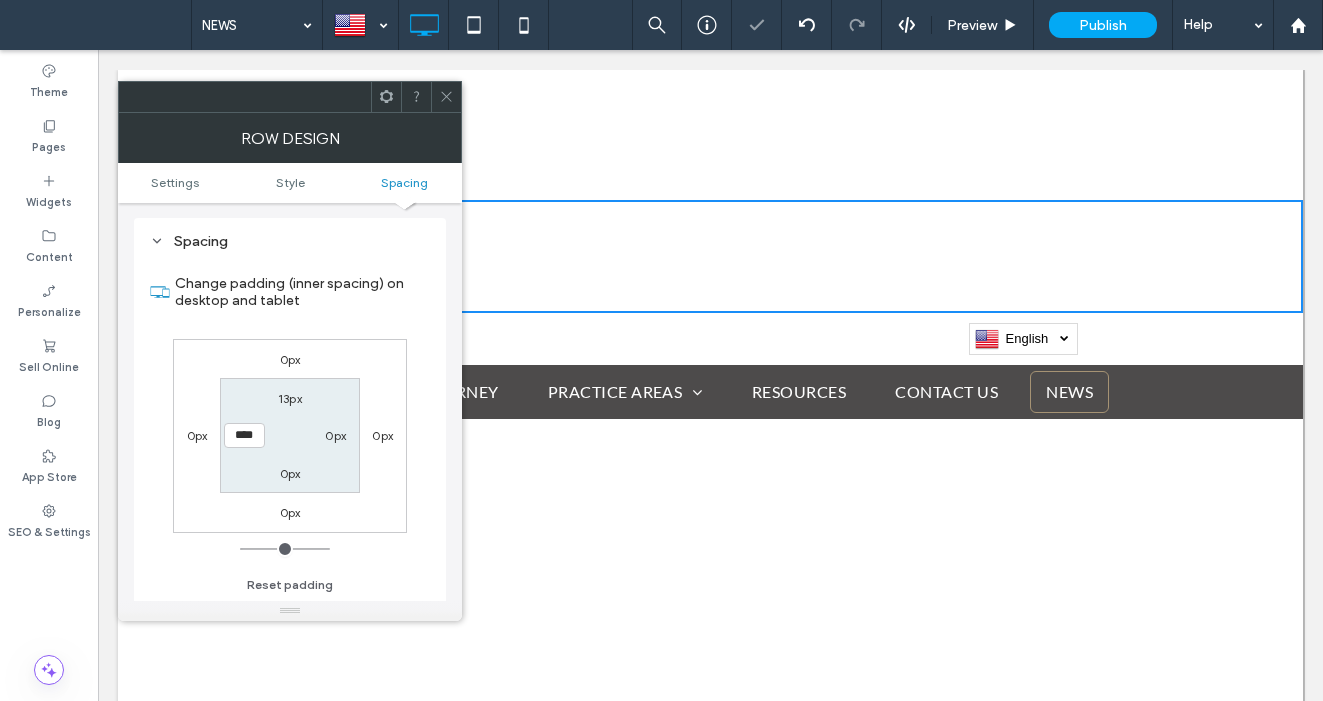 click on "0px" at bounding box center [335, 435] 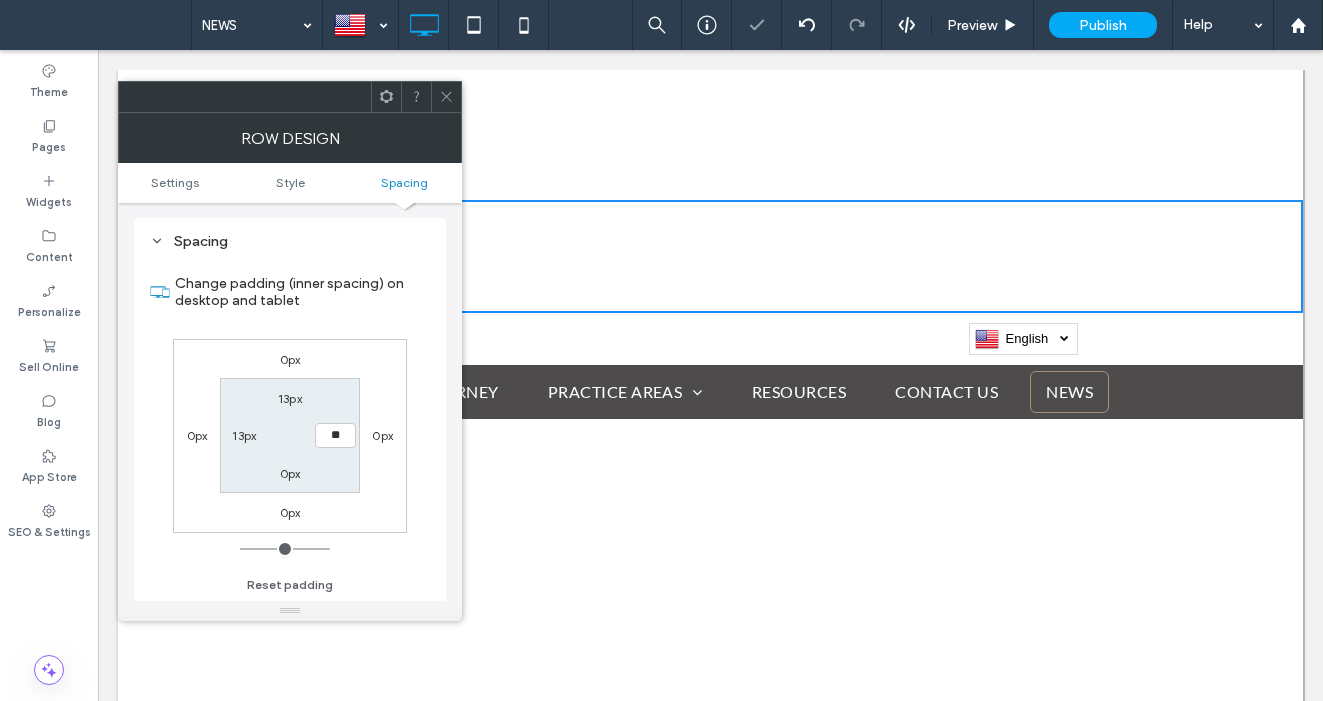 type on "**" 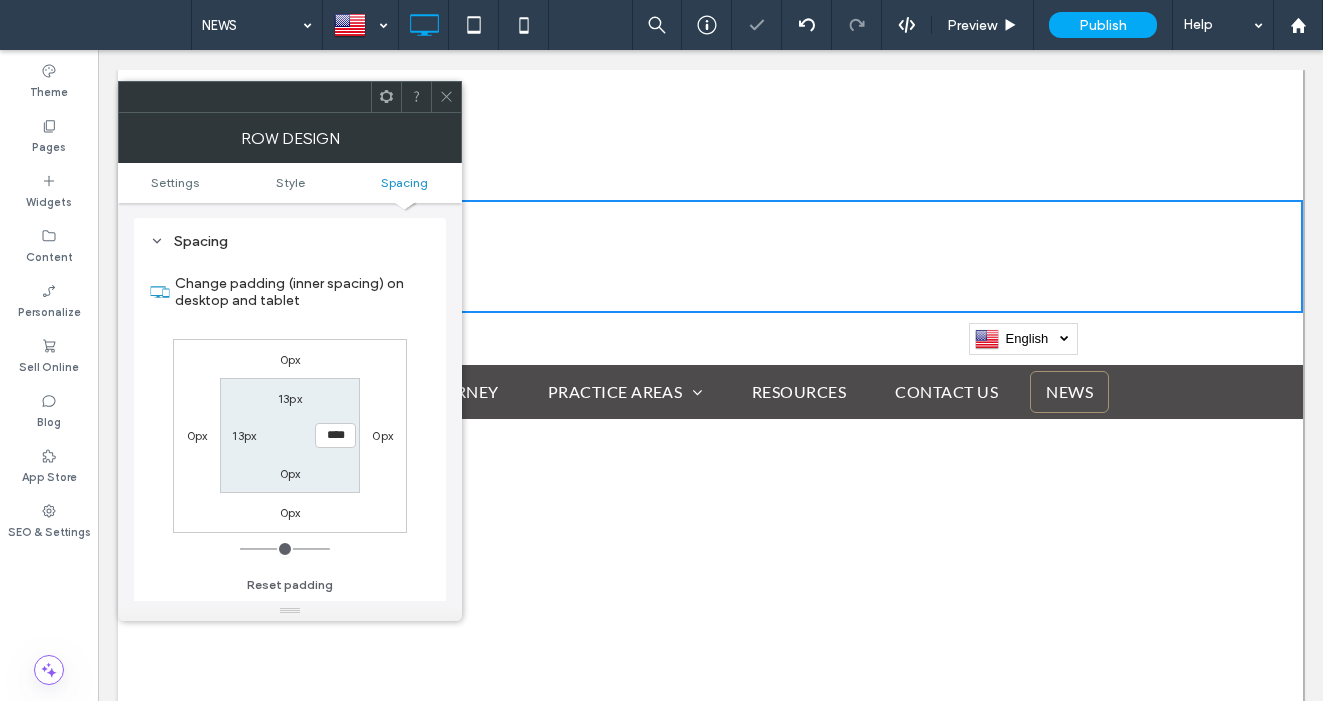 click on "0px" at bounding box center (290, 473) 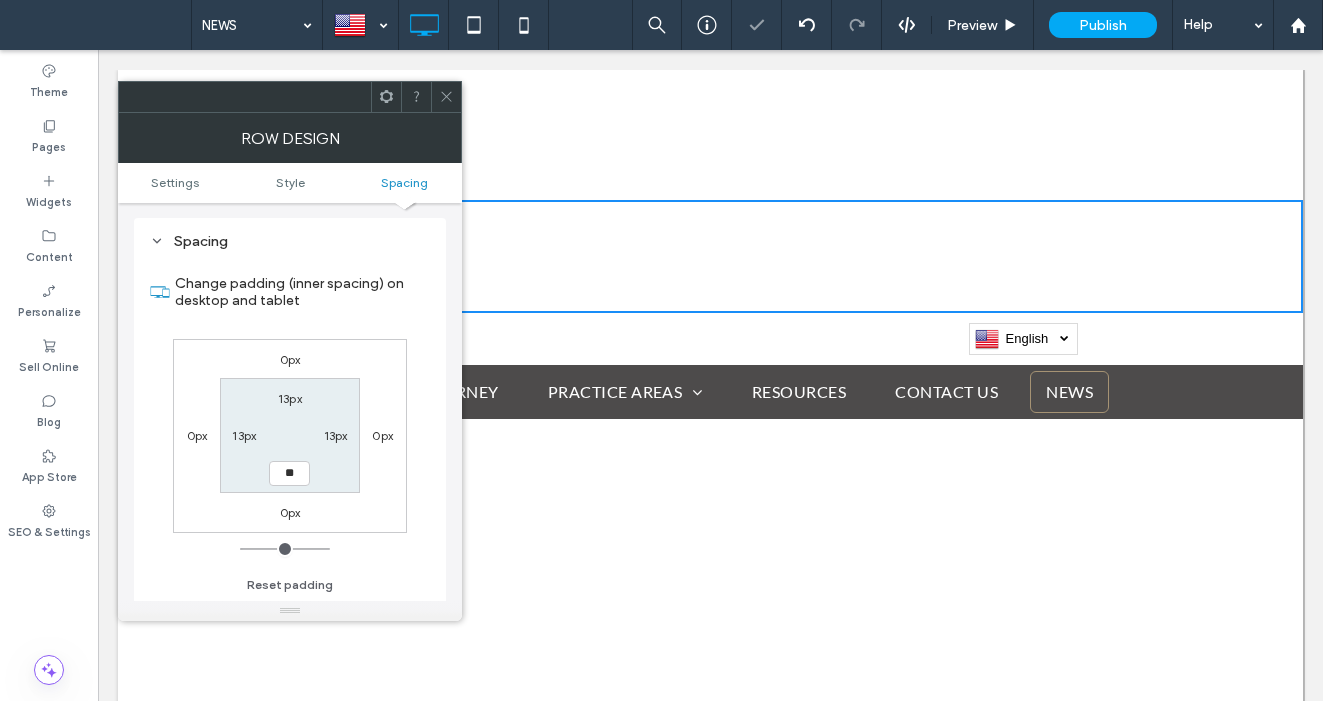 type on "**" 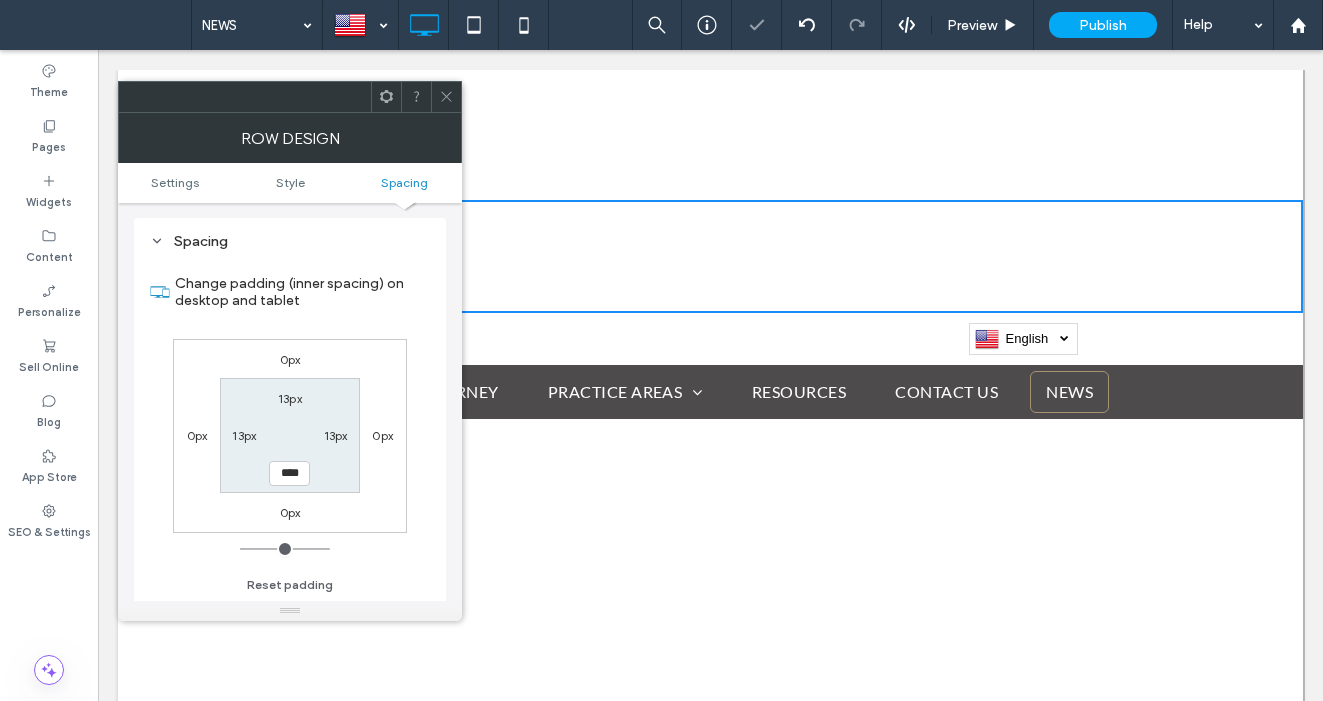 click on "13px" at bounding box center [244, 435] 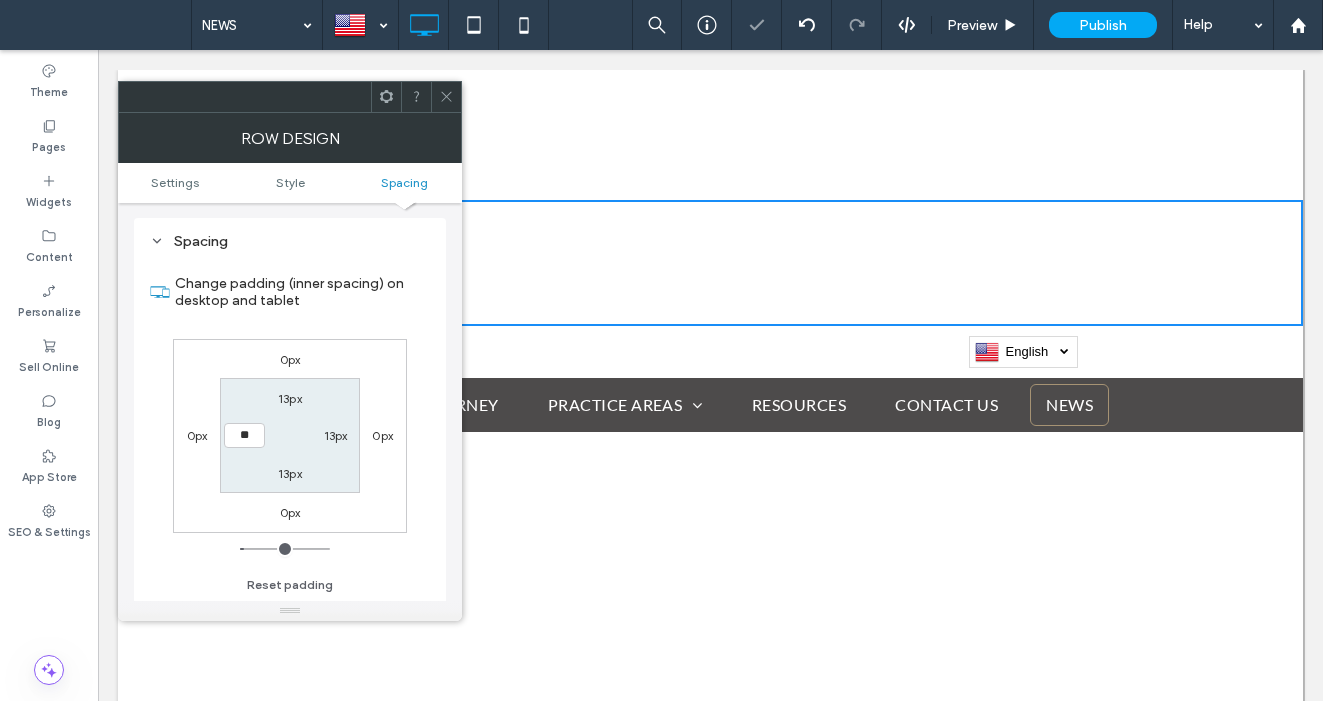 type on "**" 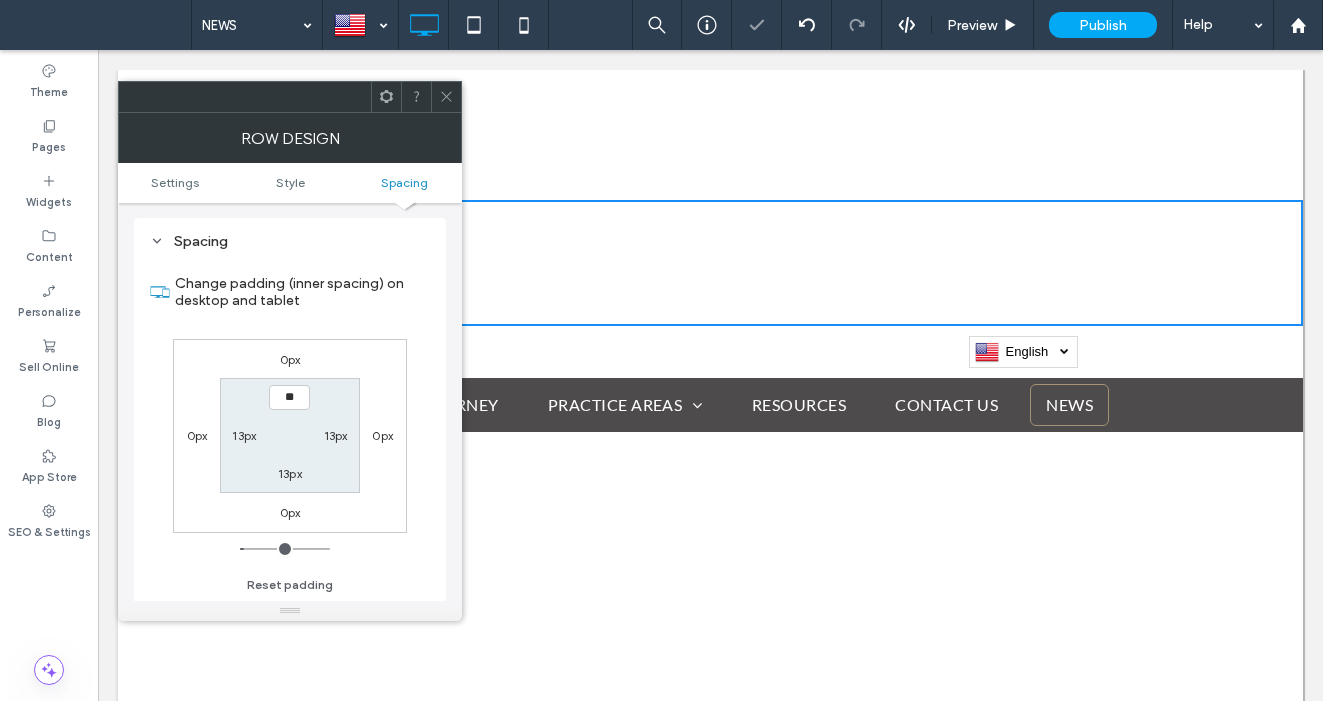 type on "**" 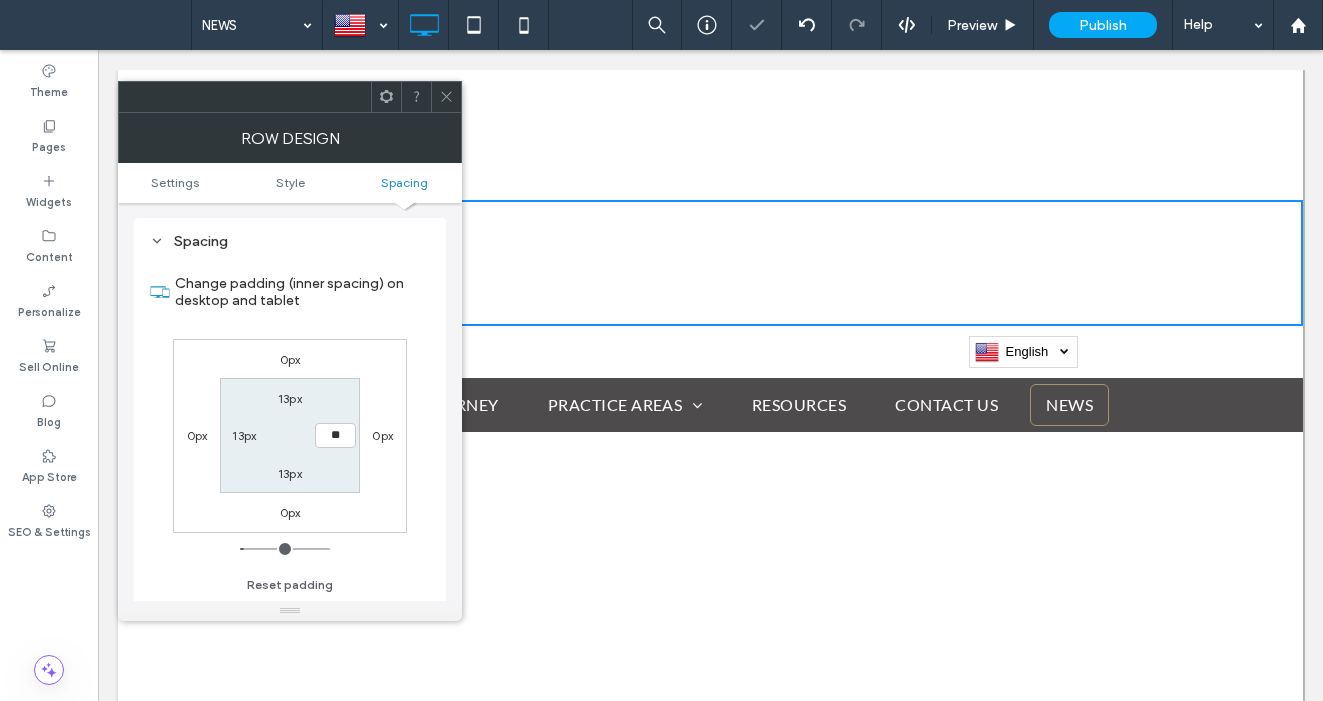 type on "**" 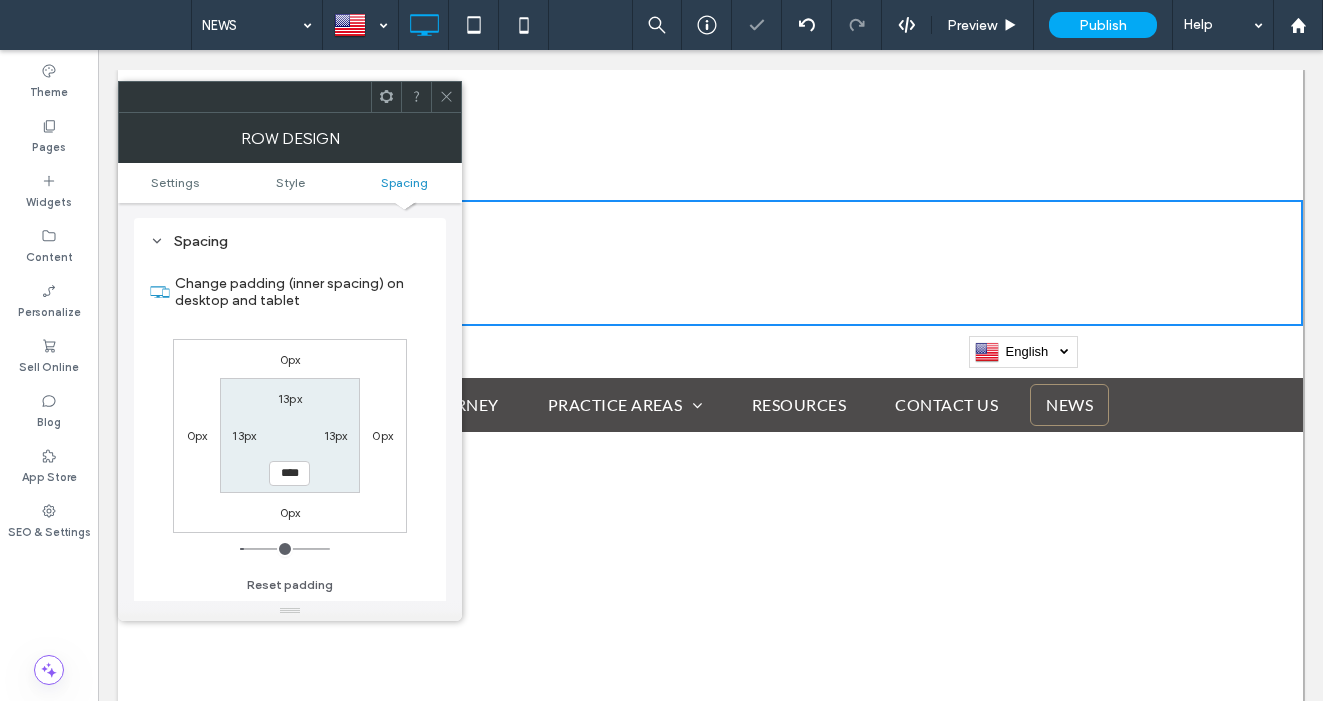 click 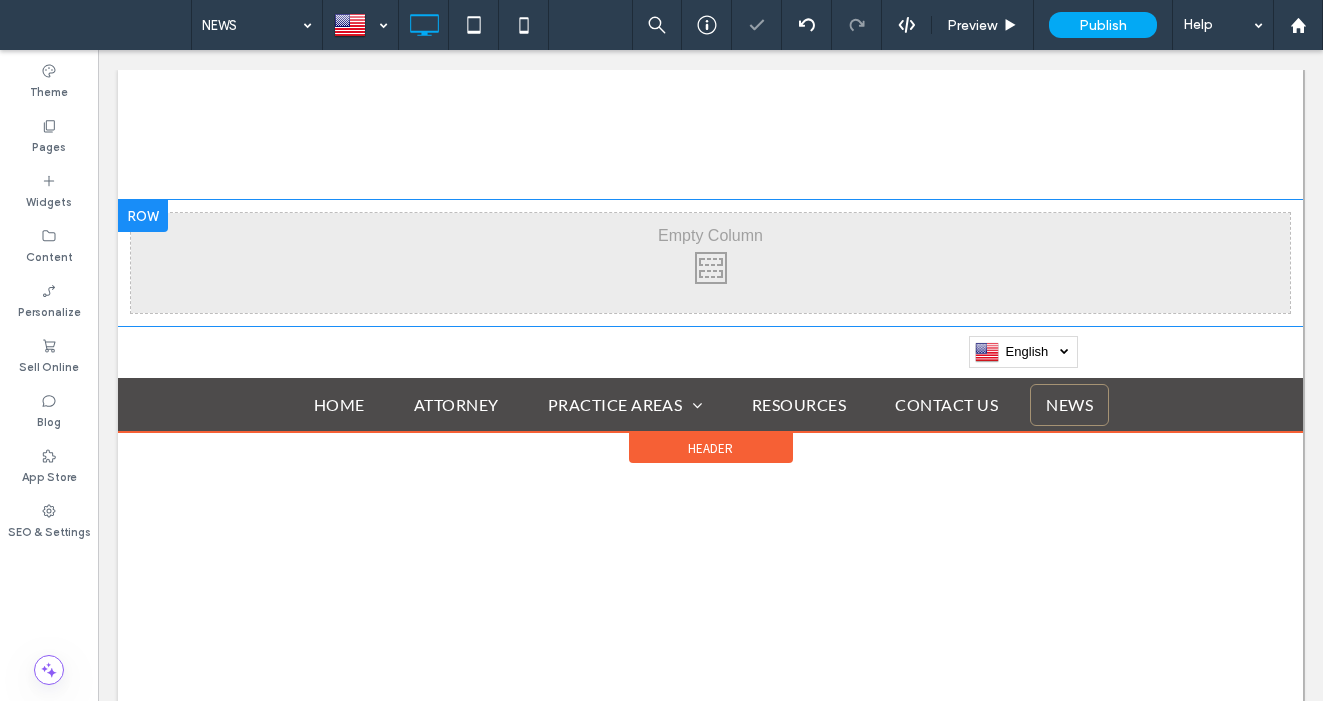 click at bounding box center (143, 216) 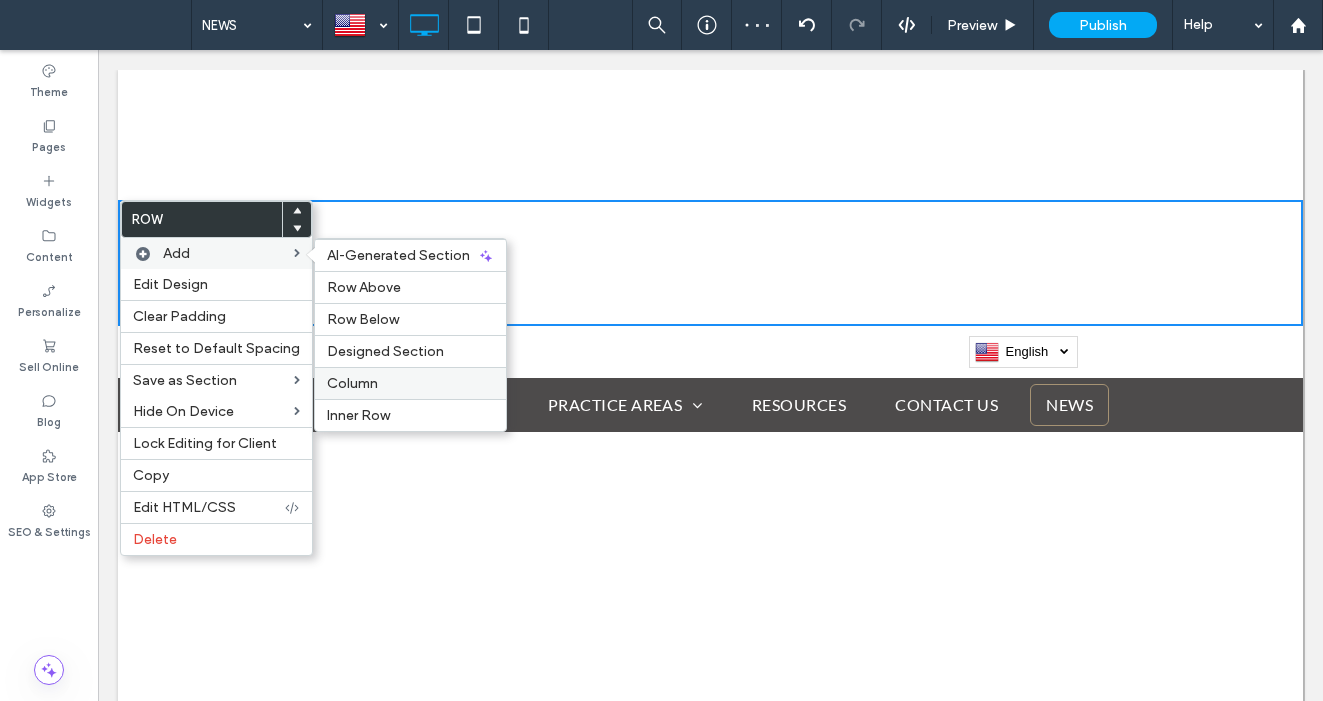 click on "Column" at bounding box center (410, 383) 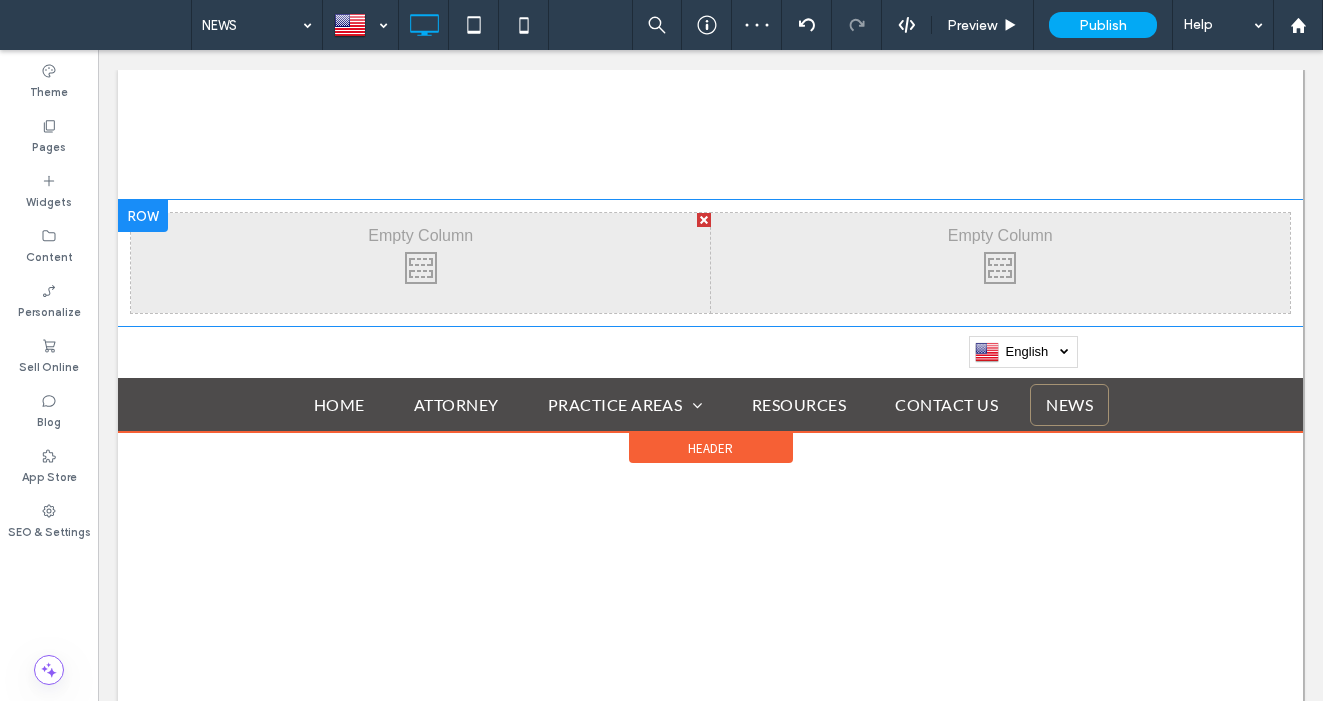 click at bounding box center [143, 216] 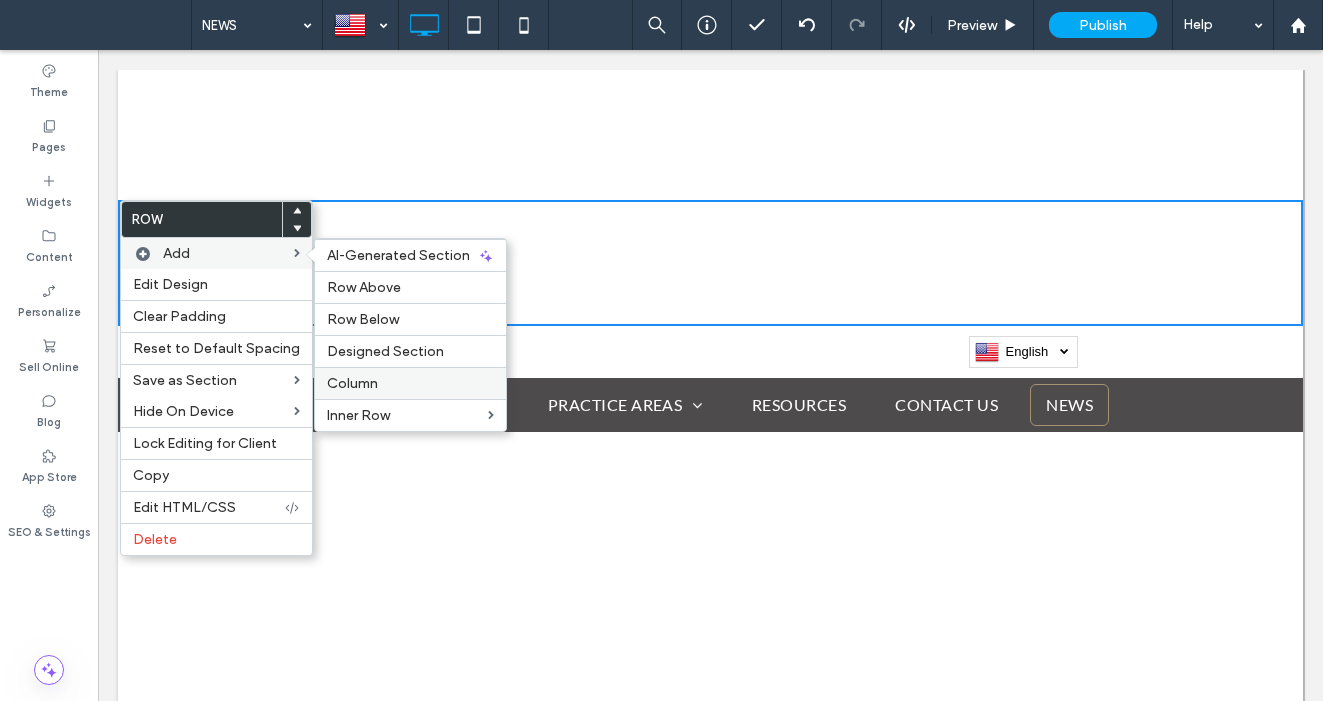 click on "Column" at bounding box center (410, 383) 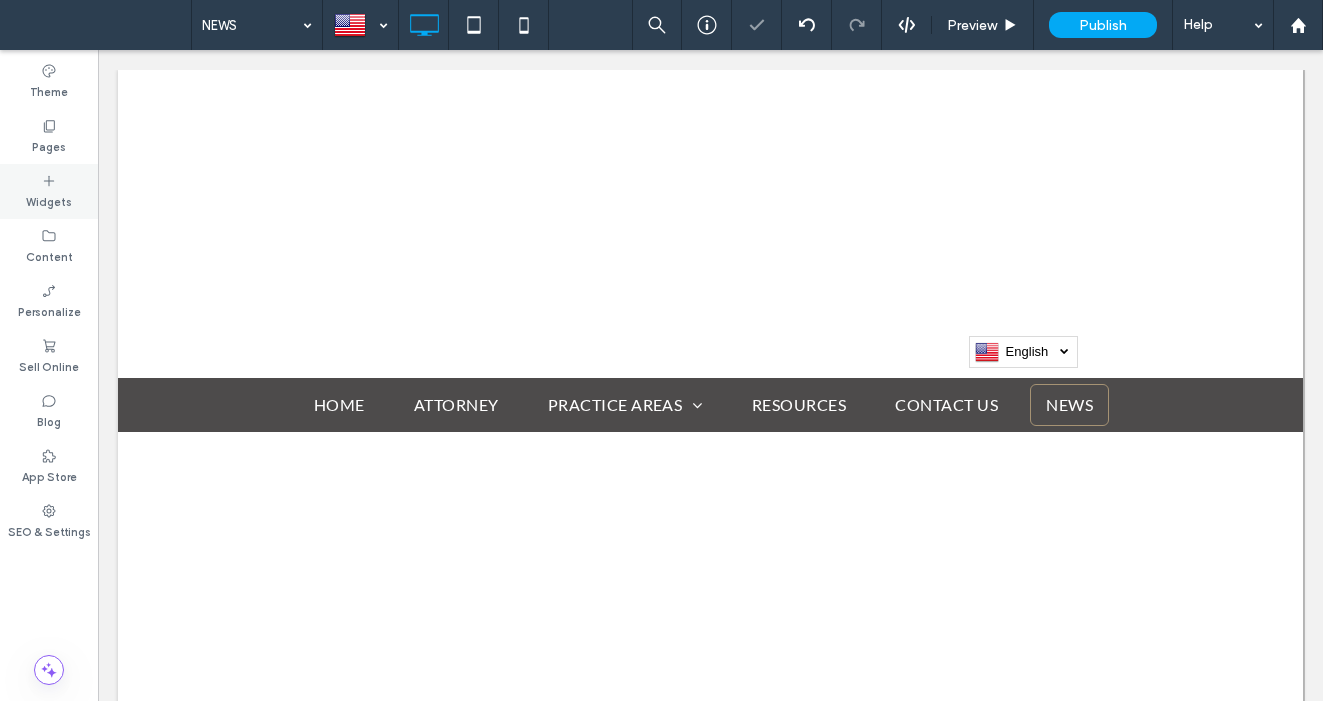 click on "Widgets" at bounding box center [49, 200] 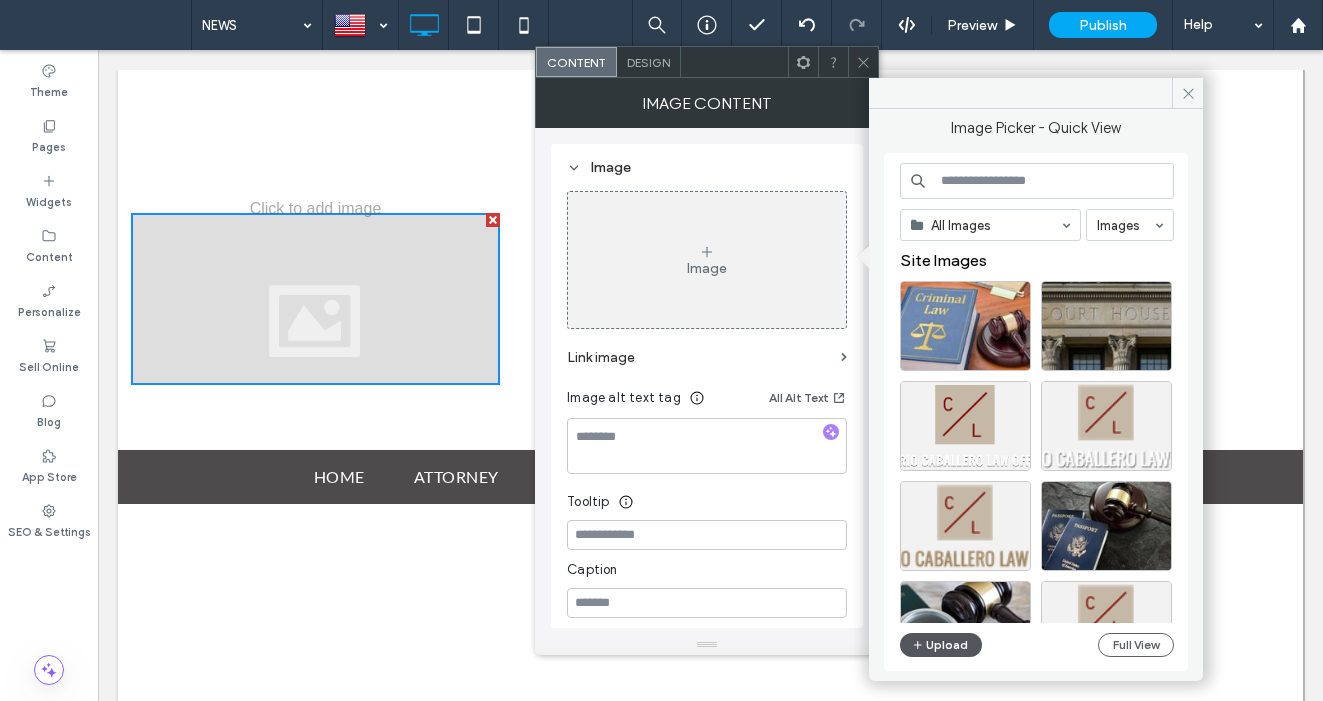 click on "Upload" at bounding box center [941, 645] 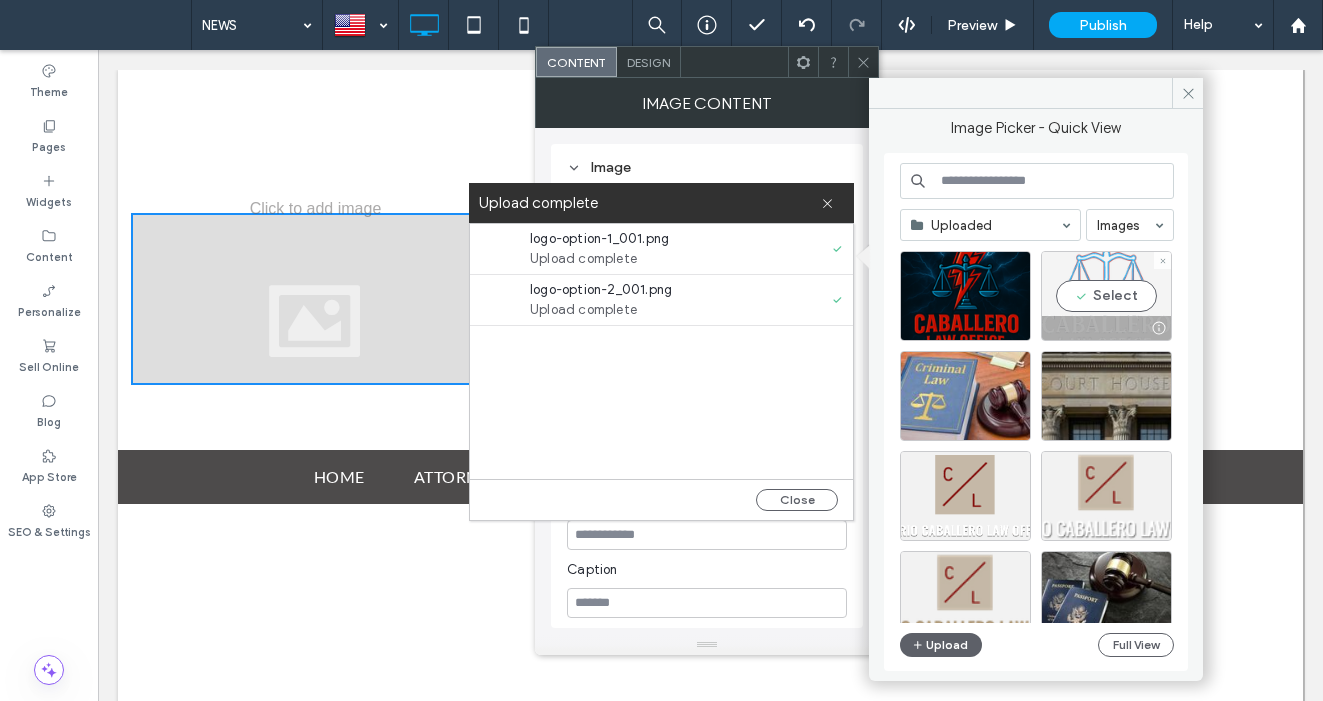 click on "Select" at bounding box center (1106, 296) 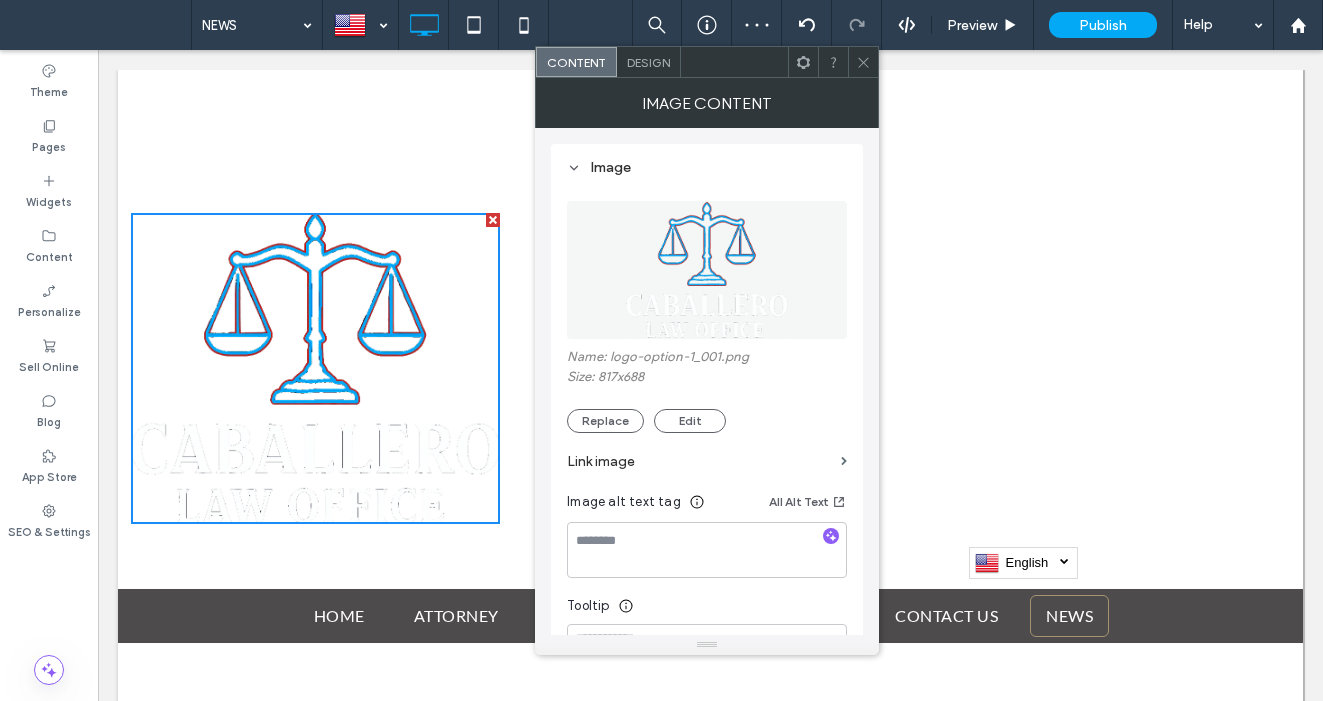 click 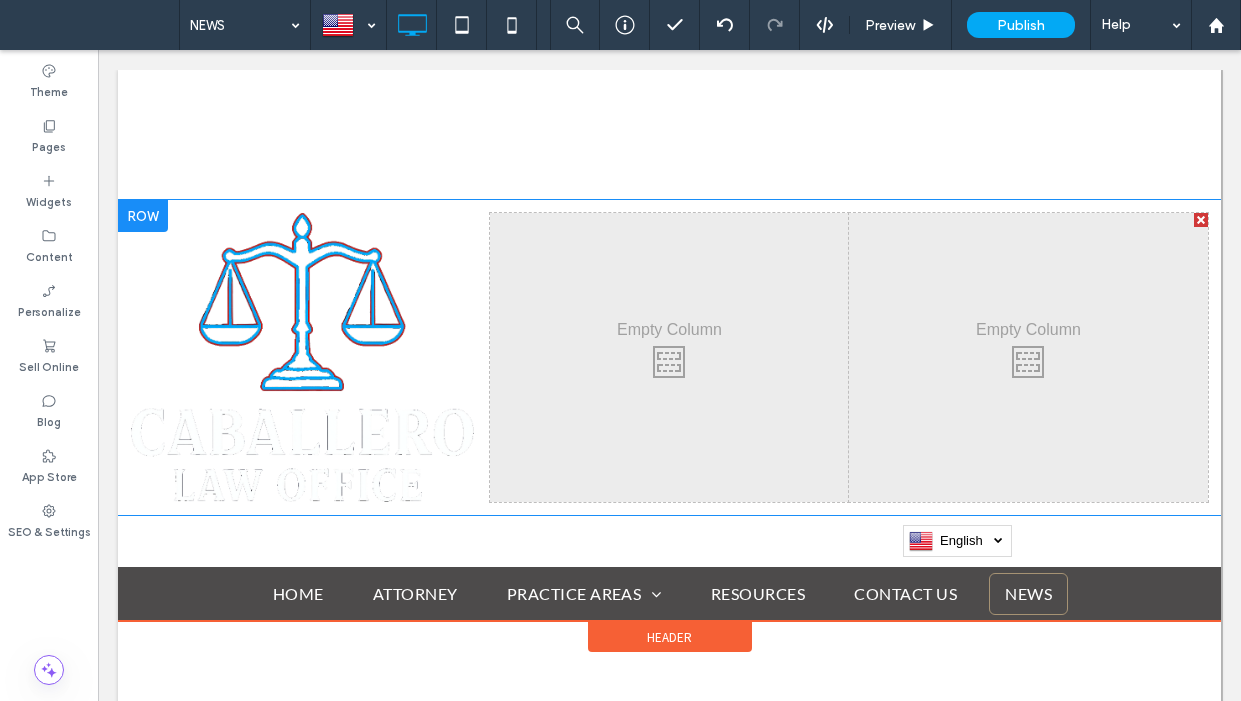 click at bounding box center [143, 216] 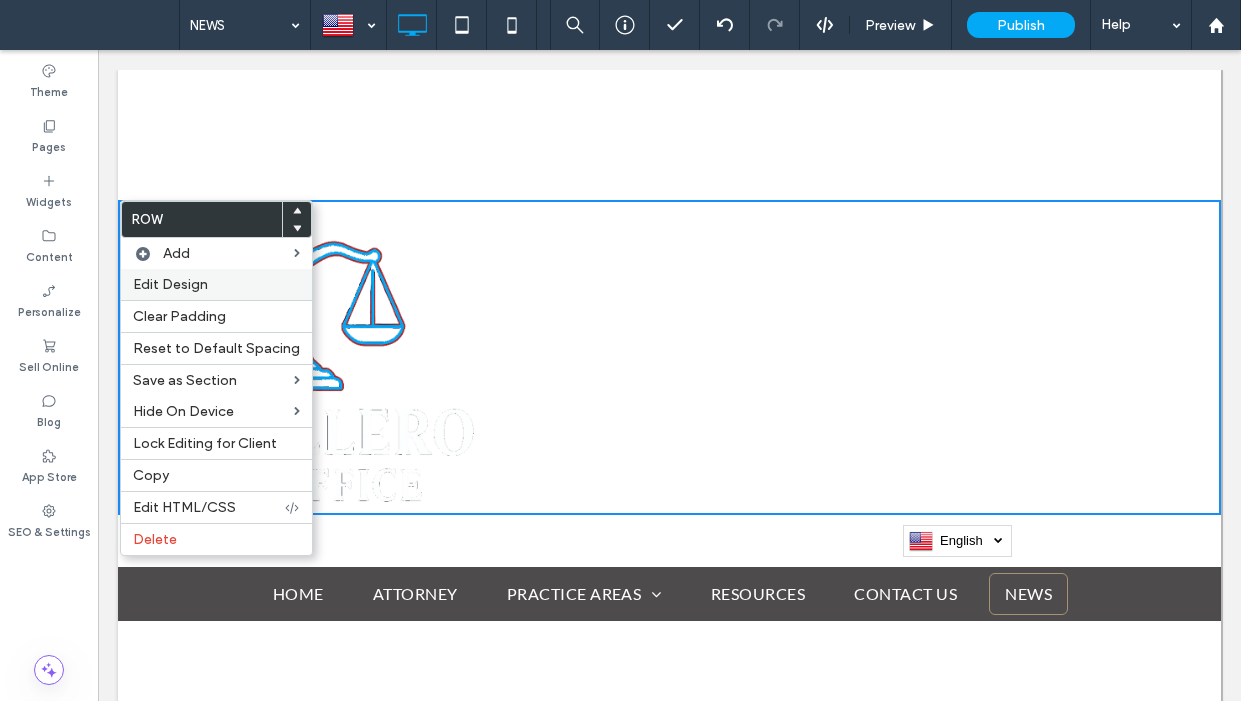 click on "Edit Design" at bounding box center [170, 284] 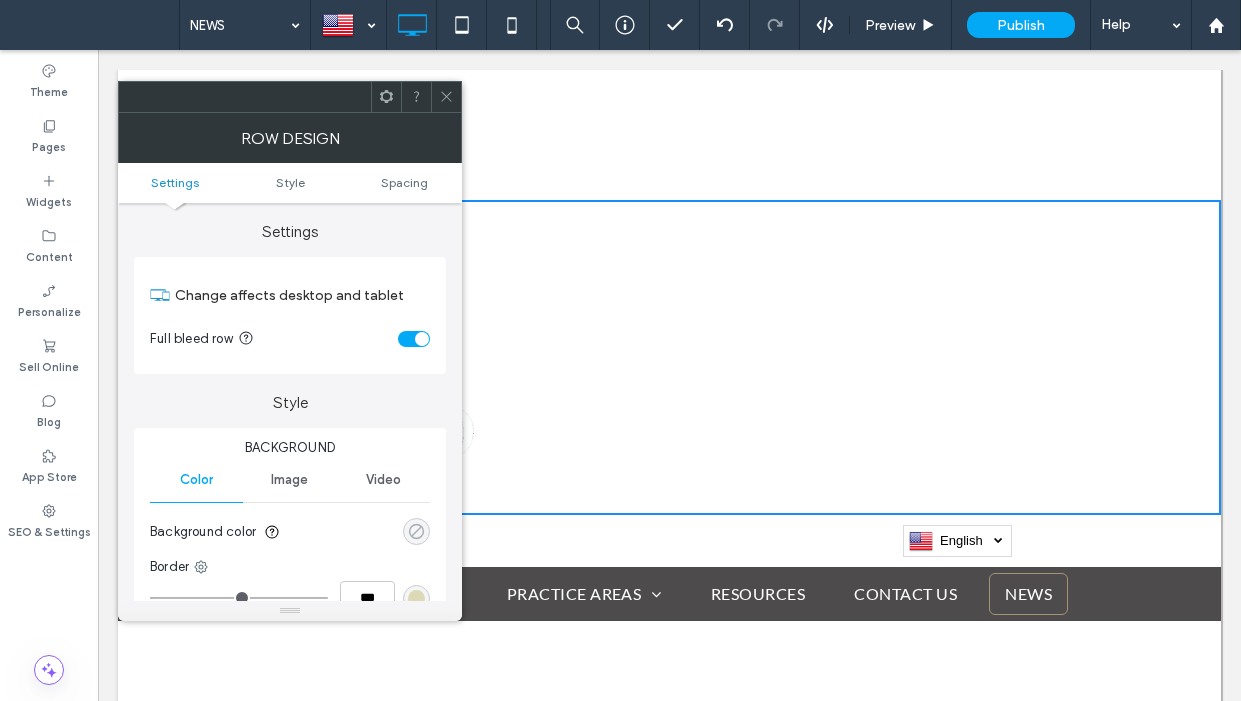 click 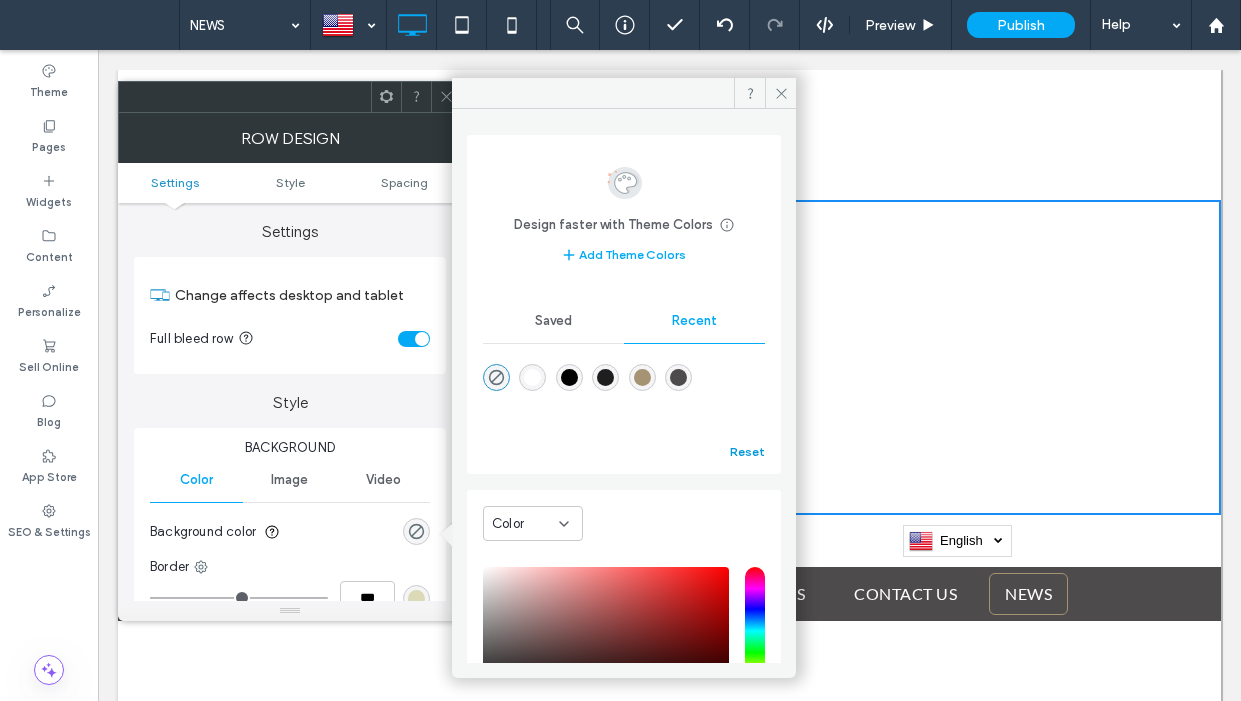 click on "Reset" at bounding box center (747, 452) 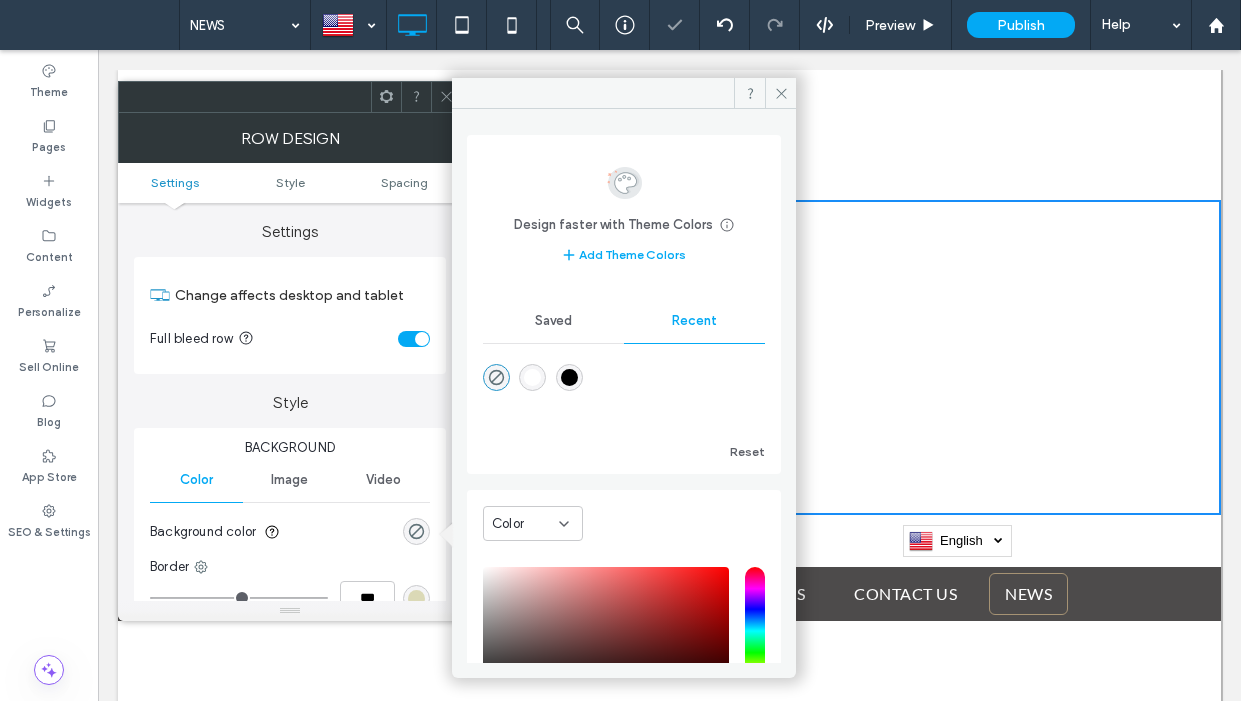 click on "Saved" at bounding box center (553, 321) 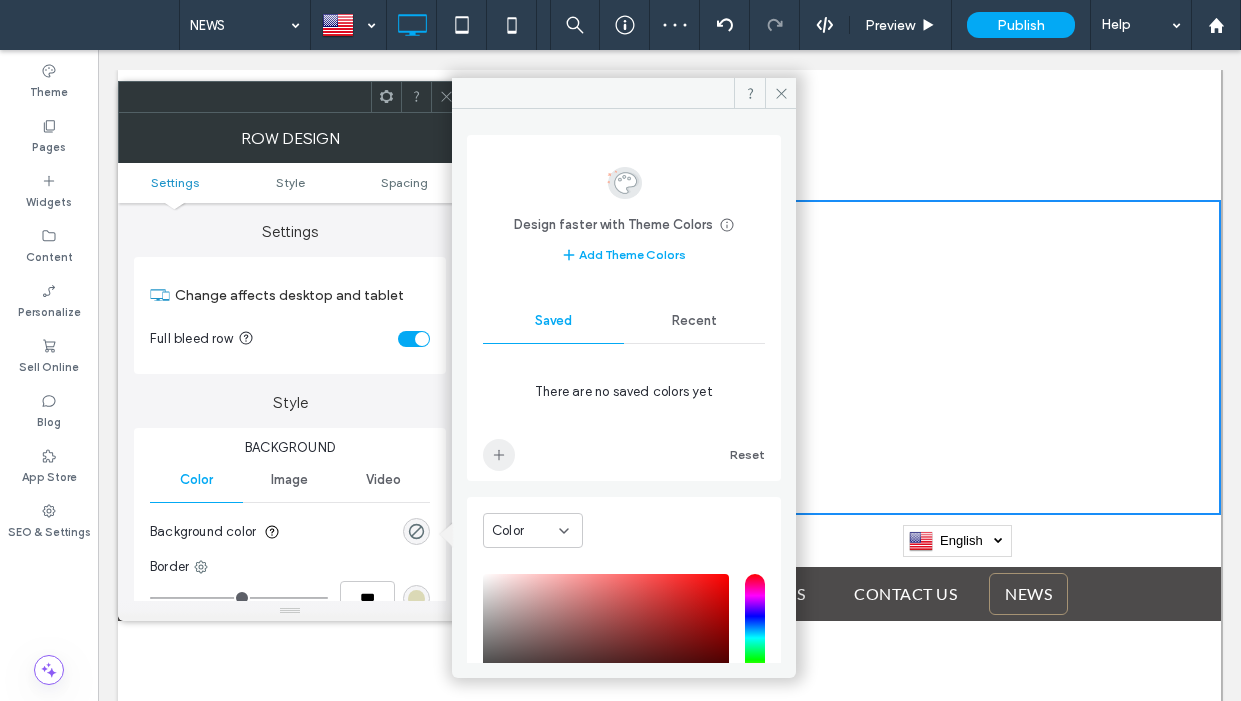 click at bounding box center (499, 455) 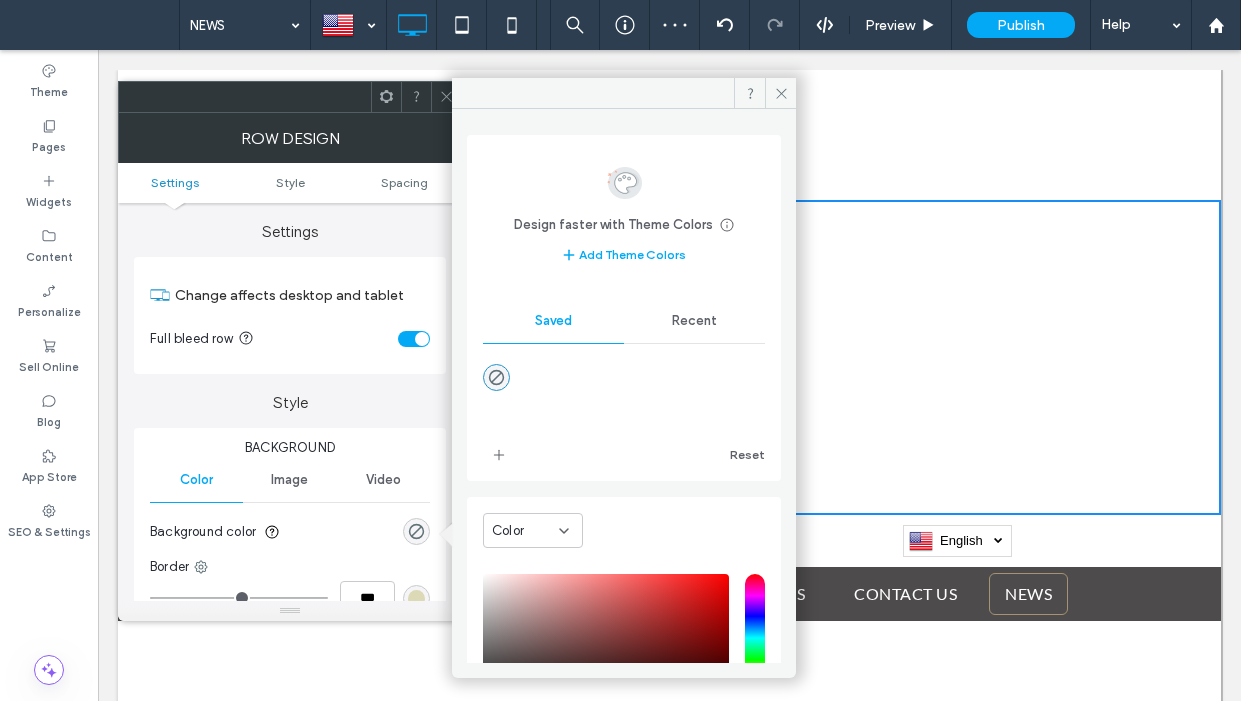 click on "Recent" at bounding box center (694, 321) 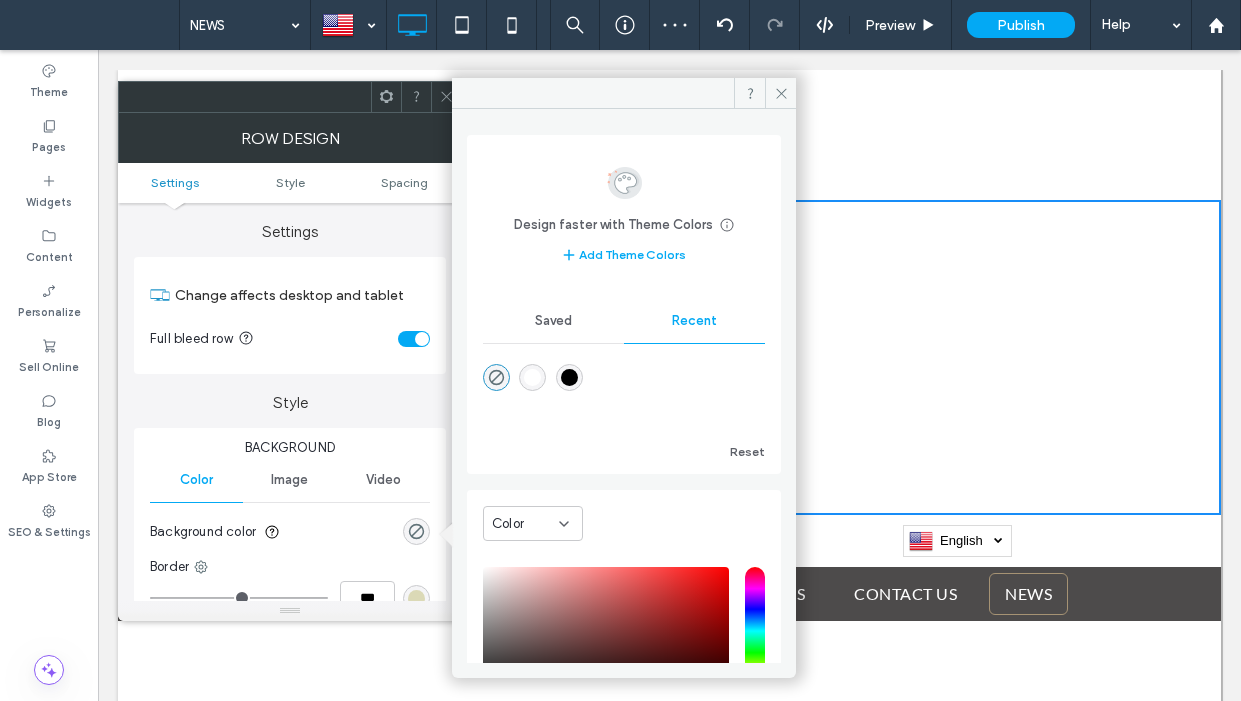 click at bounding box center (532, 377) 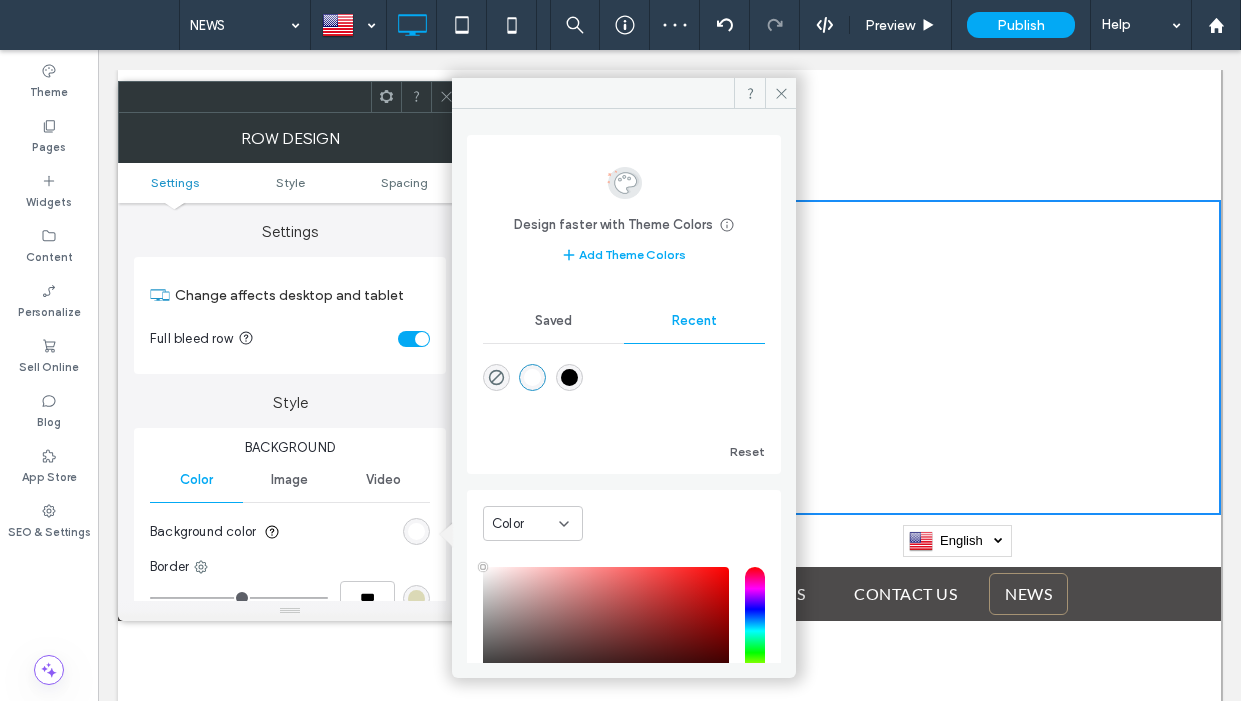 type on "*******" 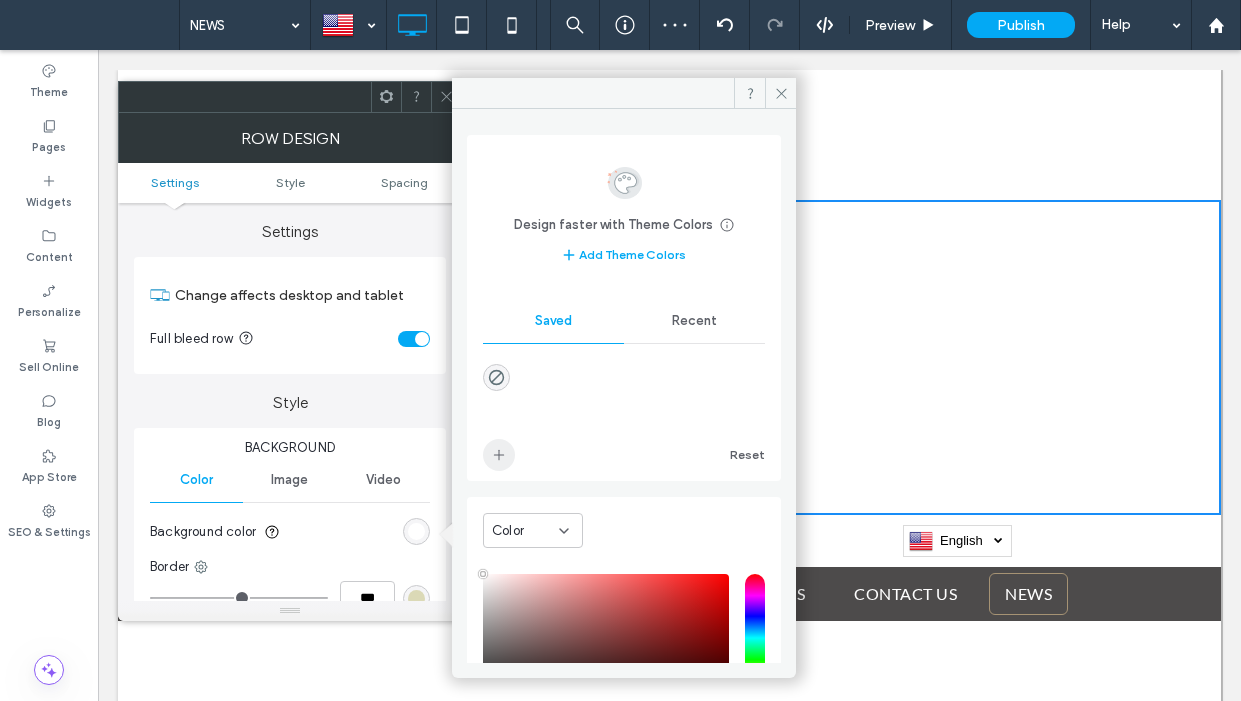 click 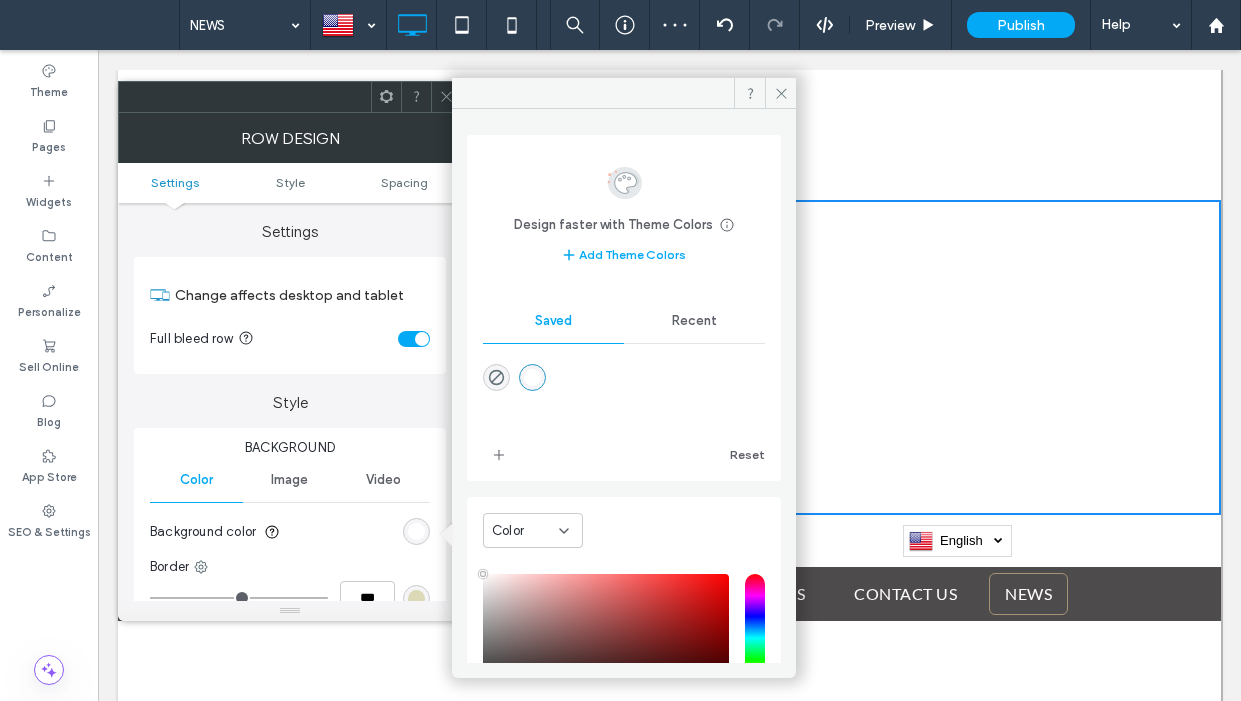 click on "Recent" at bounding box center (694, 321) 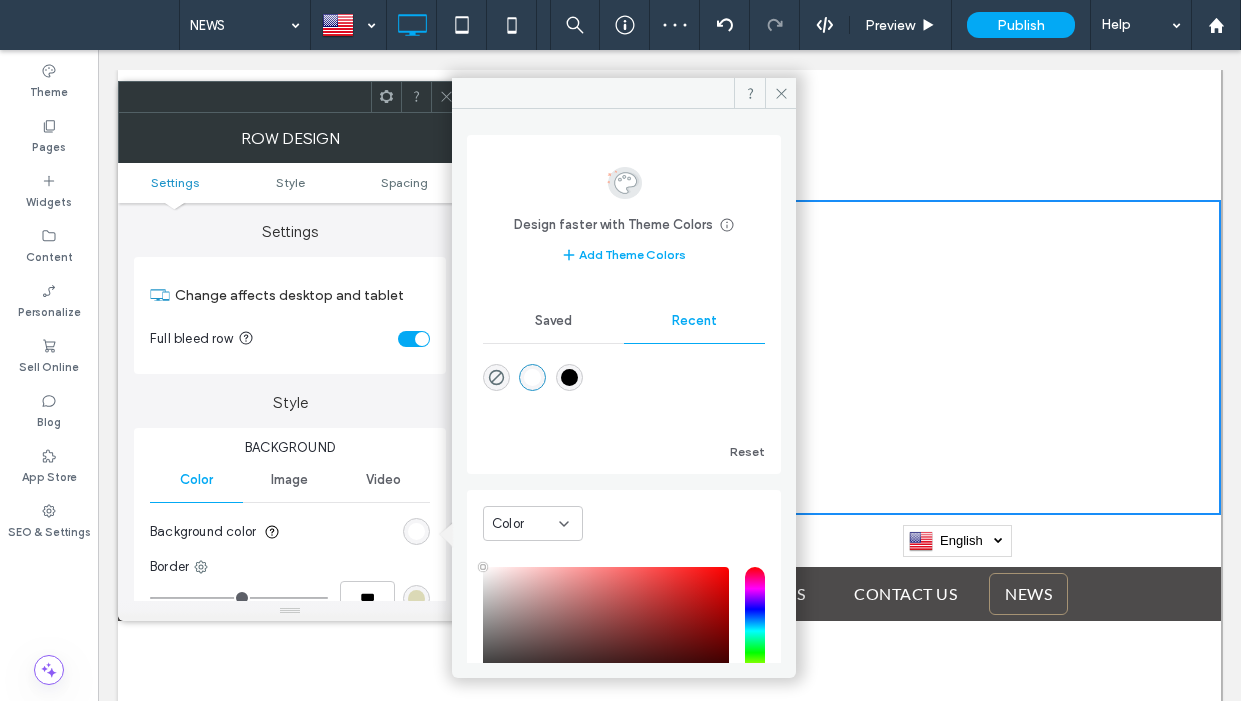 click at bounding box center (569, 377) 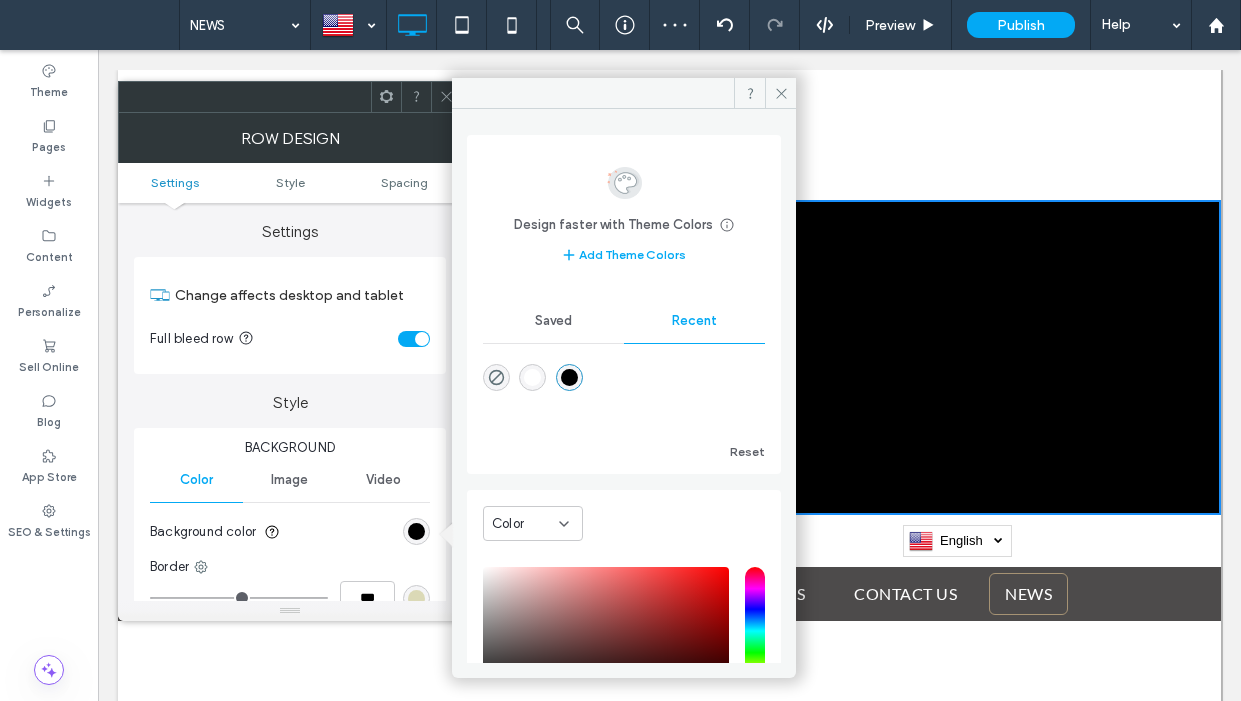 click on "Saved" at bounding box center (553, 321) 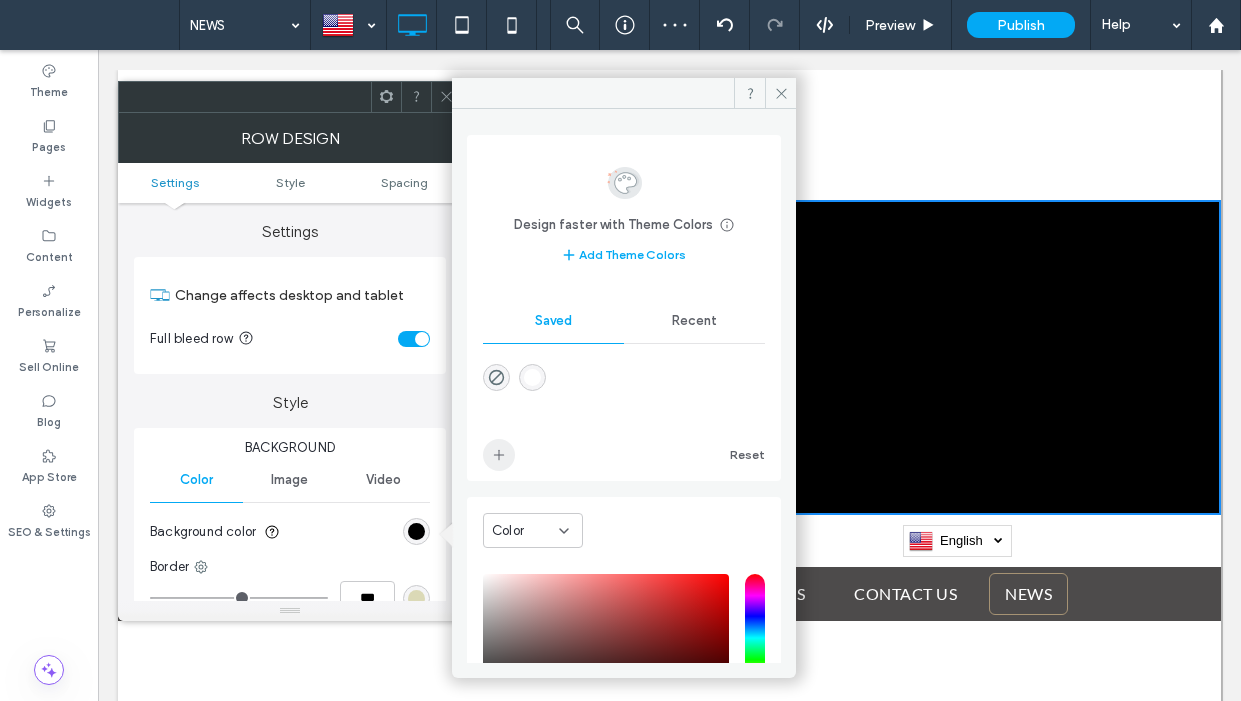 click at bounding box center [499, 455] 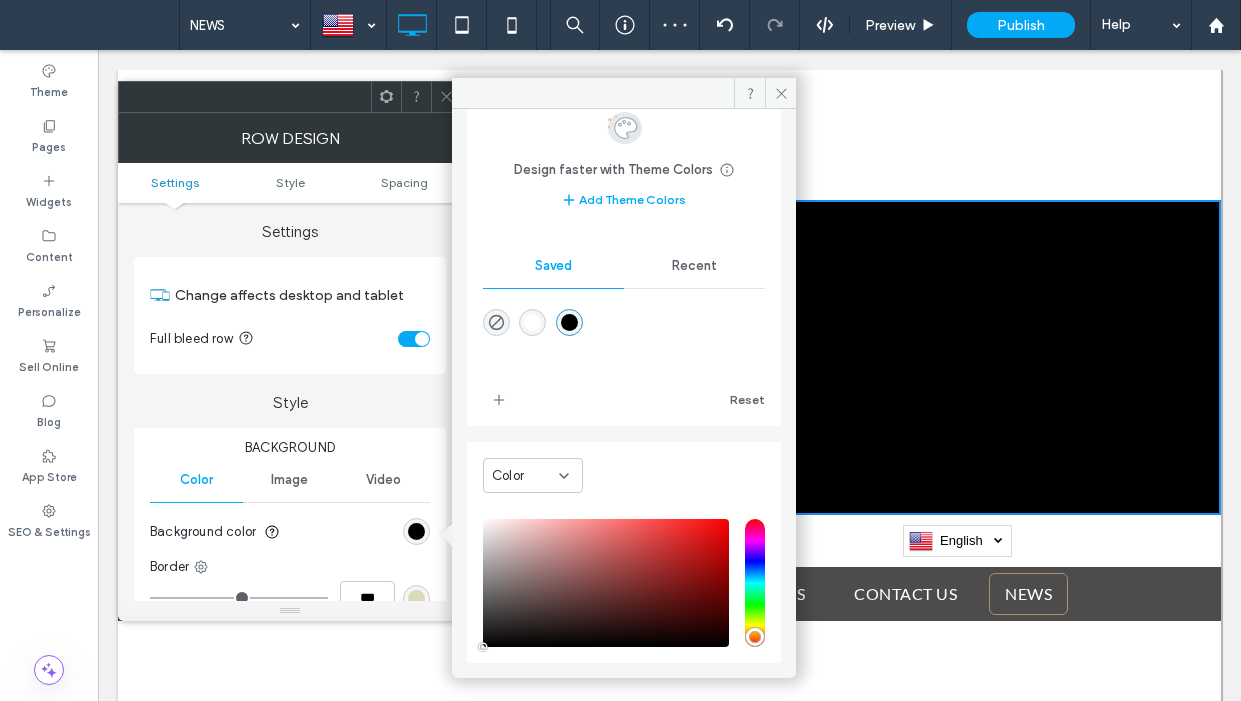 scroll, scrollTop: 166, scrollLeft: 0, axis: vertical 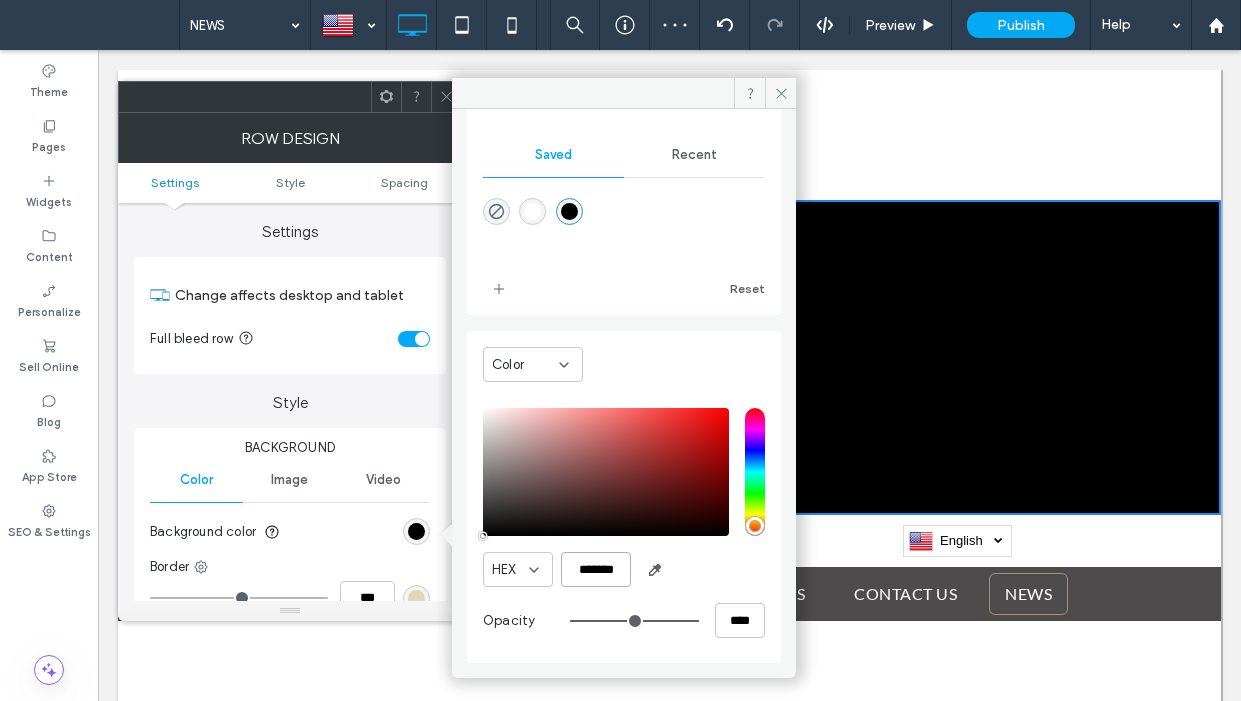 click on "*******" at bounding box center [596, 569] 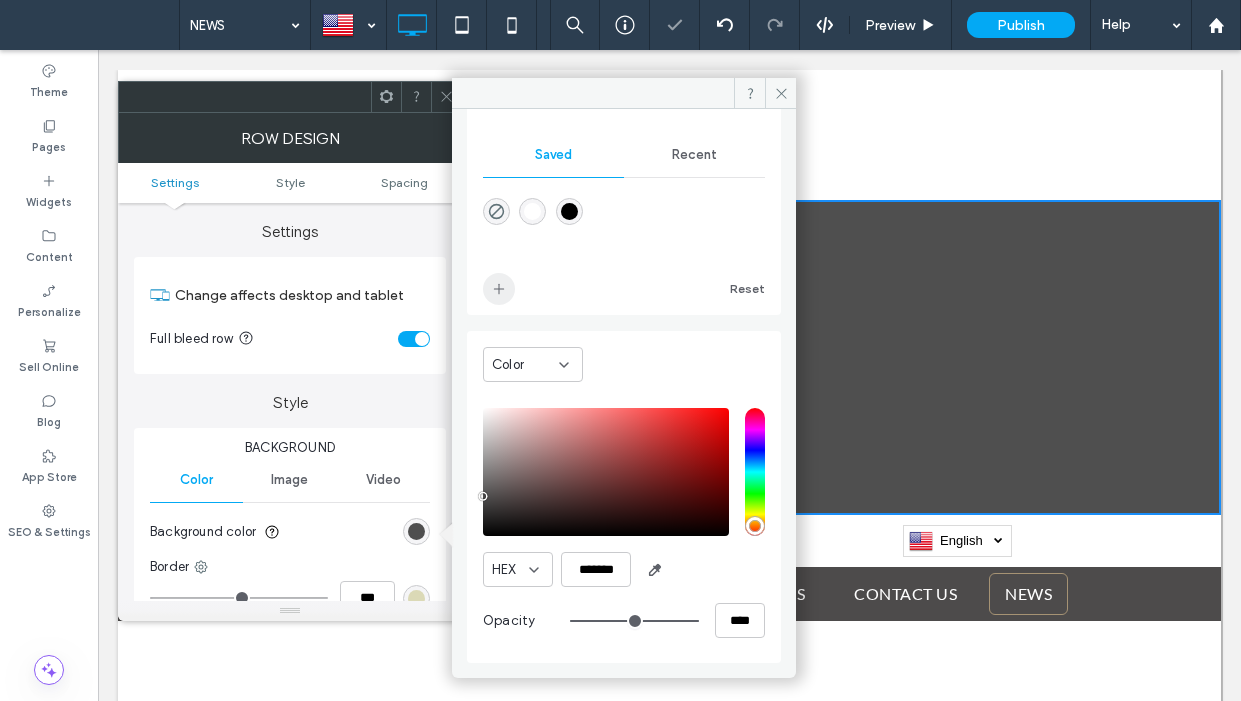 click at bounding box center [499, 289] 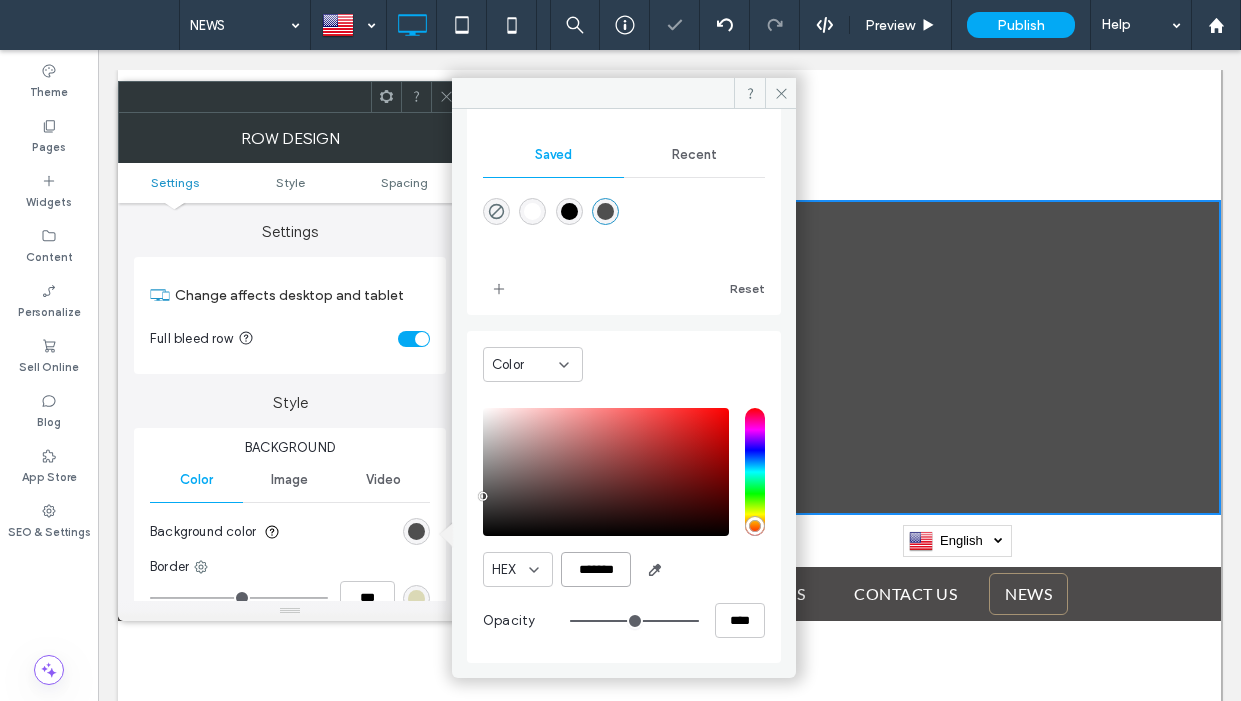 click on "*******" at bounding box center (596, 569) 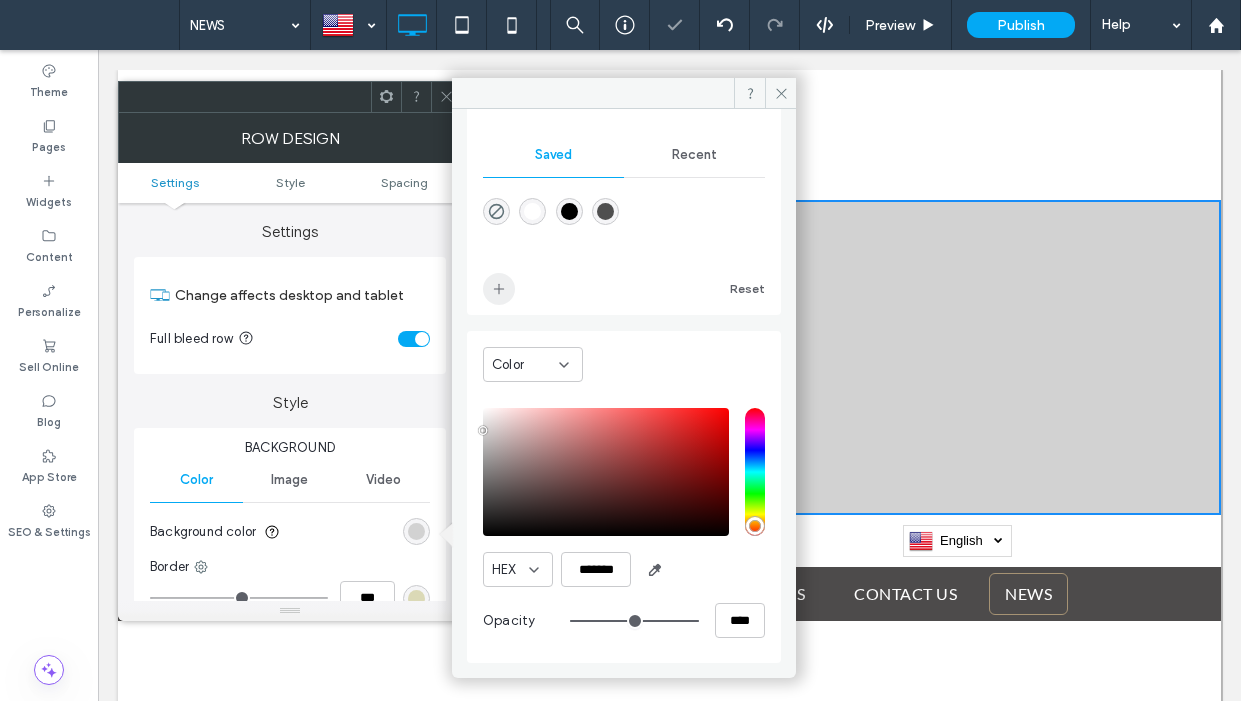 click at bounding box center (499, 289) 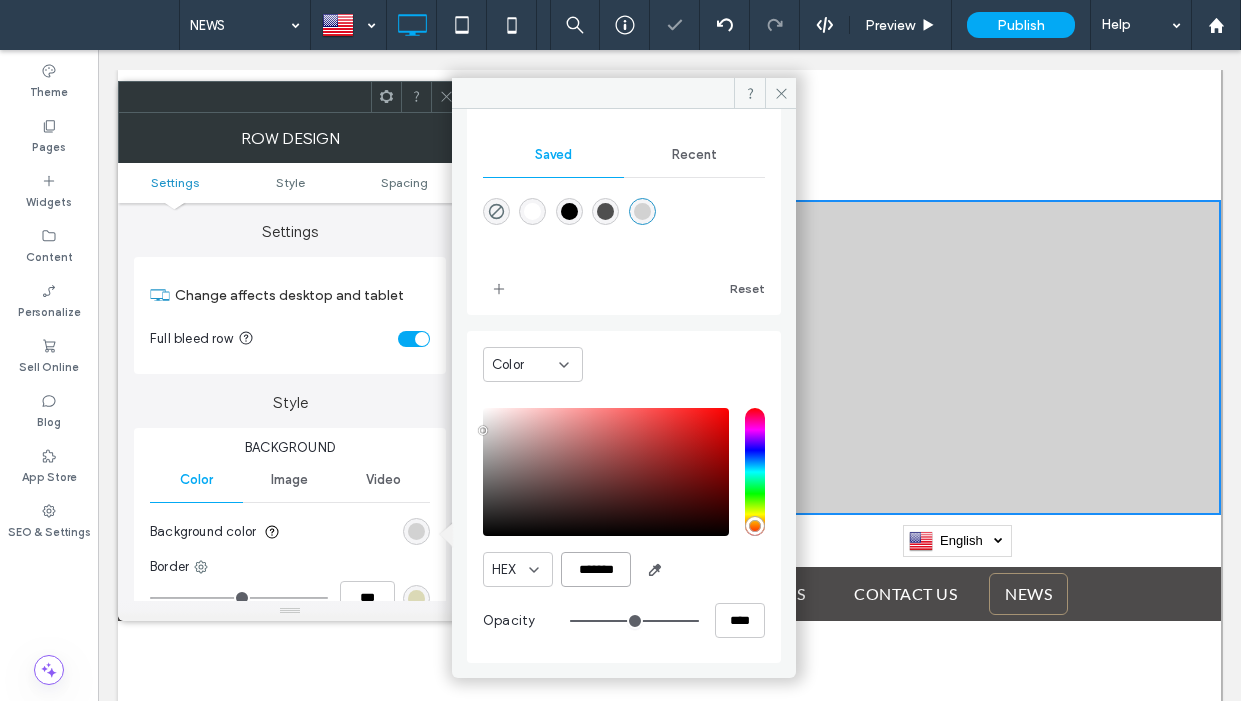 click on "*******" at bounding box center [596, 569] 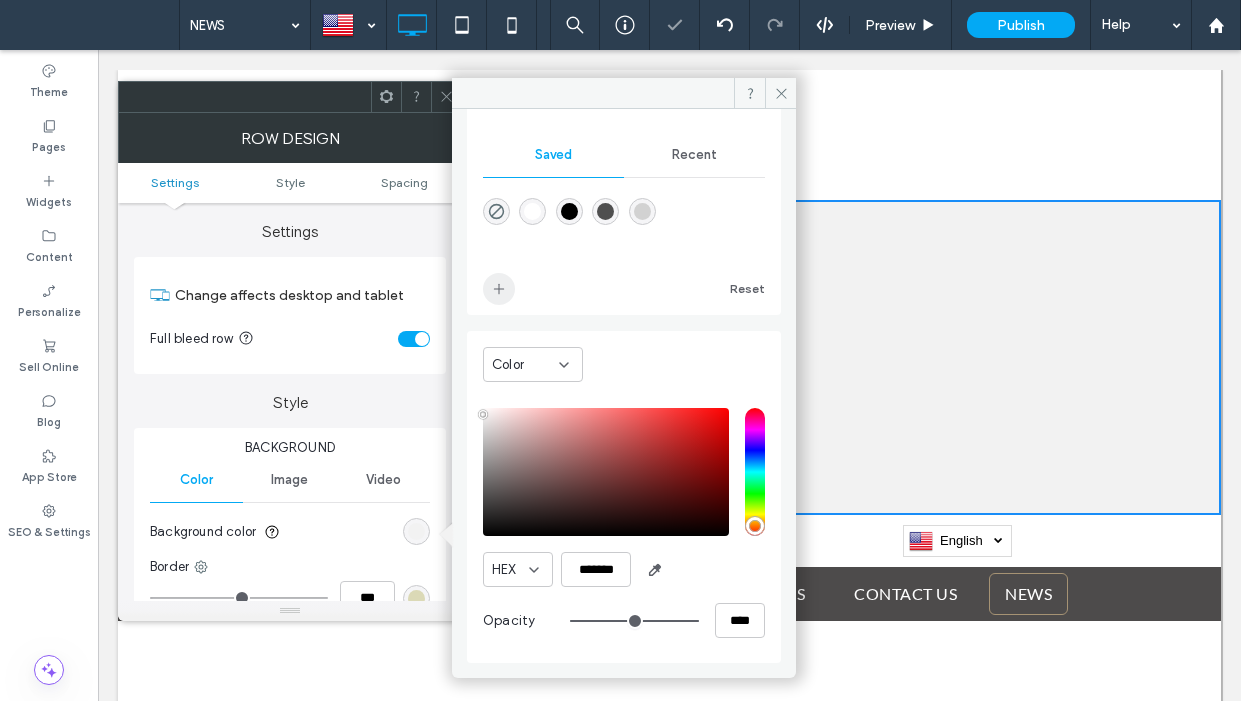 click at bounding box center (499, 289) 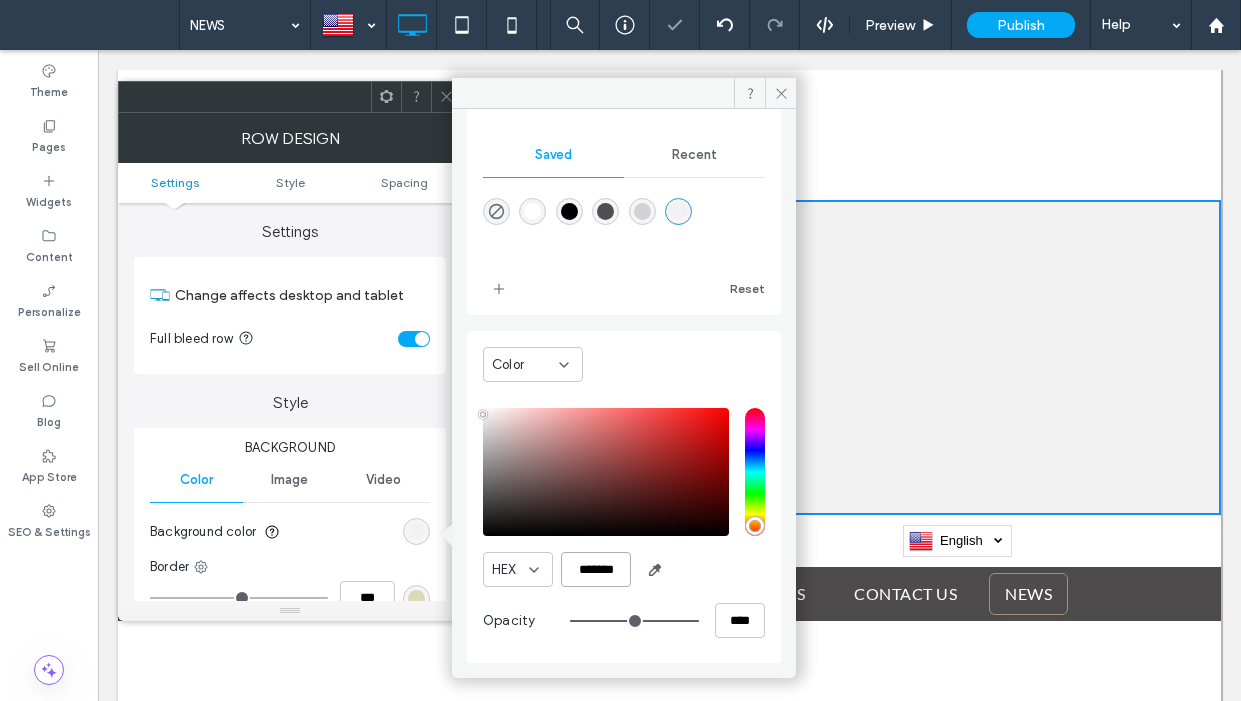 click on "*******" at bounding box center (596, 569) 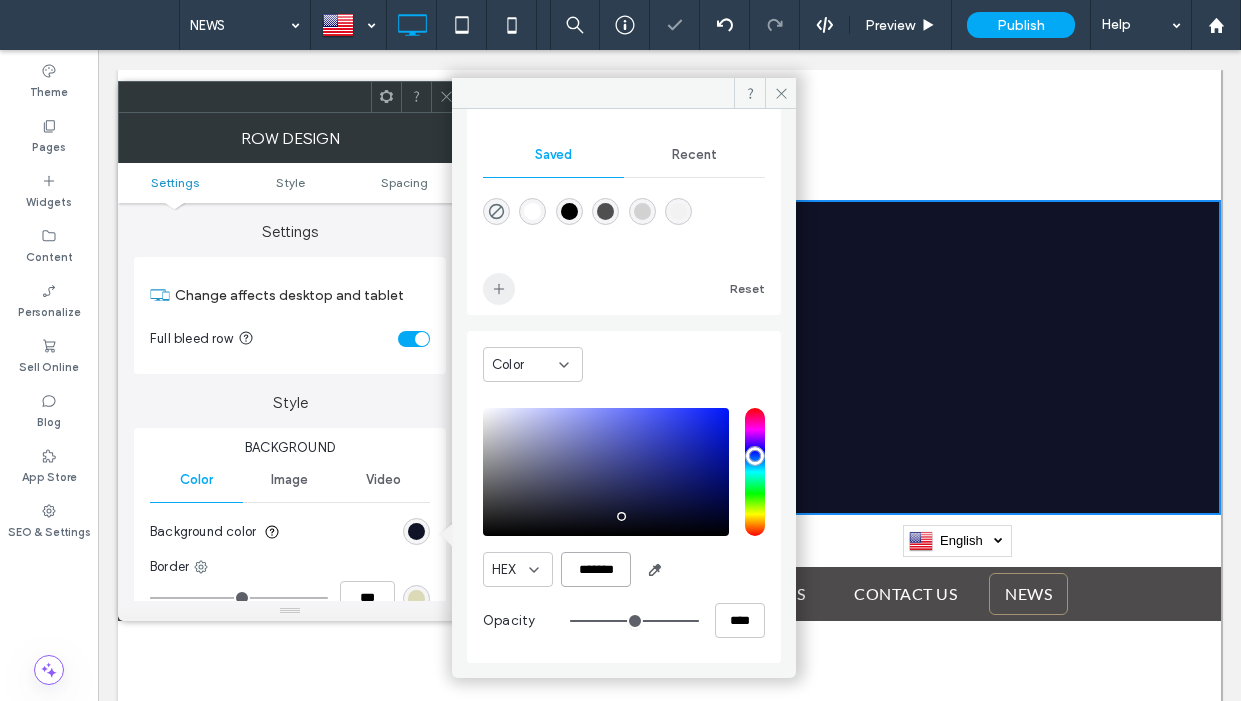 type on "*******" 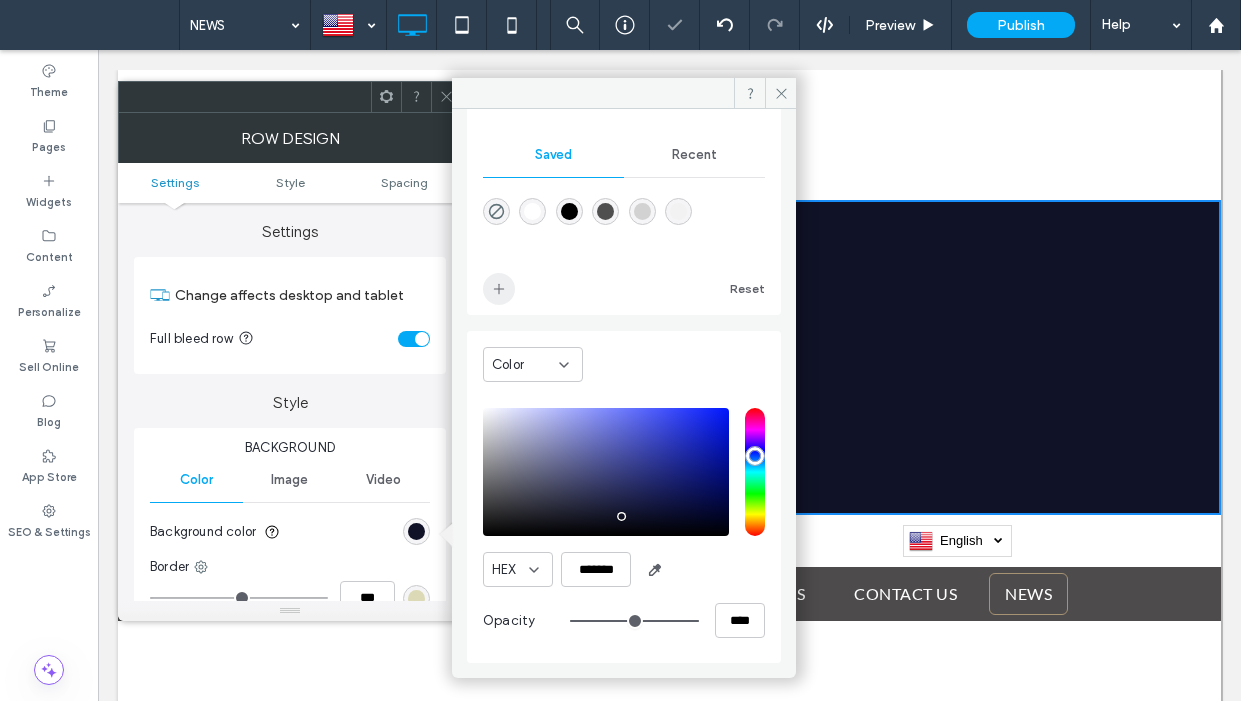 click at bounding box center [499, 289] 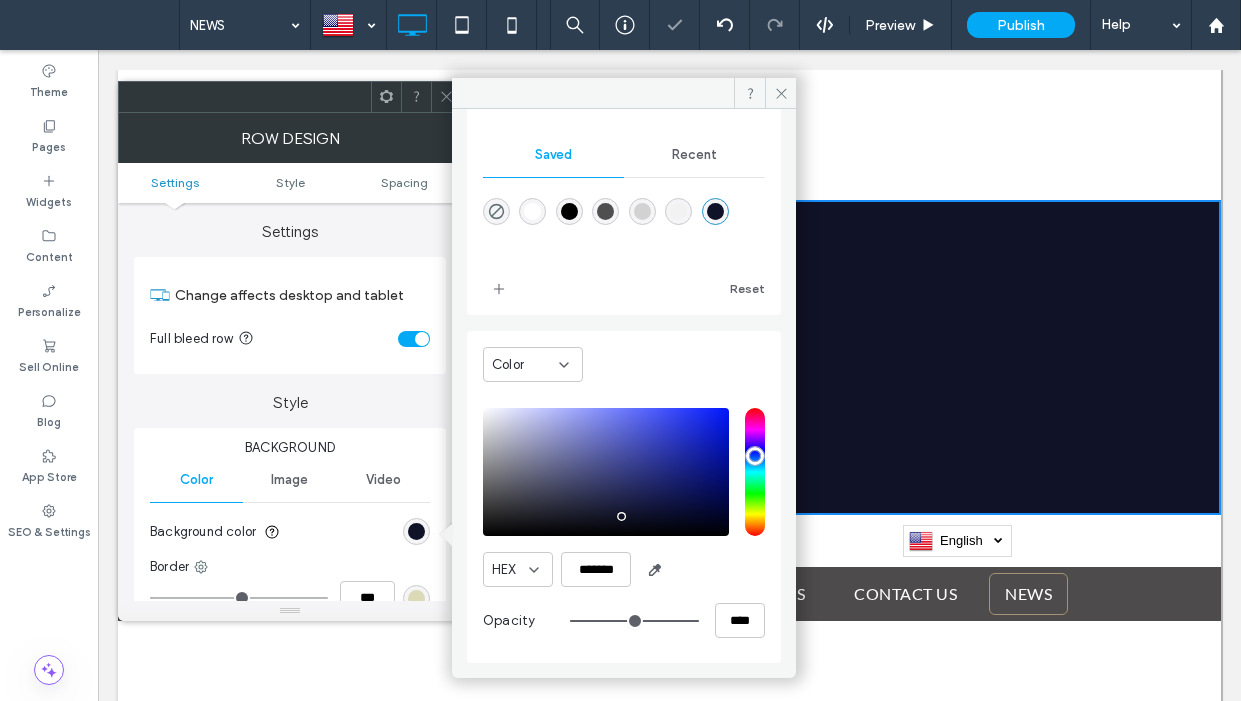 click 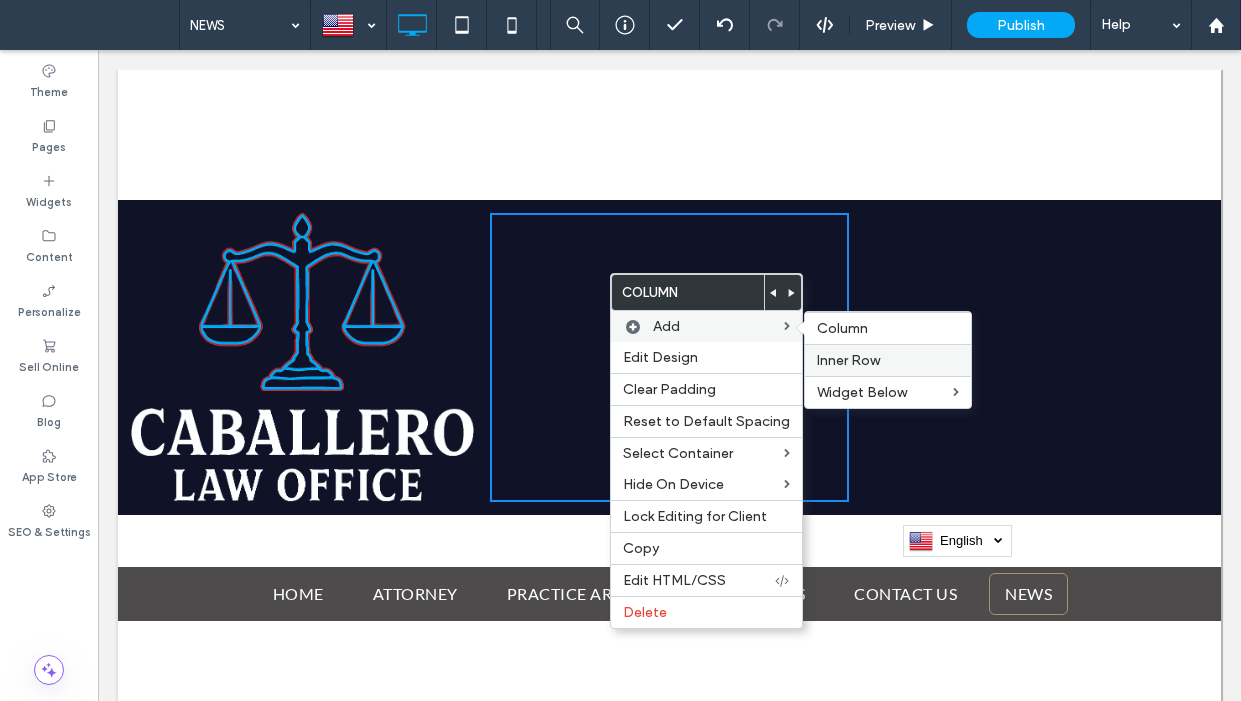 click on "Inner Row" at bounding box center (848, 360) 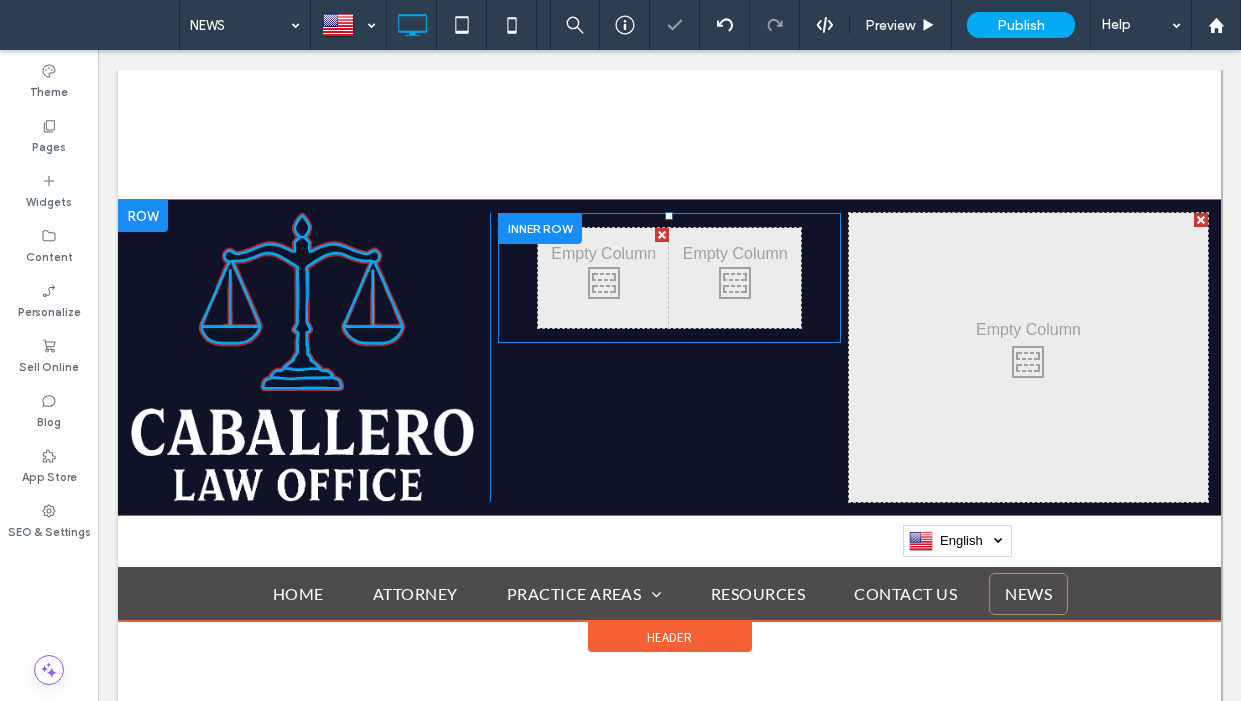 click at bounding box center (540, 228) 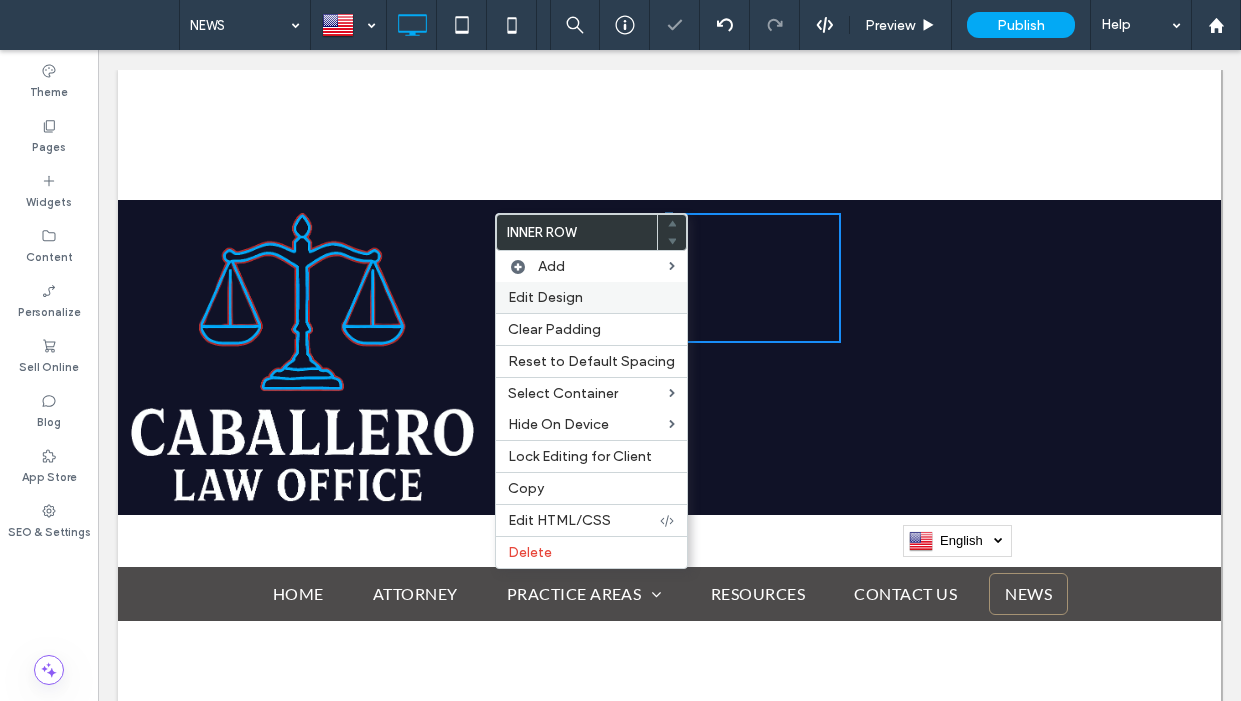 click on "Edit Design" at bounding box center [545, 297] 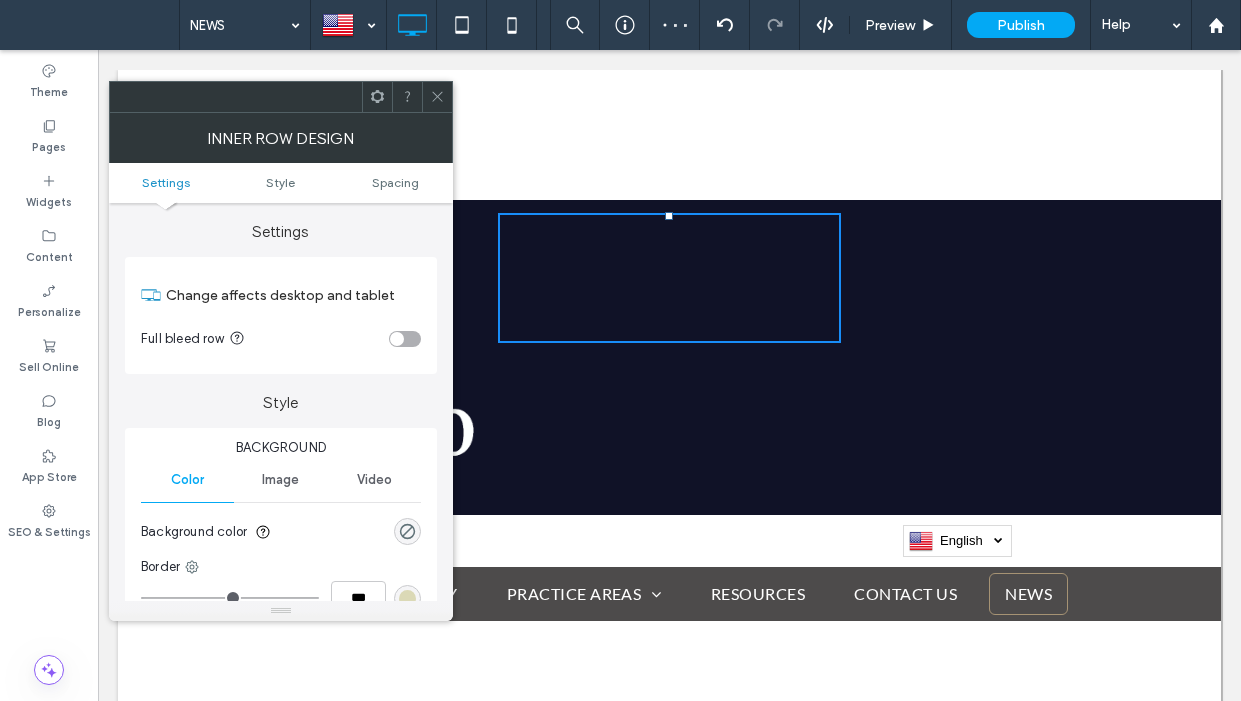 click at bounding box center (405, 339) 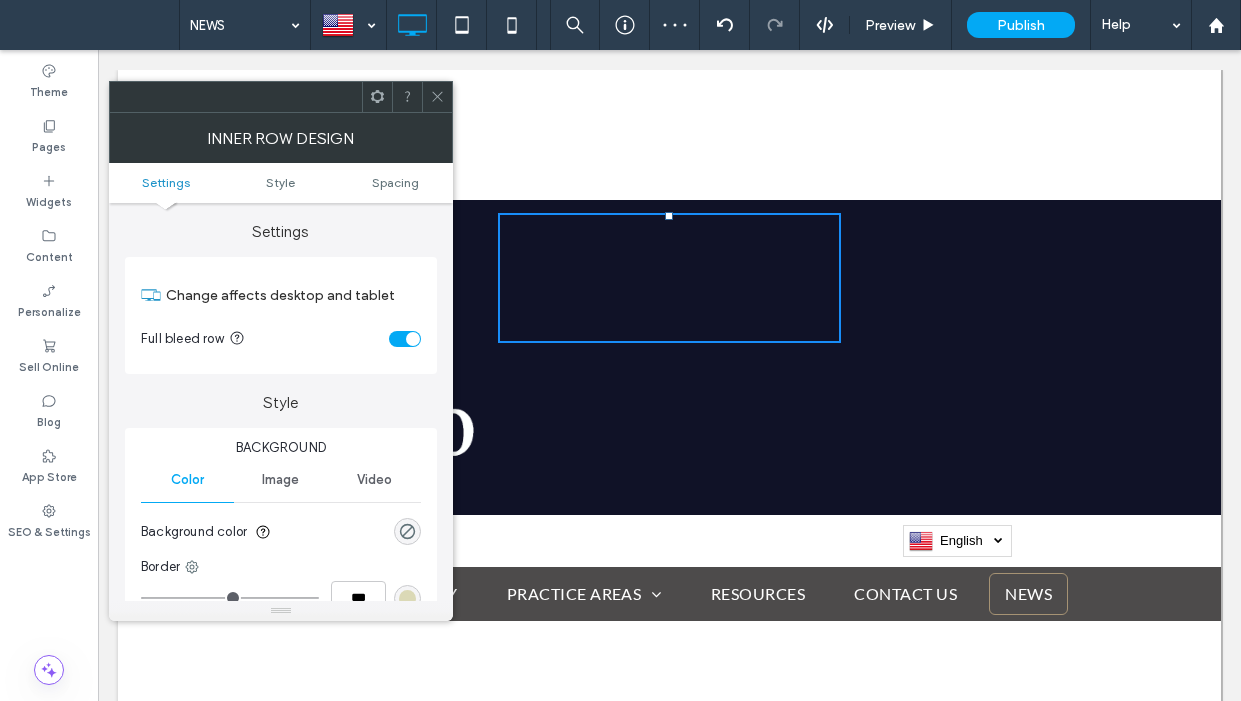 click 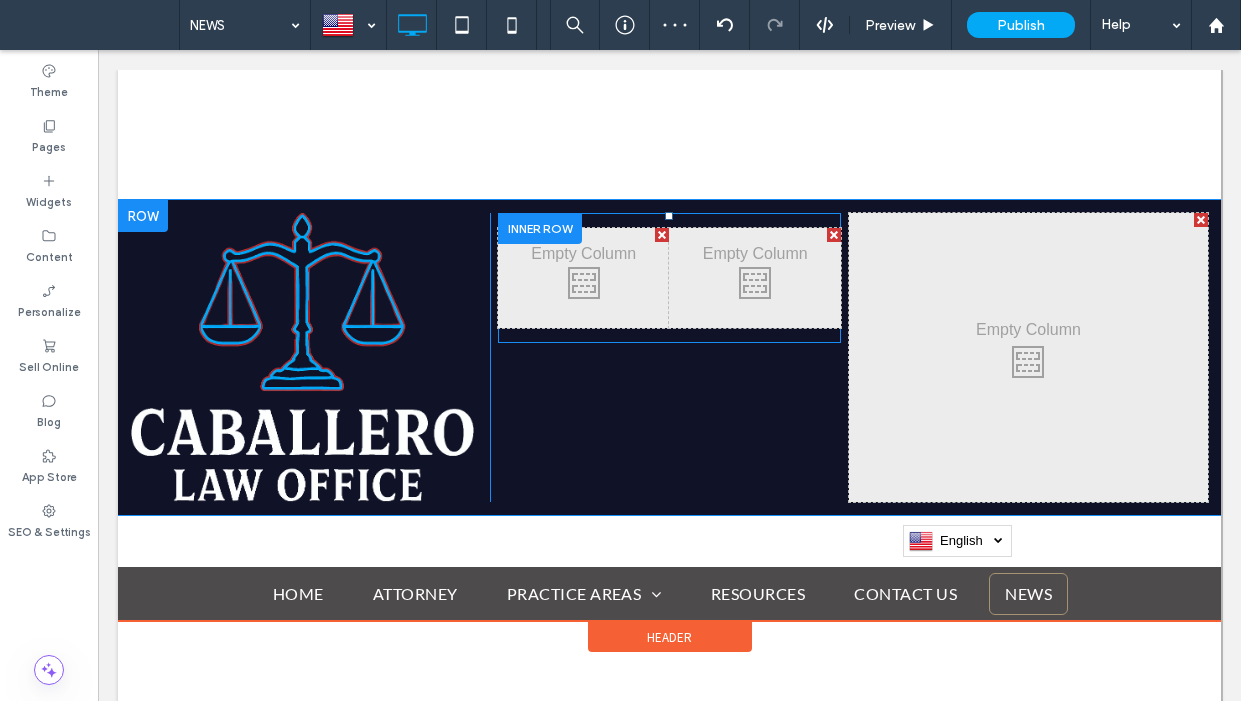 click at bounding box center [540, 228] 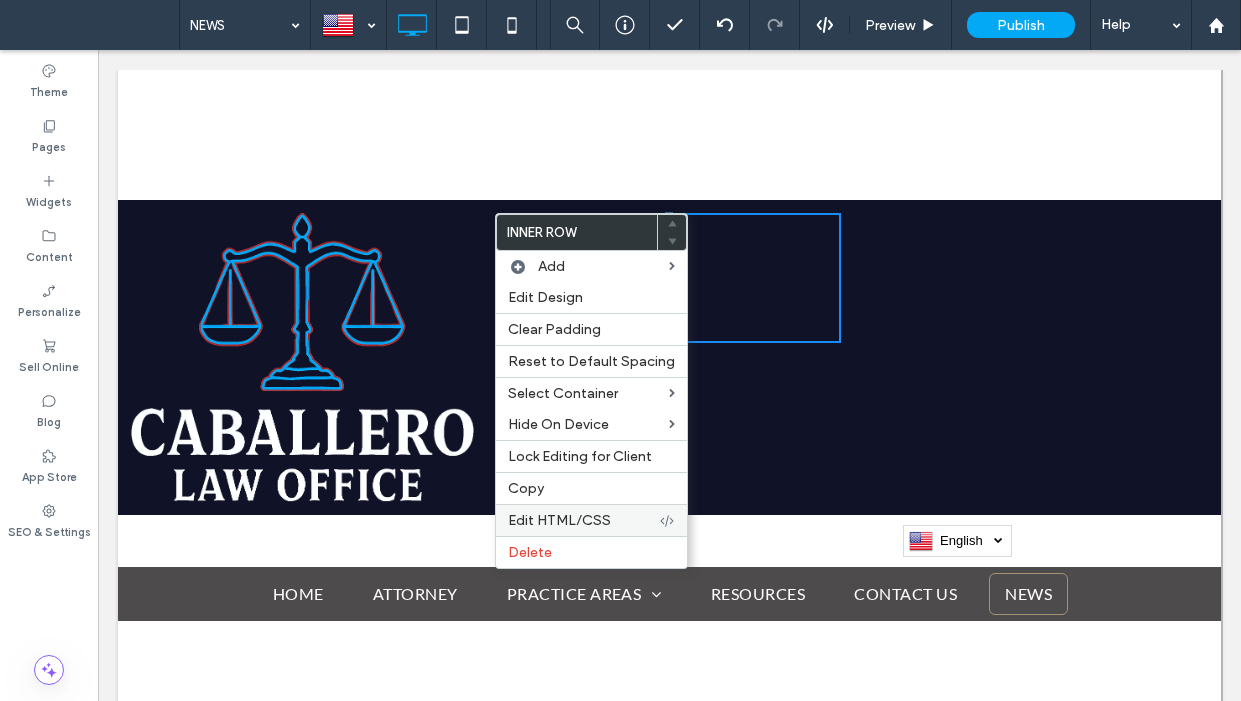 drag, startPoint x: 562, startPoint y: 547, endPoint x: 581, endPoint y: 532, distance: 24.207438 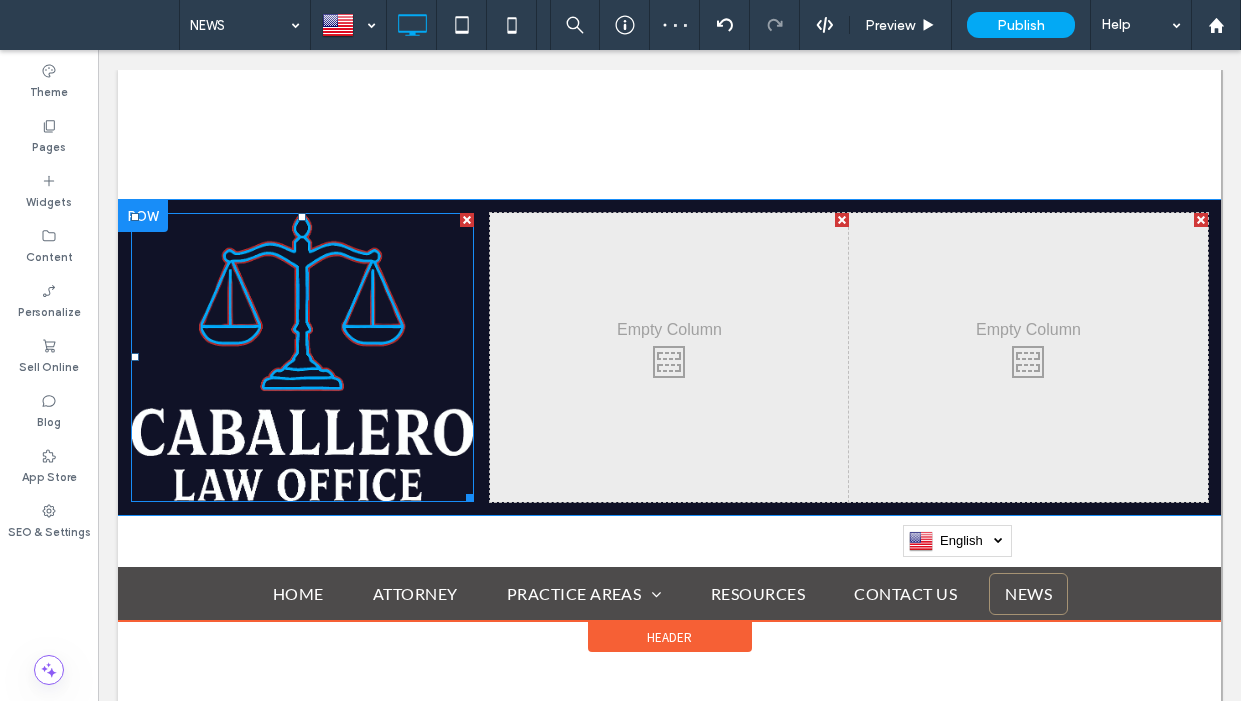 drag, startPoint x: 355, startPoint y: 352, endPoint x: 433, endPoint y: 328, distance: 81.608826 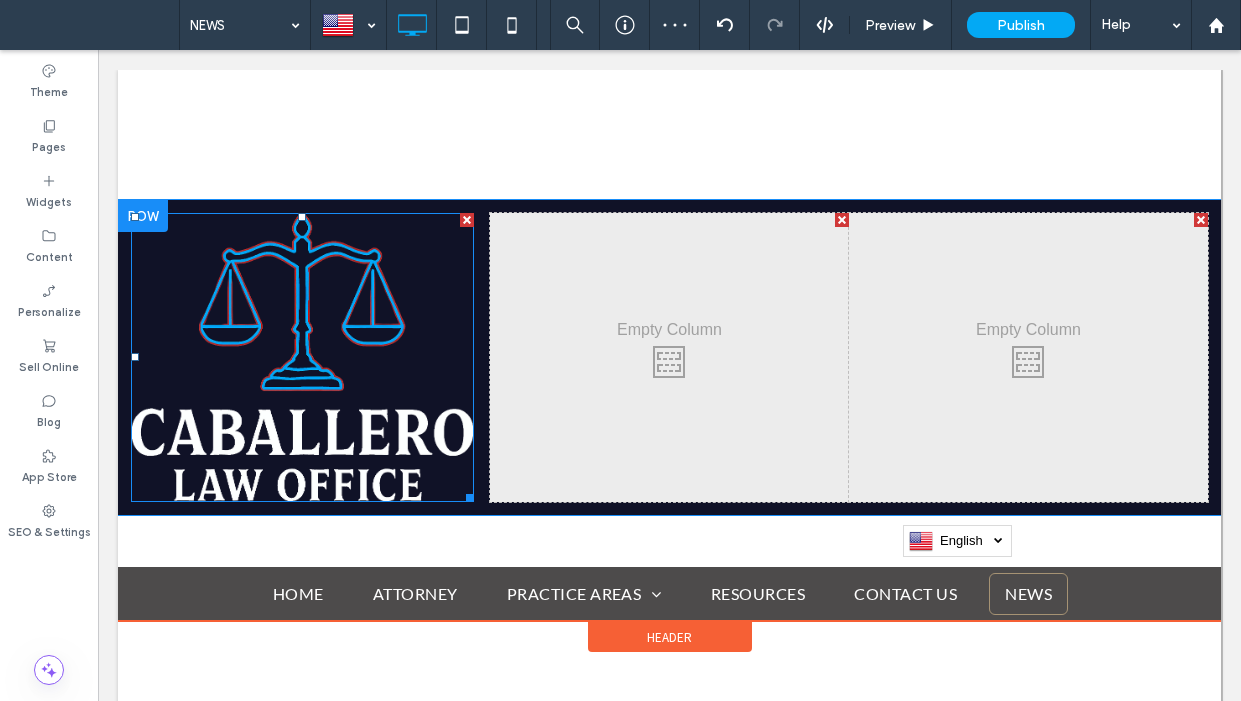 click at bounding box center [302, 357] 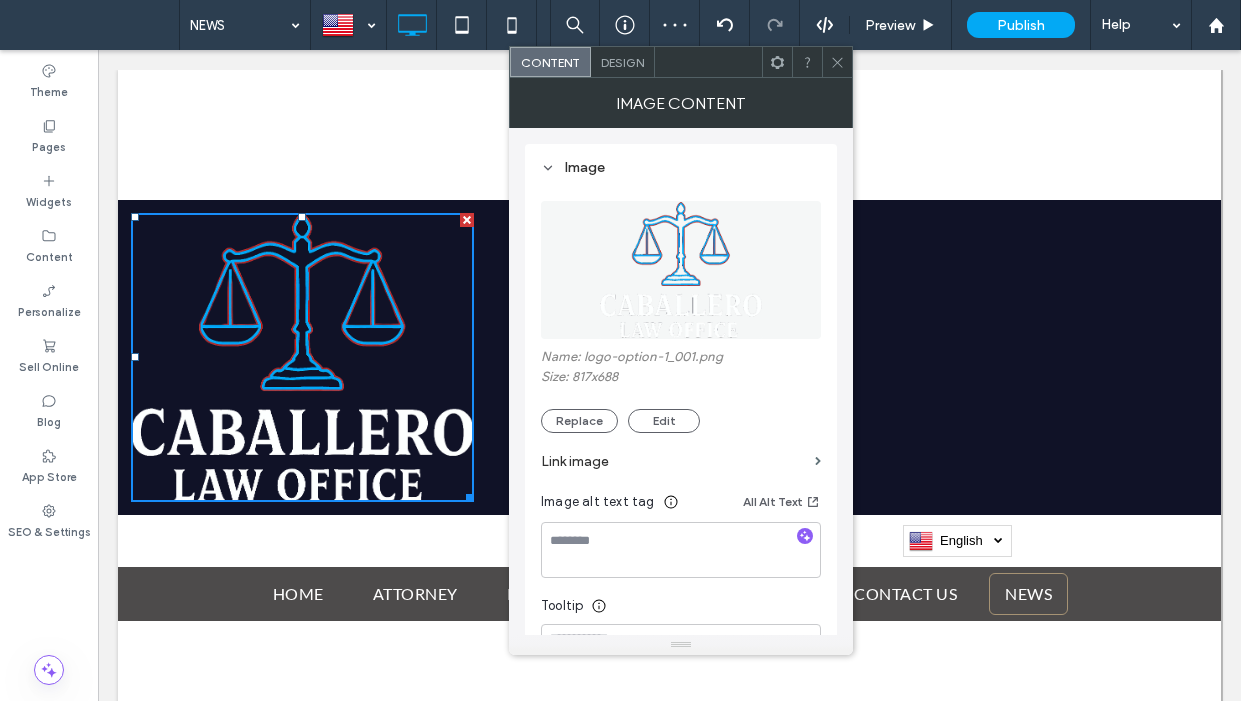 click on "Design" at bounding box center (622, 62) 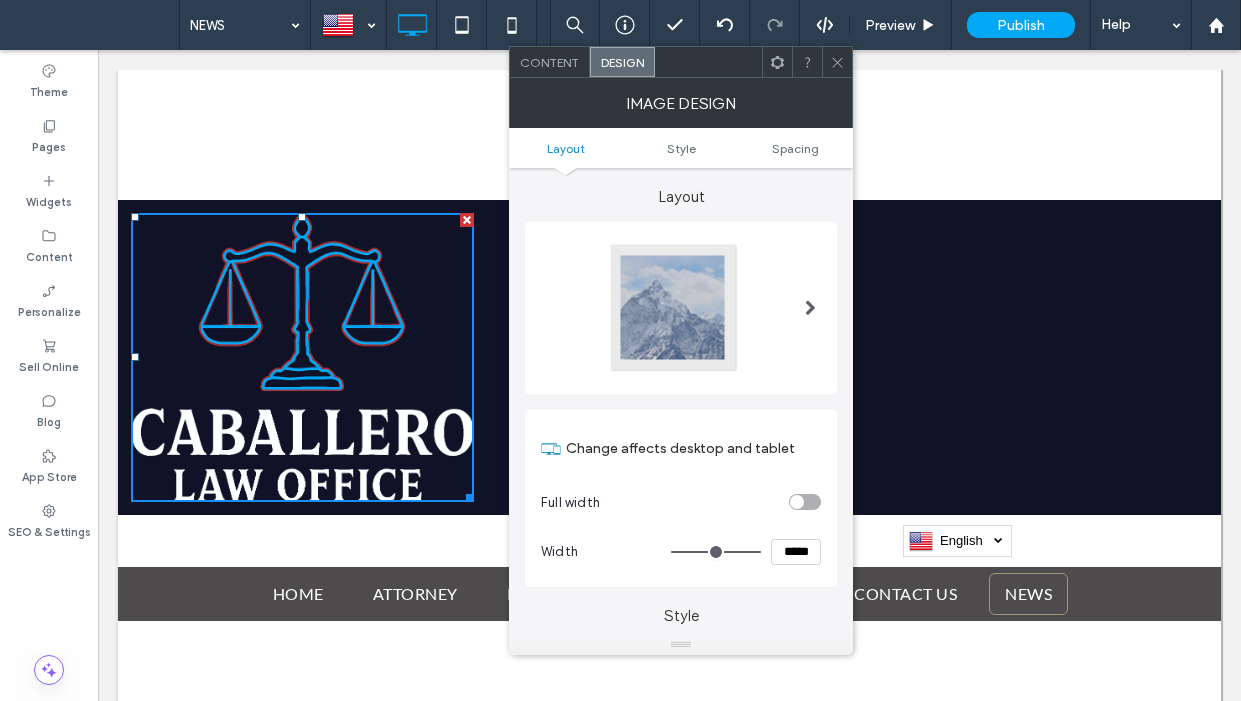 click on "*****" at bounding box center [796, 552] 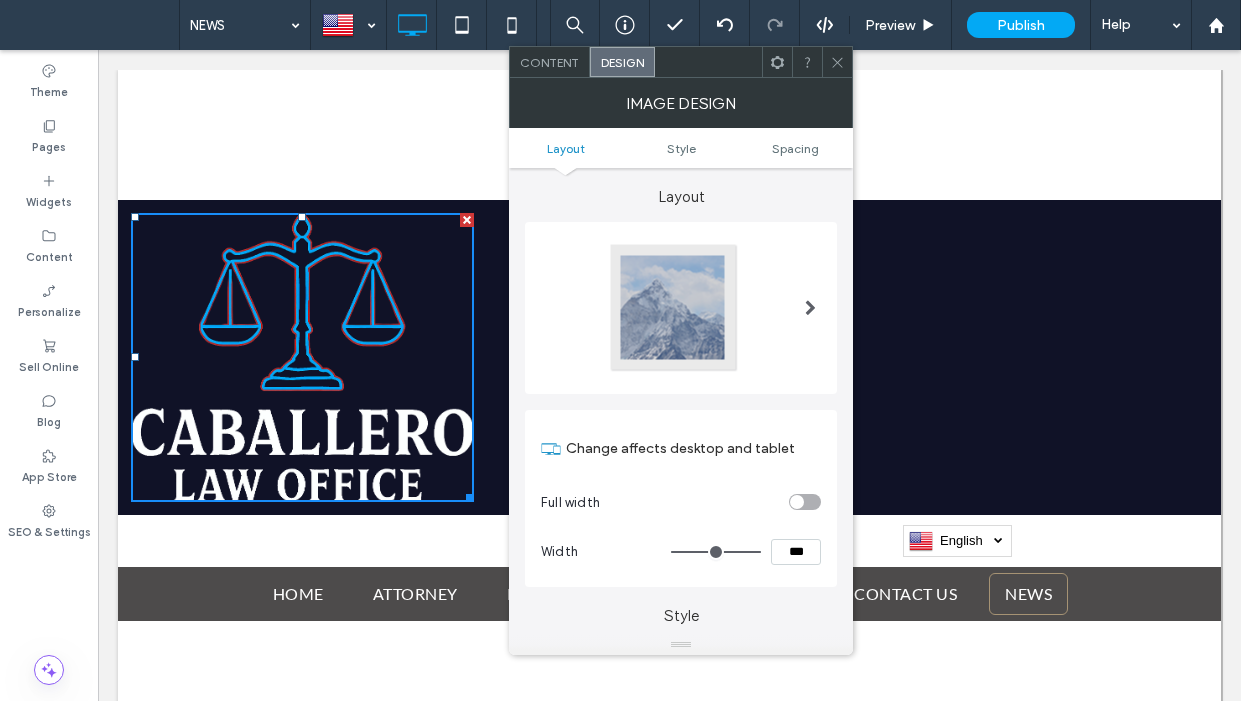 type on "***" 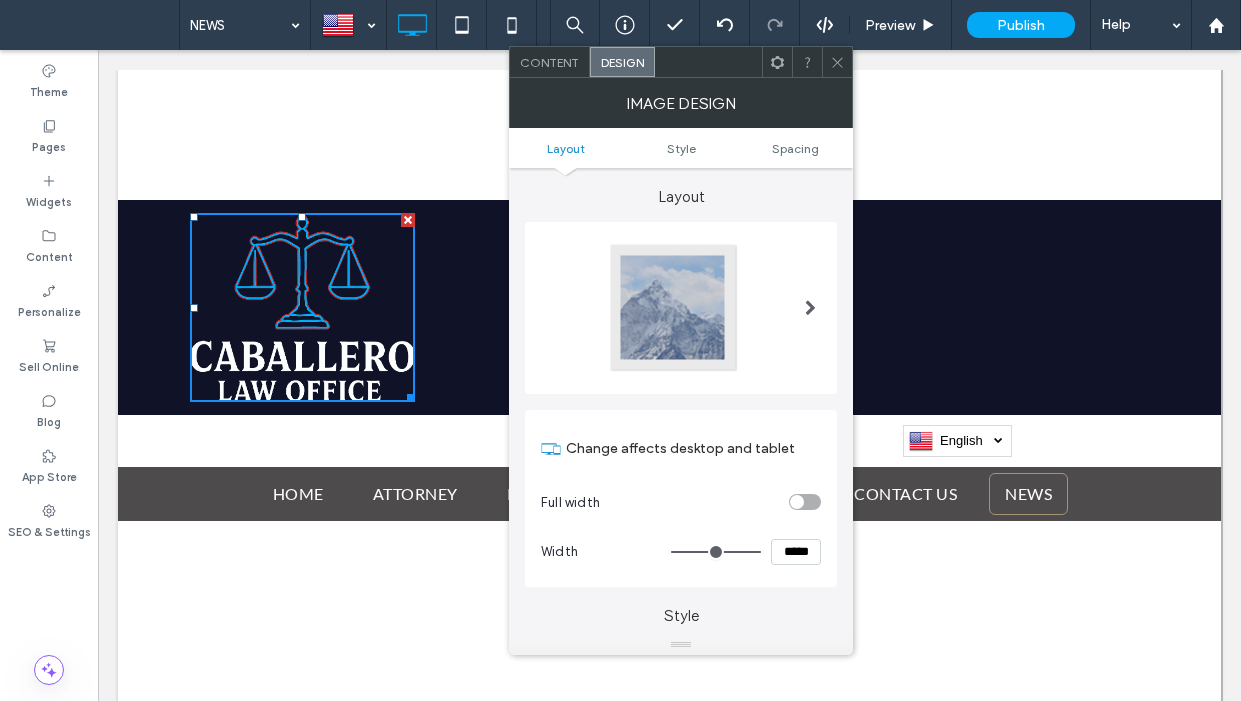 click on "Full width" at bounding box center (681, 502) 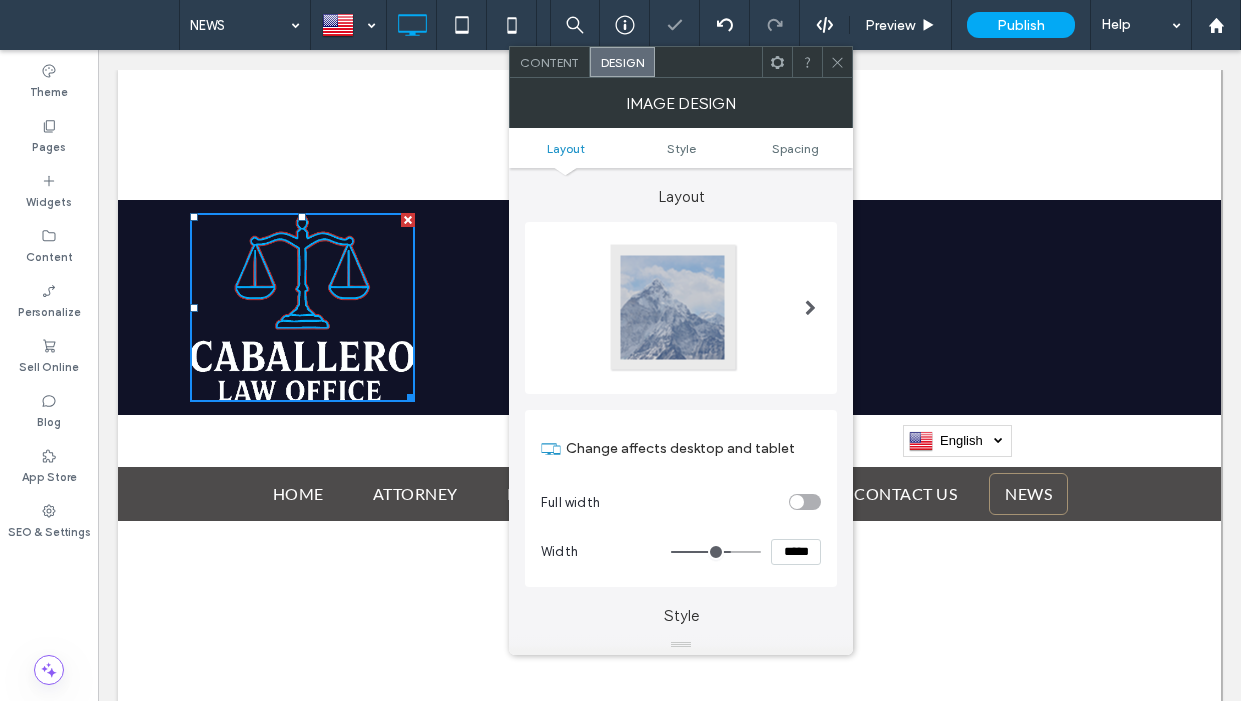 click on "Content" at bounding box center [549, 62] 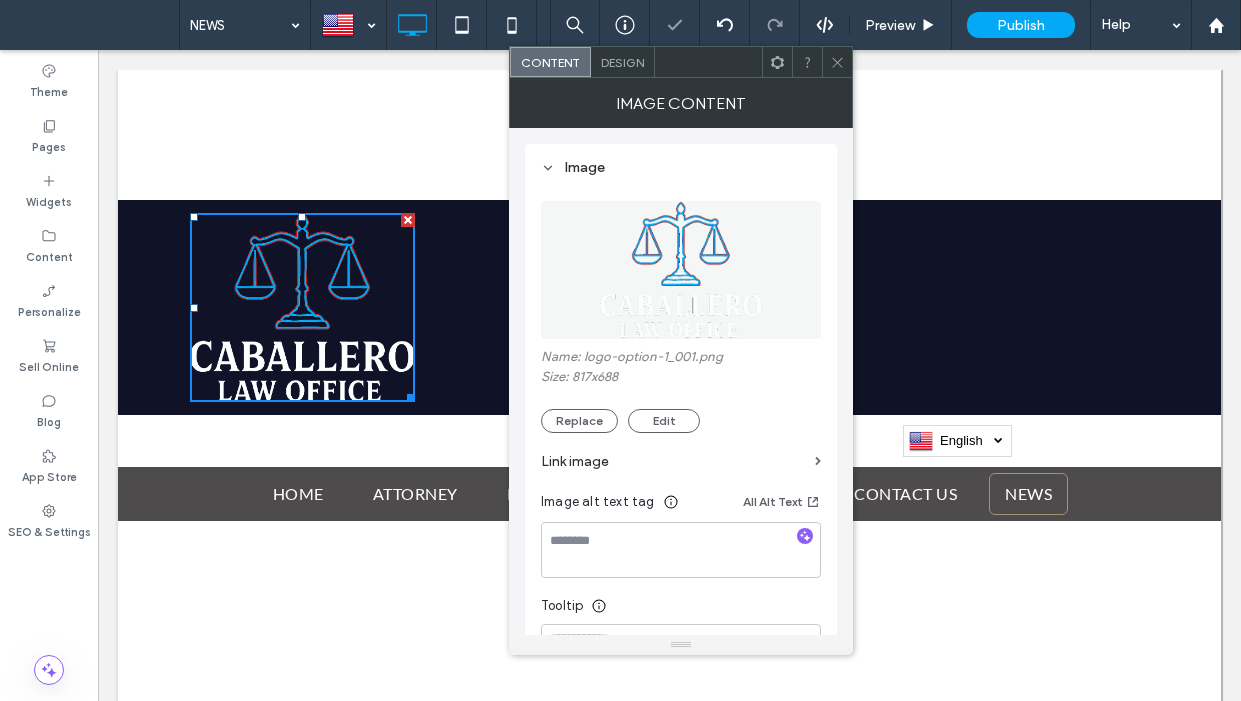 click on "Link image" at bounding box center [674, 461] 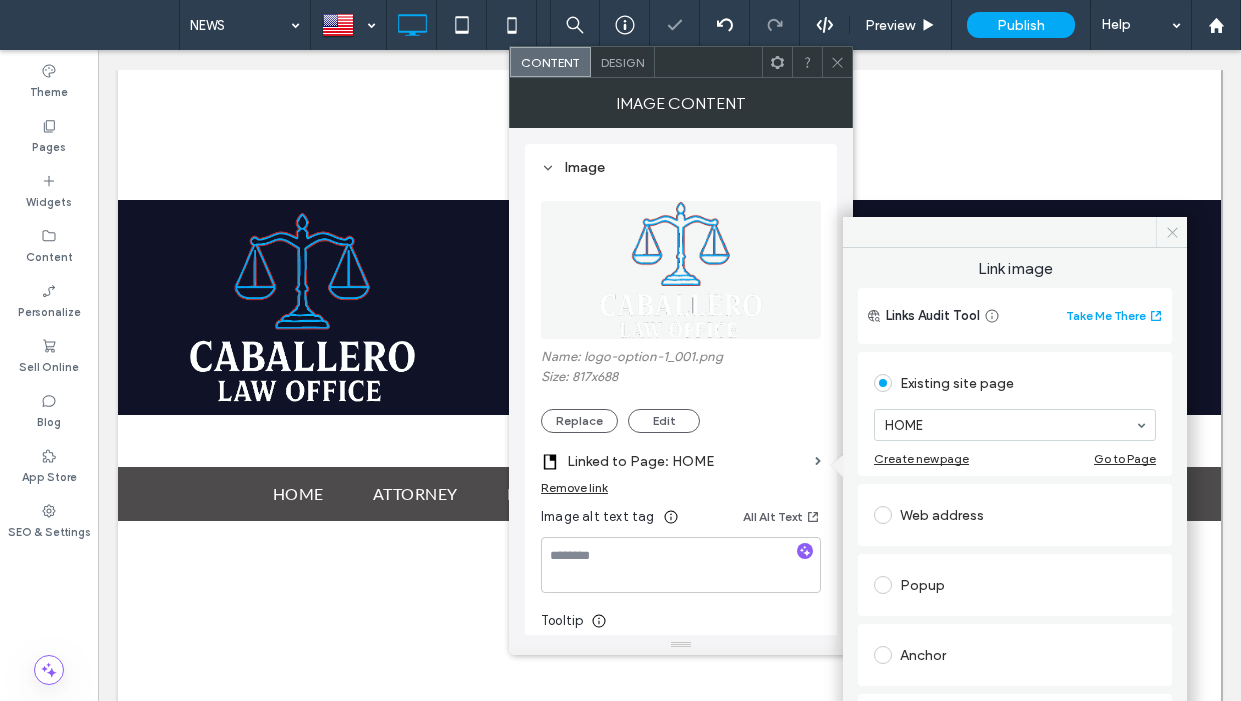 drag, startPoint x: 1062, startPoint y: 192, endPoint x: 1172, endPoint y: 228, distance: 115.74109 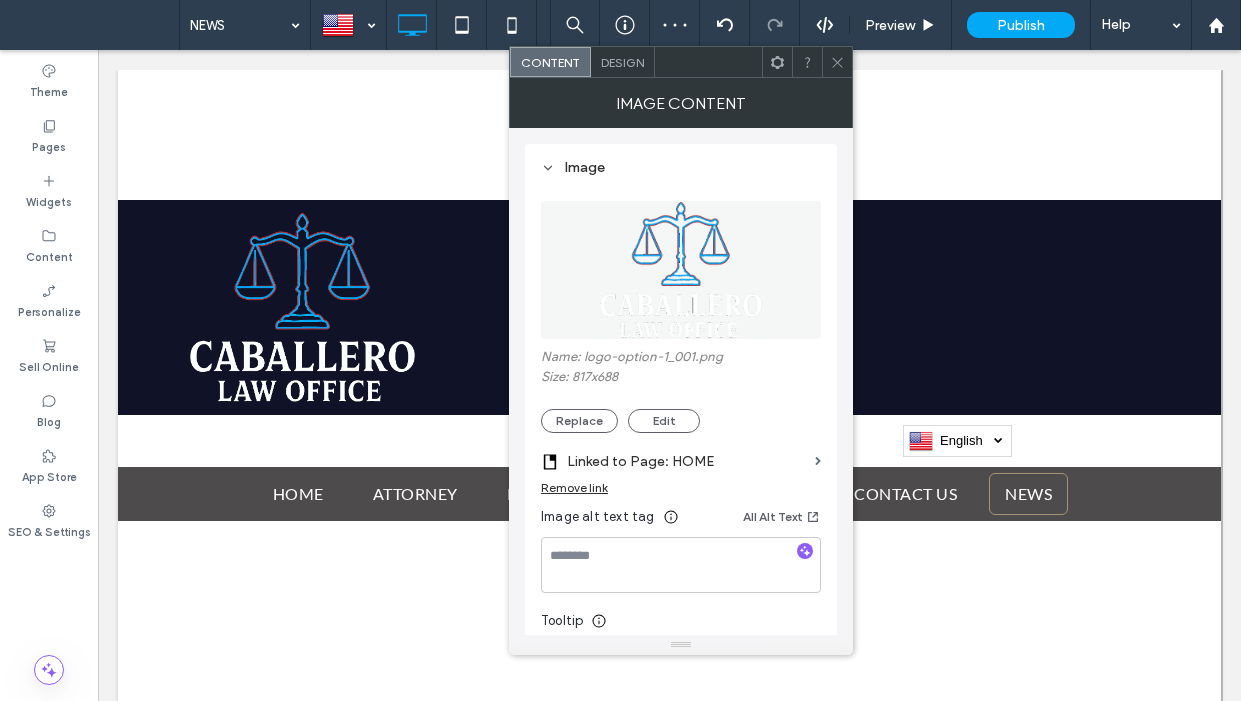 click 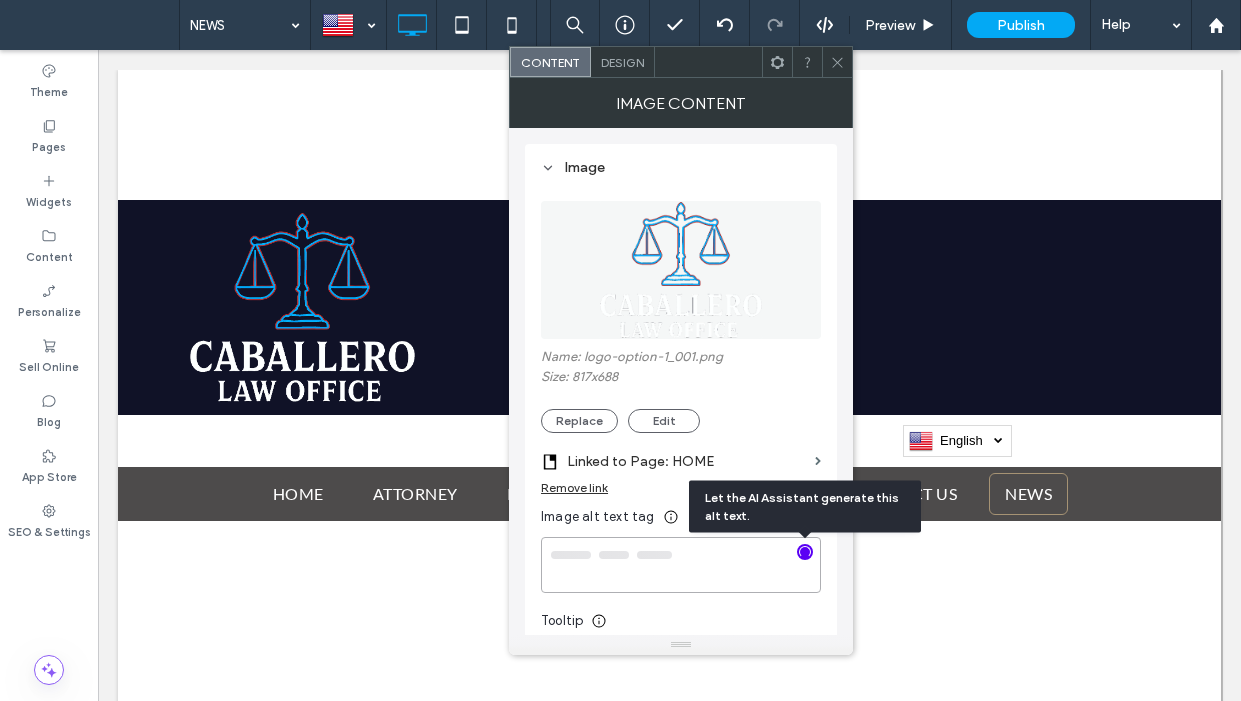 type on "**********" 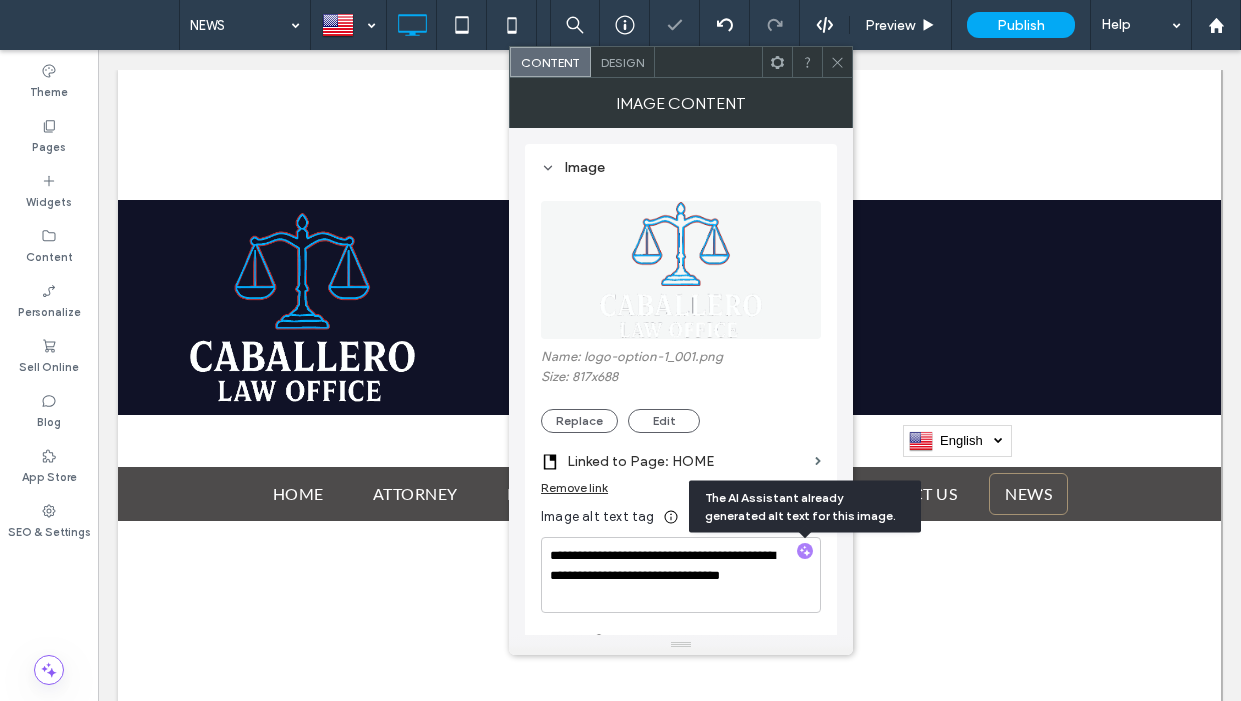click 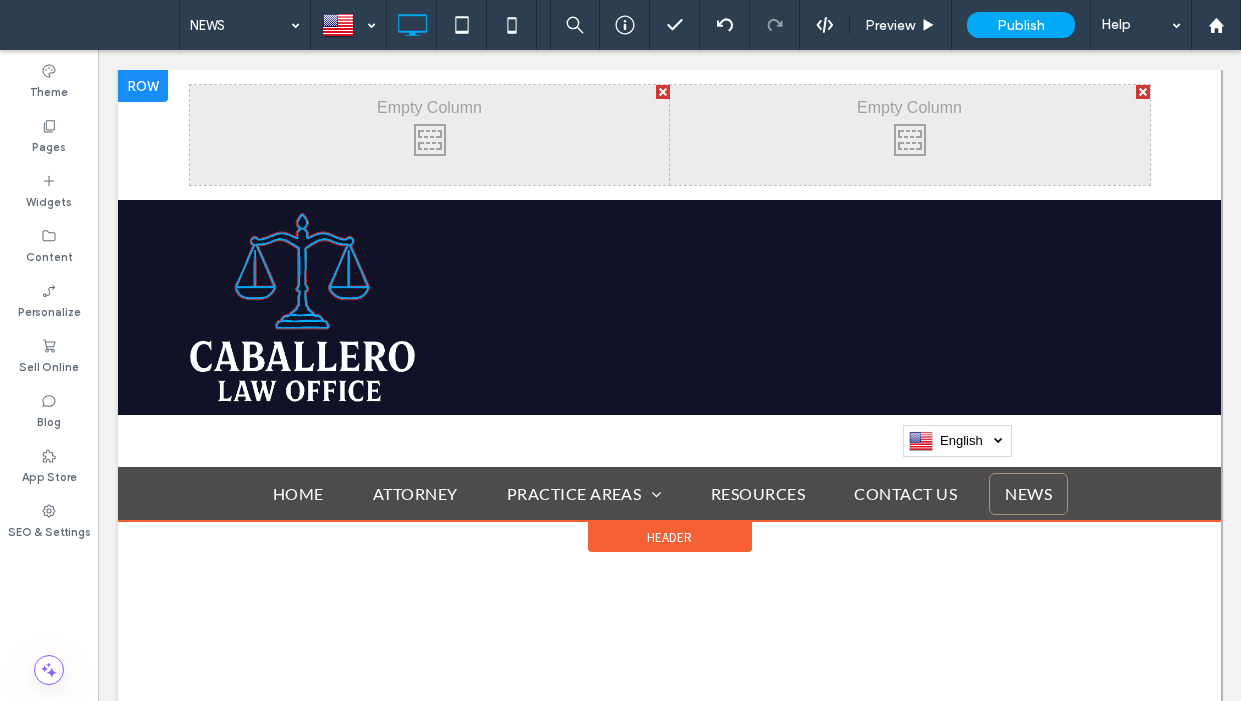click at bounding box center [143, 86] 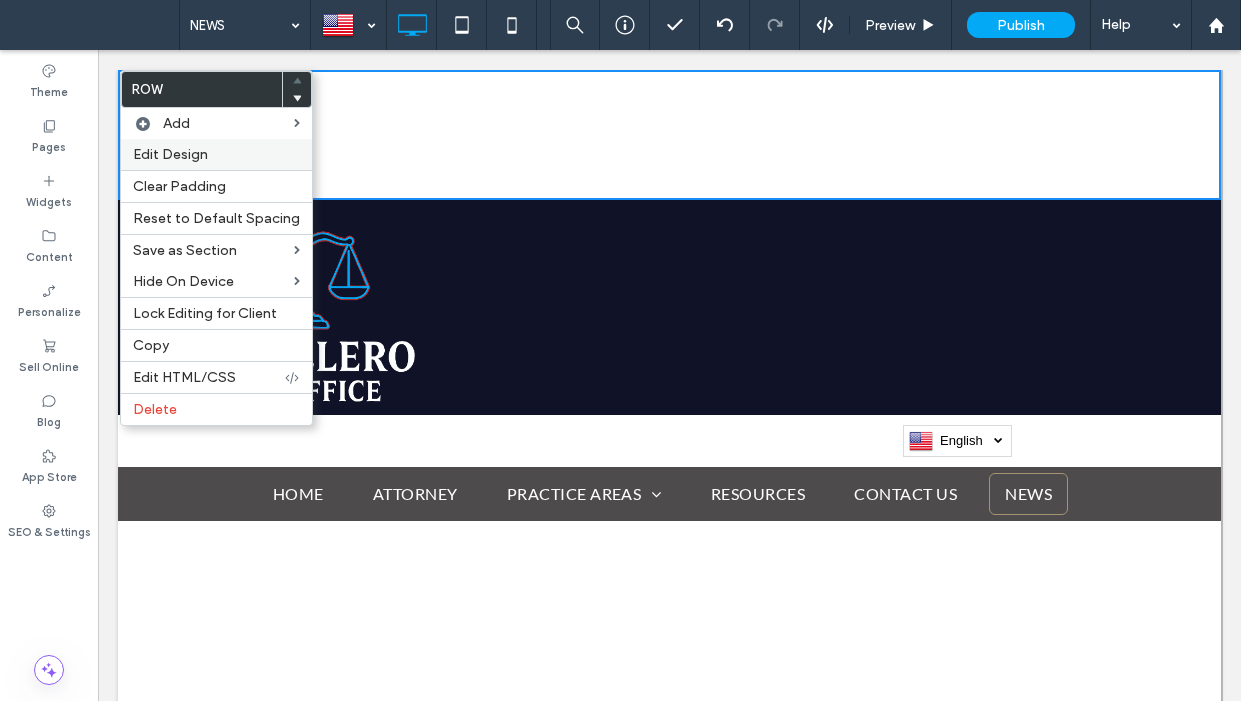 click on "Edit Design" at bounding box center (170, 154) 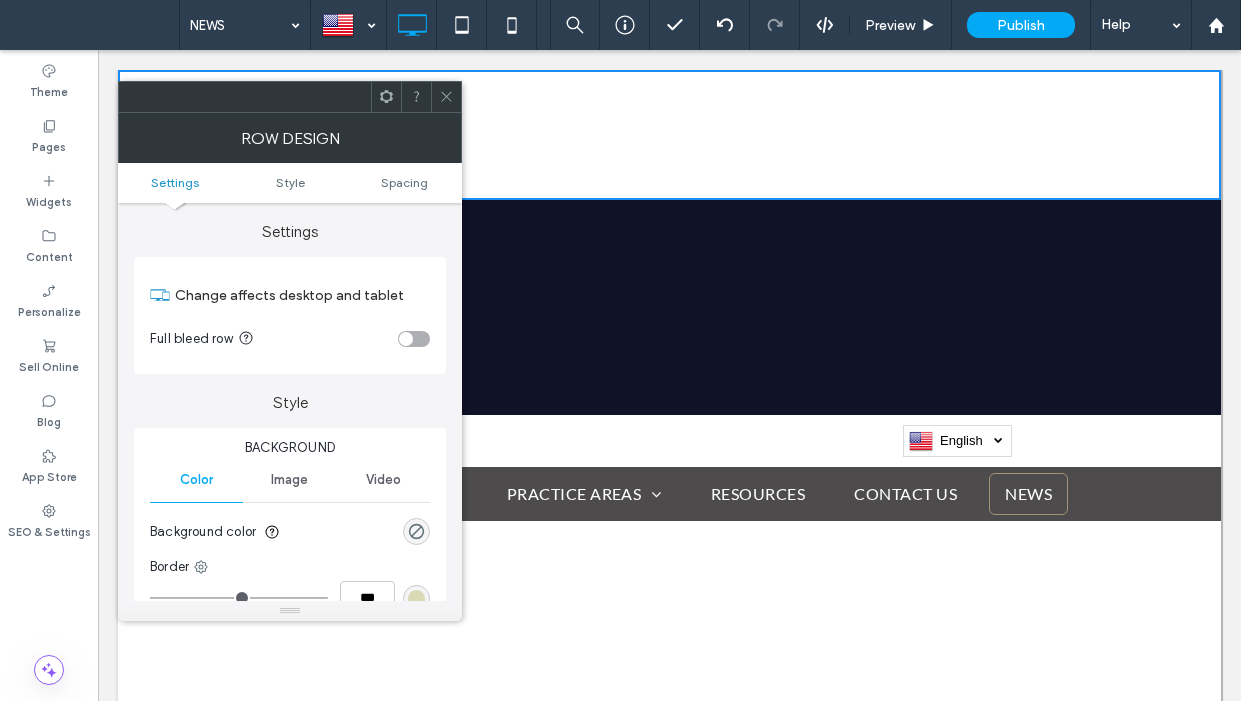 click at bounding box center (414, 339) 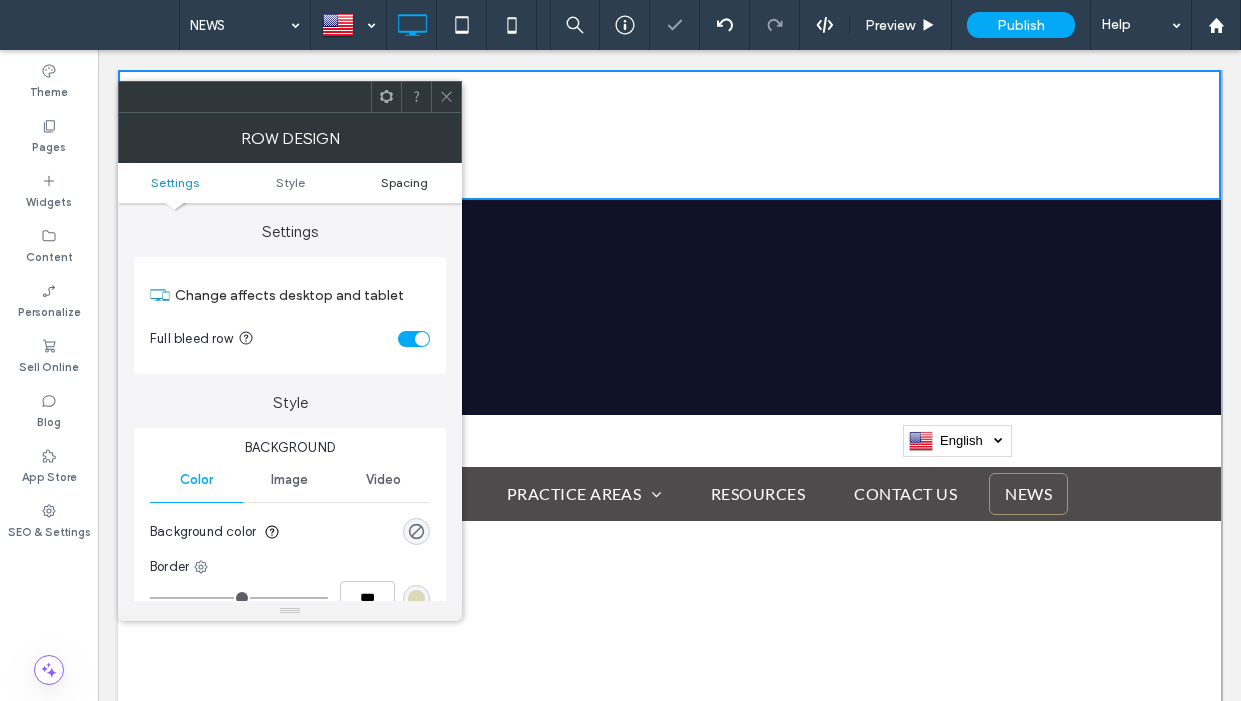 click on "Spacing" at bounding box center [404, 182] 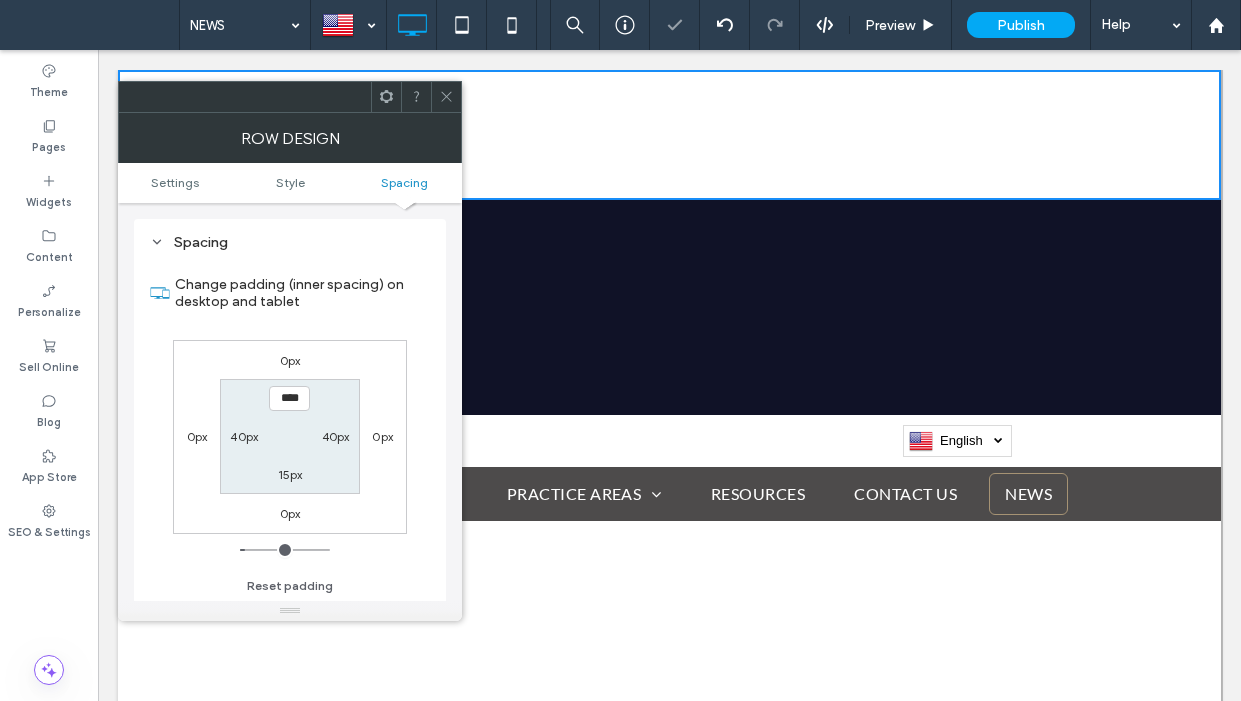 scroll, scrollTop: 503, scrollLeft: 0, axis: vertical 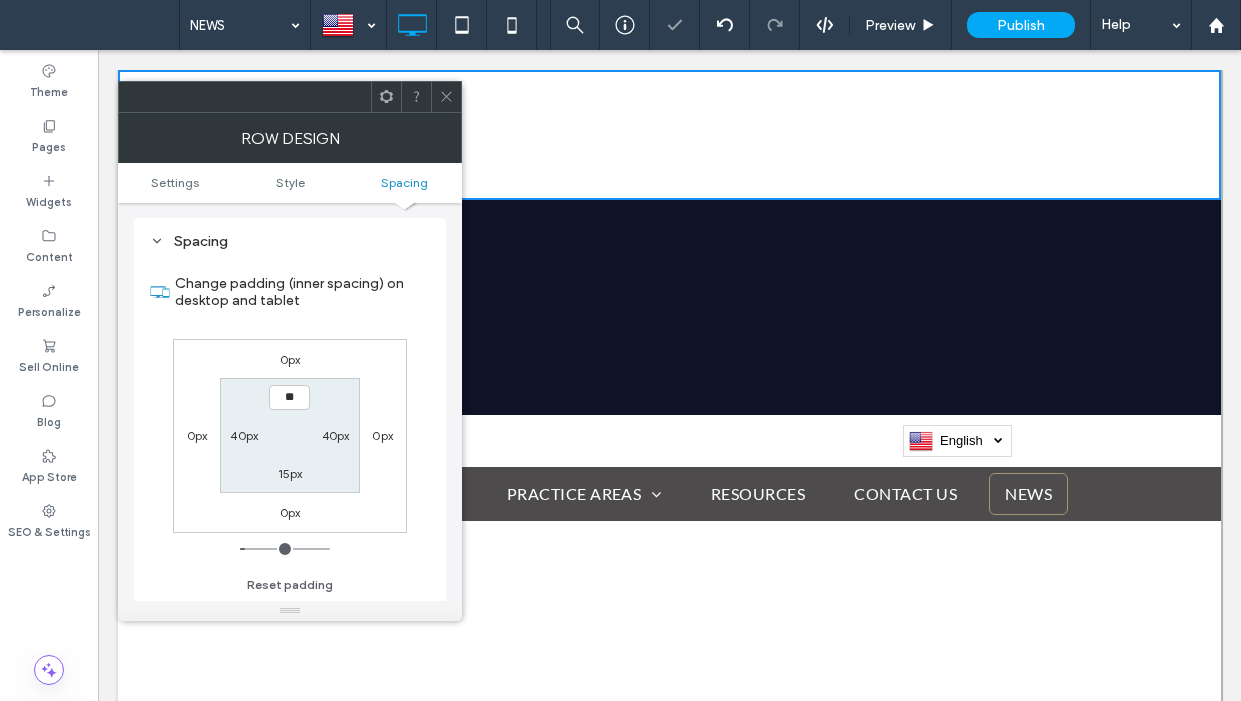 type on "****" 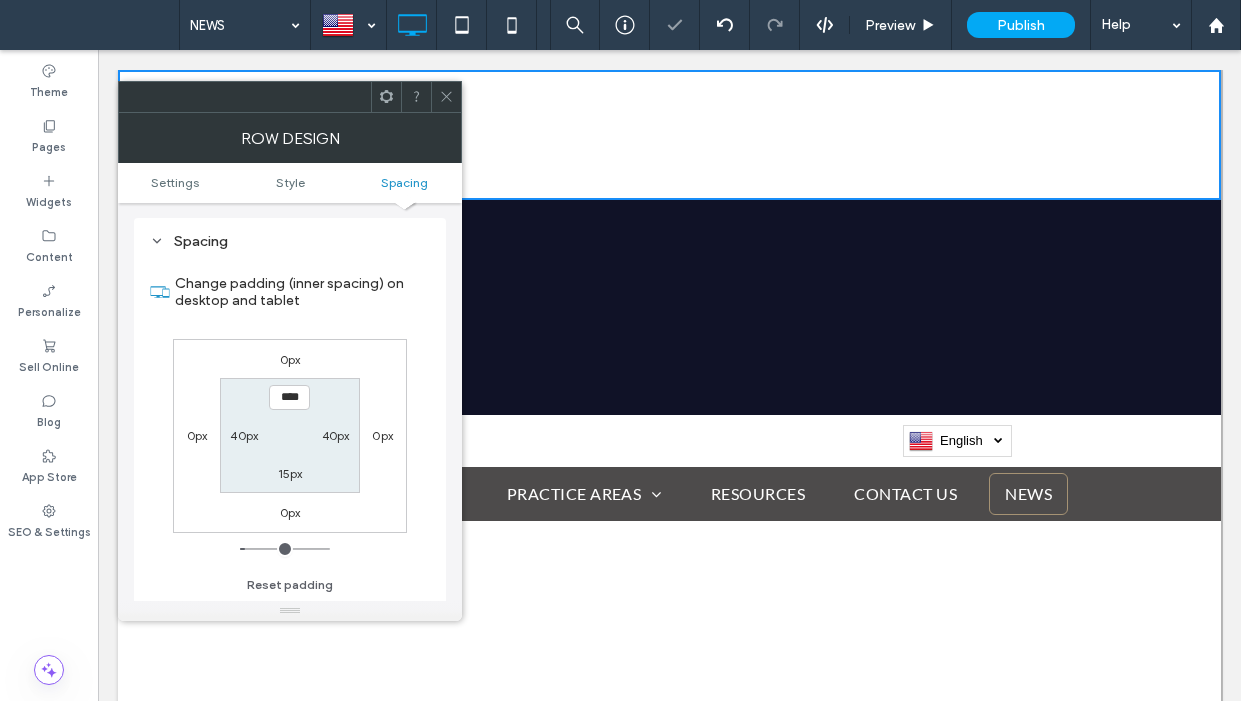 click on "40px" at bounding box center [244, 435] 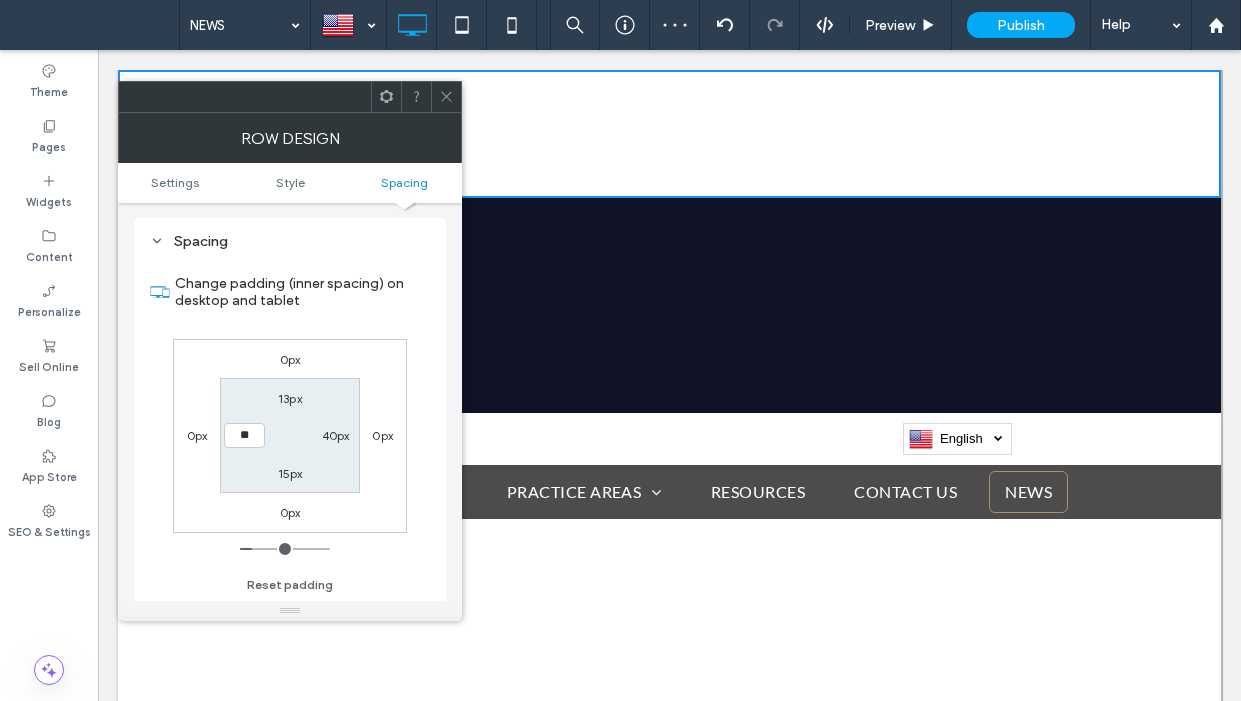 type on "**" 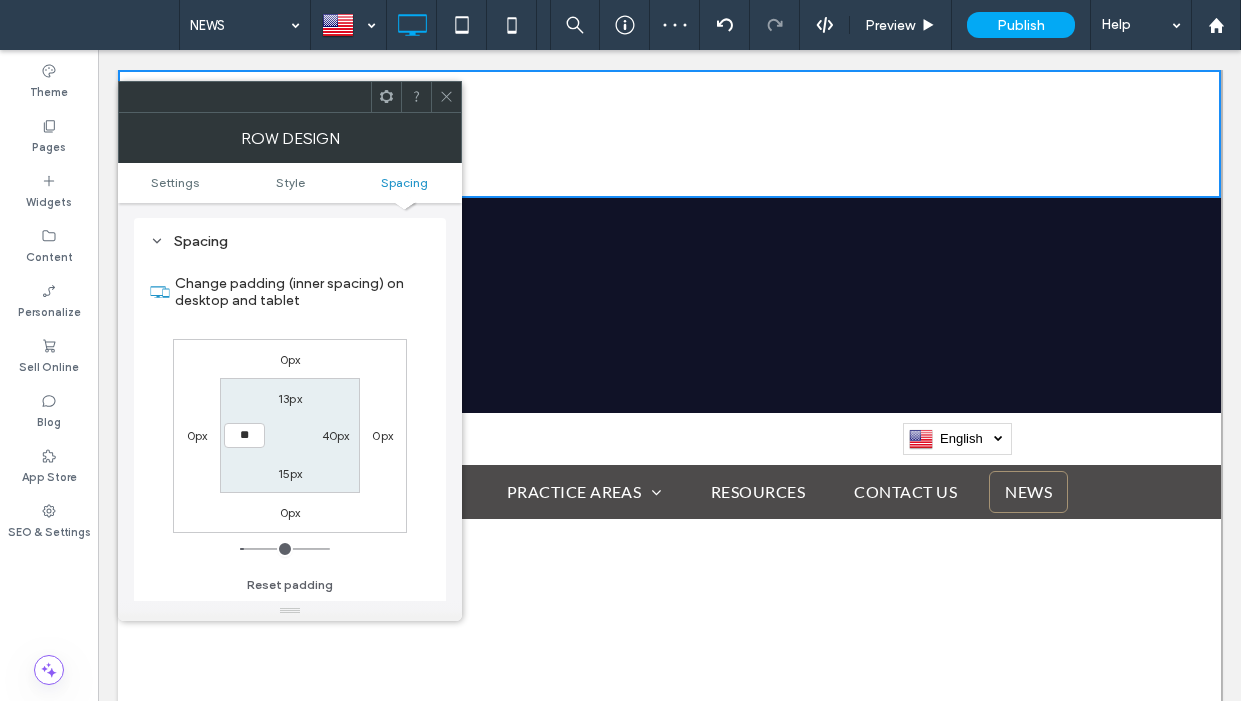 type on "**" 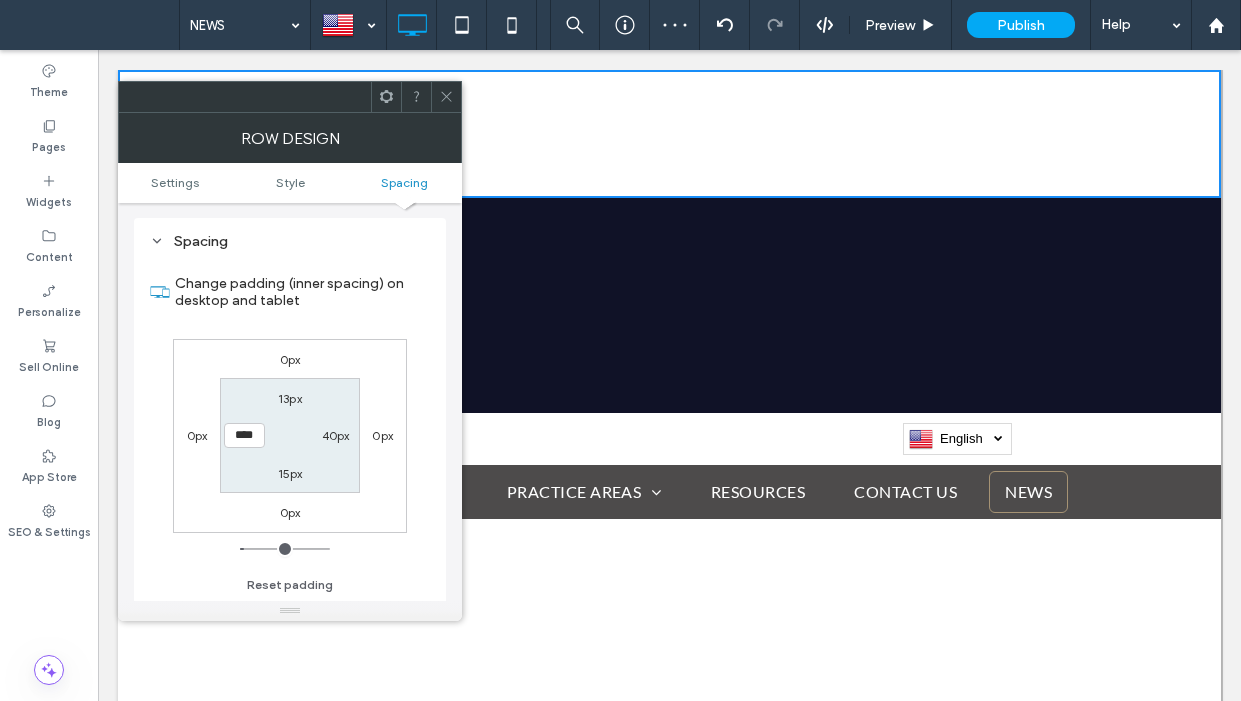 click on "15px" at bounding box center [290, 473] 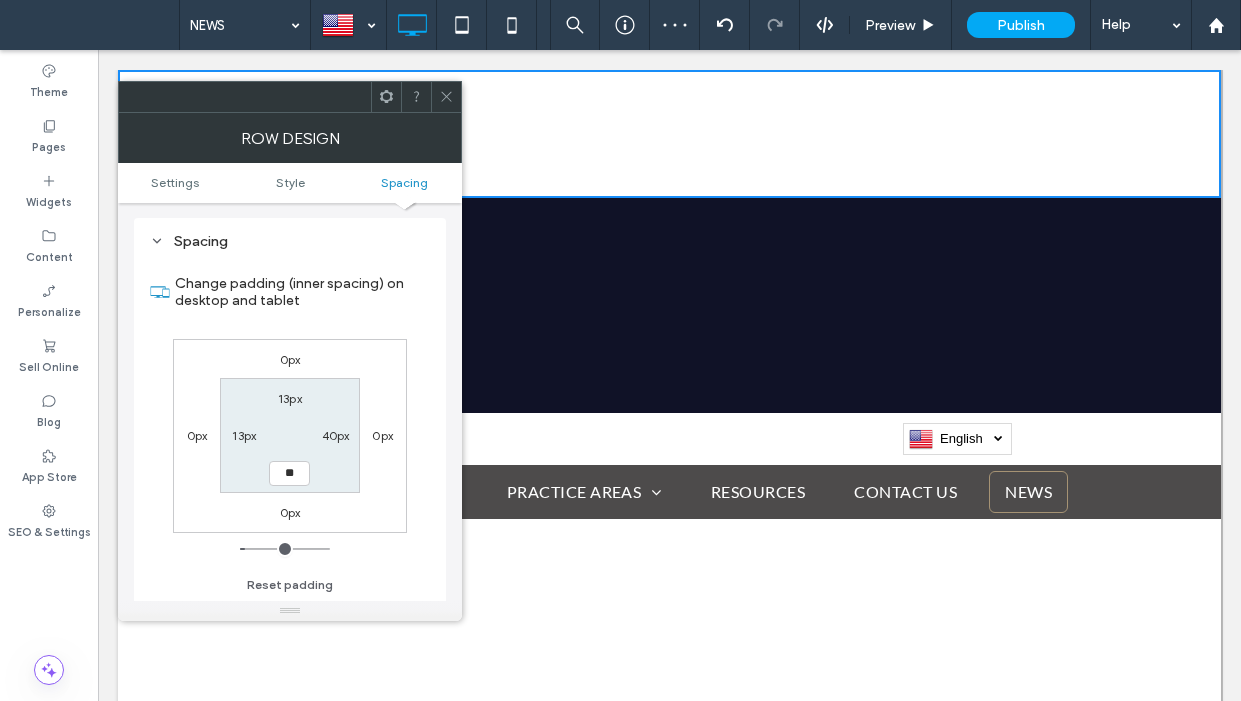 type on "**" 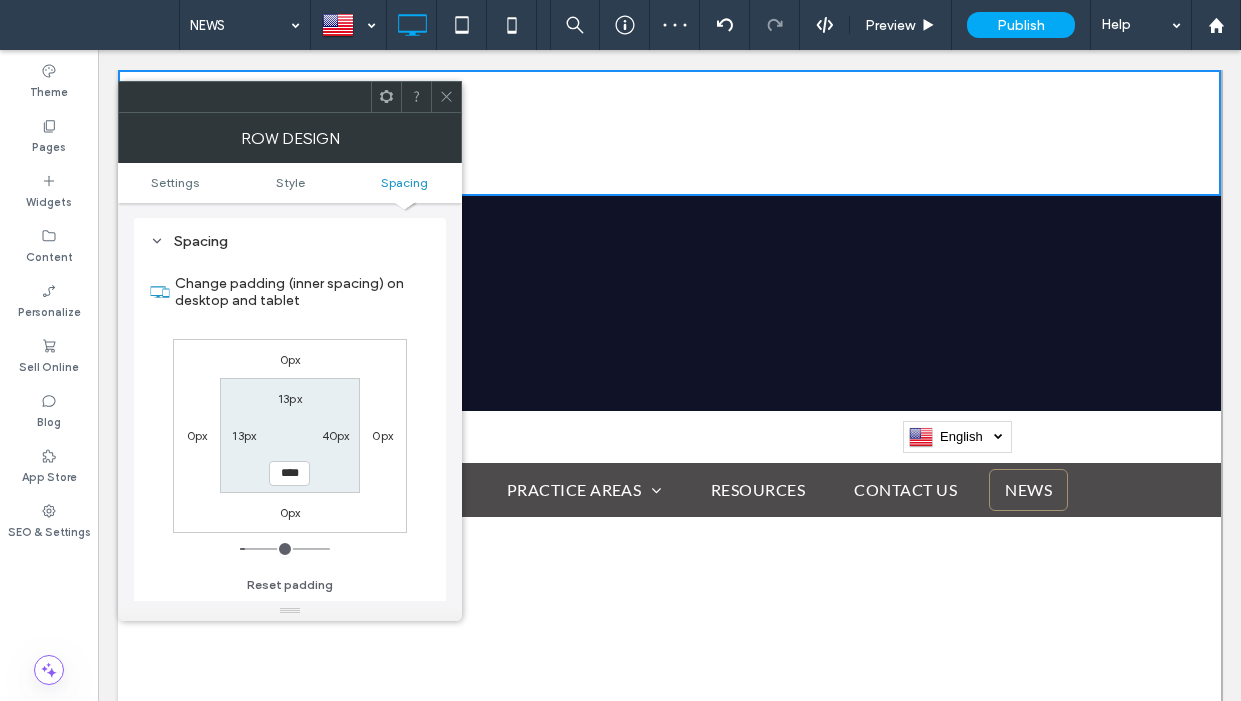 drag, startPoint x: 335, startPoint y: 436, endPoint x: 322, endPoint y: 452, distance: 20.615528 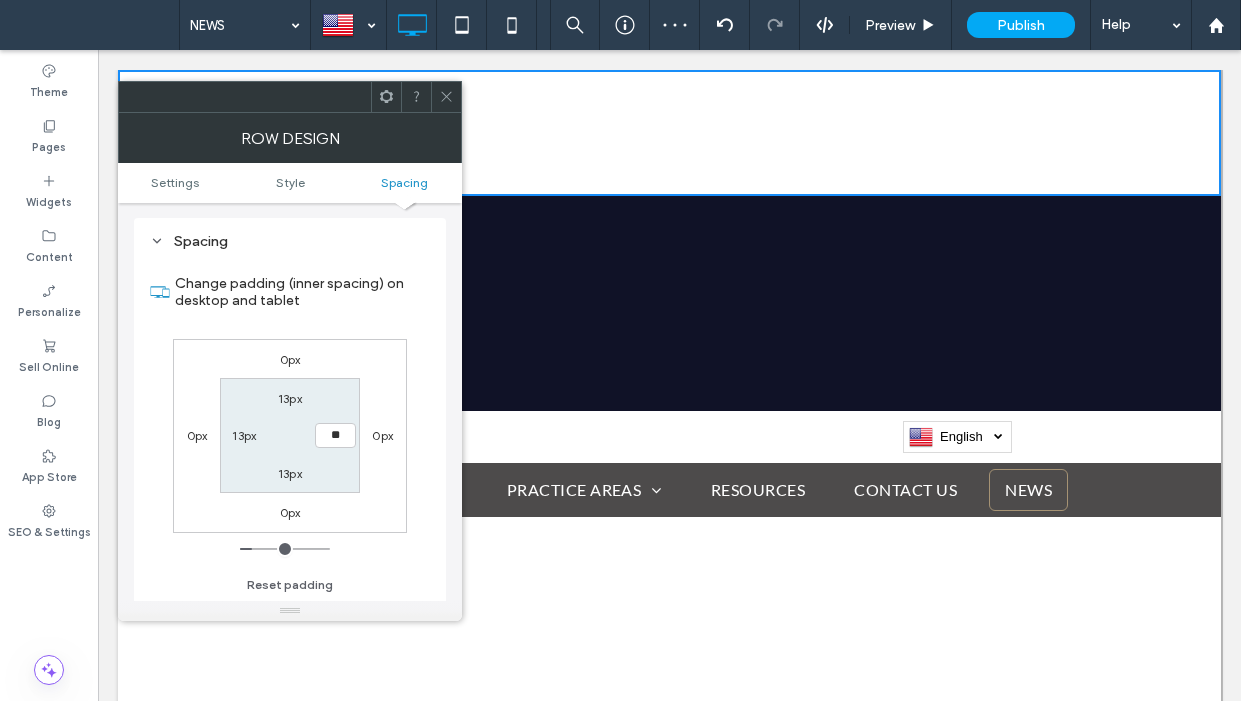 type on "**" 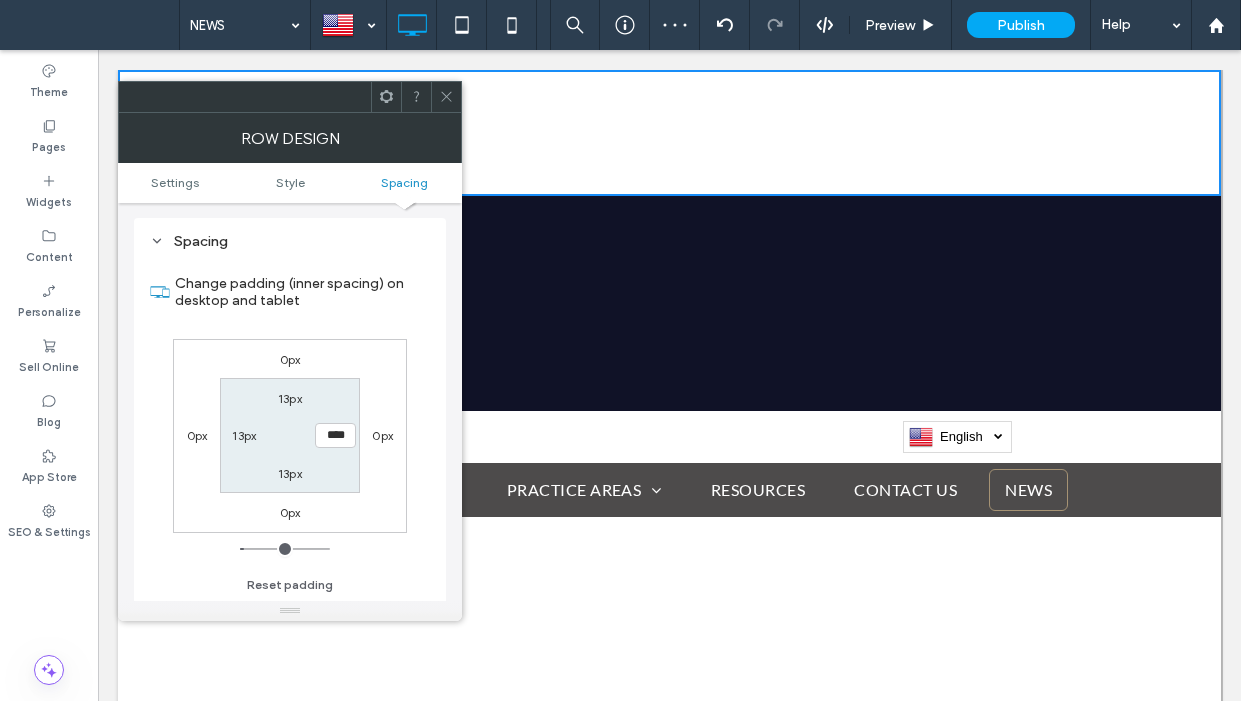 click on "13px" at bounding box center [244, 435] 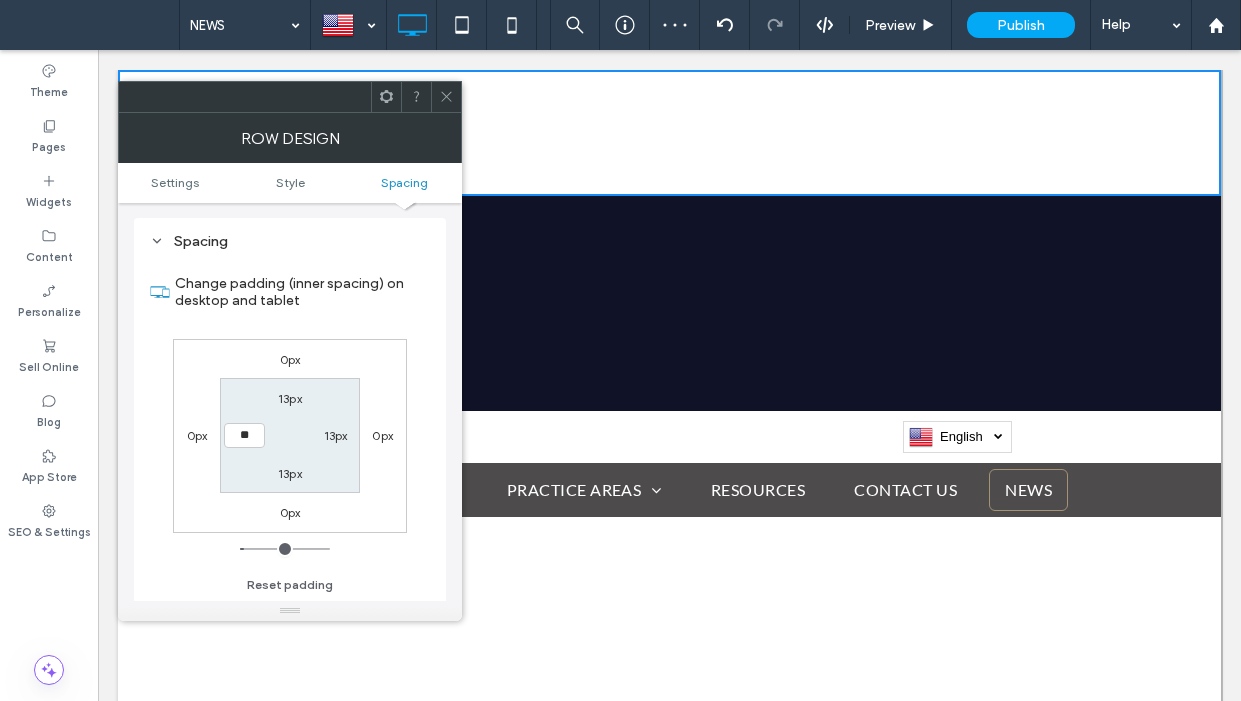 type on "**" 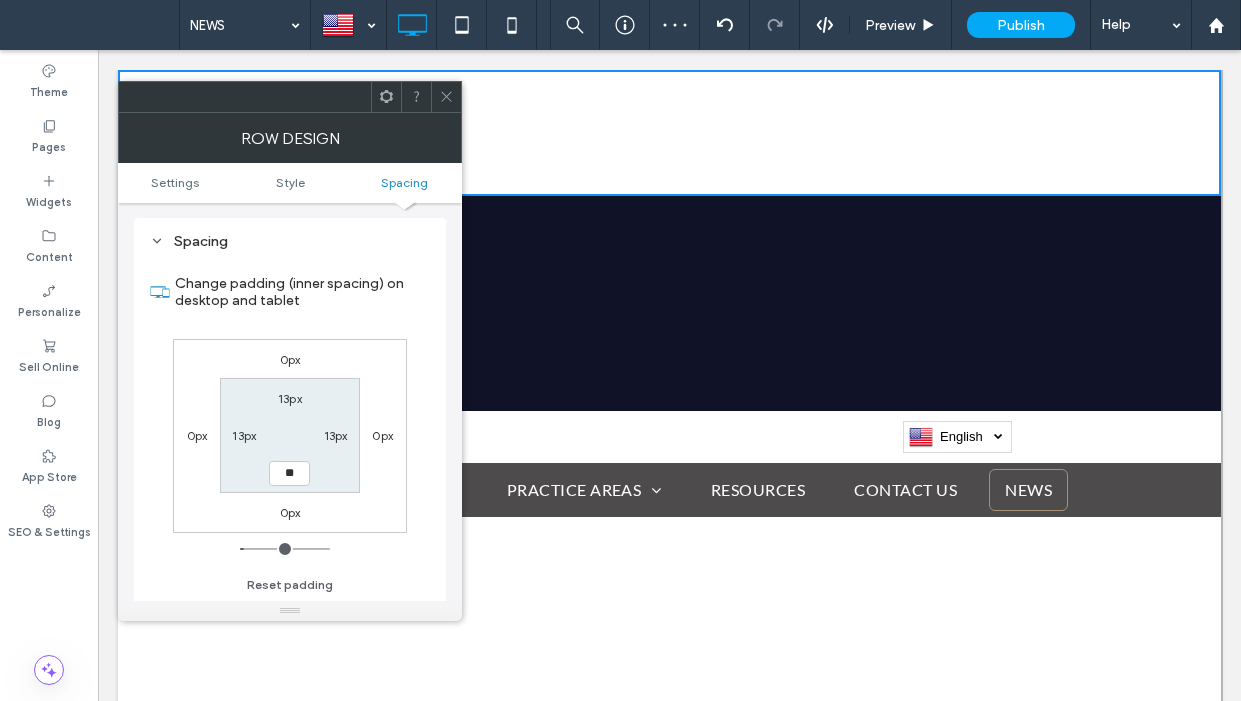 type on "**" 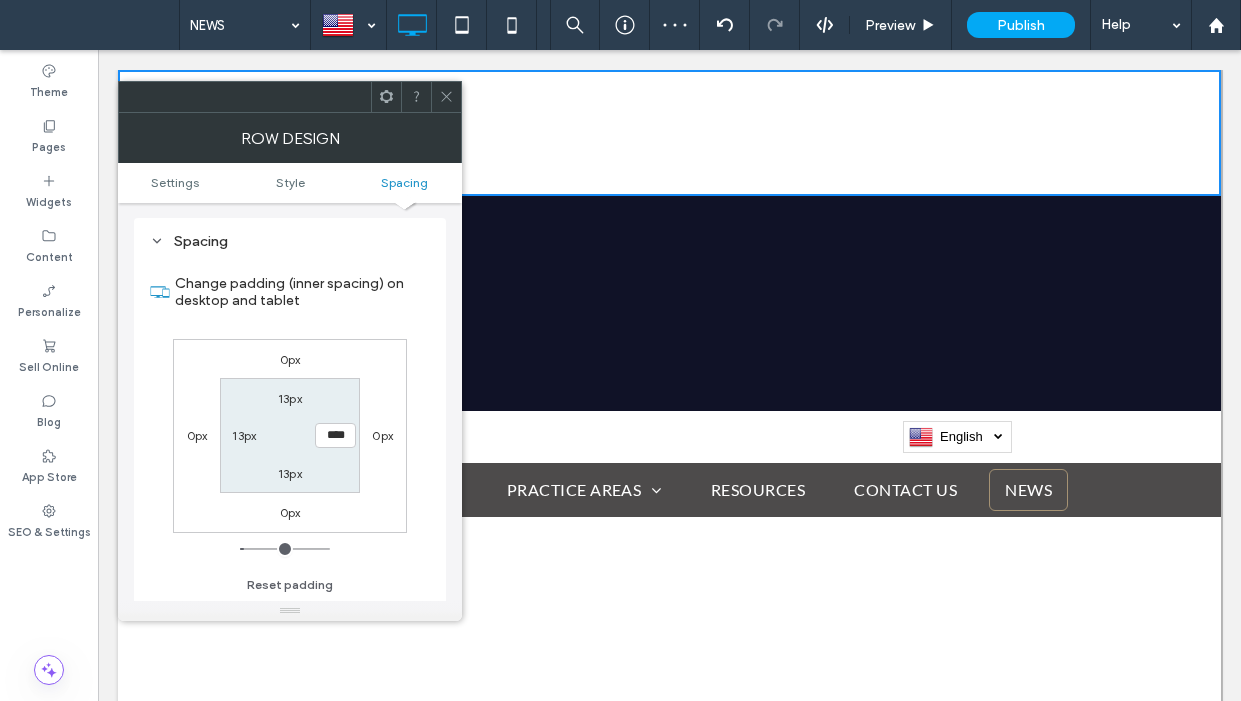 click on "13px" at bounding box center (290, 398) 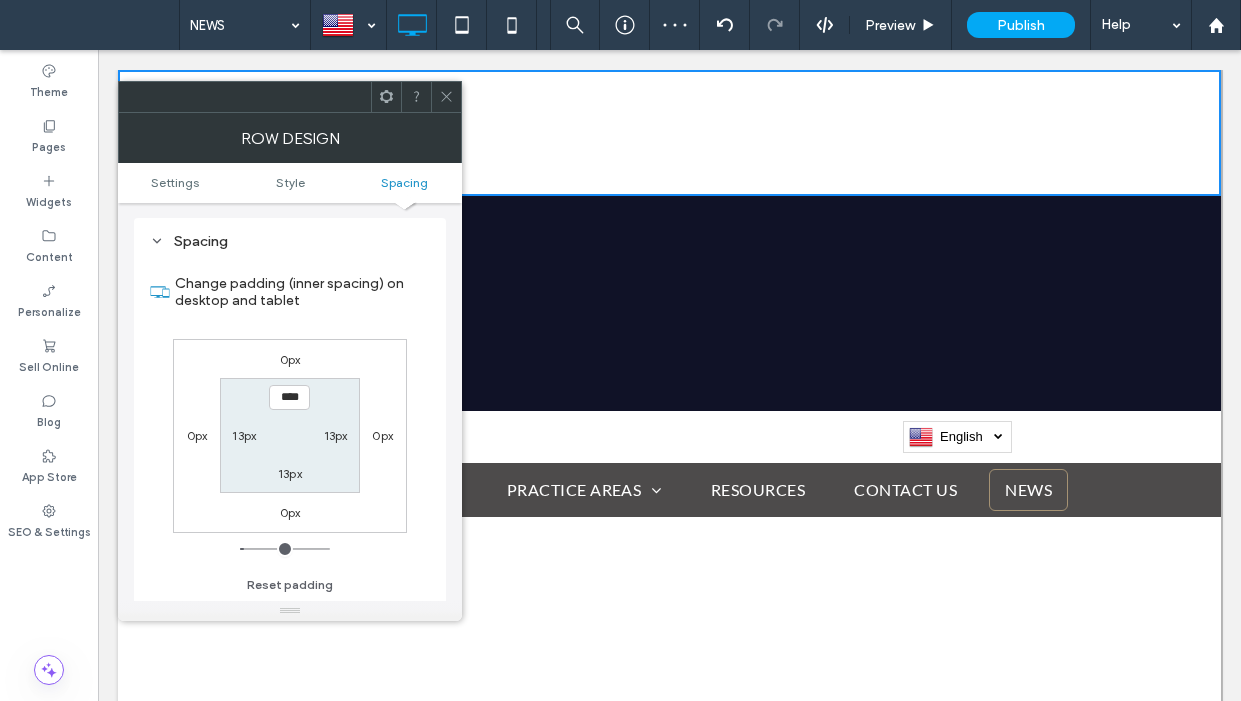 drag, startPoint x: 436, startPoint y: 100, endPoint x: 458, endPoint y: 101, distance: 22.022715 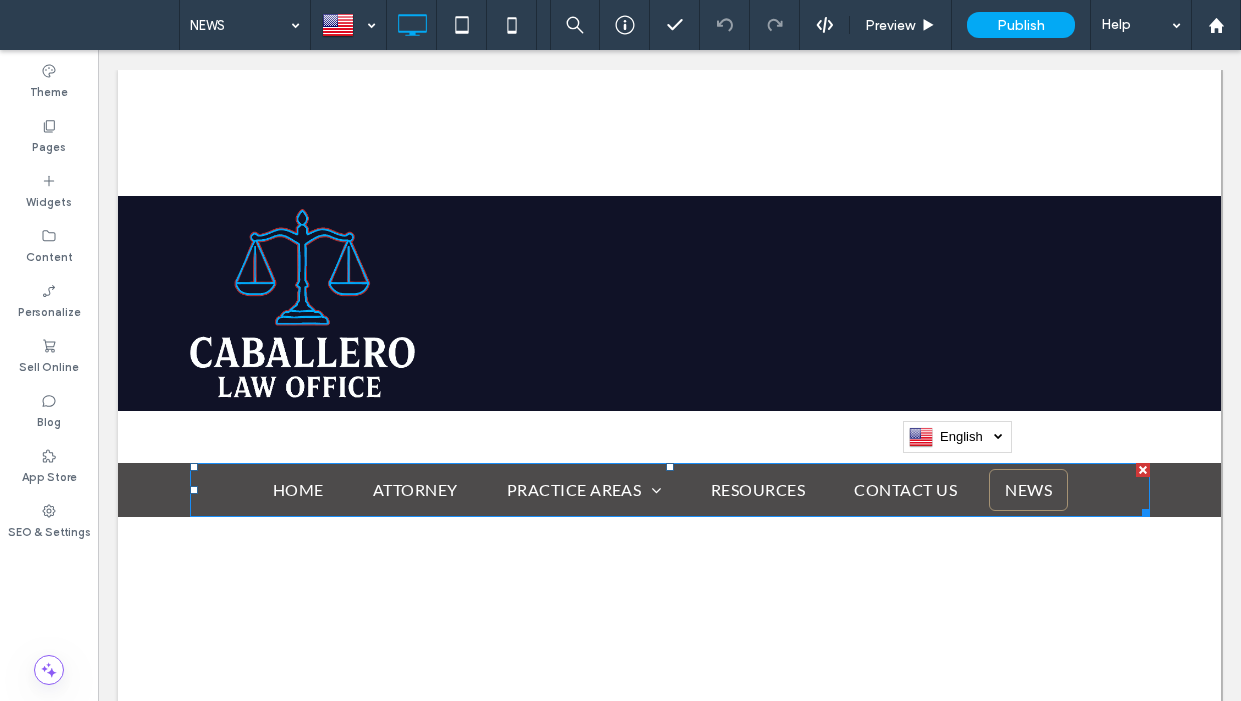 scroll, scrollTop: 0, scrollLeft: 0, axis: both 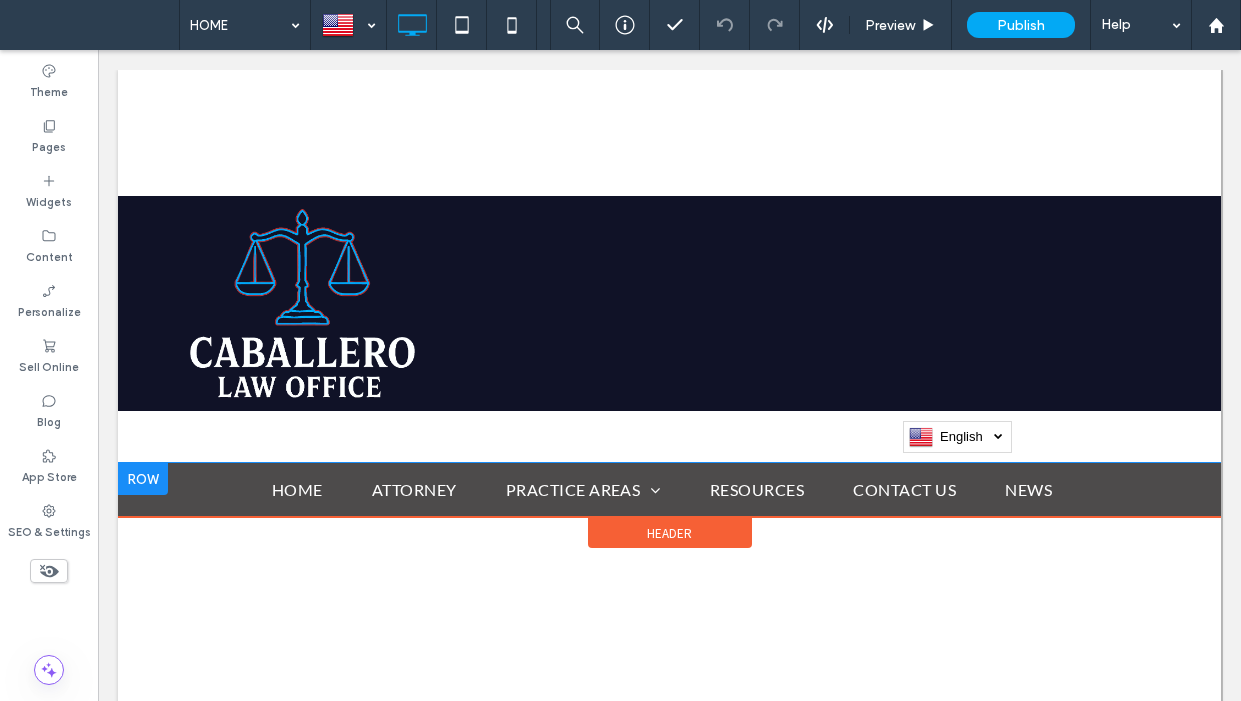 click at bounding box center [143, 479] 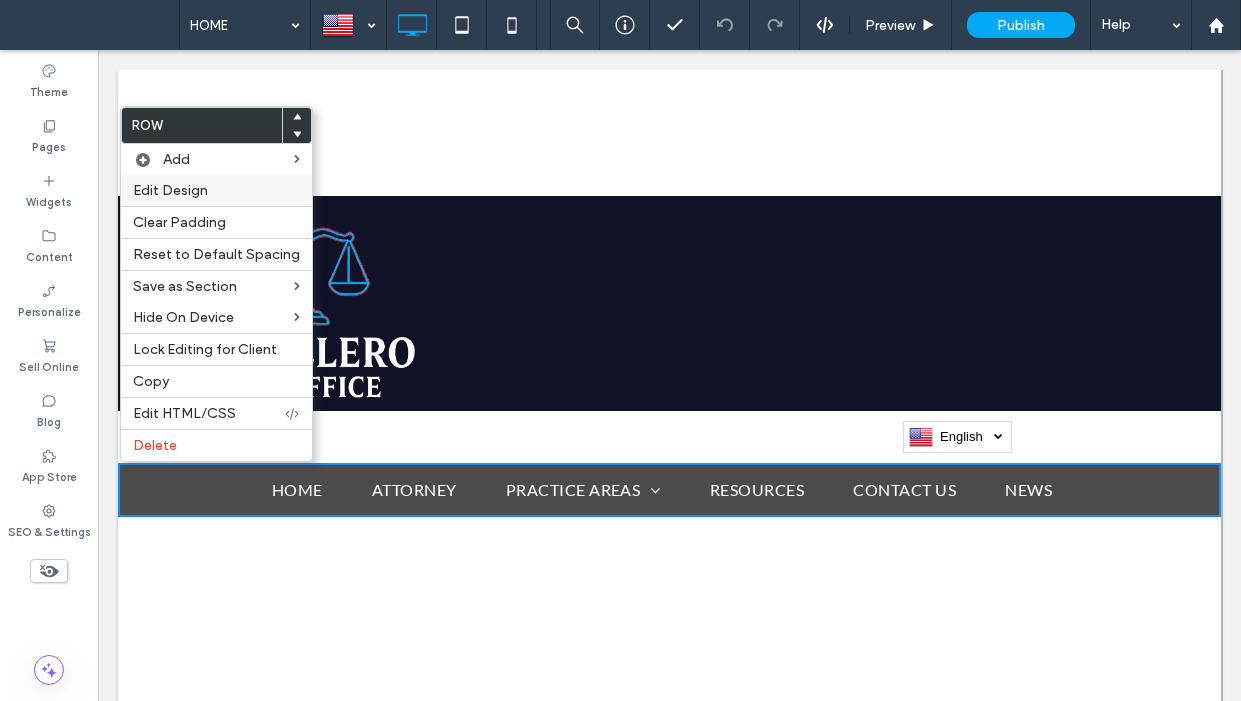 click on "Edit Design" at bounding box center (216, 190) 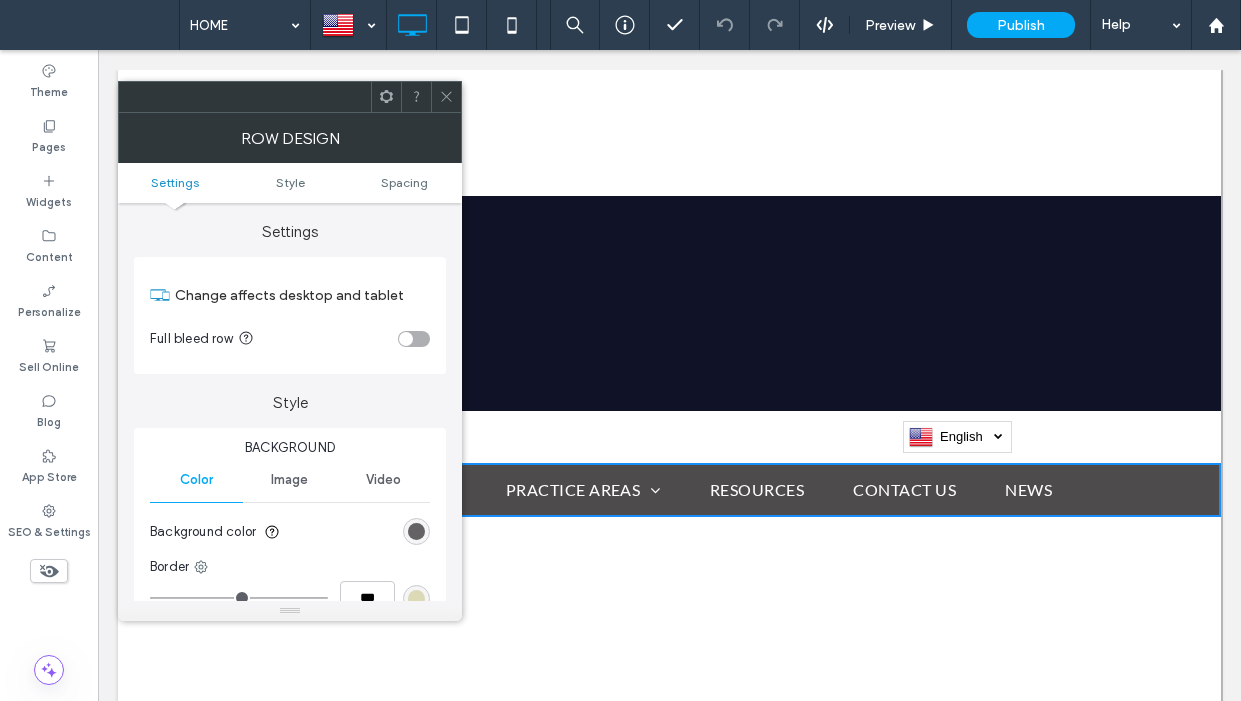 click at bounding box center (416, 531) 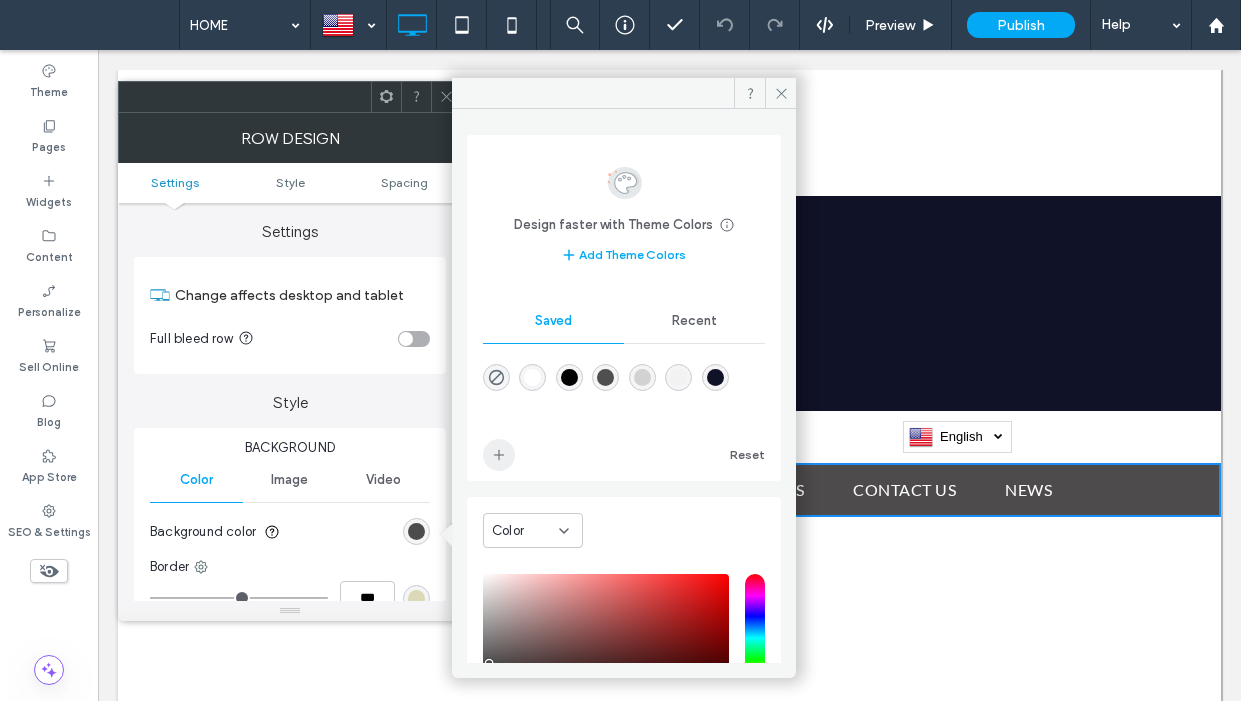 click at bounding box center (499, 455) 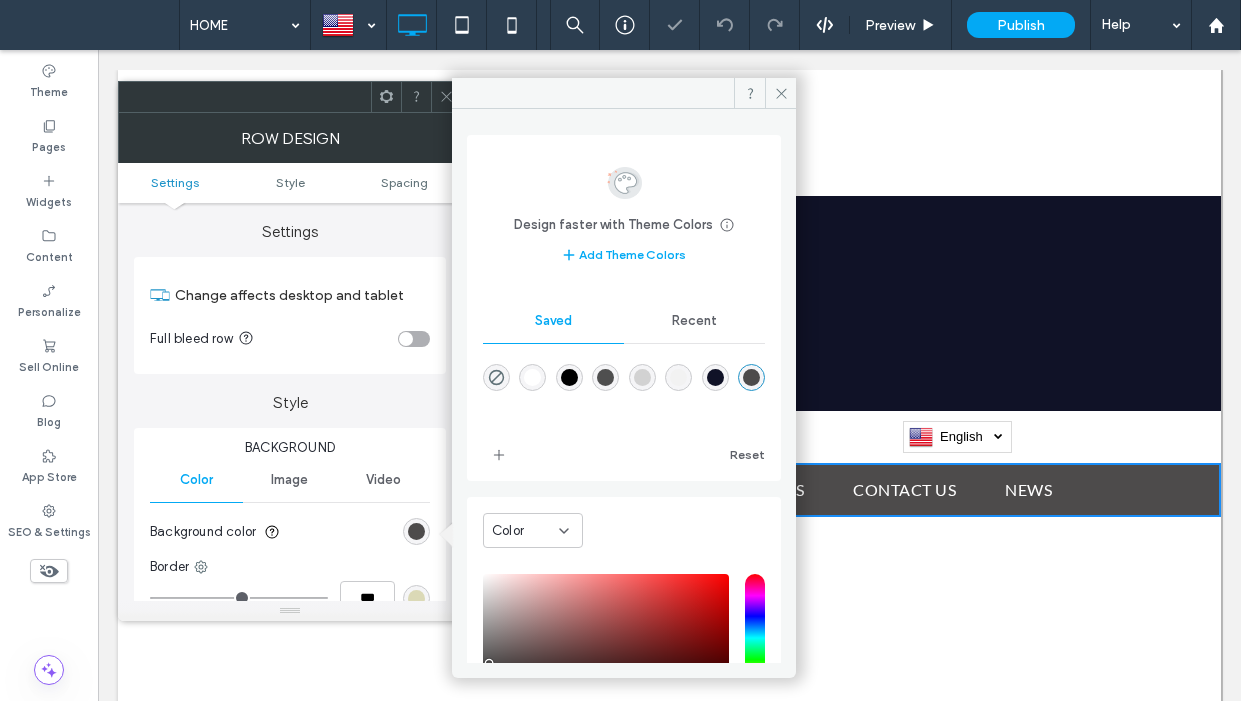 click 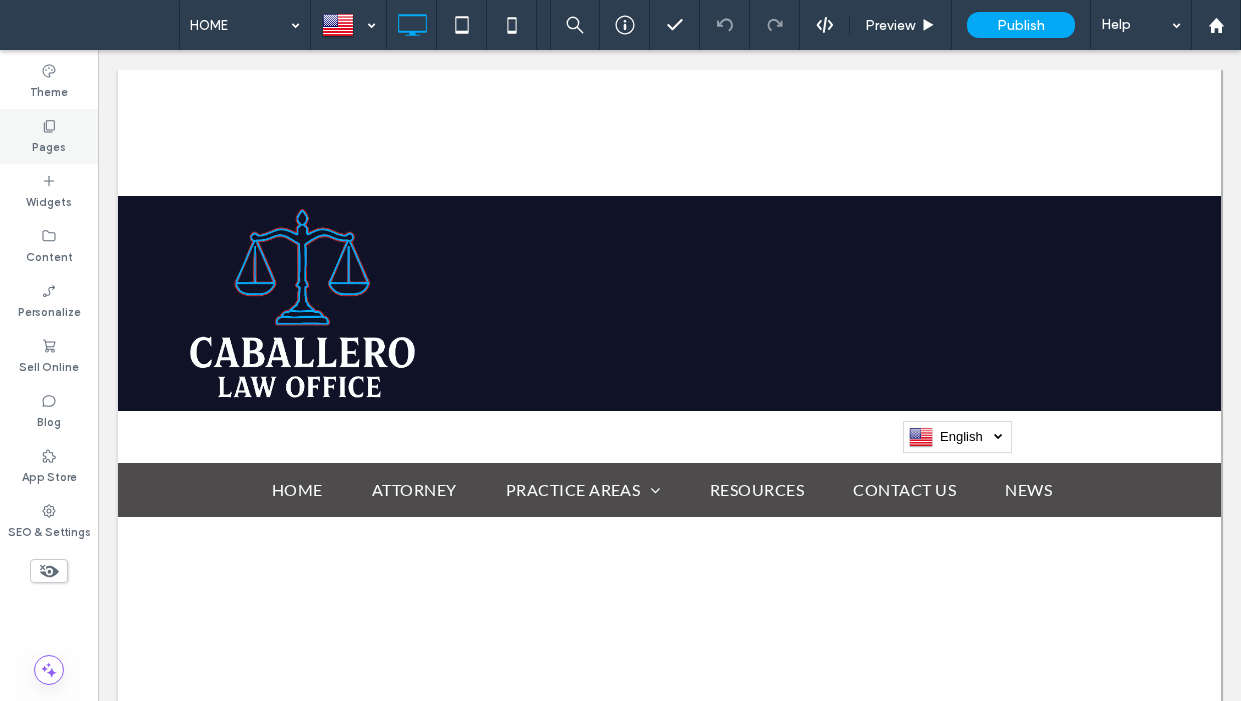 click on "Pages" at bounding box center (49, 136) 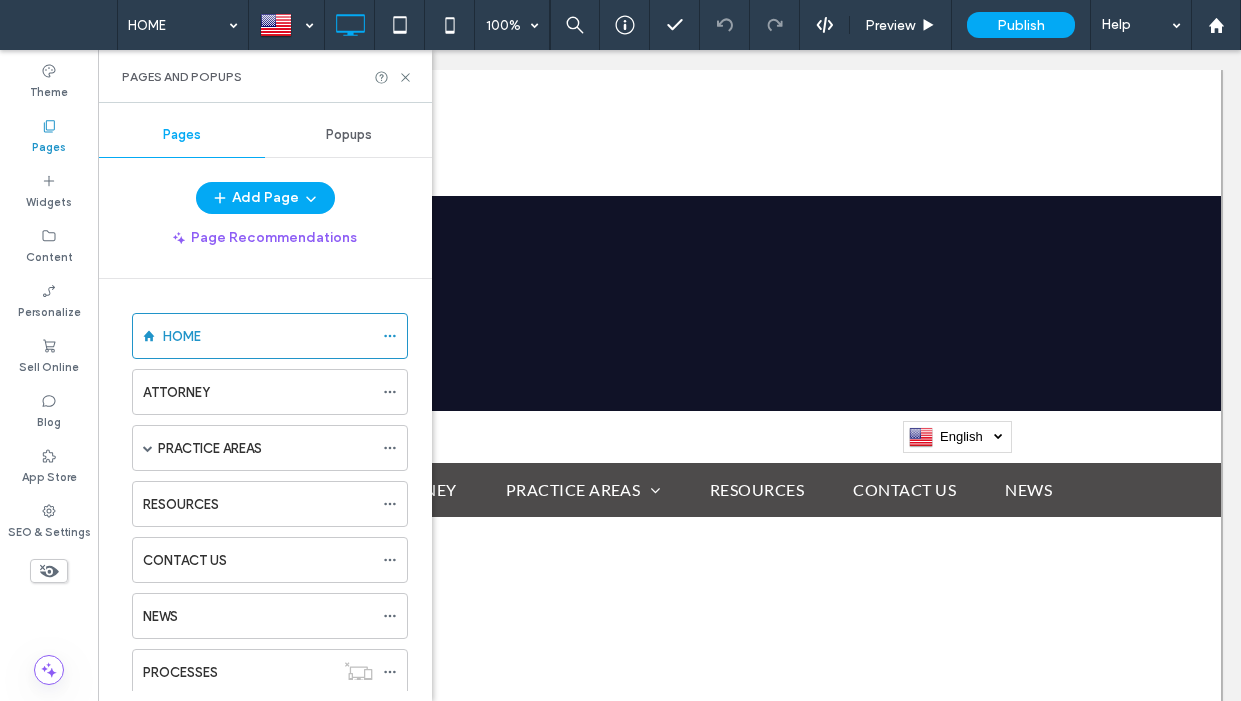 click on "Theme" at bounding box center [49, 81] 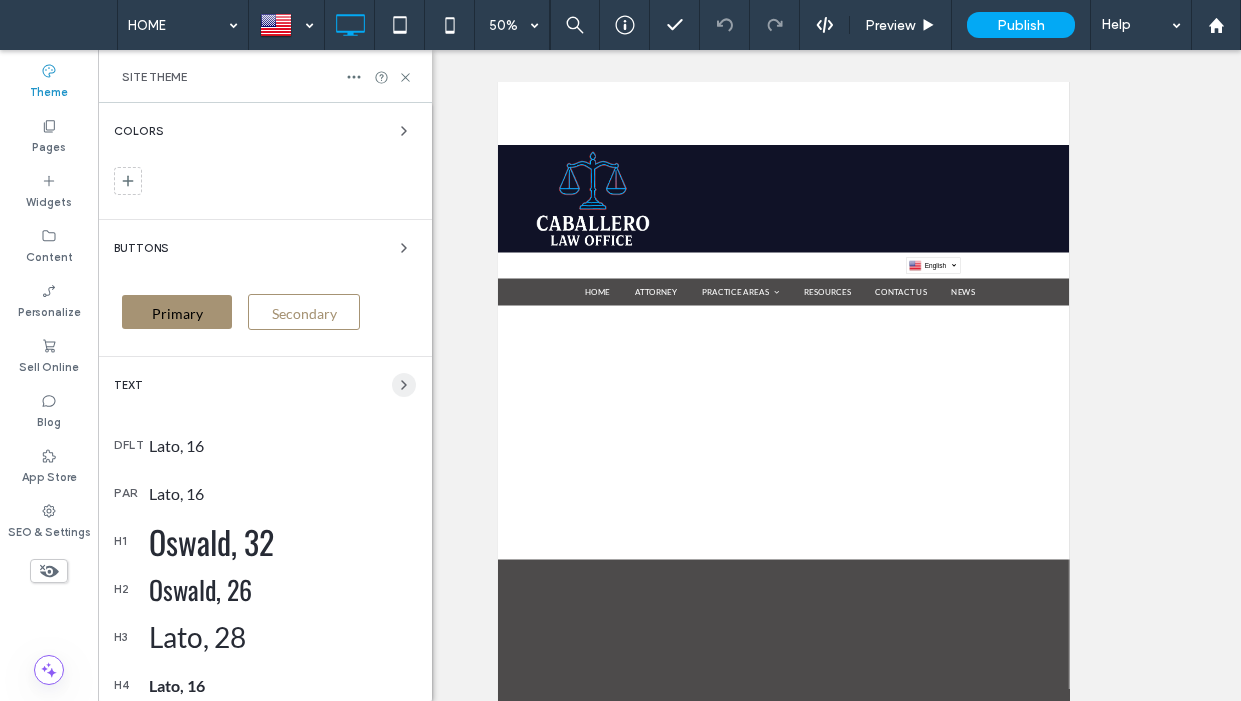 click 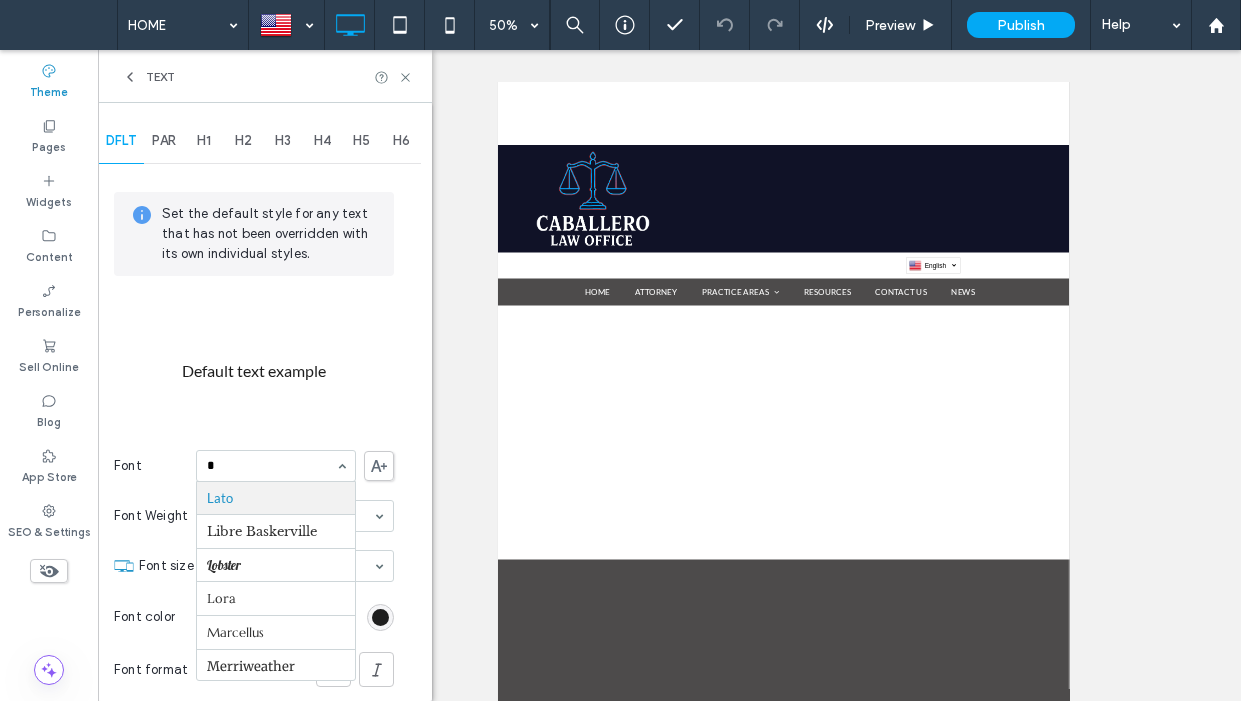 scroll, scrollTop: 325, scrollLeft: 0, axis: vertical 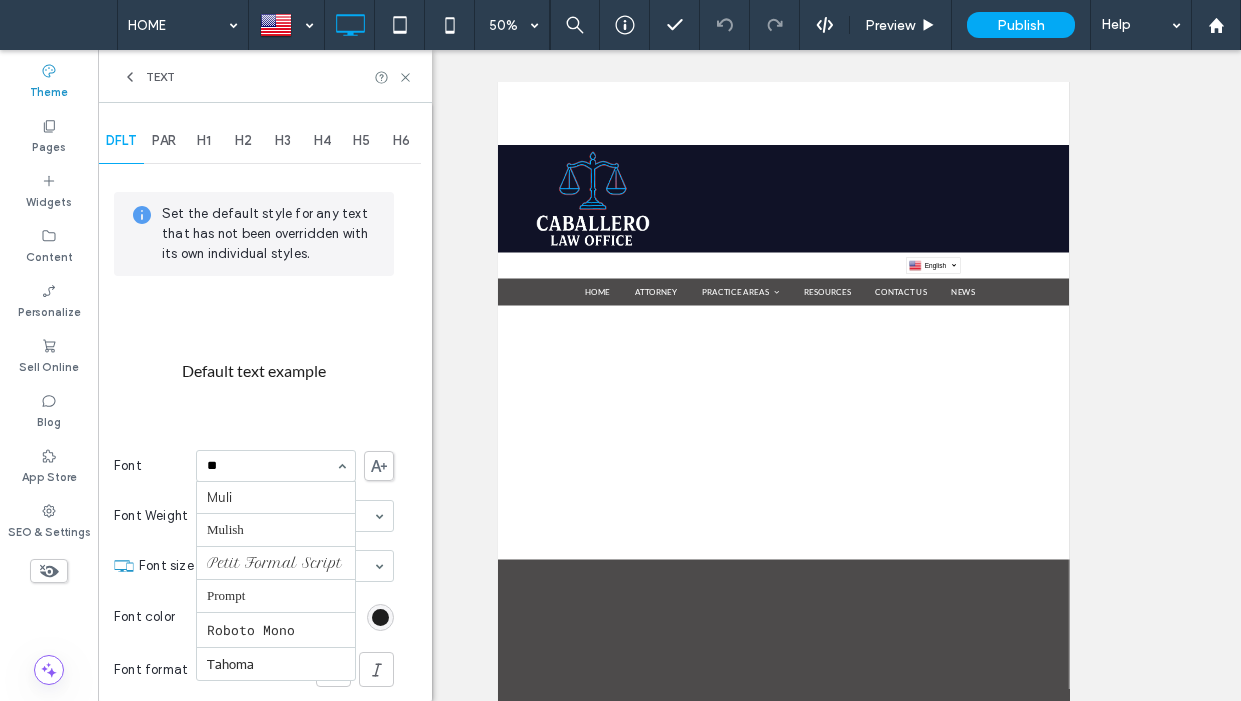 type on "***" 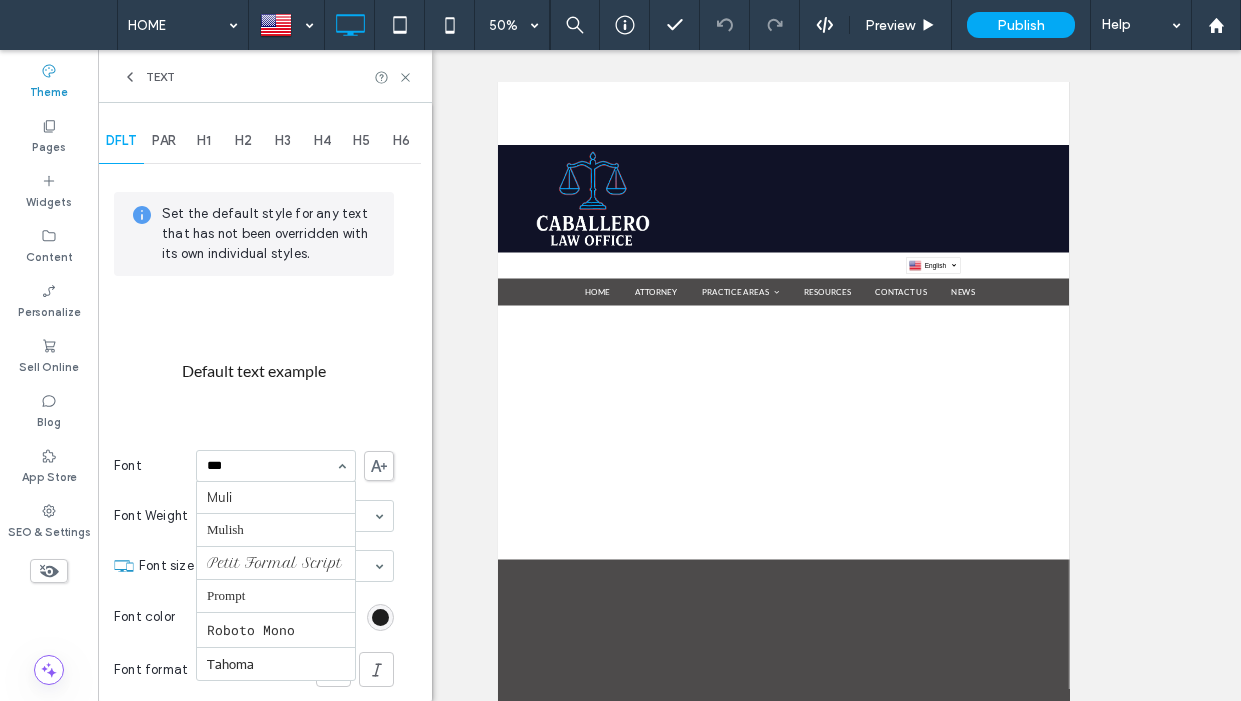 scroll, scrollTop: 0, scrollLeft: 0, axis: both 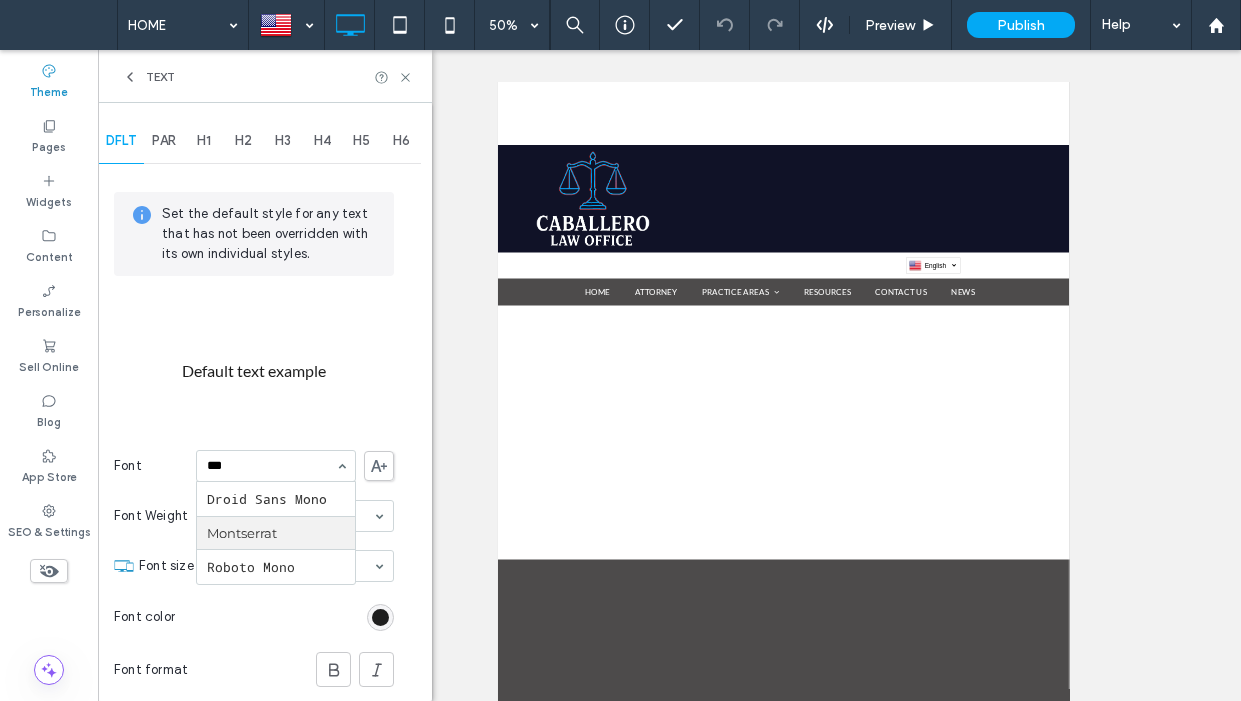 type 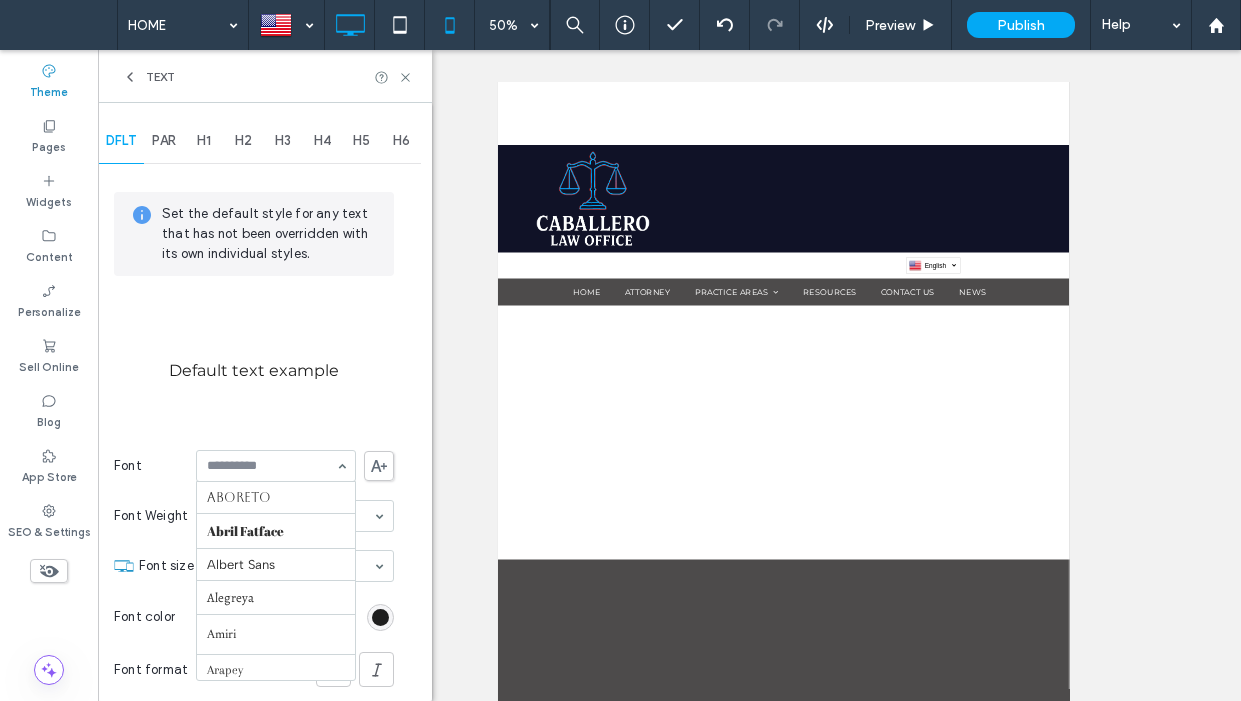 scroll, scrollTop: 1069, scrollLeft: 0, axis: vertical 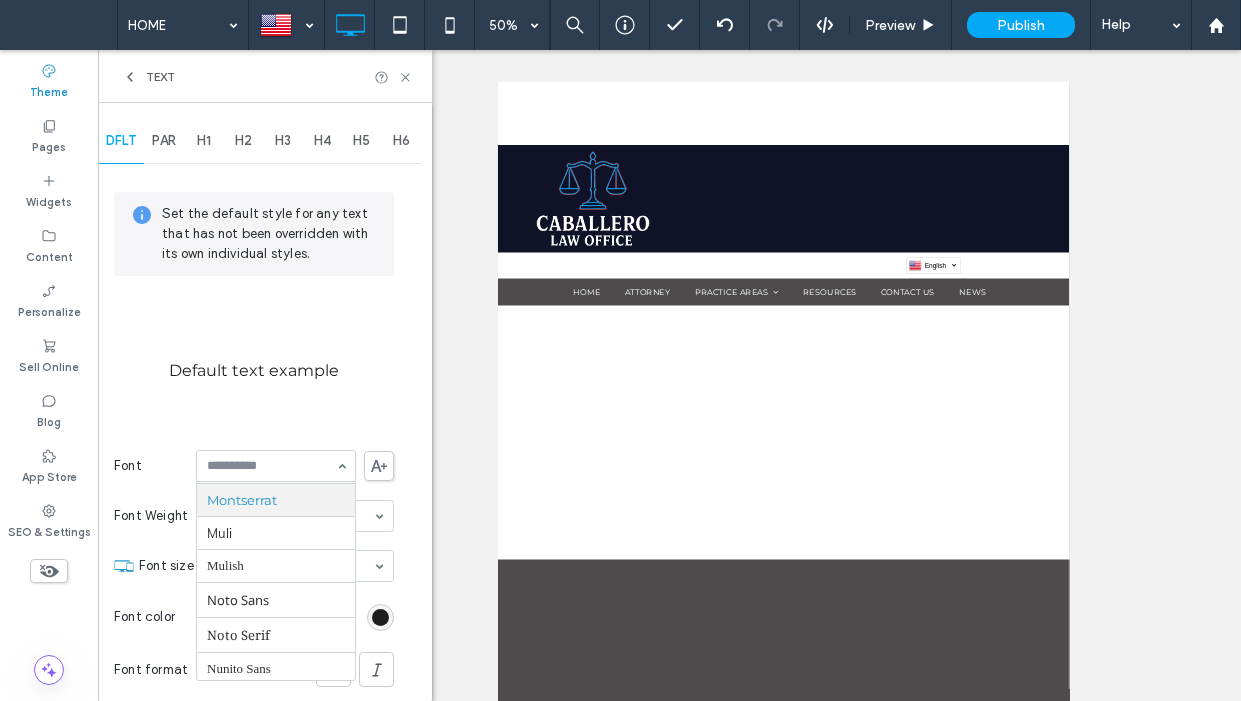 click on "Set the default style for any text that has not been overridden with its own individual styles. Default text example Font Aboreto Abril Fatface Albert Sans Alegreya Amiri Arapey Arial Barlow Be Vietnam Bebas Neue Comfortaa Dancing Script DM Sans DM Serif Display Droid Sans Droid Sans Mono Droid Serif Epilogue Fjalla One Fraunces Georgia Hedvig Letters Serif Heebo Helvetica Inter Jost Lato Libre Baskerville Lobster Lora Marcellus Merriweather Montserrat Muli Mulish Noto Sans Noto Serif Nunito Sans Old Standard TT Open Sans Oswald Outfit Petit Formal Script Playfair Display Poppins Prata Prompt PT Sans Quattrocento Sans Questrial Quicksand Raleway Red Hat Display Red Hat Text Red Rose Roboto Roboto Mono Roboto Slab Rock Salt Rubik Shadows Into Light Slabo 27px Source Sans Pro Space Grotesk Spartan Sulphur Point Tahoma Ubuntu Verdana Vidaloka Work Sans Yeseva One Font Weight Normal   Font size 16 Font color Font format Text direction Default Link State Link on hover Link clicked More options" at bounding box center [254, 573] 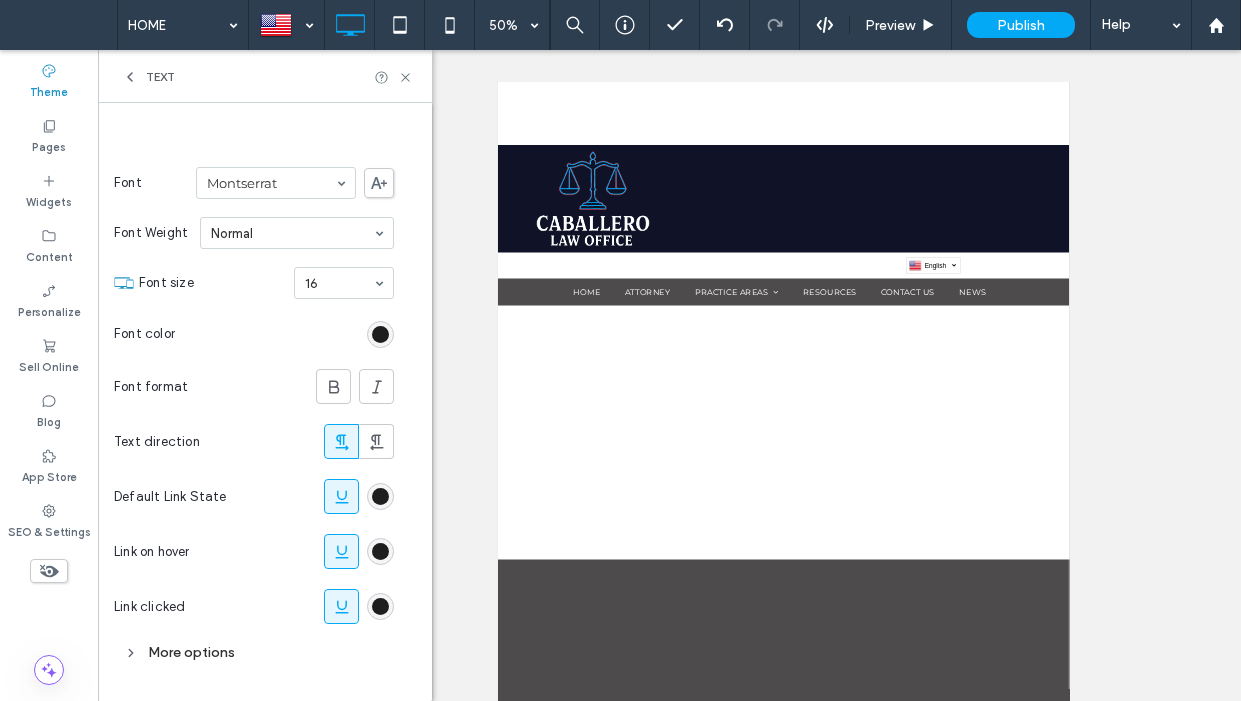 scroll, scrollTop: 293, scrollLeft: 0, axis: vertical 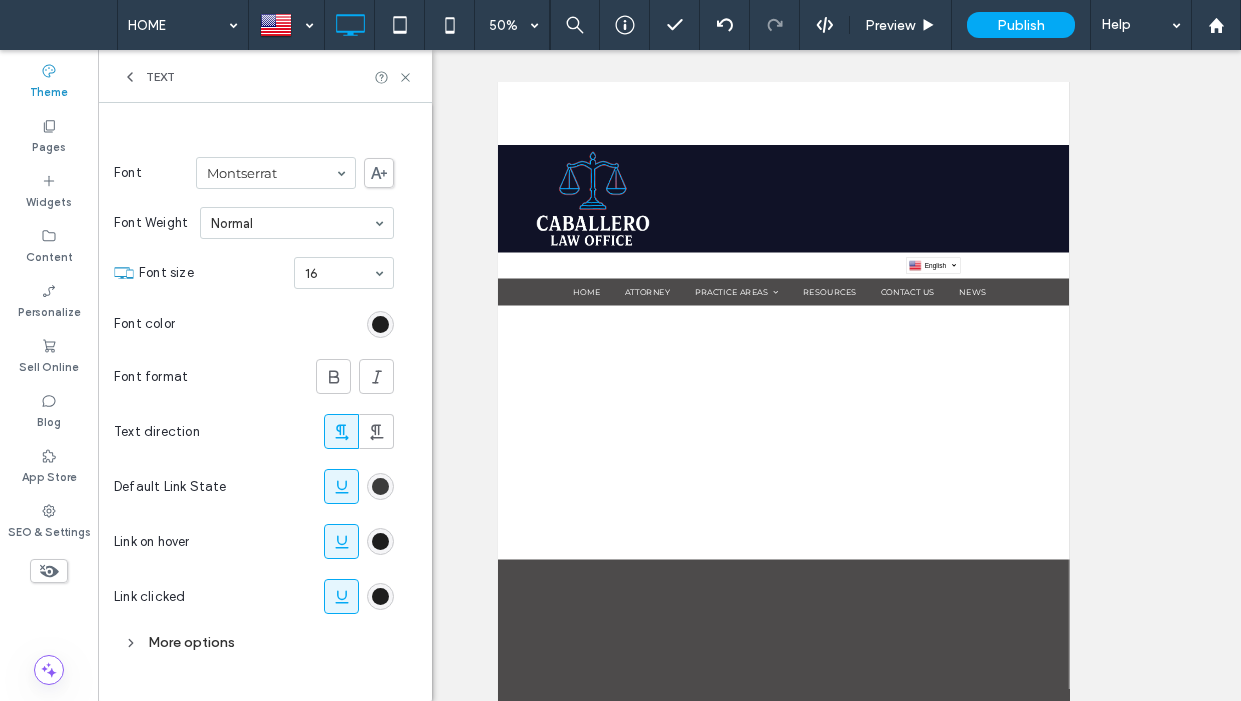 click at bounding box center (380, 486) 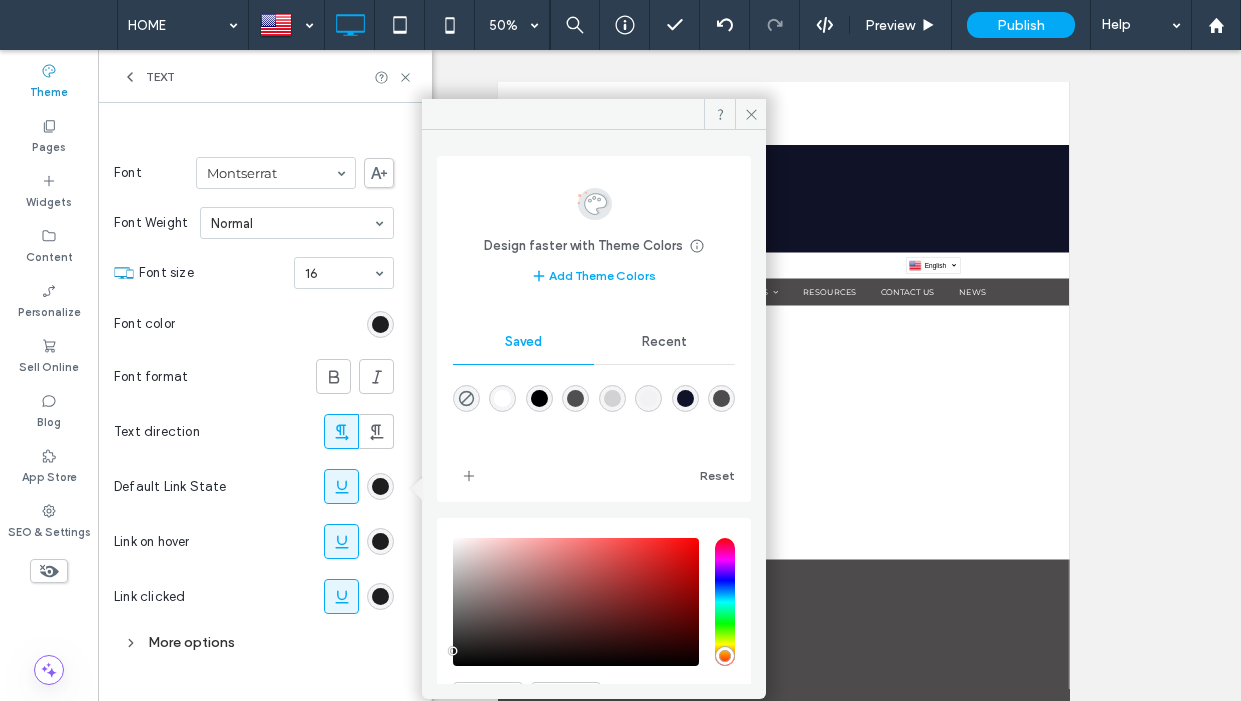 click at bounding box center (575, 398) 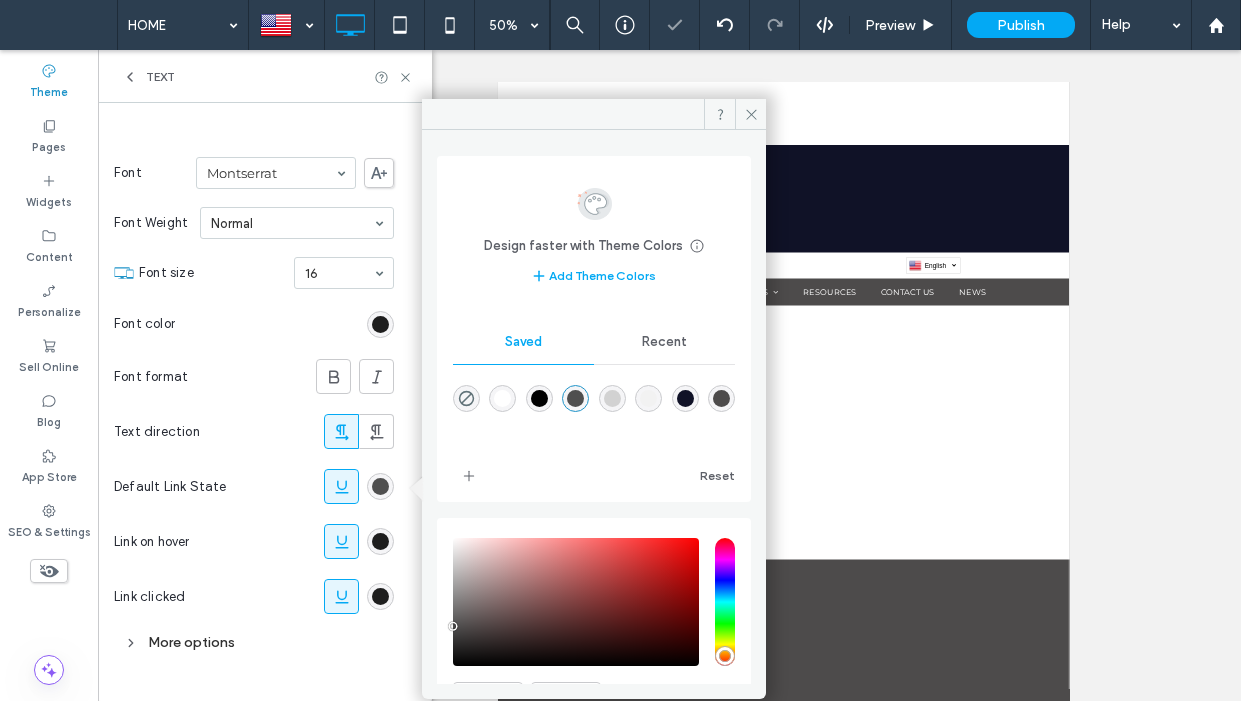 type on "*******" 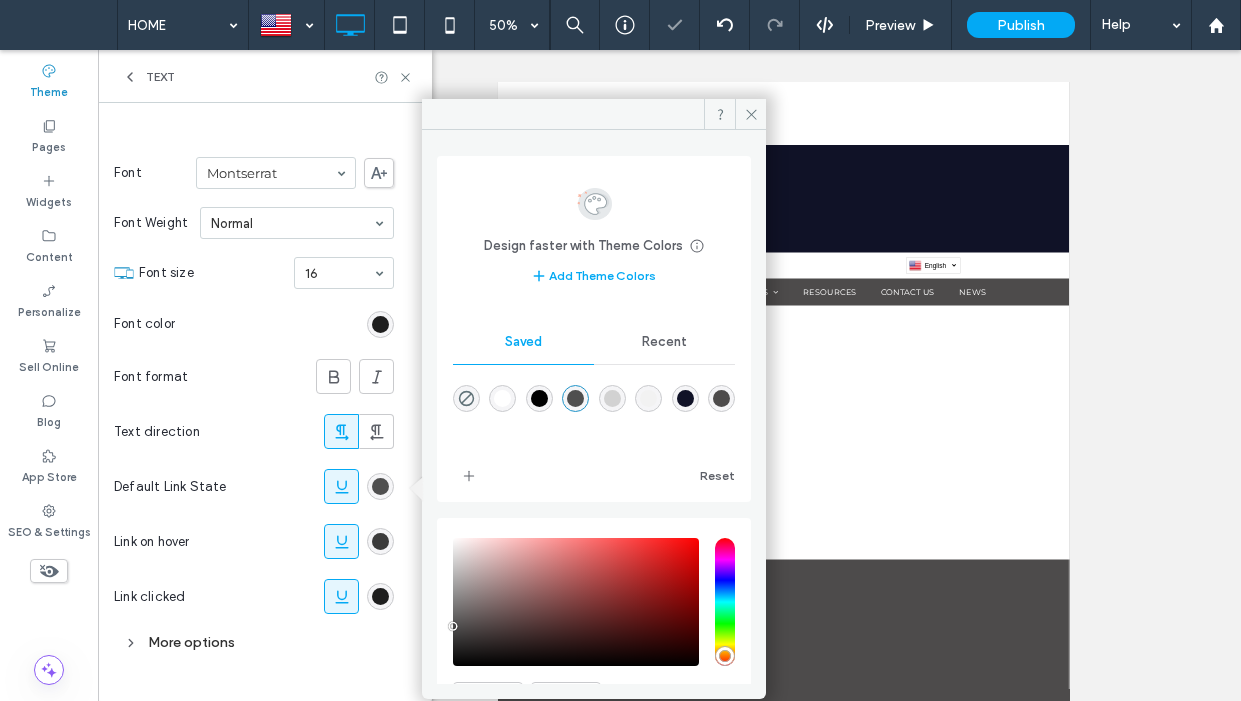 click at bounding box center (380, 541) 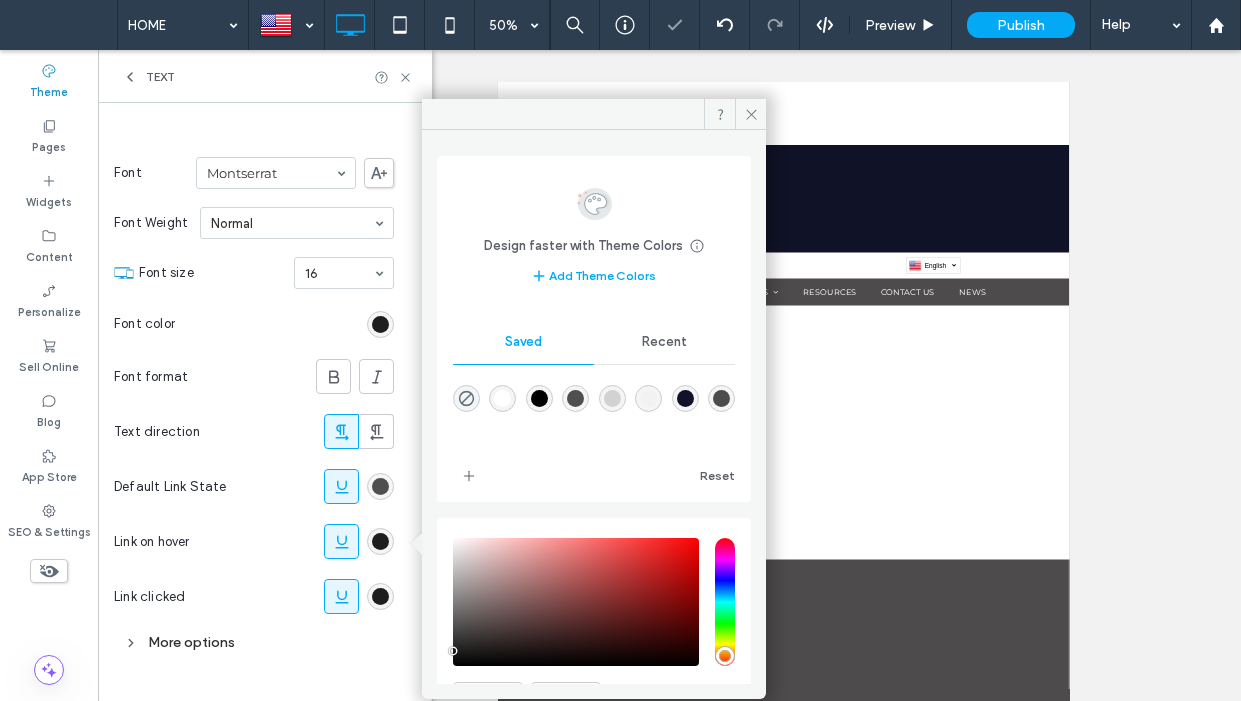 click at bounding box center [575, 398] 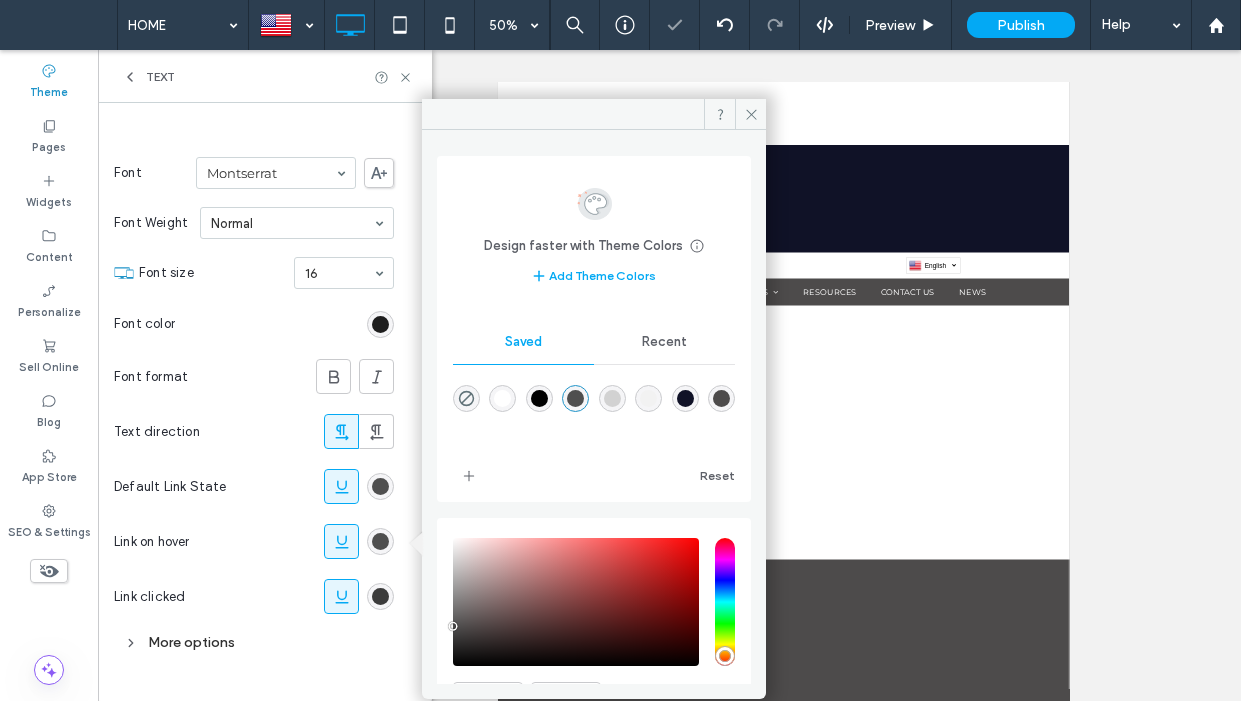 click at bounding box center [380, 596] 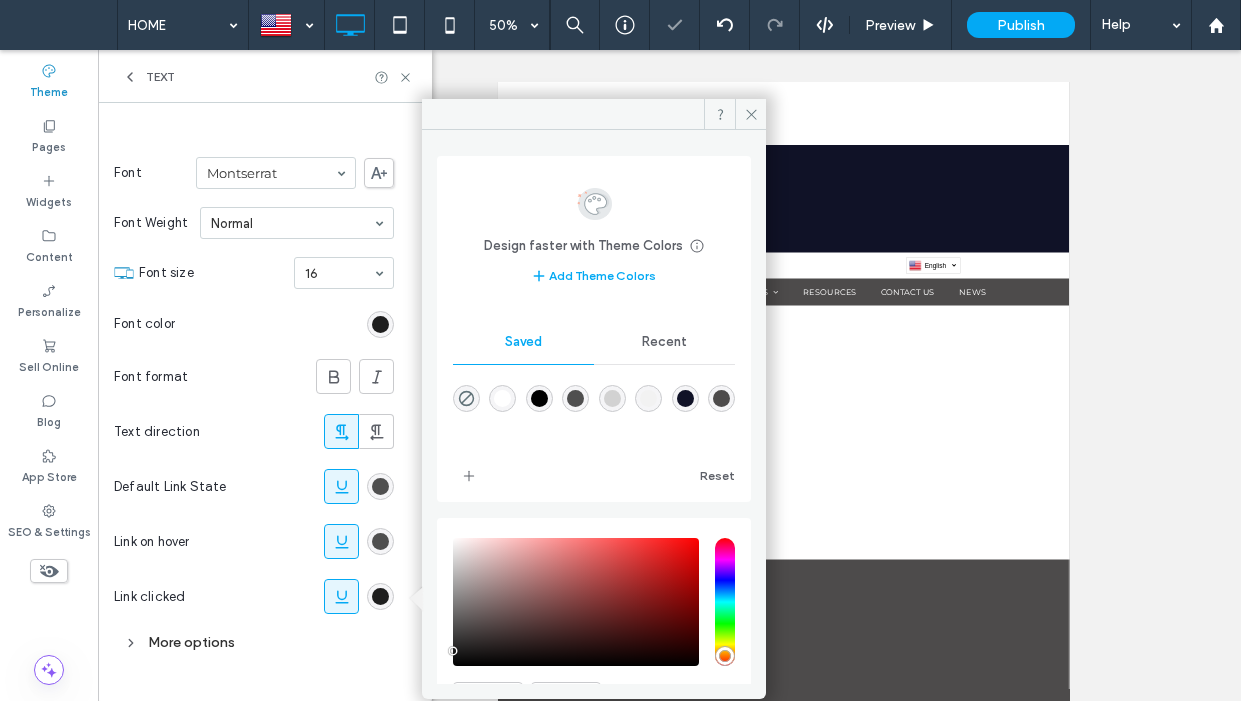click at bounding box center (575, 398) 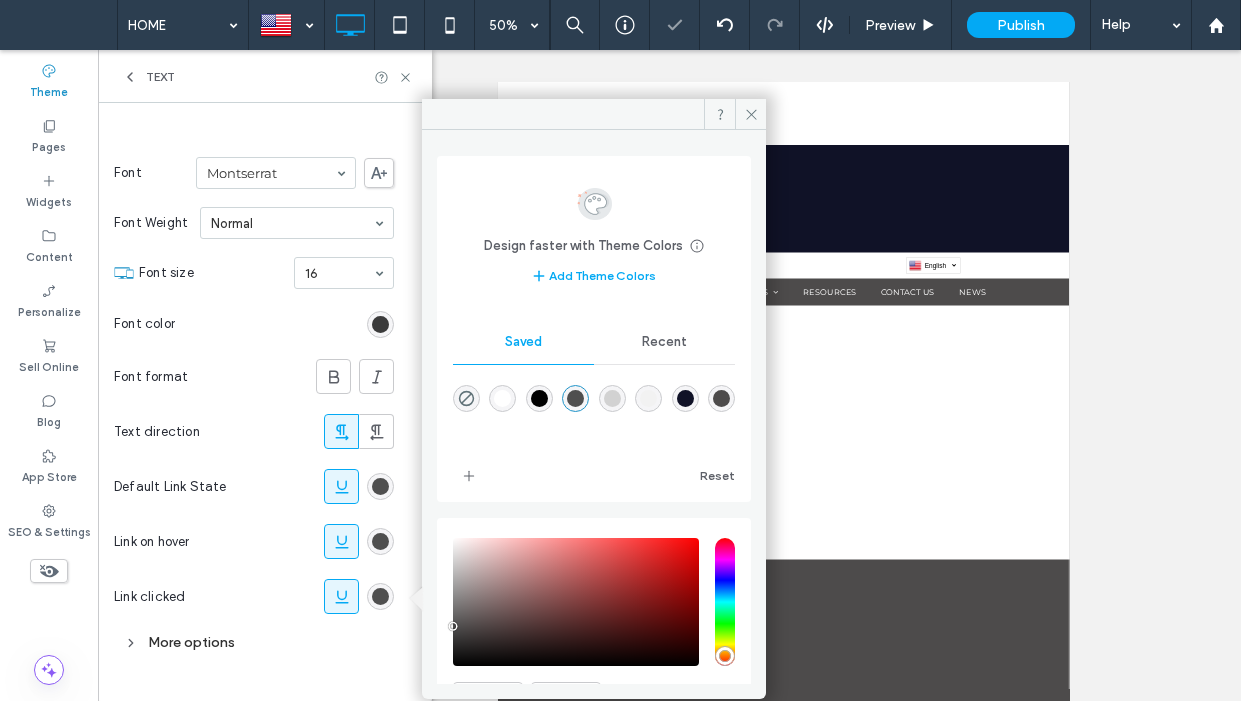 click at bounding box center [380, 324] 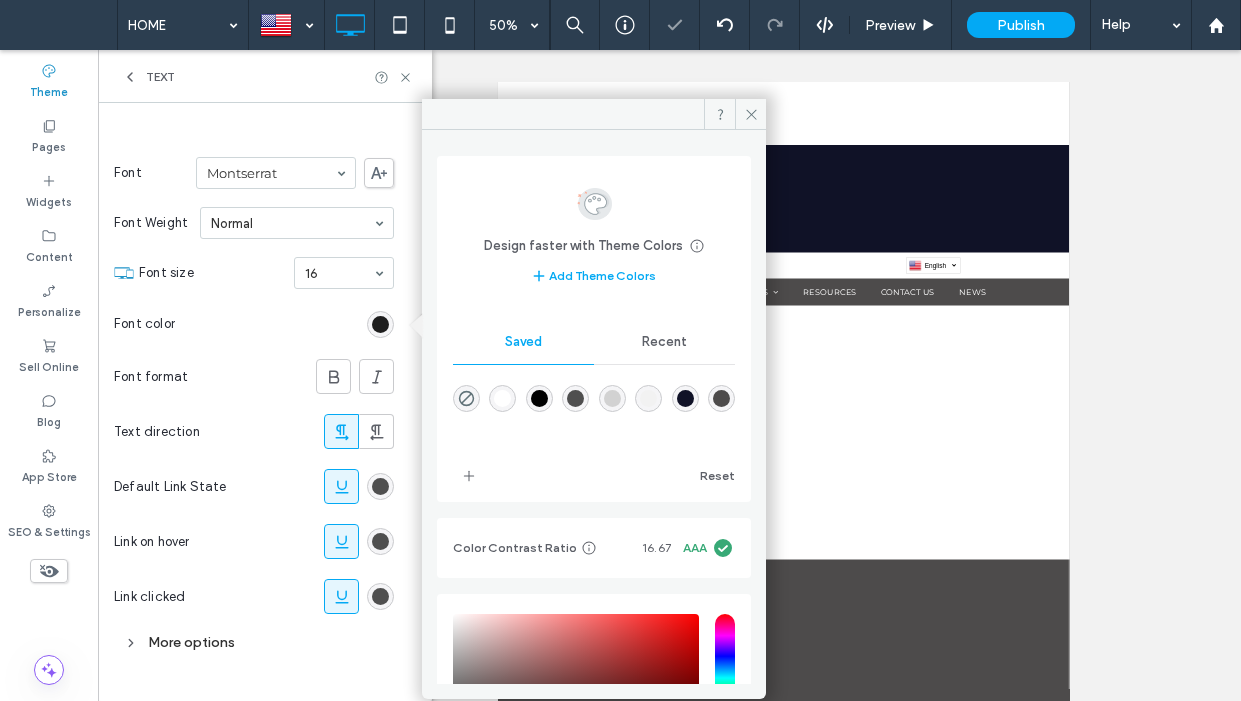 click at bounding box center [575, 398] 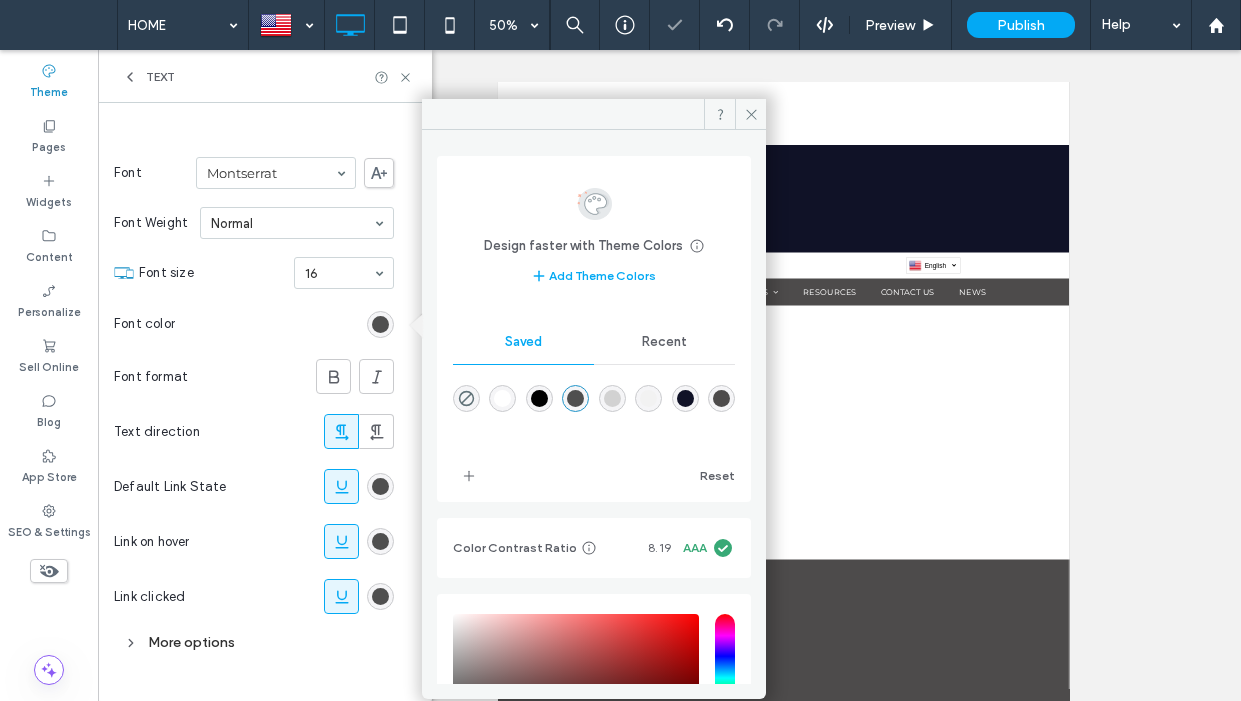 click on "More options" at bounding box center (254, 642) 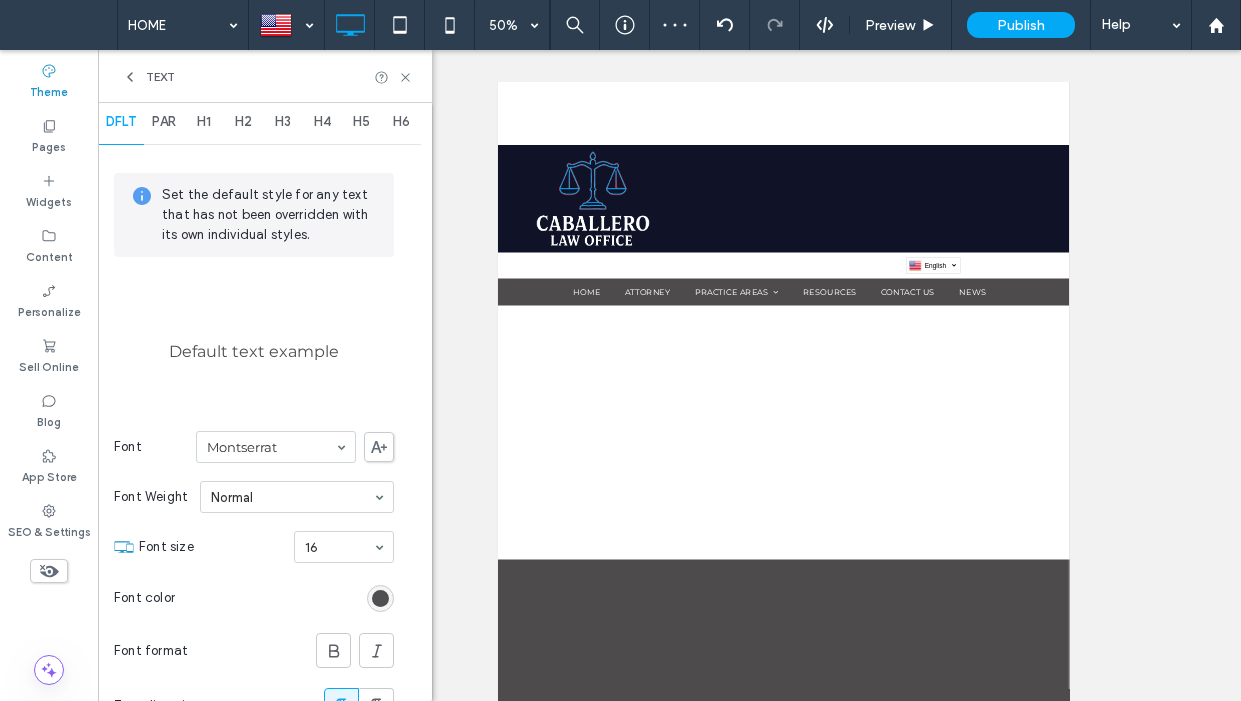 scroll, scrollTop: 0, scrollLeft: 0, axis: both 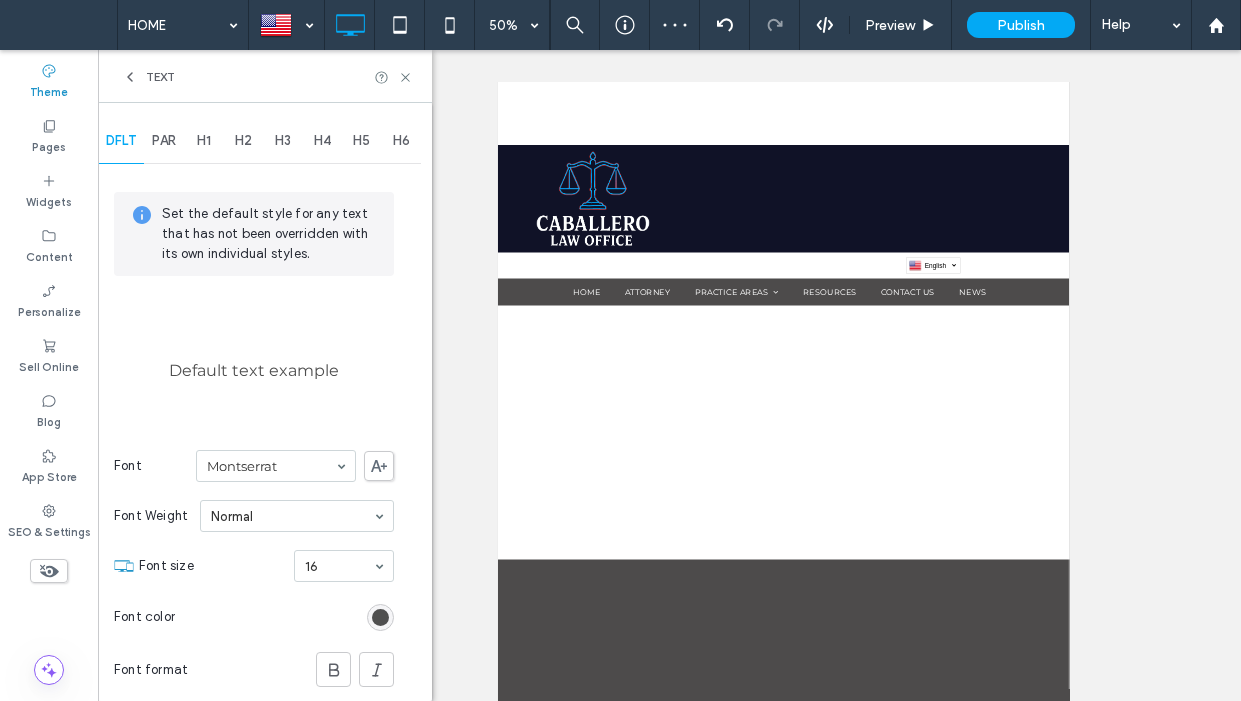 click on "PAR" at bounding box center [164, 141] 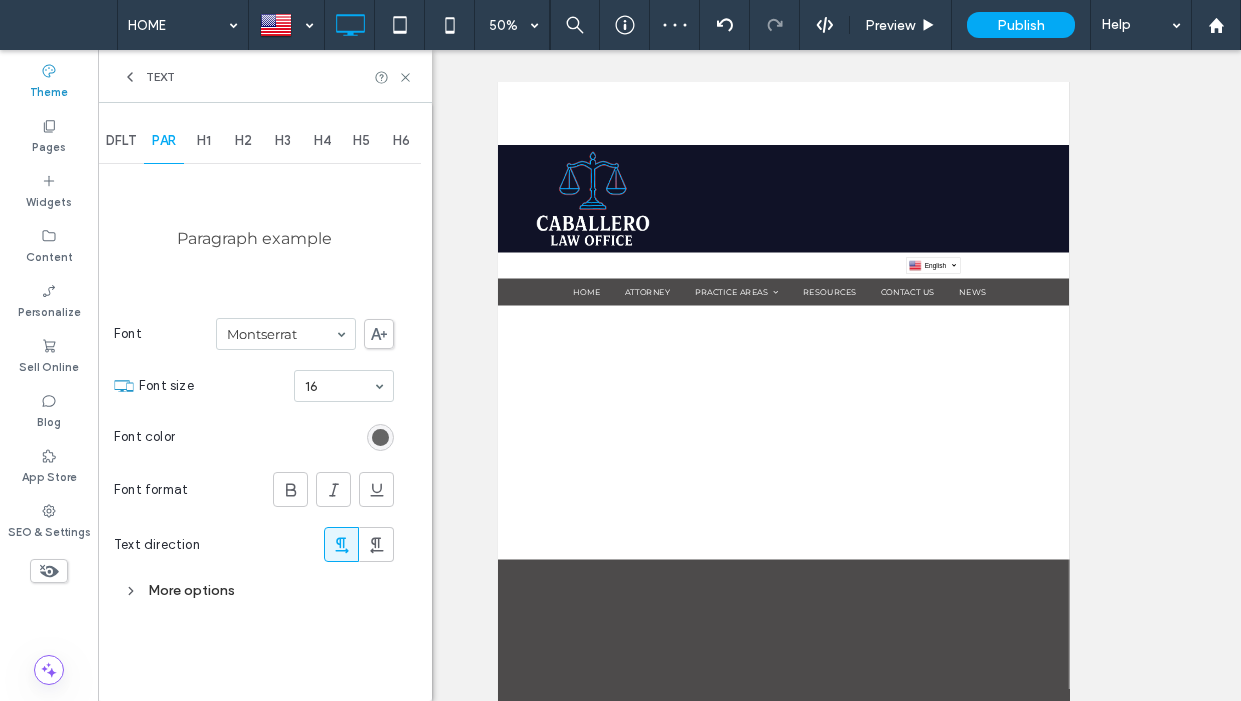click at bounding box center (380, 437) 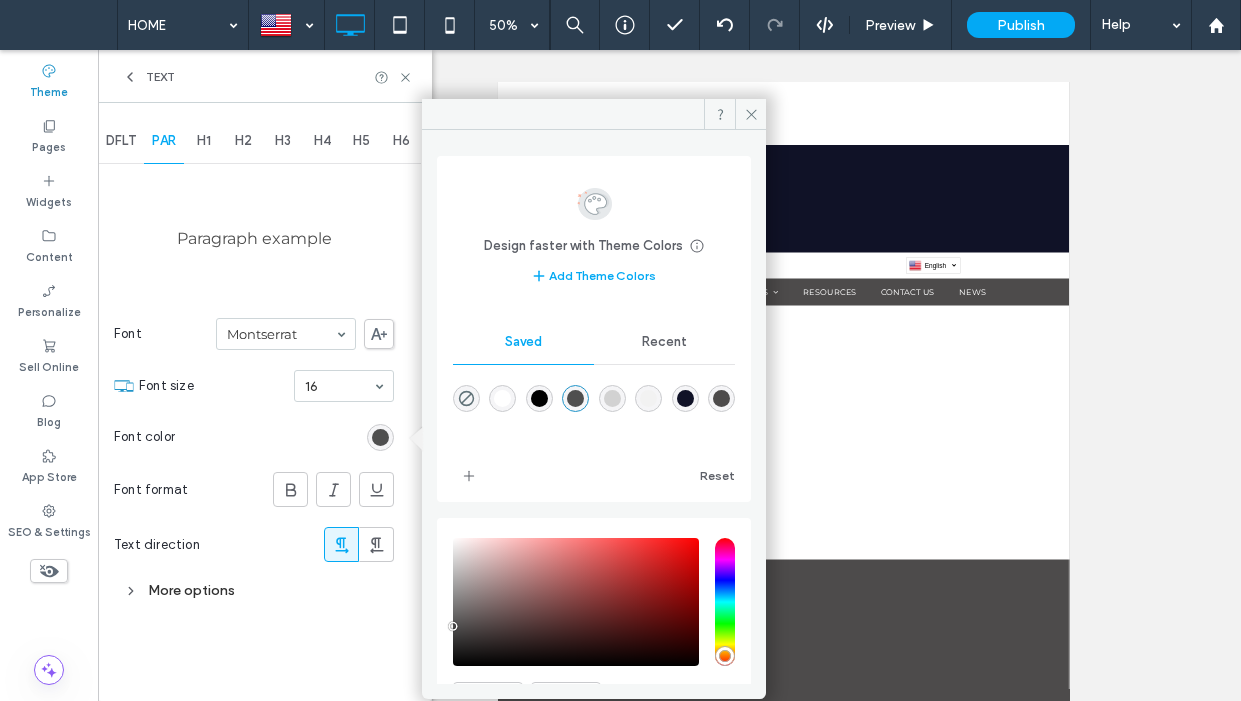 click on "H1" at bounding box center (204, 141) 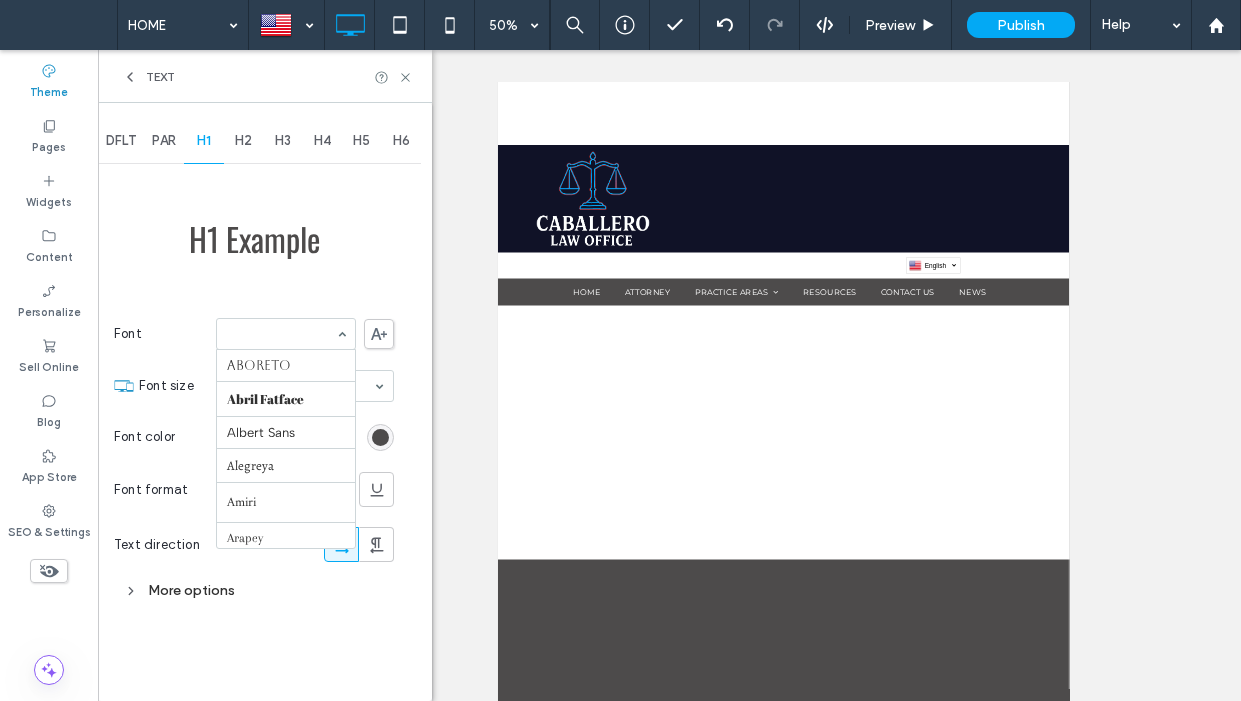 scroll, scrollTop: 342, scrollLeft: 0, axis: vertical 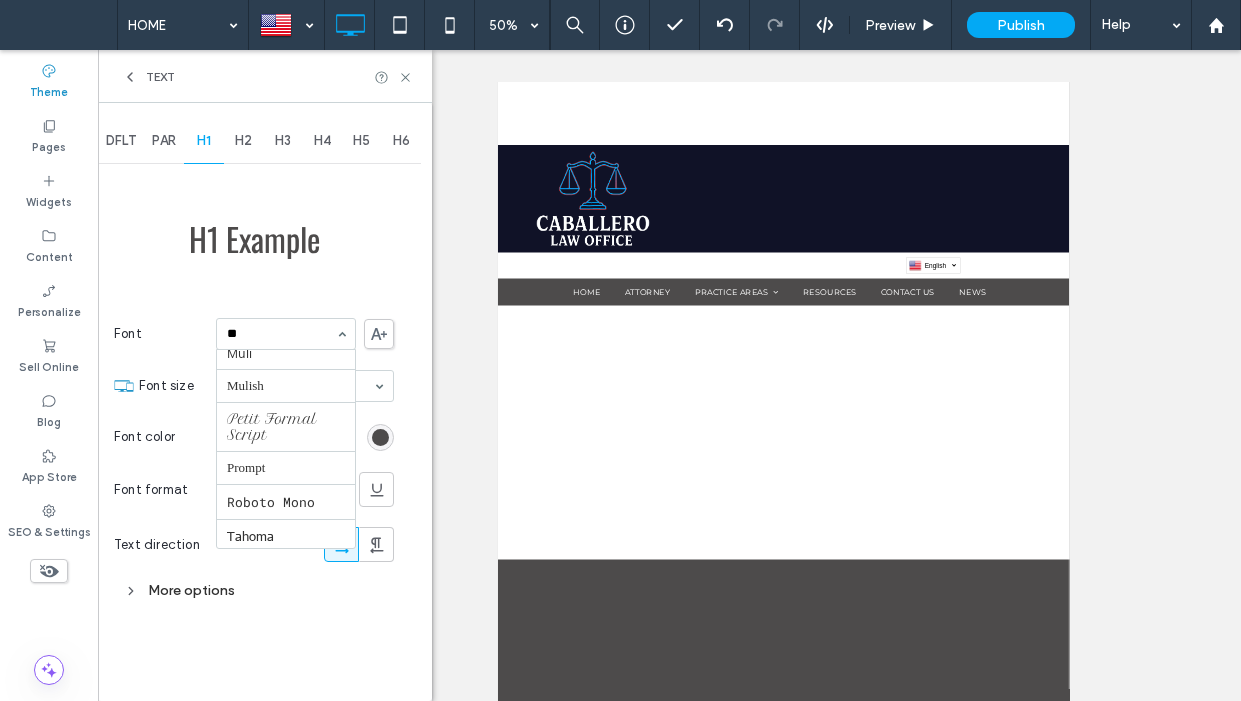 type on "***" 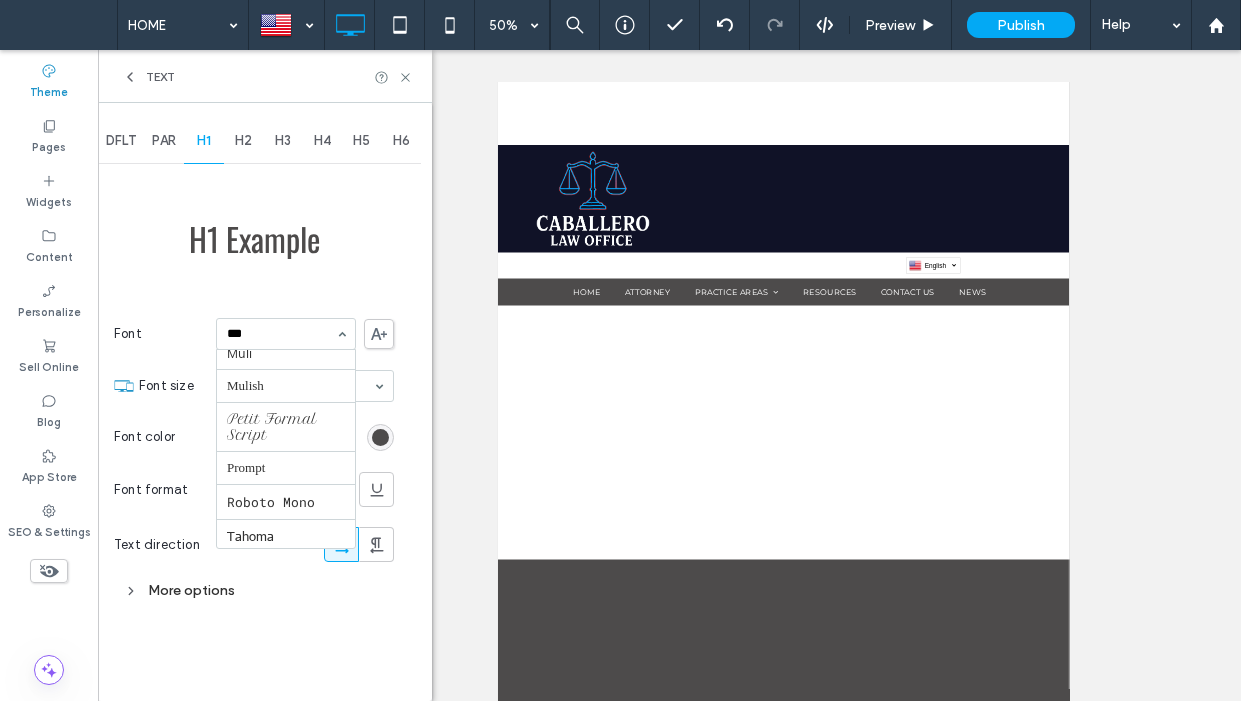 scroll, scrollTop: 0, scrollLeft: 0, axis: both 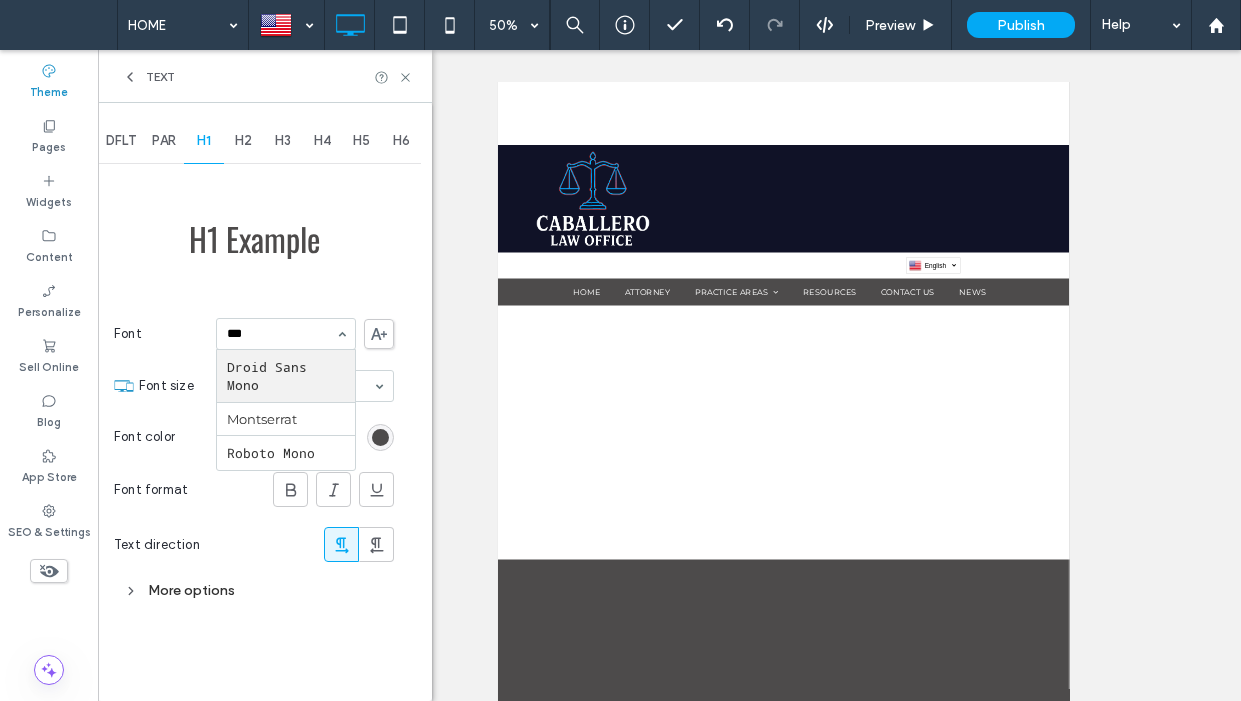type 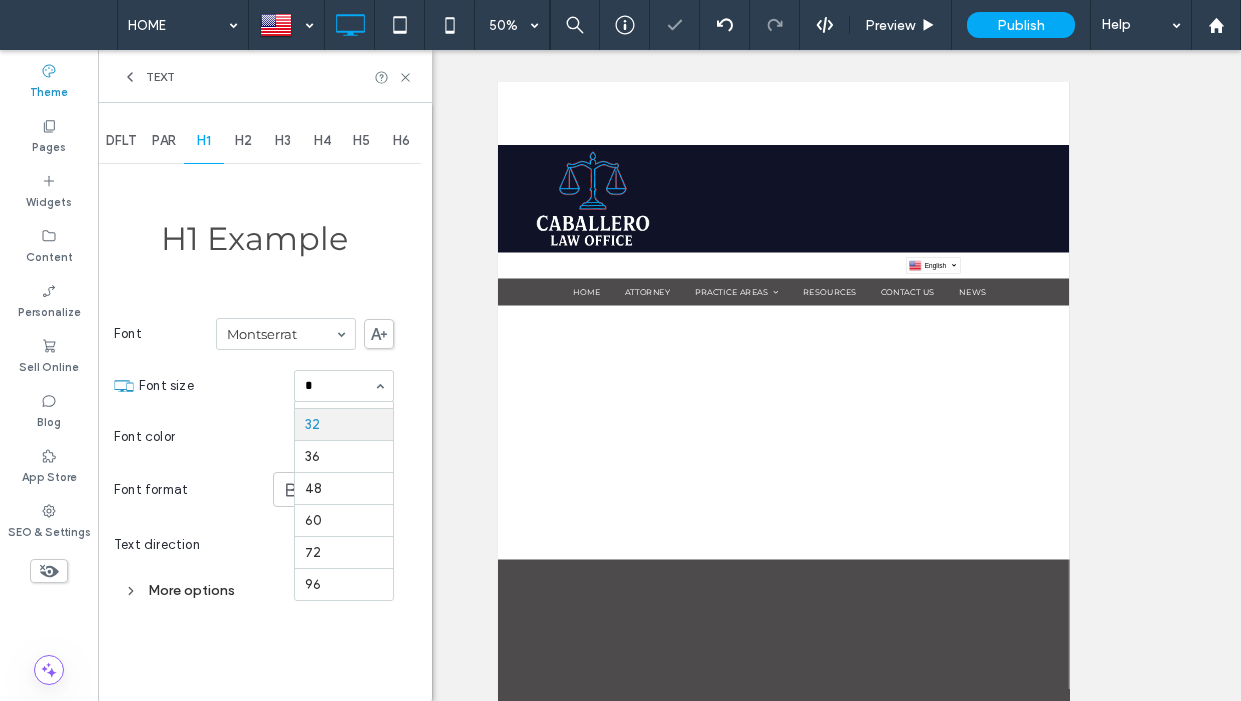 scroll, scrollTop: 0, scrollLeft: 0, axis: both 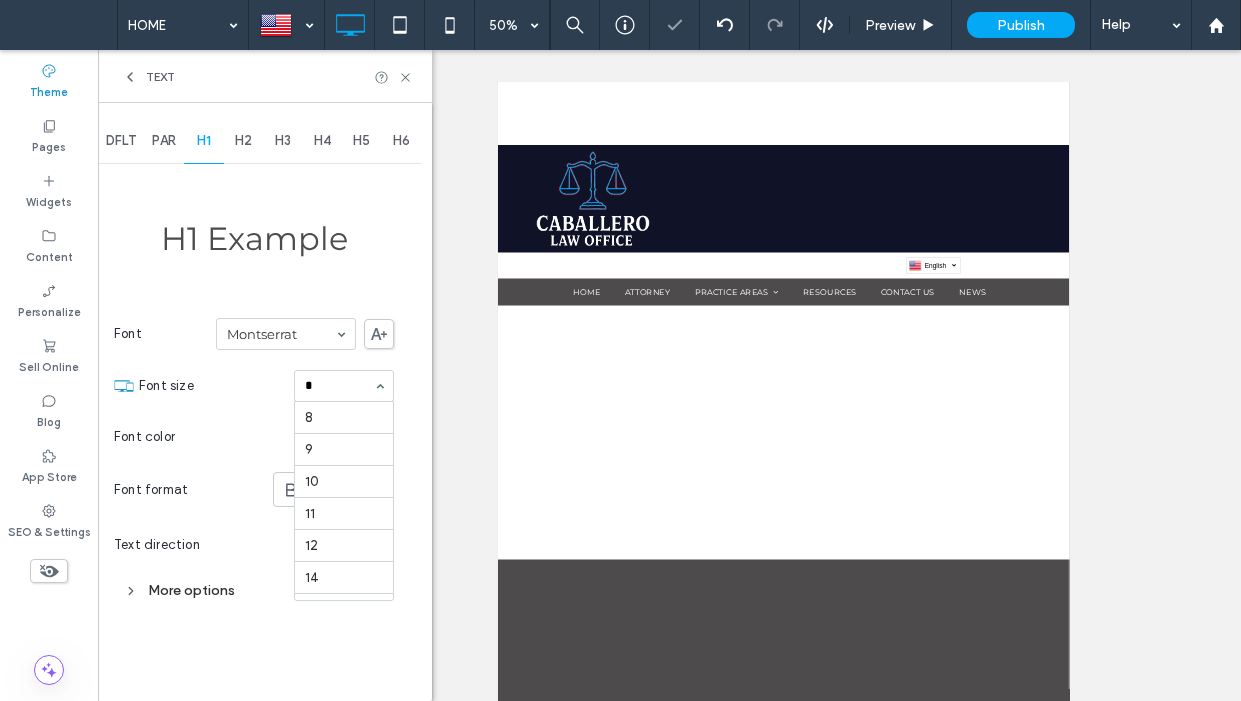 type on "**" 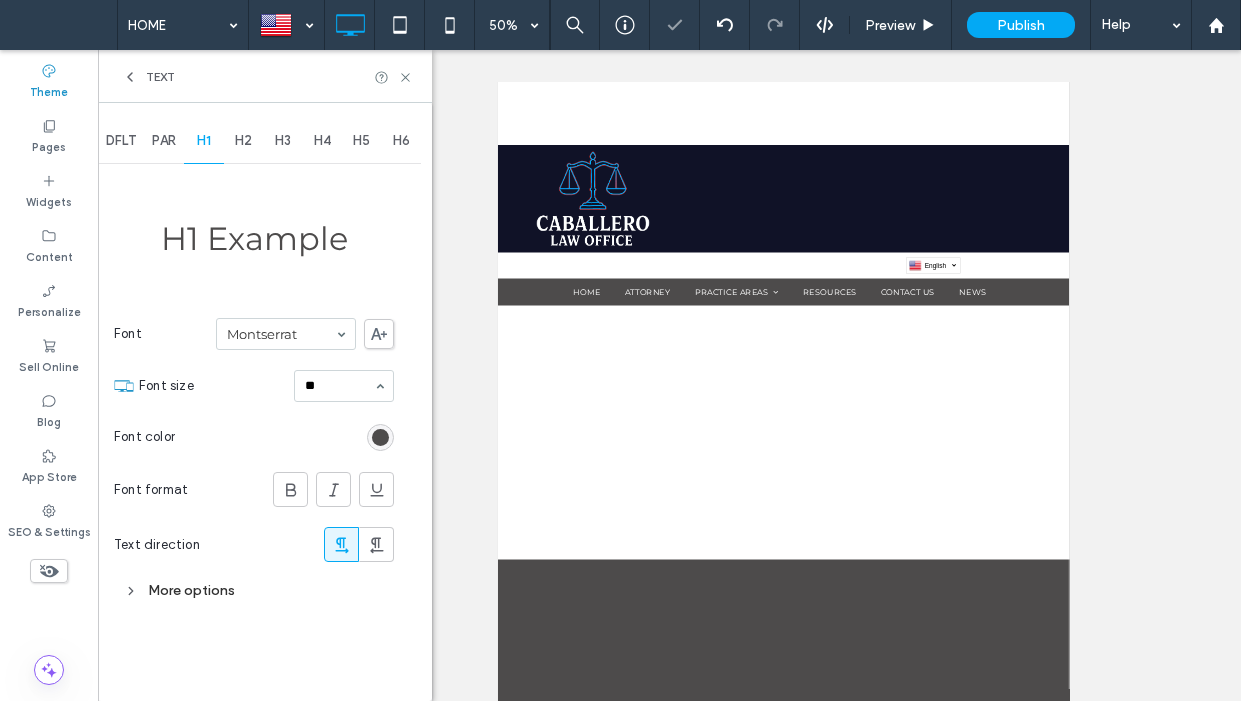type 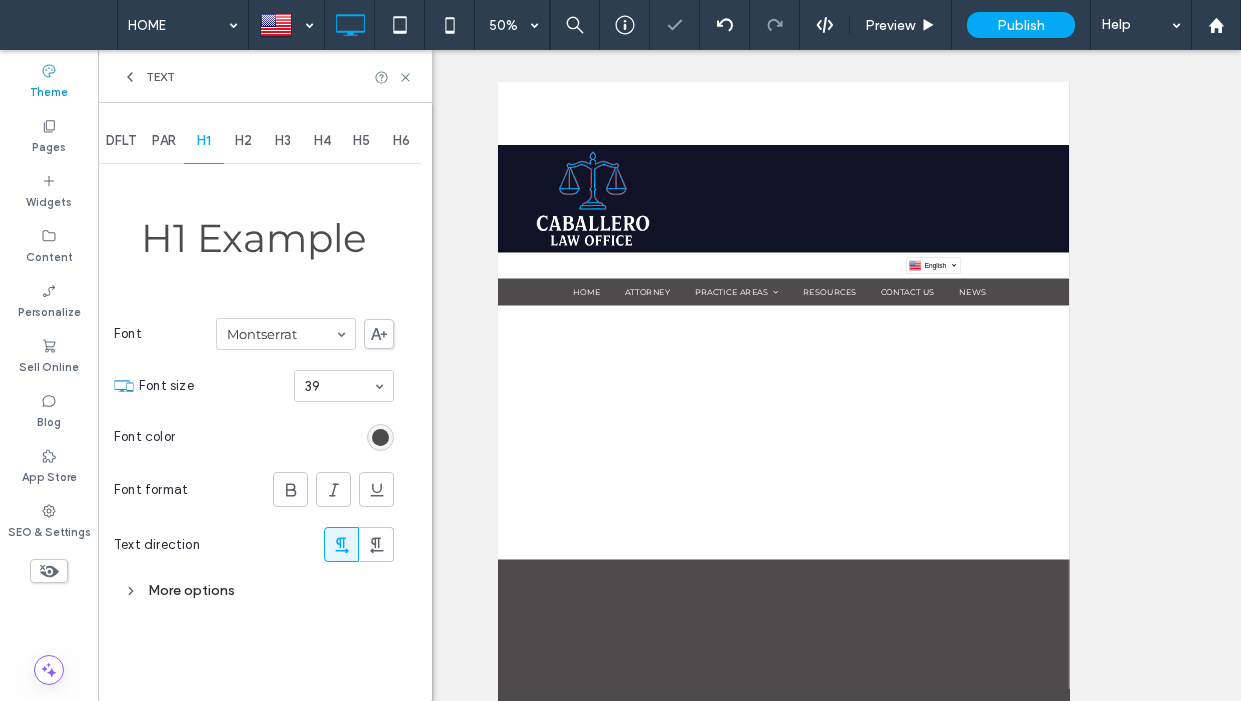 click on "More options" at bounding box center (254, 590) 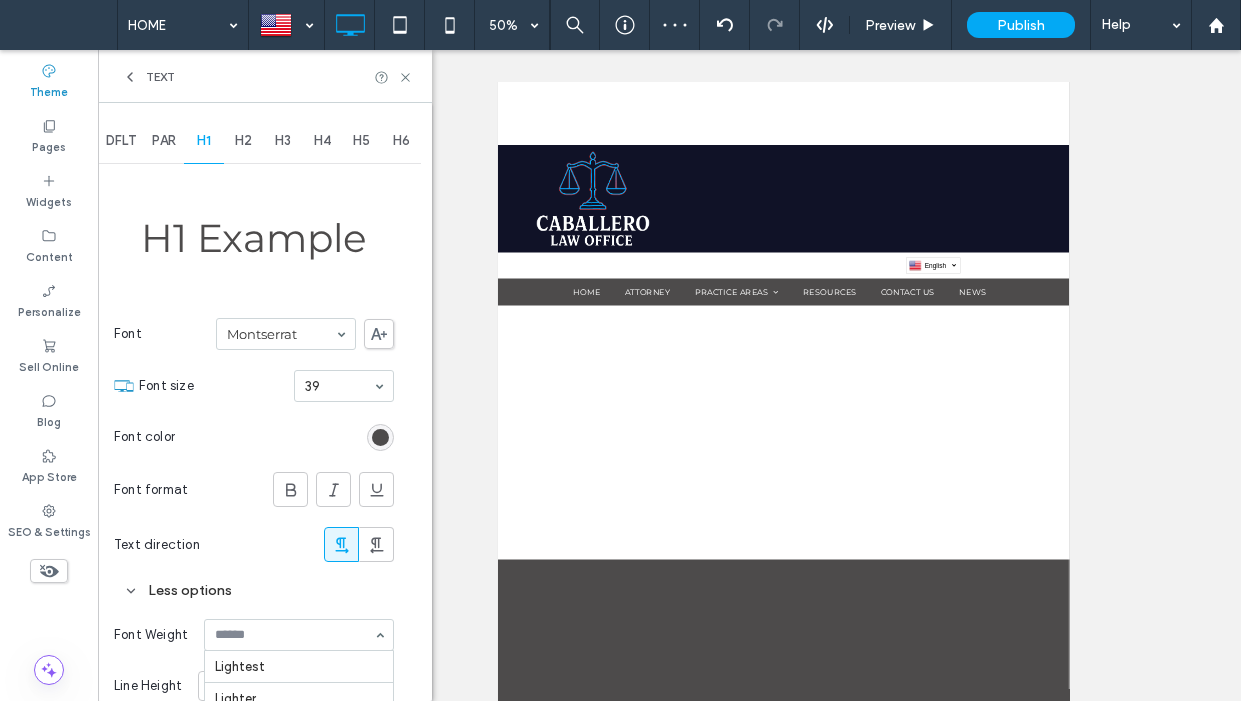 scroll, scrollTop: 98, scrollLeft: 0, axis: vertical 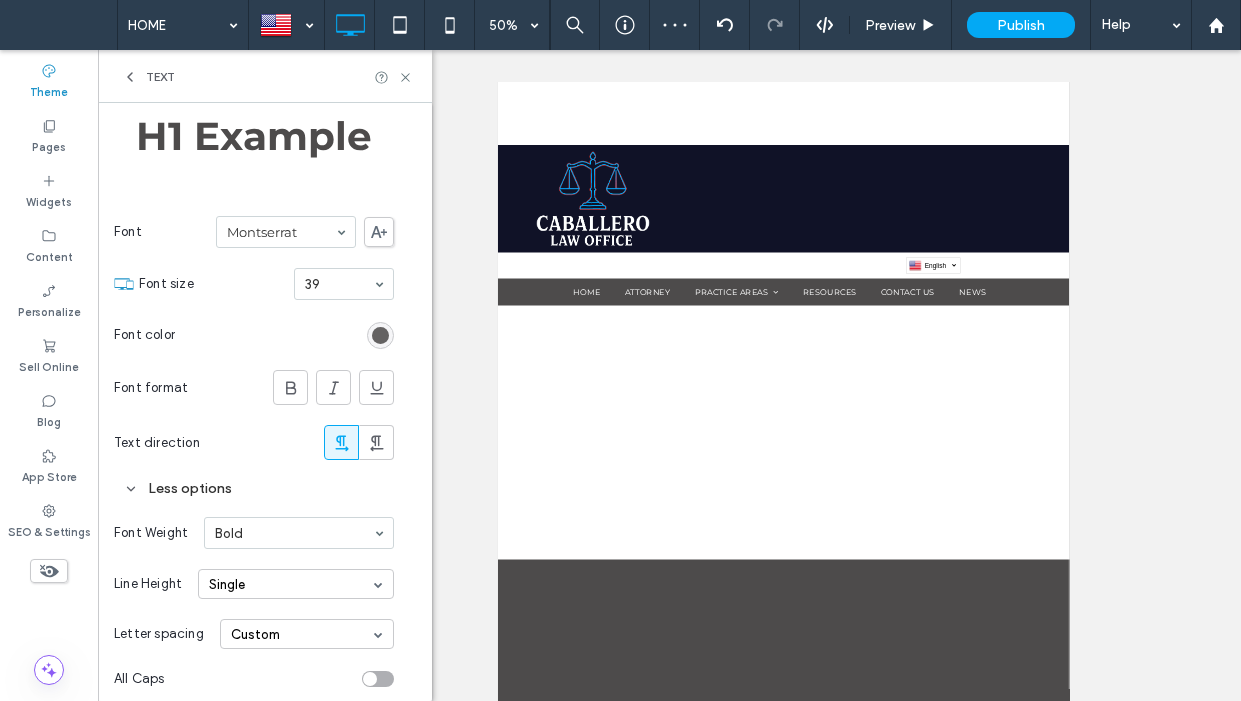 click at bounding box center [380, 335] 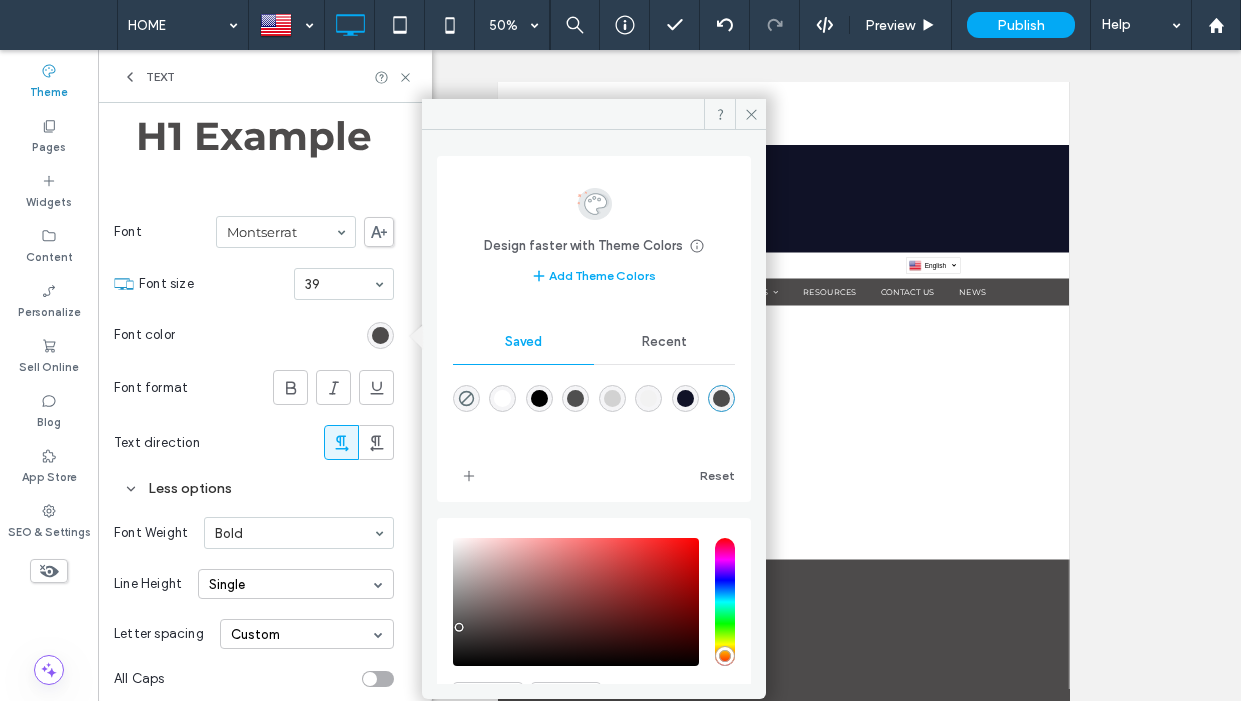 click at bounding box center [575, 398] 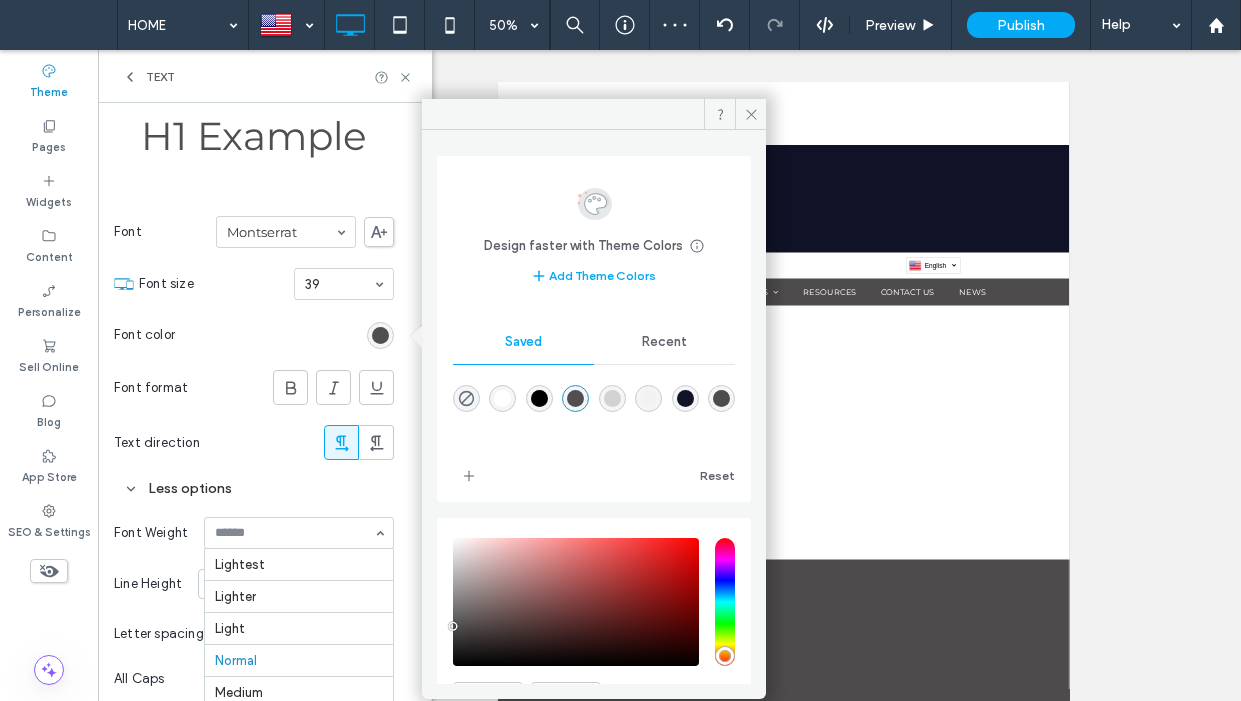 scroll, scrollTop: 98, scrollLeft: 0, axis: vertical 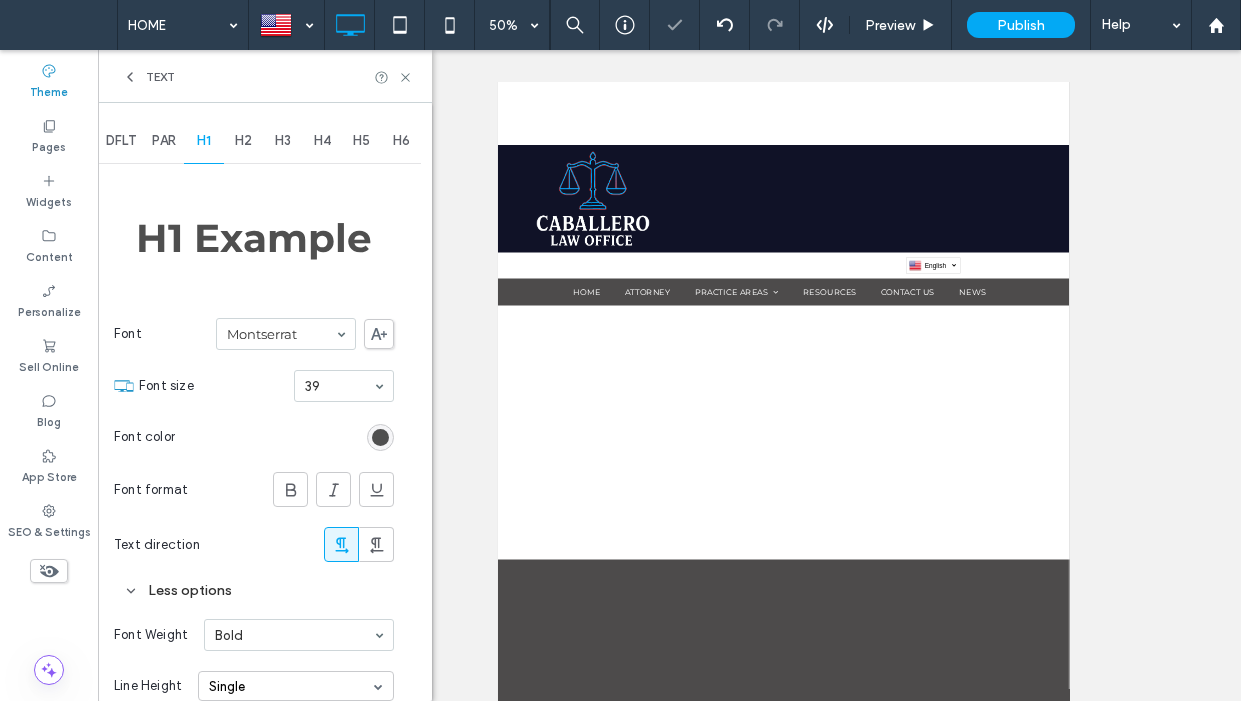 click on "H2" at bounding box center [243, 141] 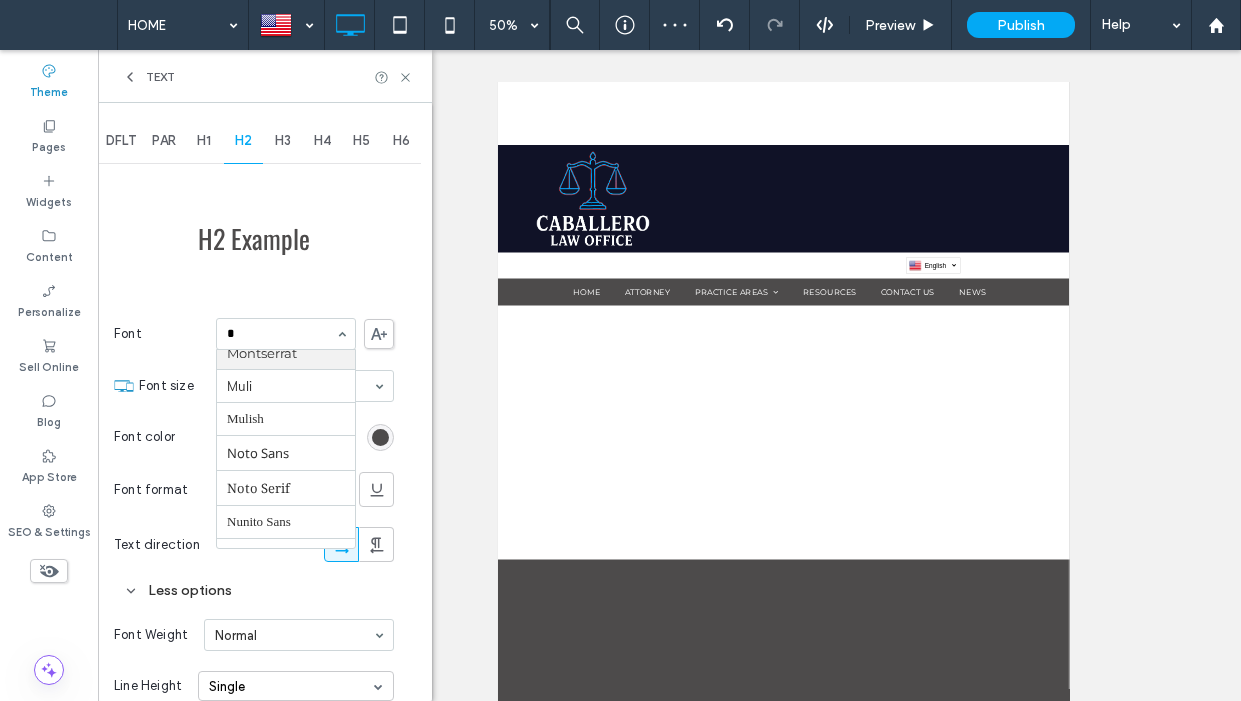 scroll, scrollTop: 342, scrollLeft: 0, axis: vertical 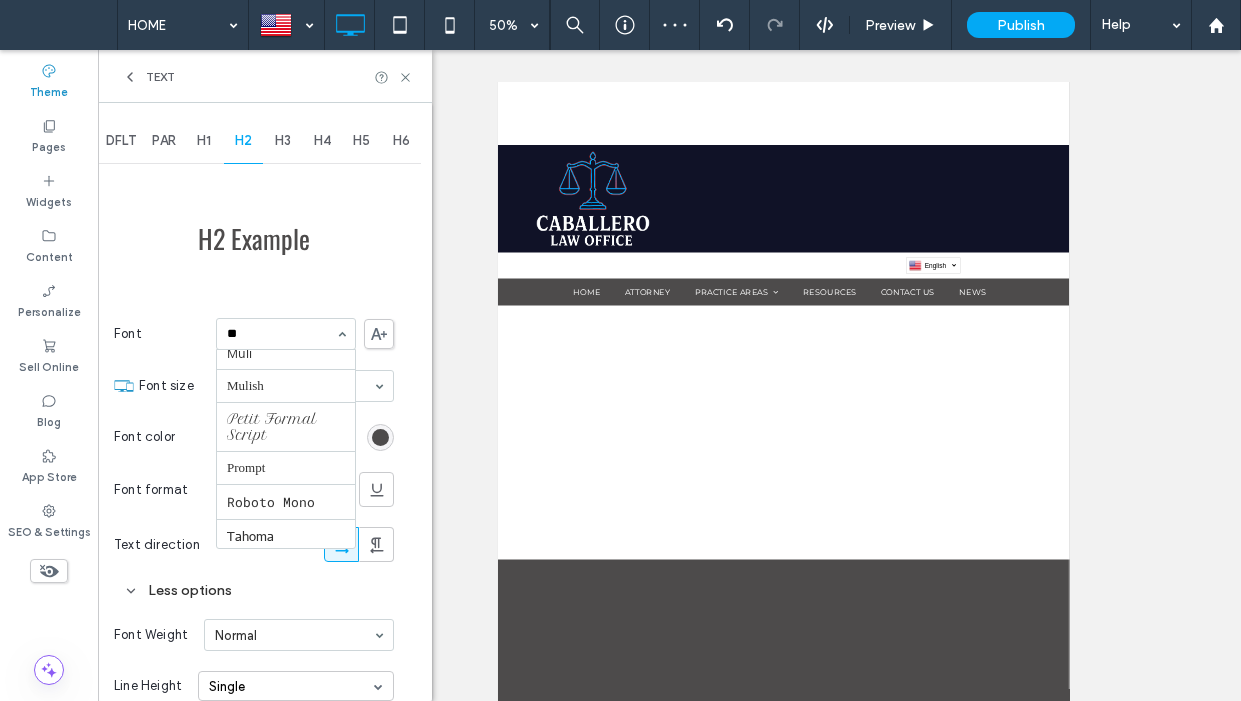 type on "***" 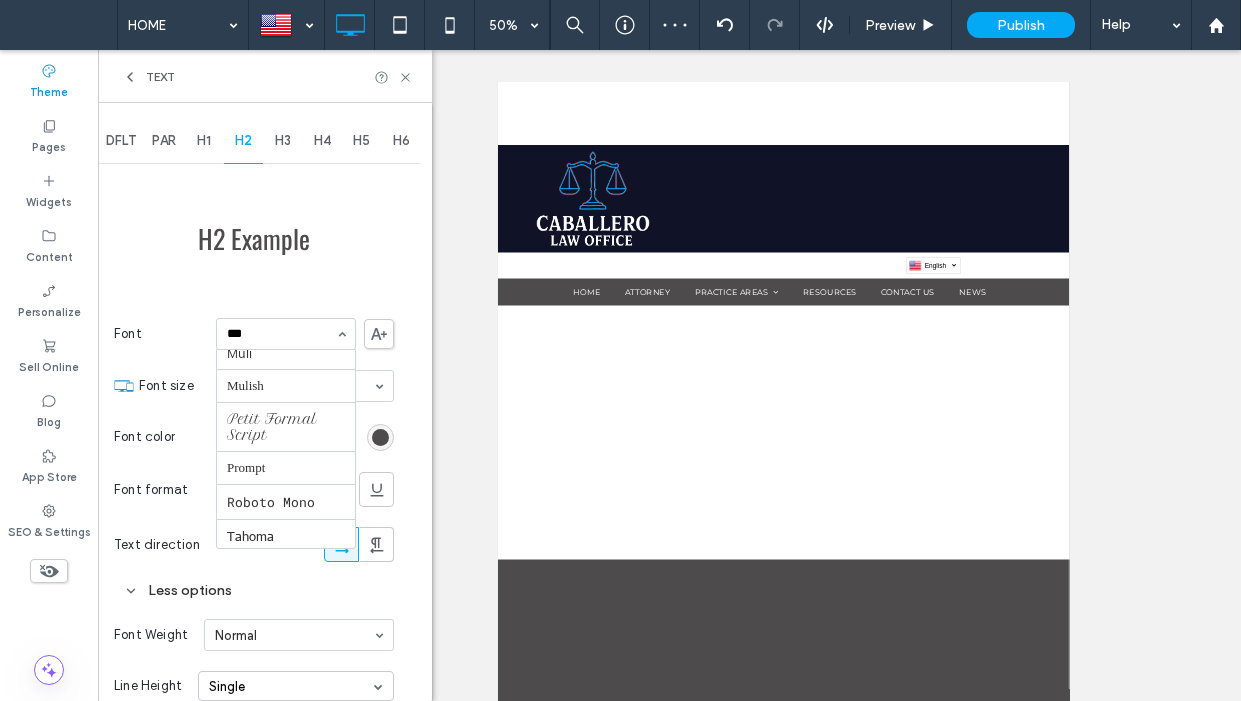 scroll, scrollTop: 0, scrollLeft: 0, axis: both 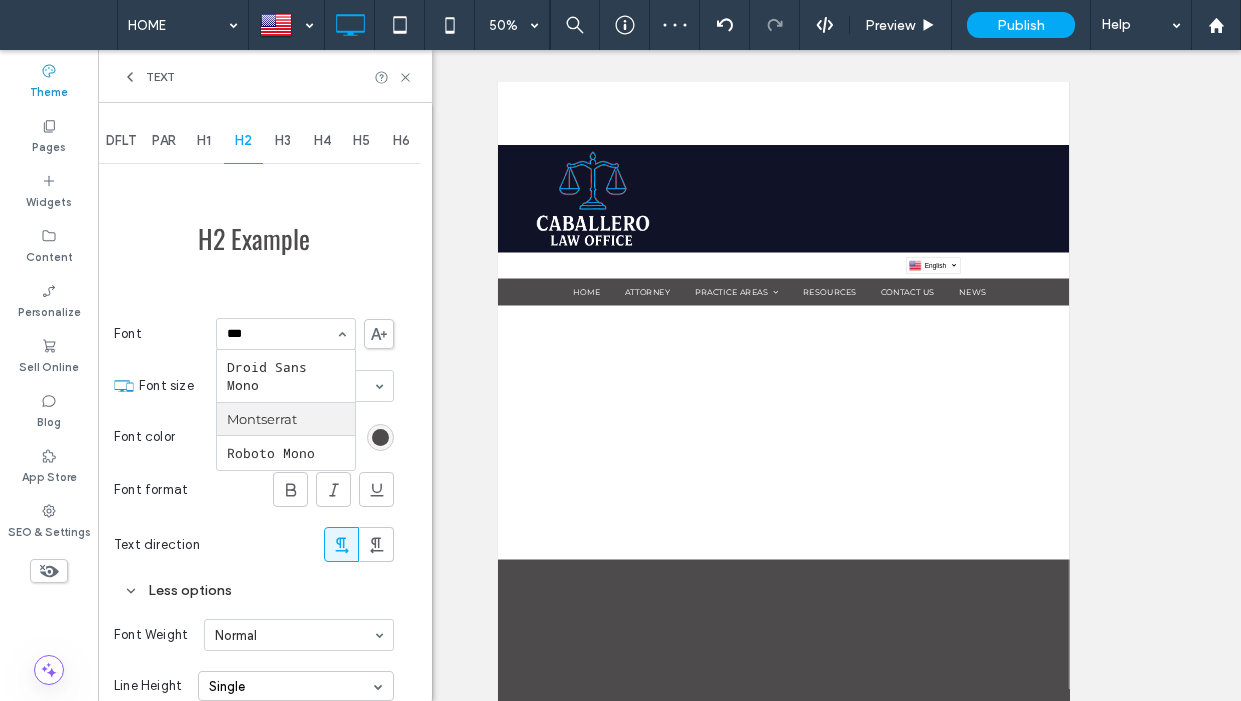 type 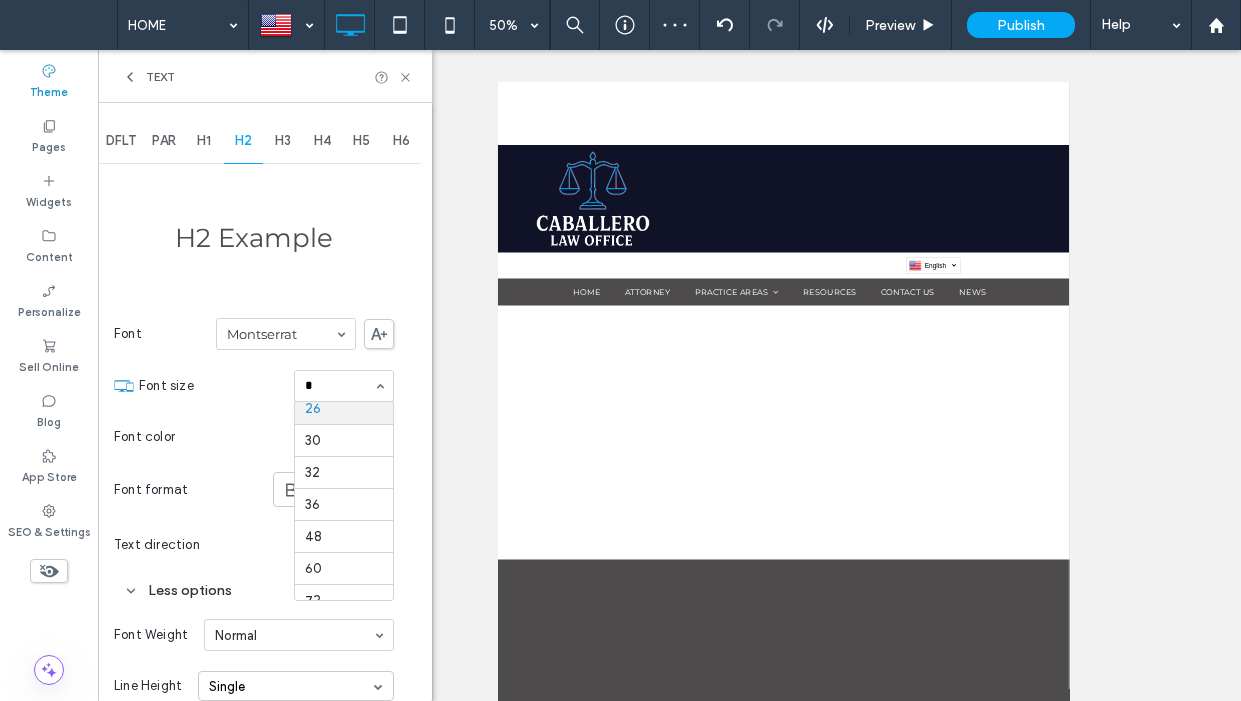 scroll, scrollTop: 0, scrollLeft: 0, axis: both 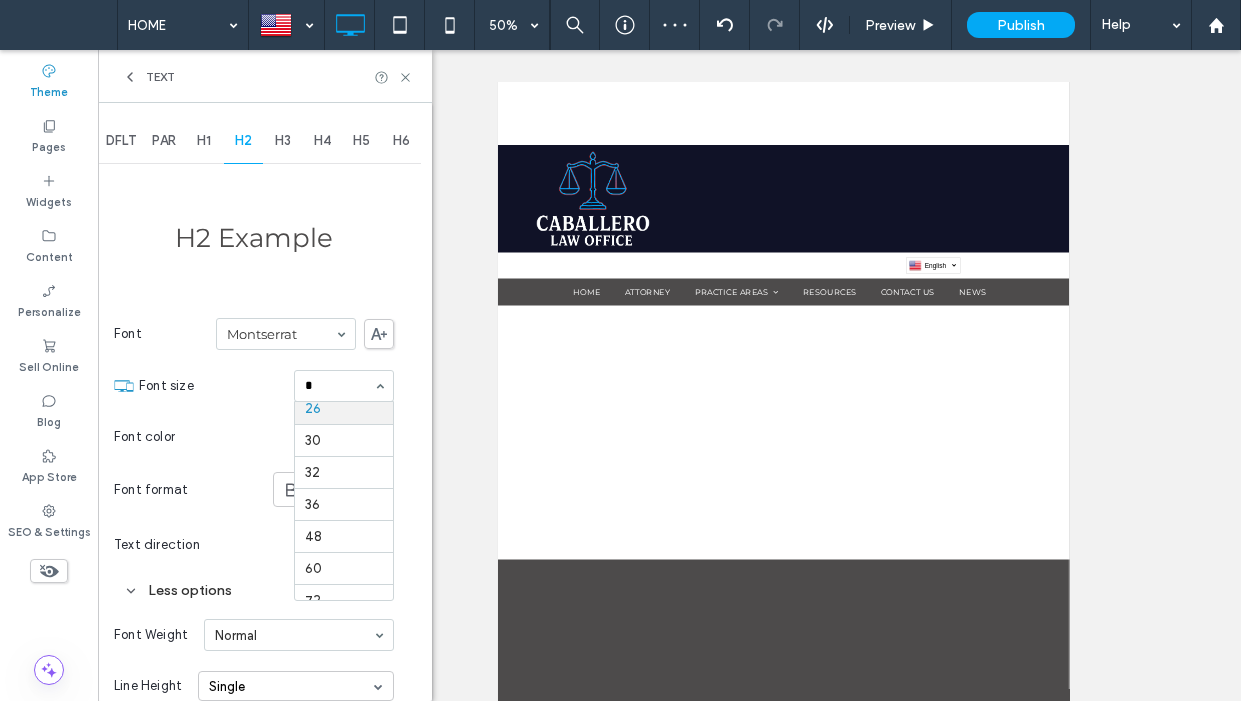 type on "**" 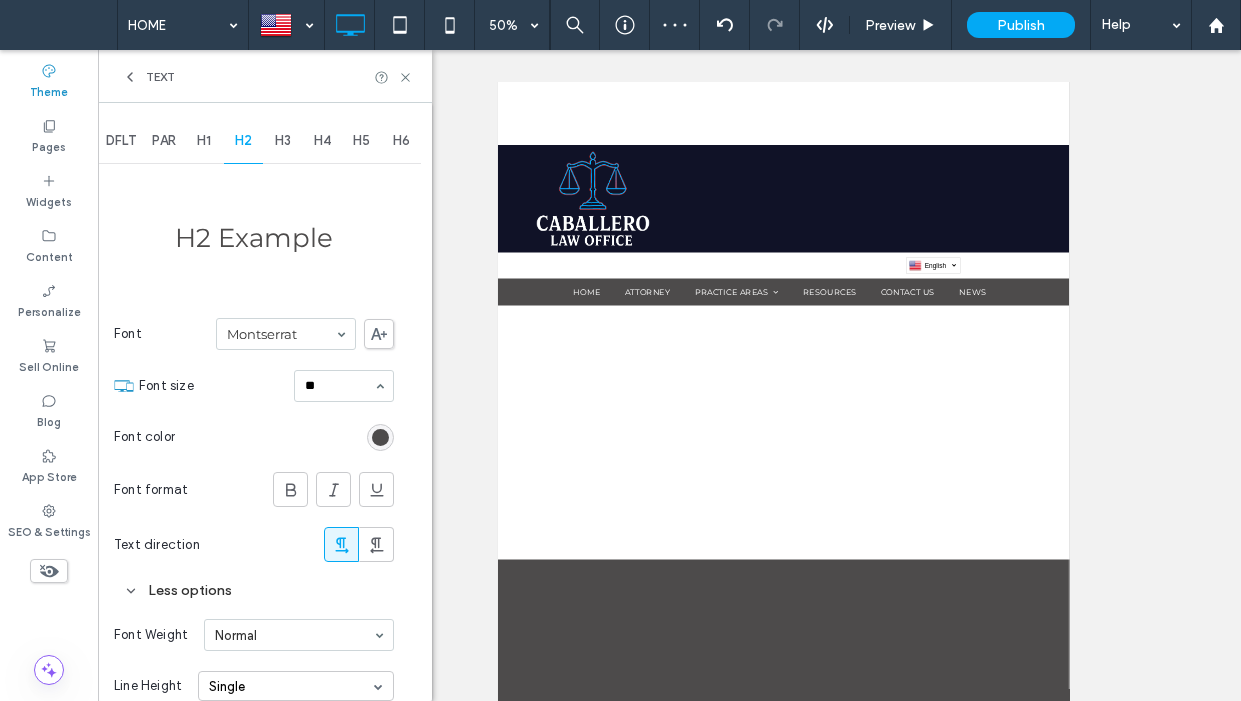 type 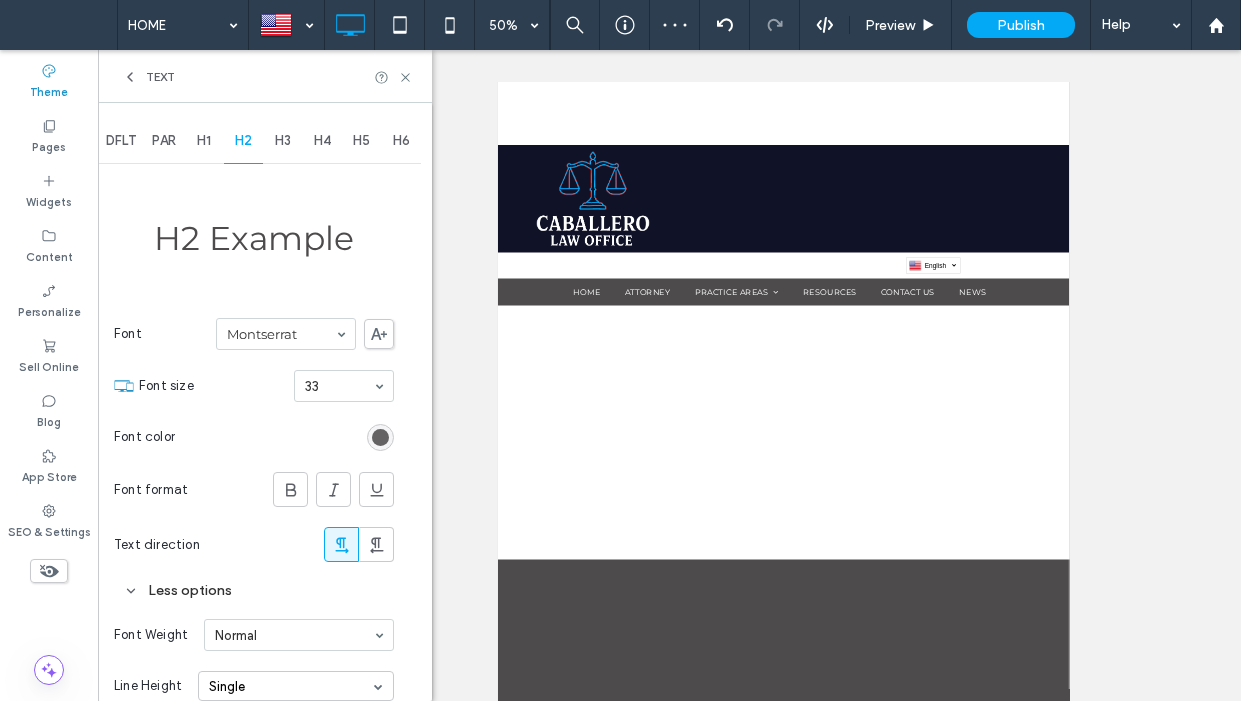 click at bounding box center [380, 437] 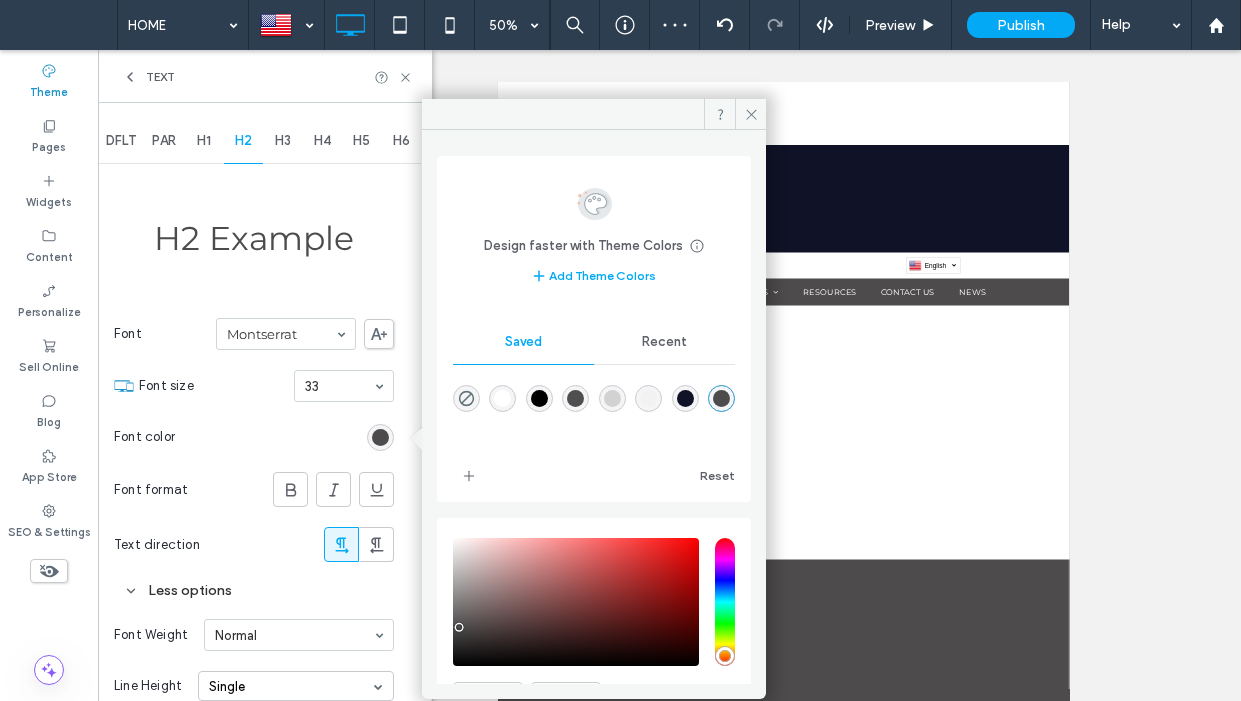 click at bounding box center (575, 398) 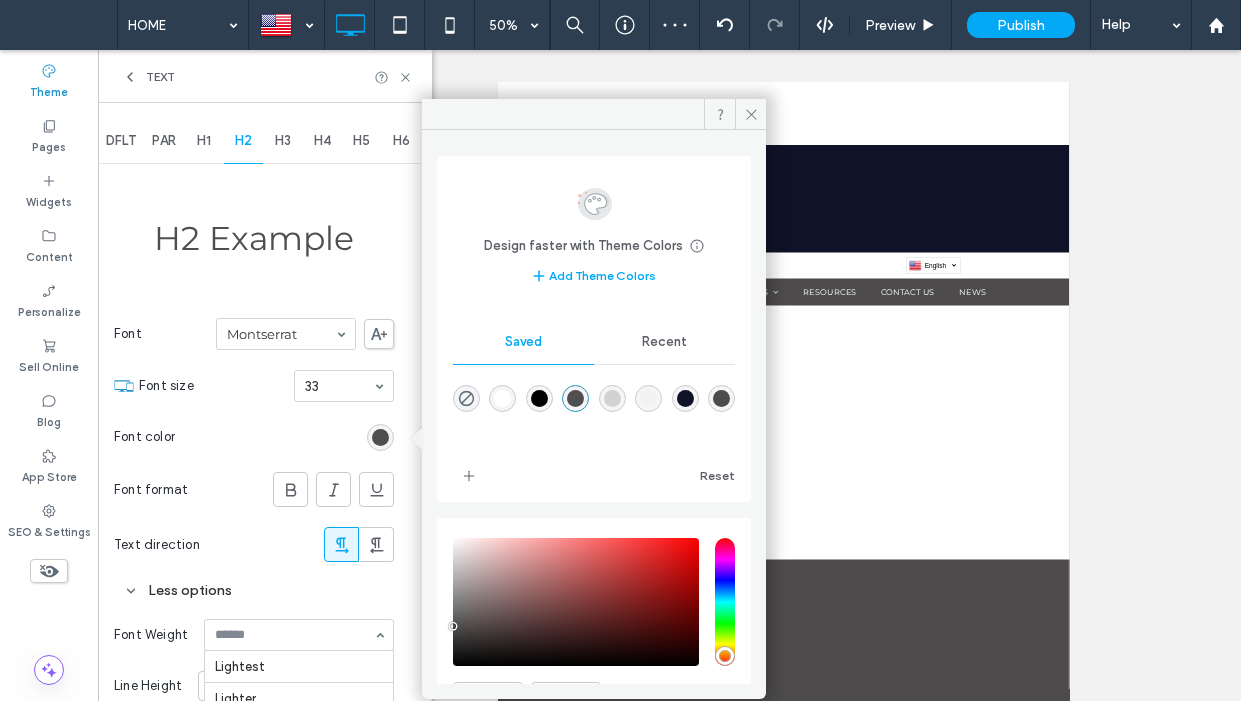 scroll, scrollTop: 98, scrollLeft: 0, axis: vertical 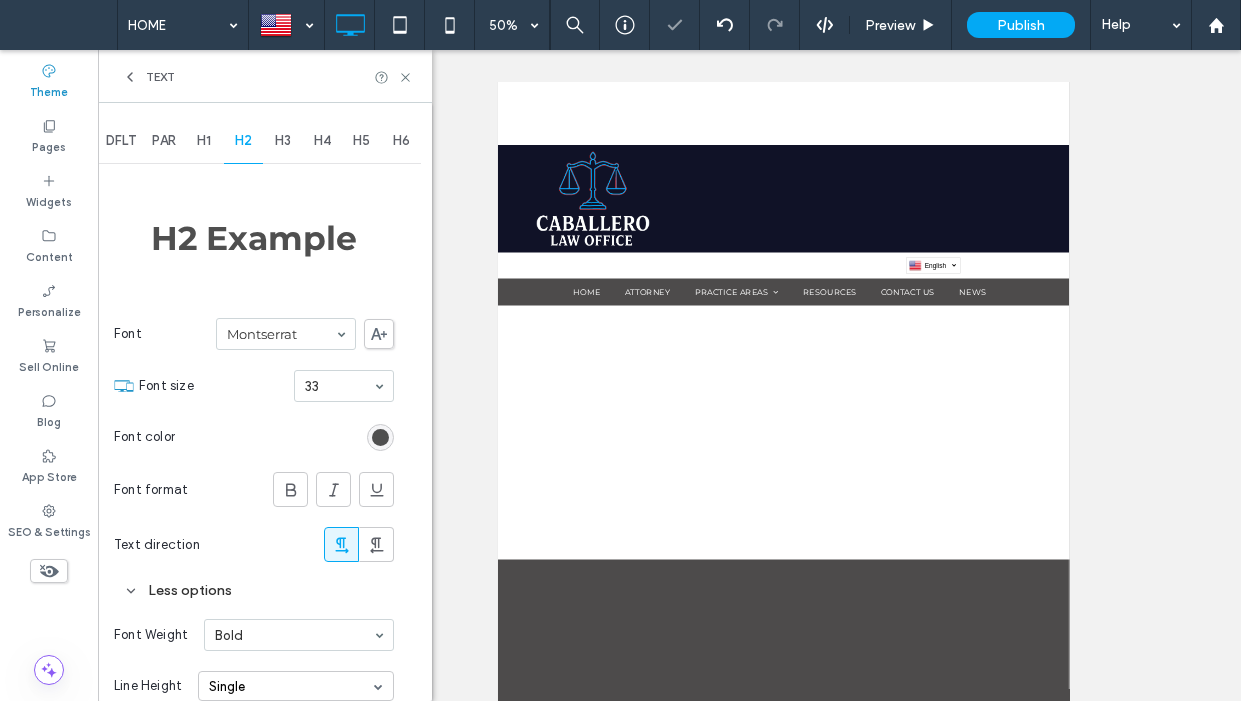 click on "H3" at bounding box center (283, 141) 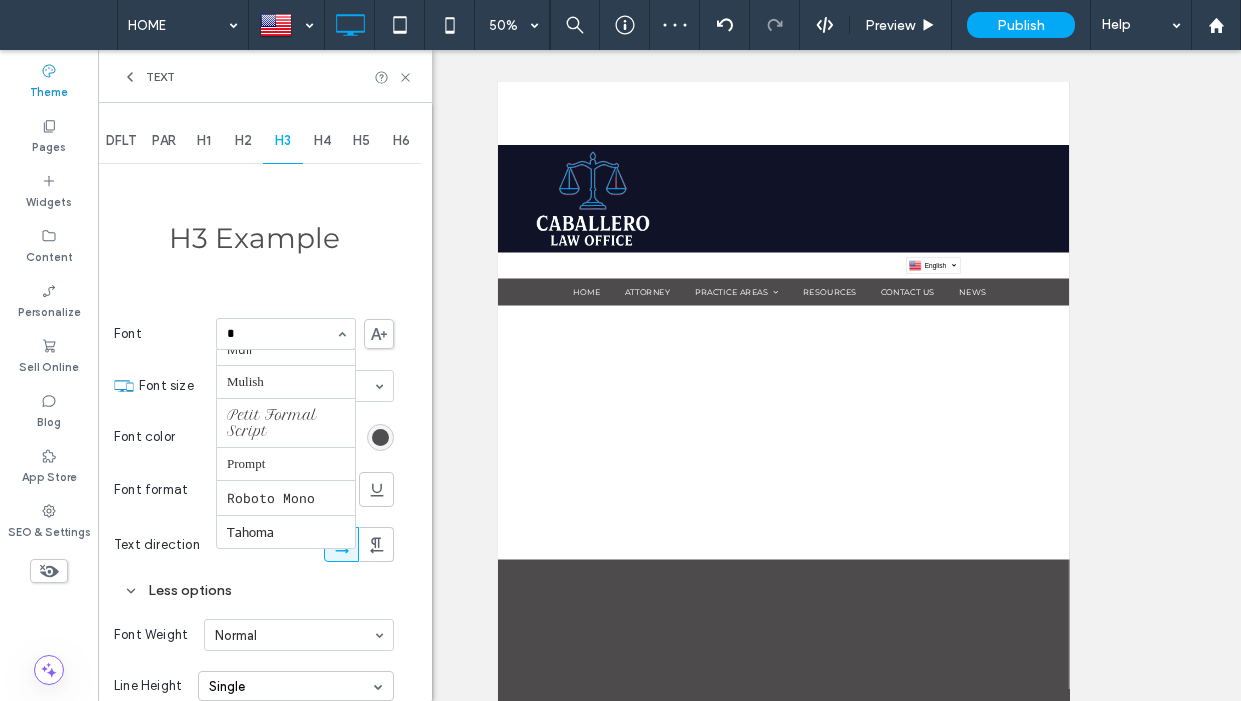 scroll, scrollTop: 342, scrollLeft: 0, axis: vertical 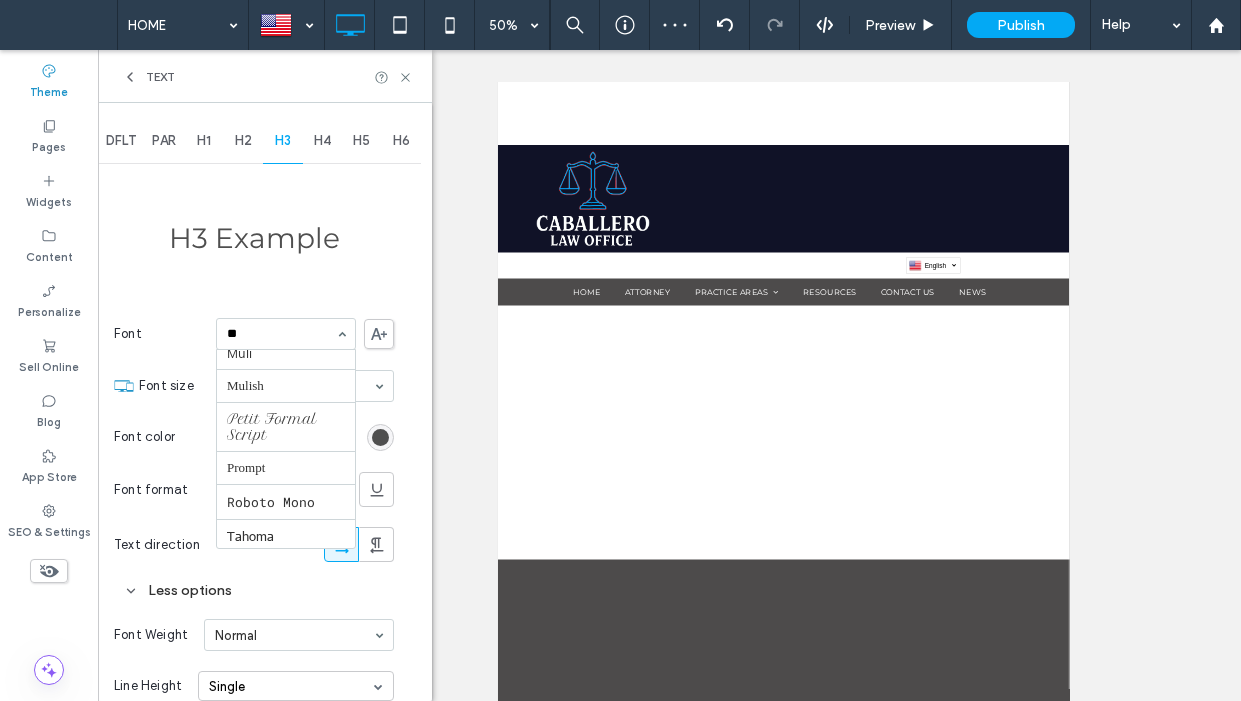 type on "***" 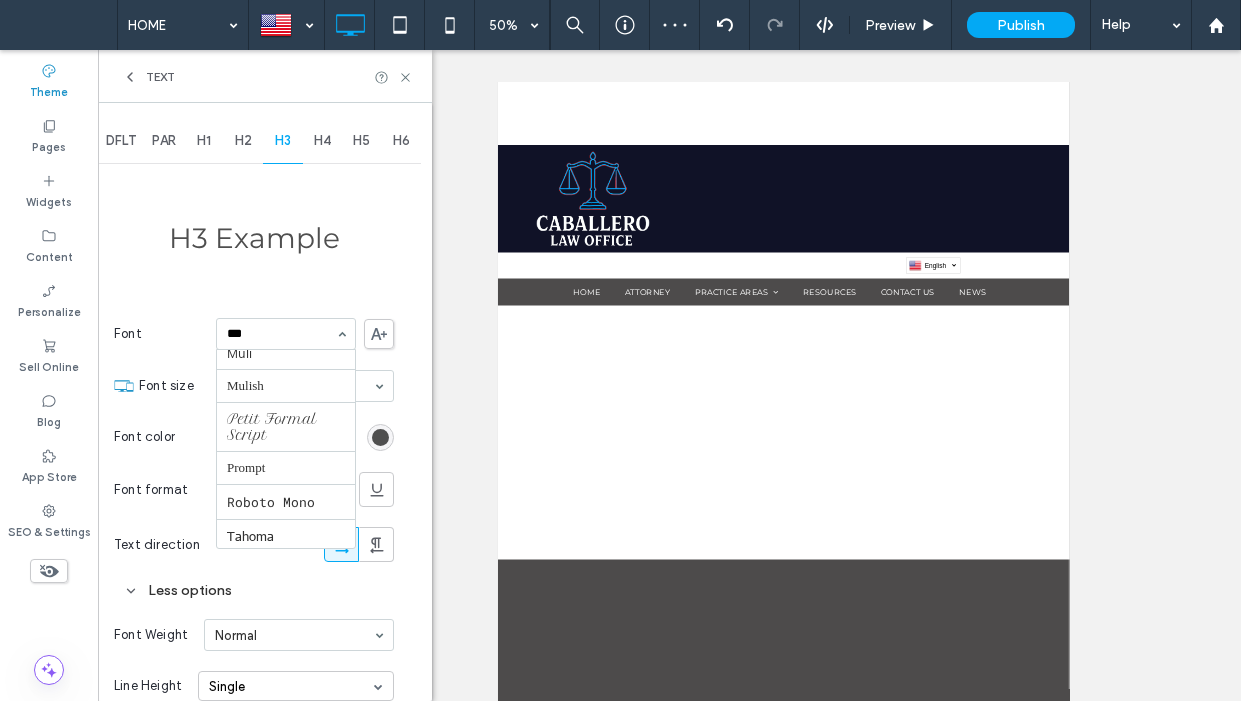 scroll, scrollTop: 0, scrollLeft: 0, axis: both 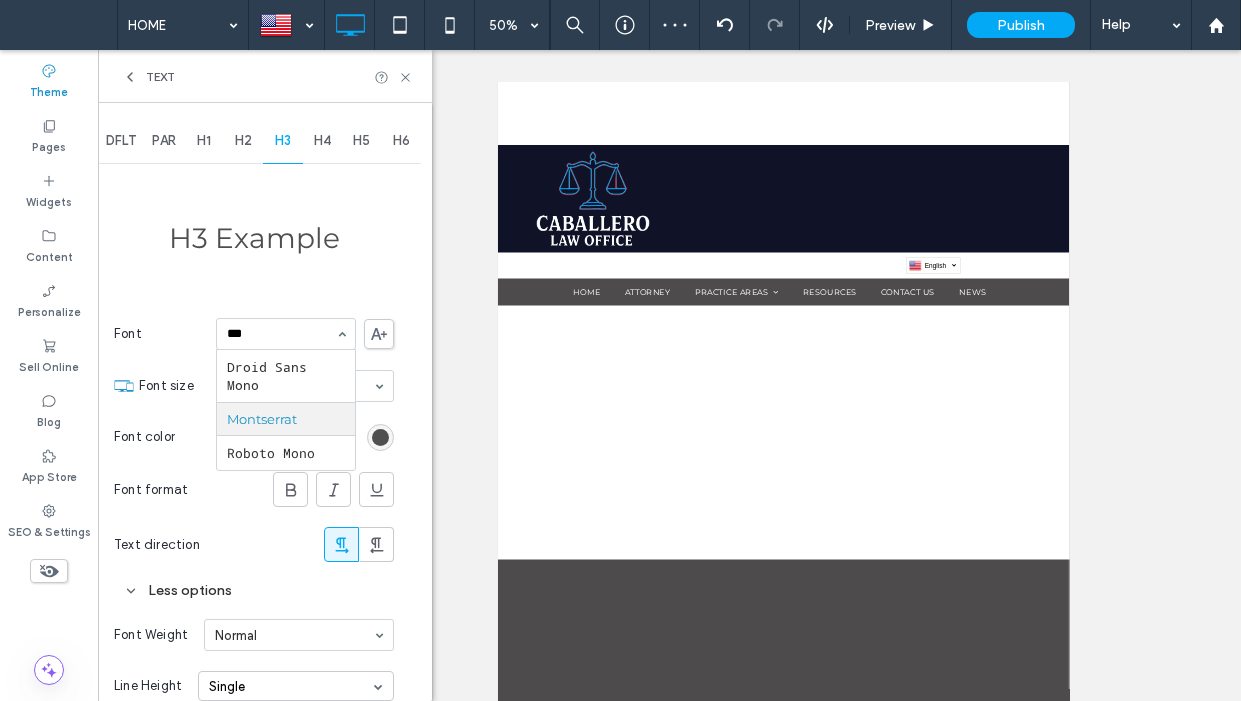 type 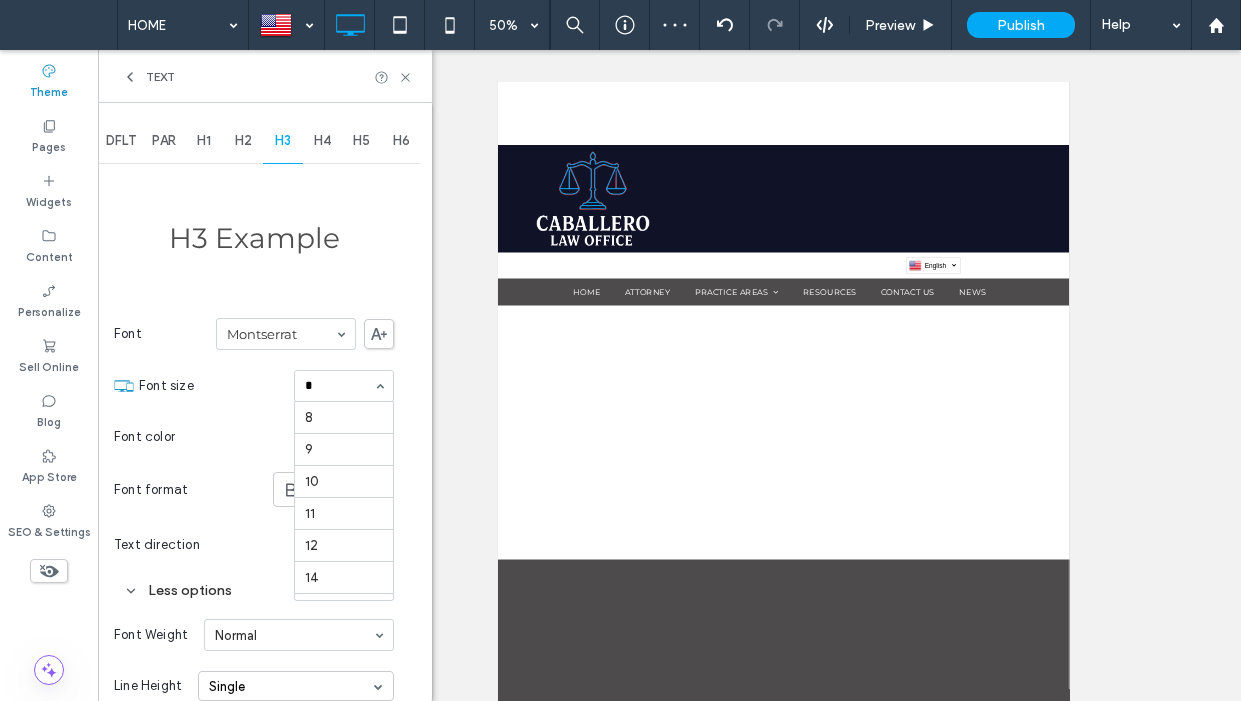 scroll, scrollTop: 0, scrollLeft: 0, axis: both 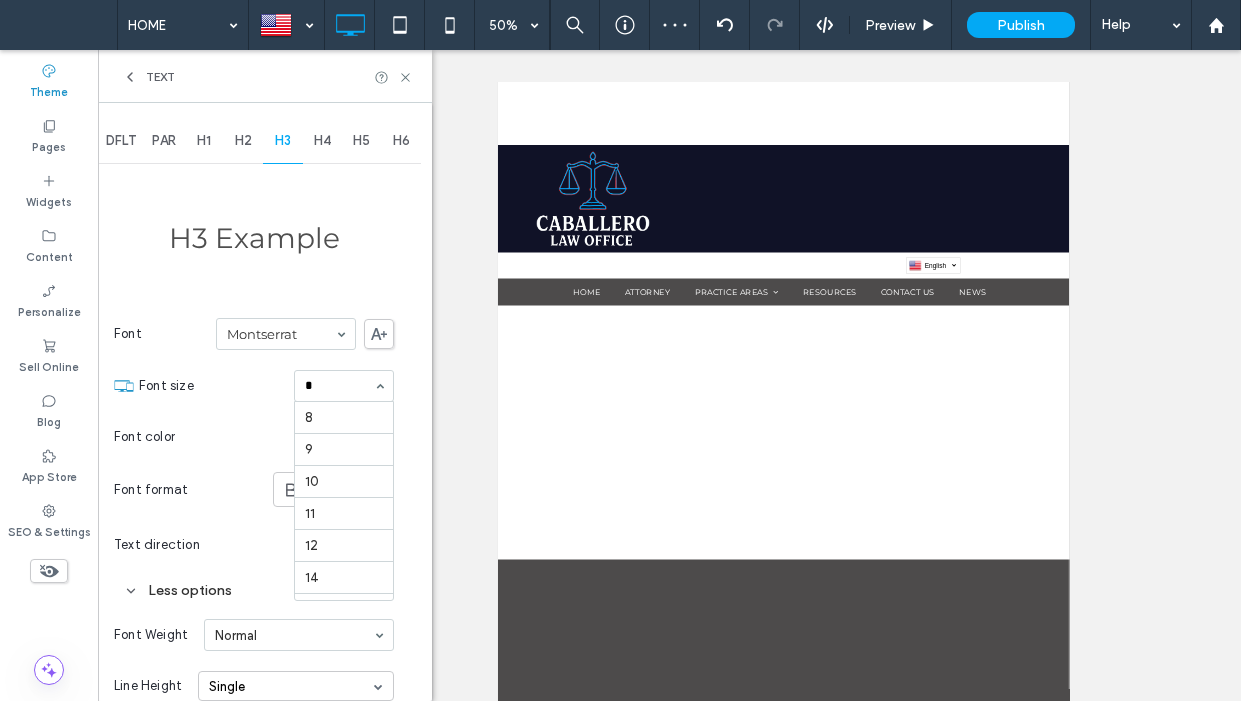 type on "**" 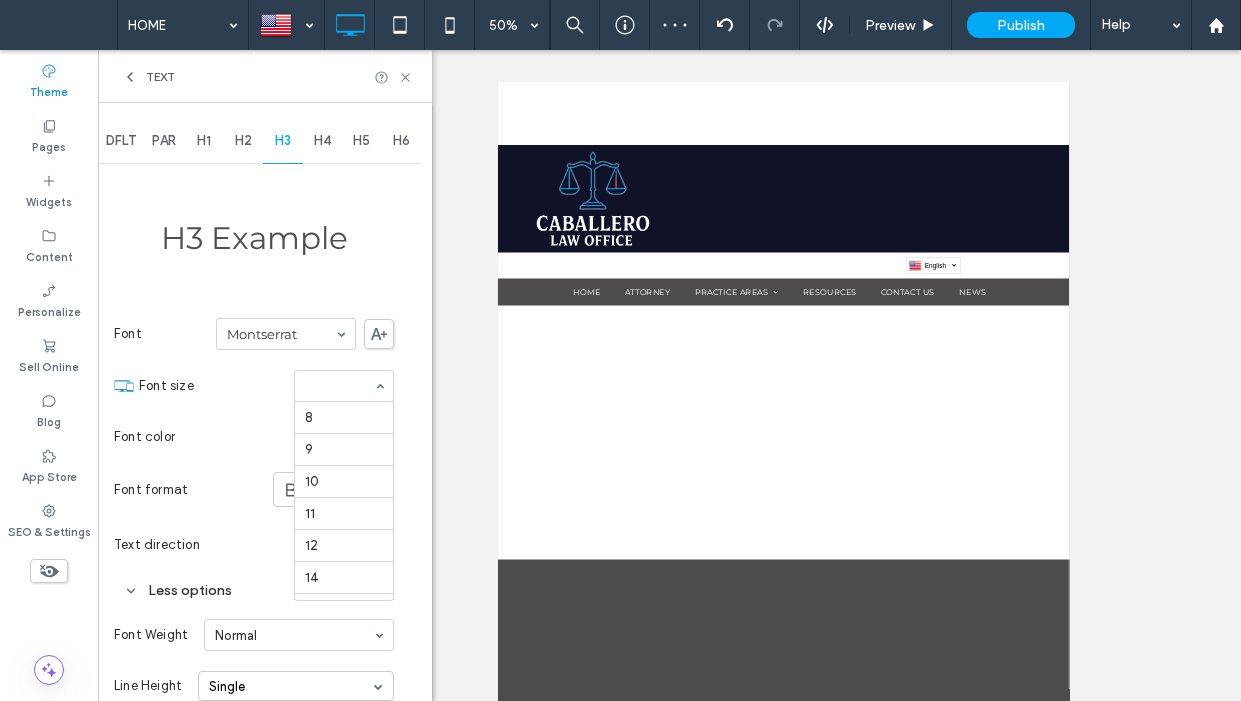 click at bounding box center (339, 386) 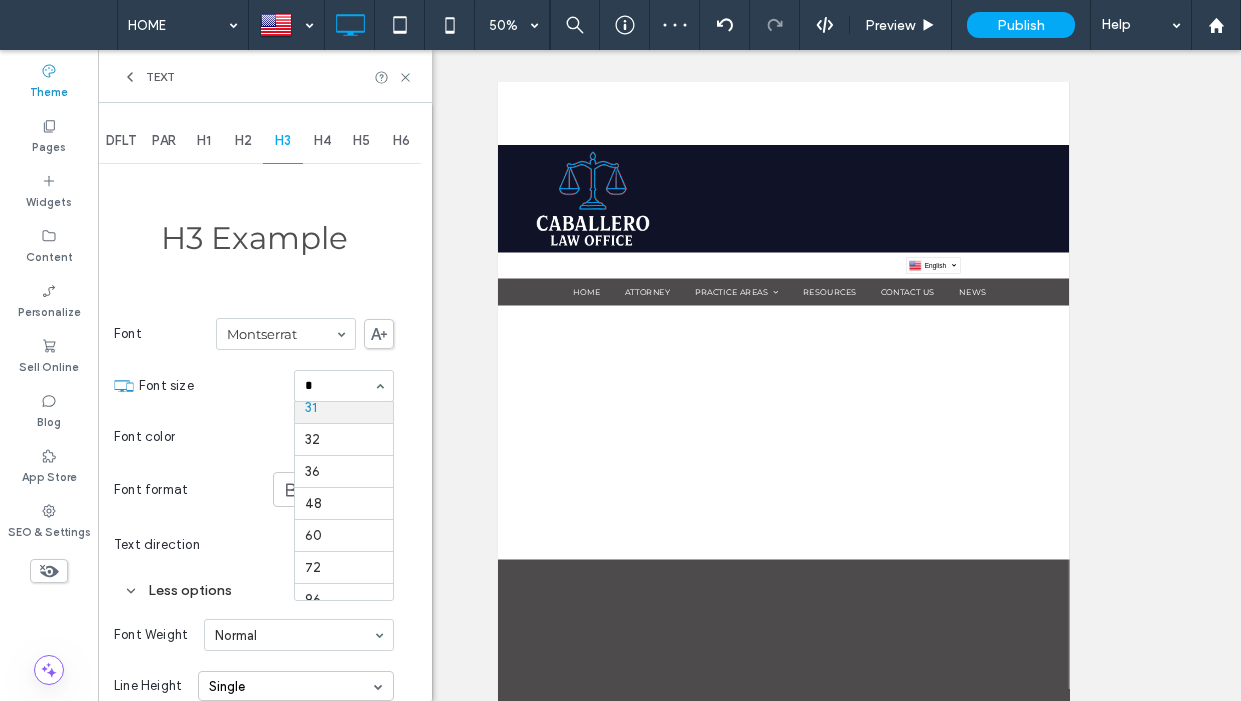 scroll, scrollTop: 0, scrollLeft: 0, axis: both 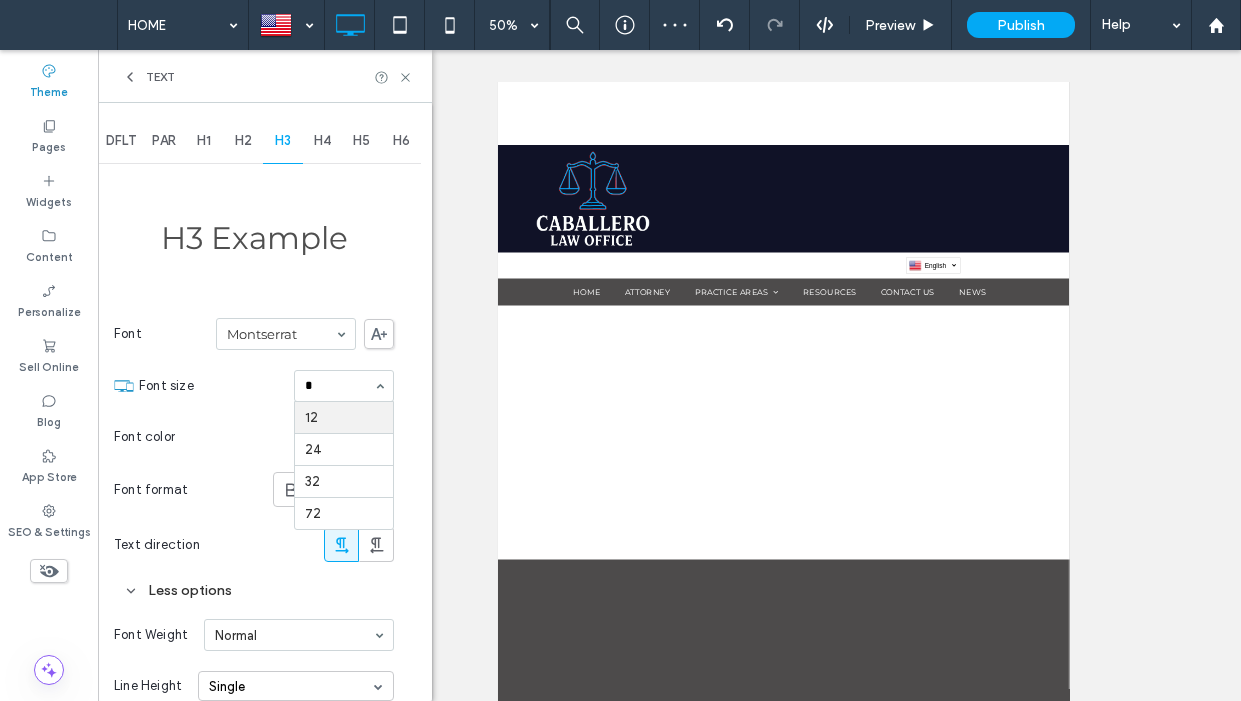 type on "**" 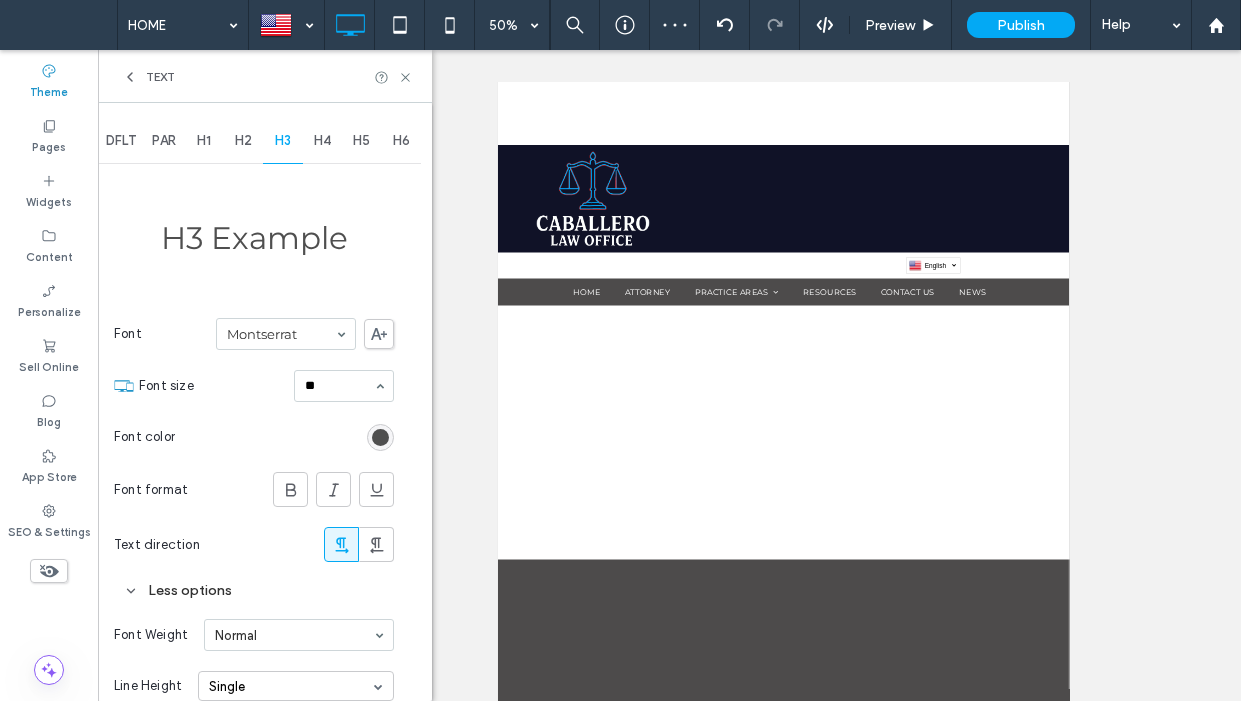 type 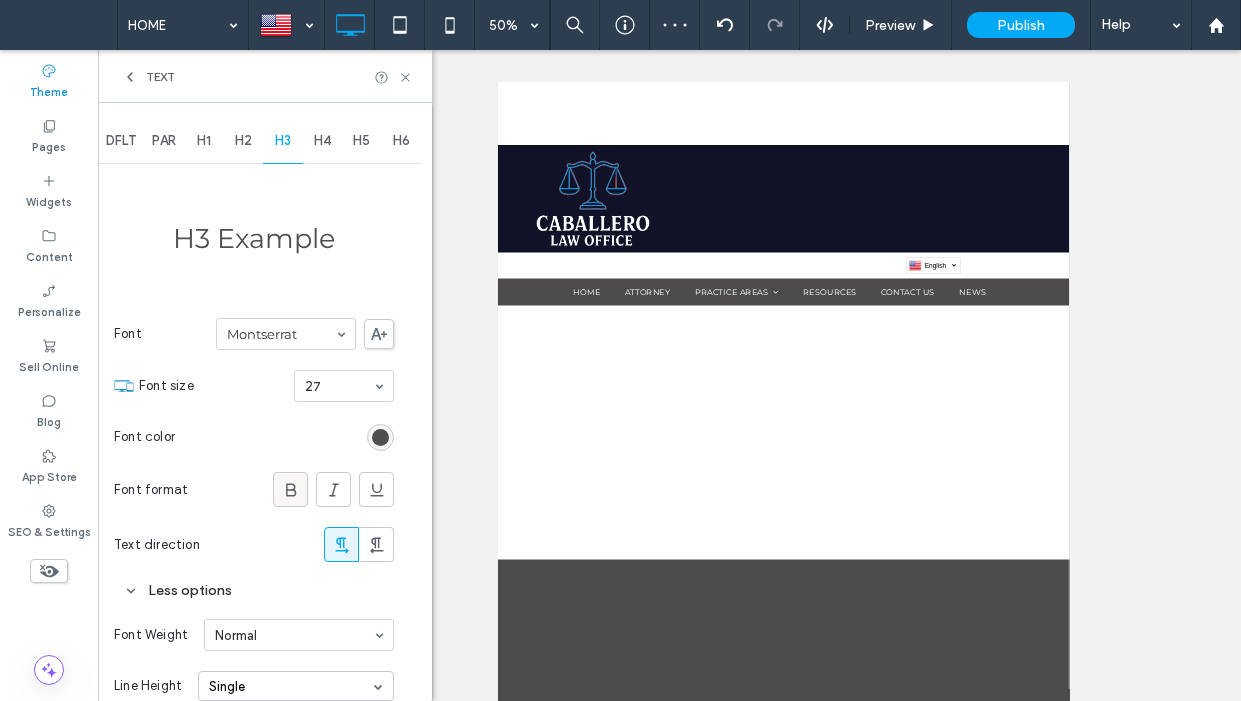 click 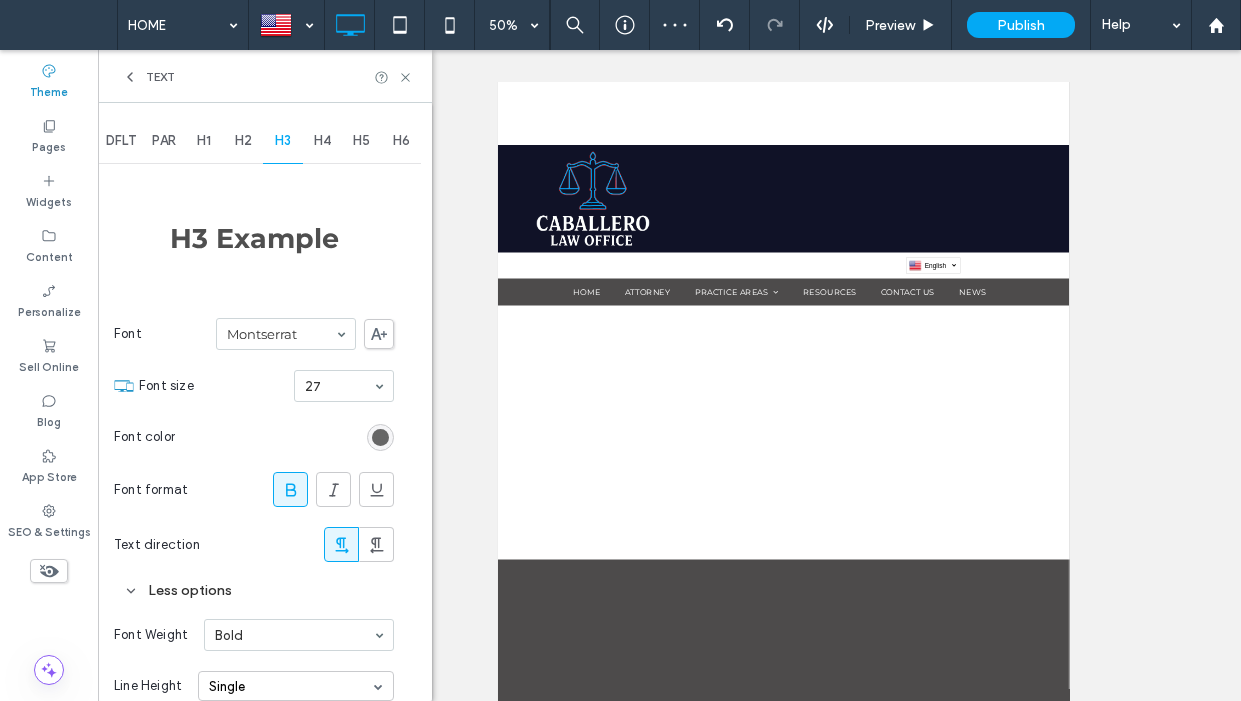 click at bounding box center [380, 437] 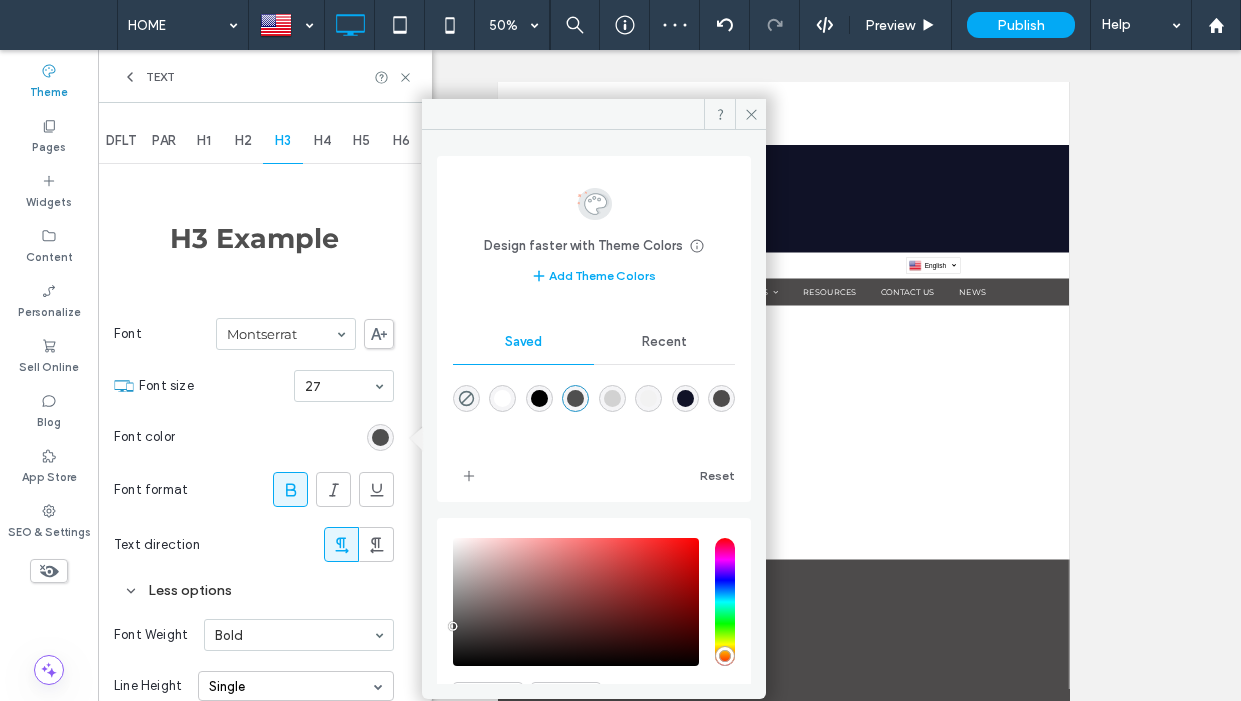 click at bounding box center [575, 398] 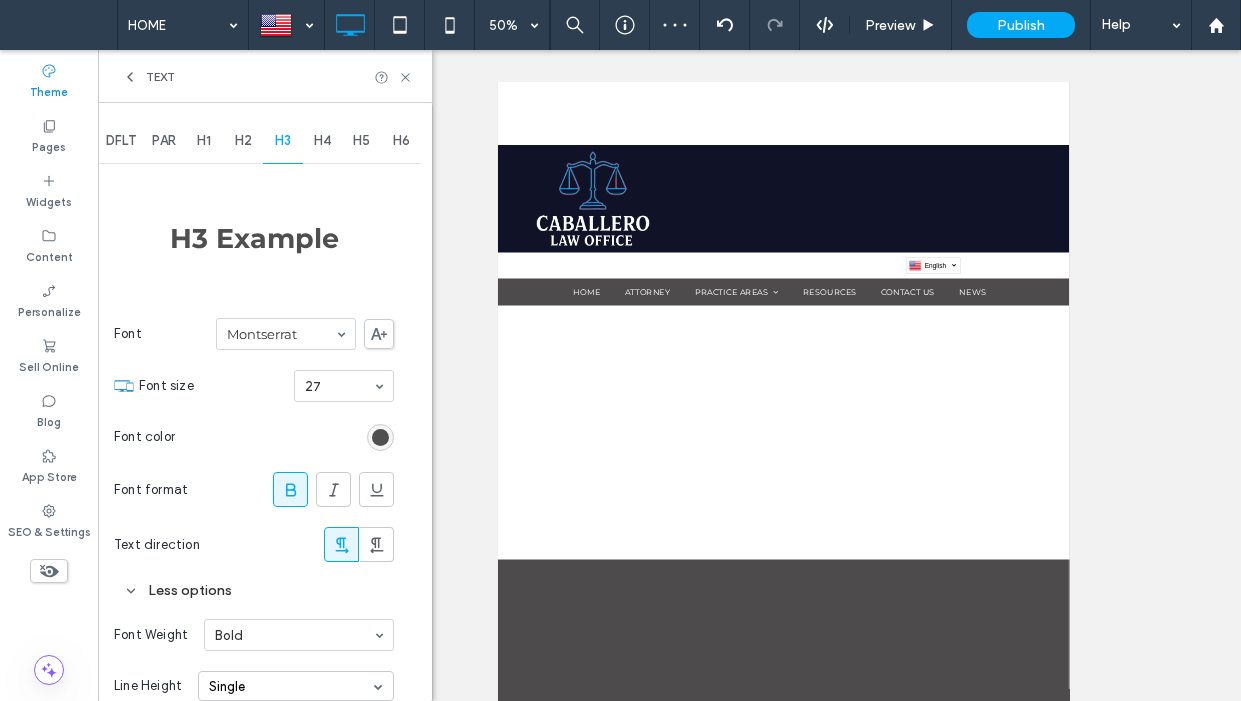click on "H4" at bounding box center (323, 141) 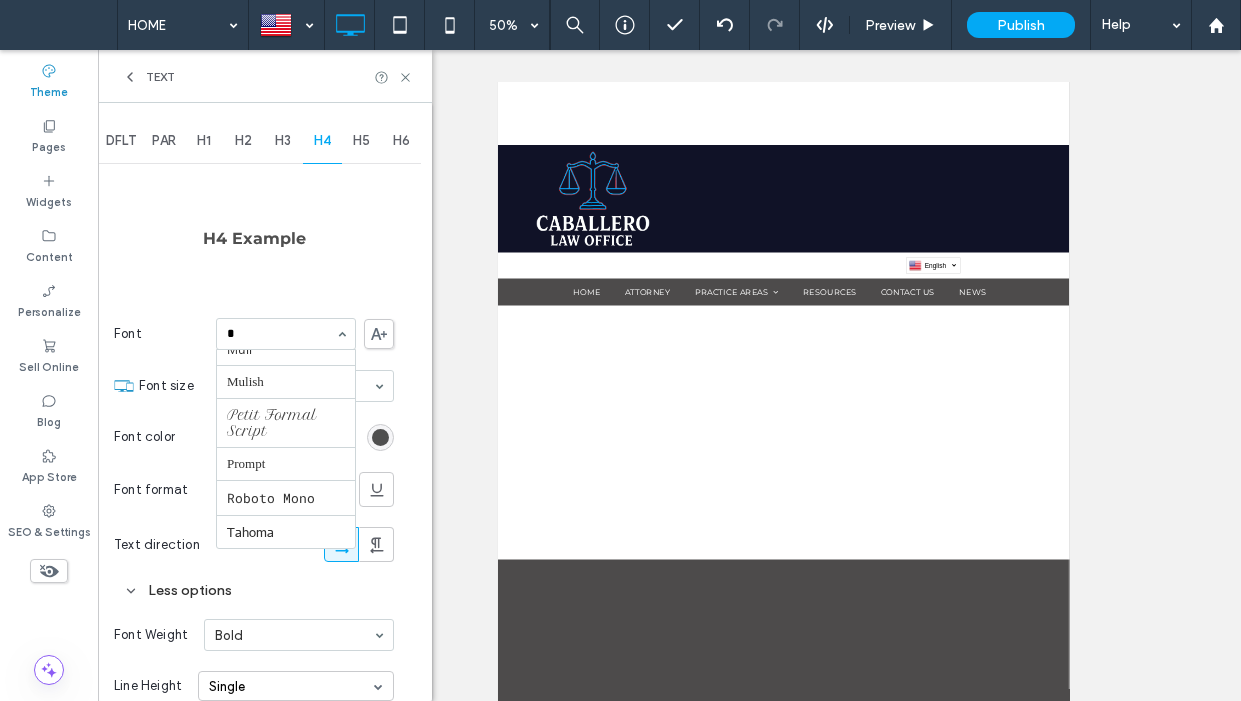 scroll, scrollTop: 342, scrollLeft: 0, axis: vertical 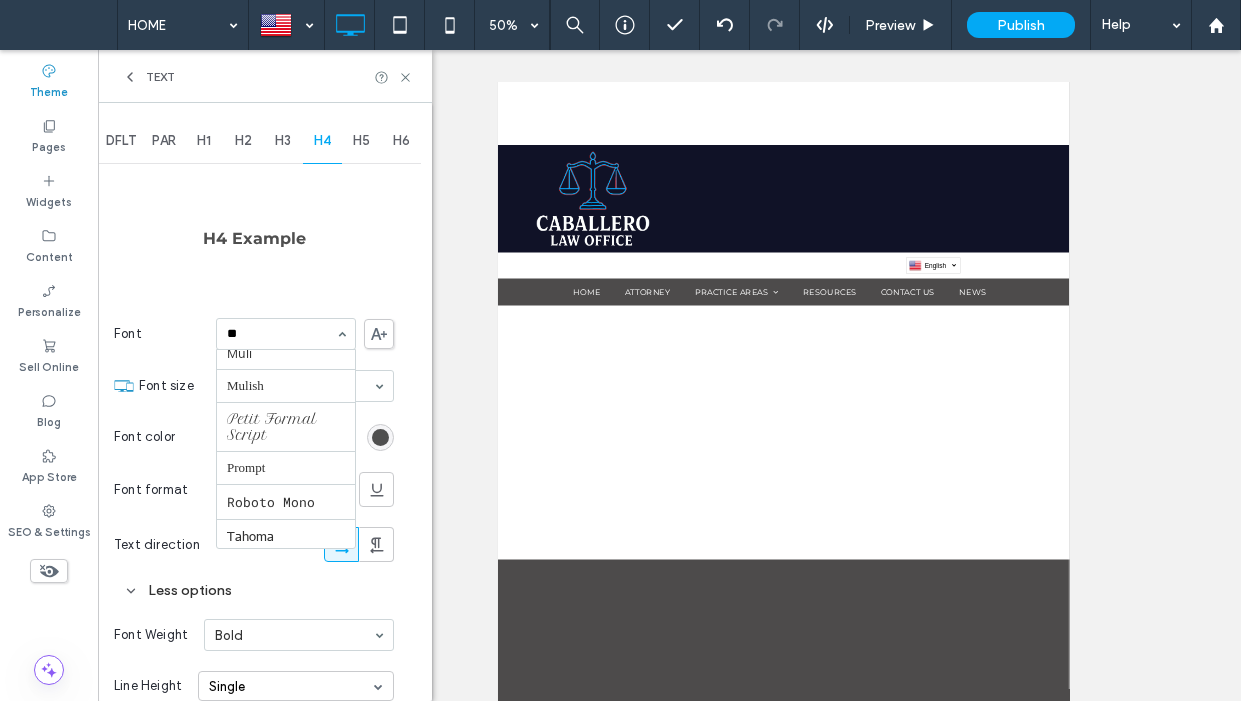 type on "***" 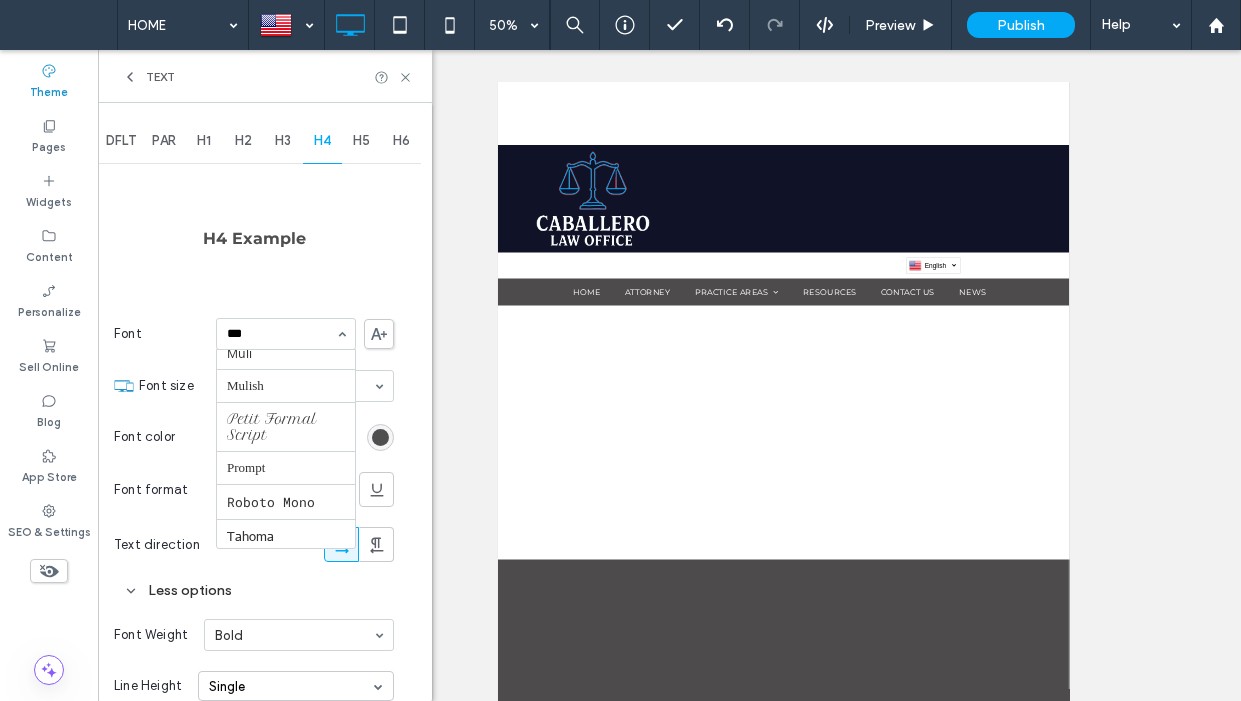 scroll, scrollTop: 0, scrollLeft: 0, axis: both 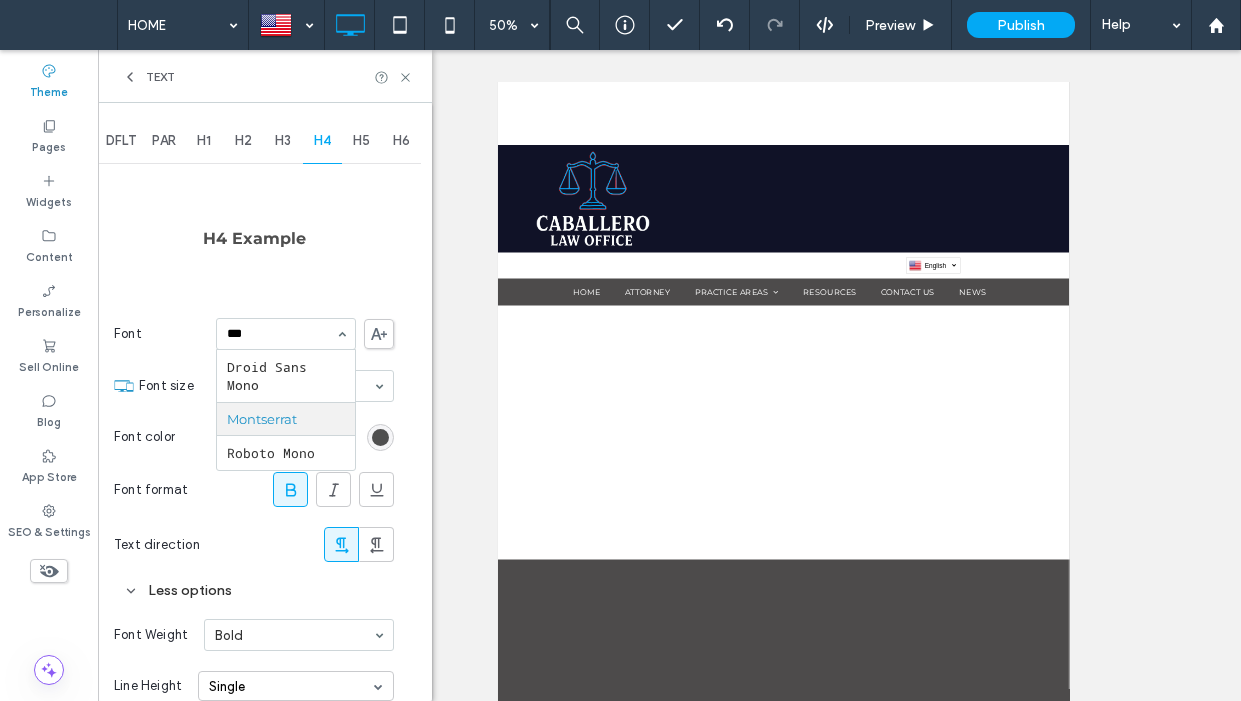 type 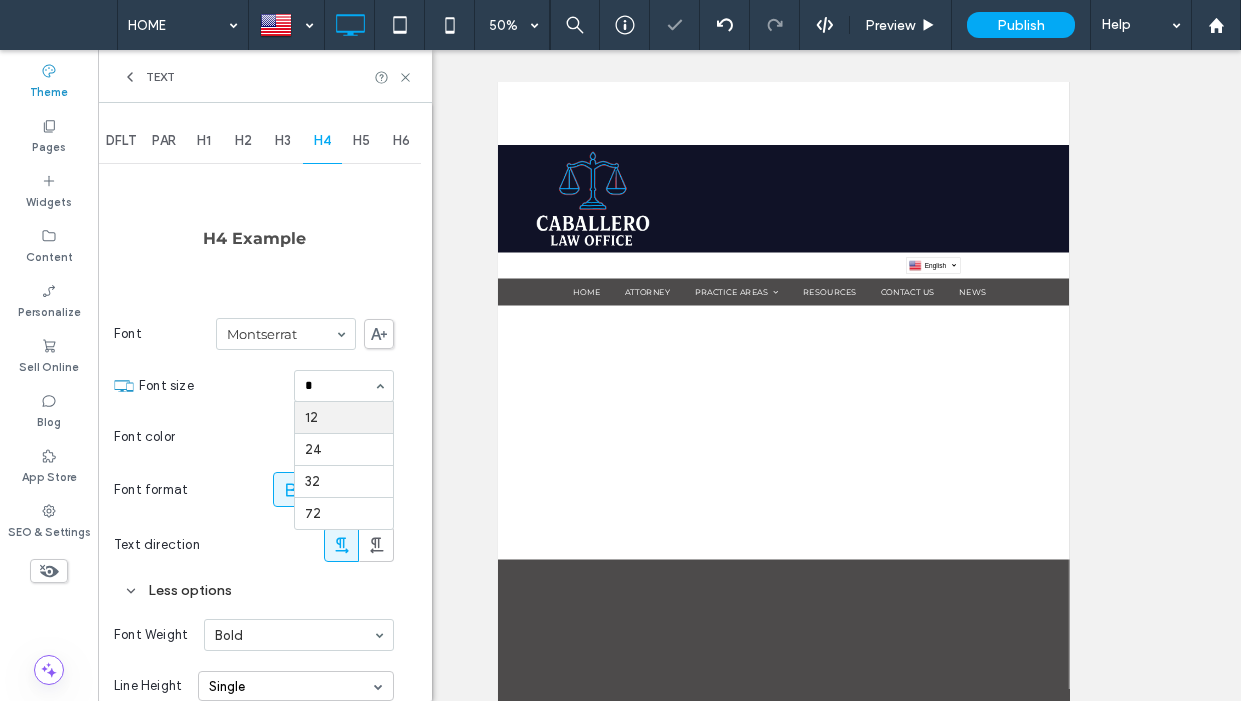scroll, scrollTop: 0, scrollLeft: 0, axis: both 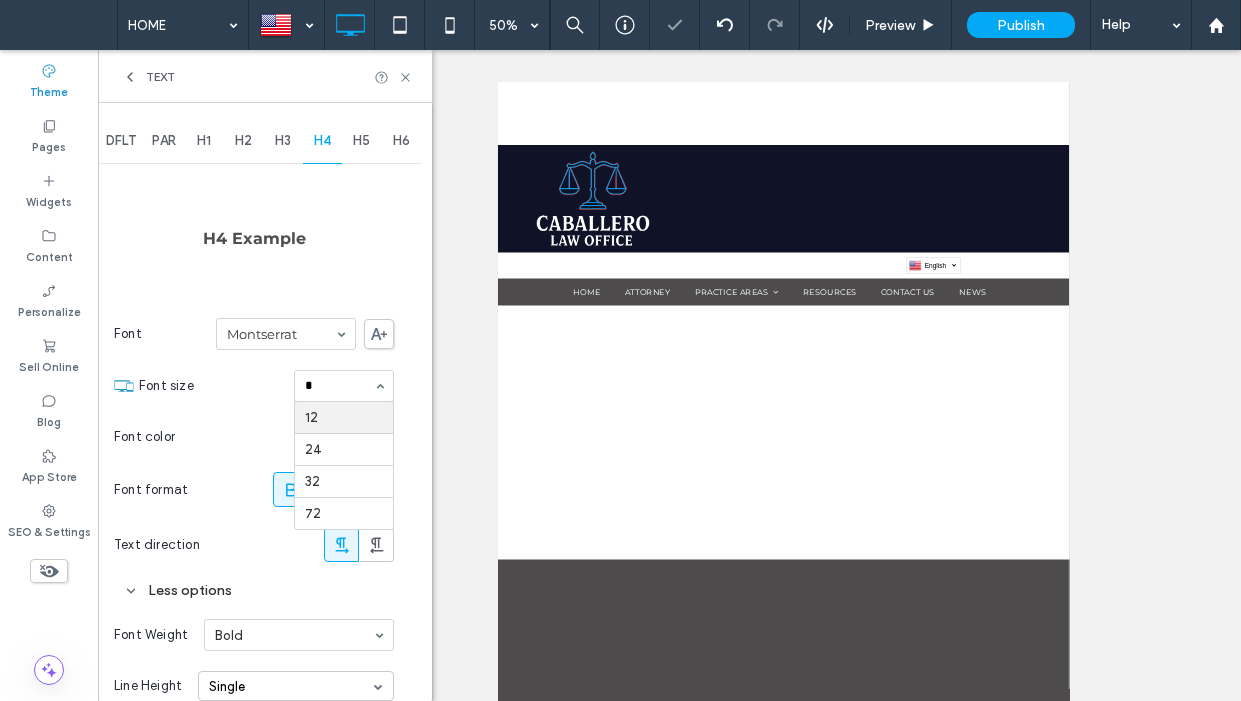 type on "**" 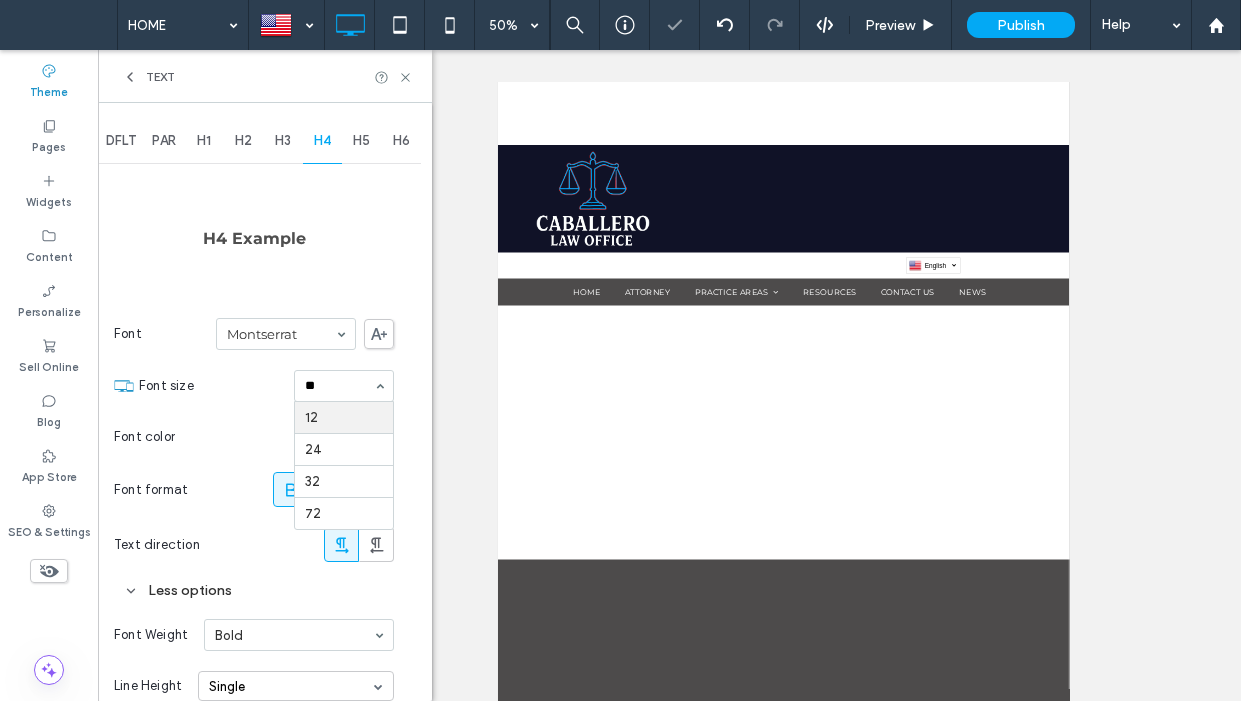 type 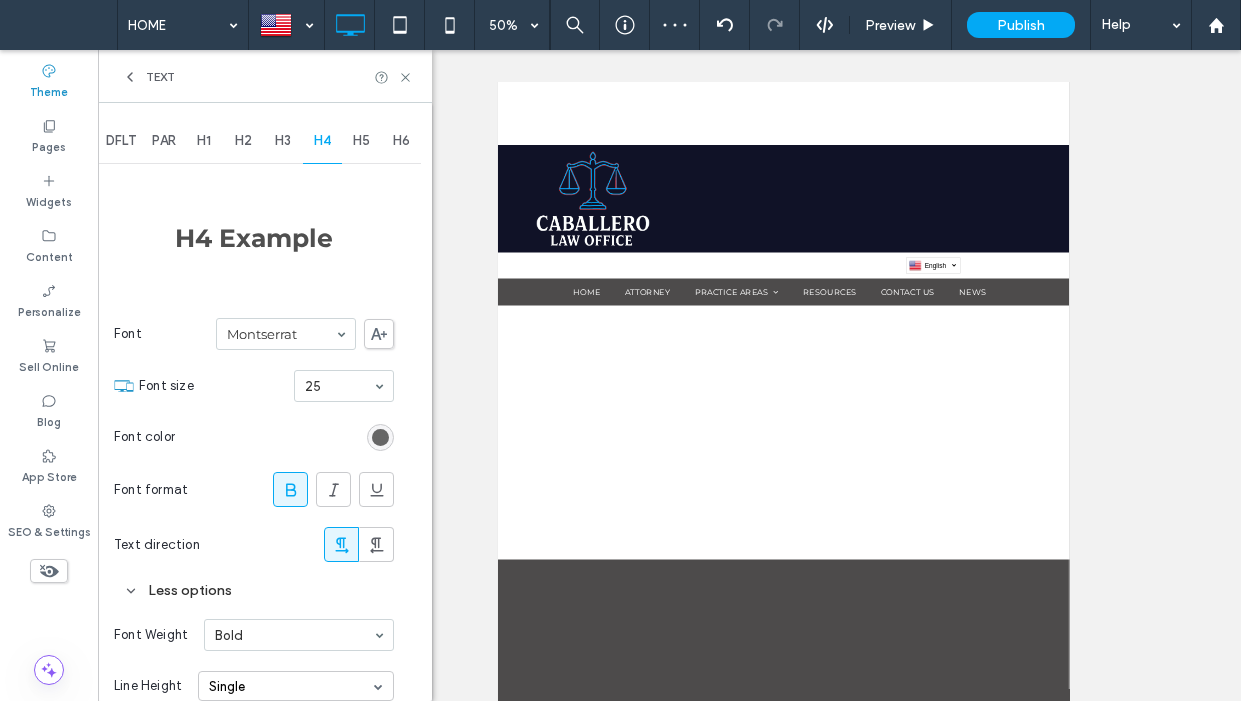 click at bounding box center (380, 437) 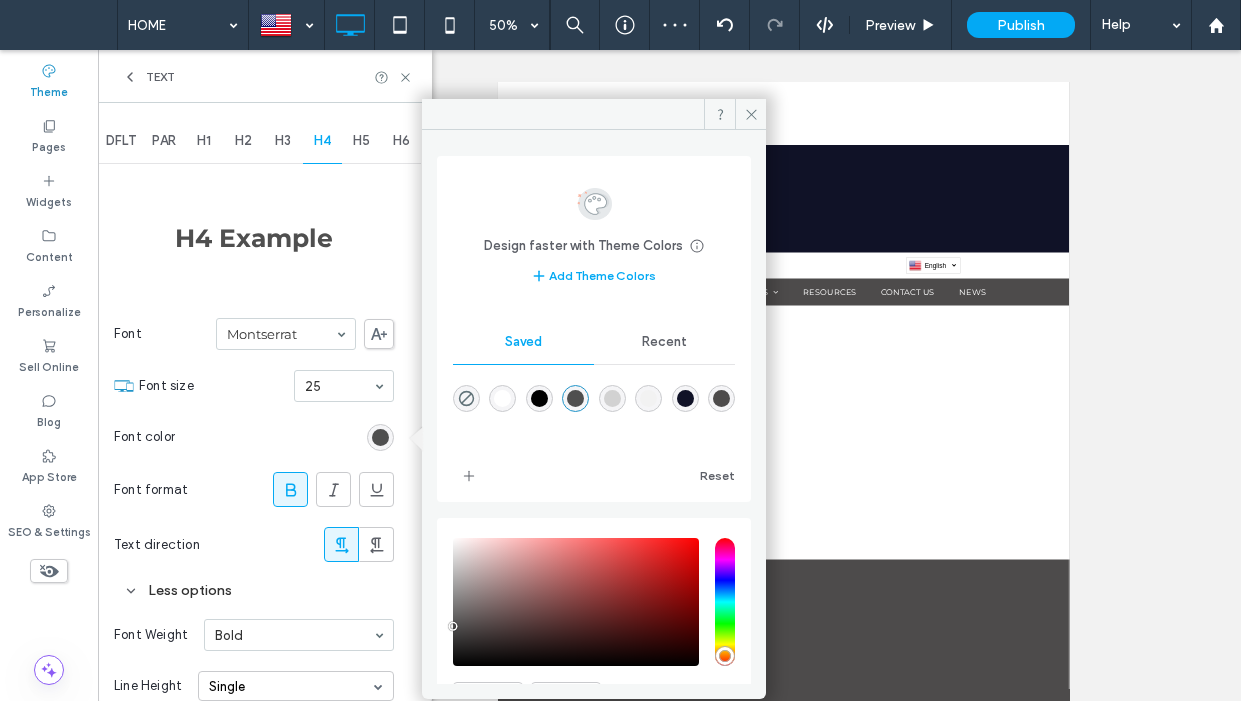 click at bounding box center [575, 398] 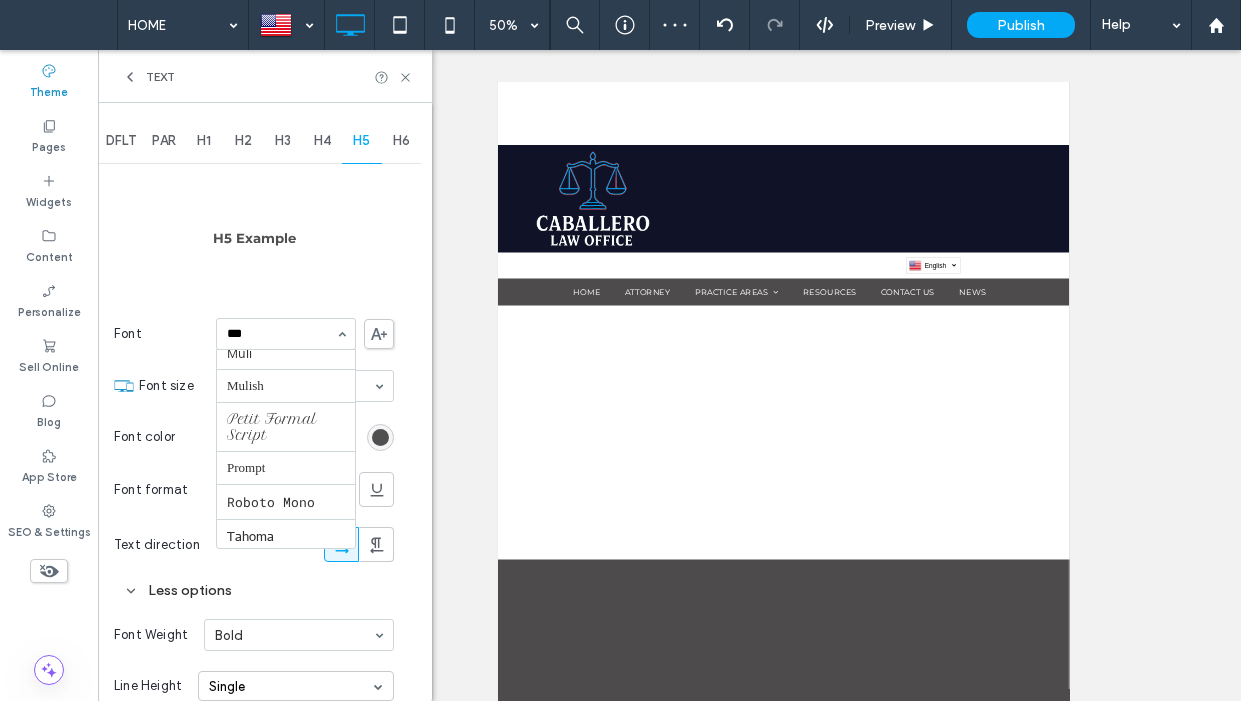 scroll, scrollTop: 0, scrollLeft: 0, axis: both 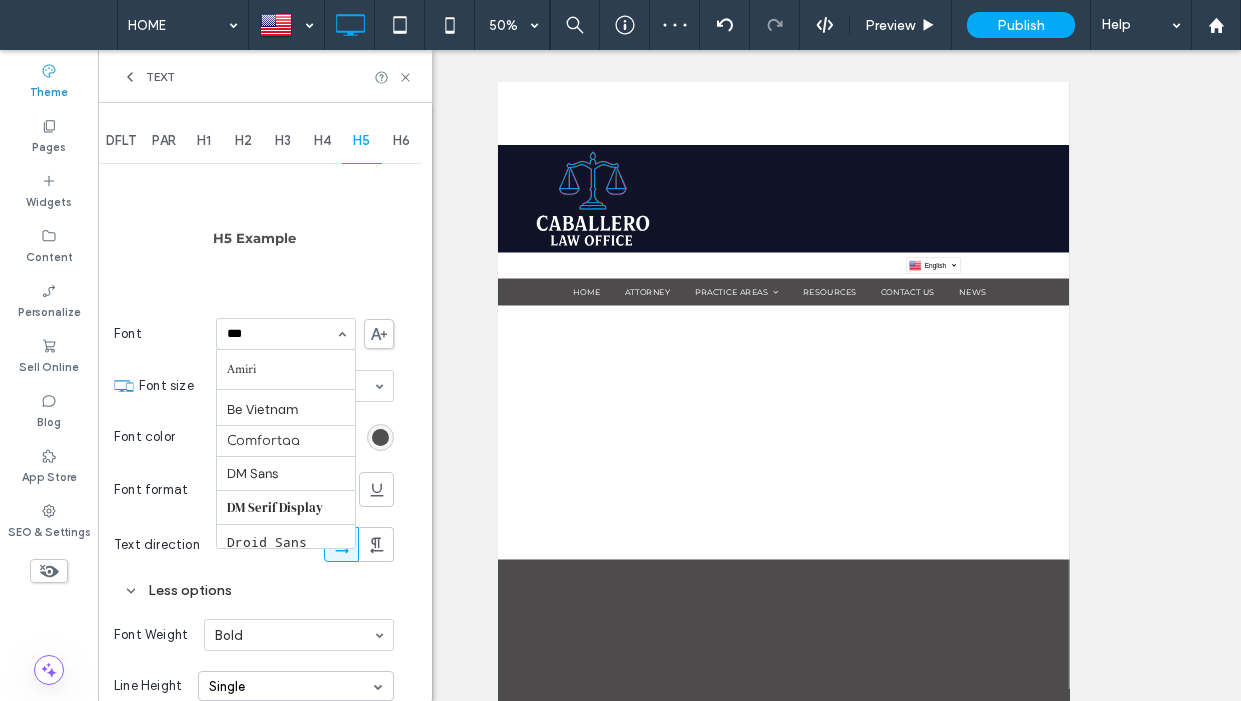 type on "****" 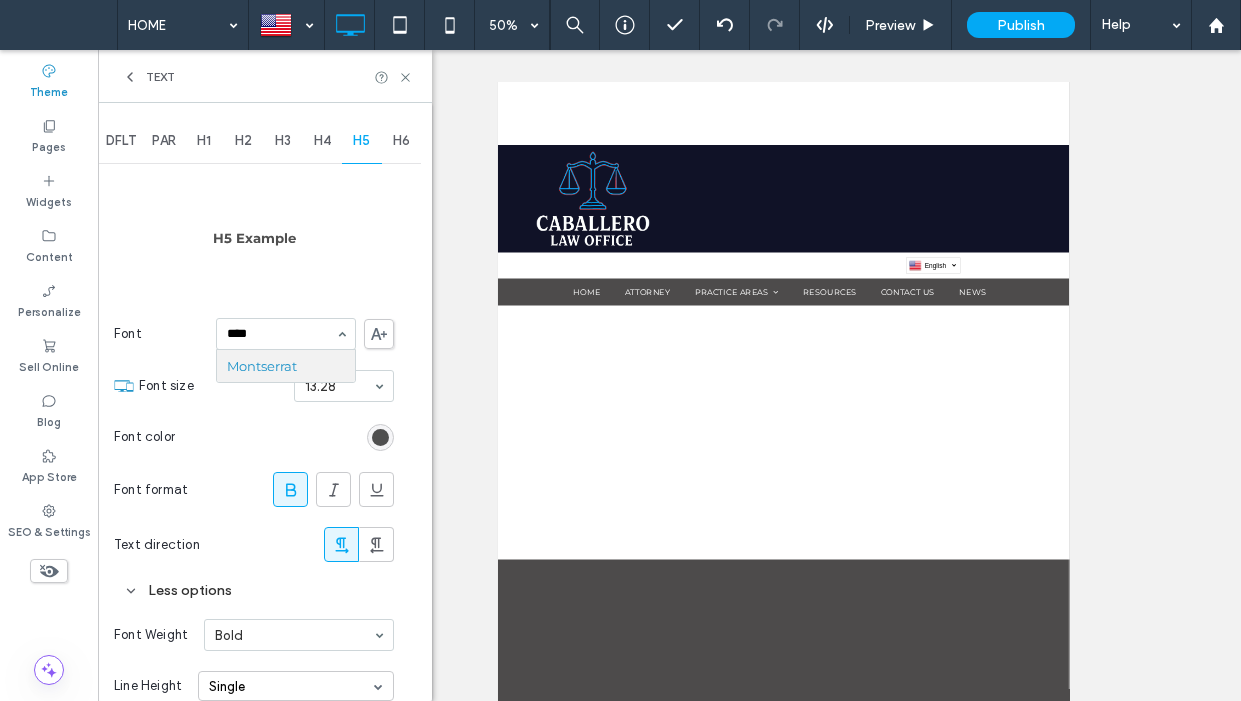 type 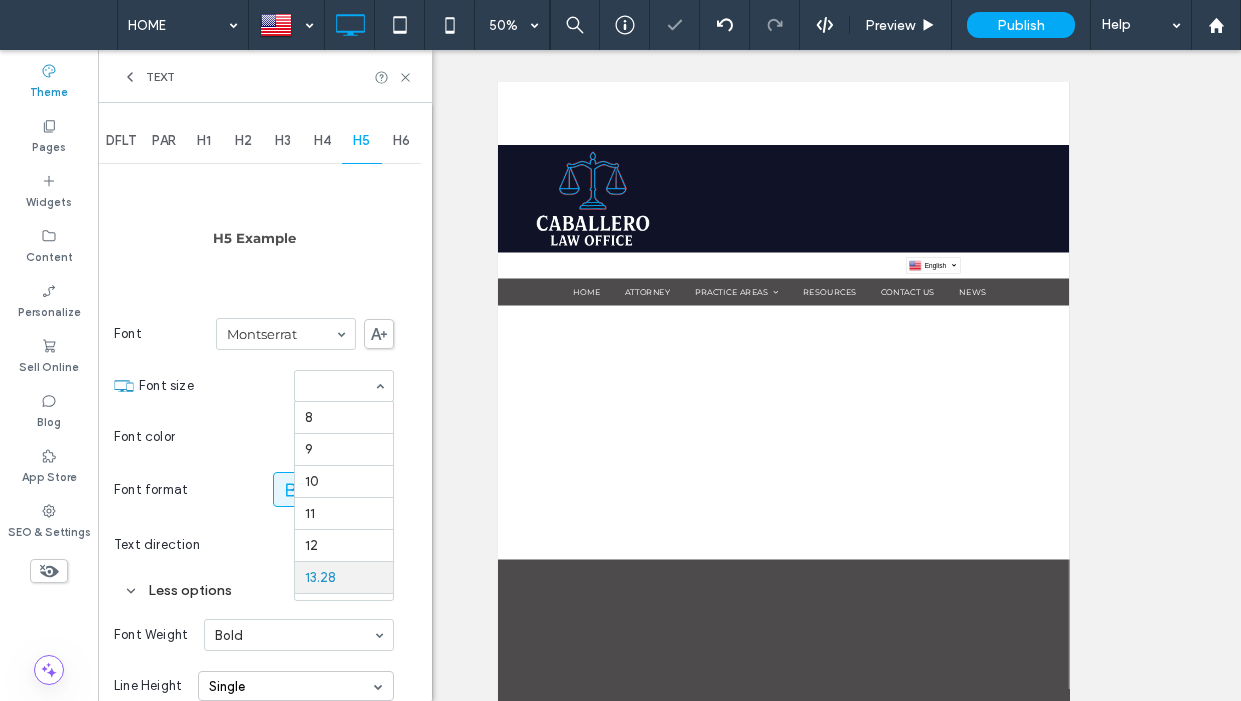 scroll 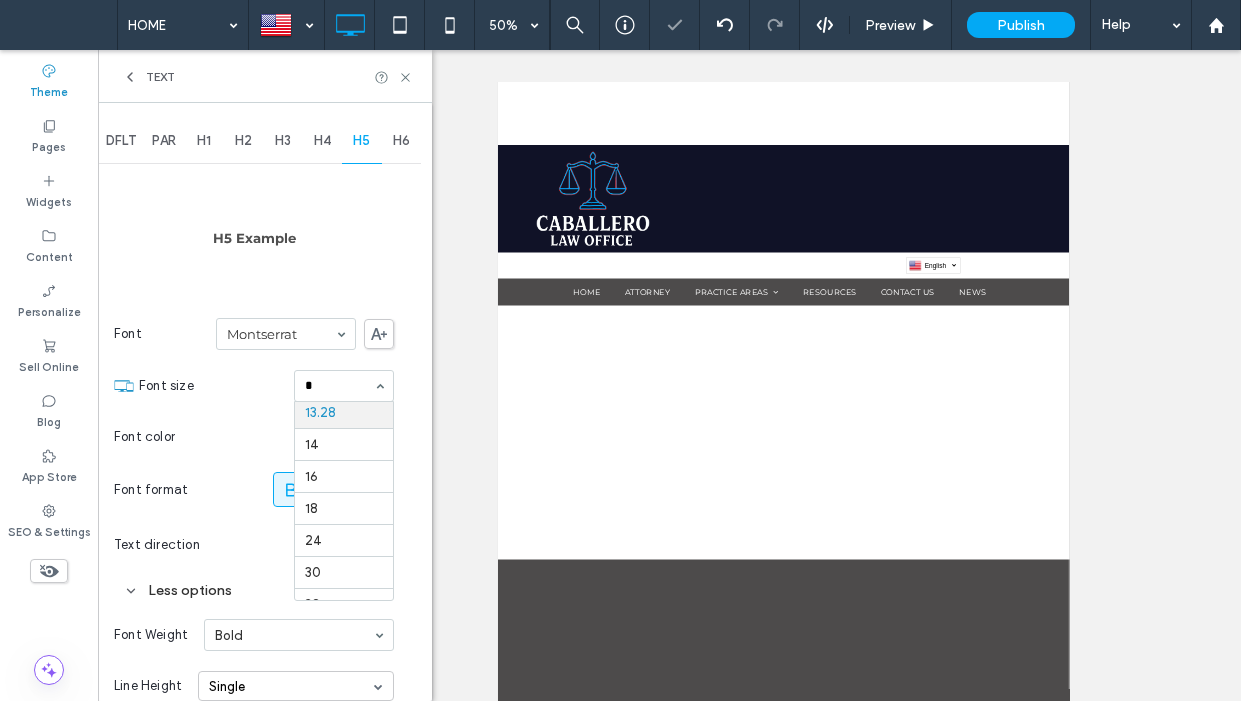 type on "**" 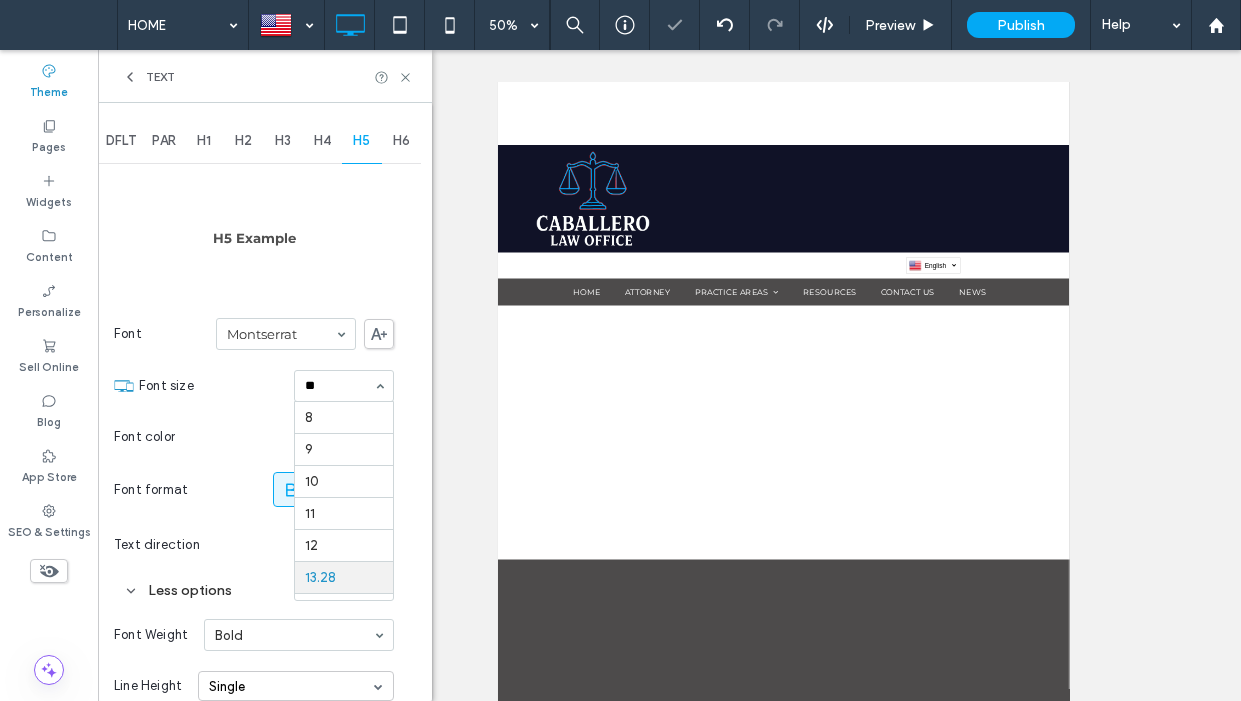 type 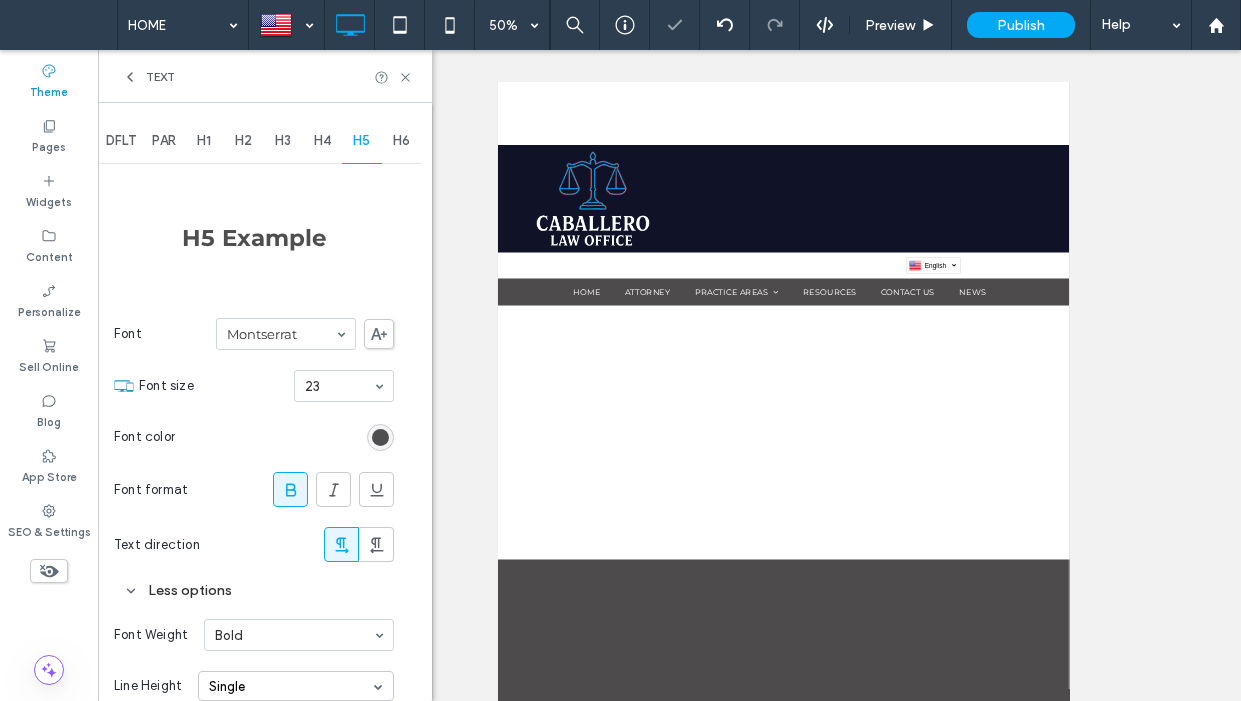 click on "H6" at bounding box center [401, 141] 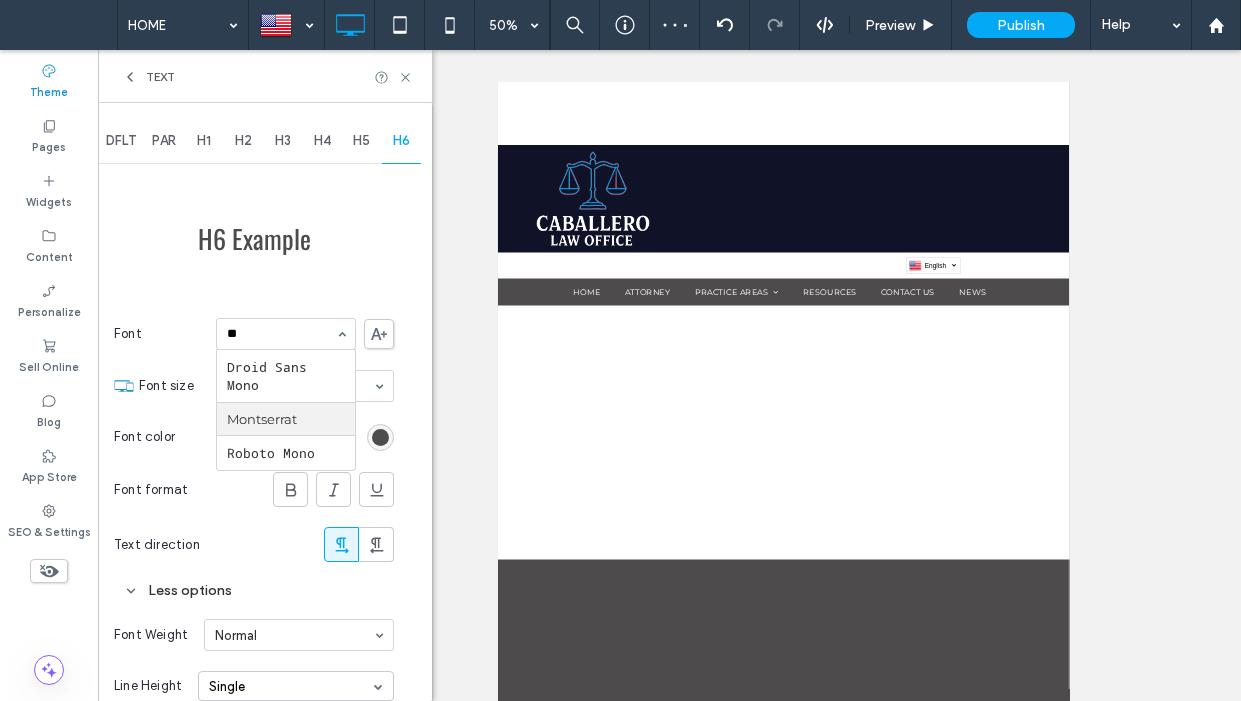 type on "***" 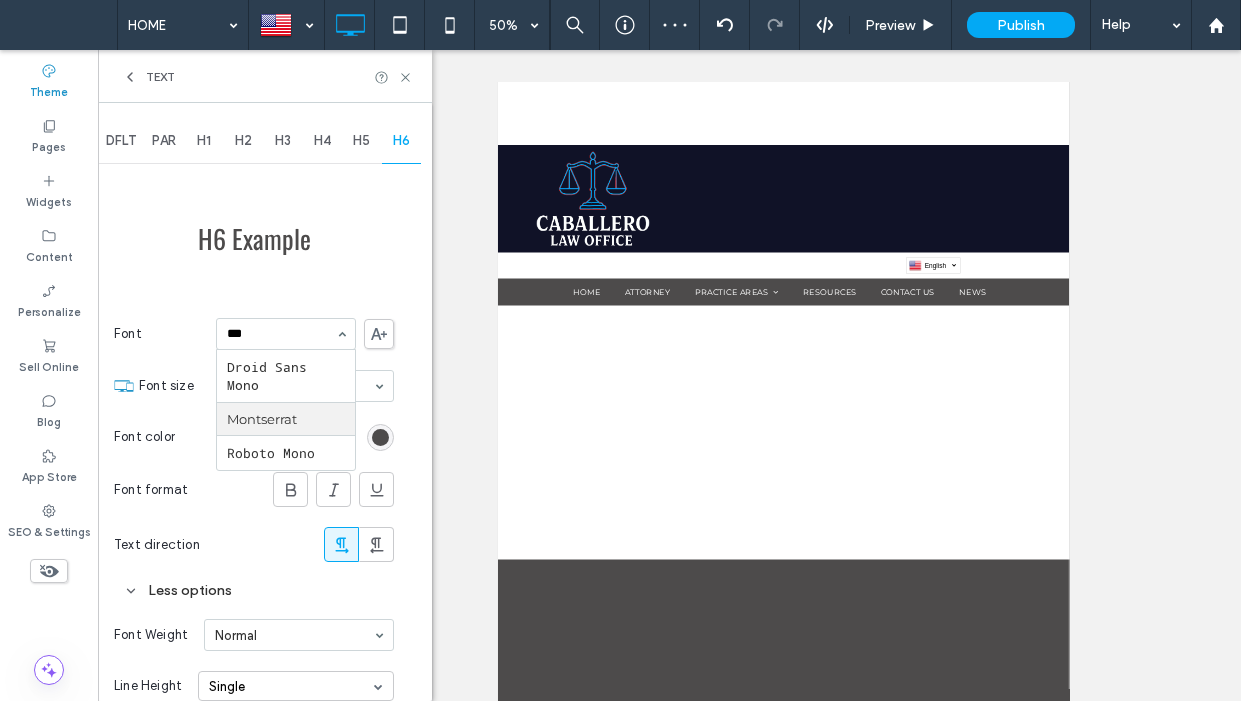 type 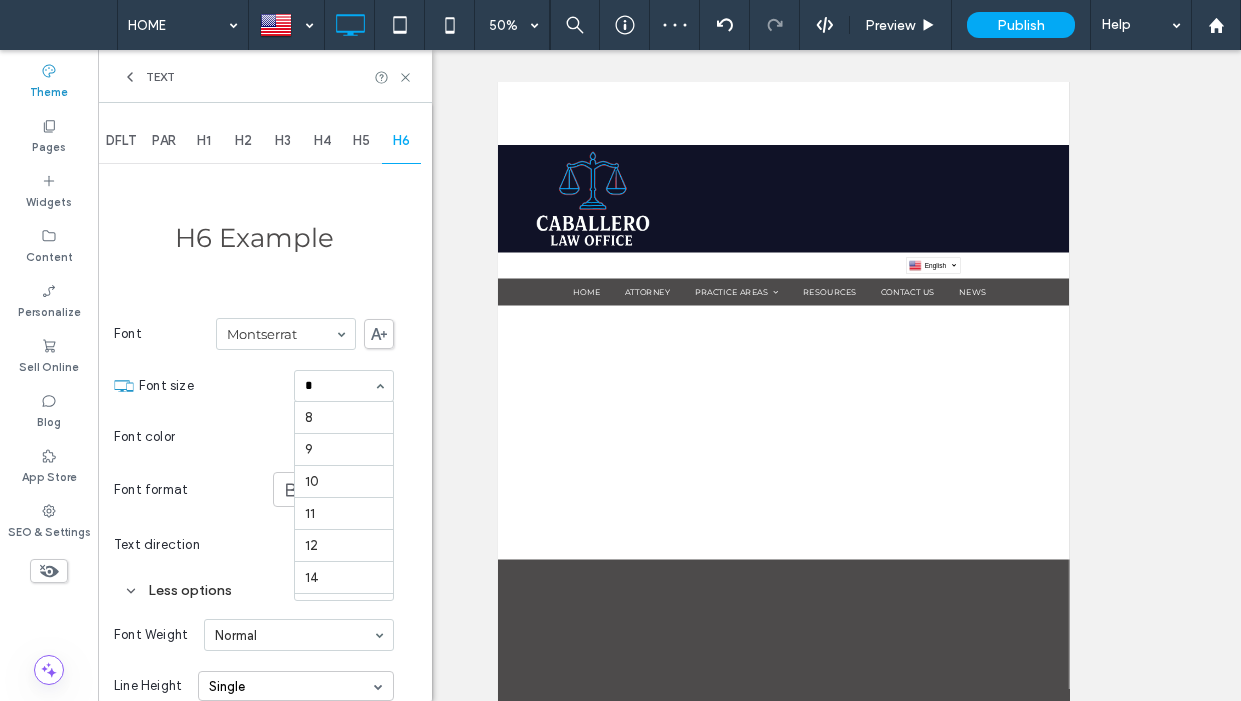 type on "**" 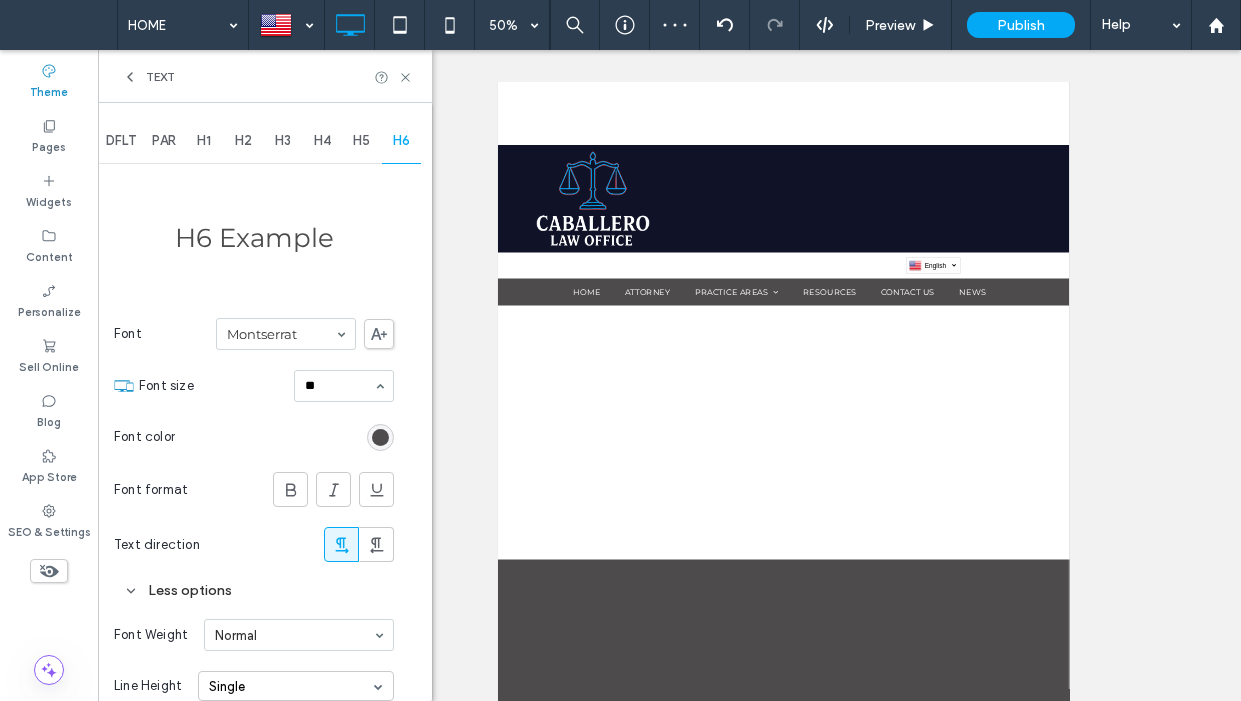 type 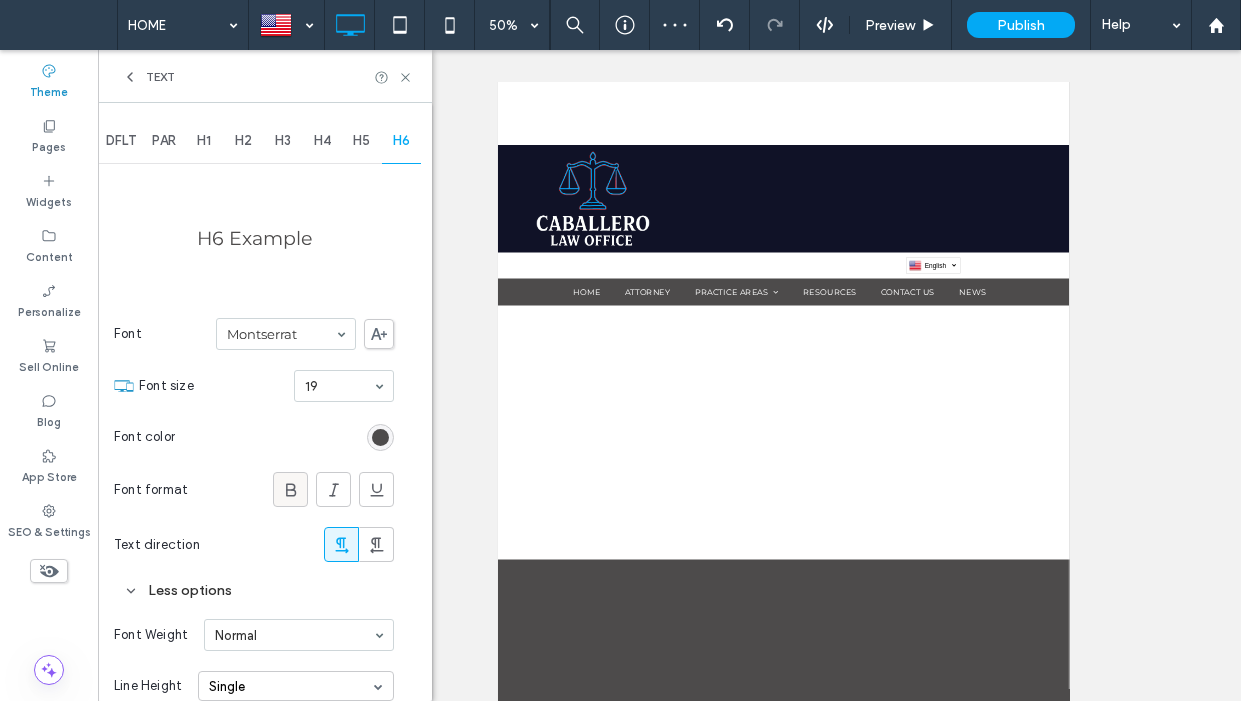 click 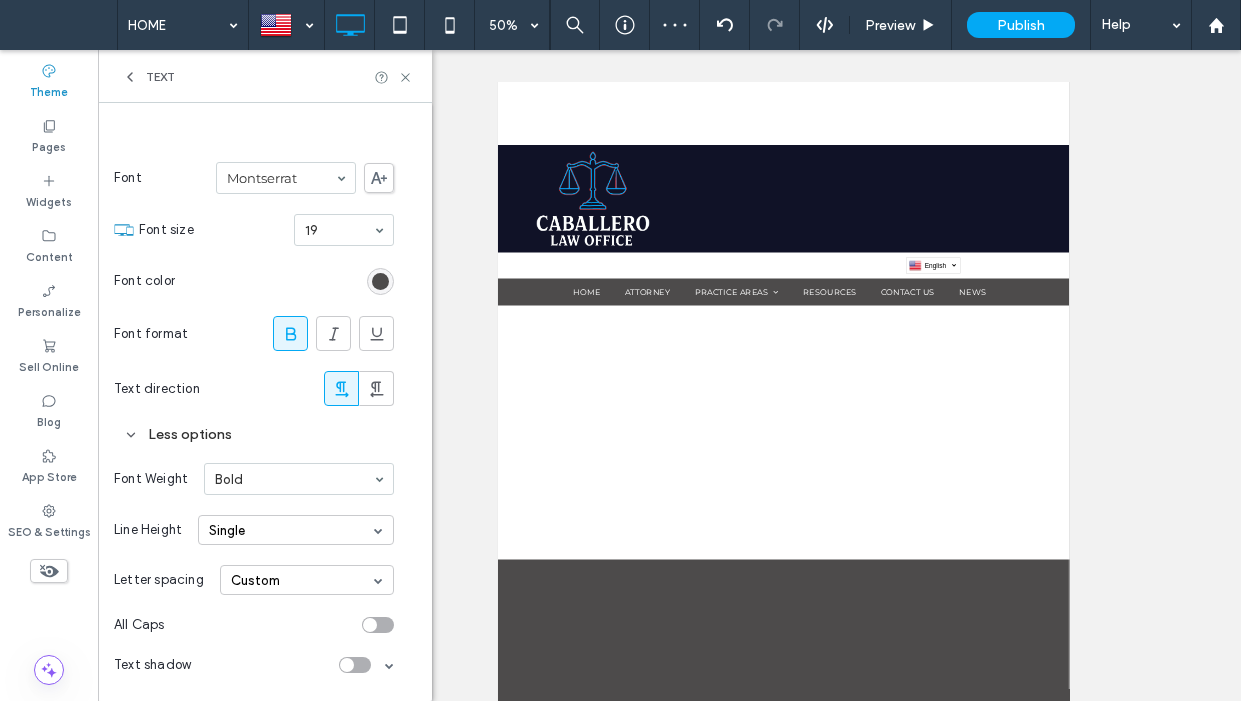 click at bounding box center (378, 625) 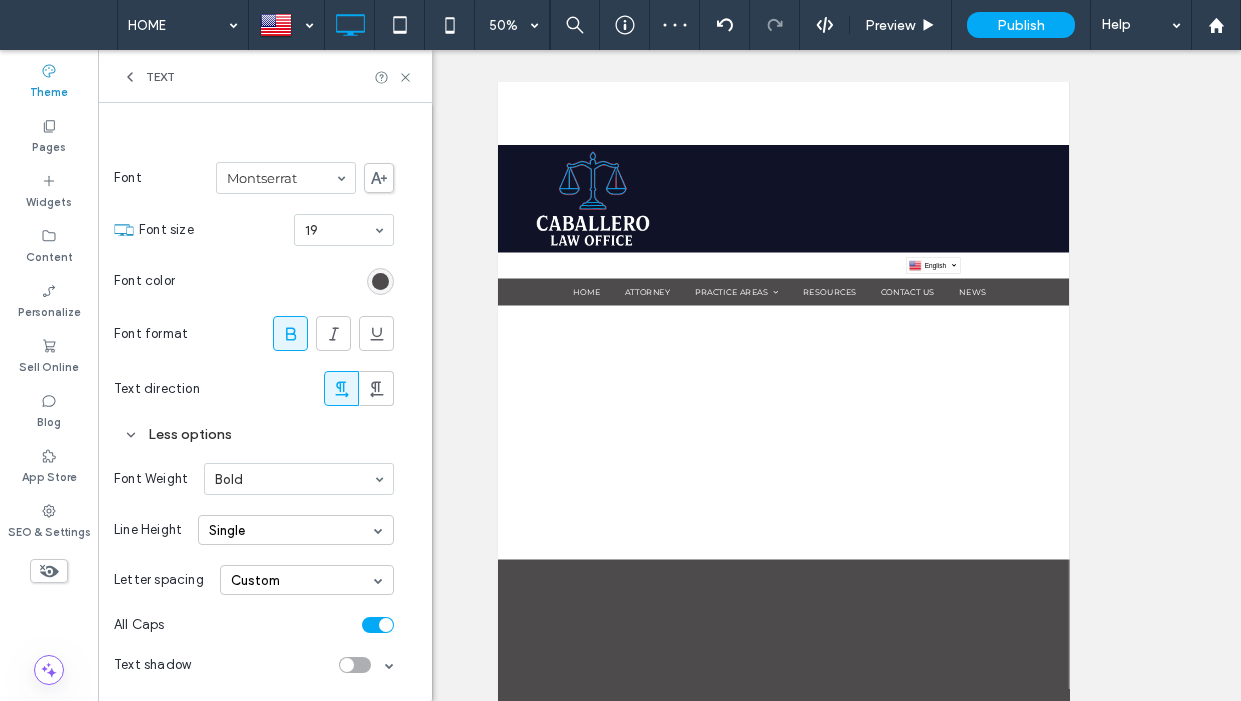 click on "Custom" at bounding box center (307, 580) 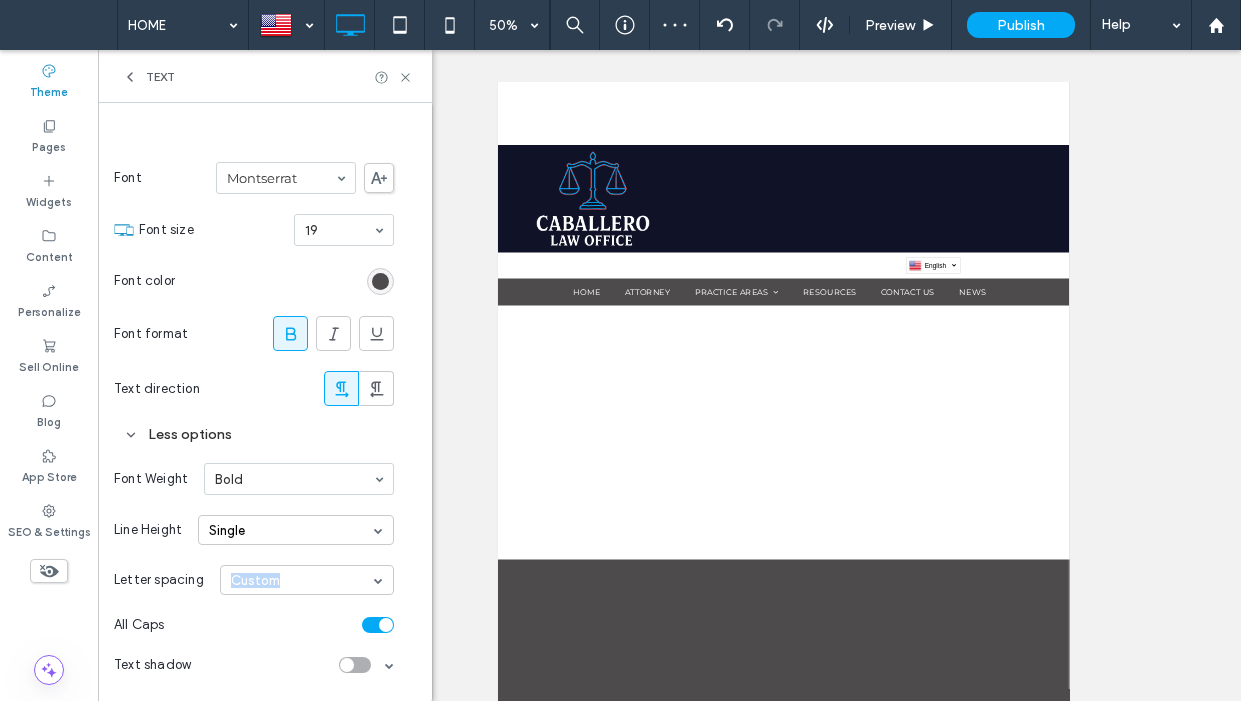 click on "Custom" at bounding box center (307, 580) 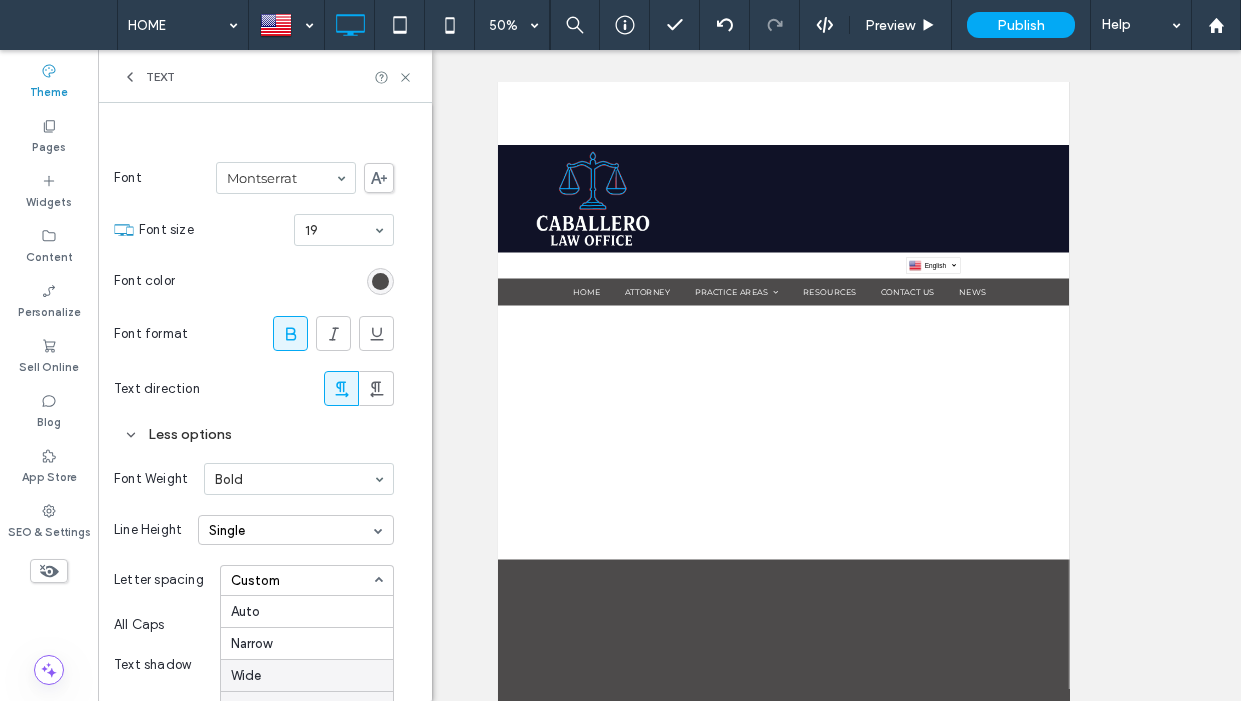 click on "Wide" at bounding box center [307, 675] 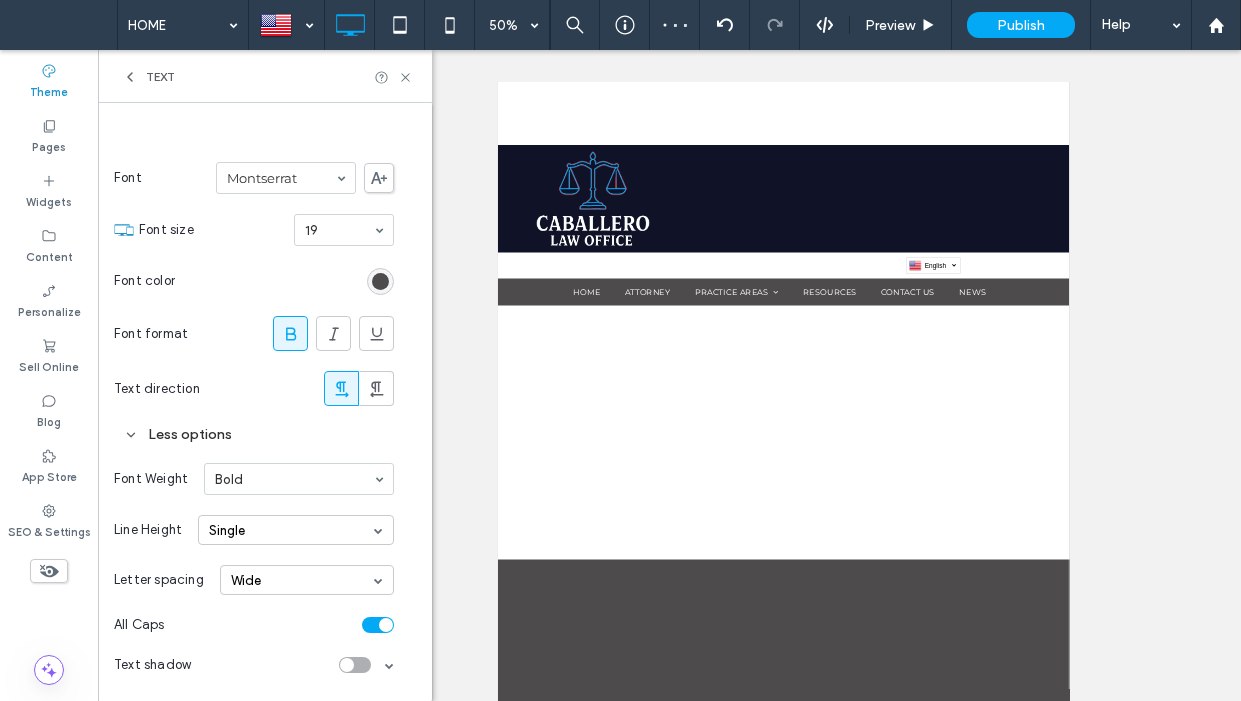 click on "Wide" at bounding box center (307, 580) 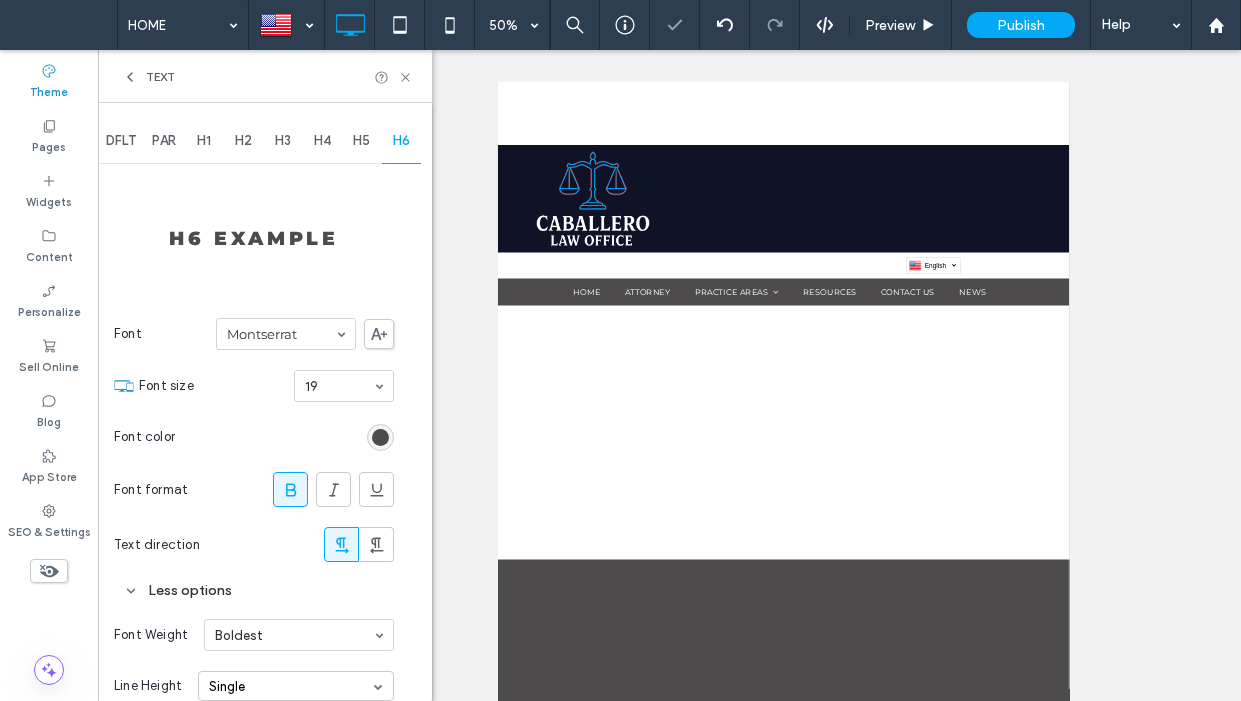 click at bounding box center [380, 437] 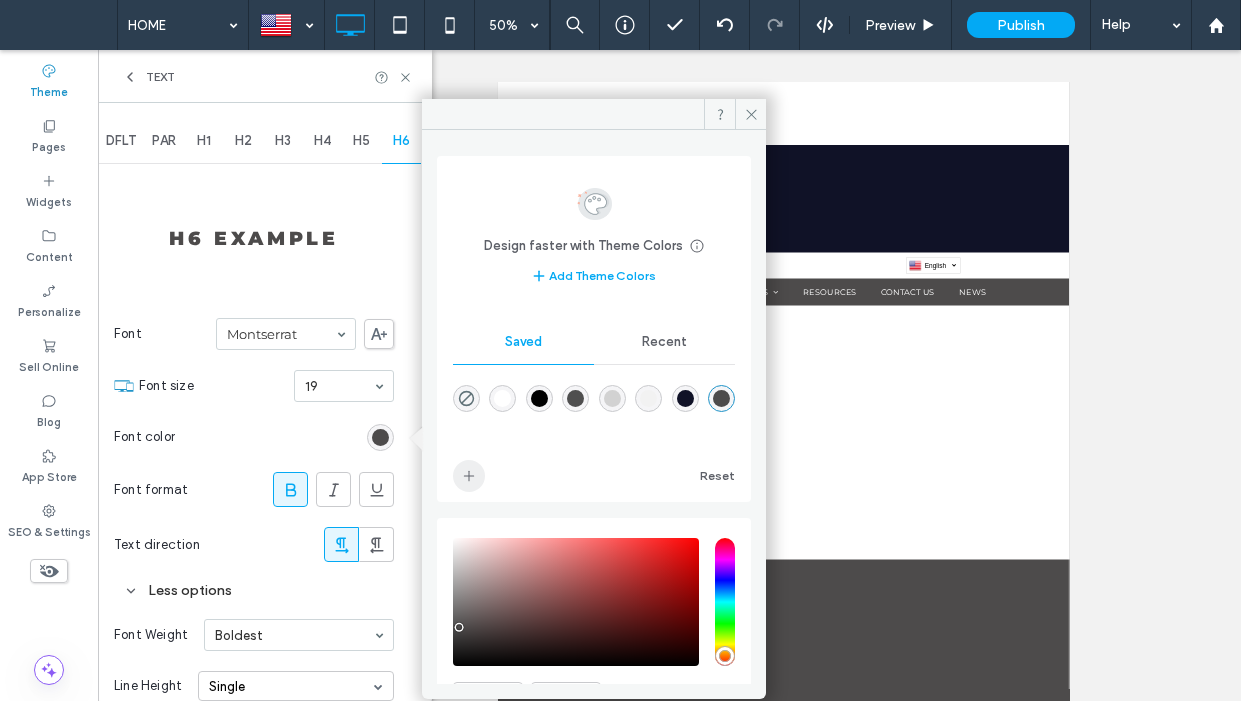 click 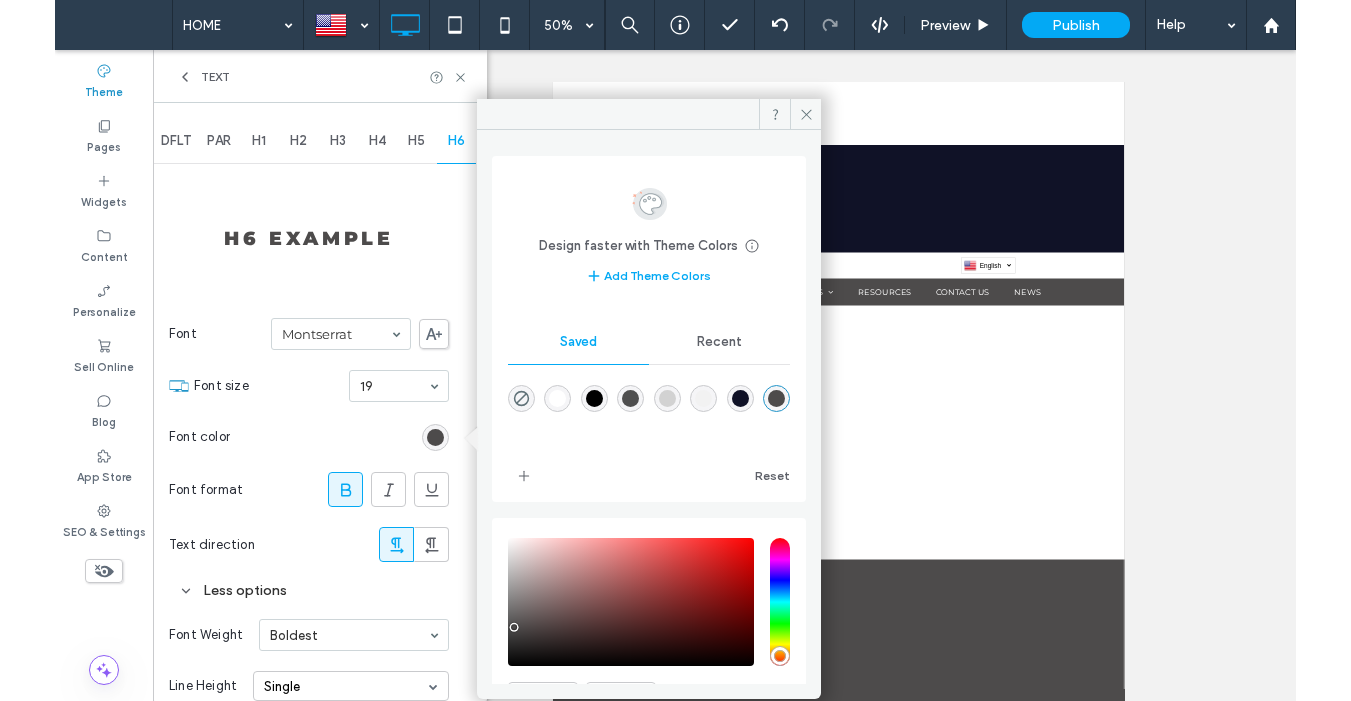 scroll, scrollTop: 109, scrollLeft: 0, axis: vertical 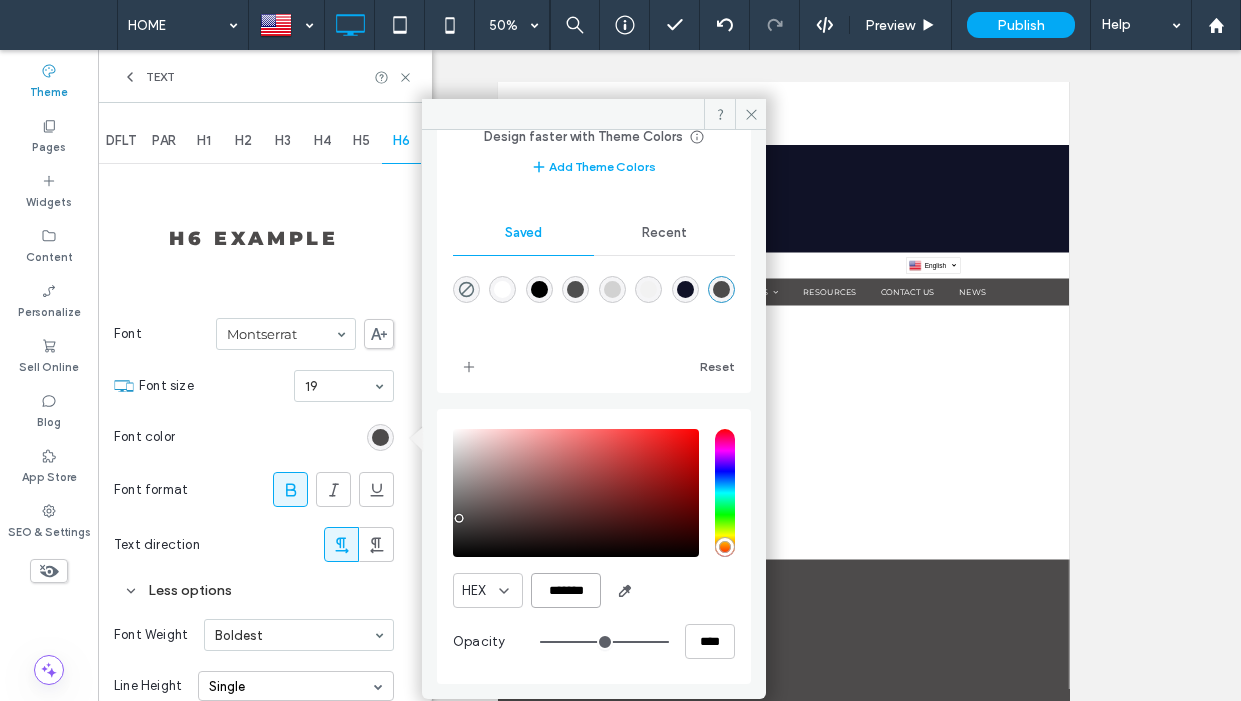 click on "*******" at bounding box center [566, 590] 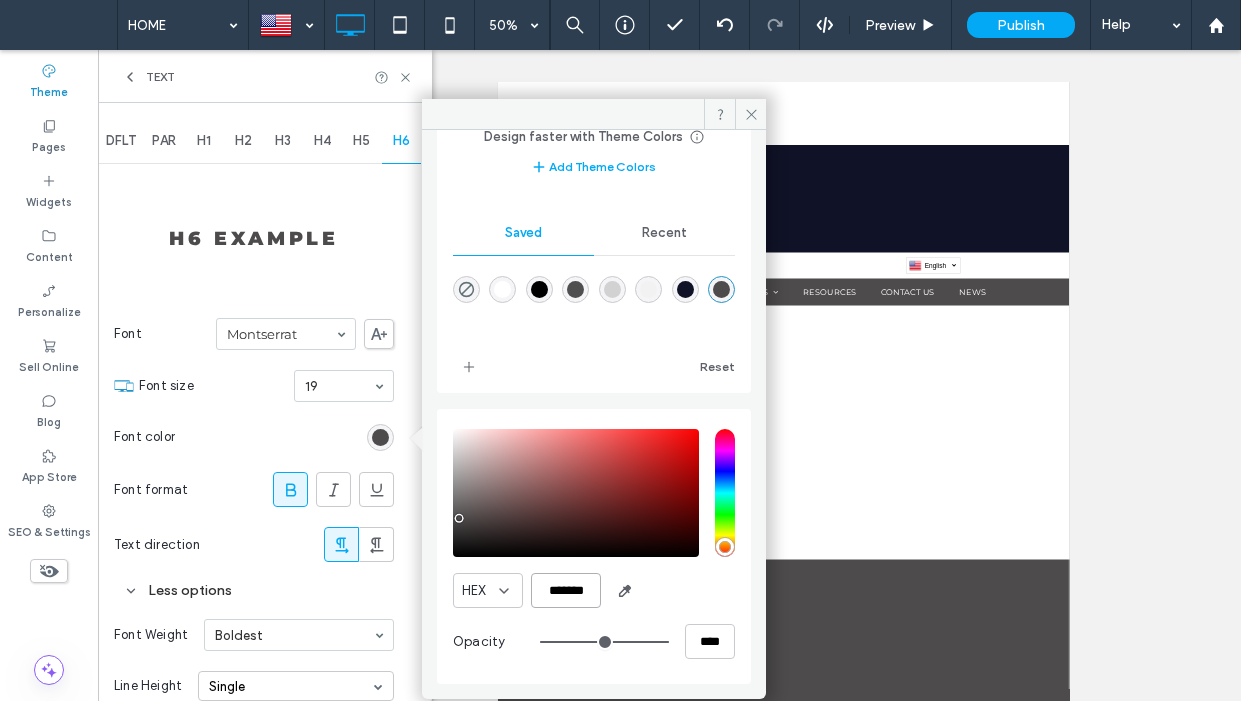 paste 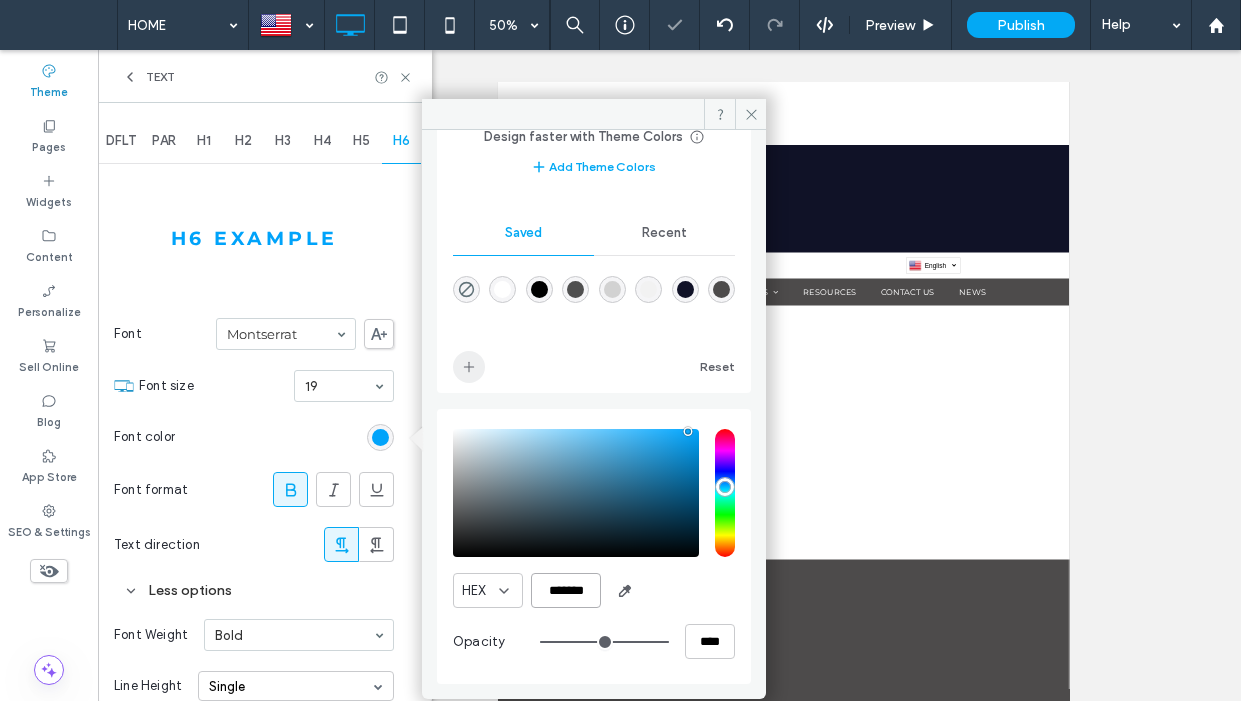 type on "*******" 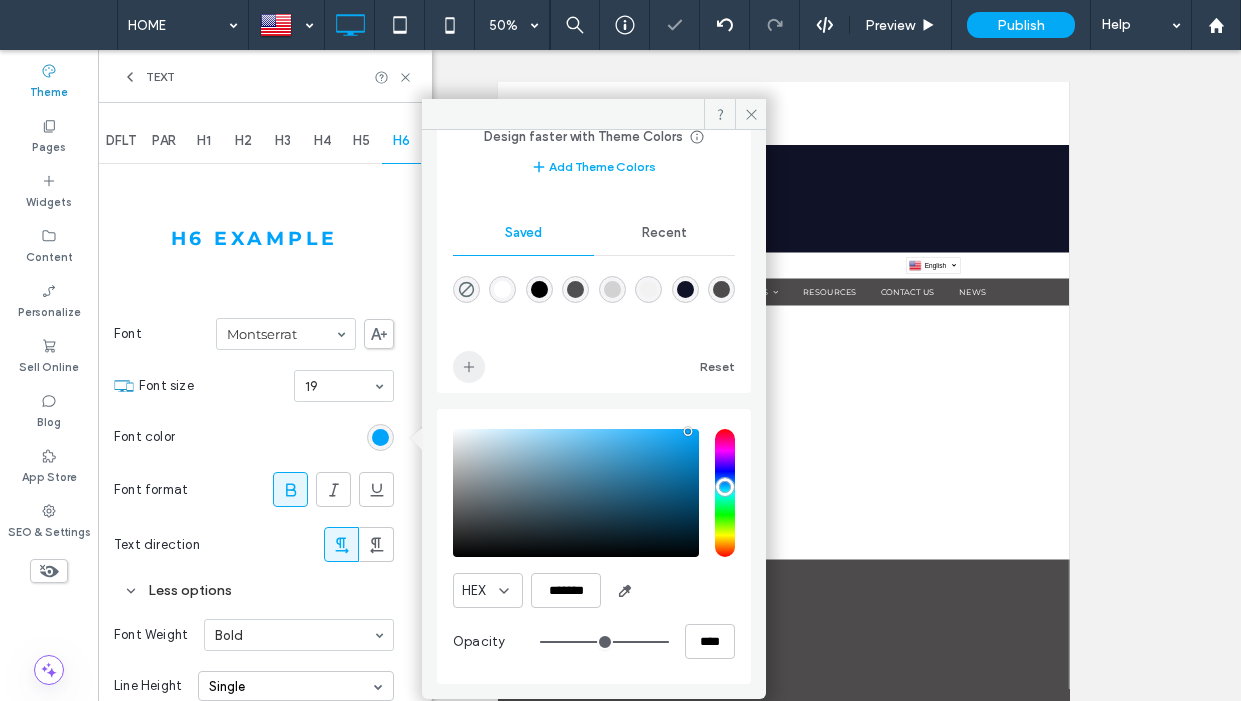 click 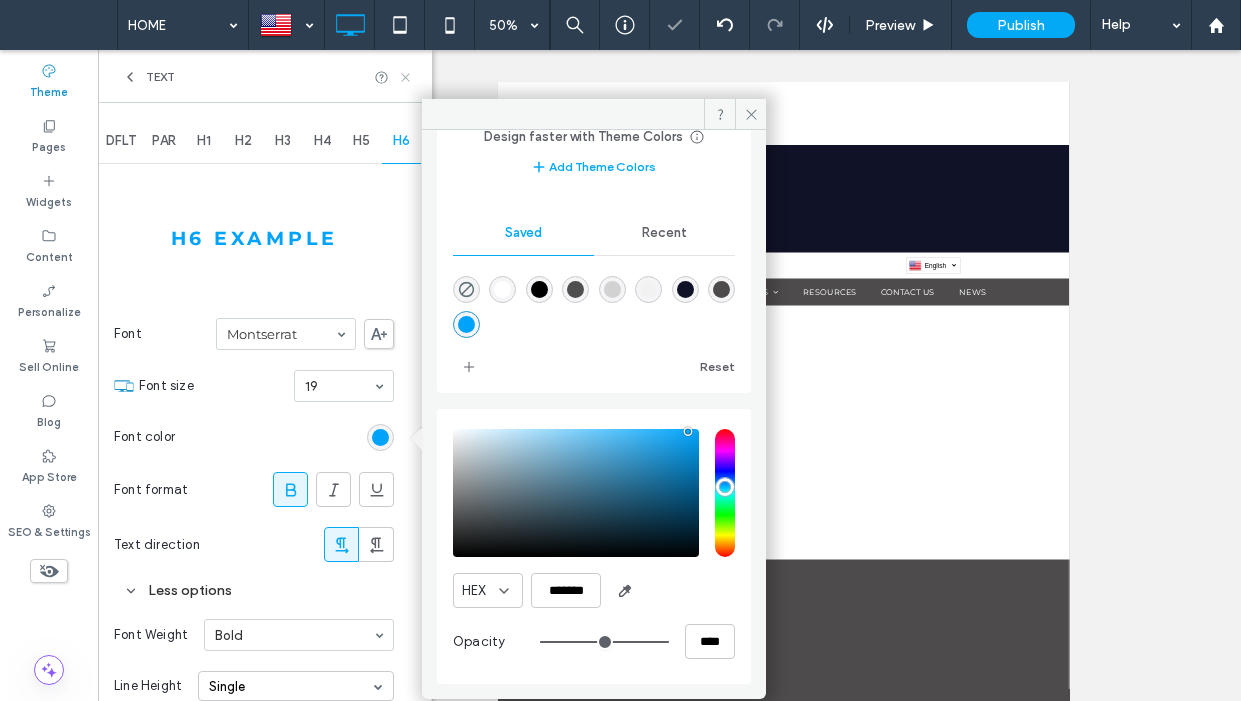click 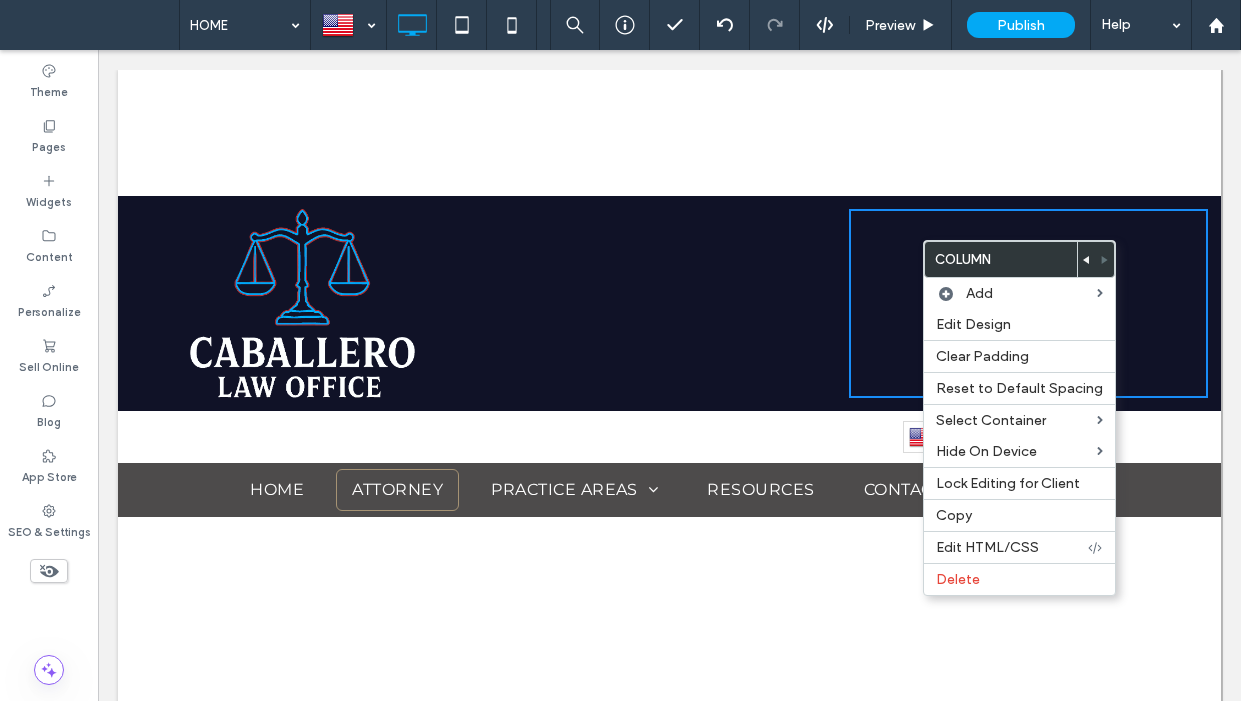 drag, startPoint x: 358, startPoint y: 490, endPoint x: 379, endPoint y: 481, distance: 22.847319 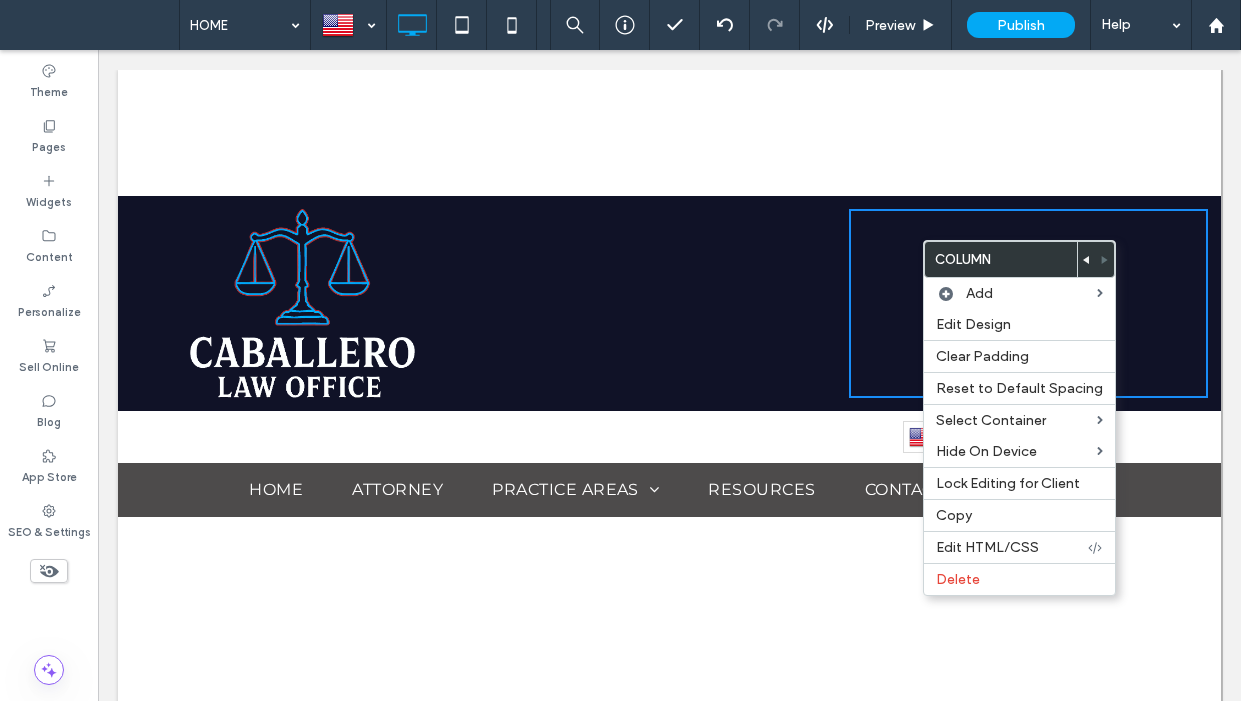 click on "HOME
ATTORNEY
PRACTICE AREAS
IMMIGRATION LAW
PERSONAL INJURY
FAMILY LAW
CRIMINAL LAW
RESOURCES
CONTACT US
NEWS" at bounding box center (670, 490) 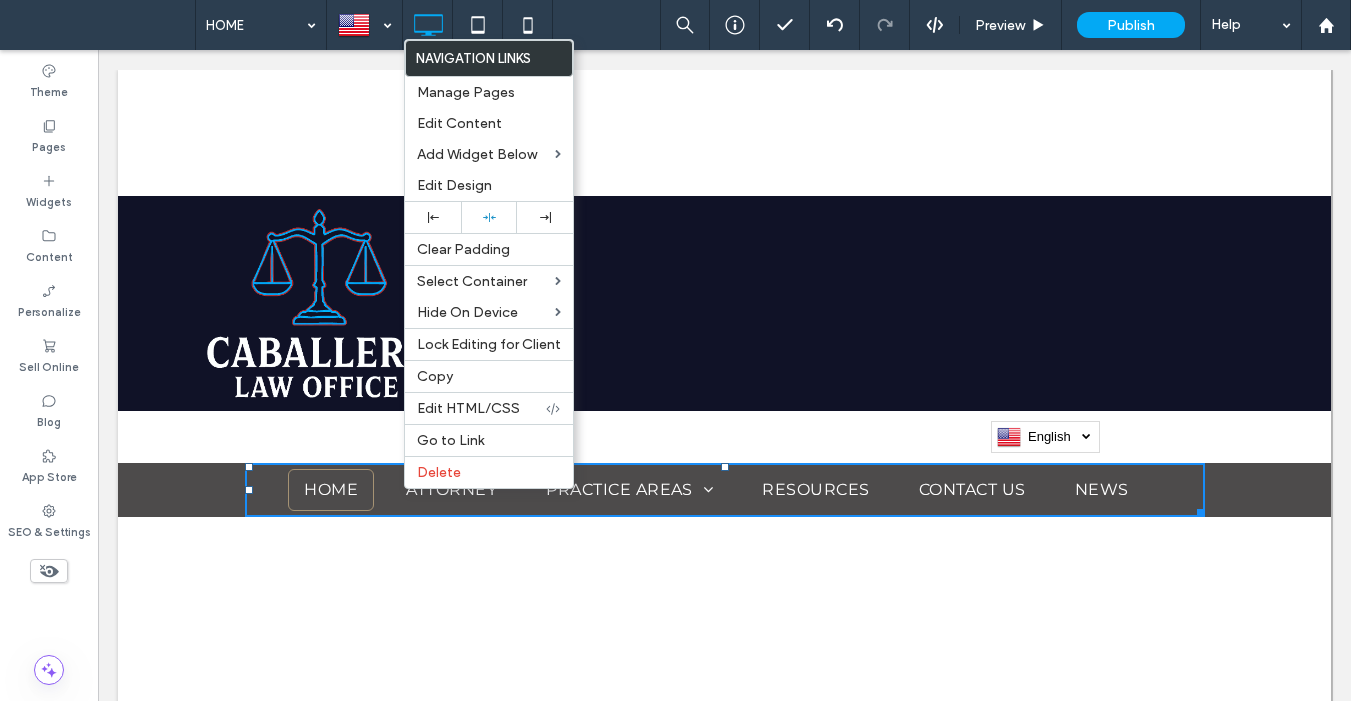 click on "HOME" at bounding box center (331, 490) 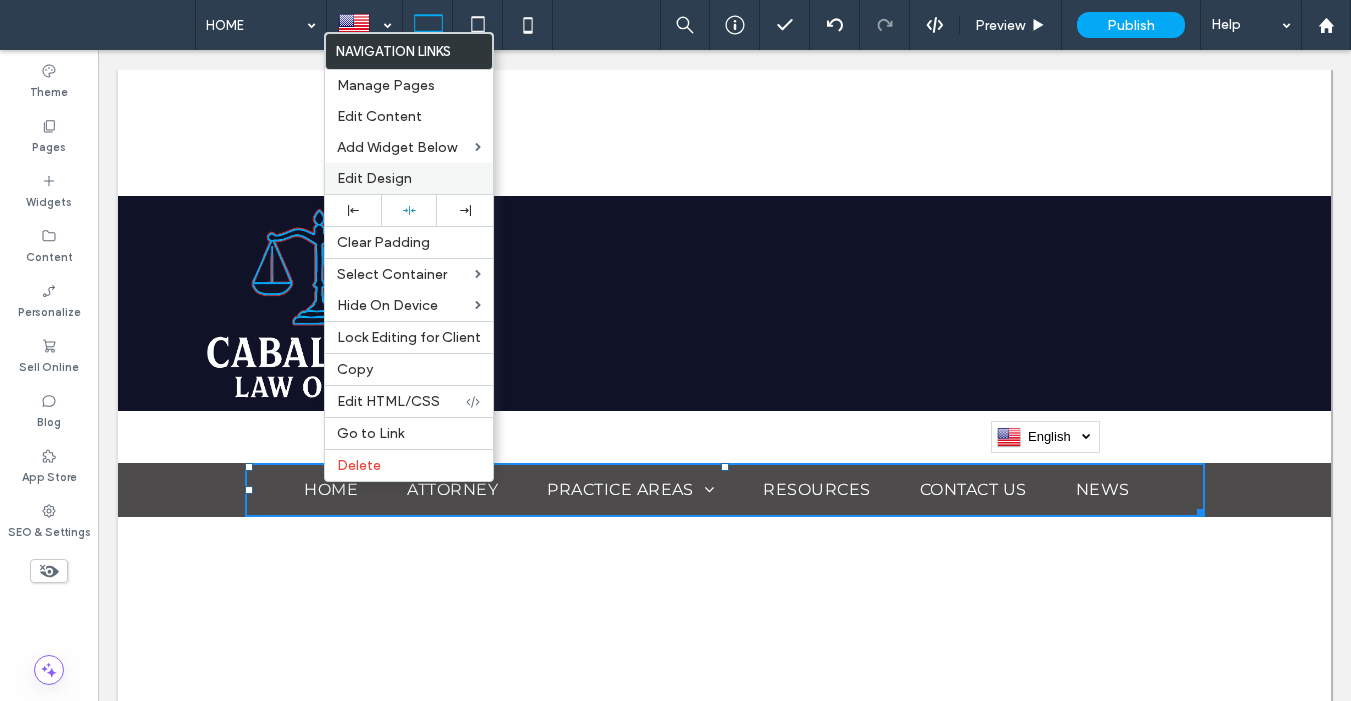 click on "Edit Design" at bounding box center (409, 178) 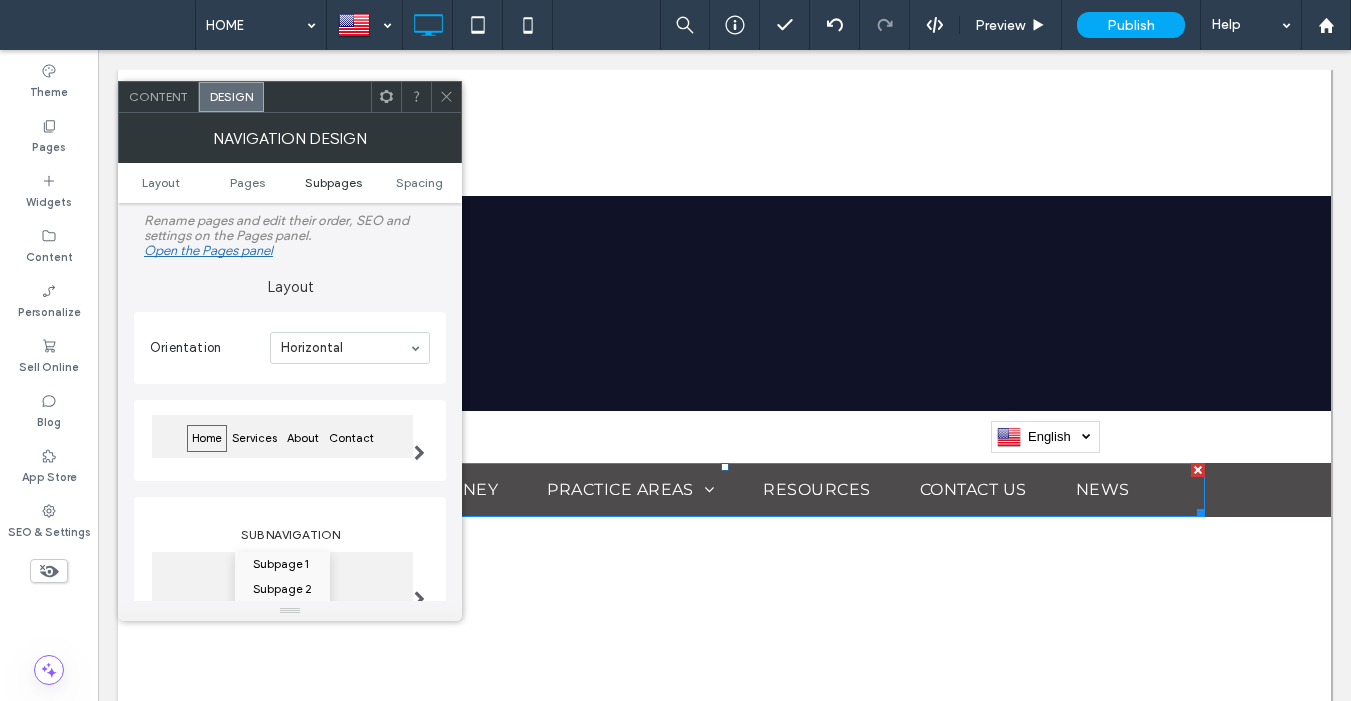 drag, startPoint x: 258, startPoint y: 177, endPoint x: 292, endPoint y: 181, distance: 34.234486 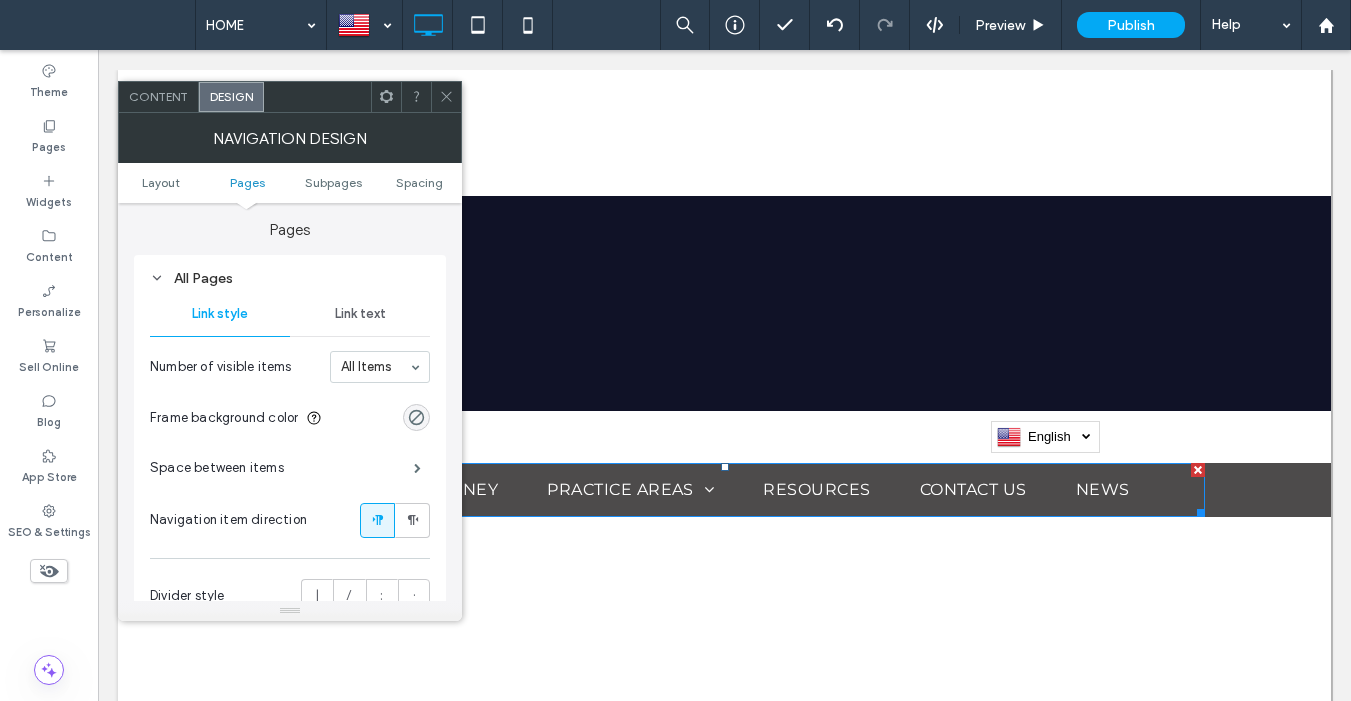 scroll, scrollTop: 475, scrollLeft: 0, axis: vertical 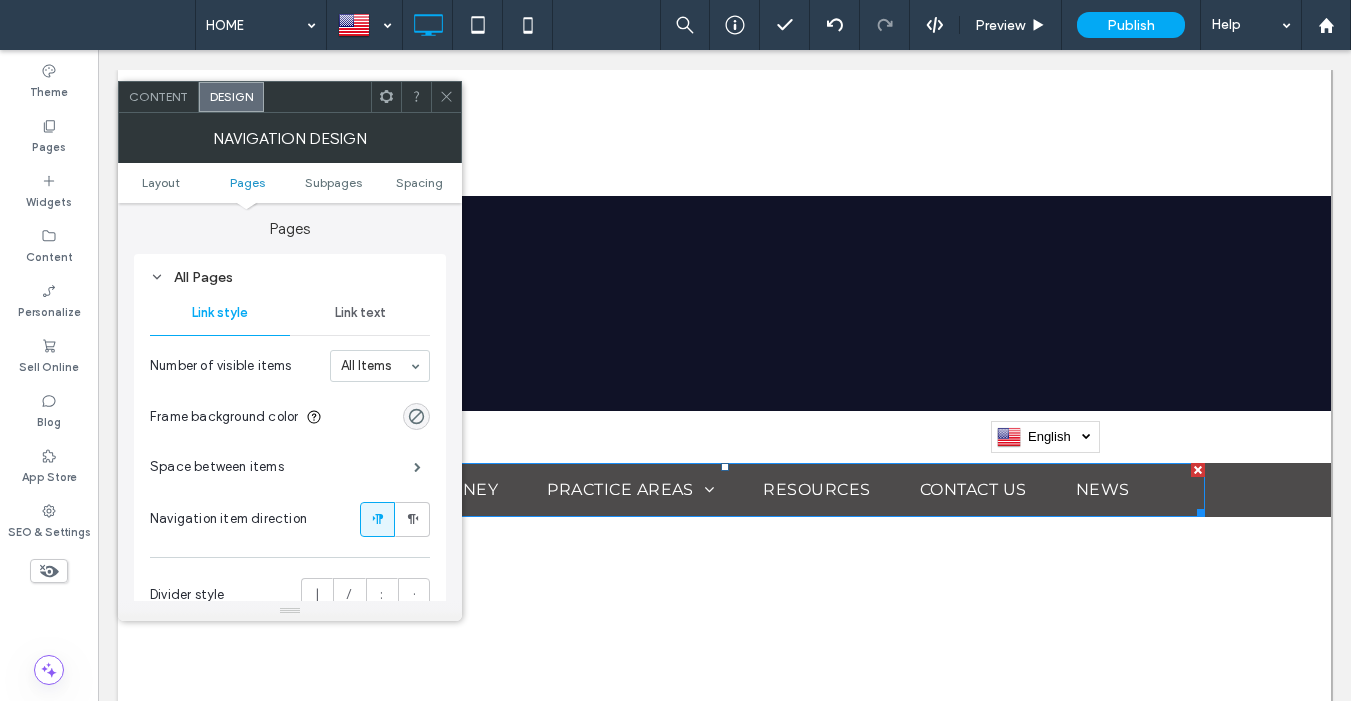 click on "Link text" at bounding box center (360, 313) 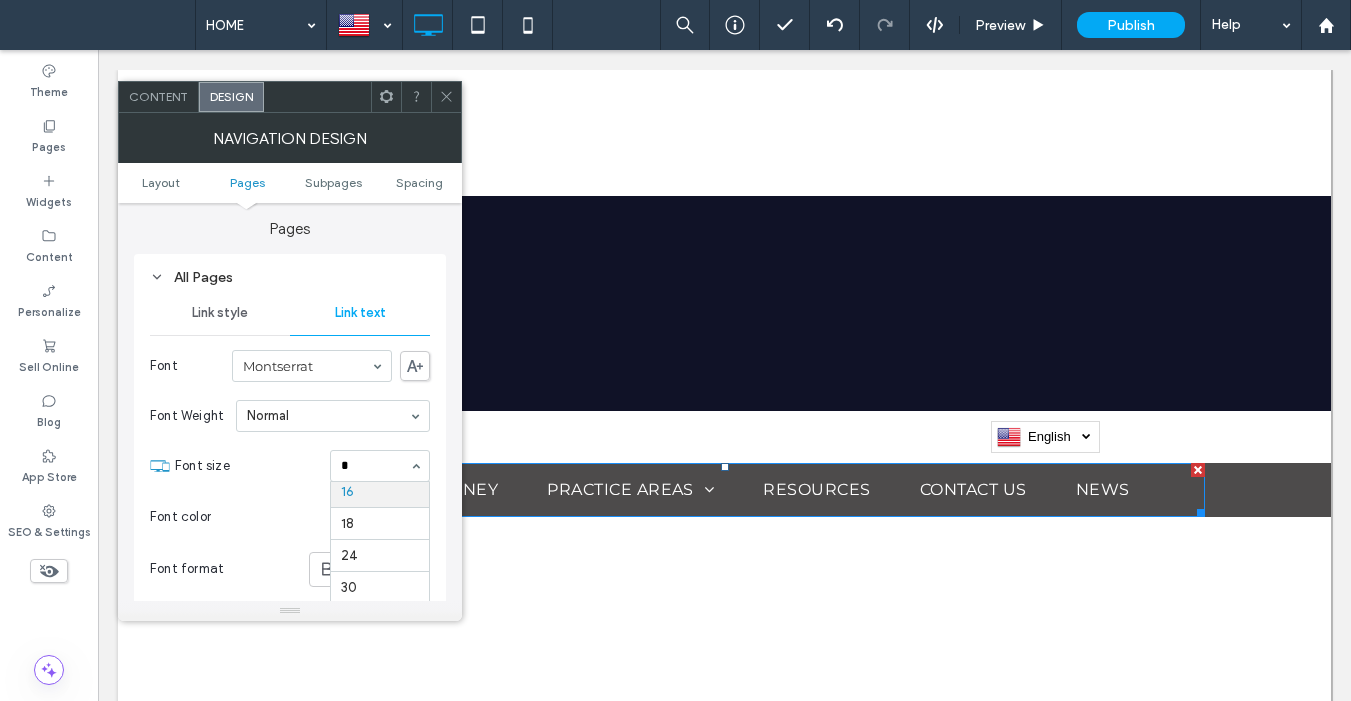 scroll, scrollTop: 0, scrollLeft: 0, axis: both 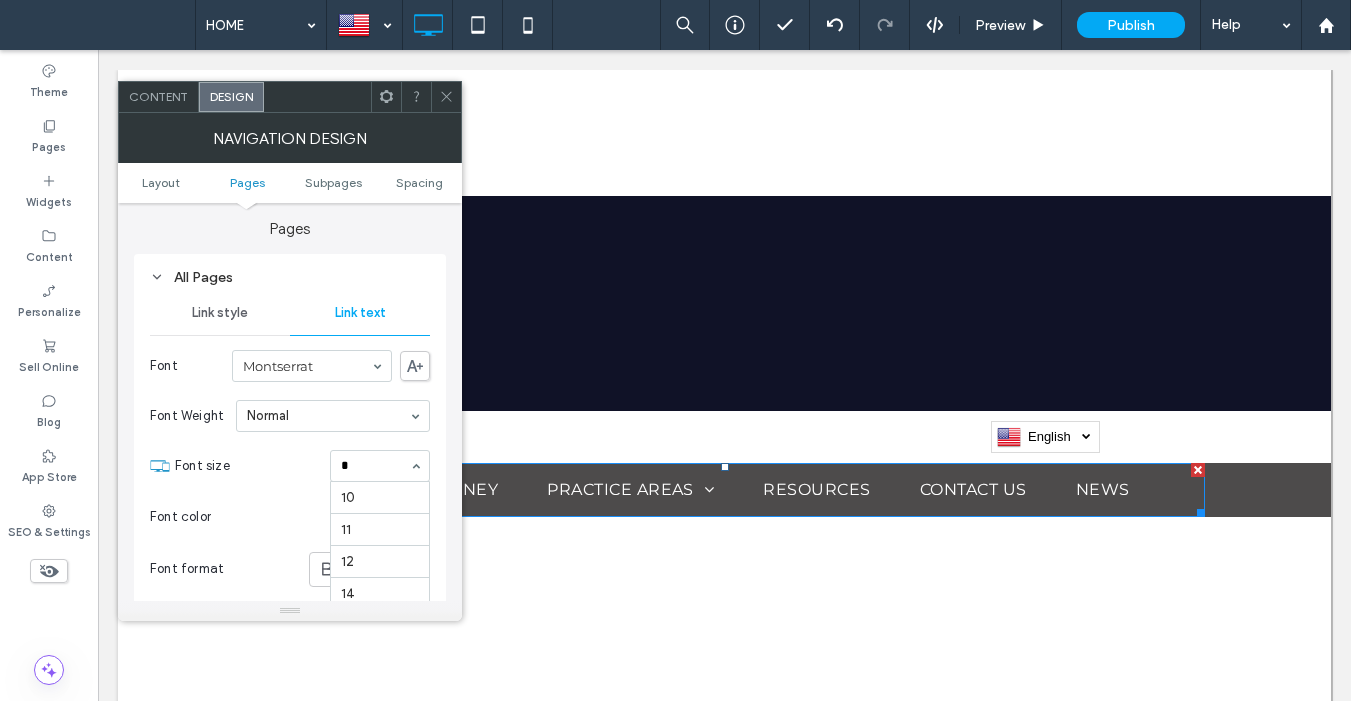 type on "**" 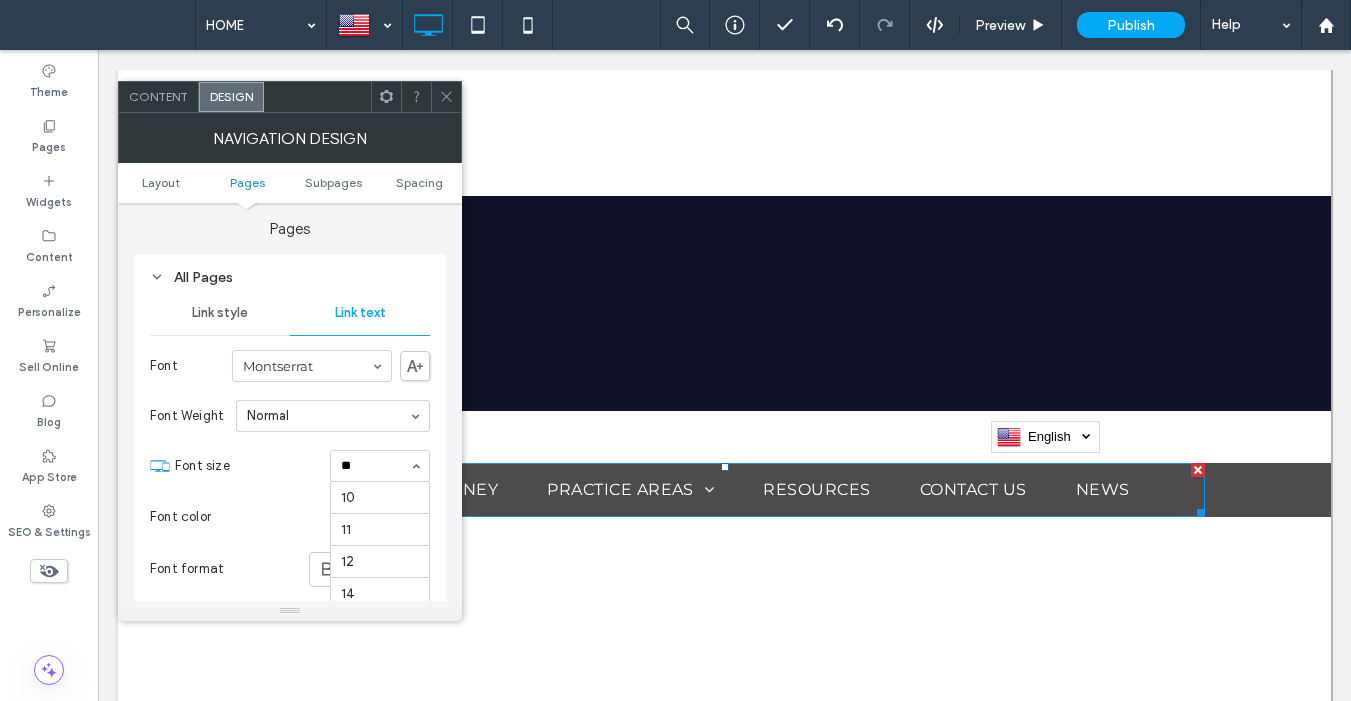 type 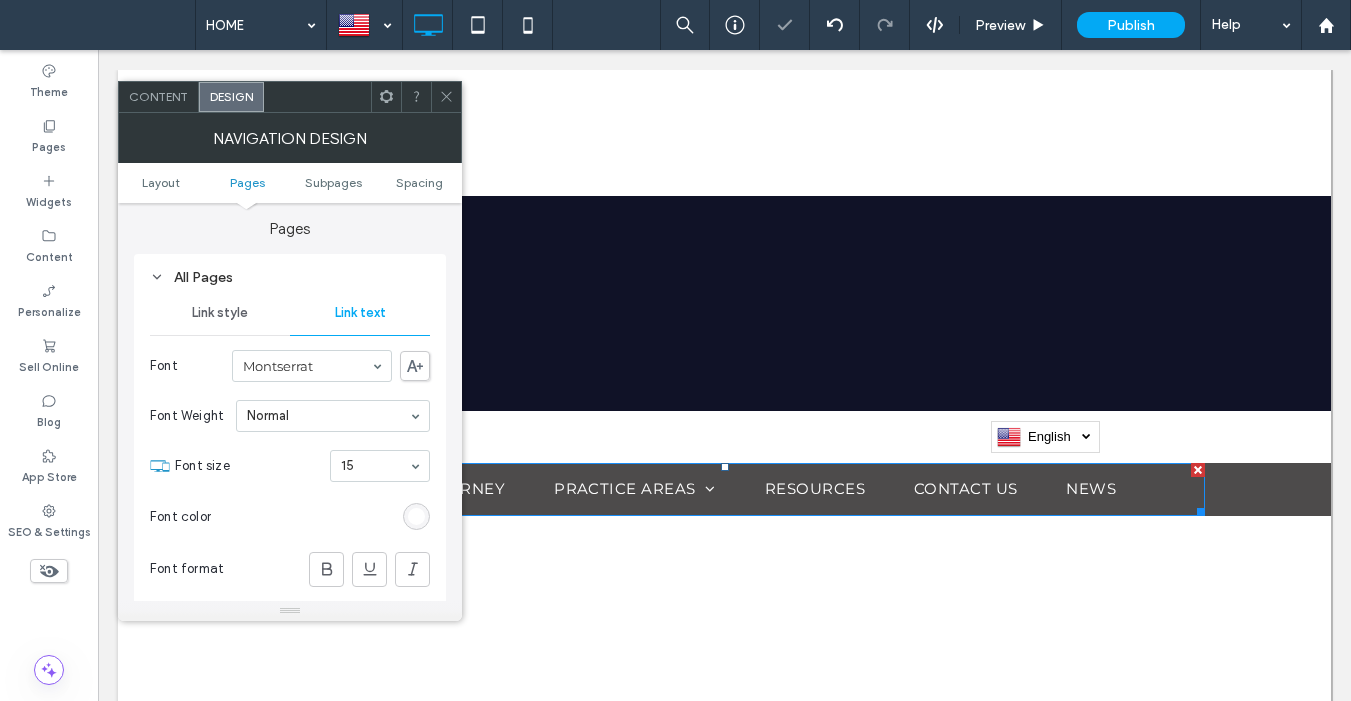 click on "Link style" at bounding box center [220, 313] 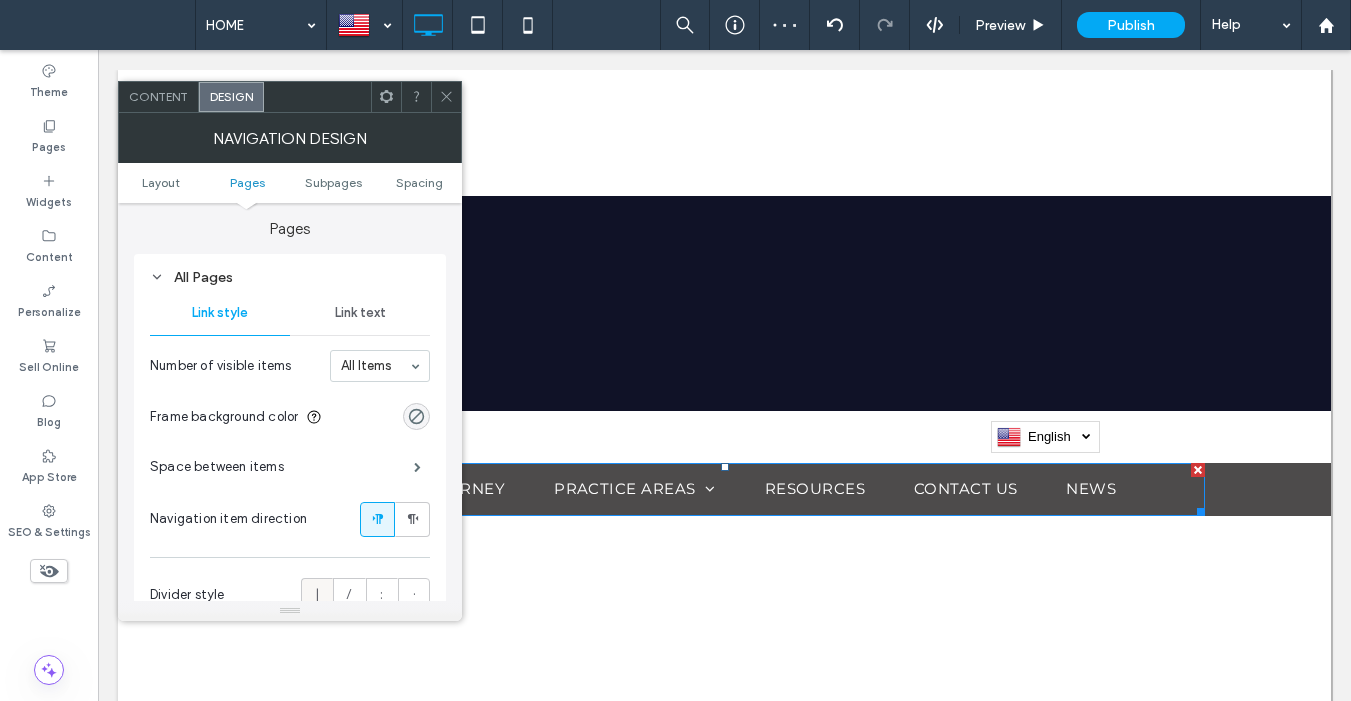 click on "|" at bounding box center [317, 595] 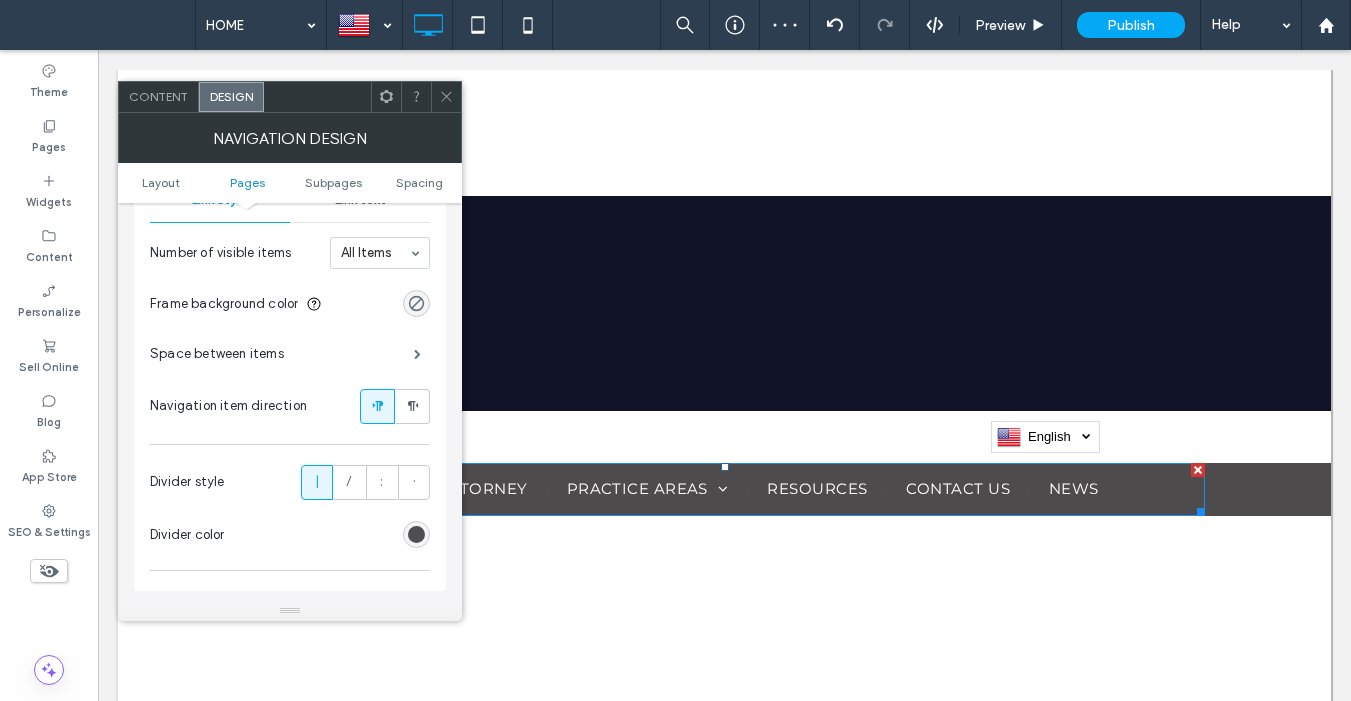 scroll, scrollTop: 687, scrollLeft: 0, axis: vertical 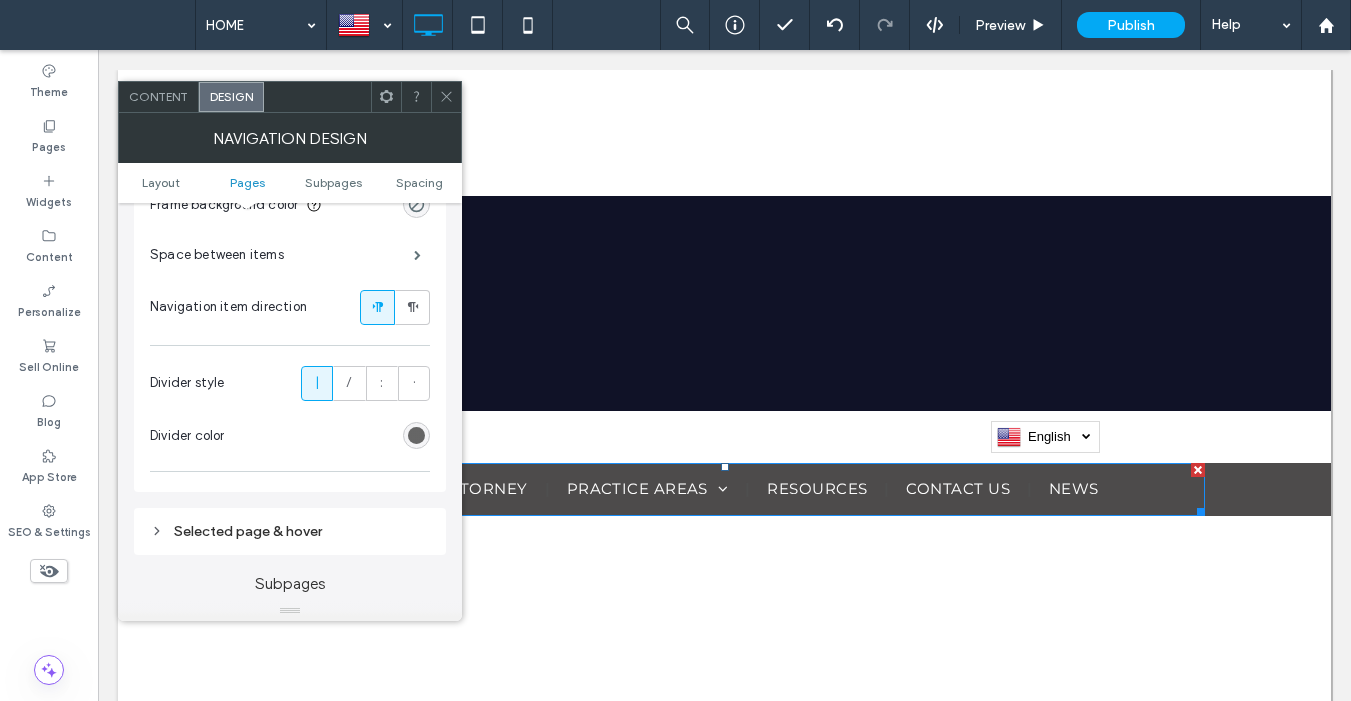 click at bounding box center (416, 435) 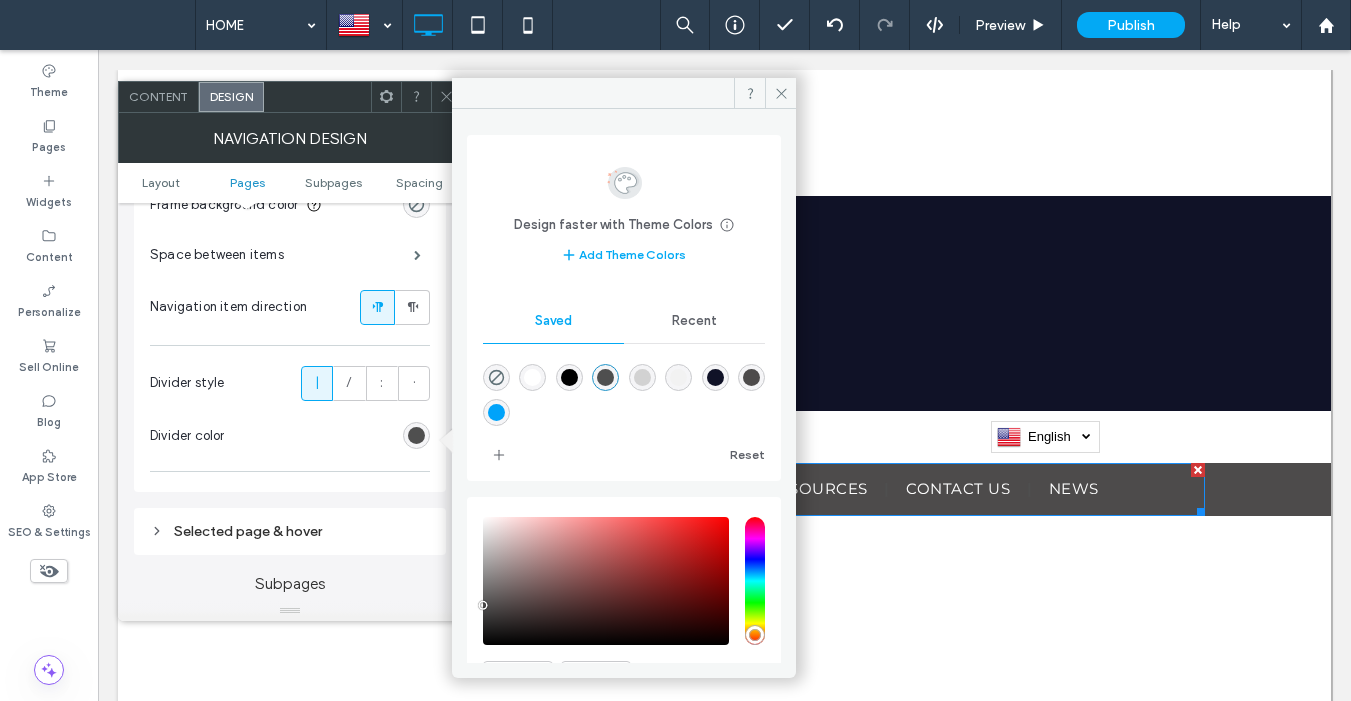 click at bounding box center [532, 377] 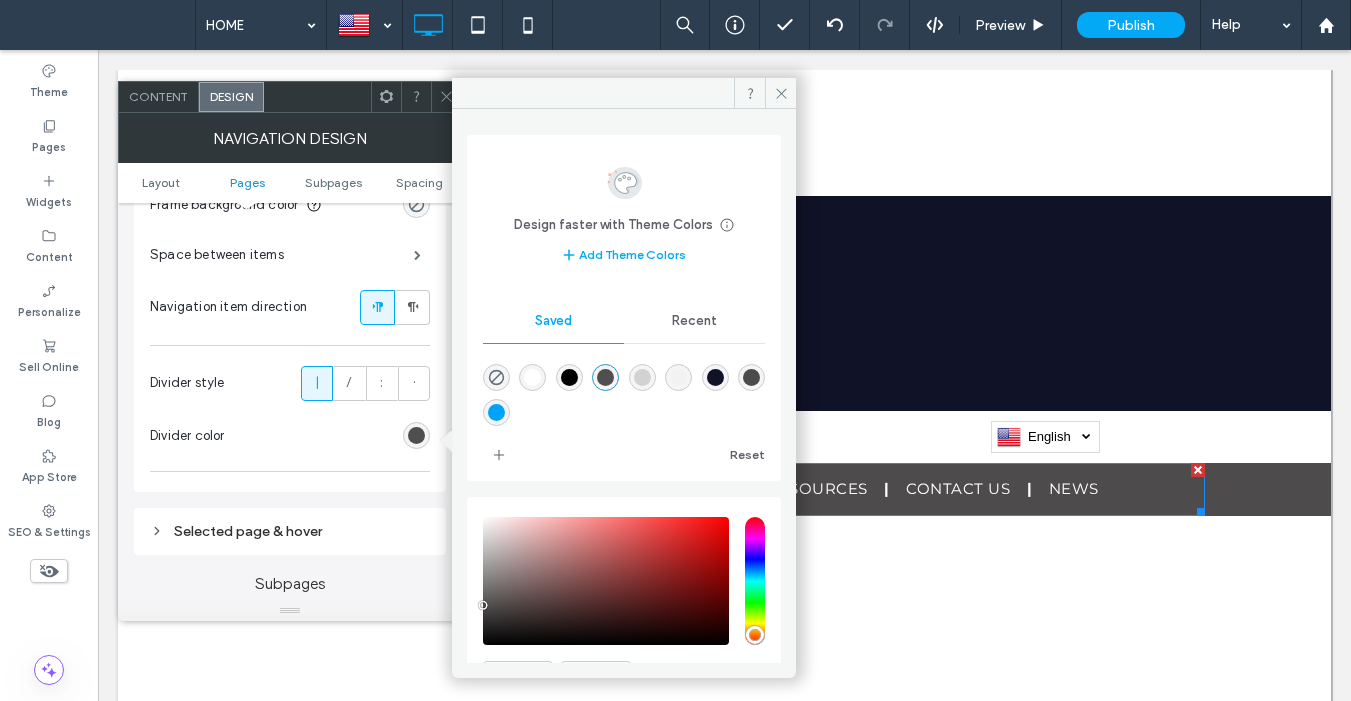 type on "*******" 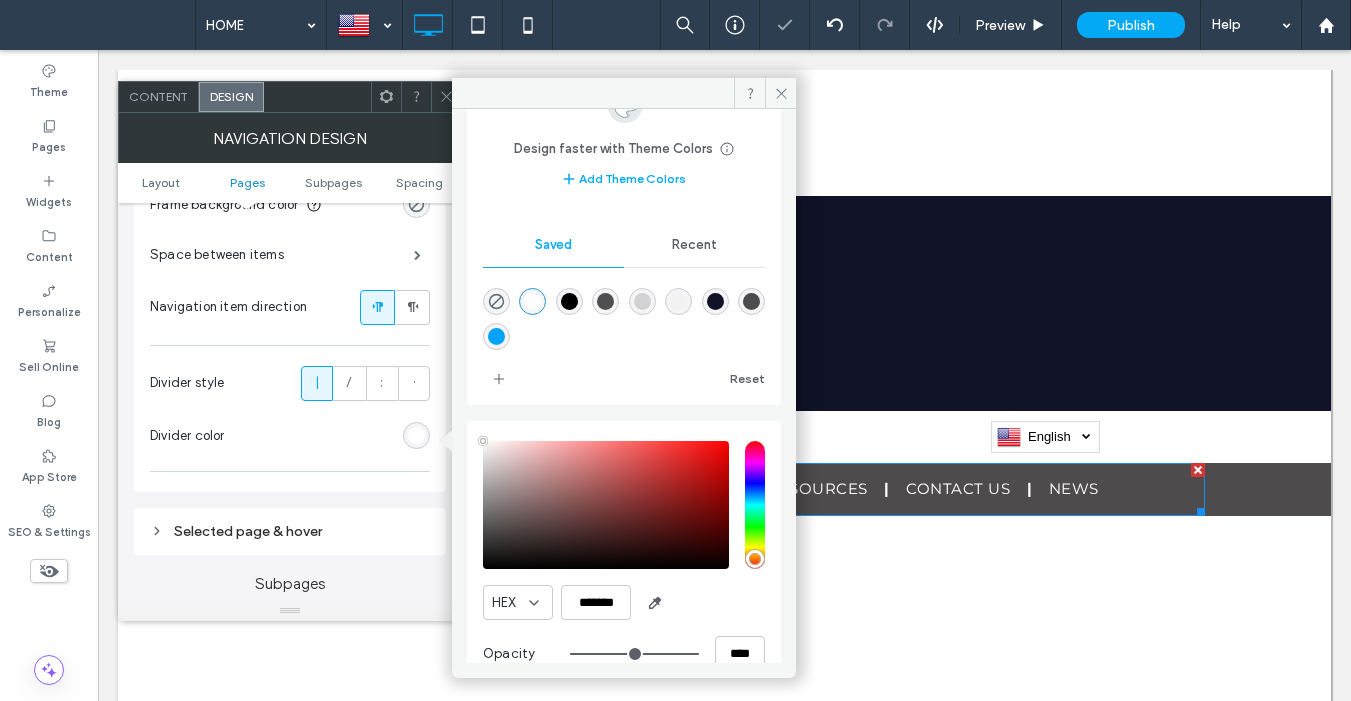 scroll, scrollTop: 109, scrollLeft: 0, axis: vertical 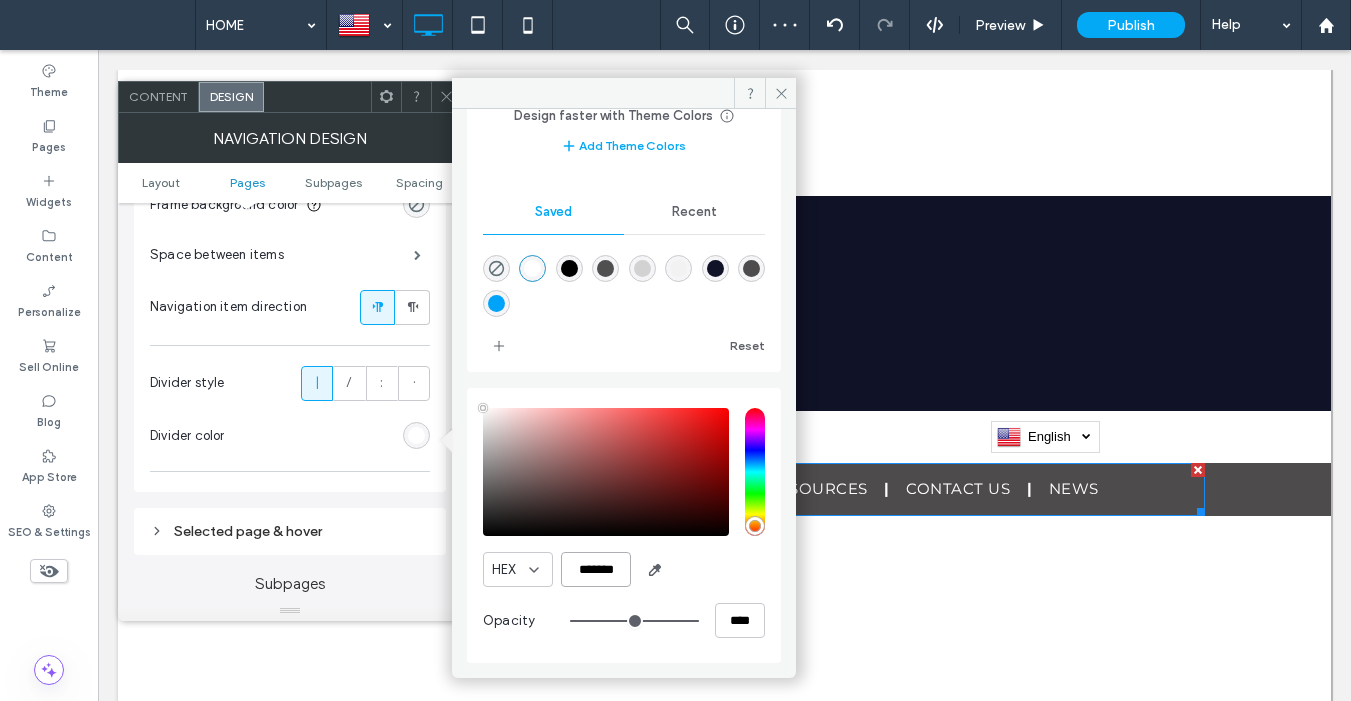 click on "*******" at bounding box center [596, 569] 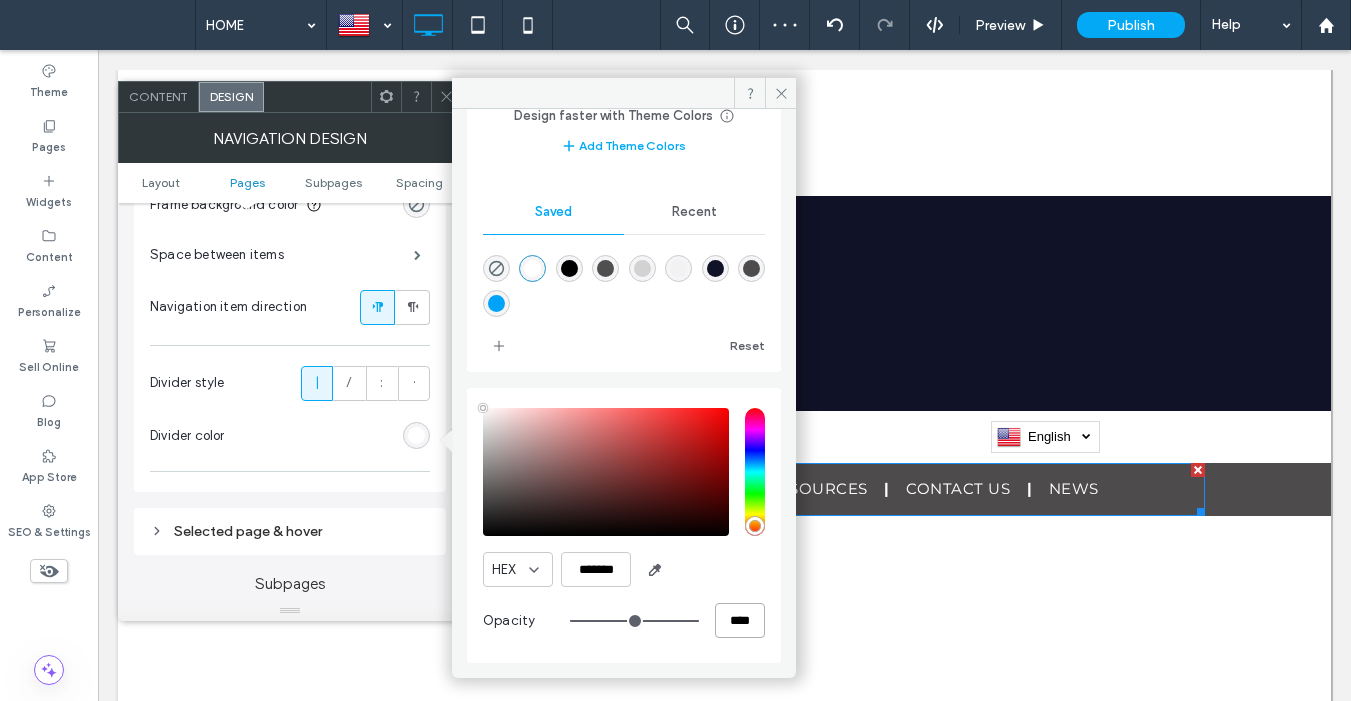 click on "****" at bounding box center (740, 620) 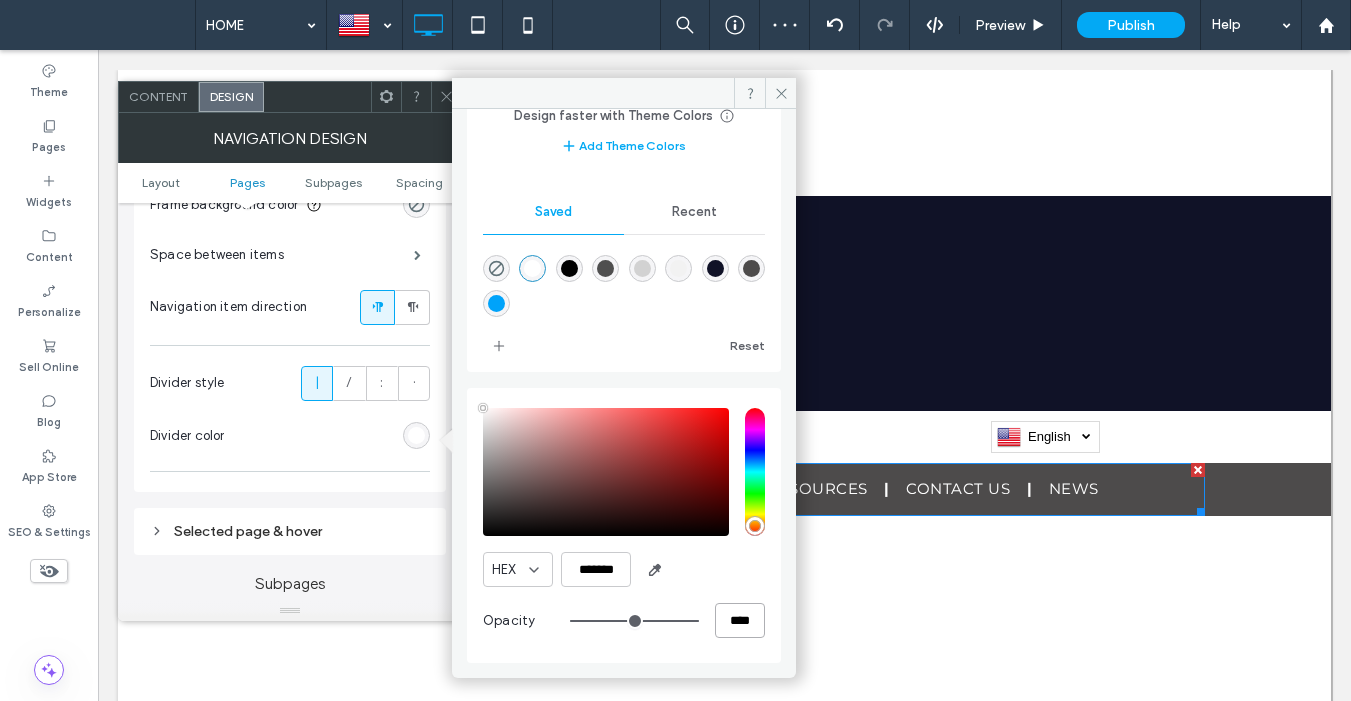 type on "*" 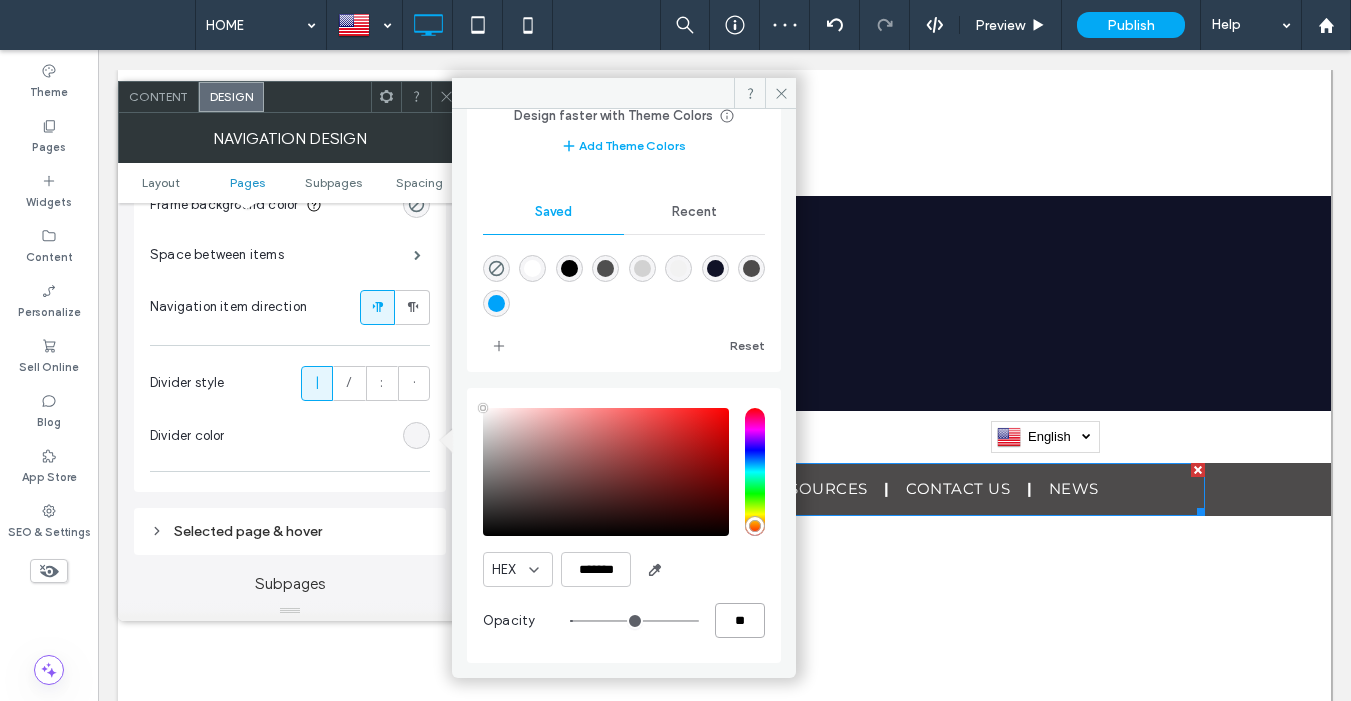 type on "**" 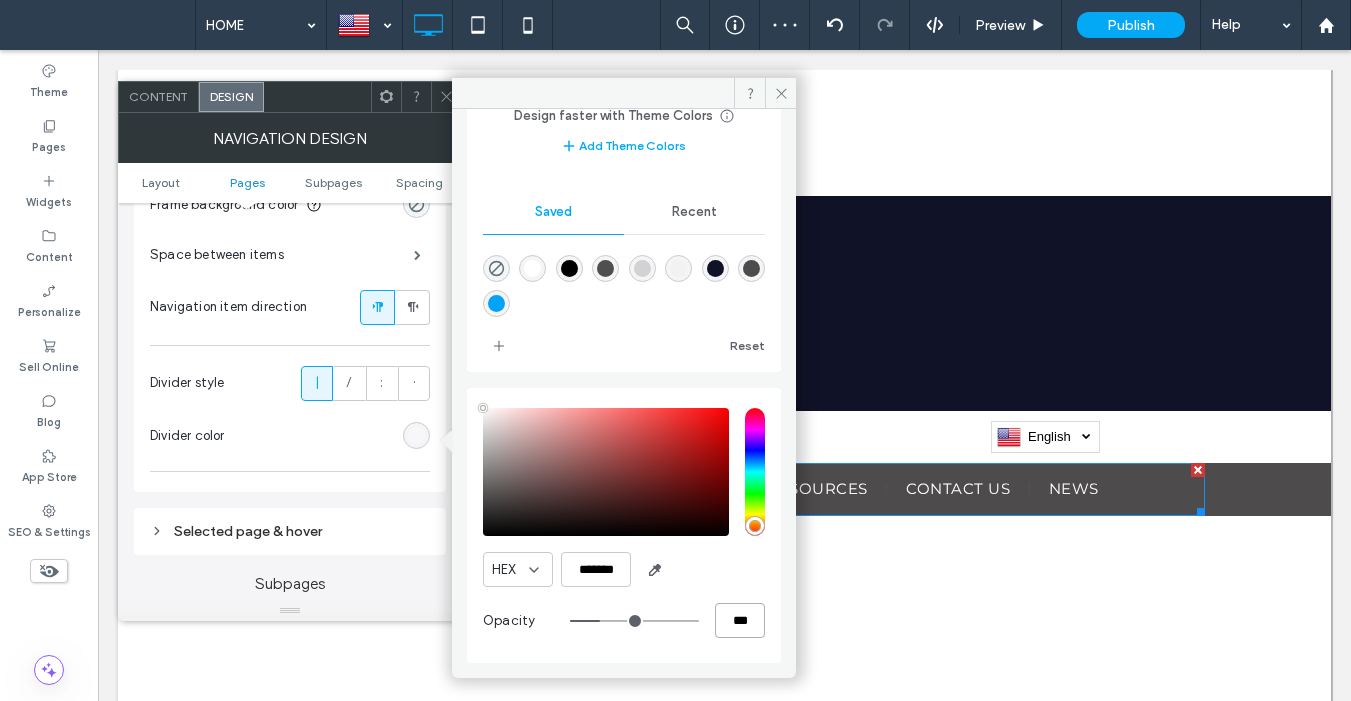 type on "***" 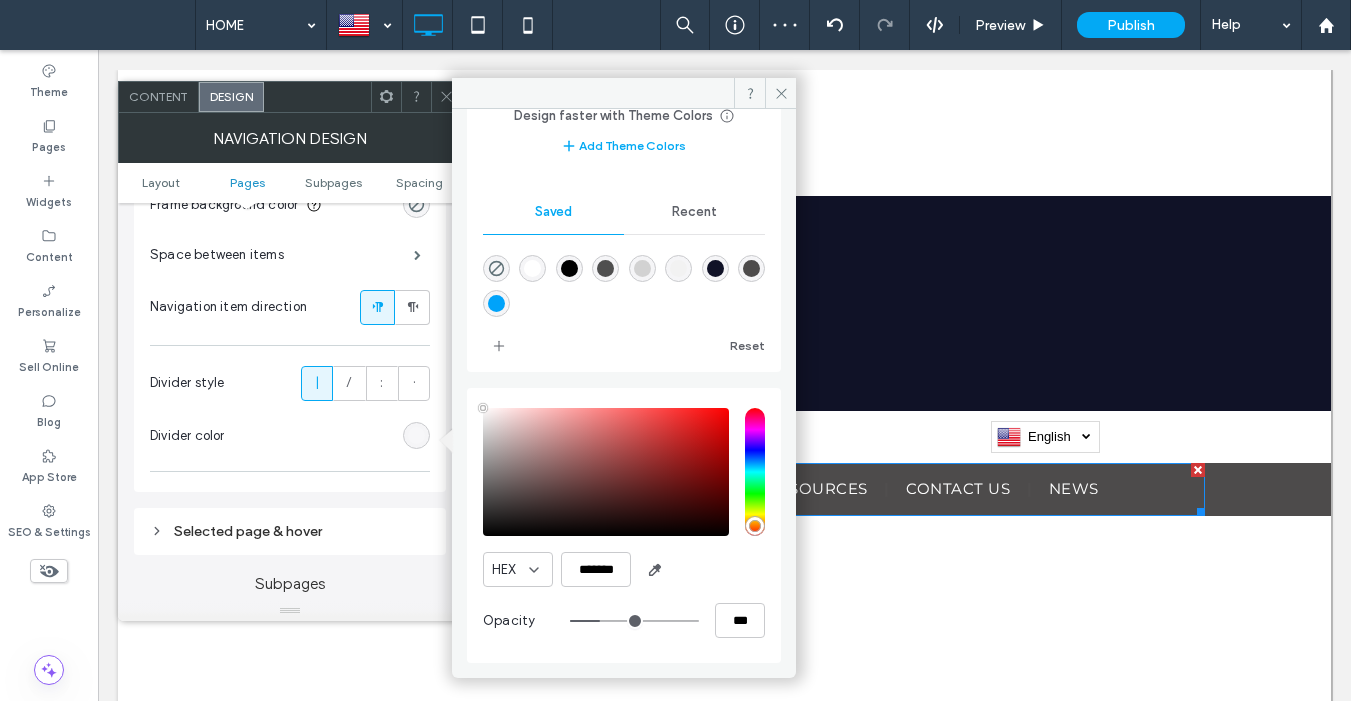 click on "HEX ******* Opacity ***" at bounding box center [624, 525] 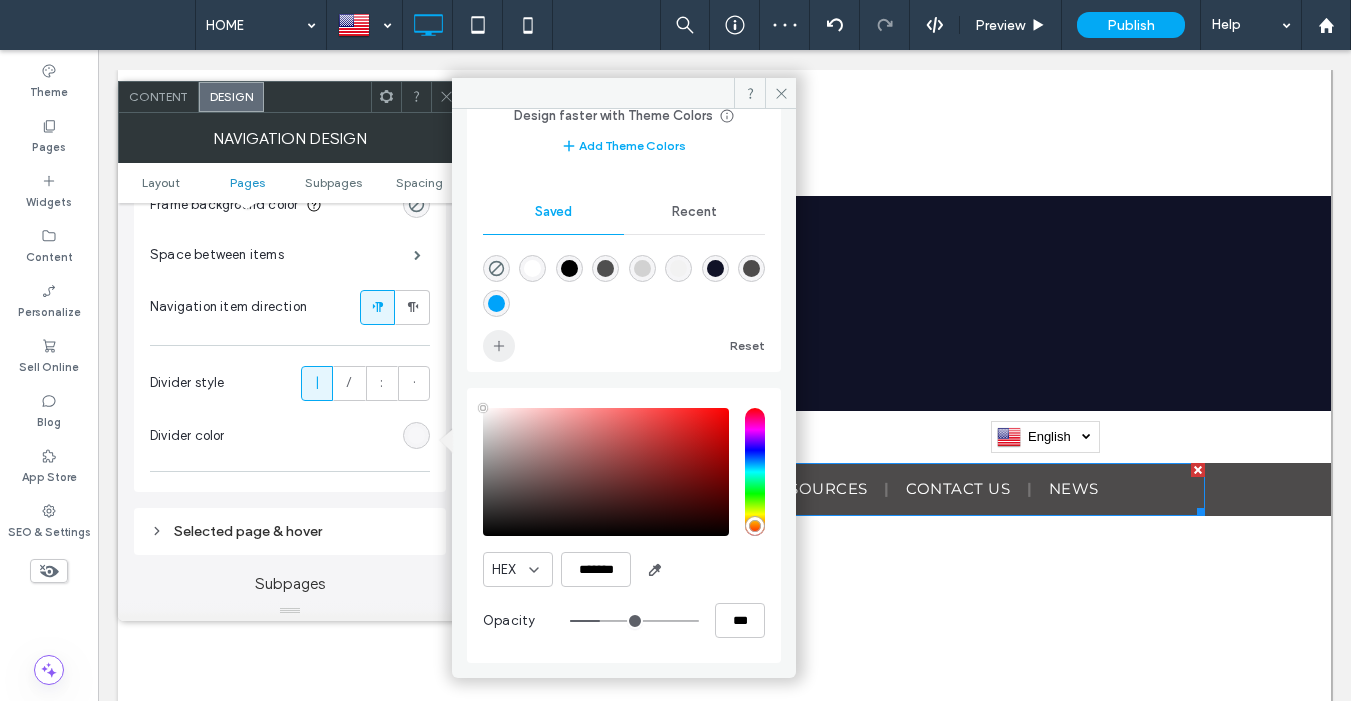 click 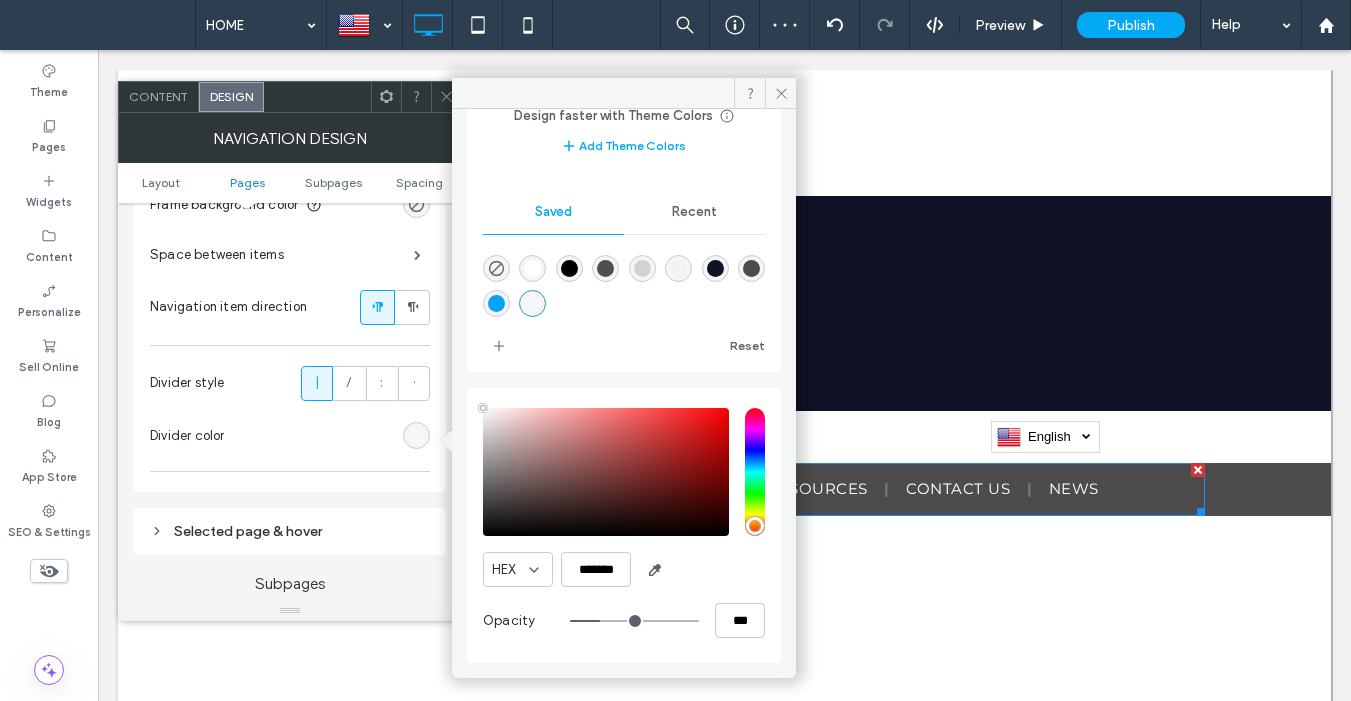click on "All Pages Link style Link text Number of visible items All Items Frame background color Space between items Navigation item direction Divider style | / : · Divider color" at bounding box center [290, 267] 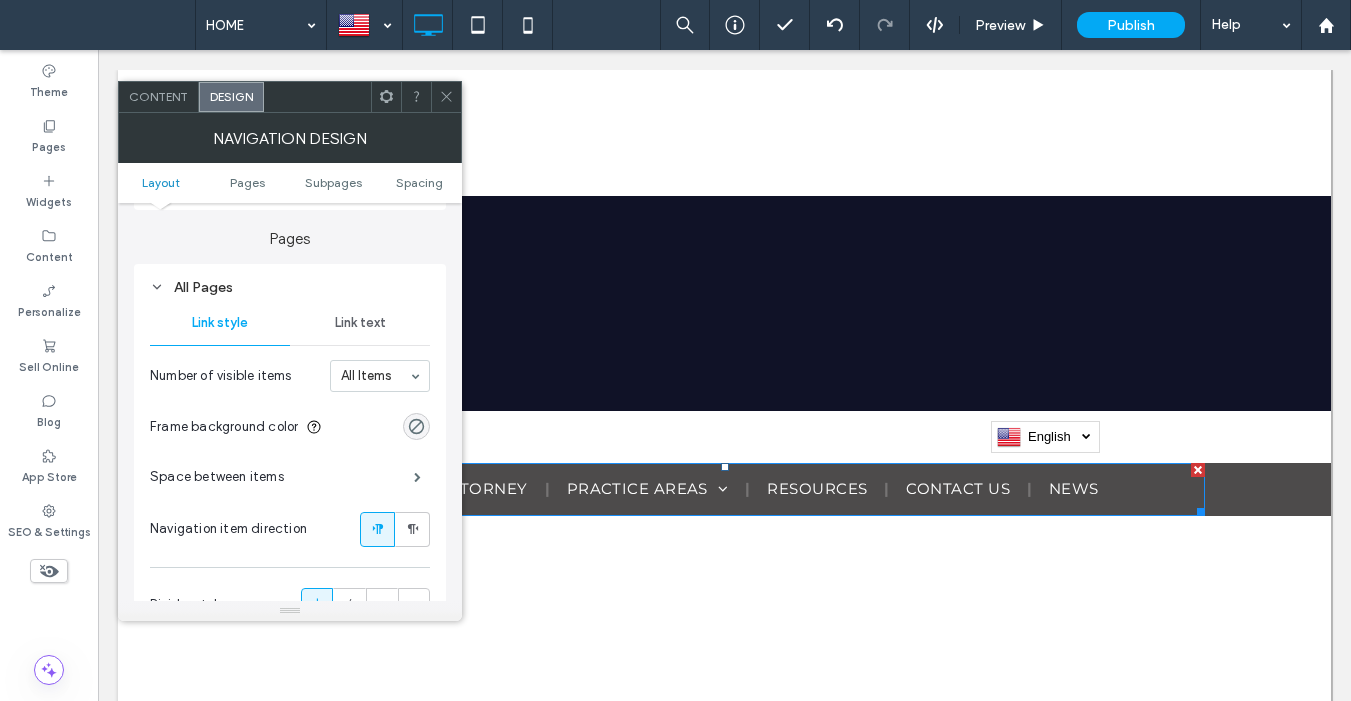 scroll, scrollTop: 453, scrollLeft: 0, axis: vertical 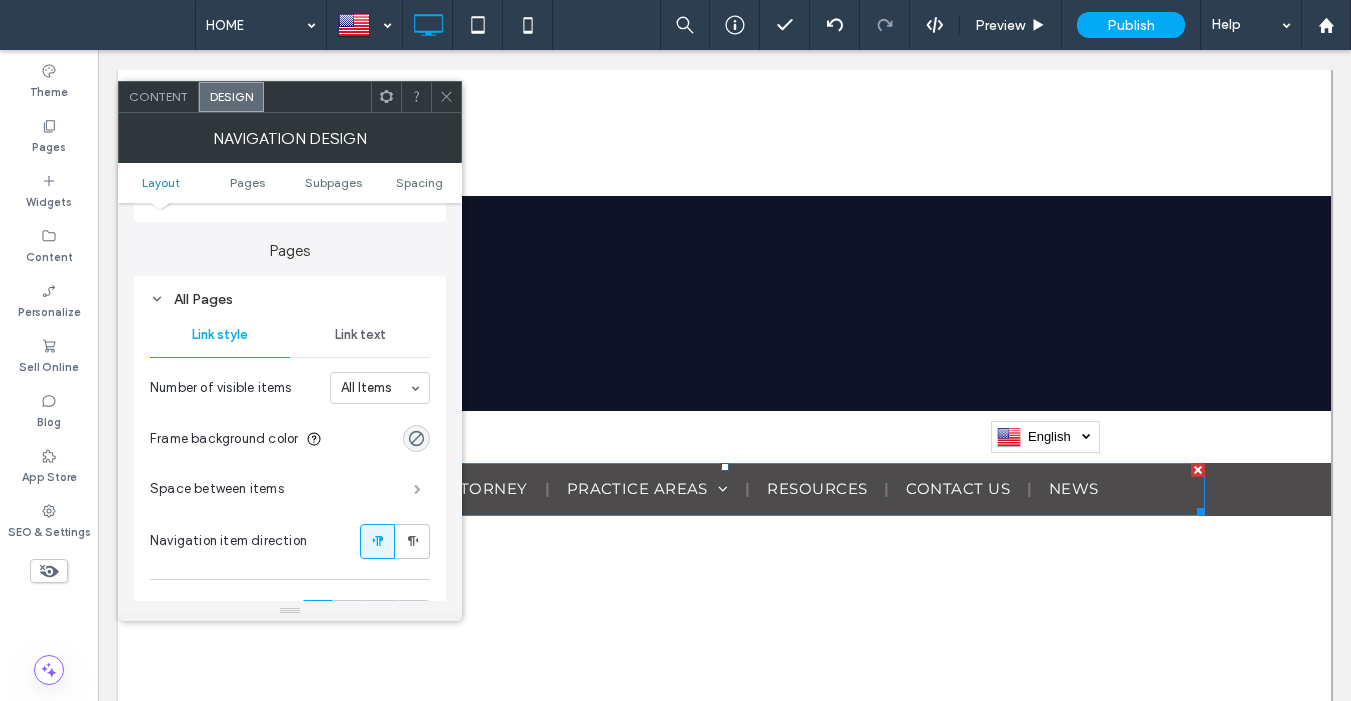 click at bounding box center [417, 489] 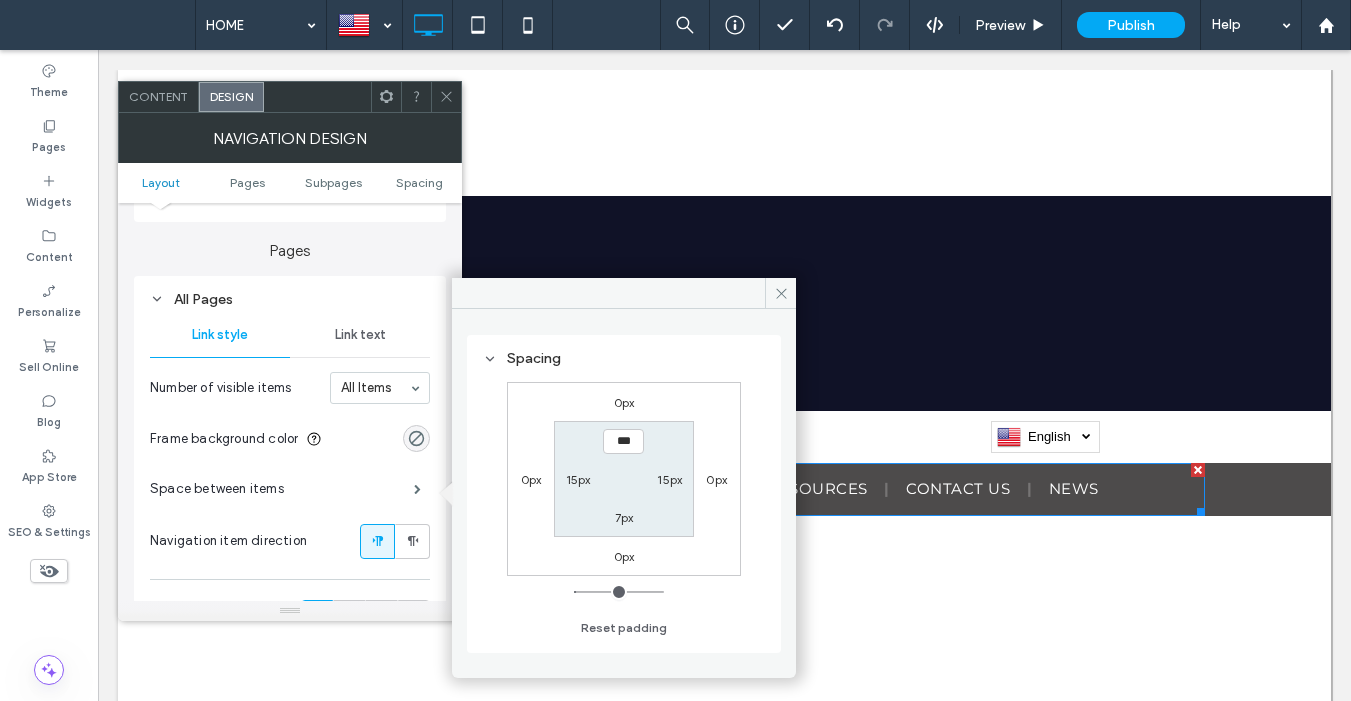 click on "15px" at bounding box center (578, 479) 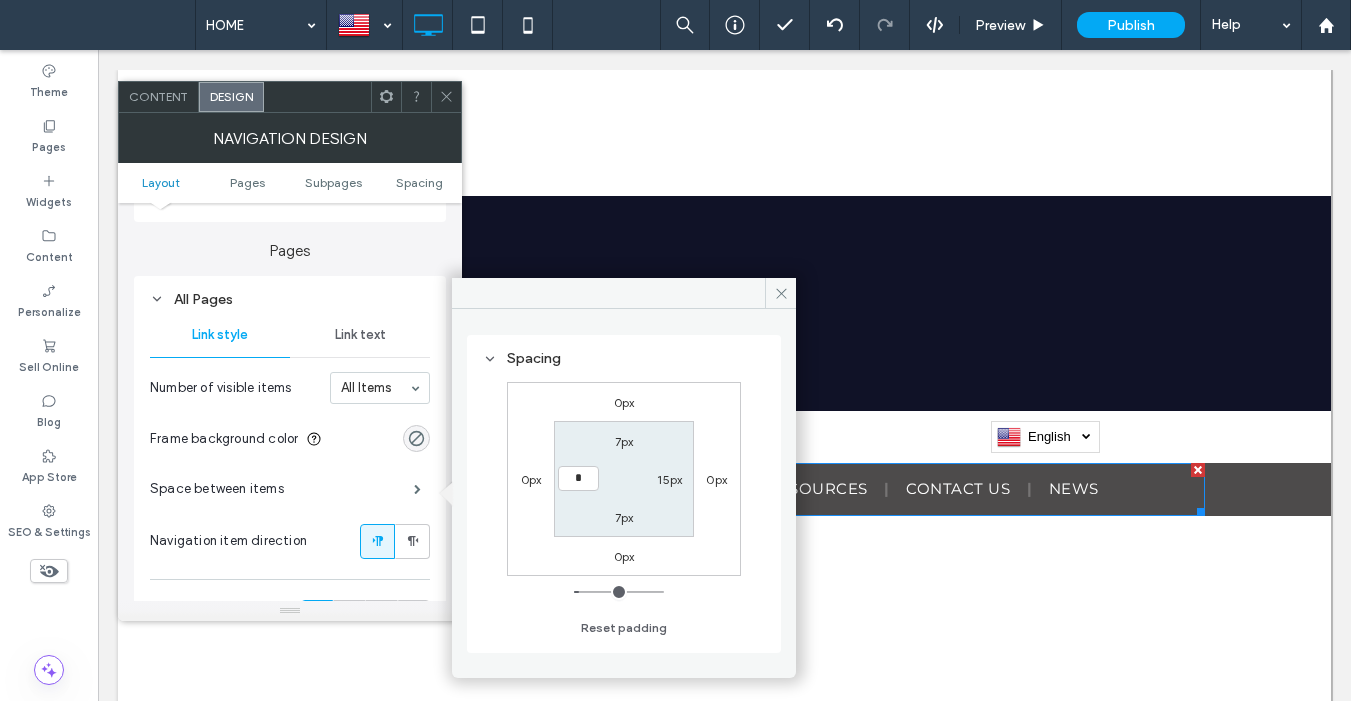 type on "*" 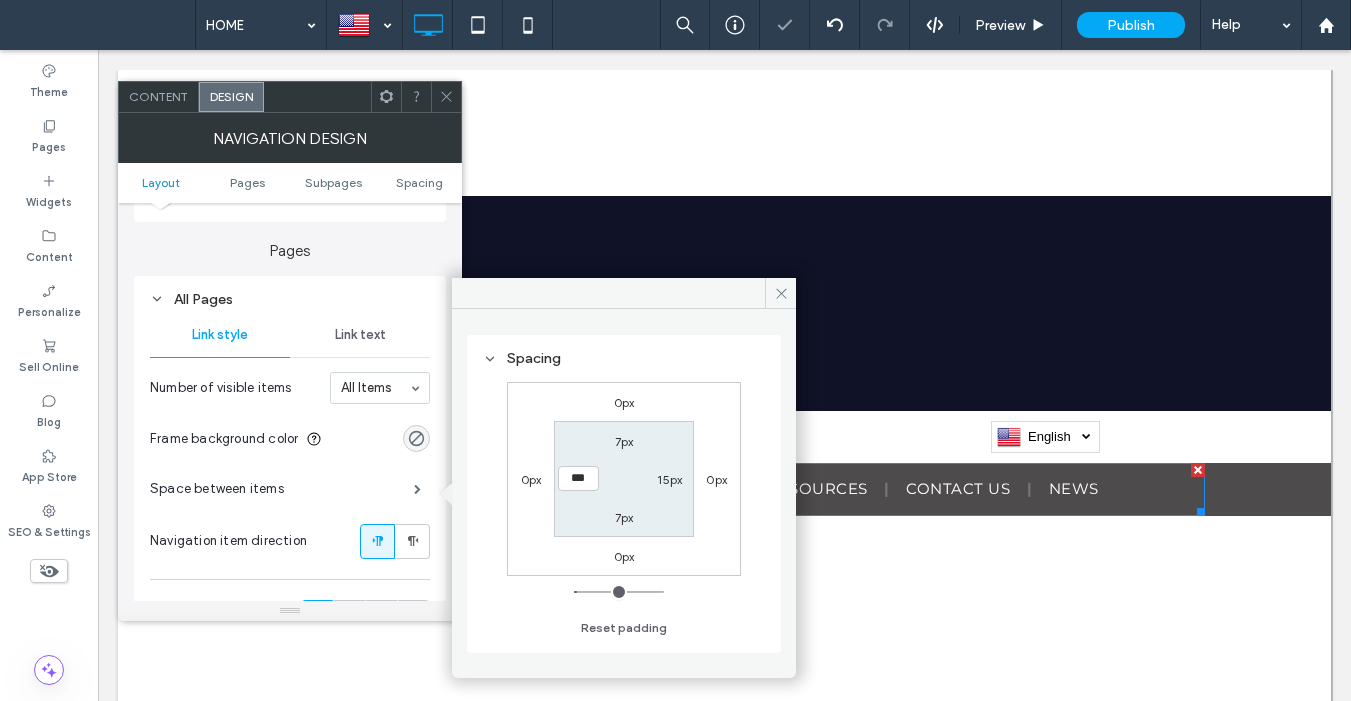 click on "15px" at bounding box center (669, 479) 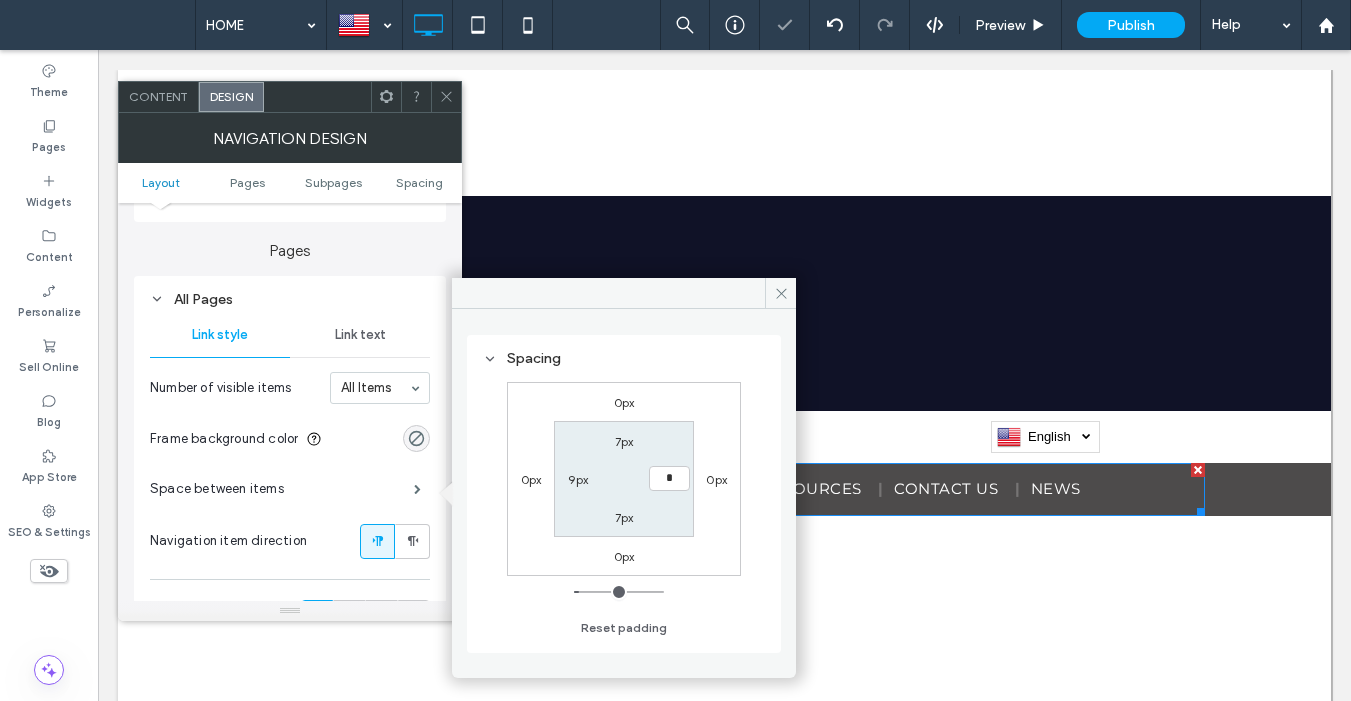 type on "*" 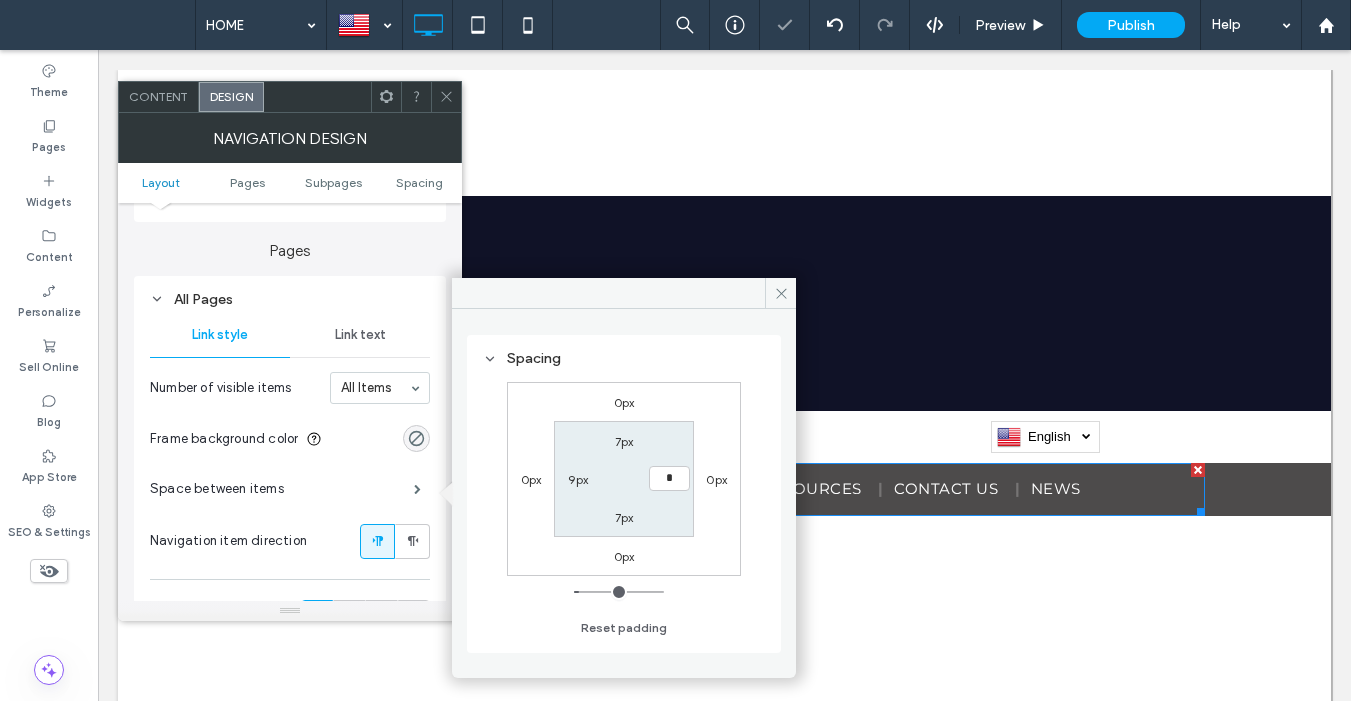 type on "*" 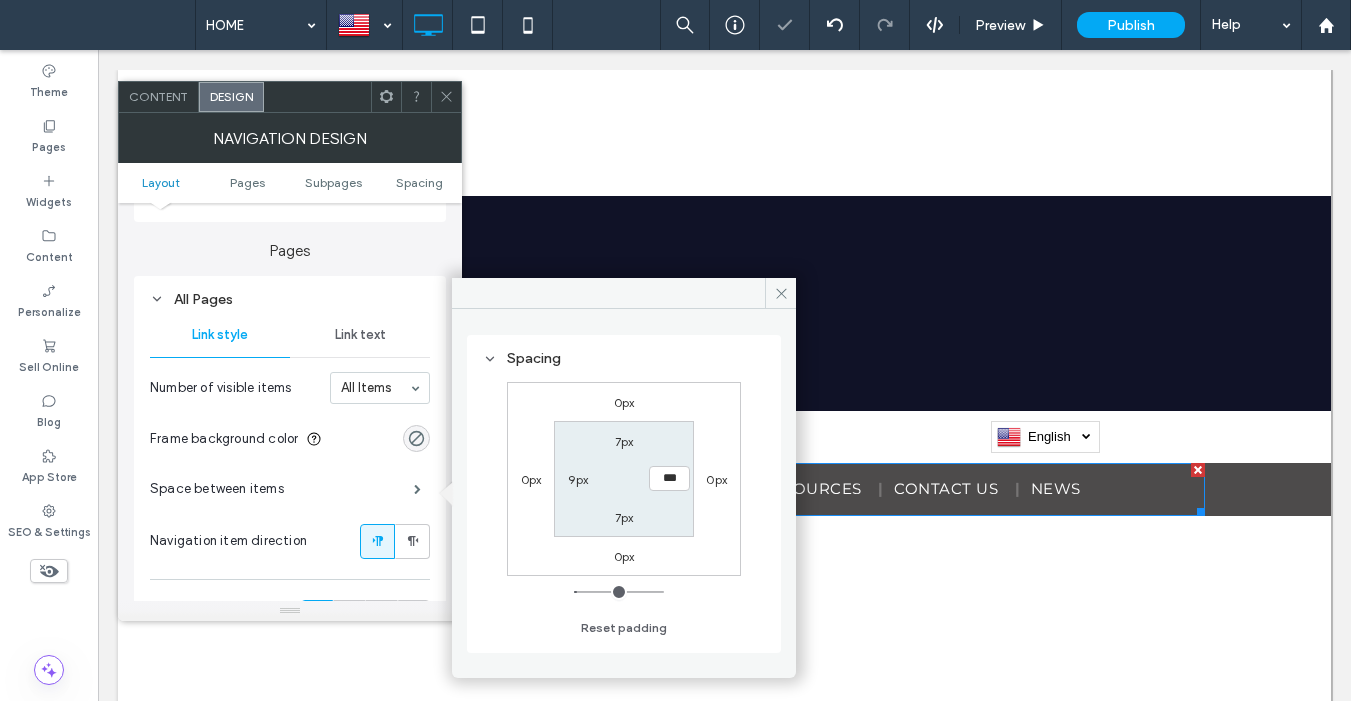 click on "9px" at bounding box center [578, 479] 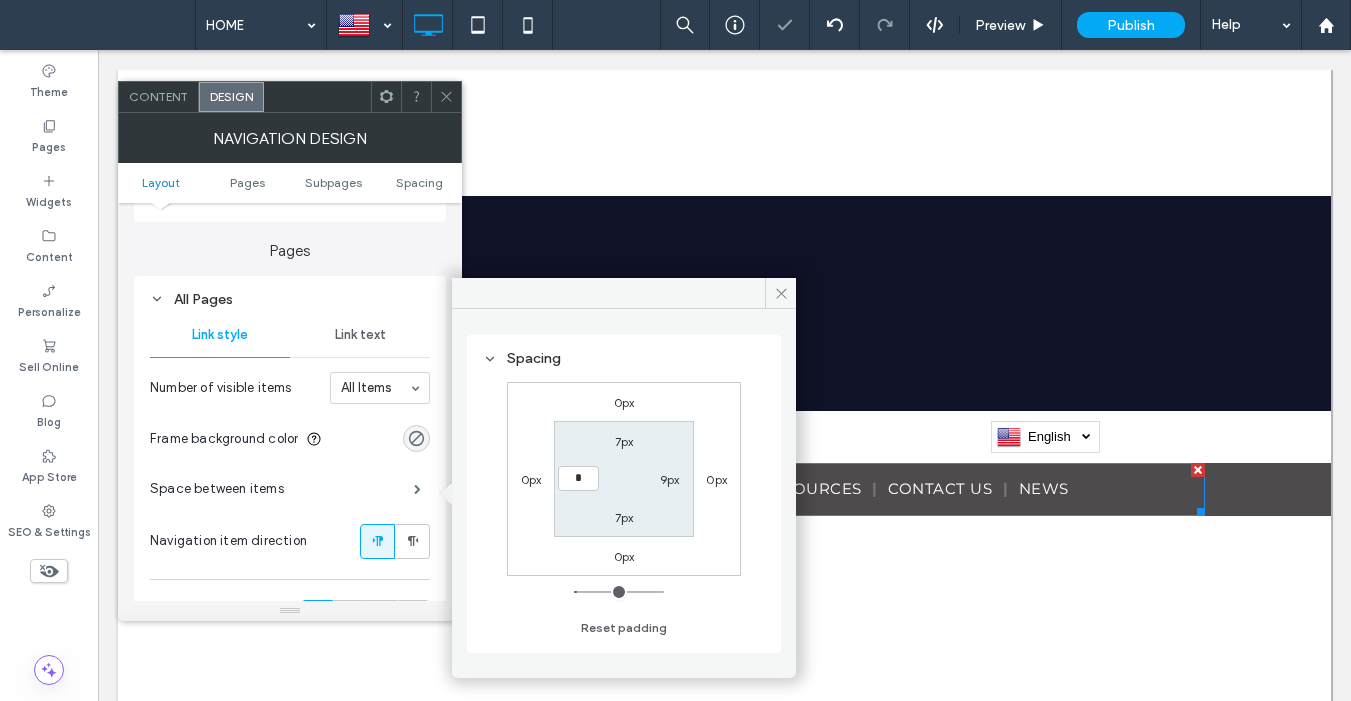type on "*" 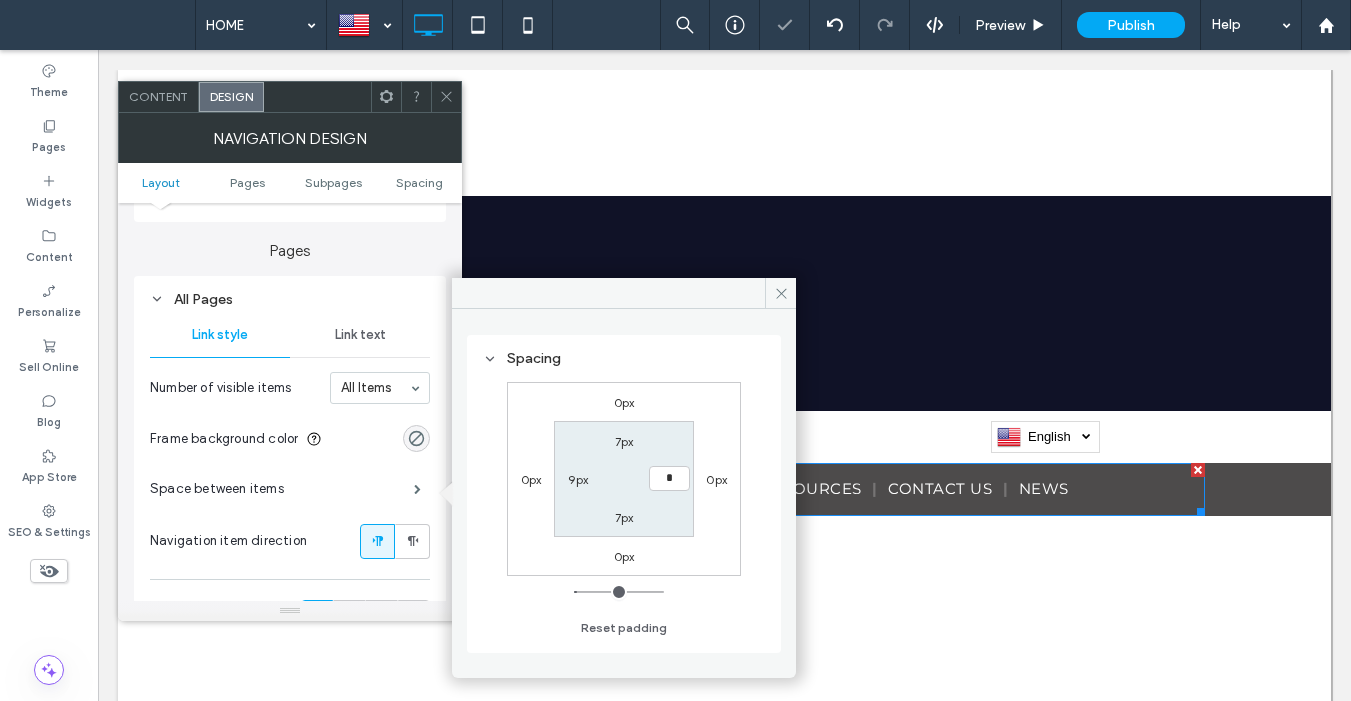type on "*" 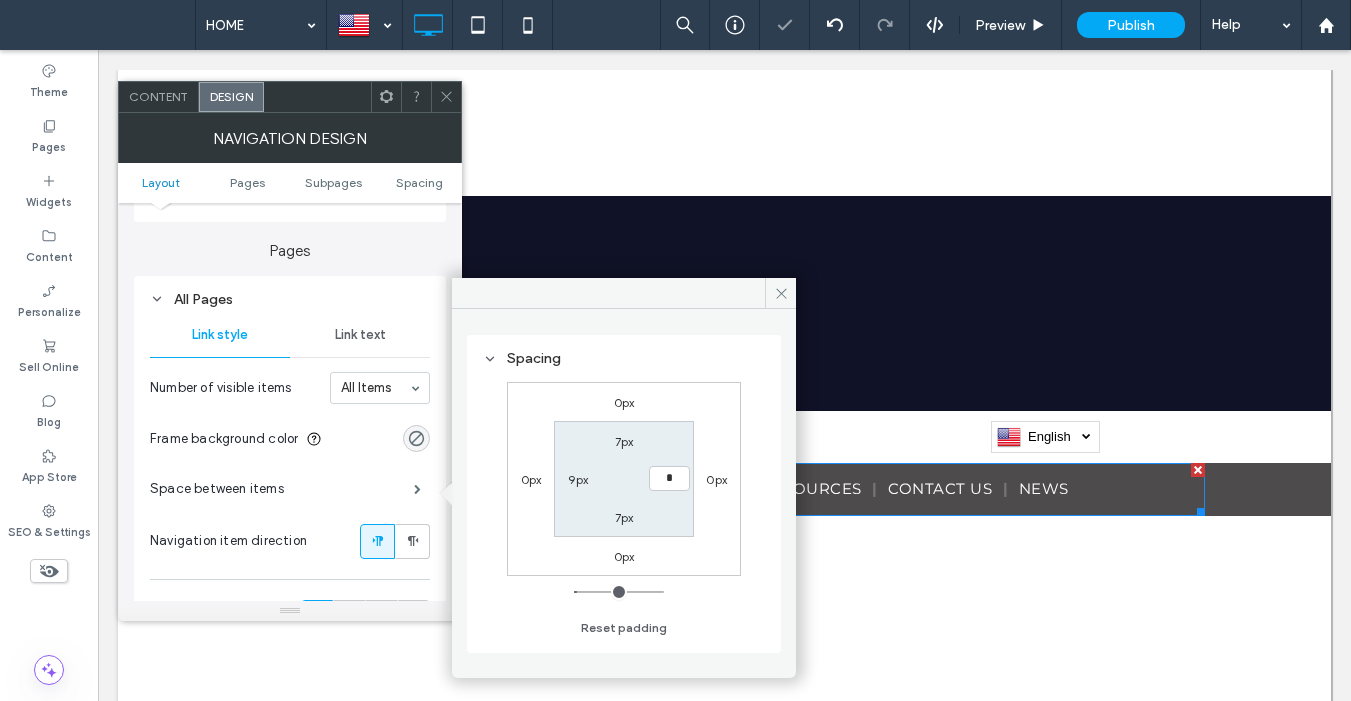 click on "7px" at bounding box center (624, 441) 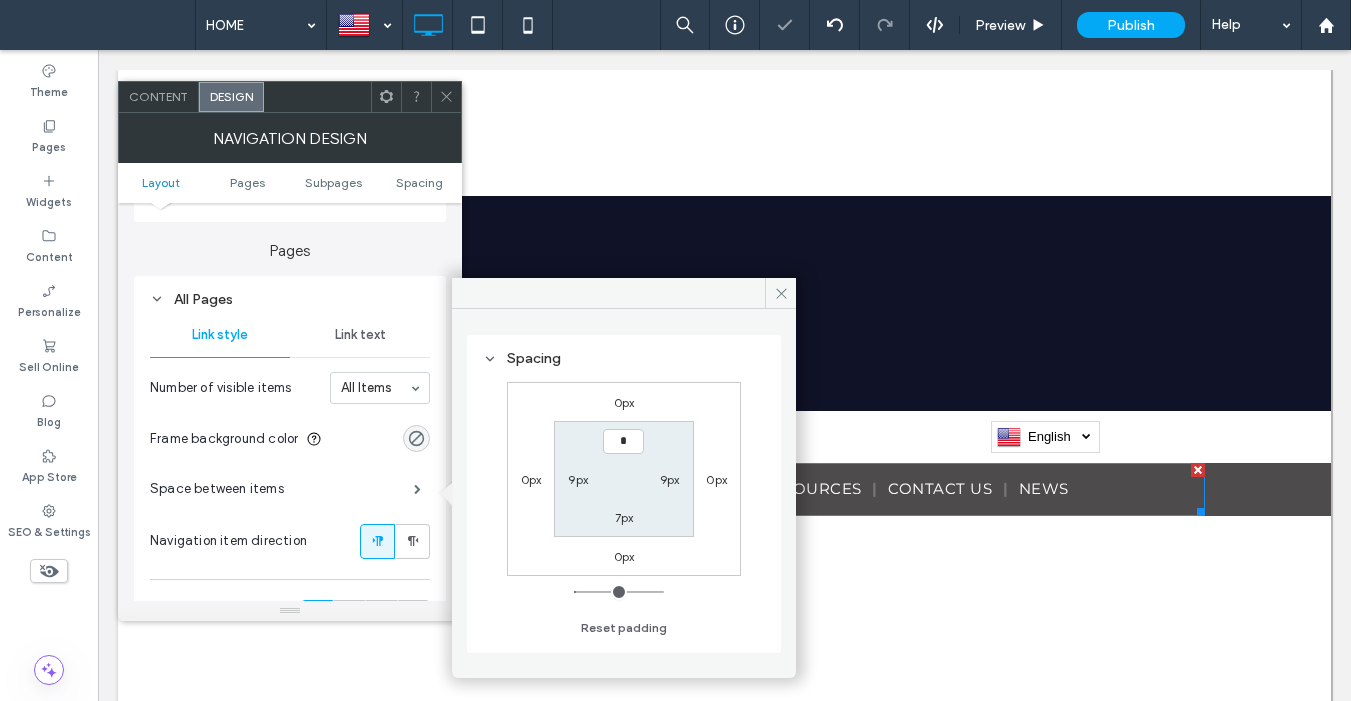 type on "*" 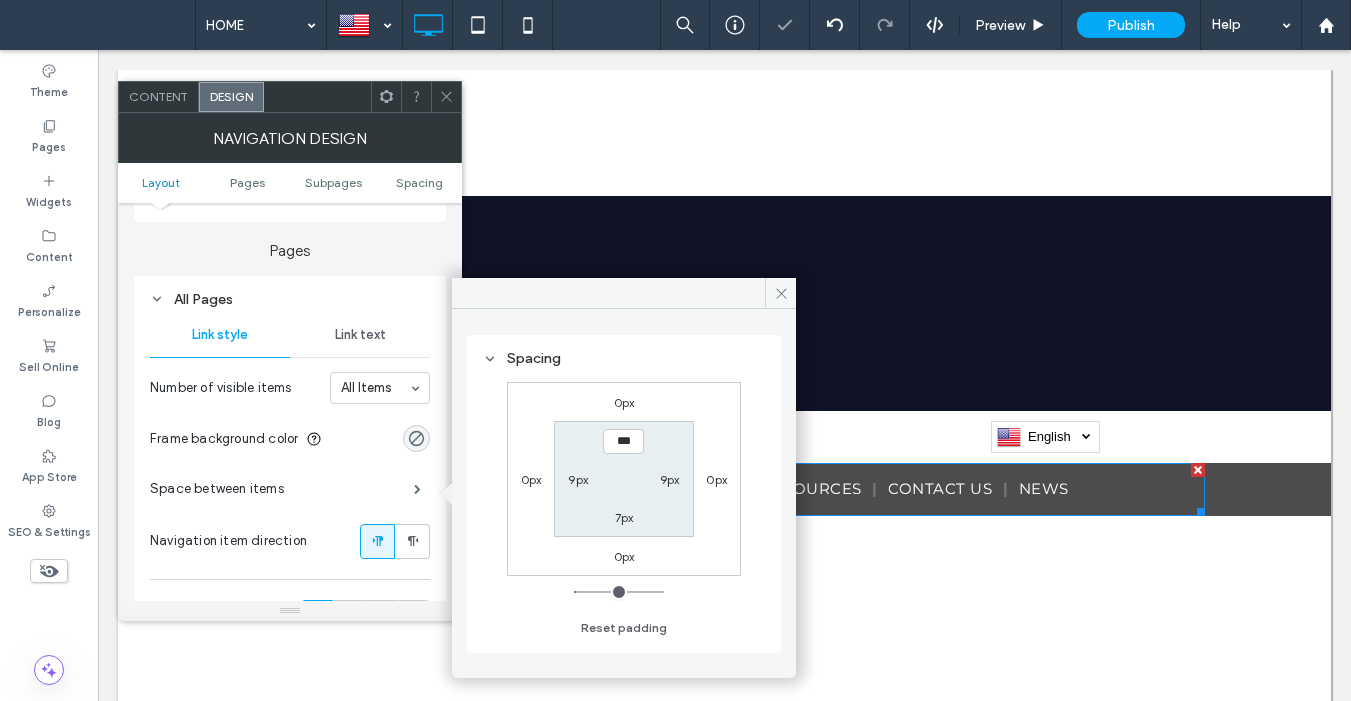 click on "0px" at bounding box center [624, 556] 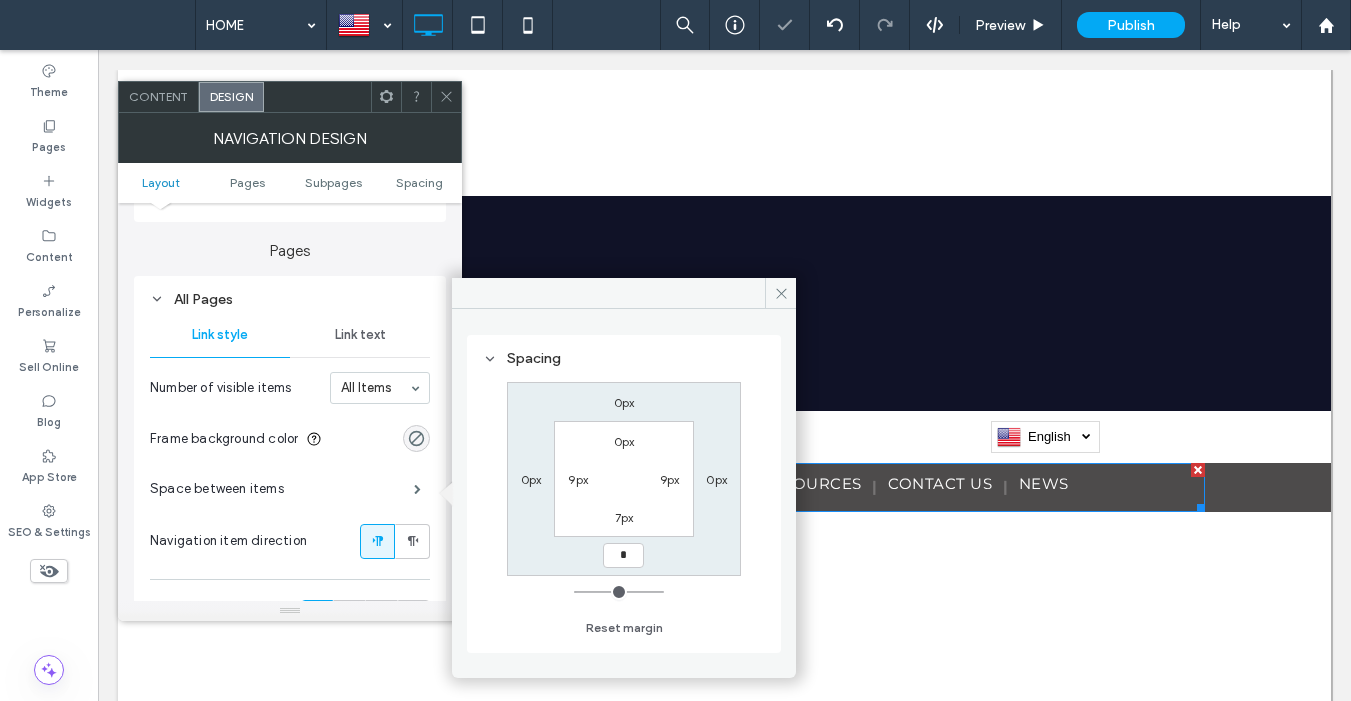 type on "*" 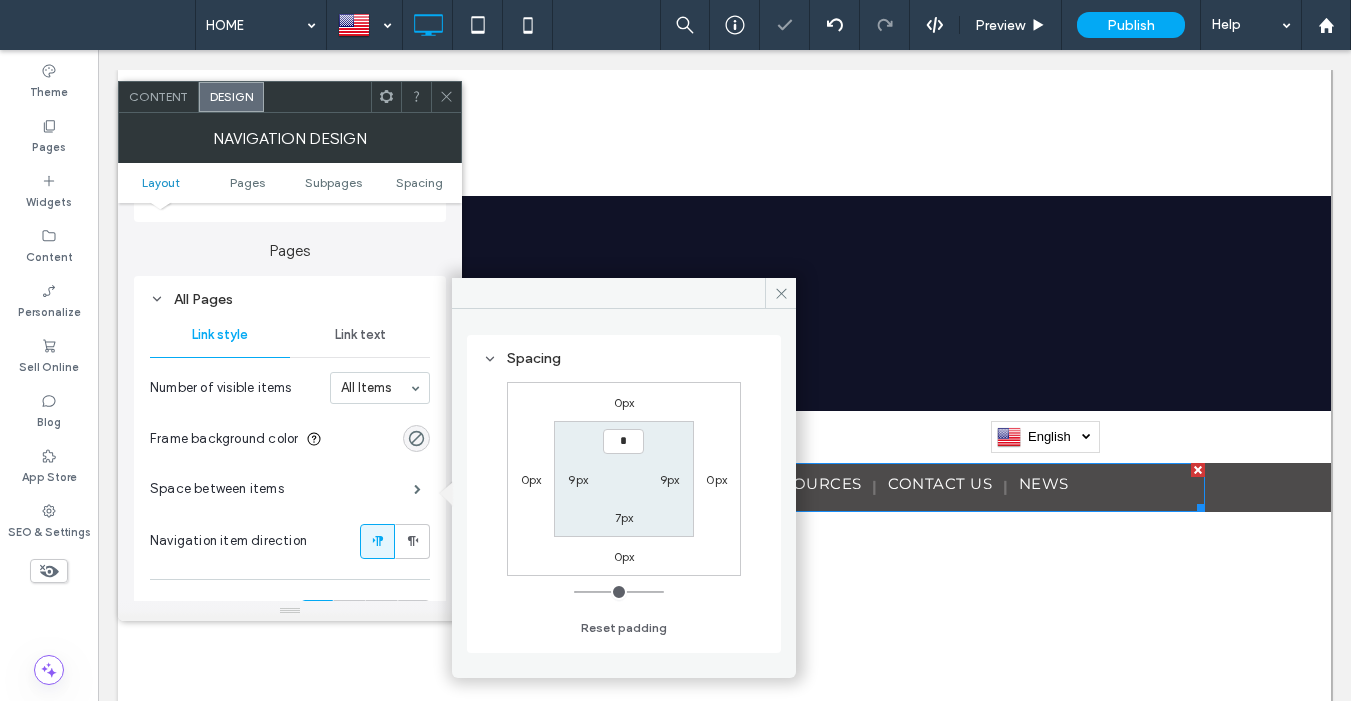 type on "*" 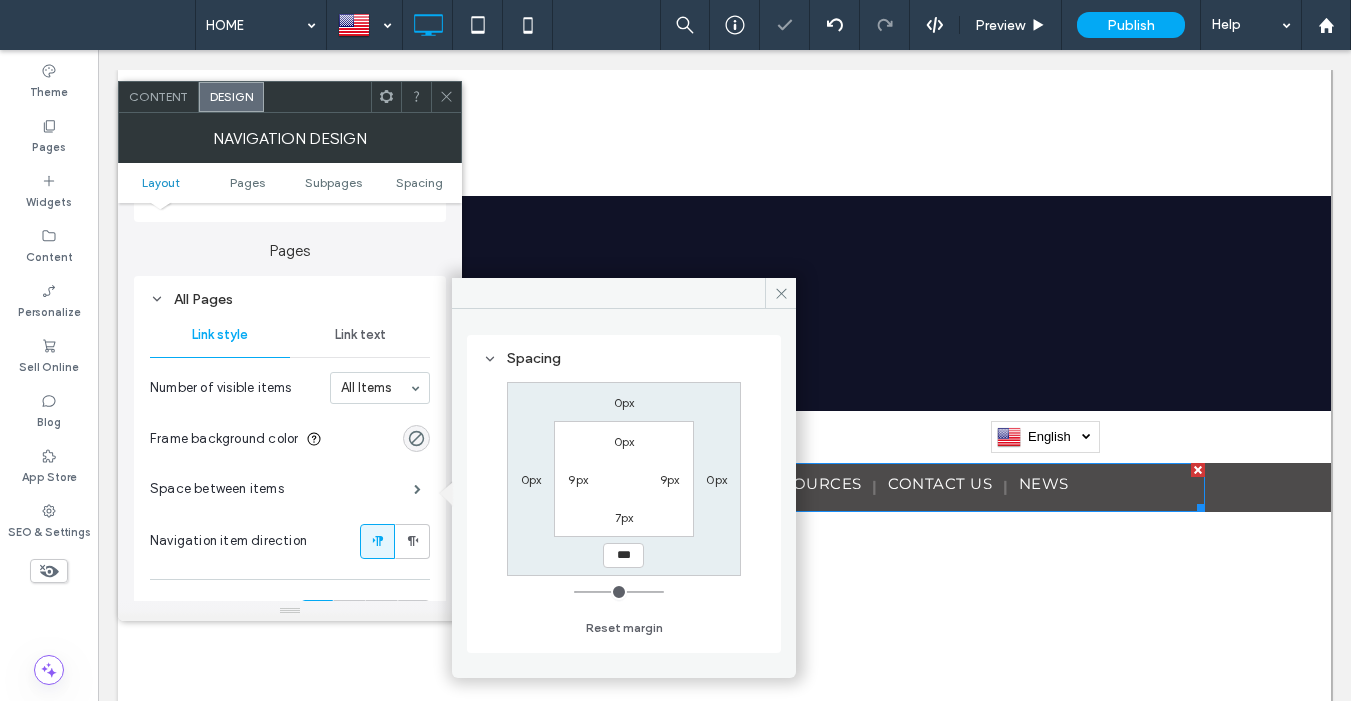 click on "All Pages" at bounding box center (290, 299) 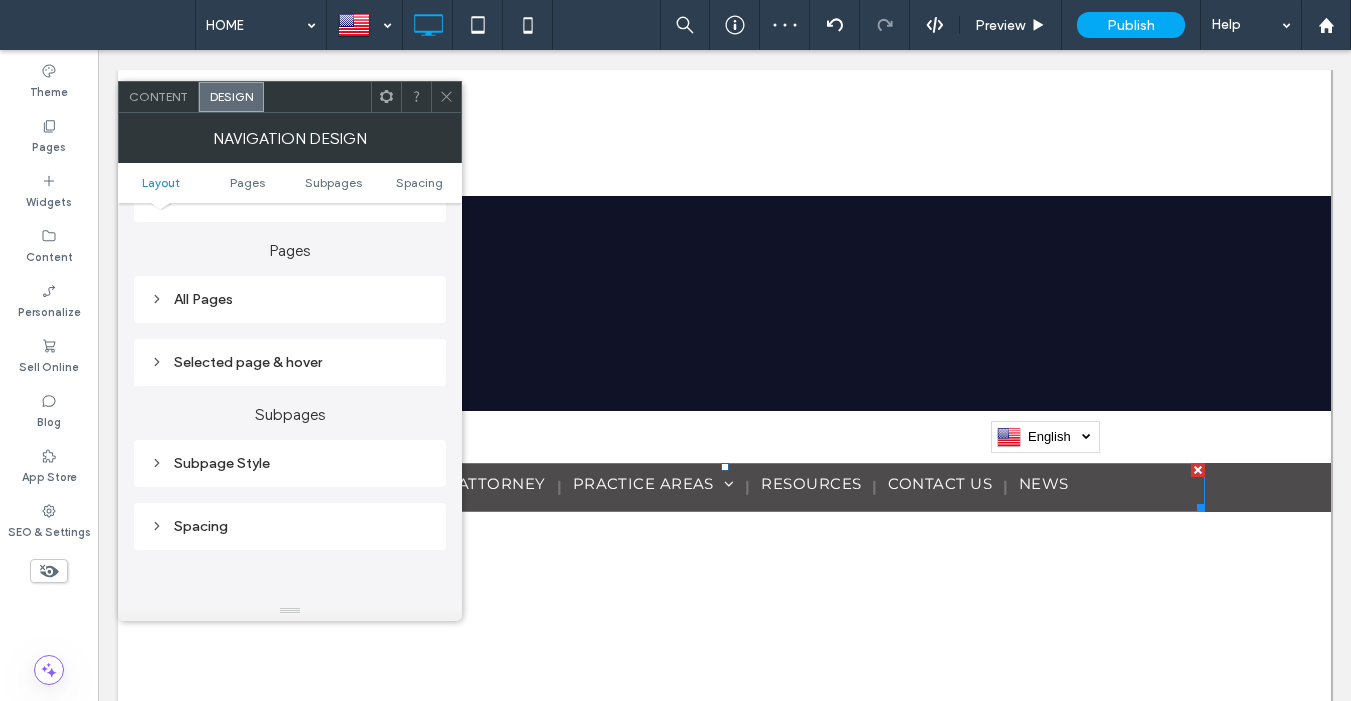 click on "Layout Pages Subpages Spacing" at bounding box center (290, 183) 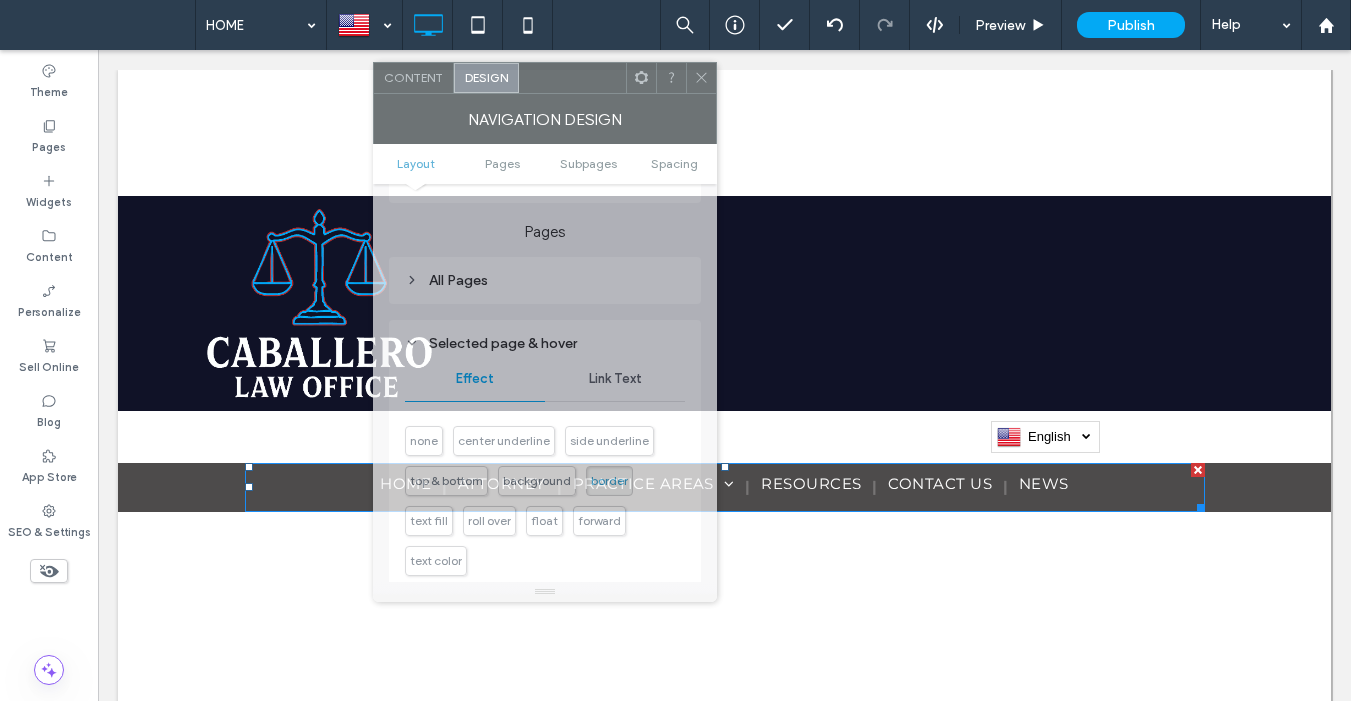 drag, startPoint x: 438, startPoint y: 102, endPoint x: 747, endPoint y: 80, distance: 309.7822 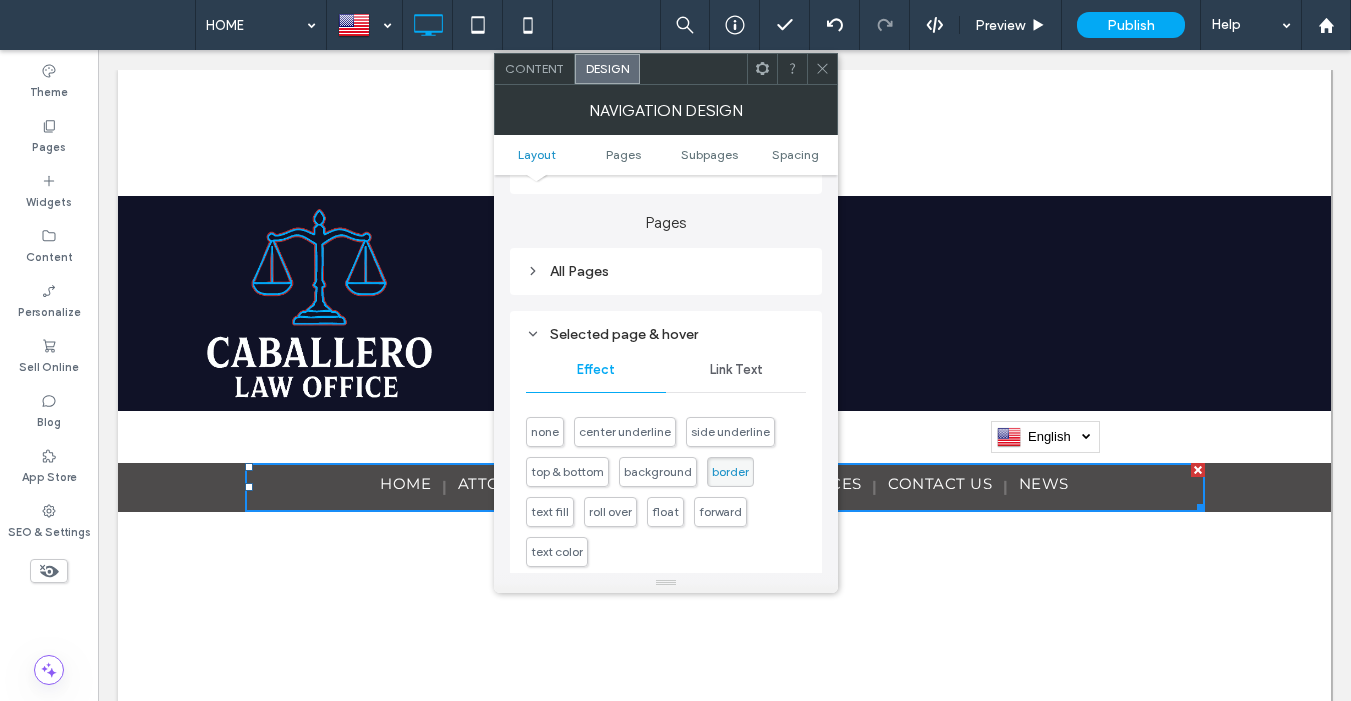 click on "none" at bounding box center [545, 431] 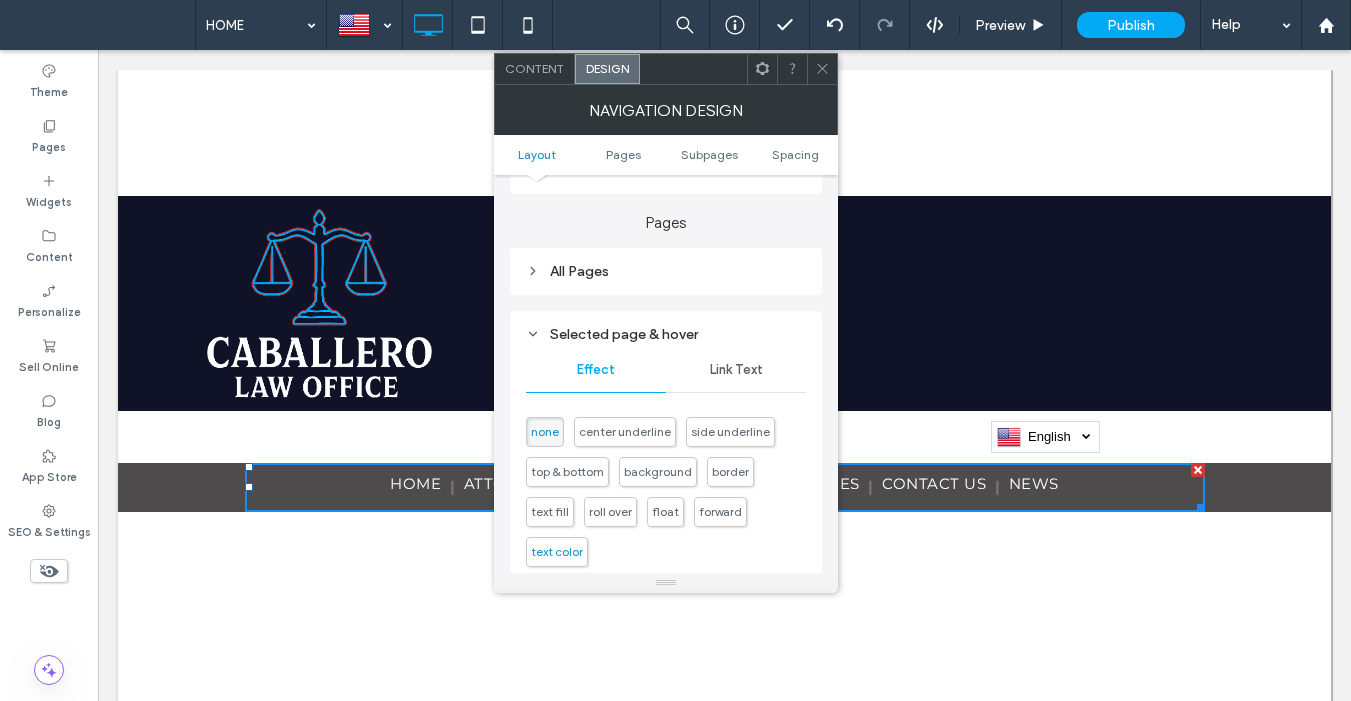click on "text color" at bounding box center [557, 551] 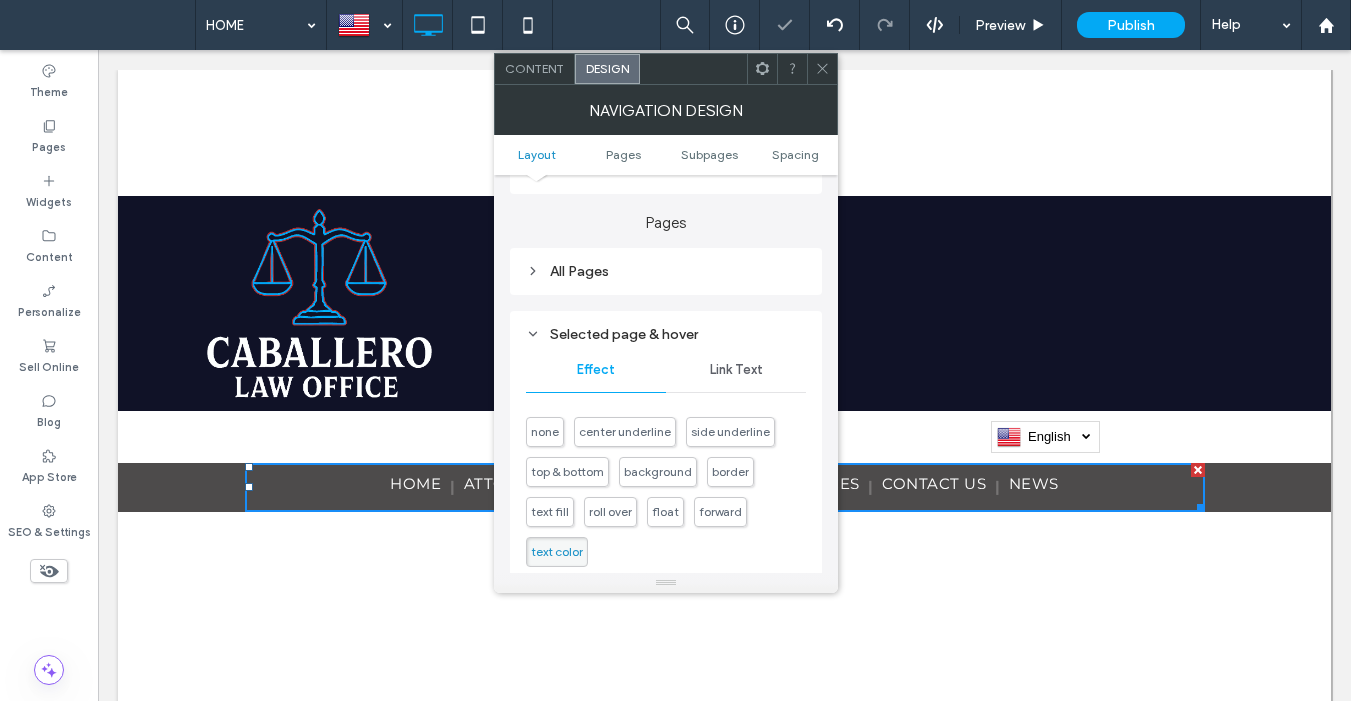 click on "Link Text" at bounding box center [736, 370] 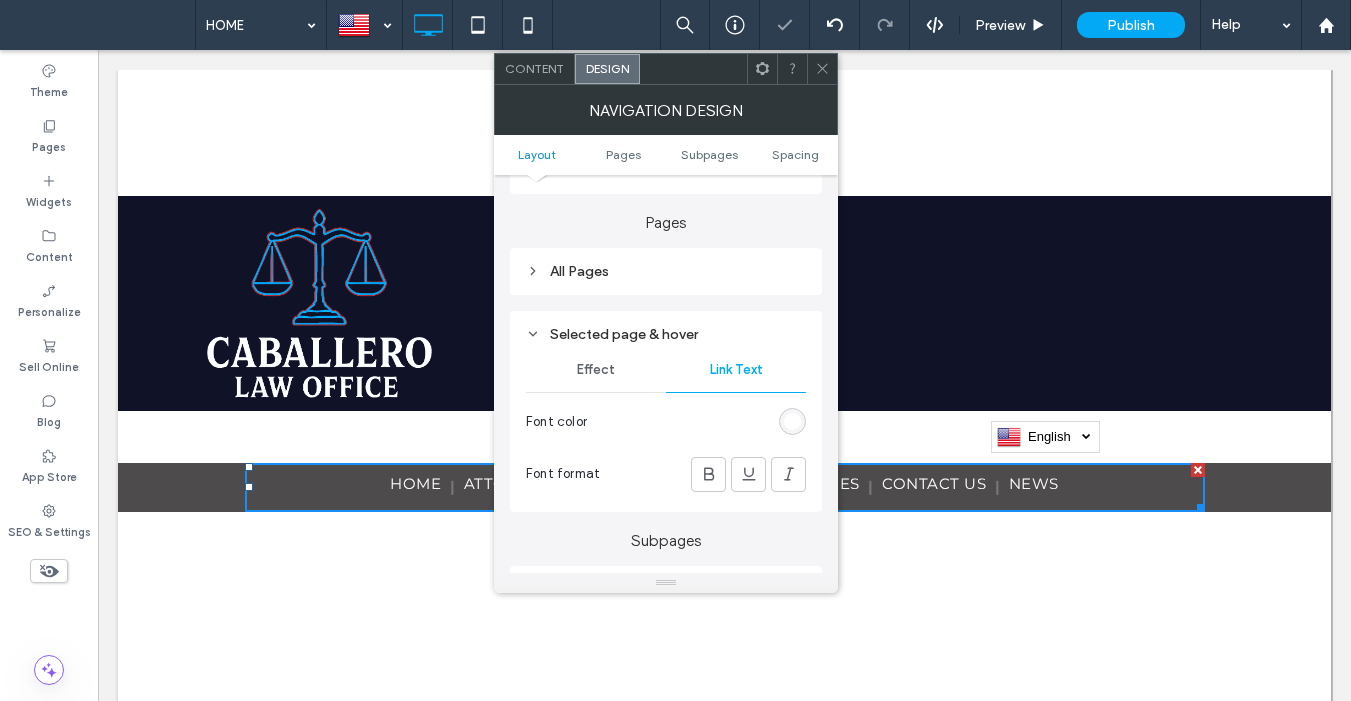 click at bounding box center (792, 421) 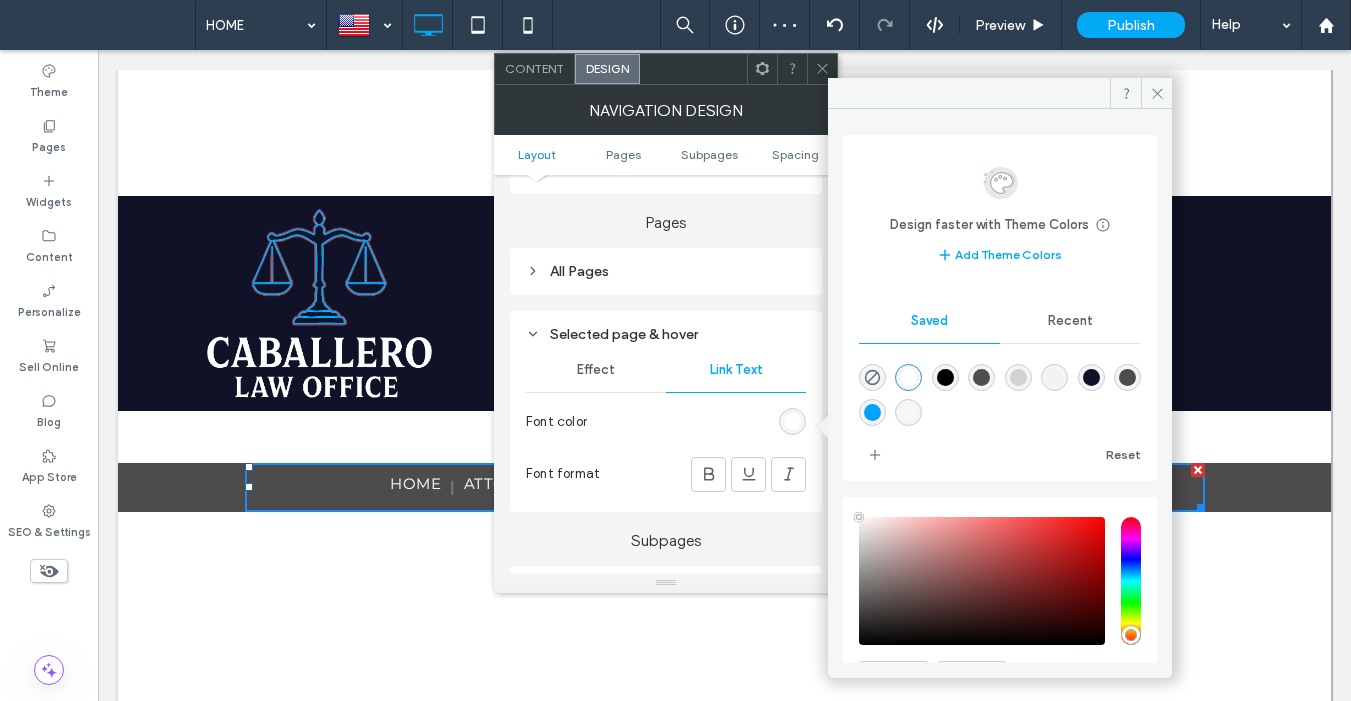 click at bounding box center (872, 412) 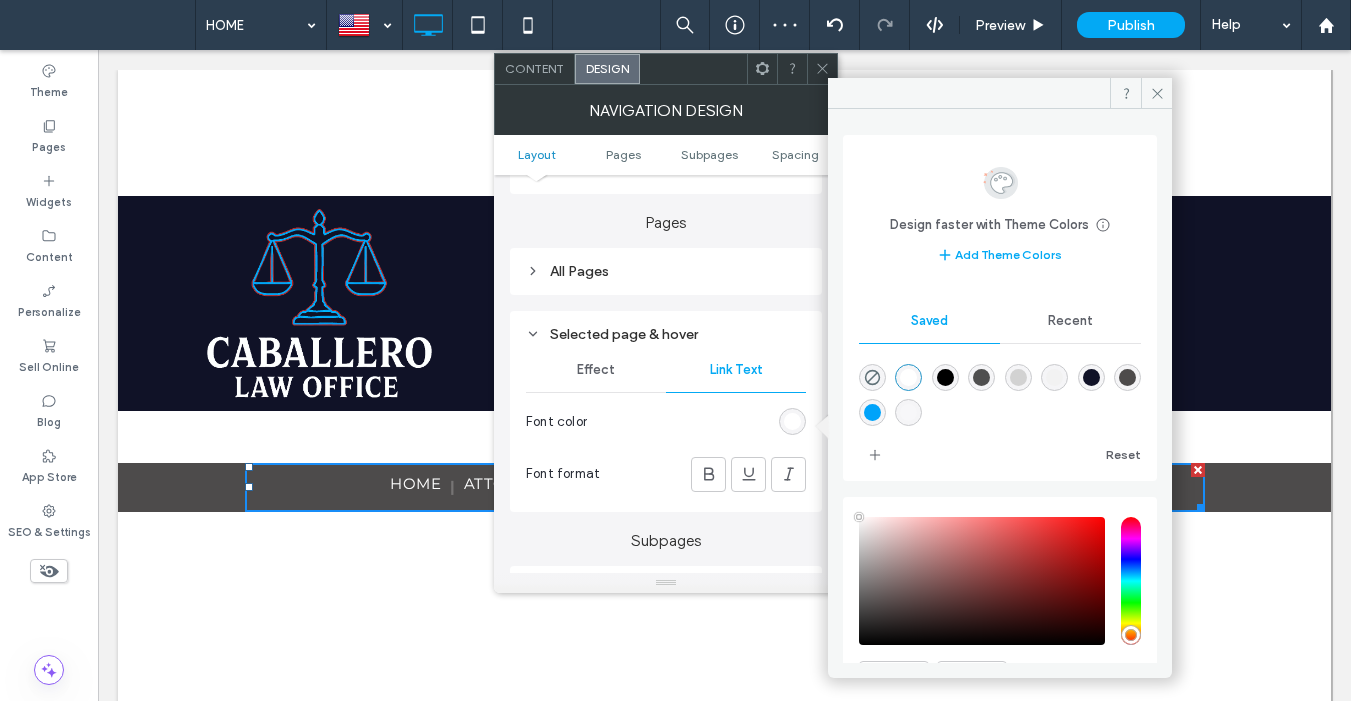type on "*******" 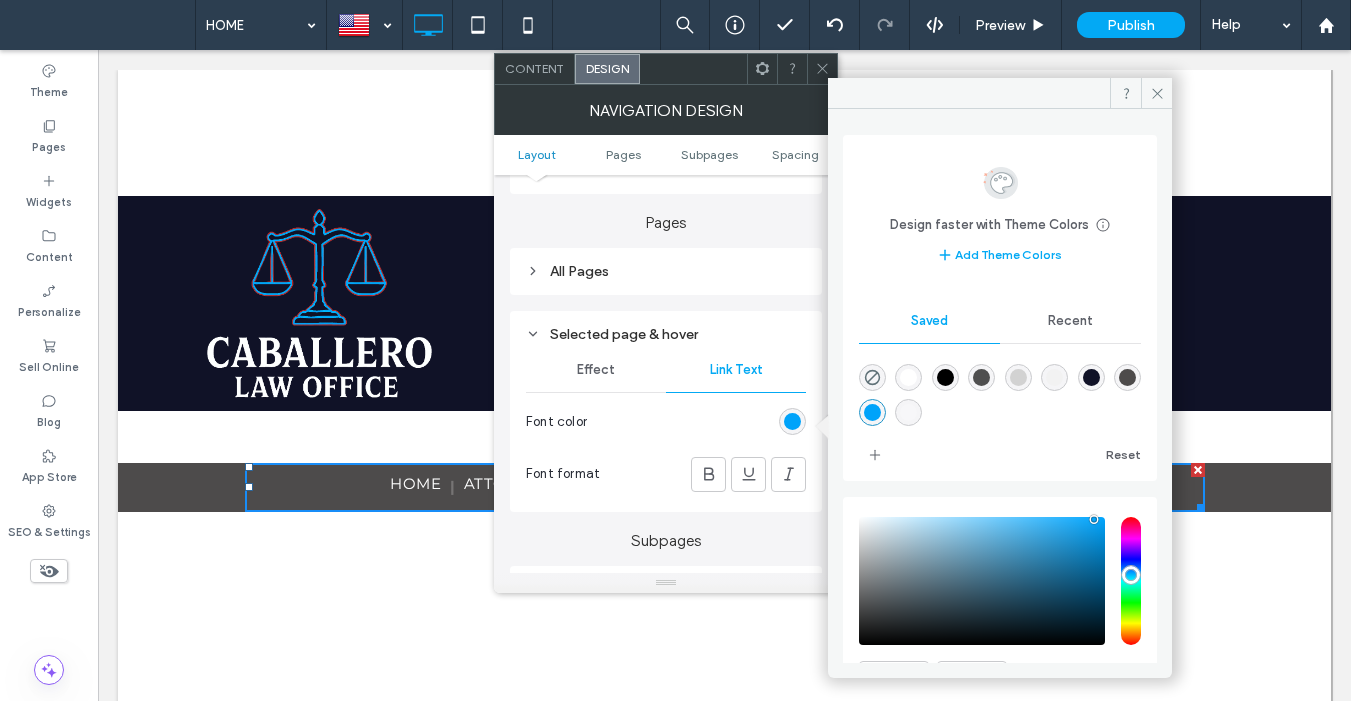 click on "All Pages" at bounding box center (666, 271) 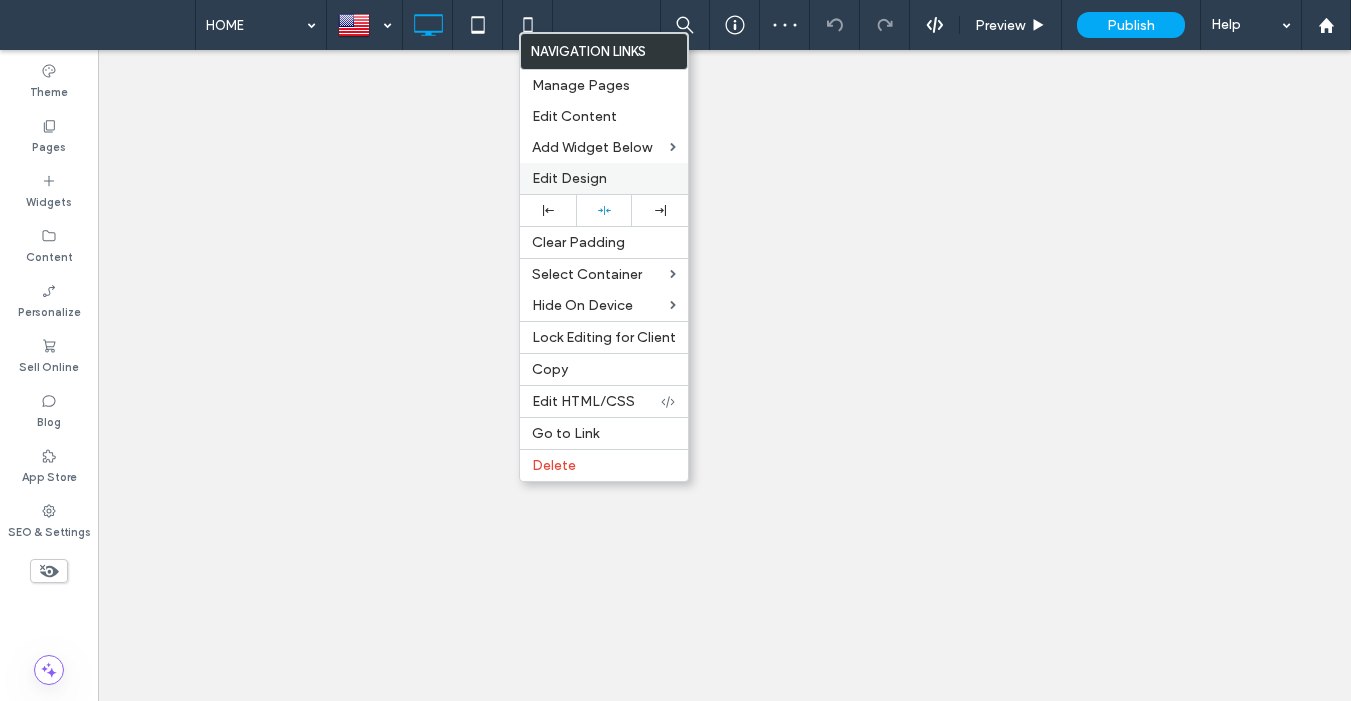 click on "Edit Design" at bounding box center [604, 178] 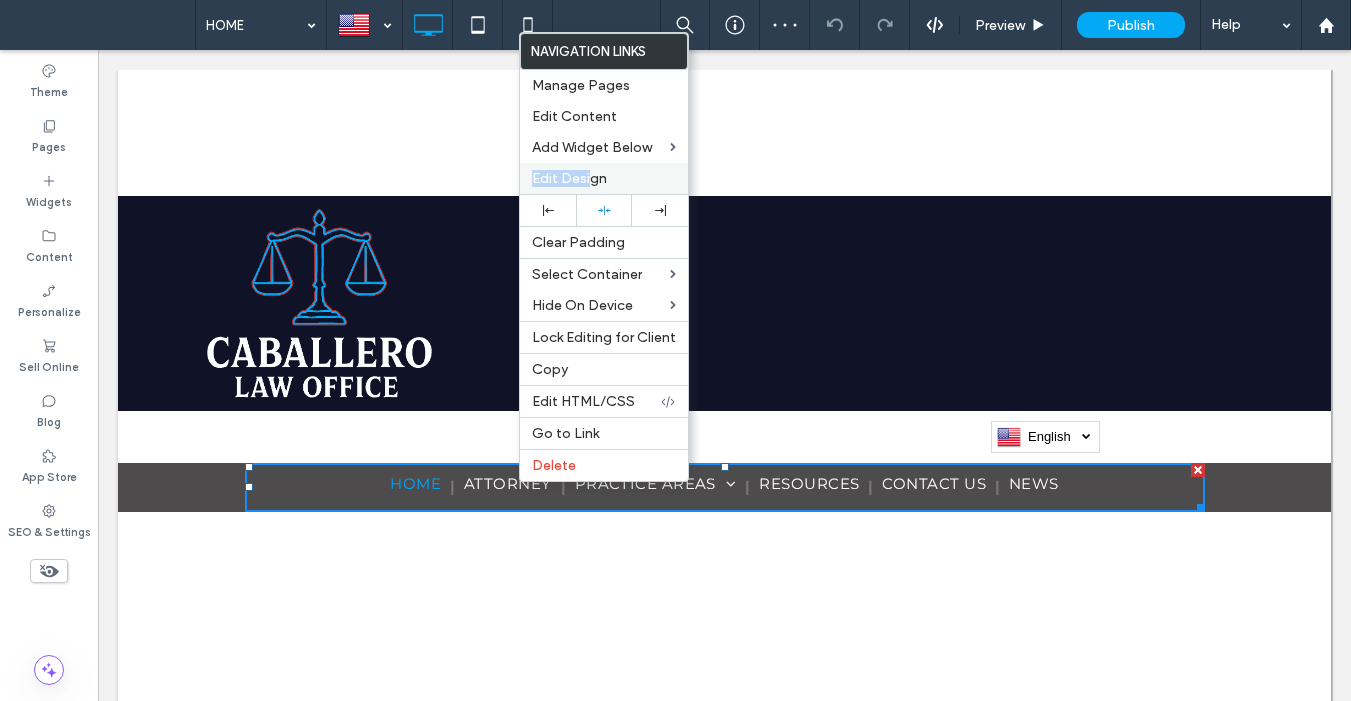 scroll, scrollTop: 0, scrollLeft: 0, axis: both 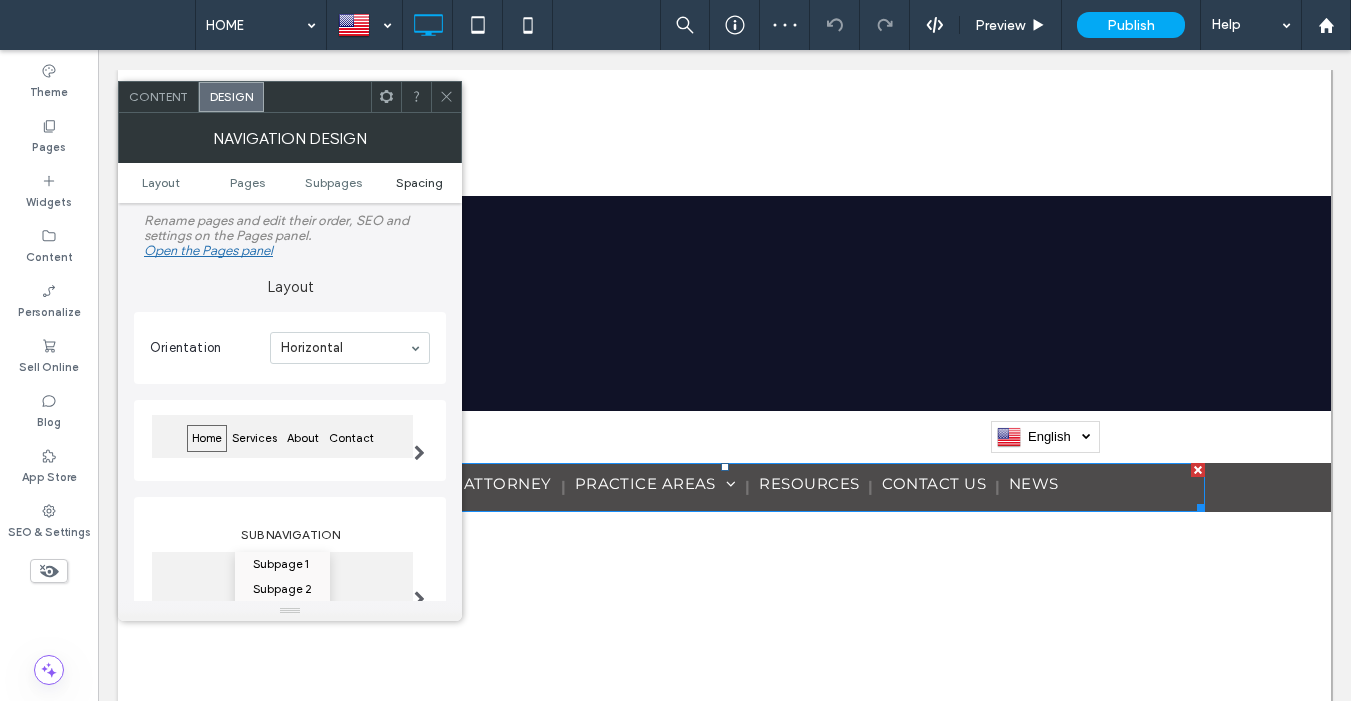 click on "Spacing" at bounding box center (419, 182) 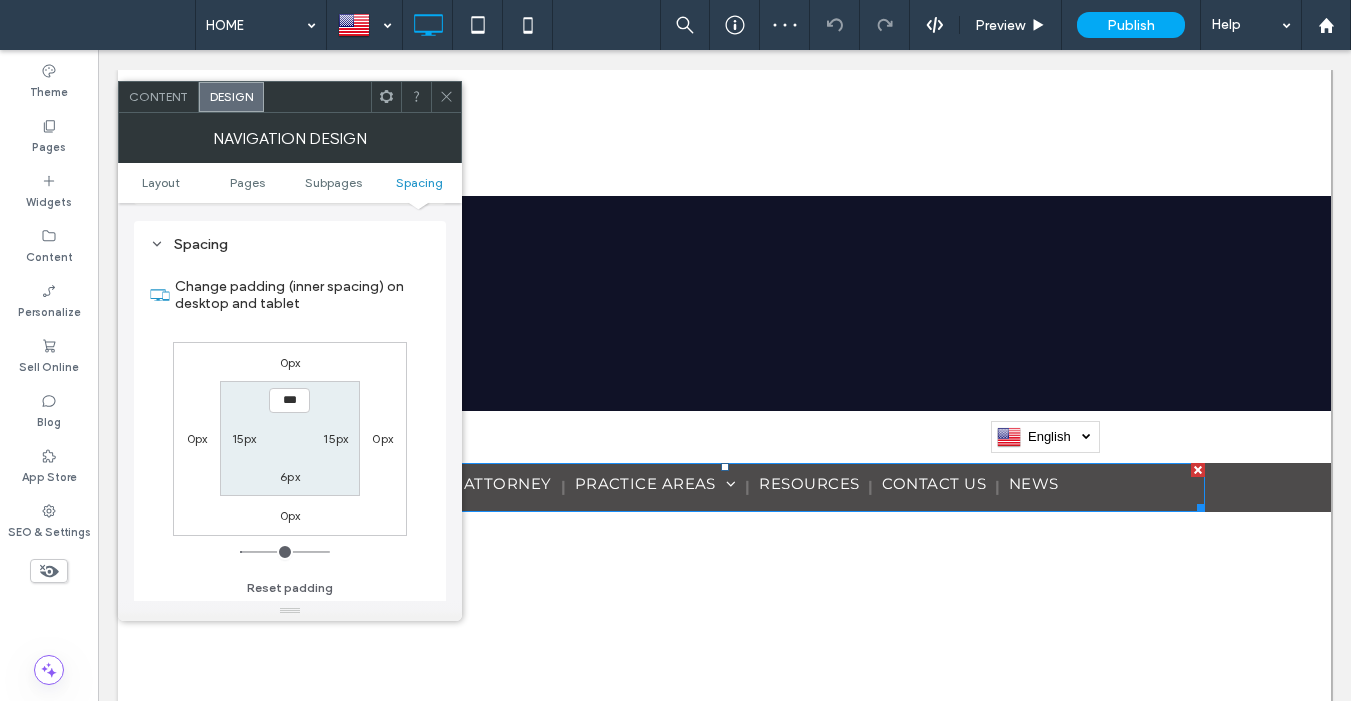 scroll, scrollTop: 741, scrollLeft: 0, axis: vertical 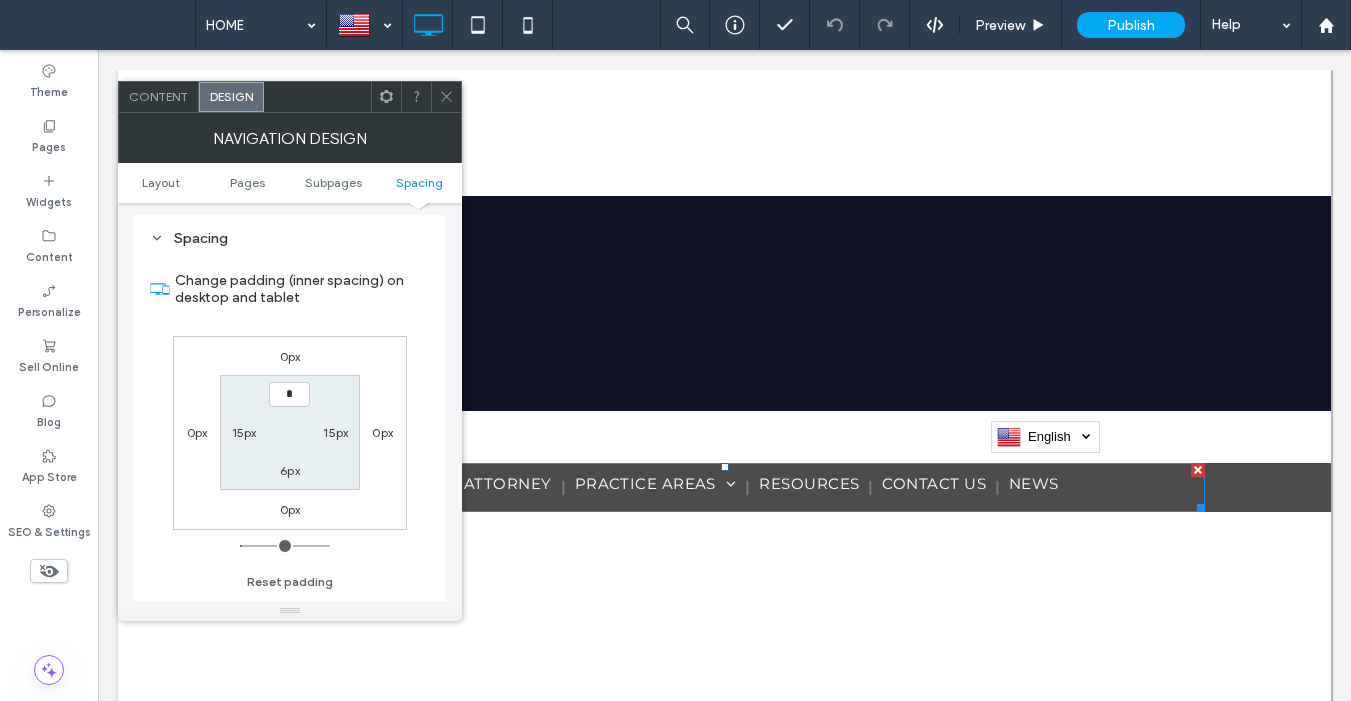 type on "***" 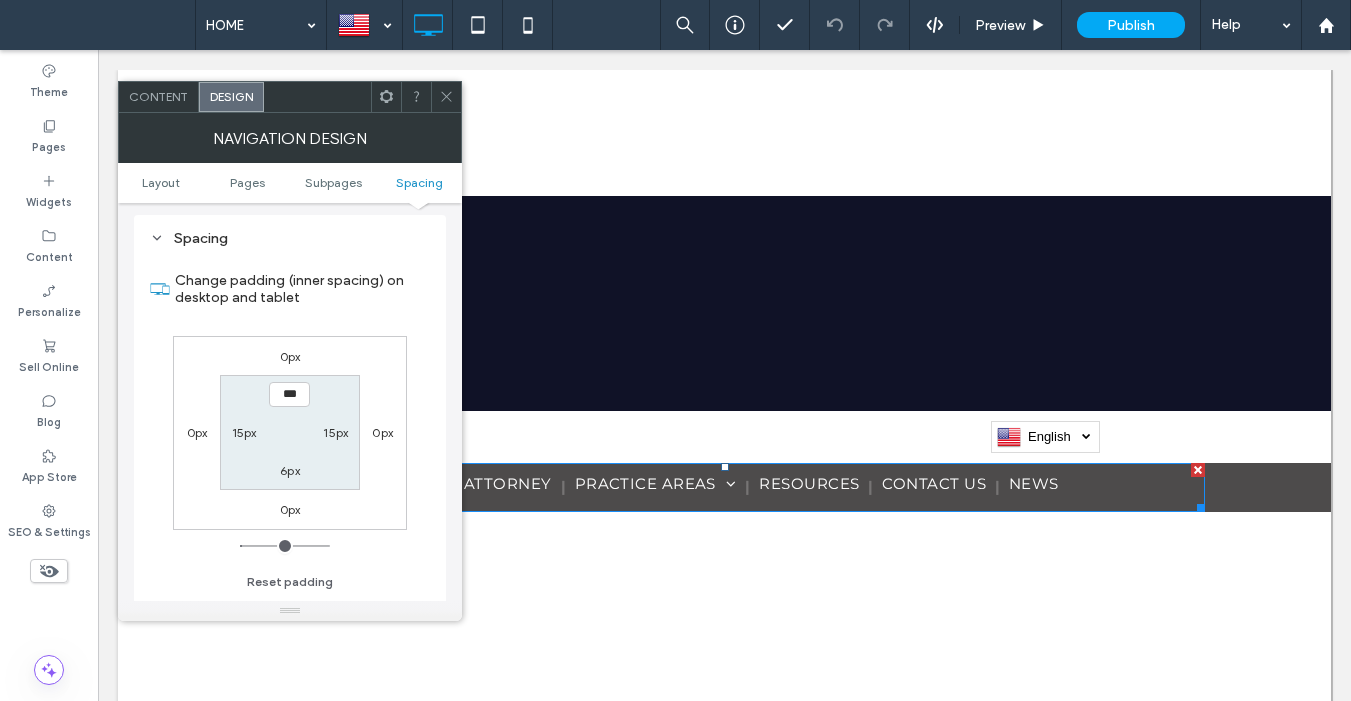 click on "15px" at bounding box center (244, 432) 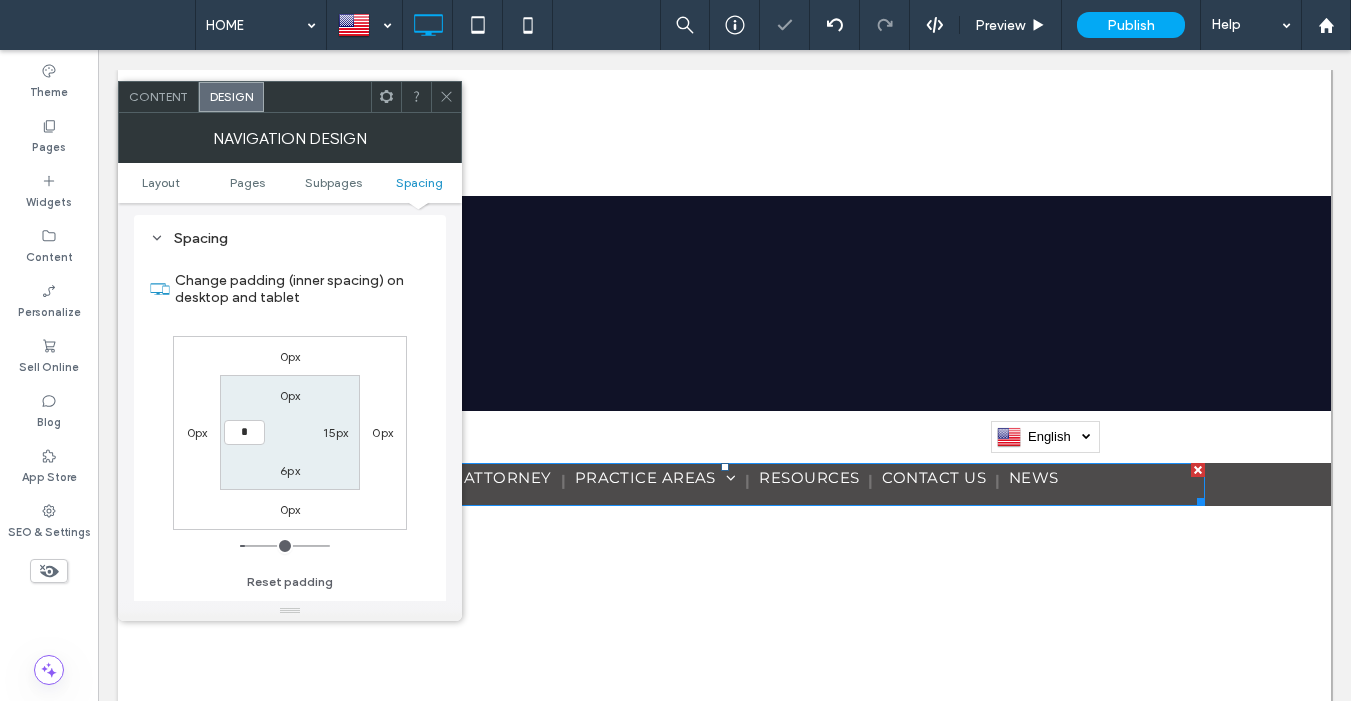 type on "*" 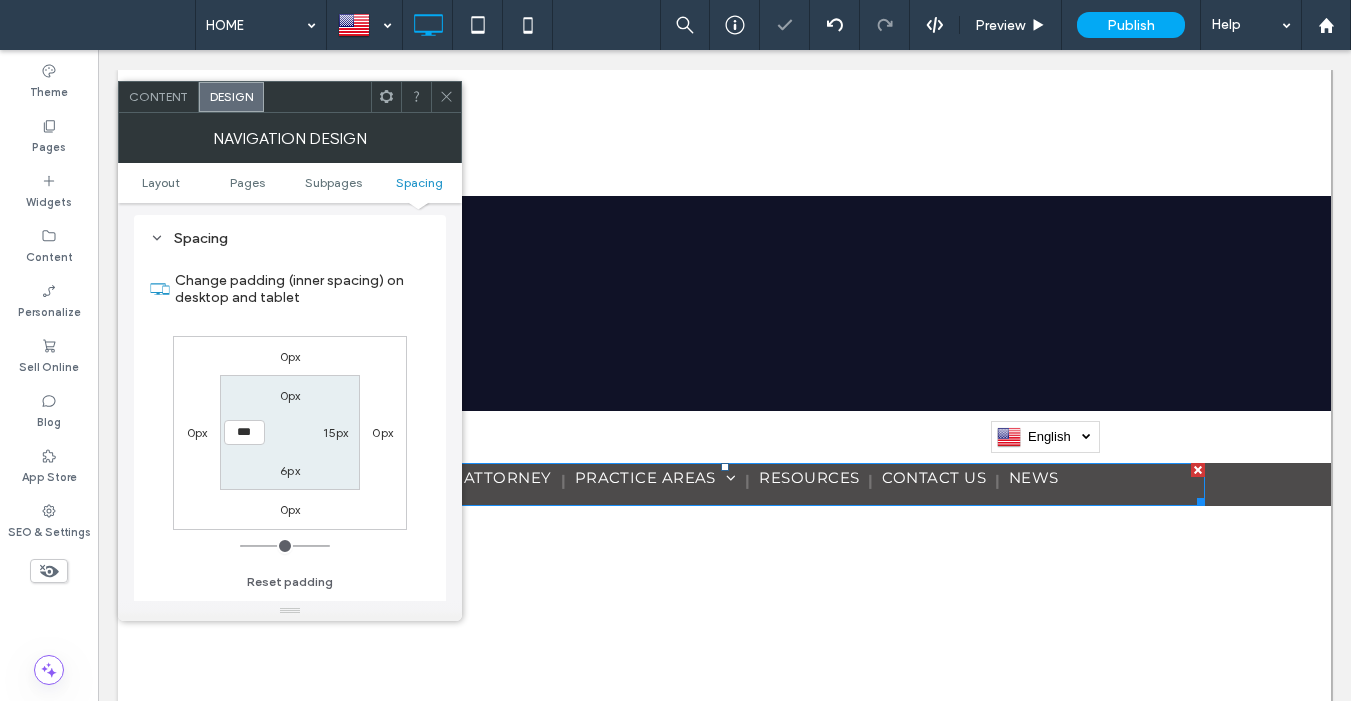 click on "6px" at bounding box center [290, 470] 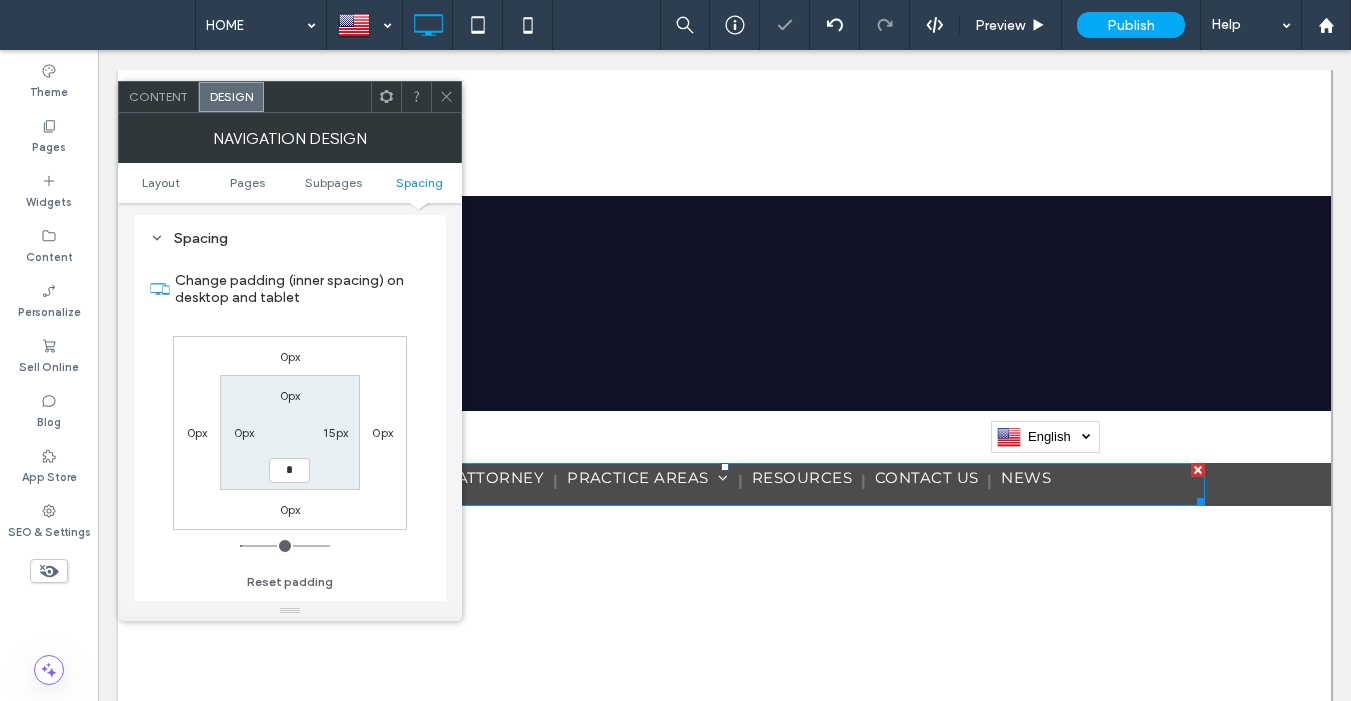 type on "*" 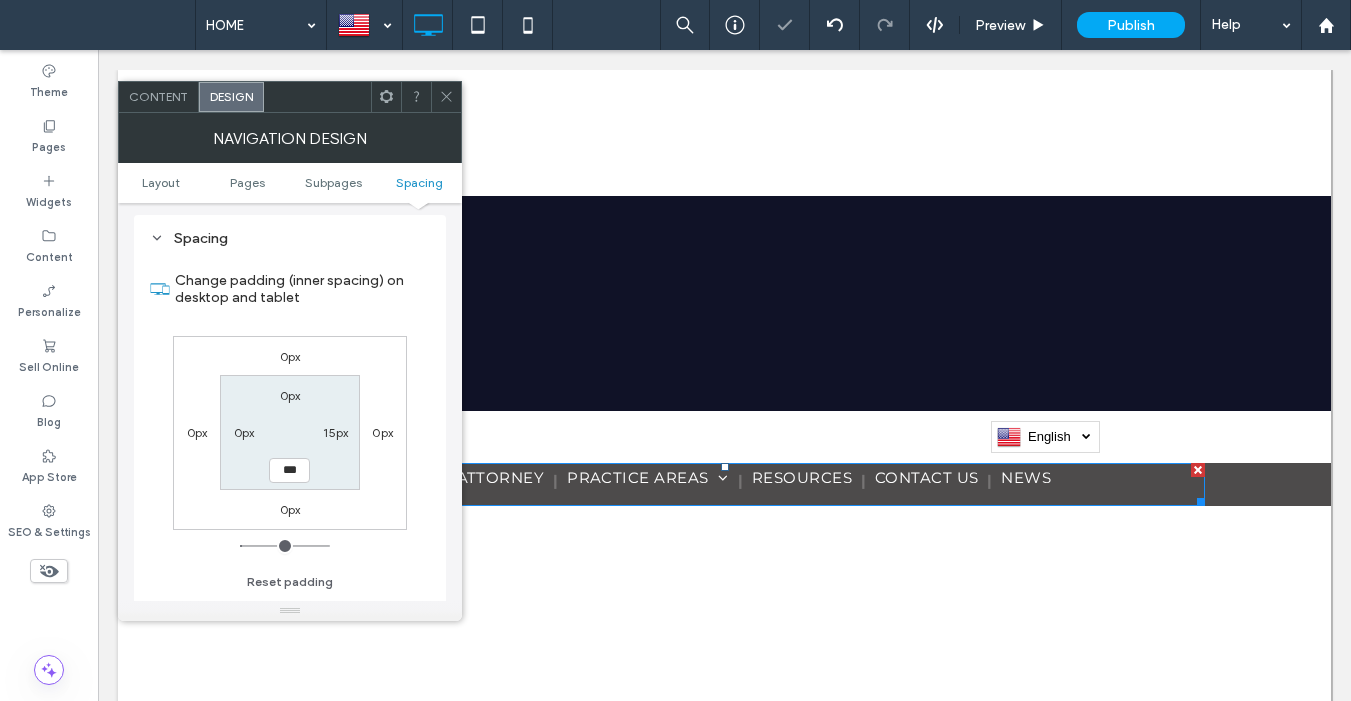 click on "15px" at bounding box center [335, 432] 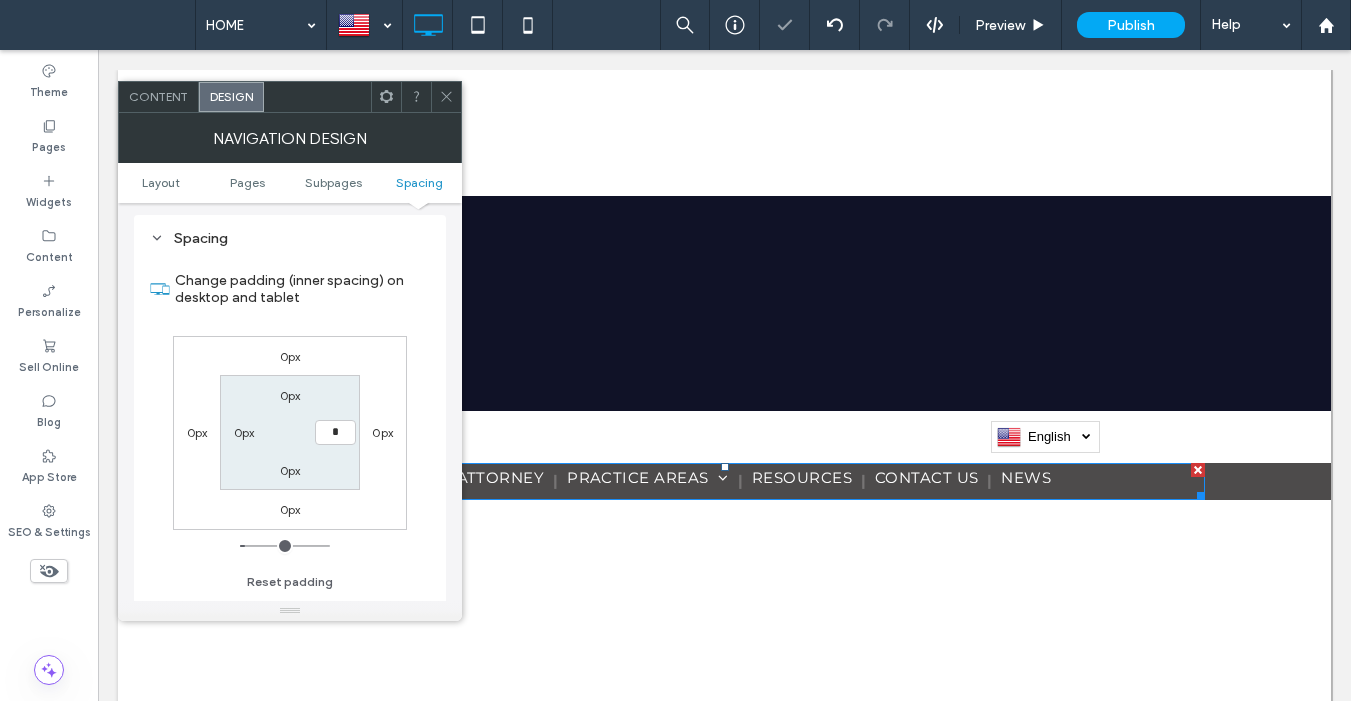 type on "*" 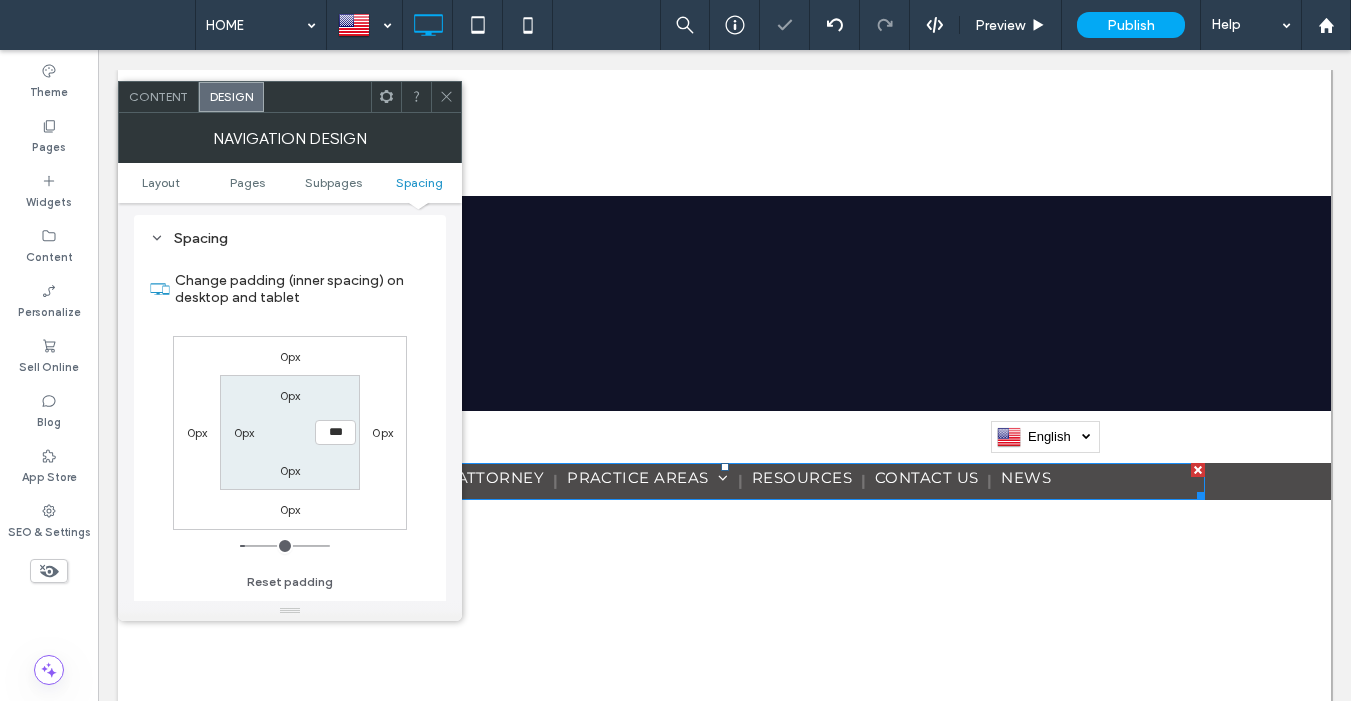 click on "0px" at bounding box center (290, 395) 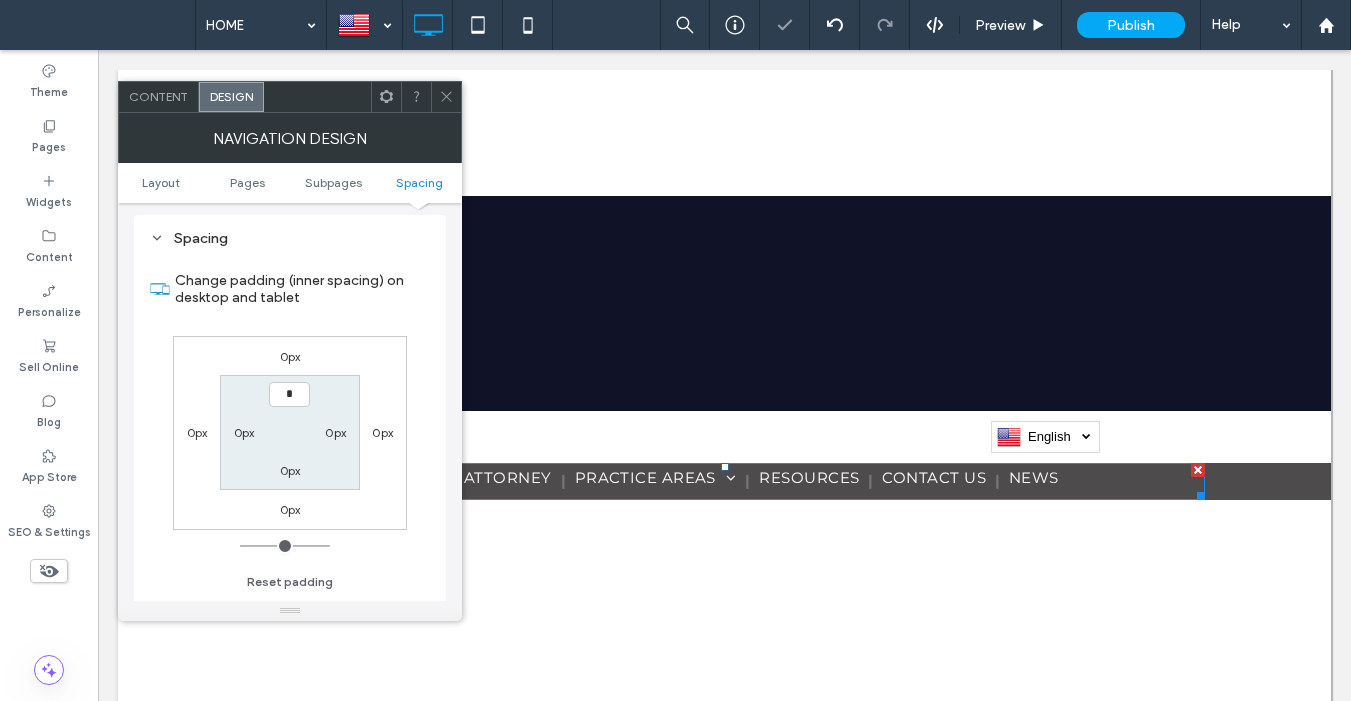 type on "*" 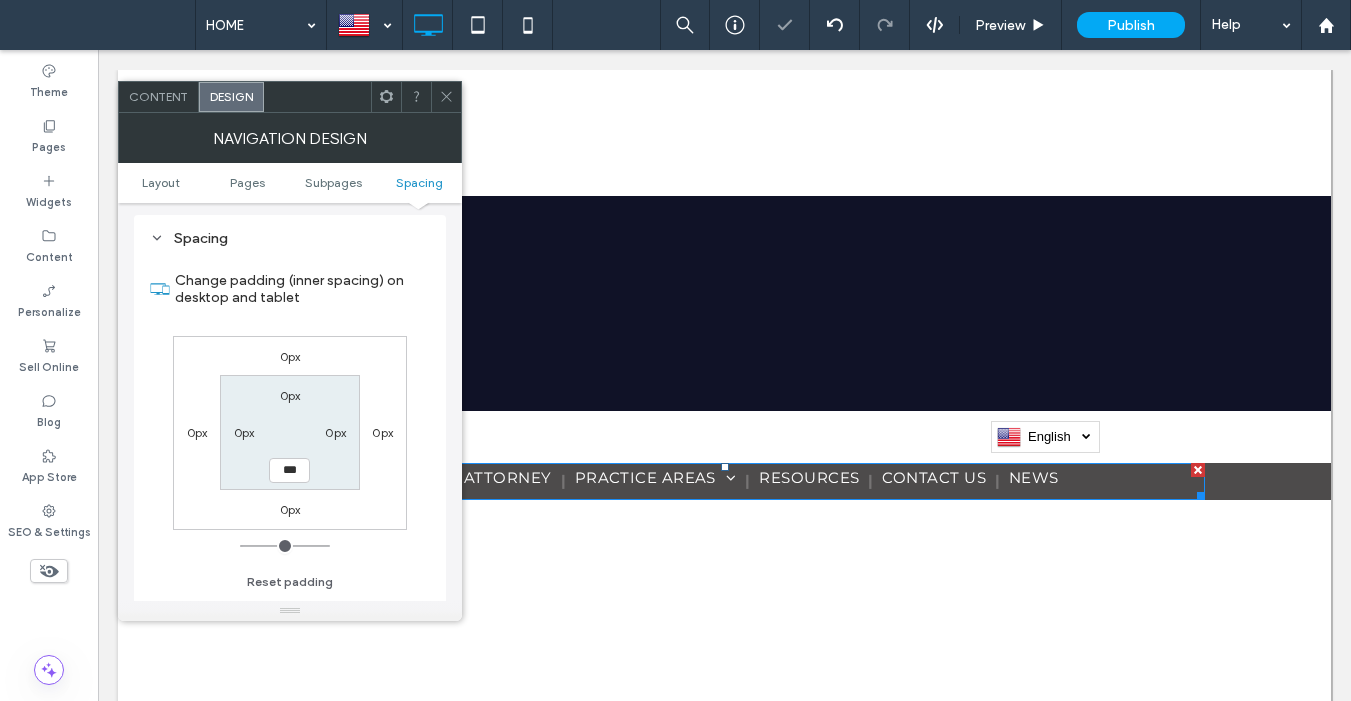 click on "0px" at bounding box center (335, 432) 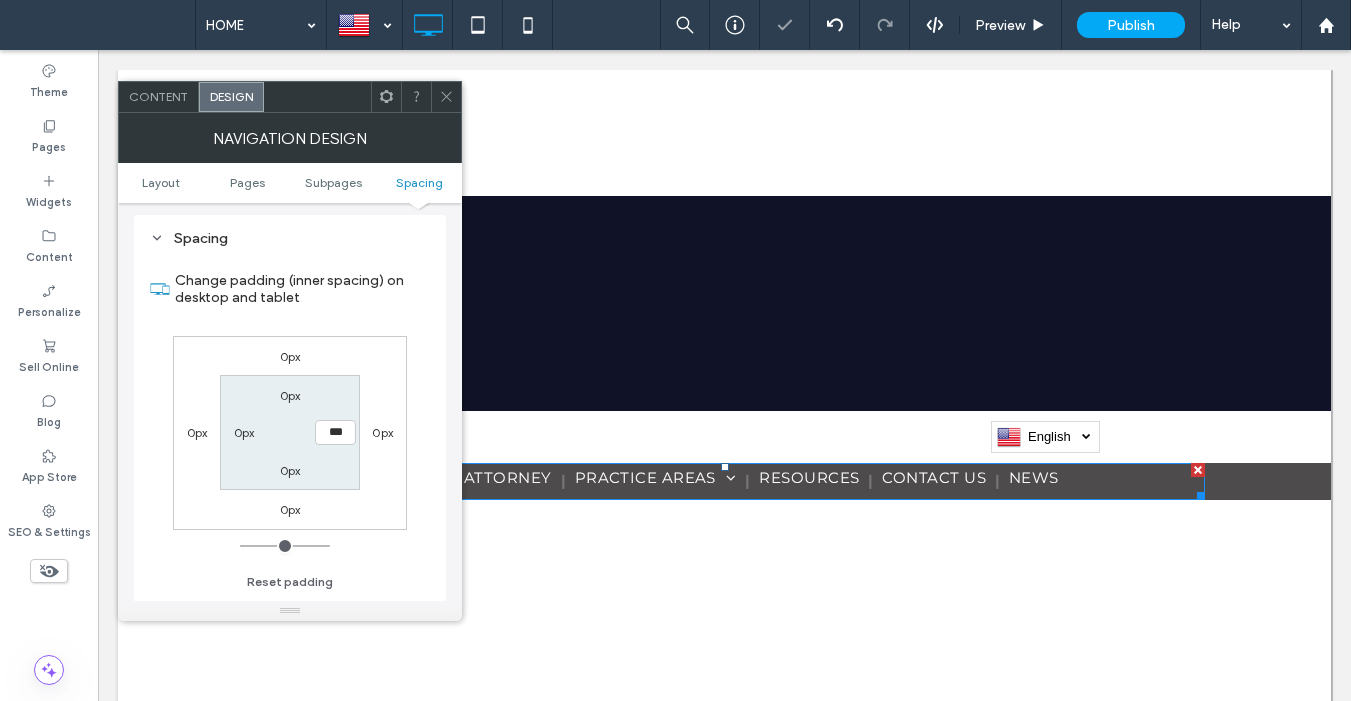 click at bounding box center [446, 97] 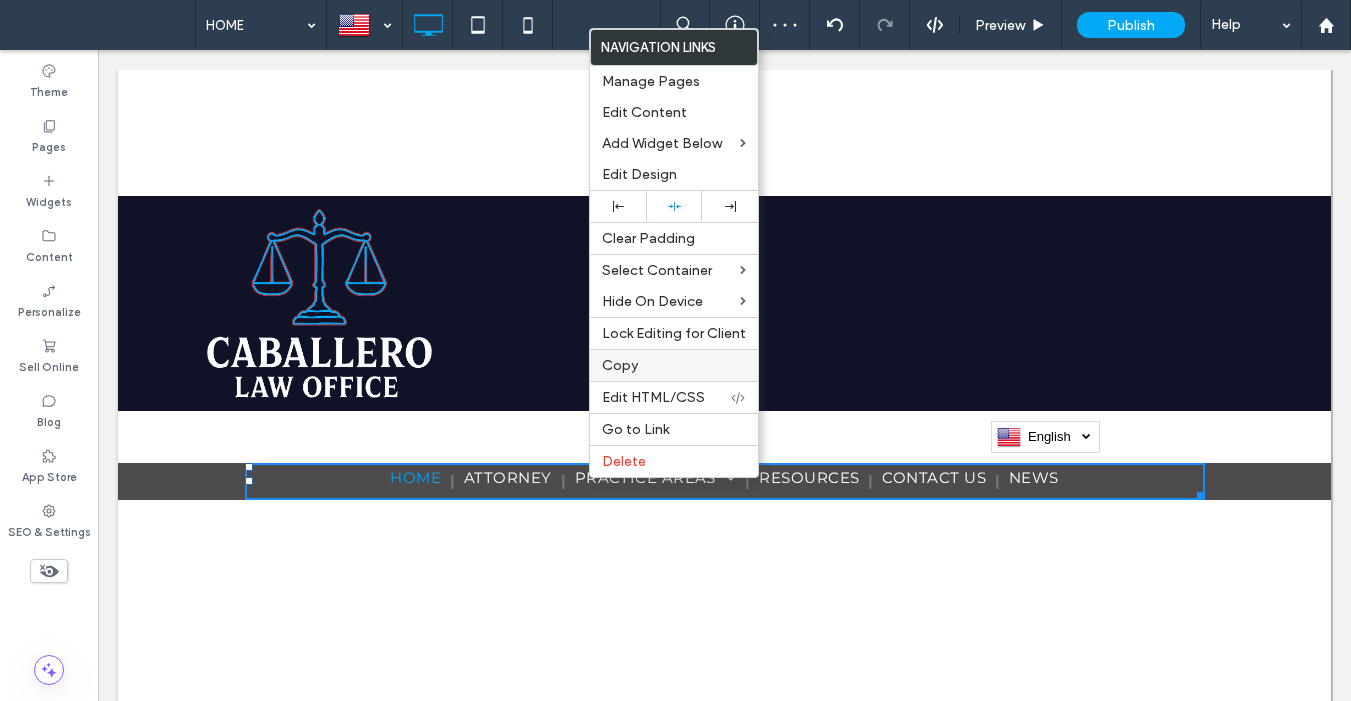 click on "Copy" at bounding box center (674, 365) 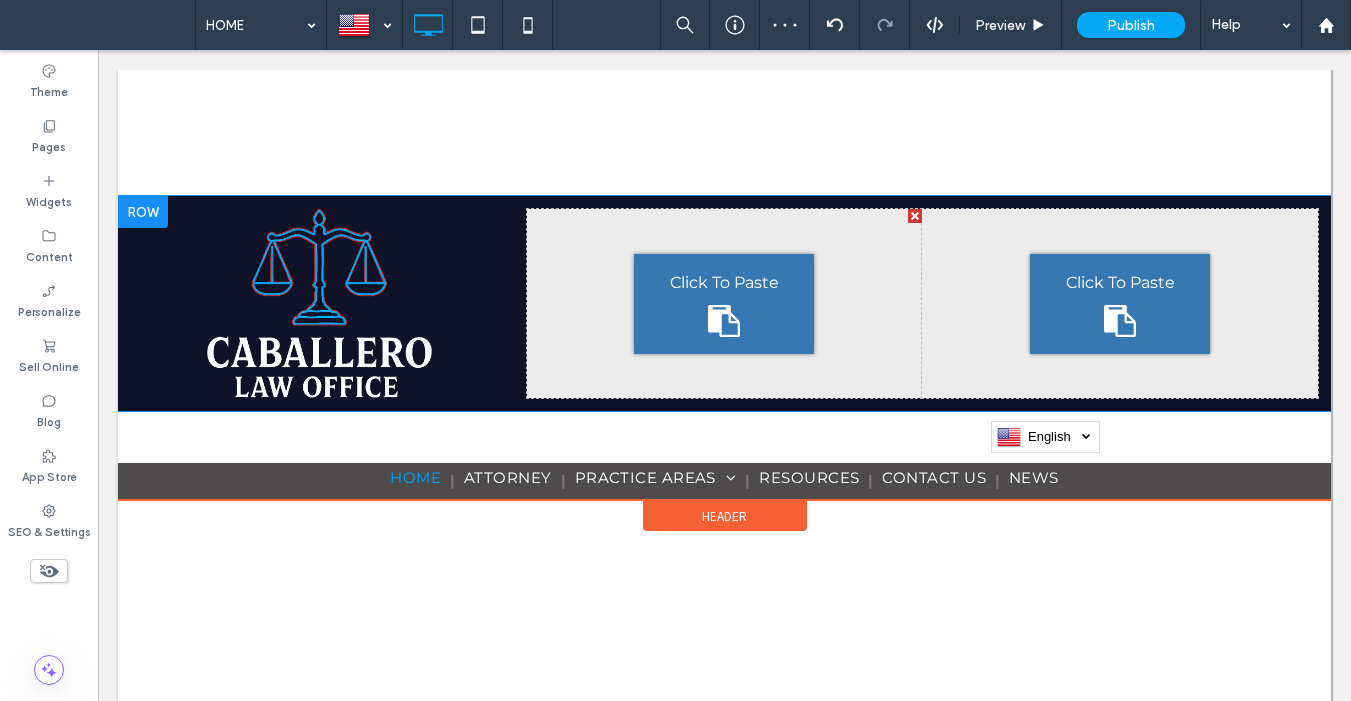 drag, startPoint x: 854, startPoint y: 322, endPoint x: 739, endPoint y: 273, distance: 125.004 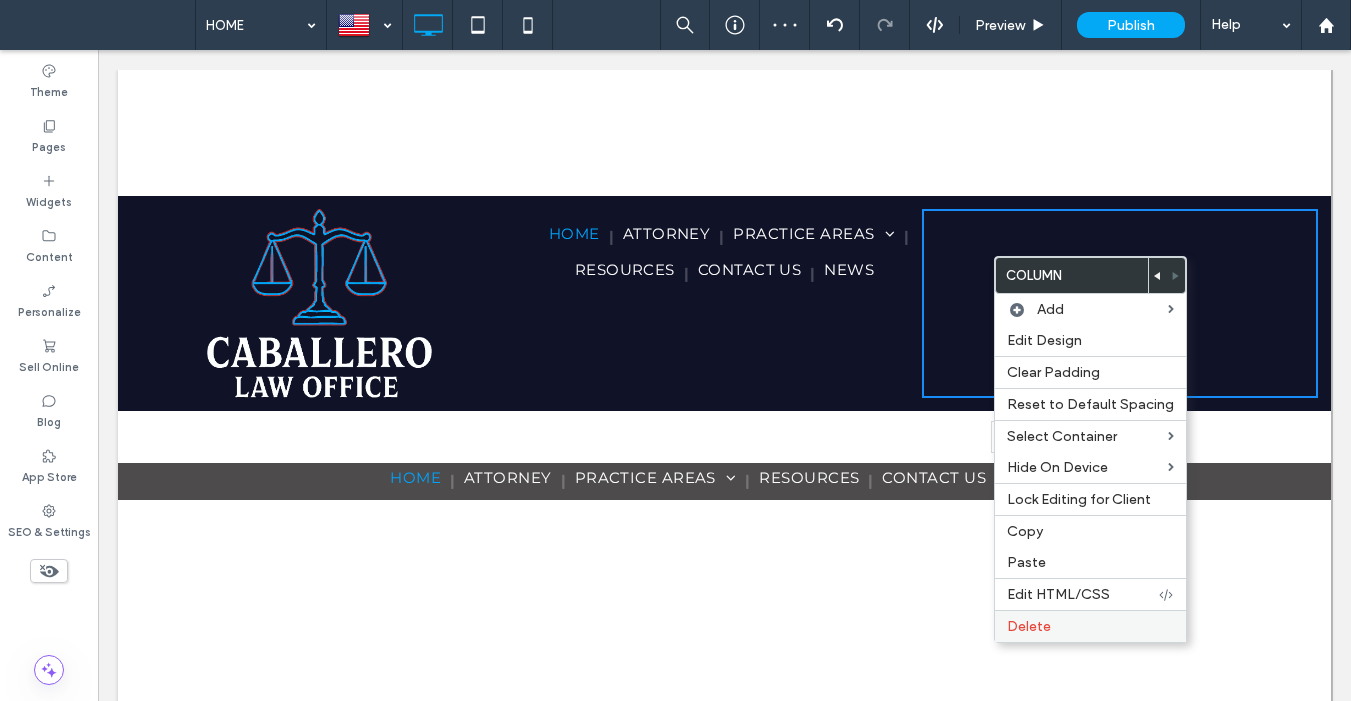click on "Delete" at bounding box center [1090, 626] 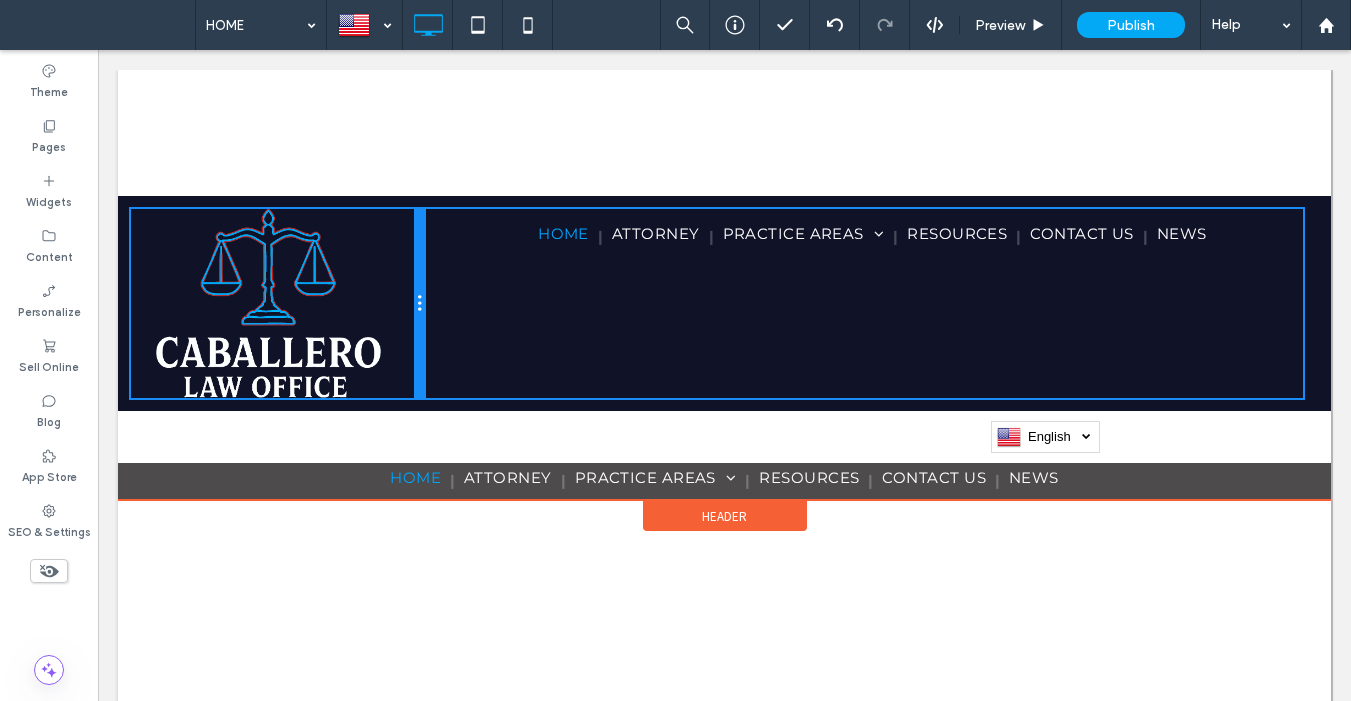 drag, startPoint x: 712, startPoint y: 306, endPoint x: 434, endPoint y: 313, distance: 278.0881 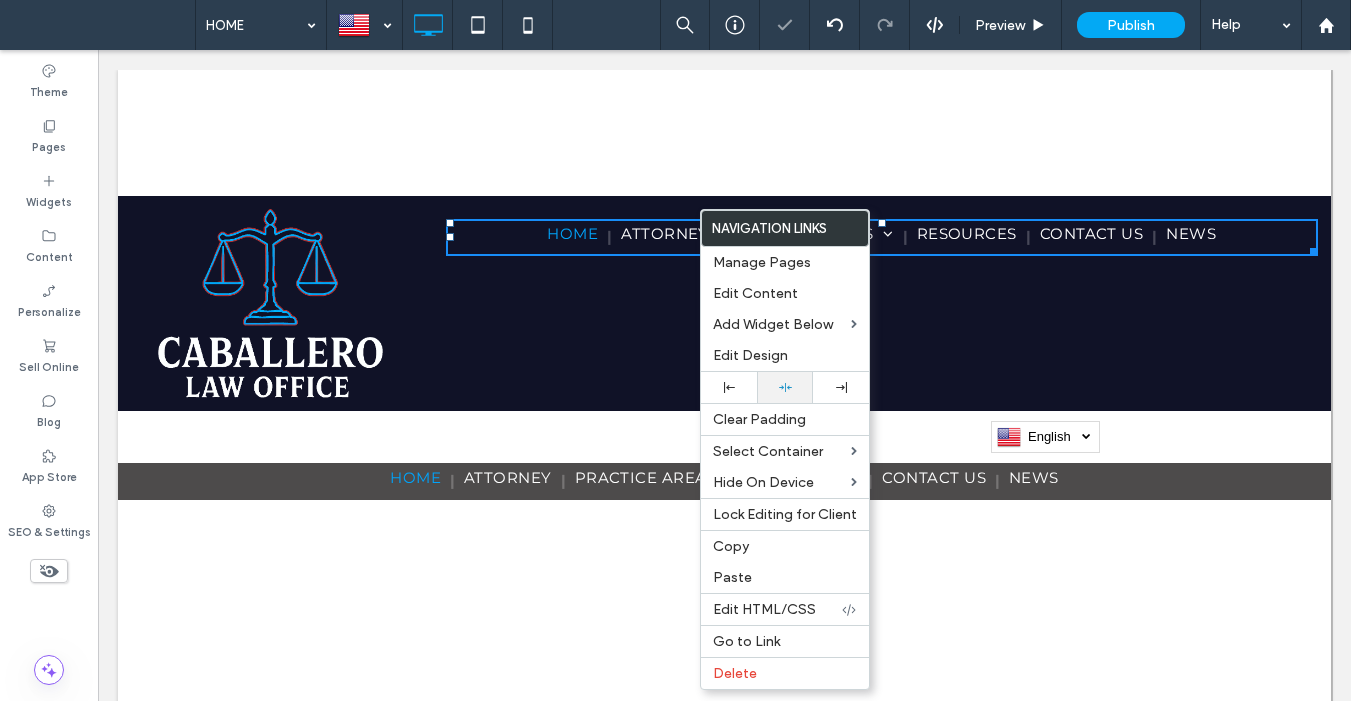 click 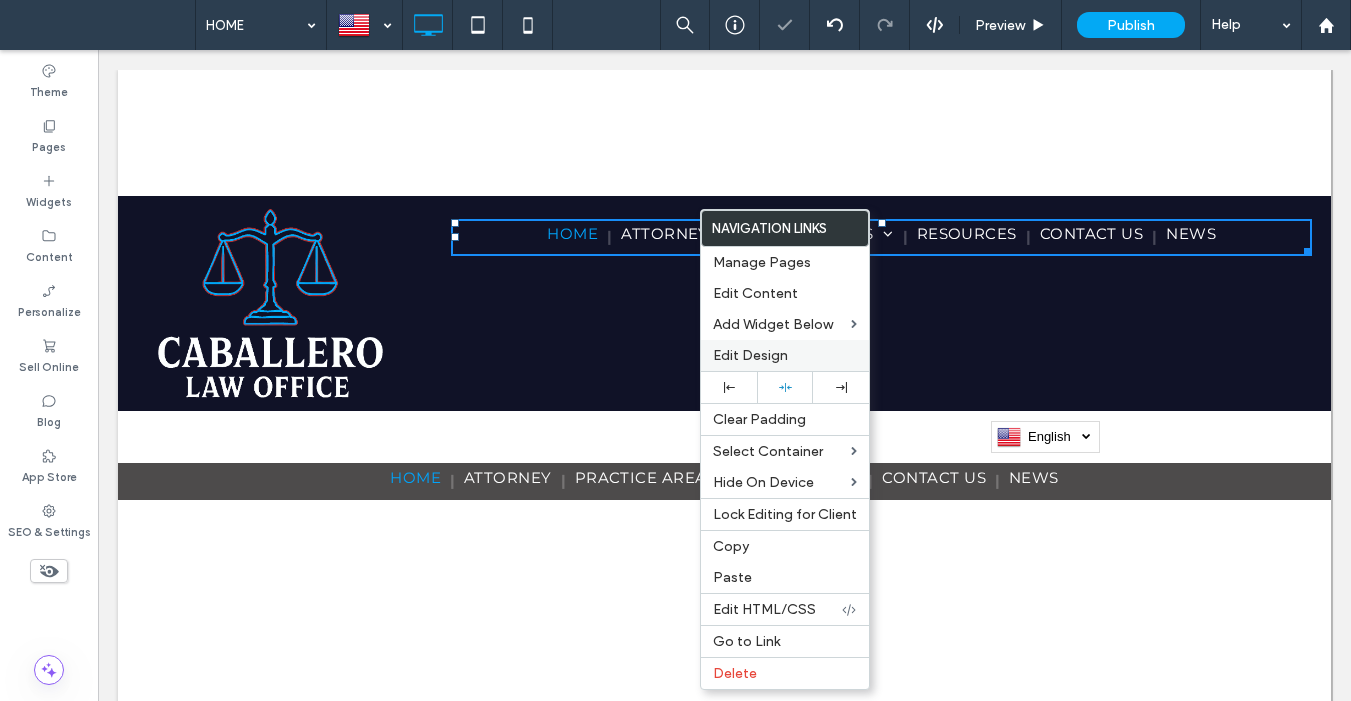 click on "Edit Design" at bounding box center [750, 355] 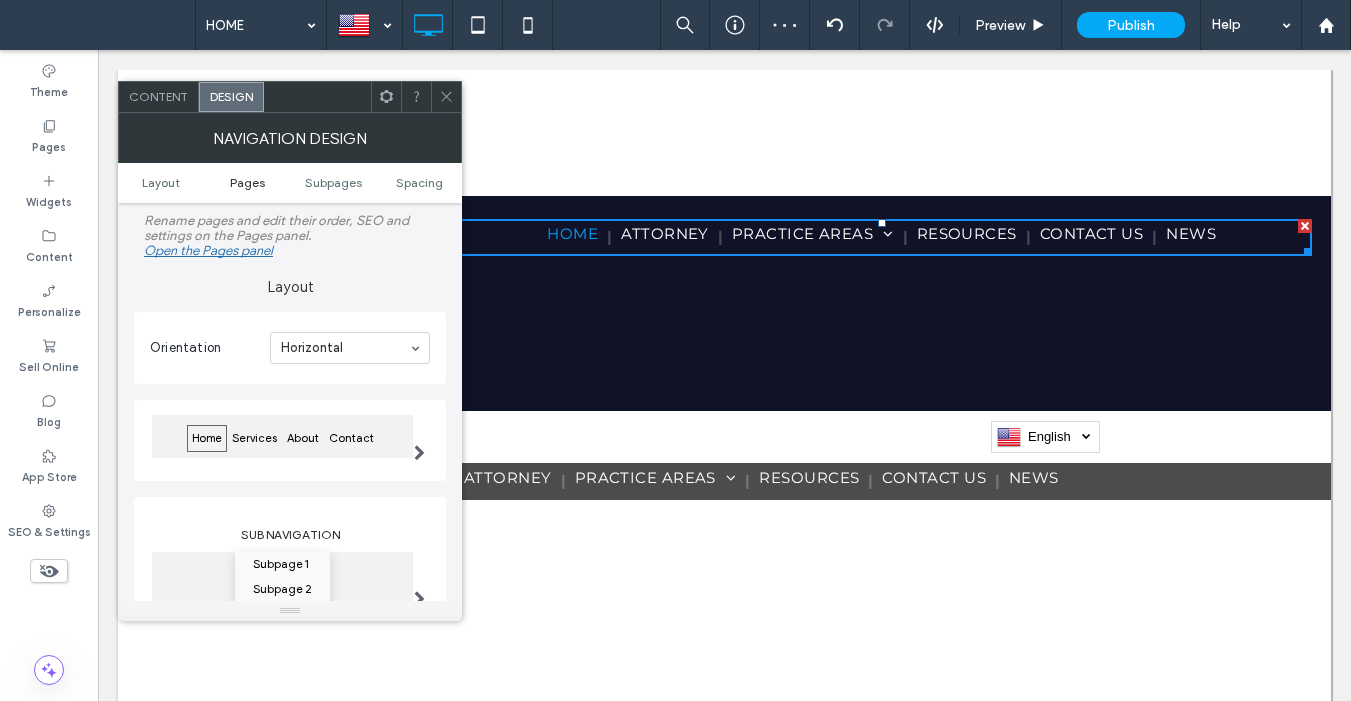 click on "Pages" at bounding box center [247, 182] 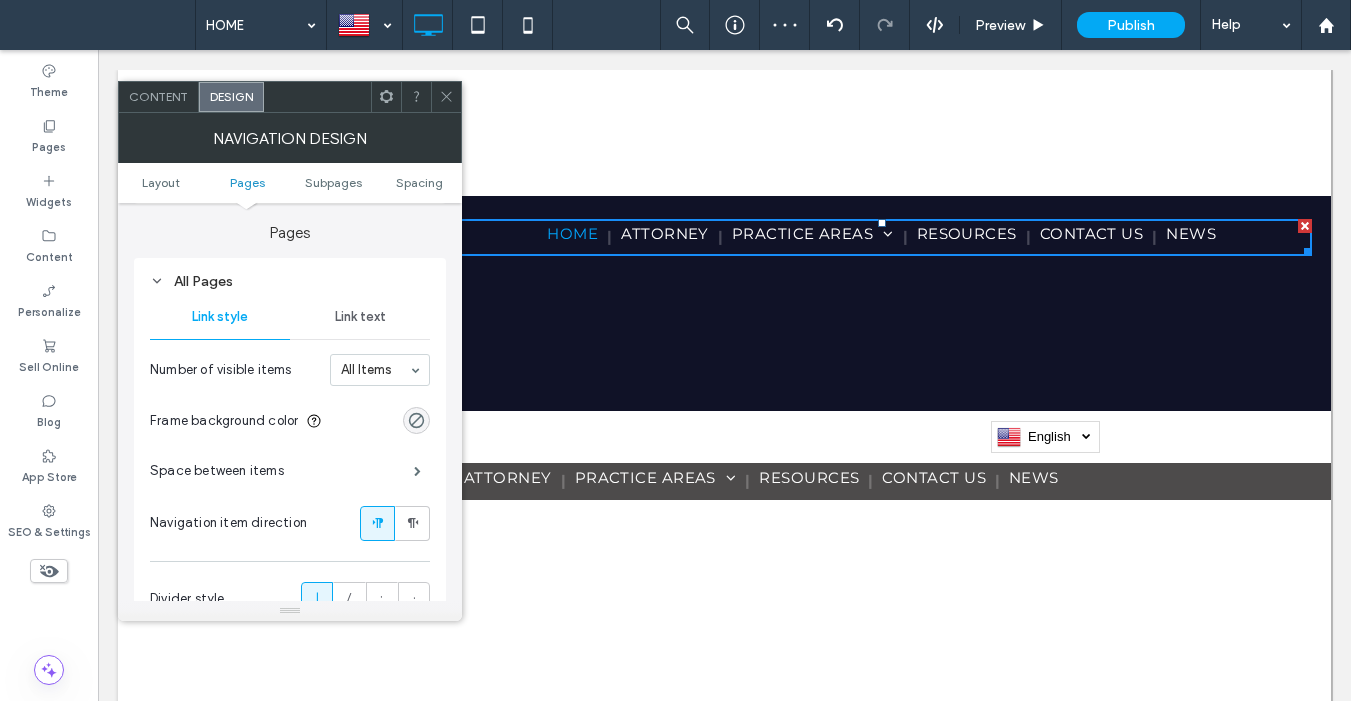scroll, scrollTop: 475, scrollLeft: 0, axis: vertical 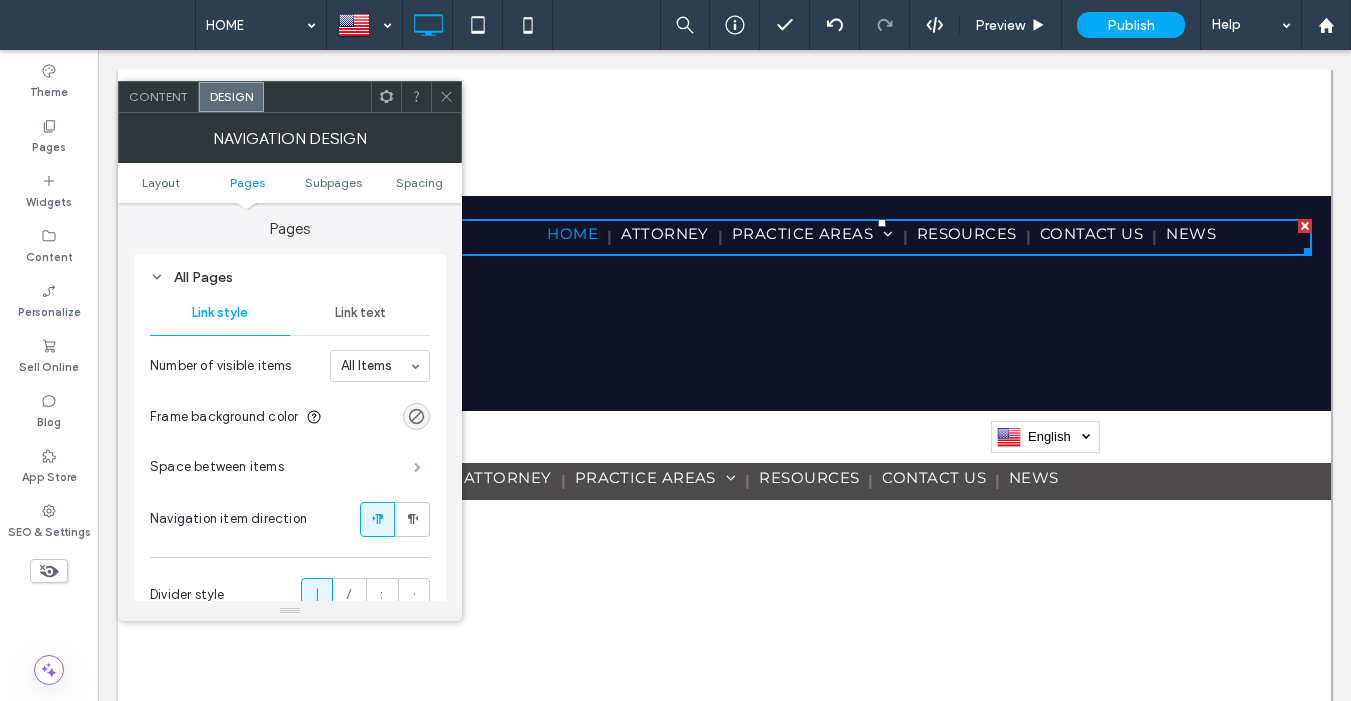 click at bounding box center (417, 467) 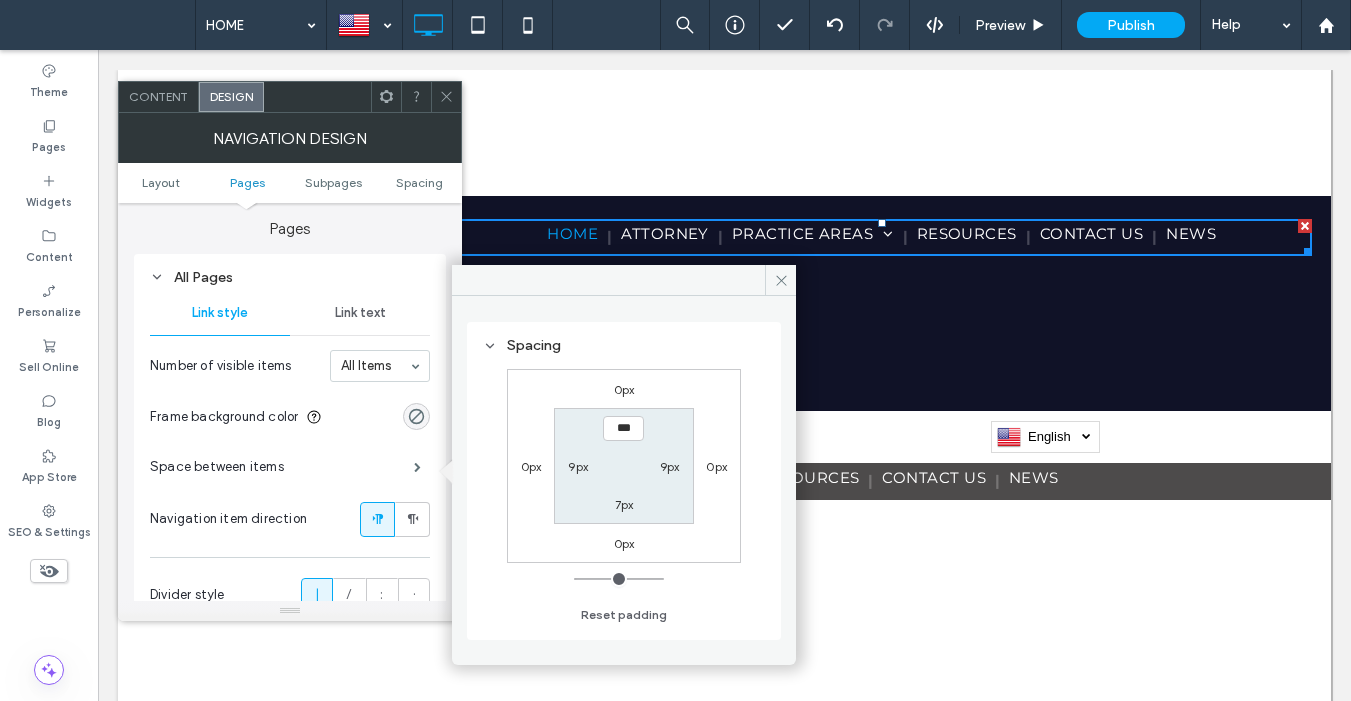click on "7px" at bounding box center [624, 504] 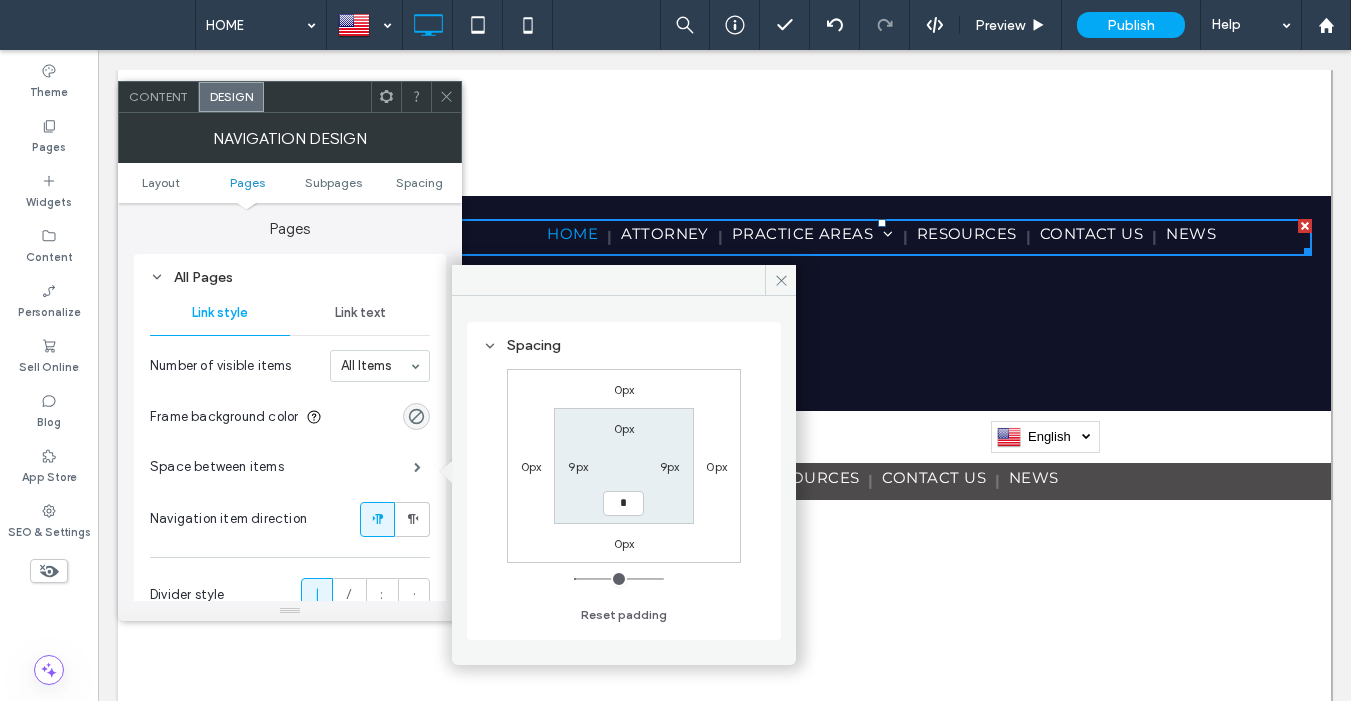 type on "*" 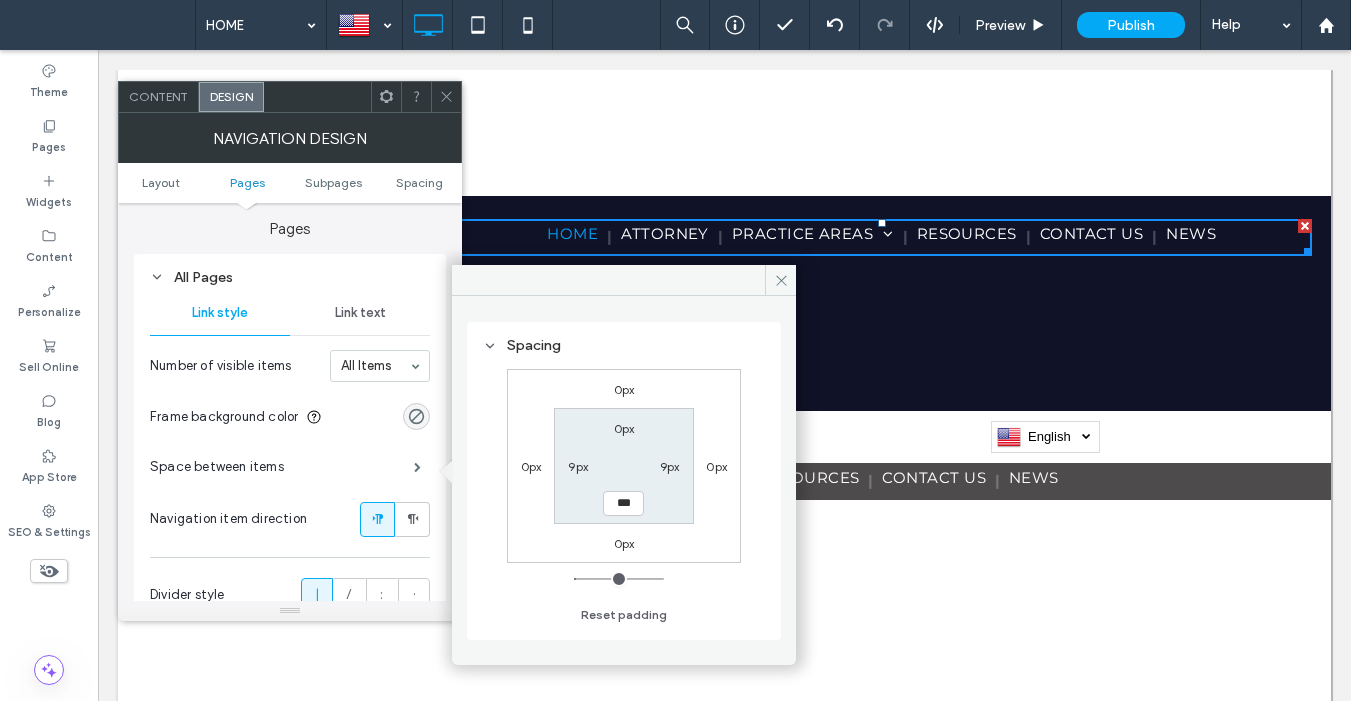 click on "0px" at bounding box center (624, 428) 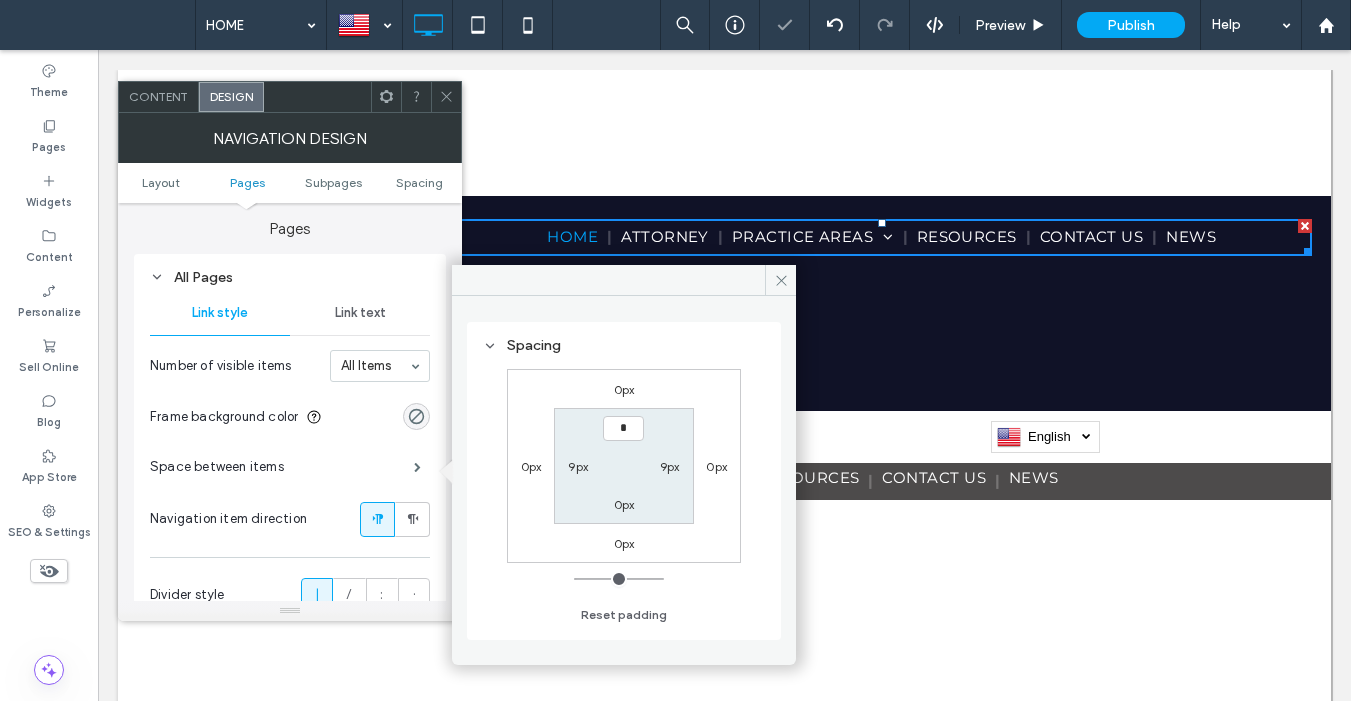 type on "*" 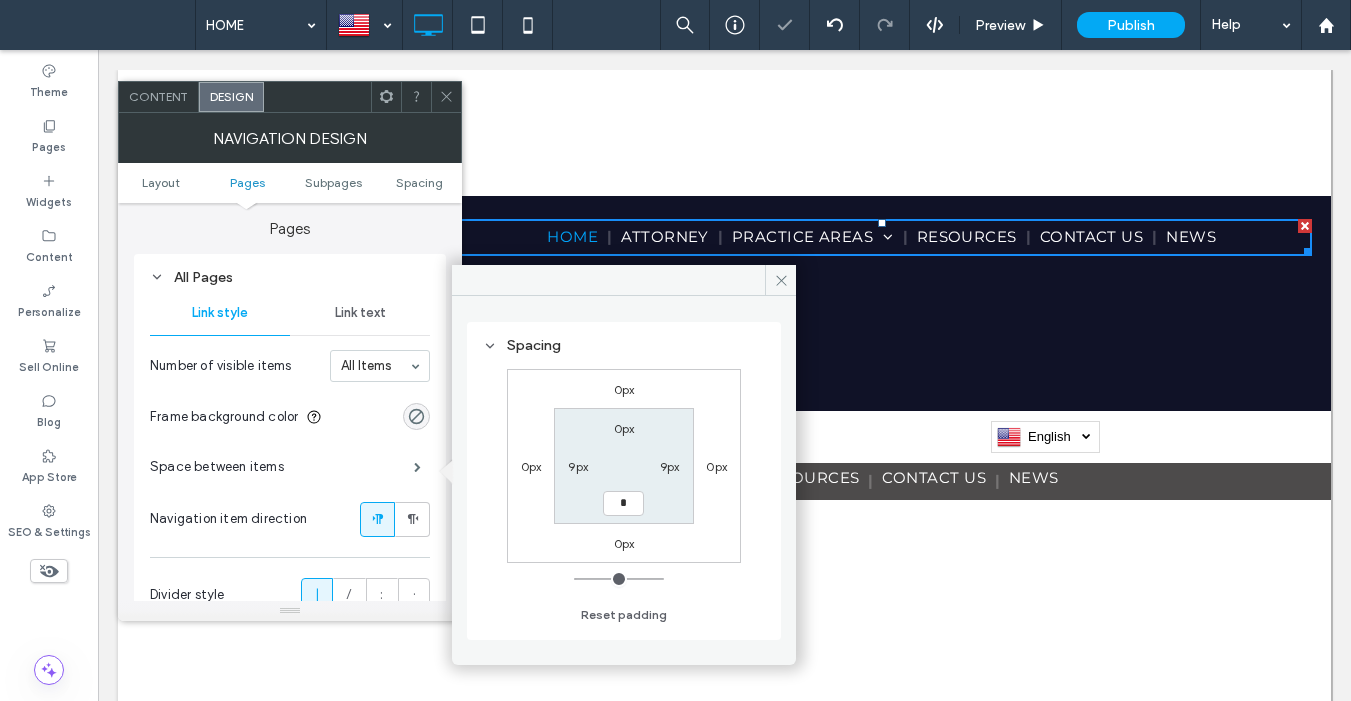 type on "*" 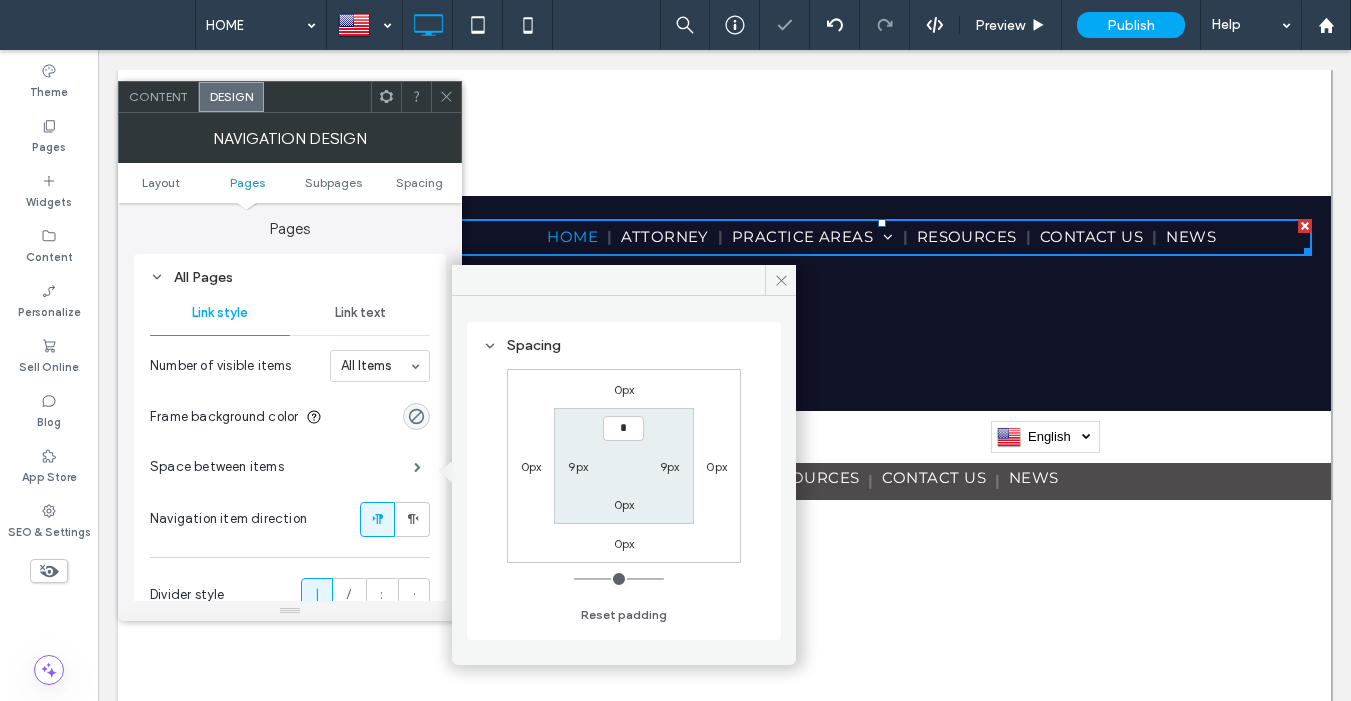 type on "*" 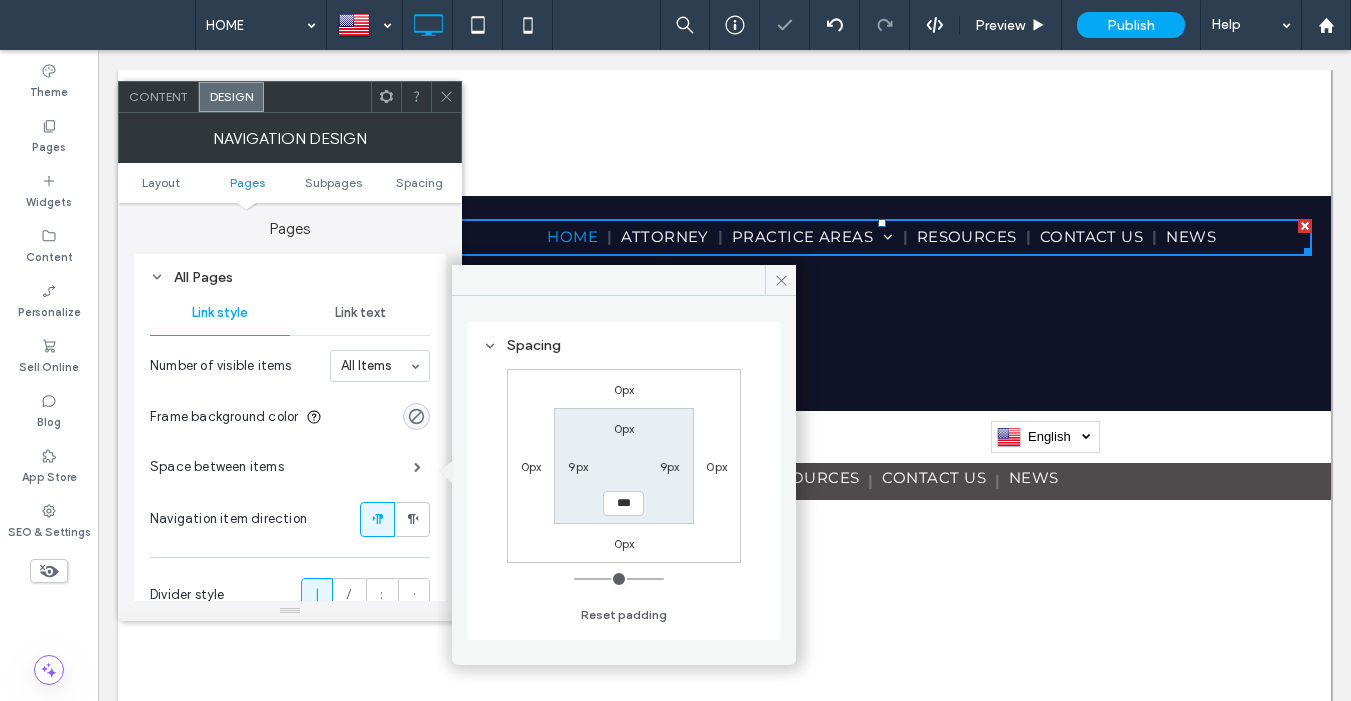 click on "9px" at bounding box center (578, 466) 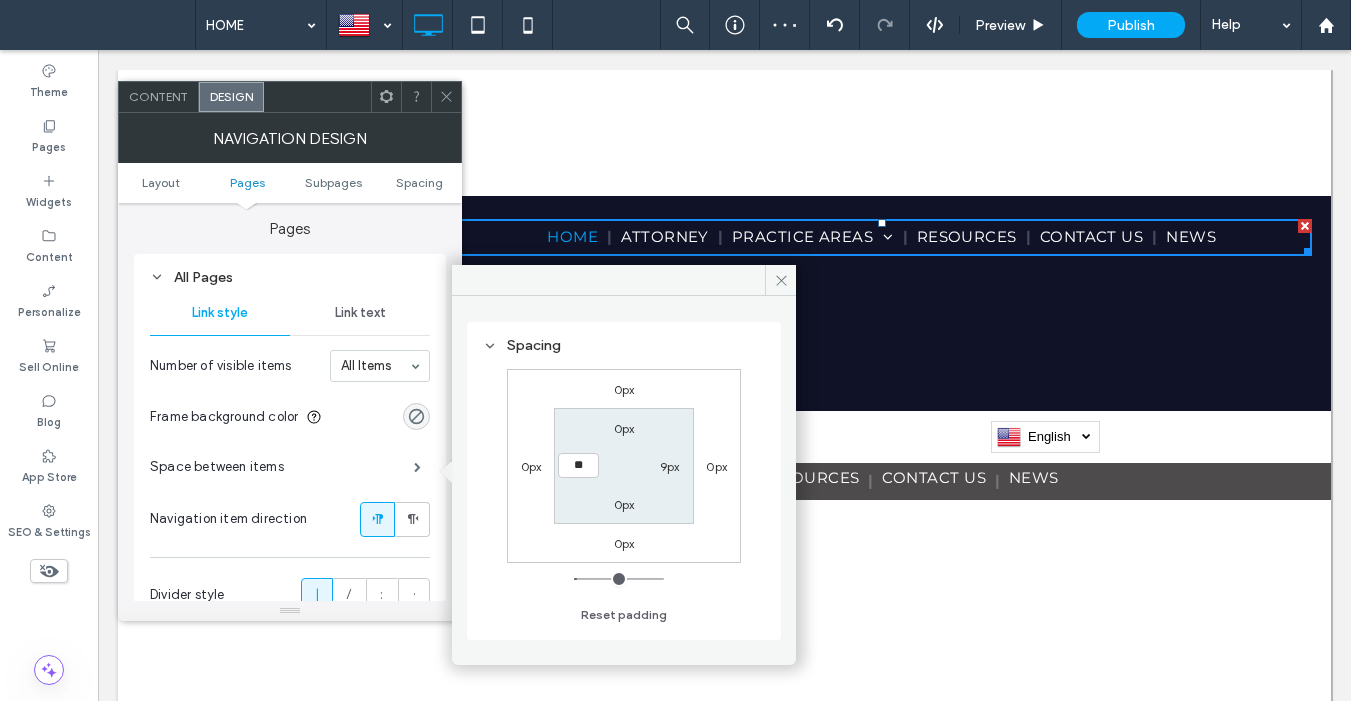 type on "**" 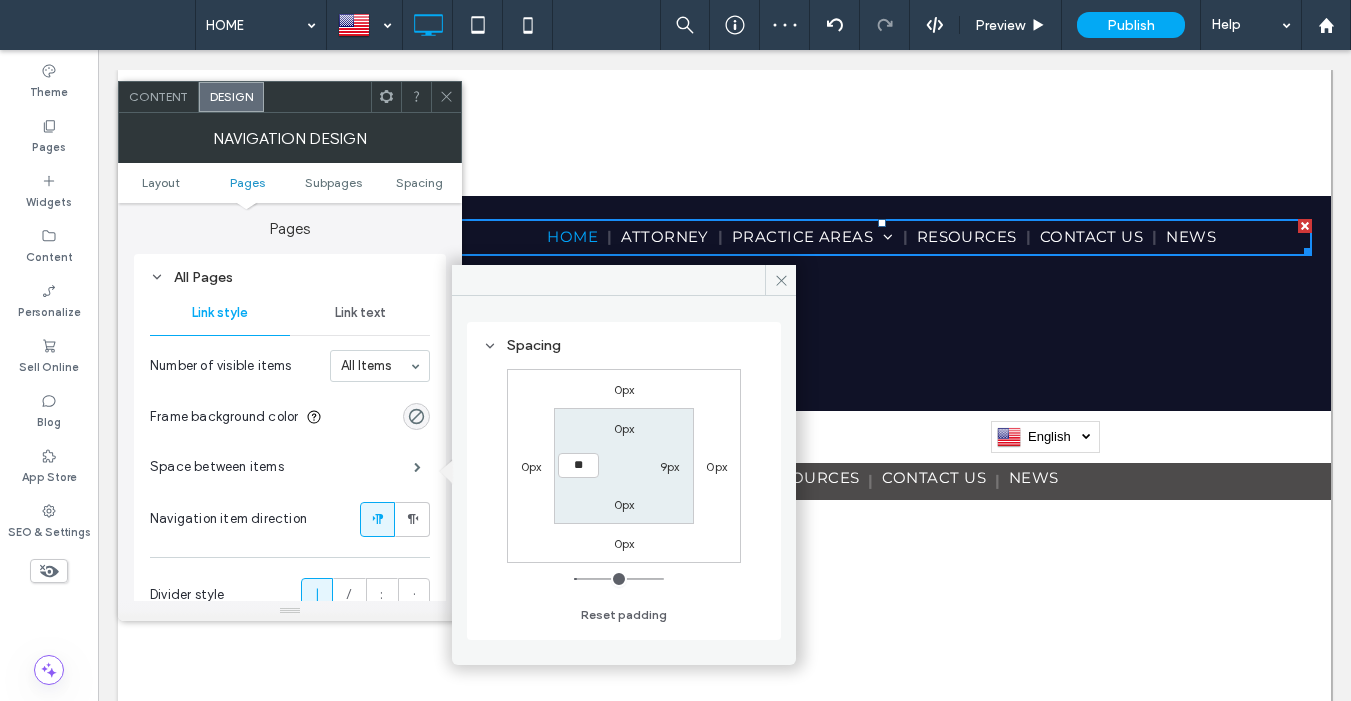 type on "**" 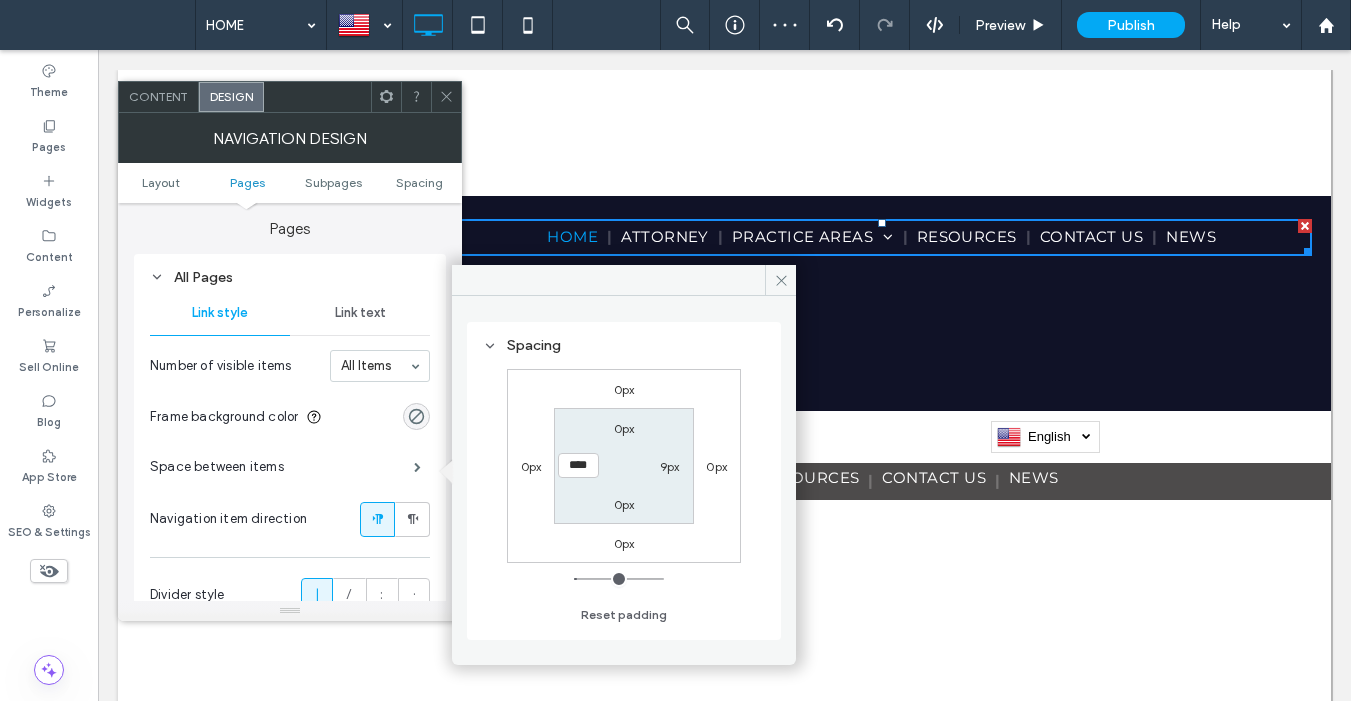 click on "9px" at bounding box center [670, 466] 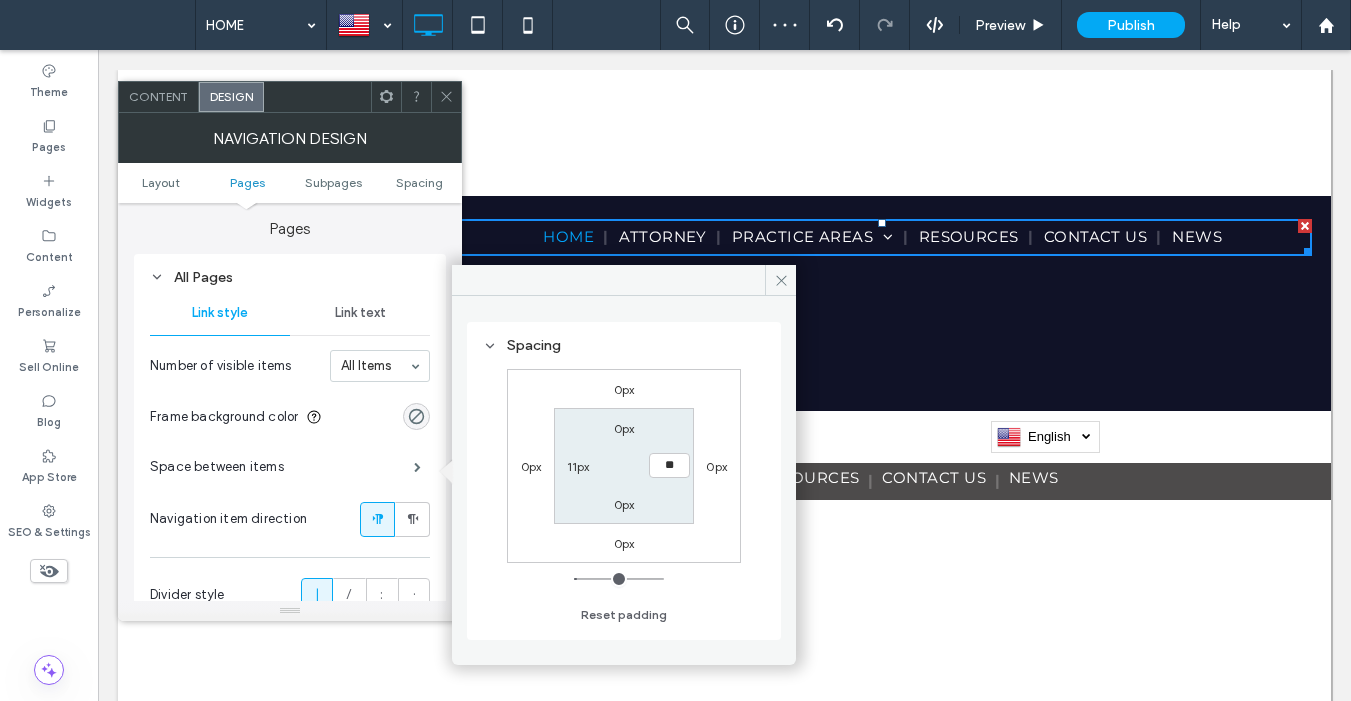 type on "**" 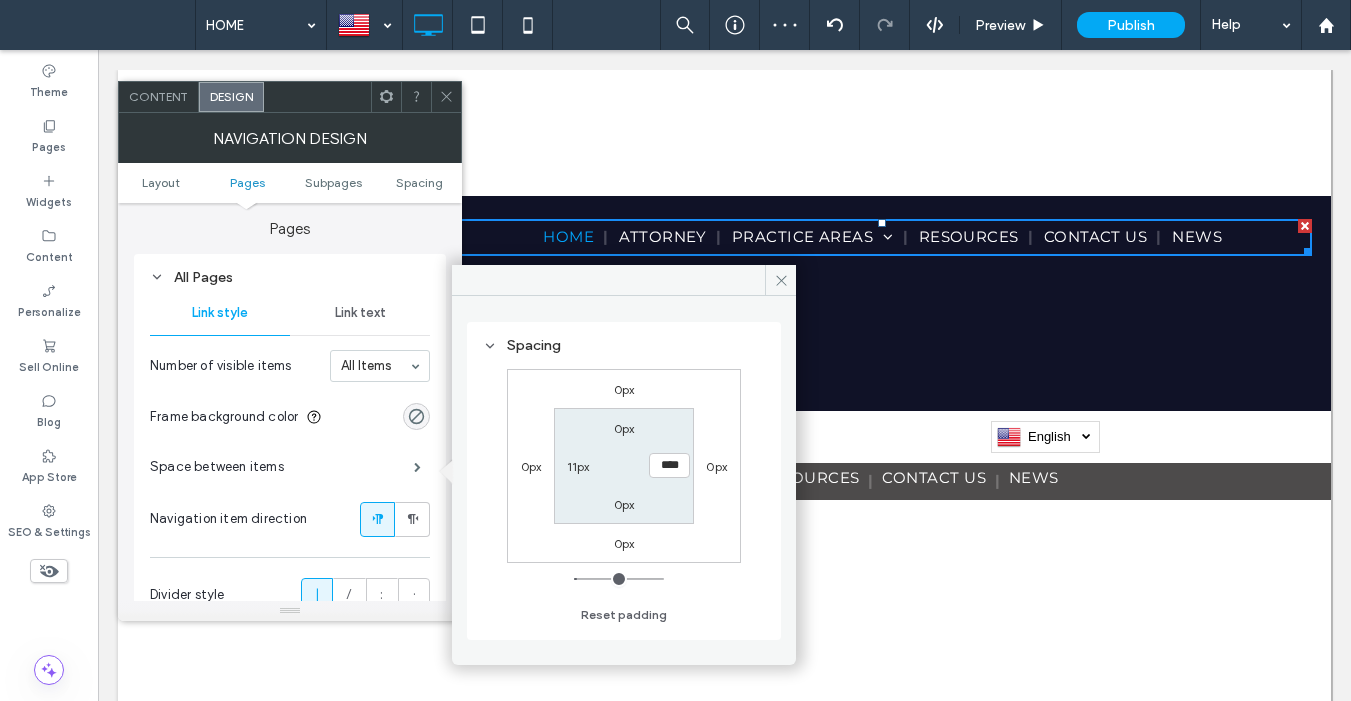 drag, startPoint x: 581, startPoint y: 470, endPoint x: 648, endPoint y: 469, distance: 67.00746 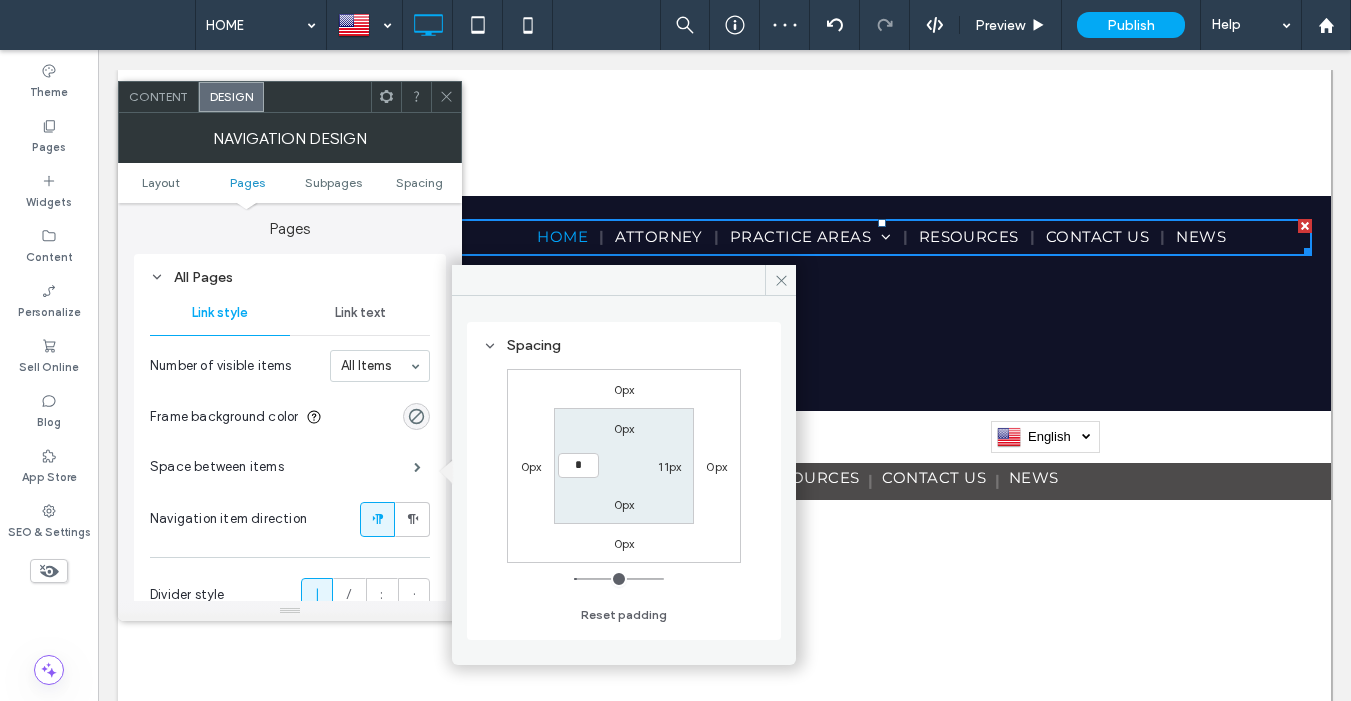 type on "*" 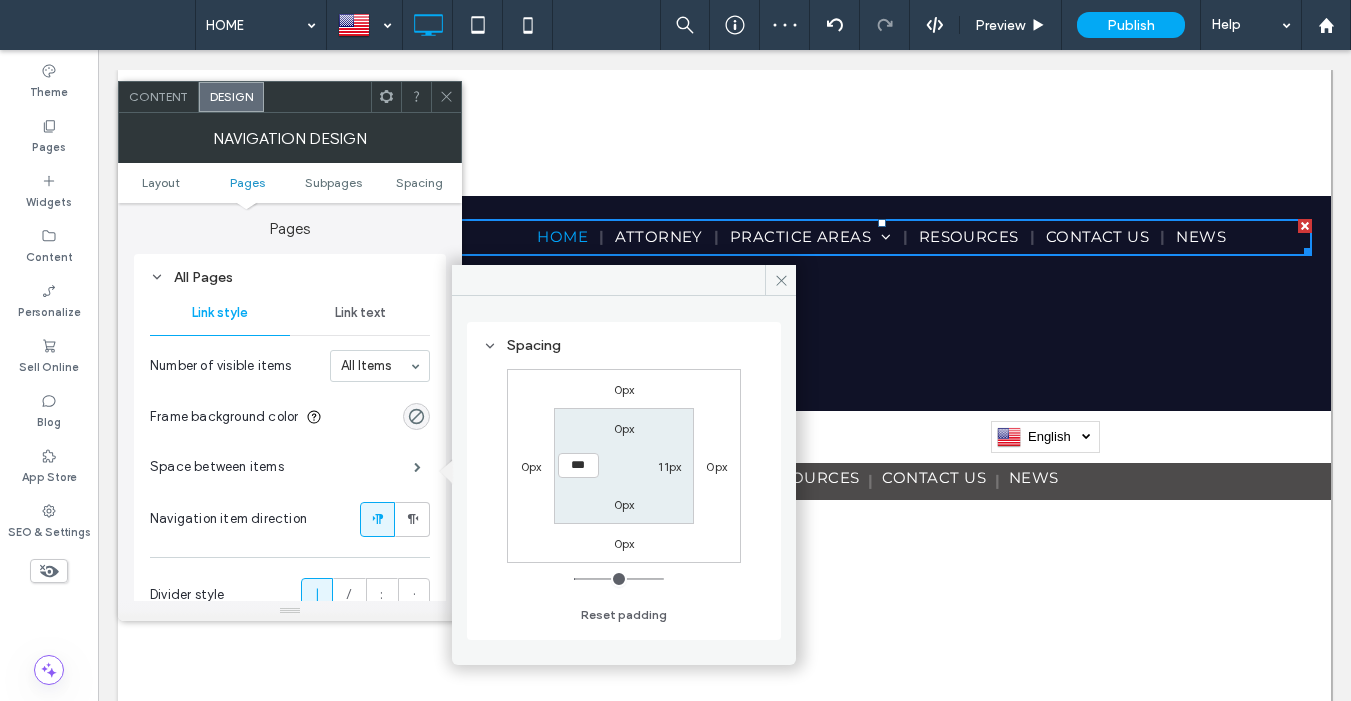click on "11px" at bounding box center [669, 466] 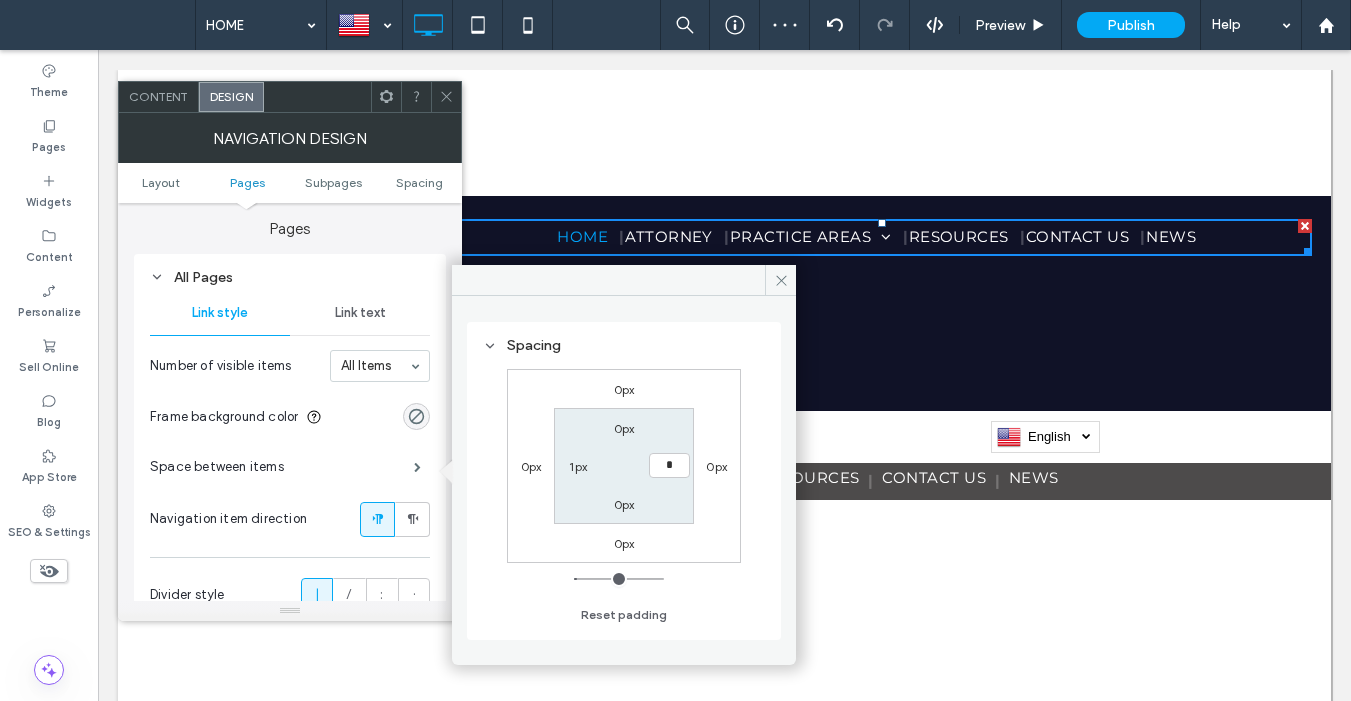 type on "*" 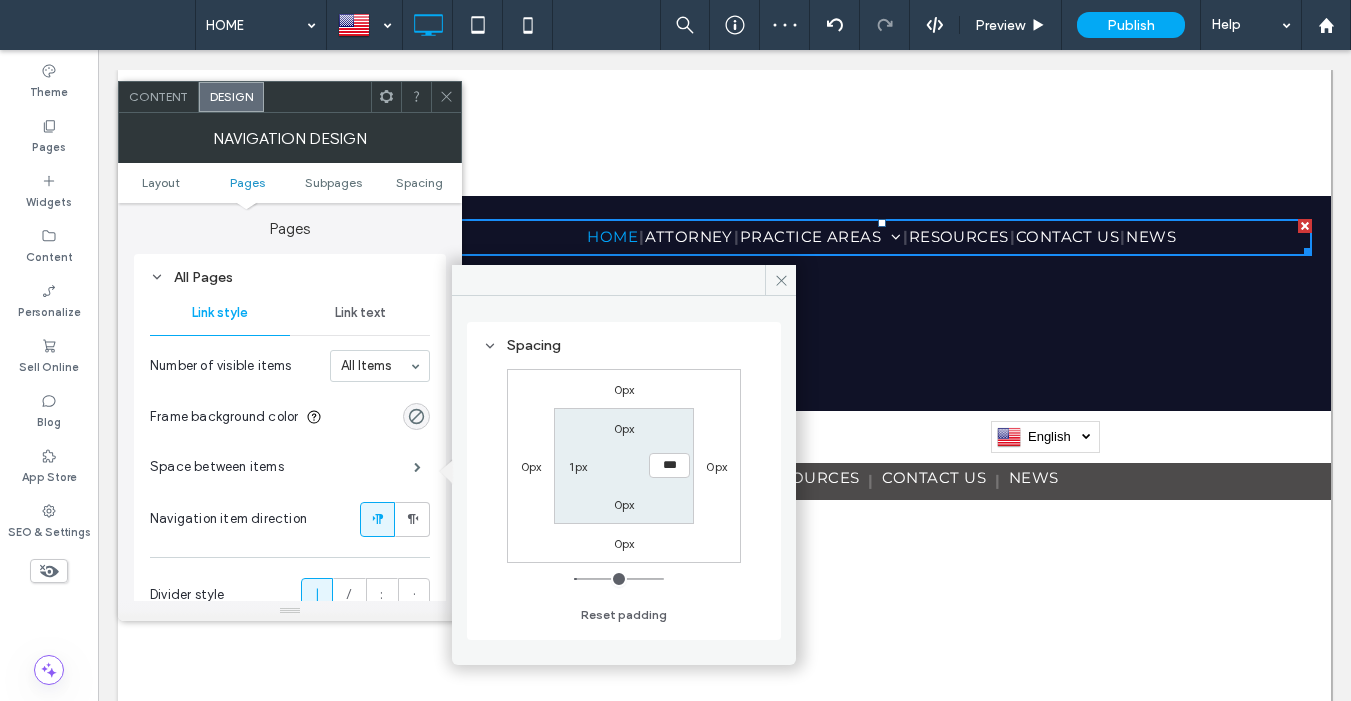 click on "1px" at bounding box center (578, 466) 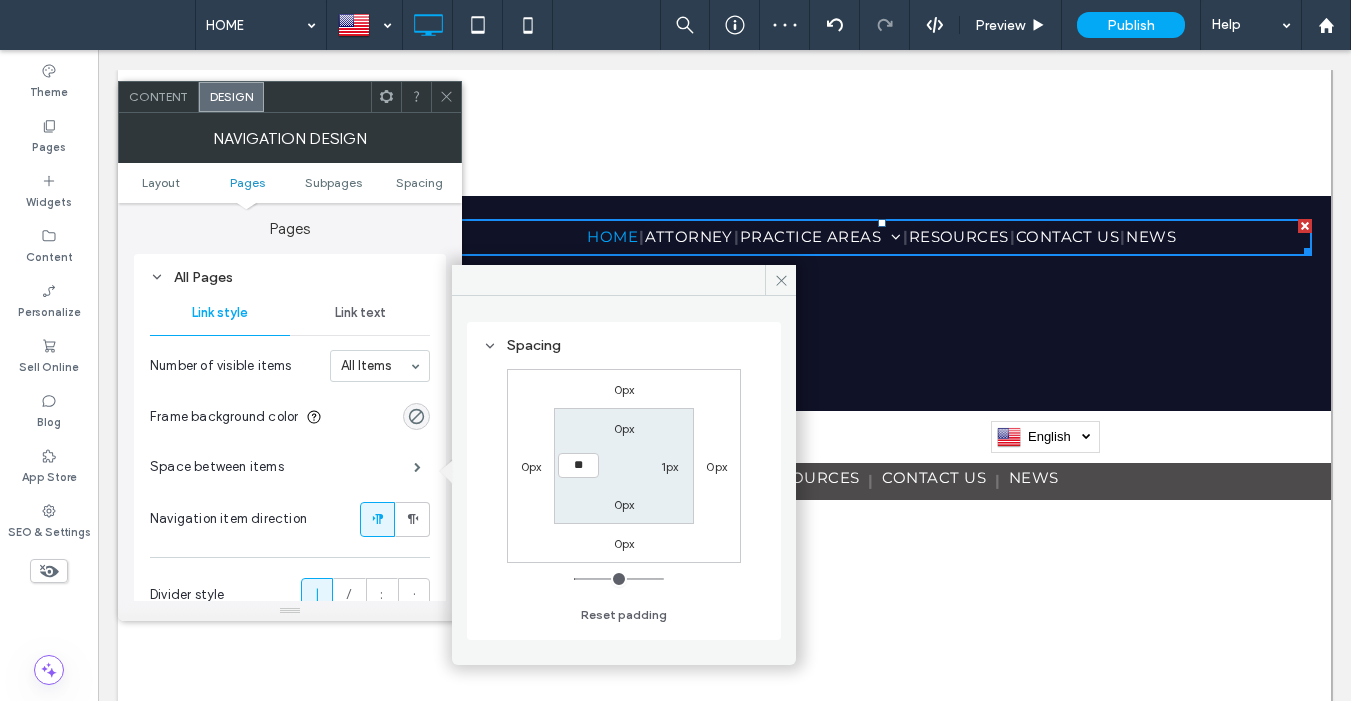 type on "**" 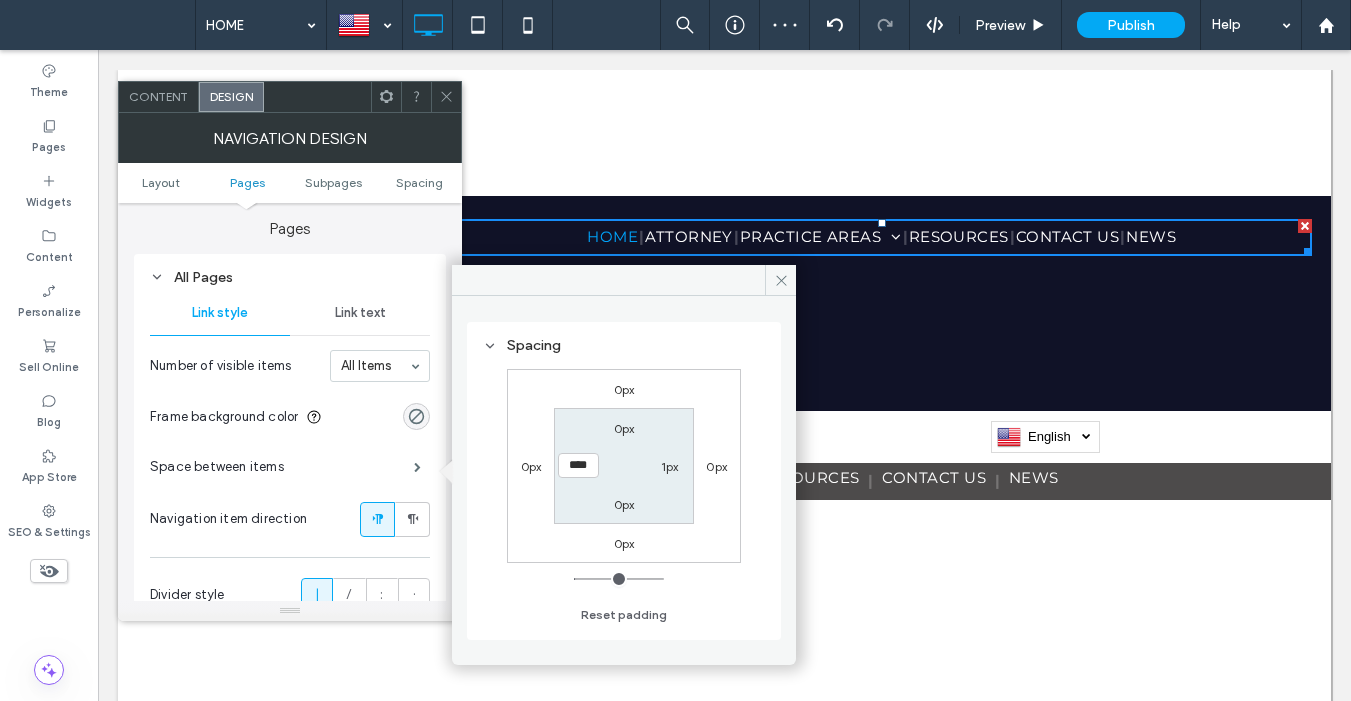 click on "1px" at bounding box center [670, 466] 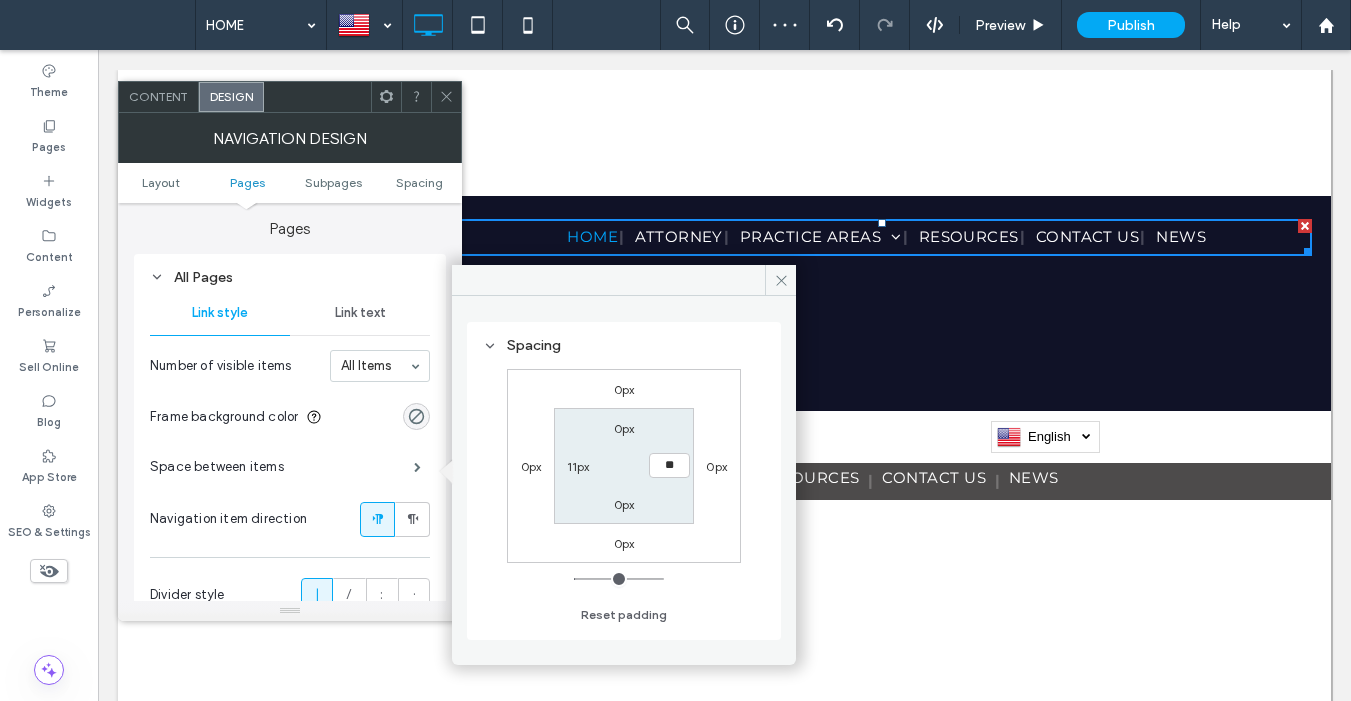 type on "**" 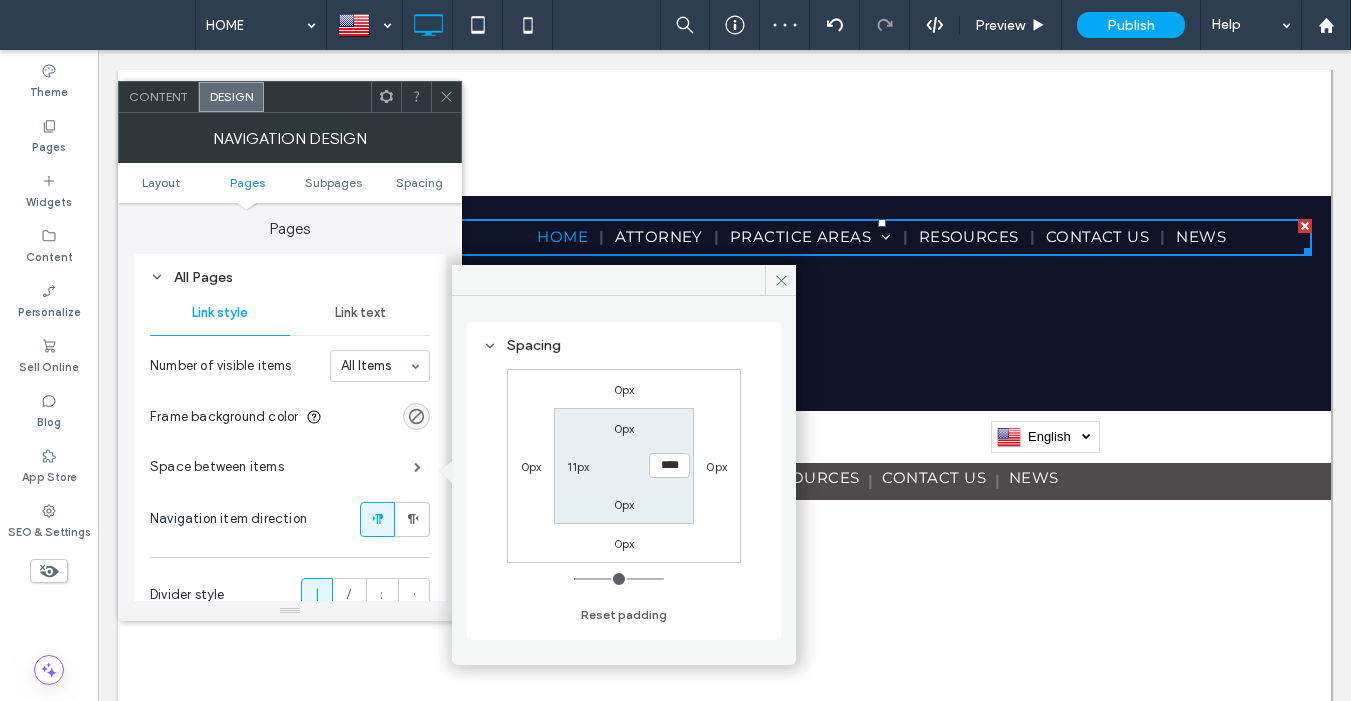 click on "0px **** 0px 11px" at bounding box center [623, 465] 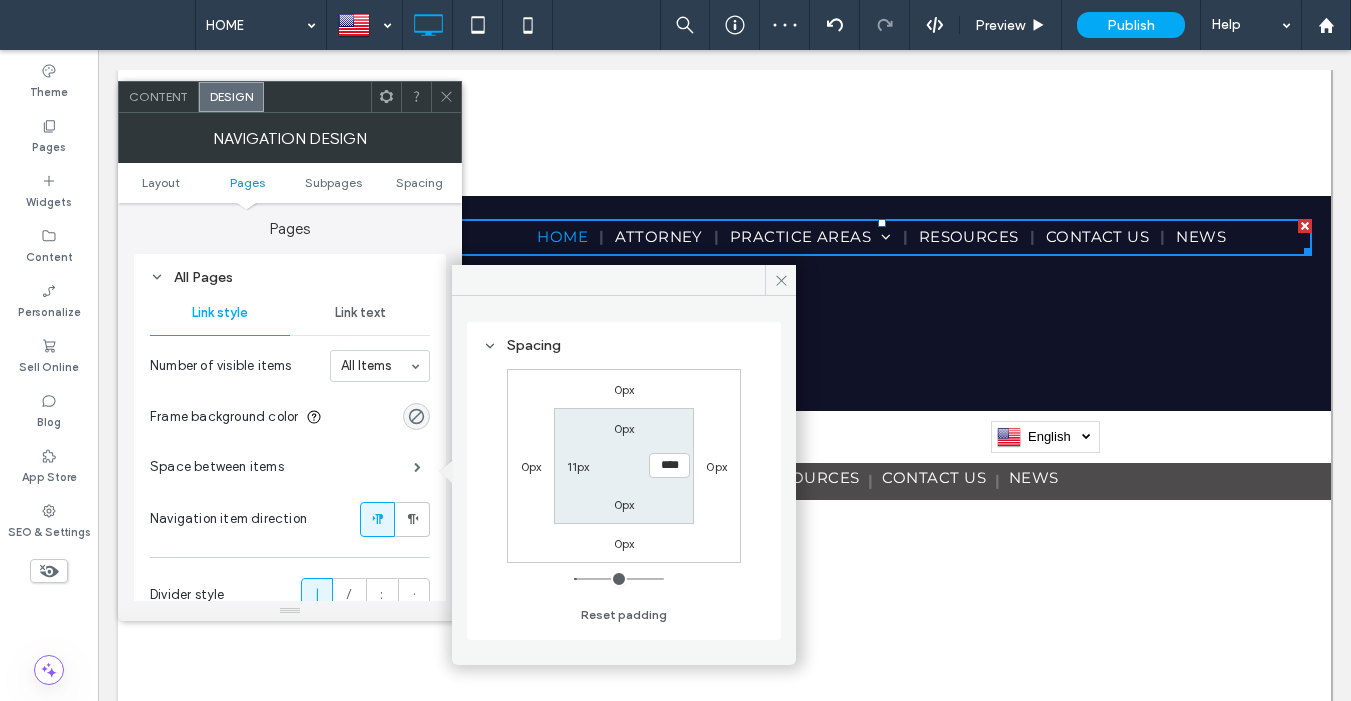 click on "11px" at bounding box center (578, 466) 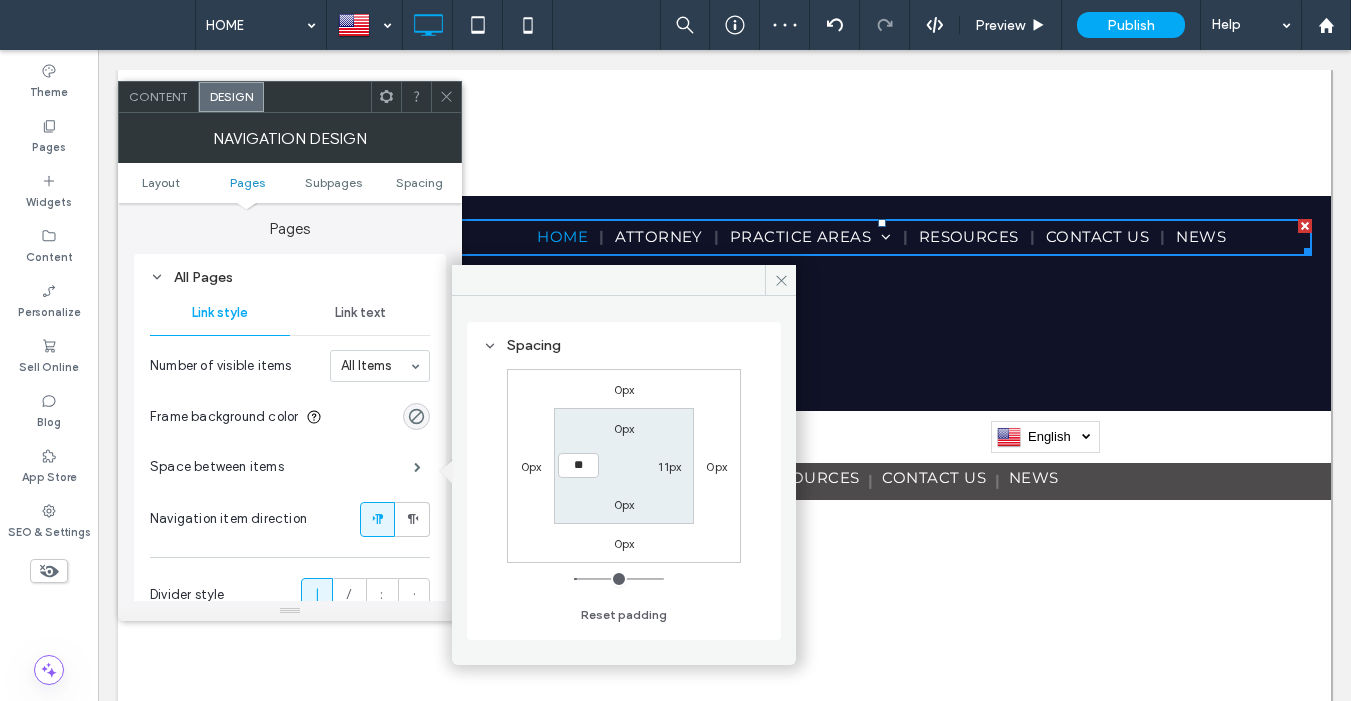 type on "**" 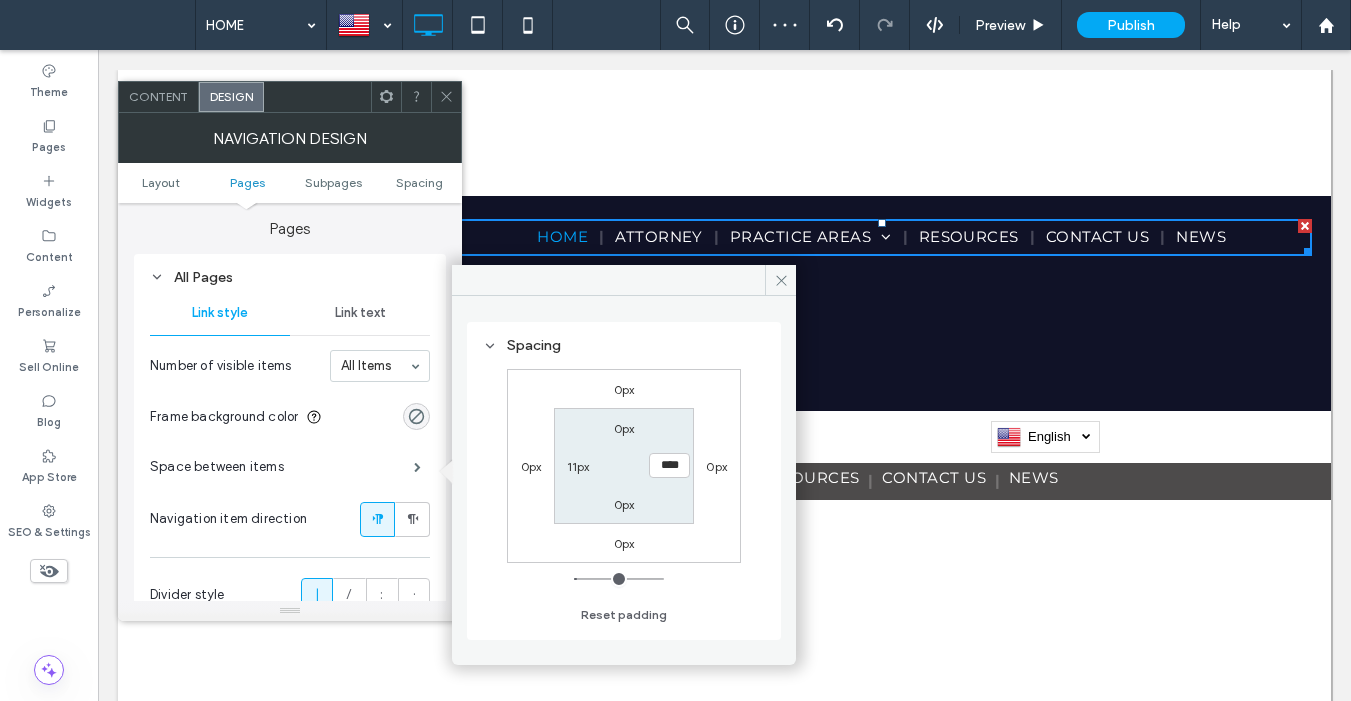 click on "11px" at bounding box center (578, 466) 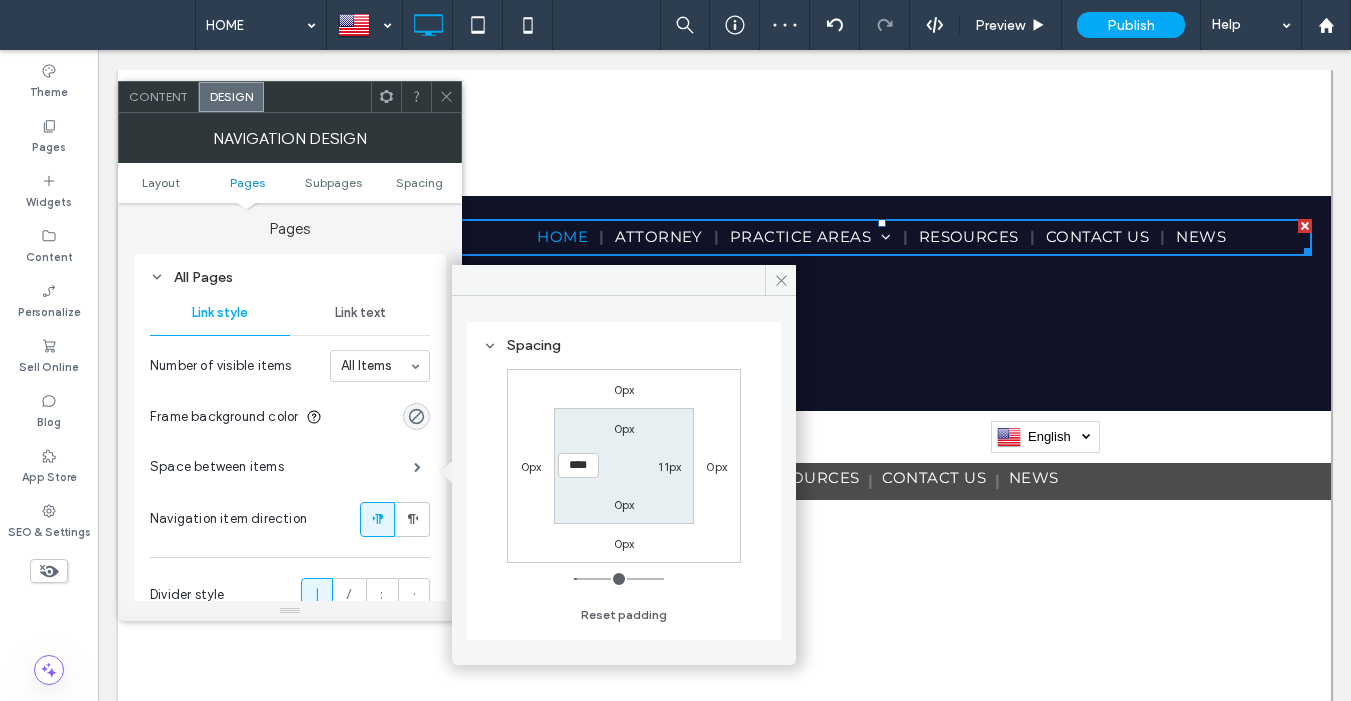 click on "11px" at bounding box center [669, 466] 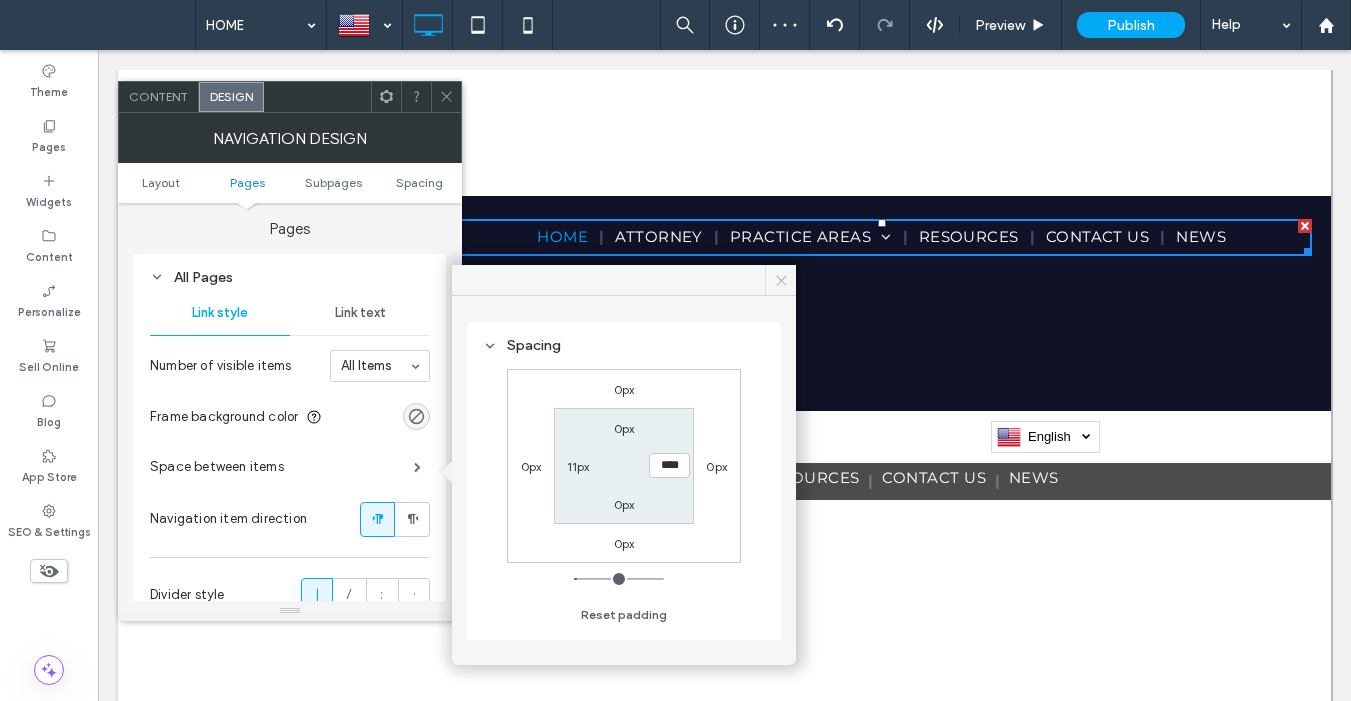 click 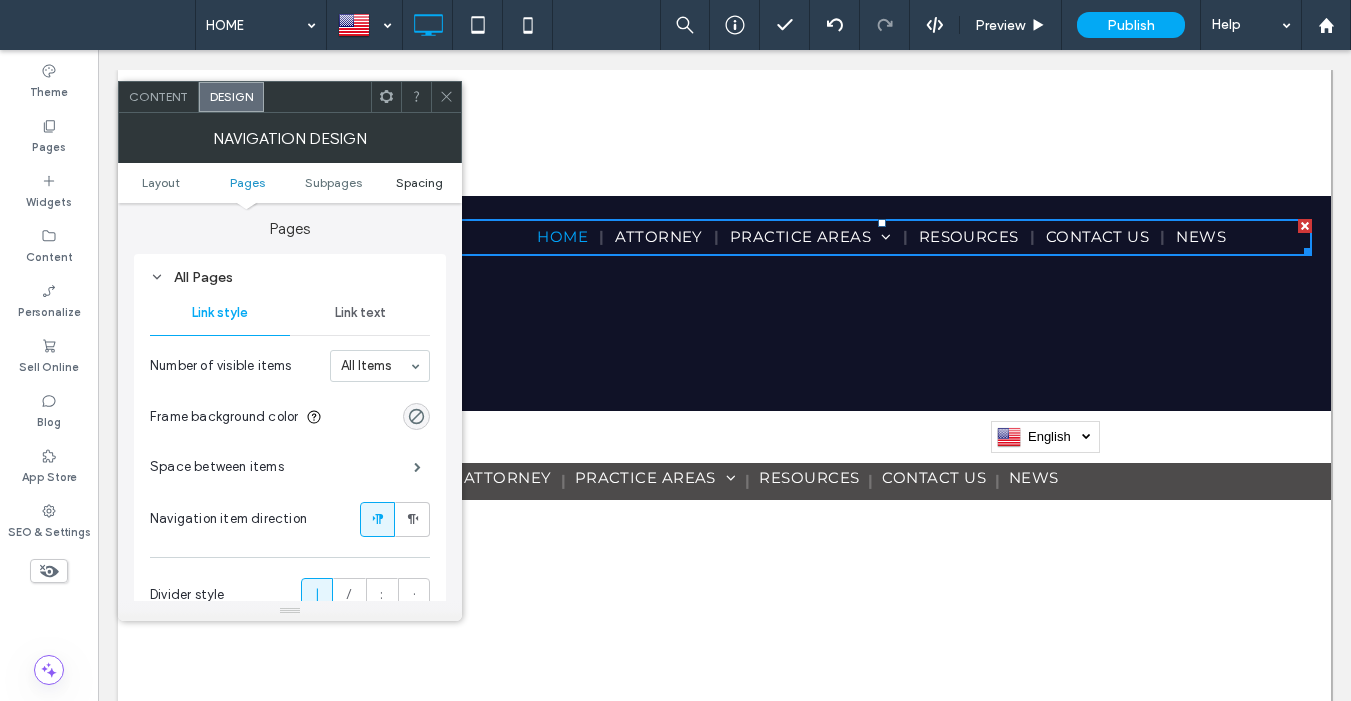 click on "Spacing" at bounding box center (419, 182) 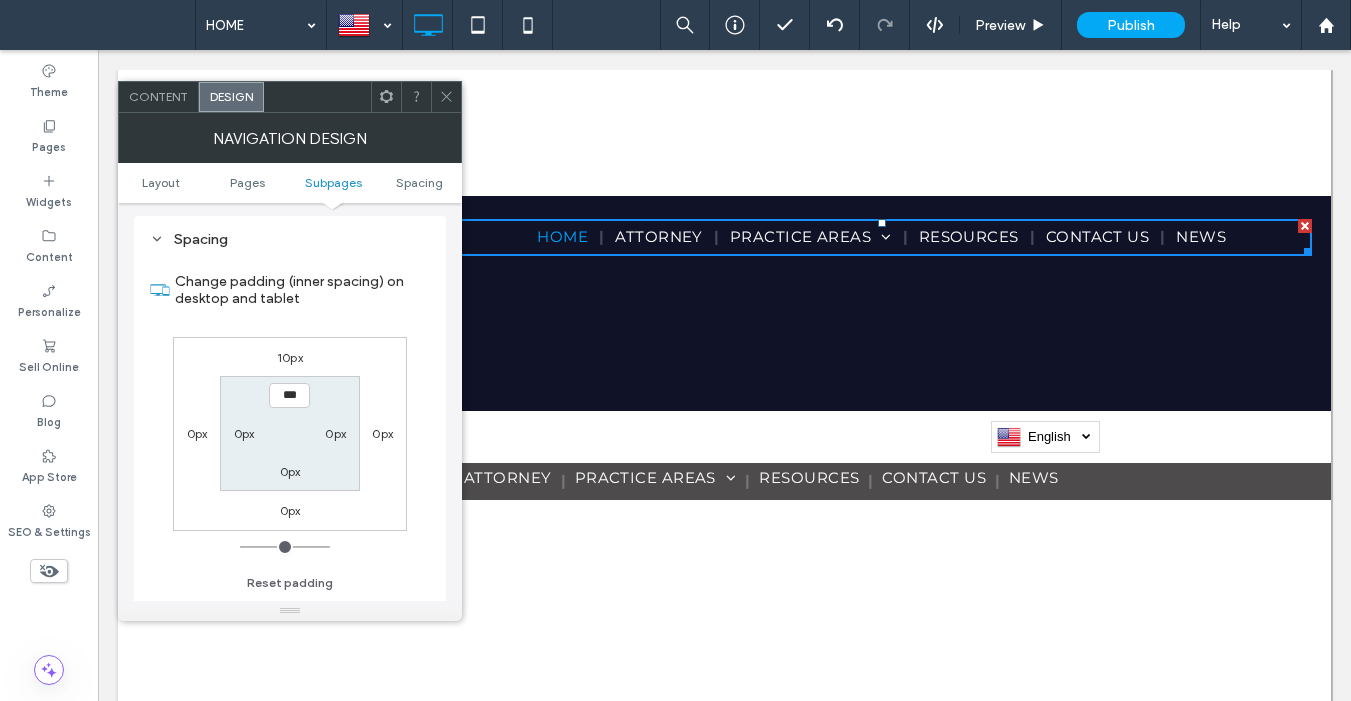 scroll, scrollTop: 1144, scrollLeft: 0, axis: vertical 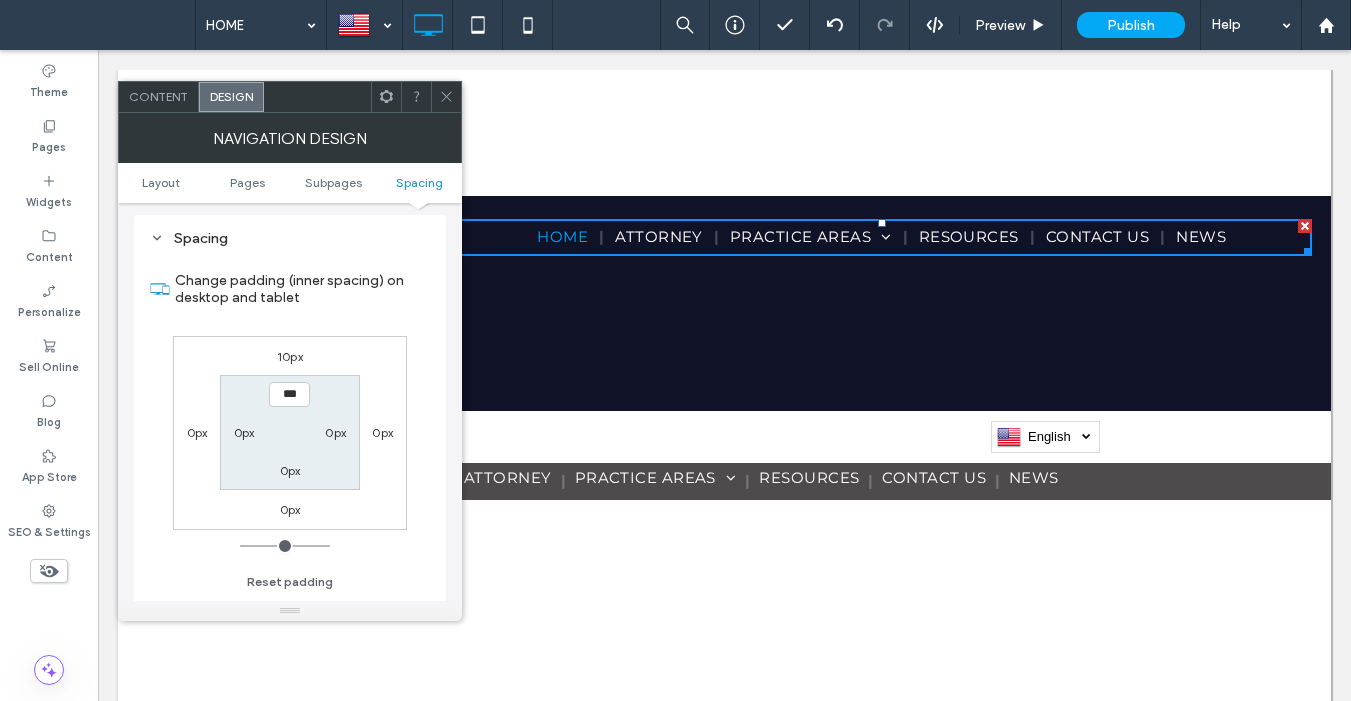 click on "10px" at bounding box center (290, 356) 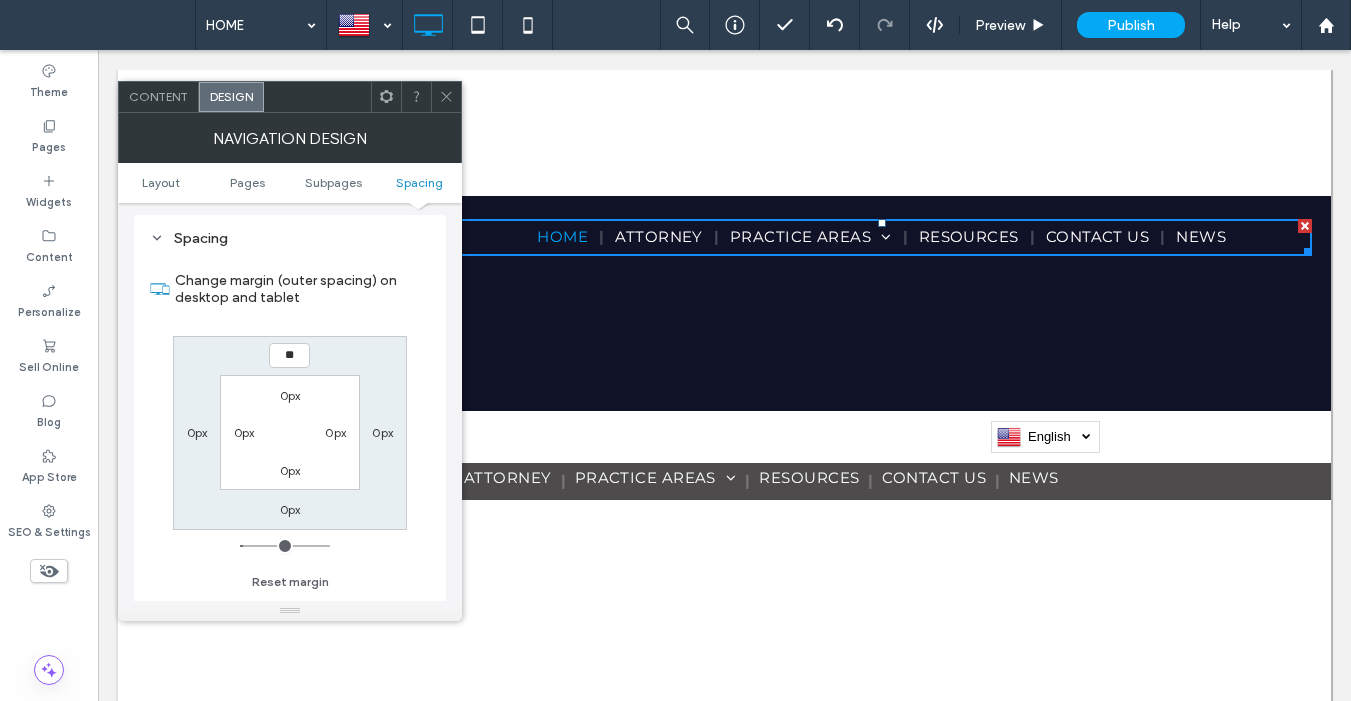 type on "**" 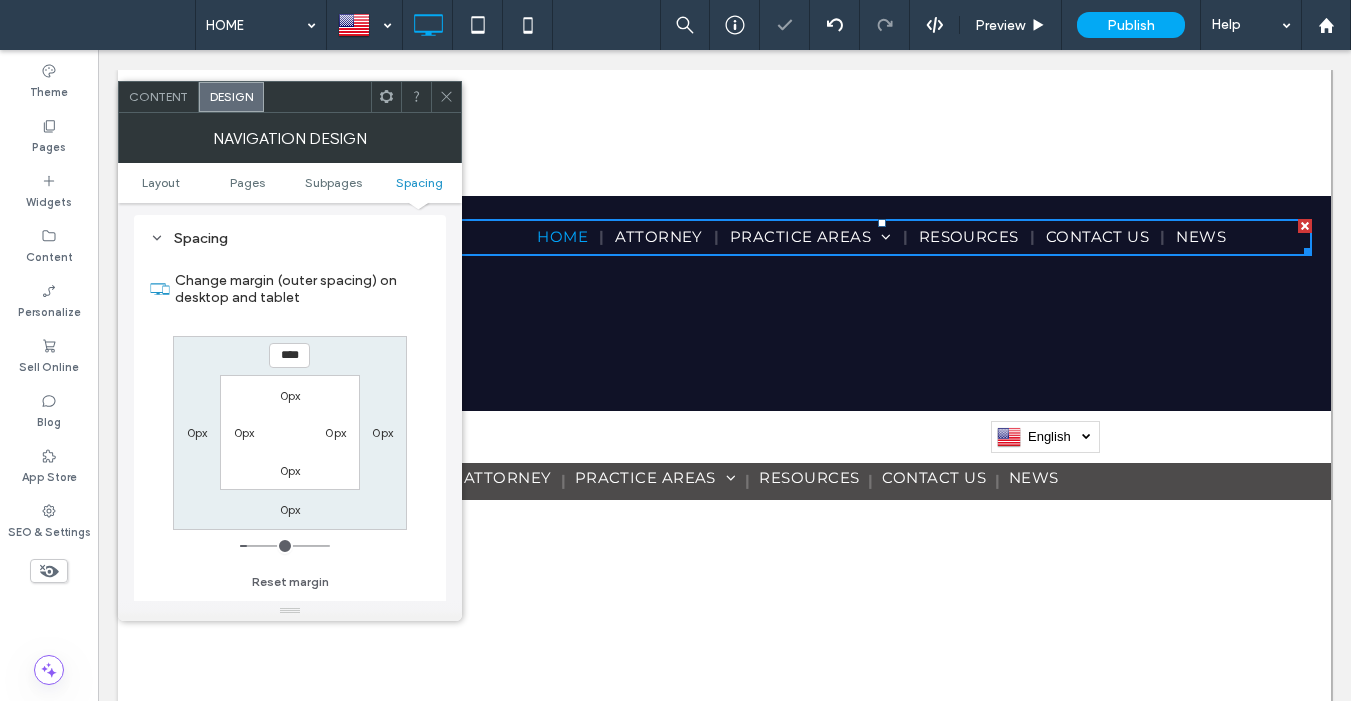drag, startPoint x: 368, startPoint y: 371, endPoint x: 393, endPoint y: 340, distance: 39.824615 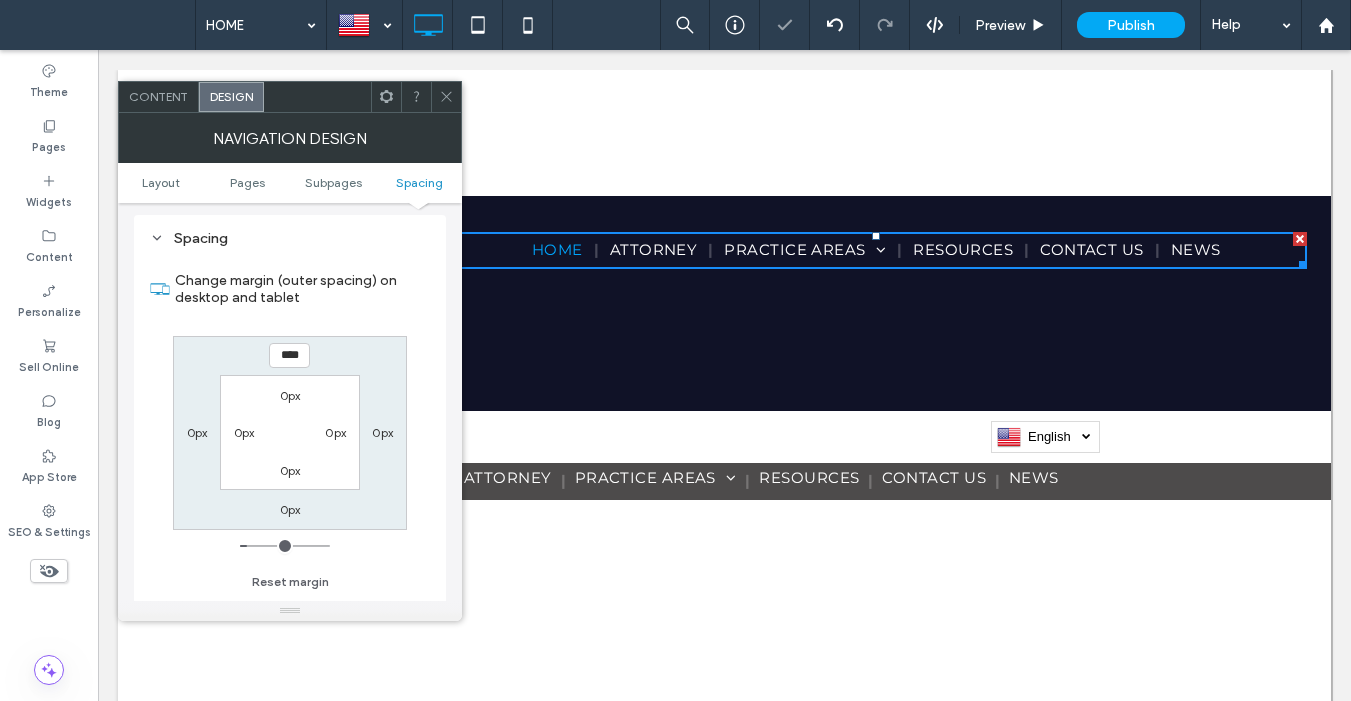 click 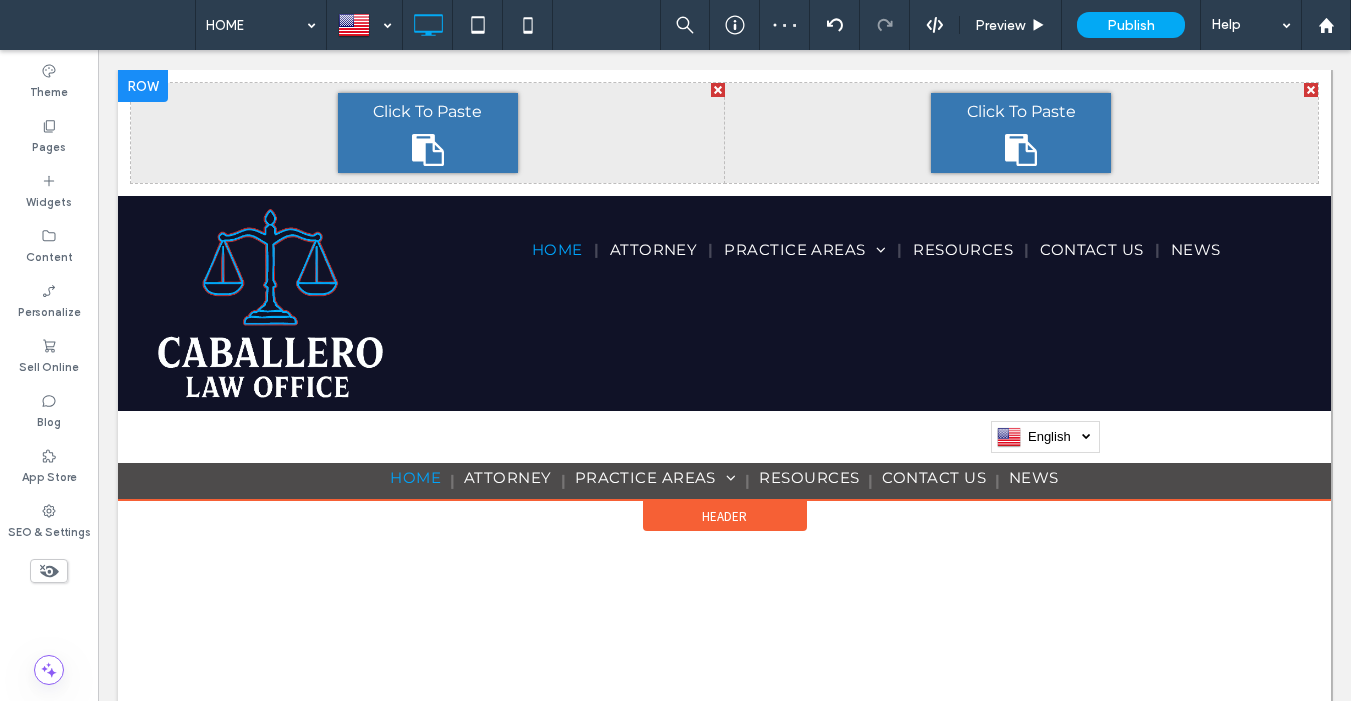 click at bounding box center (143, 86) 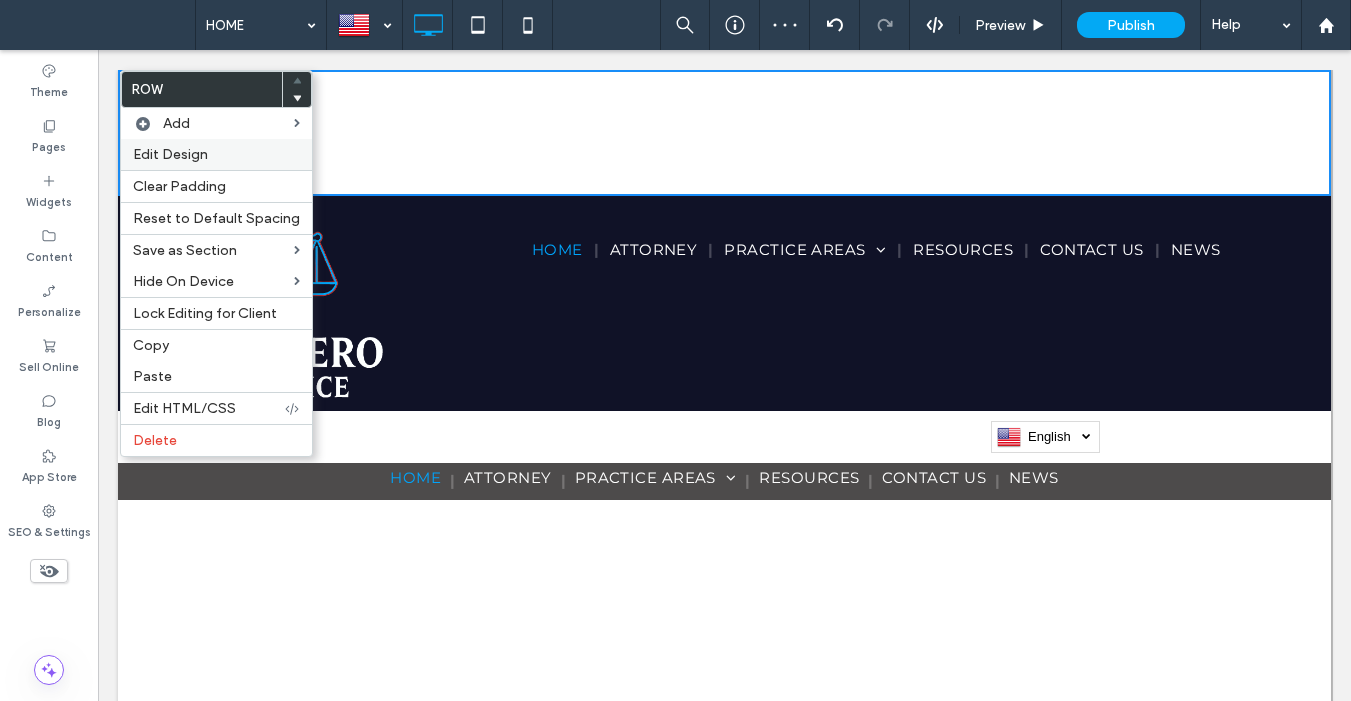 click on "Edit Design" at bounding box center (170, 154) 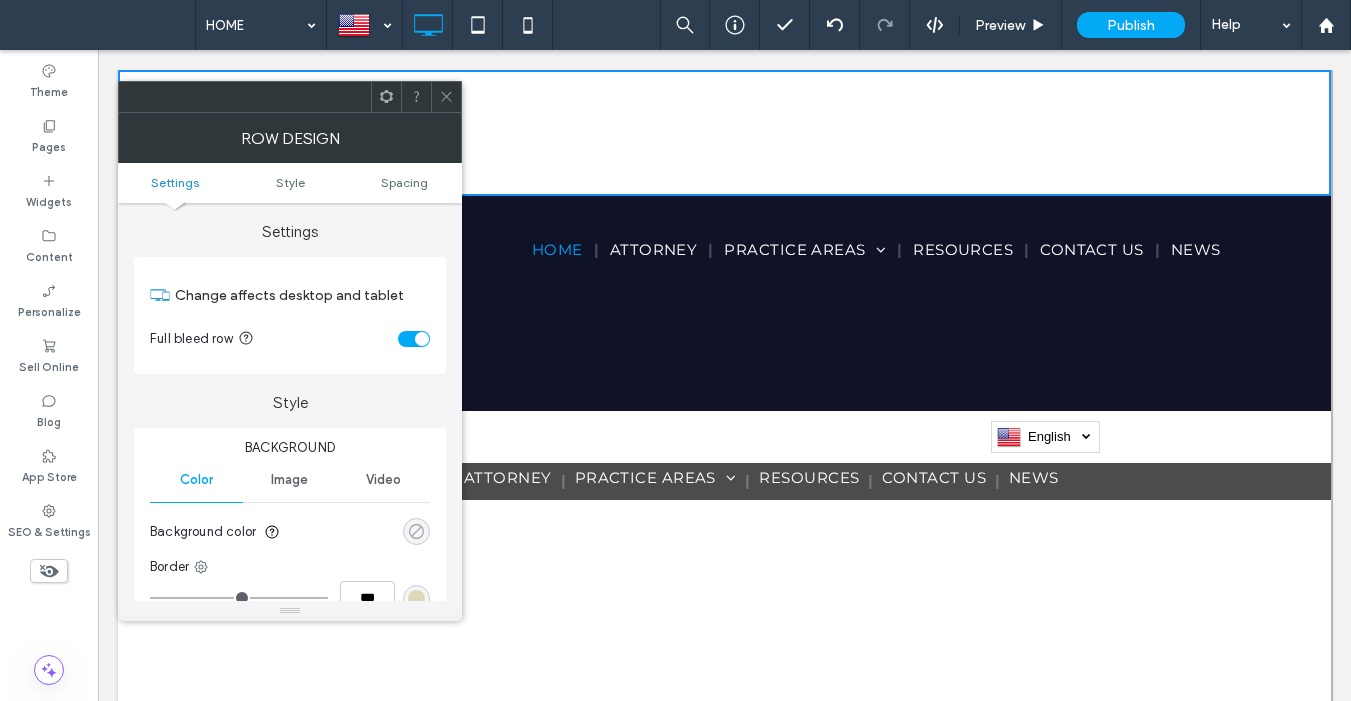 click at bounding box center [416, 531] 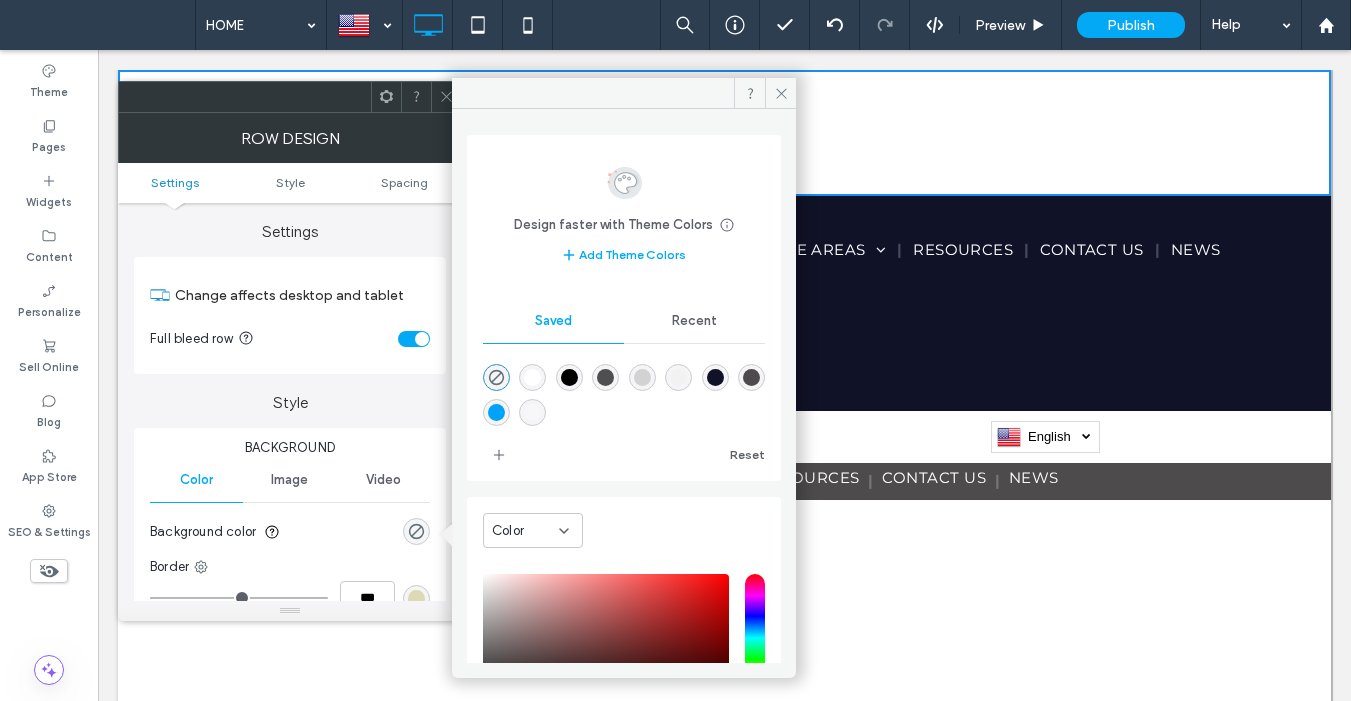 click at bounding box center [678, 377] 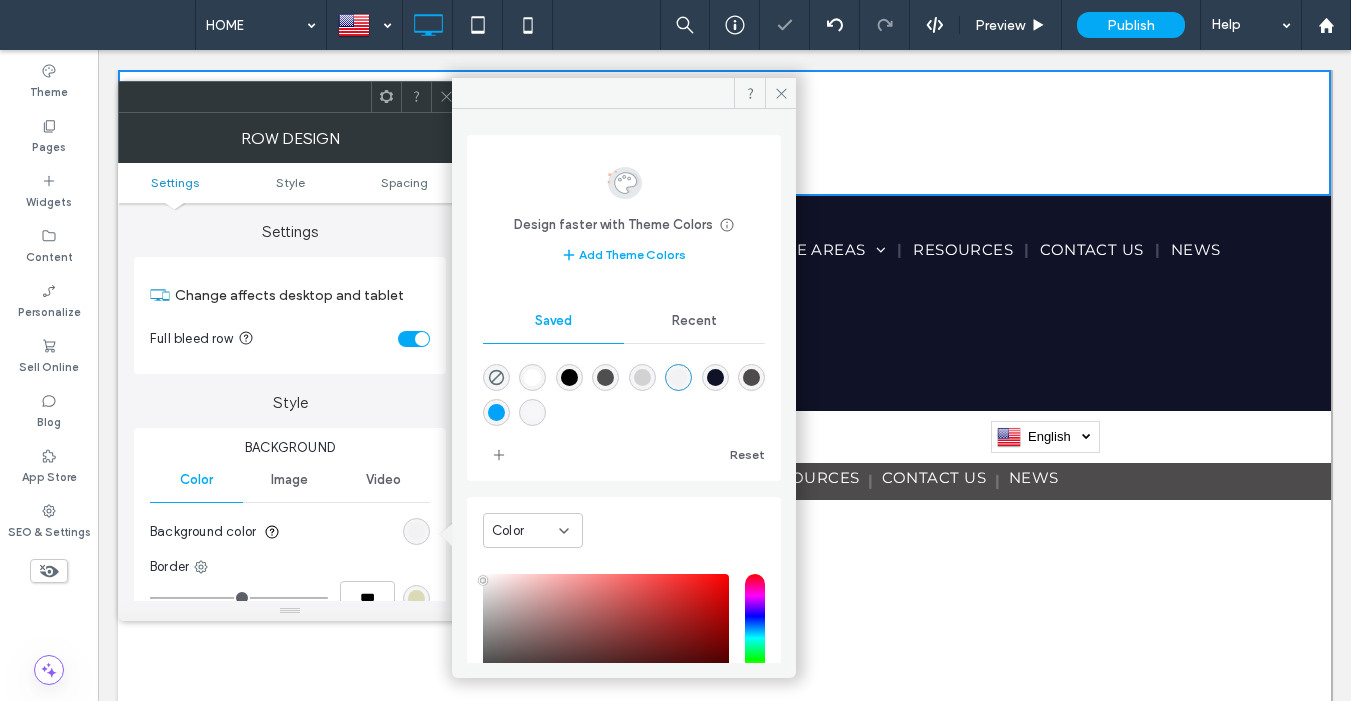 type on "*******" 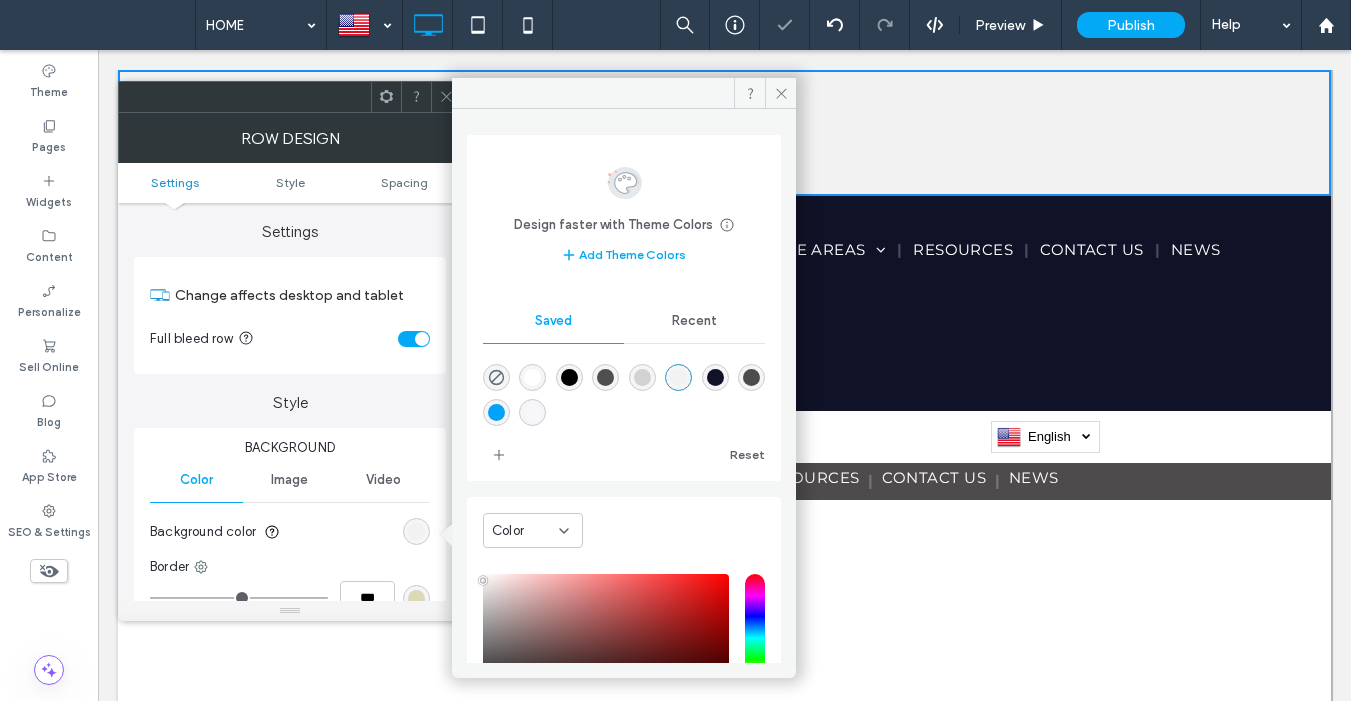 click 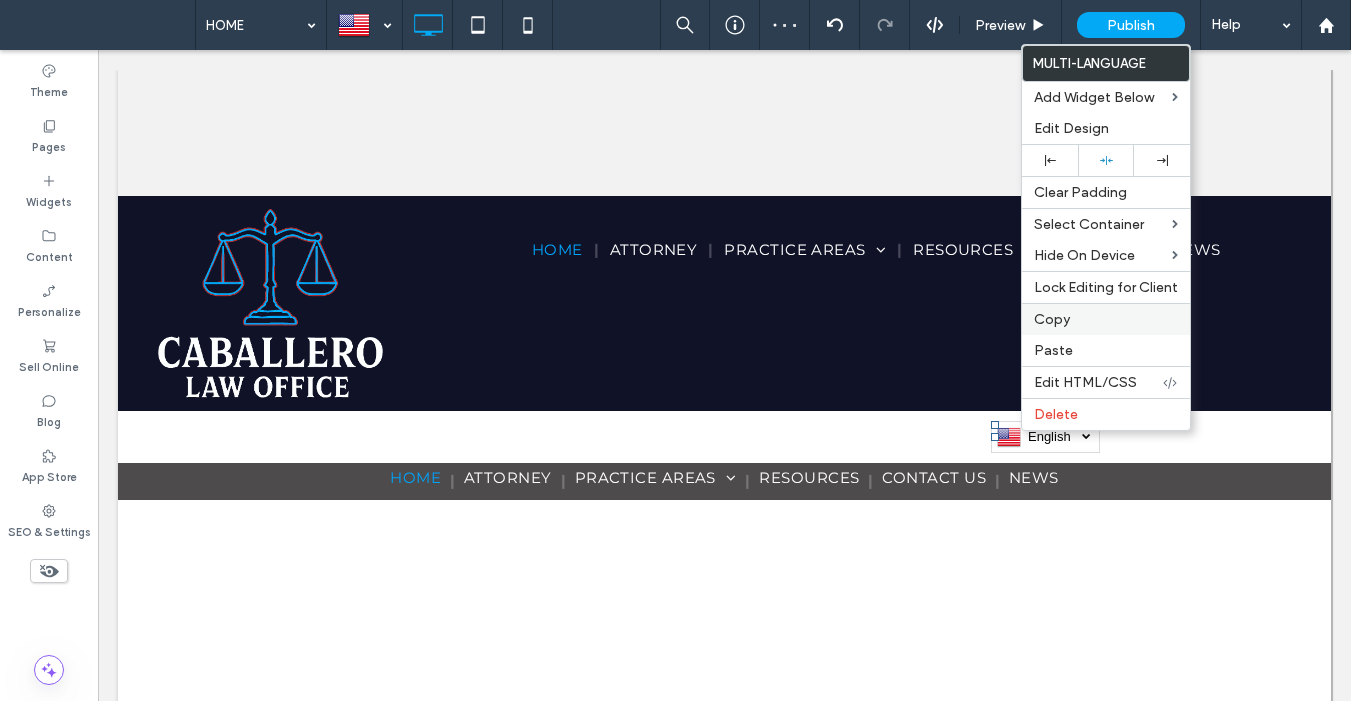 click on "Copy" at bounding box center [1052, 319] 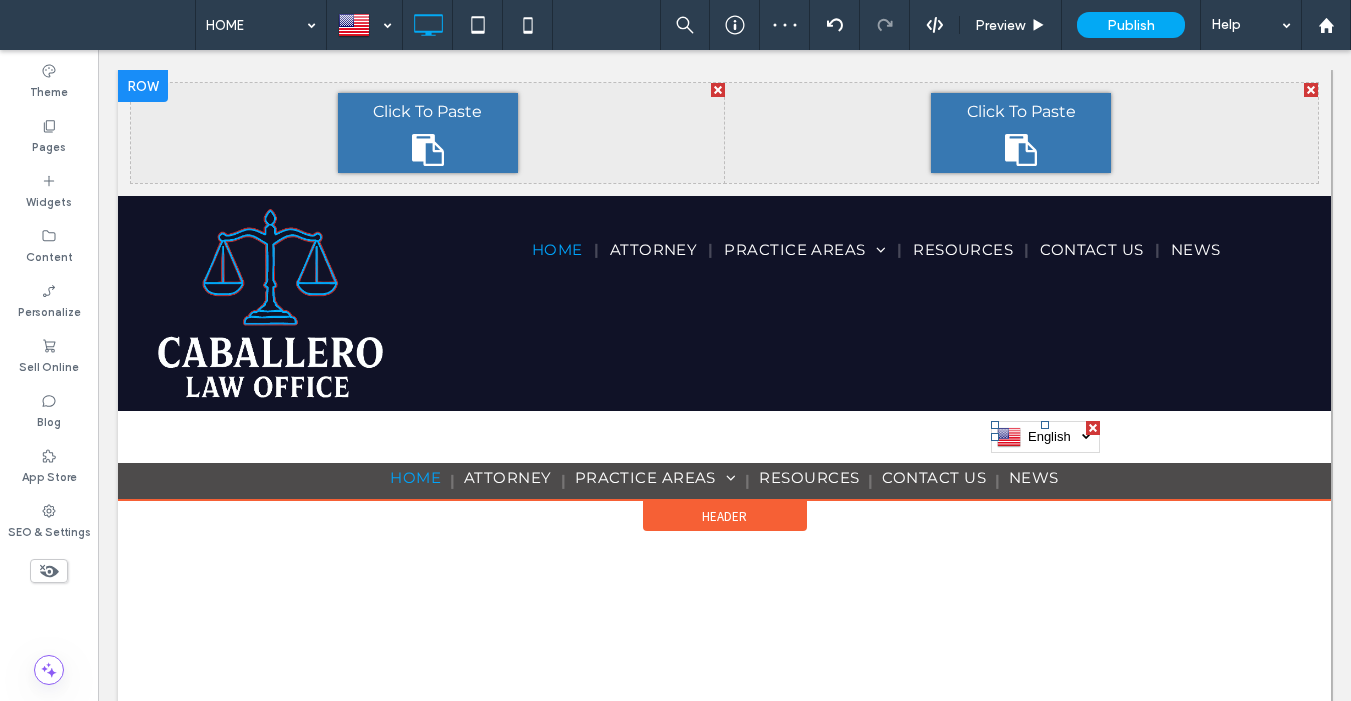 drag, startPoint x: 445, startPoint y: 95, endPoint x: 543, endPoint y: 145, distance: 110.01818 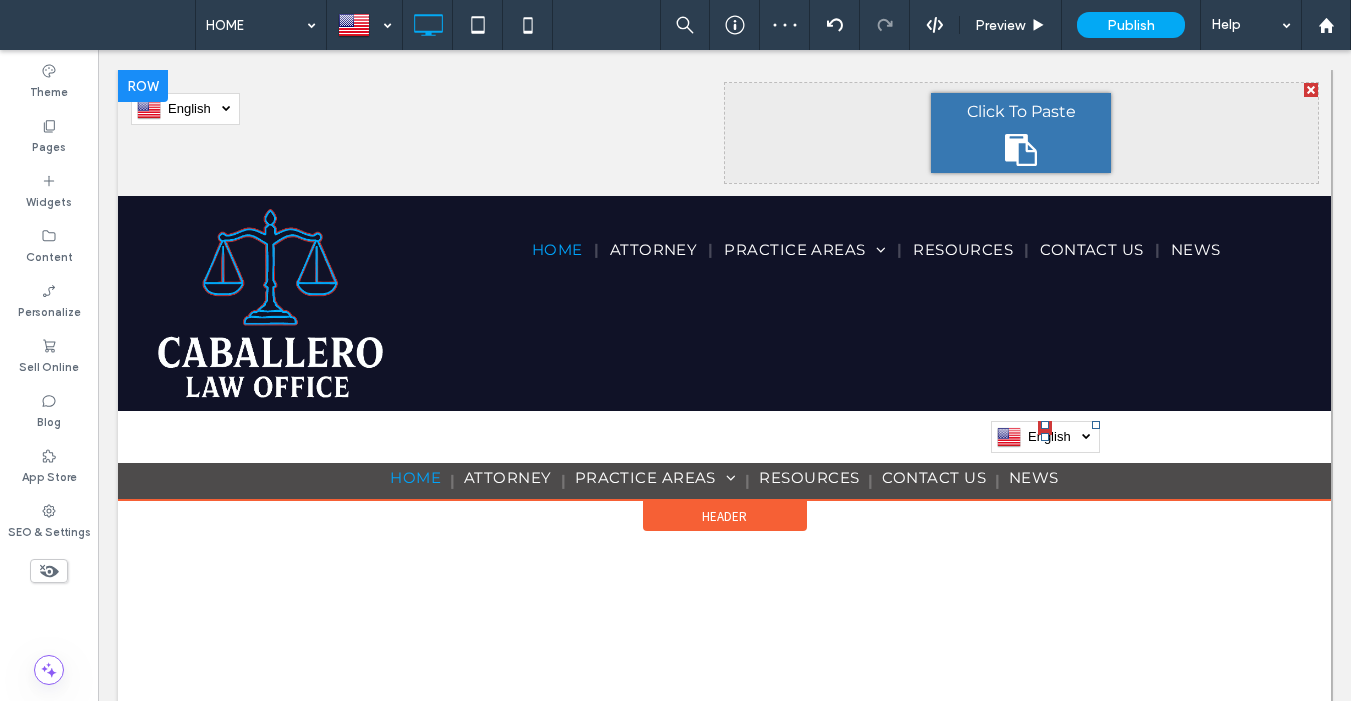 click on "Click To Paste" at bounding box center [1021, 112] 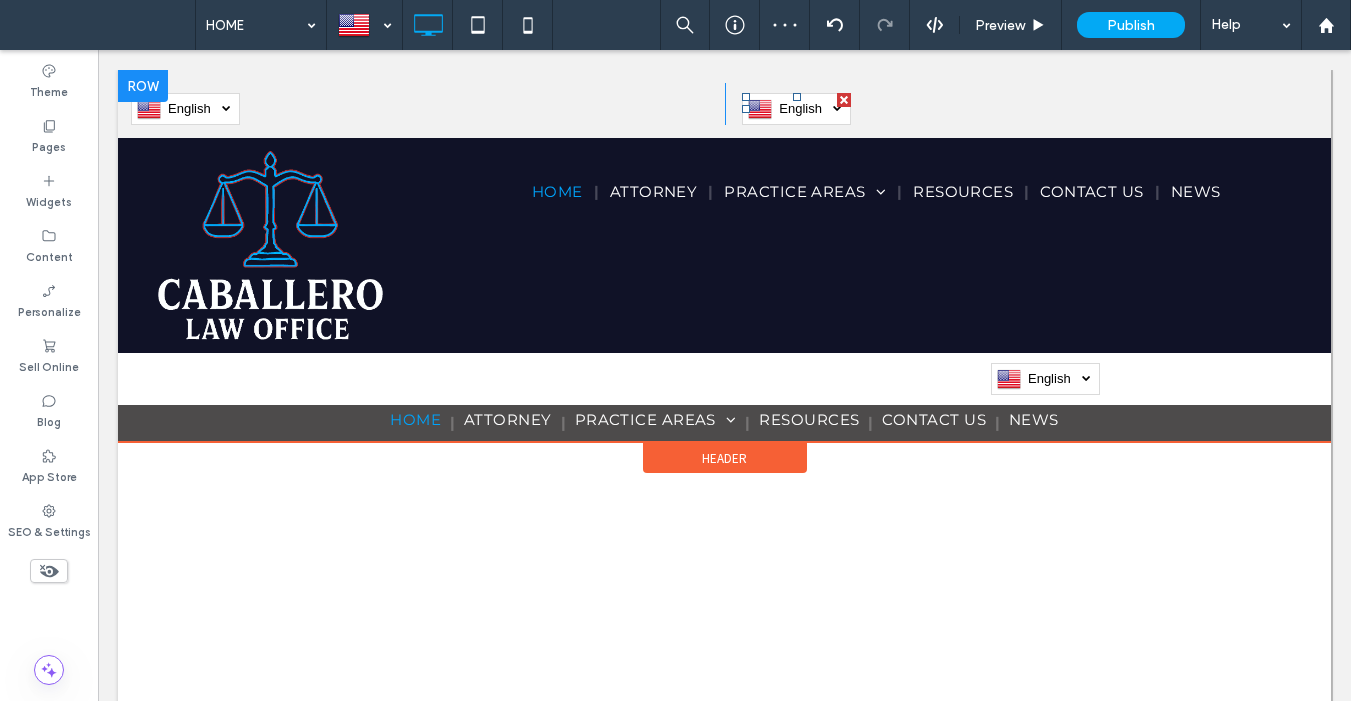 click on "English" at bounding box center [813, 108] 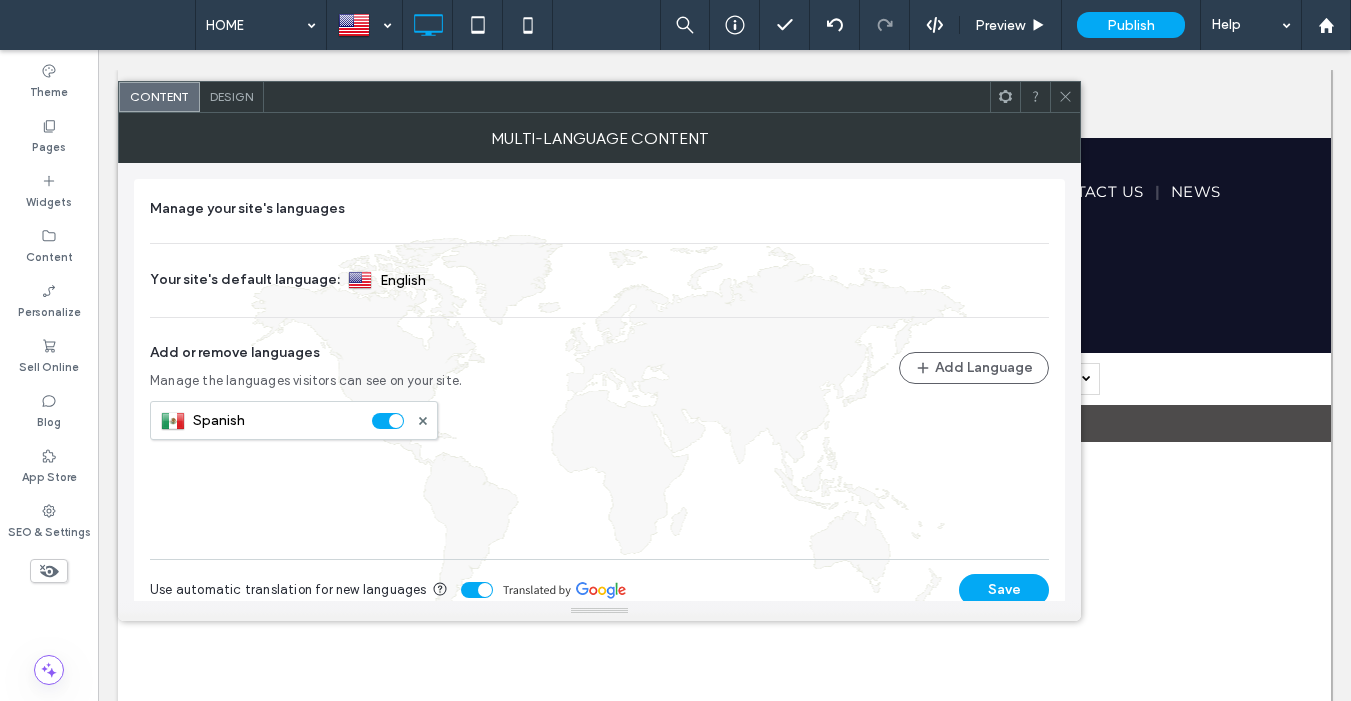 click on "Design" at bounding box center (231, 96) 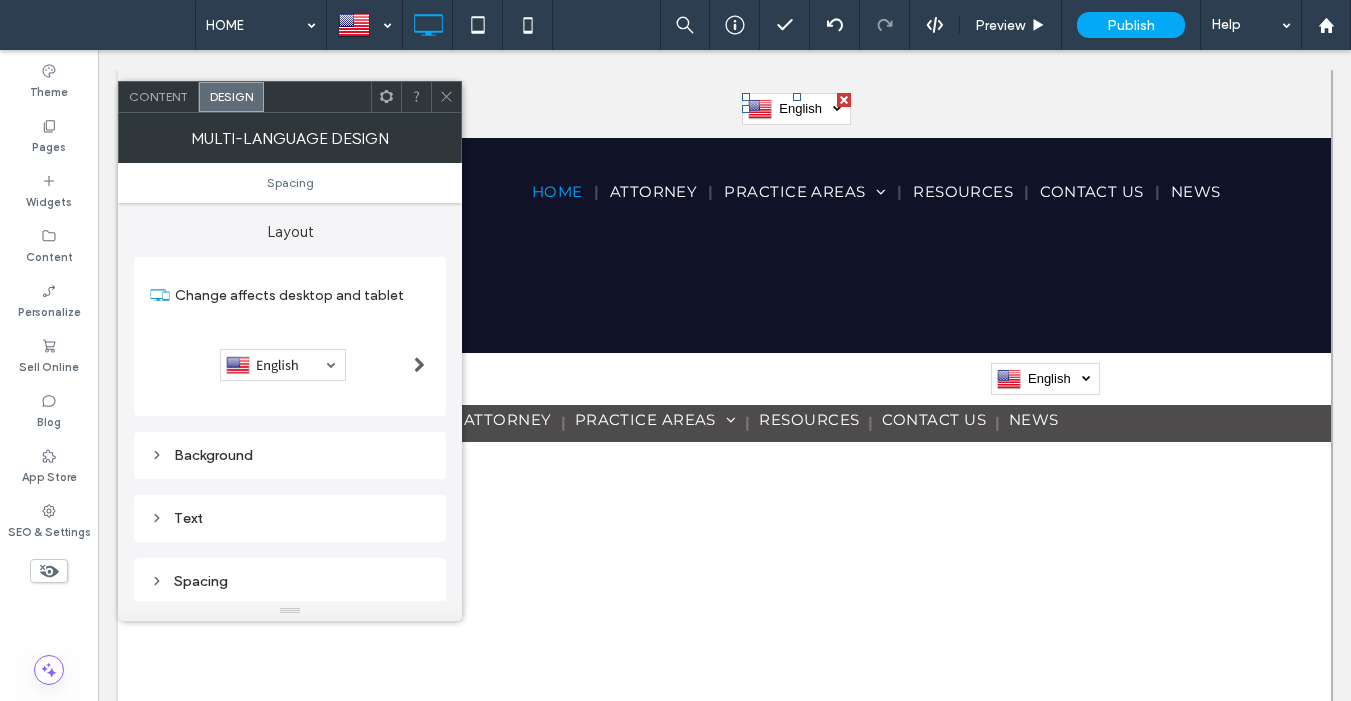 click at bounding box center (419, 365) 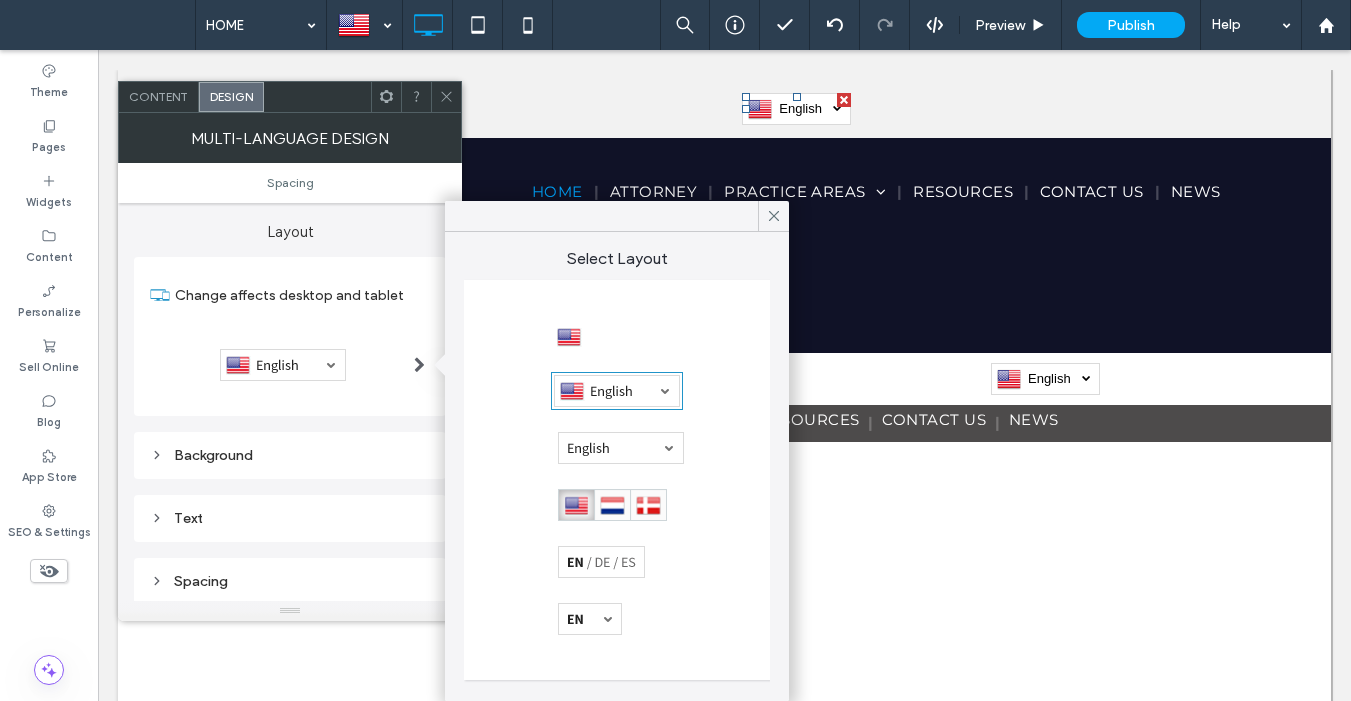 click at bounding box center (601, 562) 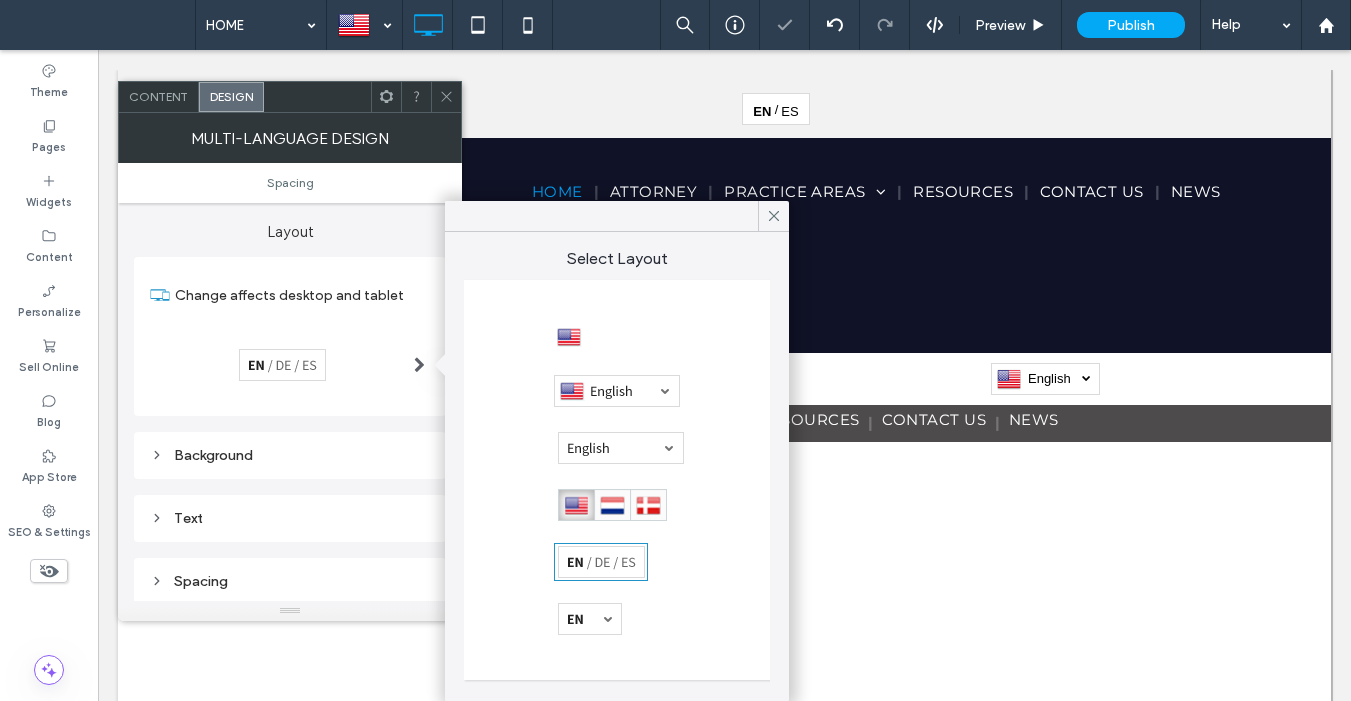 click on "Content" at bounding box center [158, 96] 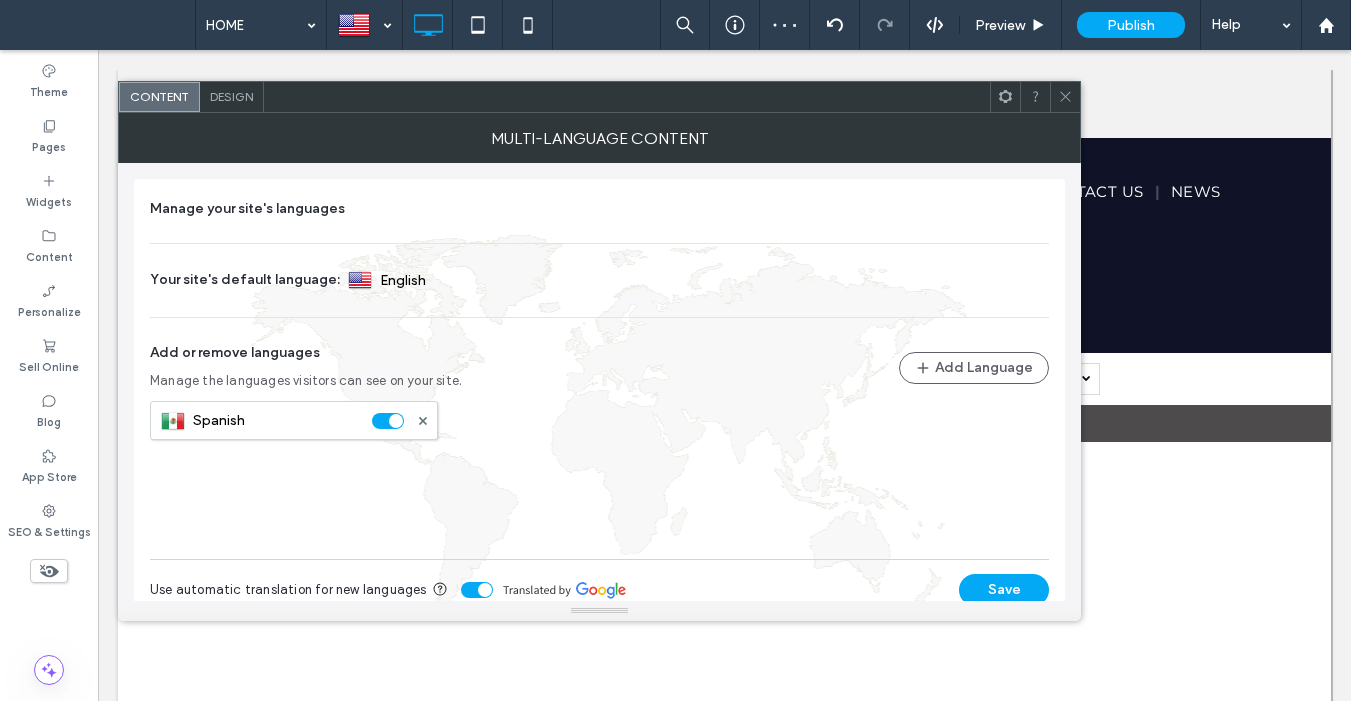 click on "Design" at bounding box center (231, 96) 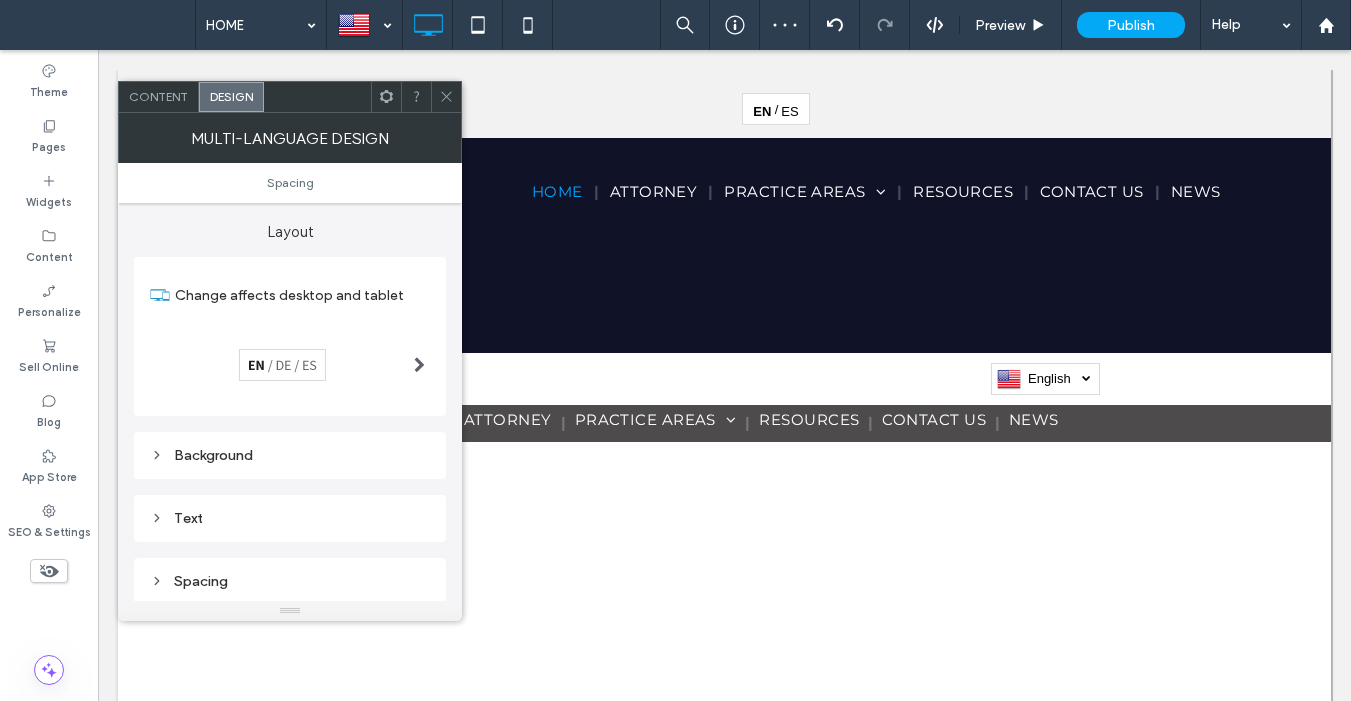 click on "Spacing" at bounding box center [290, 581] 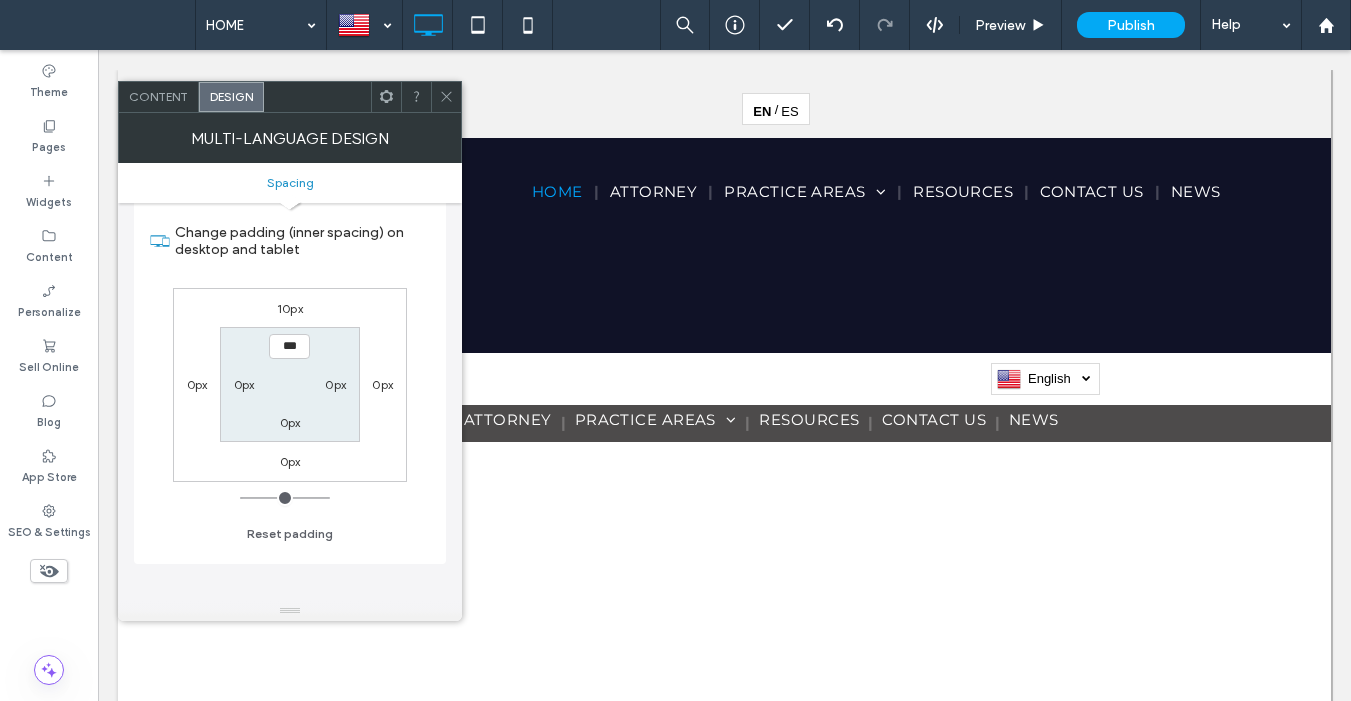 scroll, scrollTop: 417, scrollLeft: 0, axis: vertical 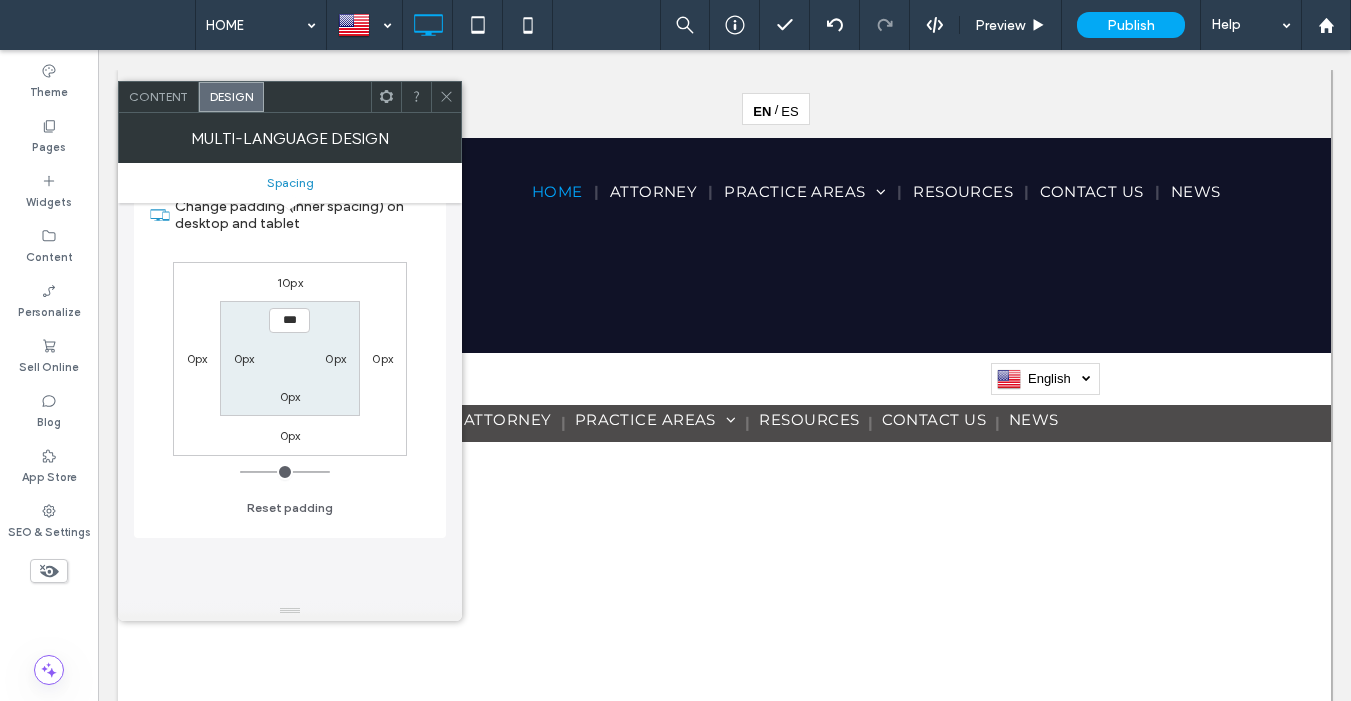 click on "10px" at bounding box center (290, 282) 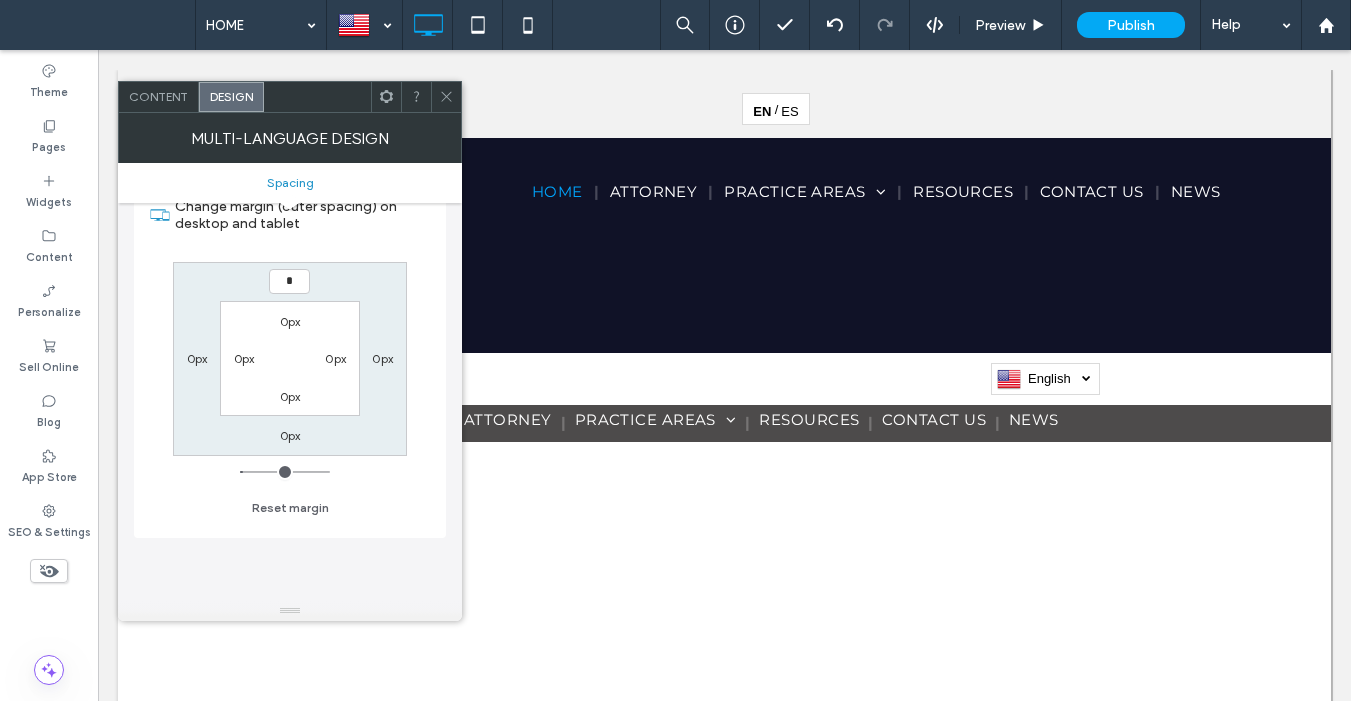 type on "*" 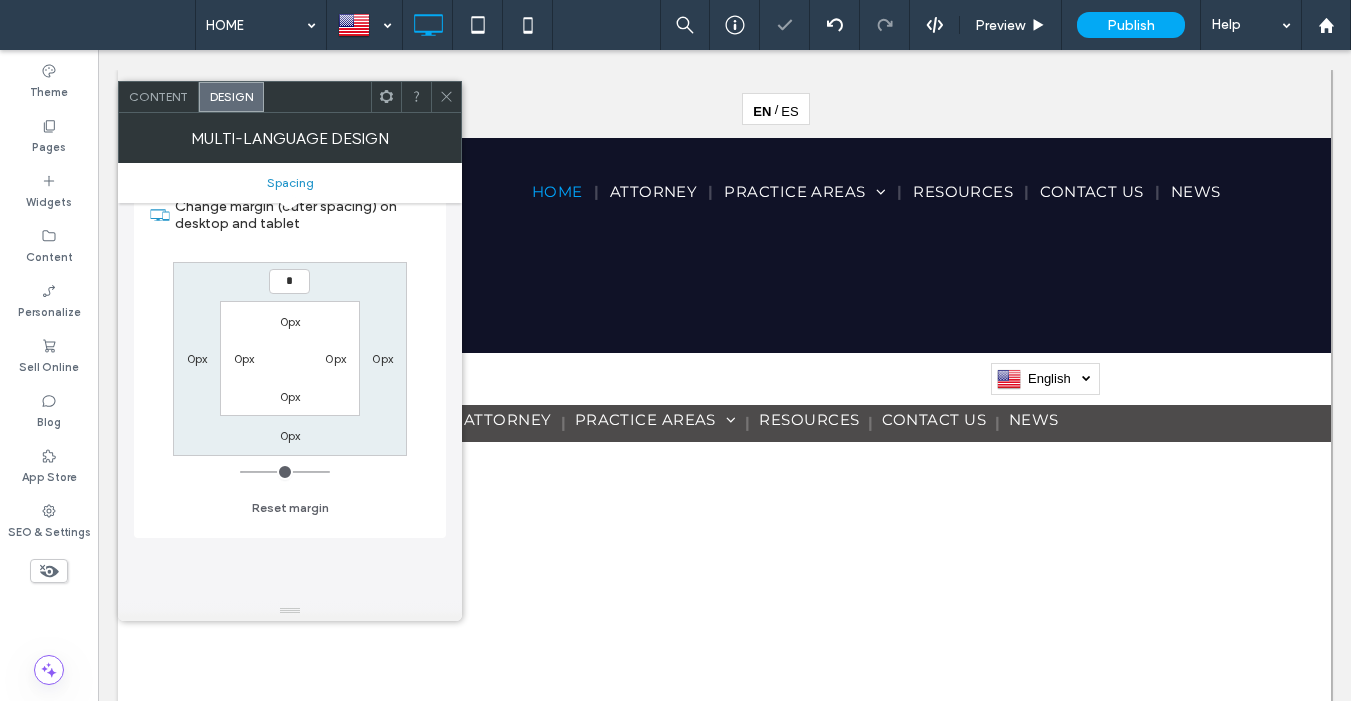 type on "*" 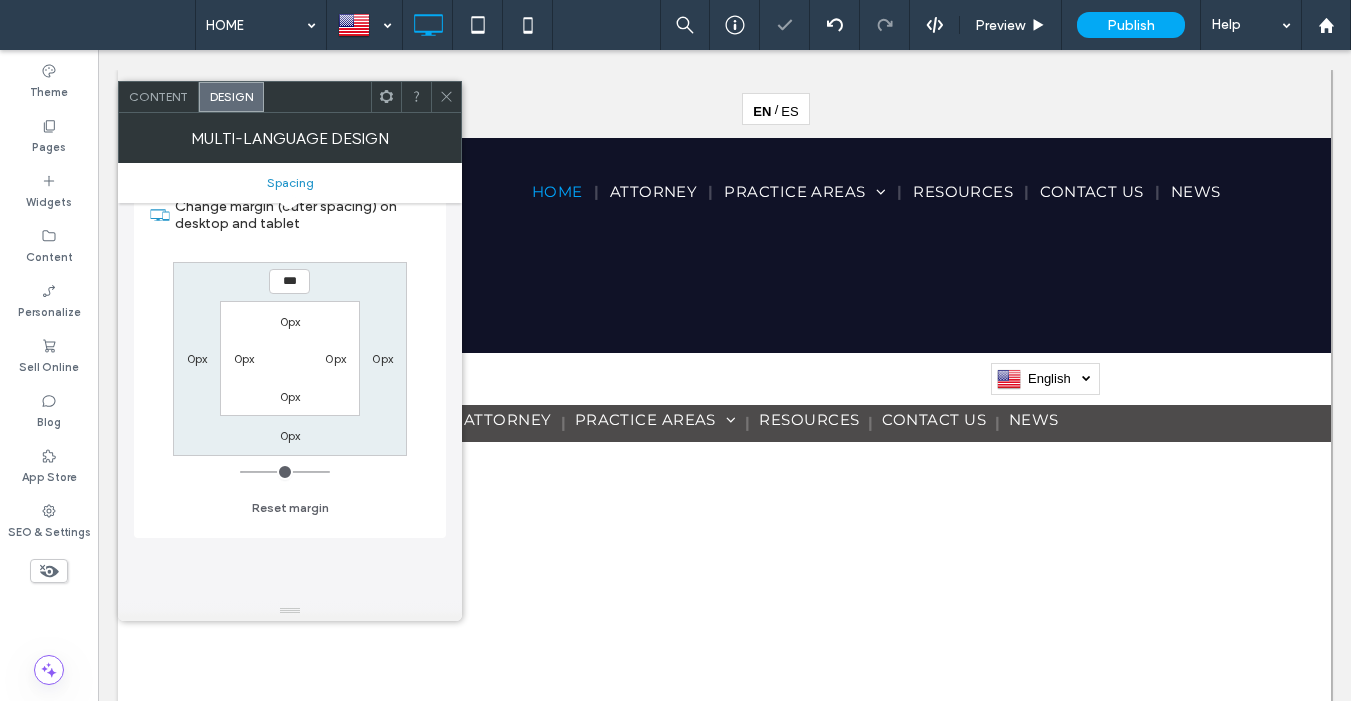 drag, startPoint x: 284, startPoint y: 316, endPoint x: 328, endPoint y: 318, distance: 44.04543 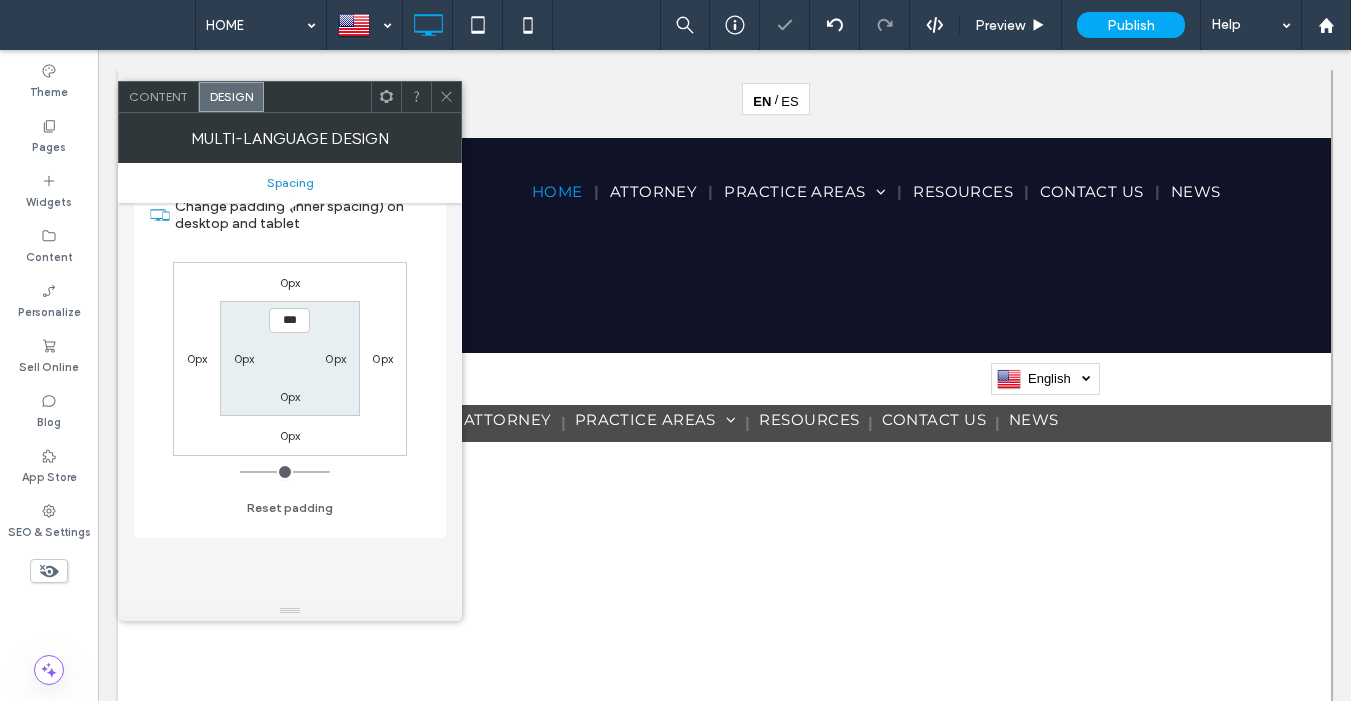 click 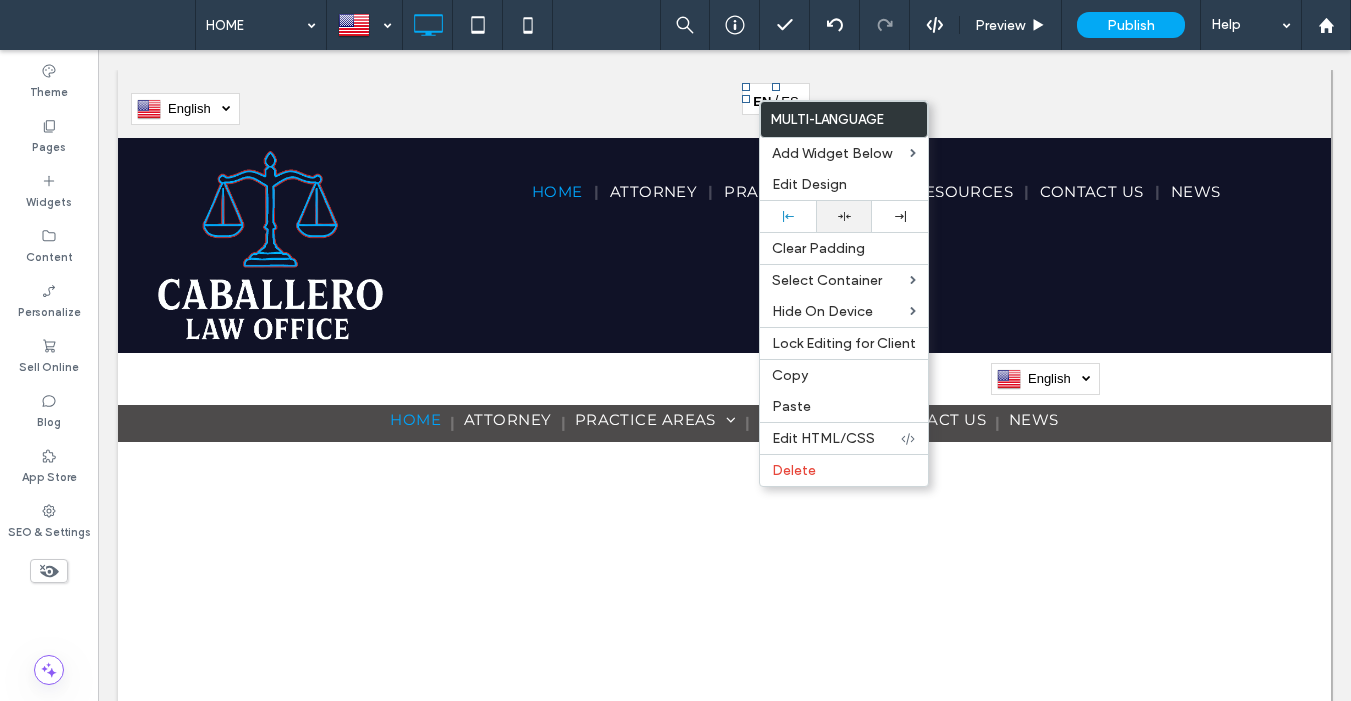 click 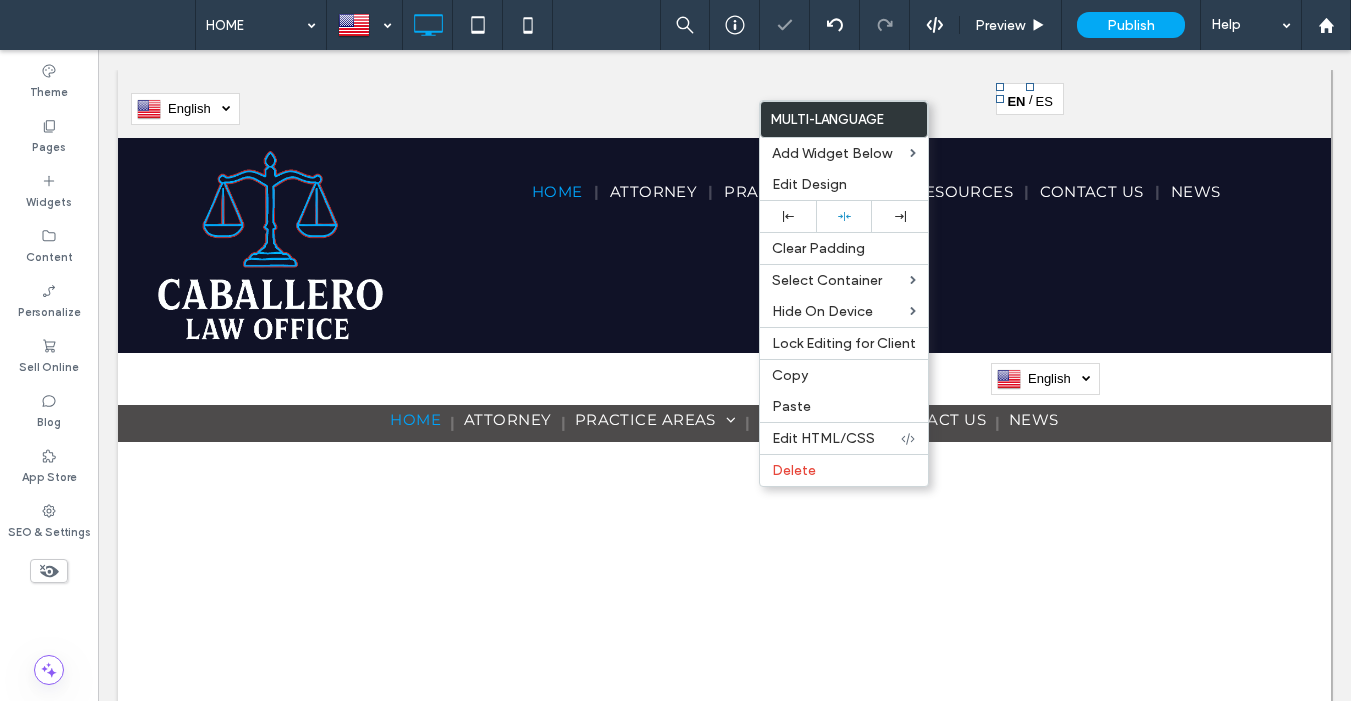 click on "English
en" at bounding box center (185, 109) 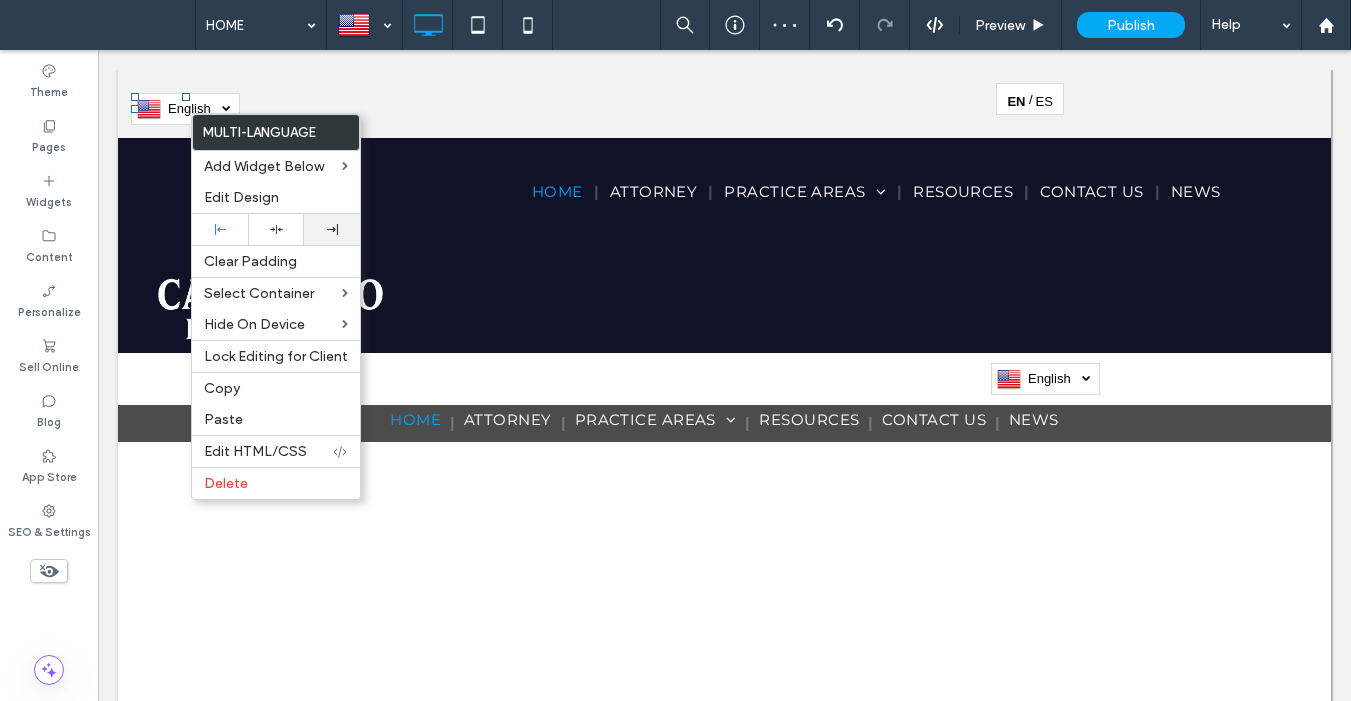 click at bounding box center (332, 229) 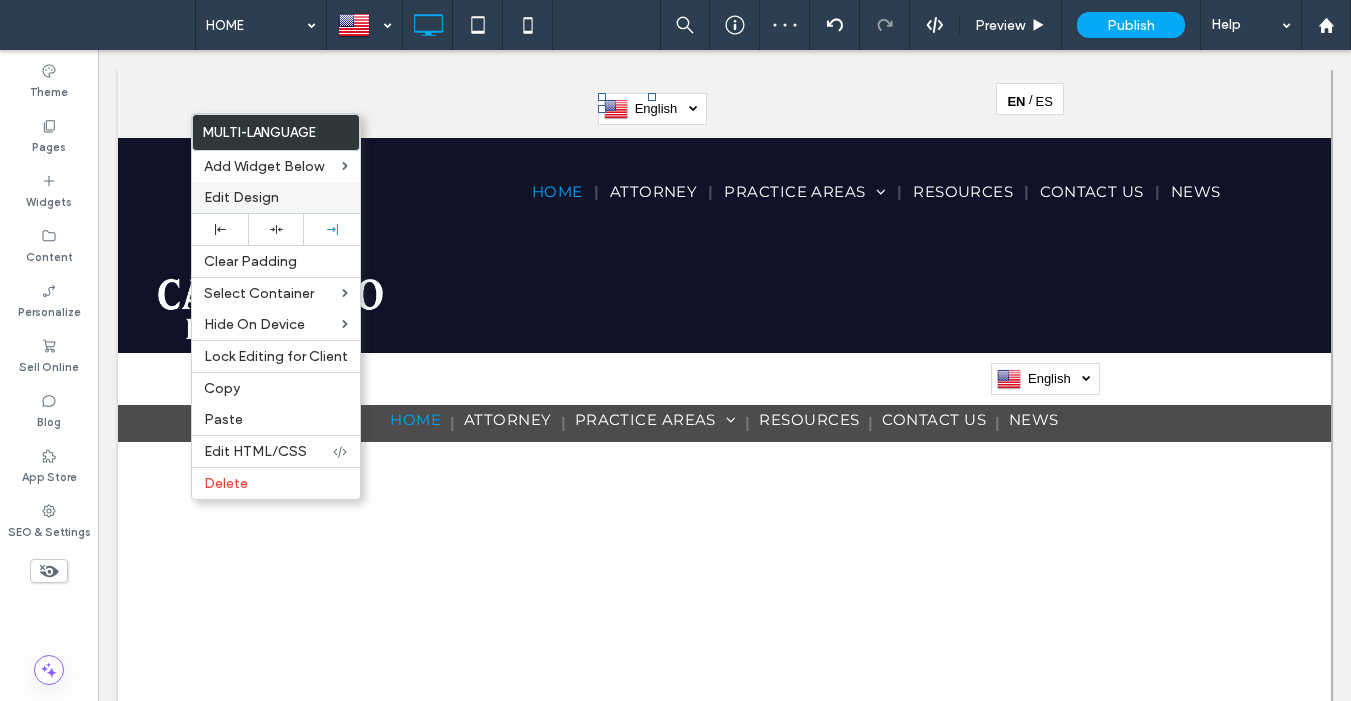 click on "Edit Design" at bounding box center (241, 197) 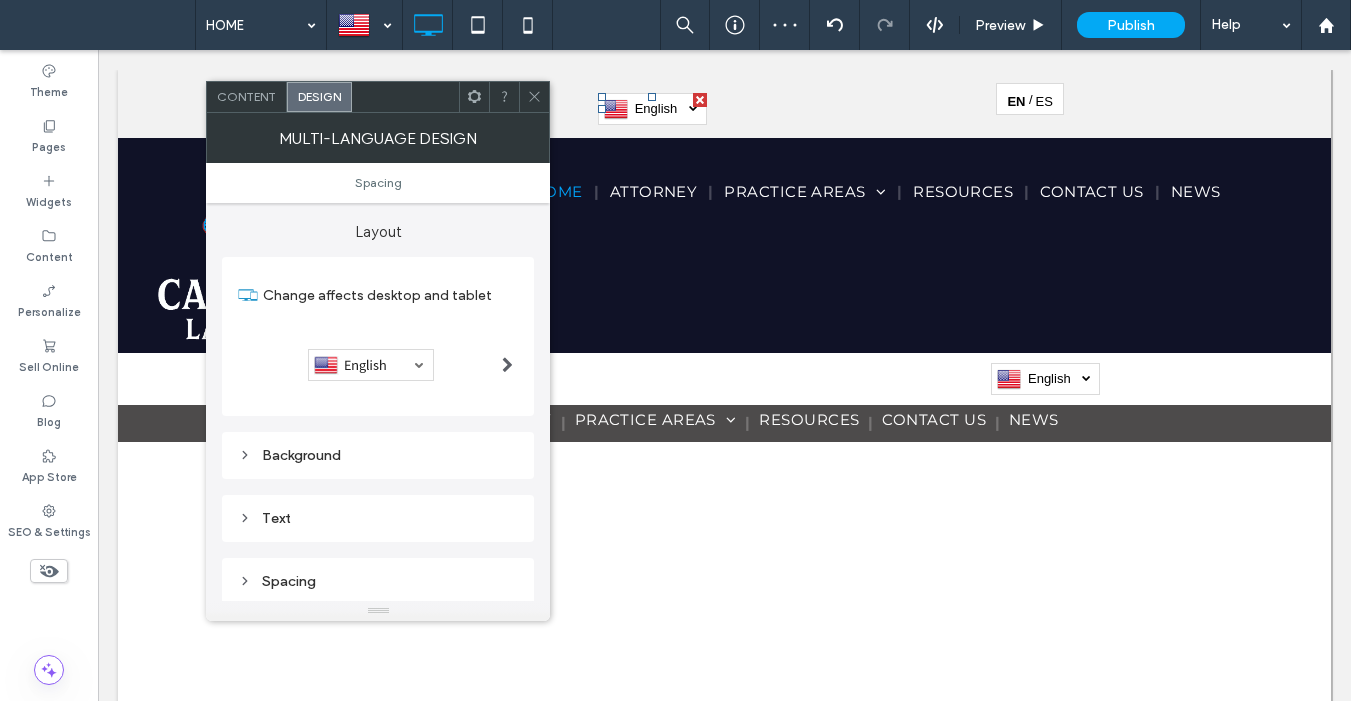 click on "Spacing" at bounding box center (378, 581) 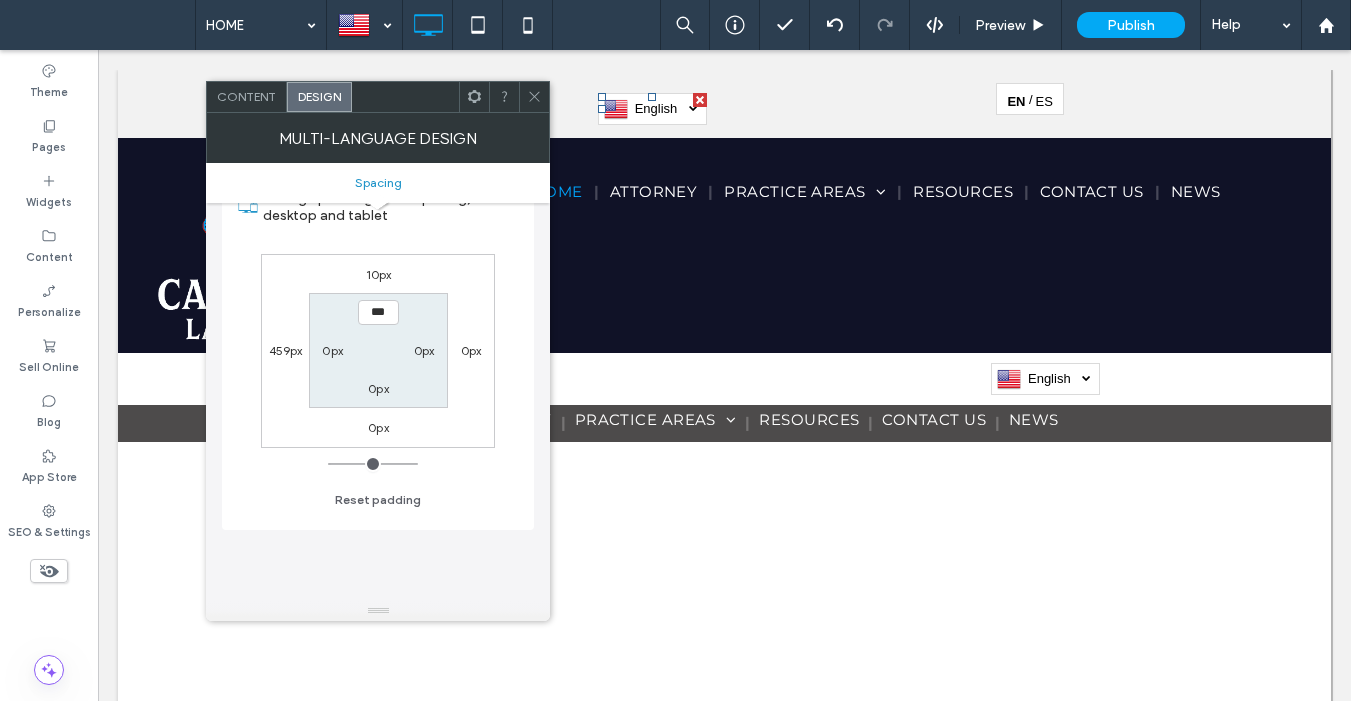 scroll, scrollTop: 409, scrollLeft: 0, axis: vertical 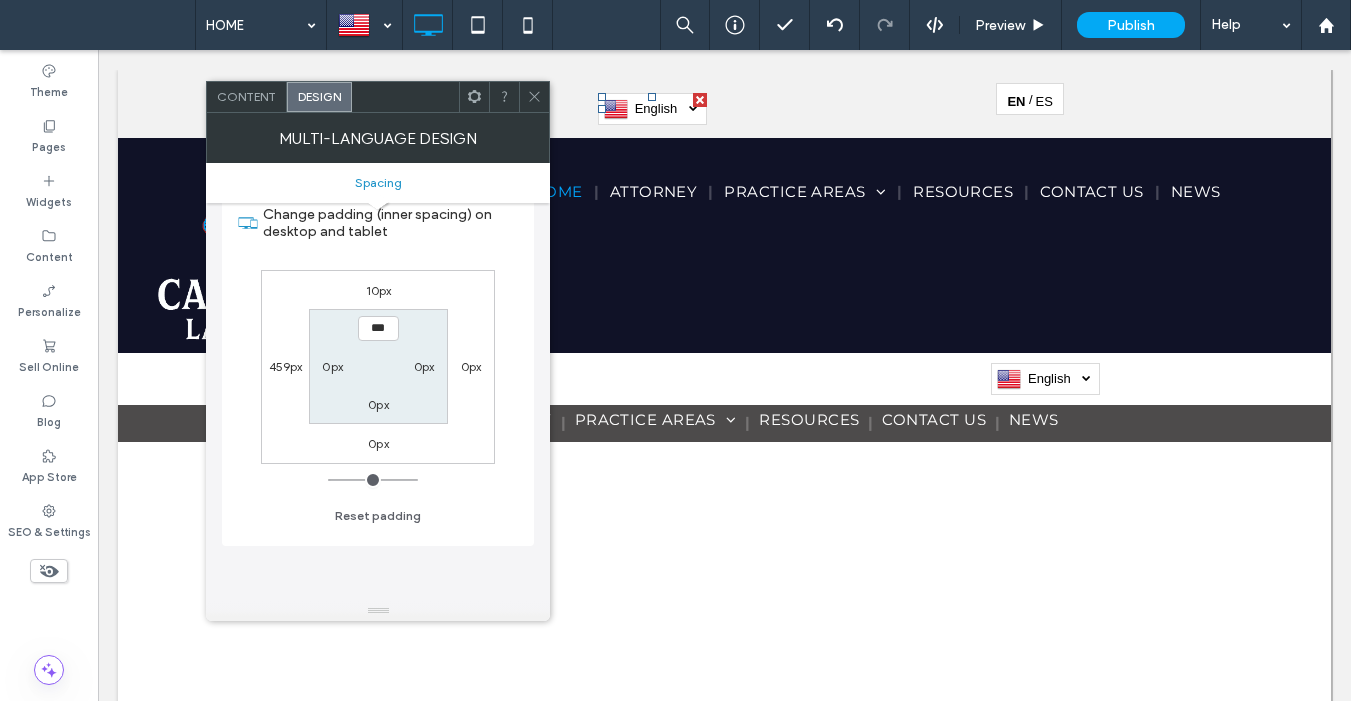 click on "10px" at bounding box center (379, 290) 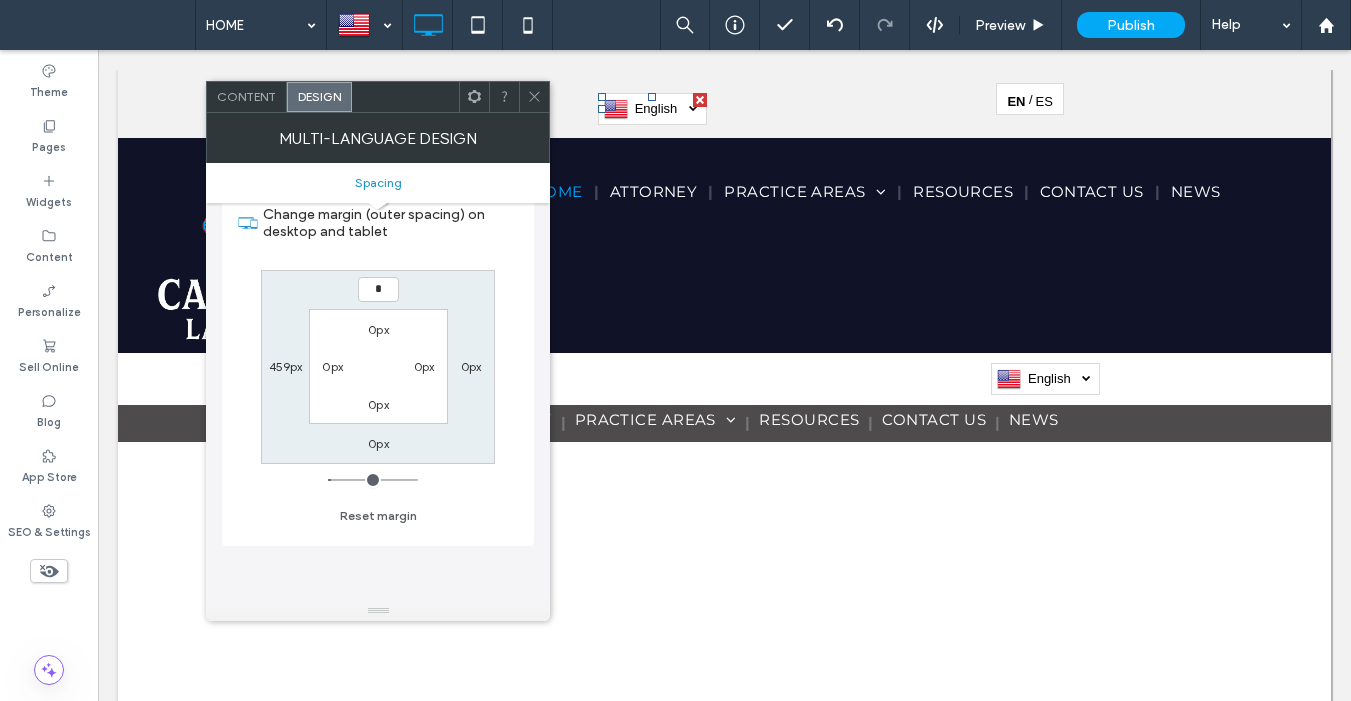 type on "*" 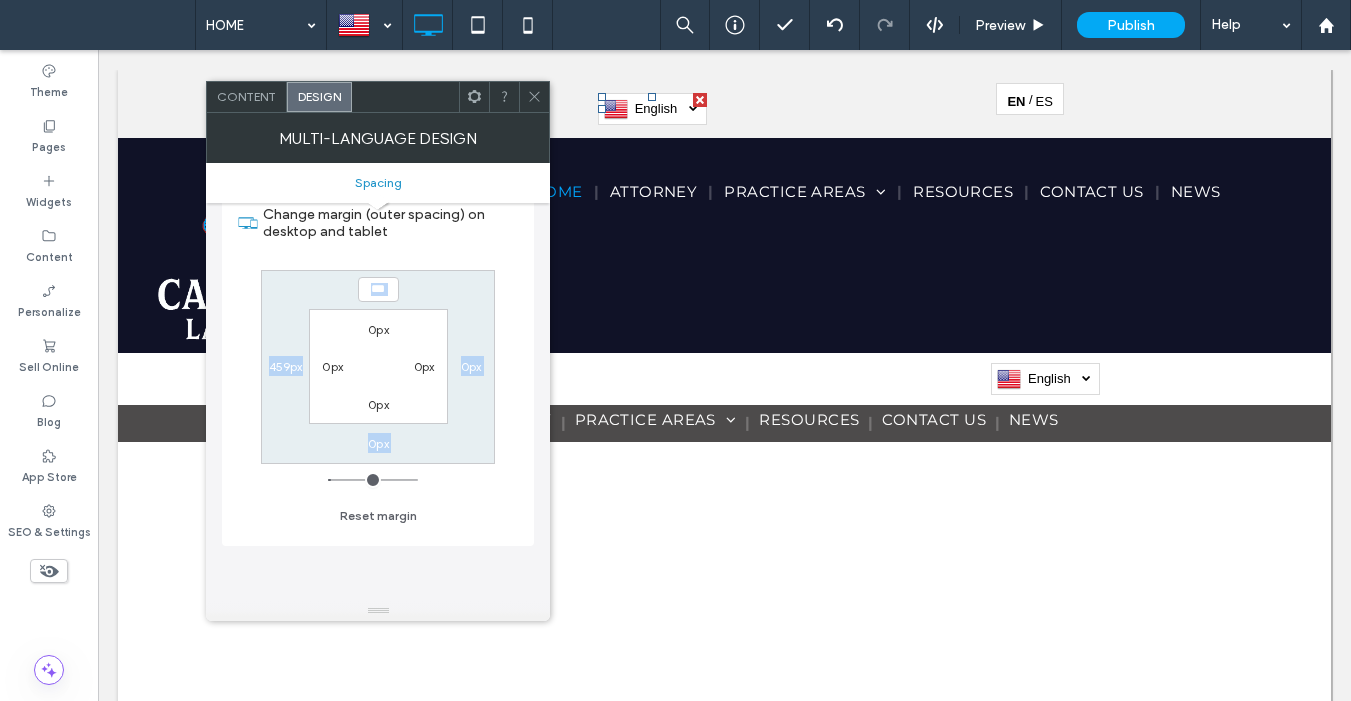 drag, startPoint x: 419, startPoint y: 290, endPoint x: 441, endPoint y: 276, distance: 26.076809 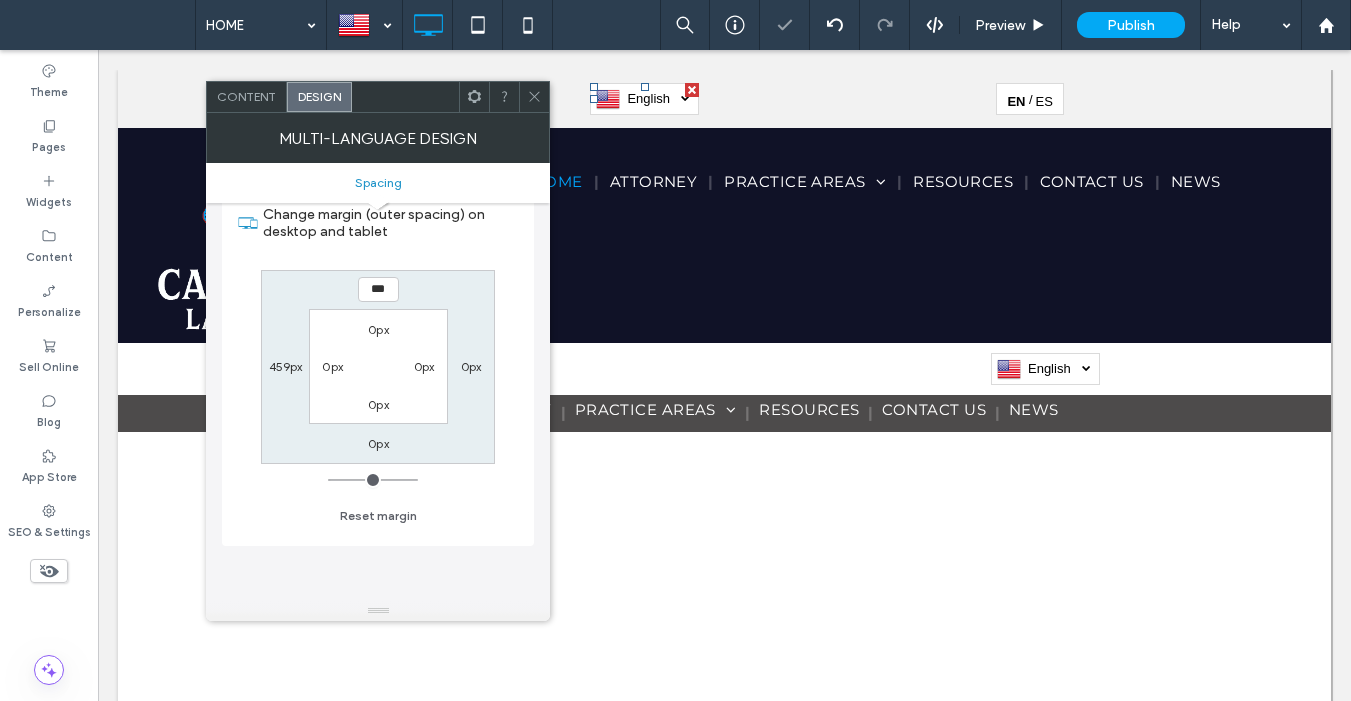 click 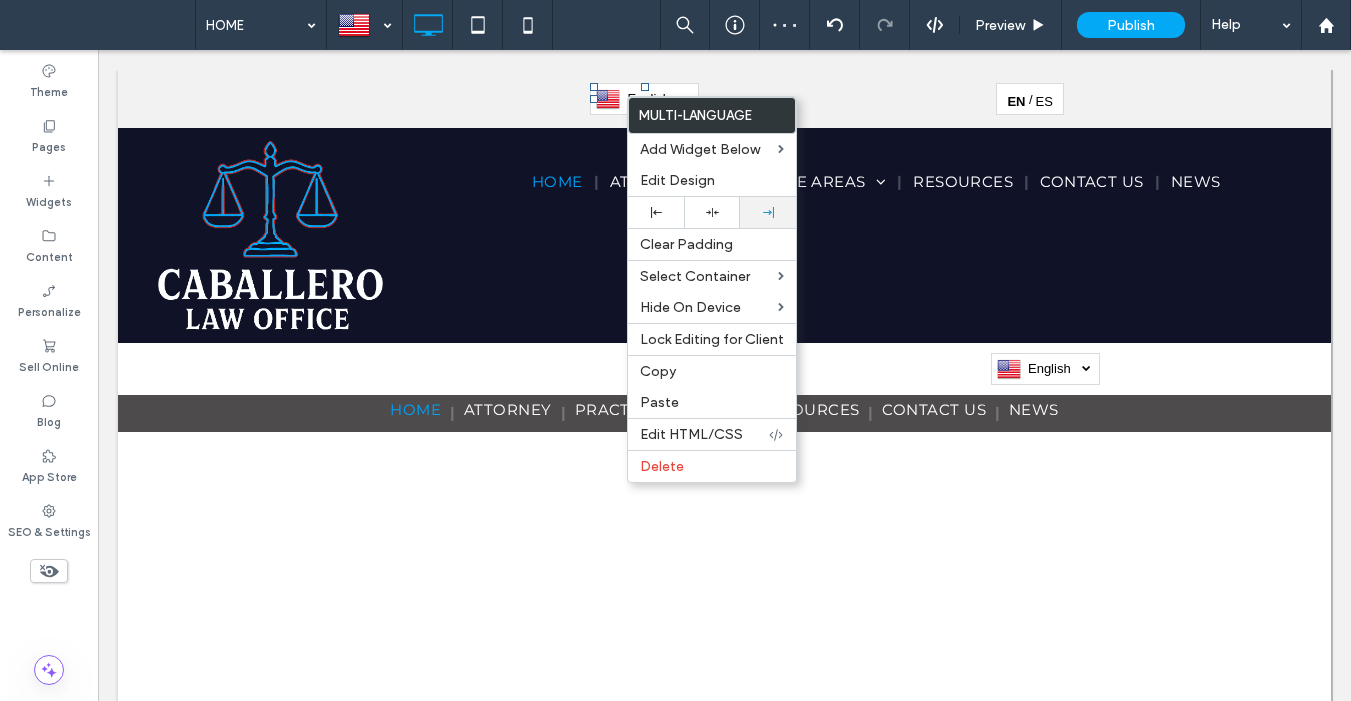 click 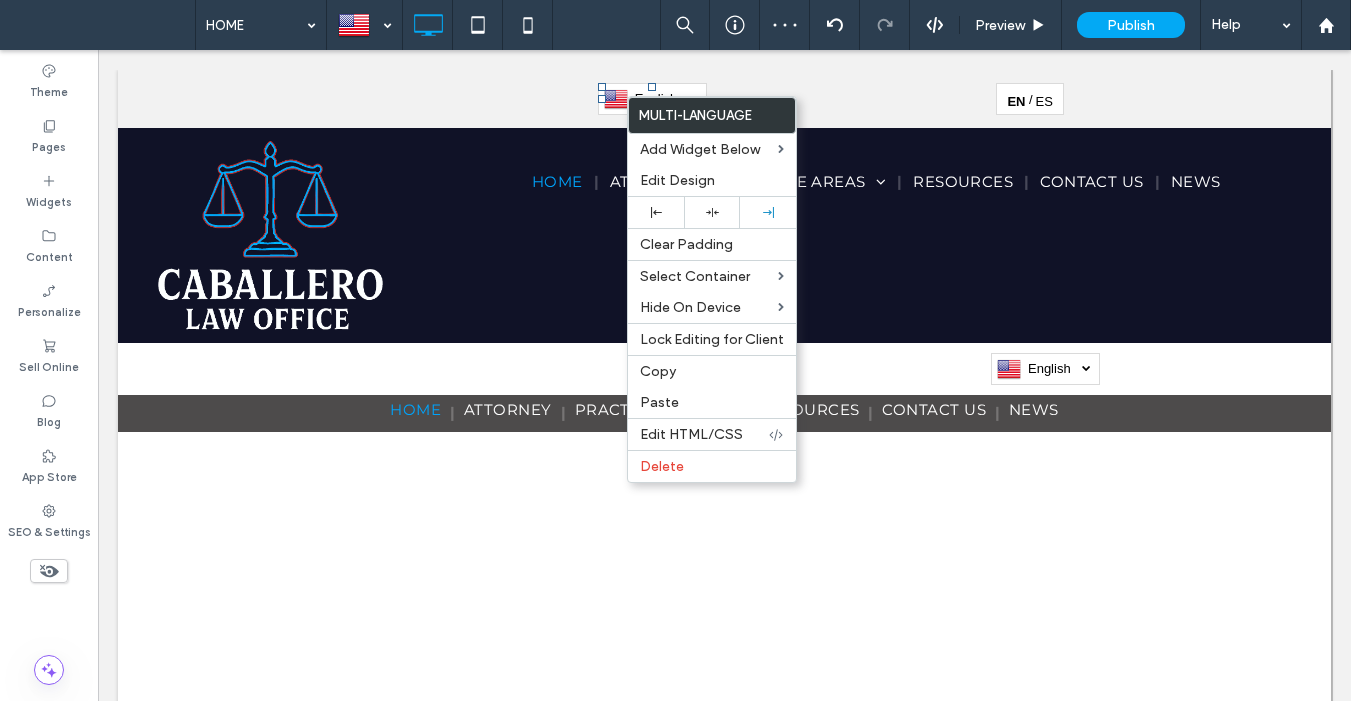 click at bounding box center (616, 99) 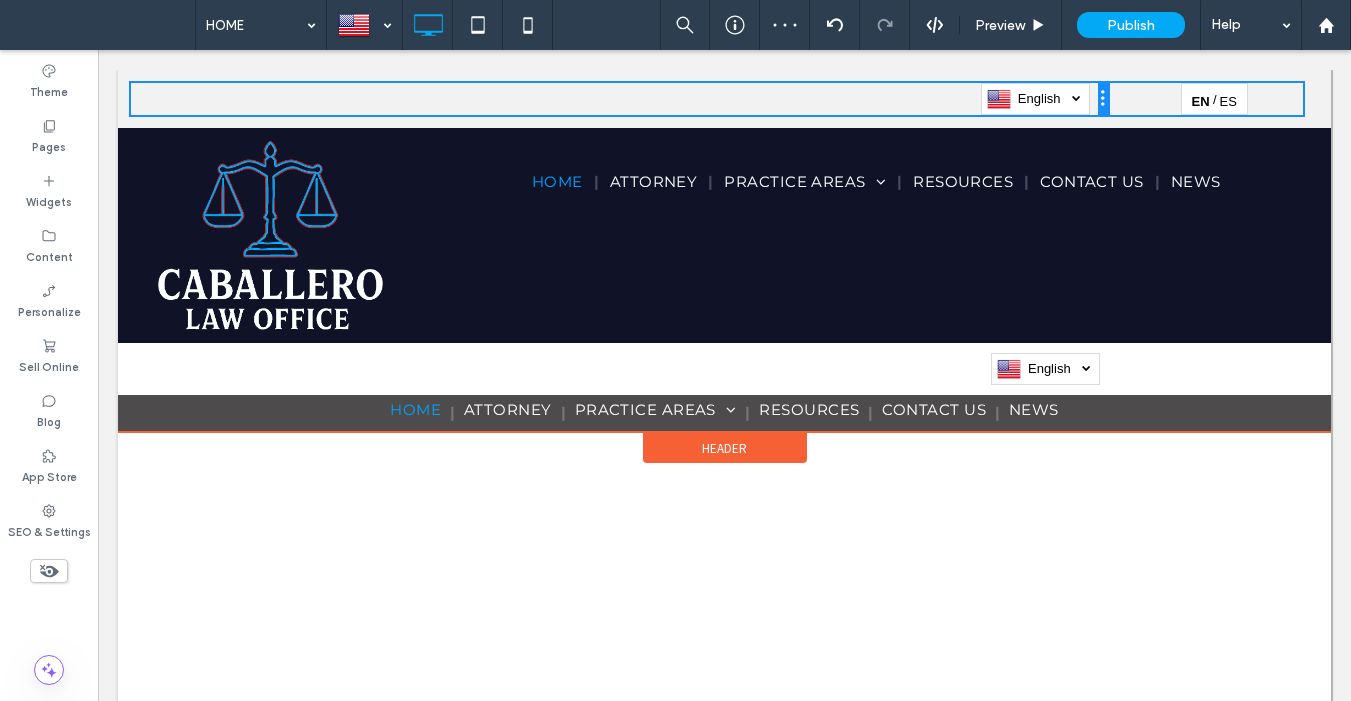 drag, startPoint x: 716, startPoint y: 101, endPoint x: 1192, endPoint y: 145, distance: 478.0293 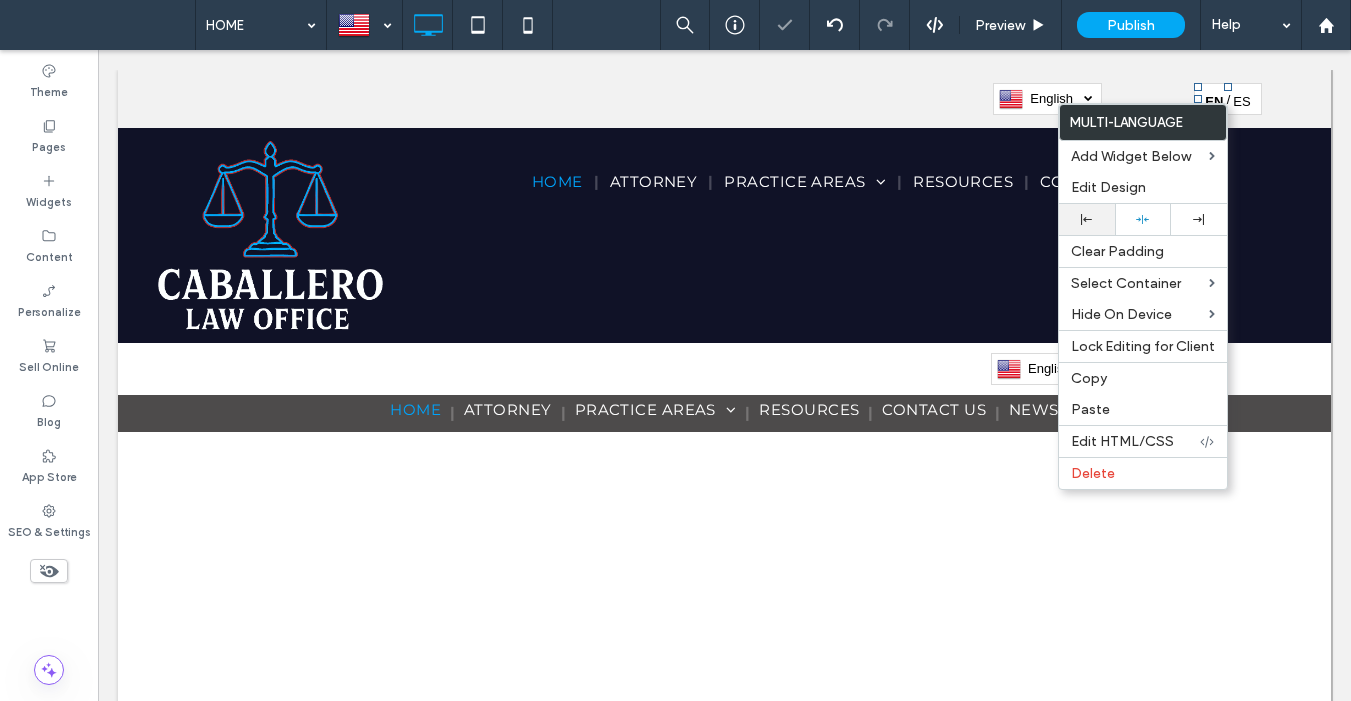 click 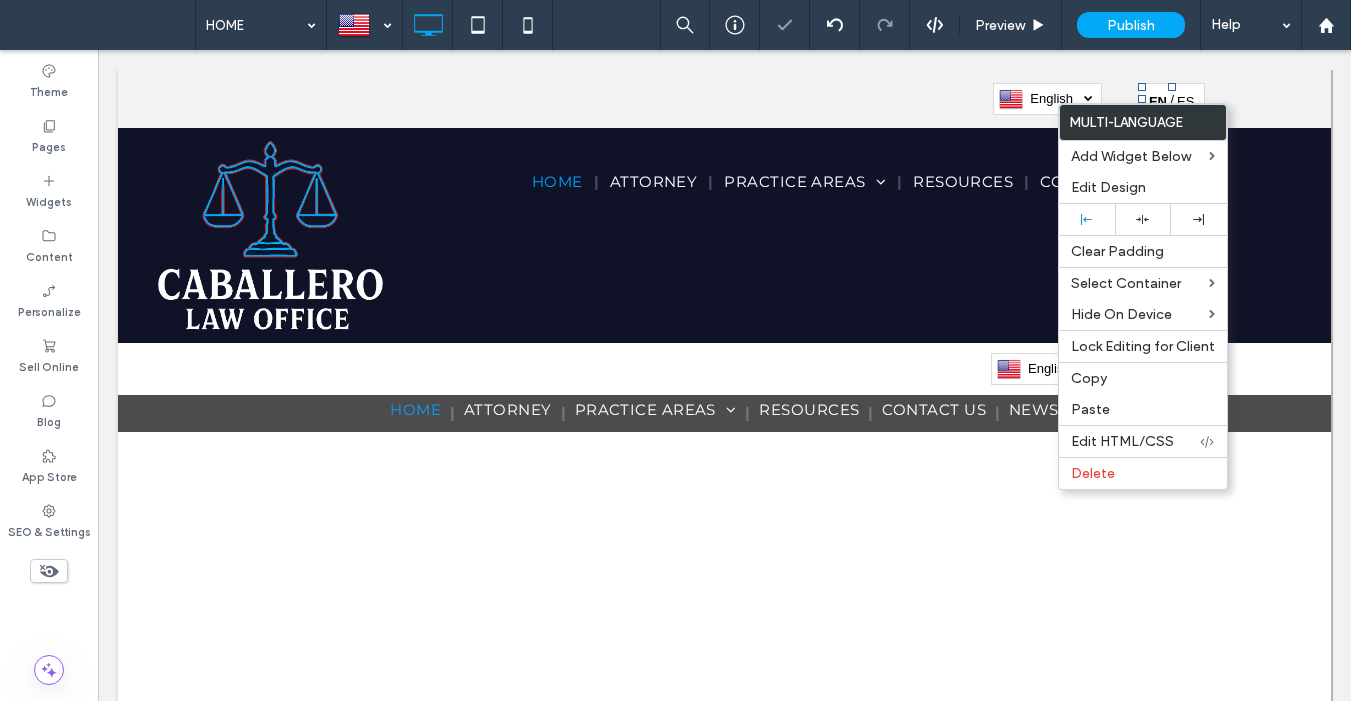 click on "Español
es" at bounding box center [1186, 99] 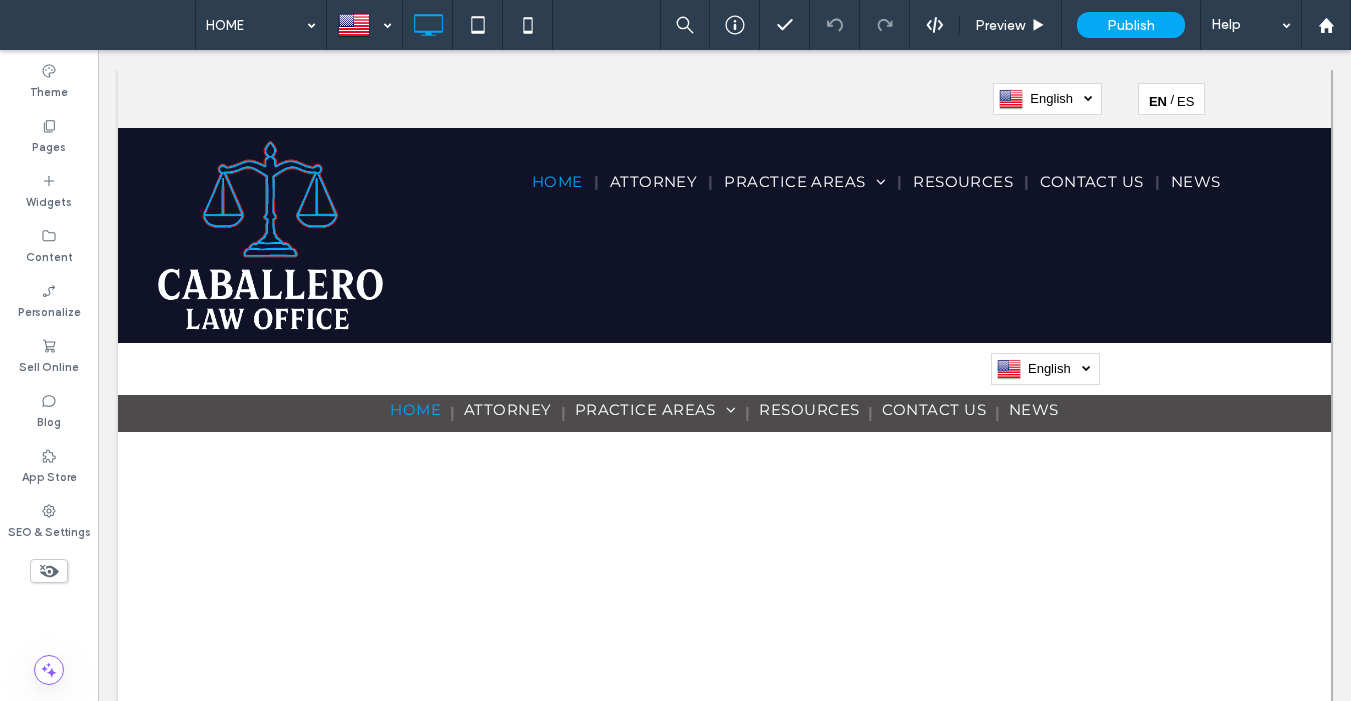 scroll, scrollTop: 0, scrollLeft: 0, axis: both 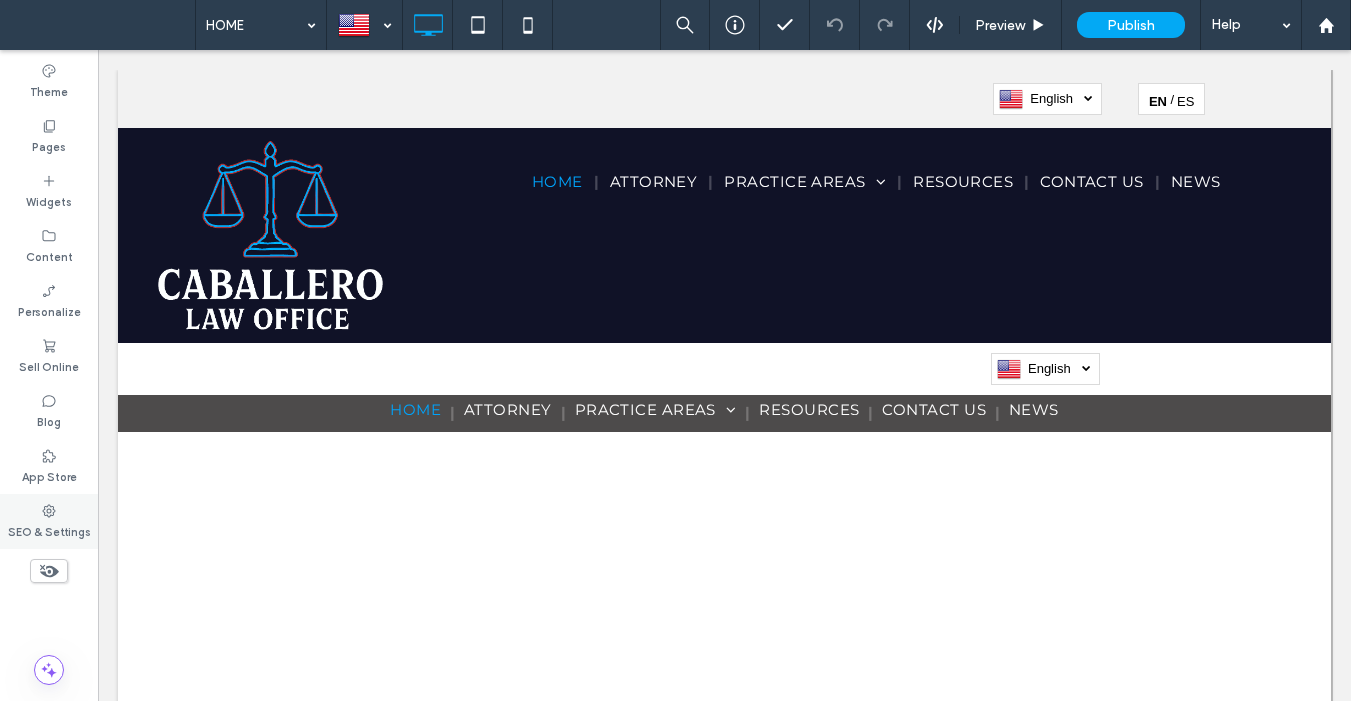 click on "SEO & Settings" at bounding box center [49, 530] 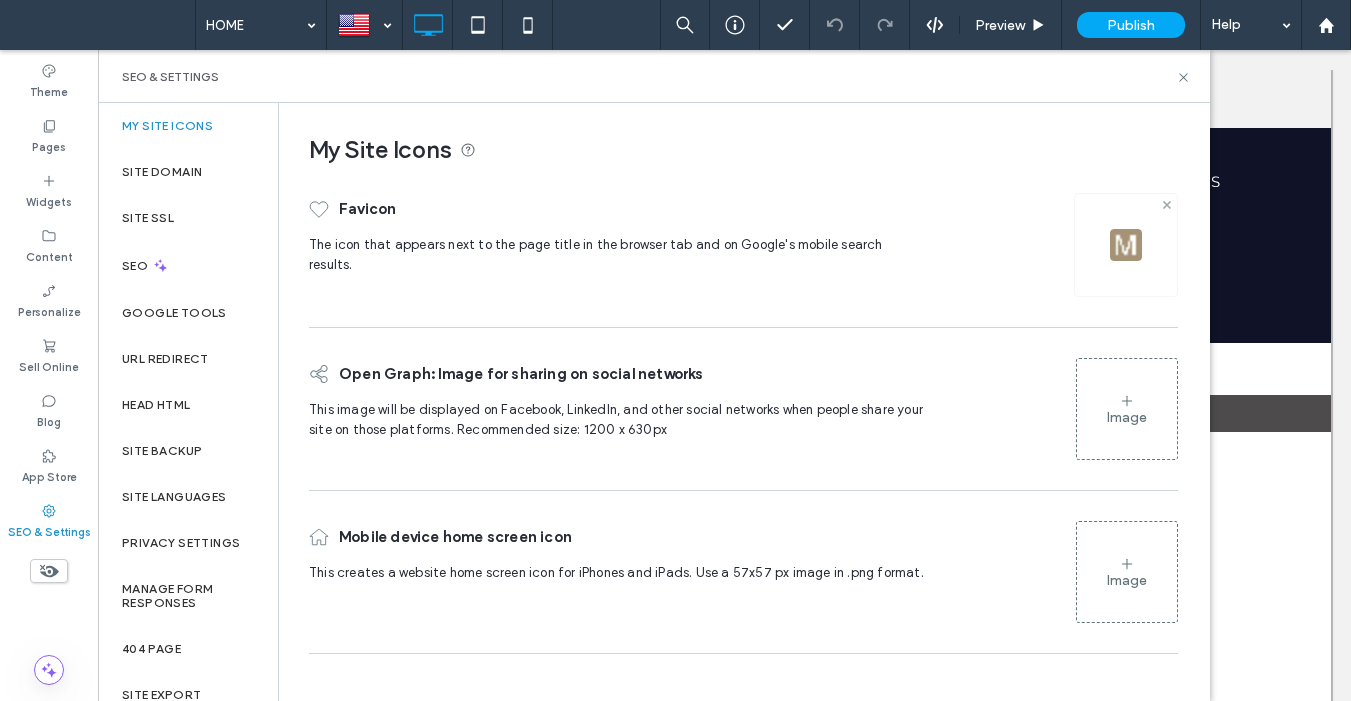 click 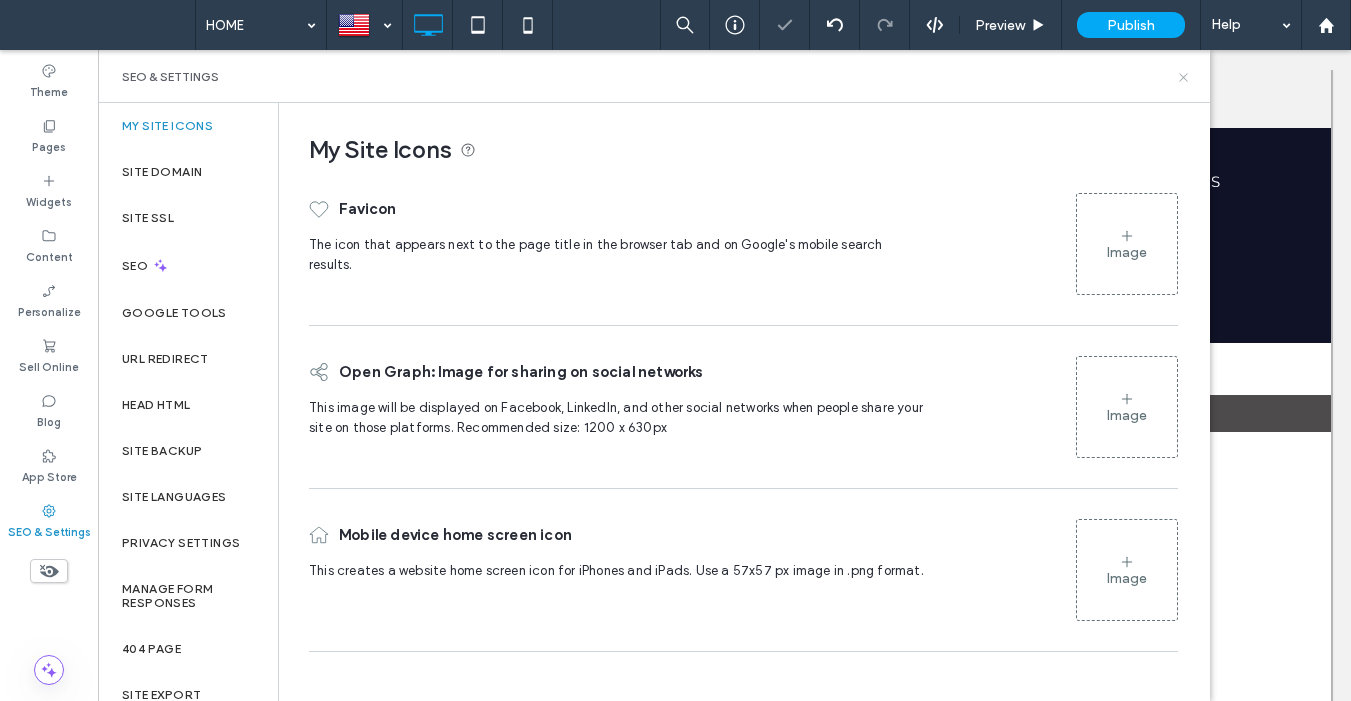 click 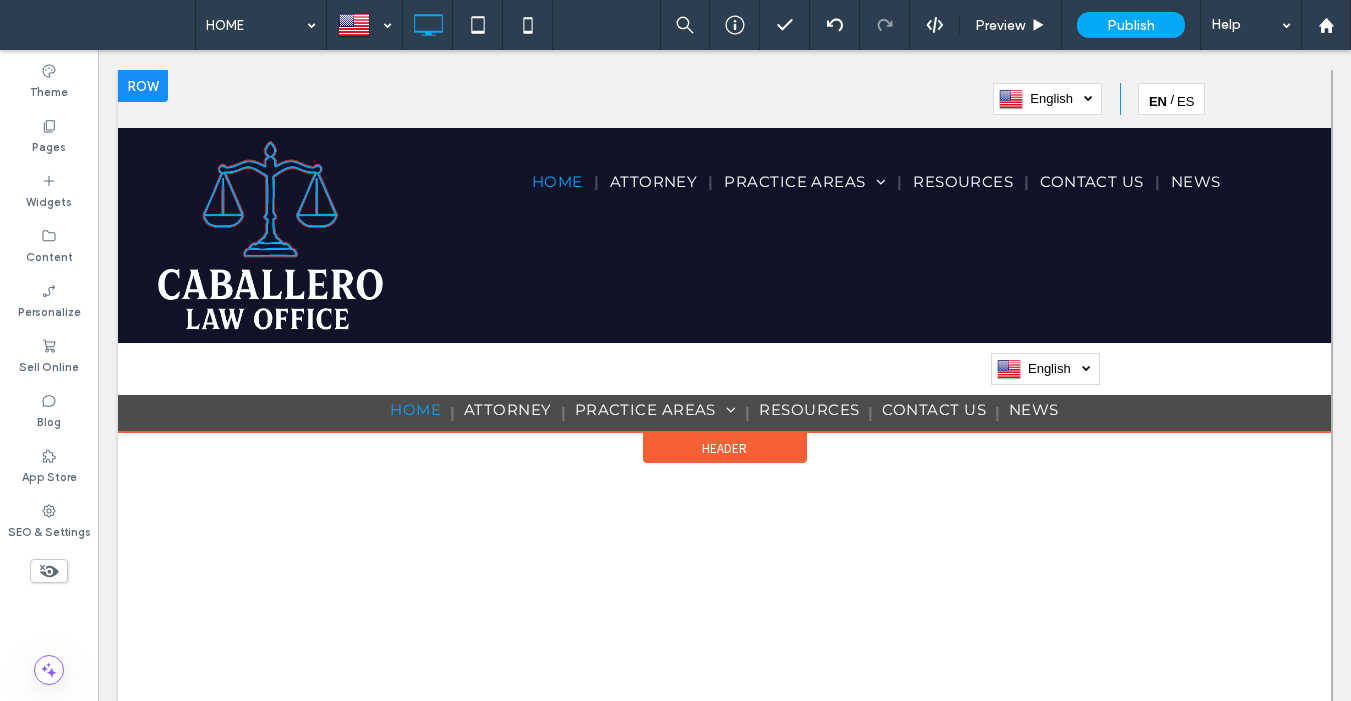 drag, startPoint x: 1116, startPoint y: 97, endPoint x: 1093, endPoint y: 113, distance: 28.01785 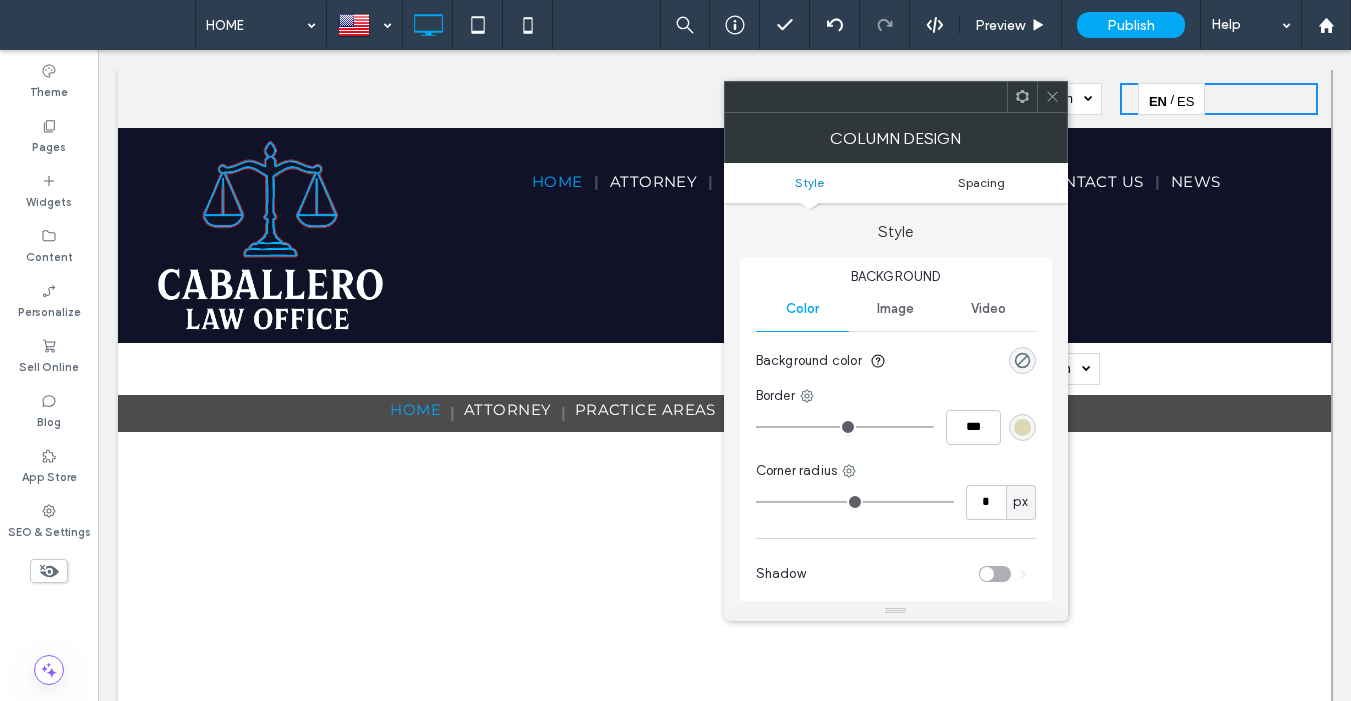 click on "Spacing" at bounding box center [981, 182] 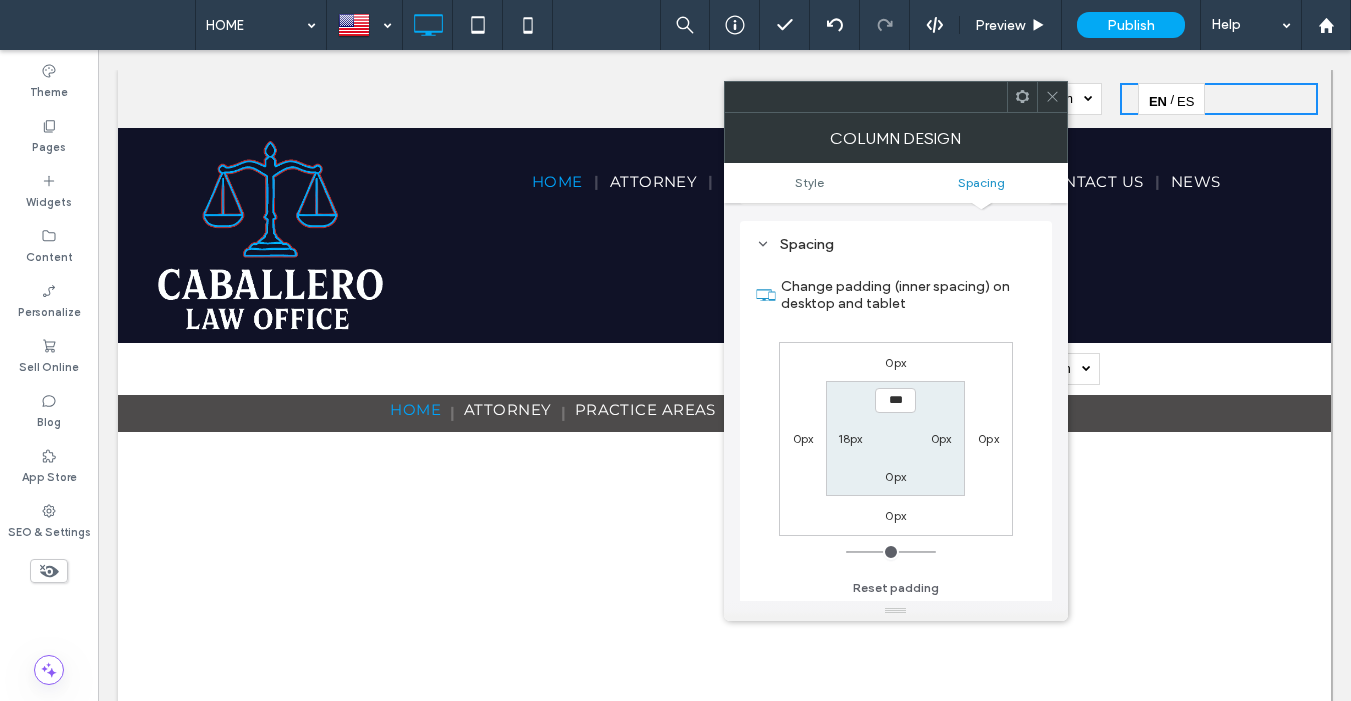 scroll, scrollTop: 407, scrollLeft: 0, axis: vertical 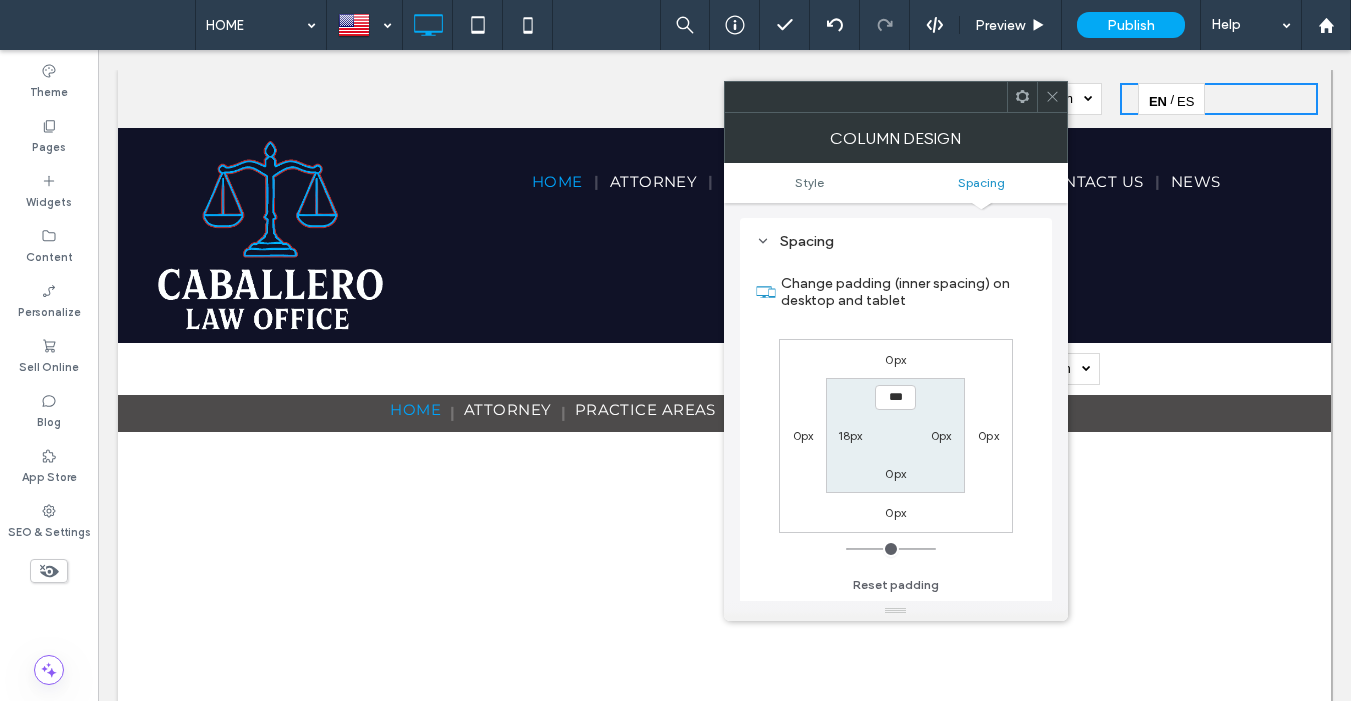 click on "18px" at bounding box center (850, 435) 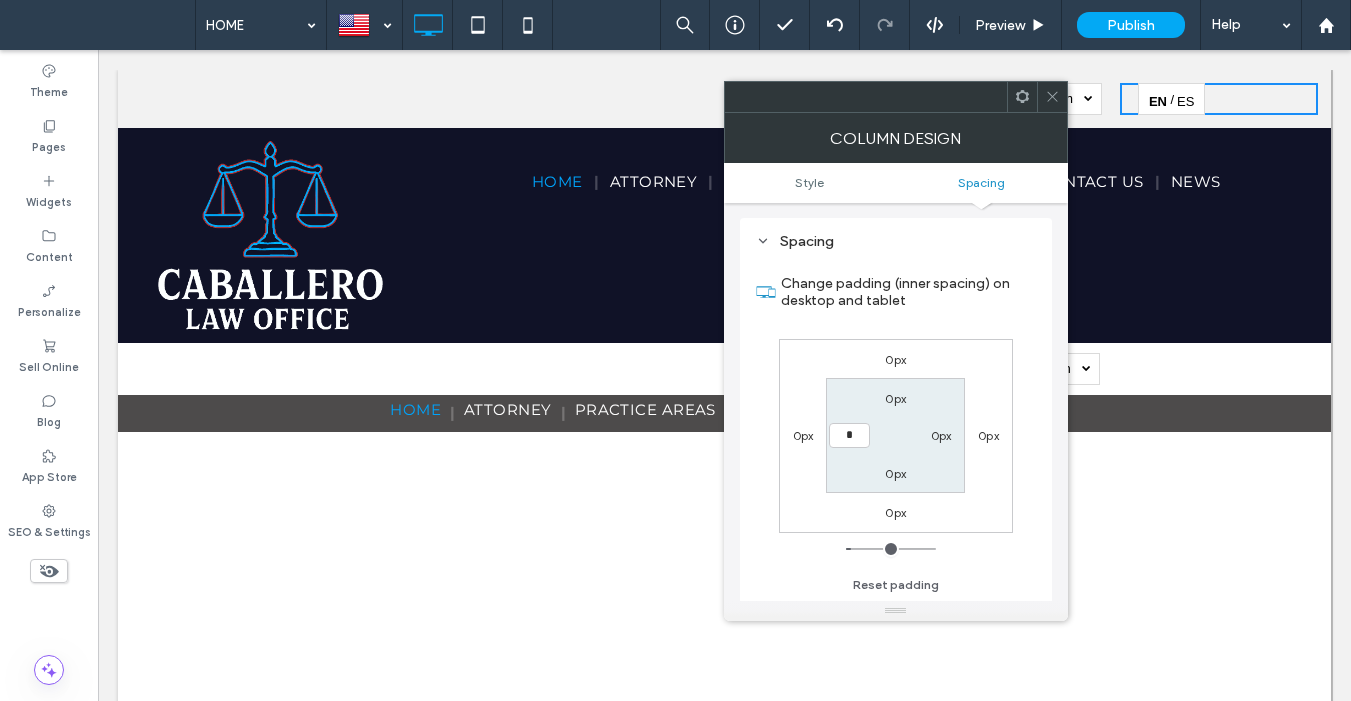 type on "*" 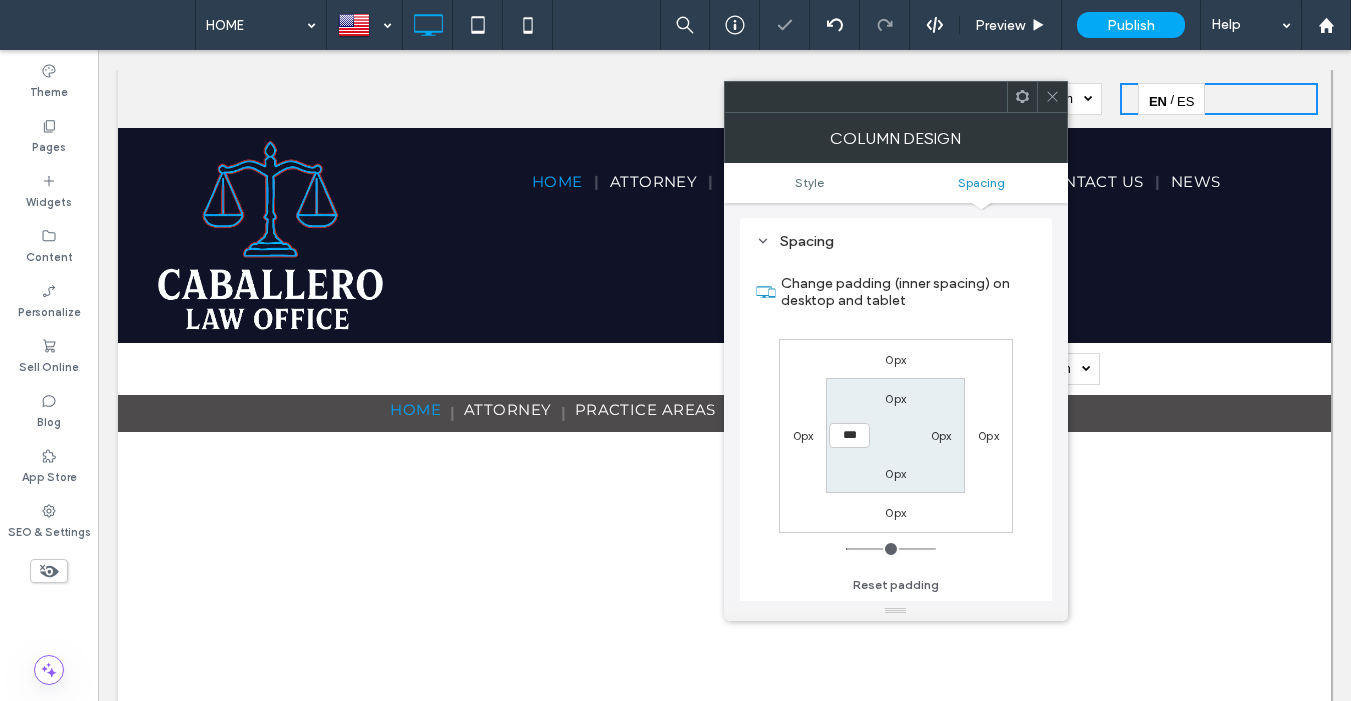 click on "0px" at bounding box center (941, 435) 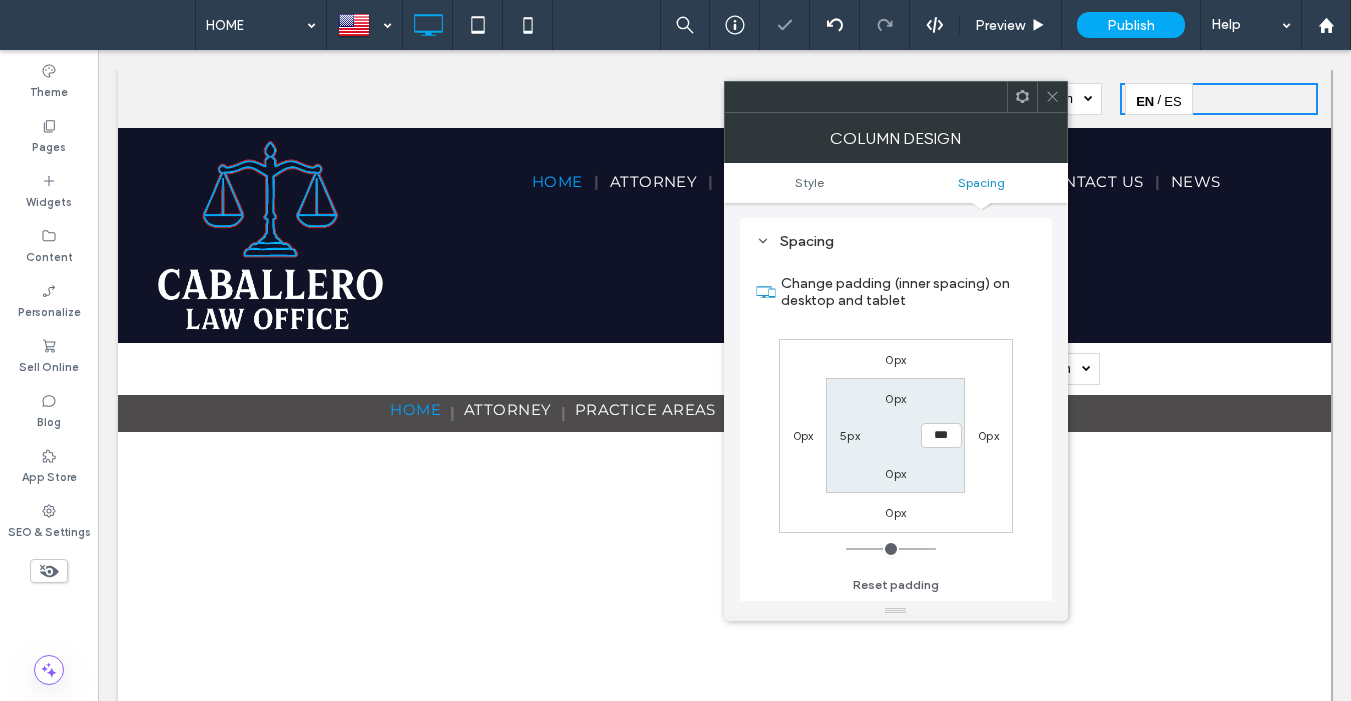 click 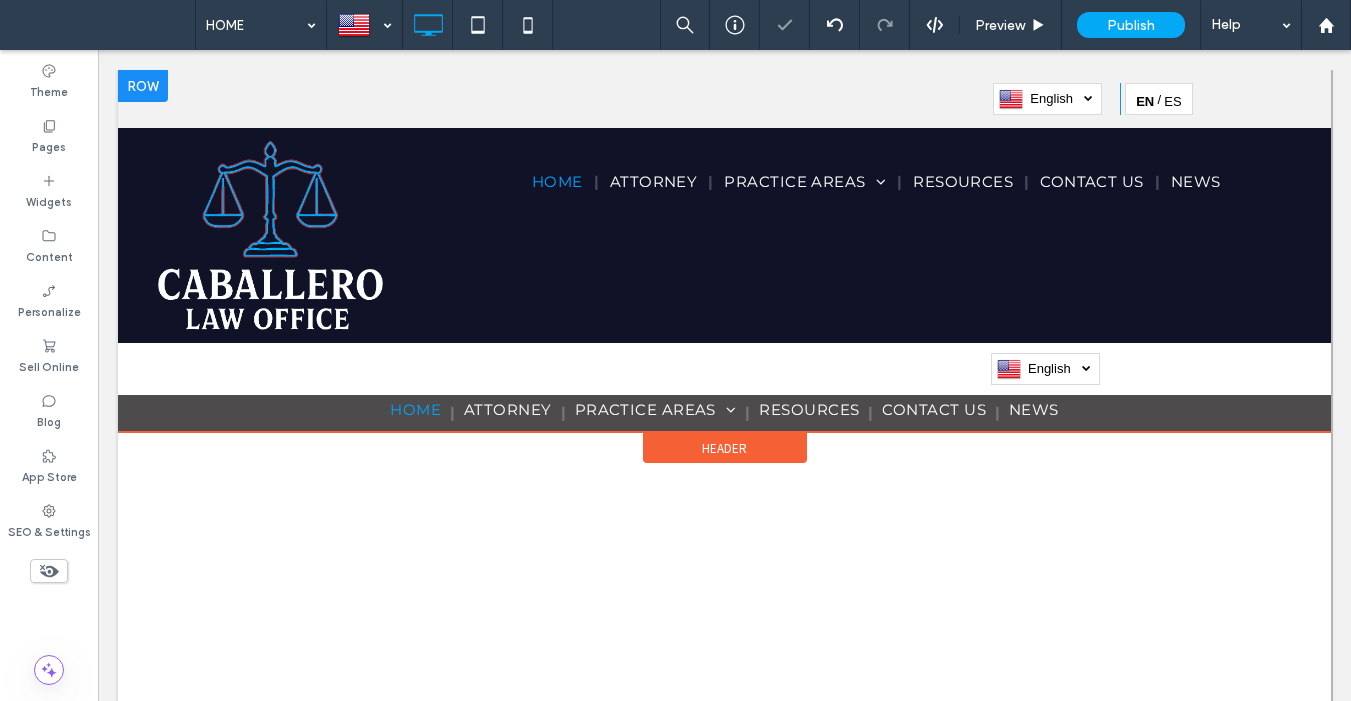click on "English
en
Español
es
Click To Paste" at bounding box center [625, 99] 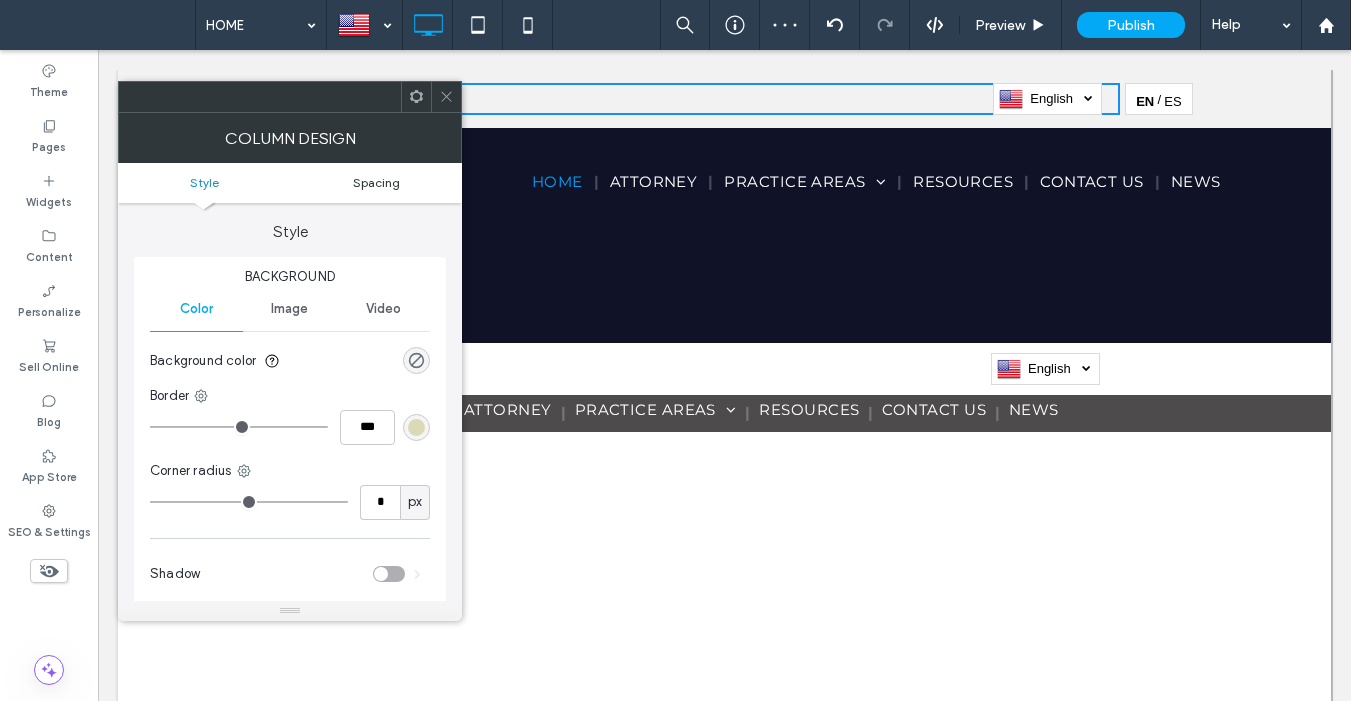 click on "Spacing" at bounding box center (376, 182) 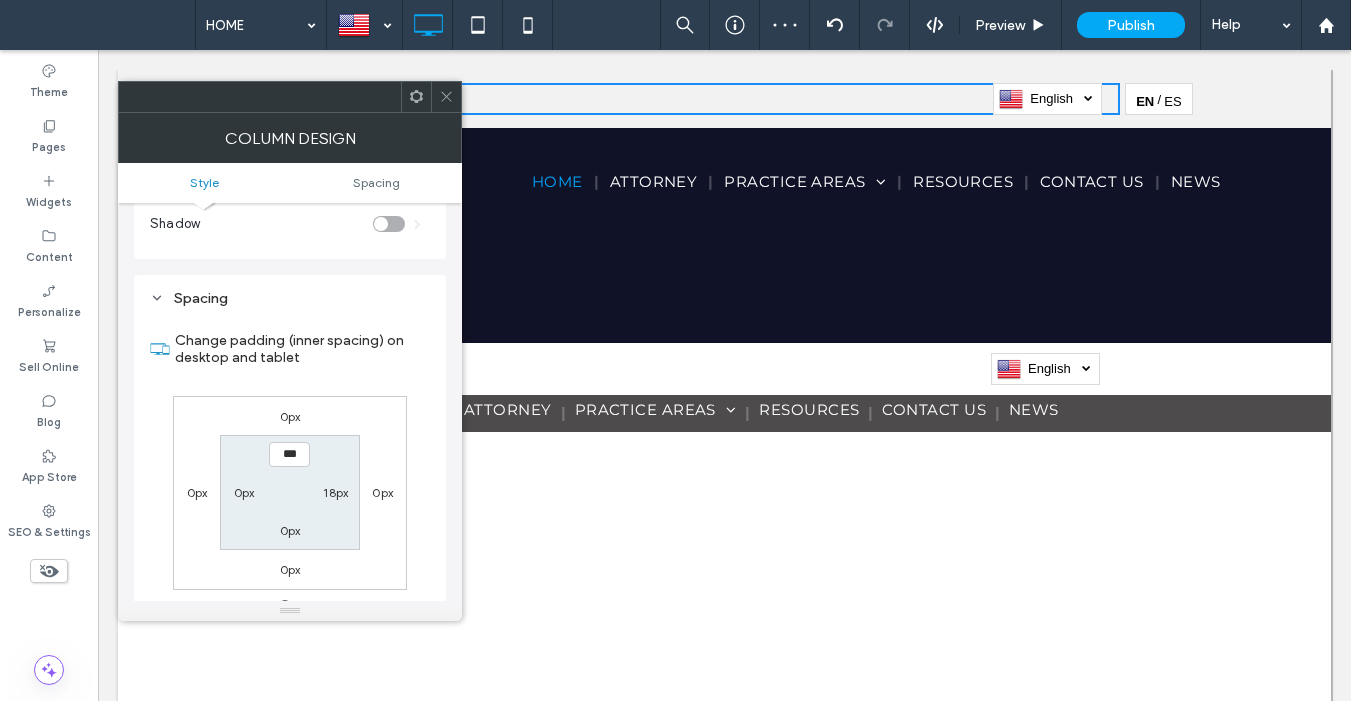 scroll, scrollTop: 407, scrollLeft: 0, axis: vertical 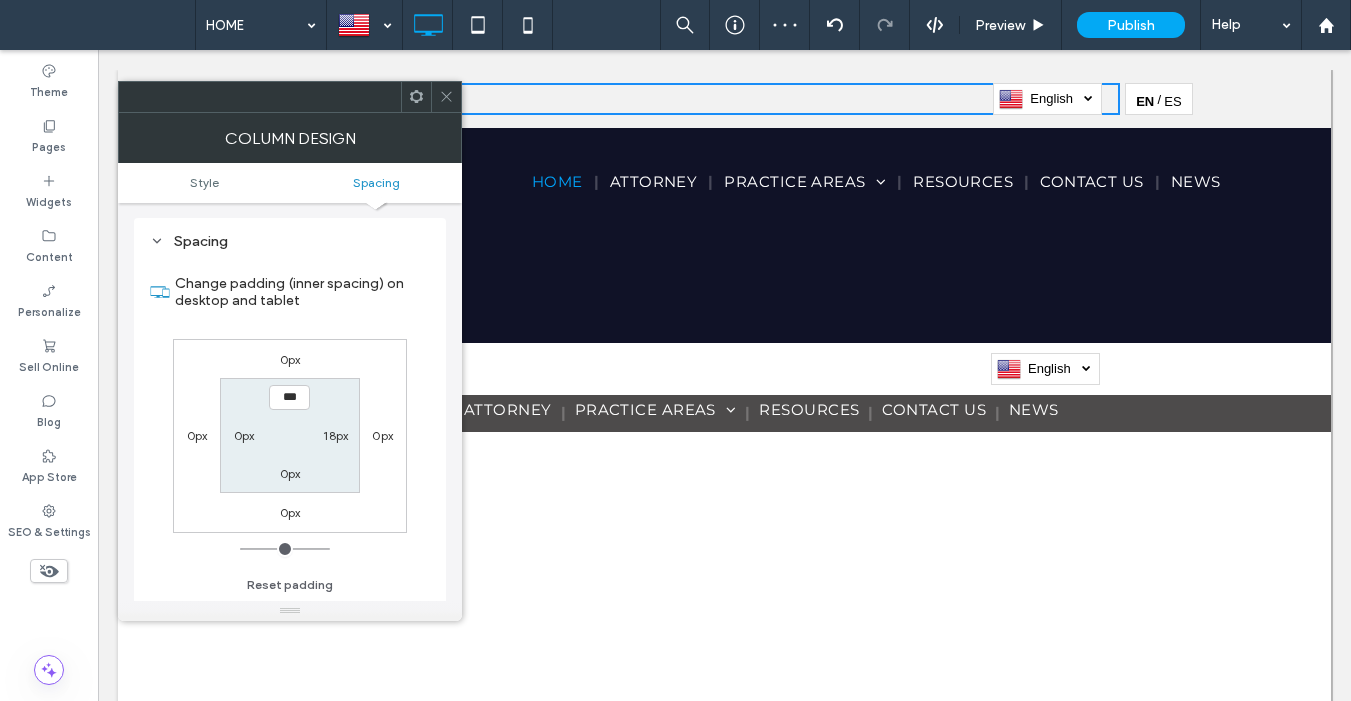 click on "18px" at bounding box center [335, 435] 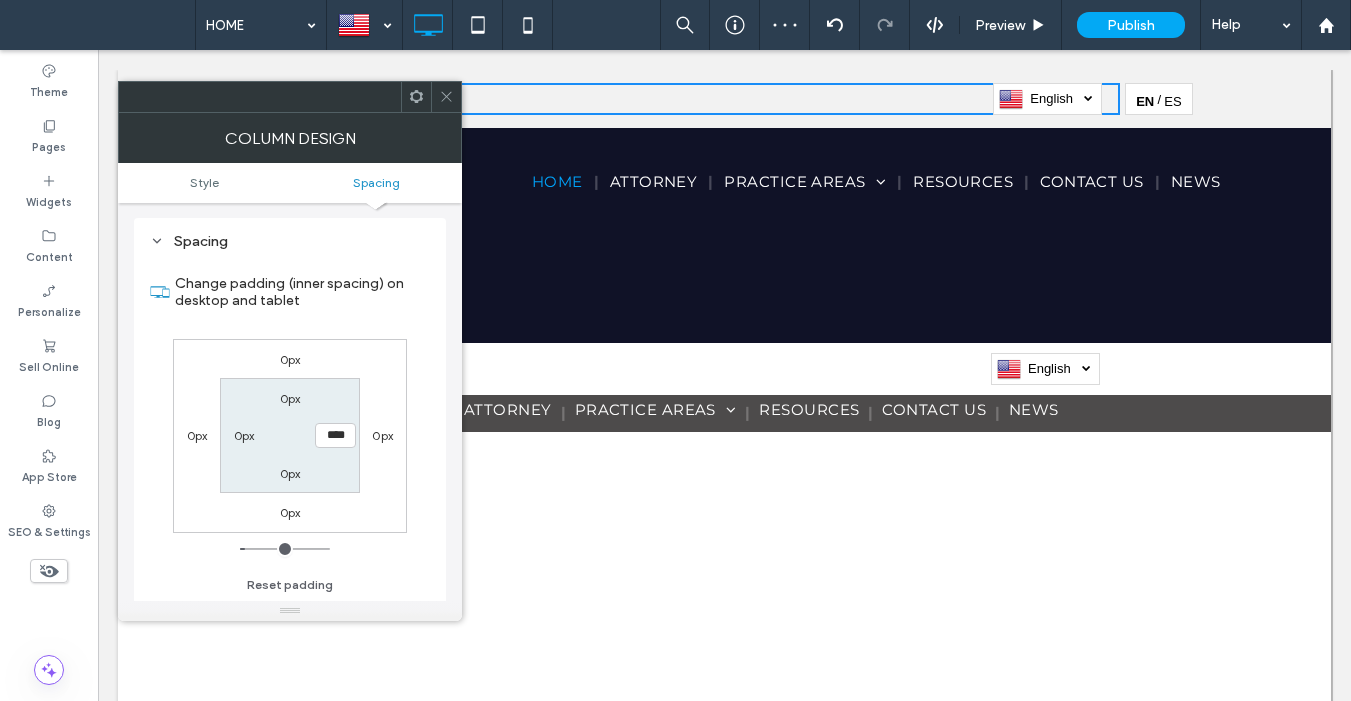 type on "**" 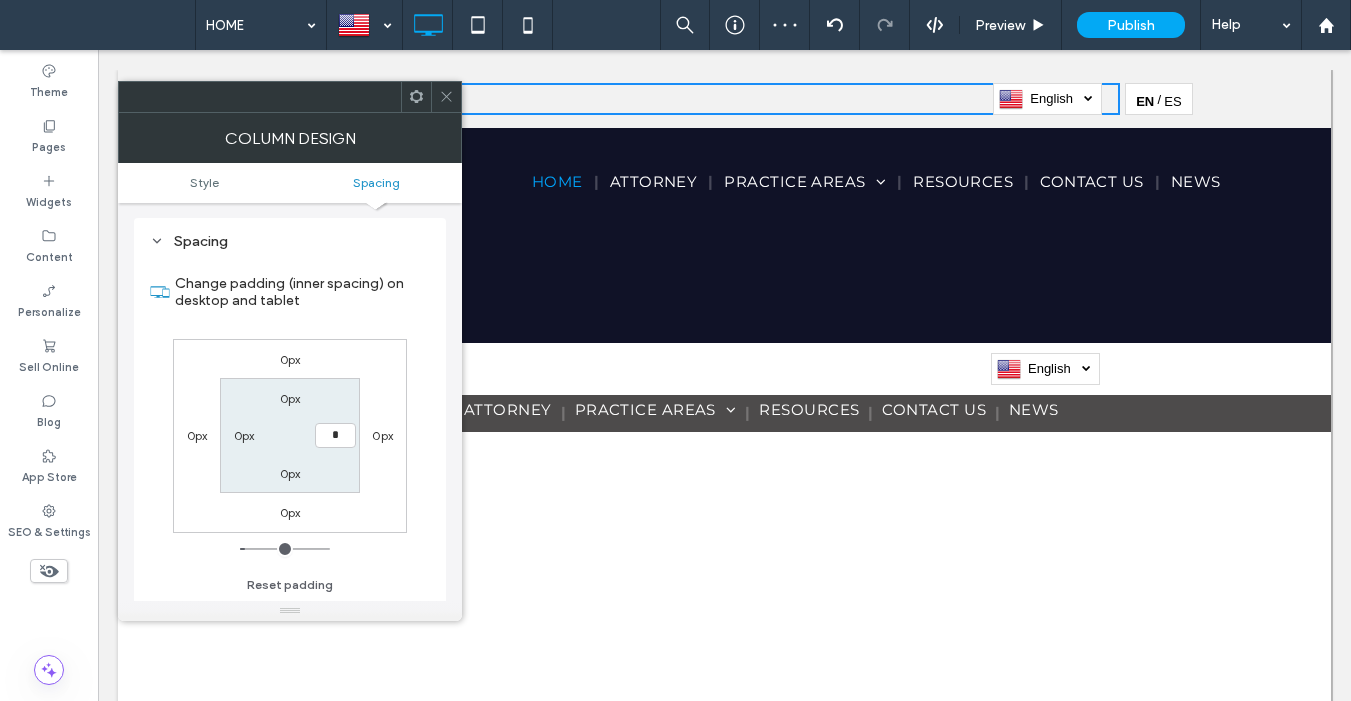 type on "*" 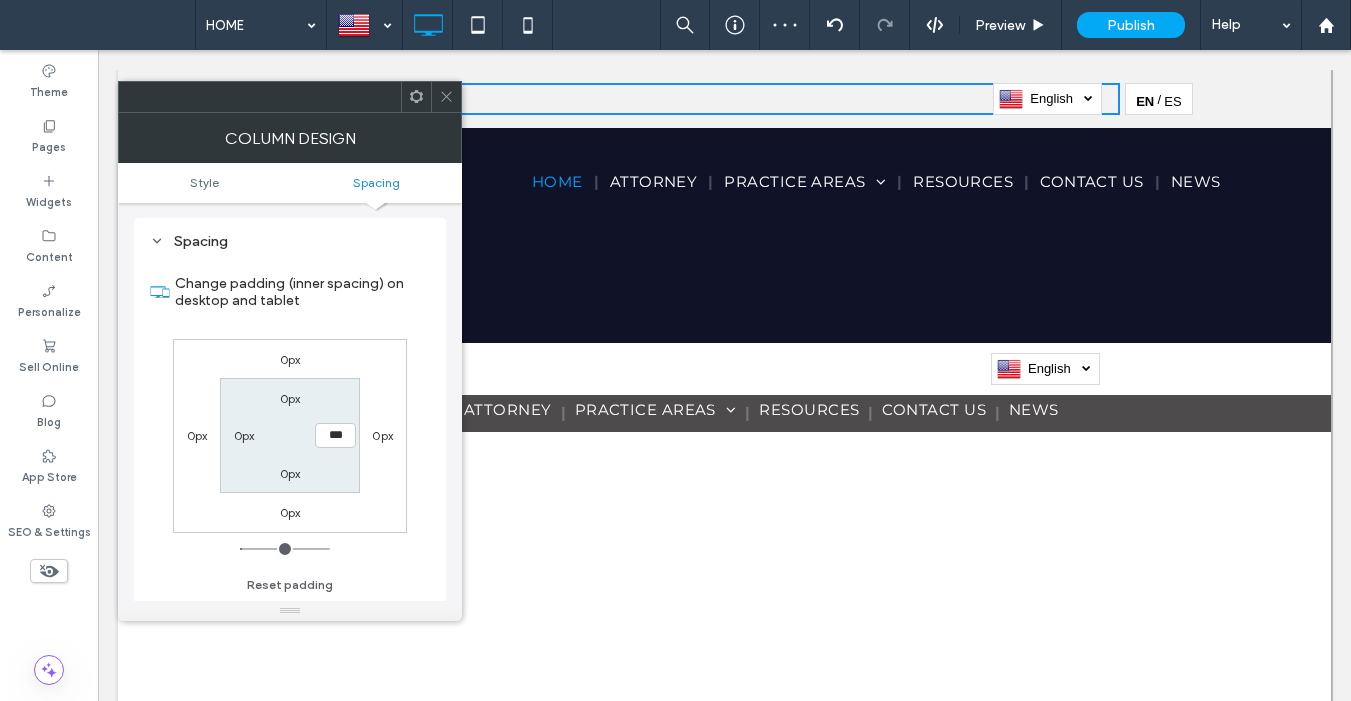 click on "0px *** 0px 0px" at bounding box center (289, 435) 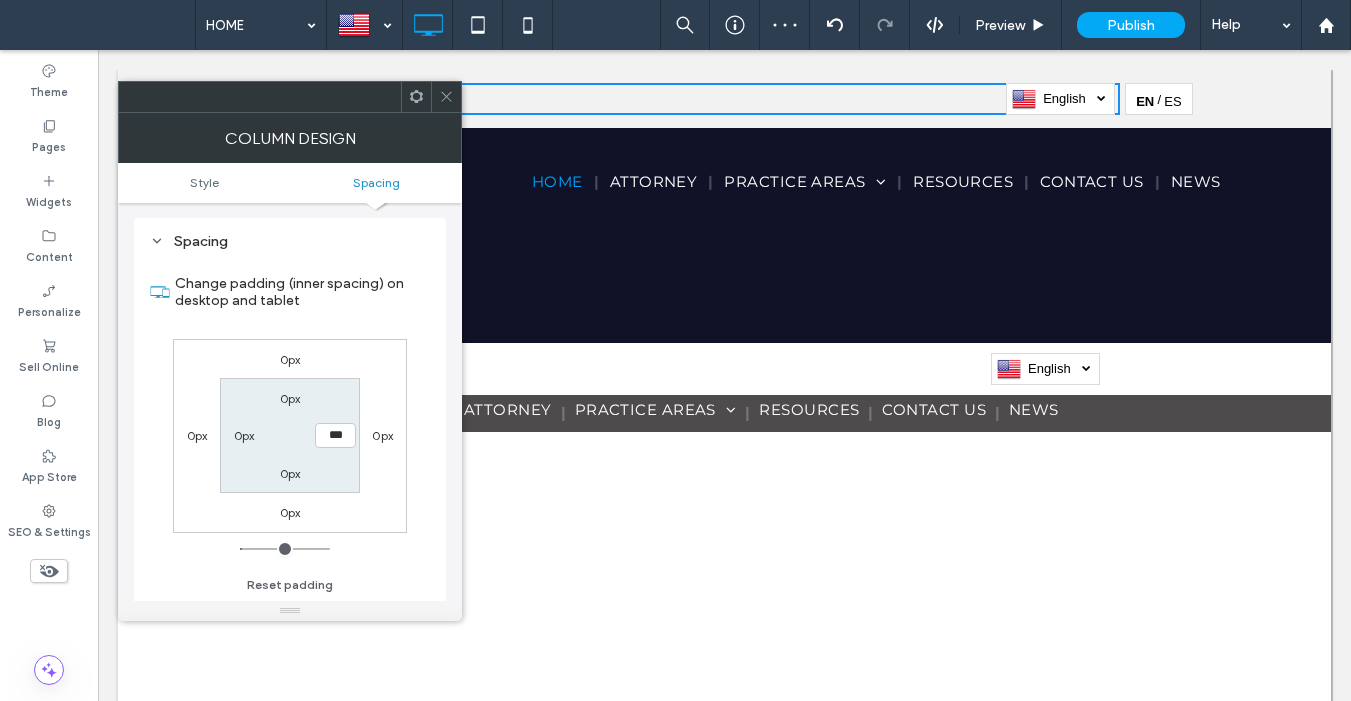 drag, startPoint x: 446, startPoint y: 102, endPoint x: 445, endPoint y: 4, distance: 98.005104 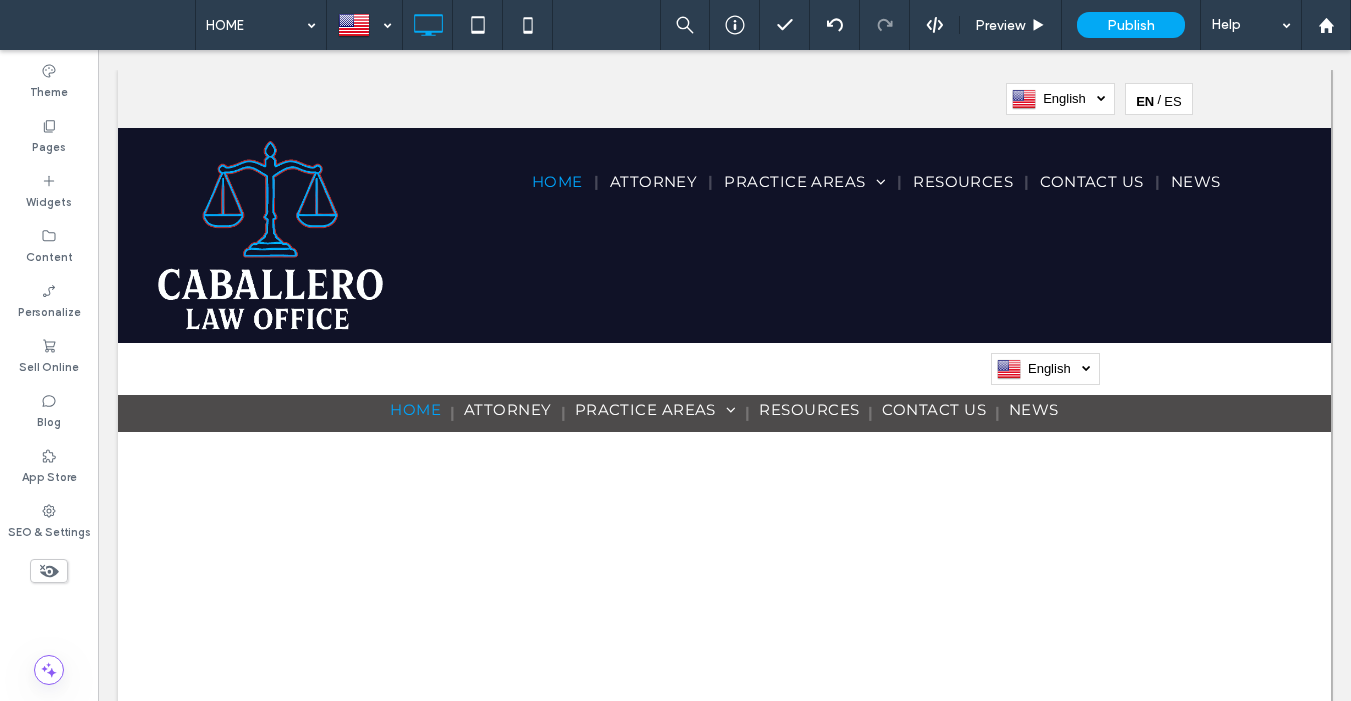 click on "English
en
Español
es
Click To Paste
English
en
Español
es
Click To Paste
Click To Paste
HOME
ATTORNEY
PRACTICE AREAS
IMMIGRATION LAW
PERSONAL INJURY
FAMILY LAW
CRIMINAL LAW
RESOURCES
CONTACT US
NEWS
Click To Paste
Sepia
Click To Paste
English
en
Español
es
Click To Paste
HOME
ATTORNEY
PRACTICE AREAS
IMMIGRATION LAW
PERSONAL INJURY
FAMILY LAW
CRIMINAL LAW
RESOURCES" at bounding box center (724, 795) 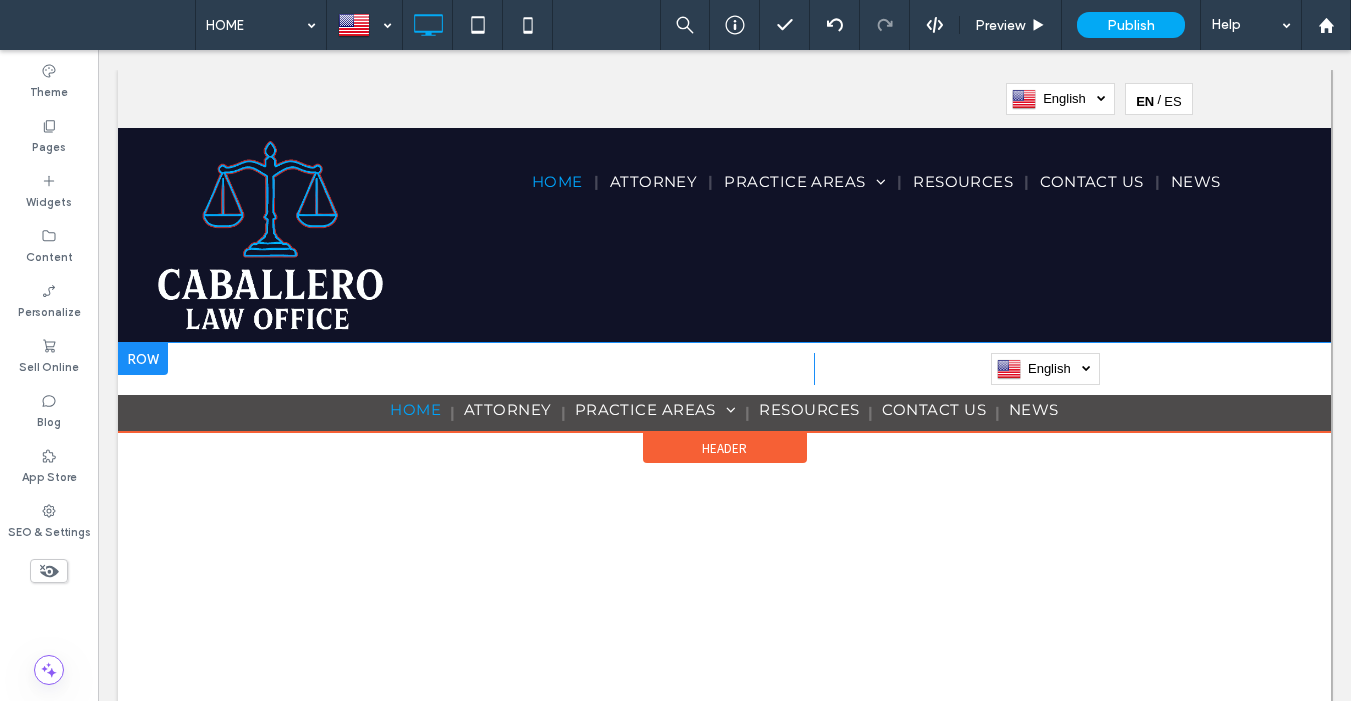 click at bounding box center (143, 359) 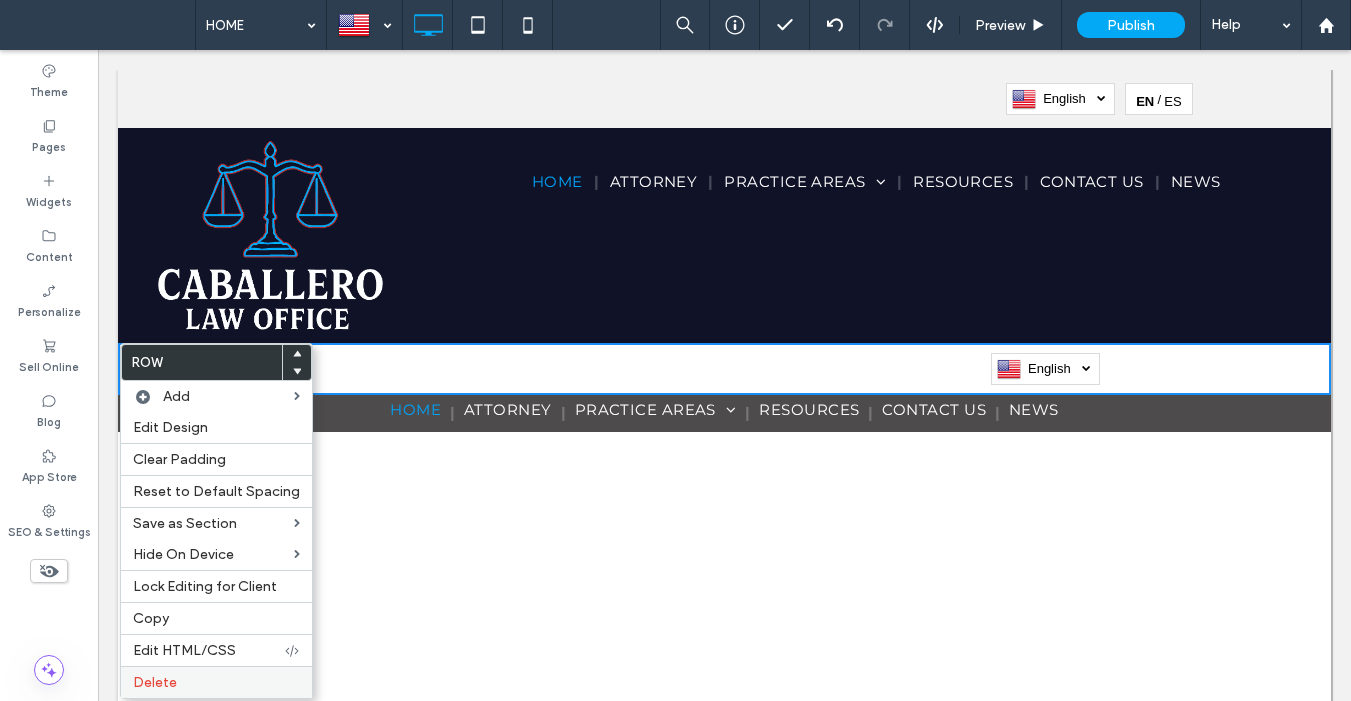 click on "Delete" at bounding box center (155, 682) 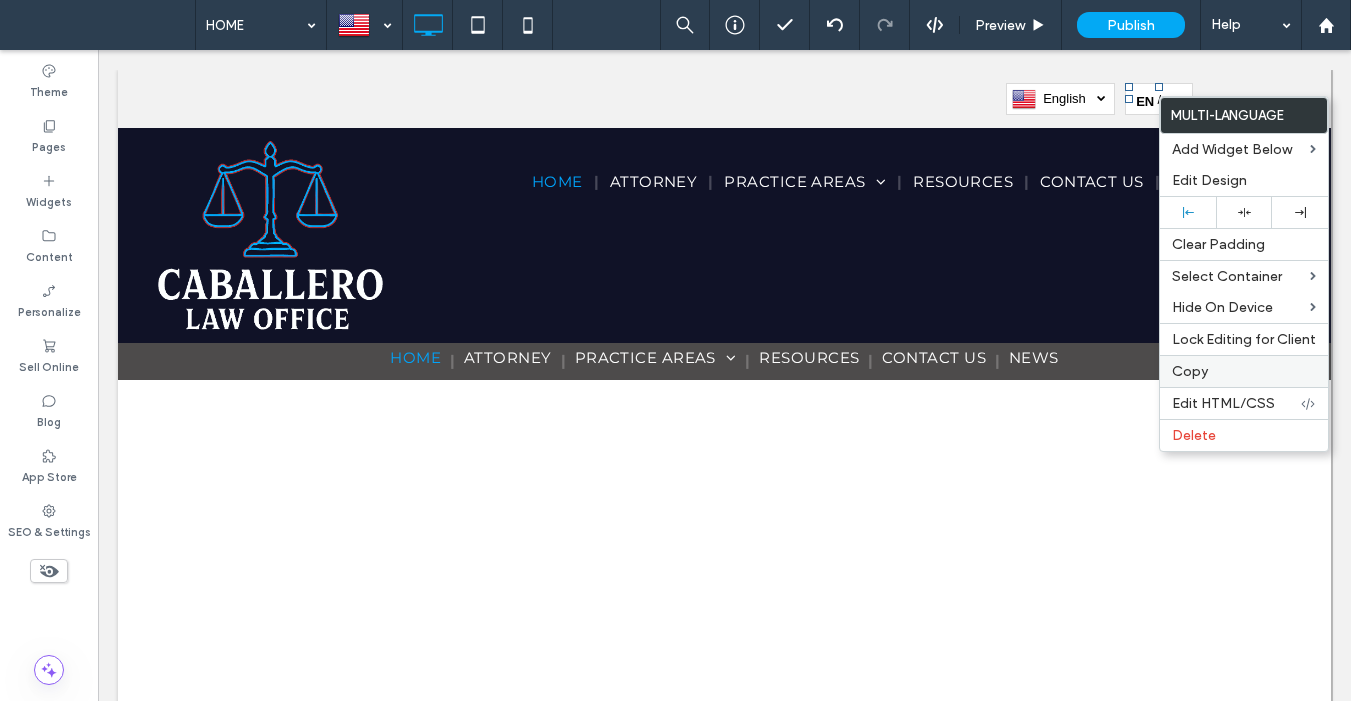 drag, startPoint x: 1195, startPoint y: 438, endPoint x: 1174, endPoint y: 375, distance: 66.40783 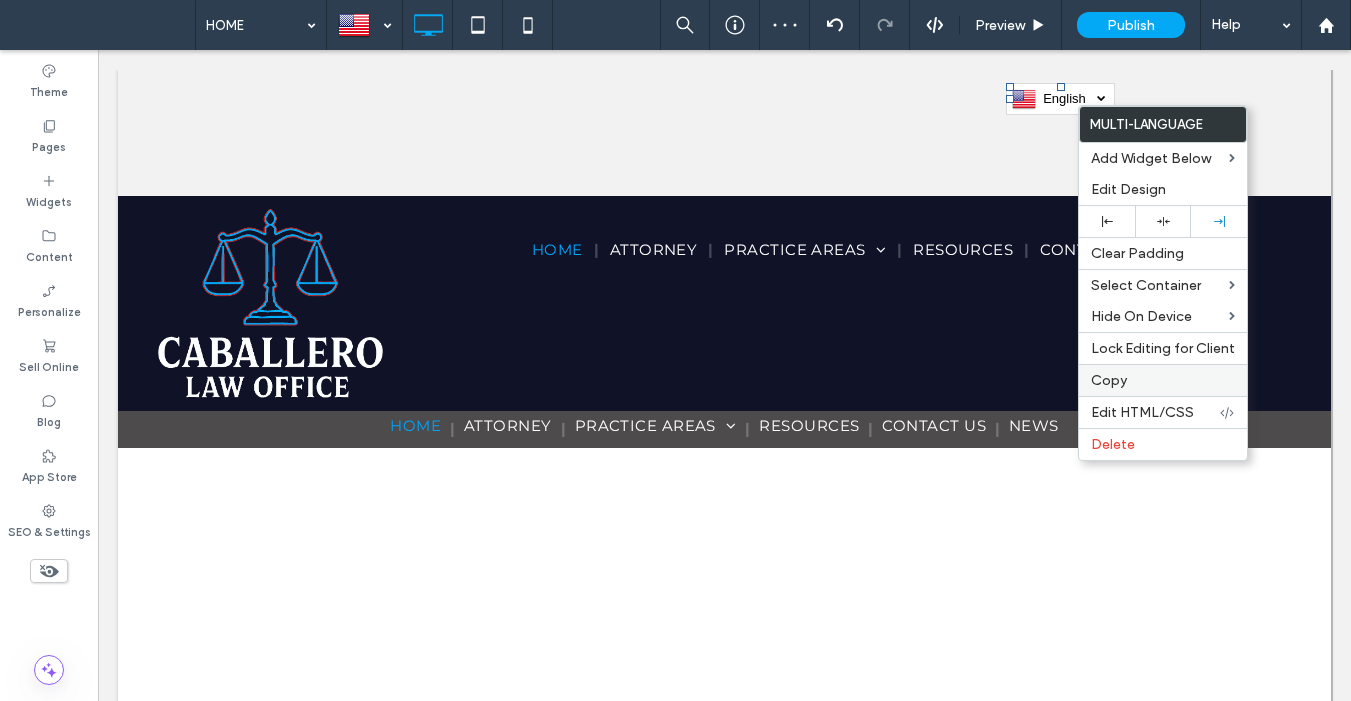 click on "Copy" at bounding box center [1109, 380] 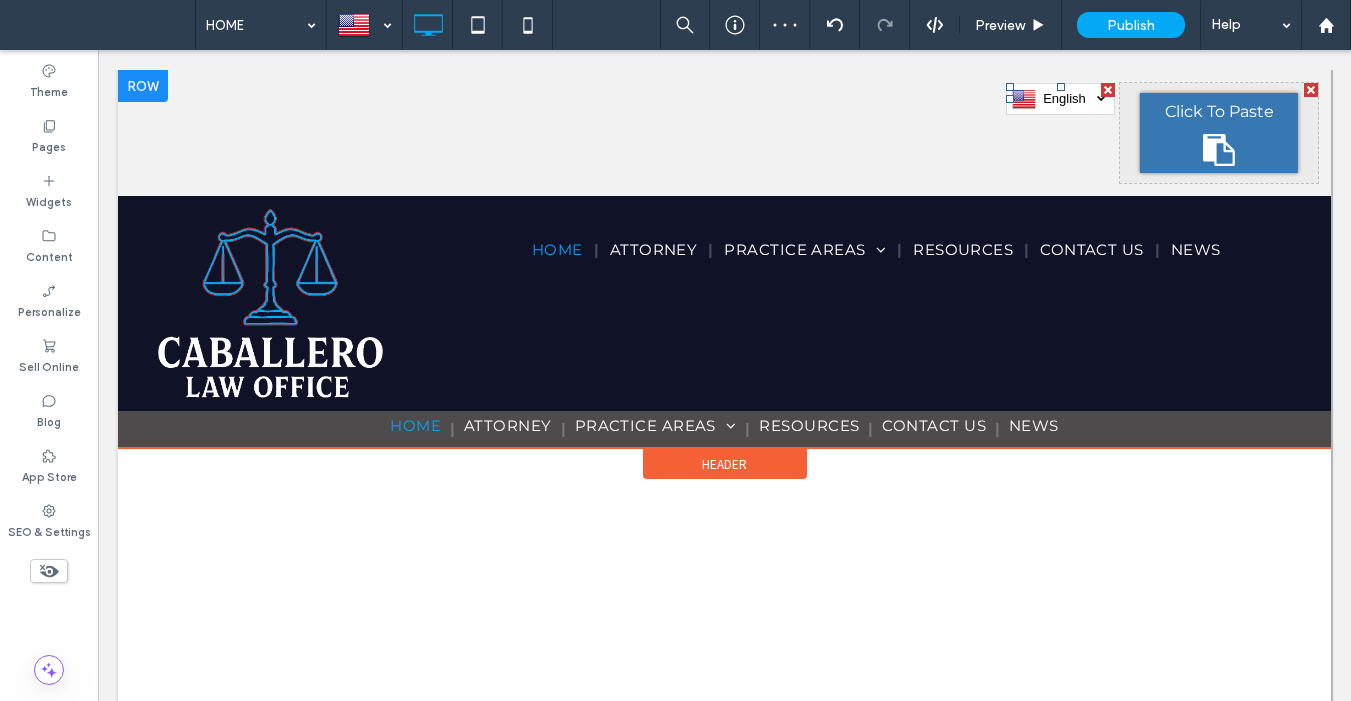 click on "Click To Paste" at bounding box center [1219, 112] 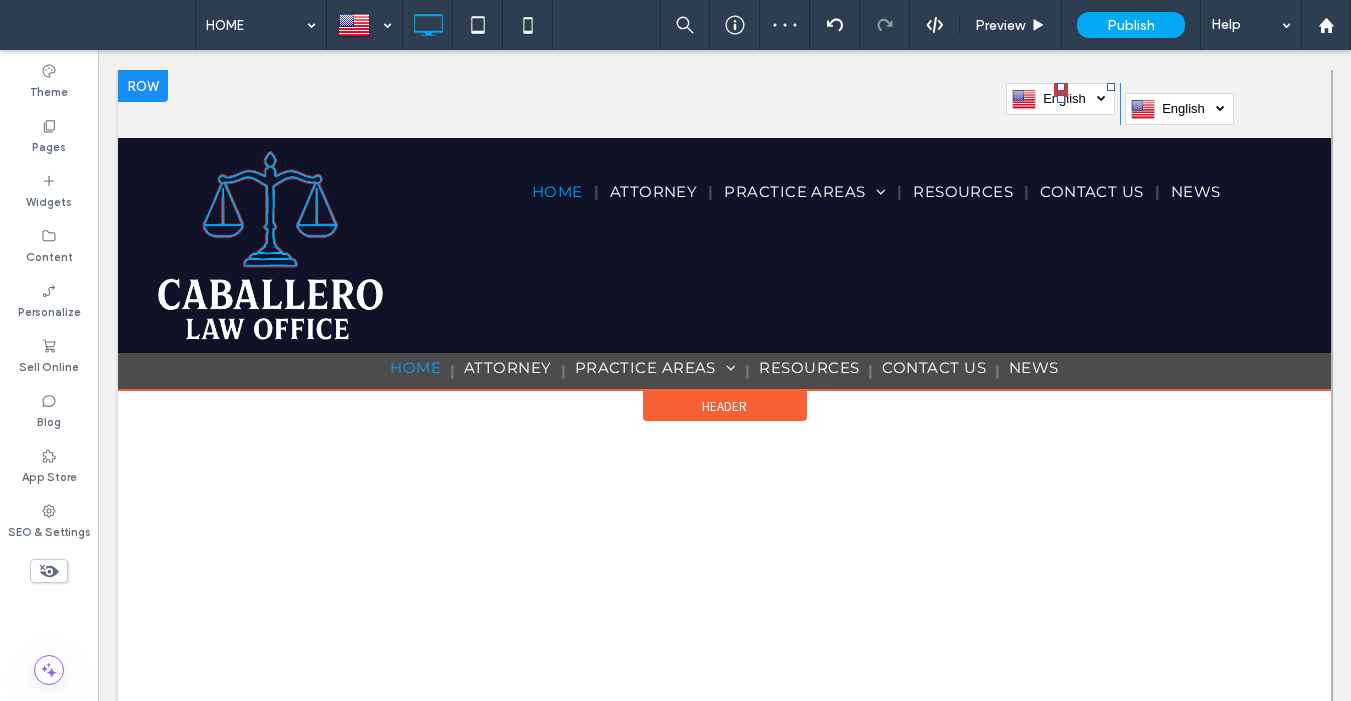 click at bounding box center [1060, 87] 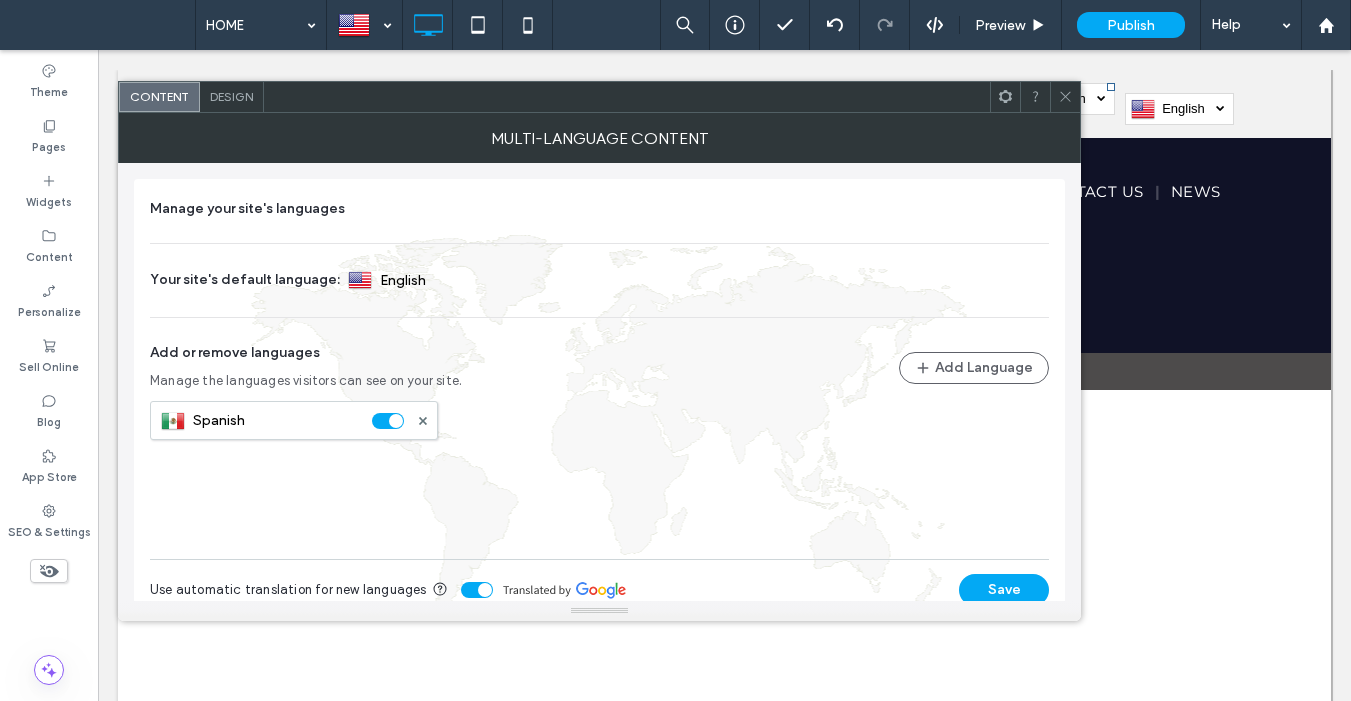 click 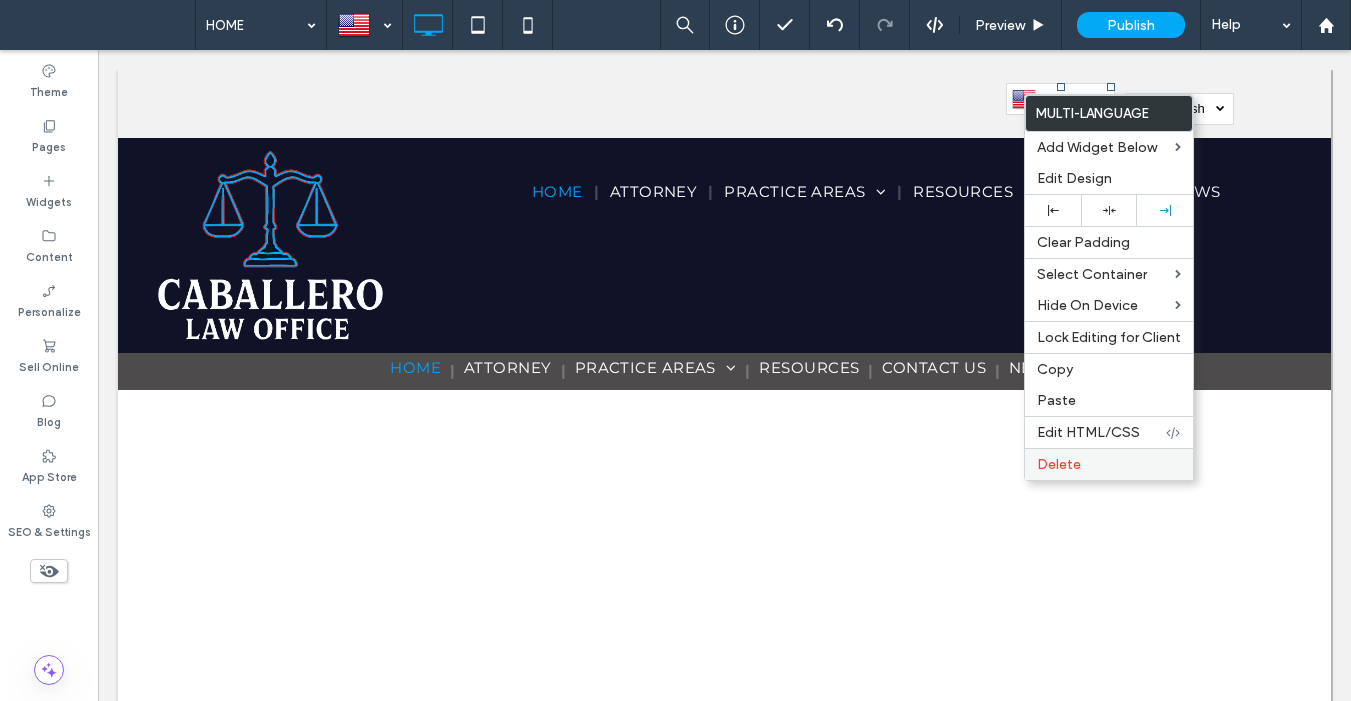 click on "Delete" at bounding box center [1059, 464] 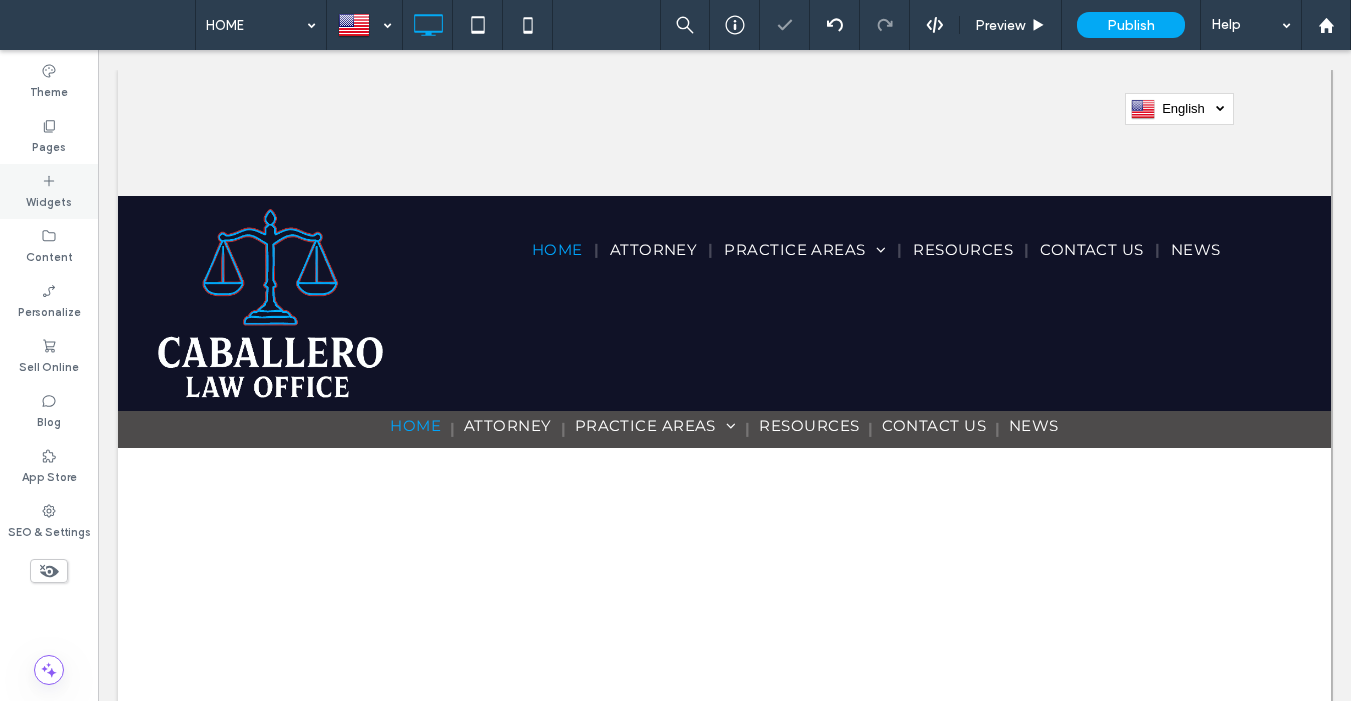 click on "Widgets" at bounding box center [49, 200] 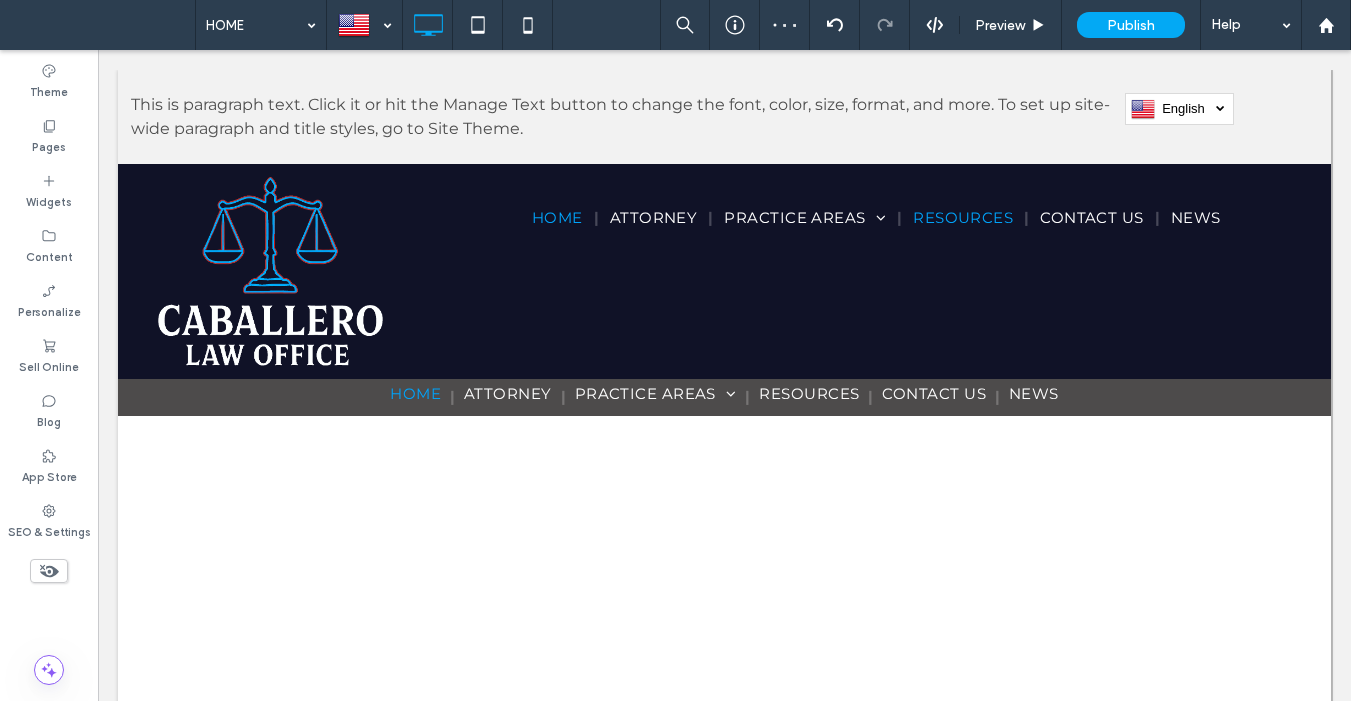 type on "**********" 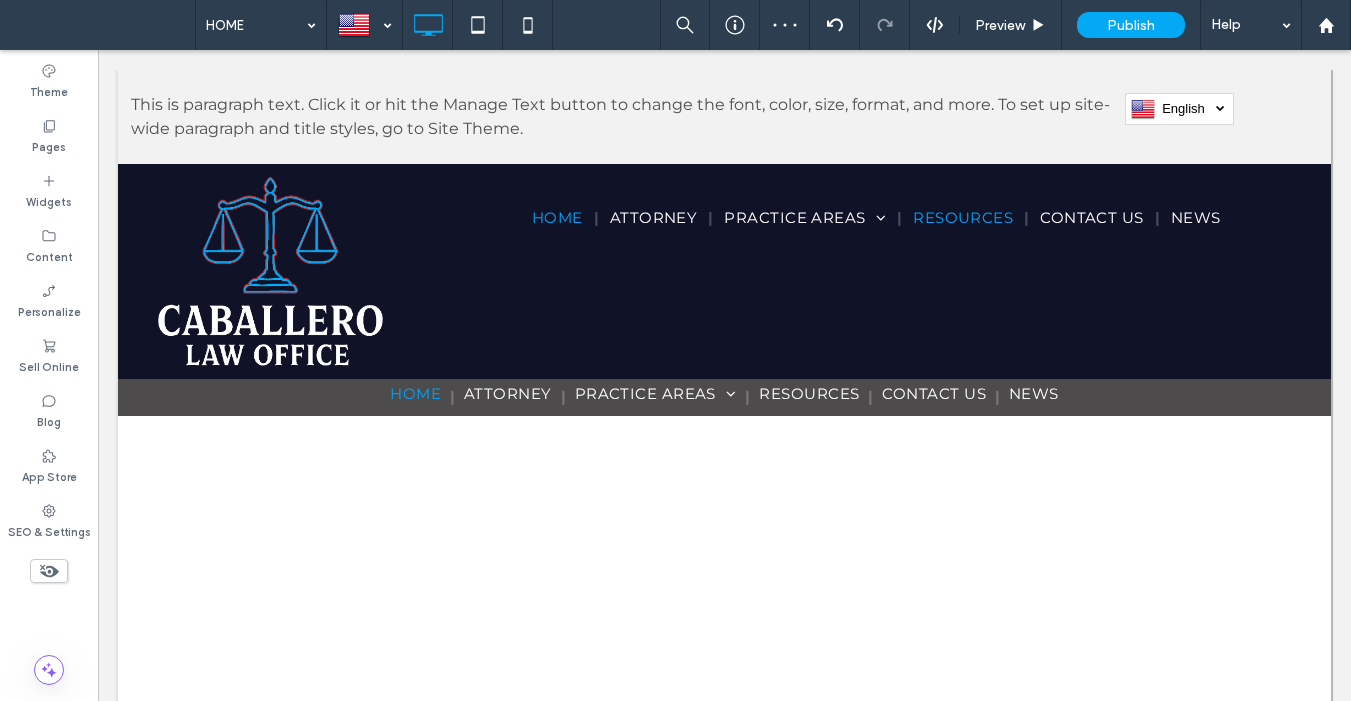 type on "**" 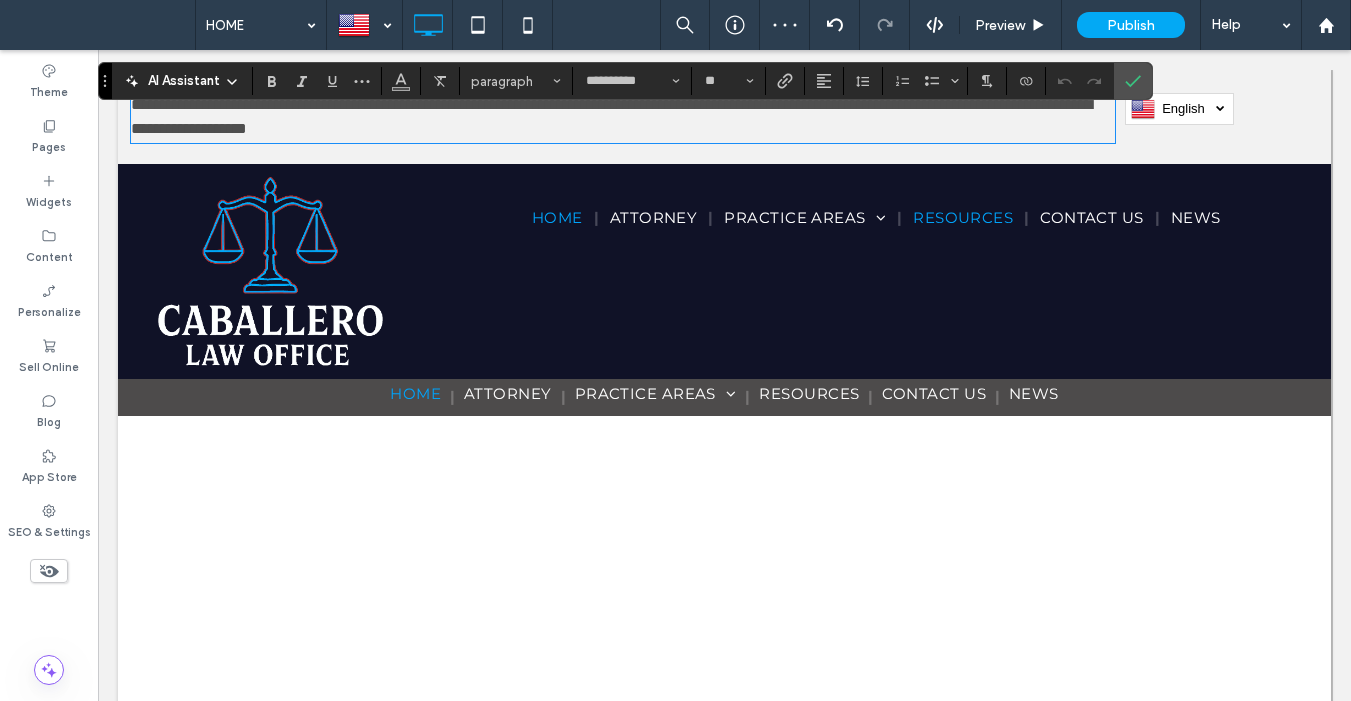 type 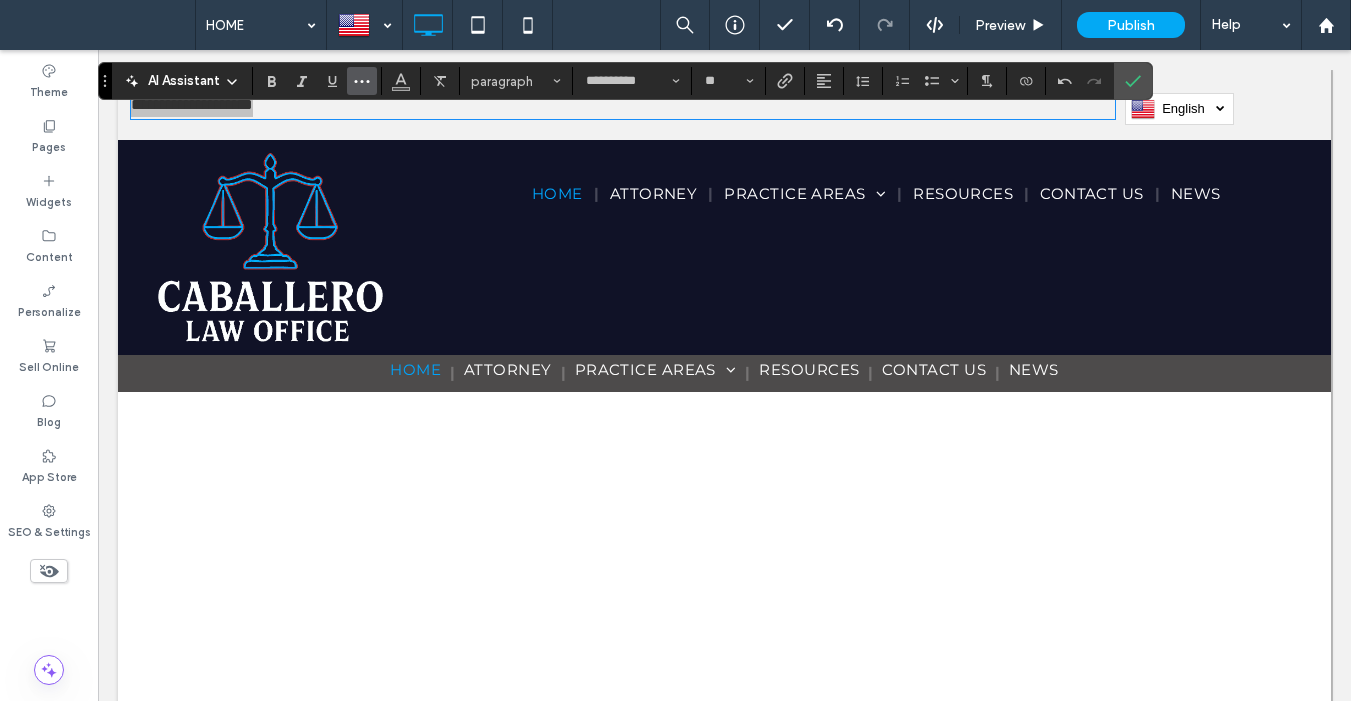 click 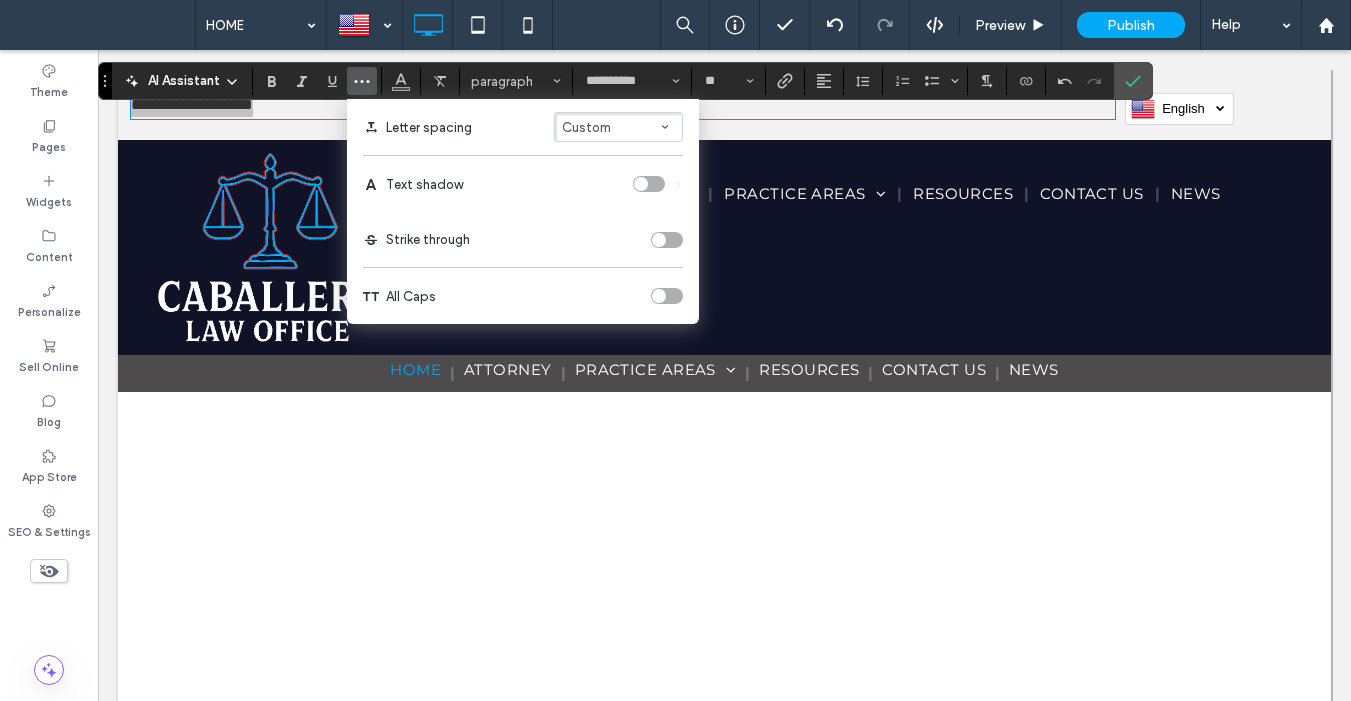 click at bounding box center (667, 296) 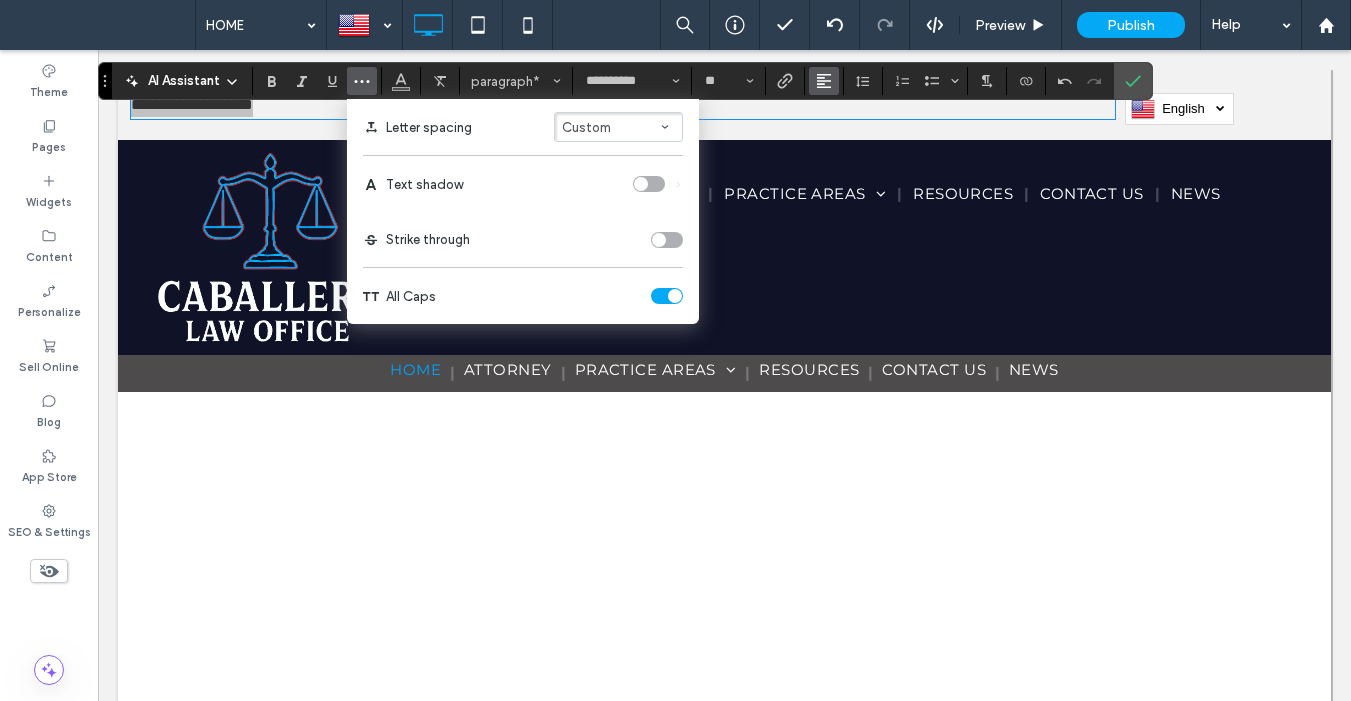 click 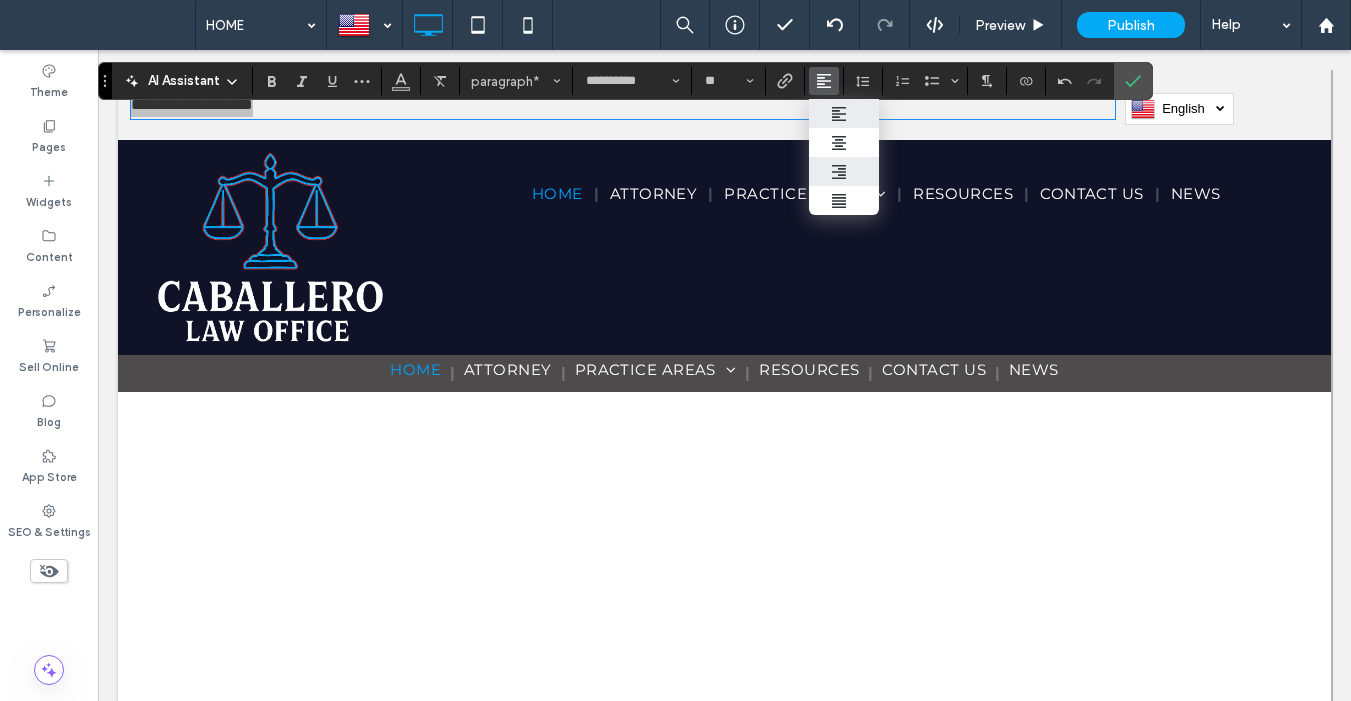 click at bounding box center [844, 172] 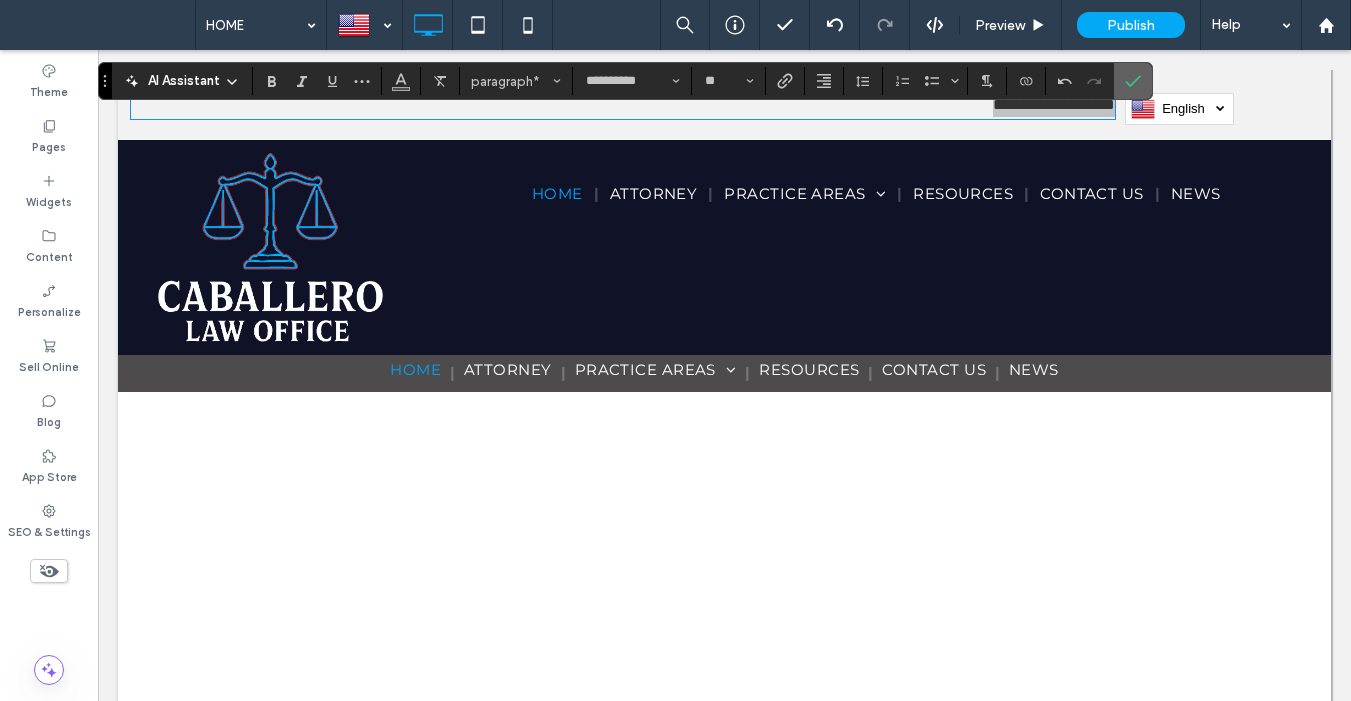 click at bounding box center [1133, 81] 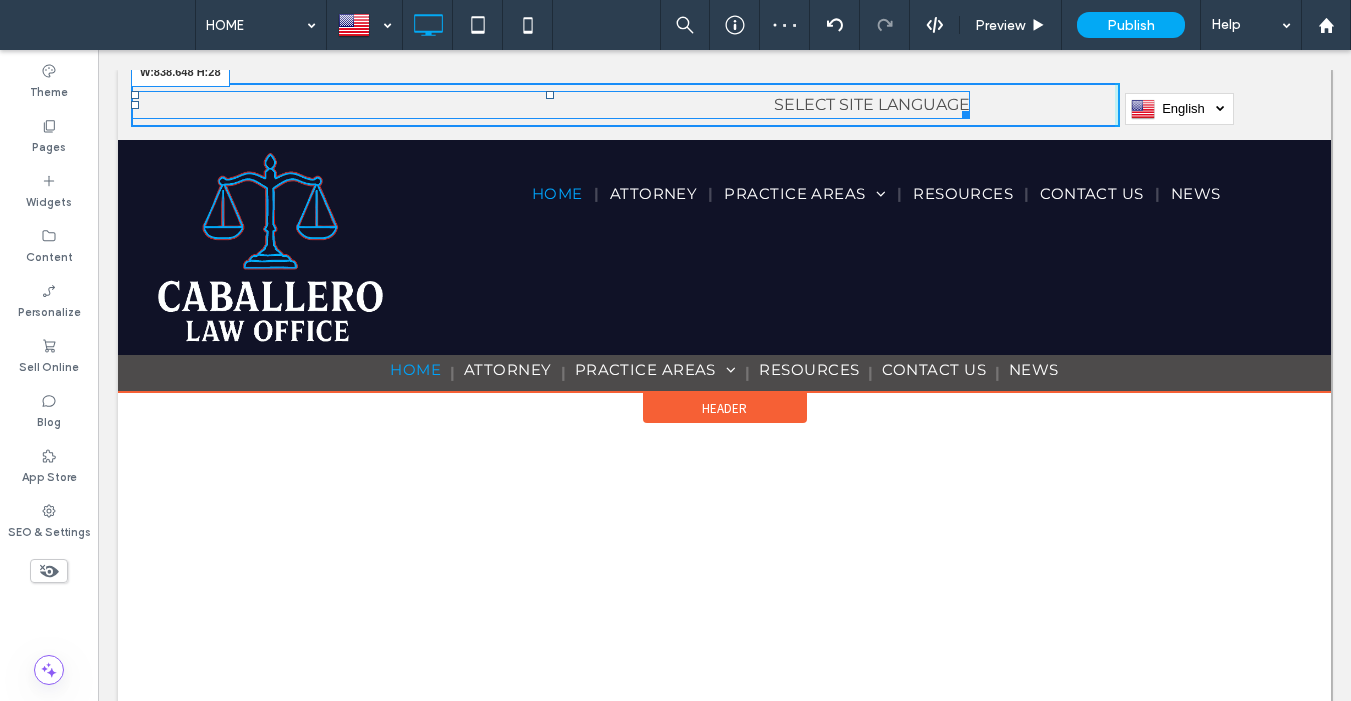 drag, startPoint x: 1098, startPoint y: 112, endPoint x: 914, endPoint y: 112, distance: 184 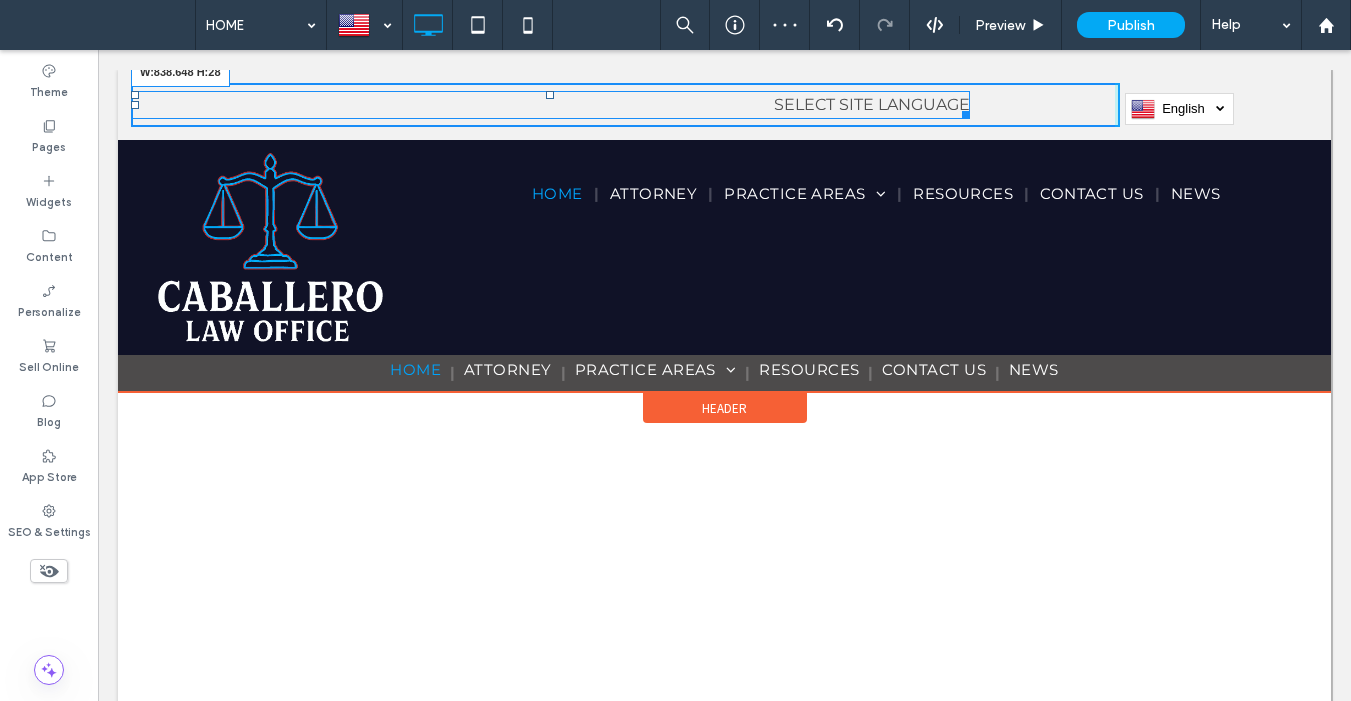 click at bounding box center (962, 111) 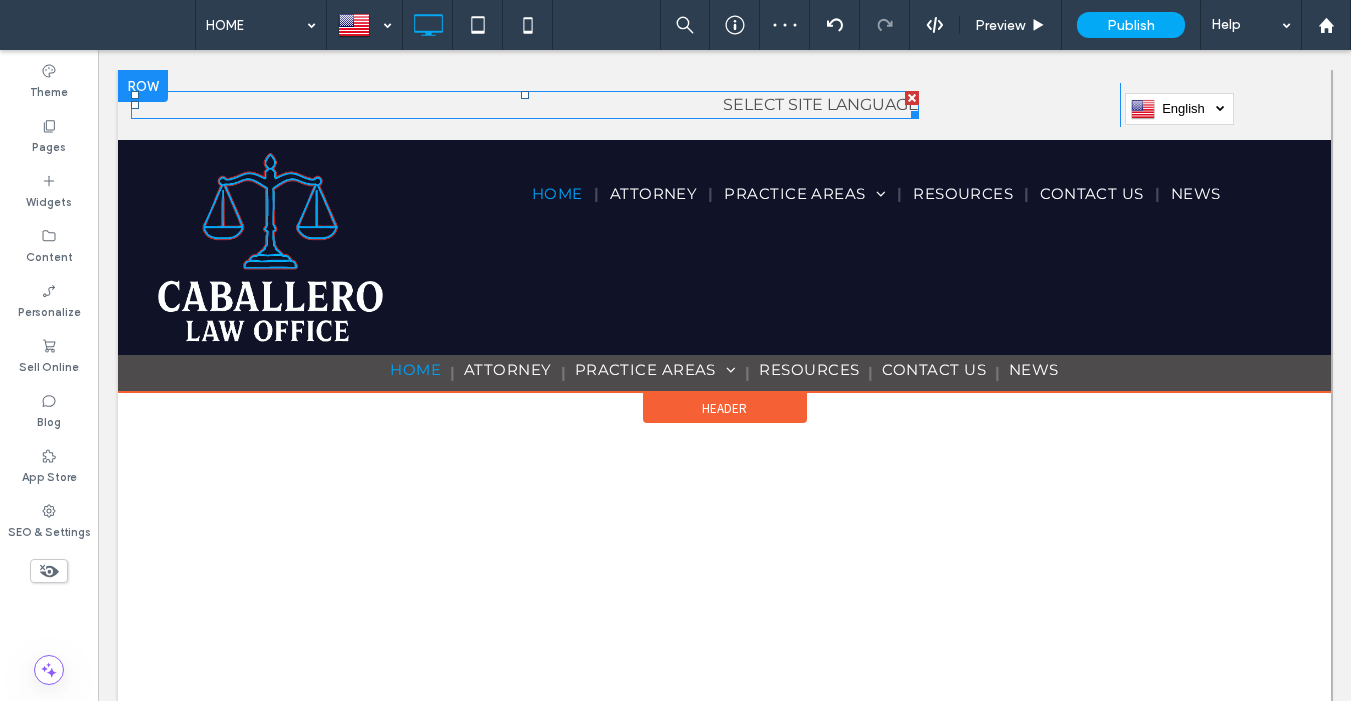drag, startPoint x: 988, startPoint y: 155, endPoint x: 890, endPoint y: 105, distance: 110.01818 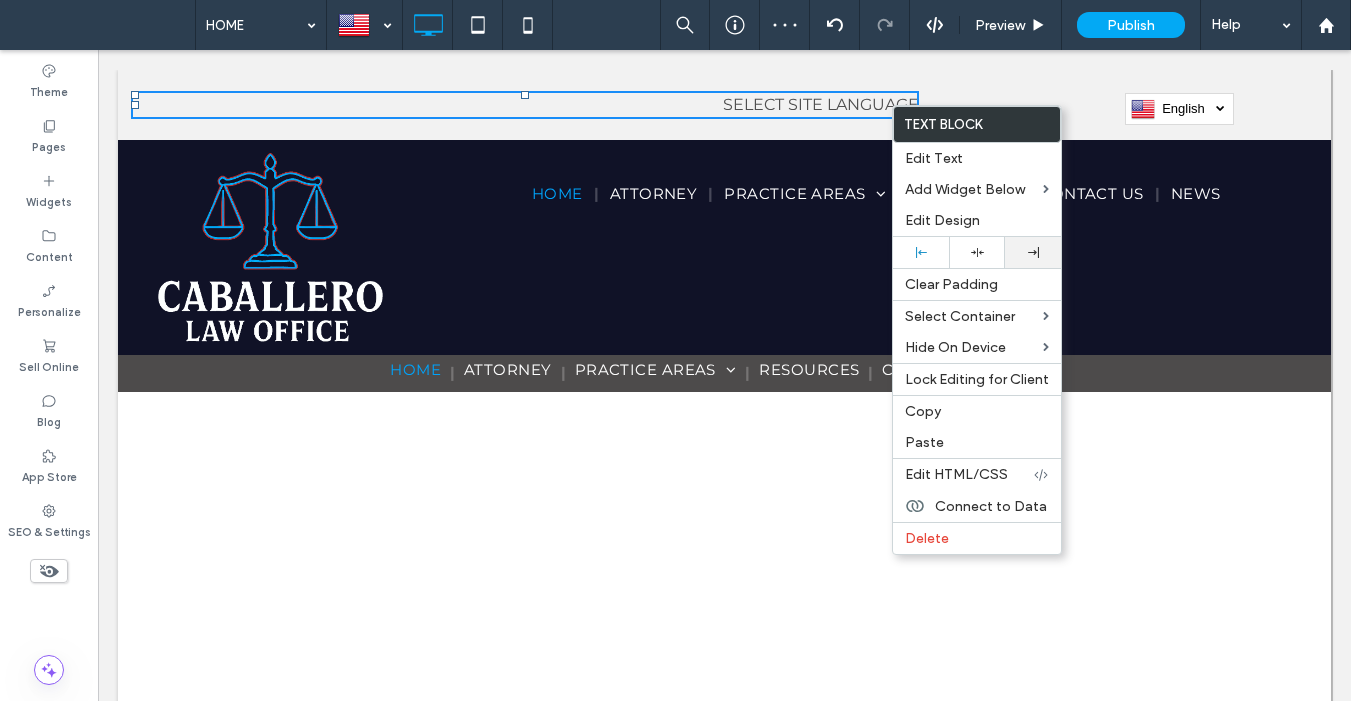 click at bounding box center [1033, 252] 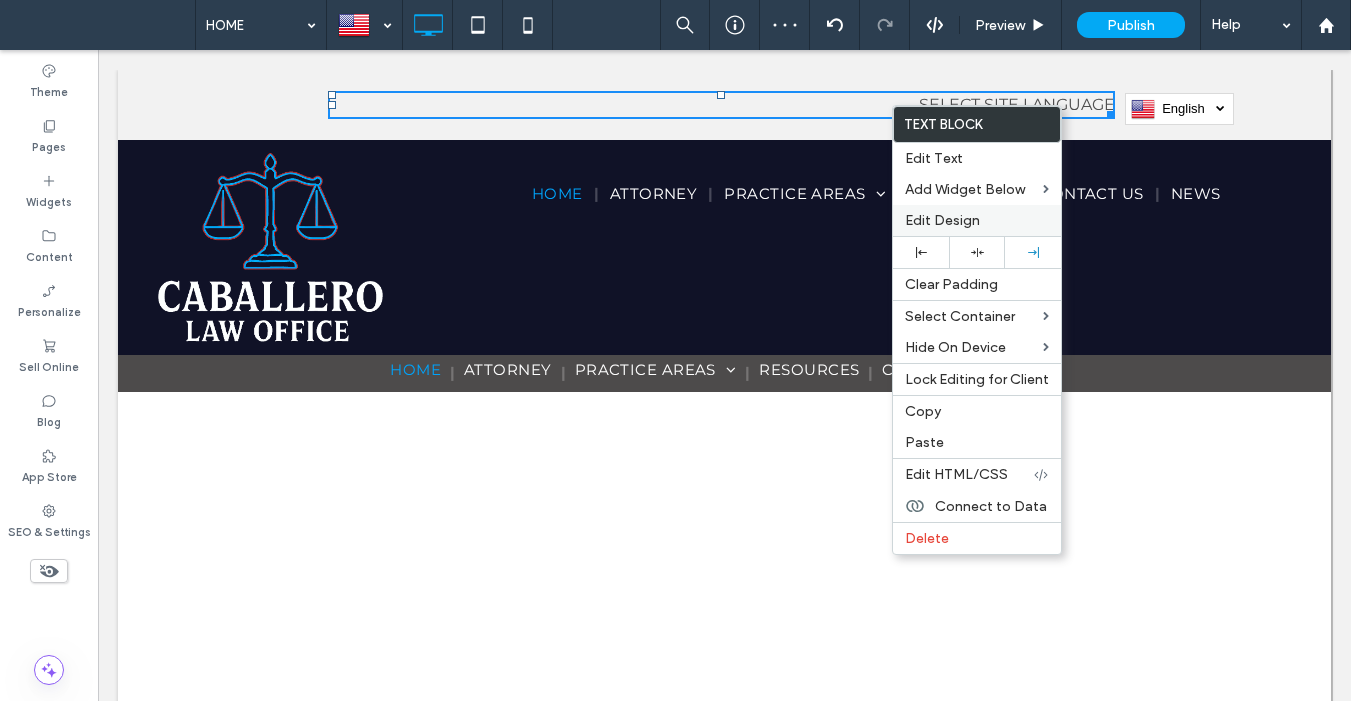 click on "Edit Design" at bounding box center (977, 220) 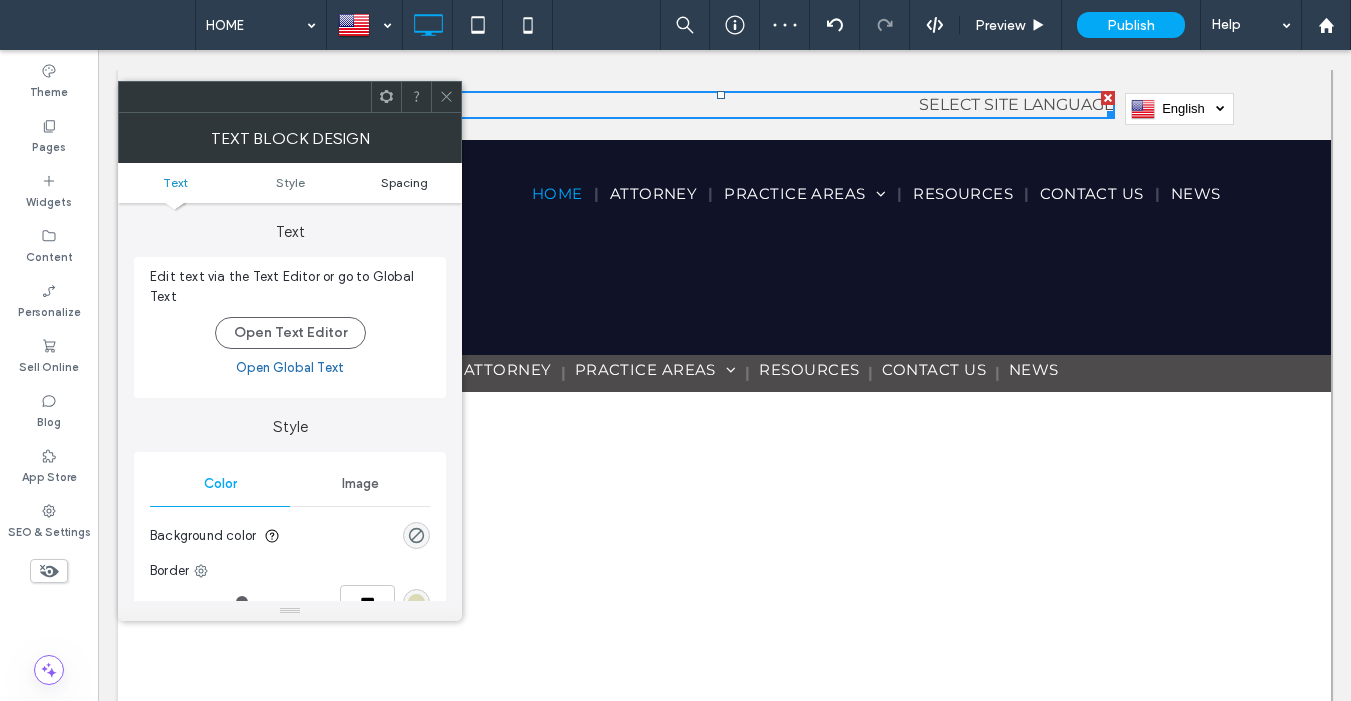 click on "Spacing" at bounding box center (404, 182) 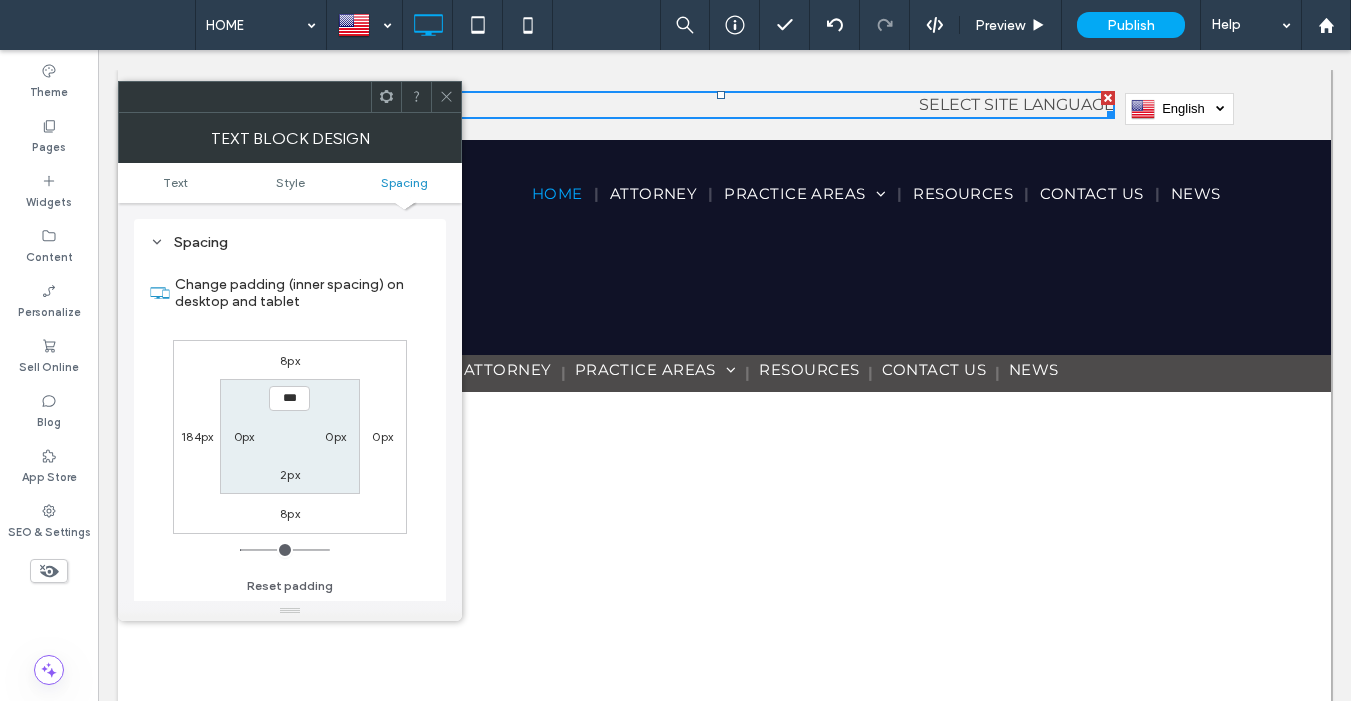 scroll, scrollTop: 511, scrollLeft: 0, axis: vertical 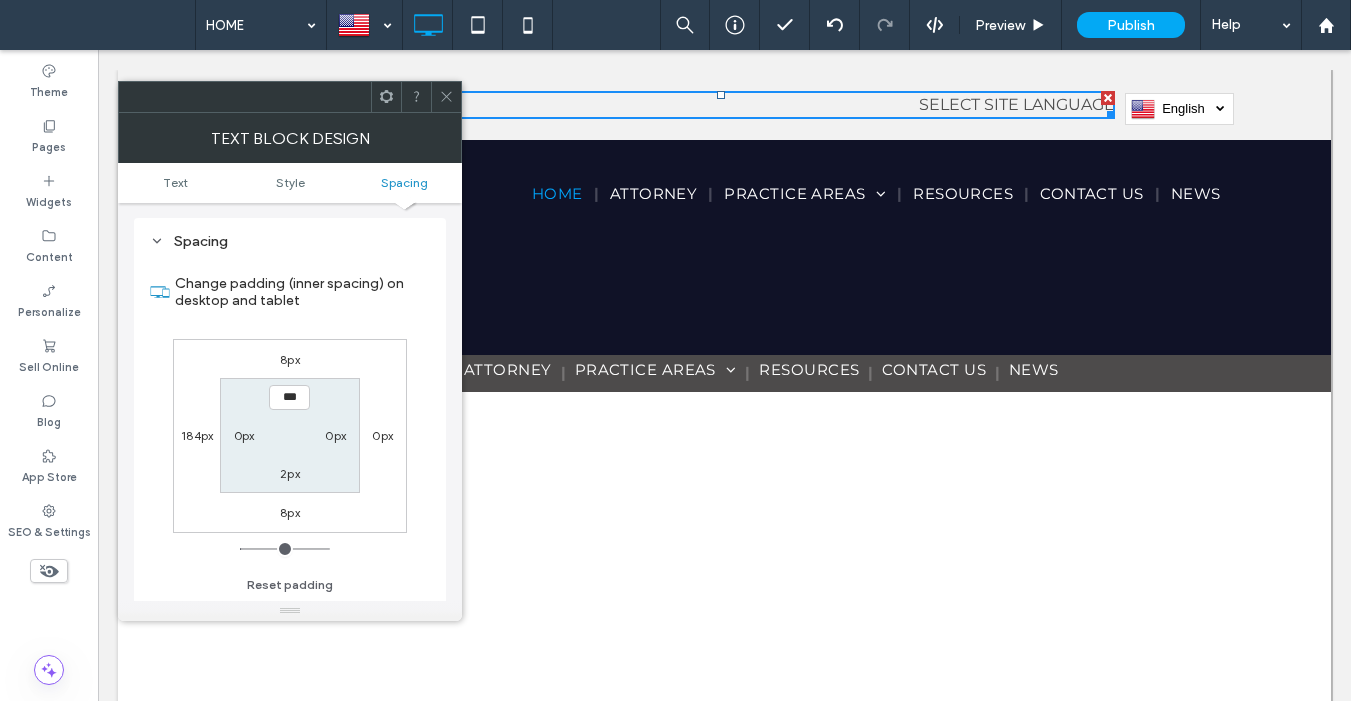 click on "8px" at bounding box center (290, 359) 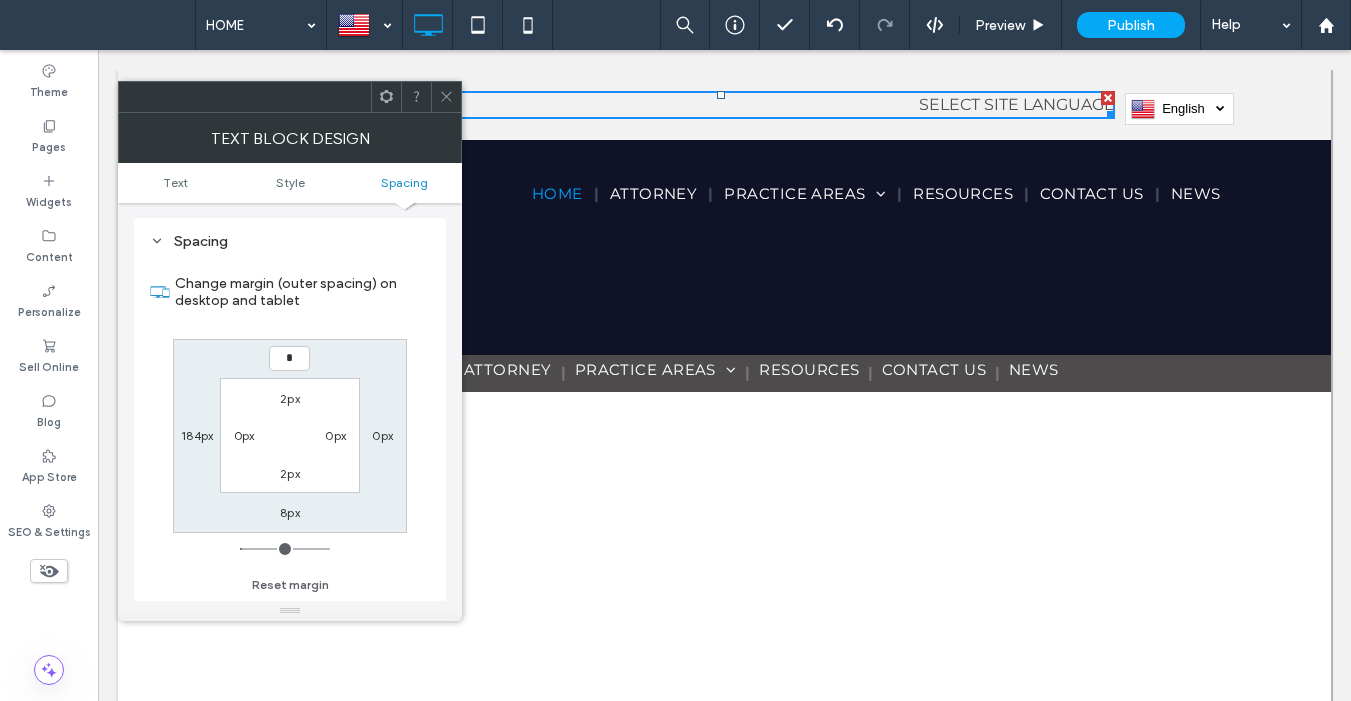 type on "*" 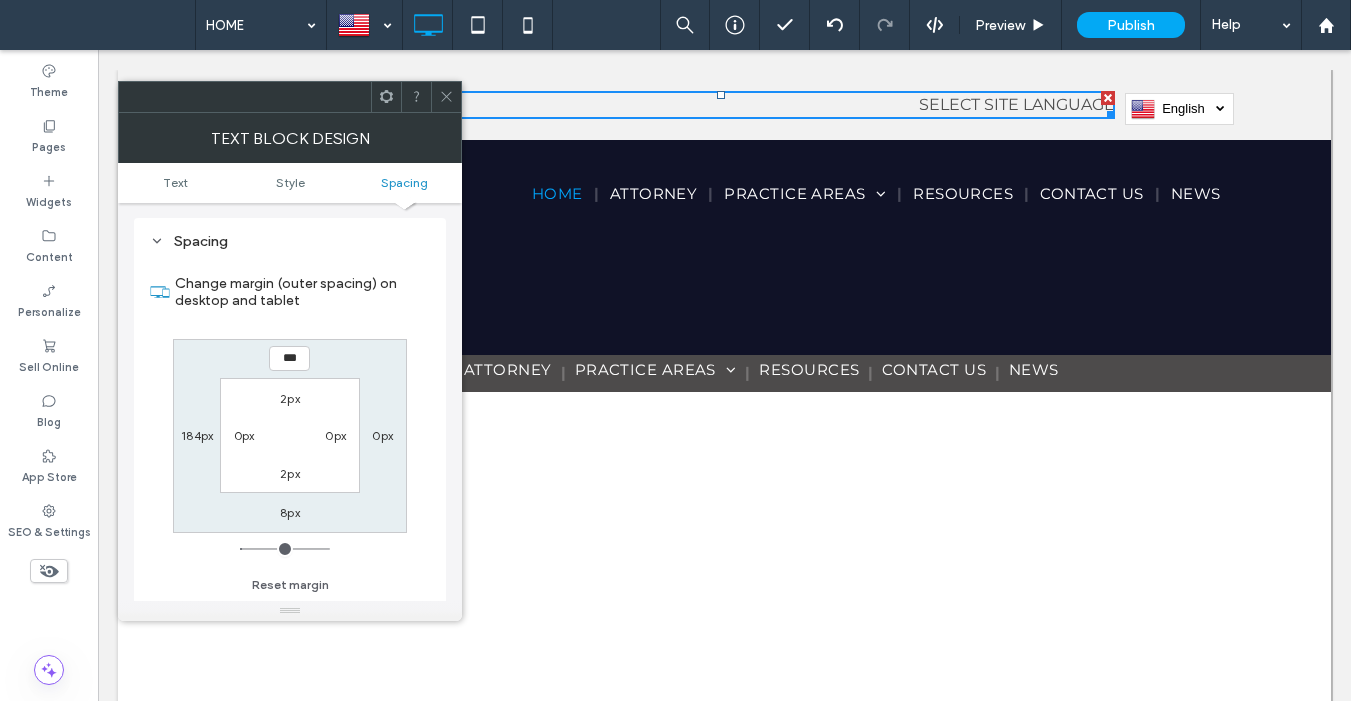 click on "2px" at bounding box center (290, 398) 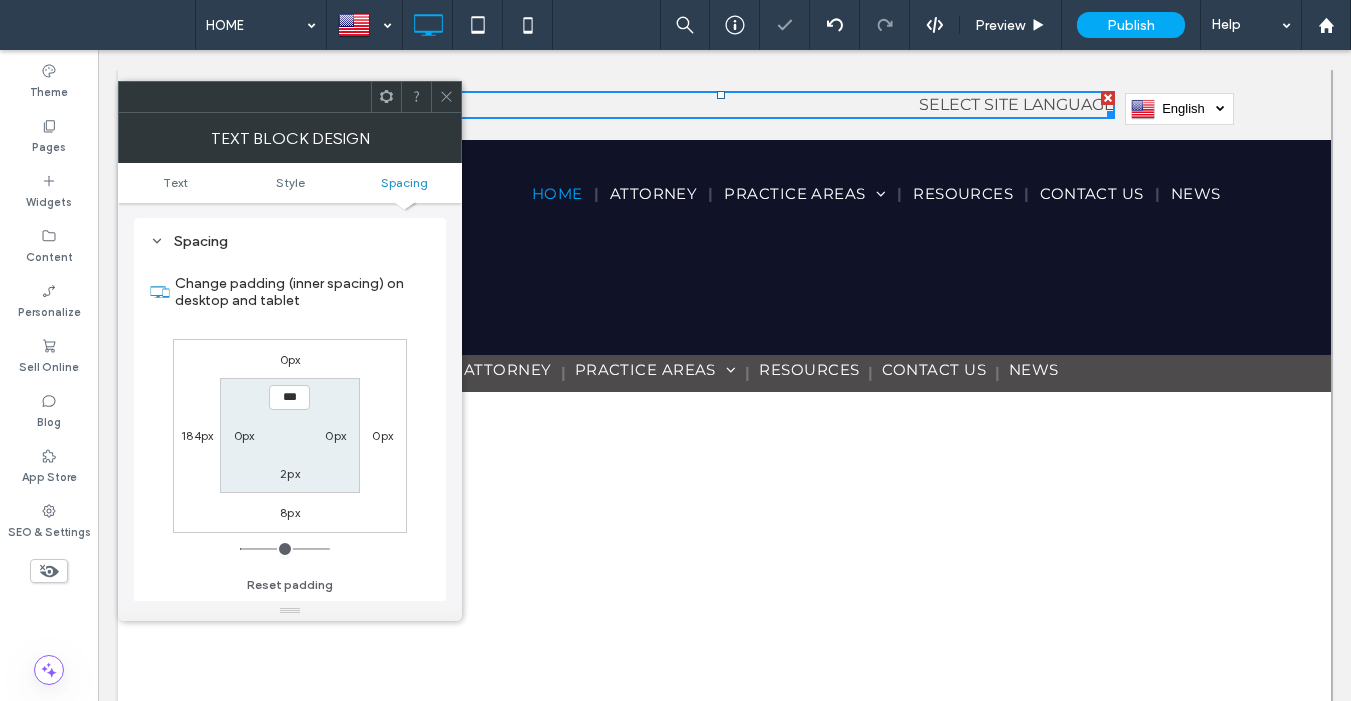 type on "*" 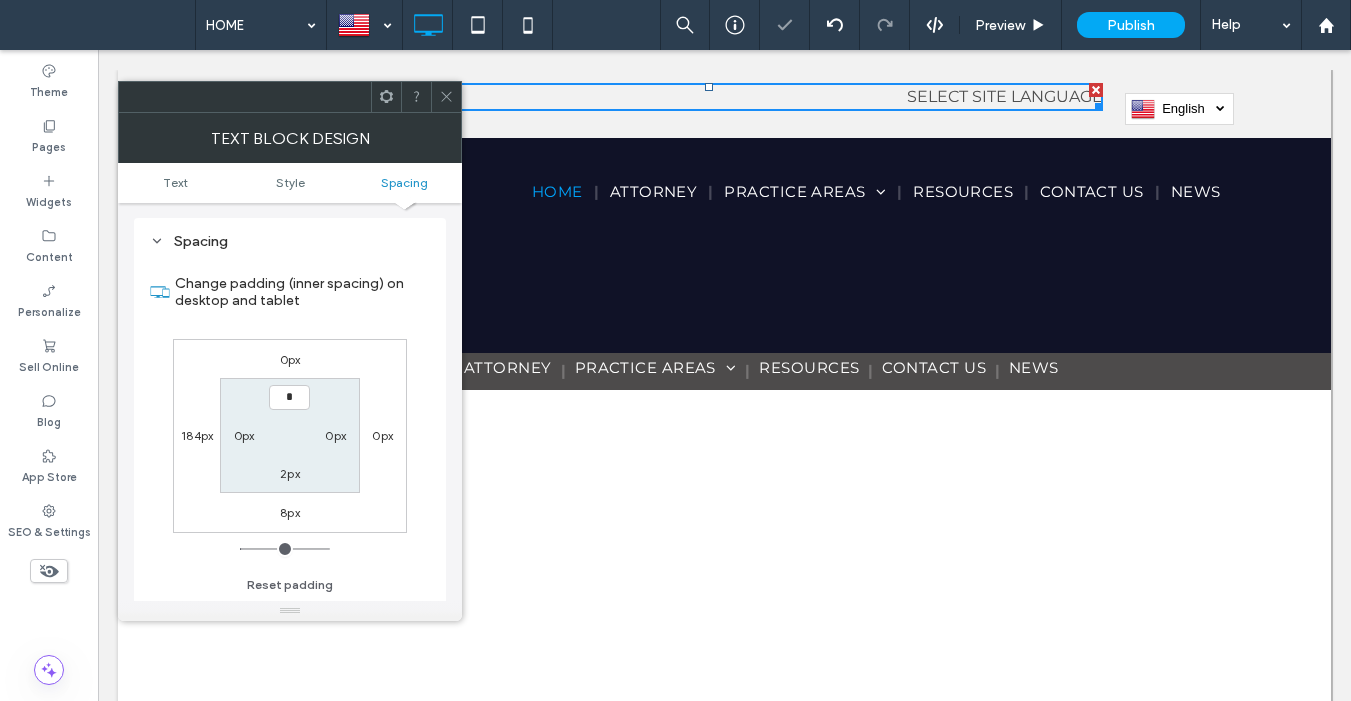 type on "*" 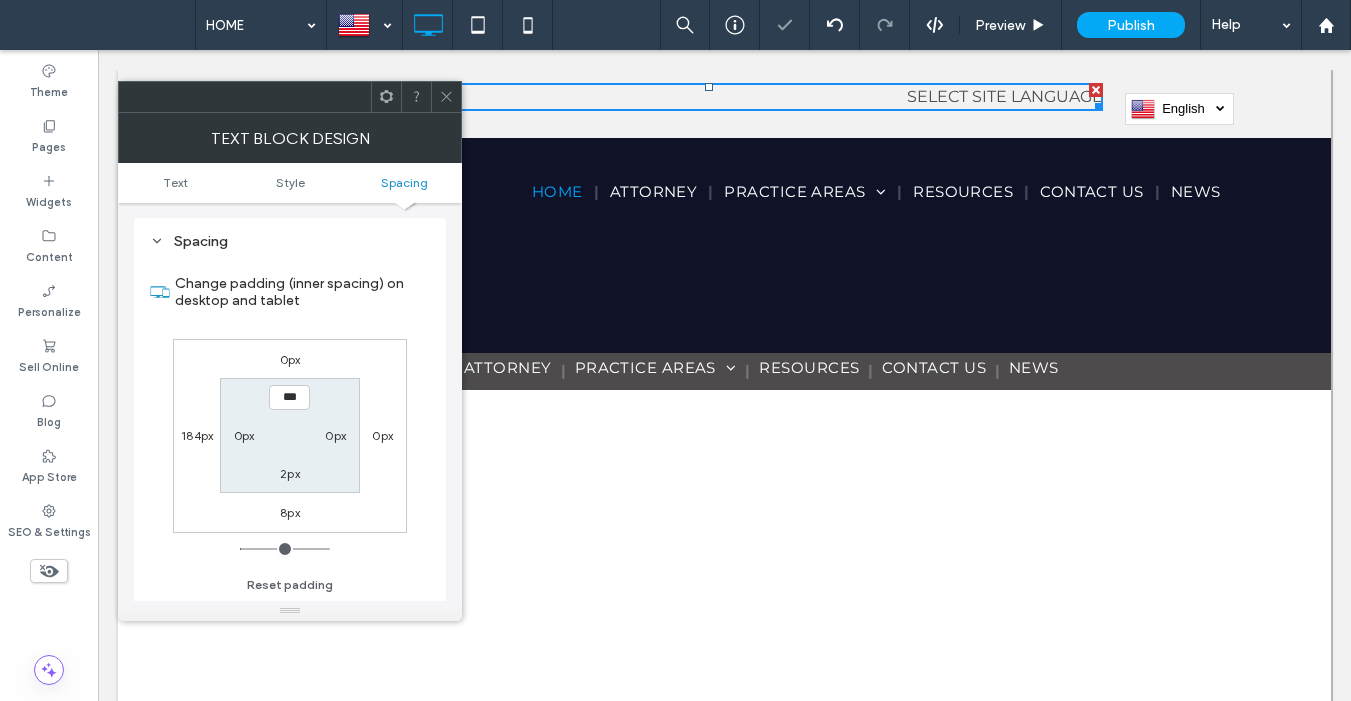 click on "2px" at bounding box center (290, 473) 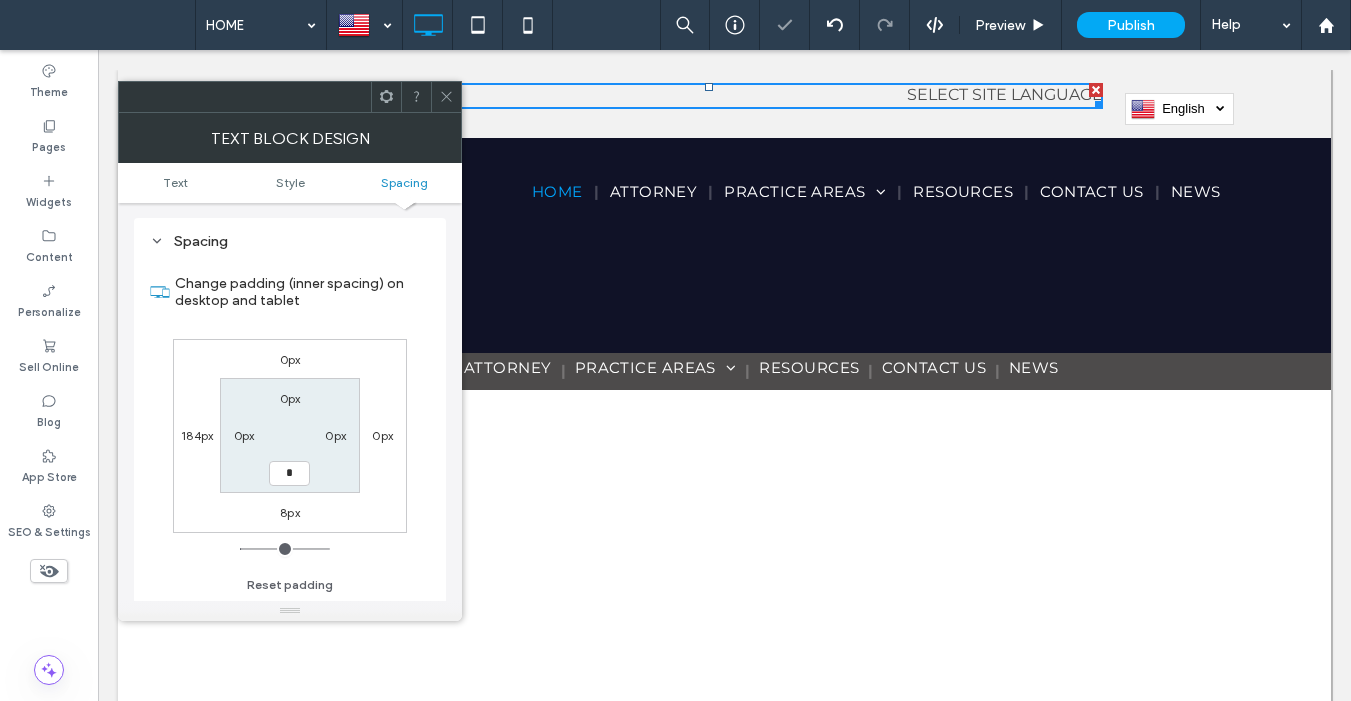 type on "*" 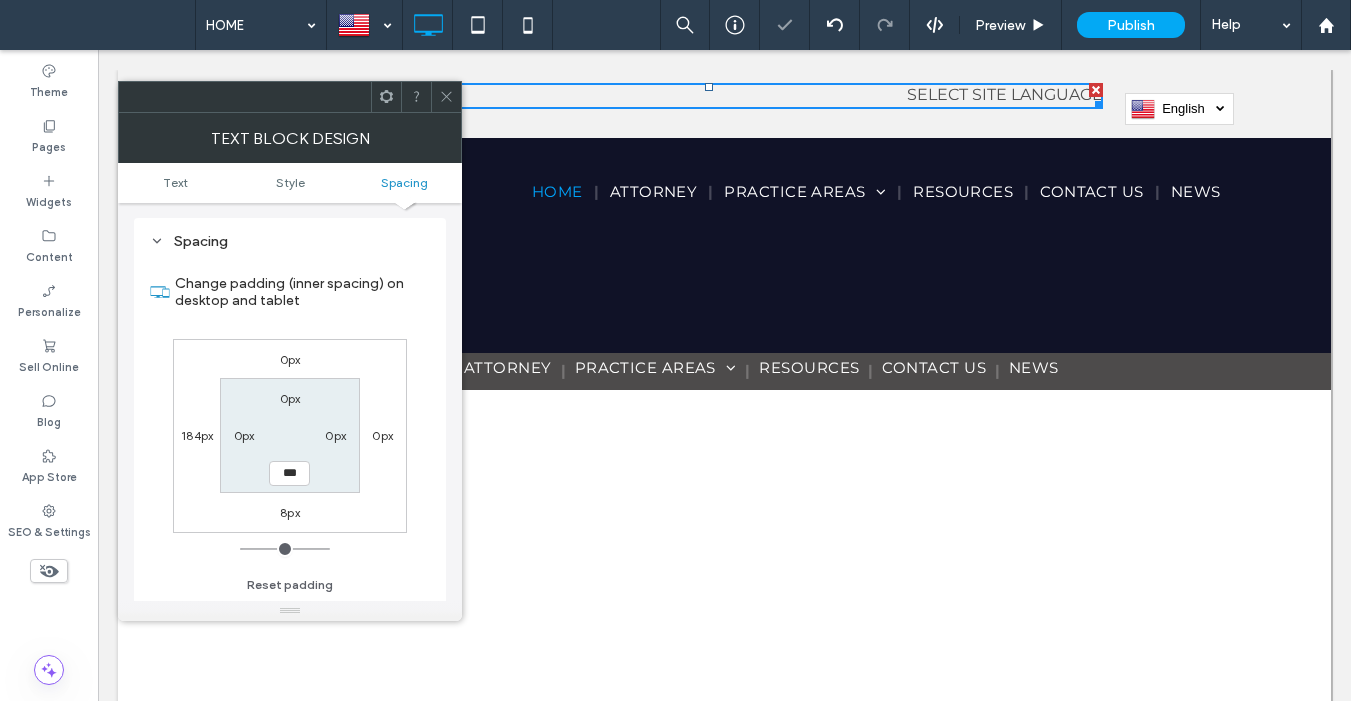 click on "8px" at bounding box center (290, 512) 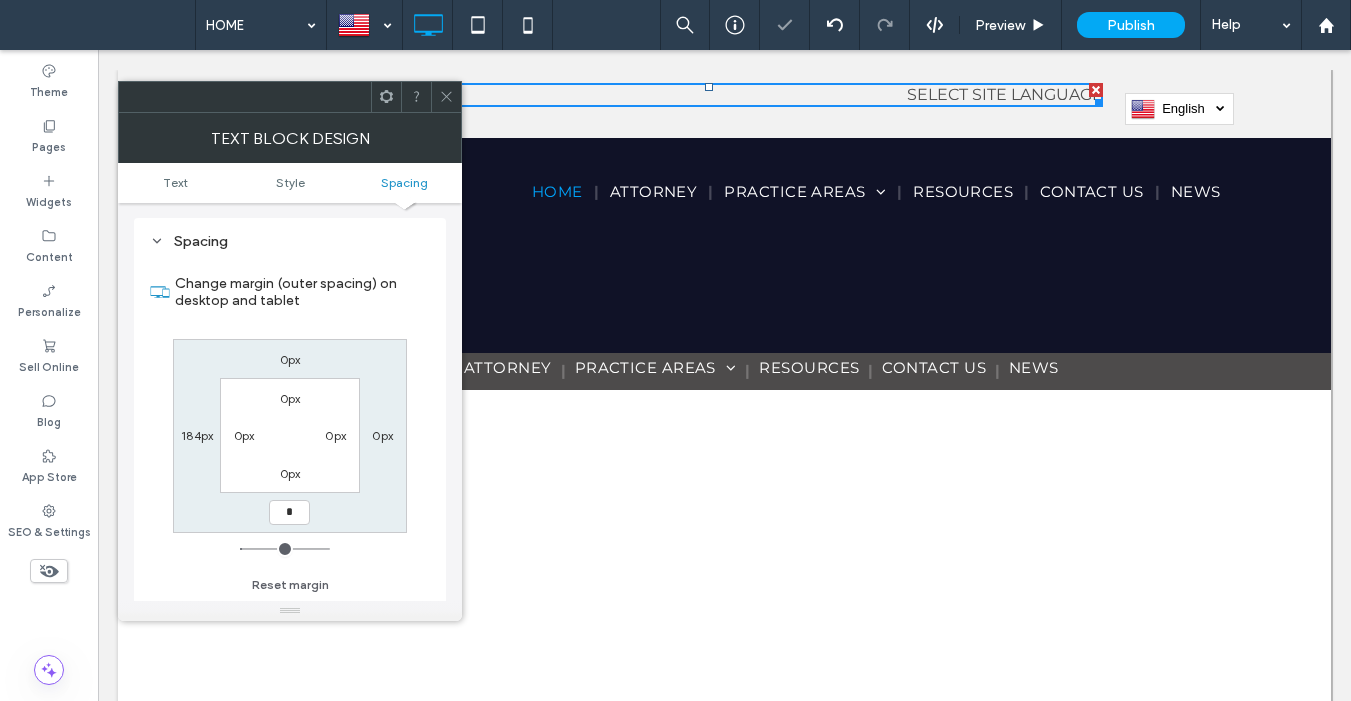 type on "*" 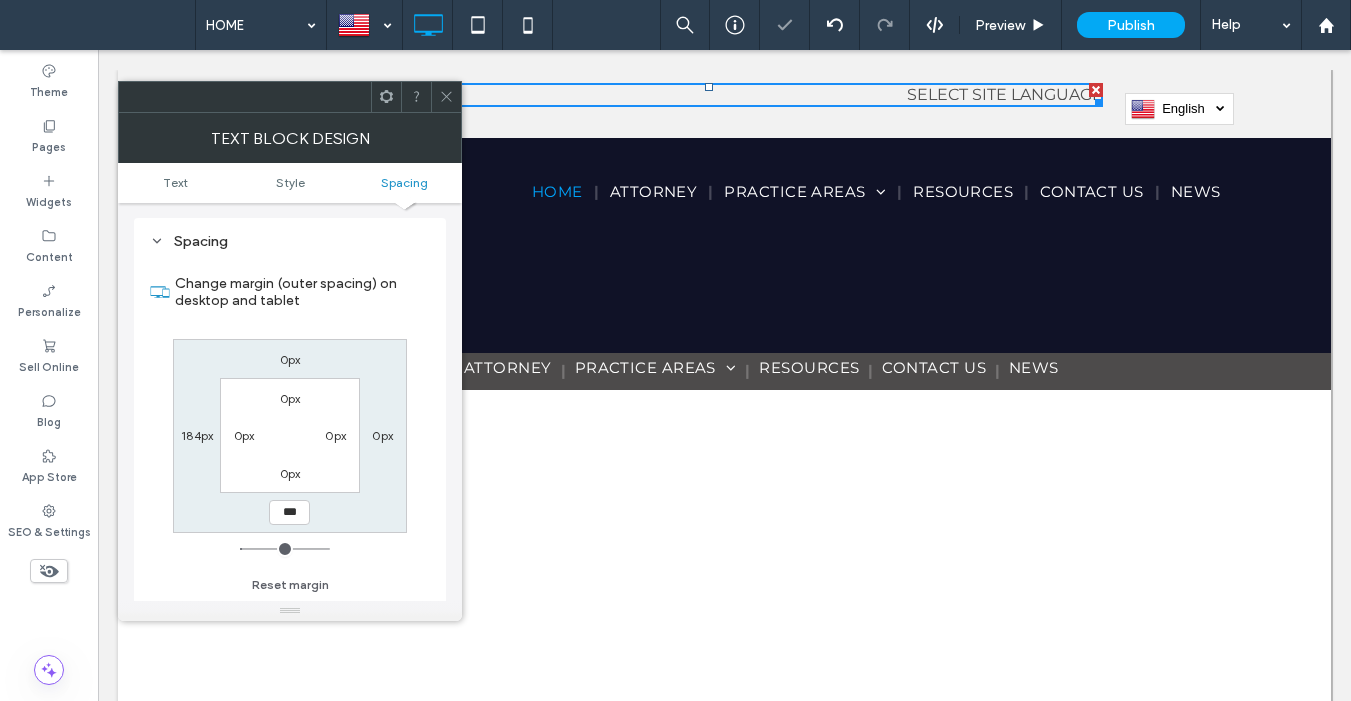 click on "0px" at bounding box center [290, 359] 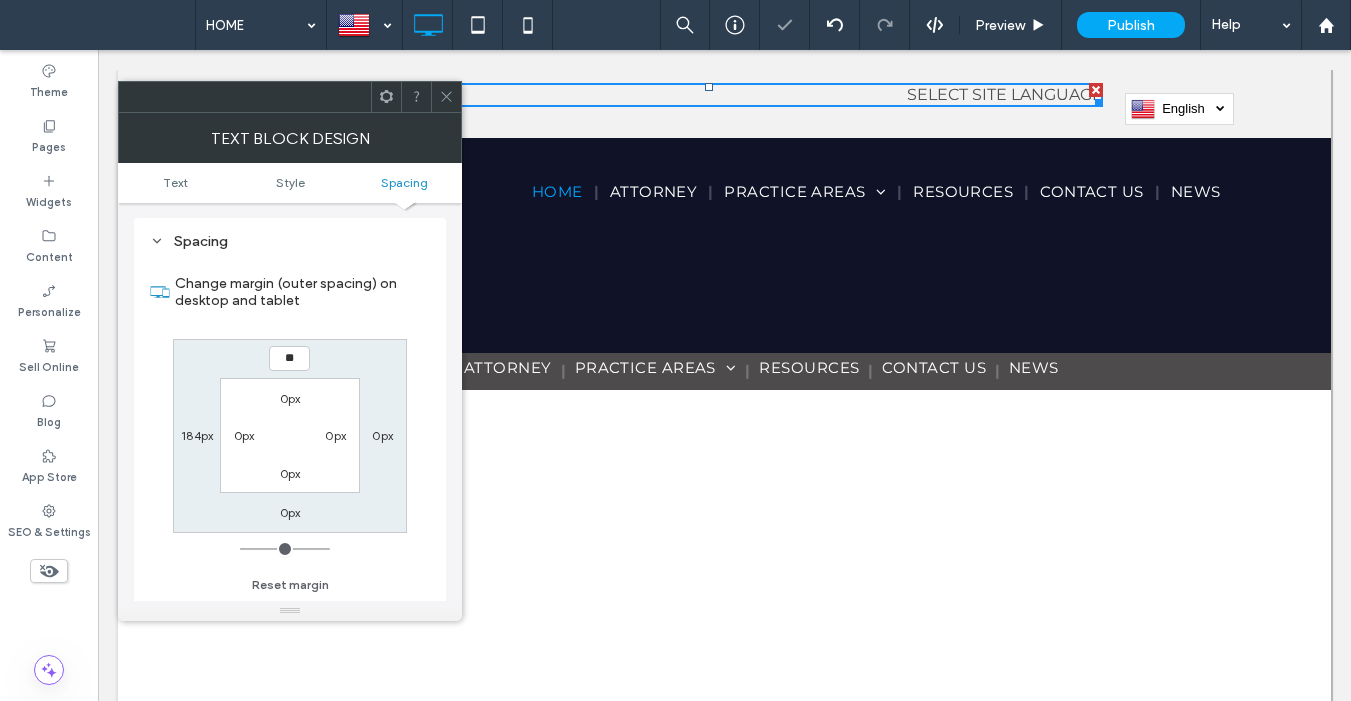 type on "**" 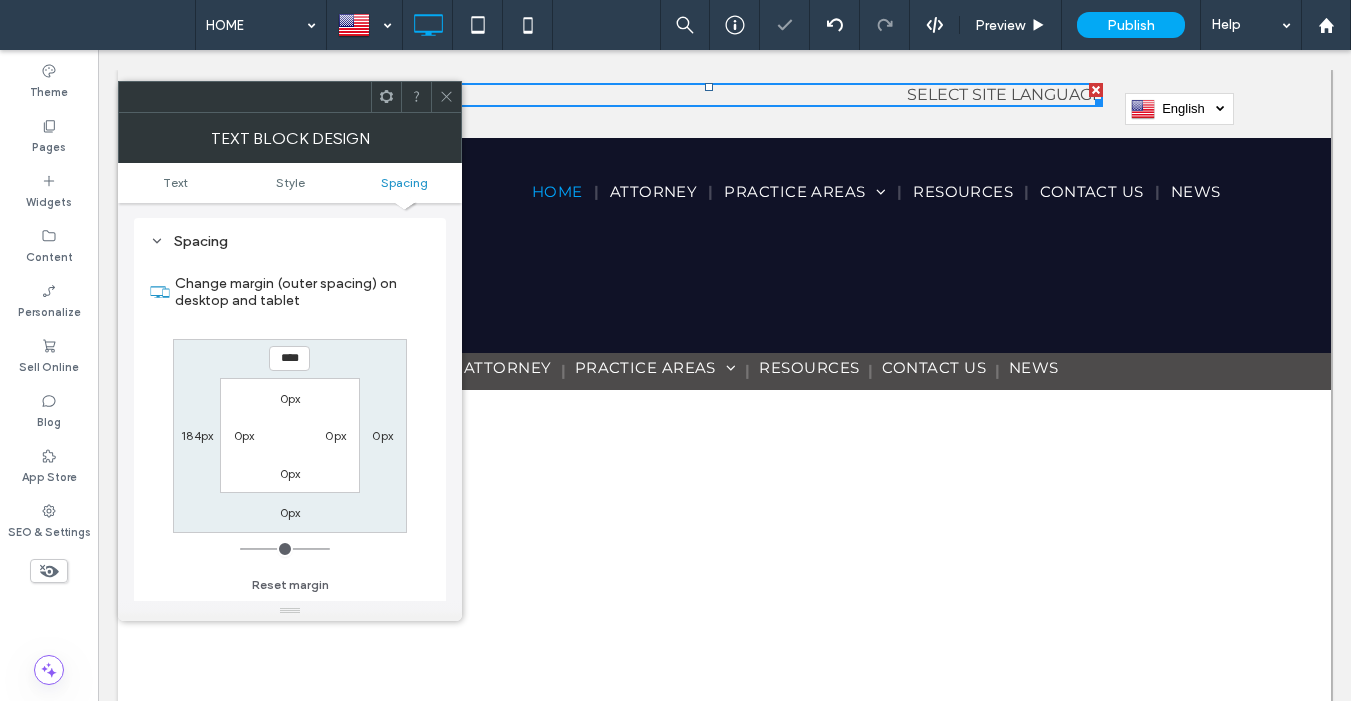 click on "**** 0px 0px 184px 0px 0px 0px 0px" at bounding box center (290, 436) 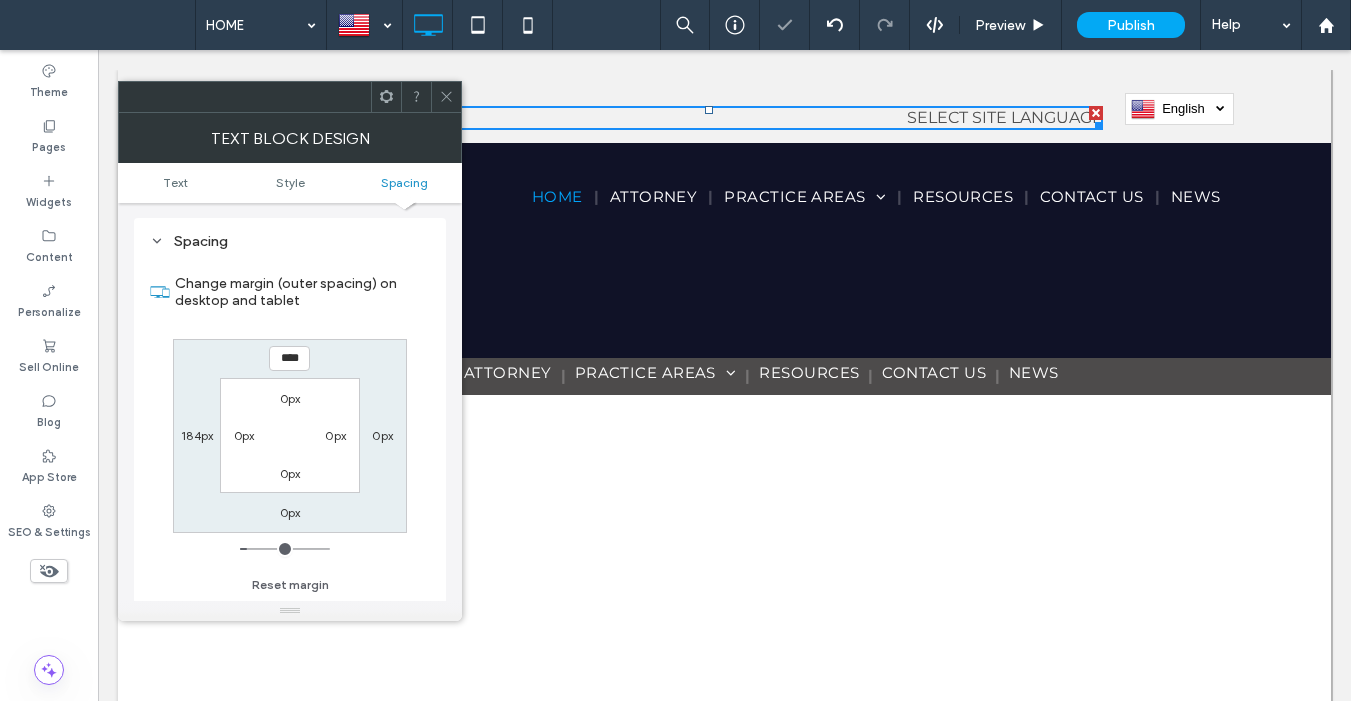 drag, startPoint x: 430, startPoint y: 106, endPoint x: 440, endPoint y: 99, distance: 12.206555 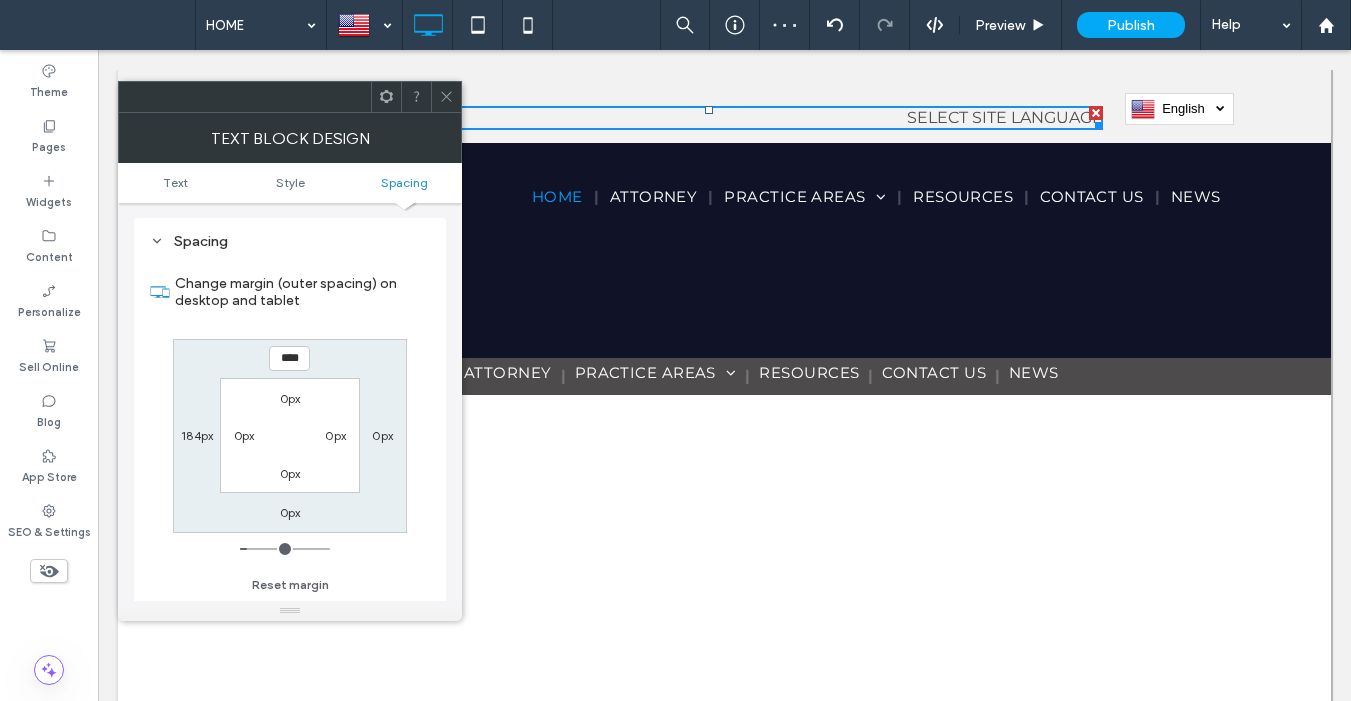 click 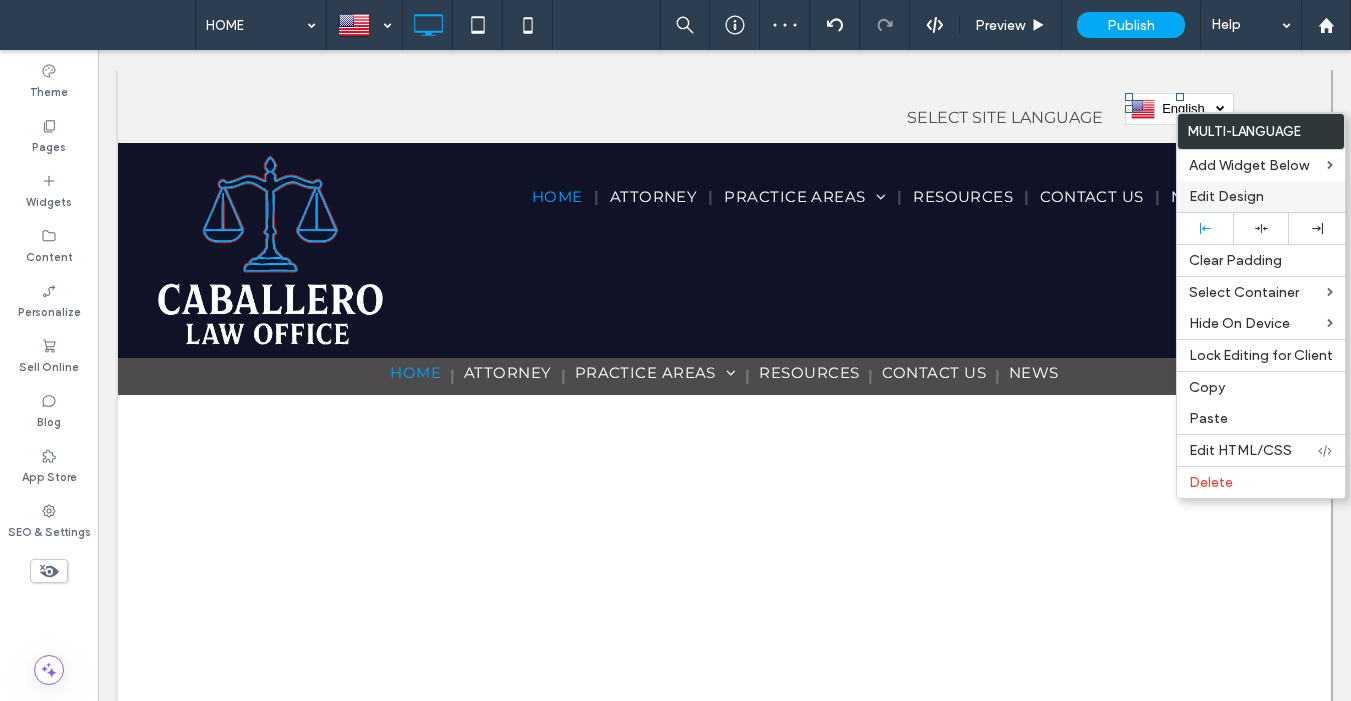click on "Edit Design" at bounding box center [1226, 196] 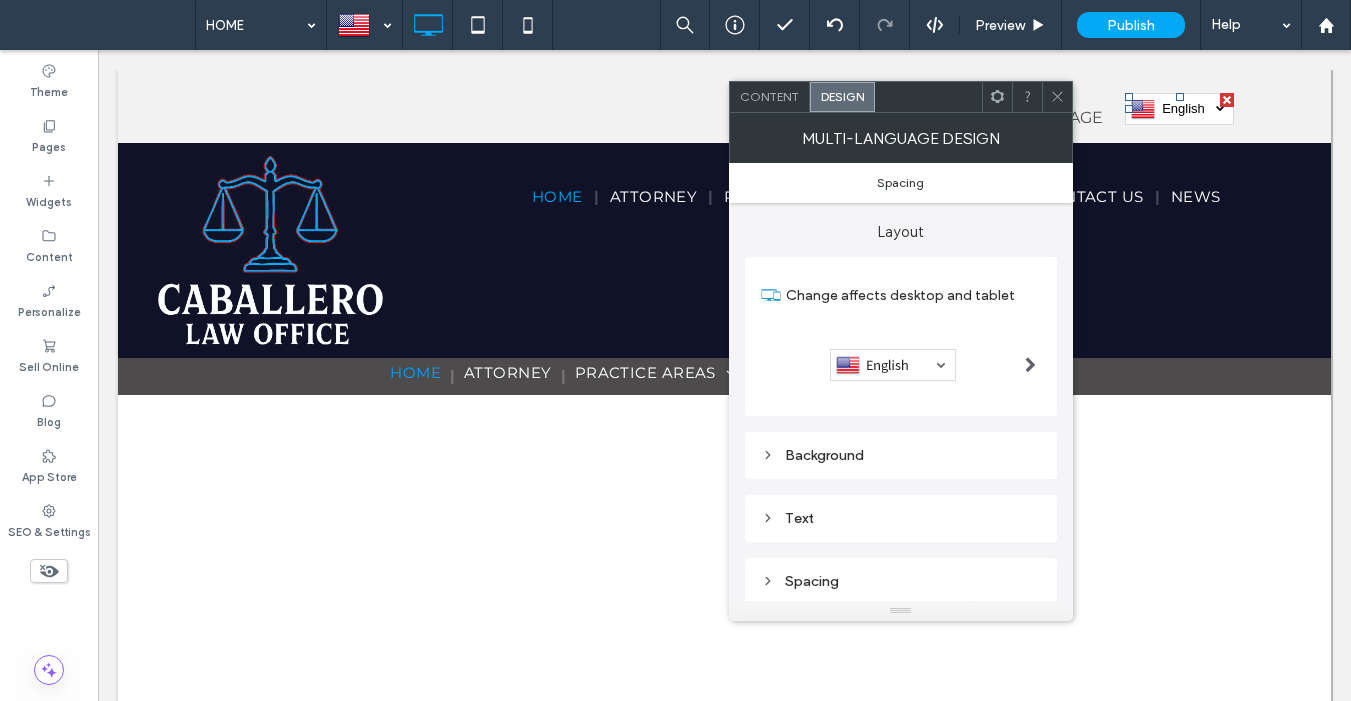 click on "Spacing" at bounding box center (900, 182) 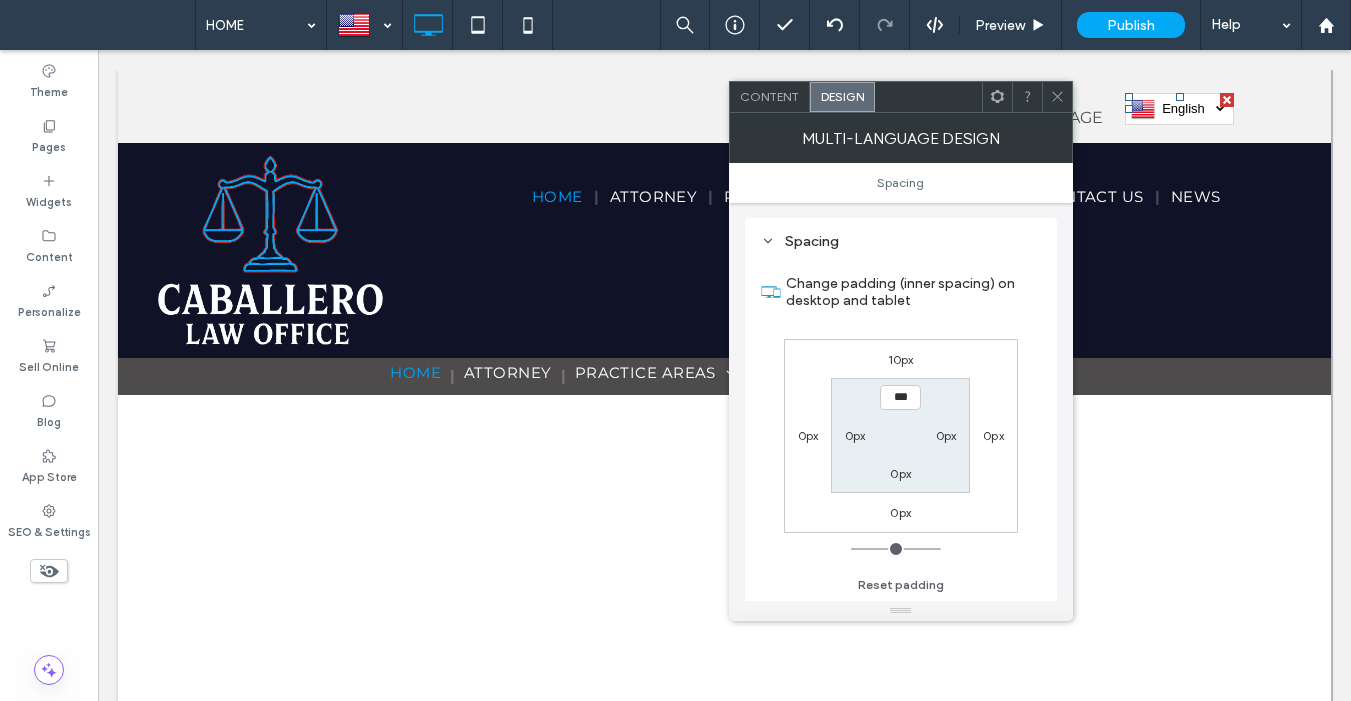 scroll, scrollTop: 340, scrollLeft: 0, axis: vertical 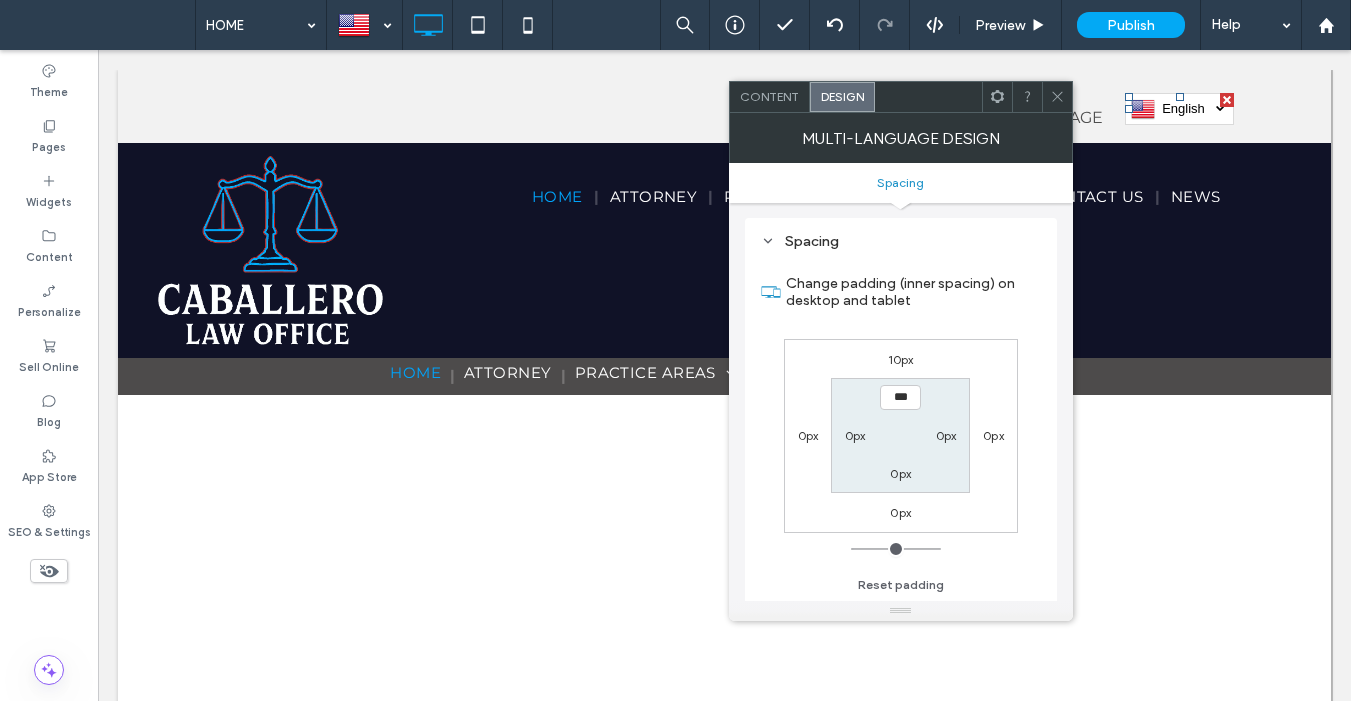 click on "10px" at bounding box center [901, 359] 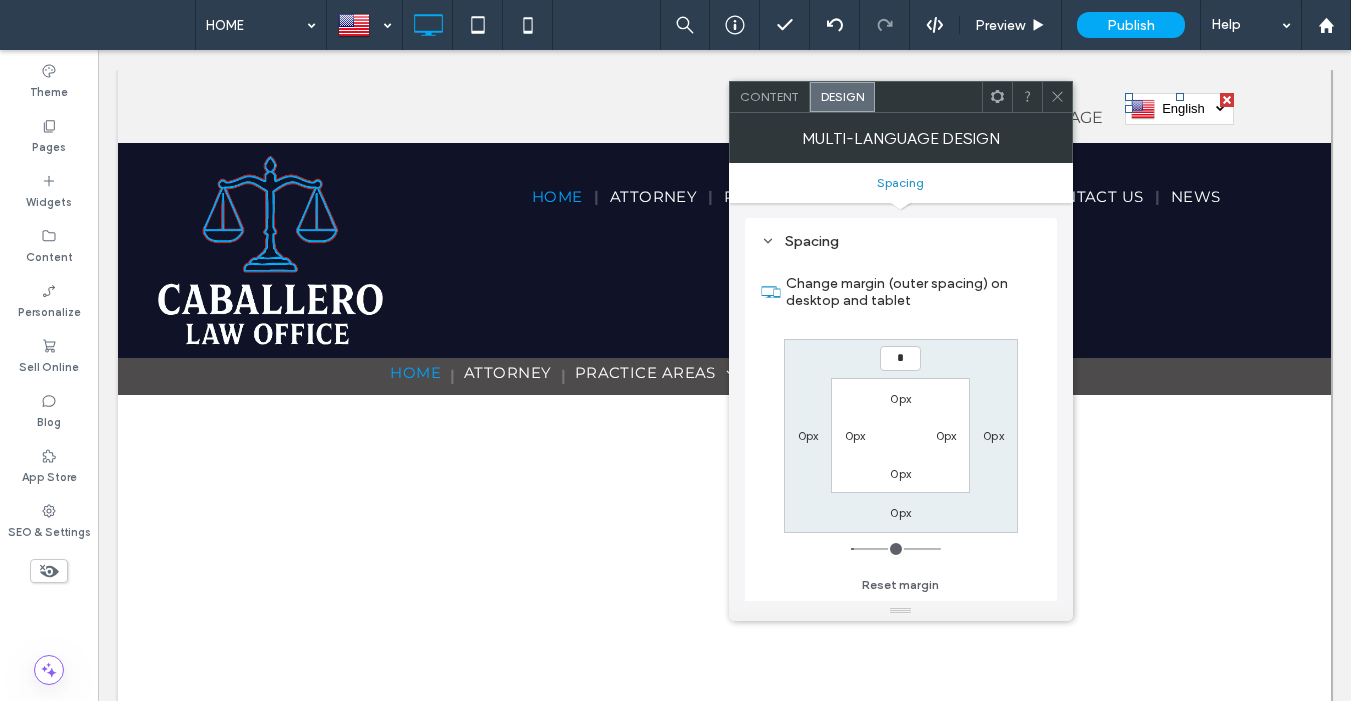 type on "*" 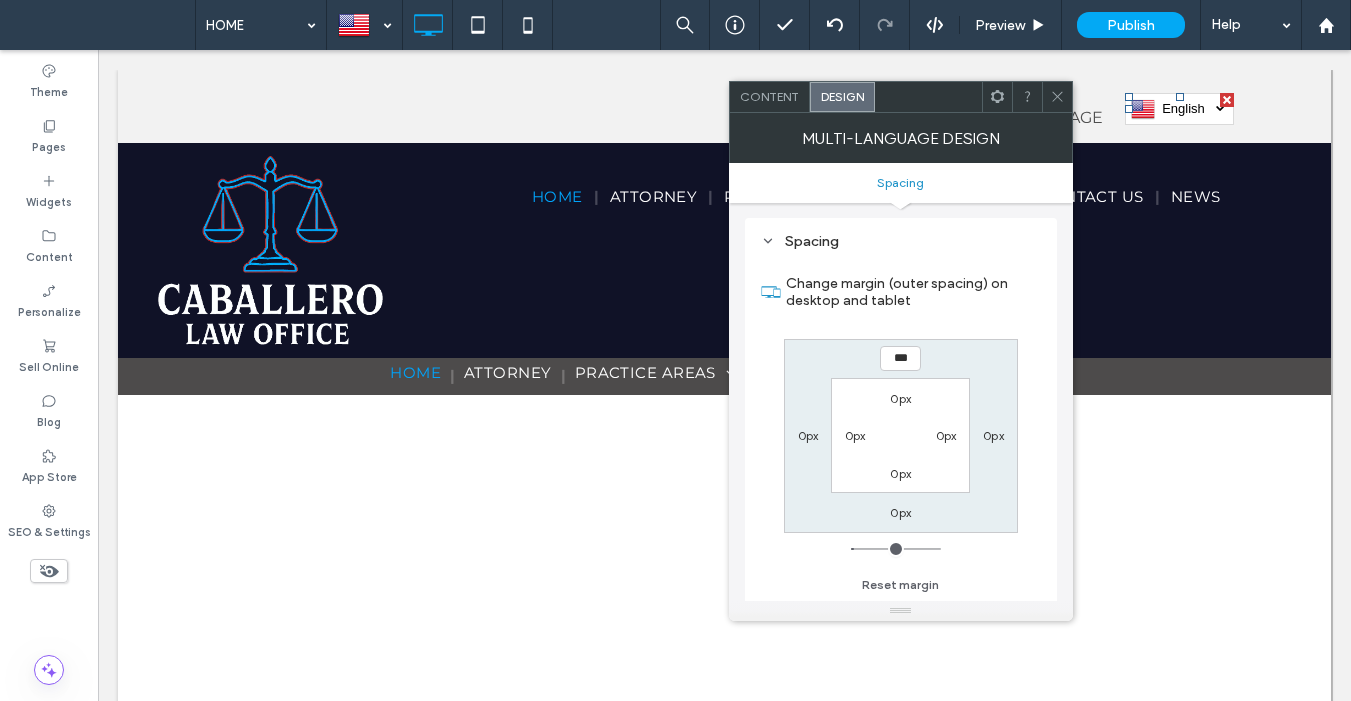 drag, startPoint x: 952, startPoint y: 379, endPoint x: 974, endPoint y: 366, distance: 25.553865 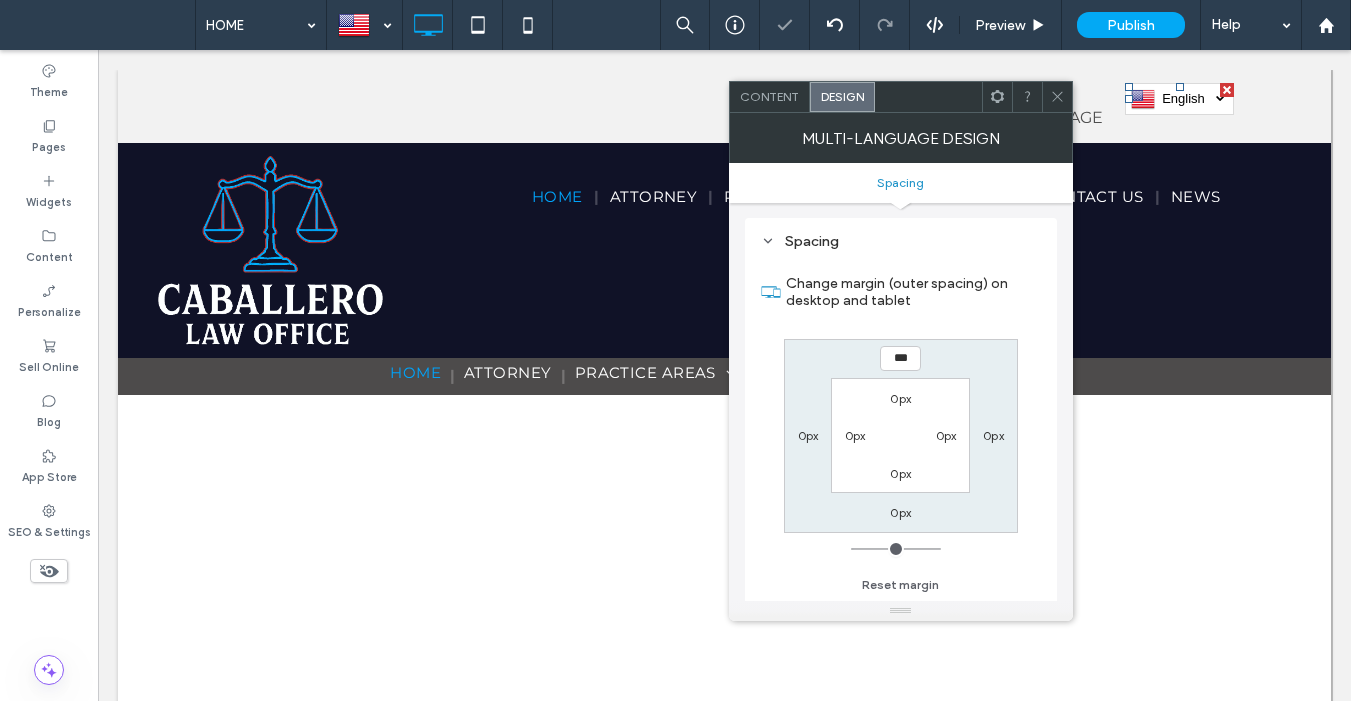 click 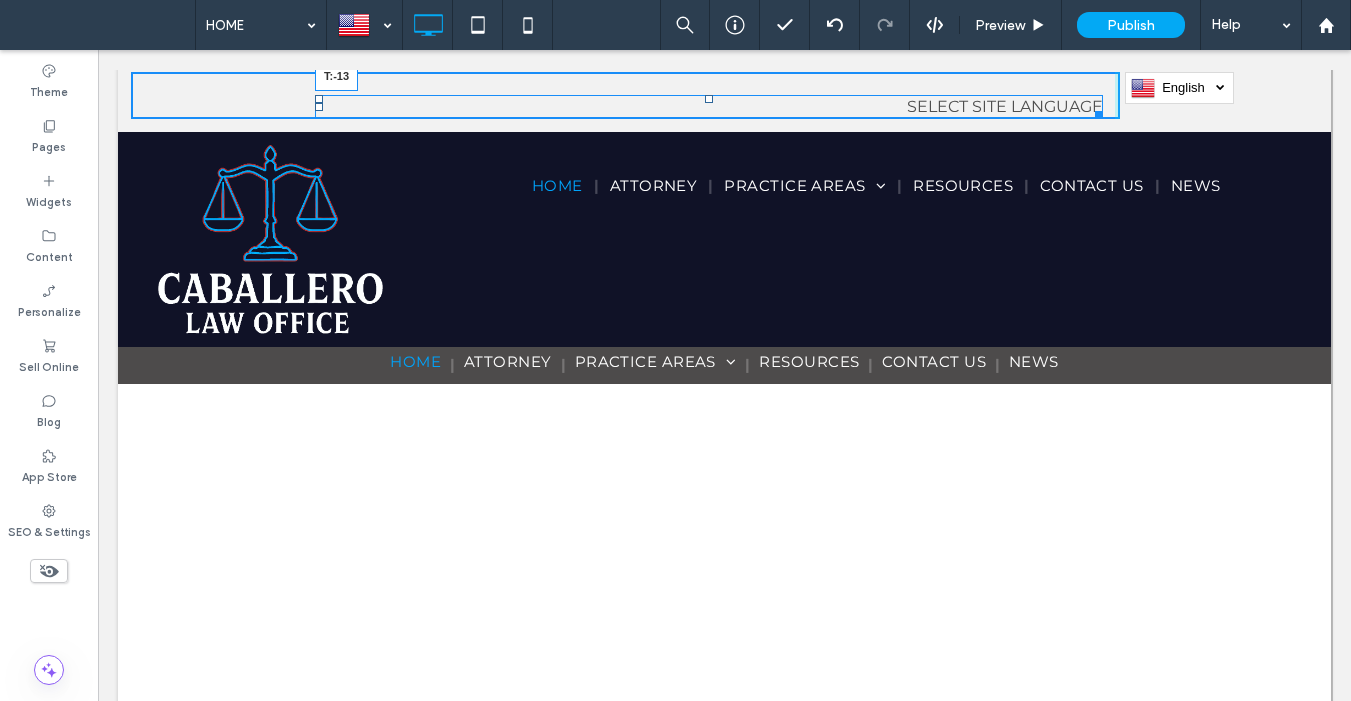 scroll, scrollTop: 0, scrollLeft: 0, axis: both 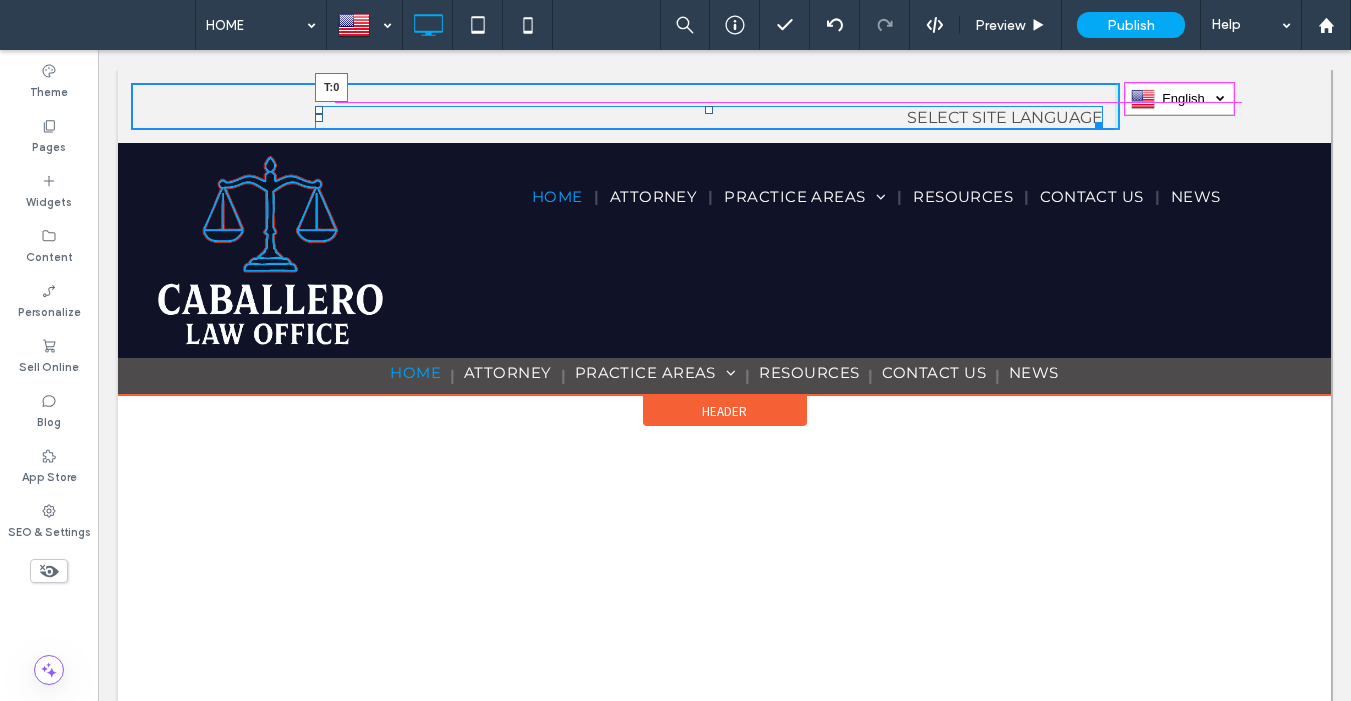 drag, startPoint x: 709, startPoint y: 108, endPoint x: 1003, endPoint y: 133, distance: 295.061 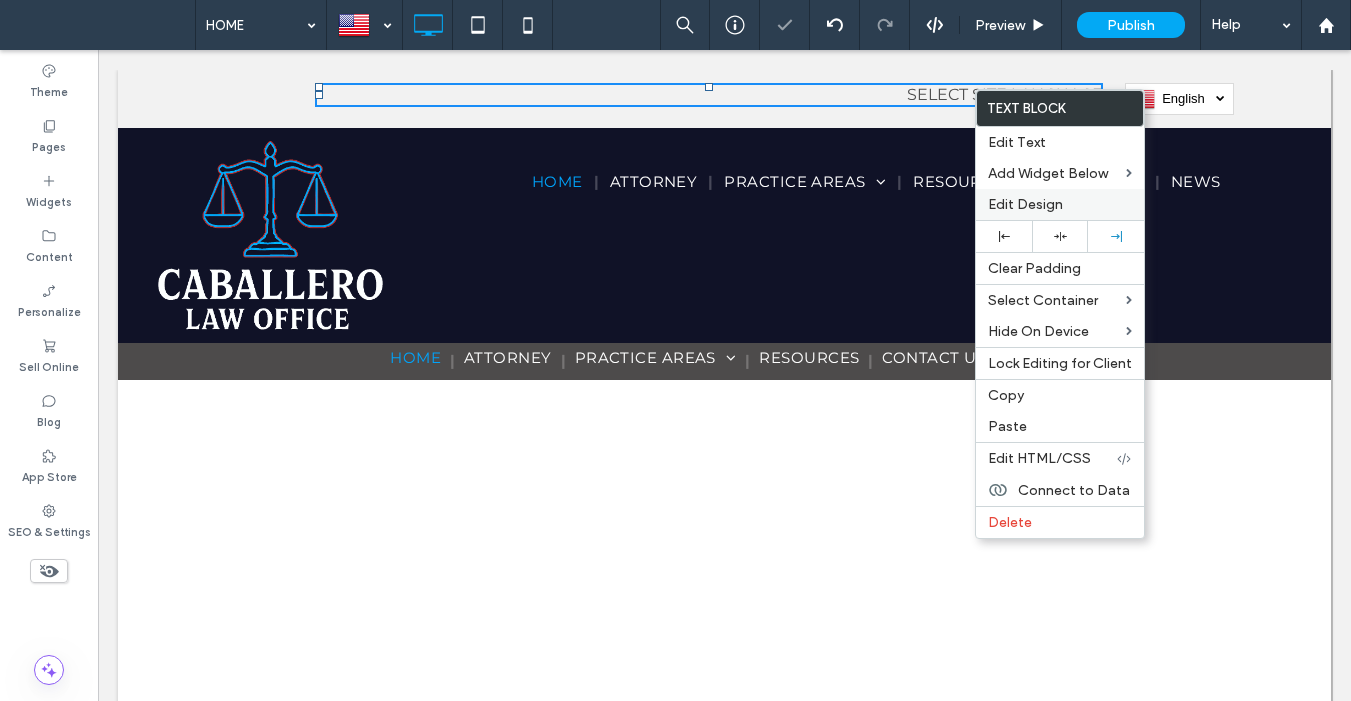 click on "Edit Design" at bounding box center (1060, 204) 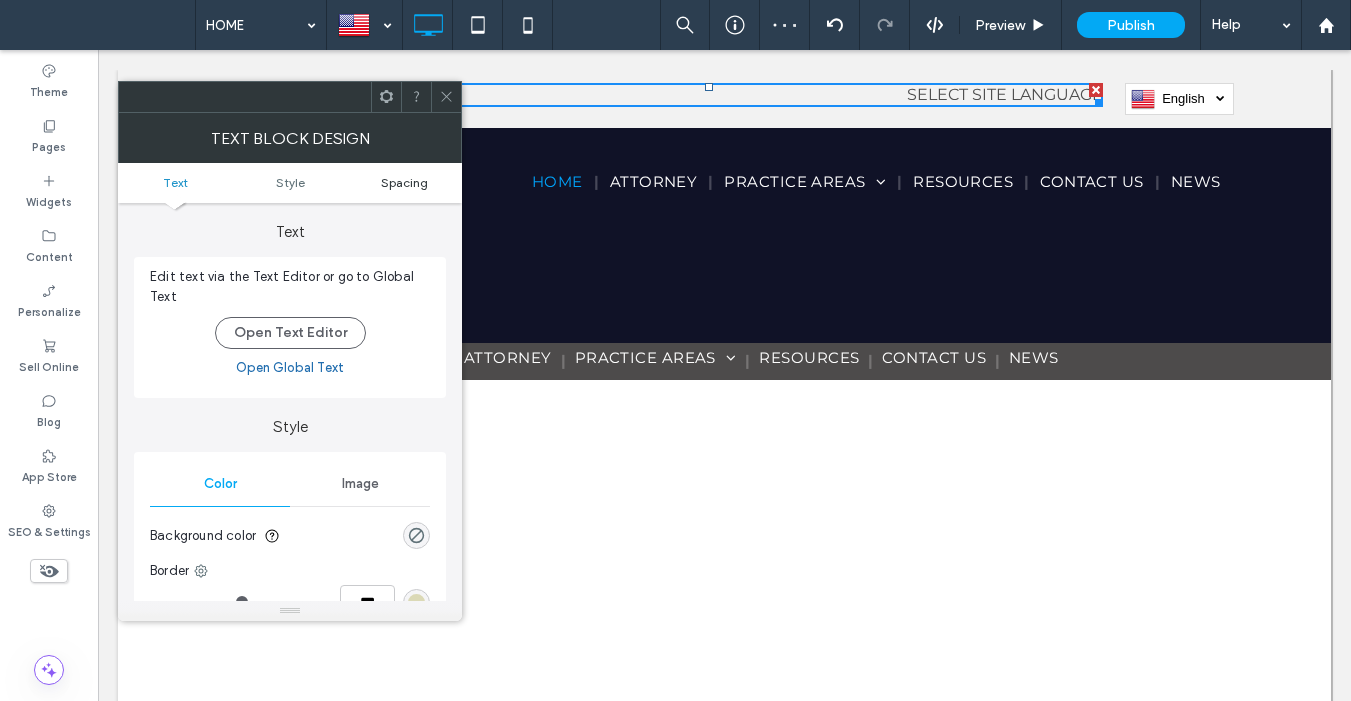 click on "Spacing" at bounding box center [404, 182] 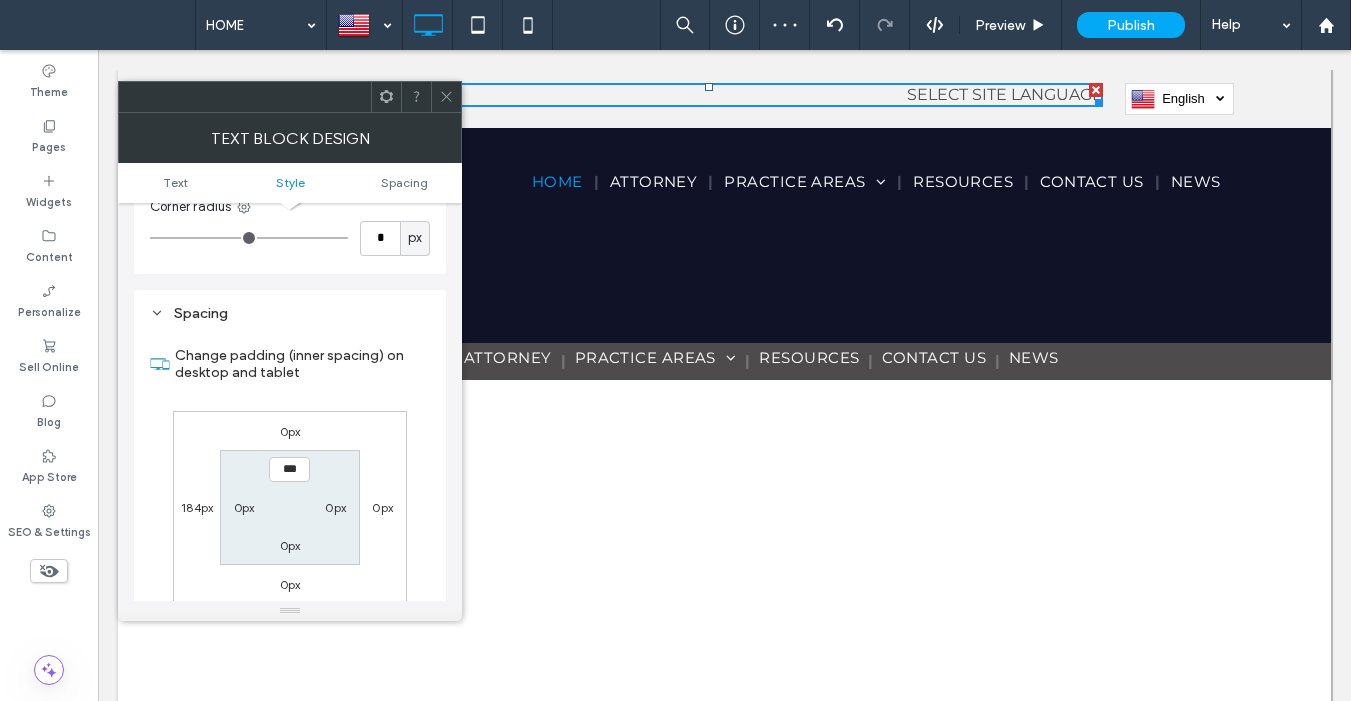 scroll, scrollTop: 511, scrollLeft: 0, axis: vertical 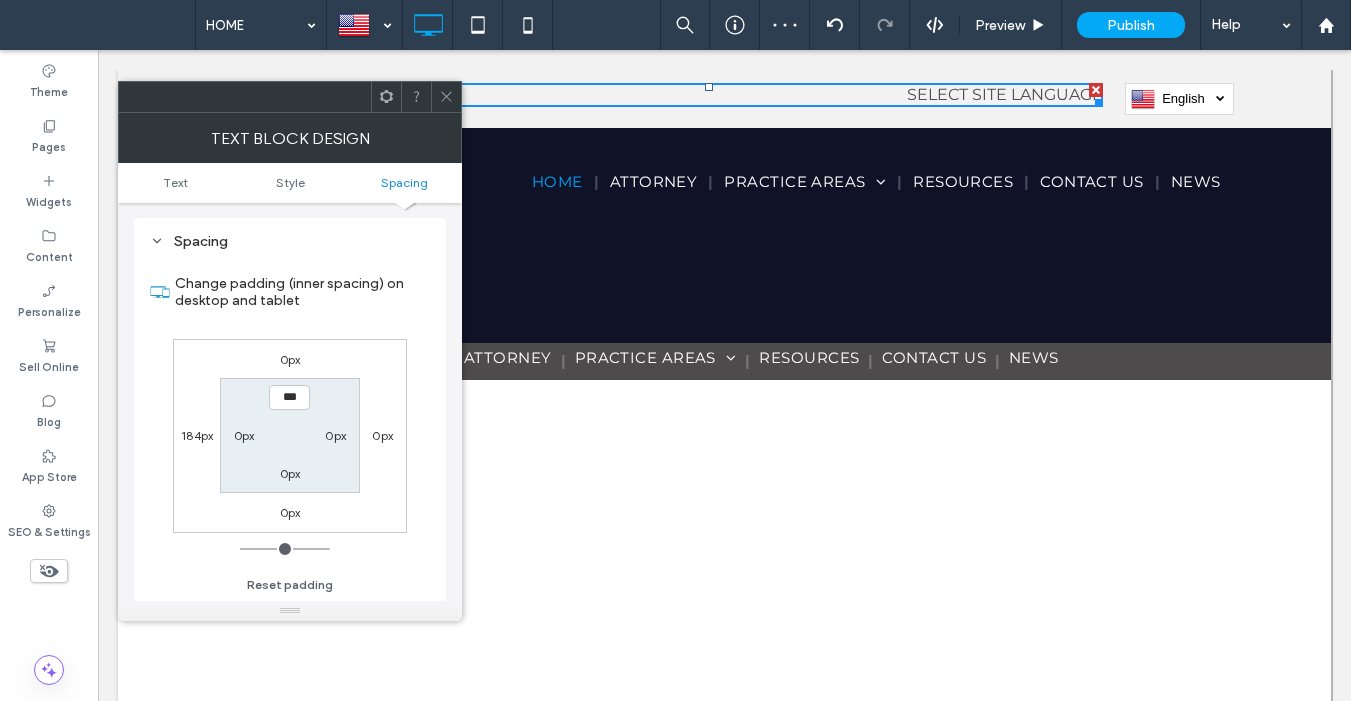 click on "0px" at bounding box center (290, 359) 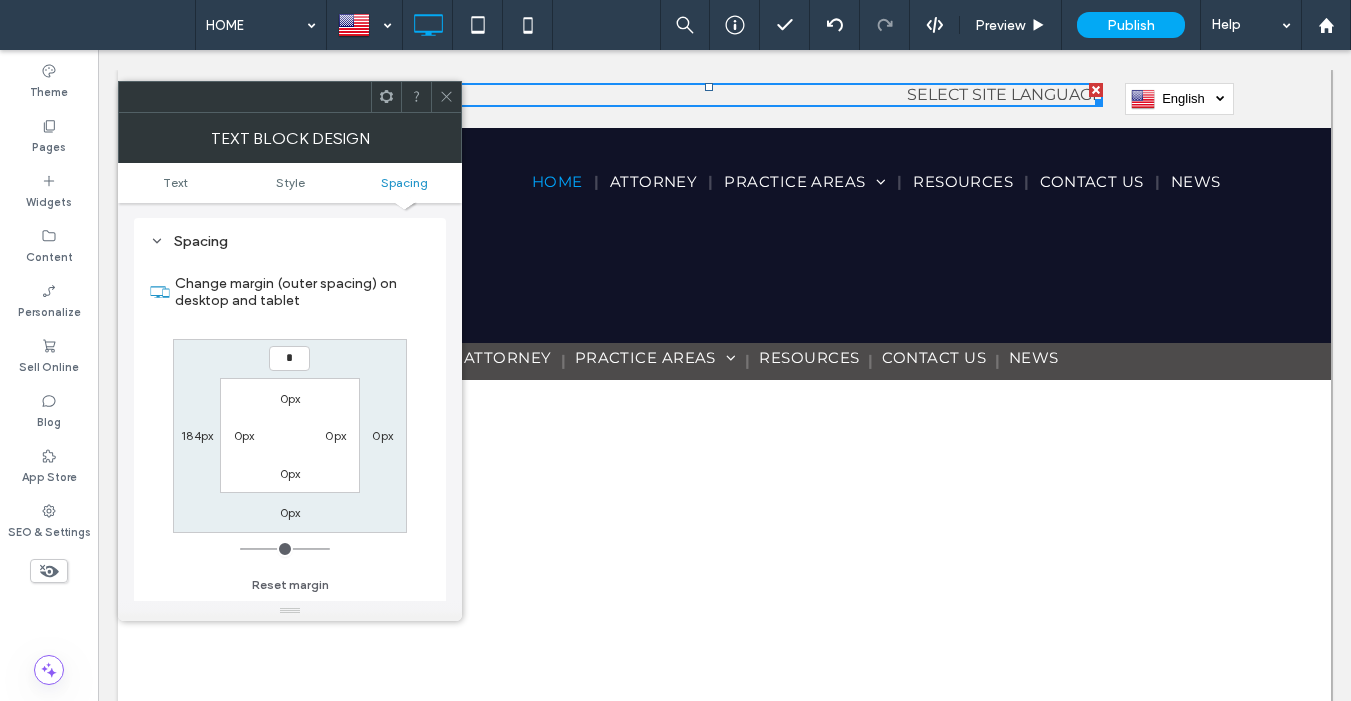 type on "*" 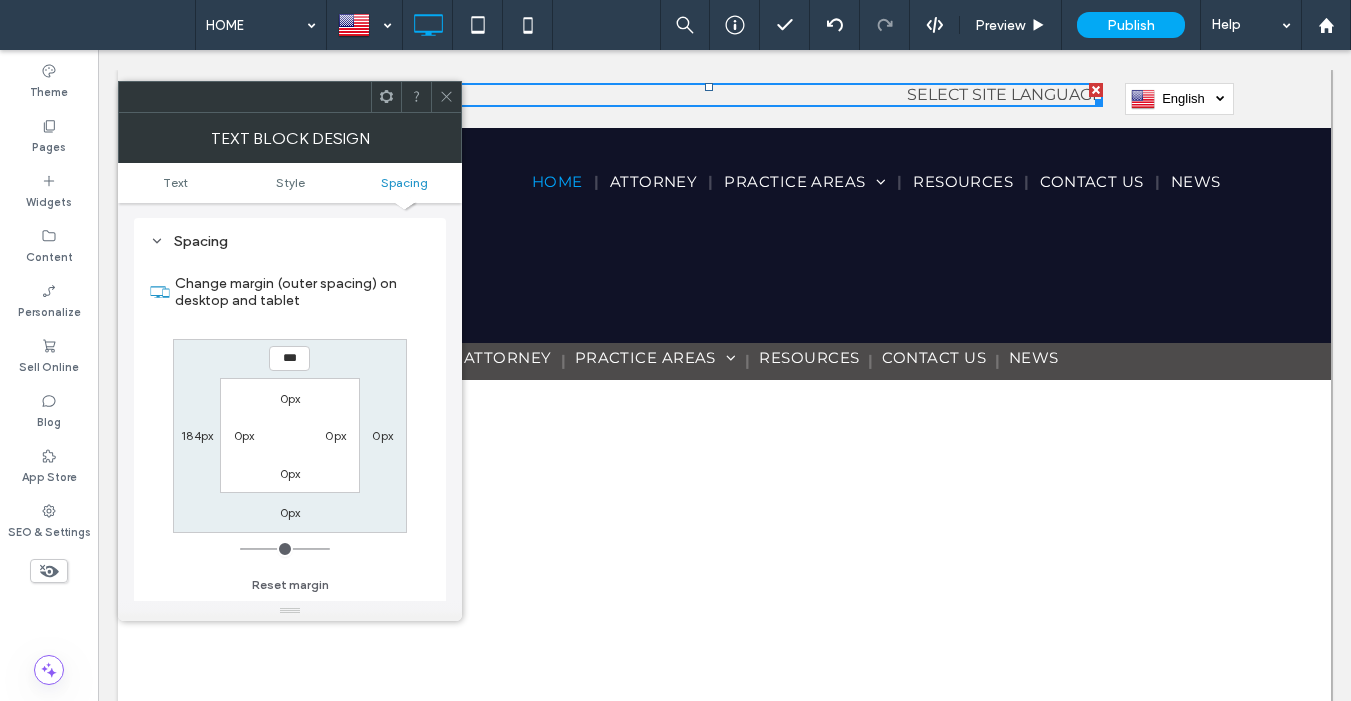 click on "*** 0px 0px 184px 0px 0px 0px 0px" at bounding box center [290, 436] 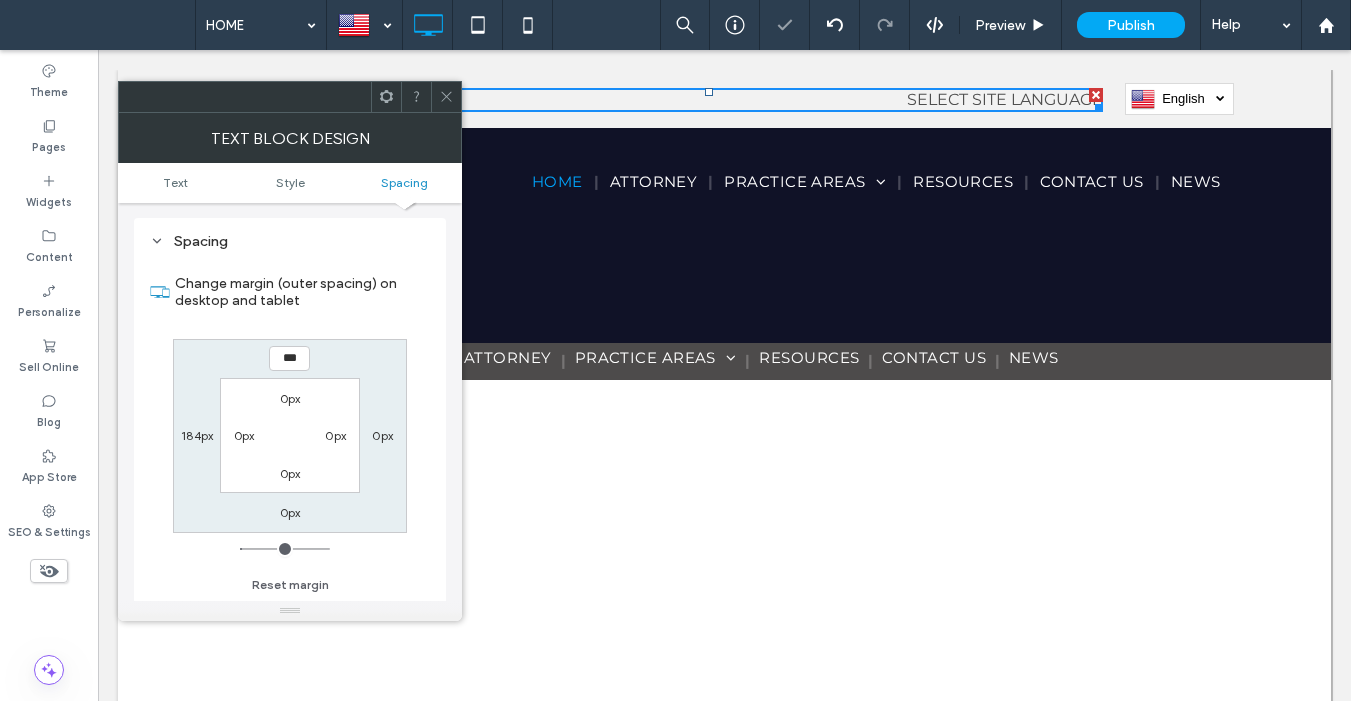 click at bounding box center [446, 97] 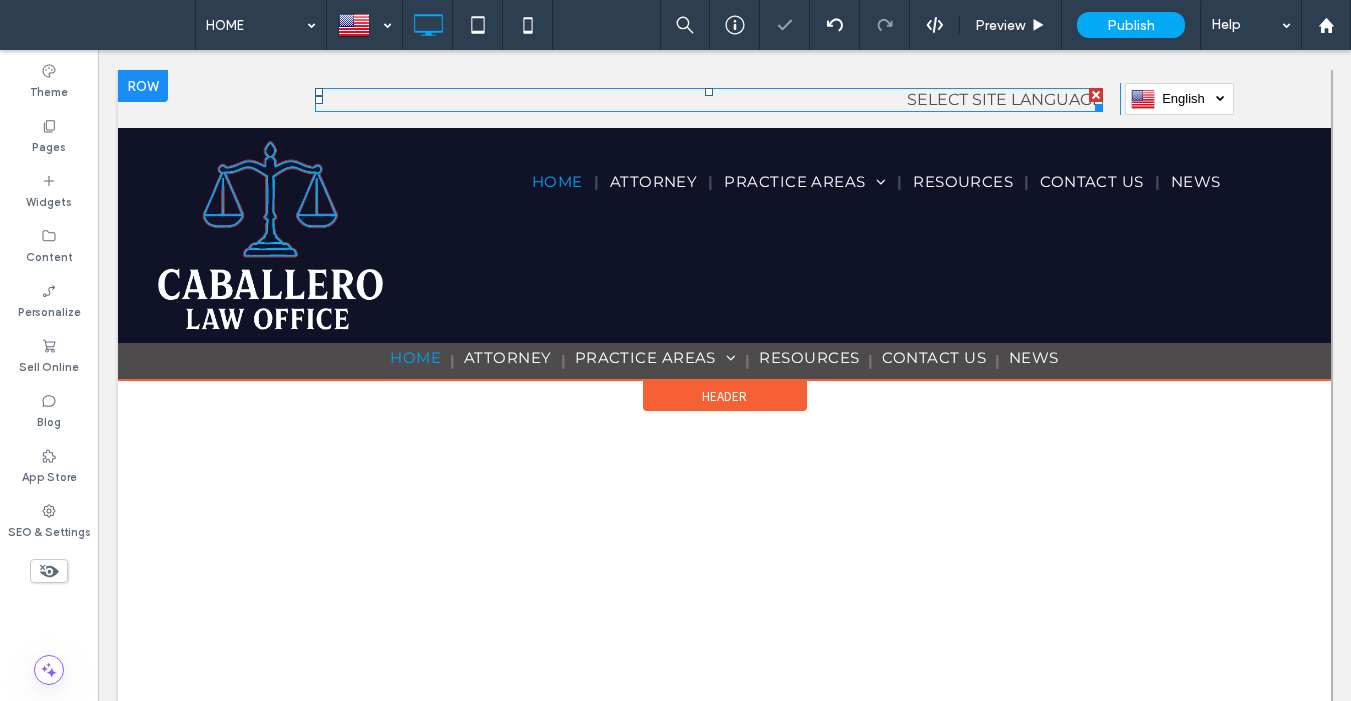 click on "select site language" at bounding box center [1005, 99] 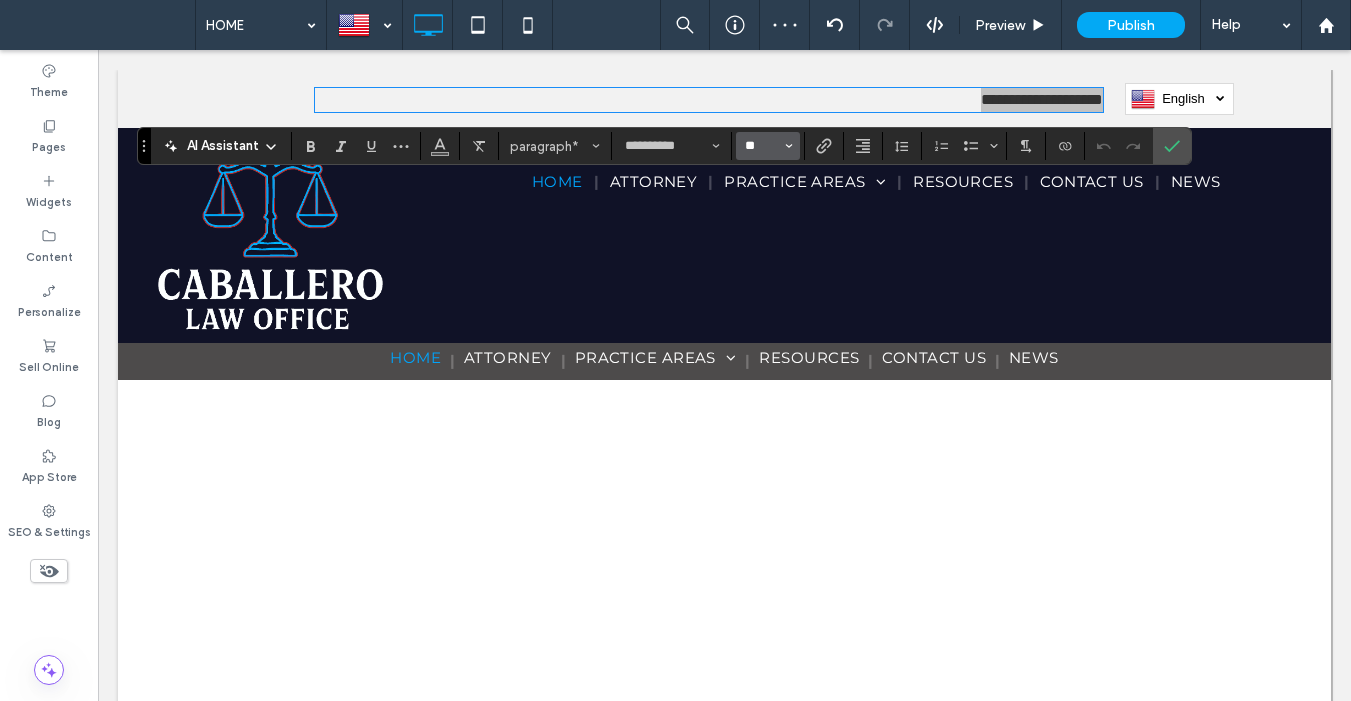 click on "**" at bounding box center (762, 146) 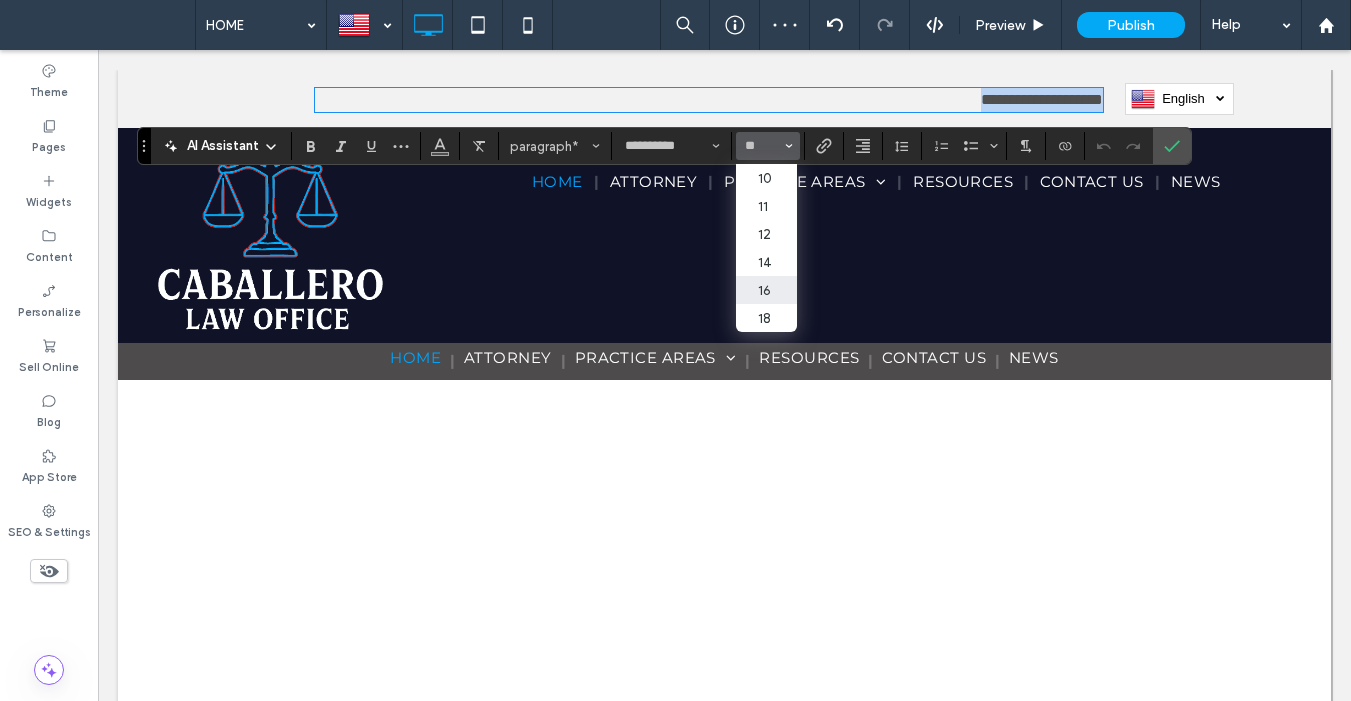 type on "**" 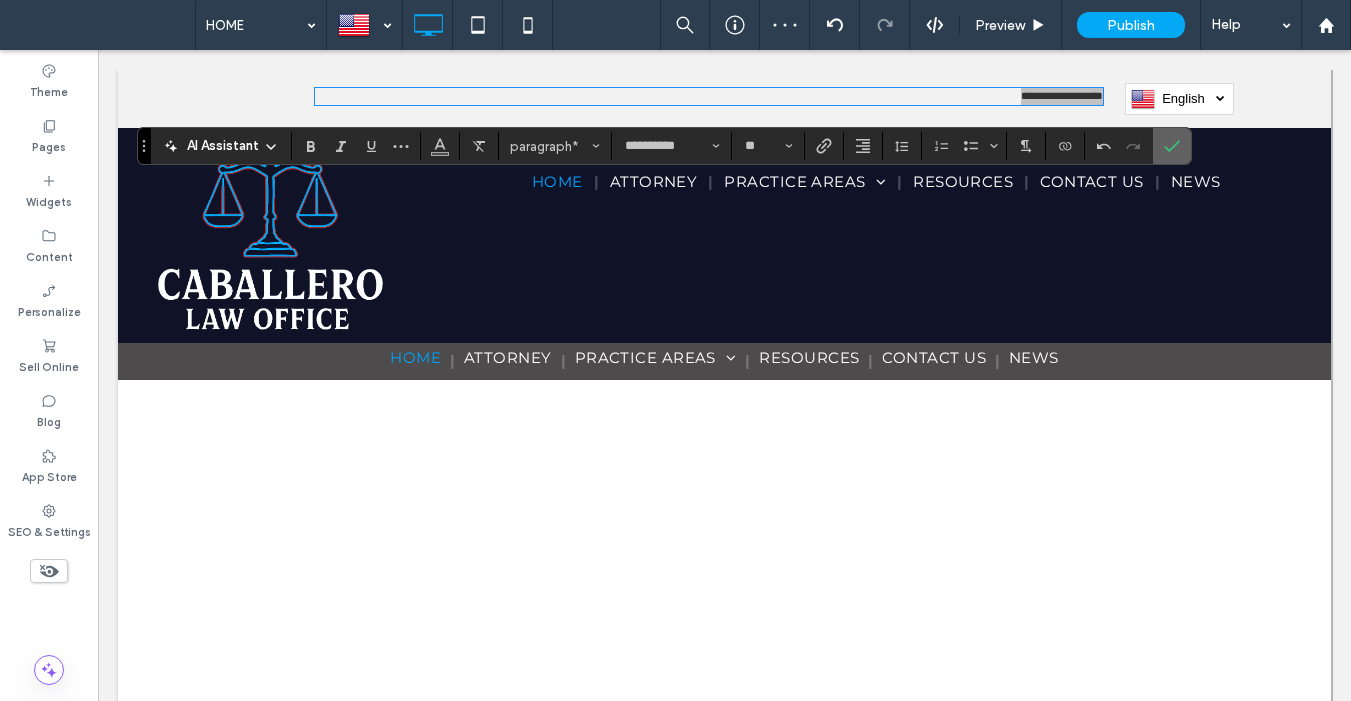 click 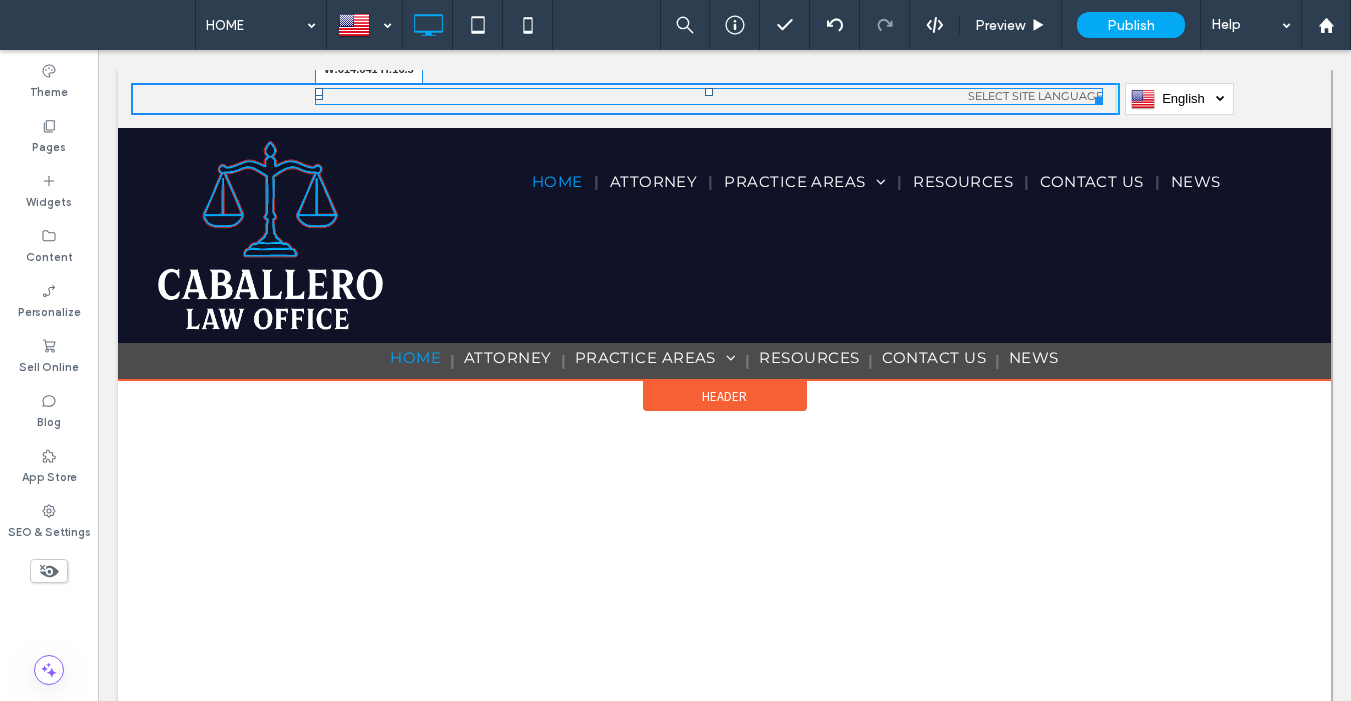 drag, startPoint x: 1096, startPoint y: 99, endPoint x: 978, endPoint y: 150, distance: 128.5496 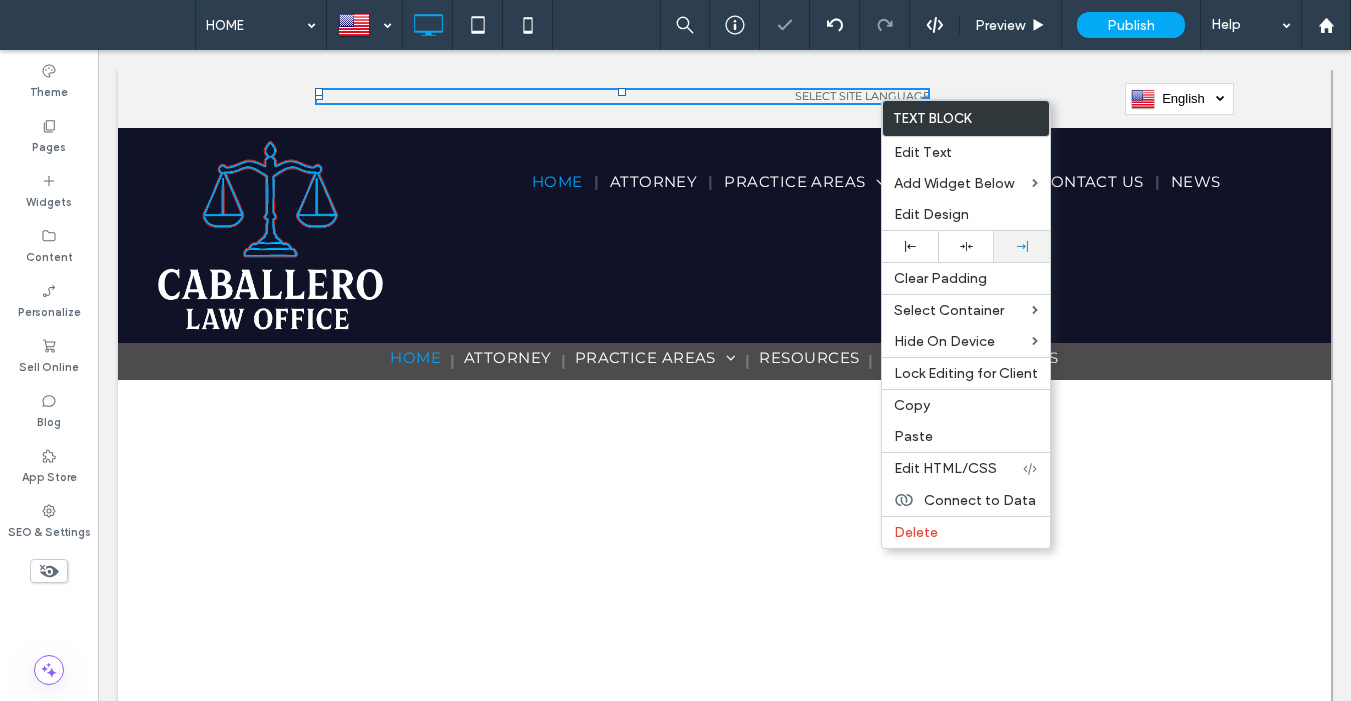 click 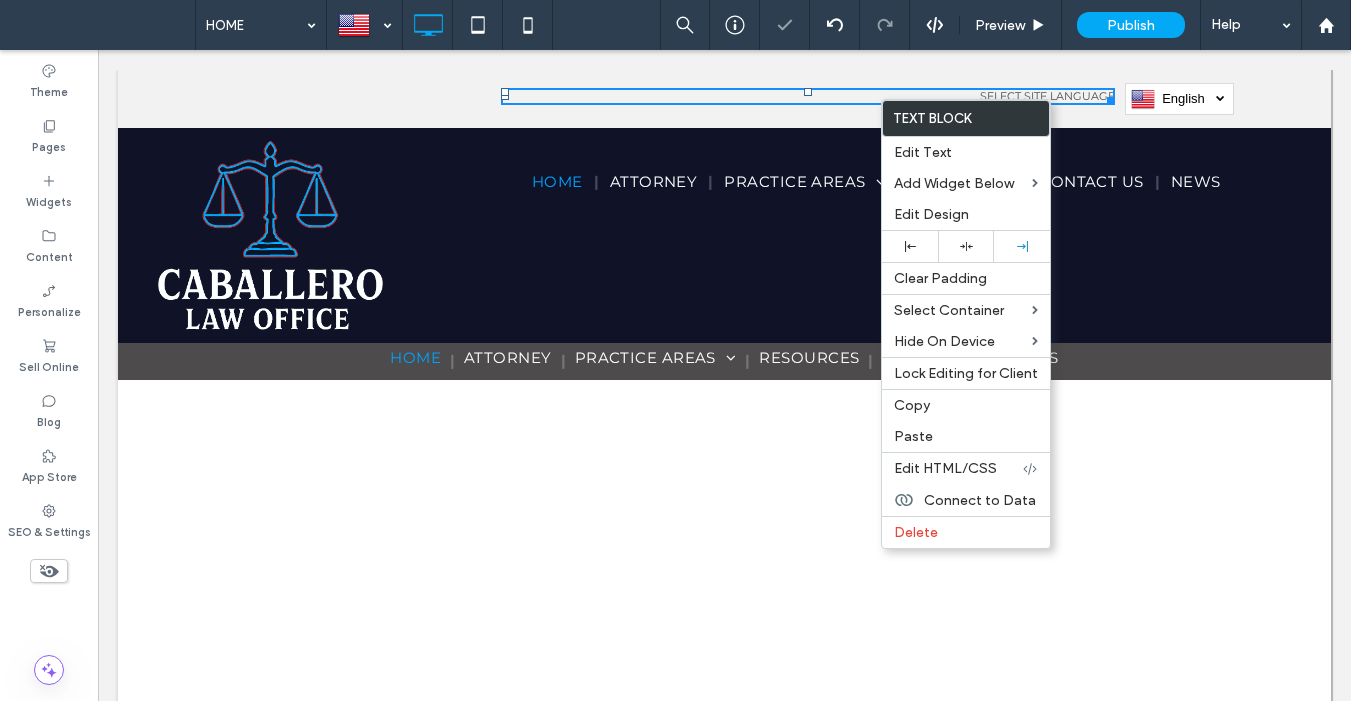 click on "select site language" at bounding box center (1047, 96) 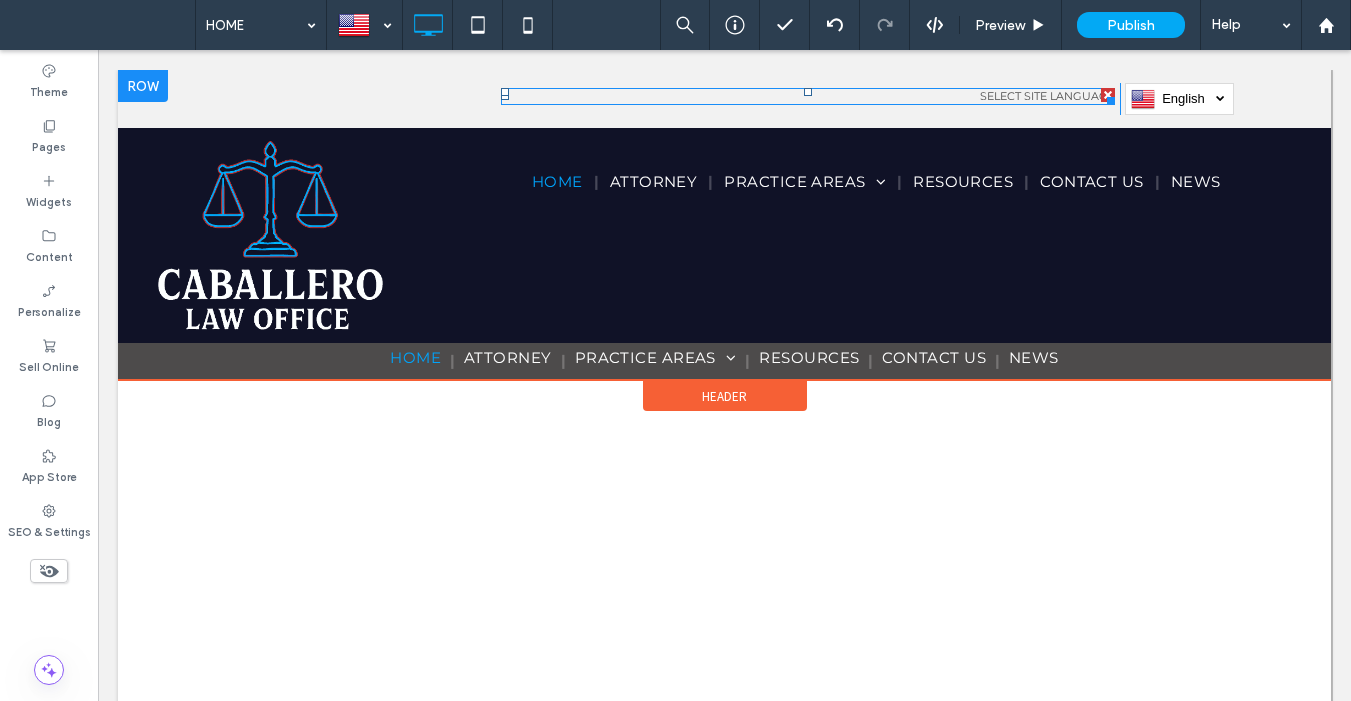click on "select site language" at bounding box center [1047, 96] 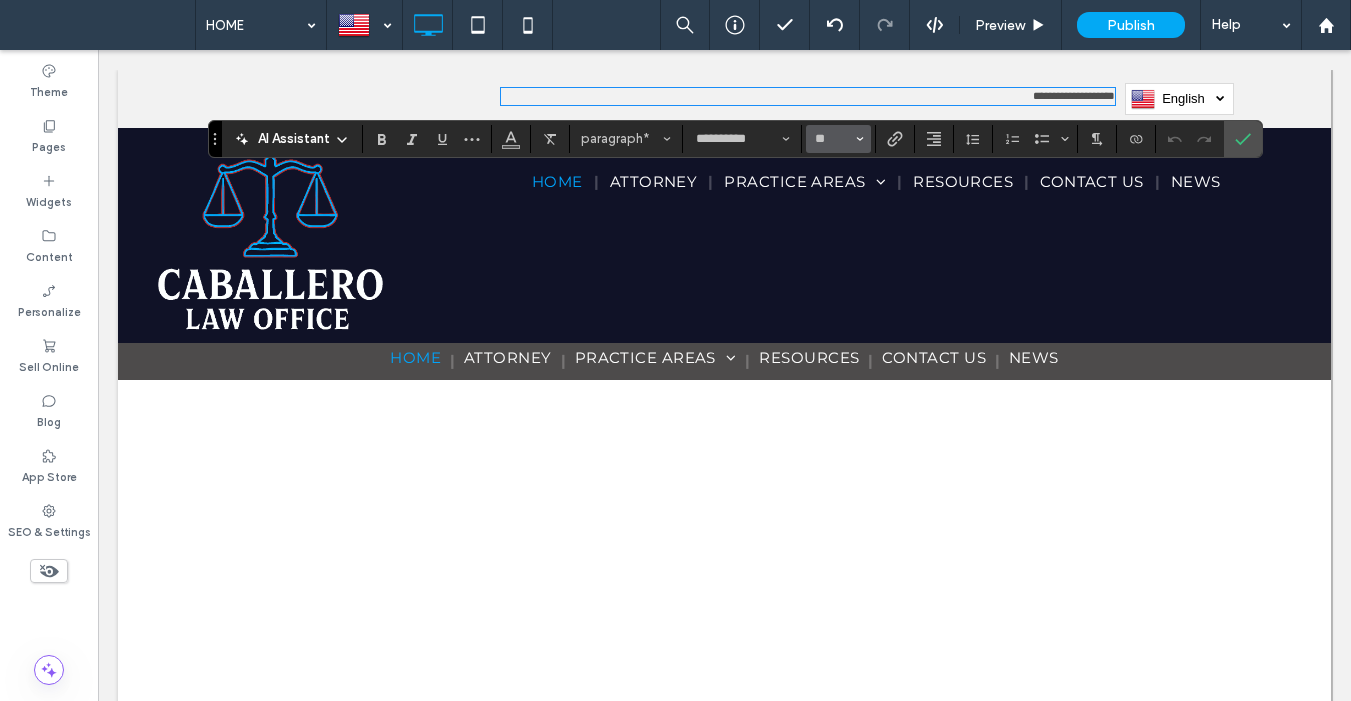 click on "**" at bounding box center [832, 139] 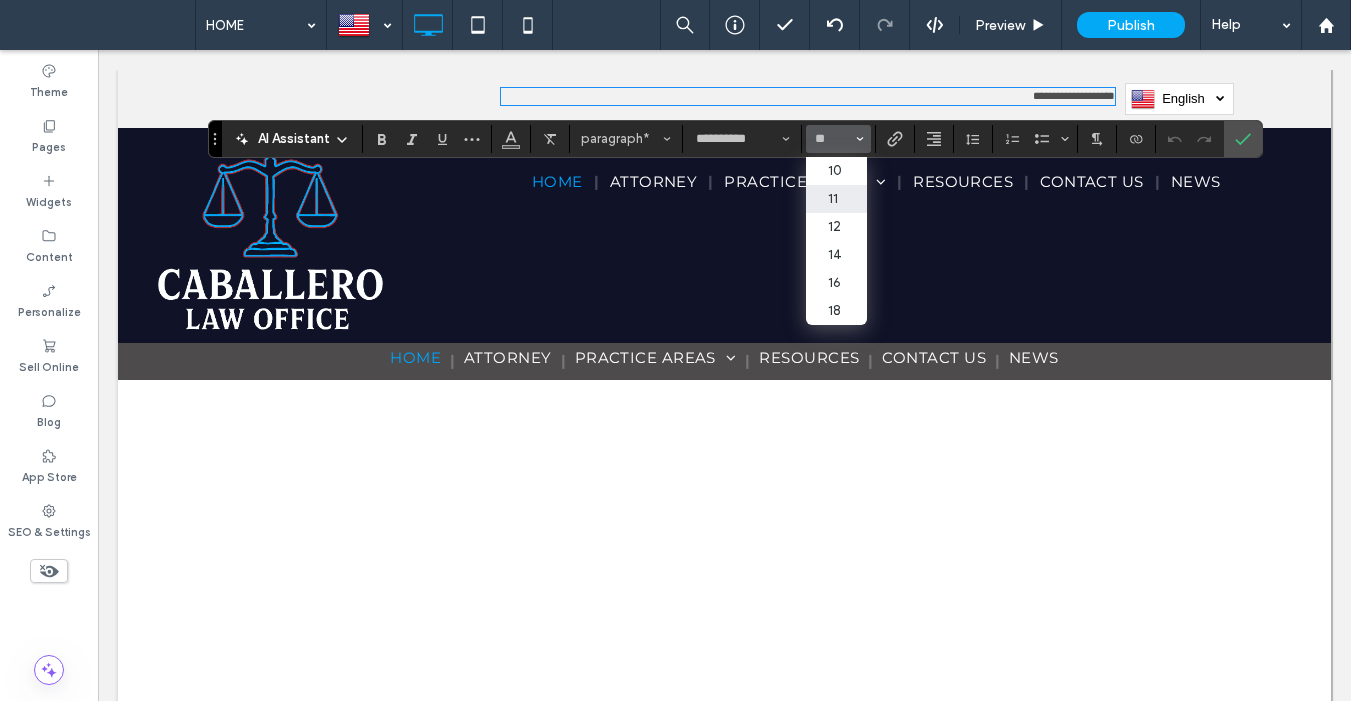 type on "**" 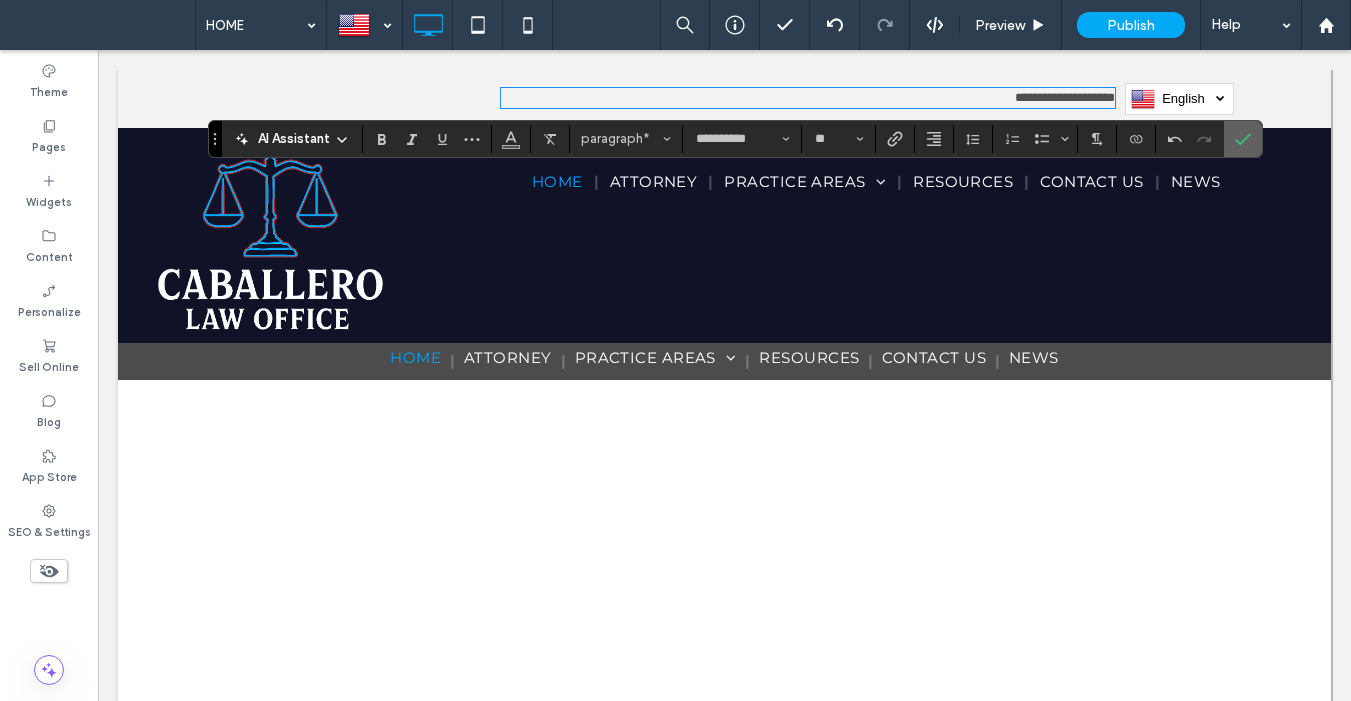 click 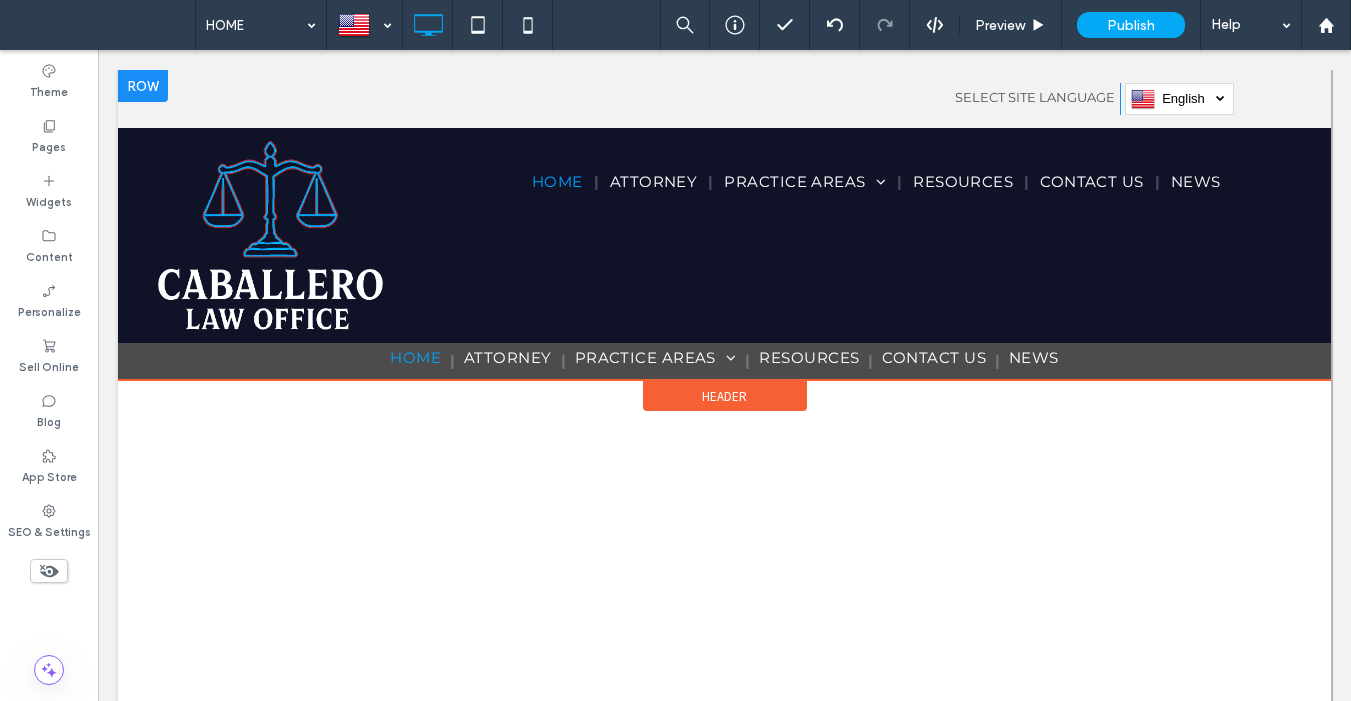 click at bounding box center [143, 86] 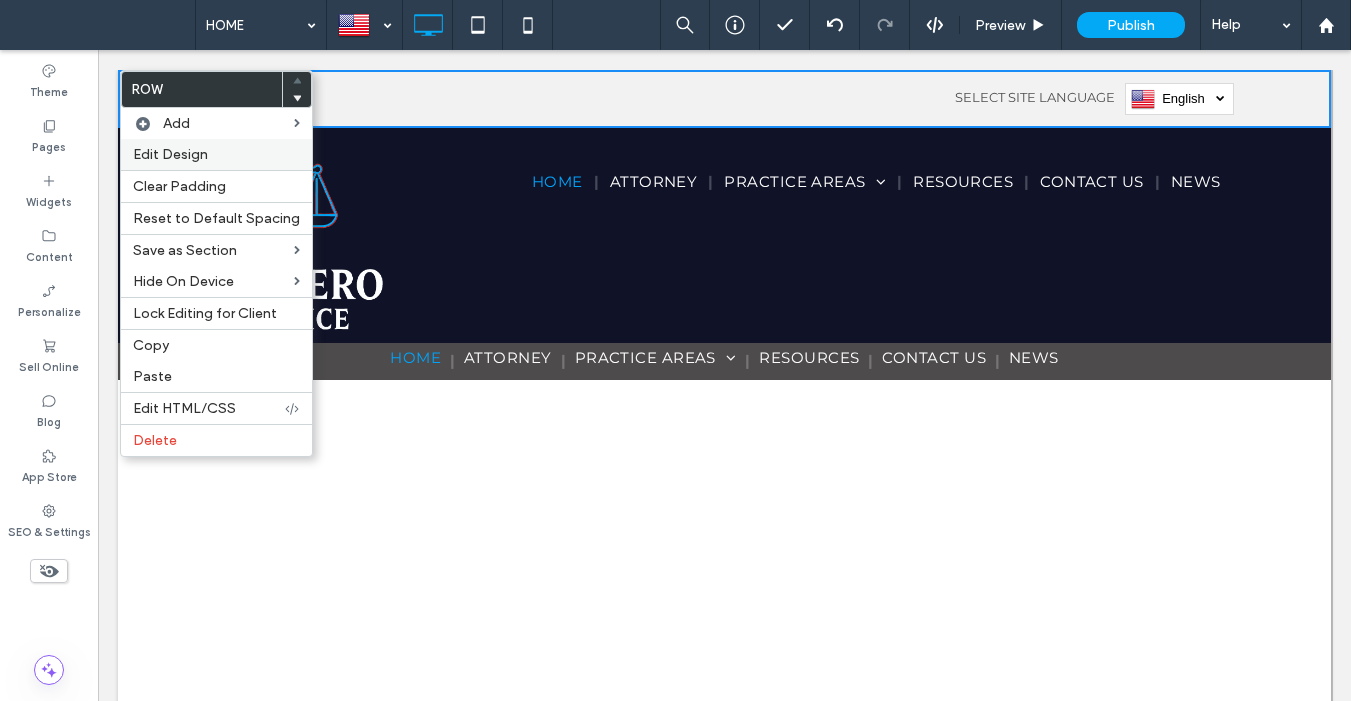 click on "Edit Design" at bounding box center (170, 154) 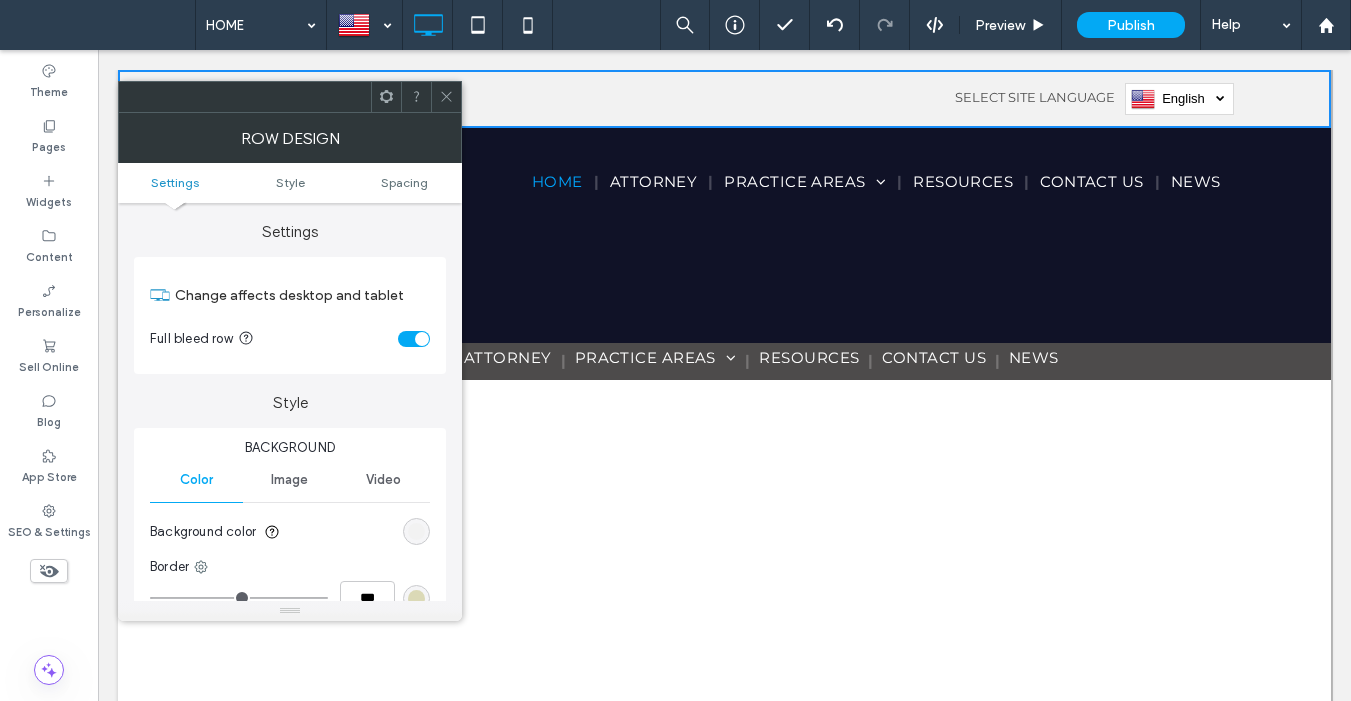 click on "Image" at bounding box center [289, 480] 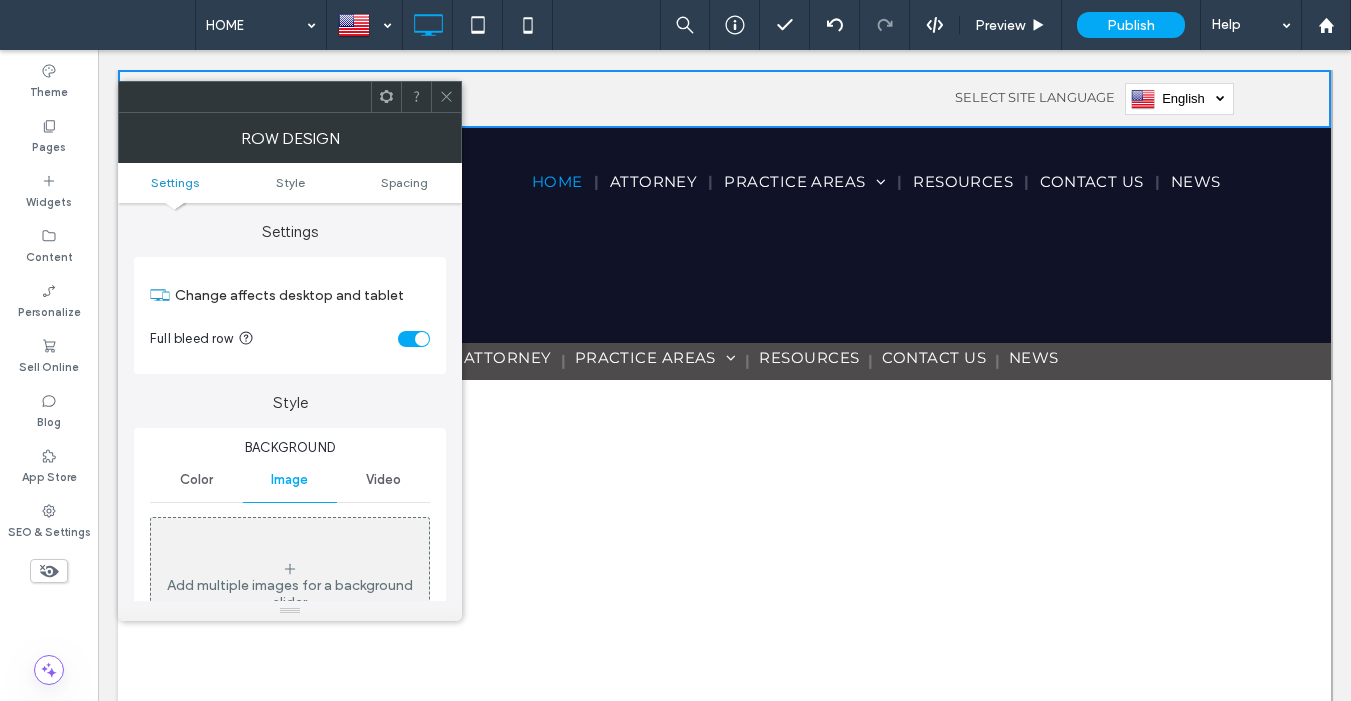 click on "Add multiple images for a background slider" at bounding box center (290, 586) 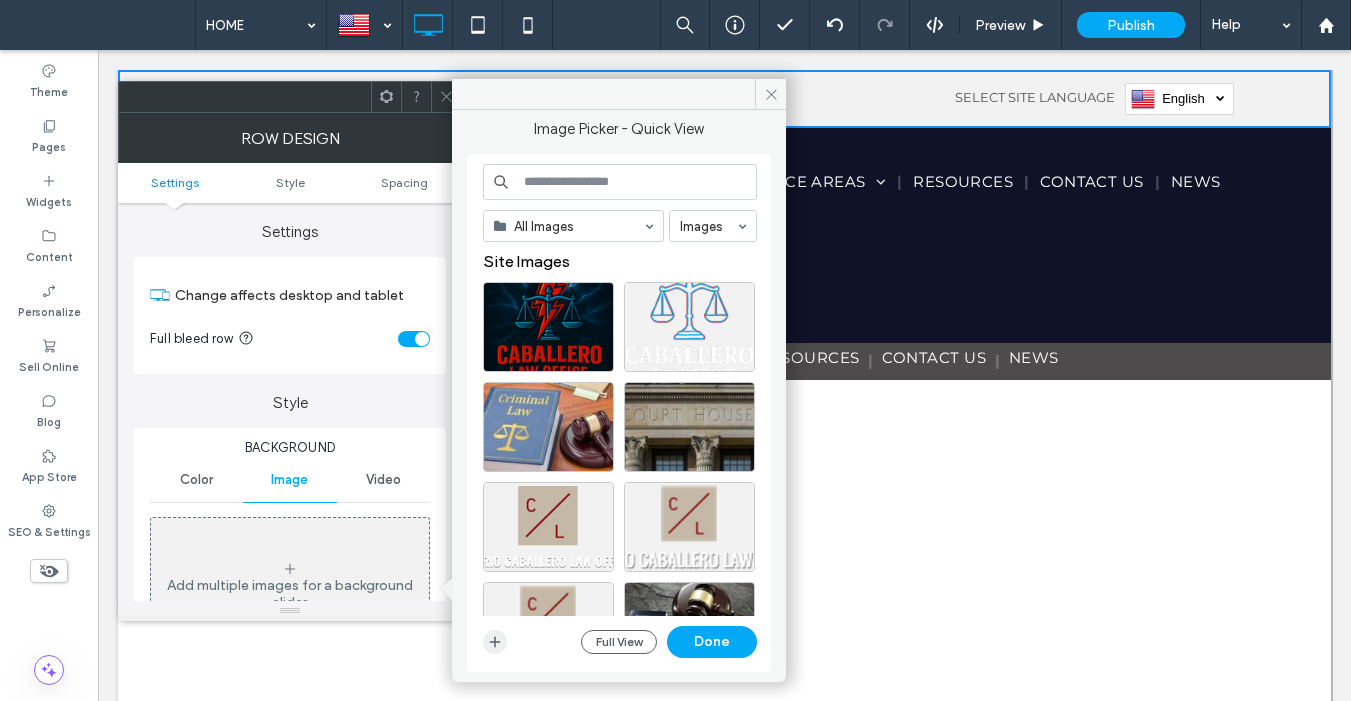 click 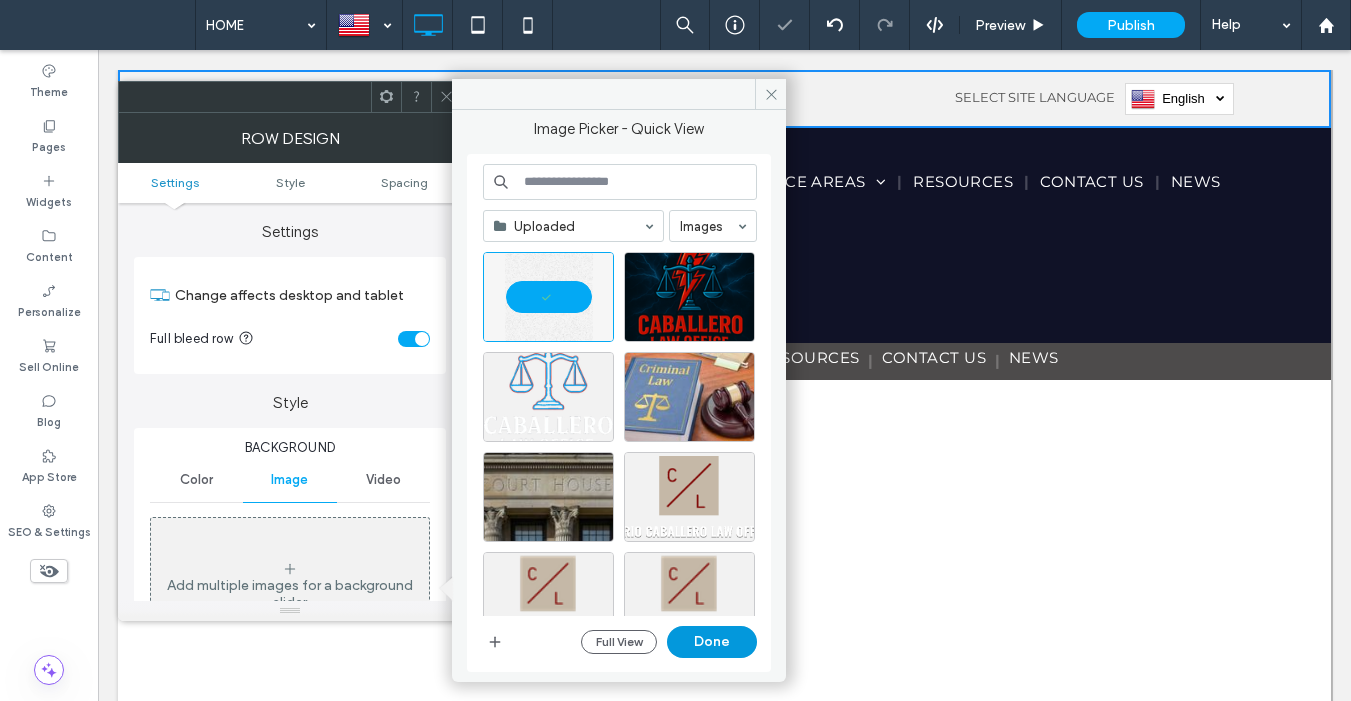 click on "Done" at bounding box center (712, 642) 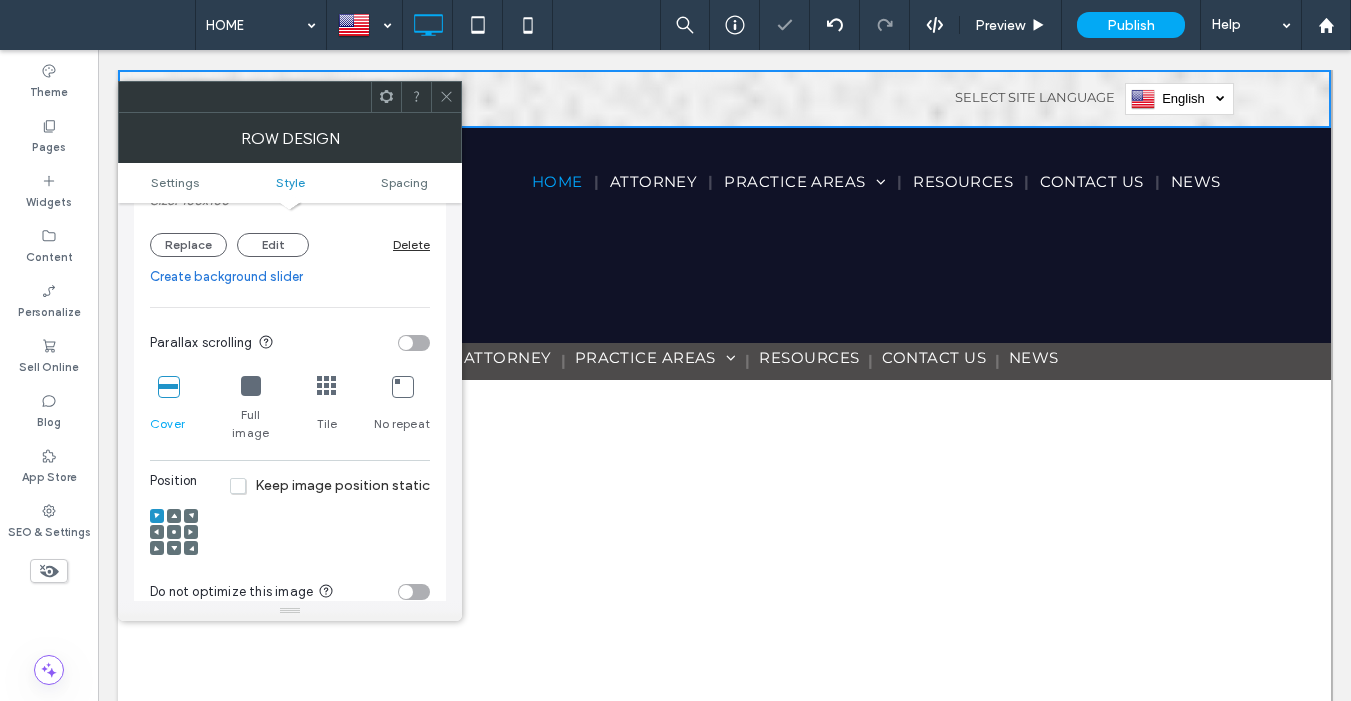 scroll, scrollTop: 508, scrollLeft: 0, axis: vertical 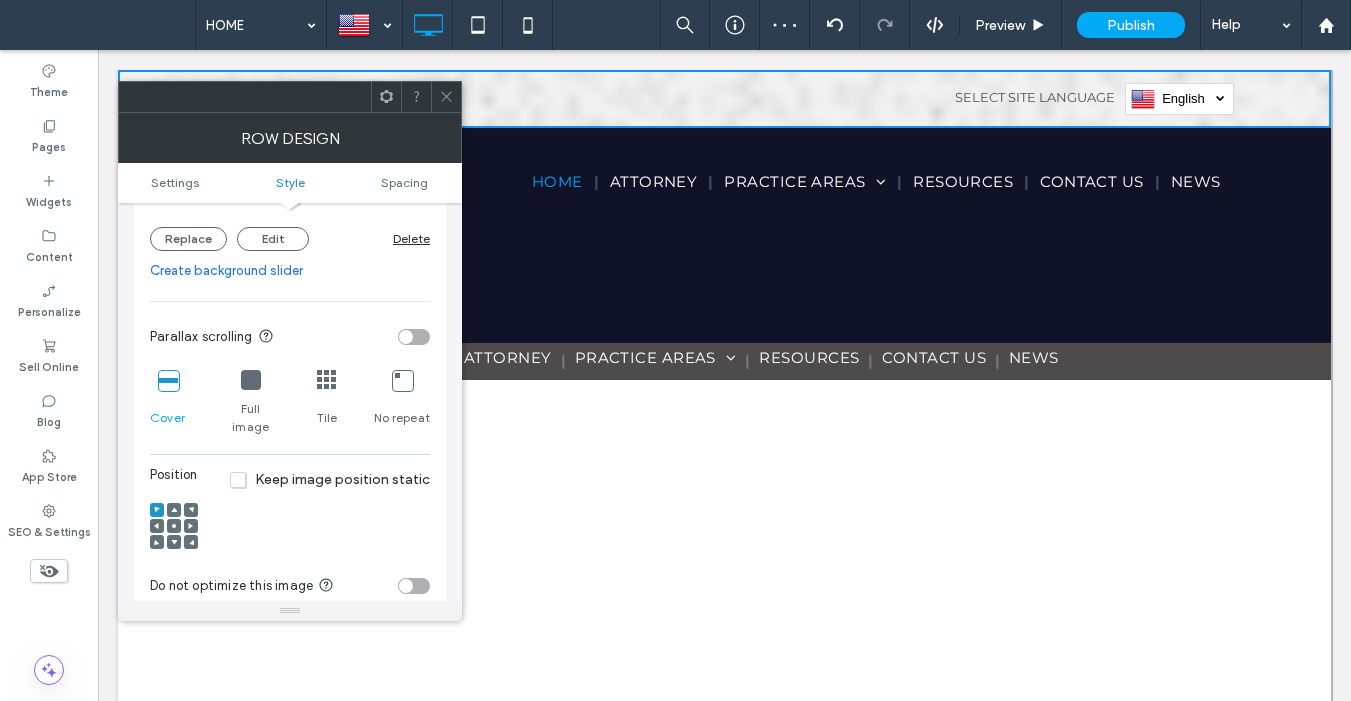 click at bounding box center (327, 380) 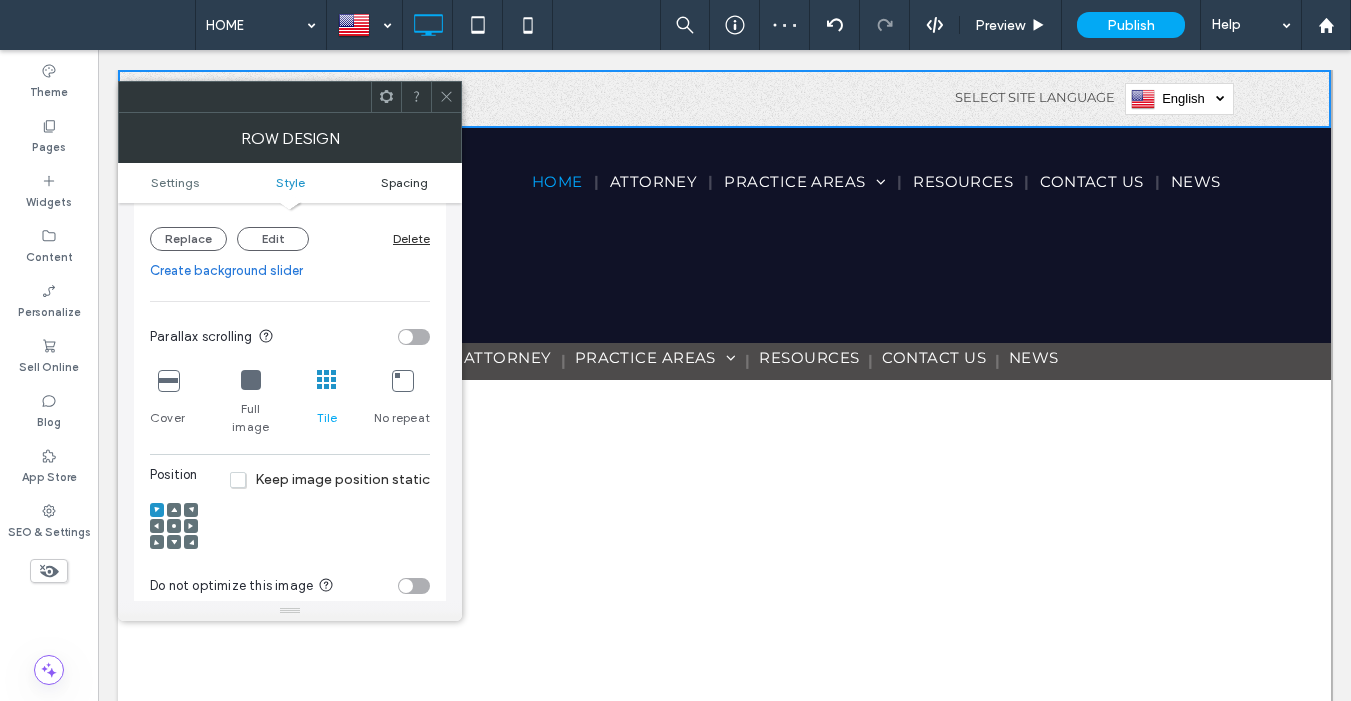 click on "Spacing" at bounding box center (404, 182) 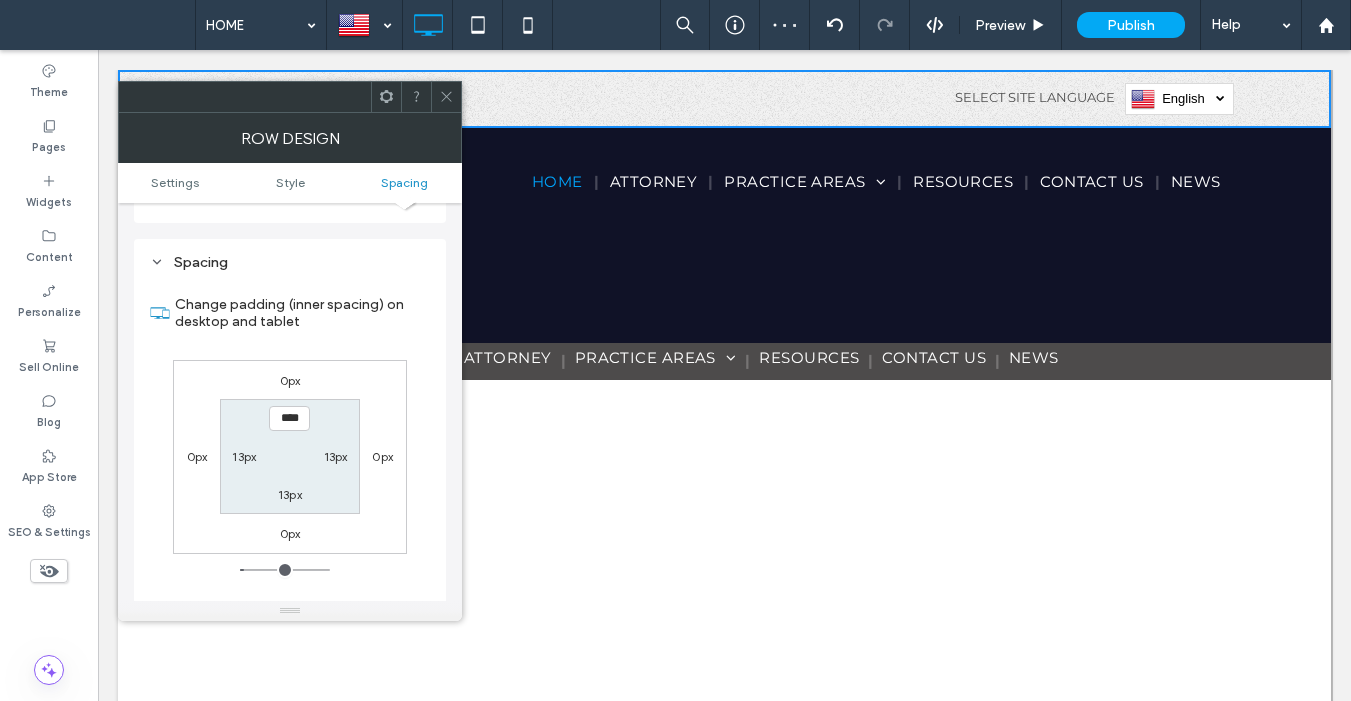 scroll, scrollTop: 1141, scrollLeft: 0, axis: vertical 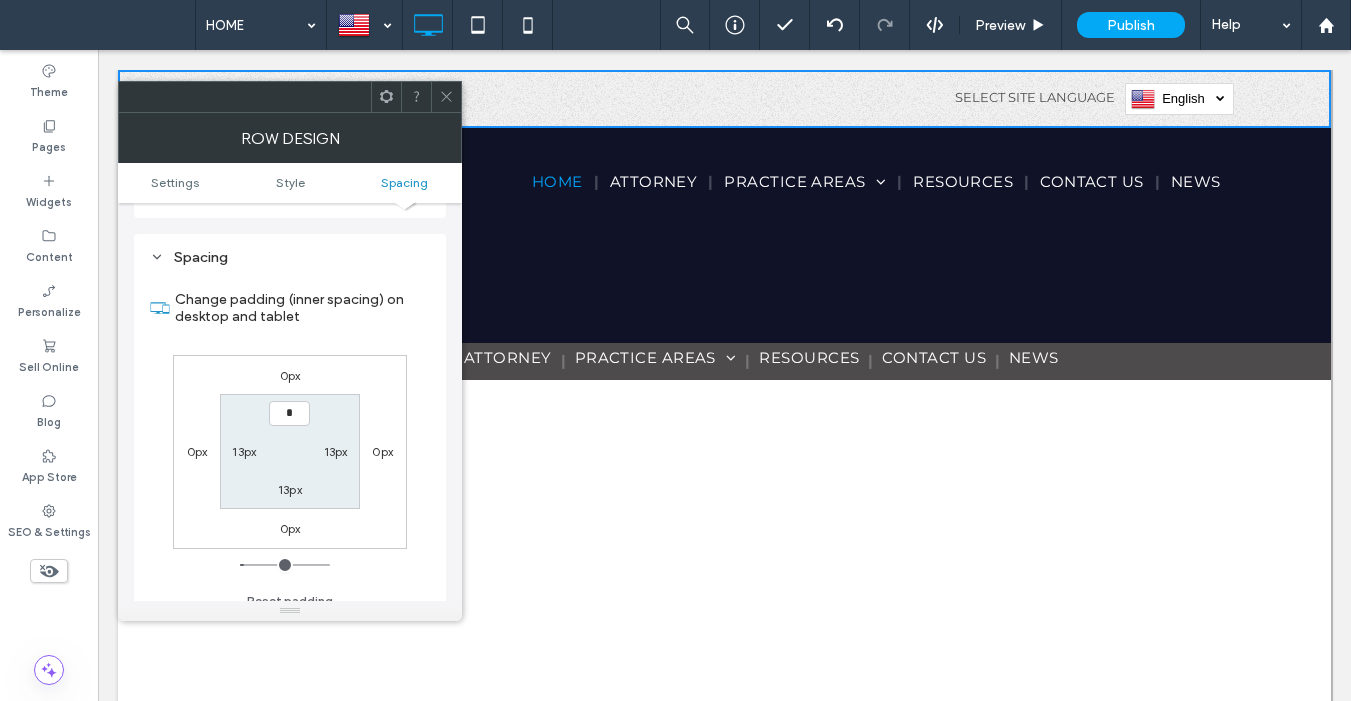 type on "***" 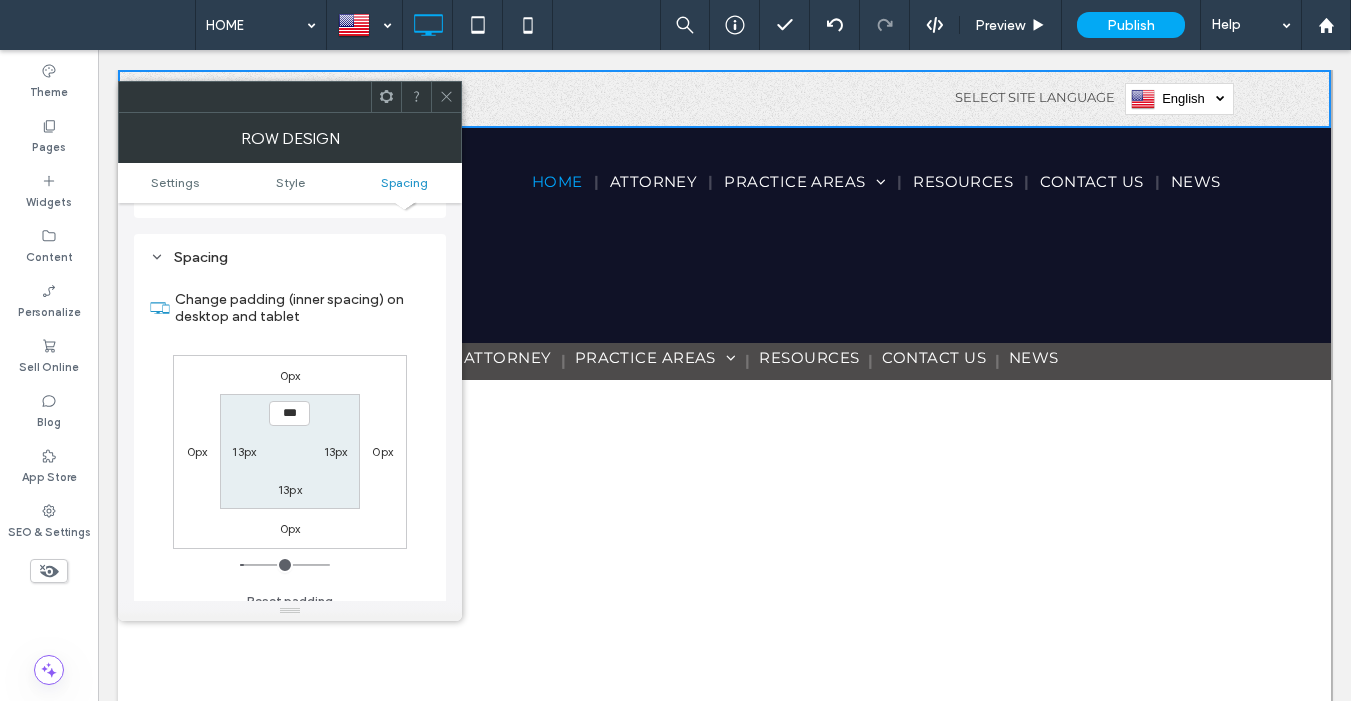 click on "13px" at bounding box center (290, 489) 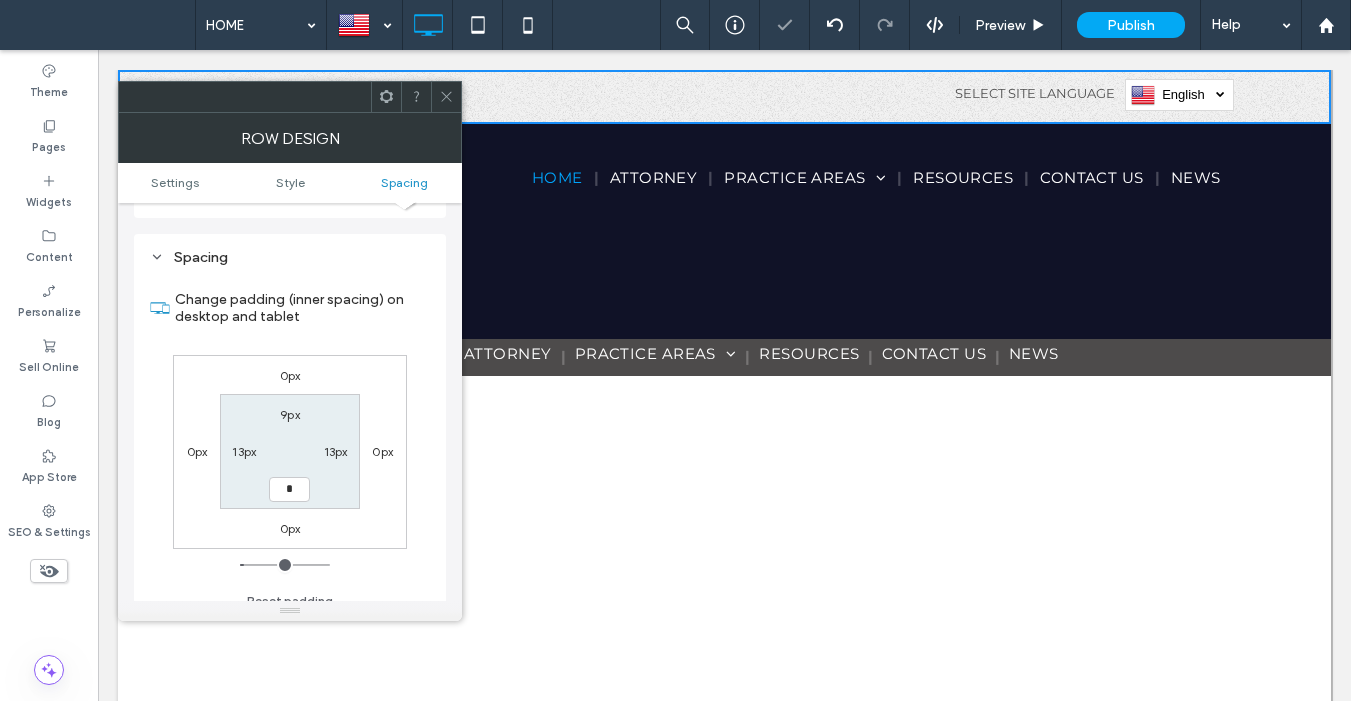 type on "*" 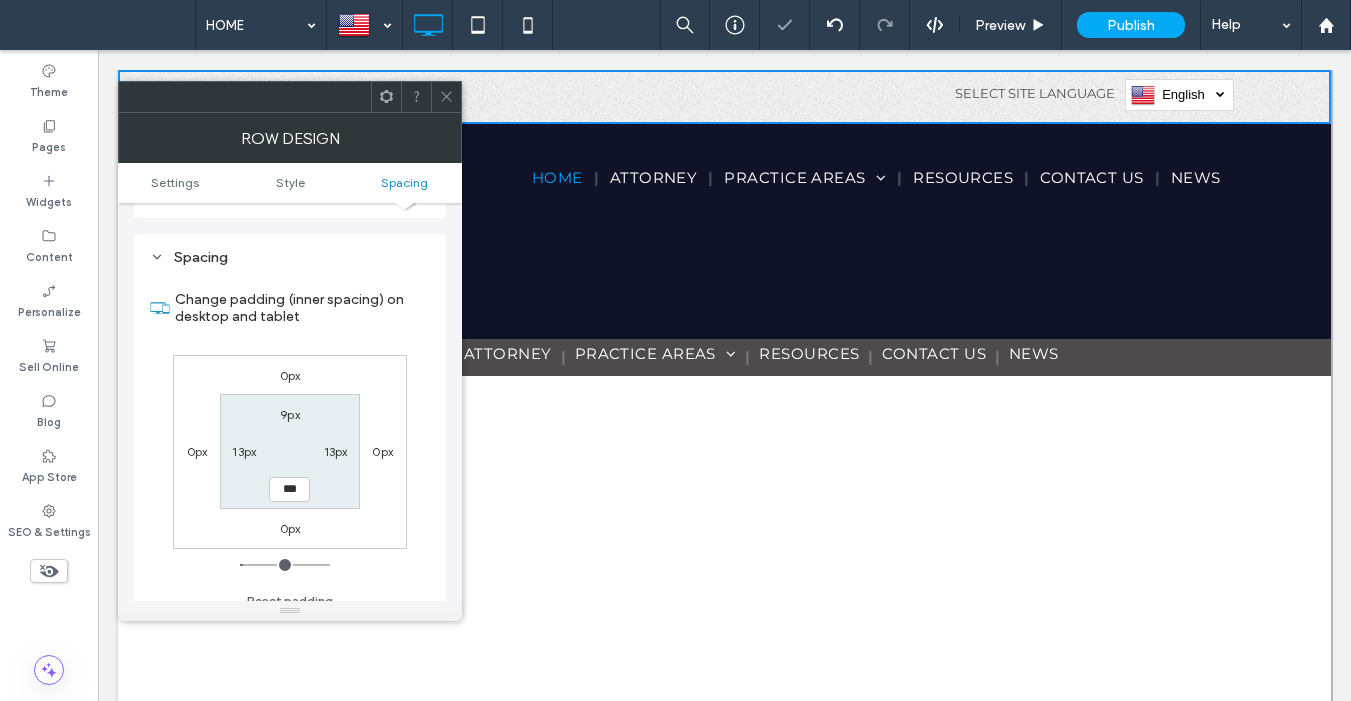 click on "9px" at bounding box center [290, 414] 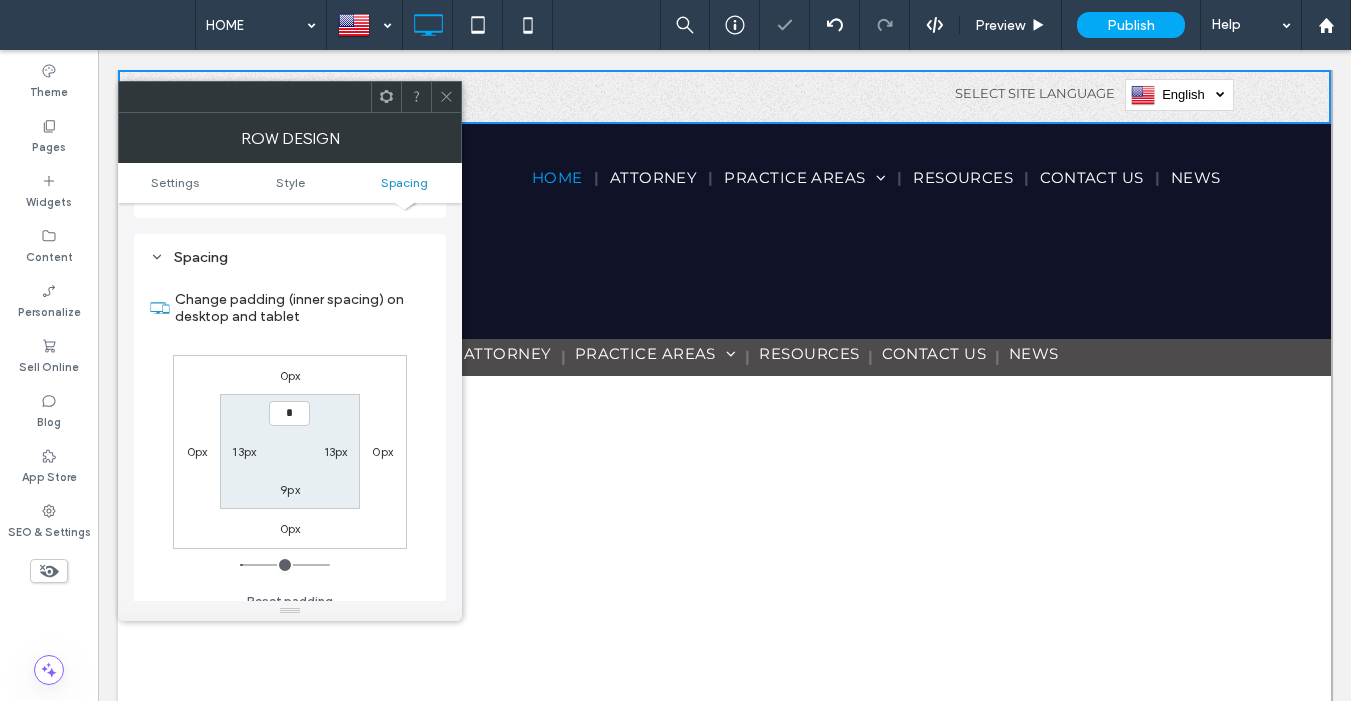 type on "*" 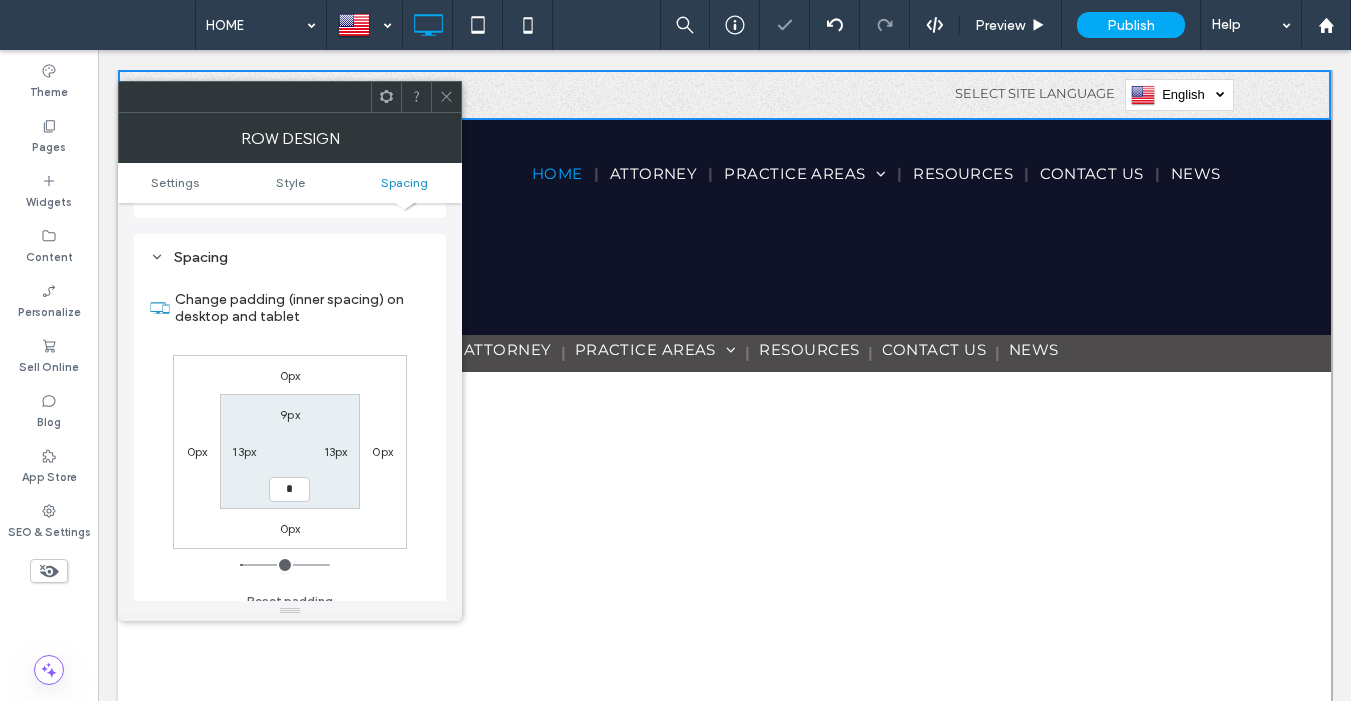 type on "*" 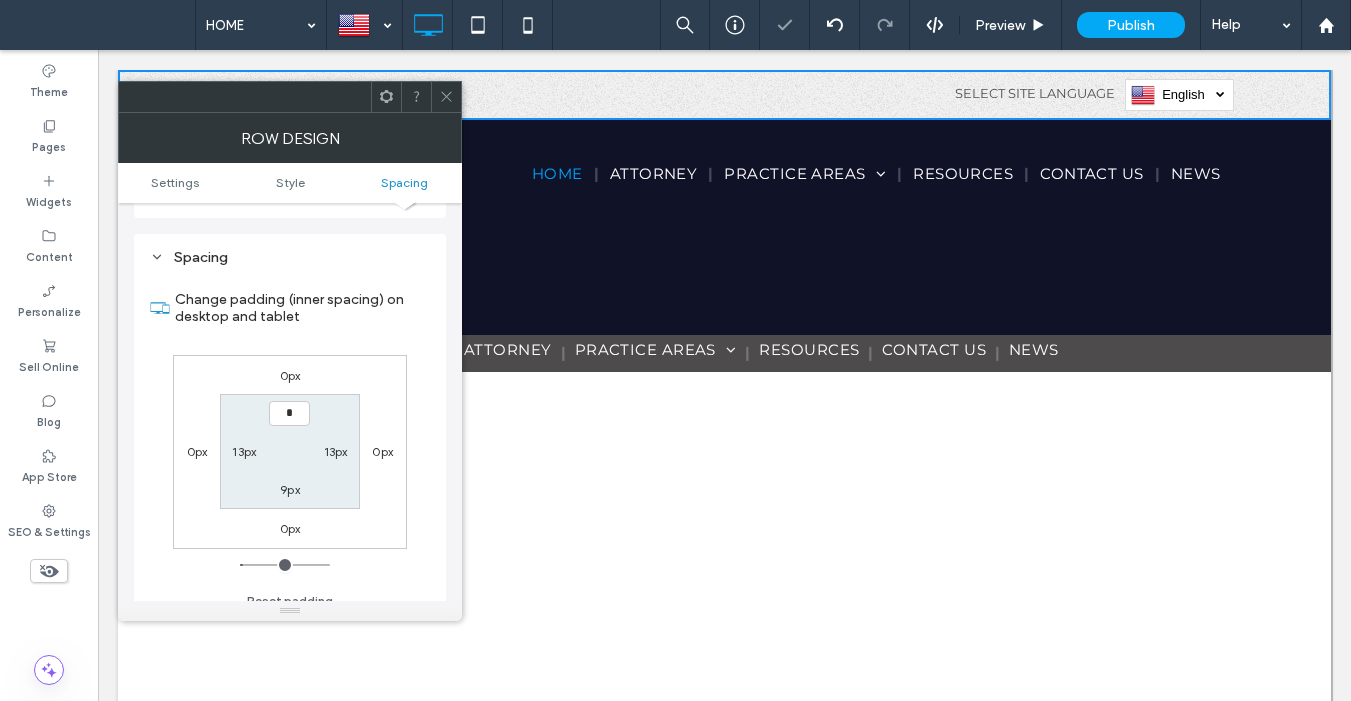 type on "*" 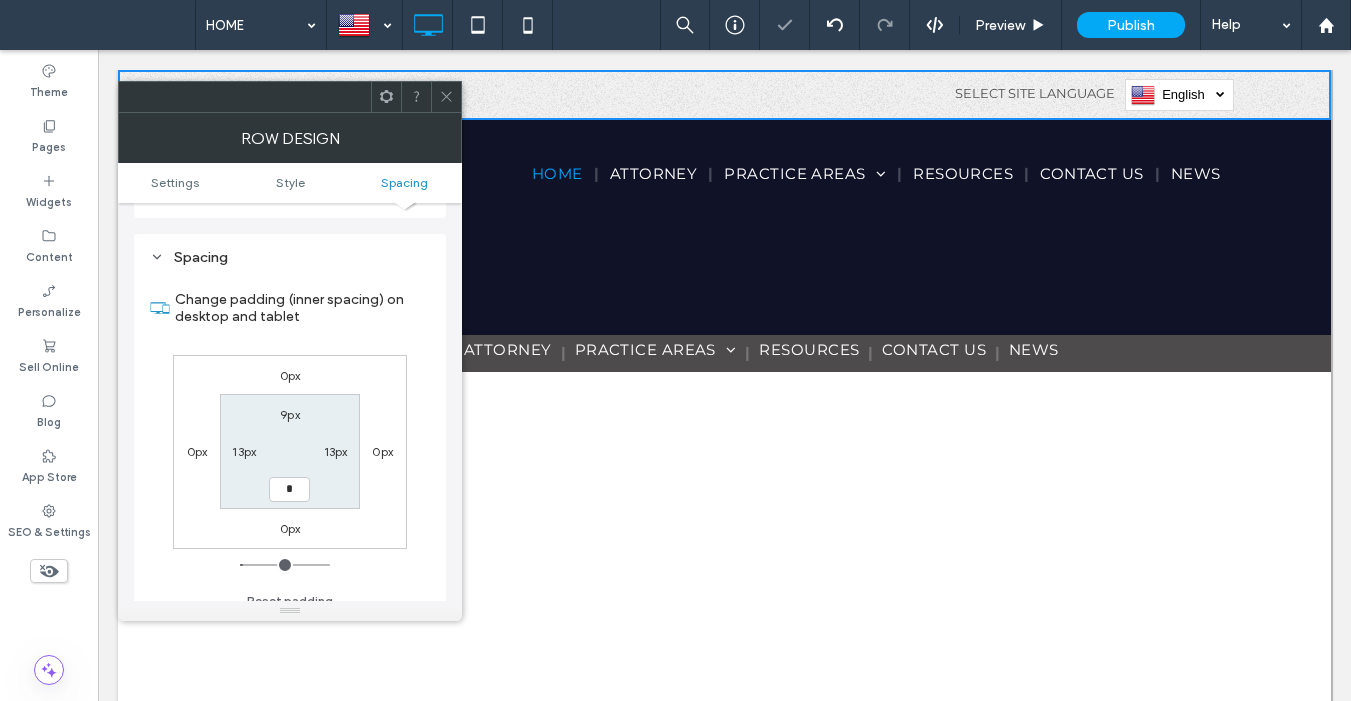 type on "*" 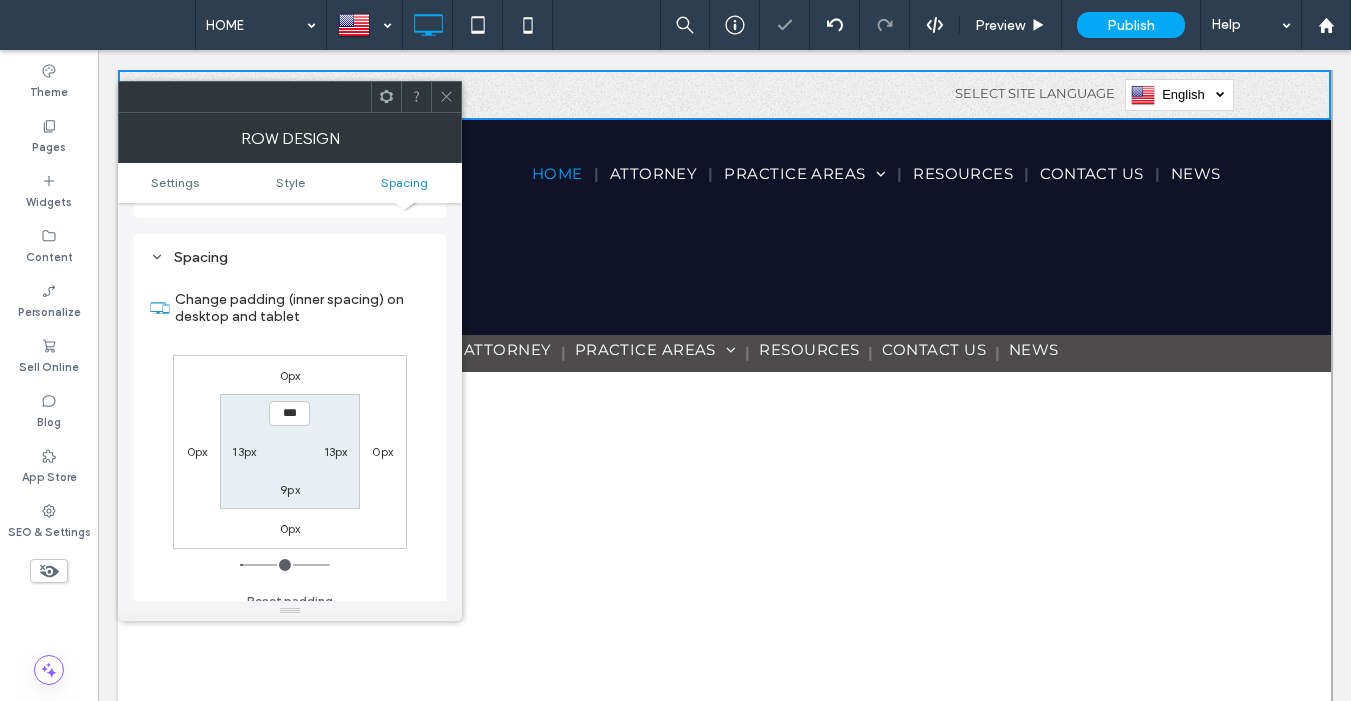 click at bounding box center (446, 97) 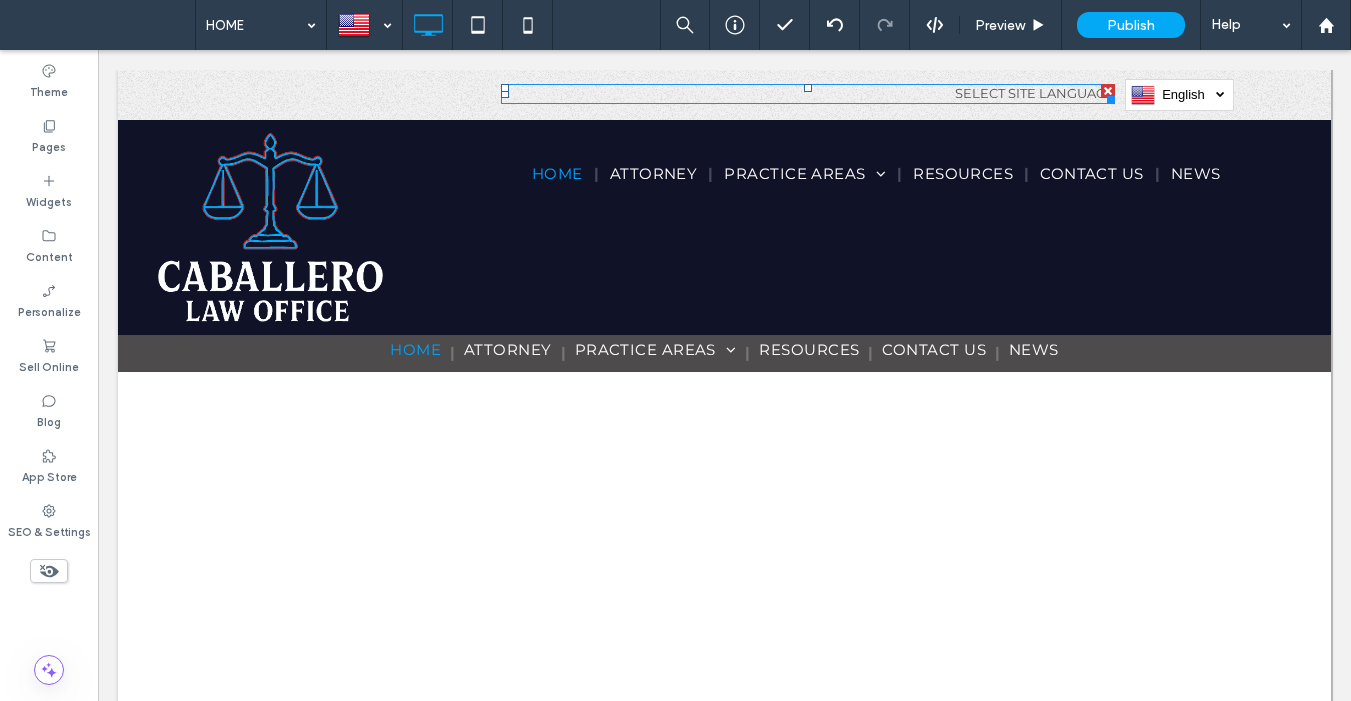 click on "select site language" at bounding box center (1035, 93) 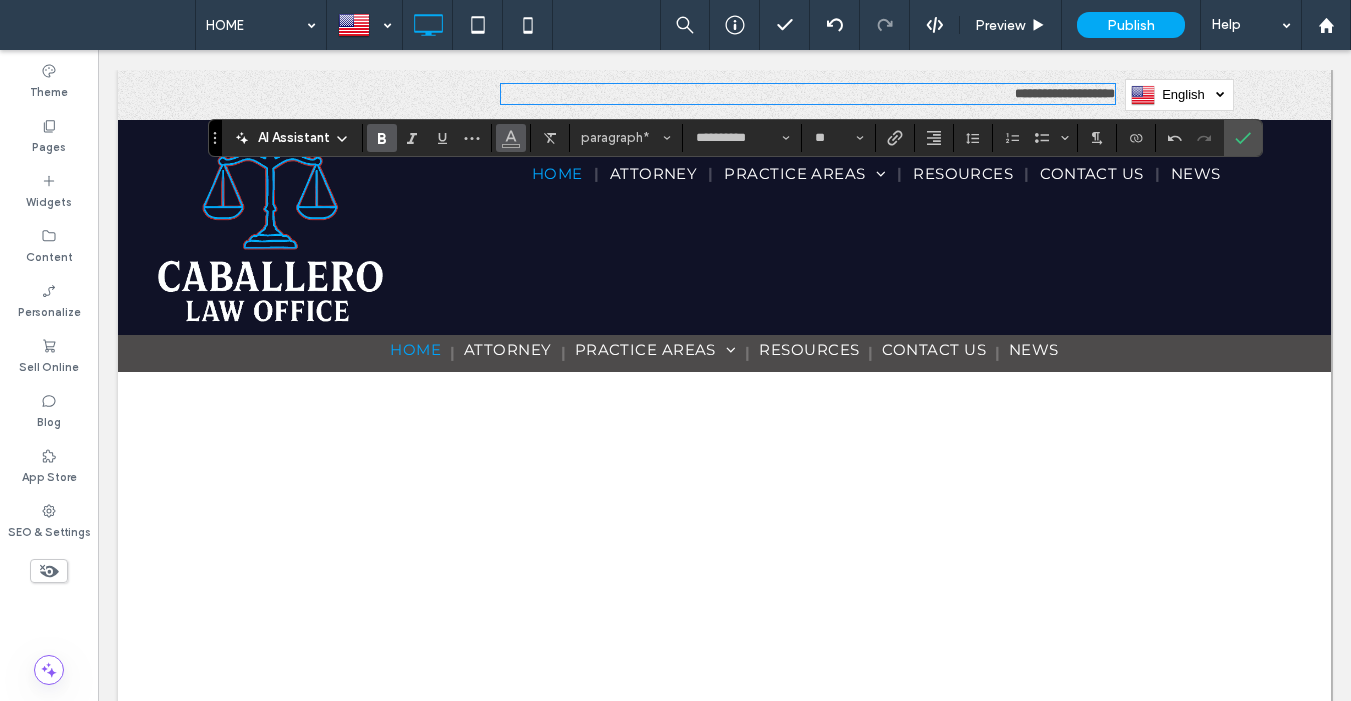 click 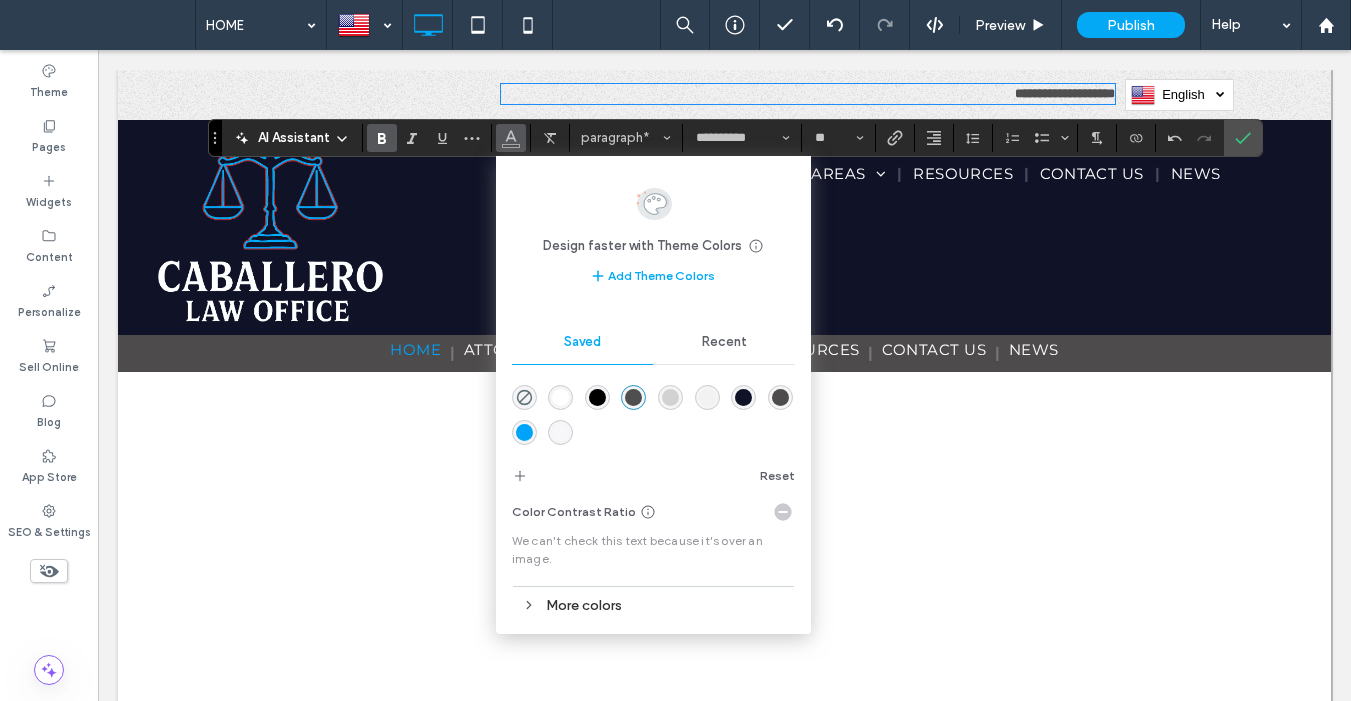 click at bounding box center [670, 397] 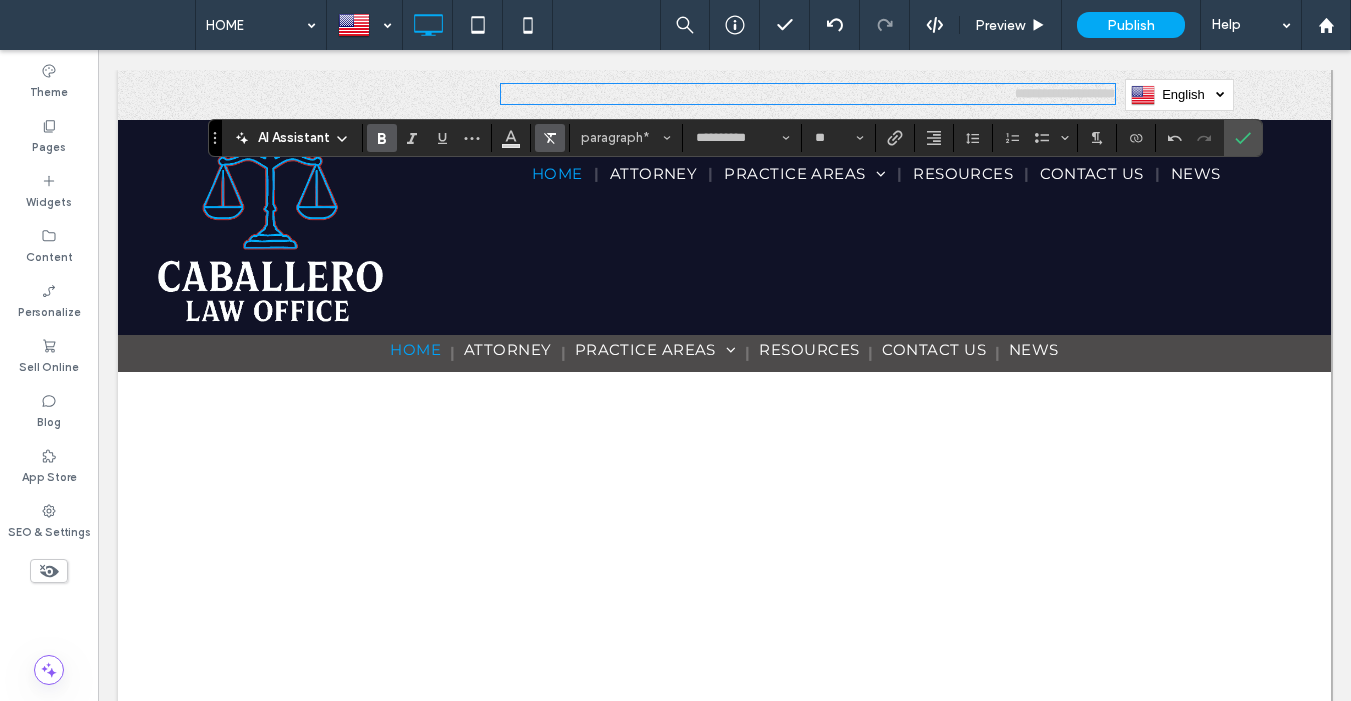 drag, startPoint x: 574, startPoint y: 128, endPoint x: 554, endPoint y: 130, distance: 20.09975 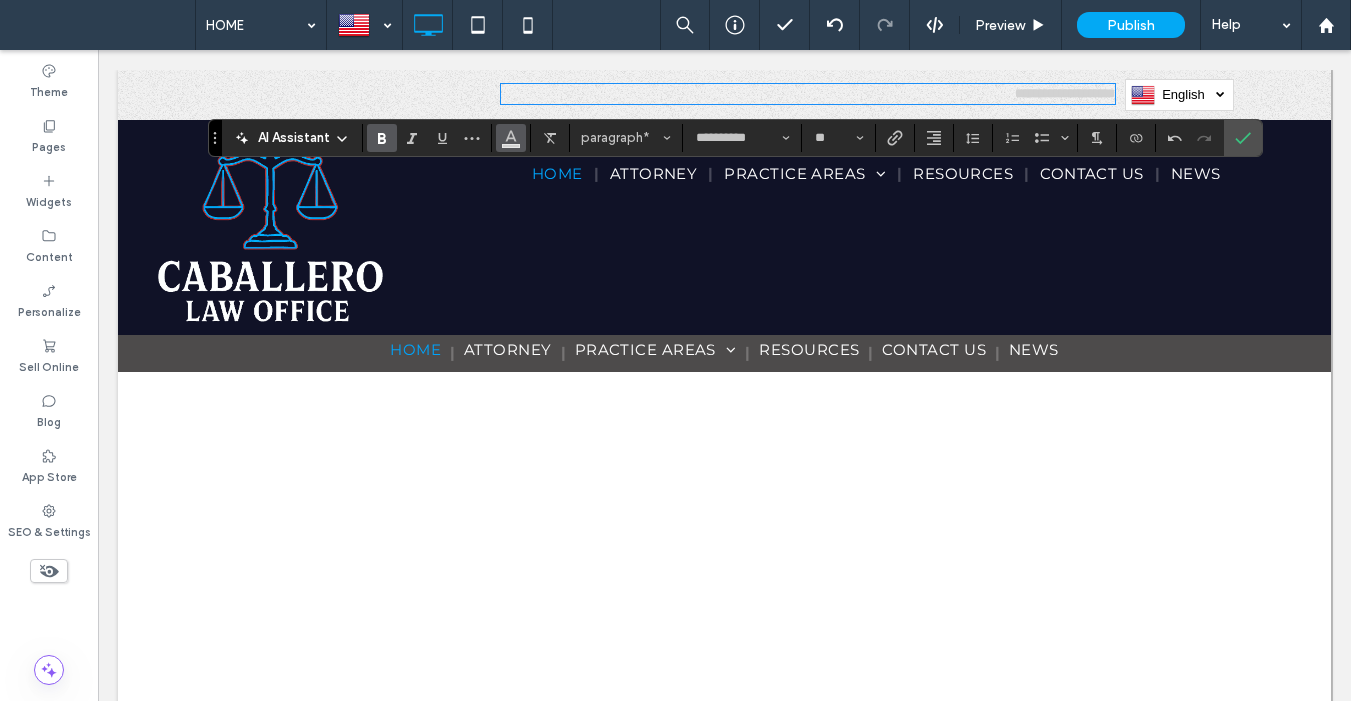 click 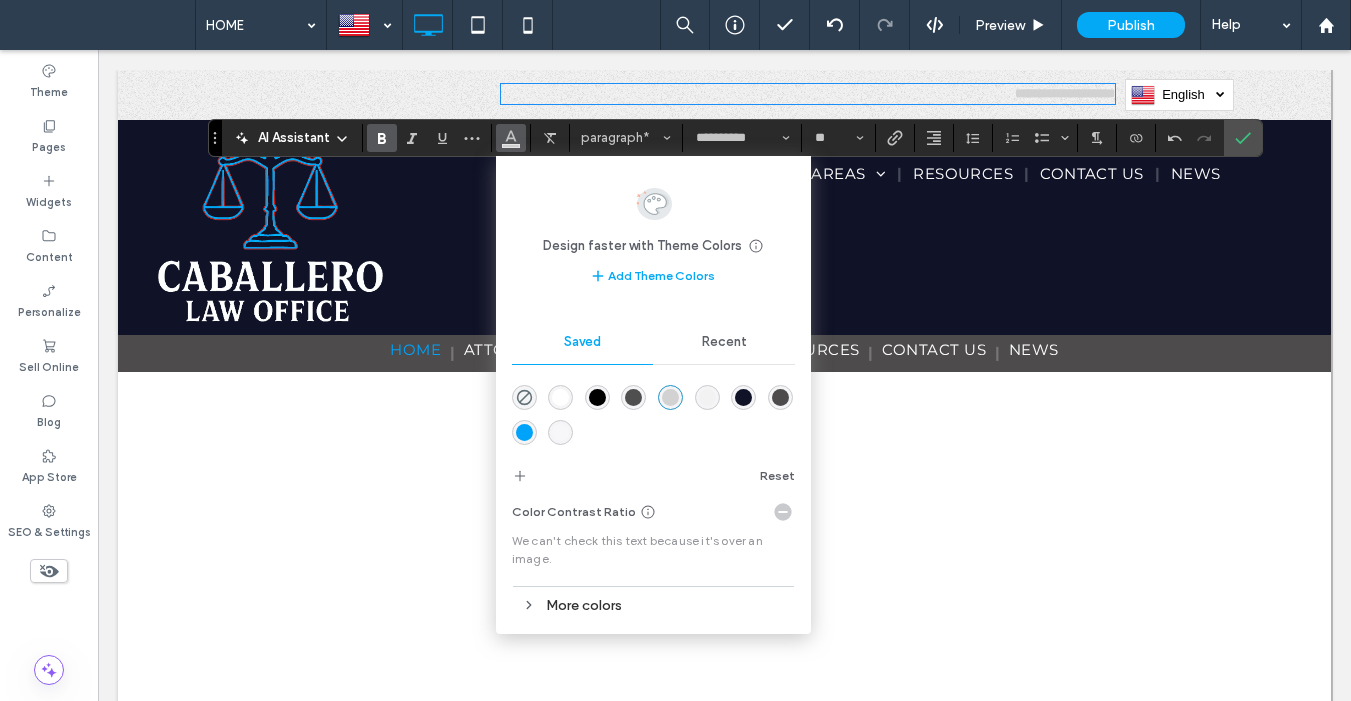 click on "More colors" at bounding box center [653, 605] 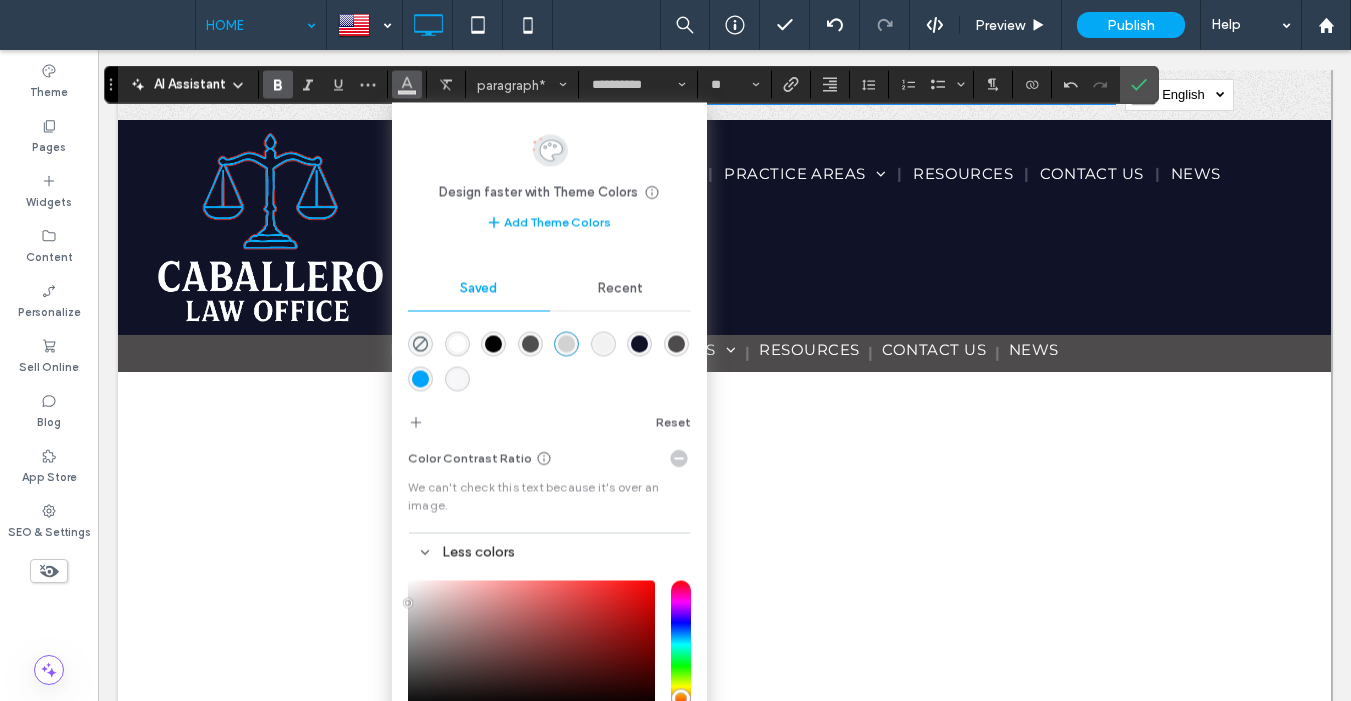 drag, startPoint x: 217, startPoint y: 141, endPoint x: 220, endPoint y: 3, distance: 138.03261 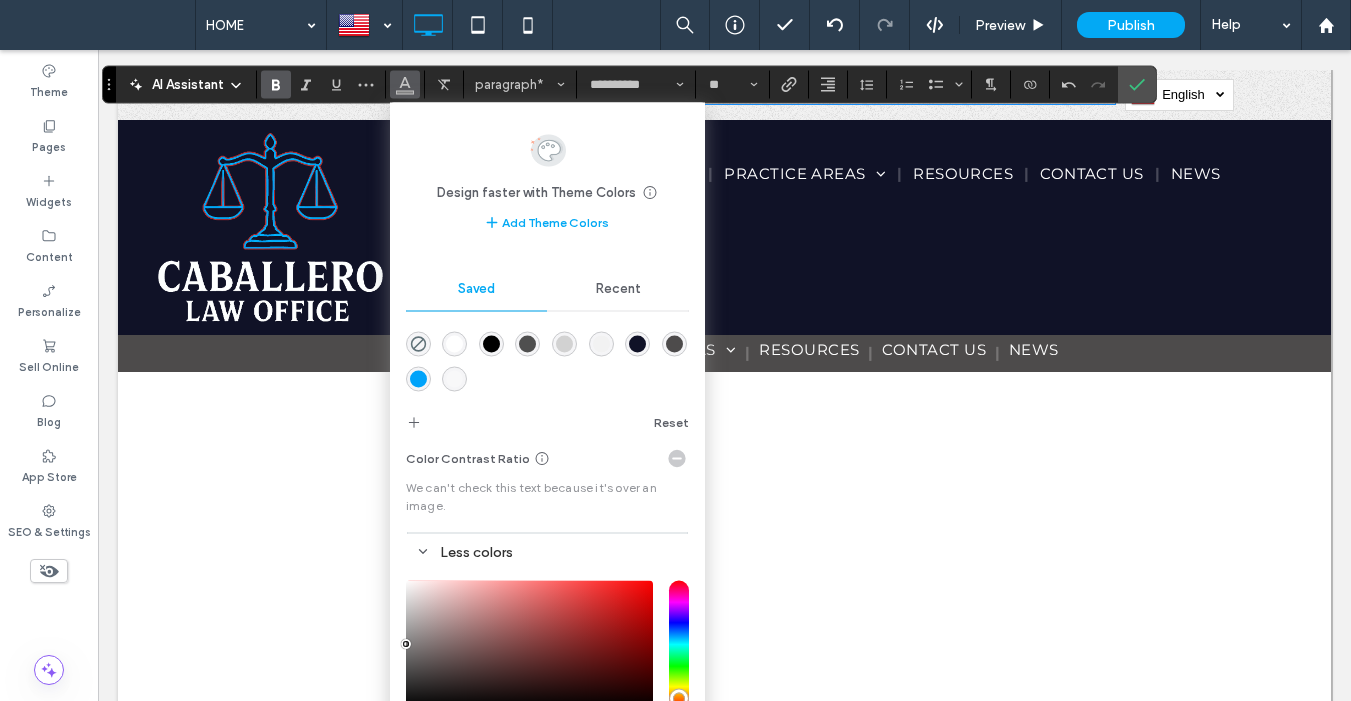 drag, startPoint x: 403, startPoint y: 601, endPoint x: 474, endPoint y: 579, distance: 74.330345 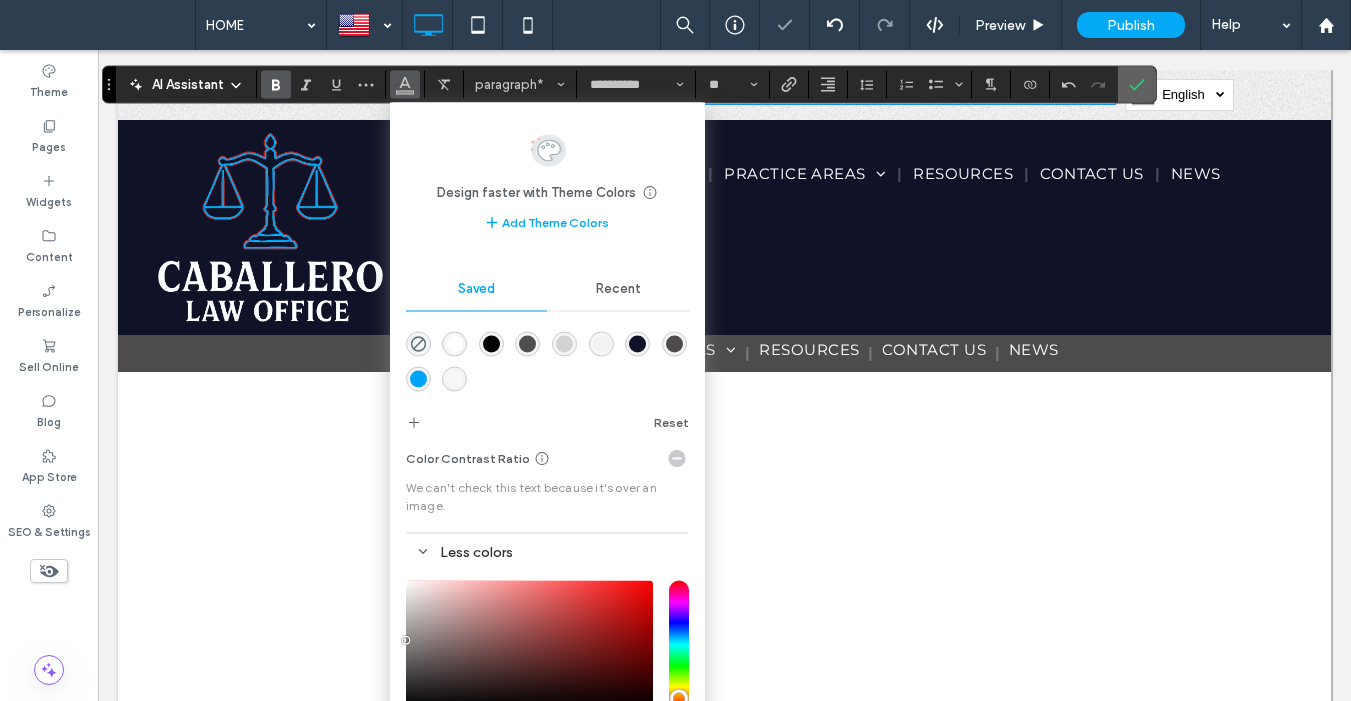click 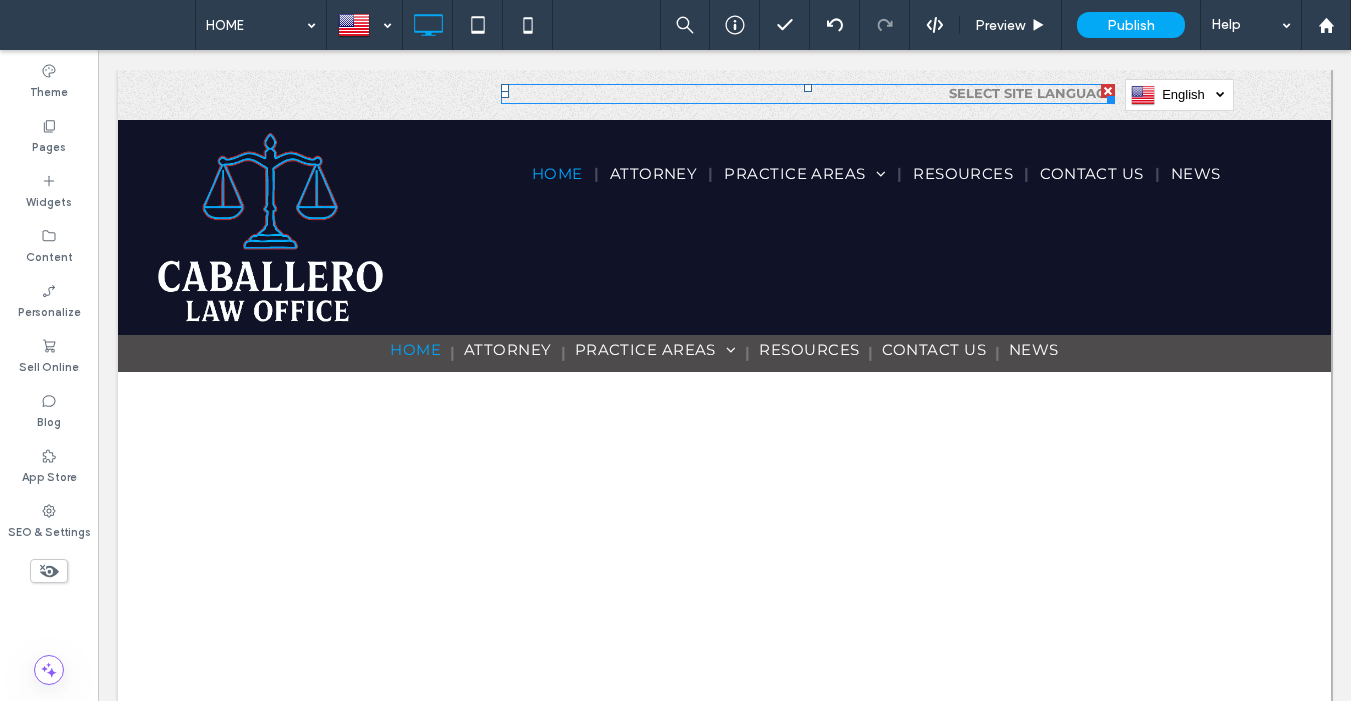 click on "select site language" at bounding box center (1032, 93) 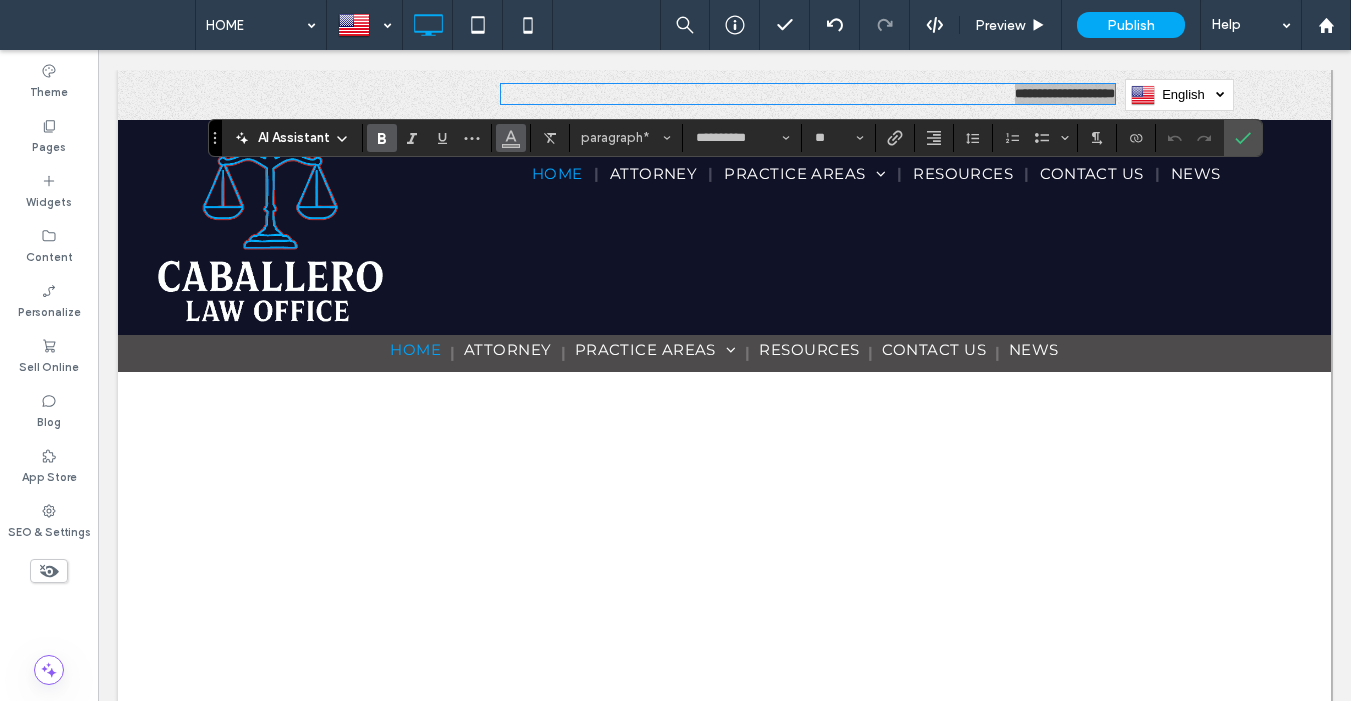 click 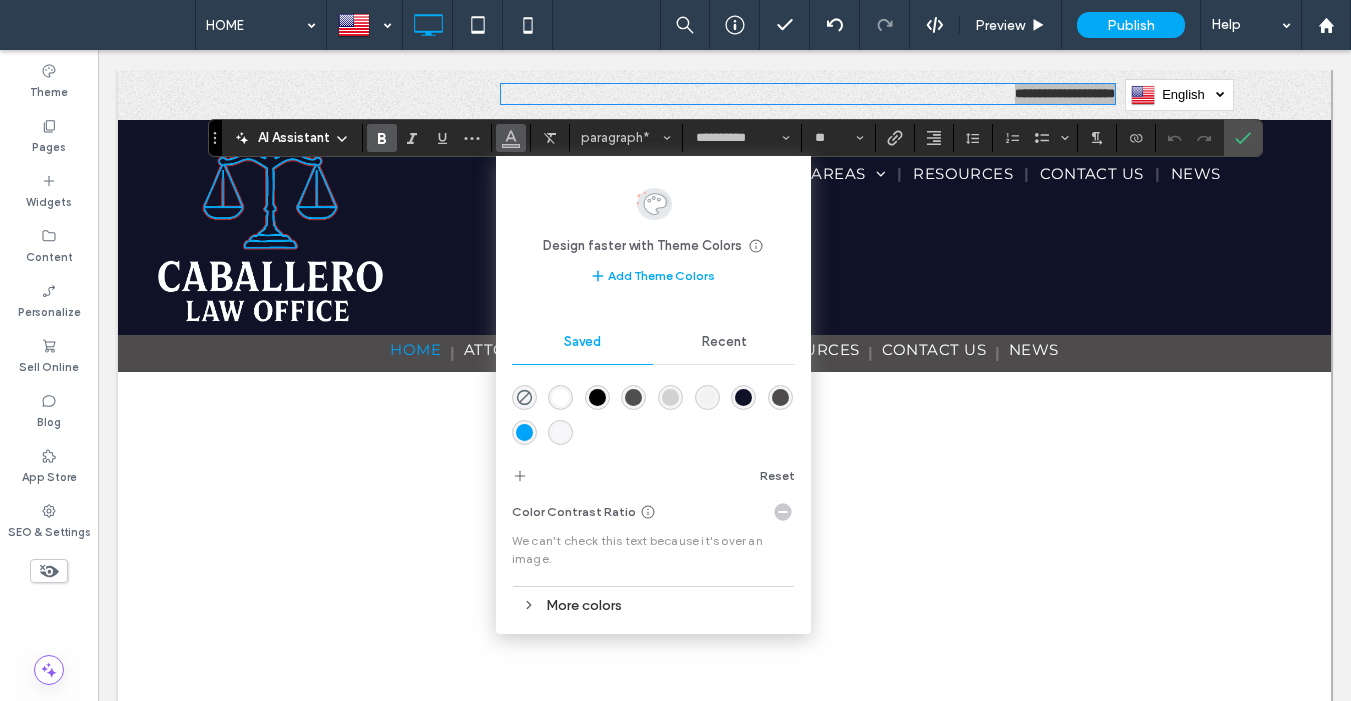 click on "More colors" at bounding box center [653, 605] 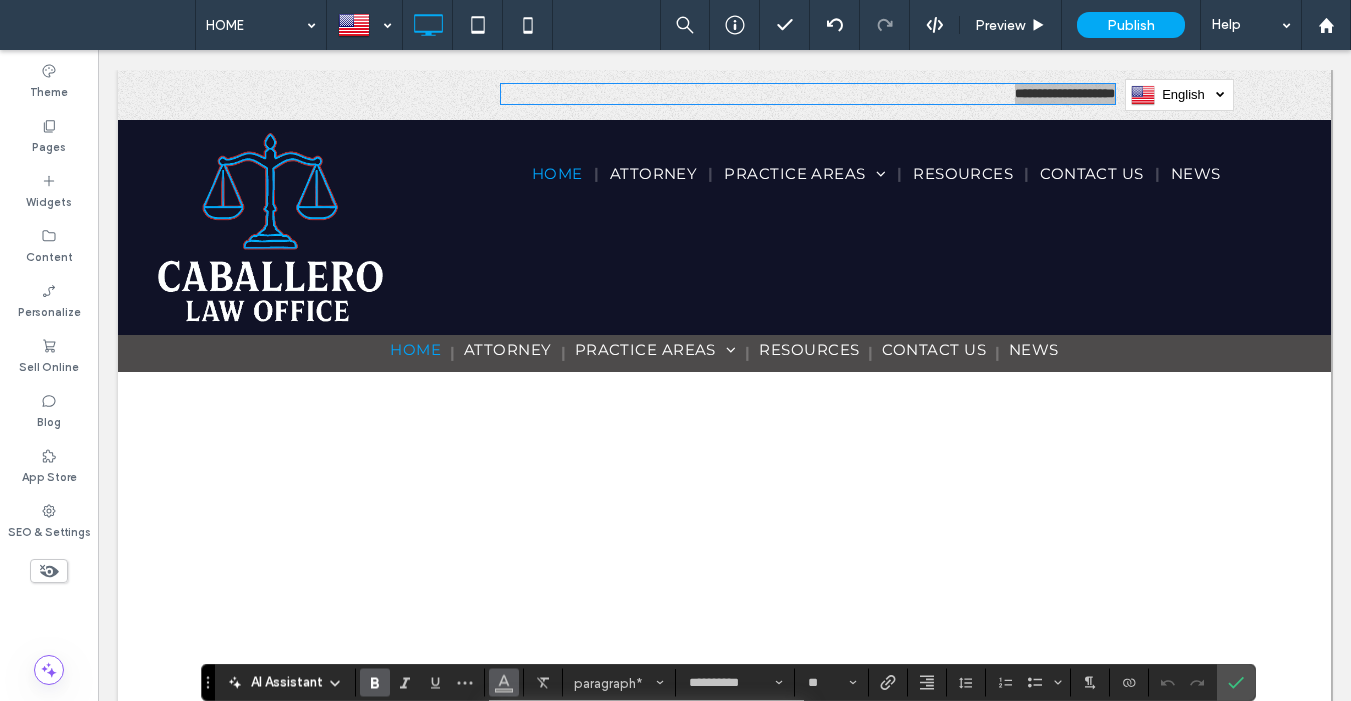 drag, startPoint x: 212, startPoint y: 135, endPoint x: 205, endPoint y: 699, distance: 564.04346 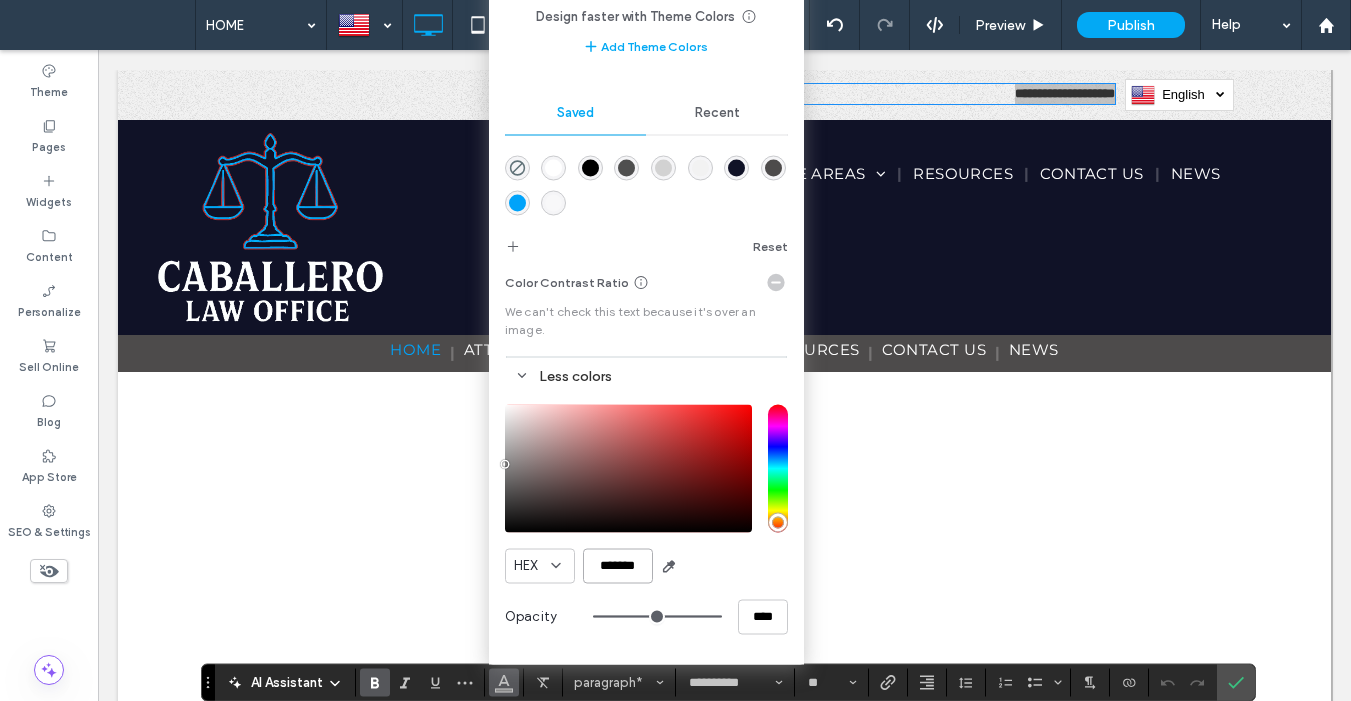 click on "*******" at bounding box center [618, 565] 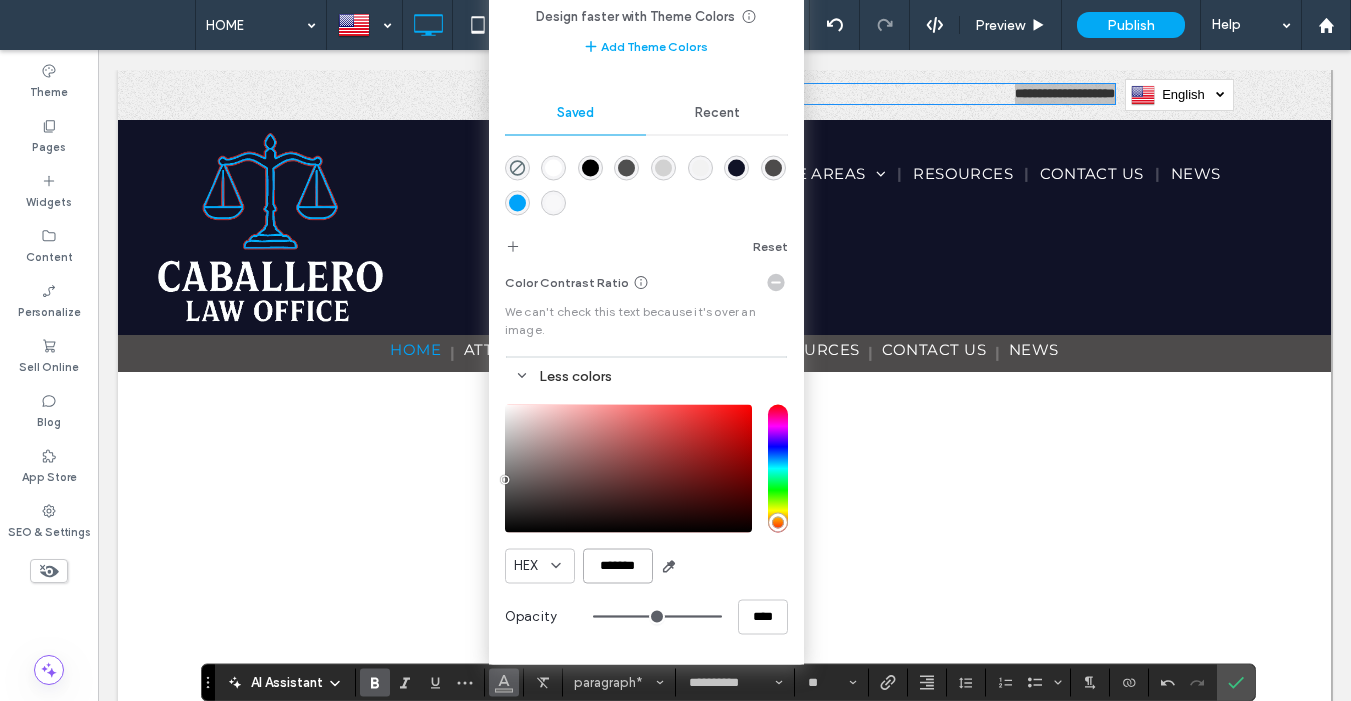 type on "*******" 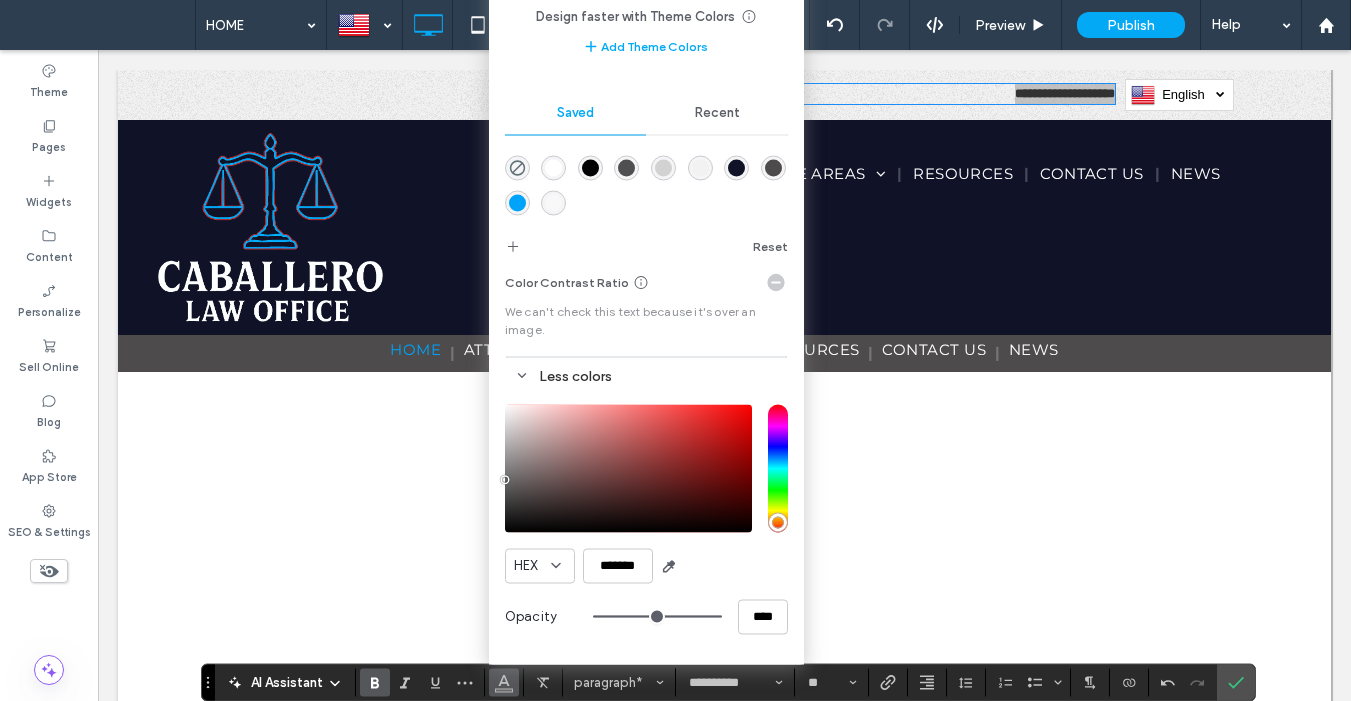 click on "HEX *******" at bounding box center [646, 565] 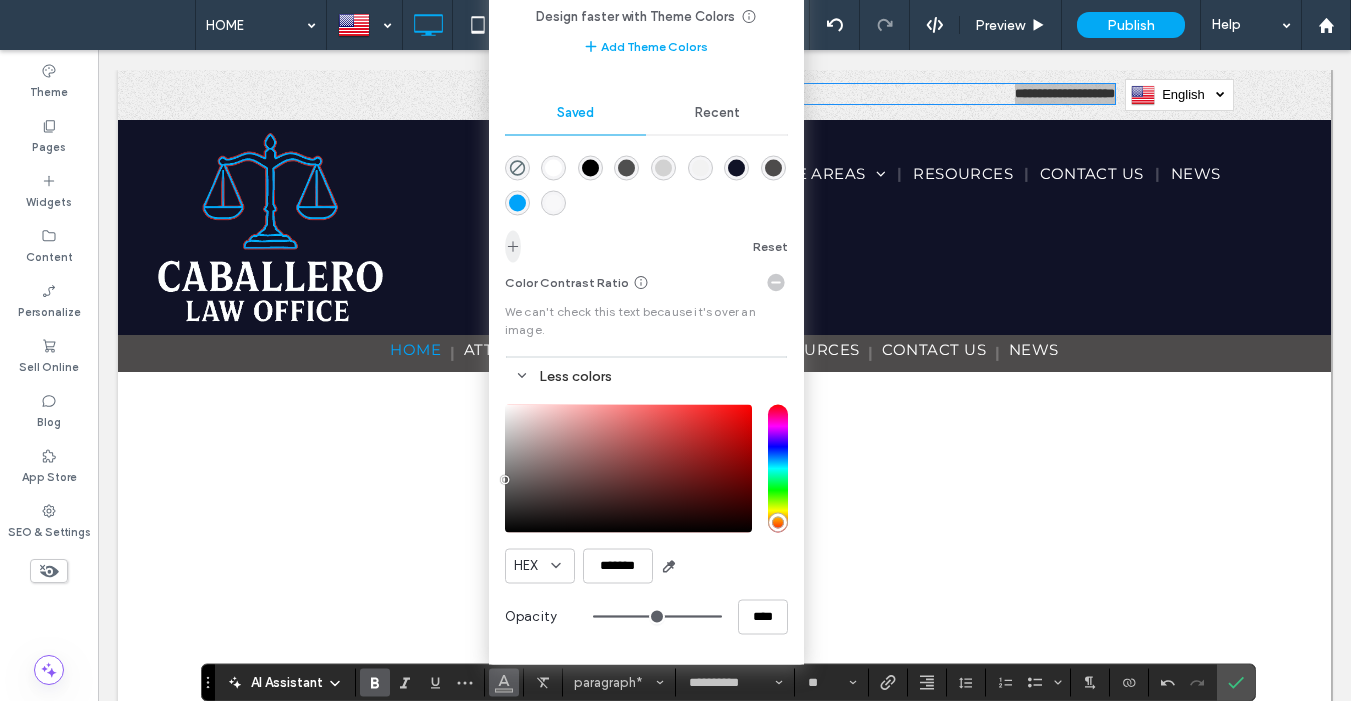 click at bounding box center [513, 246] 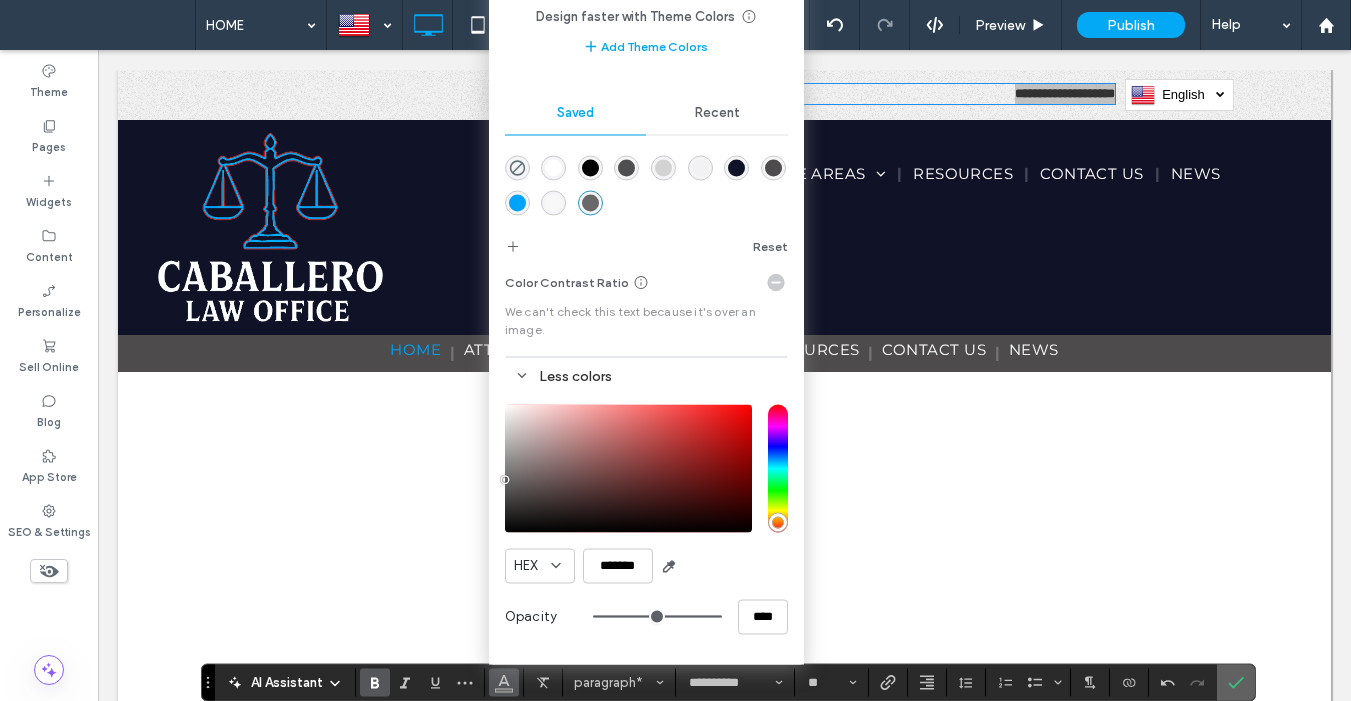 click 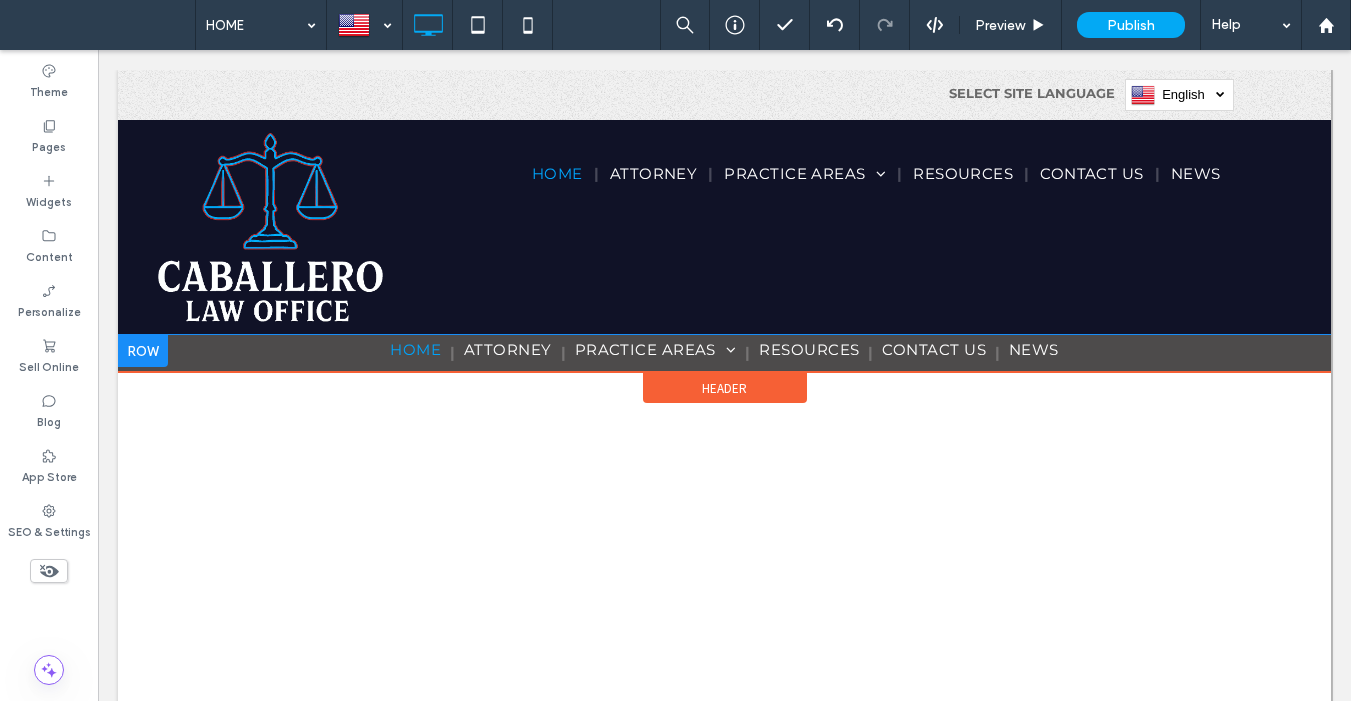 click at bounding box center [143, 351] 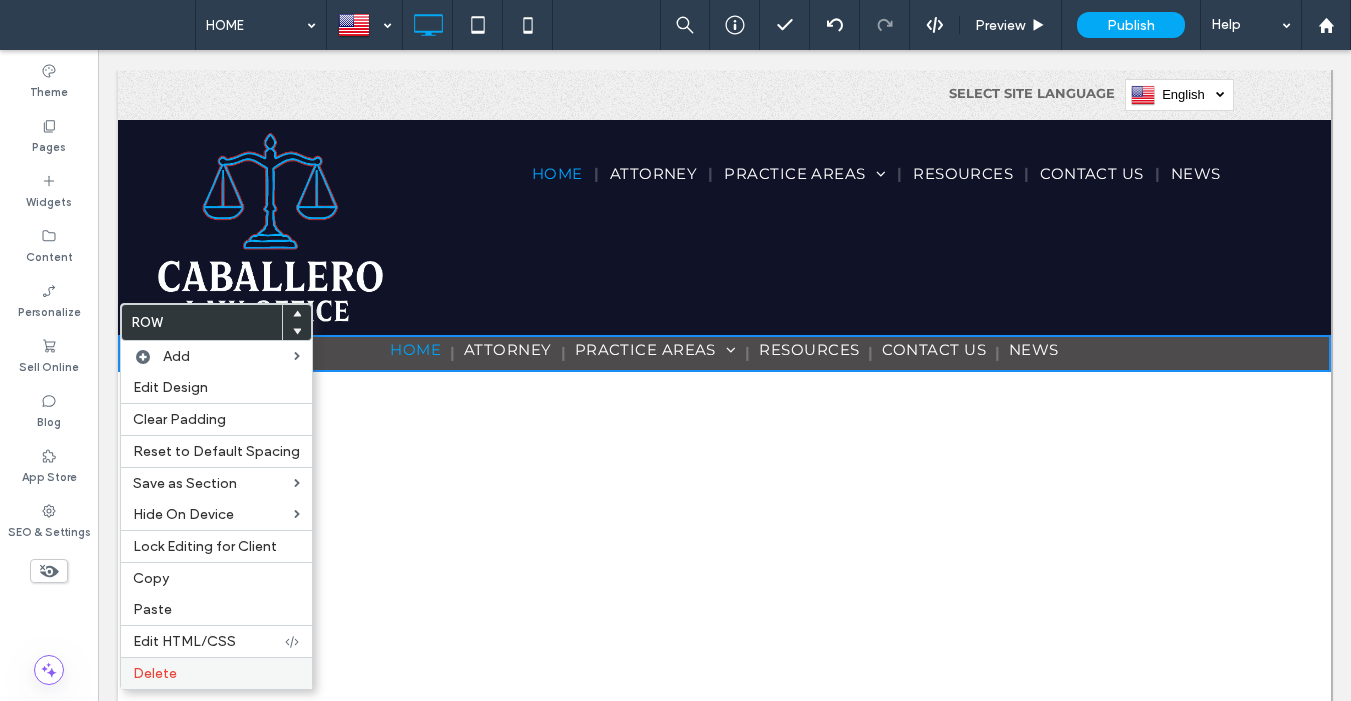 click on "Delete" at bounding box center [155, 673] 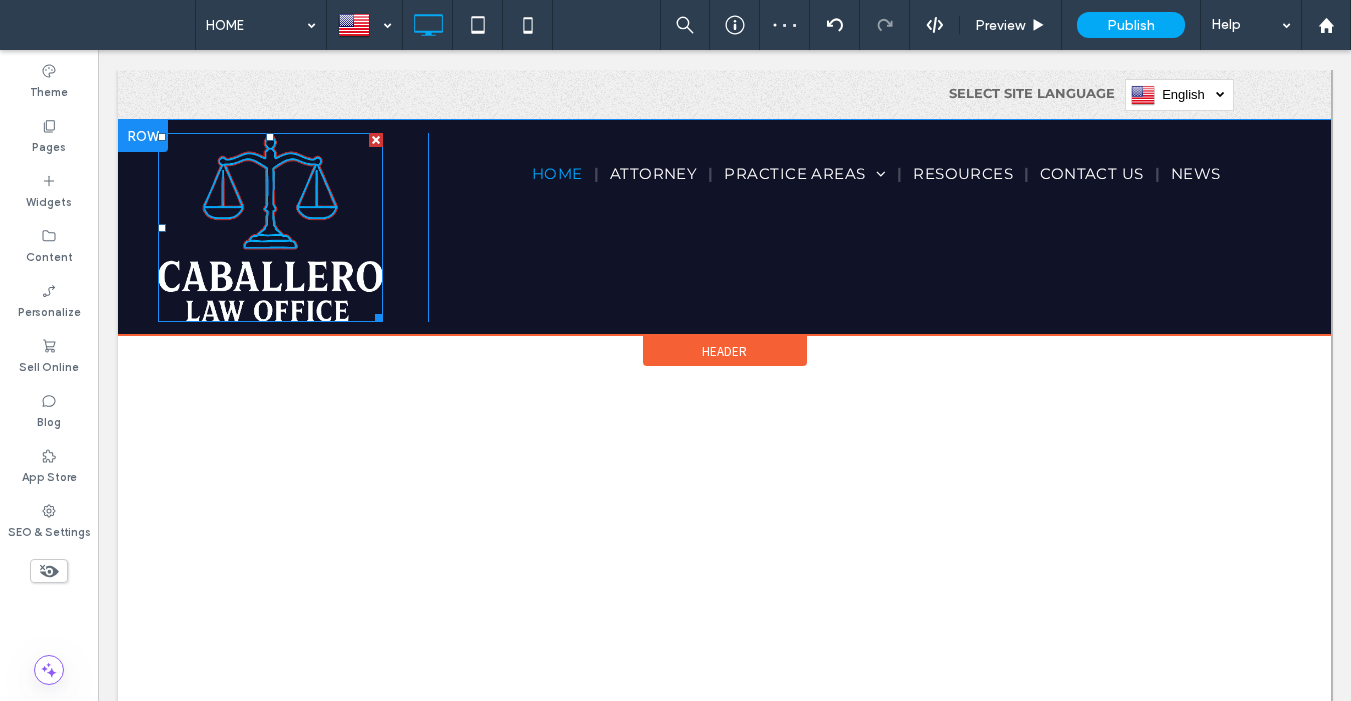 click at bounding box center (270, 227) 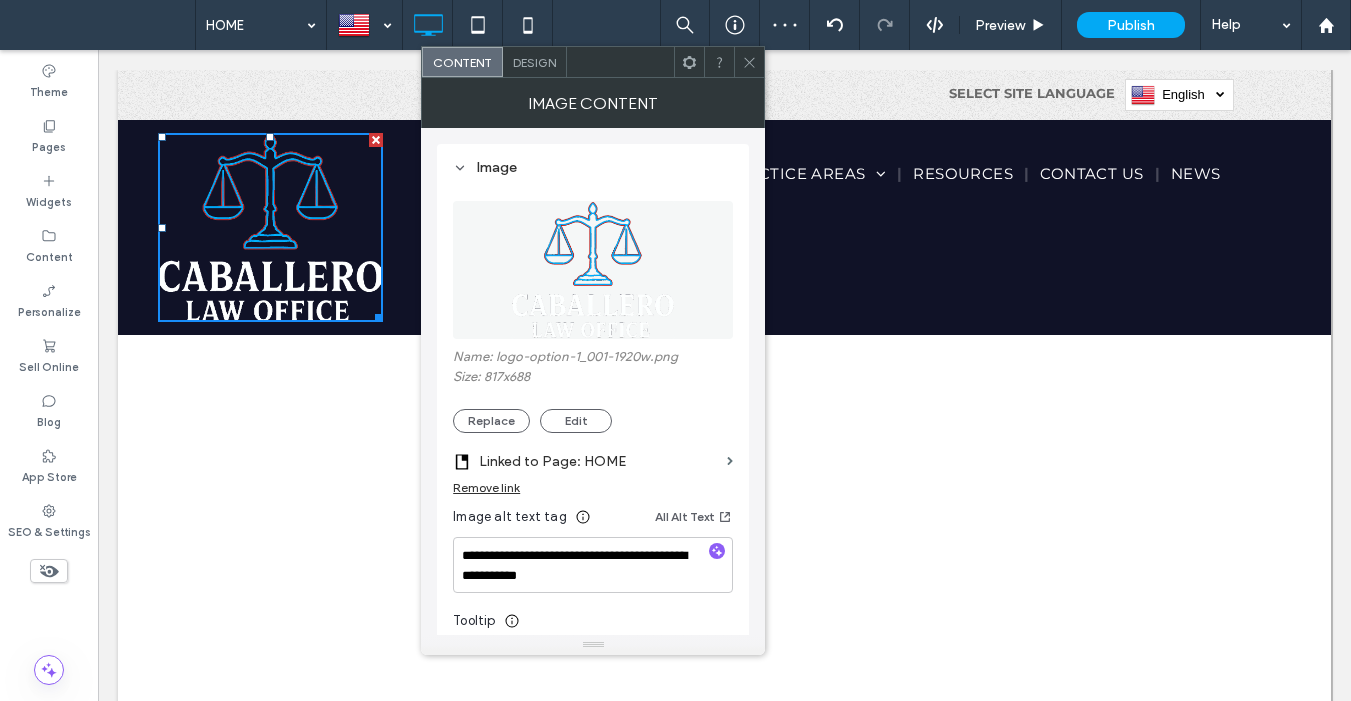click on "Design" at bounding box center (535, 62) 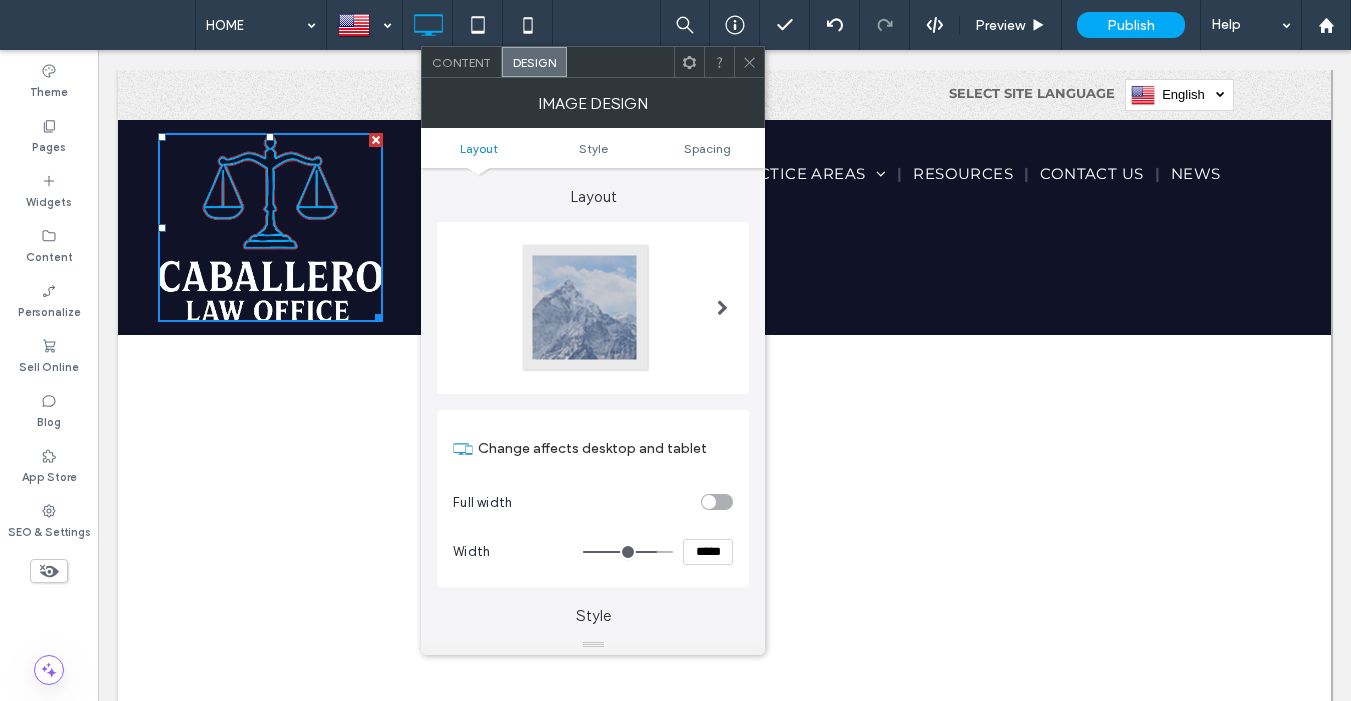 click on "*****" at bounding box center [708, 552] 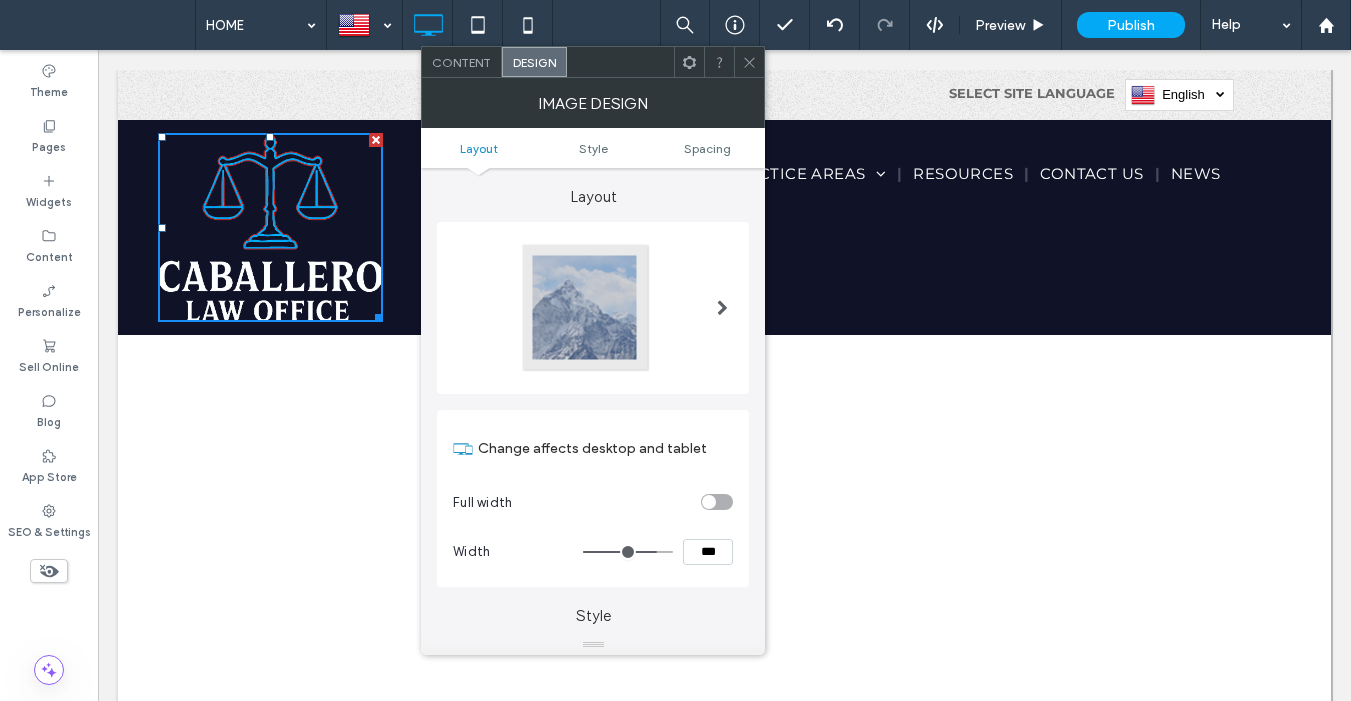 type on "***" 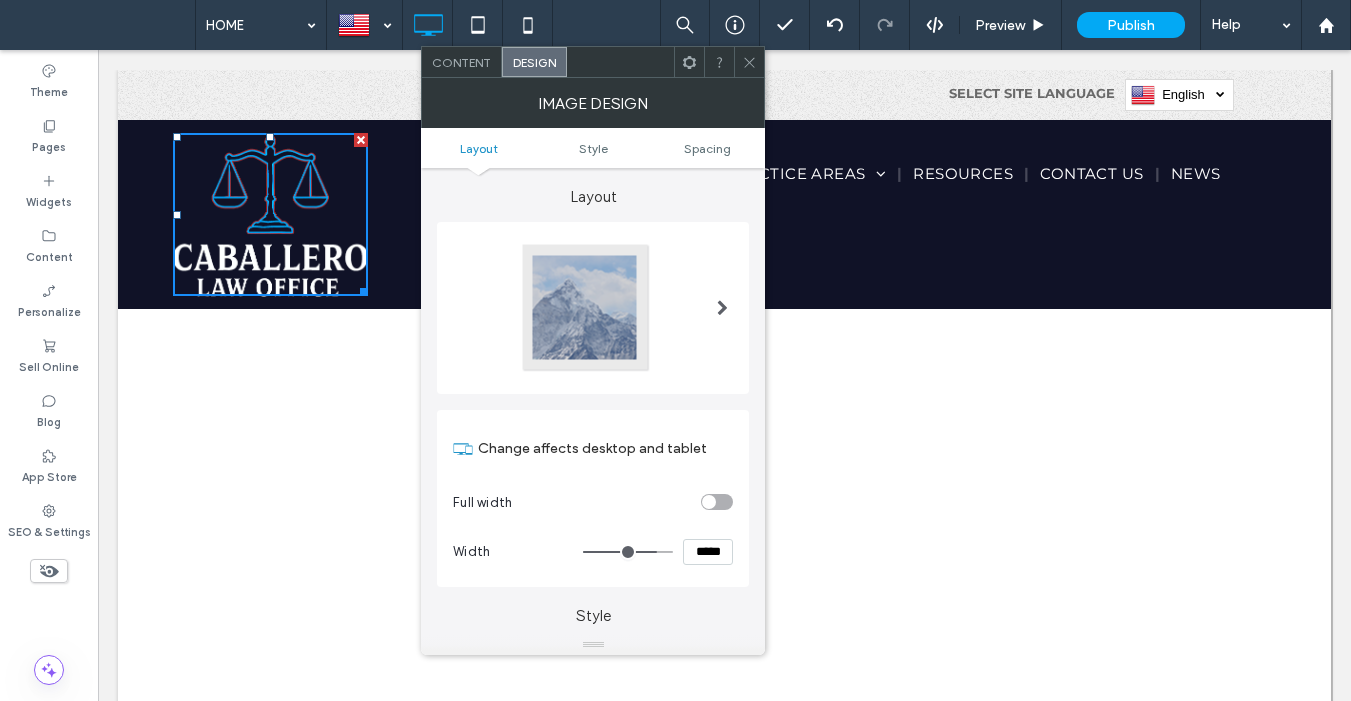 click on "Full width" at bounding box center (593, 502) 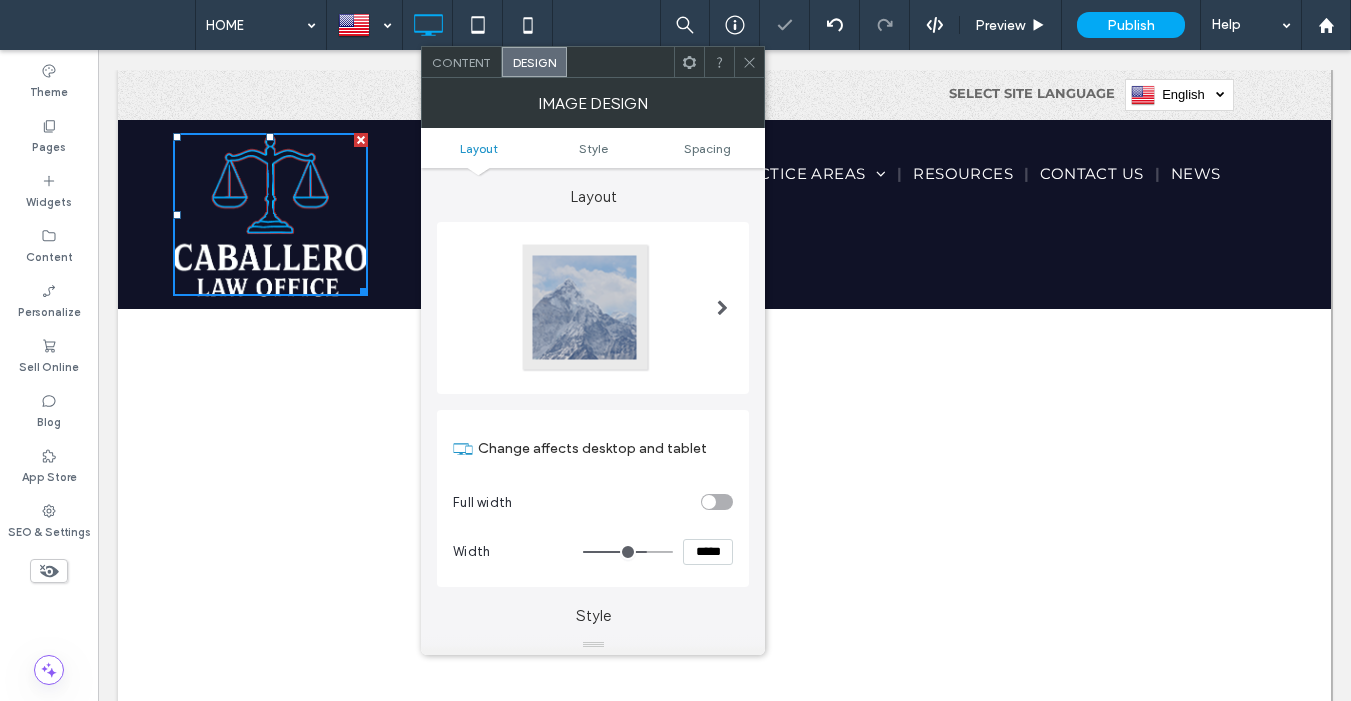 click on "*****" at bounding box center [708, 552] 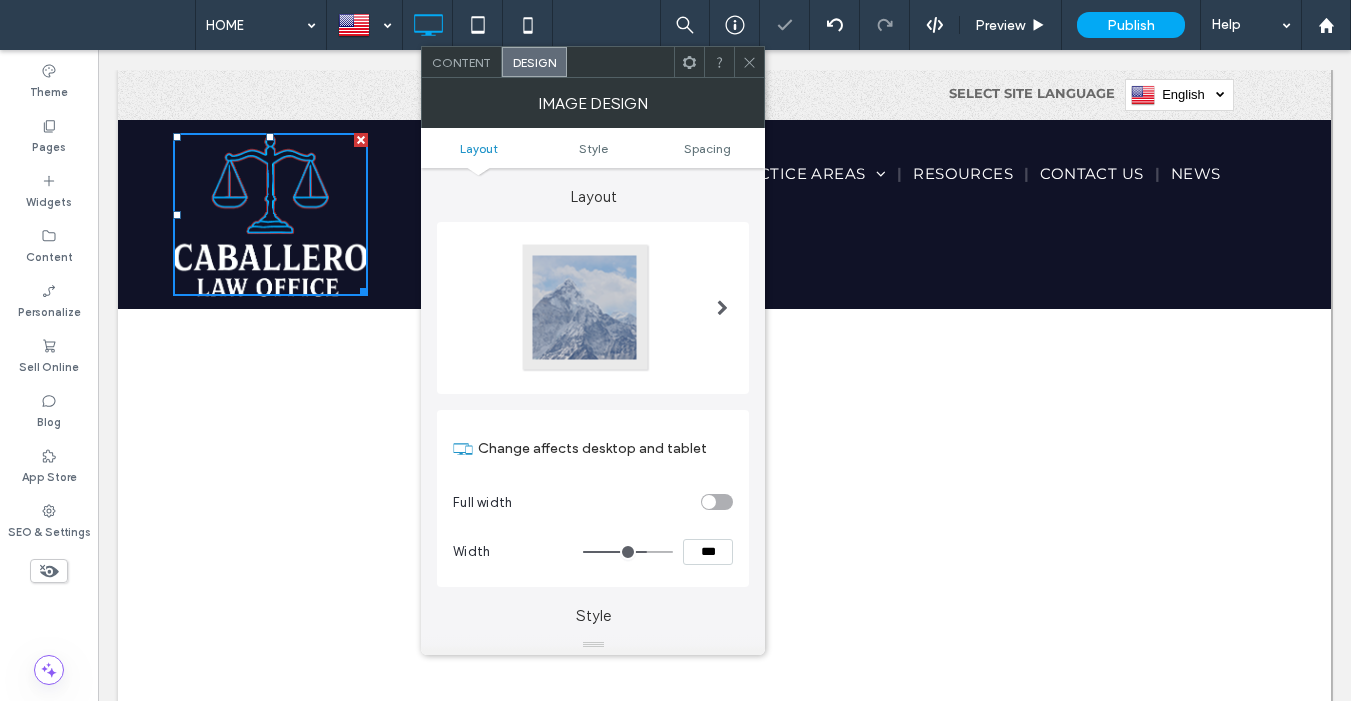 type on "***" 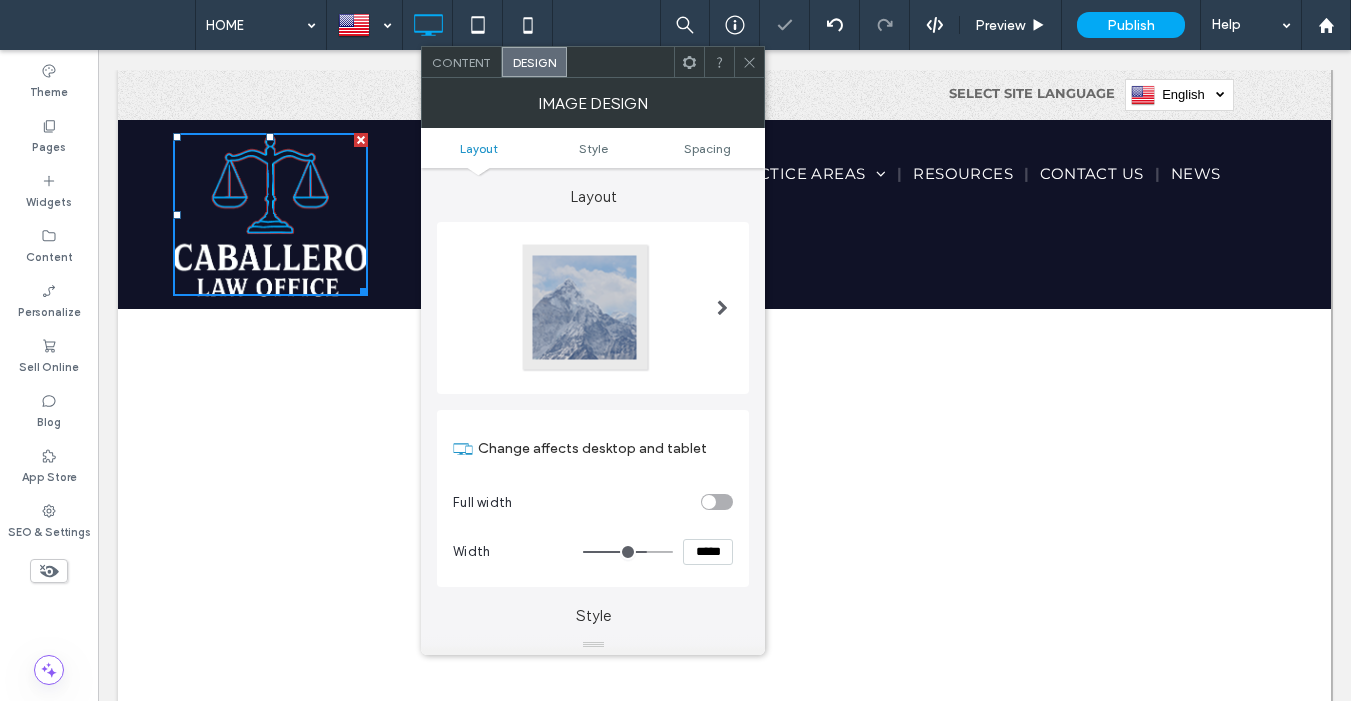 click on "Full width" at bounding box center (593, 502) 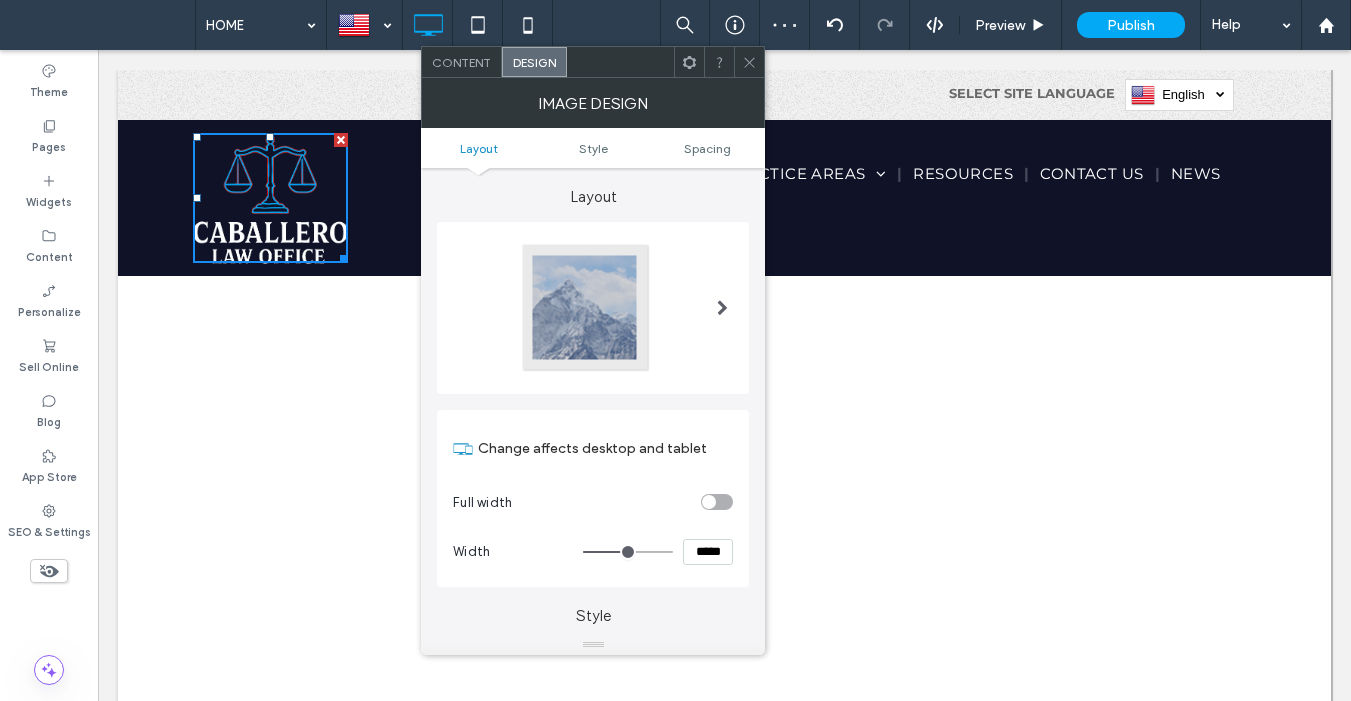 click 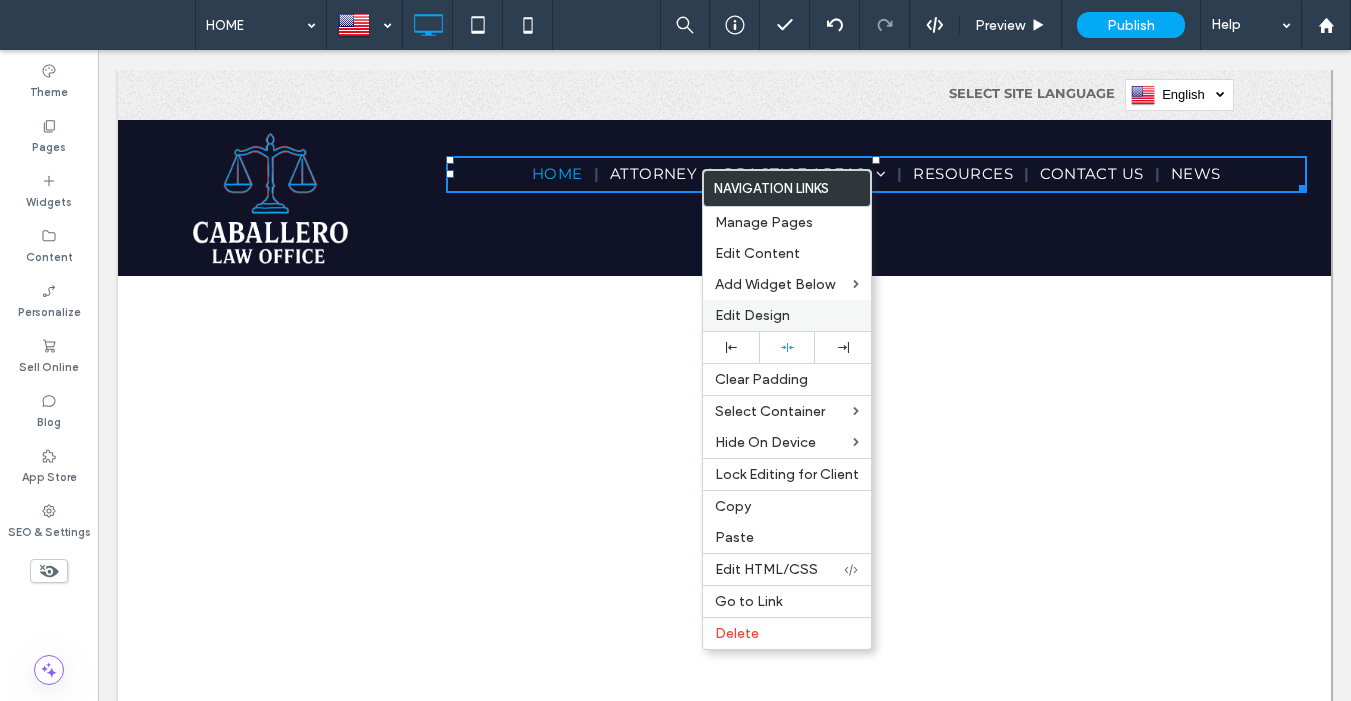 click on "Edit Design" at bounding box center (752, 315) 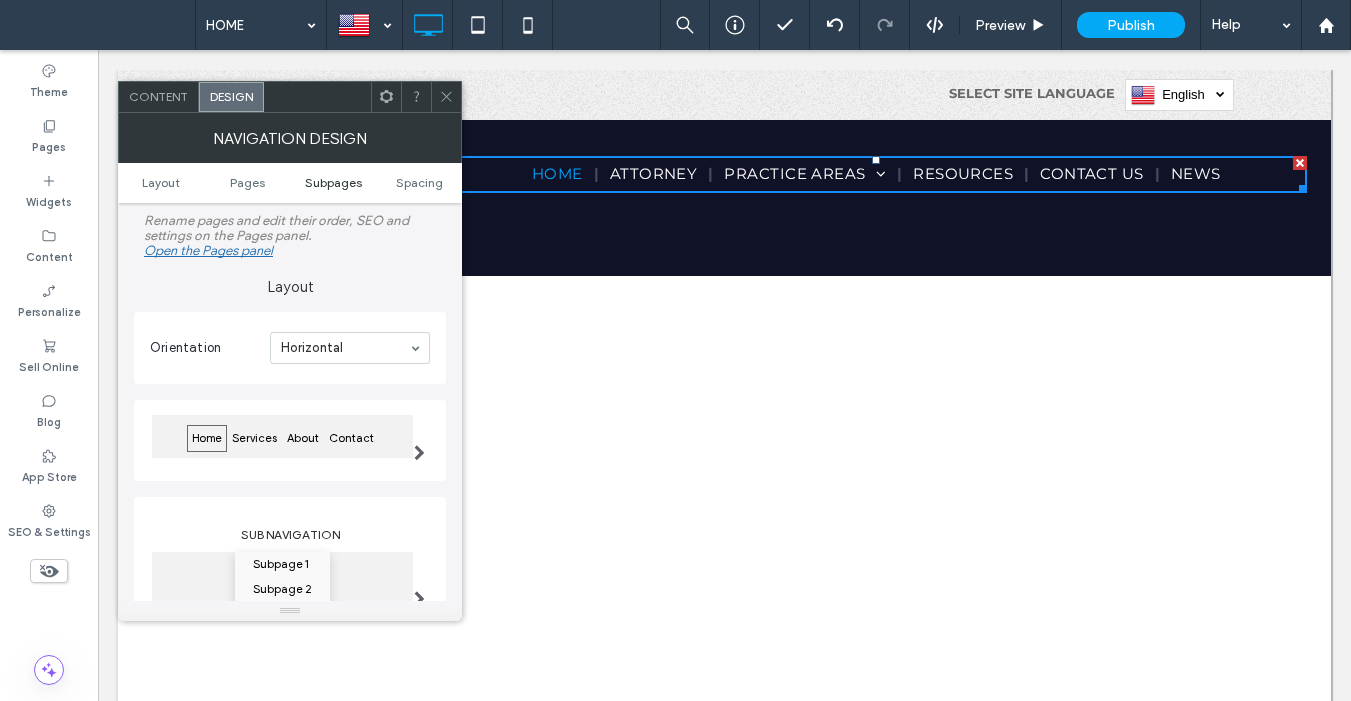 click on "Subpages" at bounding box center [333, 182] 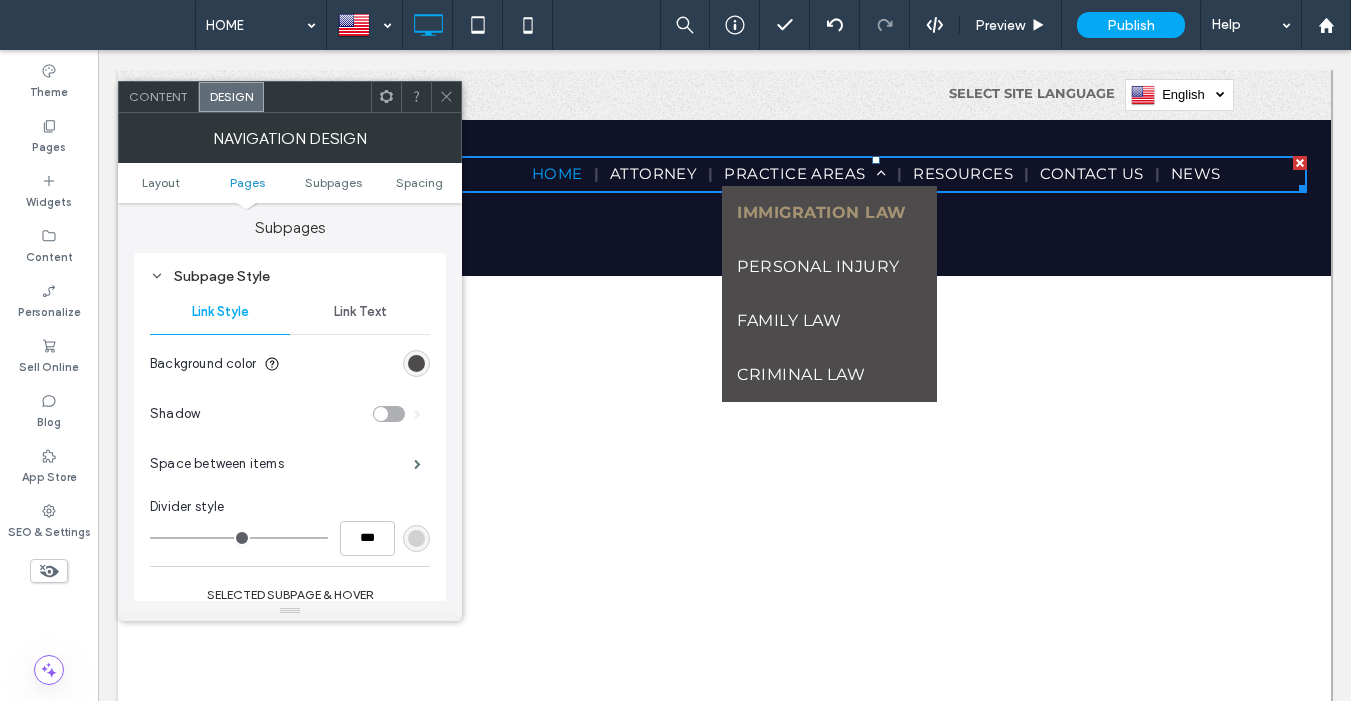 scroll, scrollTop: 640, scrollLeft: 0, axis: vertical 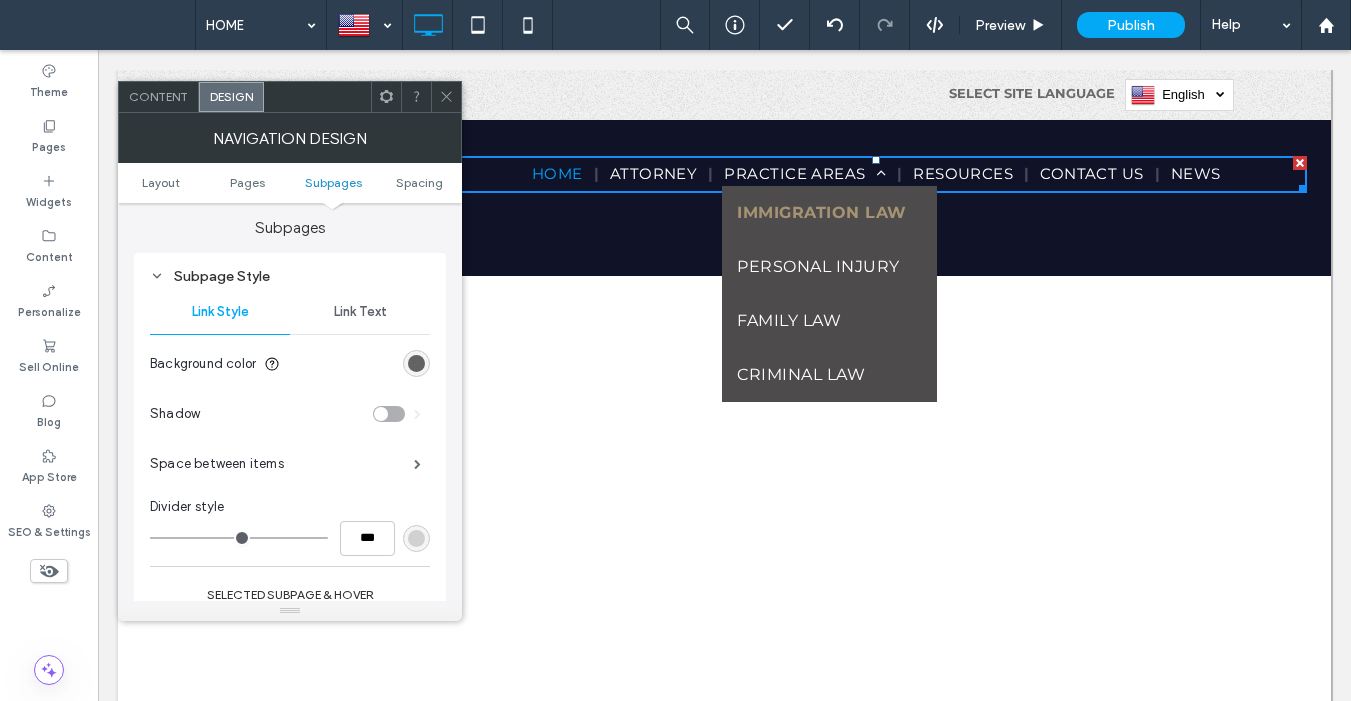 click at bounding box center [416, 363] 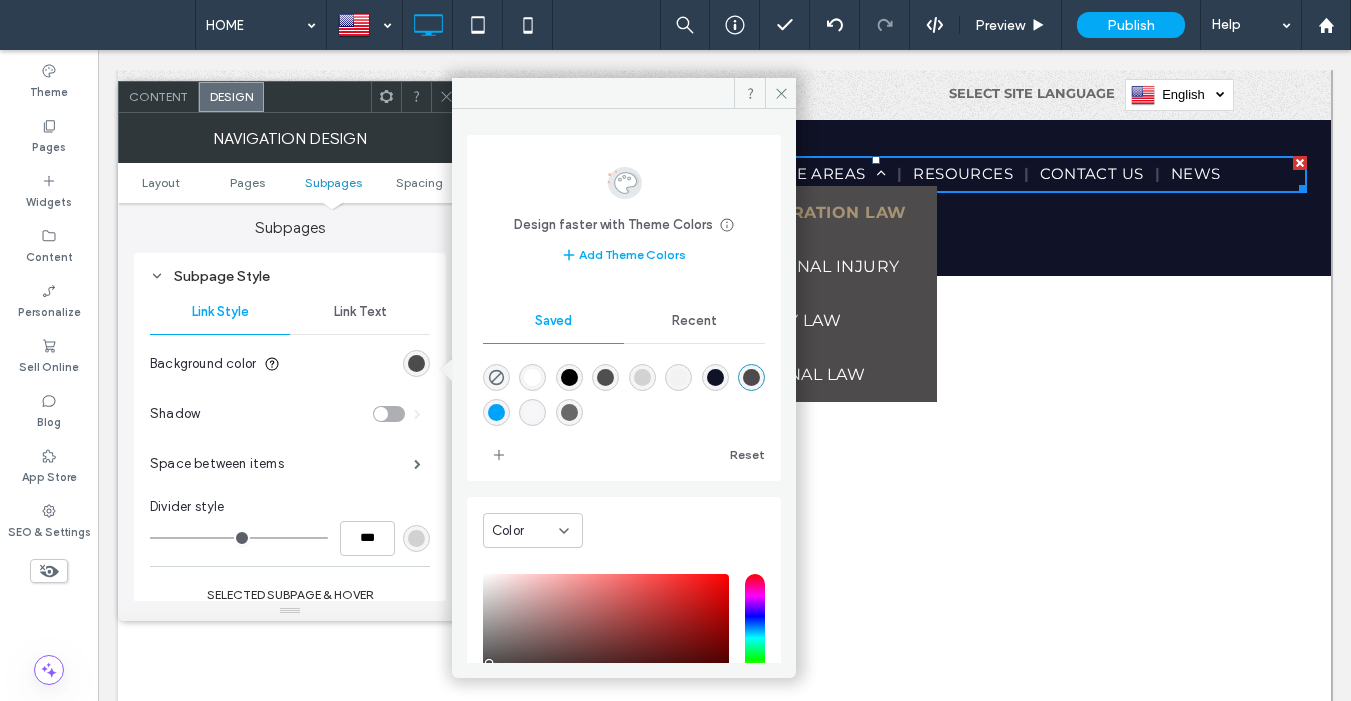 click at bounding box center (715, 377) 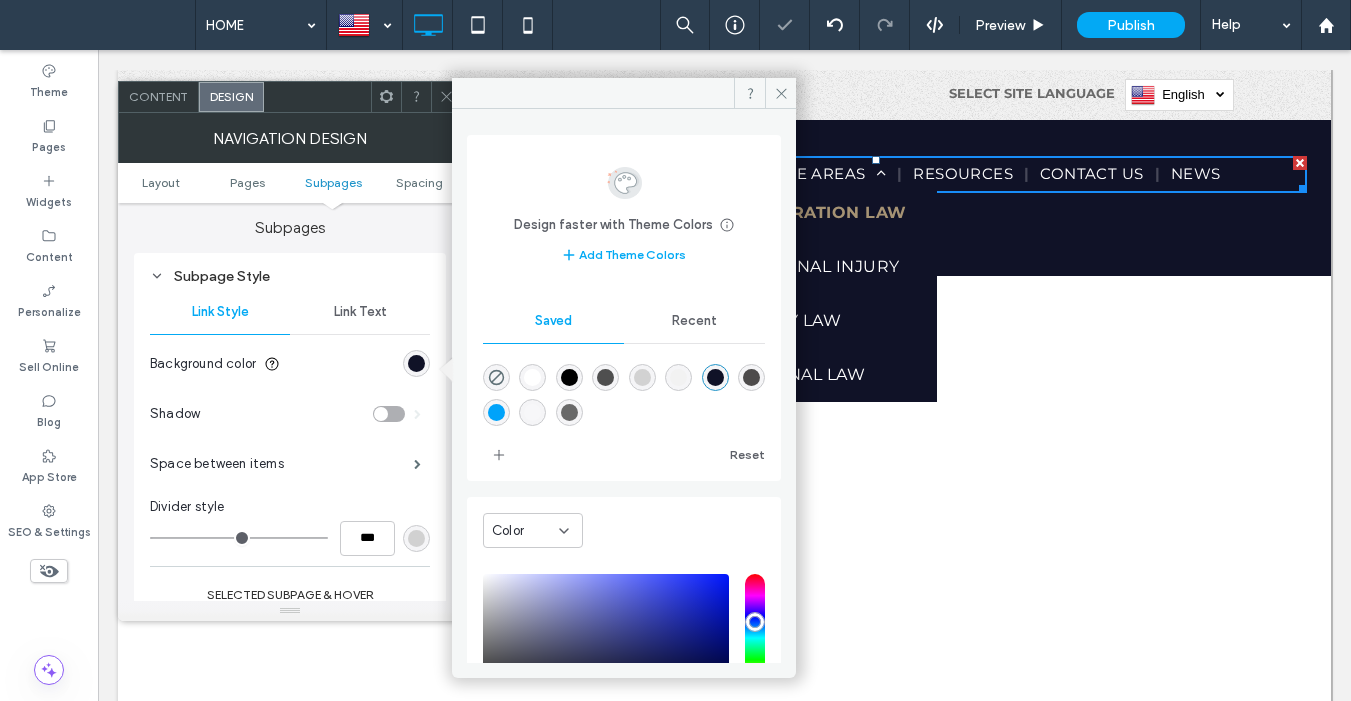 click on "Link Text" at bounding box center (360, 312) 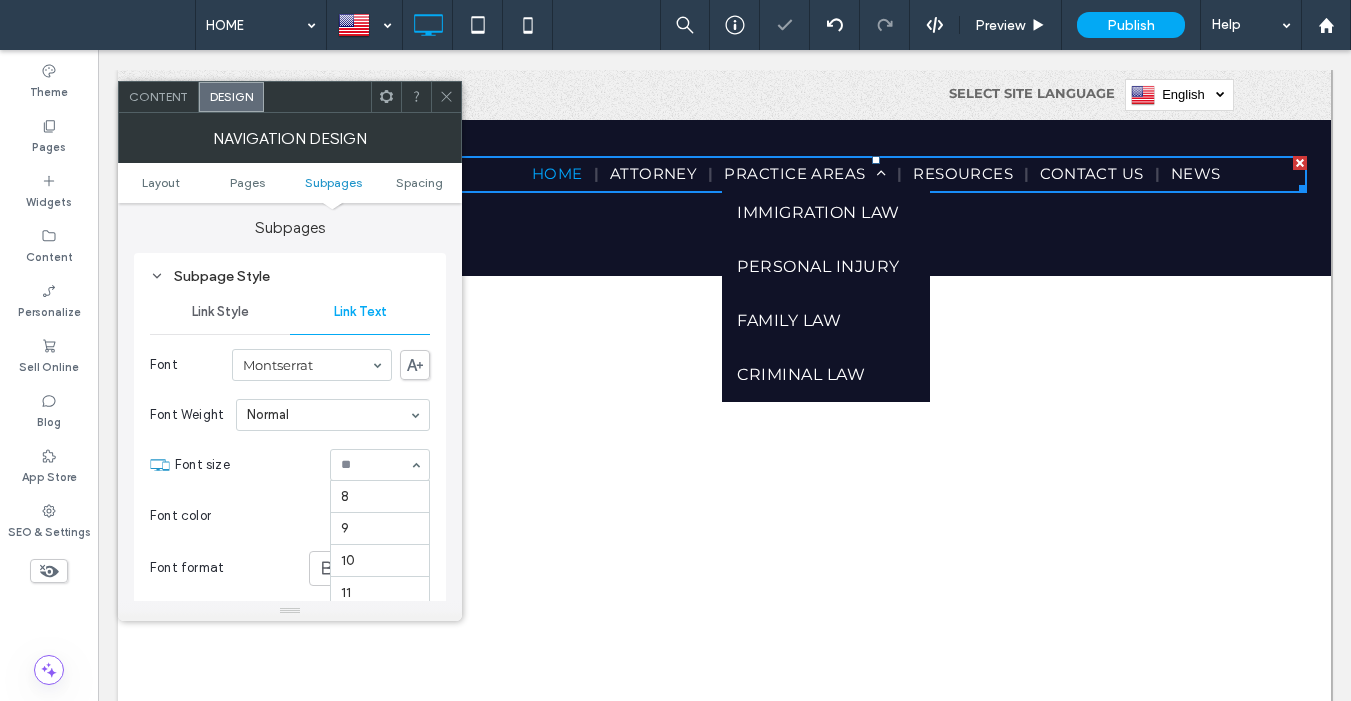 scroll, scrollTop: 198, scrollLeft: 0, axis: vertical 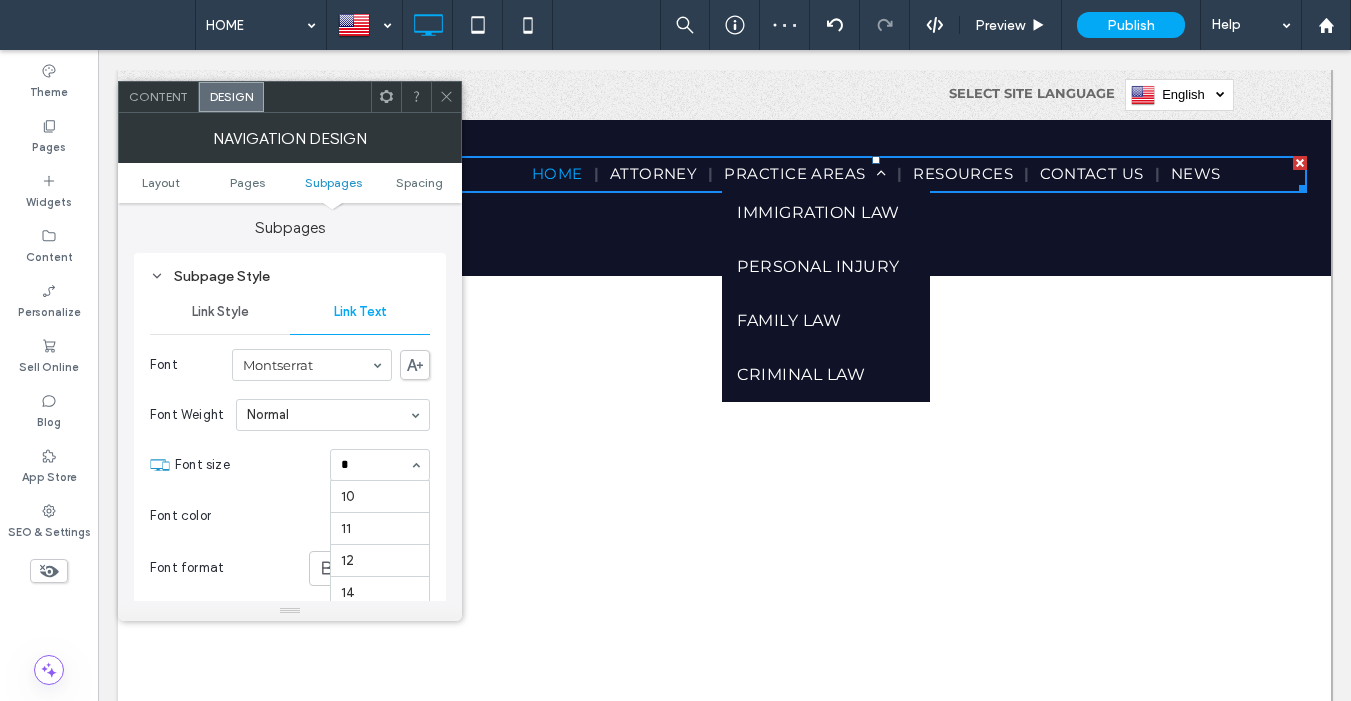 type on "**" 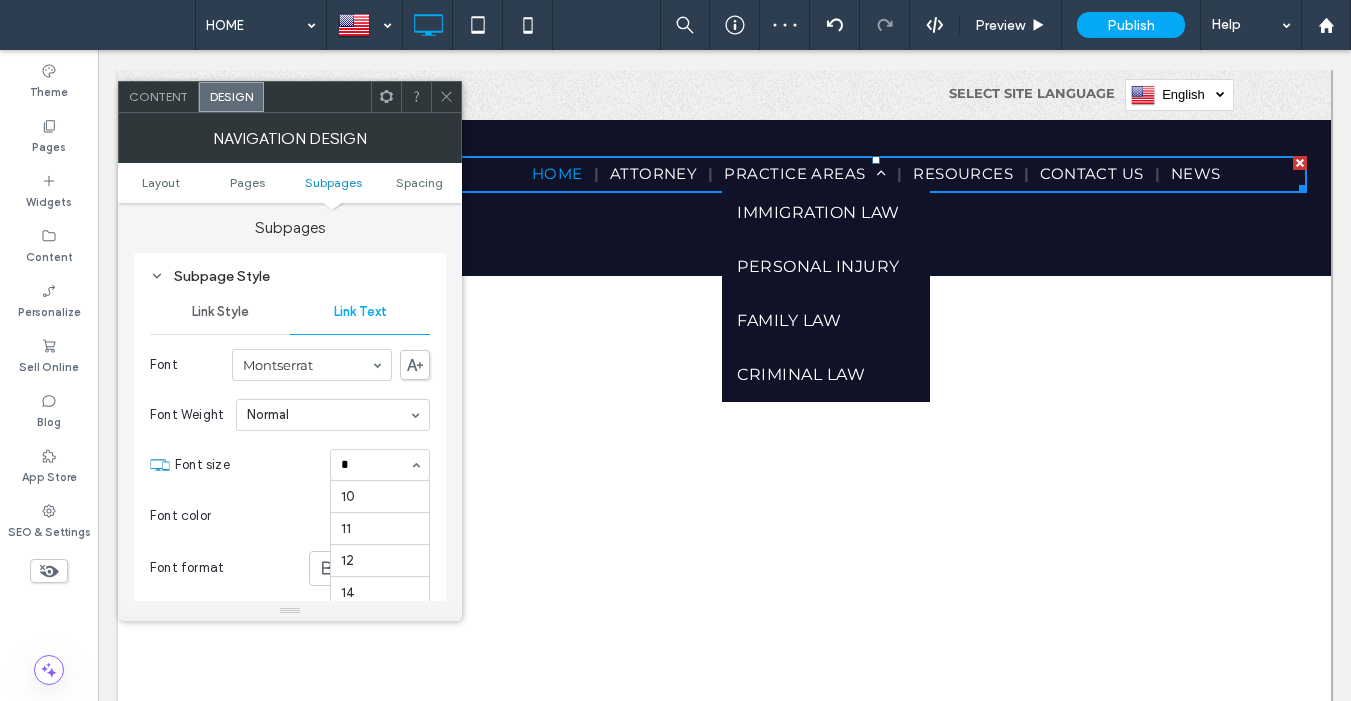 scroll, scrollTop: 0, scrollLeft: 0, axis: both 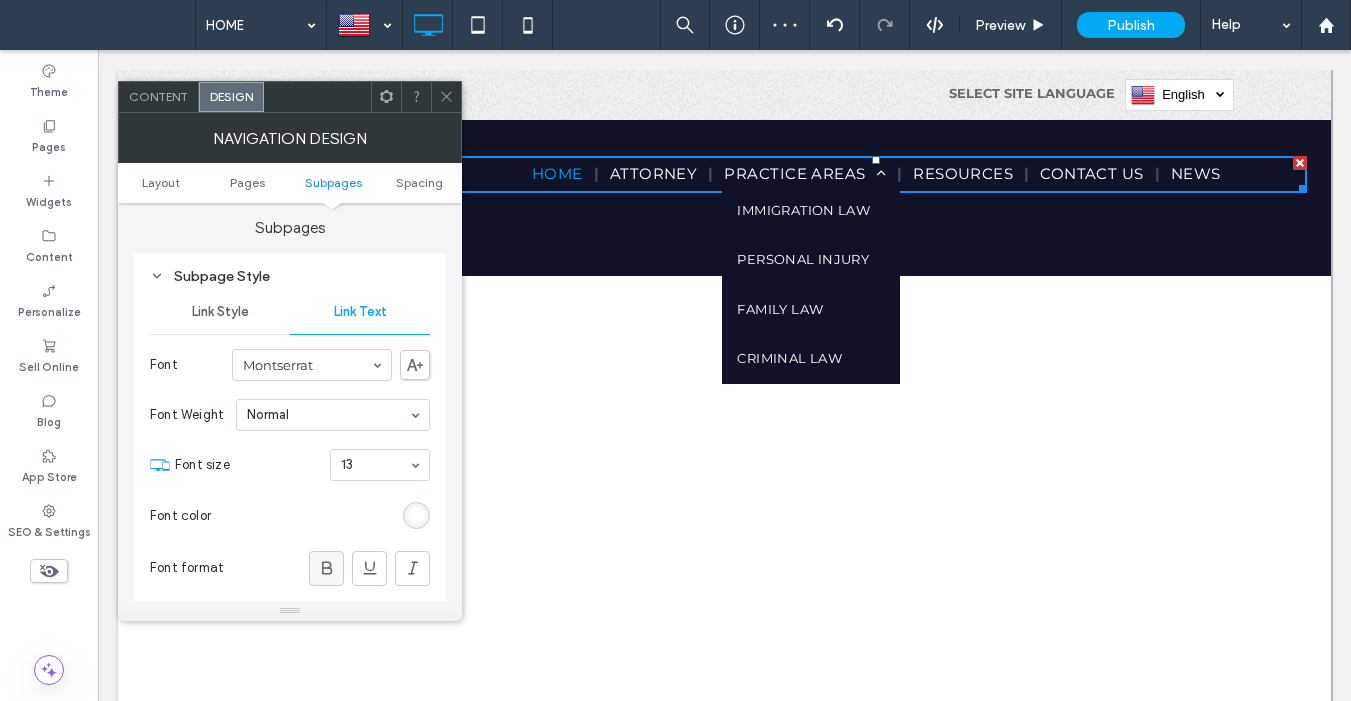 click 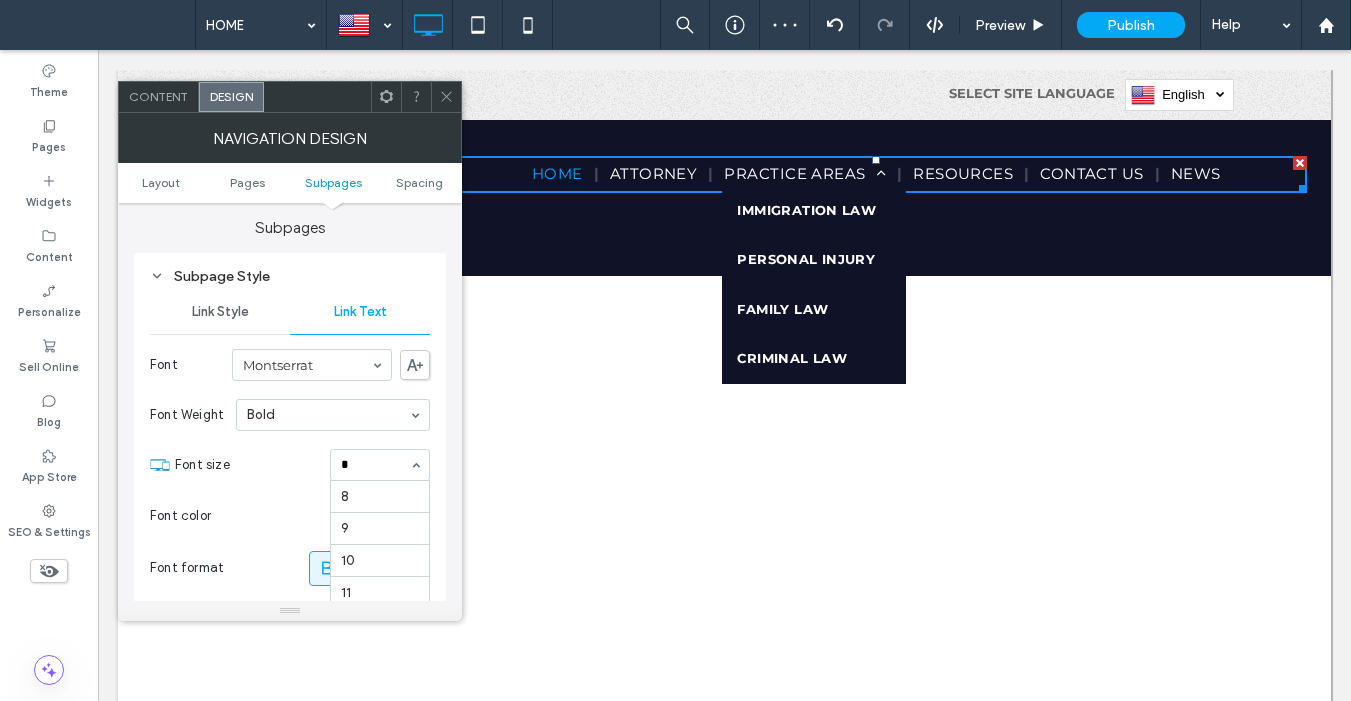 scroll, scrollTop: 32, scrollLeft: 0, axis: vertical 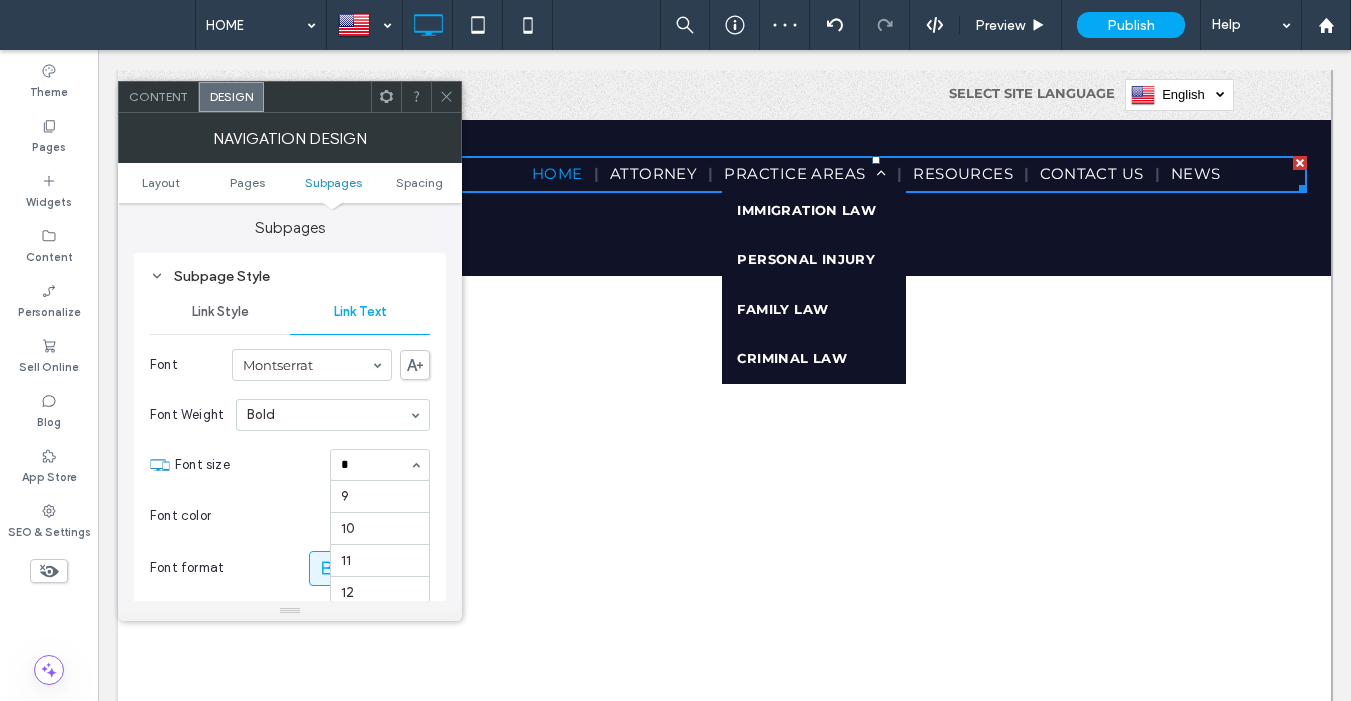 type on "**" 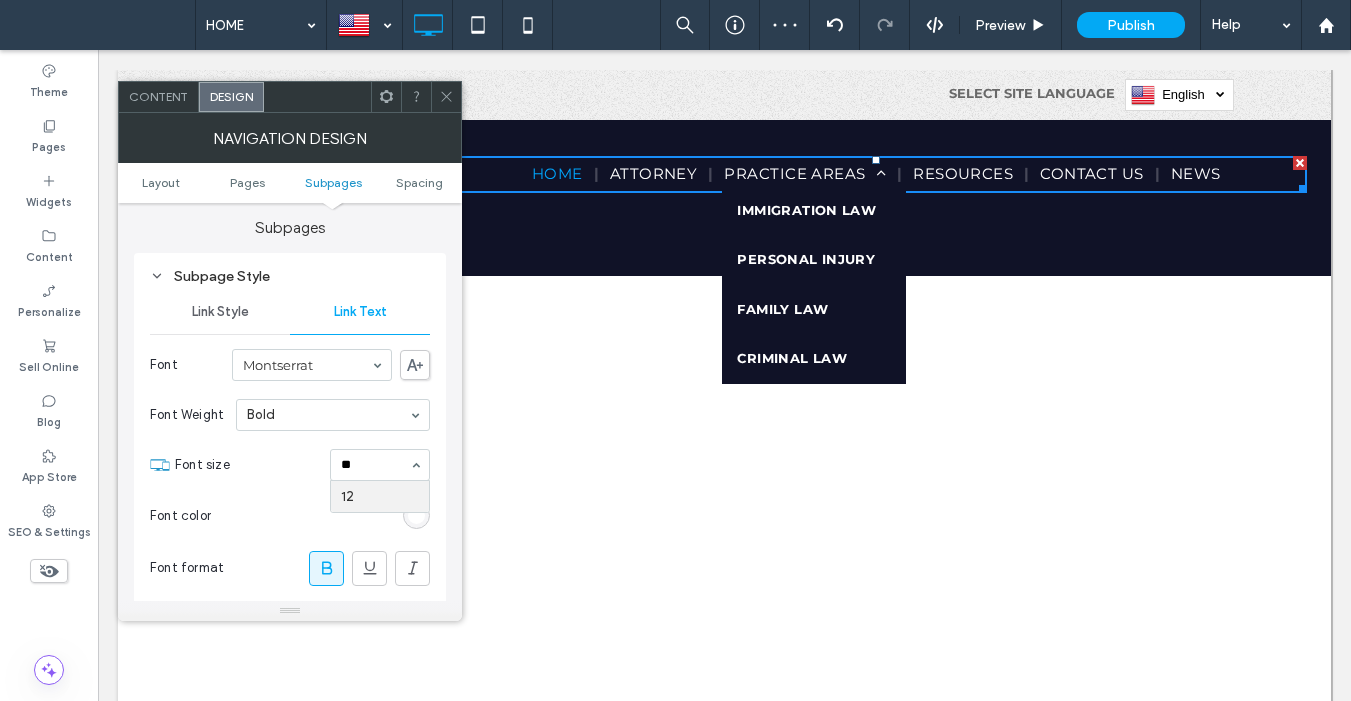 scroll, scrollTop: 0, scrollLeft: 0, axis: both 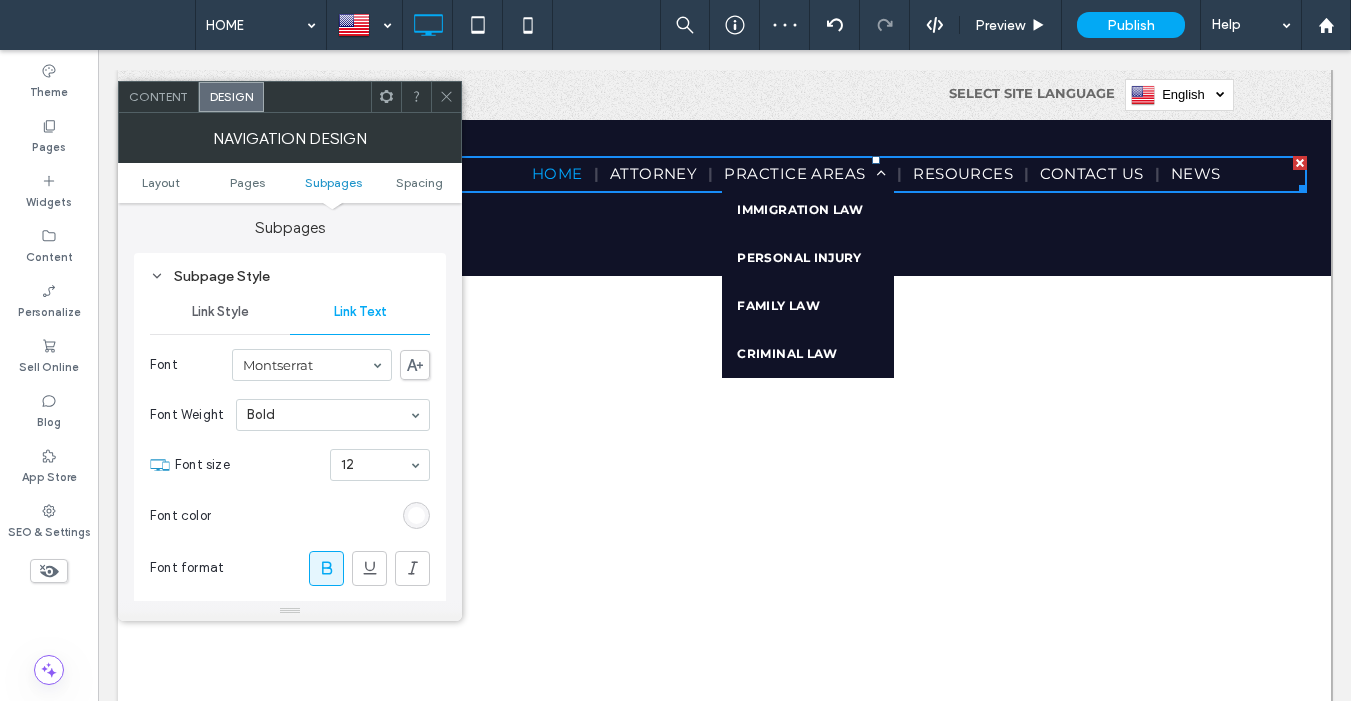 click at bounding box center (375, 465) 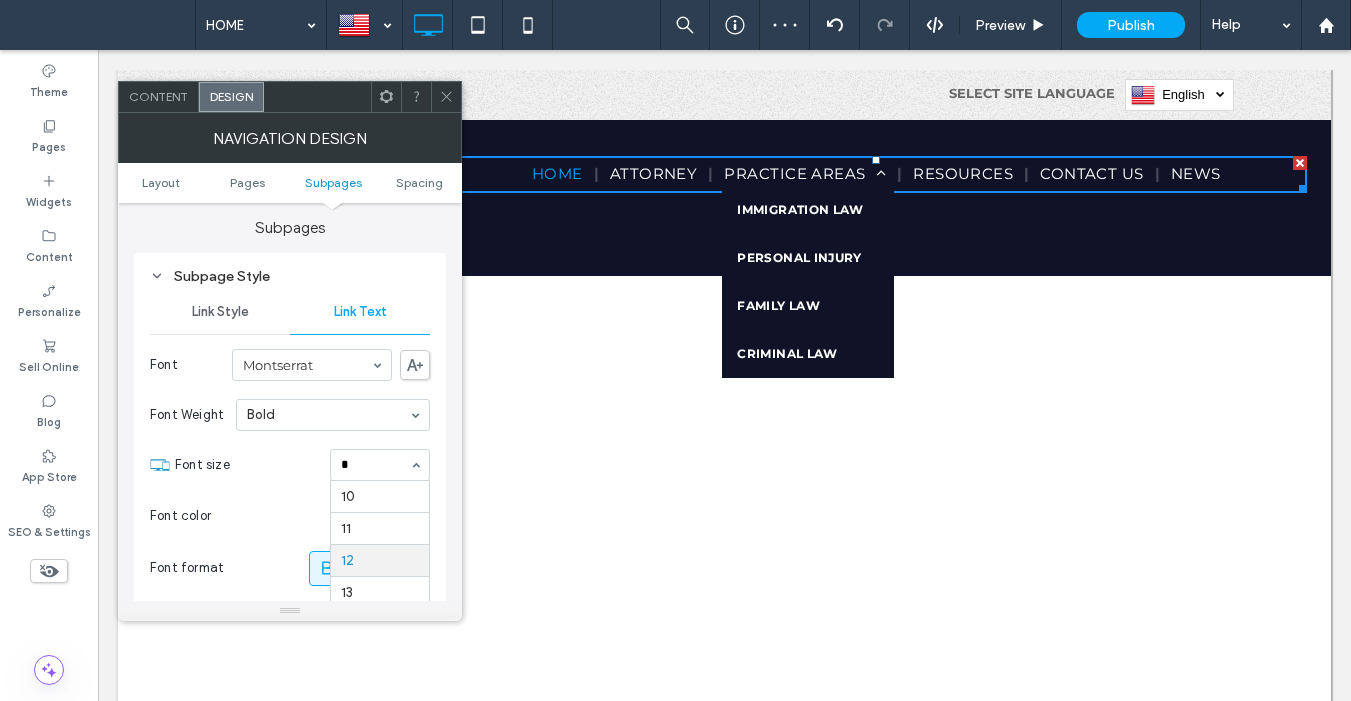 type on "**" 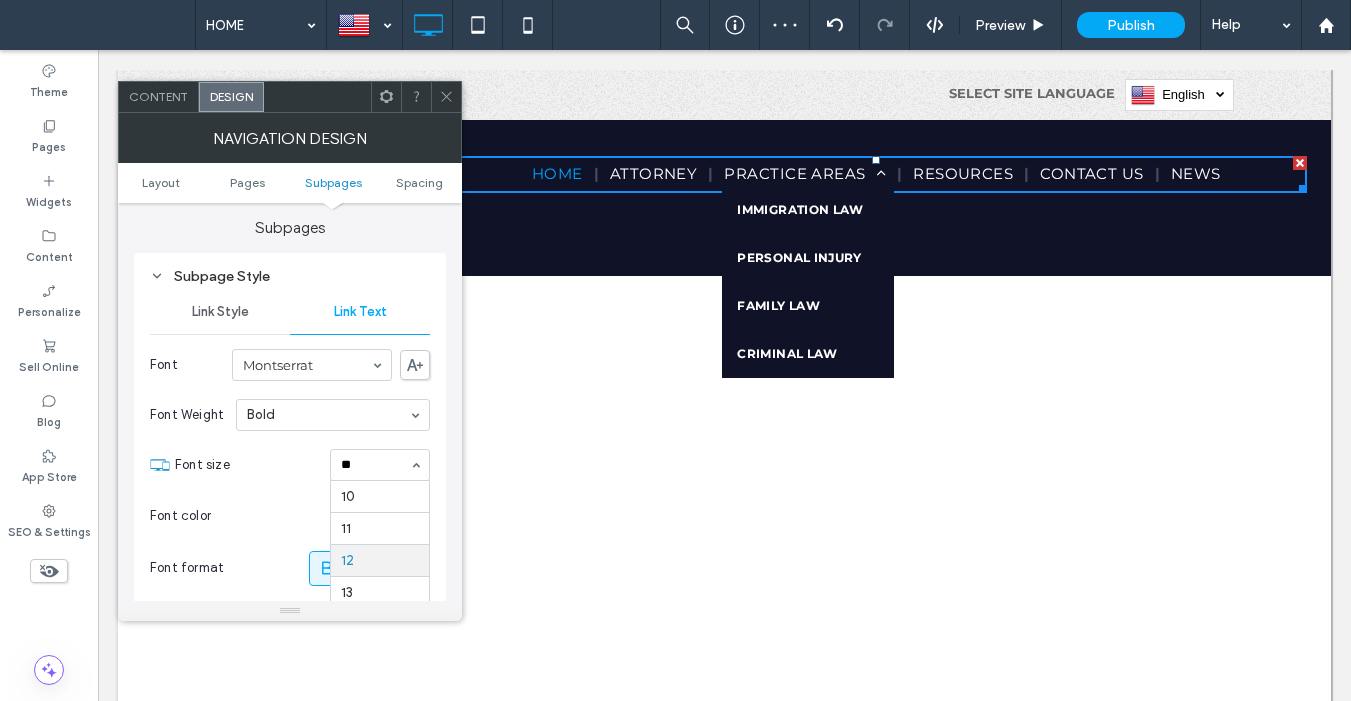 scroll, scrollTop: 0, scrollLeft: 0, axis: both 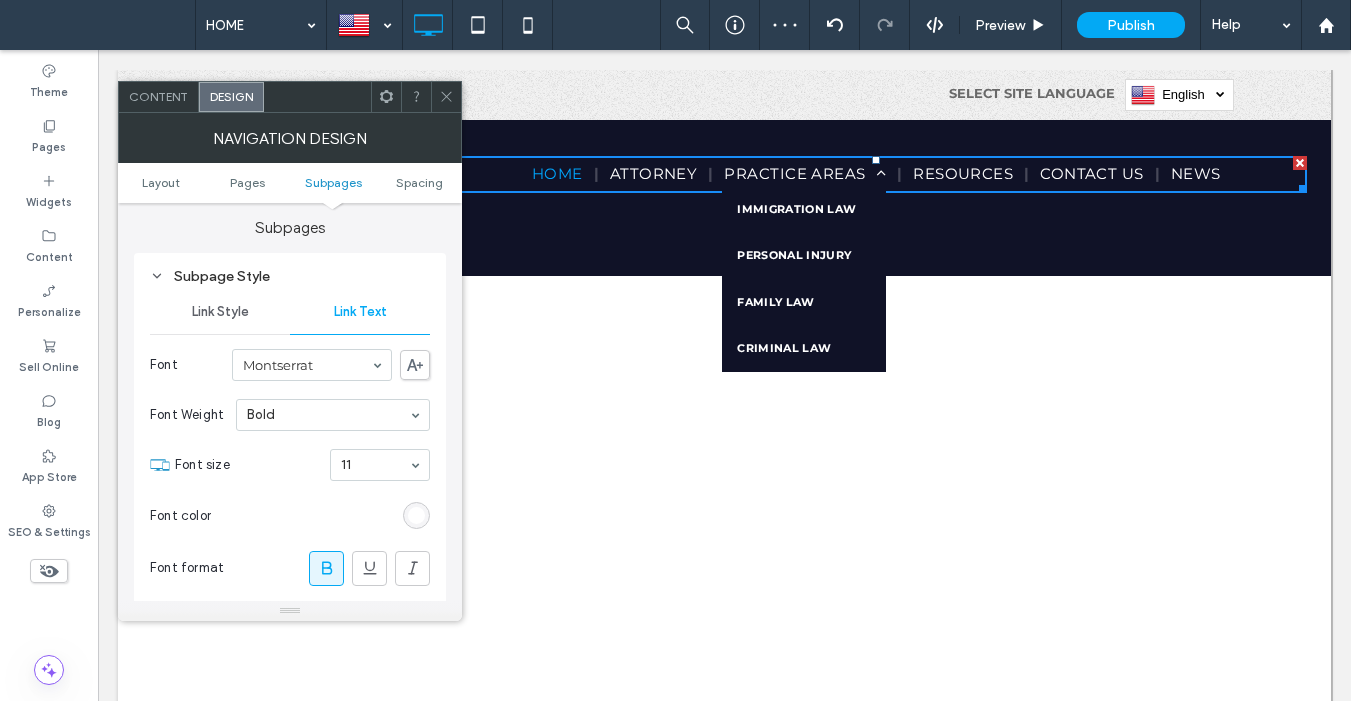 click 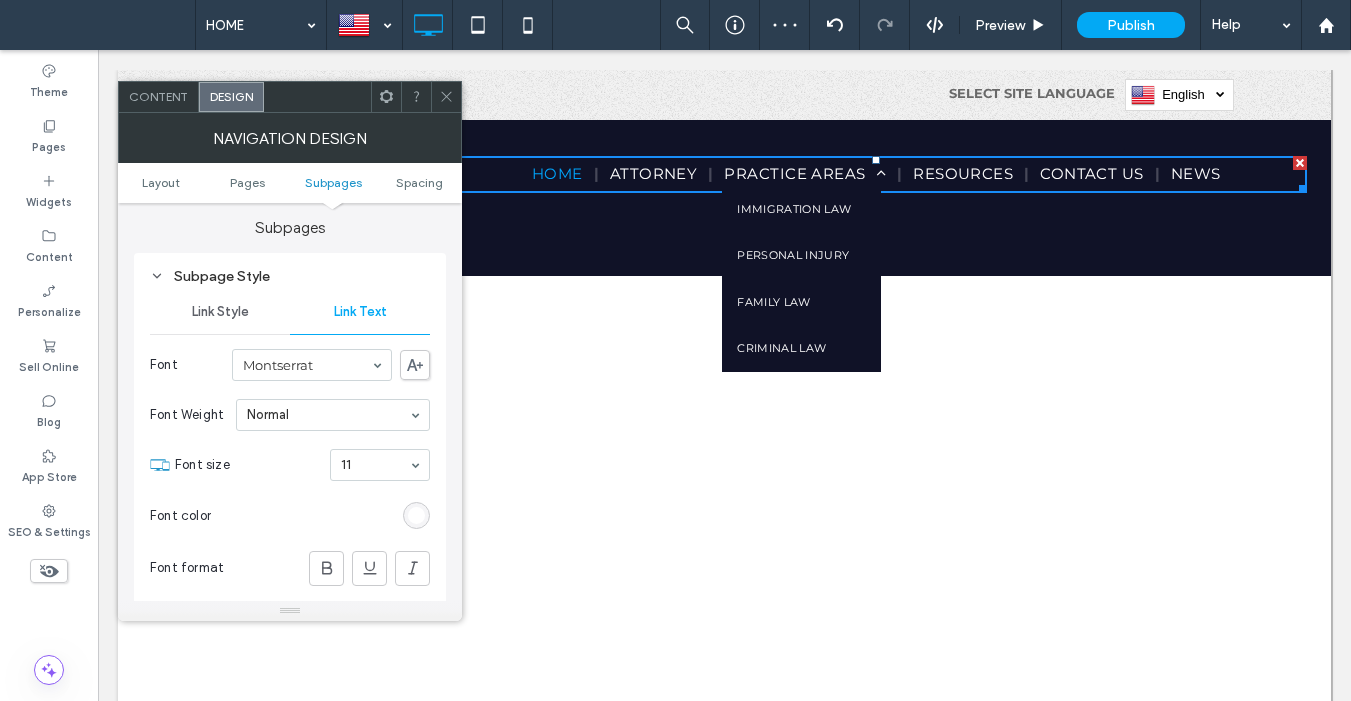 click on "Link Style" at bounding box center (220, 312) 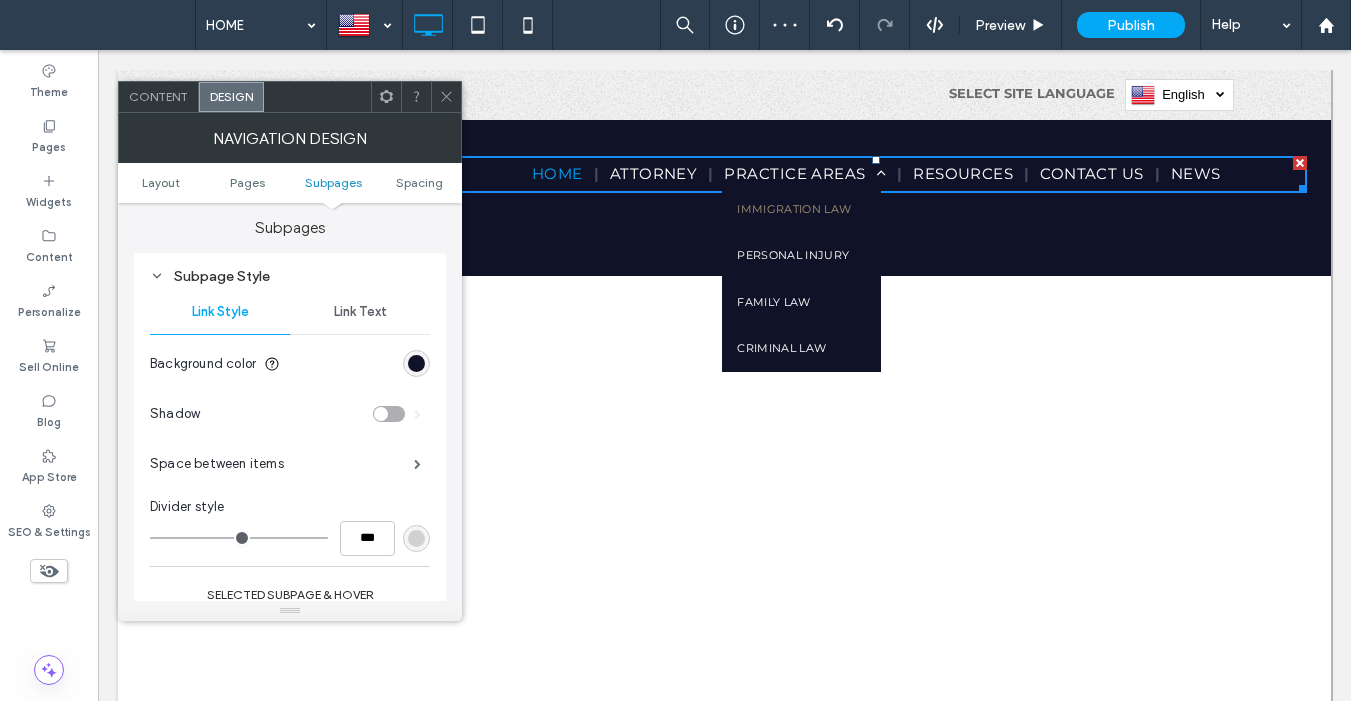 click on "Subpage Style" at bounding box center (290, 276) 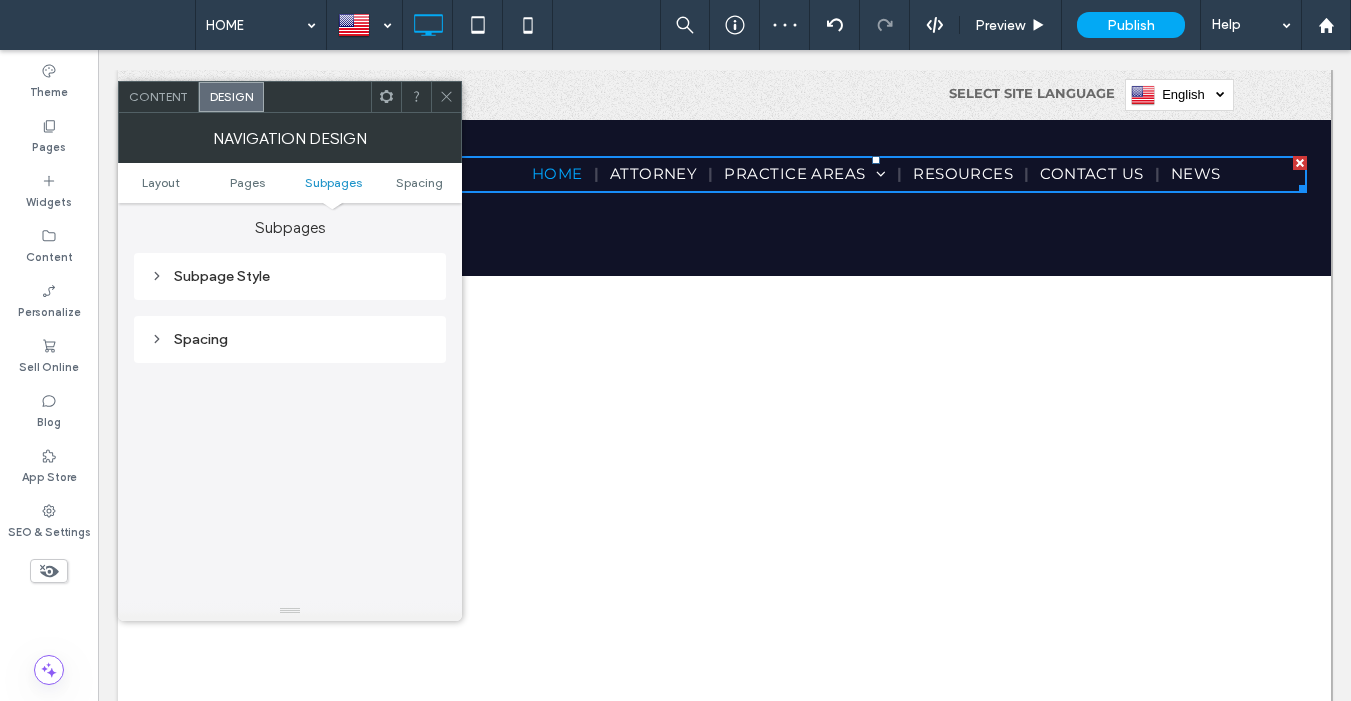 click on "Subpage Style" at bounding box center (290, 276) 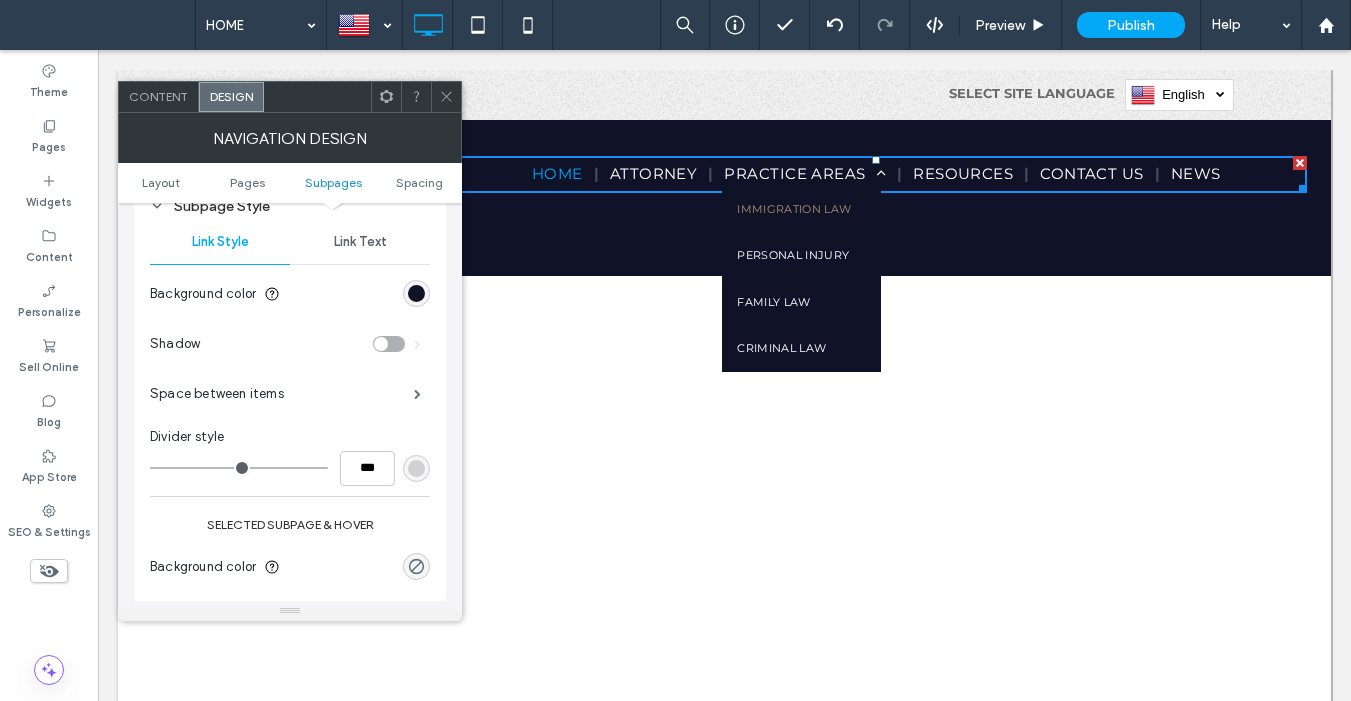 scroll, scrollTop: 662, scrollLeft: 0, axis: vertical 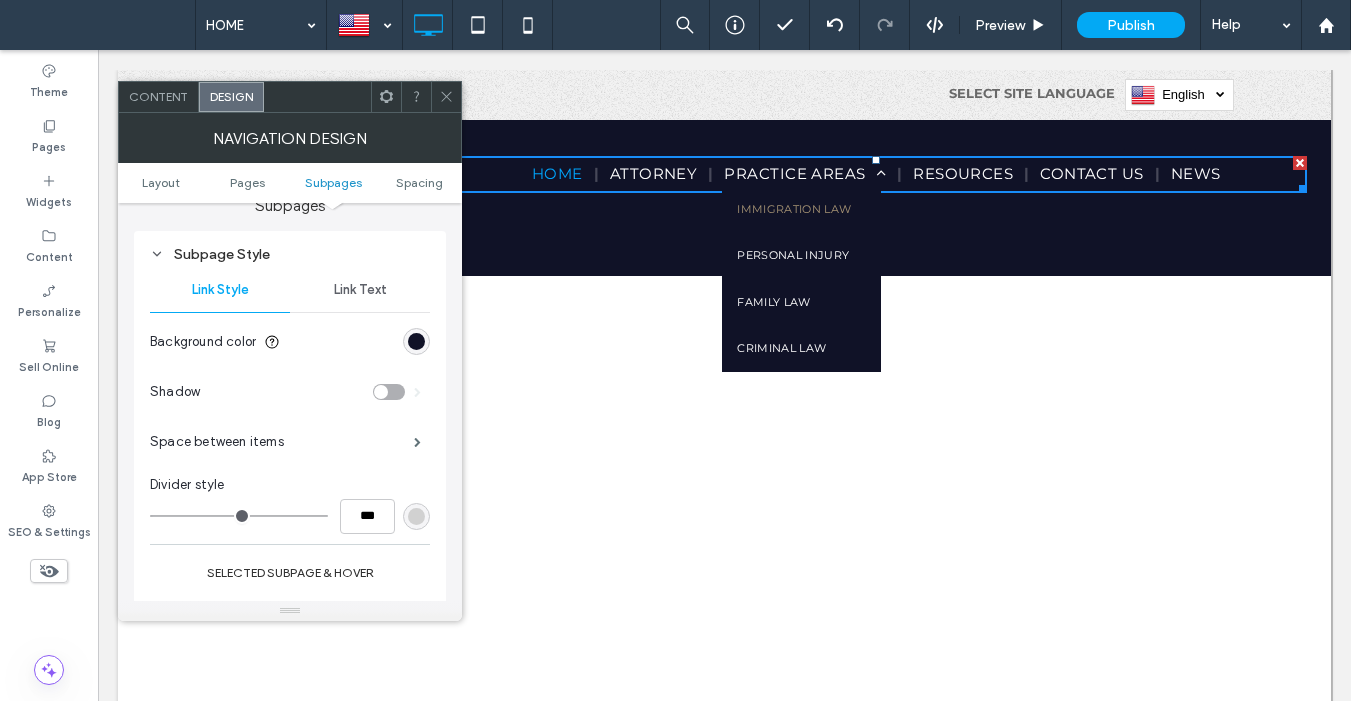click on "Link Text" at bounding box center [360, 290] 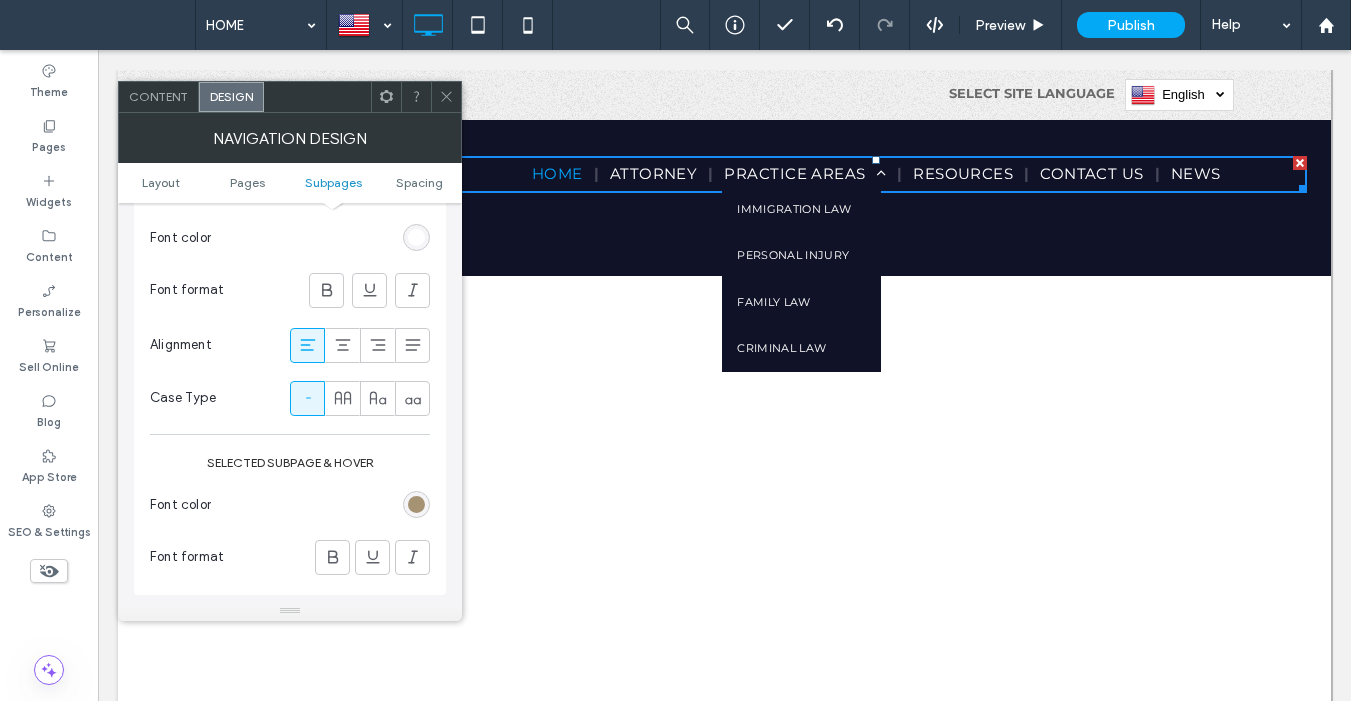 scroll, scrollTop: 927, scrollLeft: 0, axis: vertical 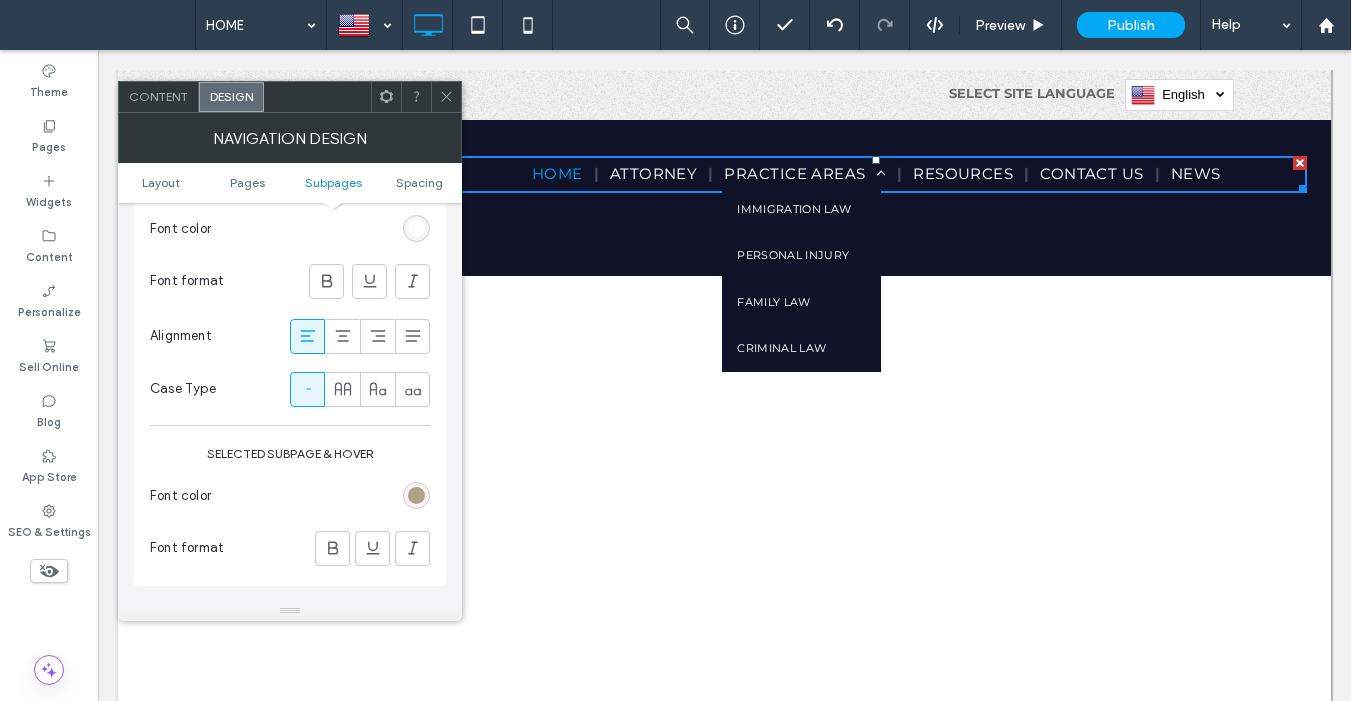 click at bounding box center [416, 495] 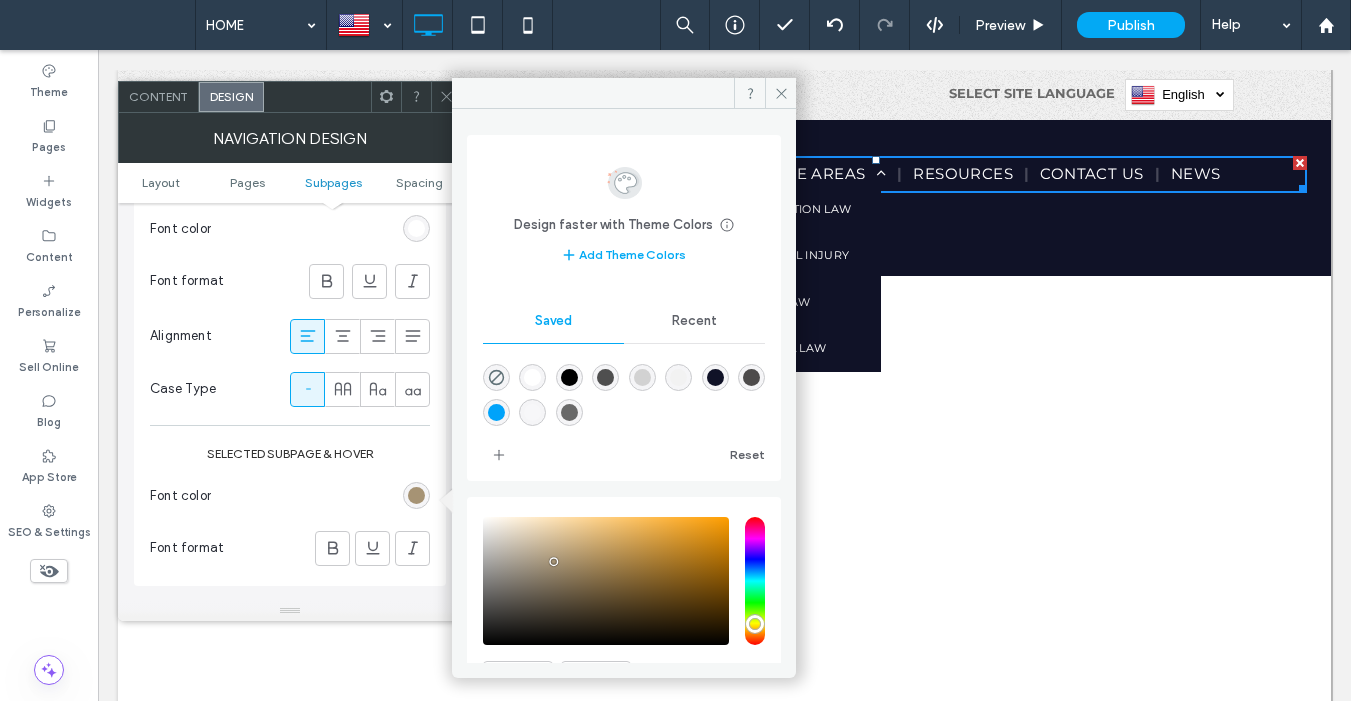 click at bounding box center [532, 377] 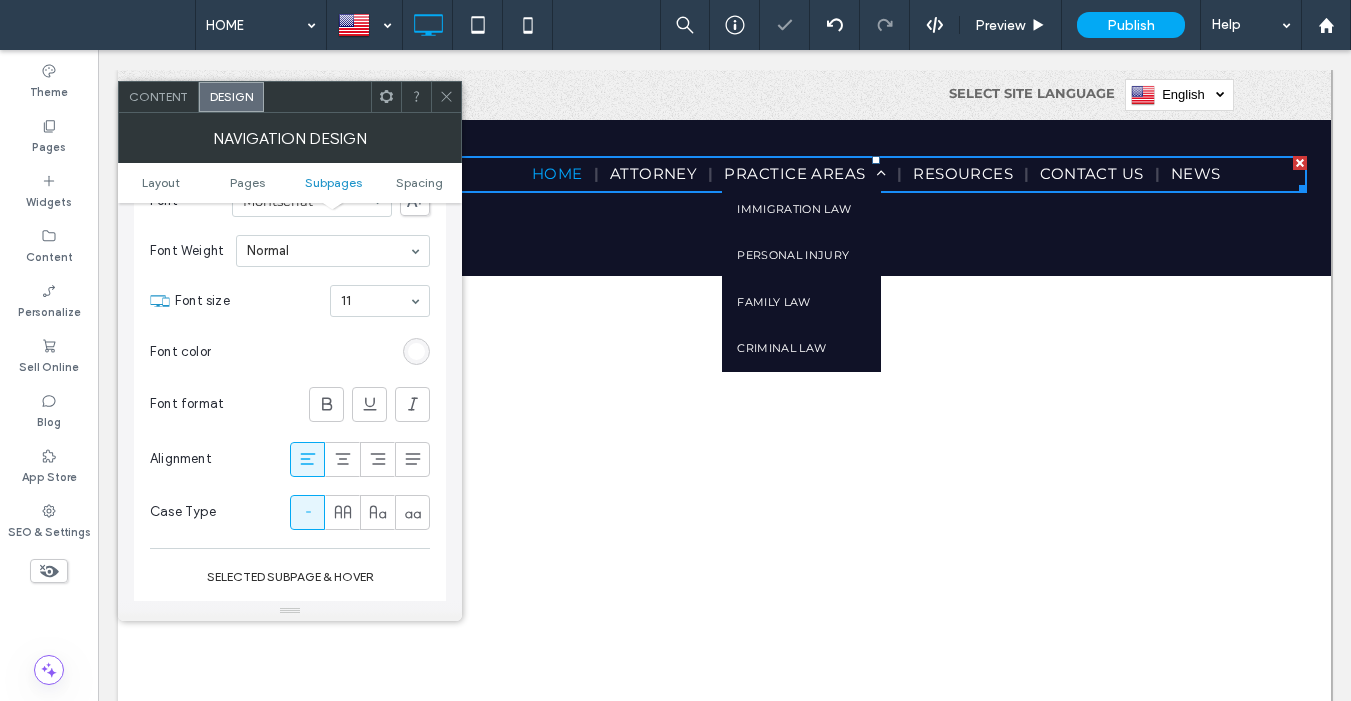 scroll, scrollTop: 706, scrollLeft: 0, axis: vertical 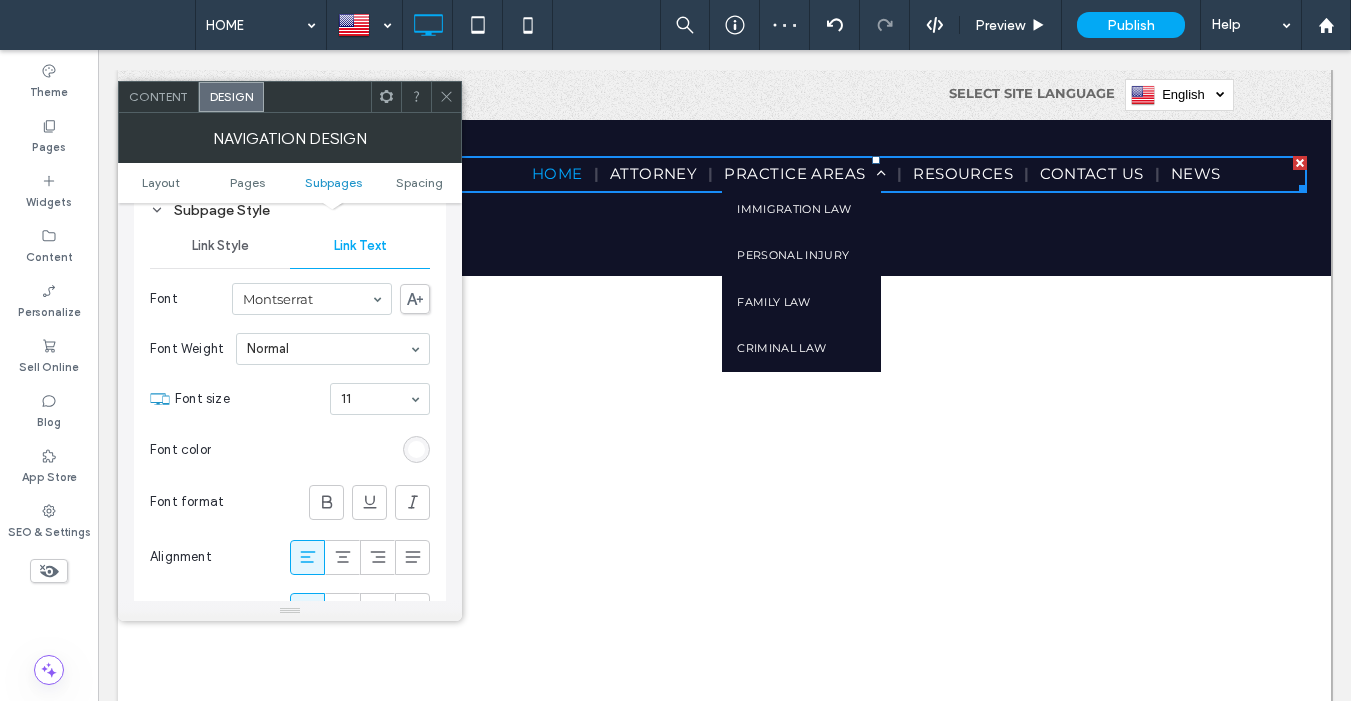 click on "Link Style" at bounding box center (220, 246) 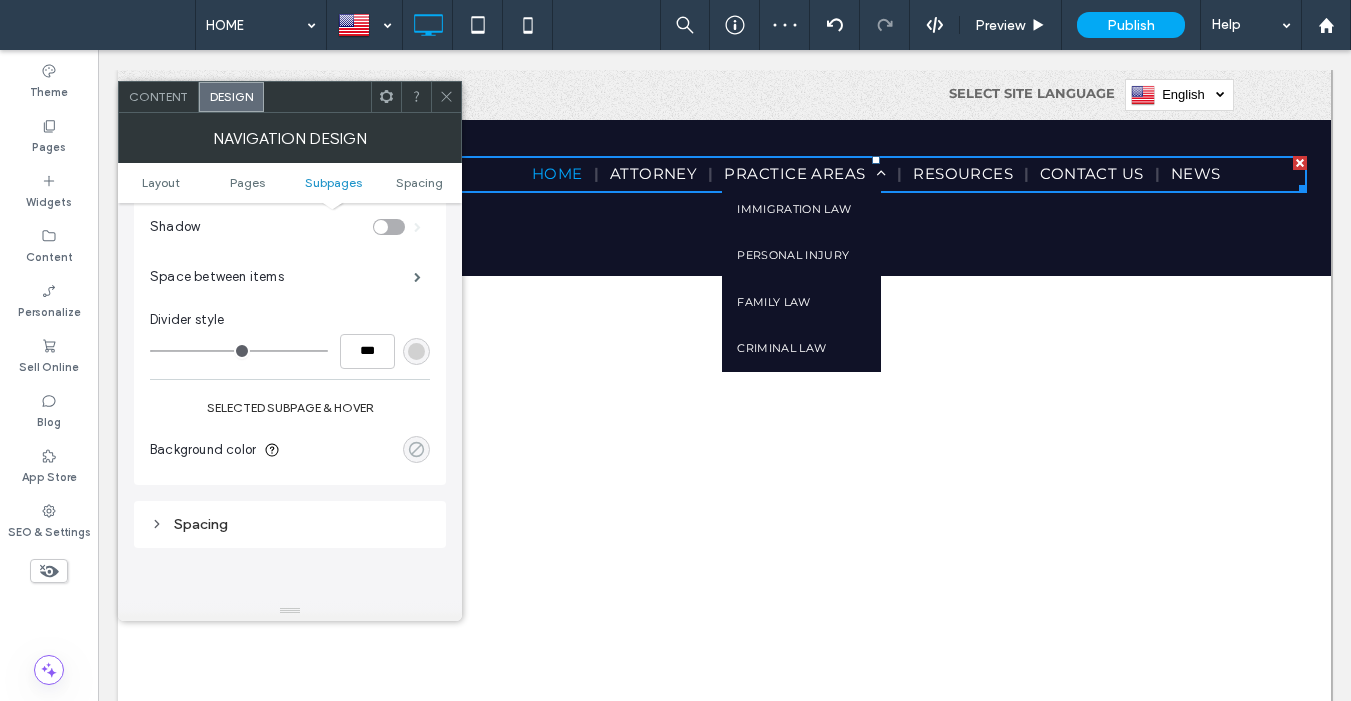 scroll, scrollTop: 839, scrollLeft: 0, axis: vertical 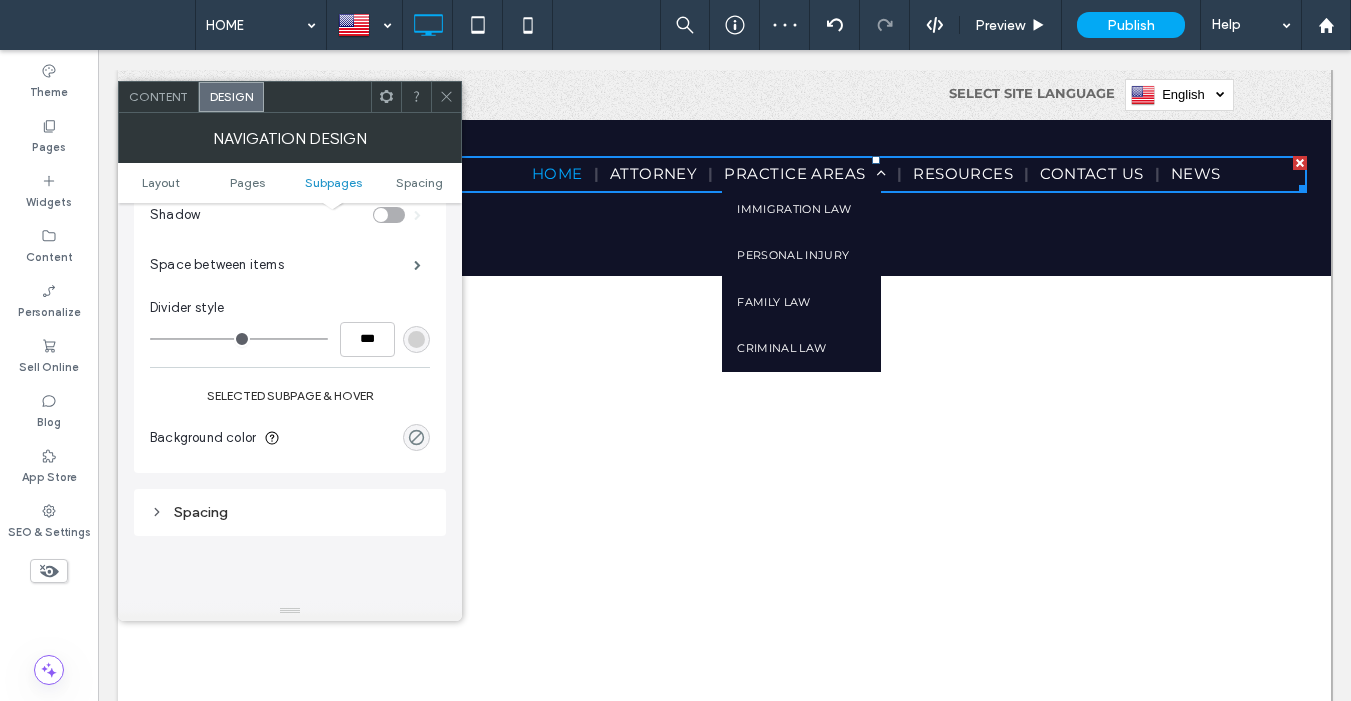 click at bounding box center (416, 437) 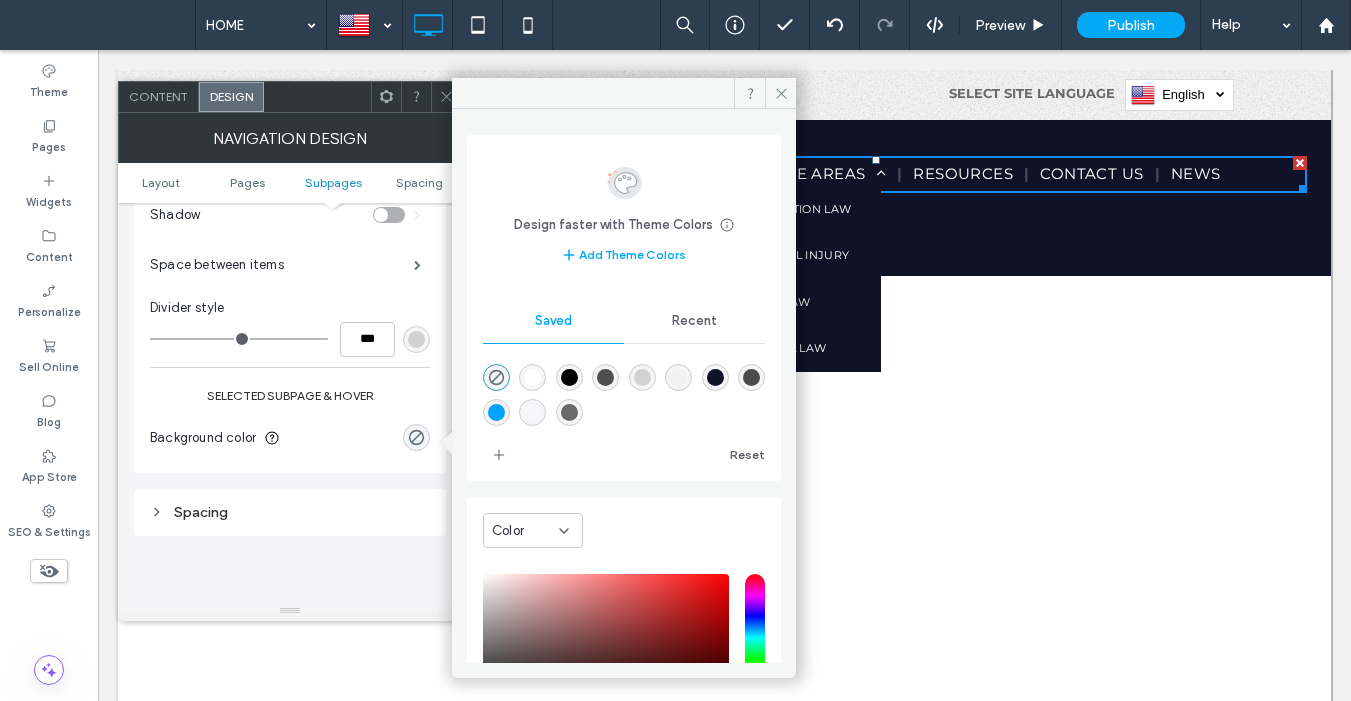 click at bounding box center [496, 412] 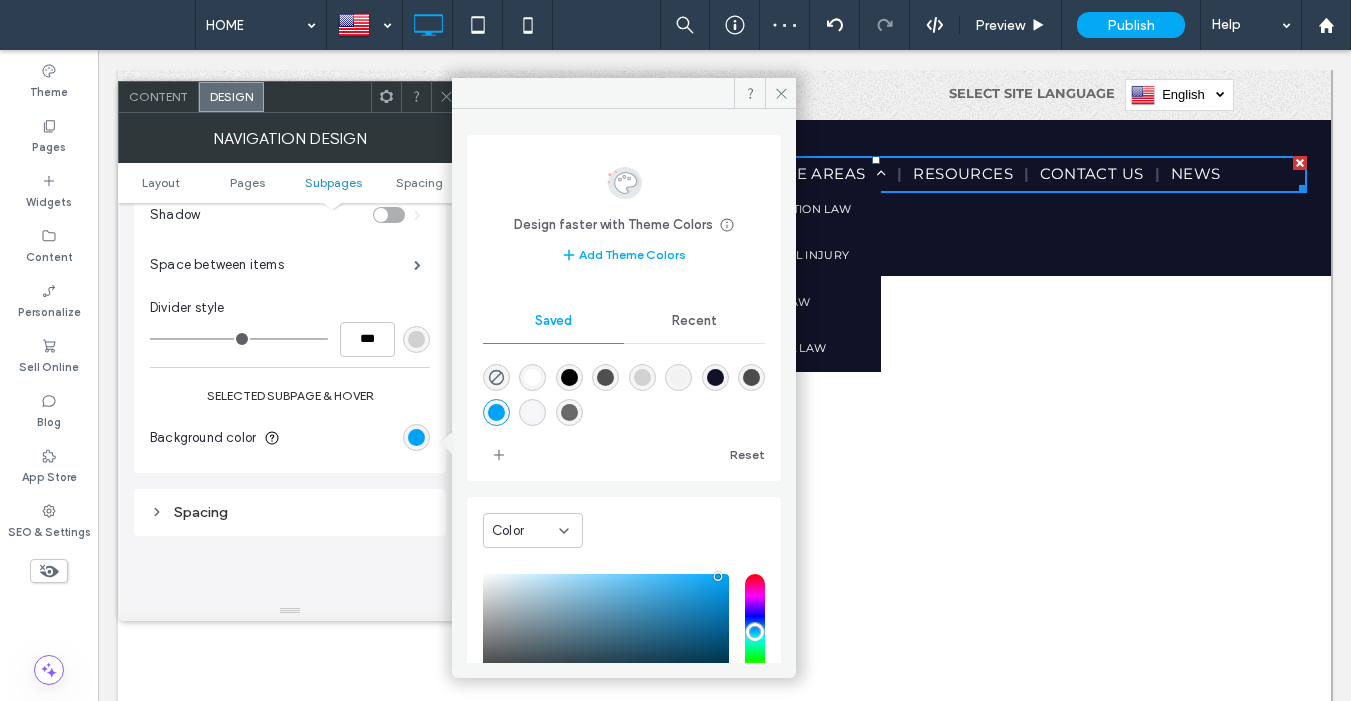 click 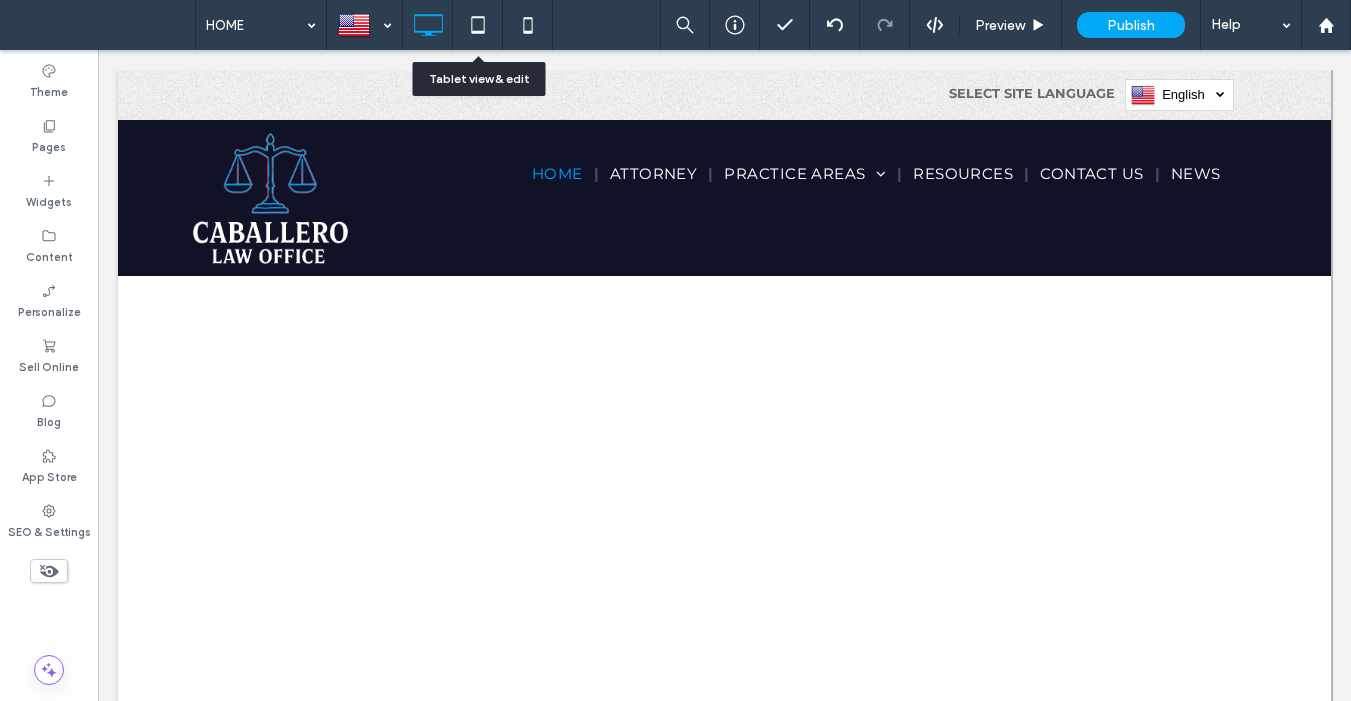 click 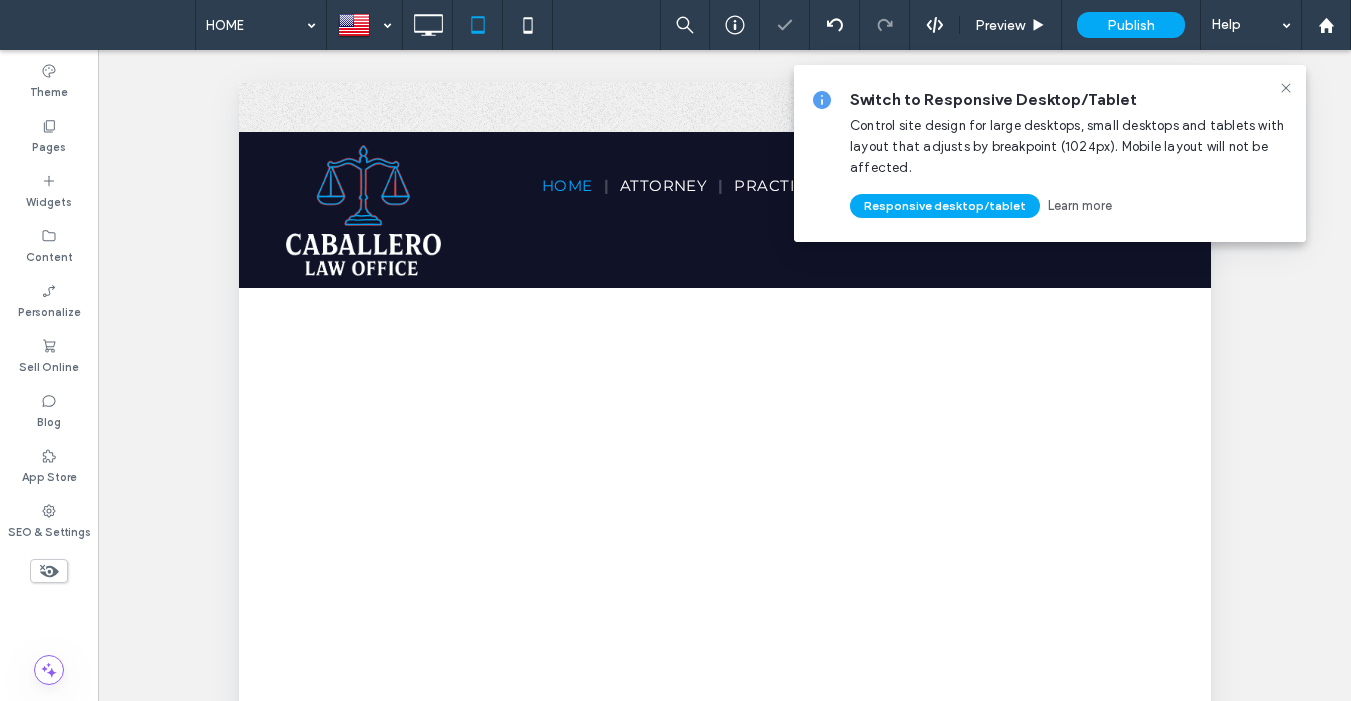 scroll, scrollTop: 0, scrollLeft: 0, axis: both 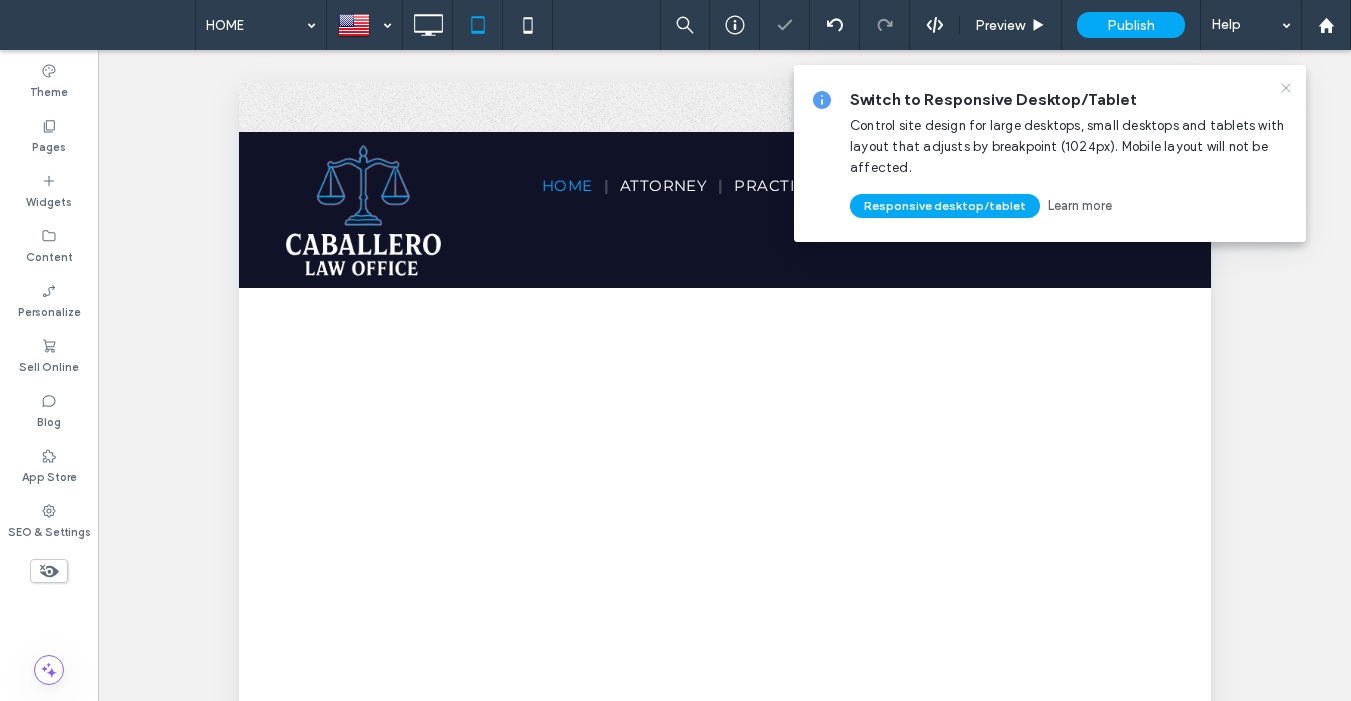 click 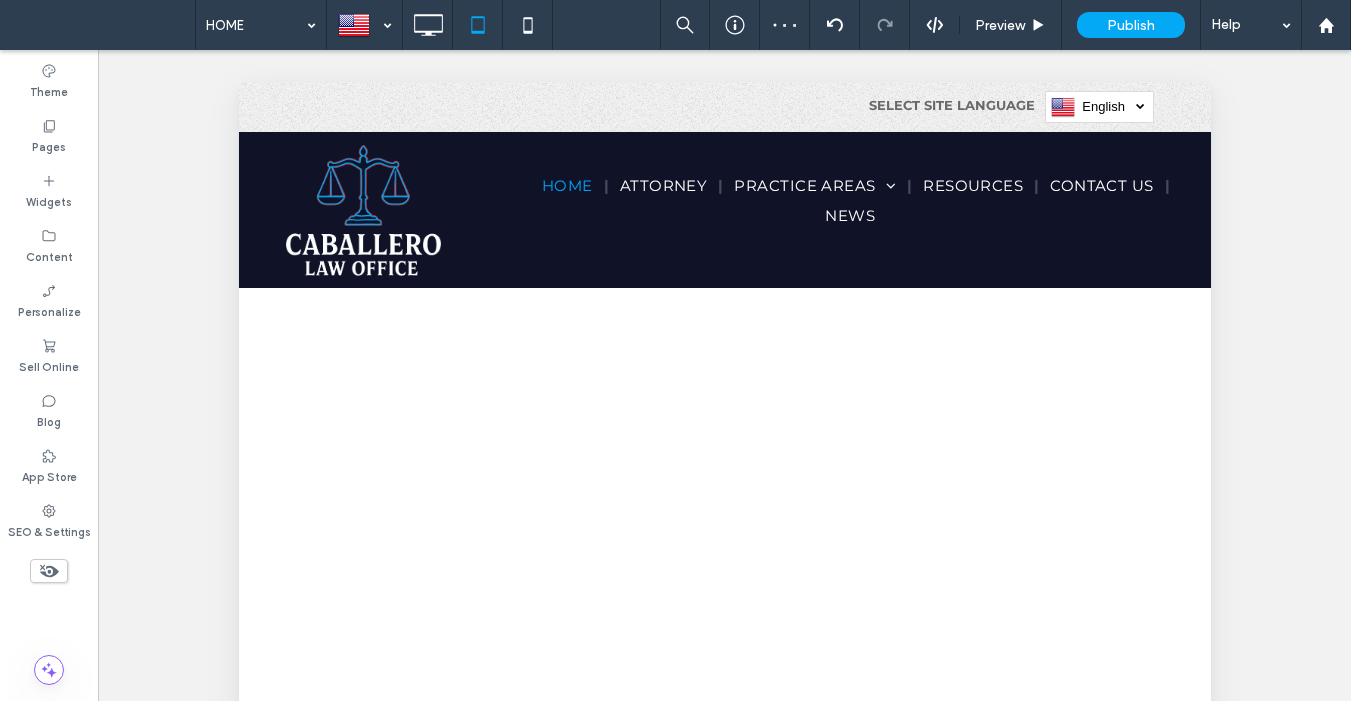 click 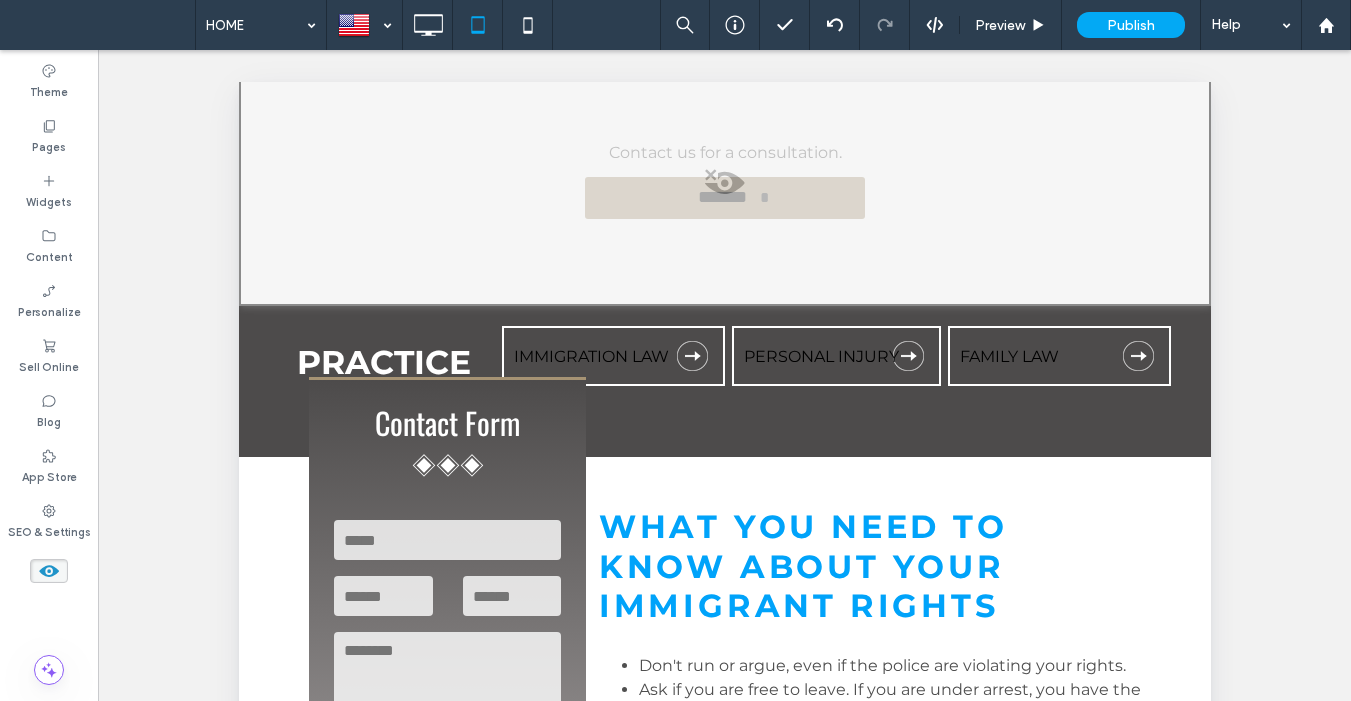 scroll, scrollTop: 822, scrollLeft: 0, axis: vertical 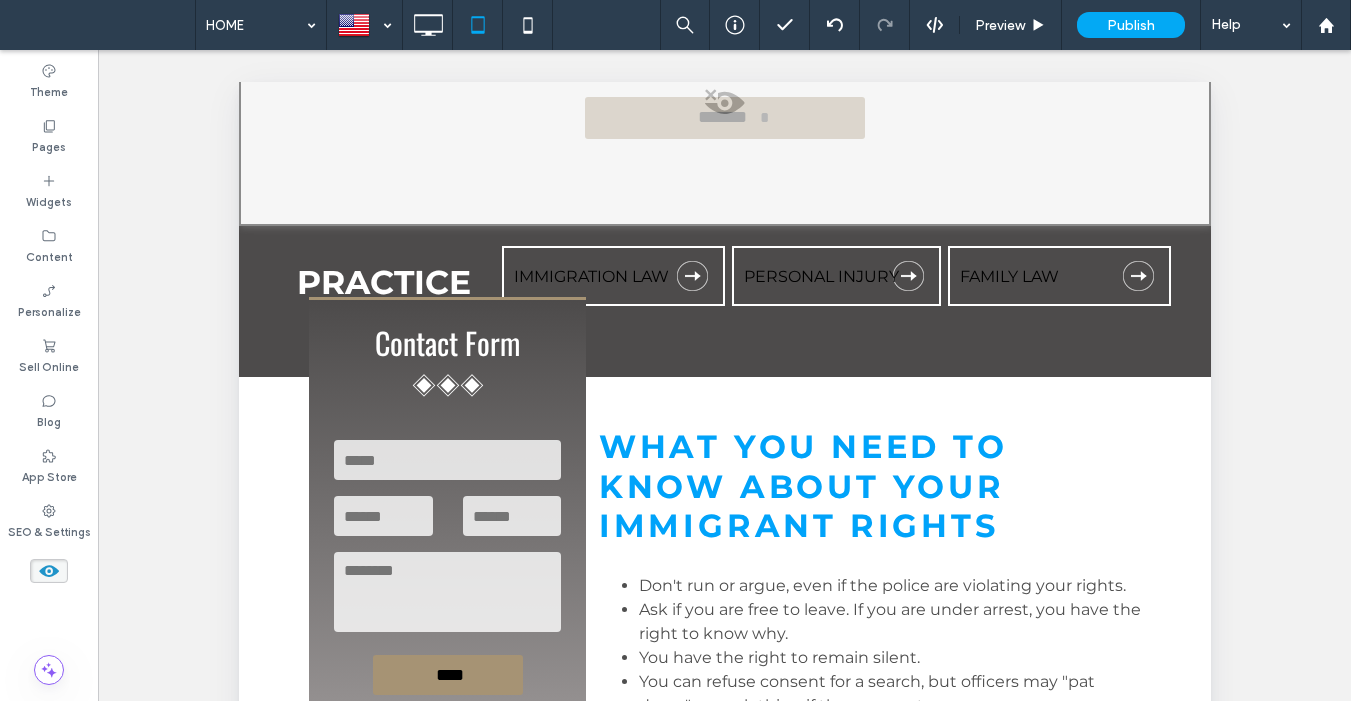 click at bounding box center (724, 108) 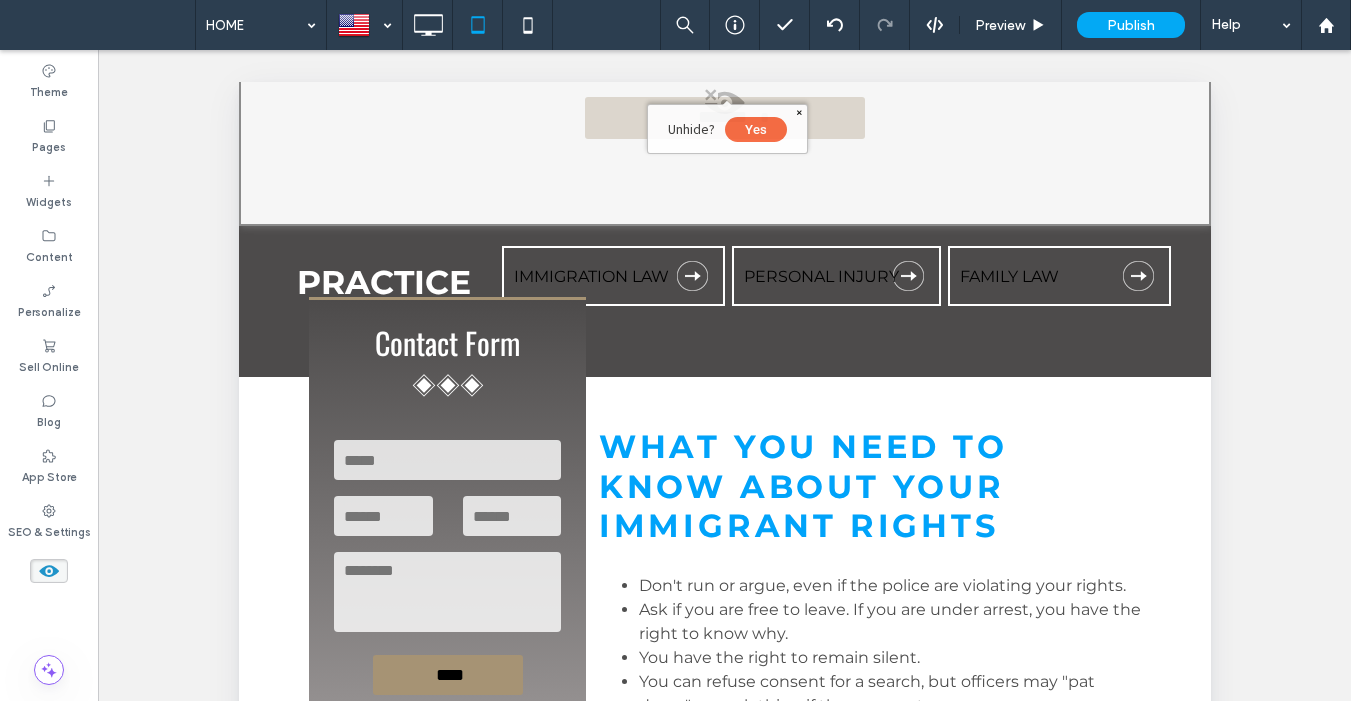 click on "Yes" at bounding box center (755, 129) 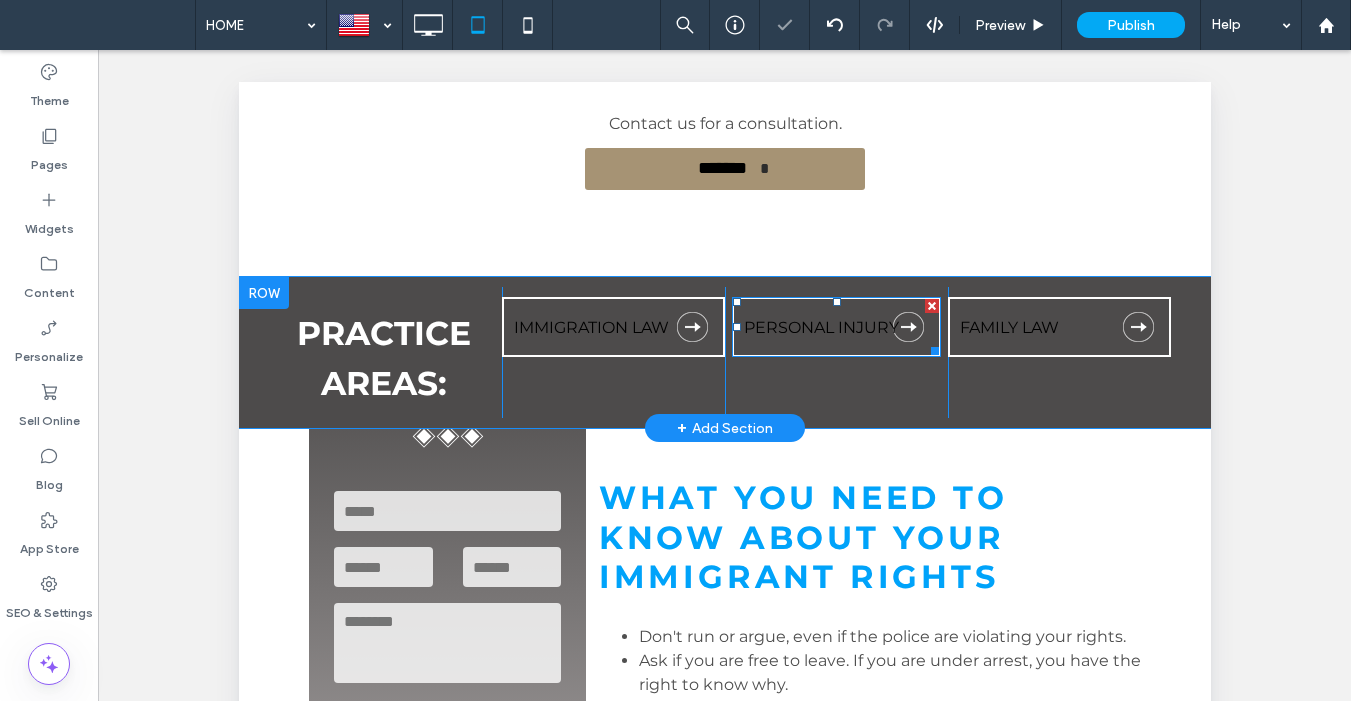 scroll, scrollTop: 700, scrollLeft: 0, axis: vertical 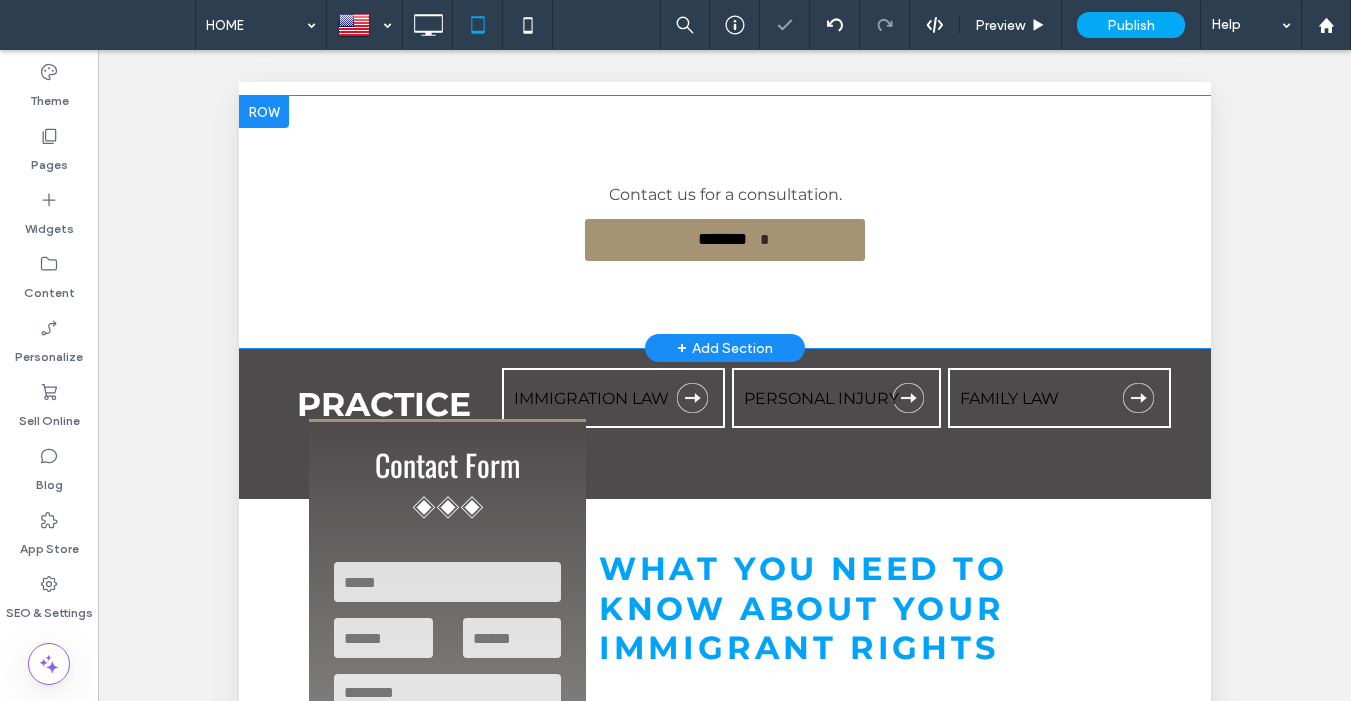 click at bounding box center [263, 112] 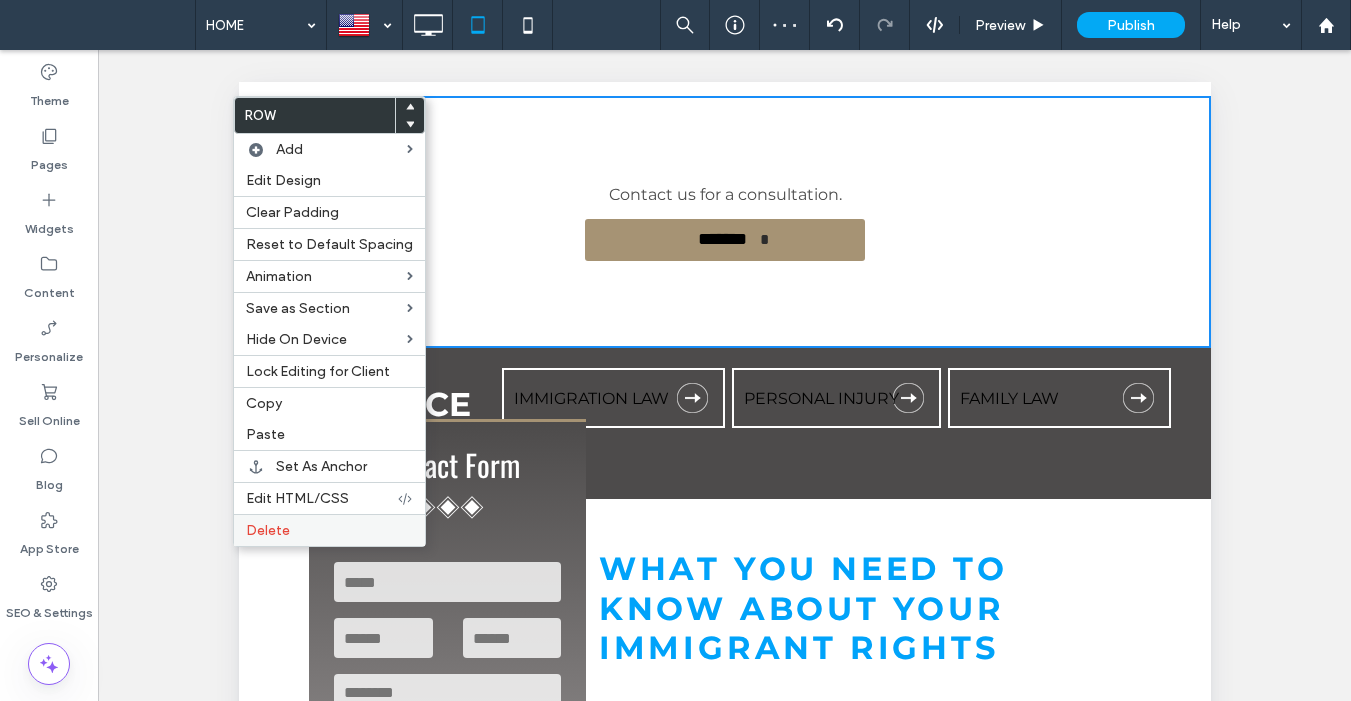 click on "Delete" at bounding box center [329, 530] 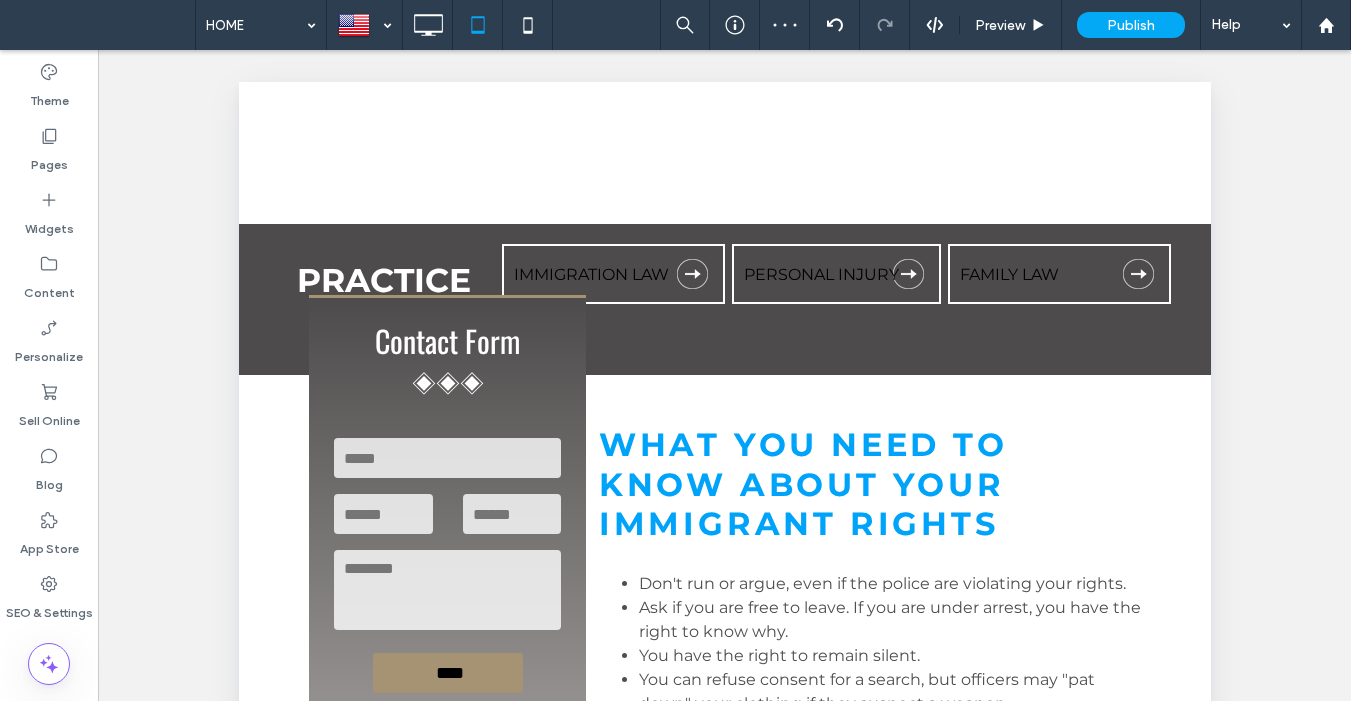 scroll, scrollTop: 570, scrollLeft: 0, axis: vertical 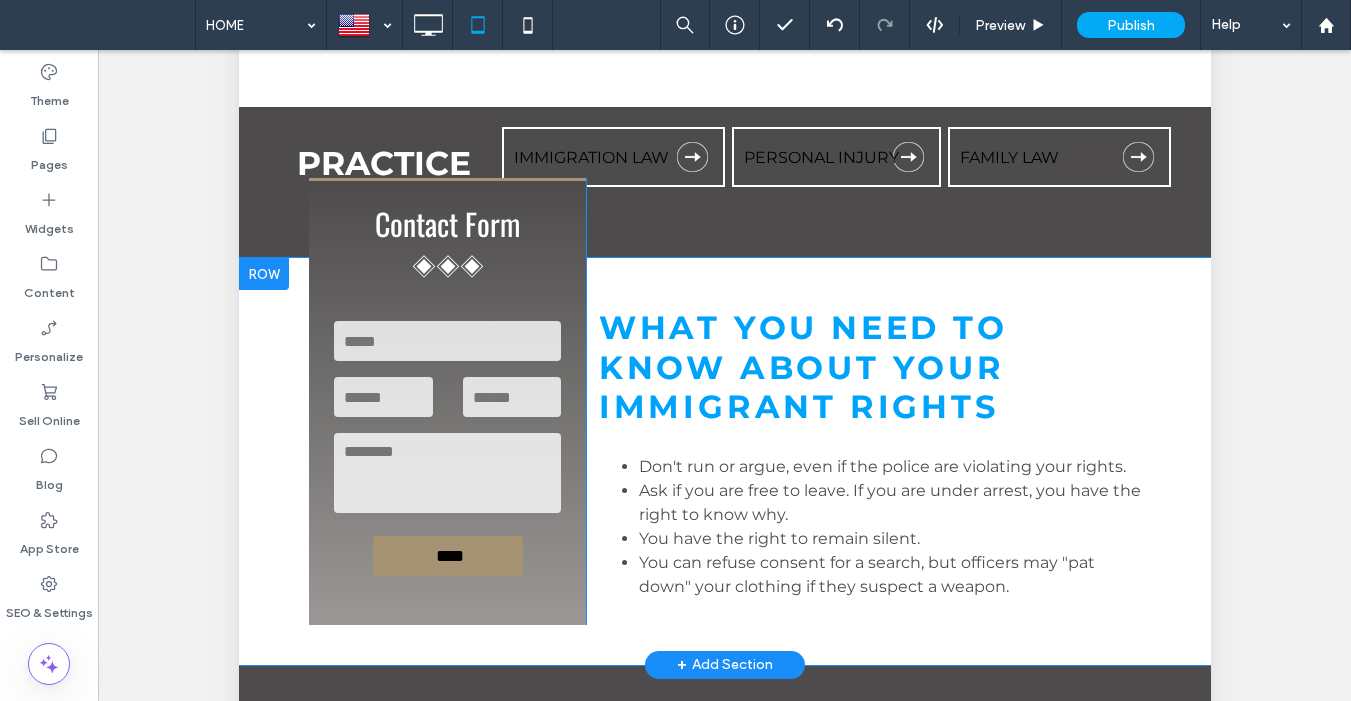 click at bounding box center [263, 274] 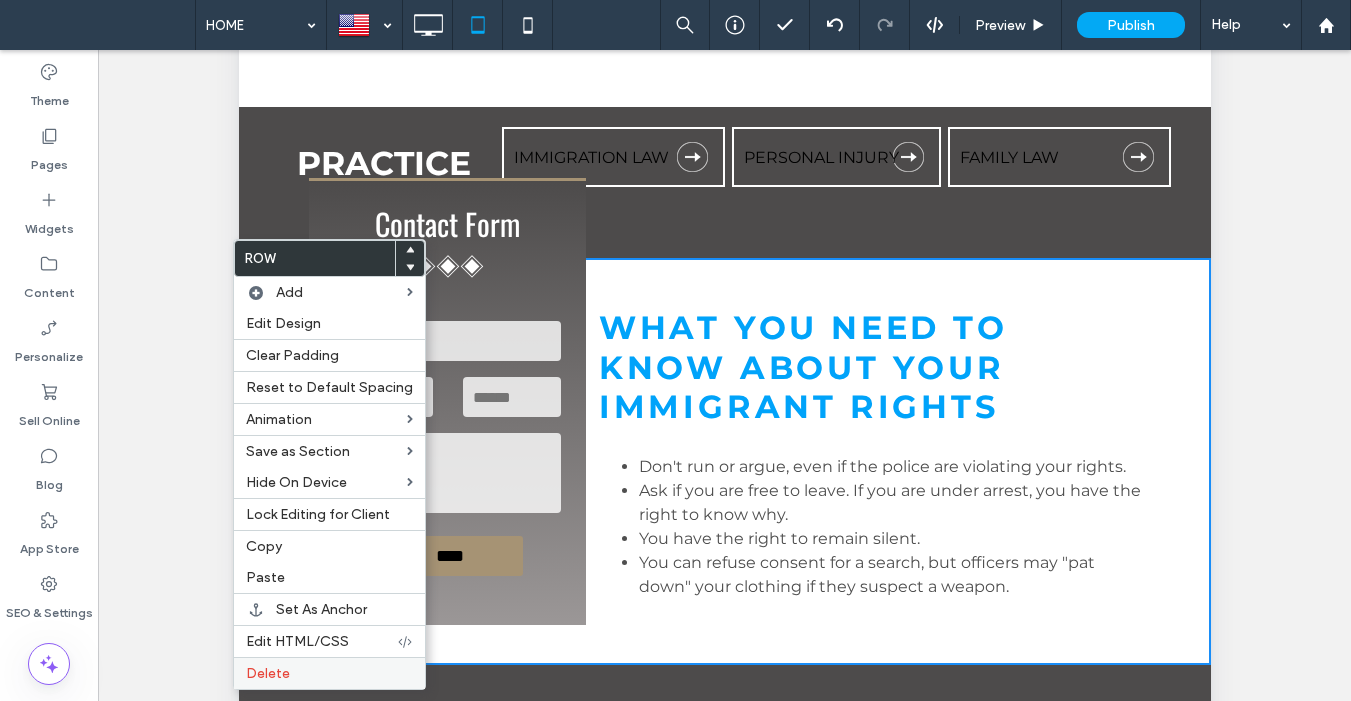 click on "Delete" at bounding box center [268, 673] 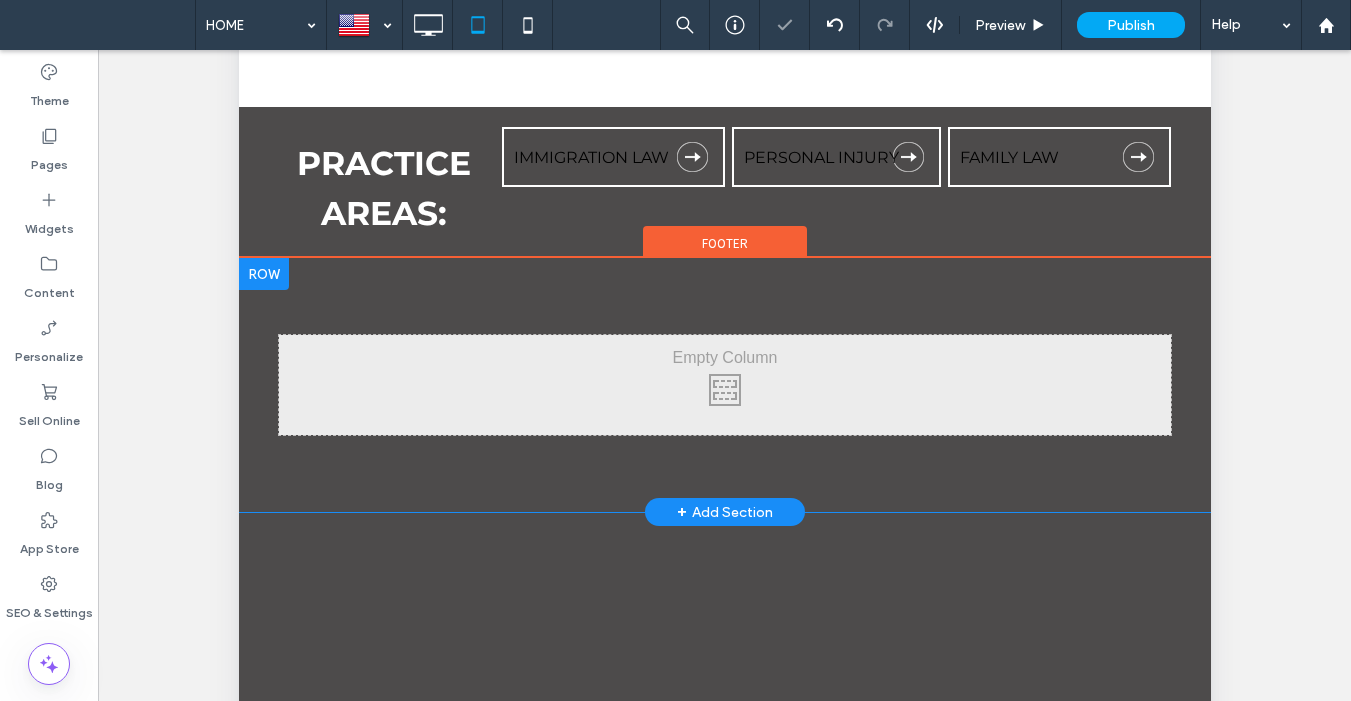 scroll, scrollTop: 0, scrollLeft: 0, axis: both 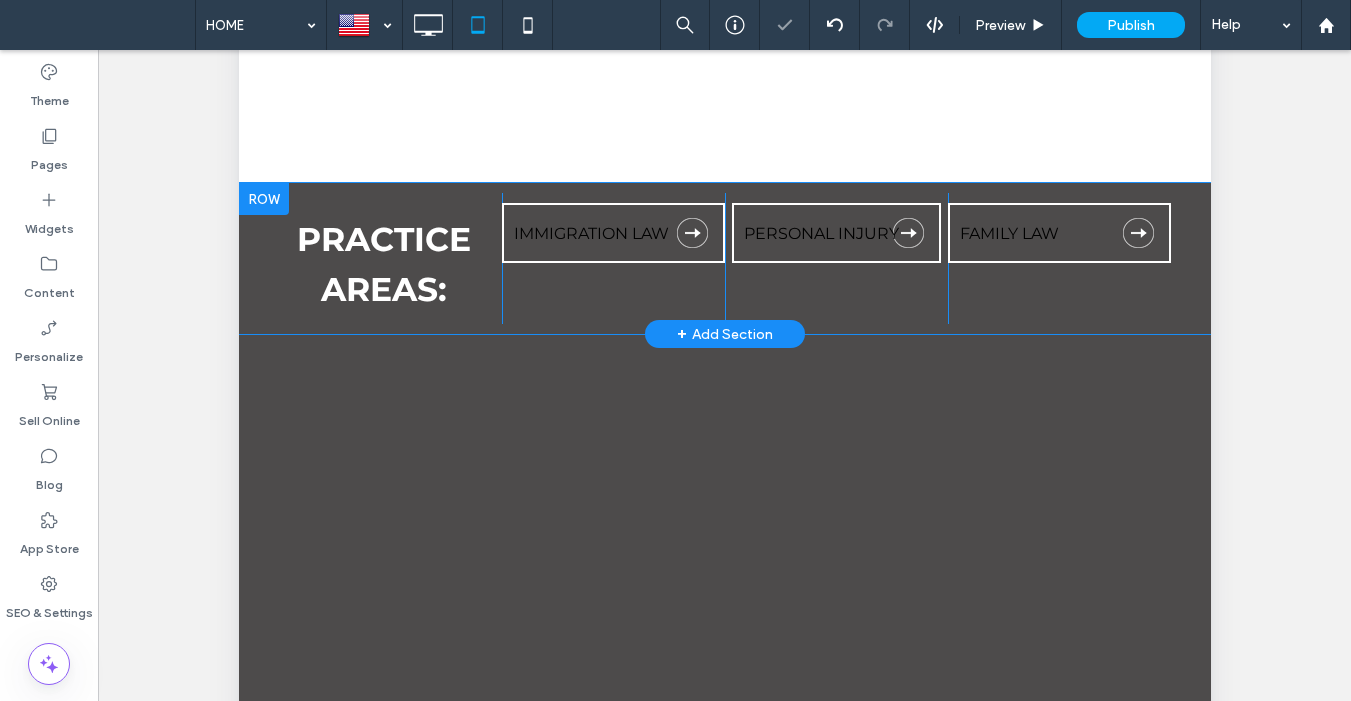 click at bounding box center [263, 199] 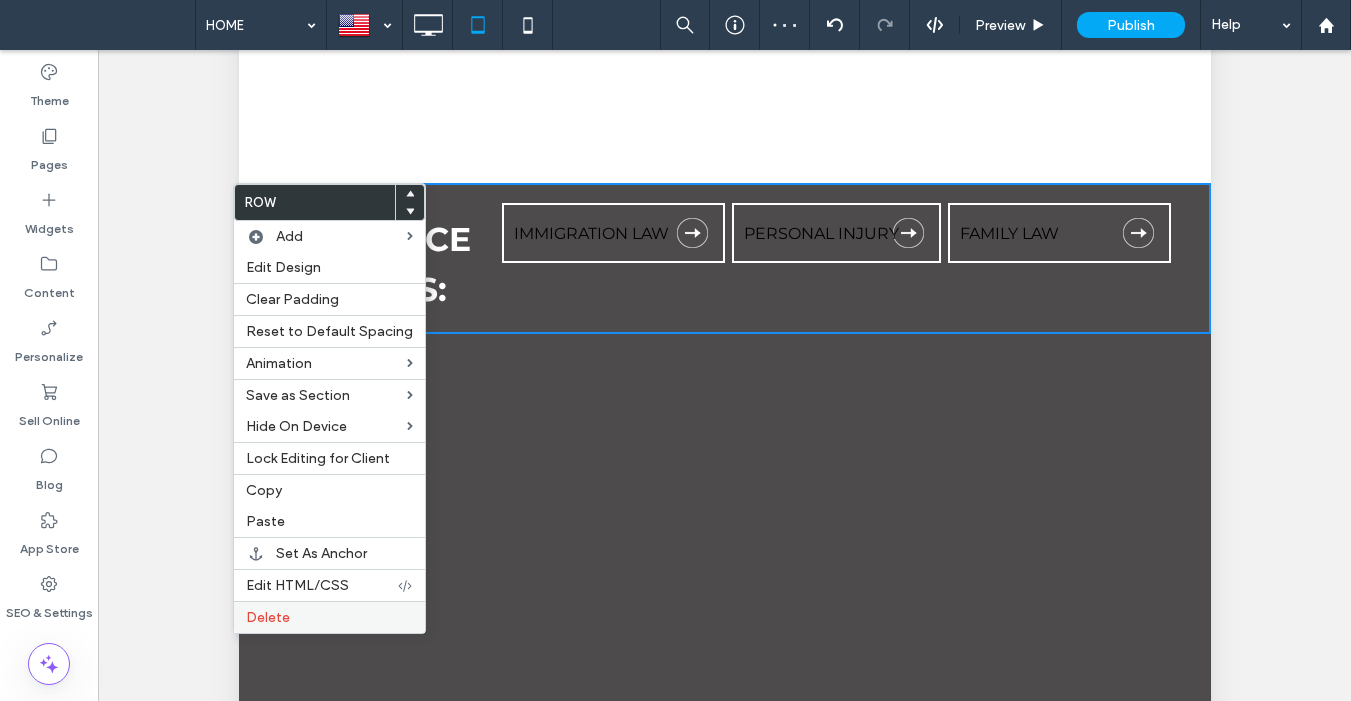 click on "Delete" at bounding box center (329, 617) 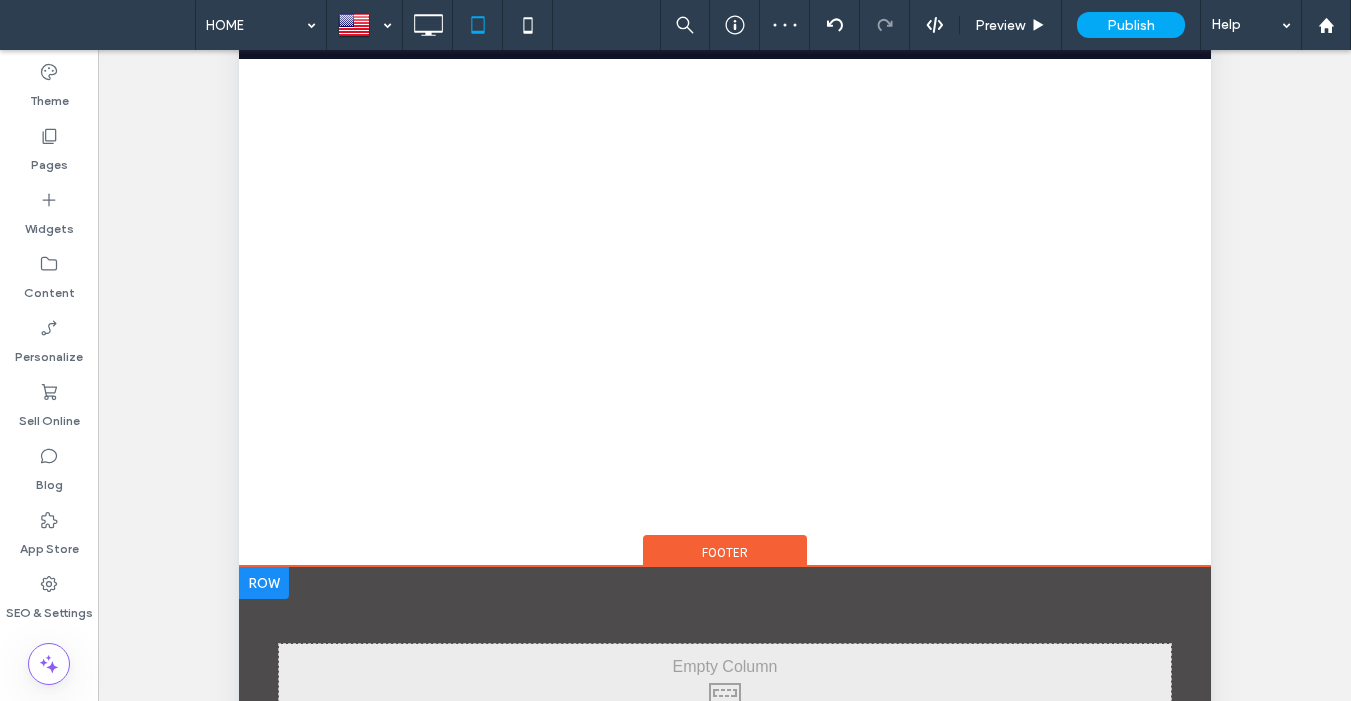 scroll, scrollTop: 0, scrollLeft: 0, axis: both 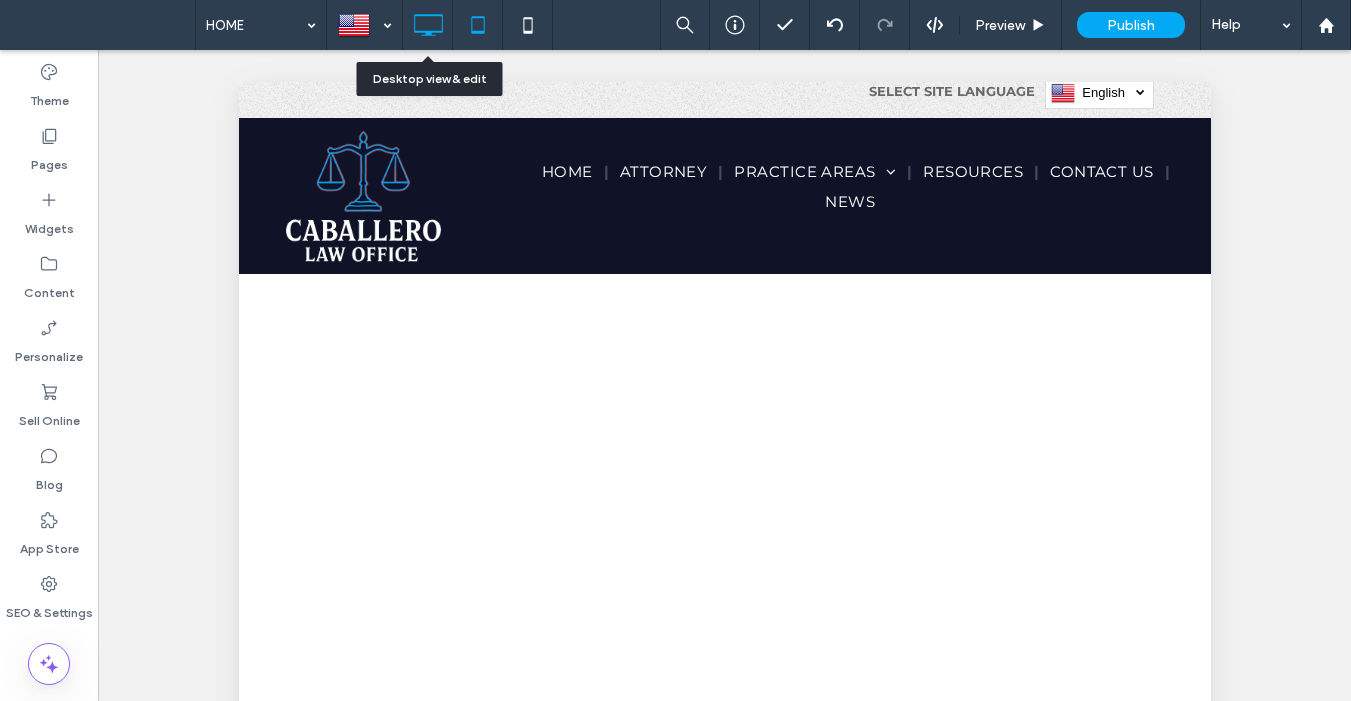 click 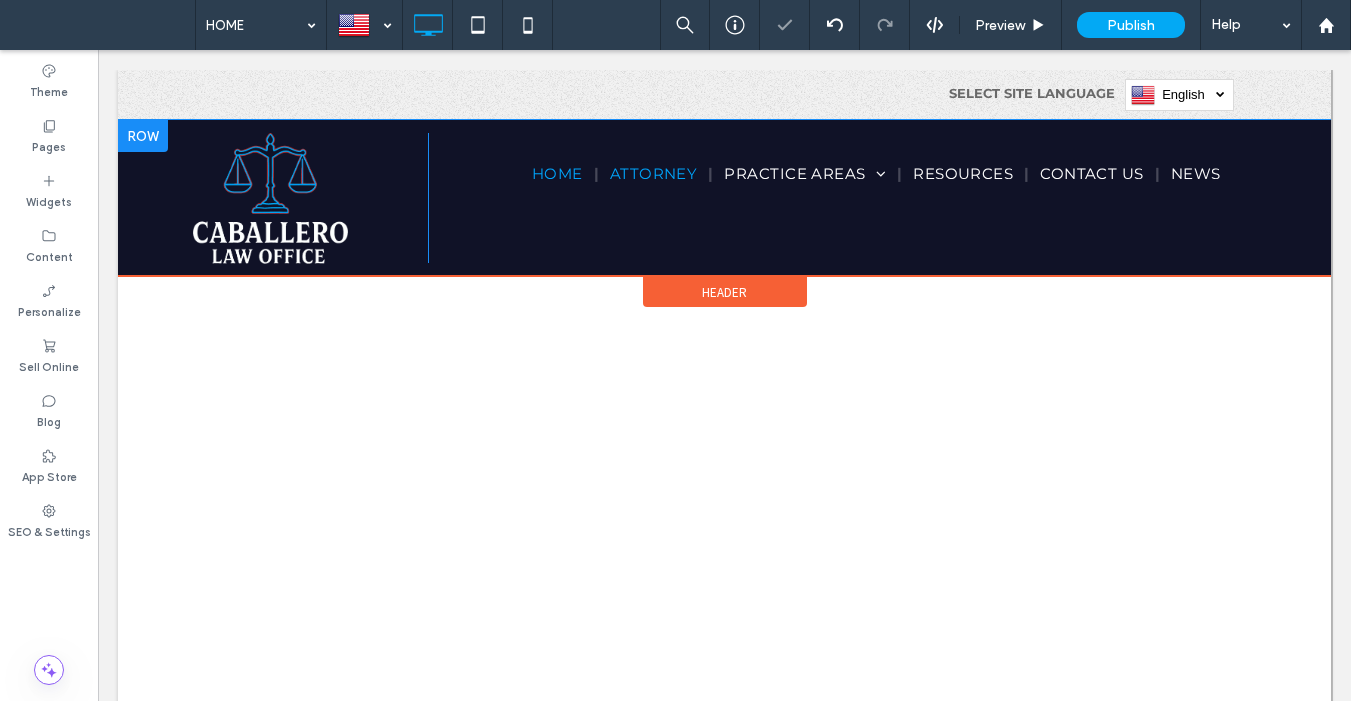scroll, scrollTop: 0, scrollLeft: 0, axis: both 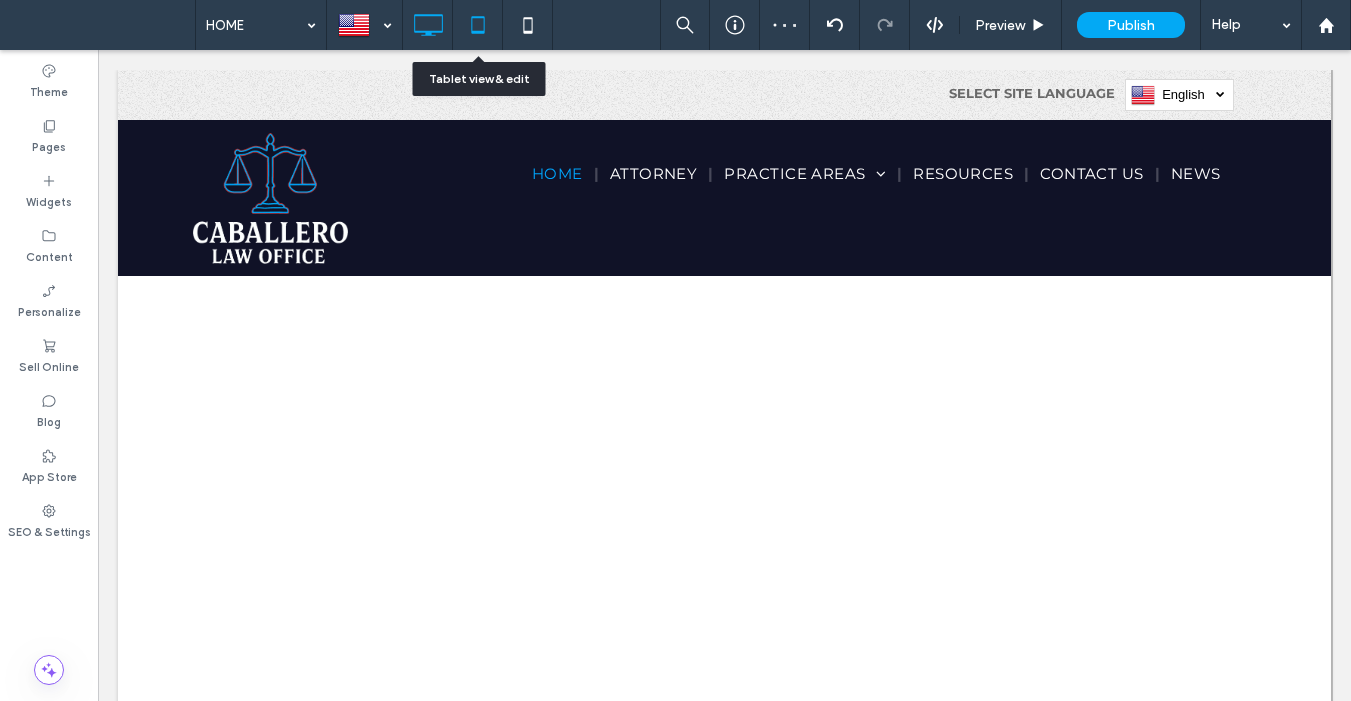 click 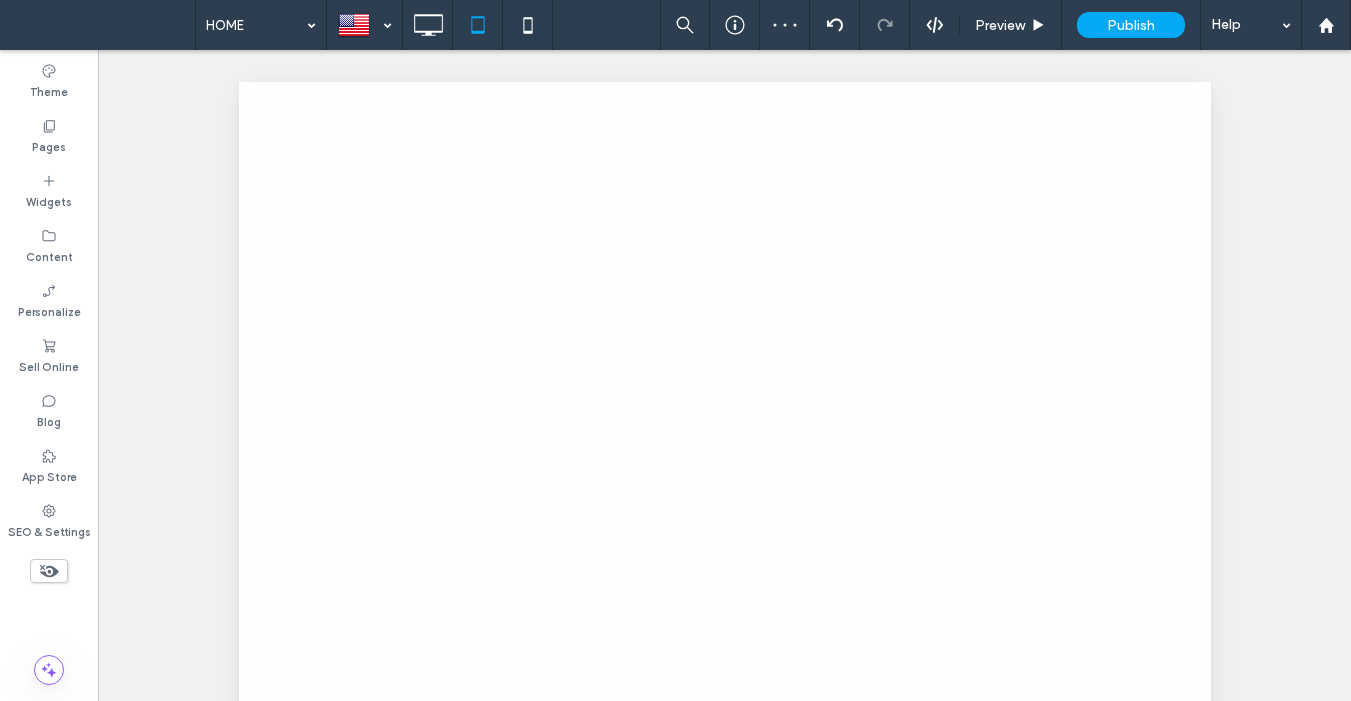 scroll, scrollTop: 0, scrollLeft: 0, axis: both 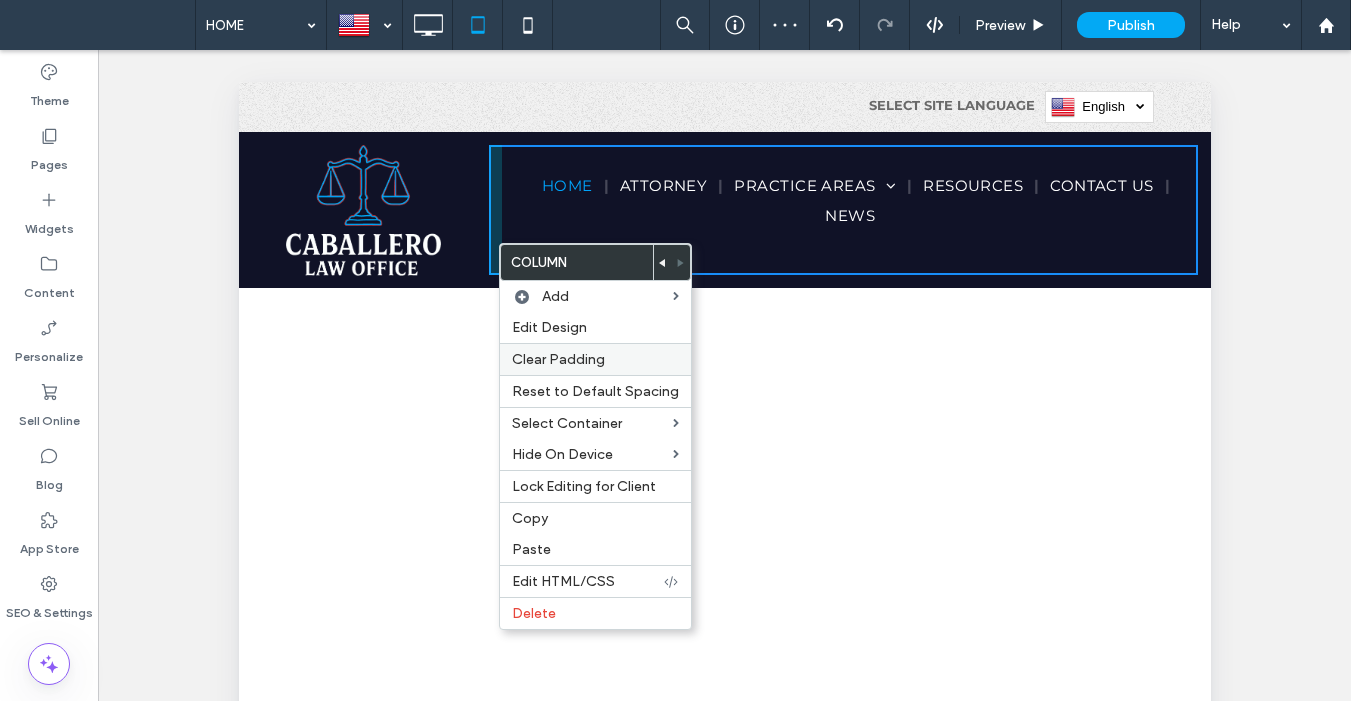 click on "Clear Padding" at bounding box center (558, 359) 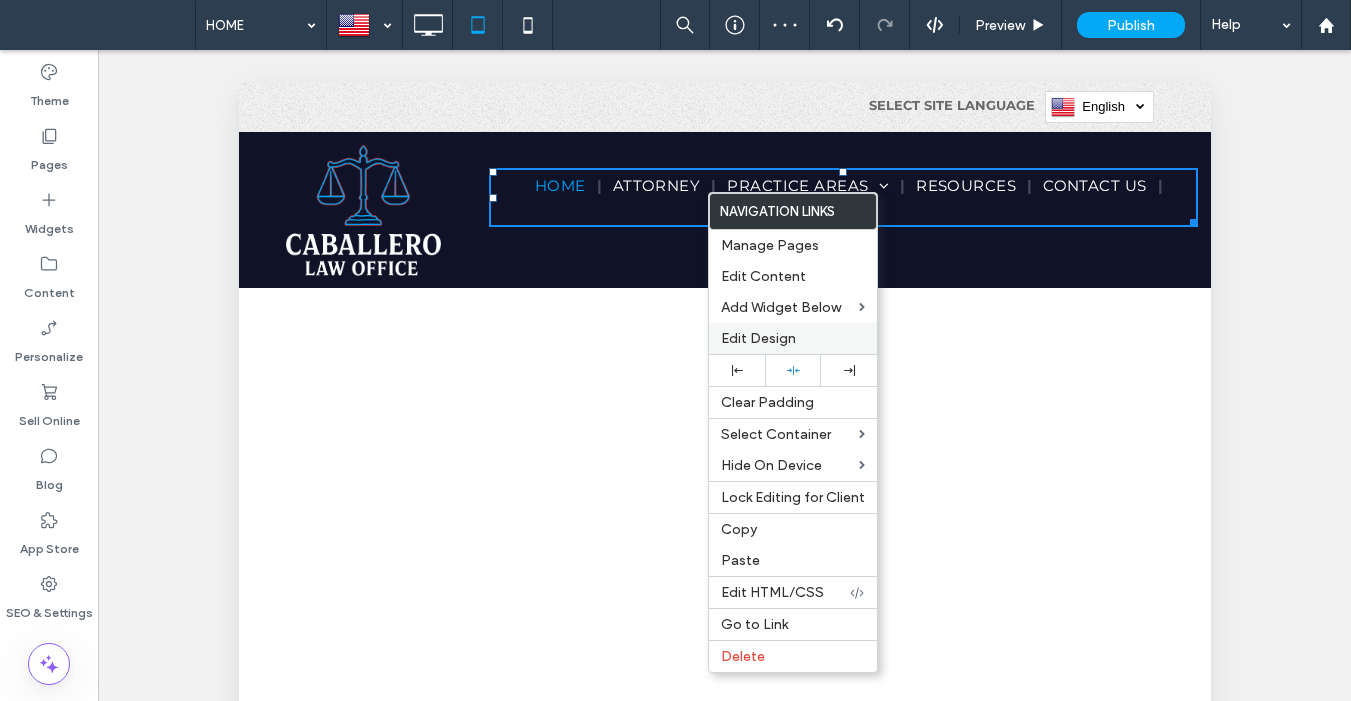 drag, startPoint x: 778, startPoint y: 336, endPoint x: 738, endPoint y: 330, distance: 40.4475 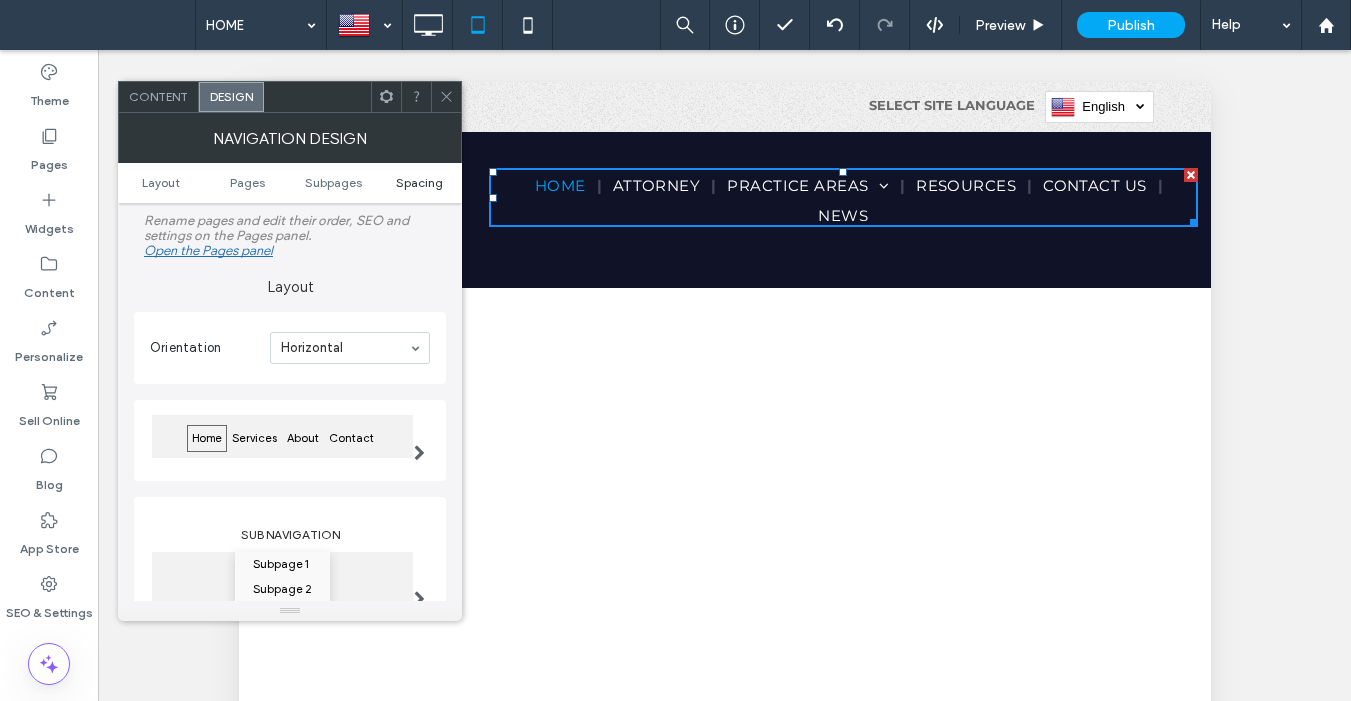 drag, startPoint x: 409, startPoint y: 184, endPoint x: 419, endPoint y: 186, distance: 10.198039 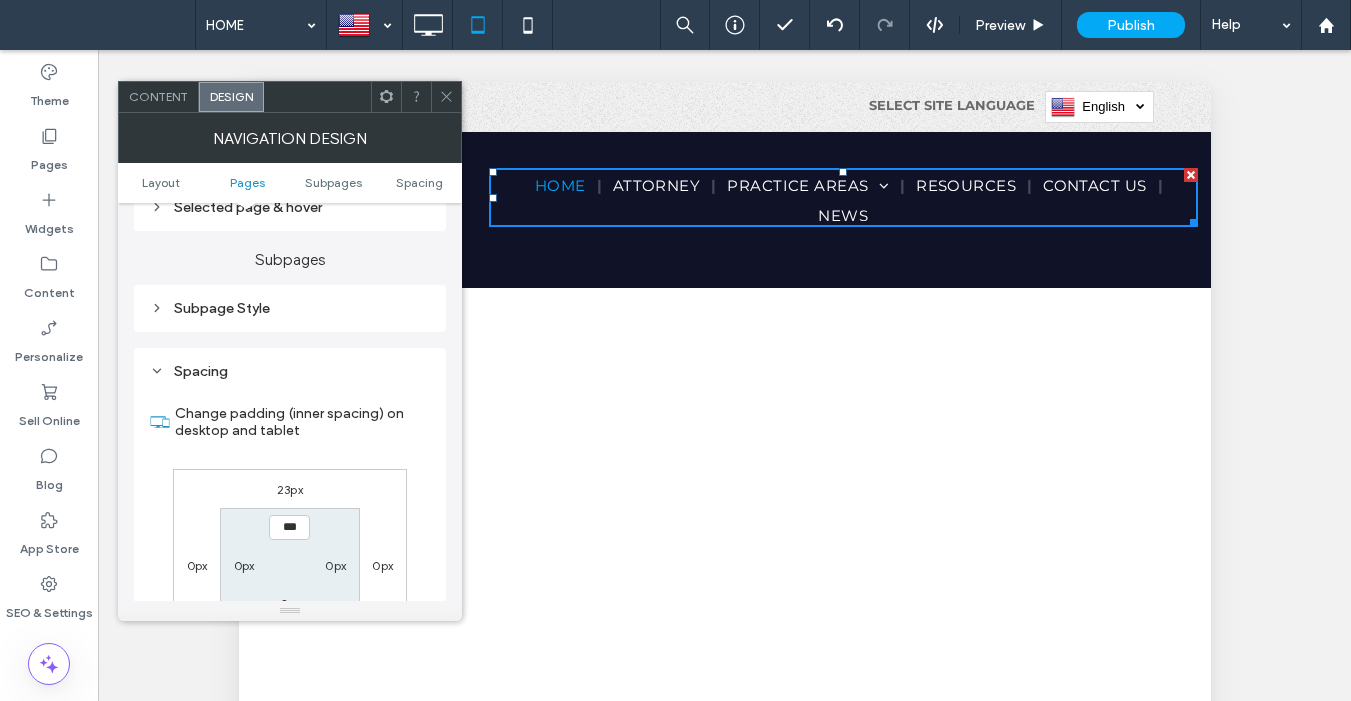 scroll, scrollTop: 741, scrollLeft: 0, axis: vertical 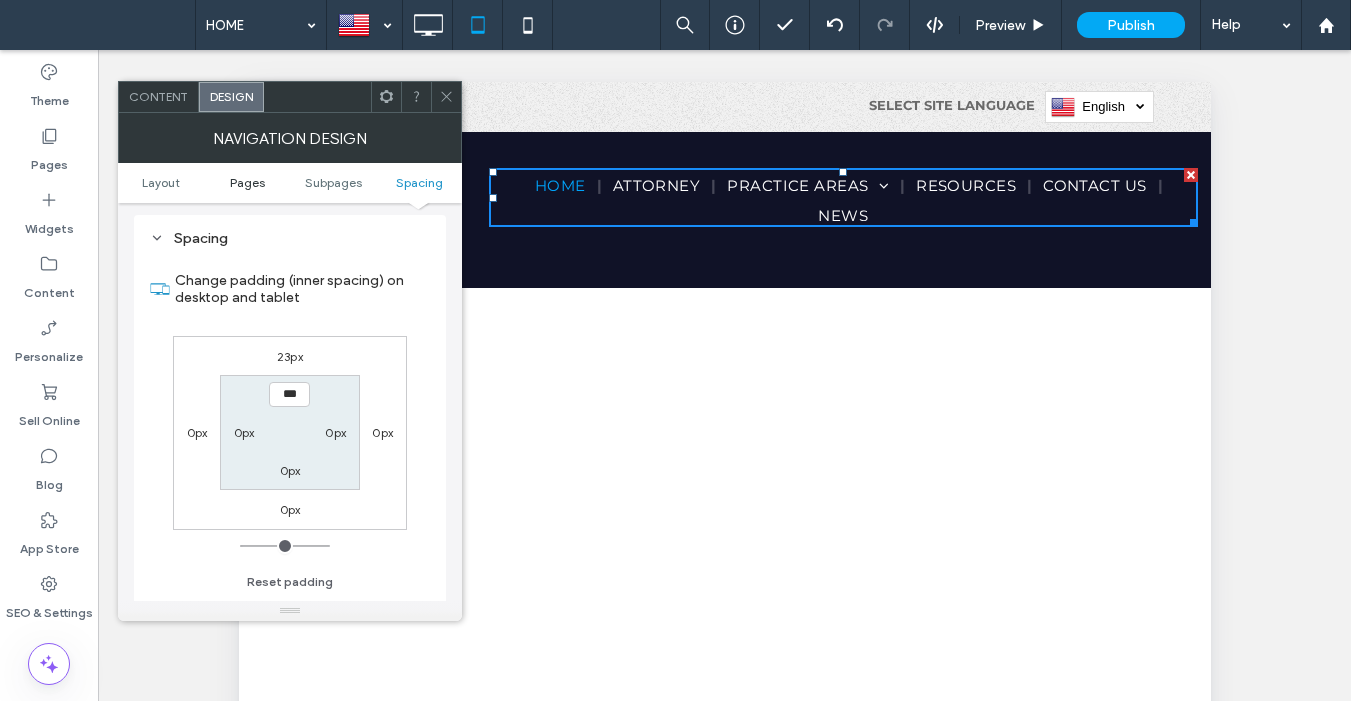 click on "Pages" at bounding box center (247, 182) 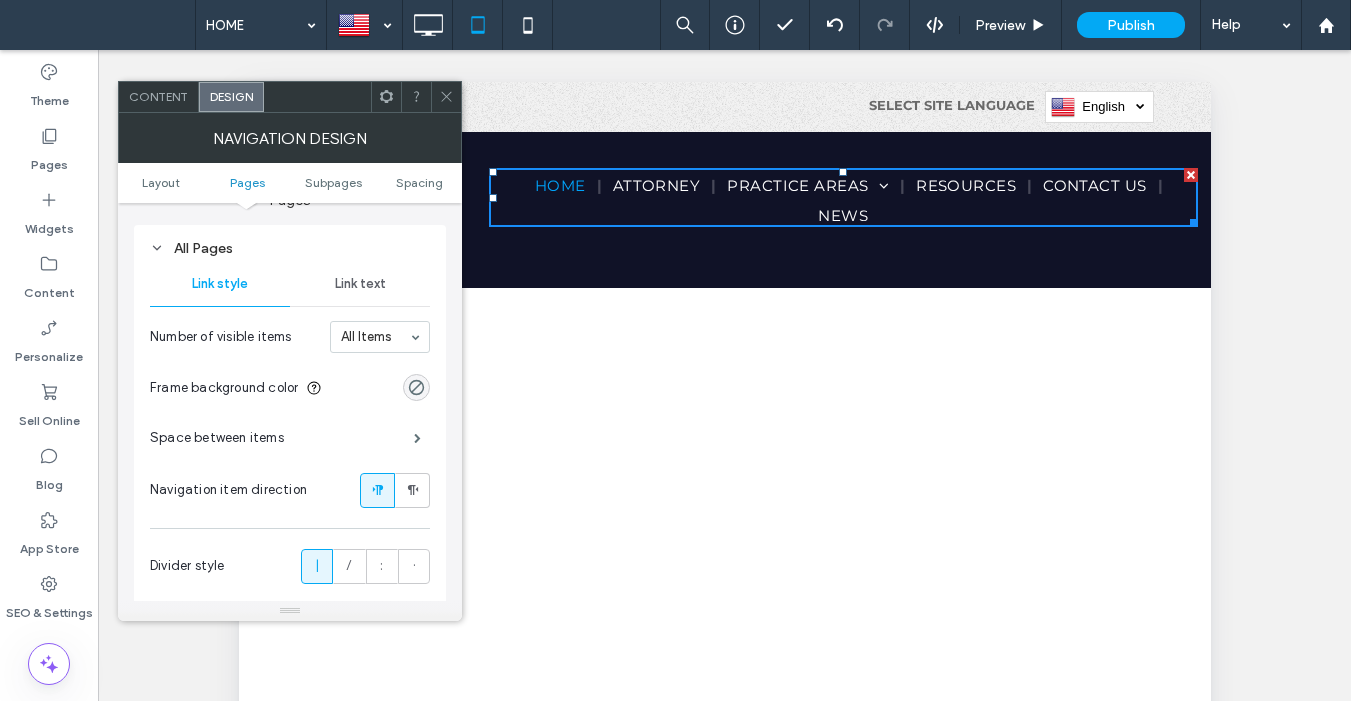 scroll, scrollTop: 475, scrollLeft: 0, axis: vertical 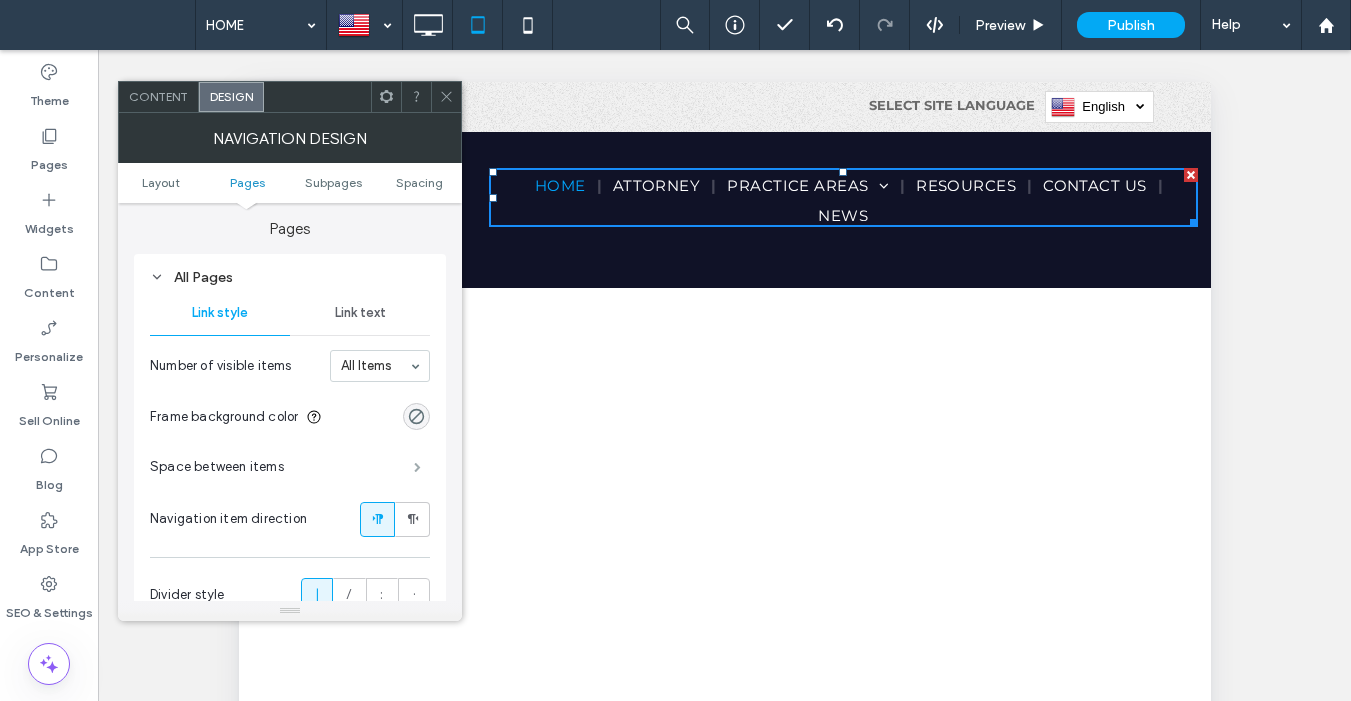 click at bounding box center (417, 467) 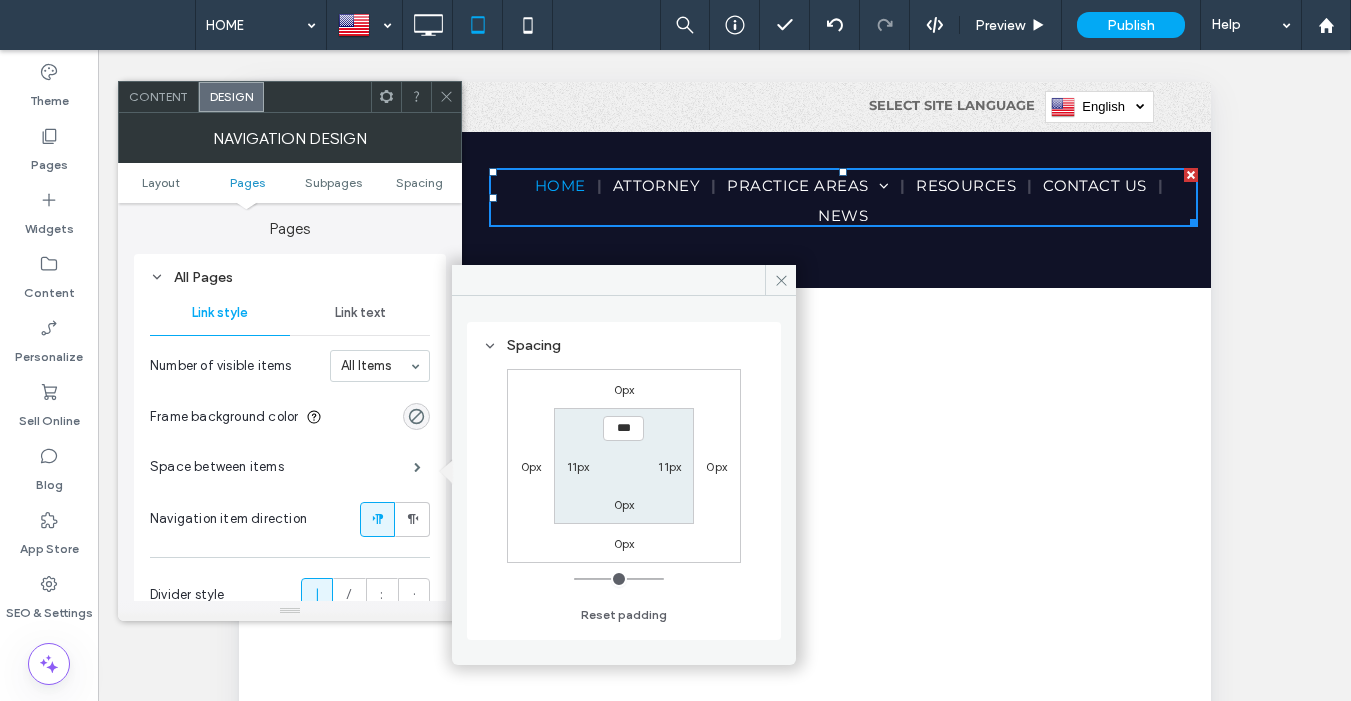 click on "11px" at bounding box center (578, 466) 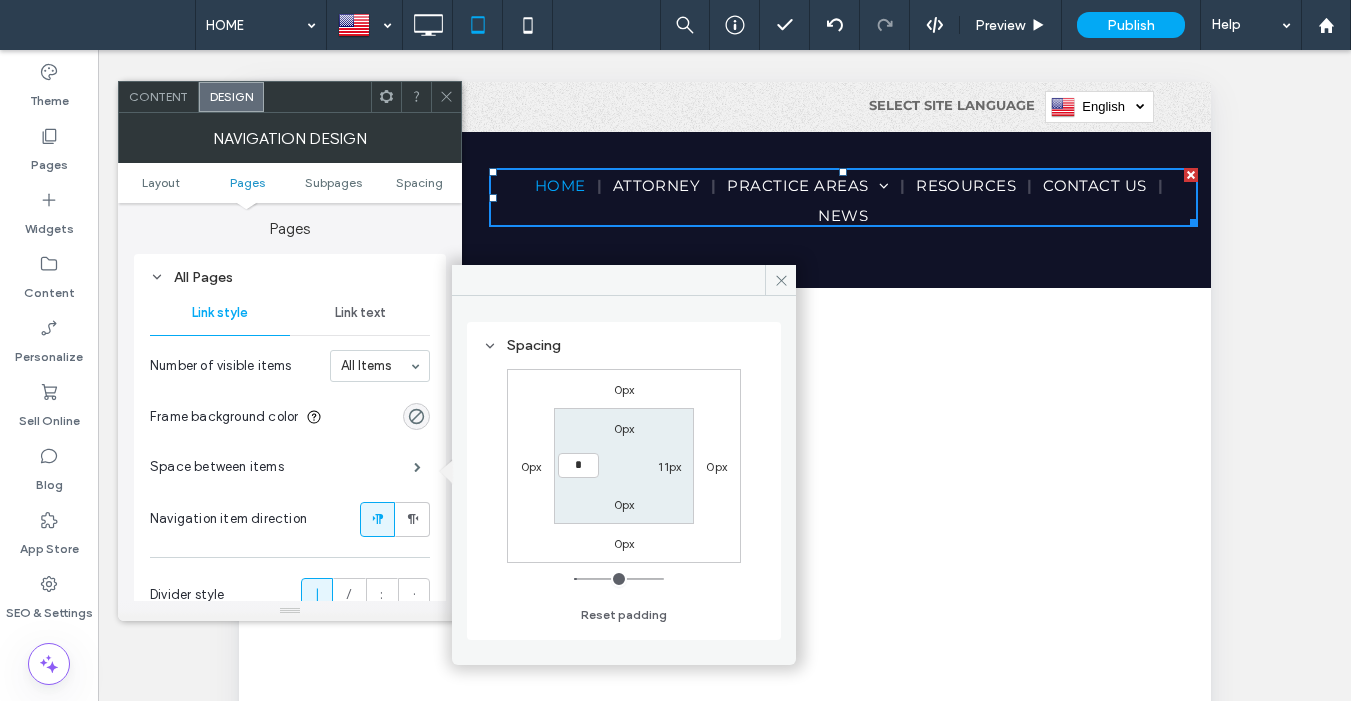 type on "*" 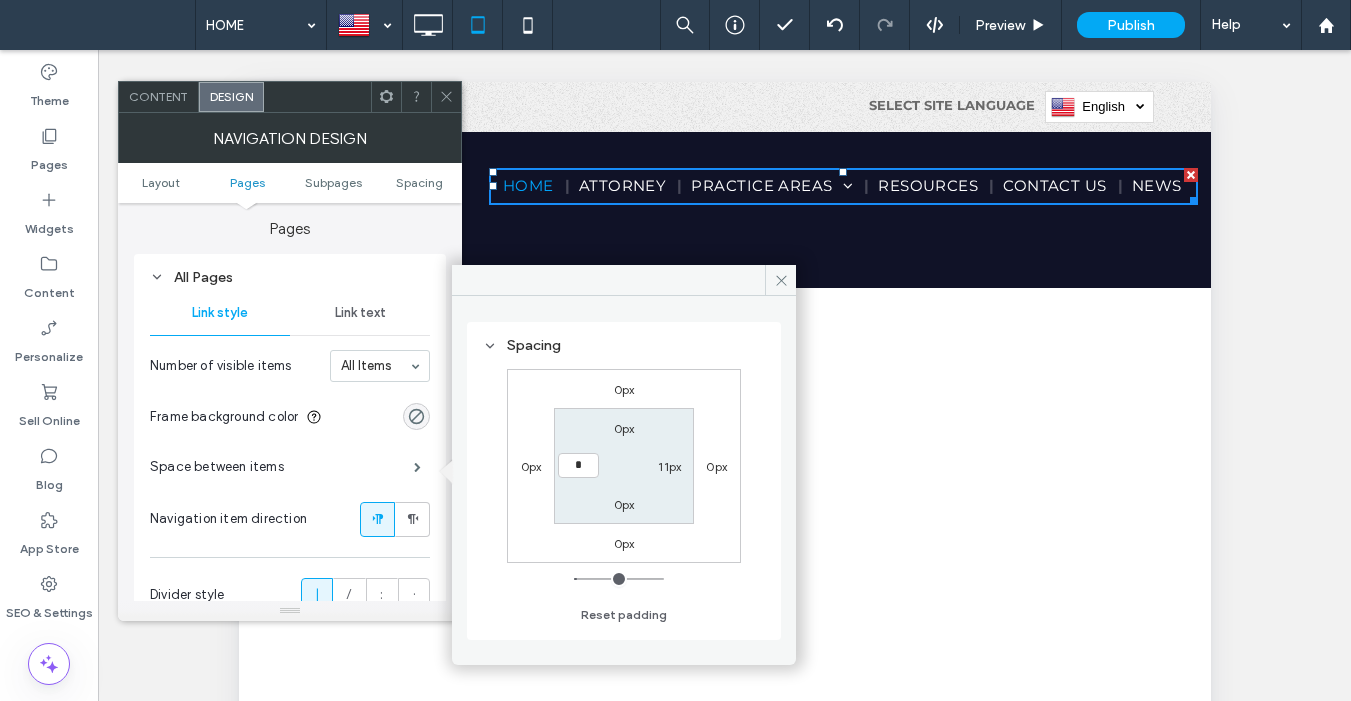 type on "*" 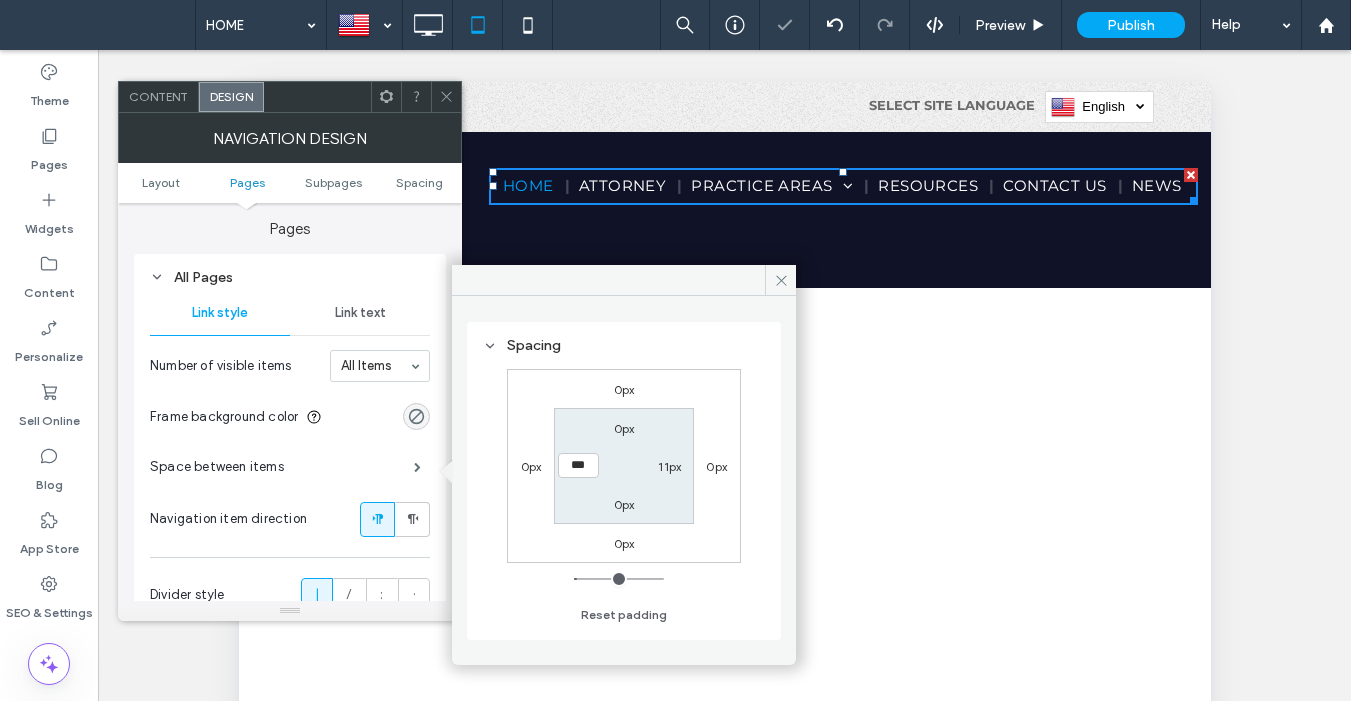 click on "11px" at bounding box center [669, 466] 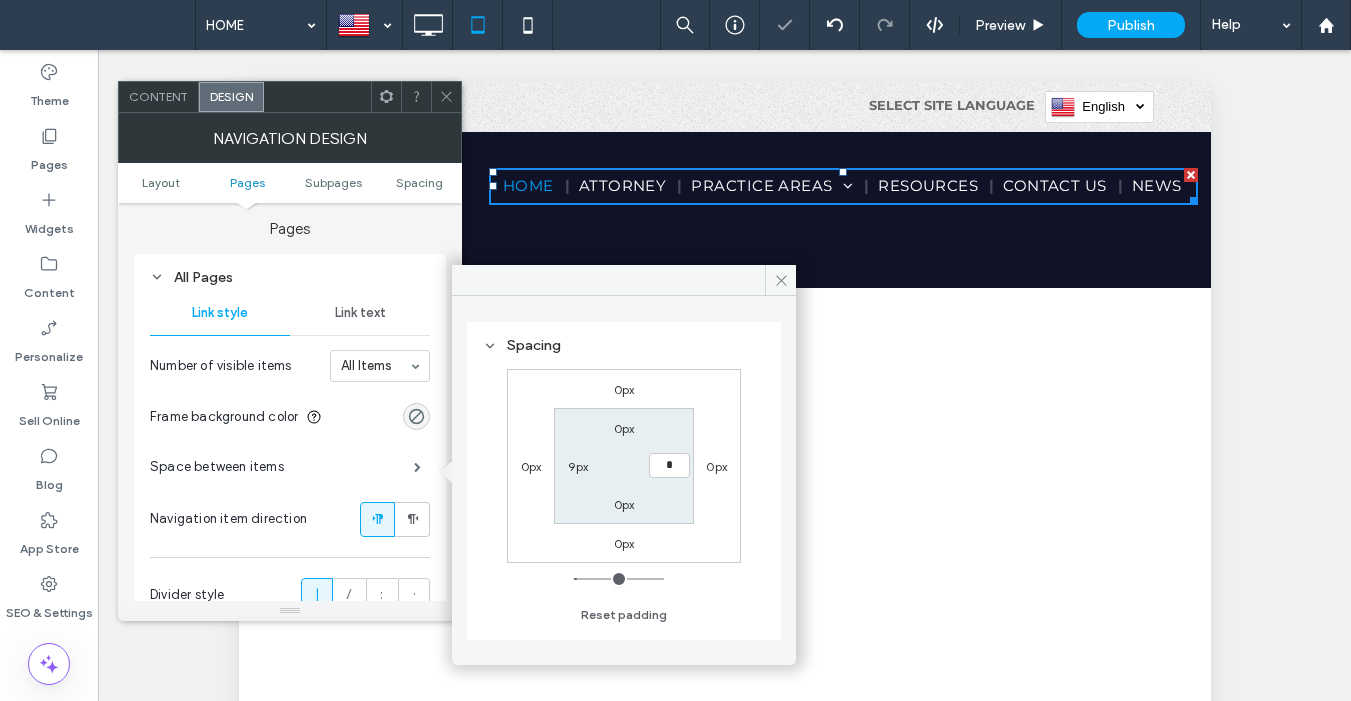 type on "*" 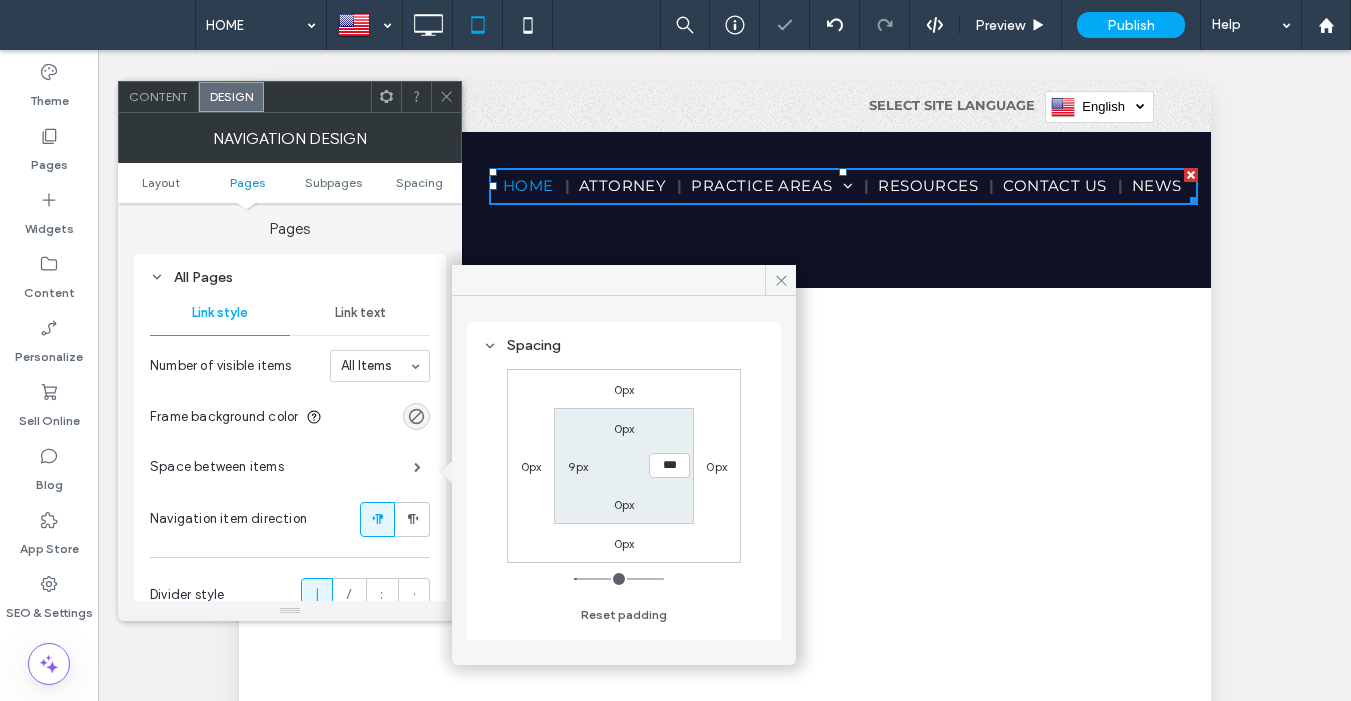 click on "9px" at bounding box center (578, 466) 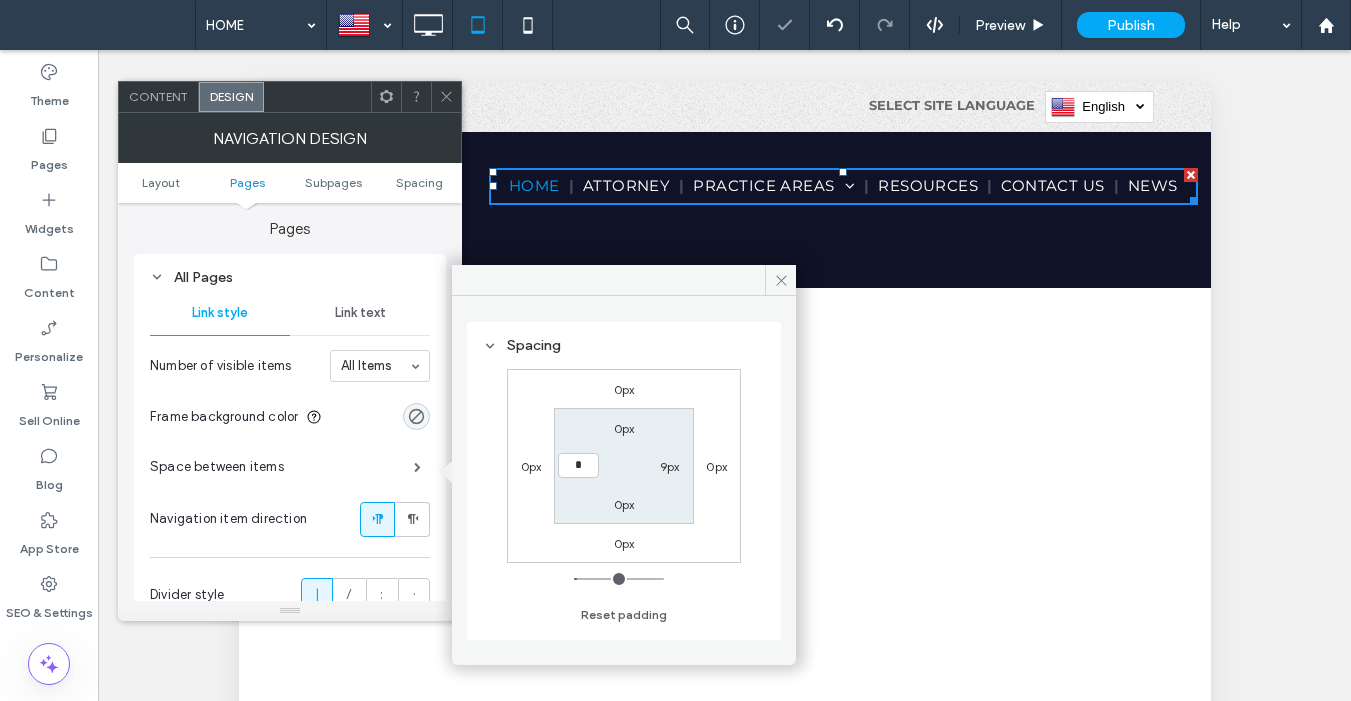 type on "*" 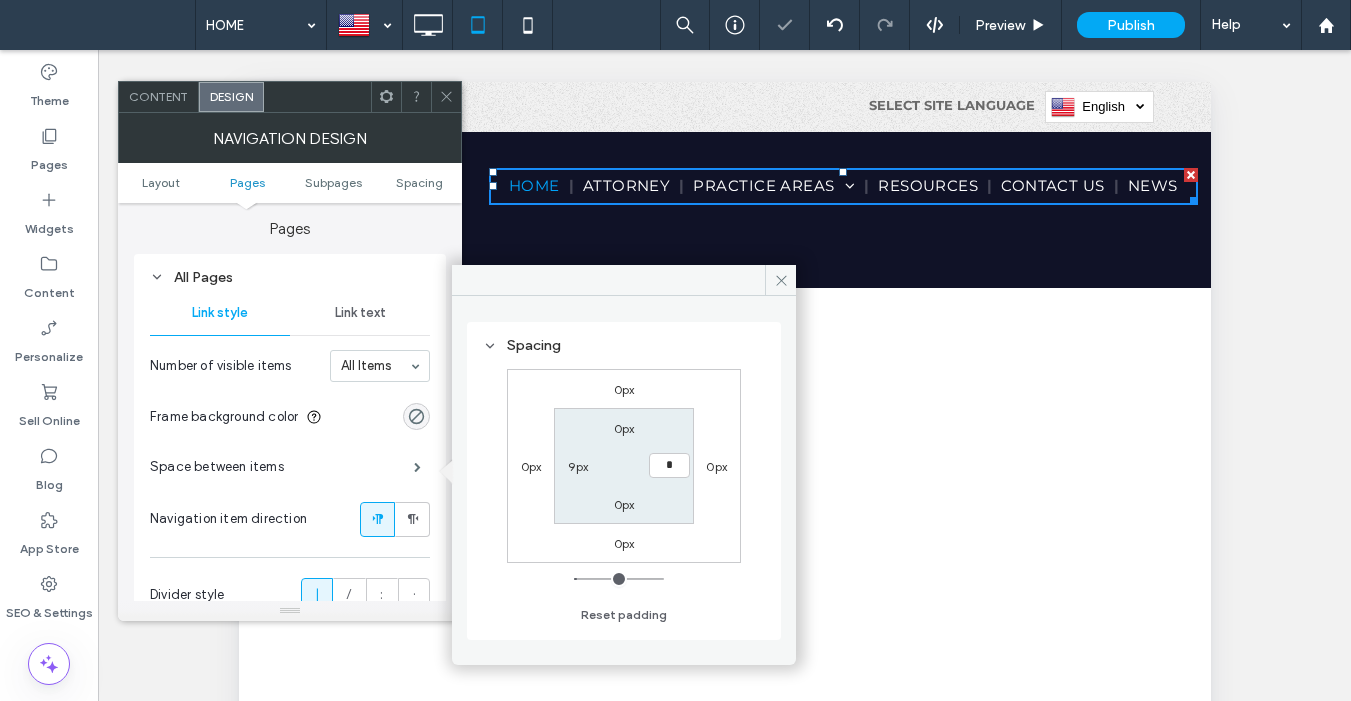 type on "*" 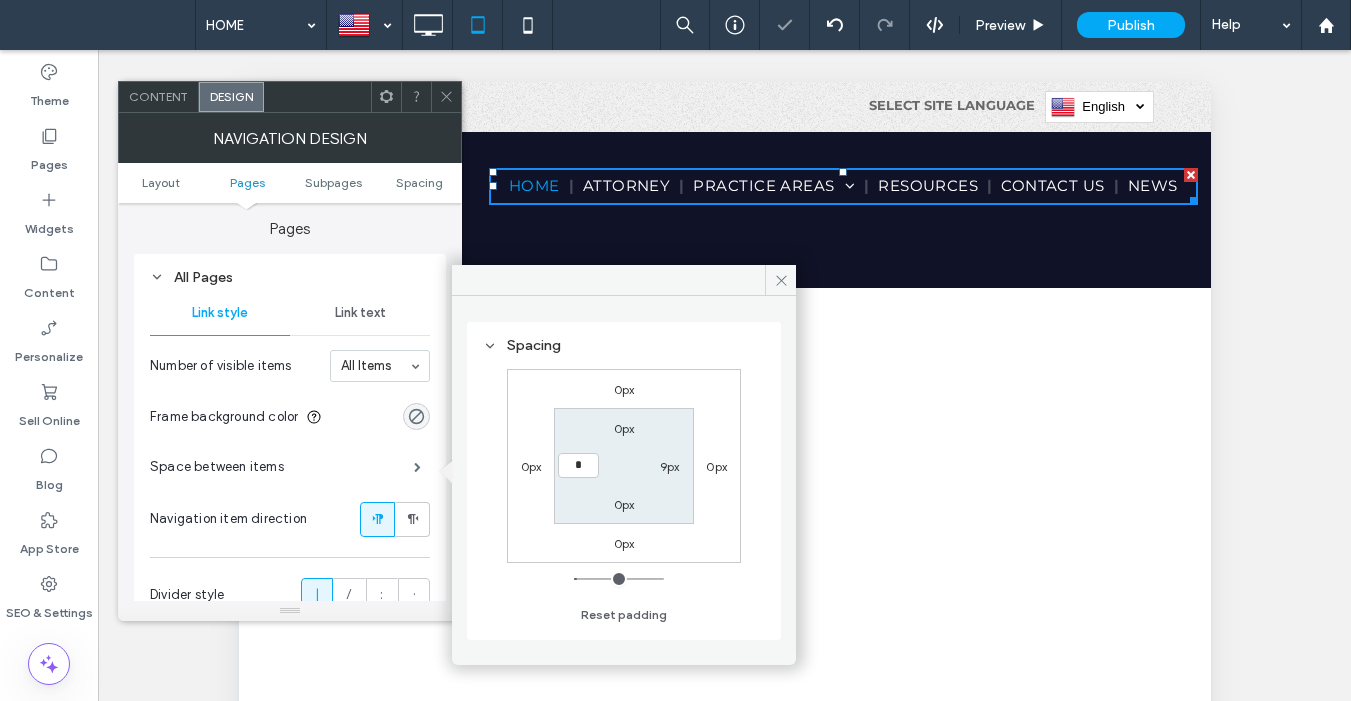 type on "*" 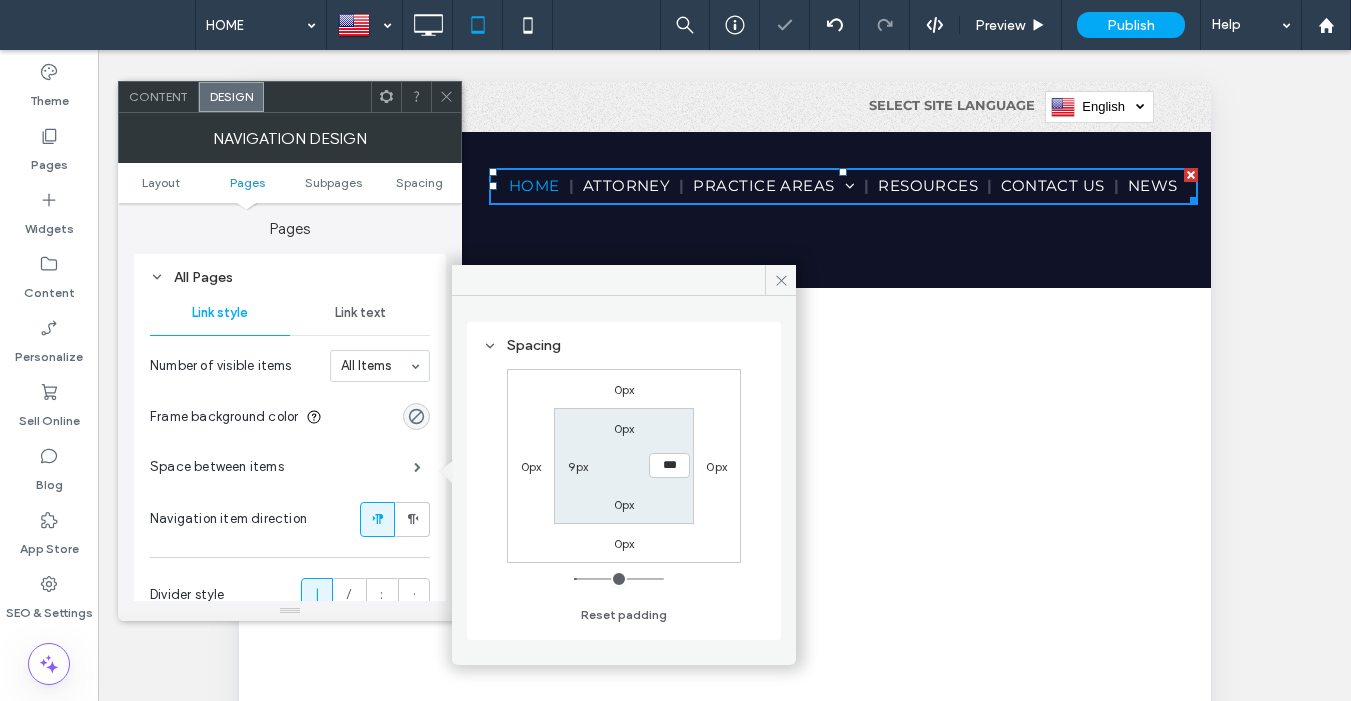click at bounding box center (446, 97) 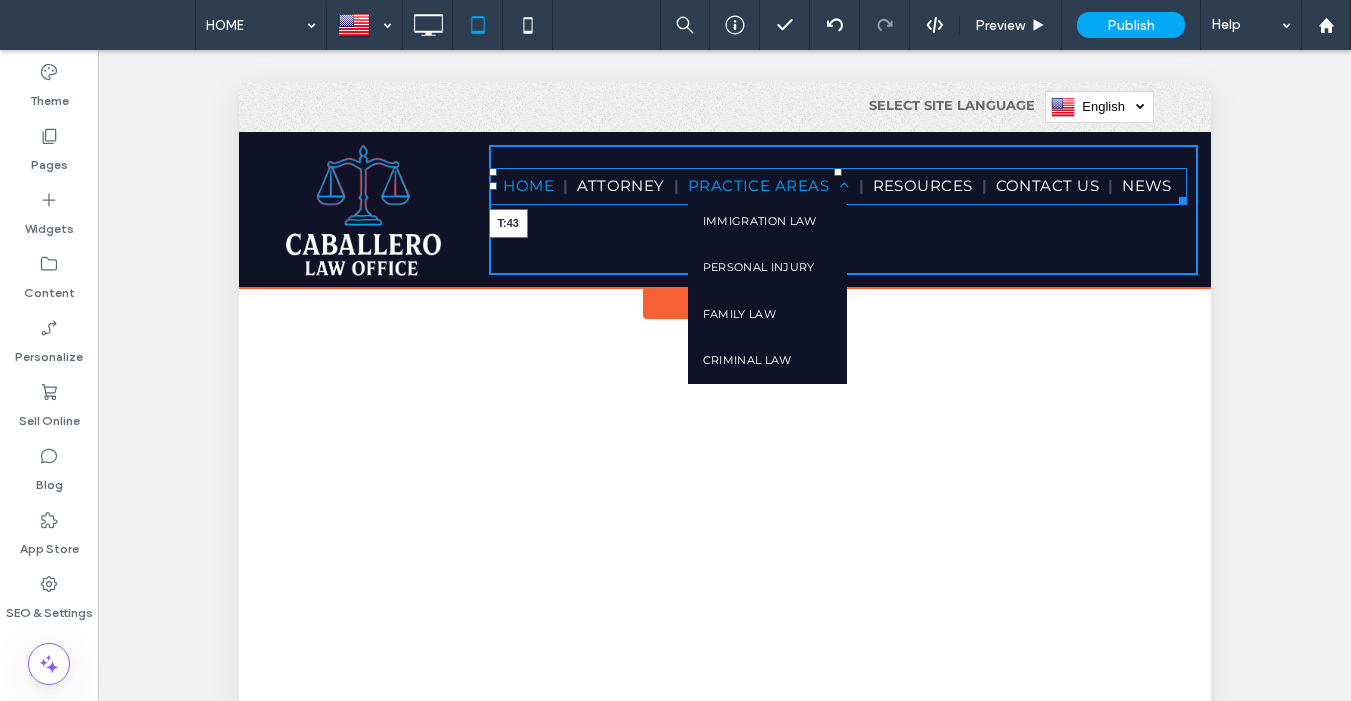 drag, startPoint x: 831, startPoint y: 172, endPoint x: 828, endPoint y: 192, distance: 20.22375 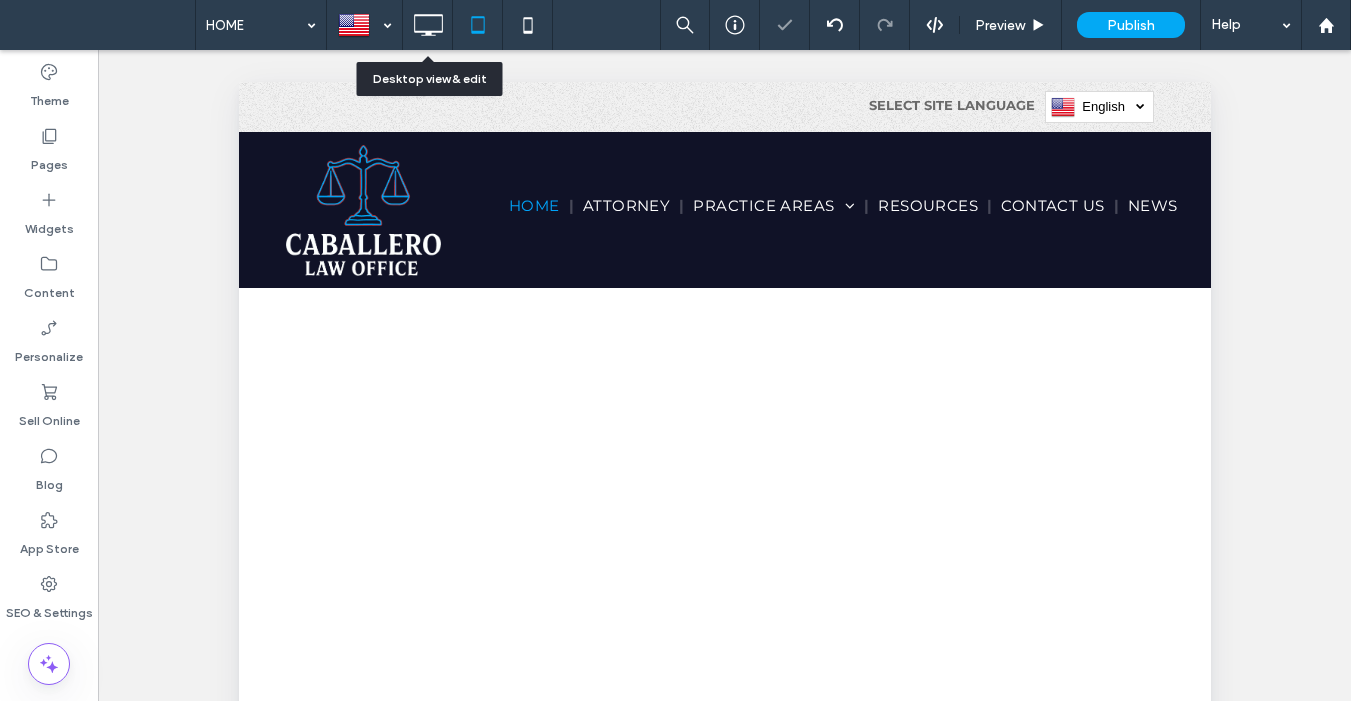 click 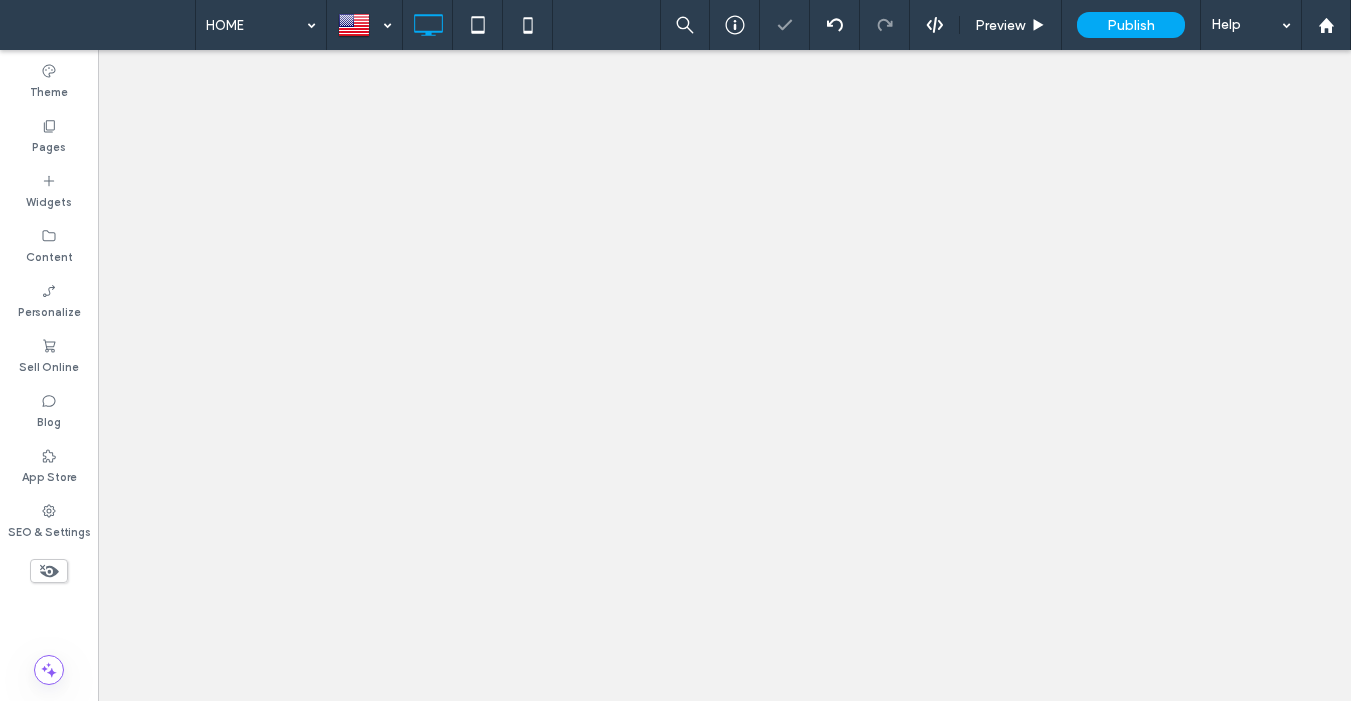 scroll, scrollTop: 0, scrollLeft: 0, axis: both 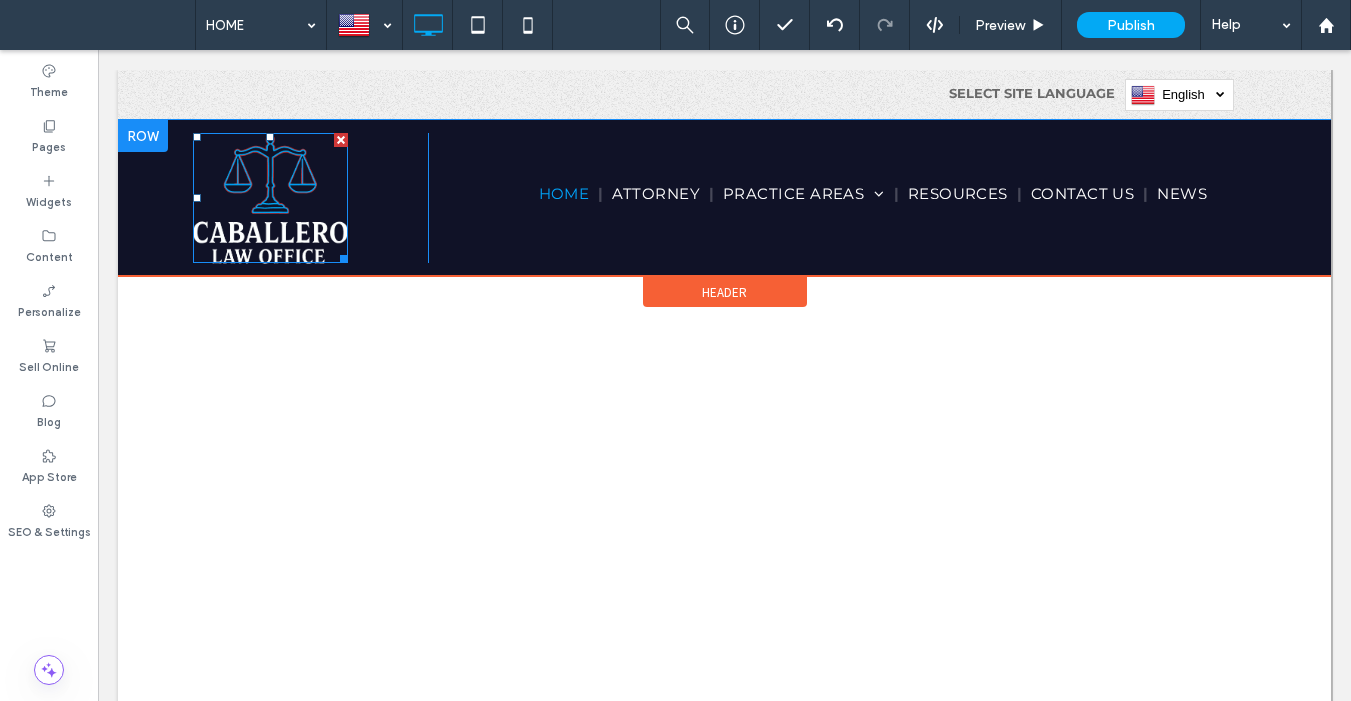 click at bounding box center [270, 198] 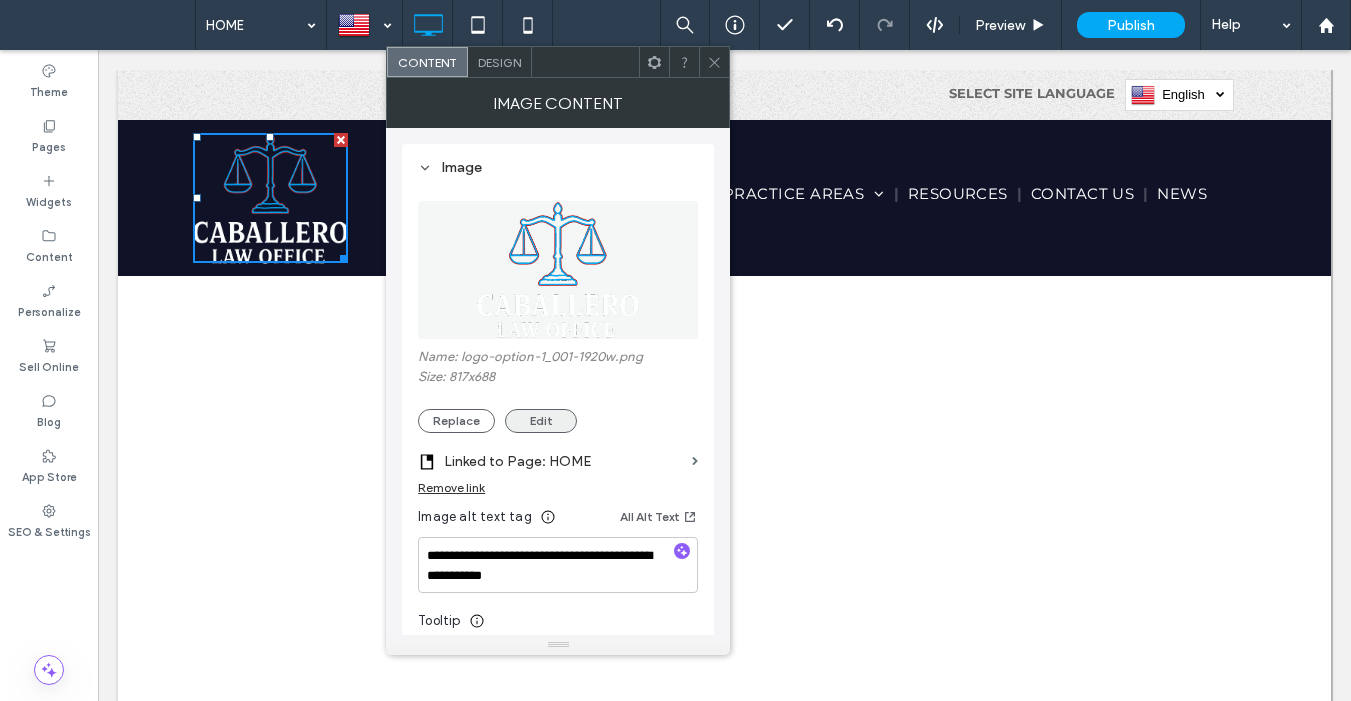click on "Replace" at bounding box center (456, 421) 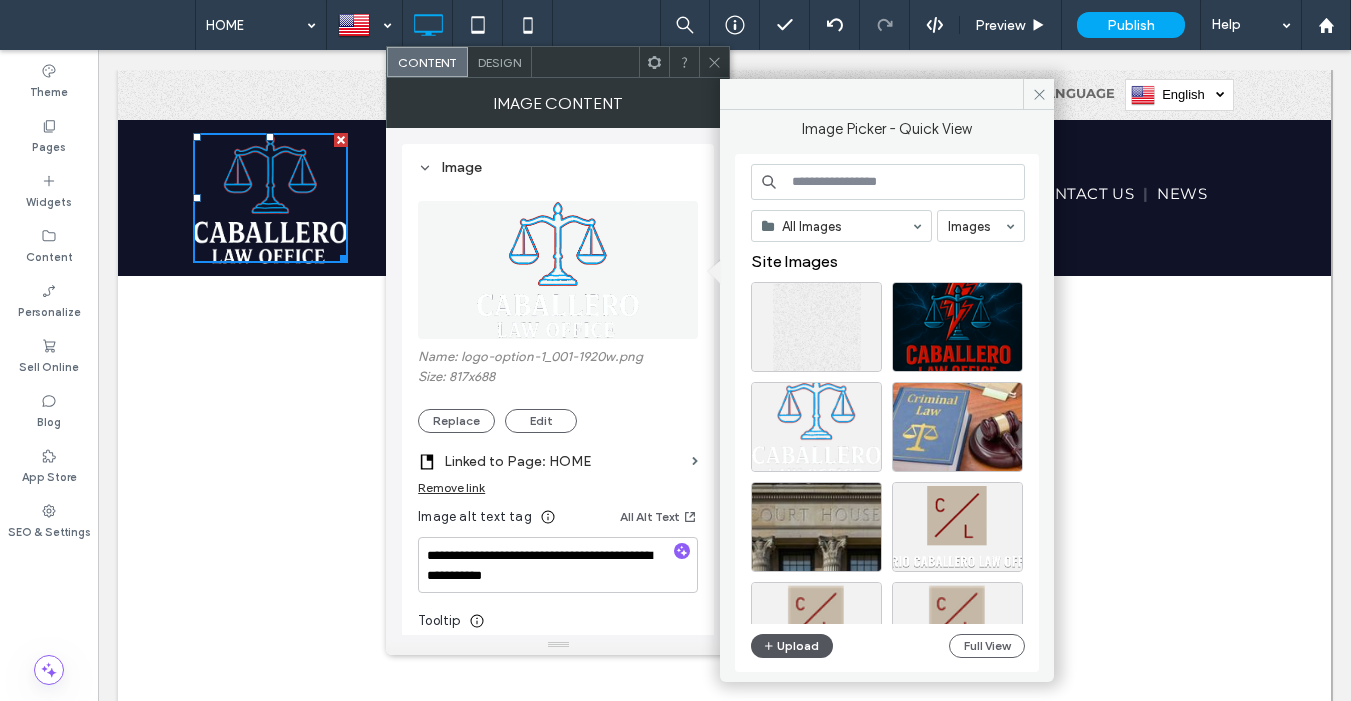 click on "Upload" at bounding box center (792, 646) 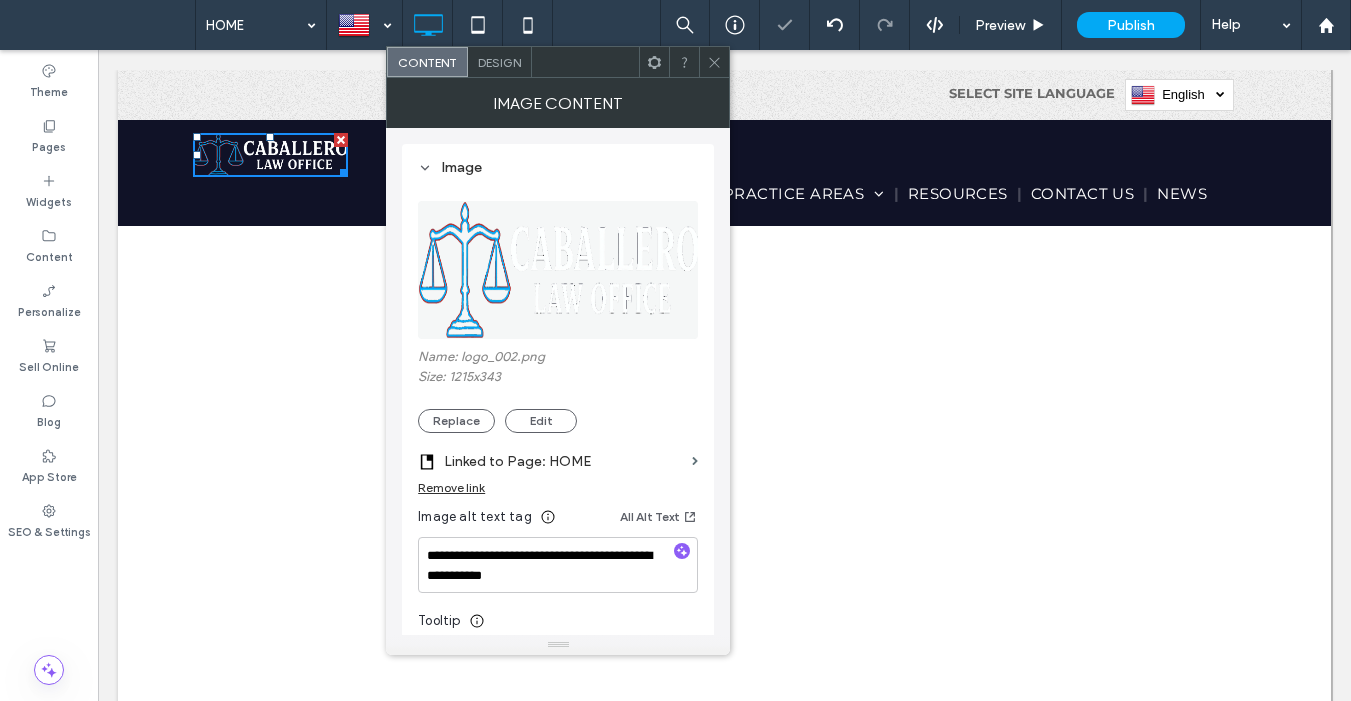 click 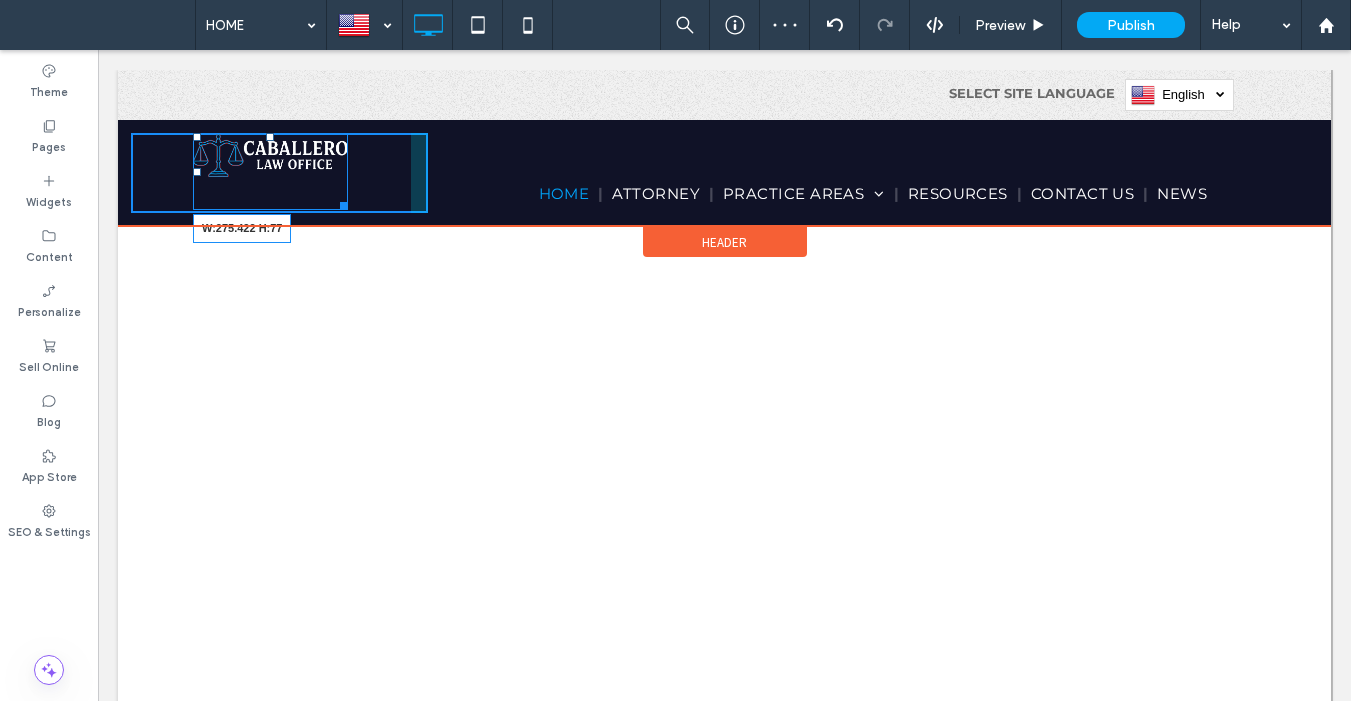 drag, startPoint x: 336, startPoint y: 168, endPoint x: 517, endPoint y: 224, distance: 189.46504 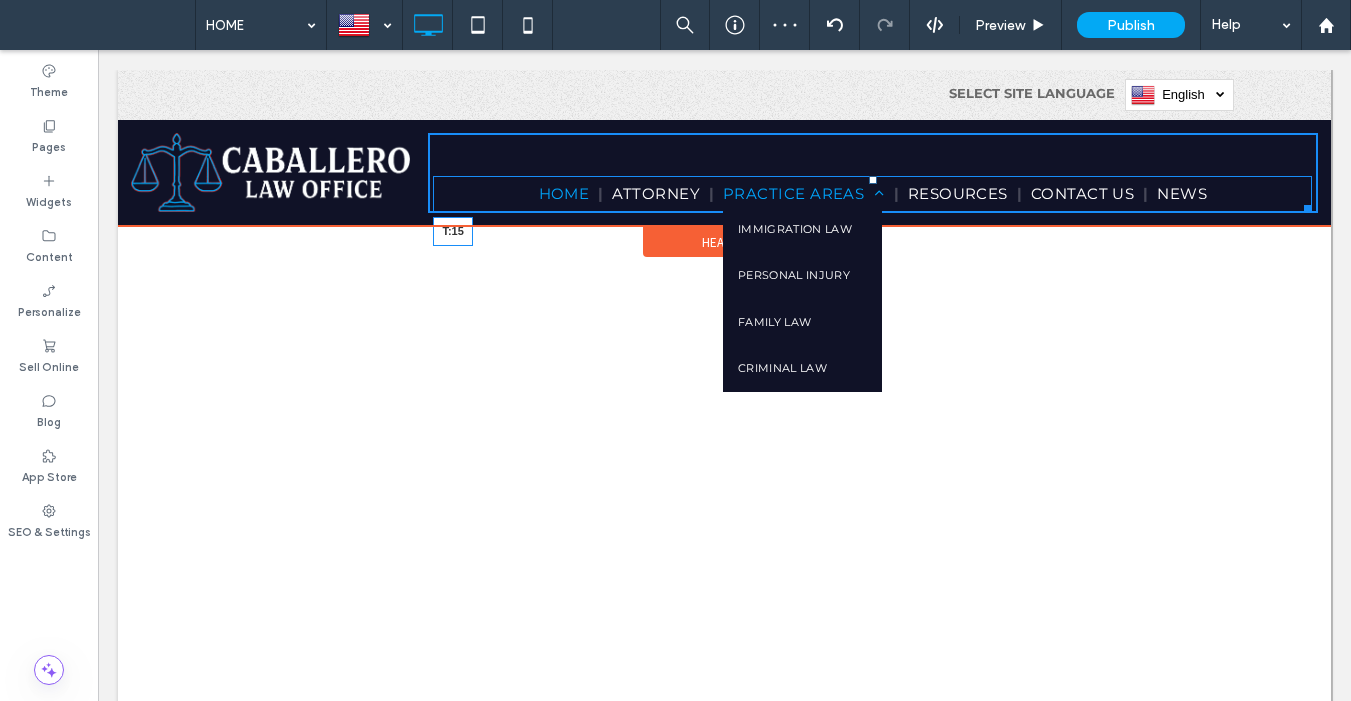 drag, startPoint x: 860, startPoint y: 179, endPoint x: 853, endPoint y: 153, distance: 26.925823 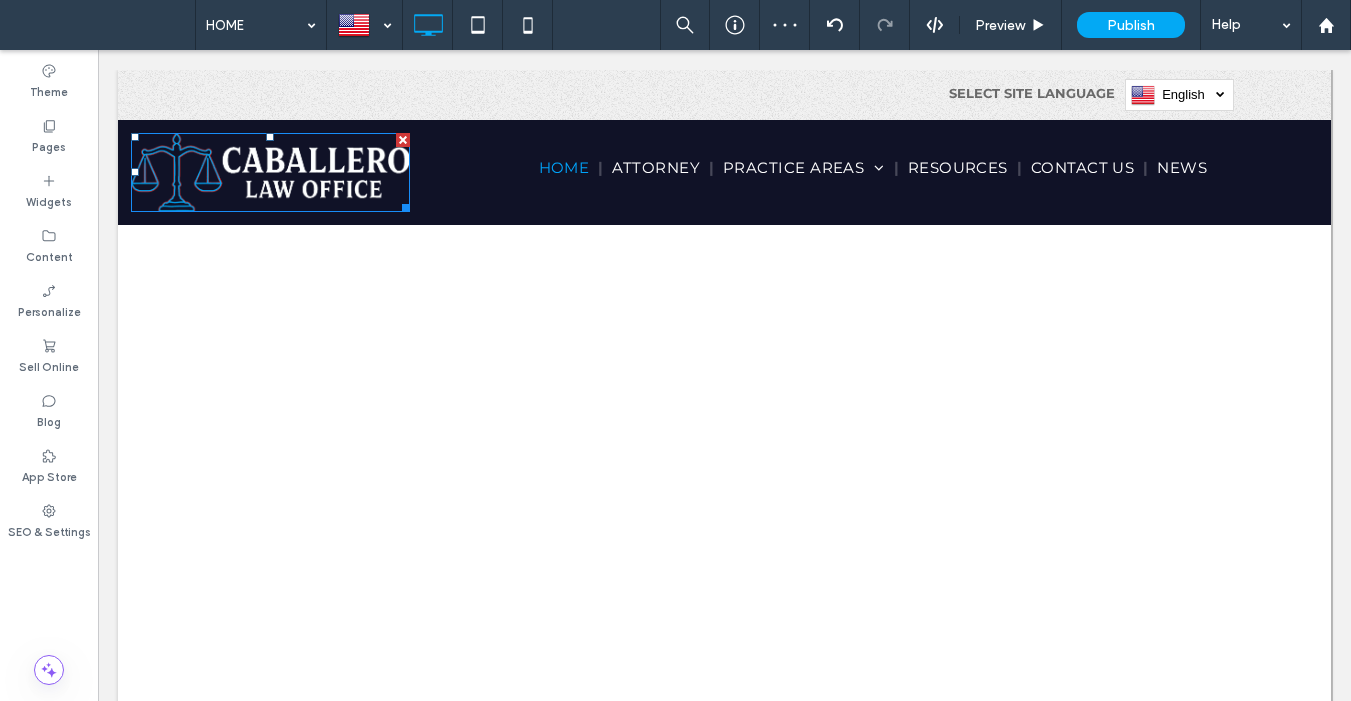 drag, startPoint x: 305, startPoint y: 178, endPoint x: 427, endPoint y: 163, distance: 122.91867 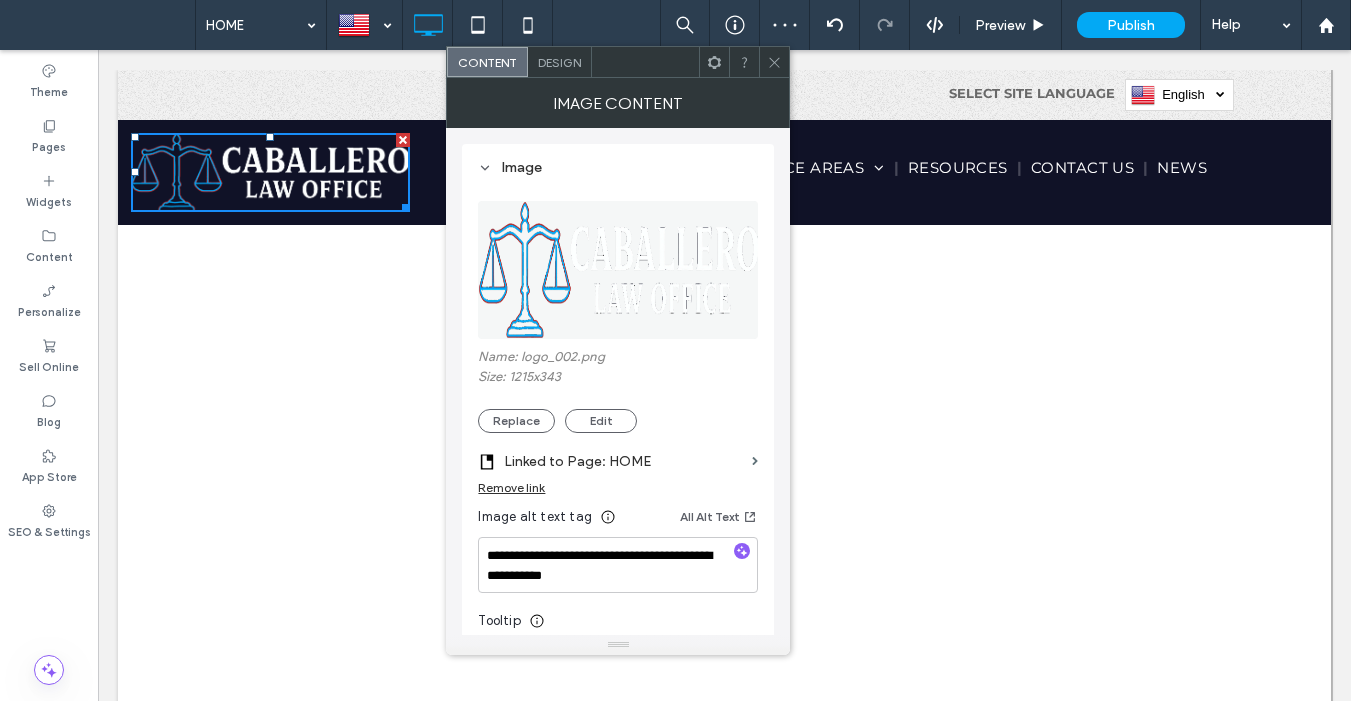 click on "Design" at bounding box center [560, 62] 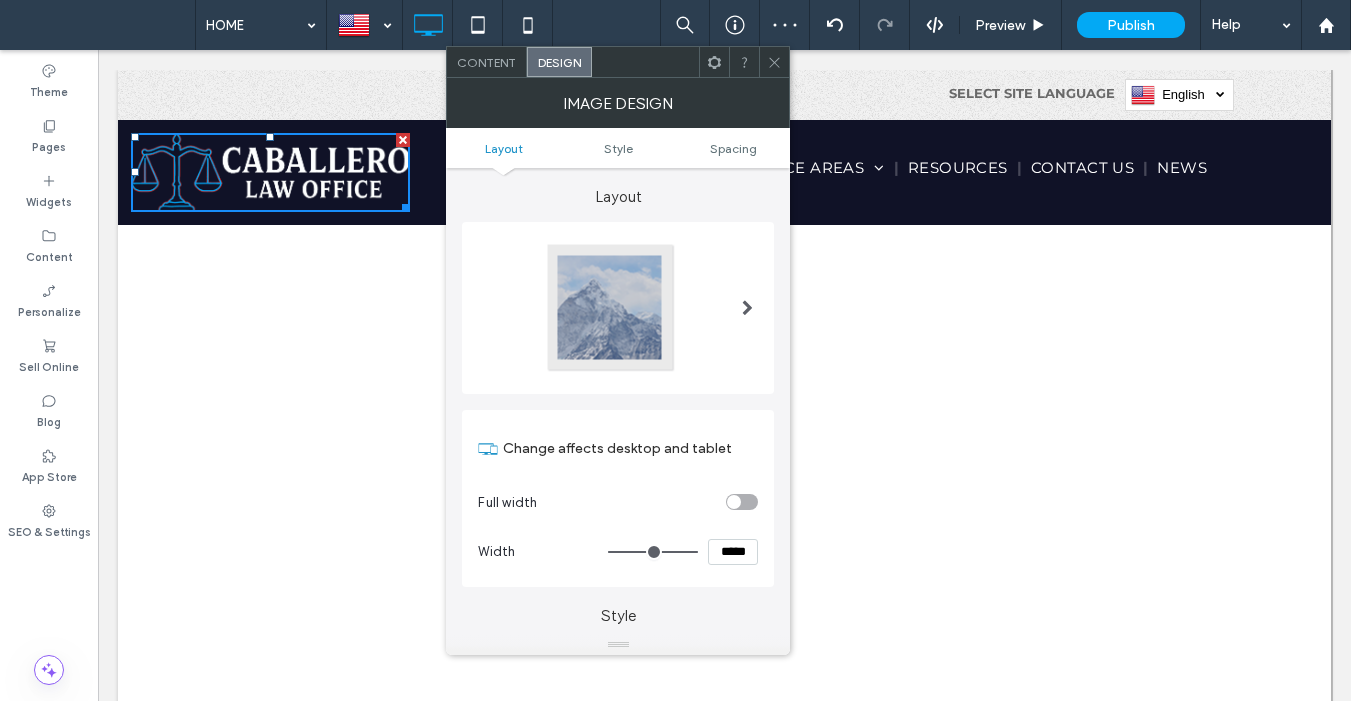 click on "*****" at bounding box center [733, 552] 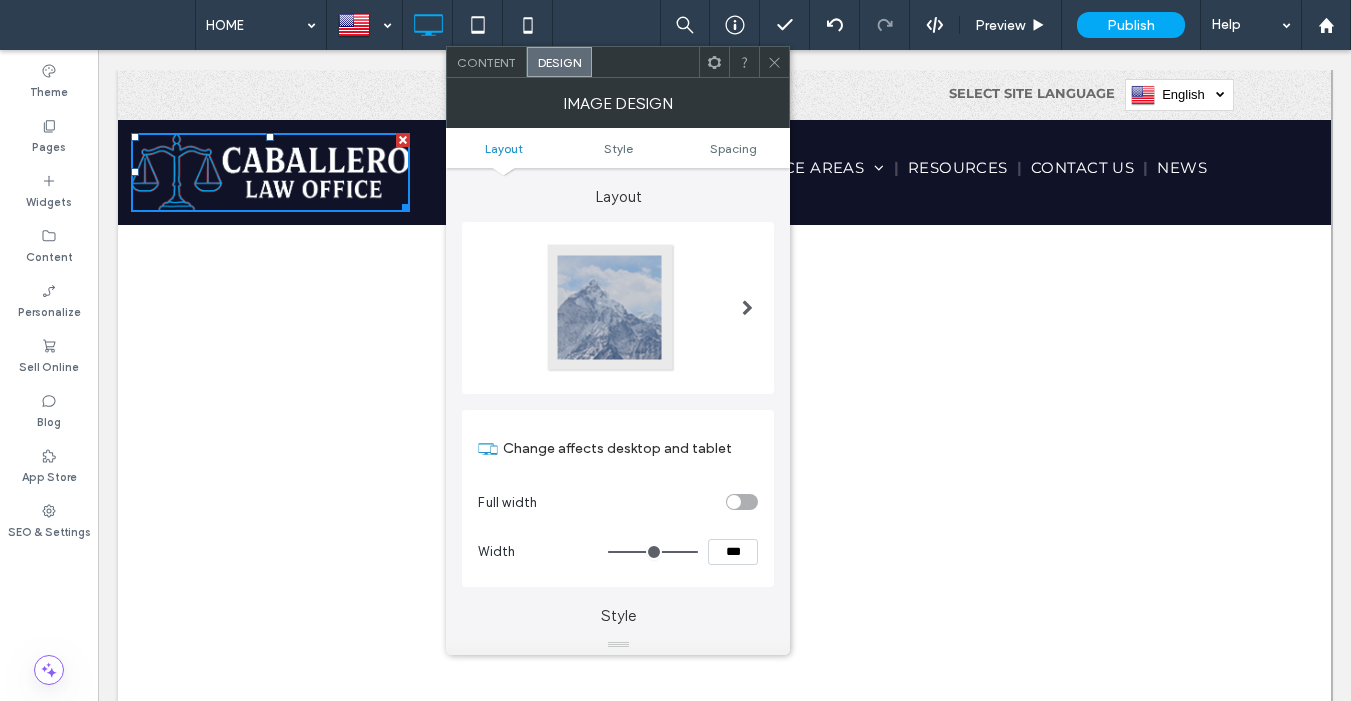 type on "***" 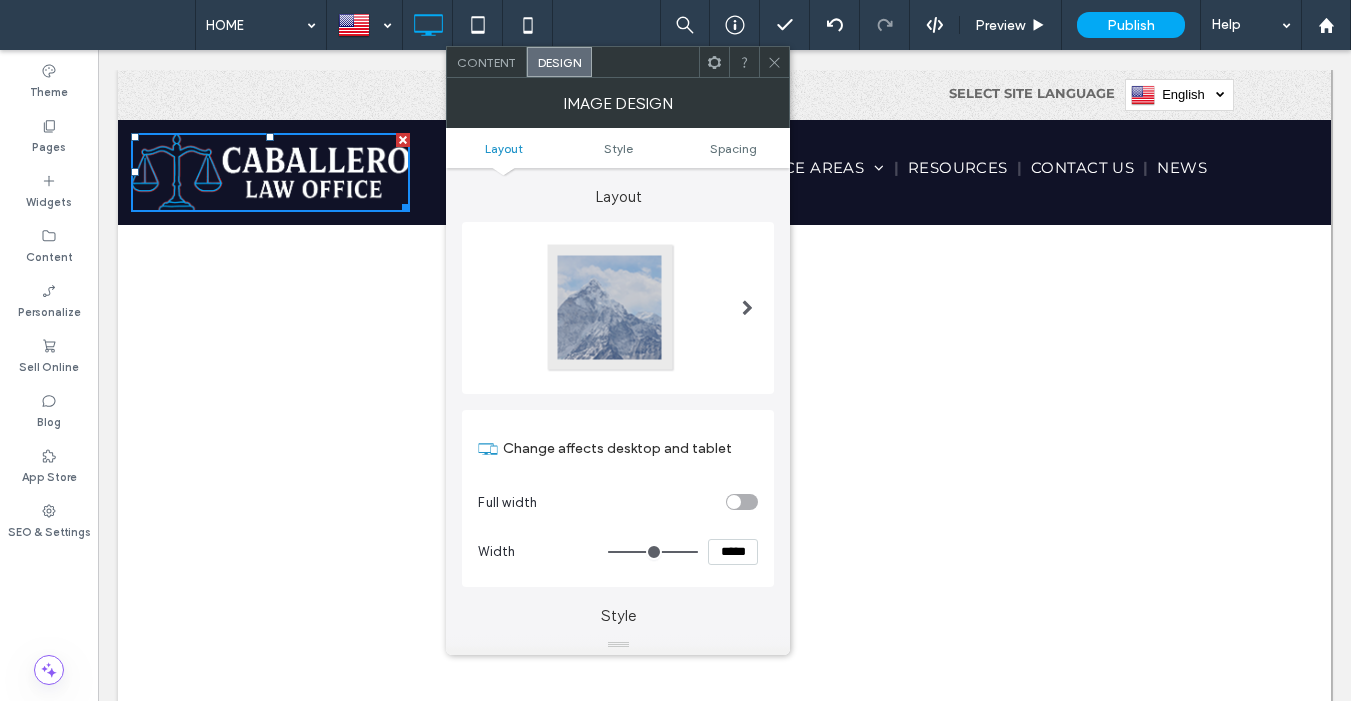 click on "Full width" at bounding box center (618, 502) 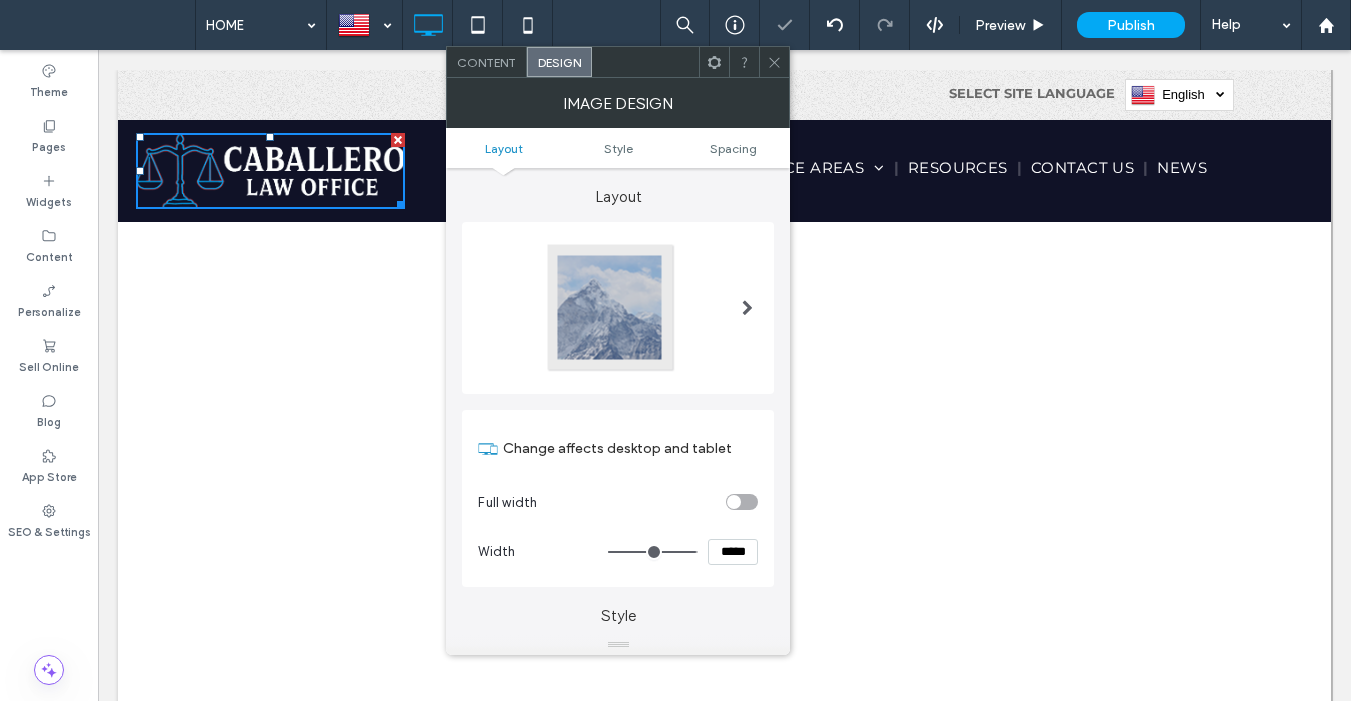 click at bounding box center [774, 62] 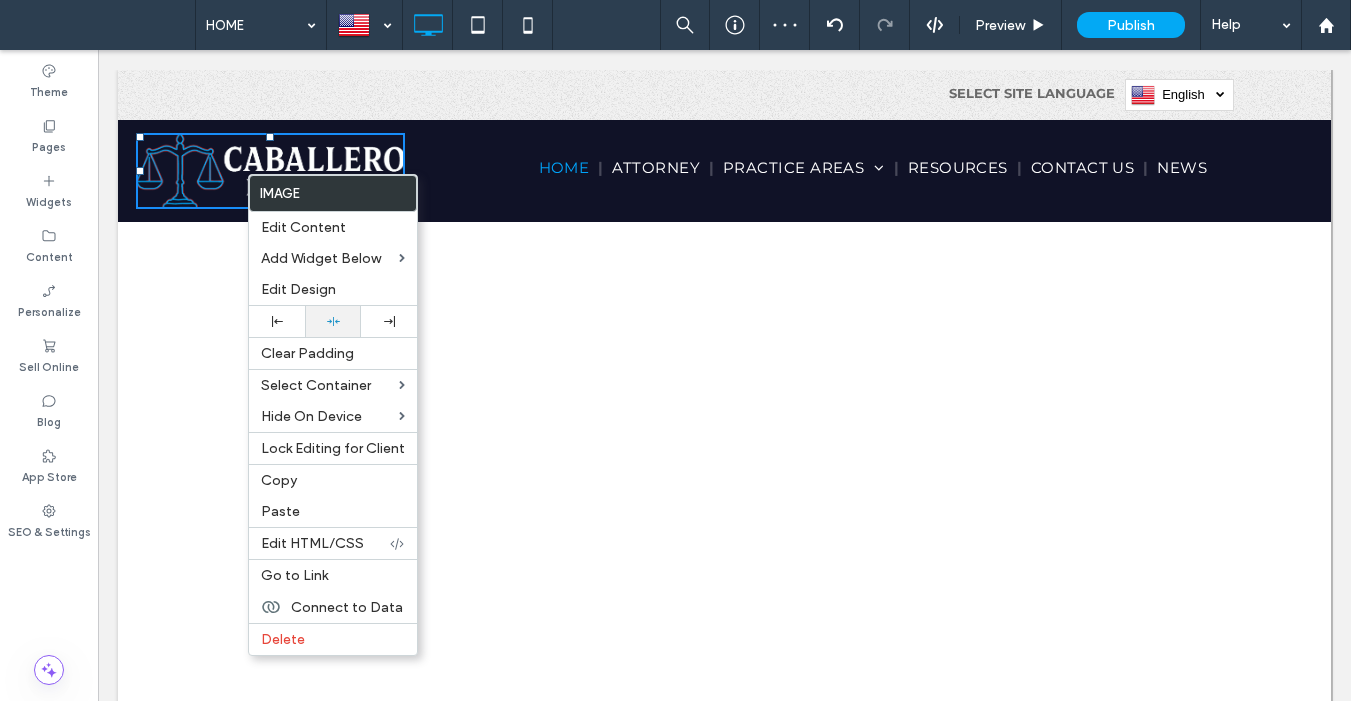 click at bounding box center [333, 321] 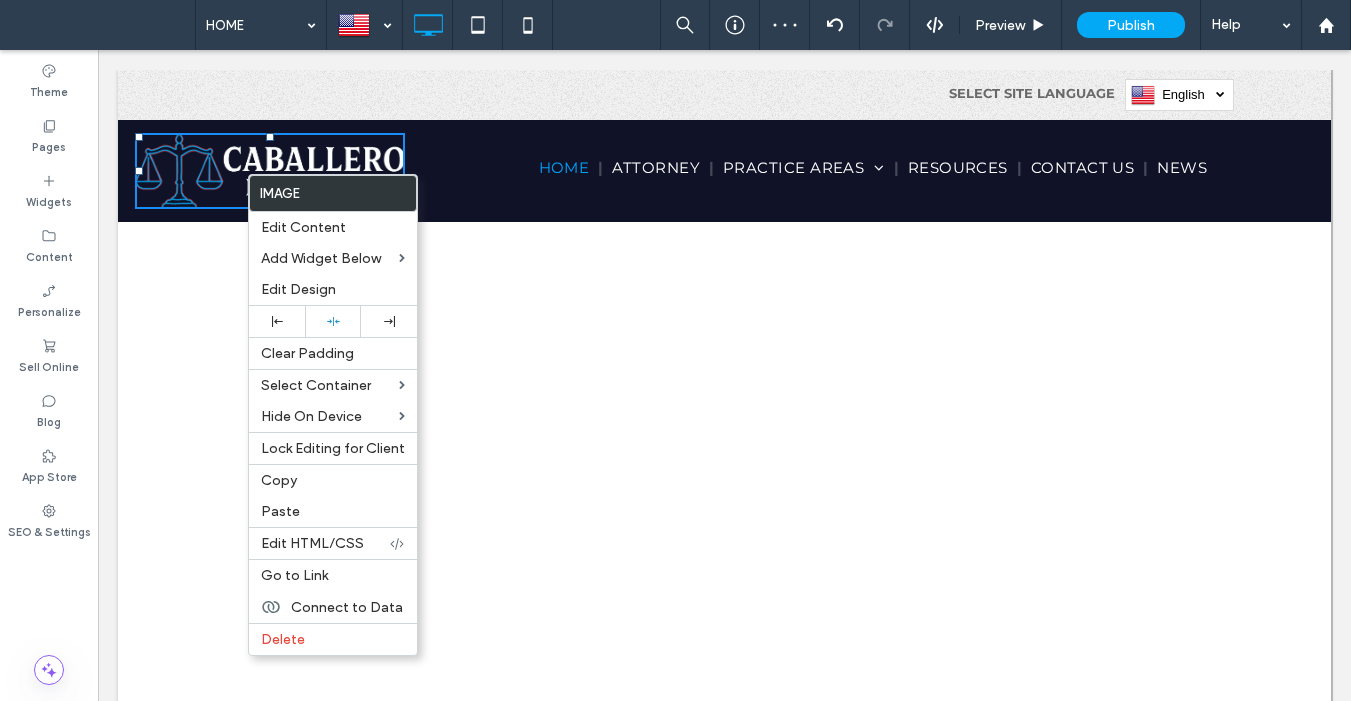 click at bounding box center [270, 171] 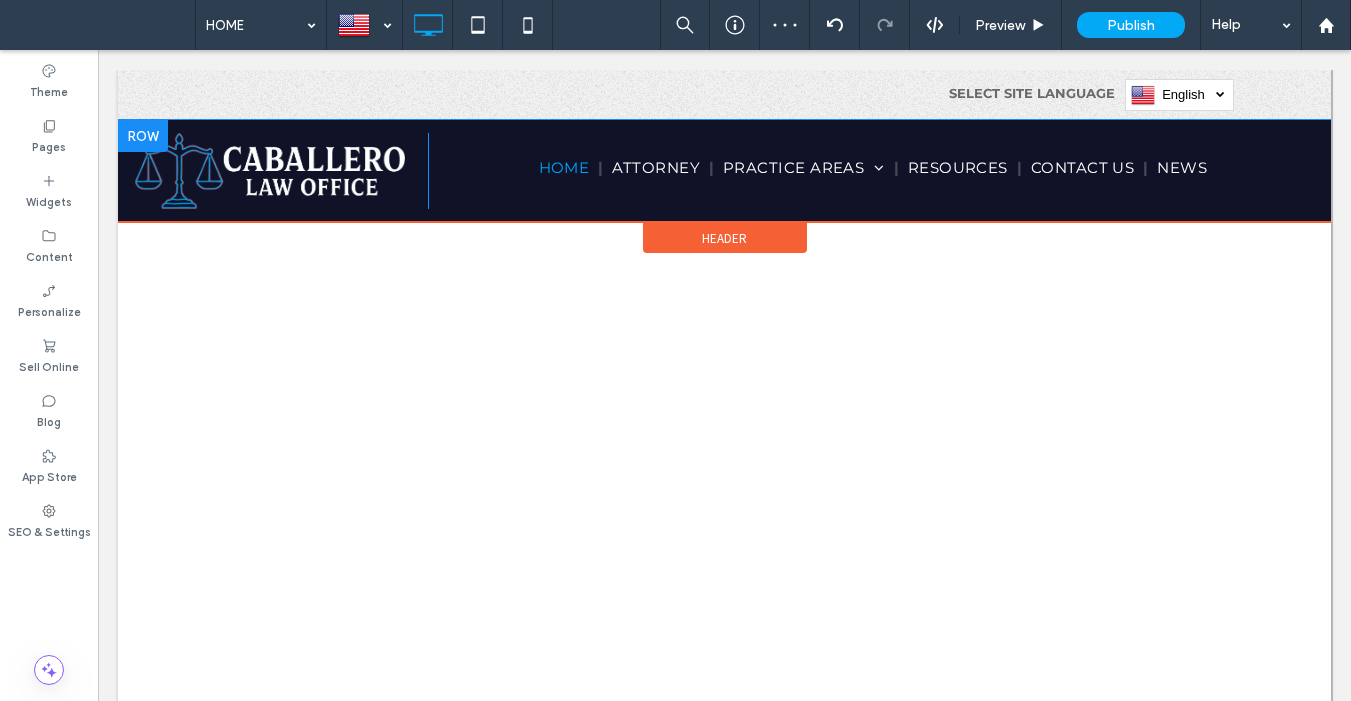 click on "Click To Paste" at bounding box center [279, 171] 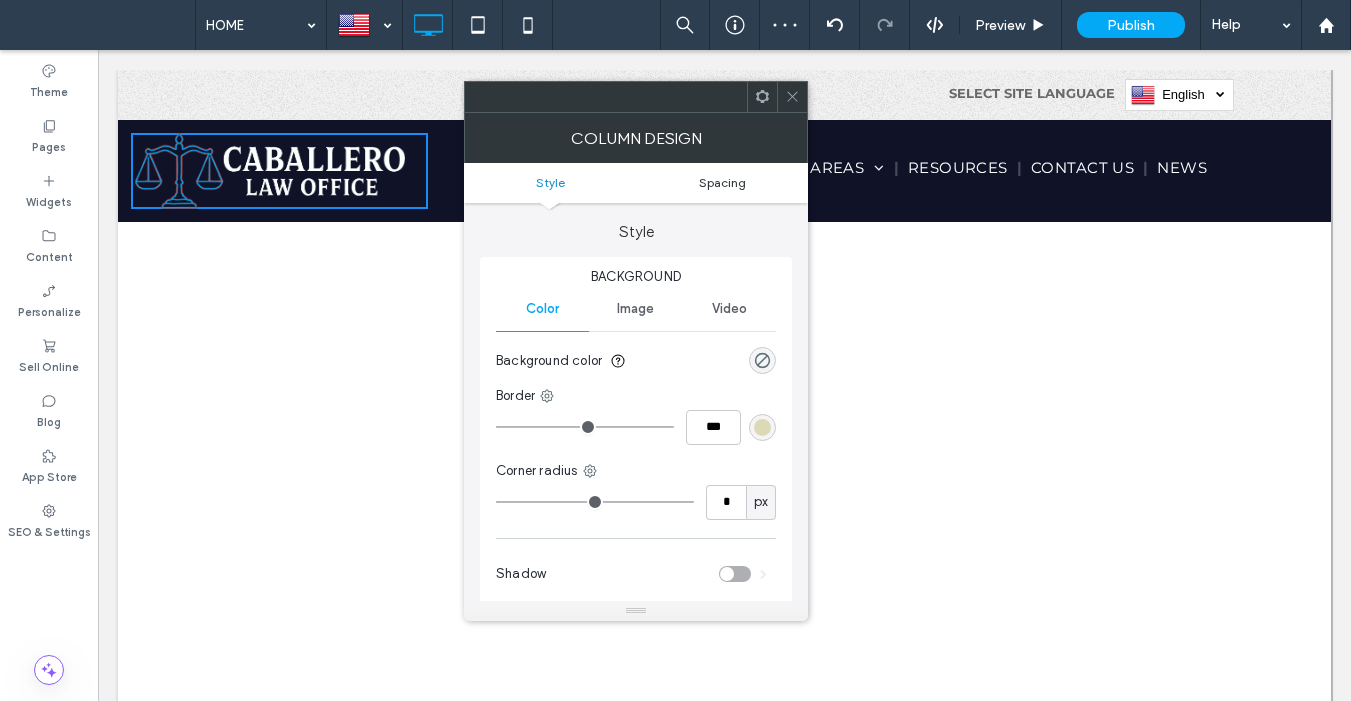click on "Spacing" at bounding box center [722, 182] 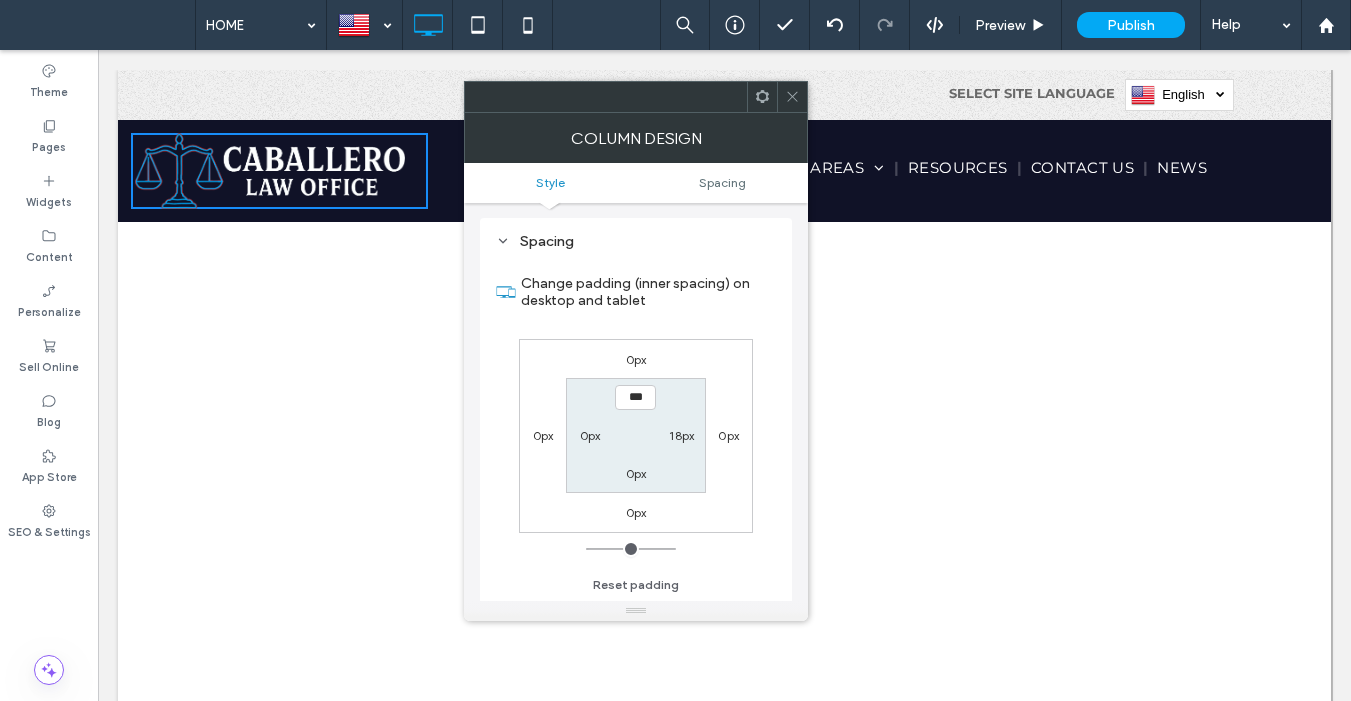 scroll, scrollTop: 407, scrollLeft: 0, axis: vertical 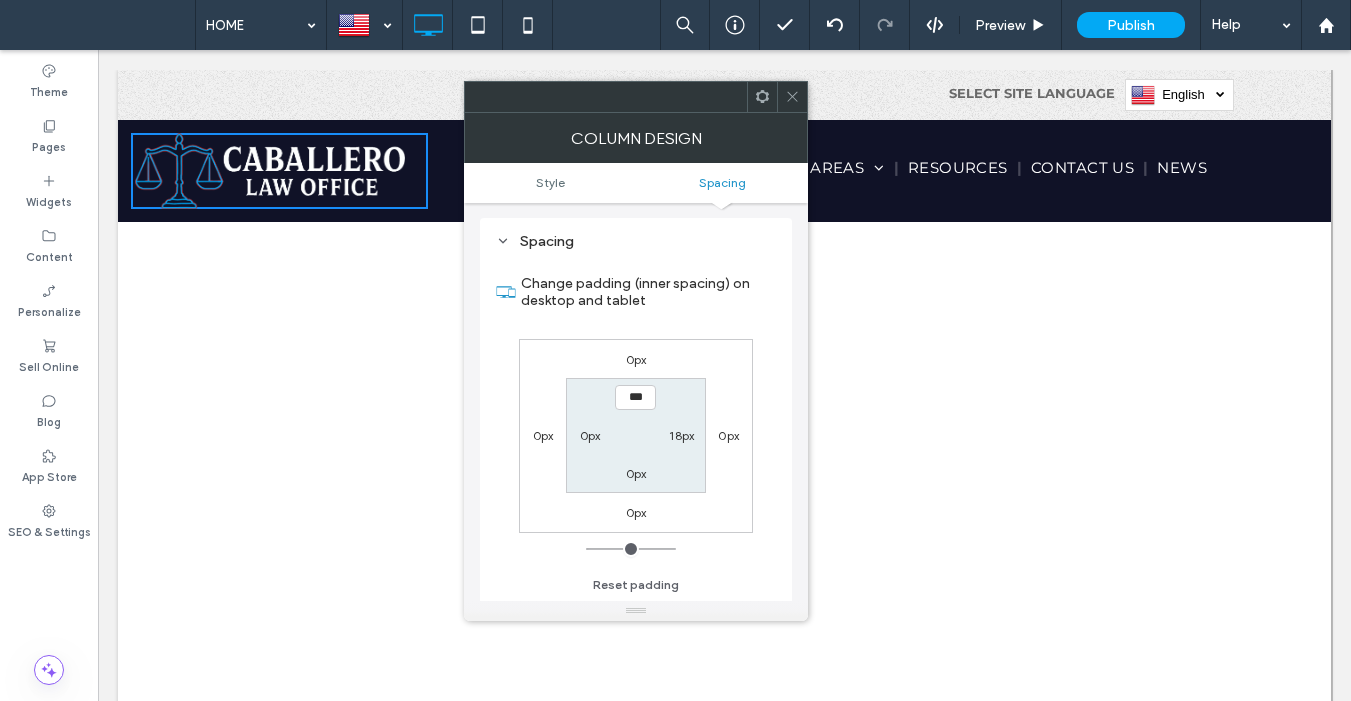 click on "18px" at bounding box center [681, 435] 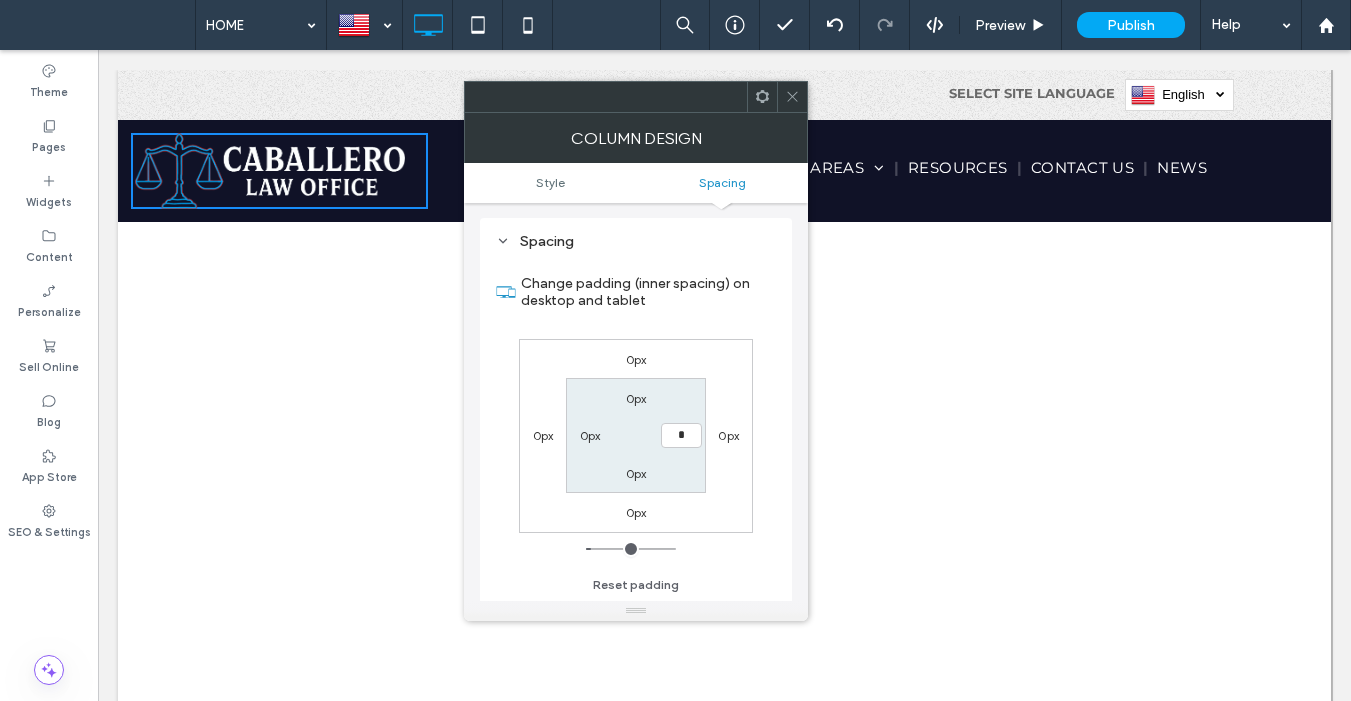 type on "*" 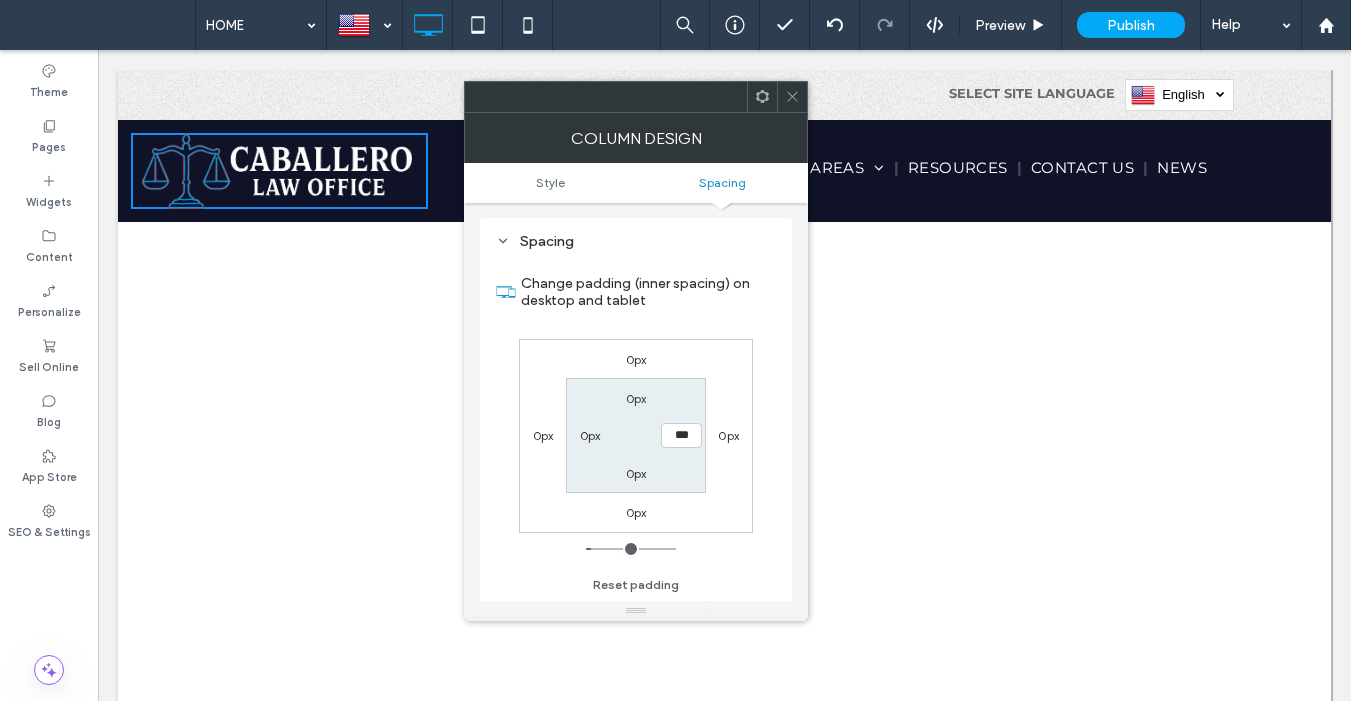 click on "0px *** 0px 0px" at bounding box center (635, 435) 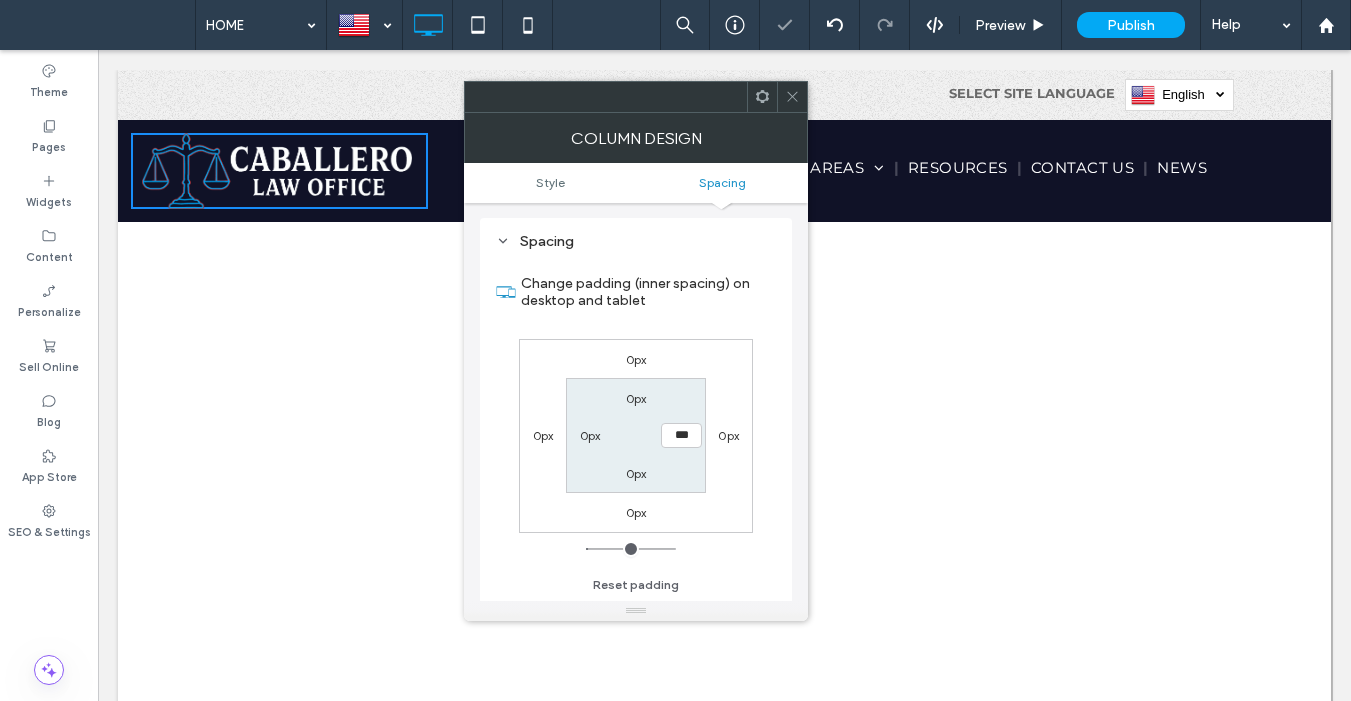 click 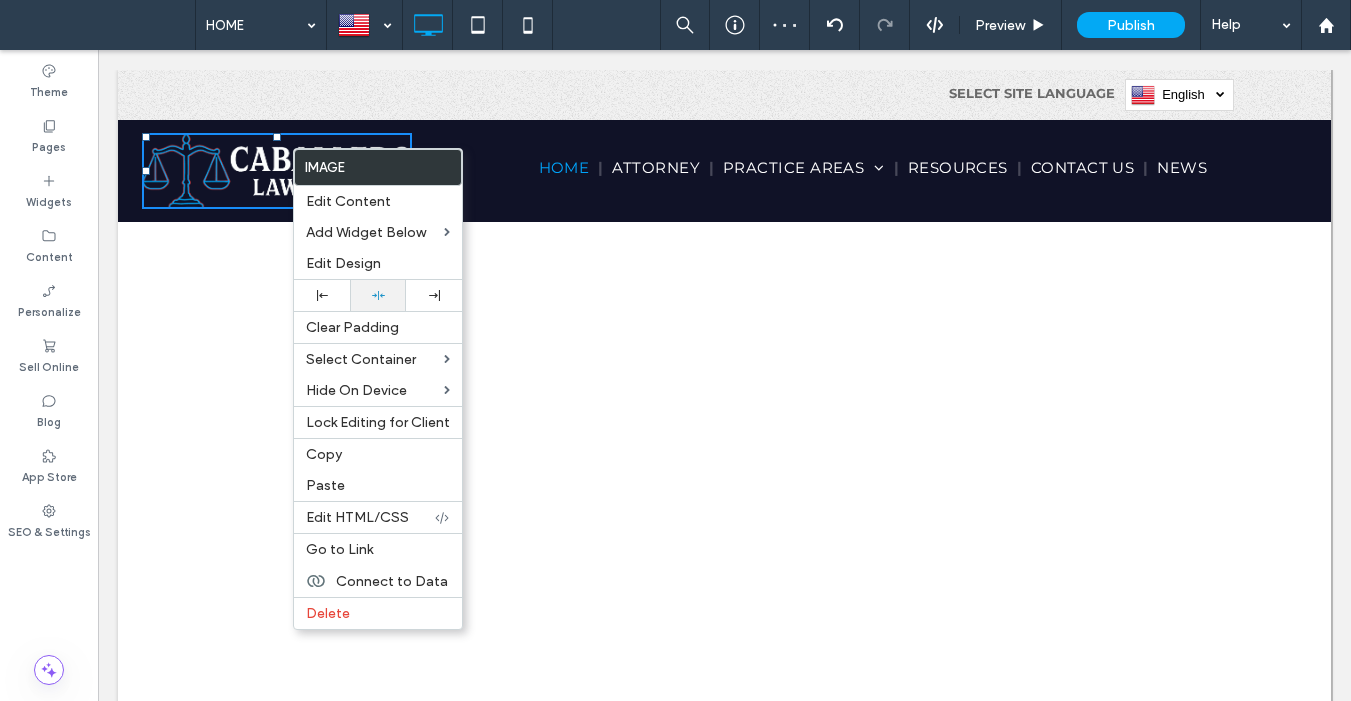 click 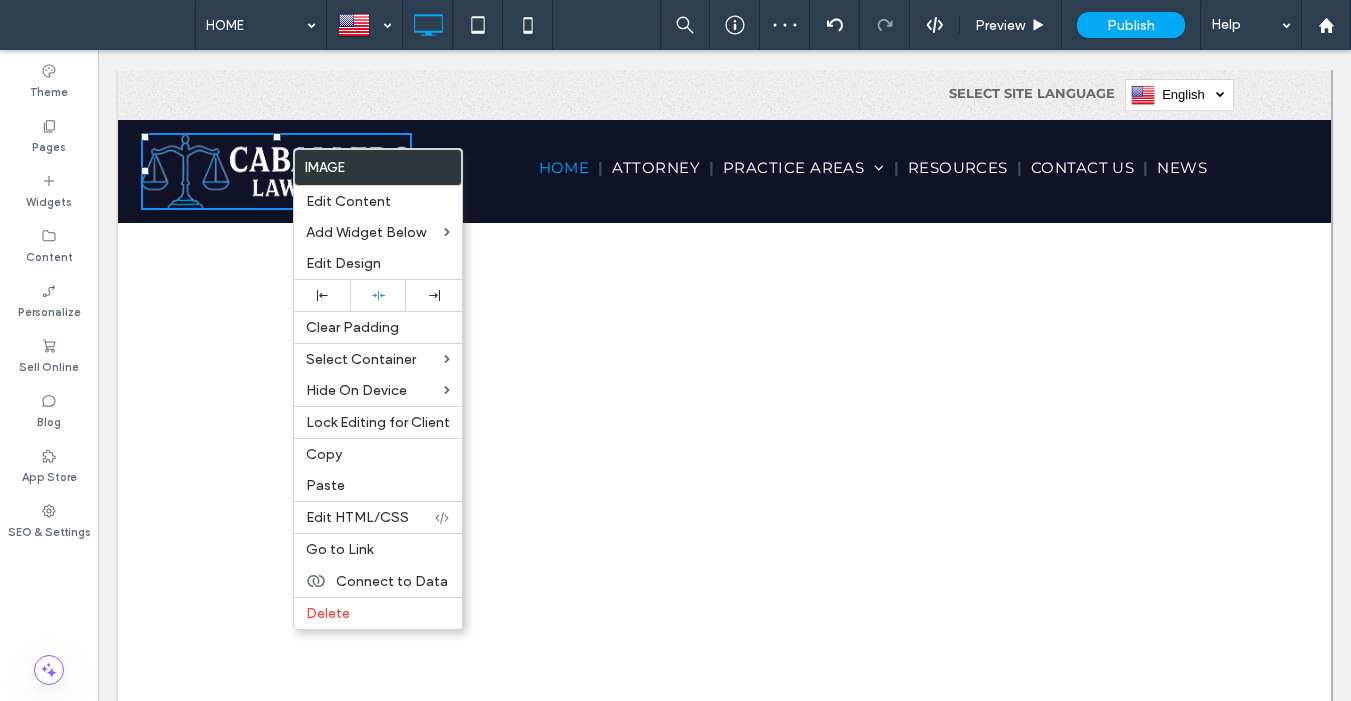 click at bounding box center (276, 171) 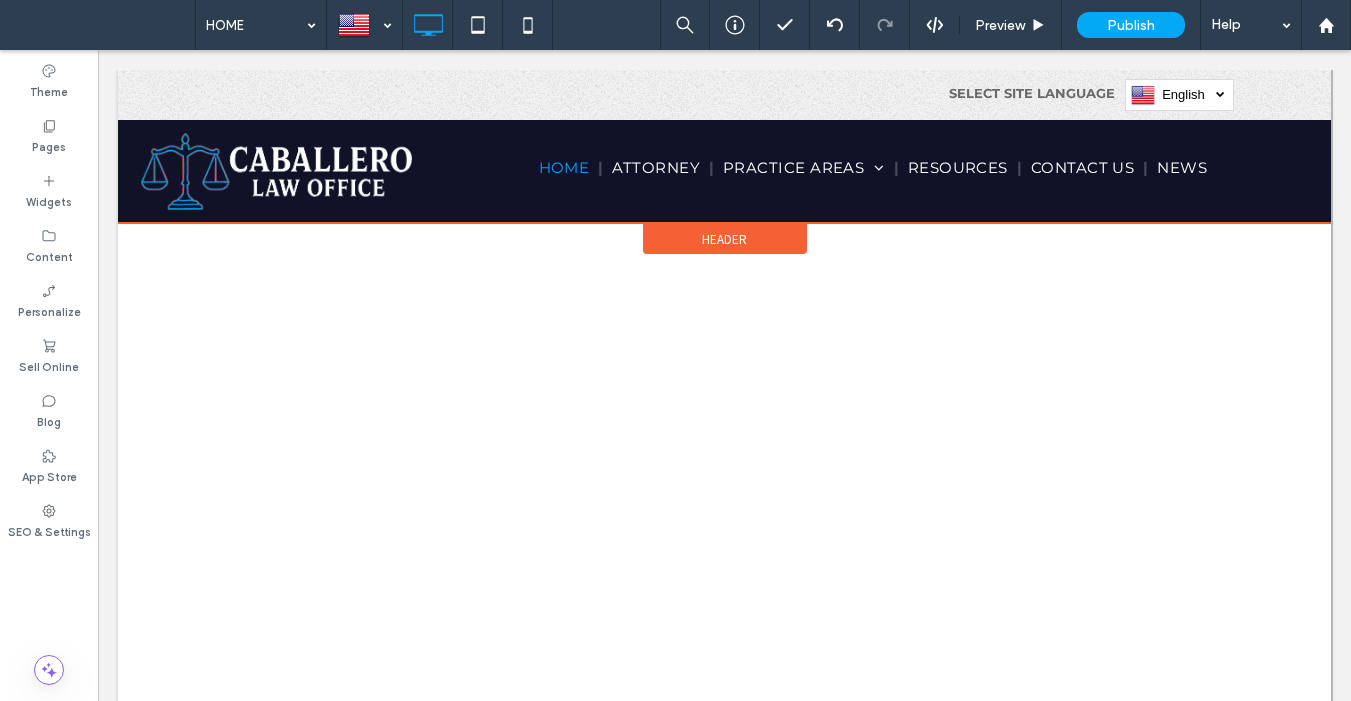 click on "Header" at bounding box center (724, 239) 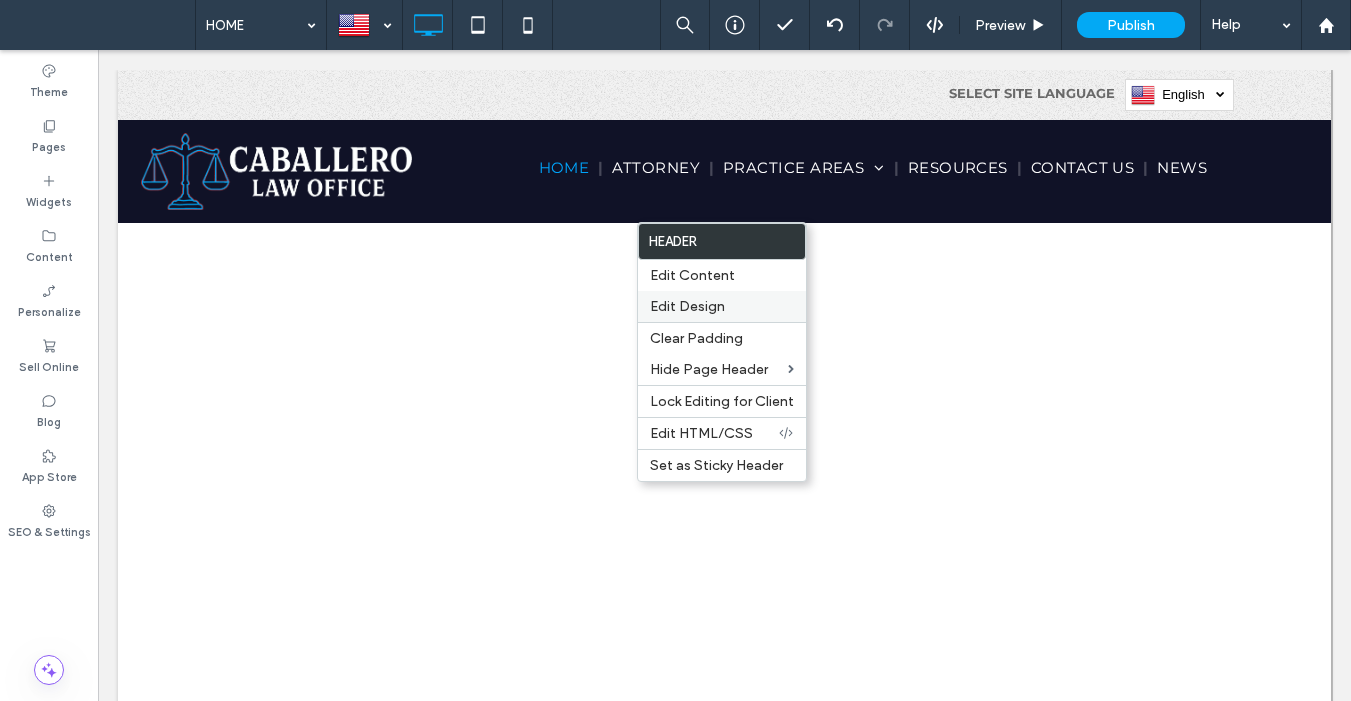 click on "Edit Design" at bounding box center [687, 306] 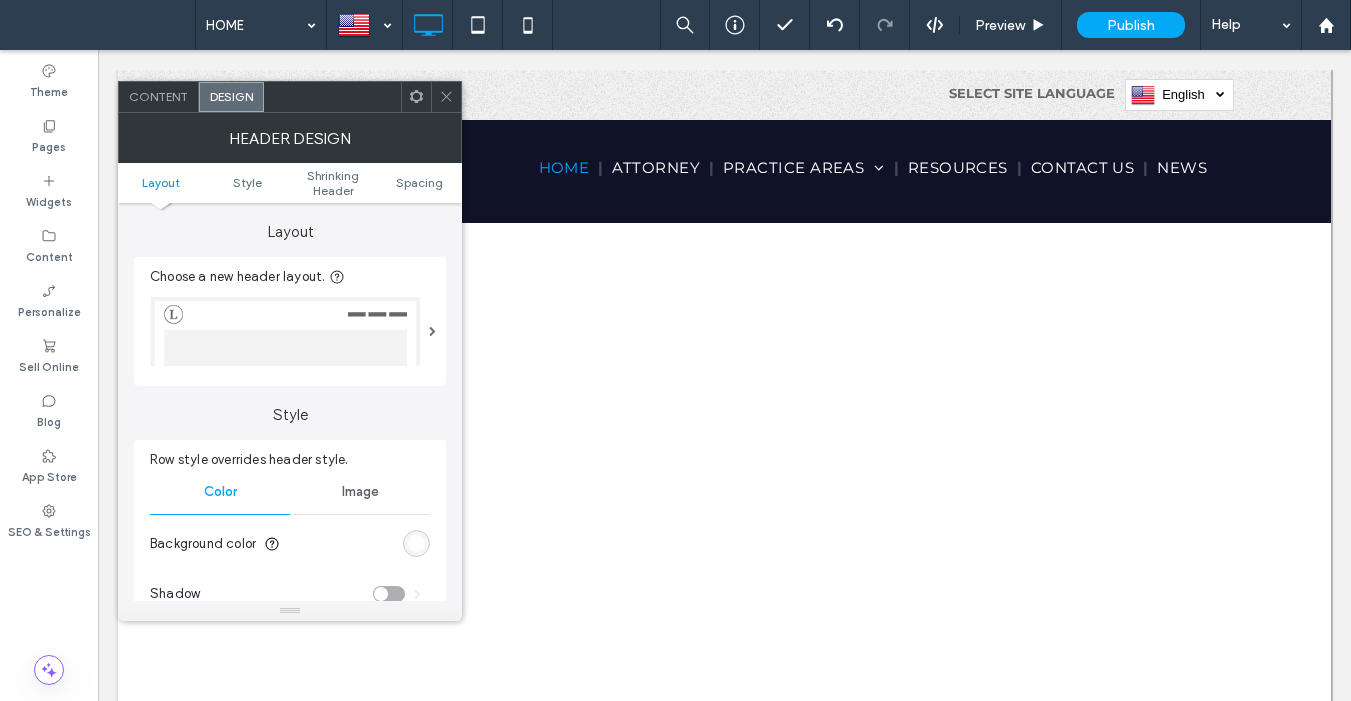 click at bounding box center [416, 543] 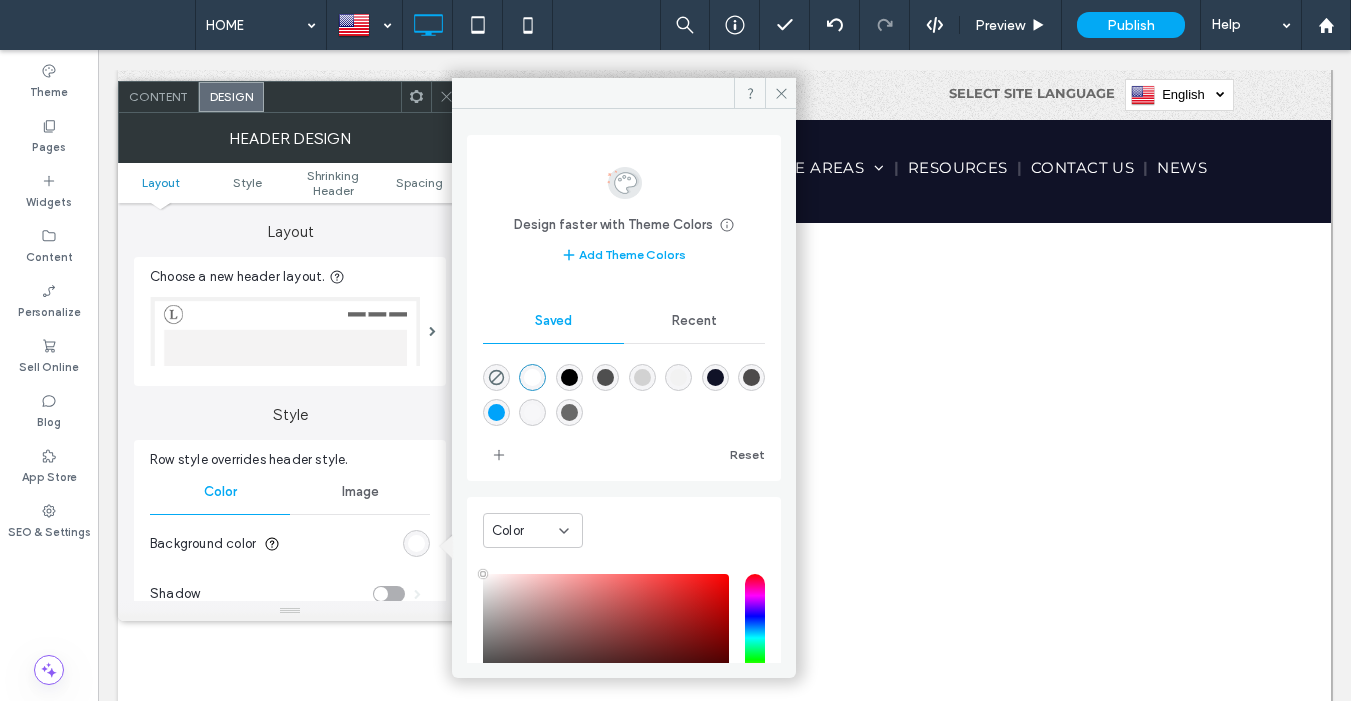click at bounding box center (715, 377) 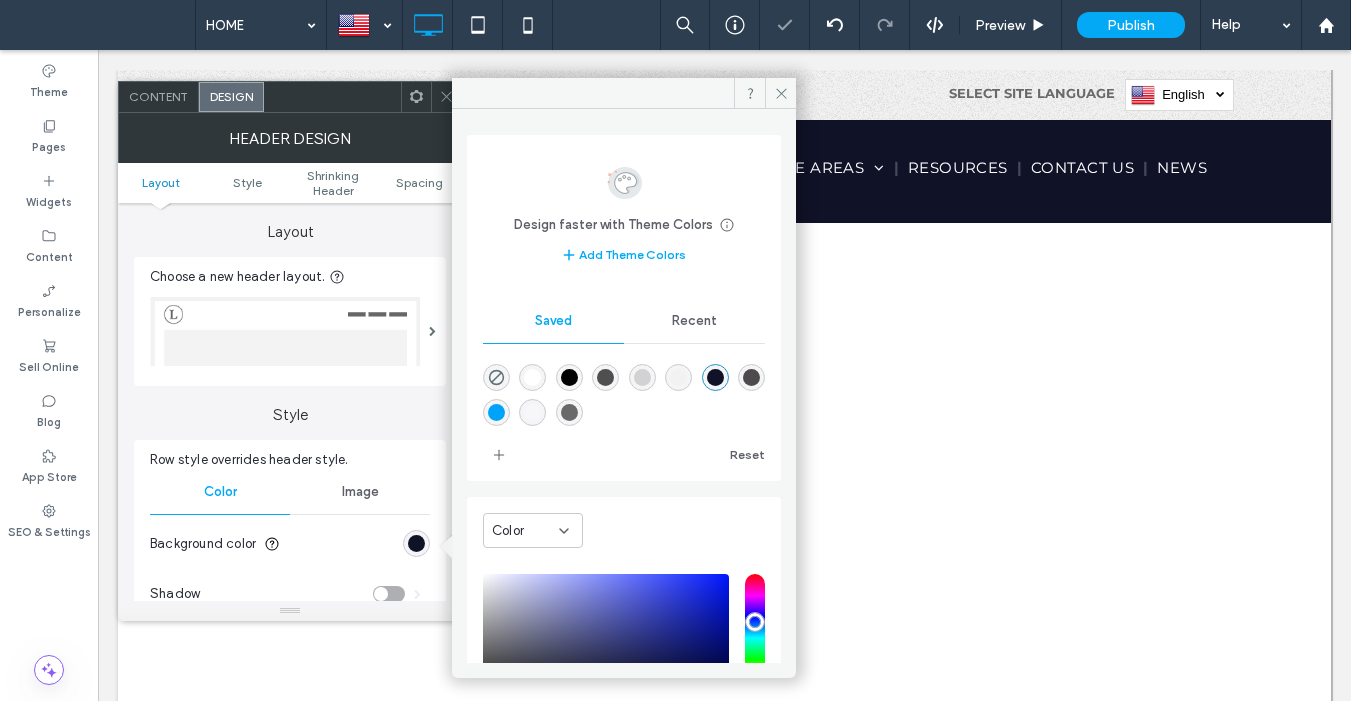 click 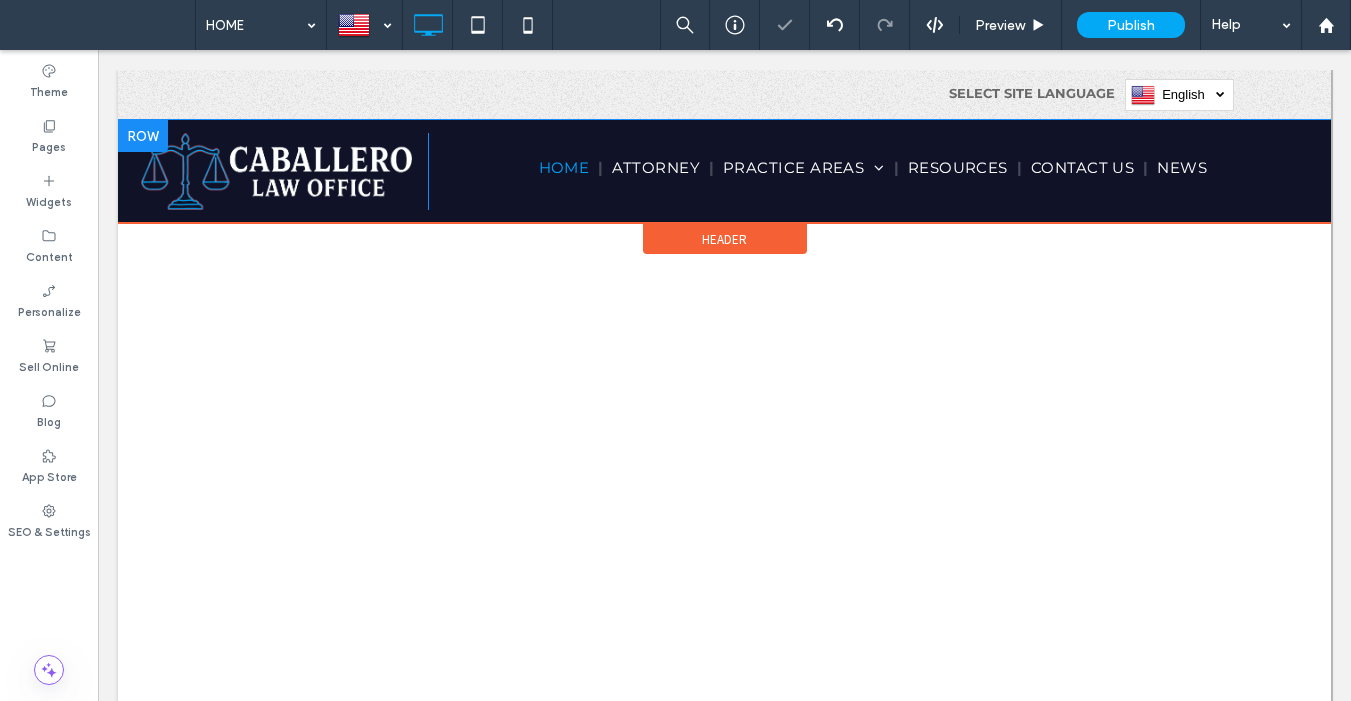 click at bounding box center (143, 136) 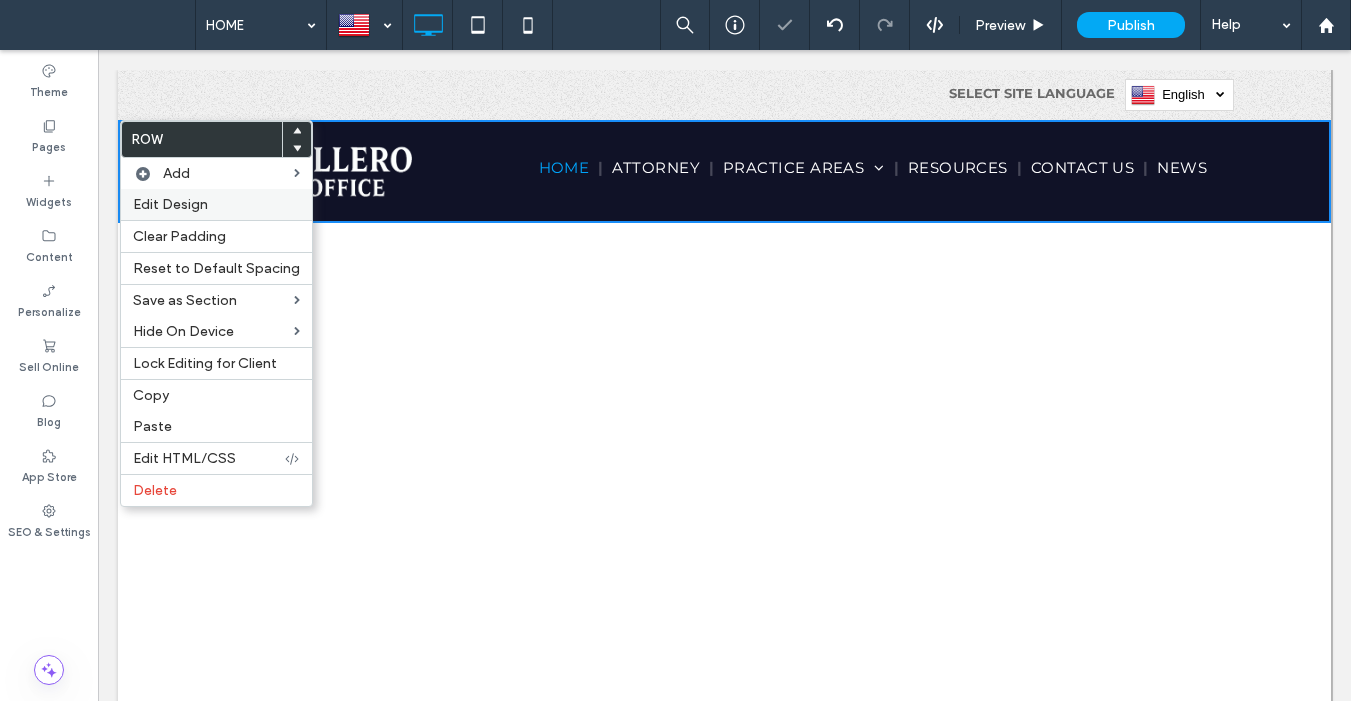 click on "Edit Design" at bounding box center (170, 204) 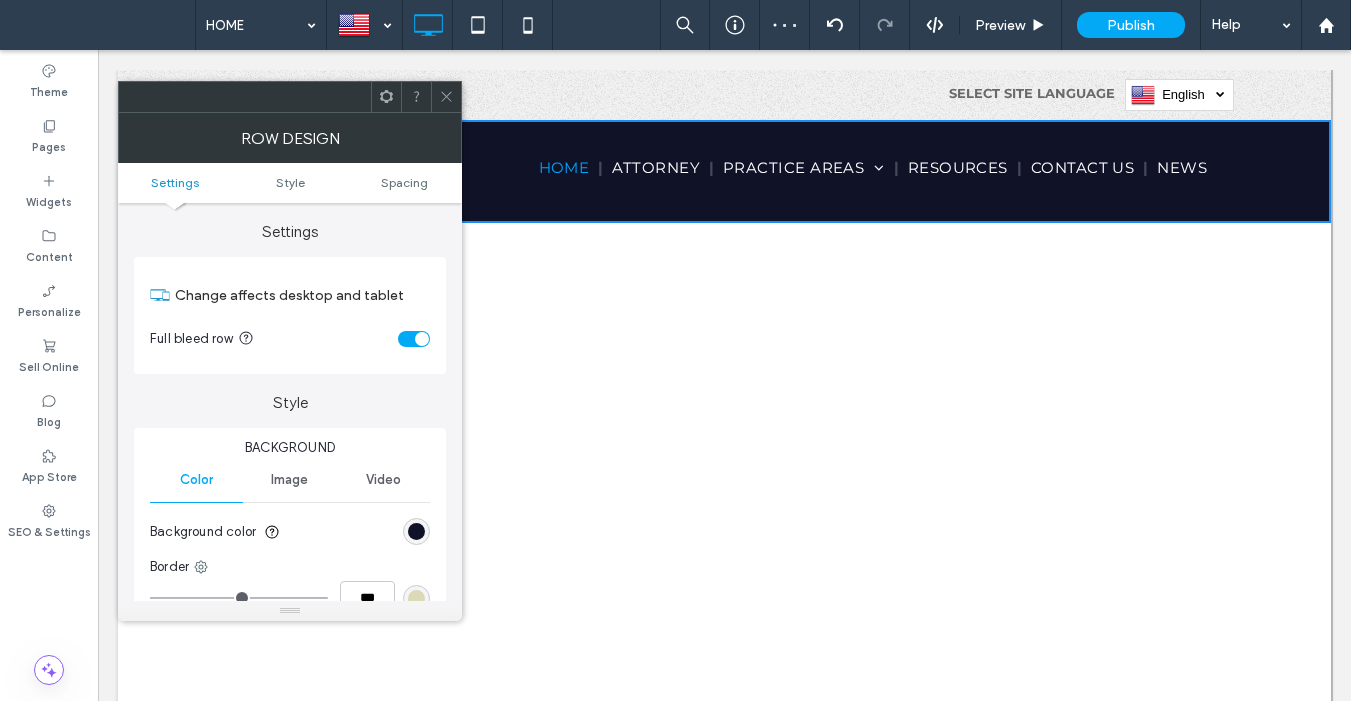 click at bounding box center (416, 531) 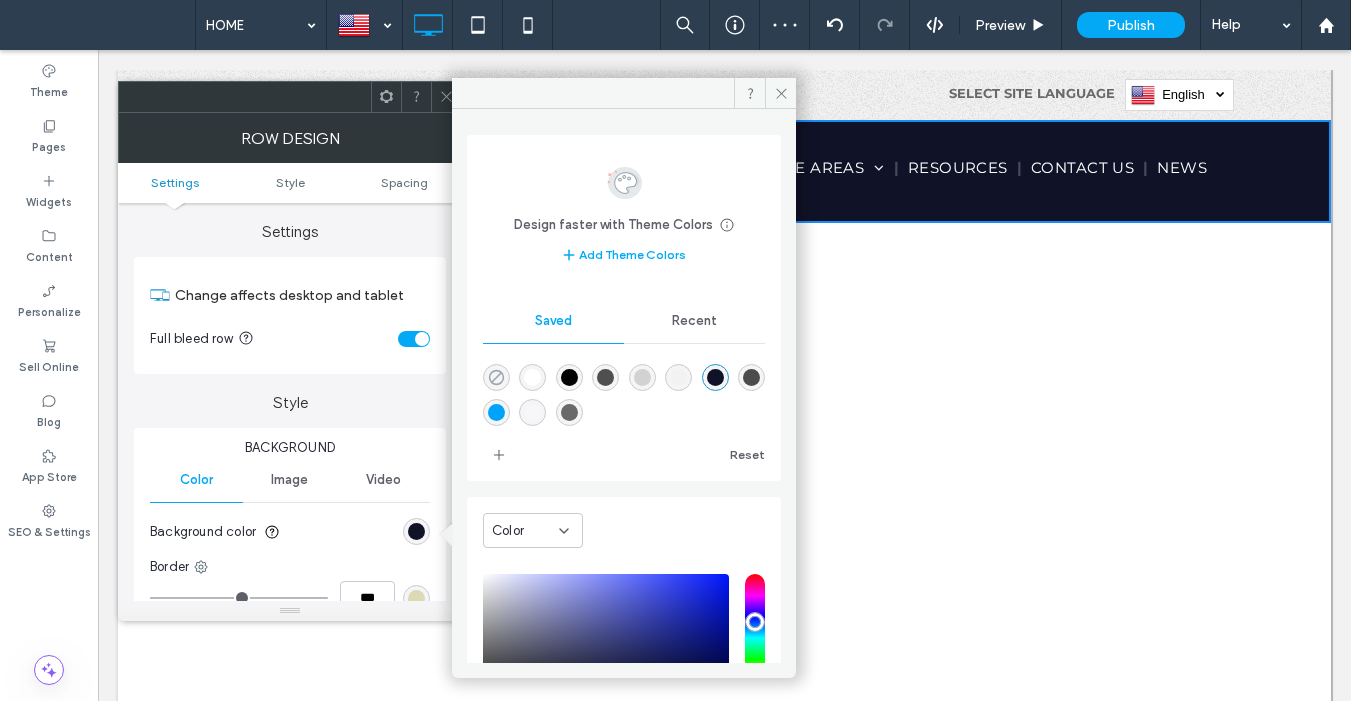 click 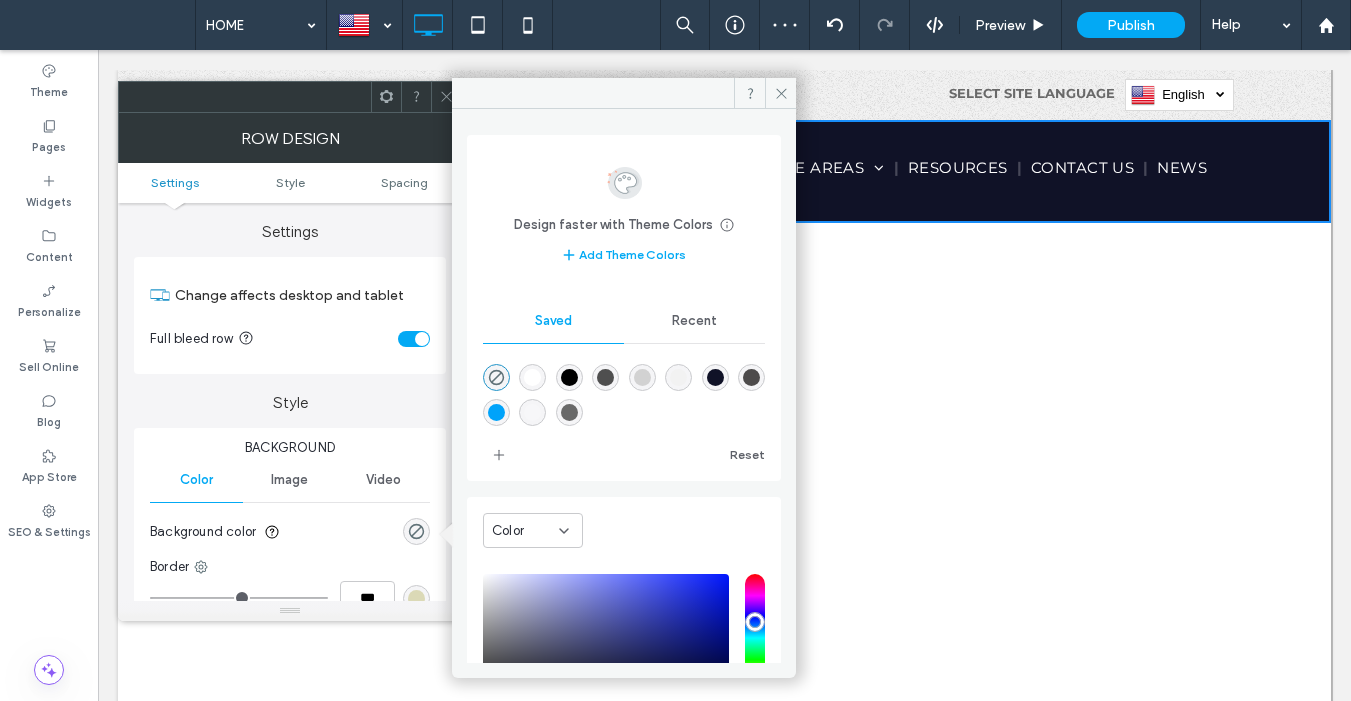 drag, startPoint x: 449, startPoint y: 97, endPoint x: 583, endPoint y: 27, distance: 151.182 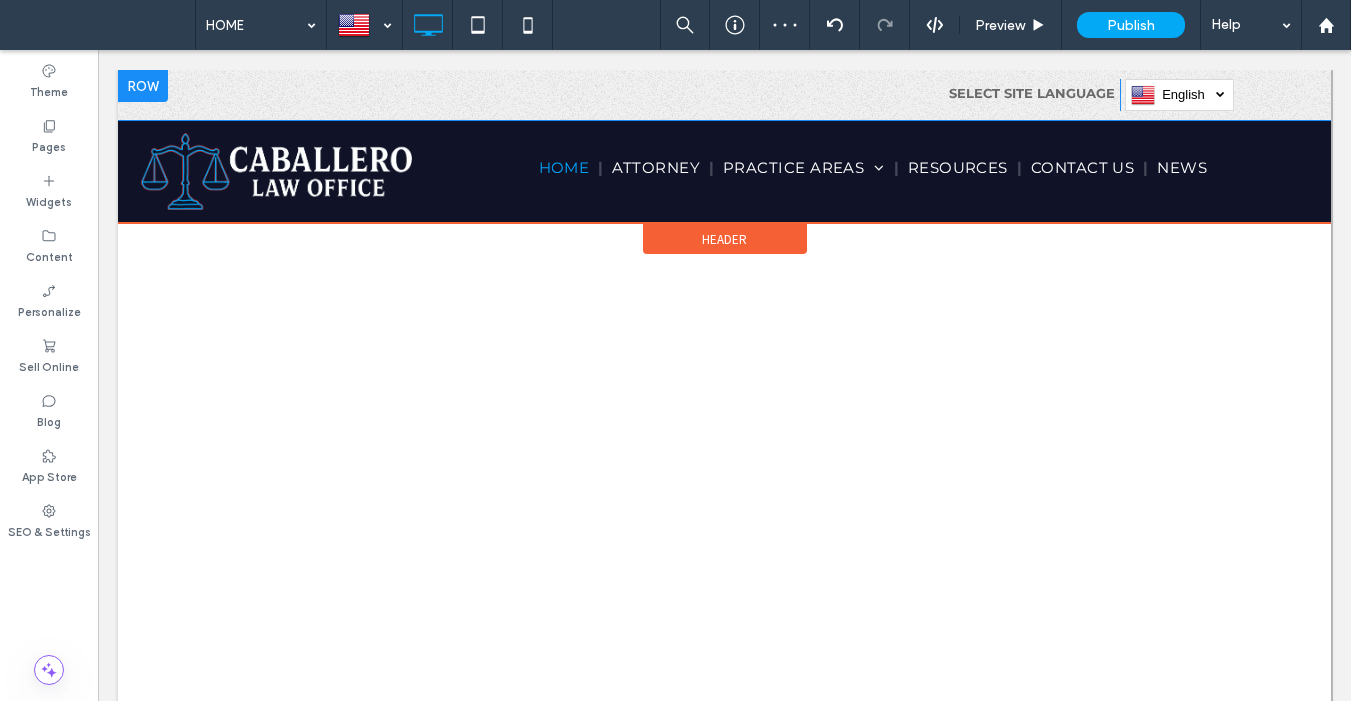 click at bounding box center [143, 86] 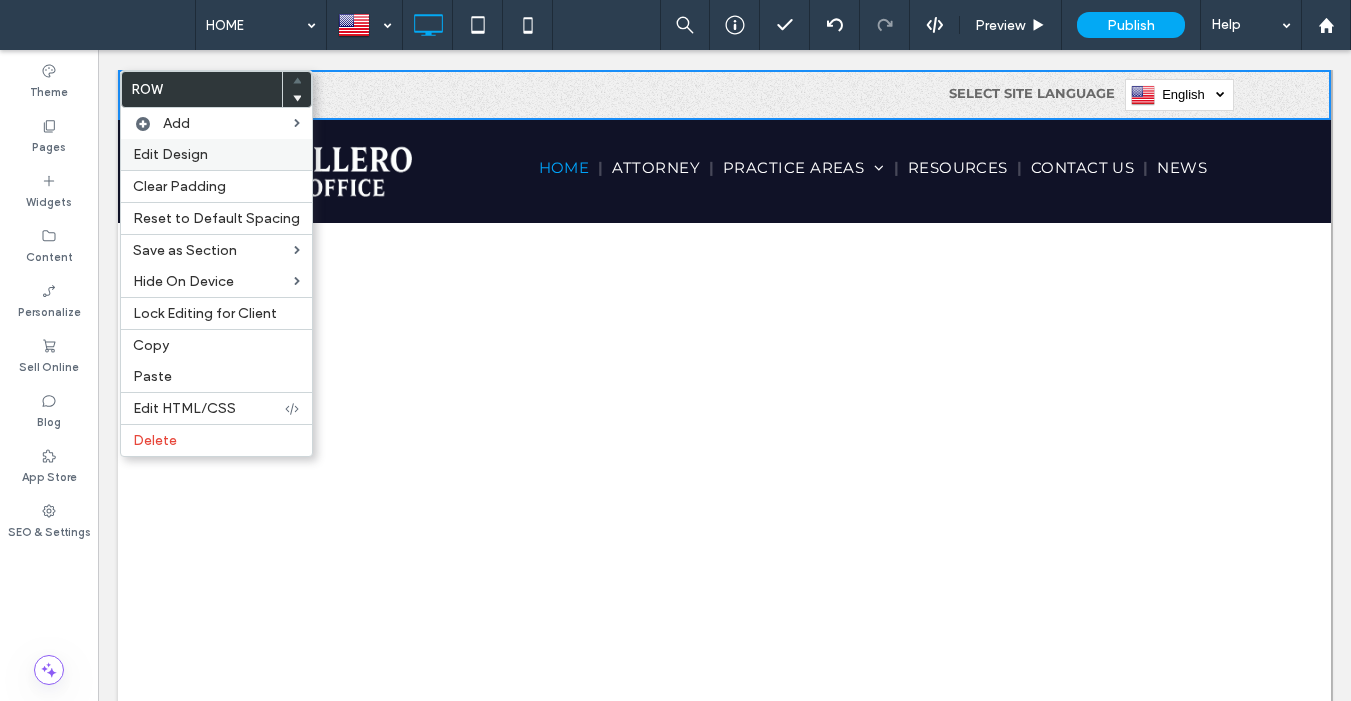 click on "Edit Design" at bounding box center (170, 154) 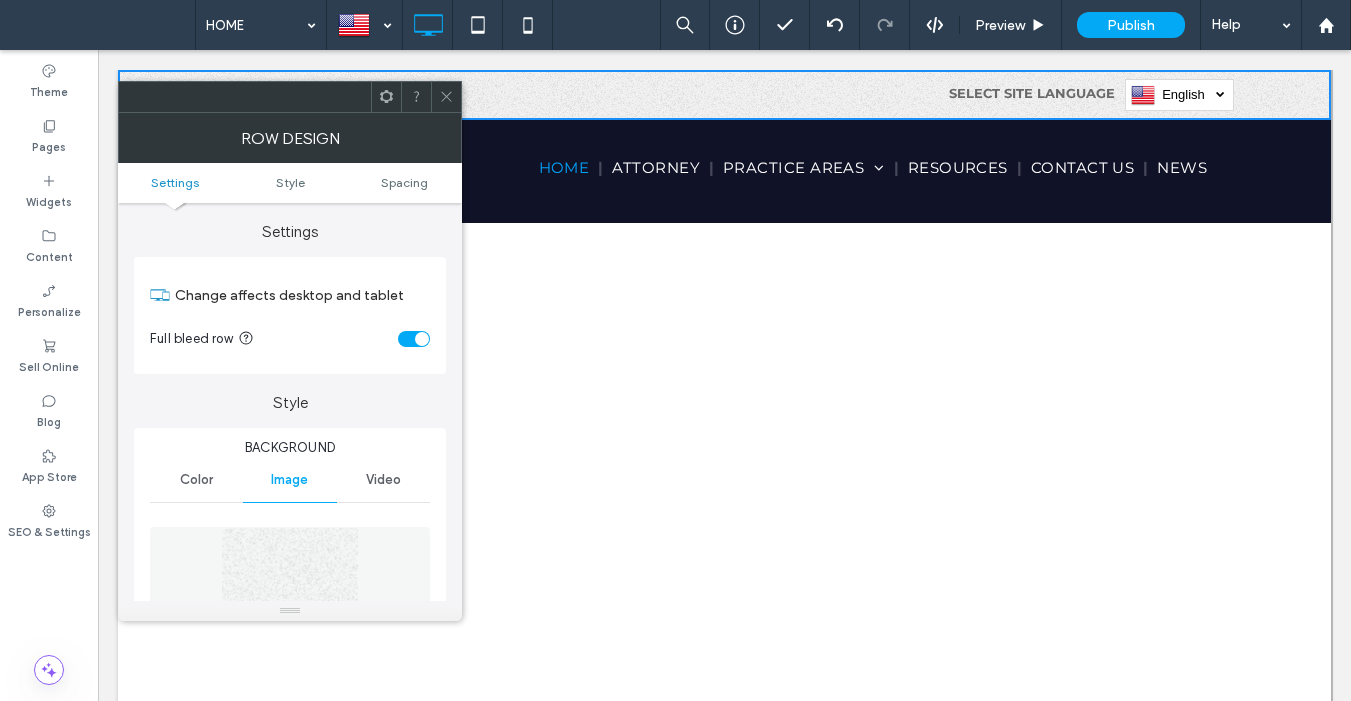 click on "Color" at bounding box center [196, 480] 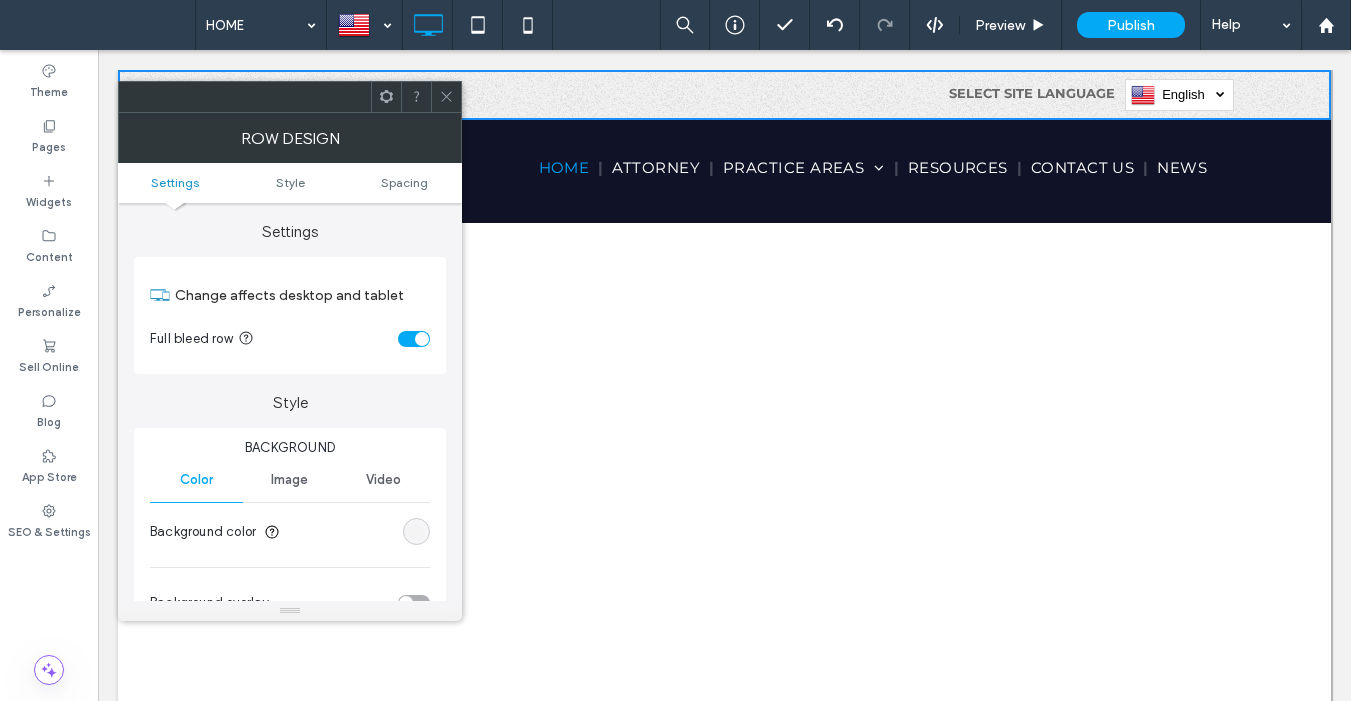 click at bounding box center (416, 531) 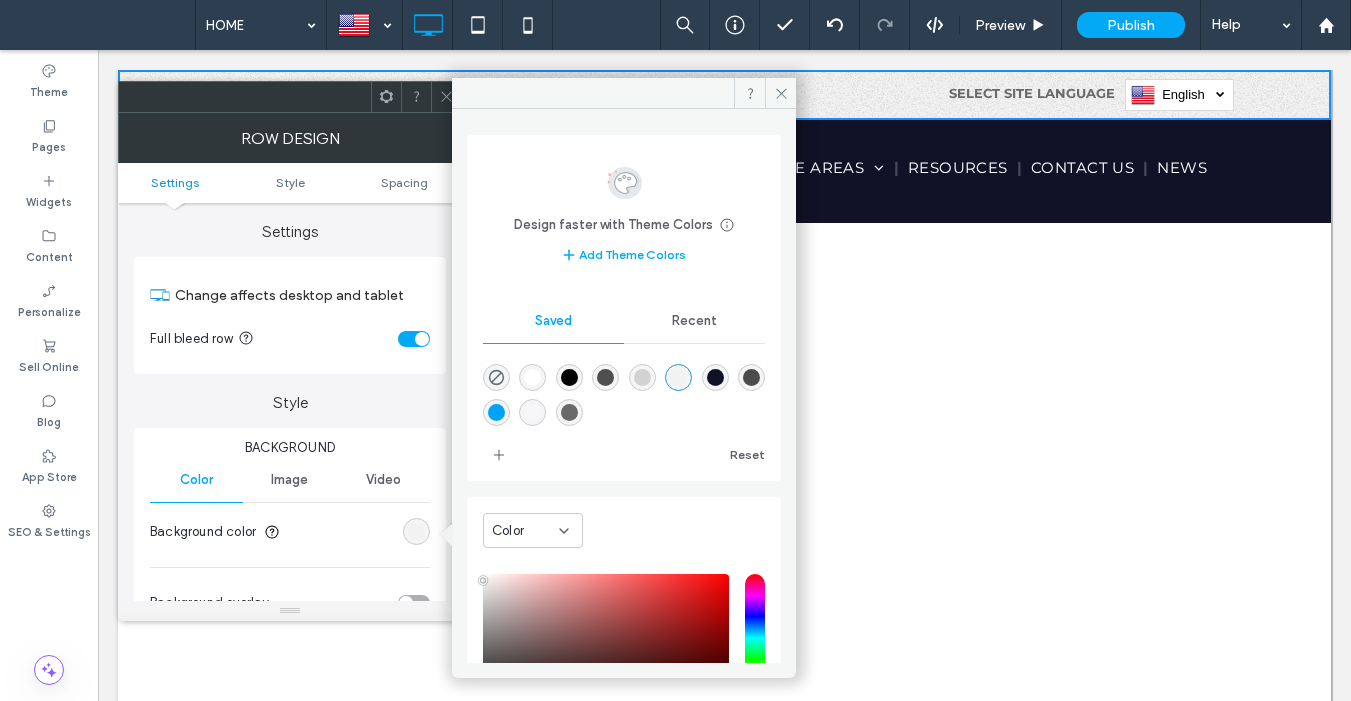 click at bounding box center (532, 377) 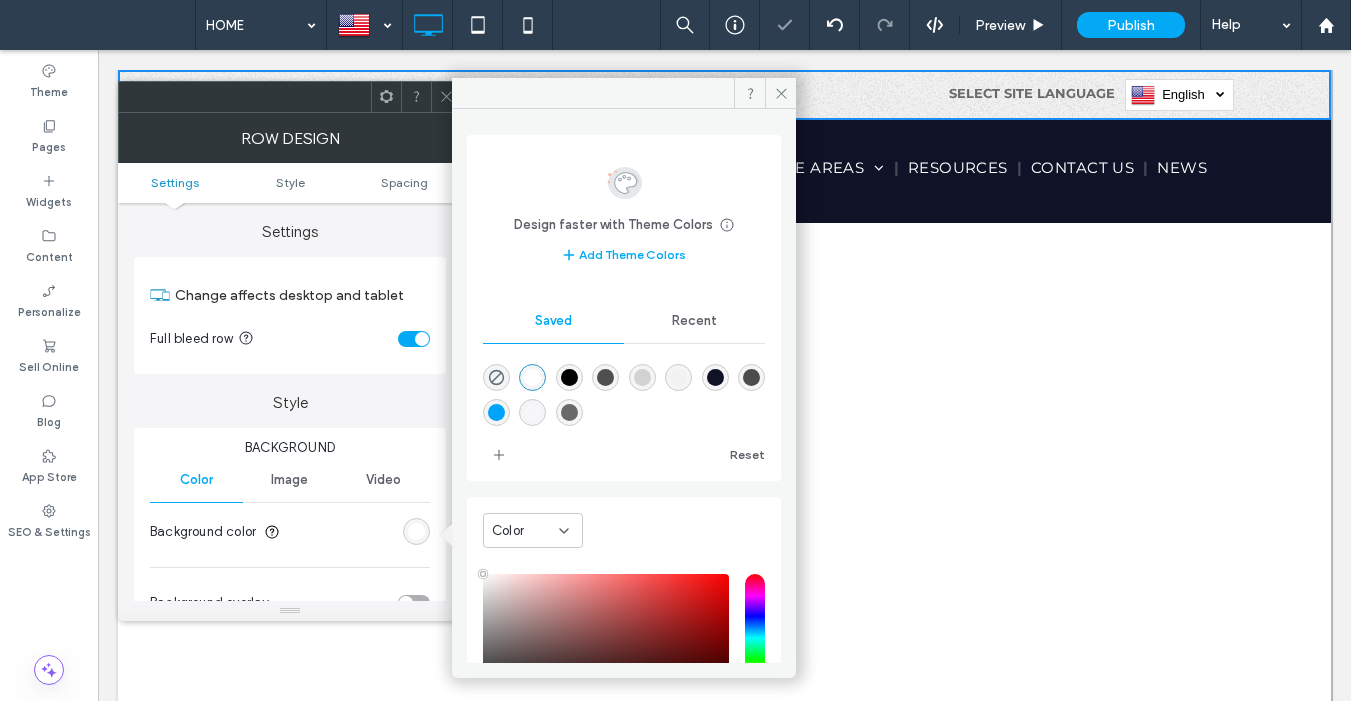 type on "*******" 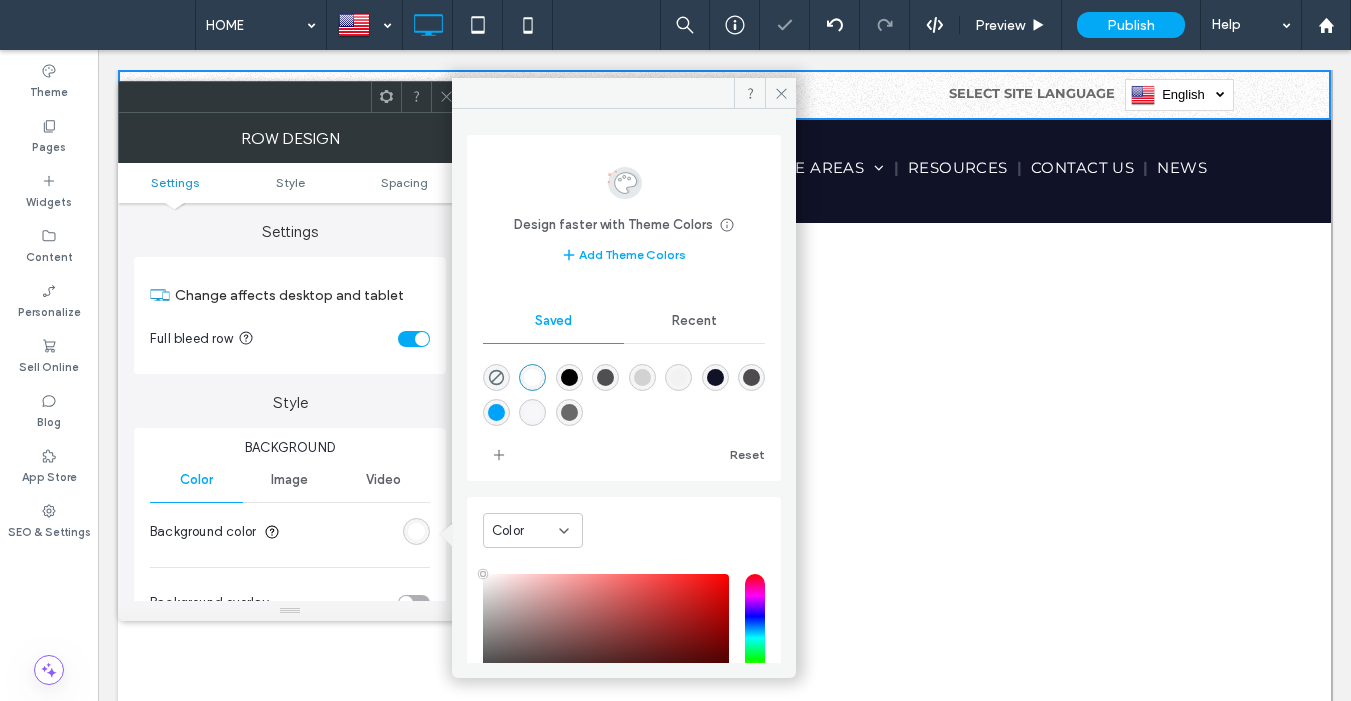 scroll, scrollTop: 166, scrollLeft: 0, axis: vertical 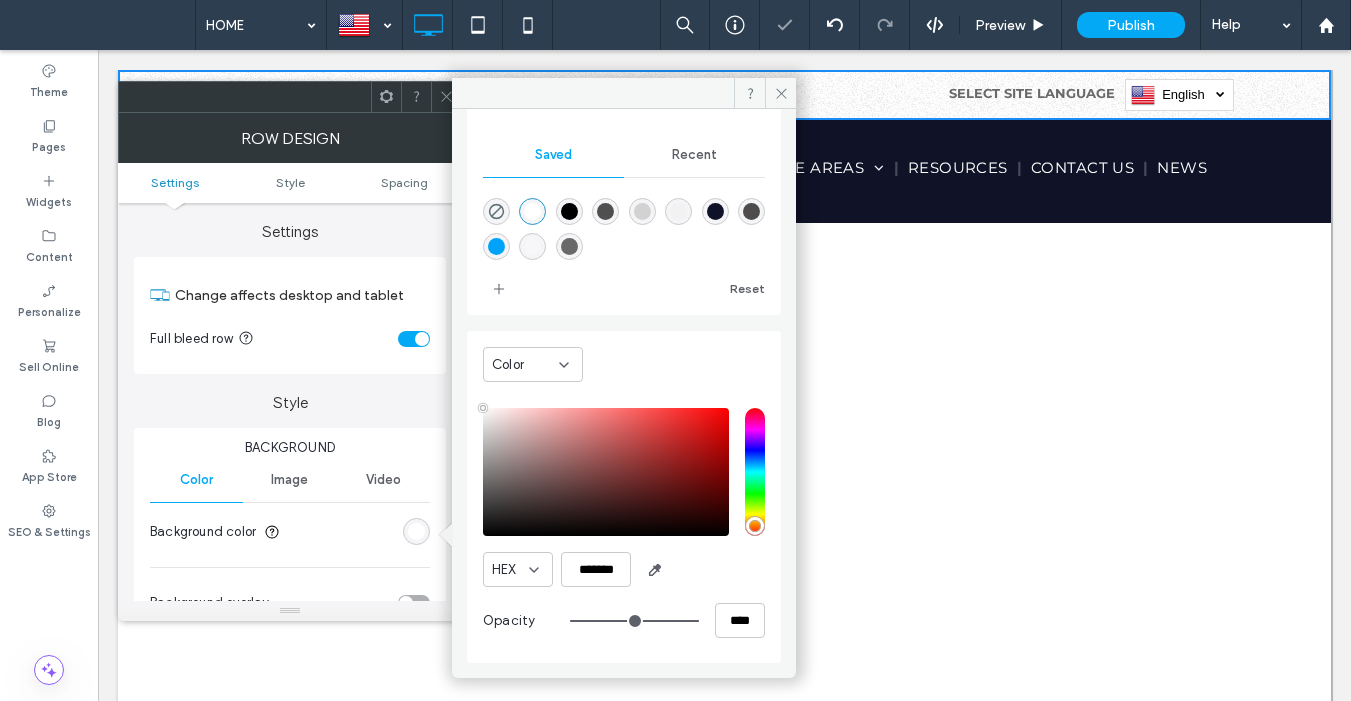 drag, startPoint x: 789, startPoint y: 356, endPoint x: 704, endPoint y: 526, distance: 190.06578 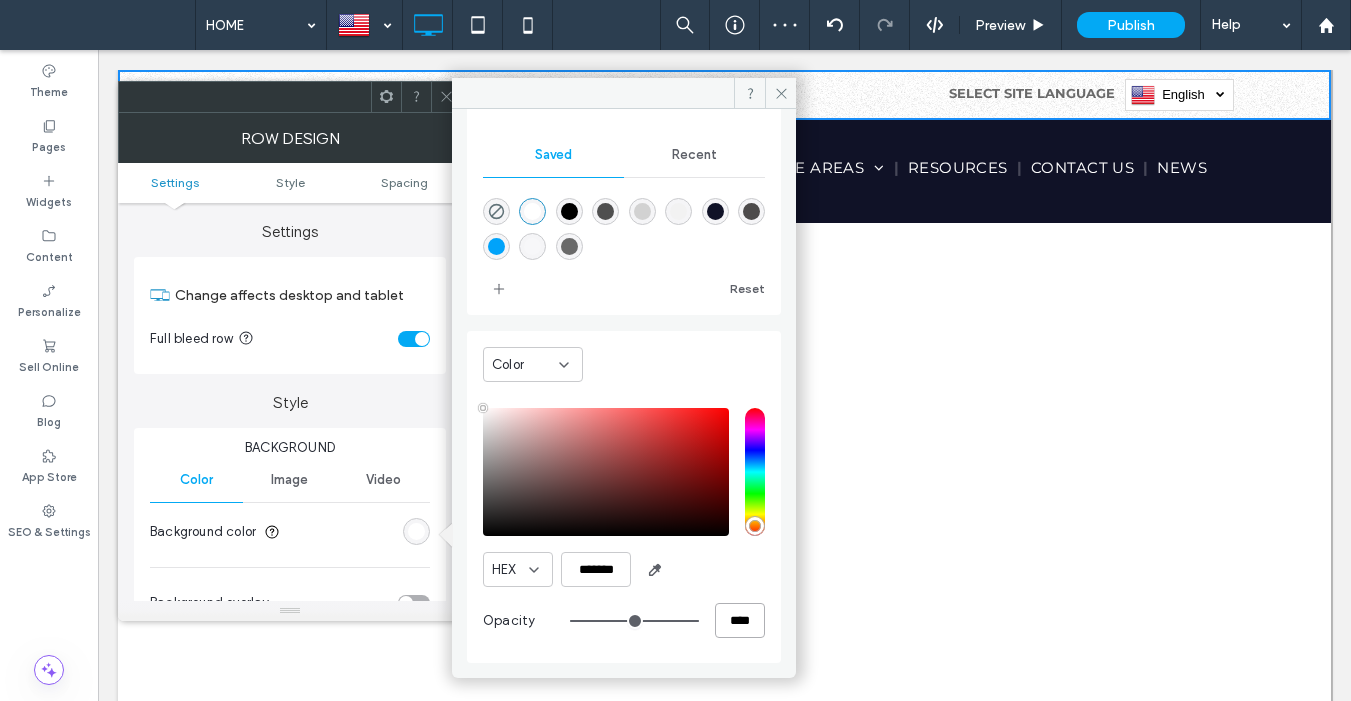 click on "****" at bounding box center (740, 620) 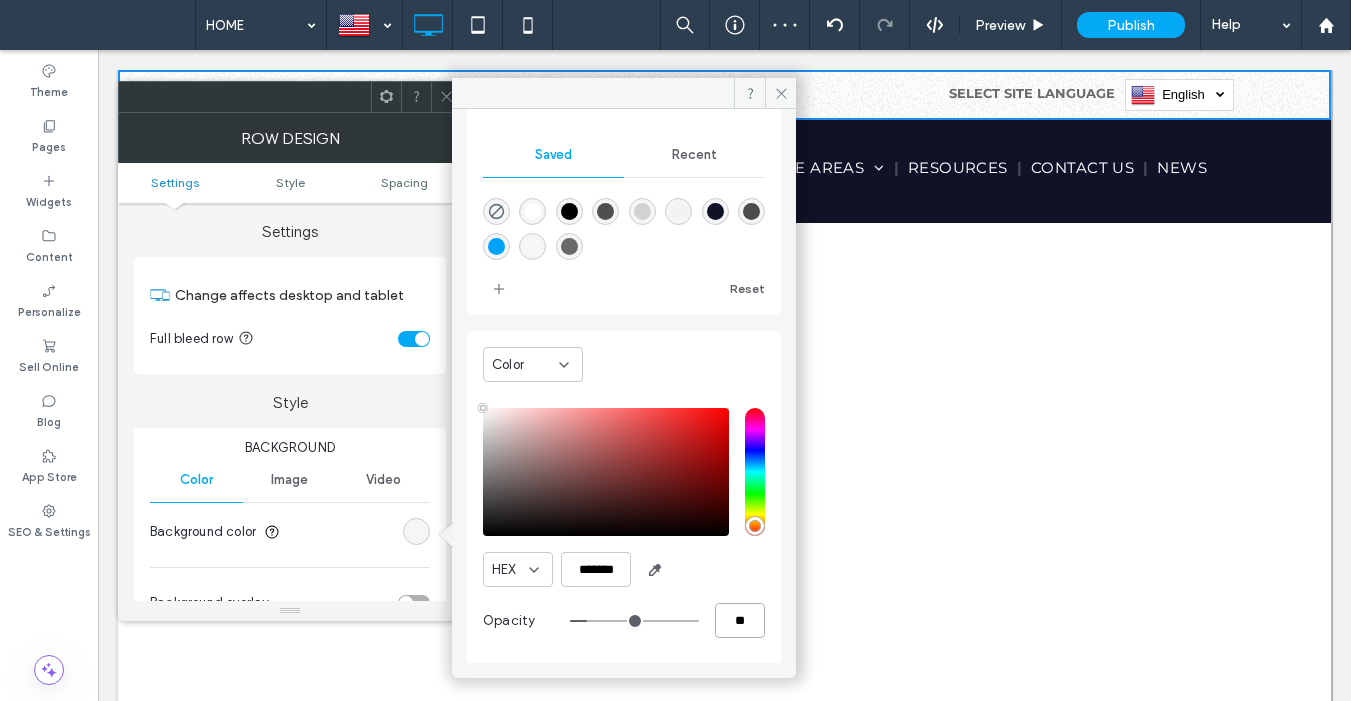 type on "**" 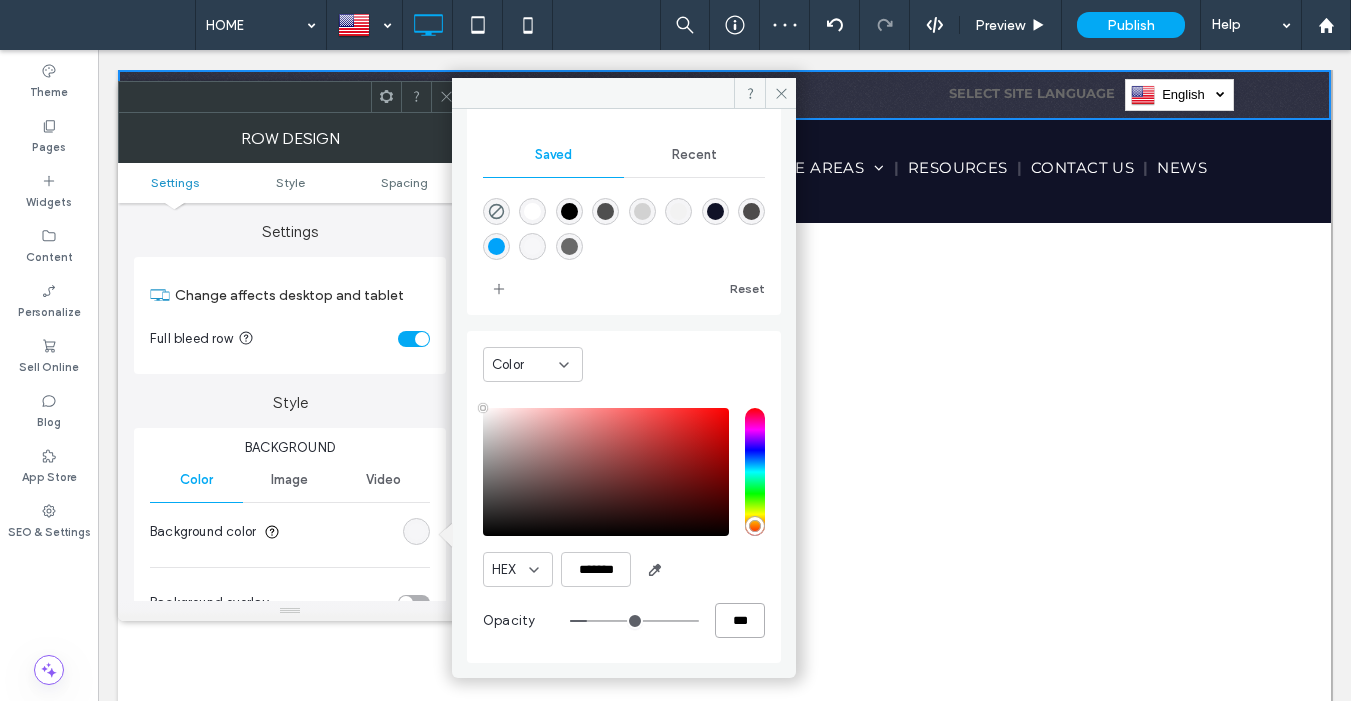 click on "***" at bounding box center (740, 620) 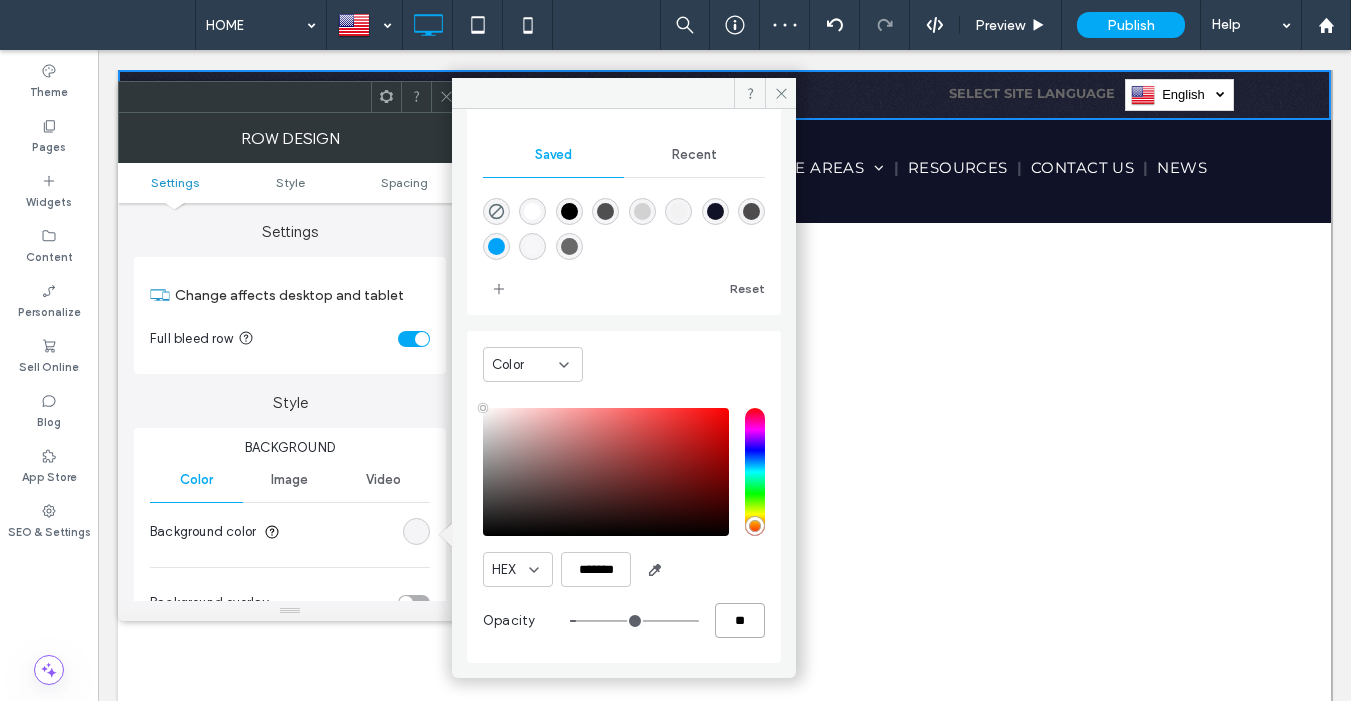 type on "**" 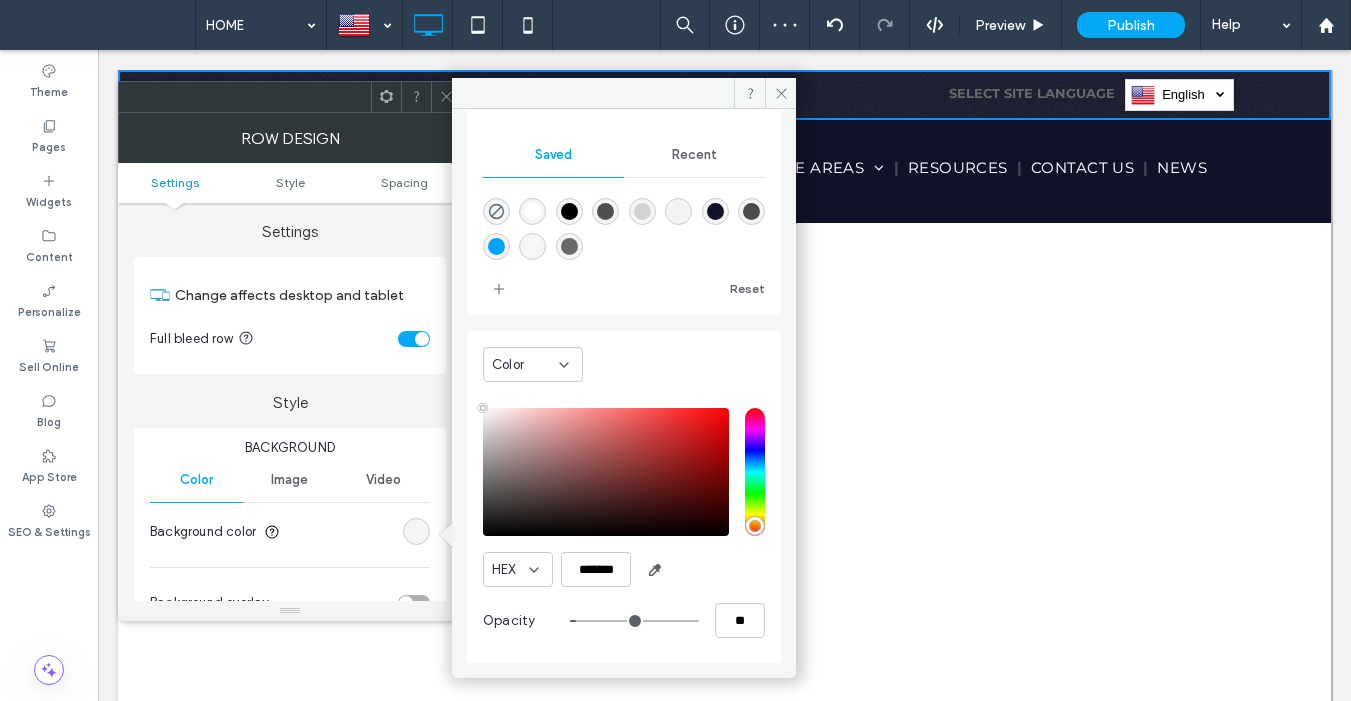 click 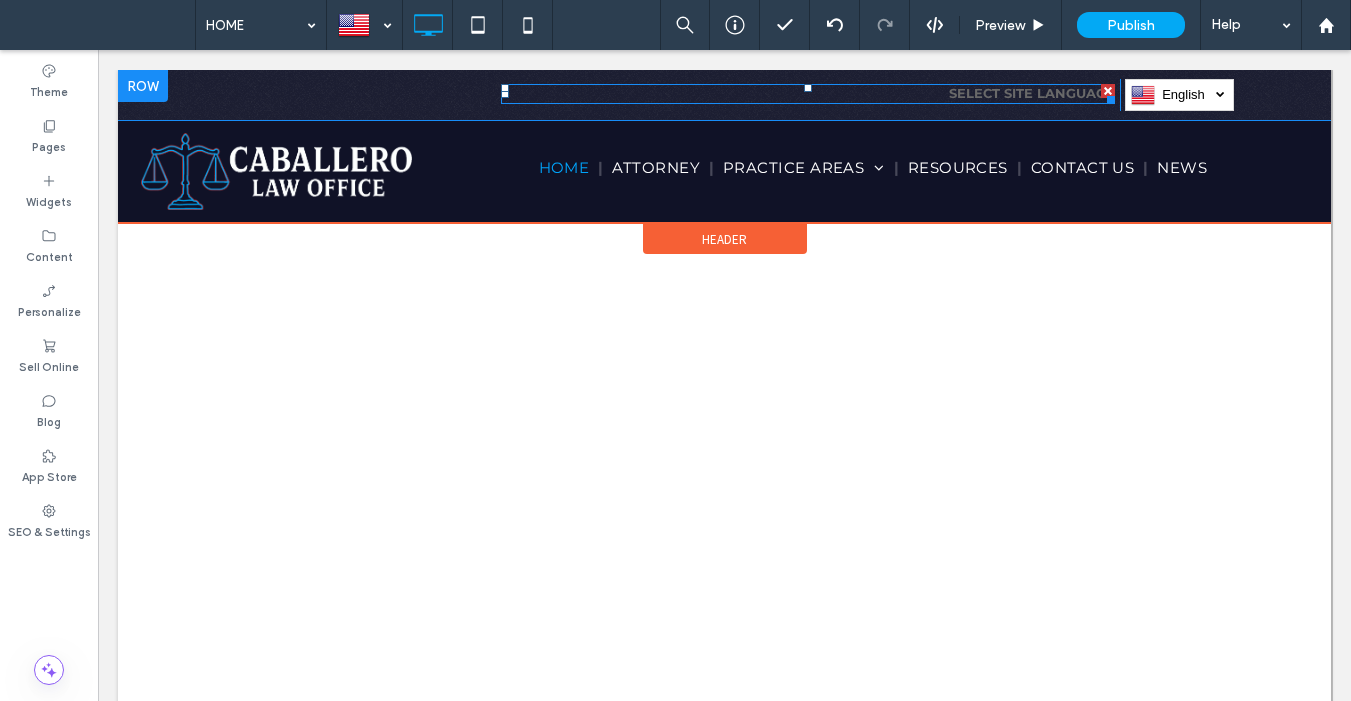click on "select site language" at bounding box center (1032, 93) 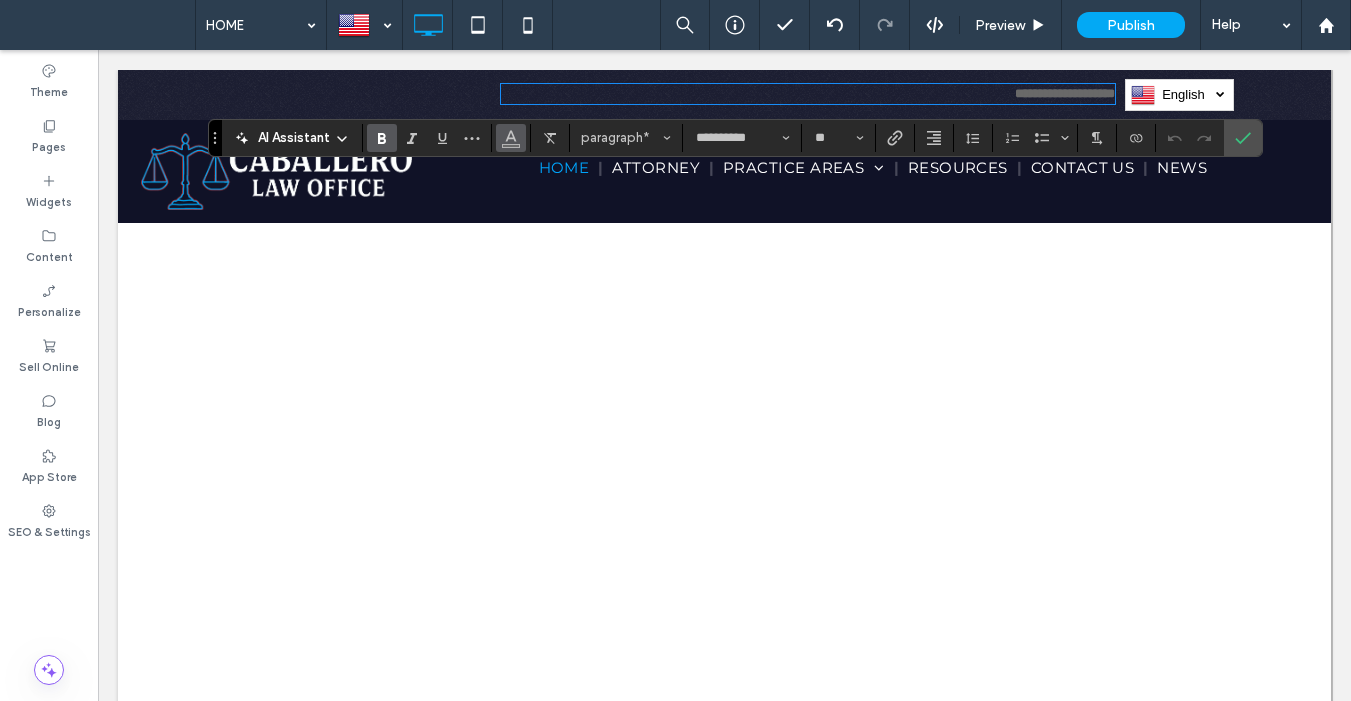click 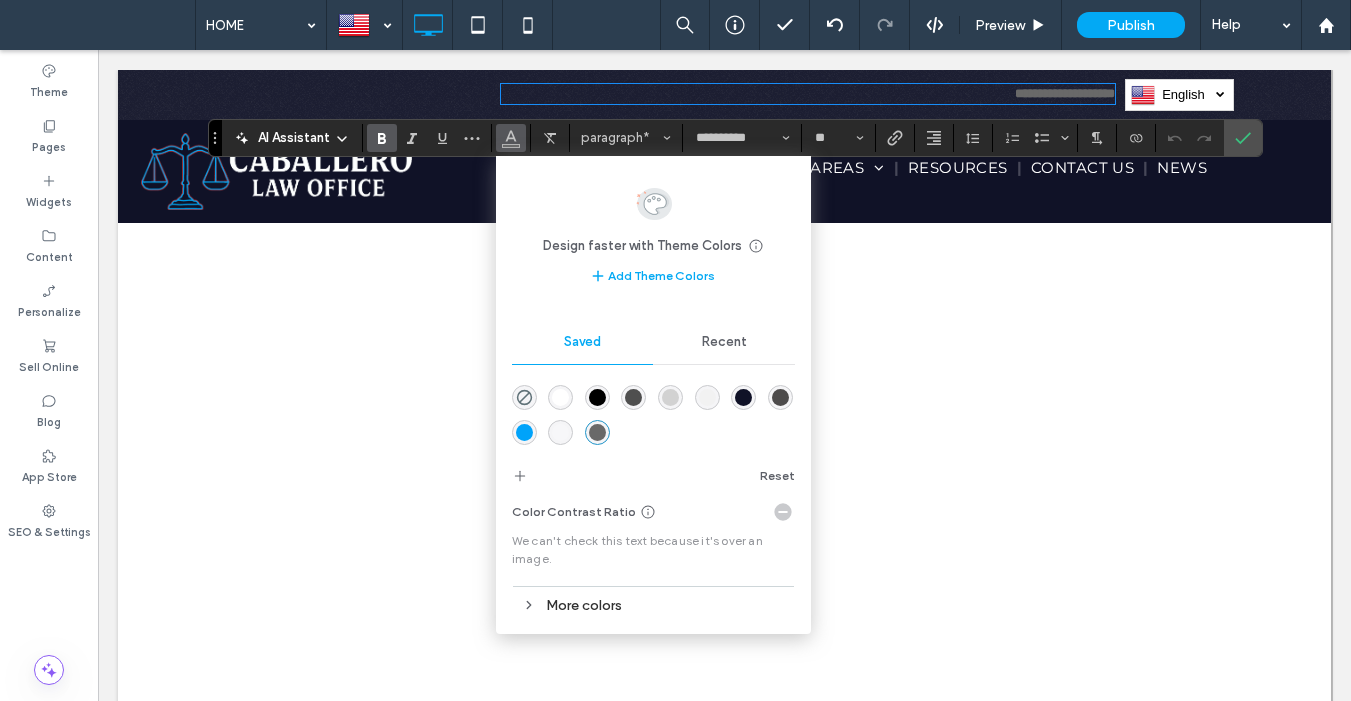 click at bounding box center (670, 397) 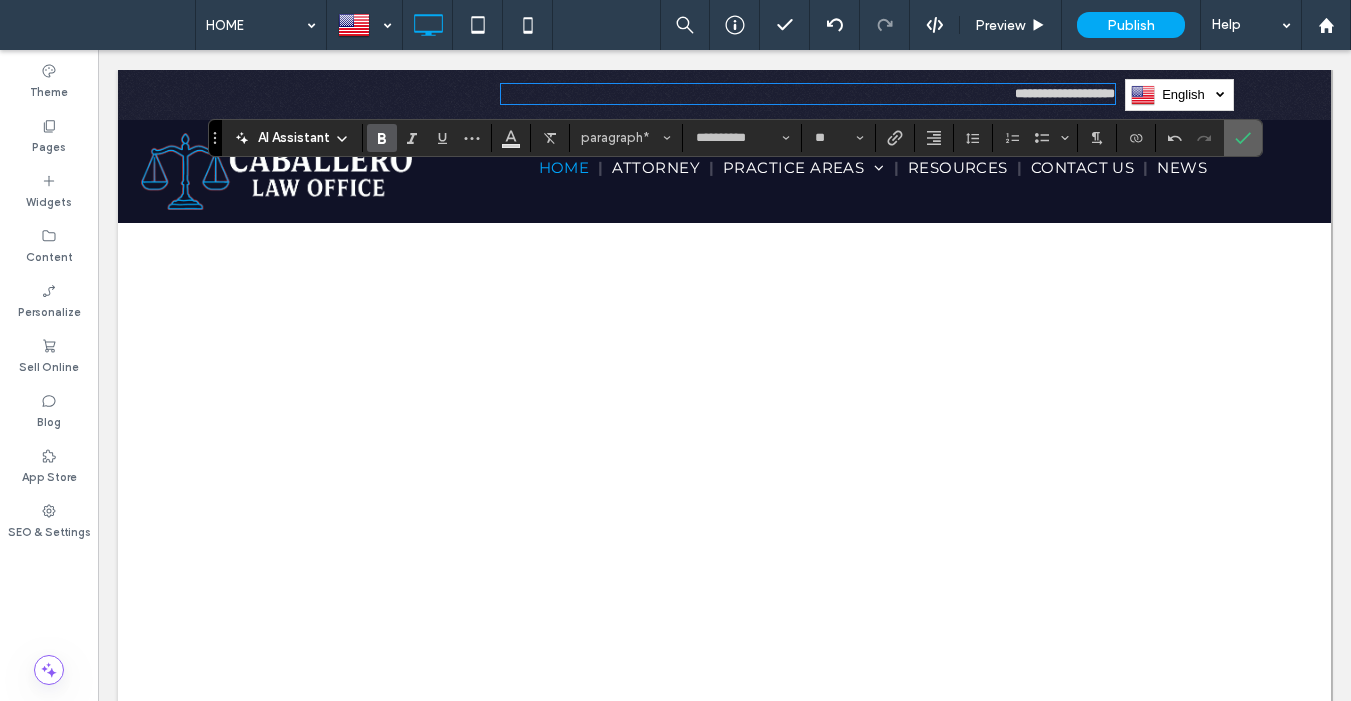 click 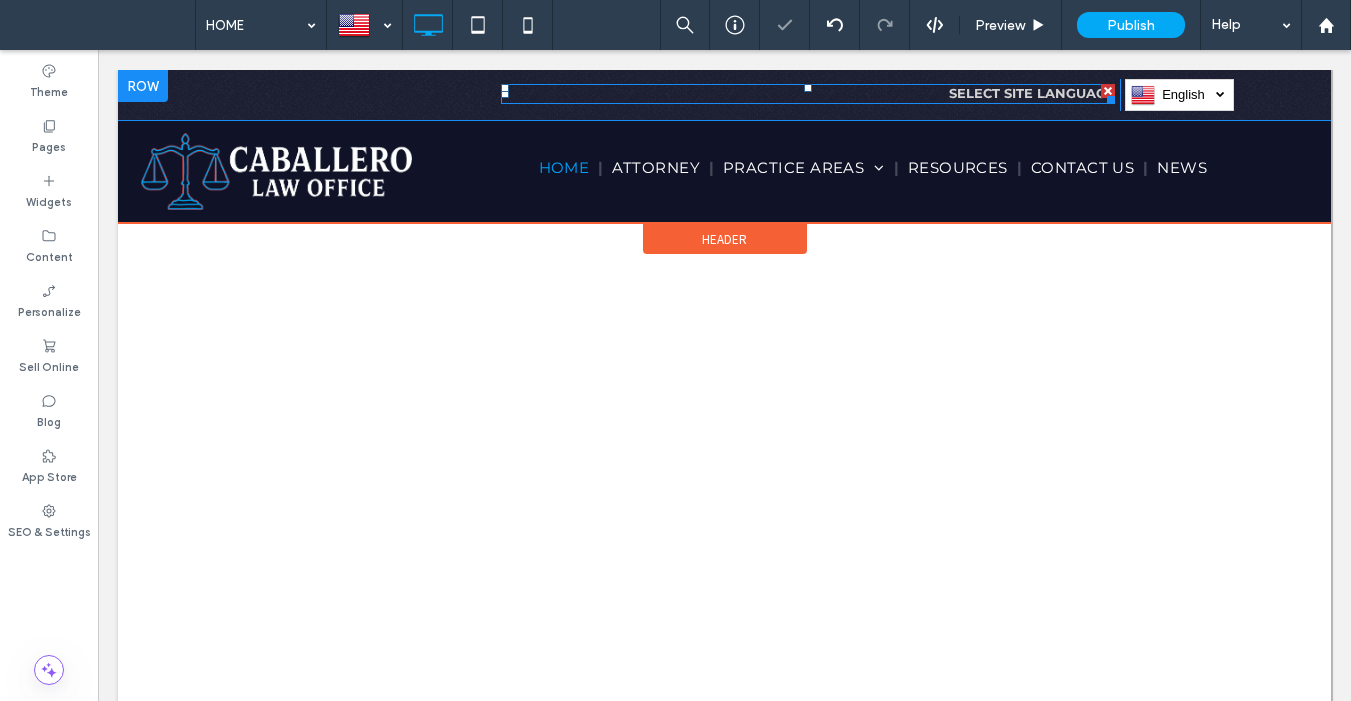 click on "select site language" at bounding box center (1032, 93) 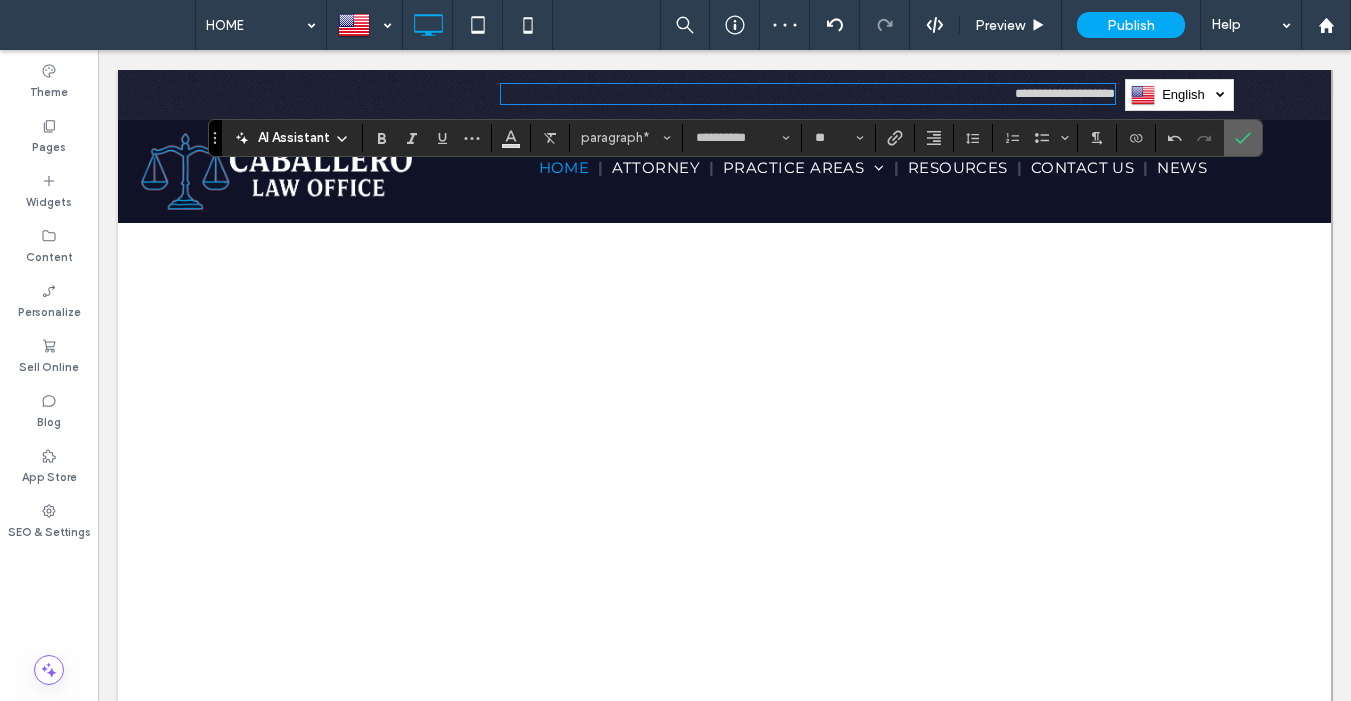 click at bounding box center (1243, 138) 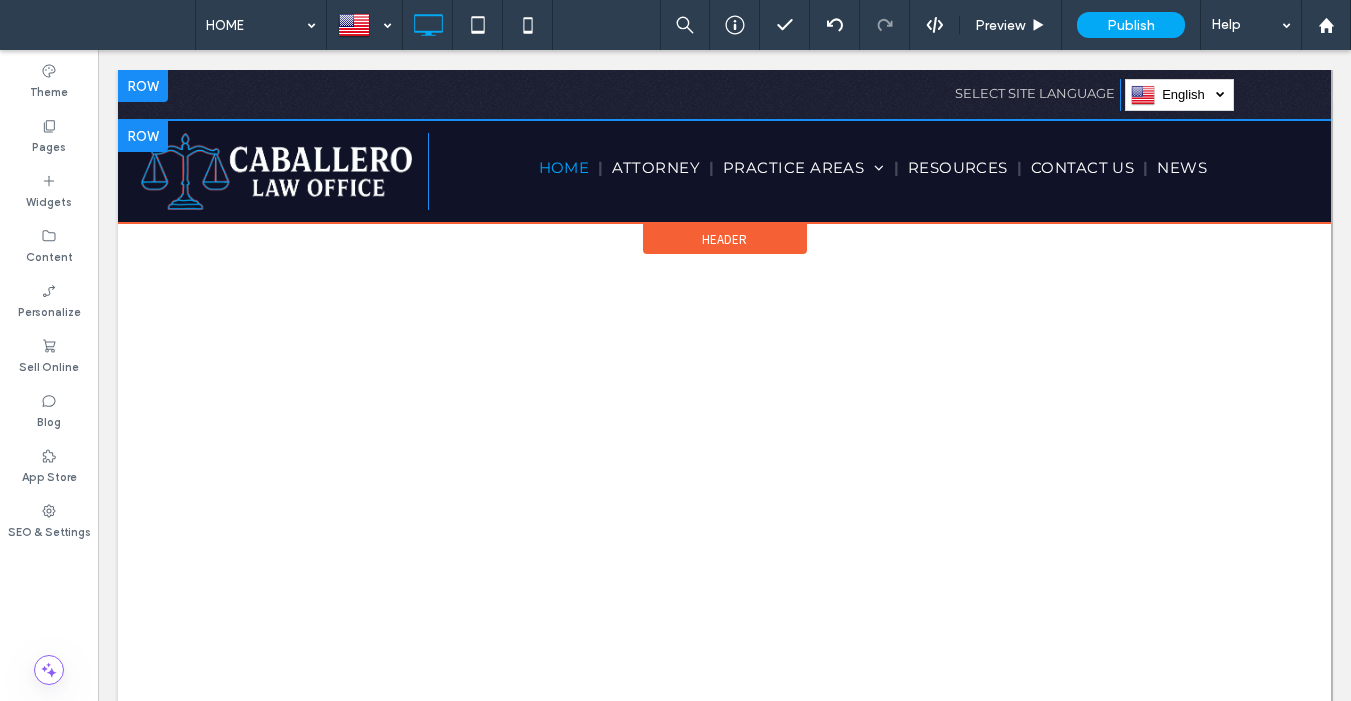 click at bounding box center [143, 136] 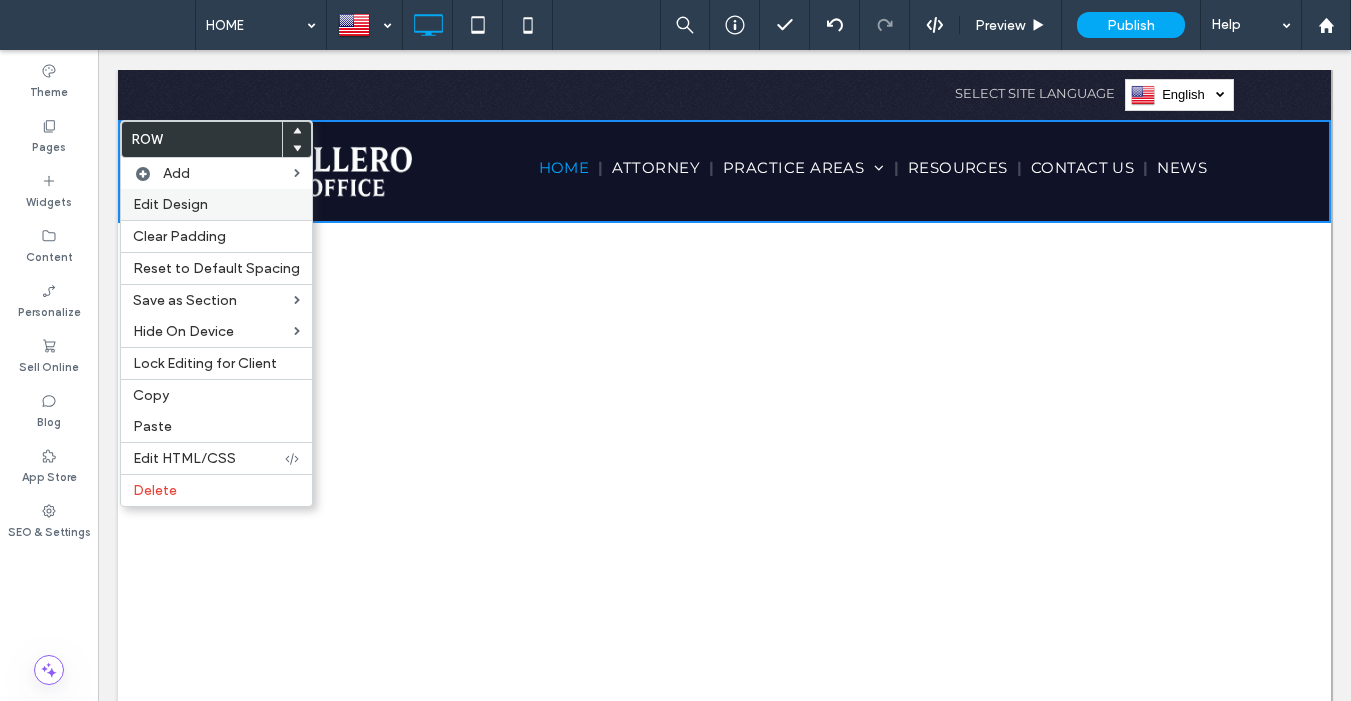 click on "Edit Design" at bounding box center [170, 204] 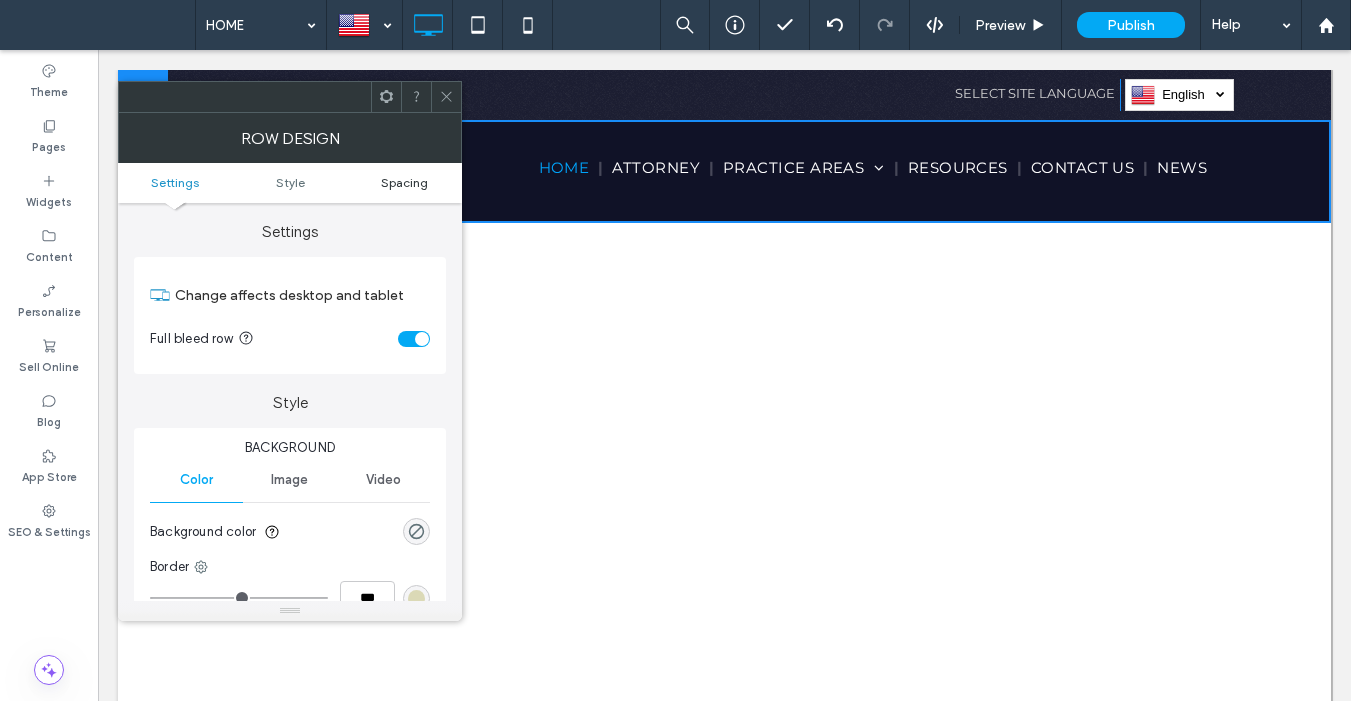 click on "Spacing" at bounding box center [404, 182] 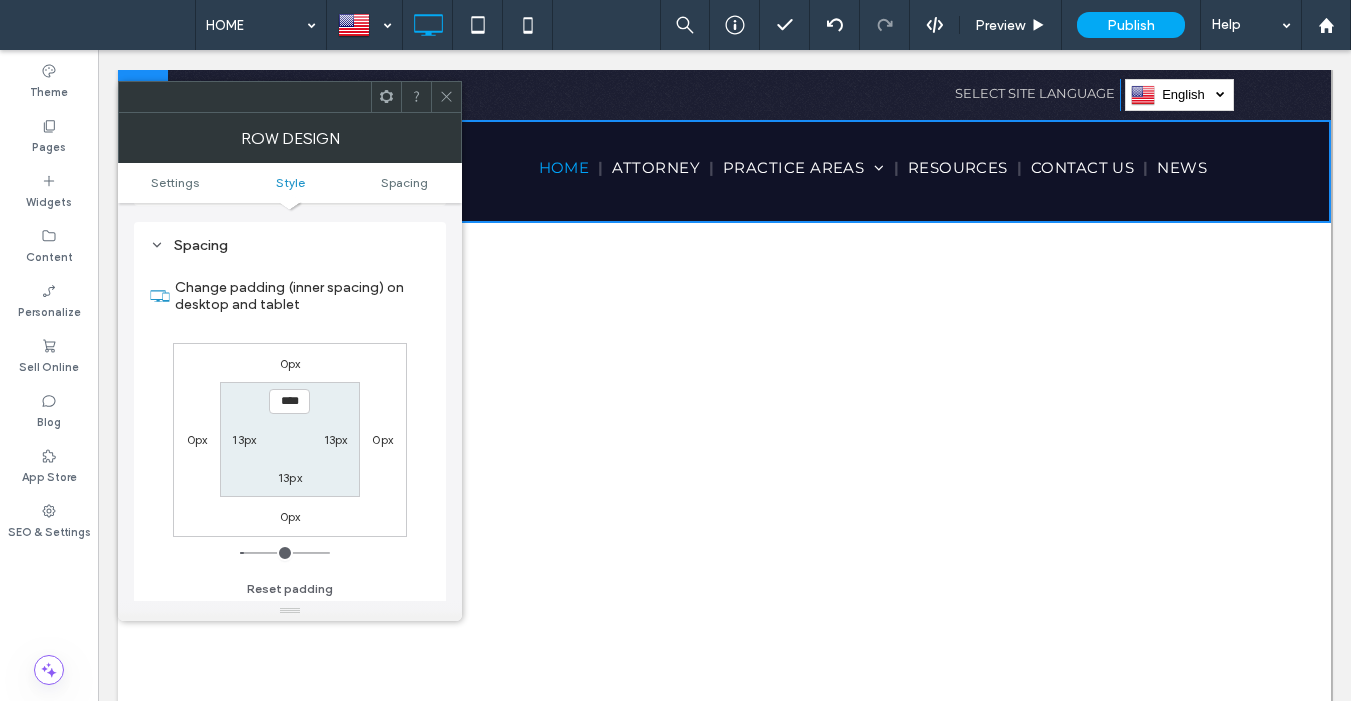 scroll, scrollTop: 503, scrollLeft: 0, axis: vertical 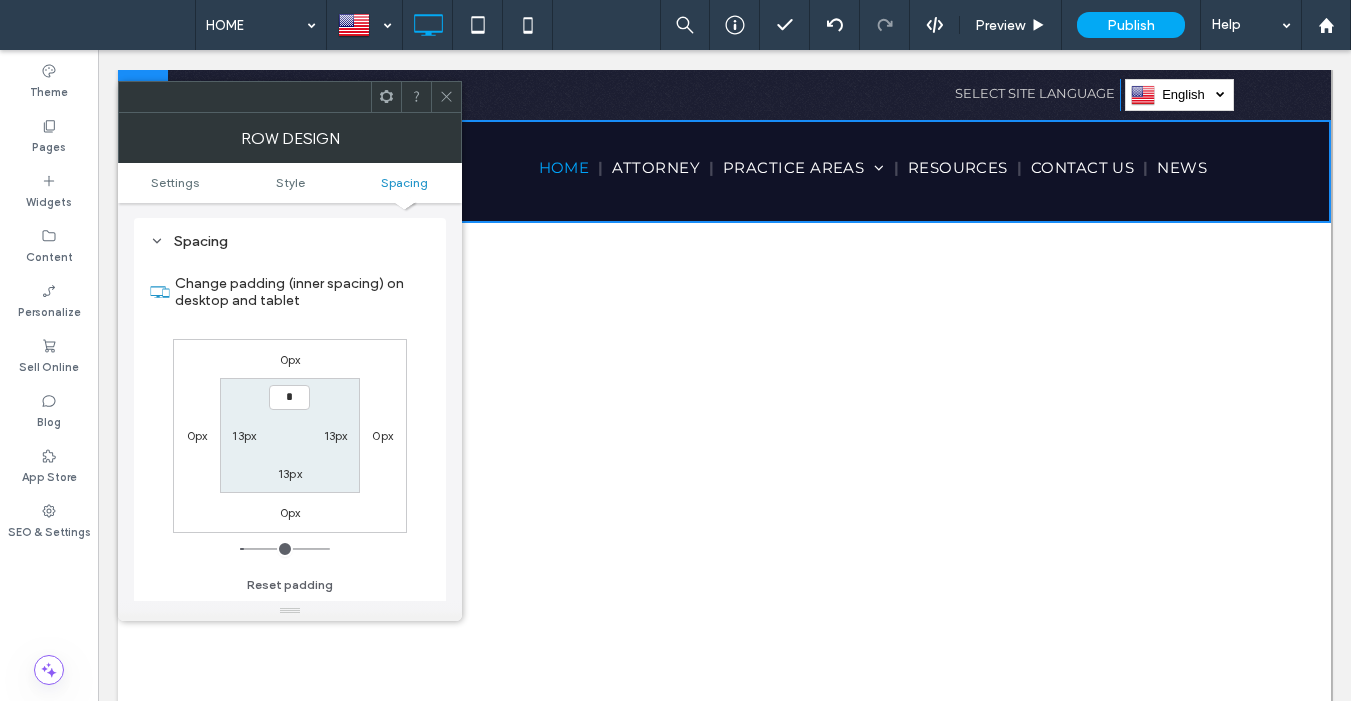 type on "***" 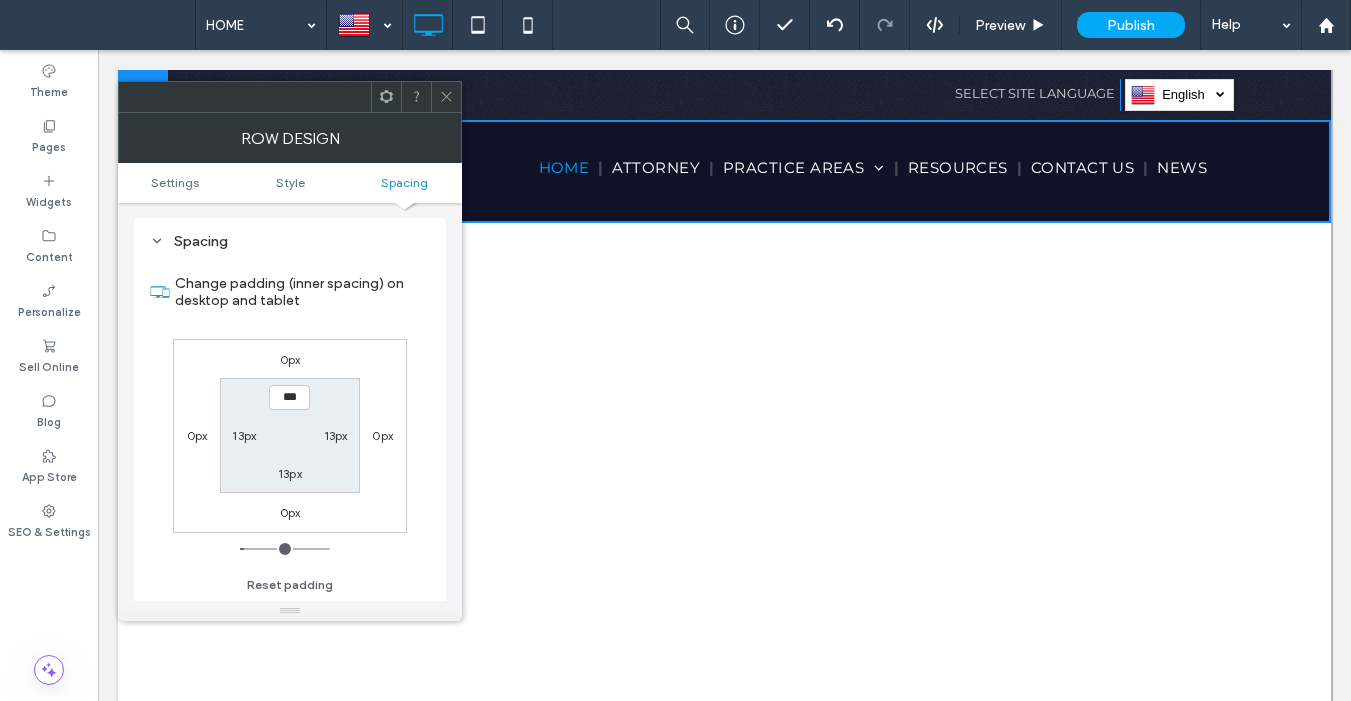 click on "13px" at bounding box center [290, 473] 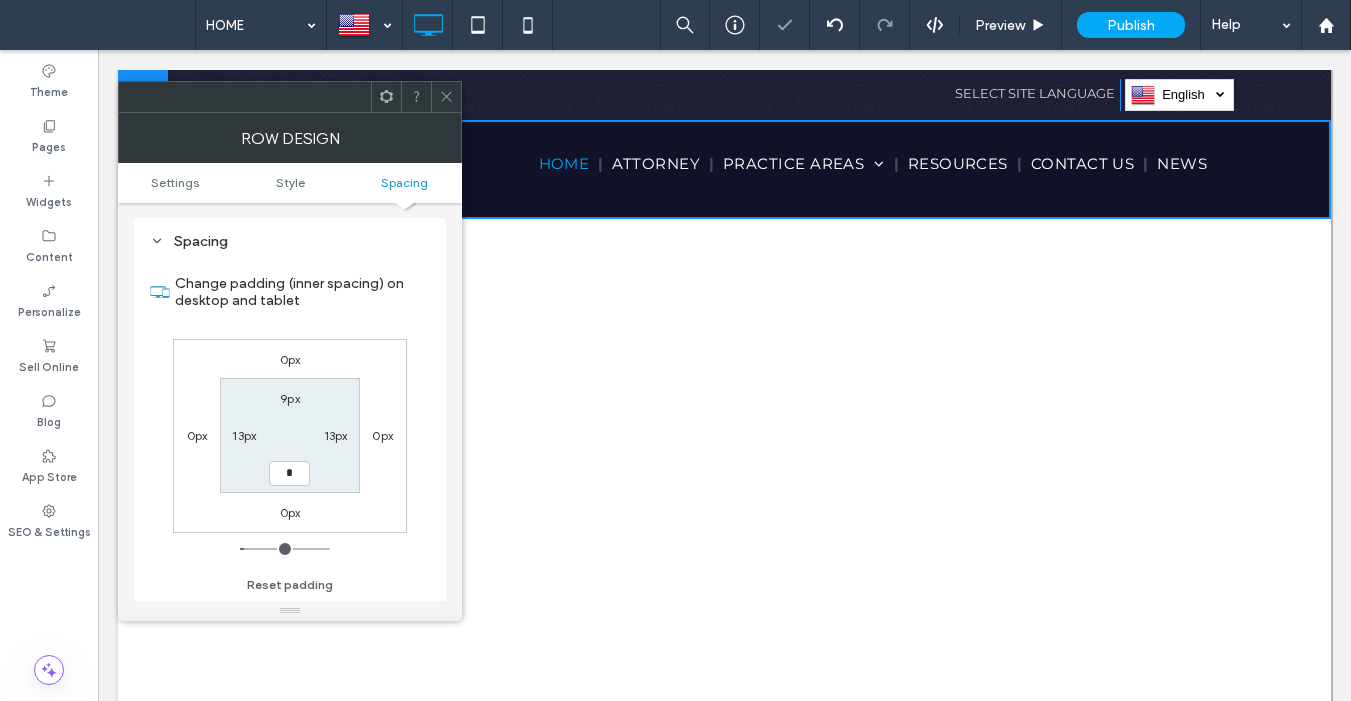 type on "*" 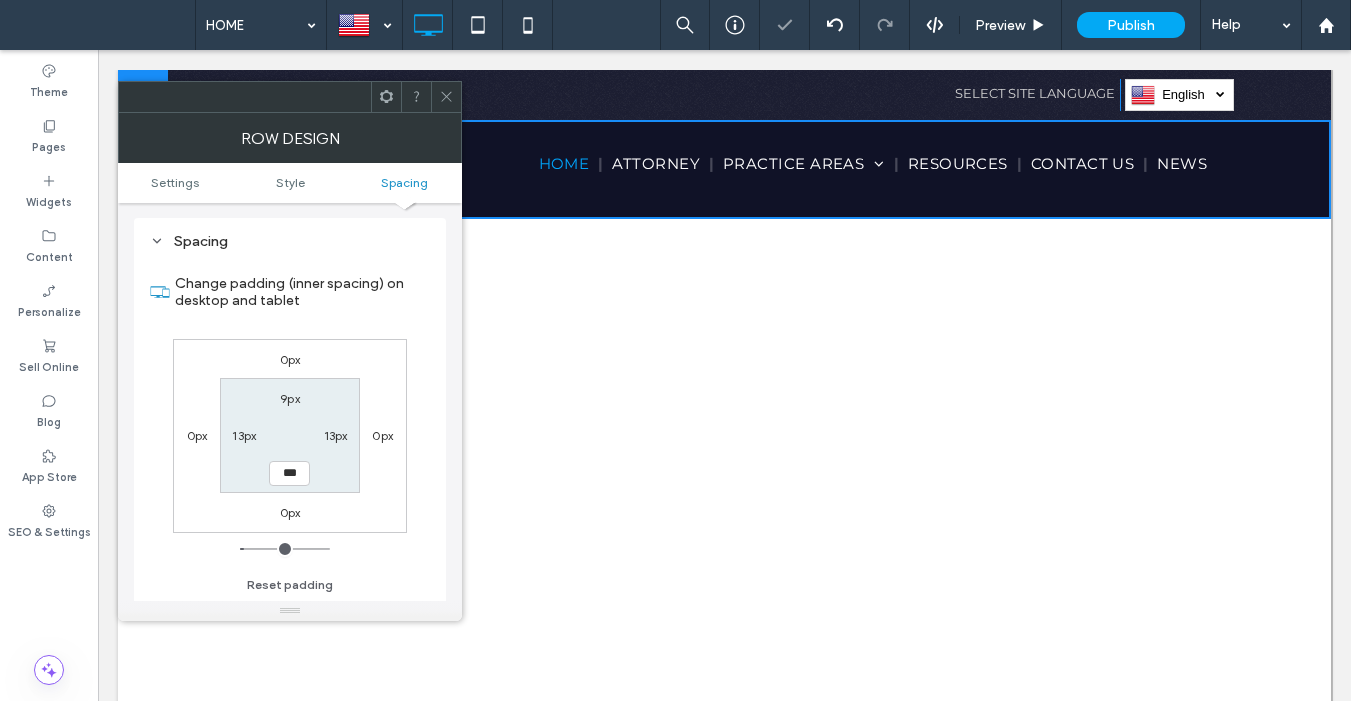 click on "9px" at bounding box center (290, 398) 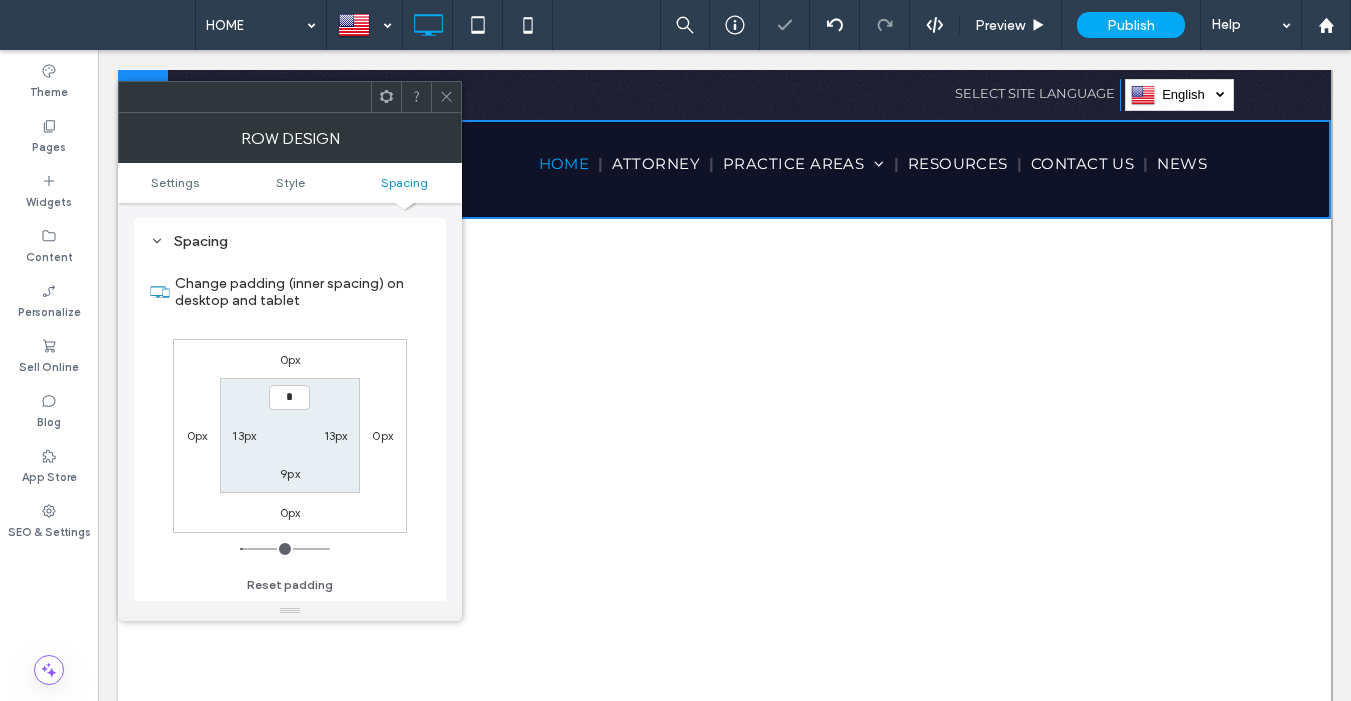 type on "*" 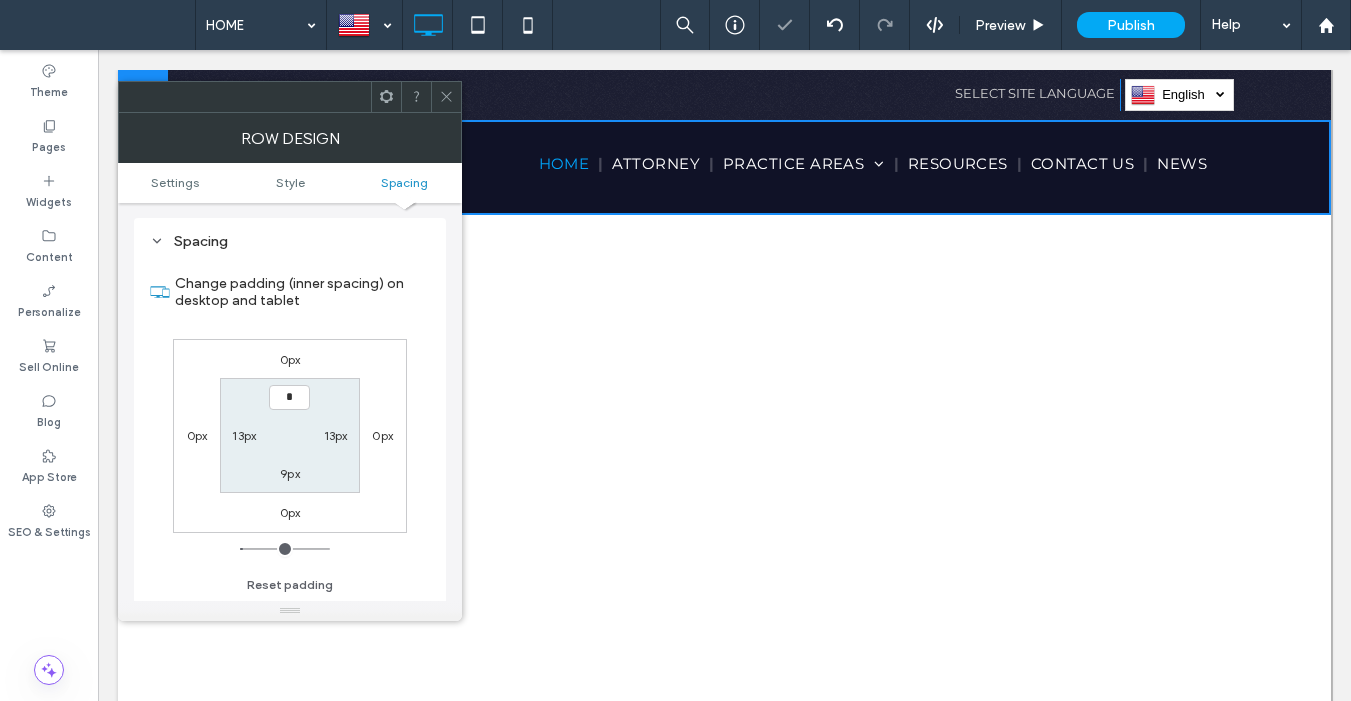 click on "9px" at bounding box center [290, 473] 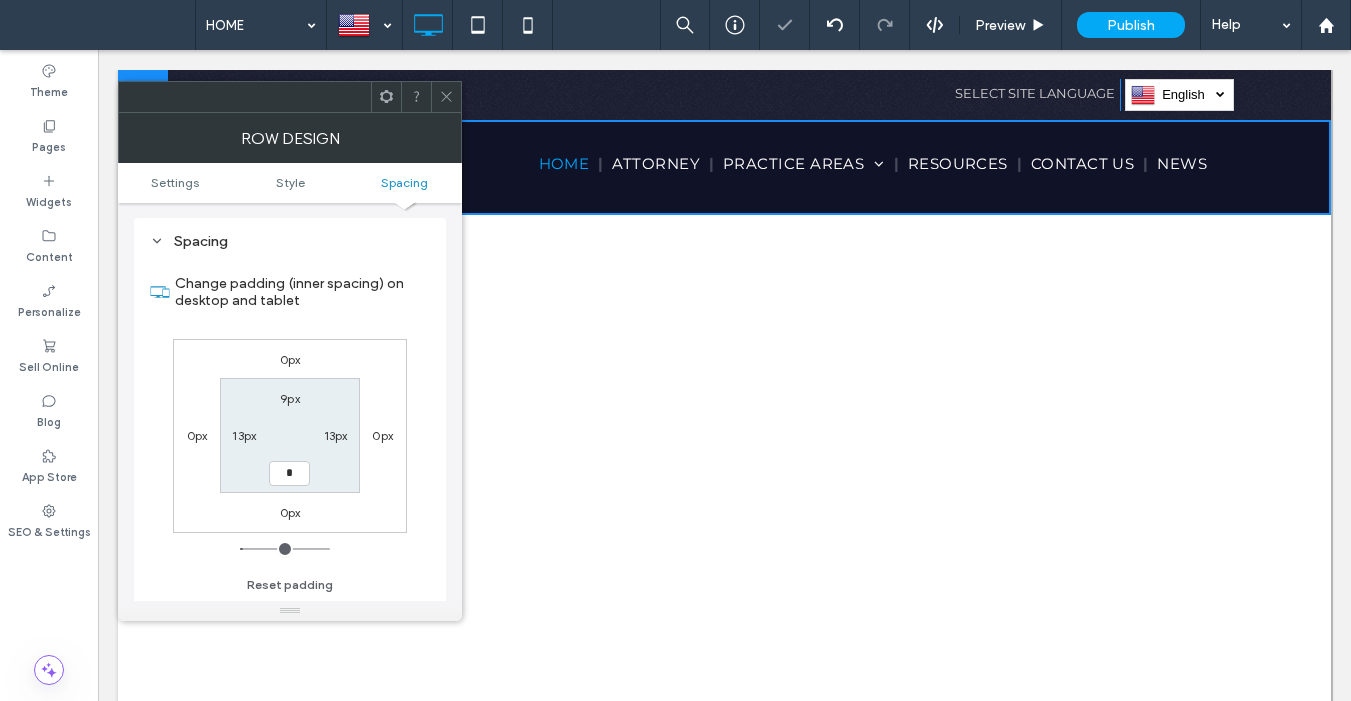 type on "*" 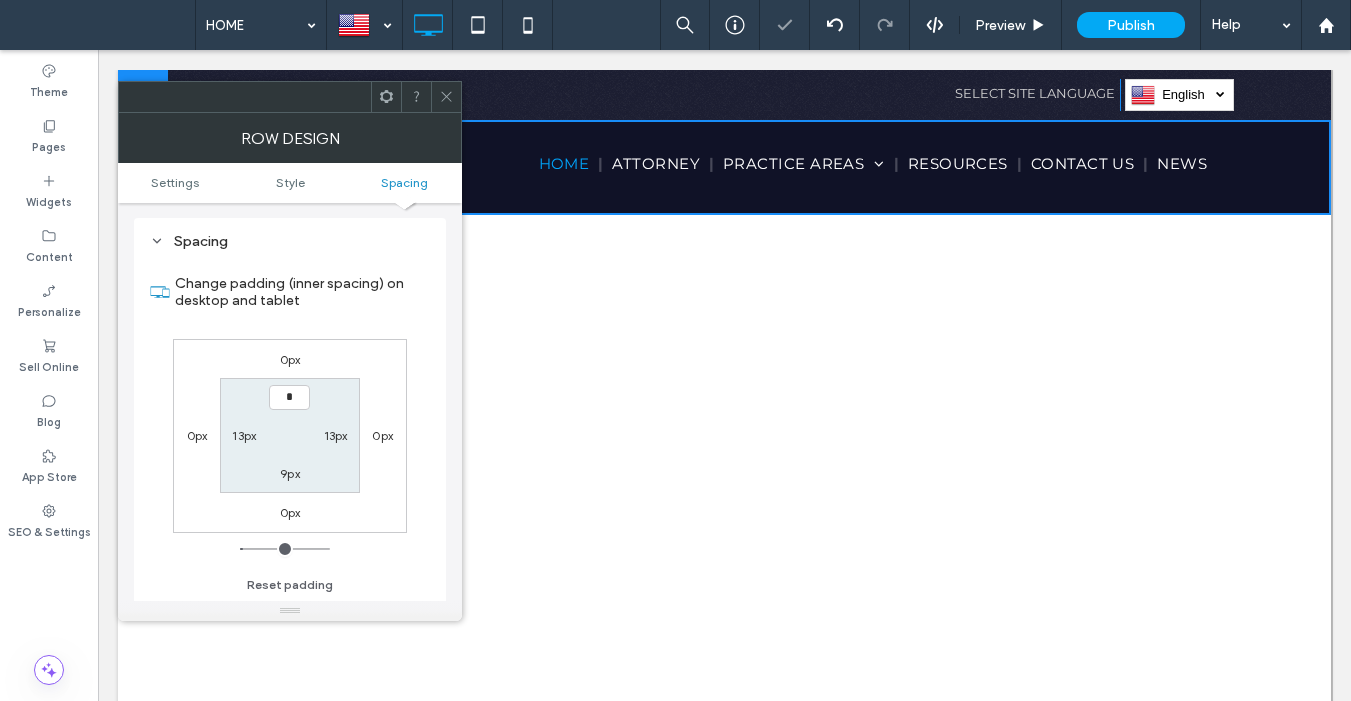 type on "*" 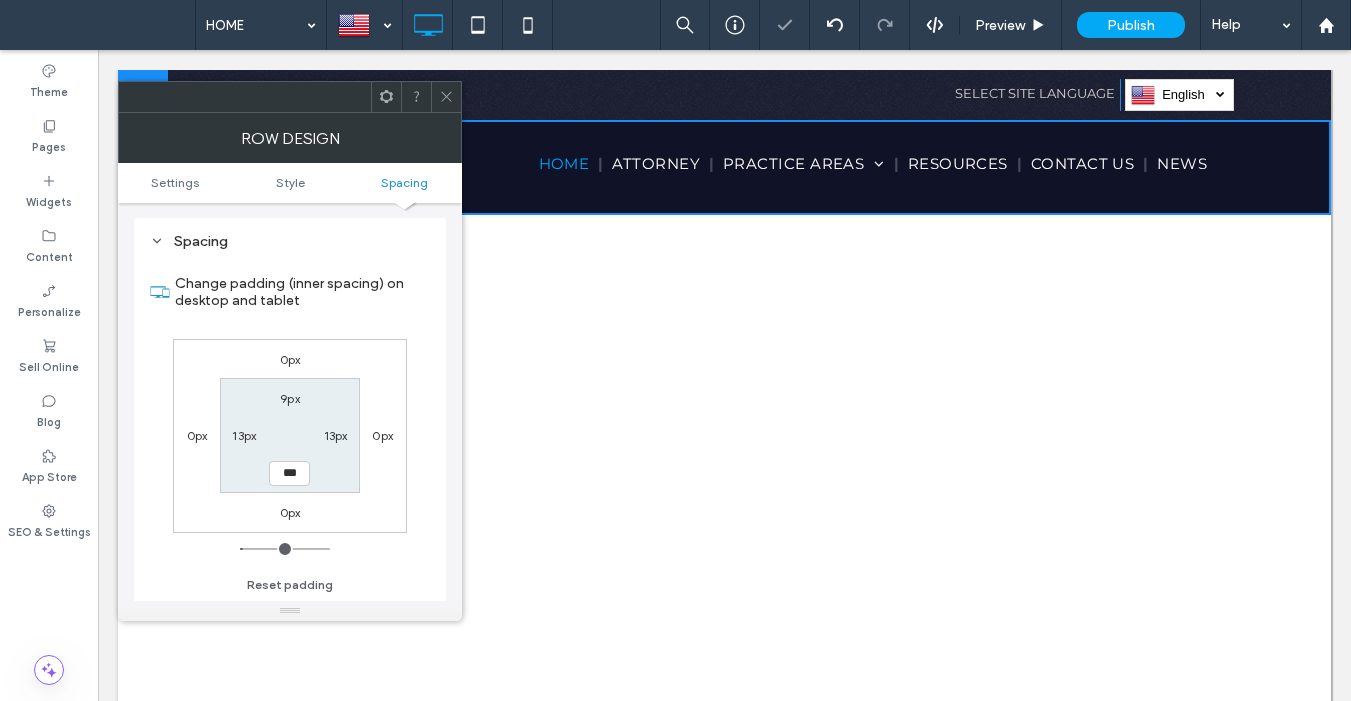 click on "13px" at bounding box center [244, 435] 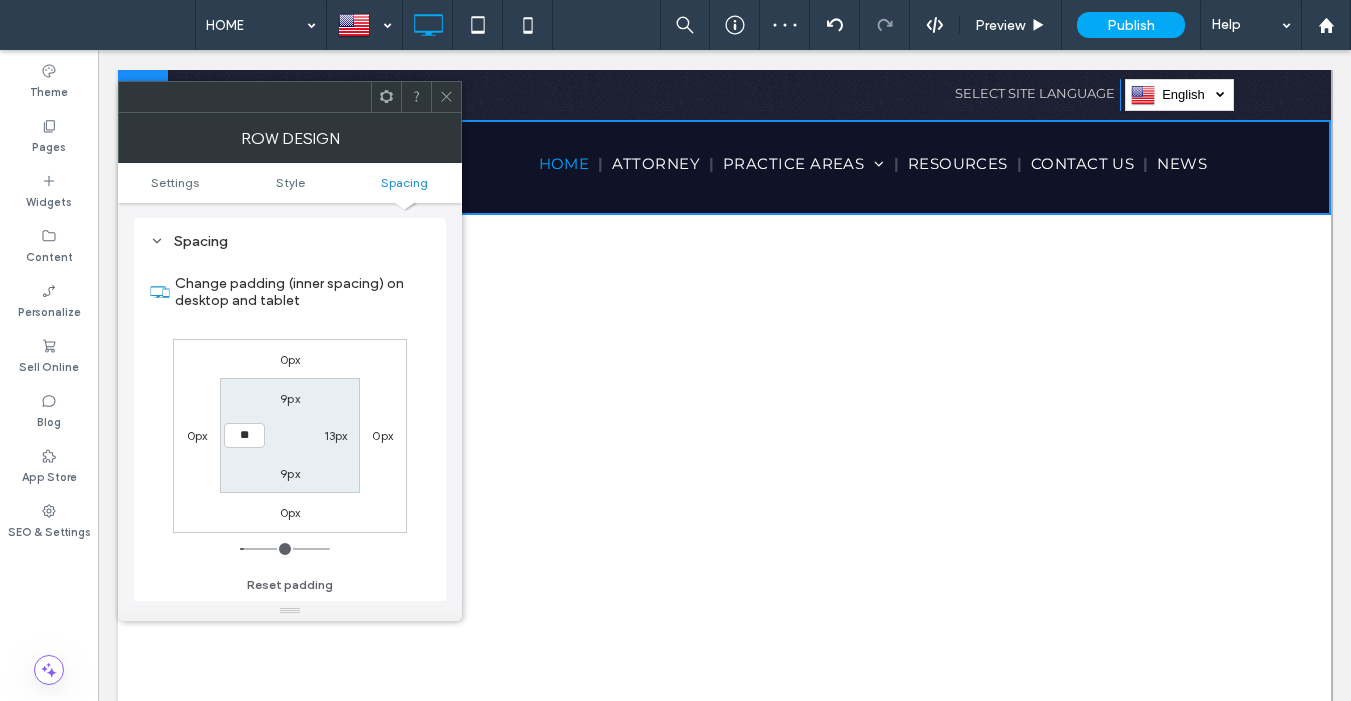 type on "**" 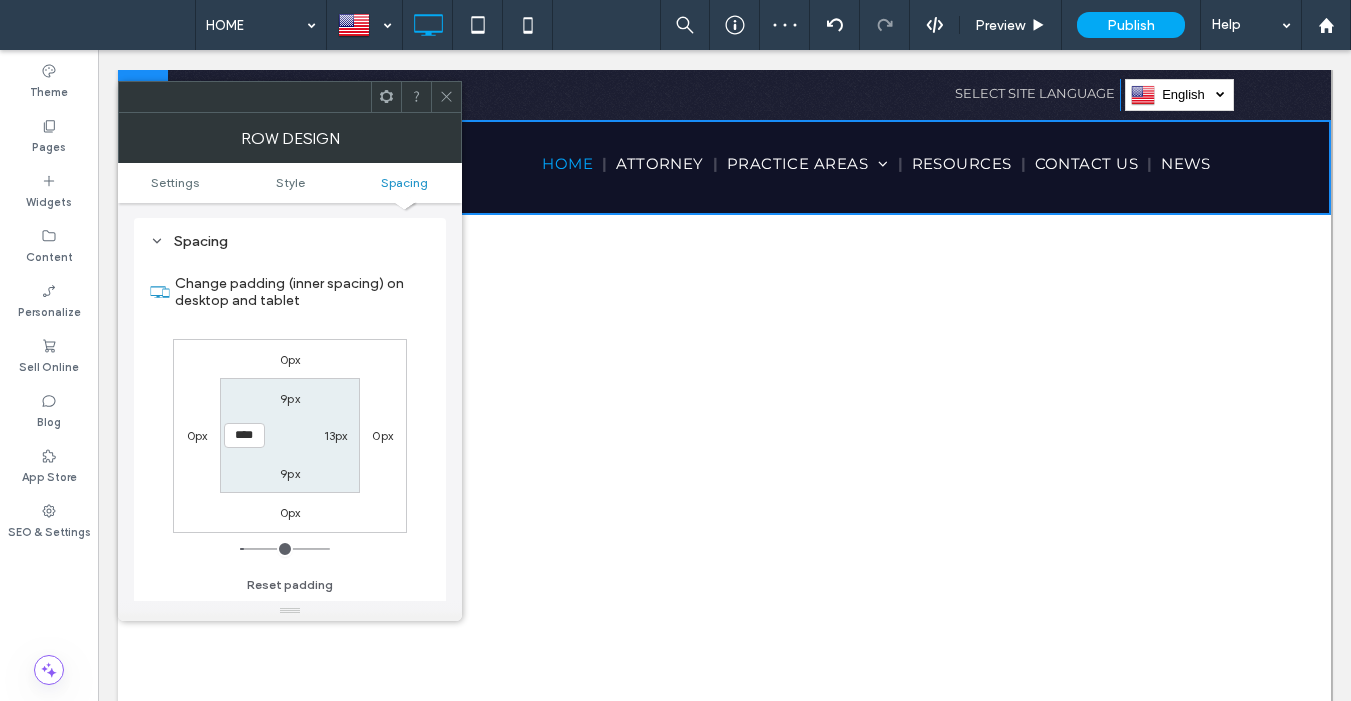 drag, startPoint x: 338, startPoint y: 435, endPoint x: 302, endPoint y: 438, distance: 36.124783 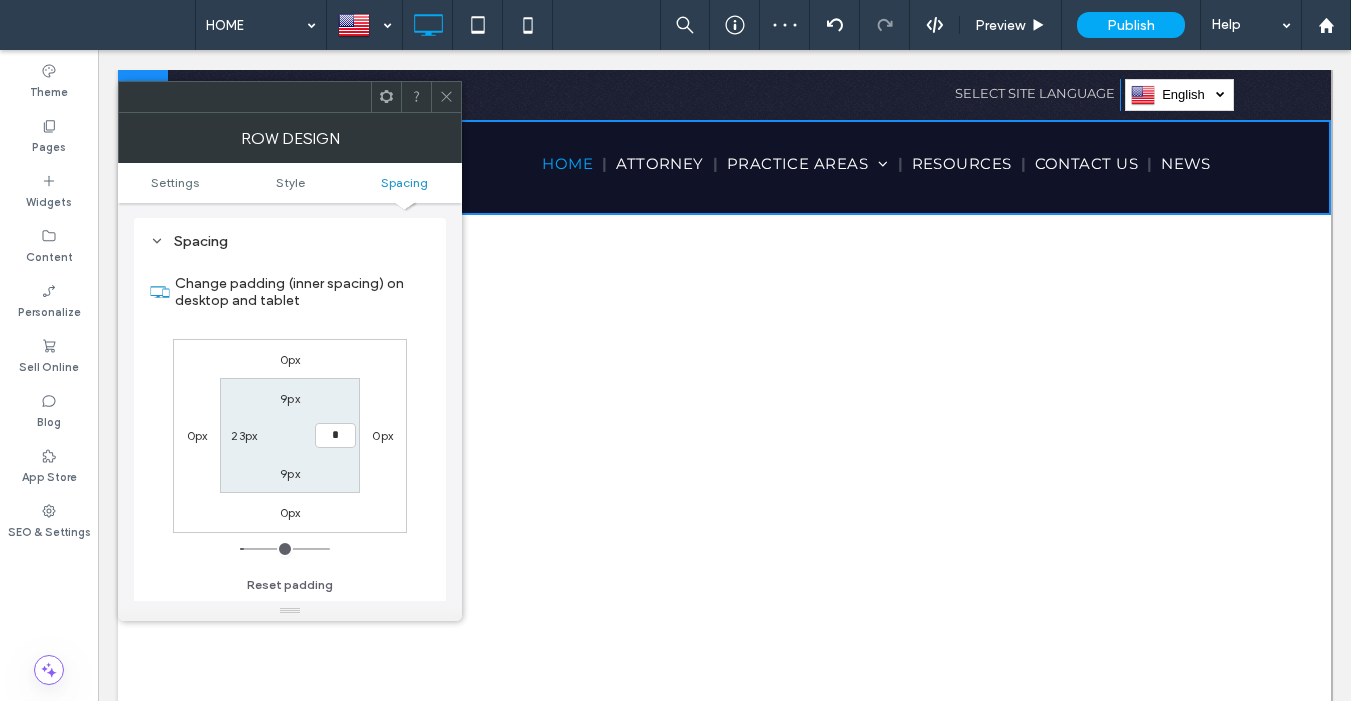 type on "**" 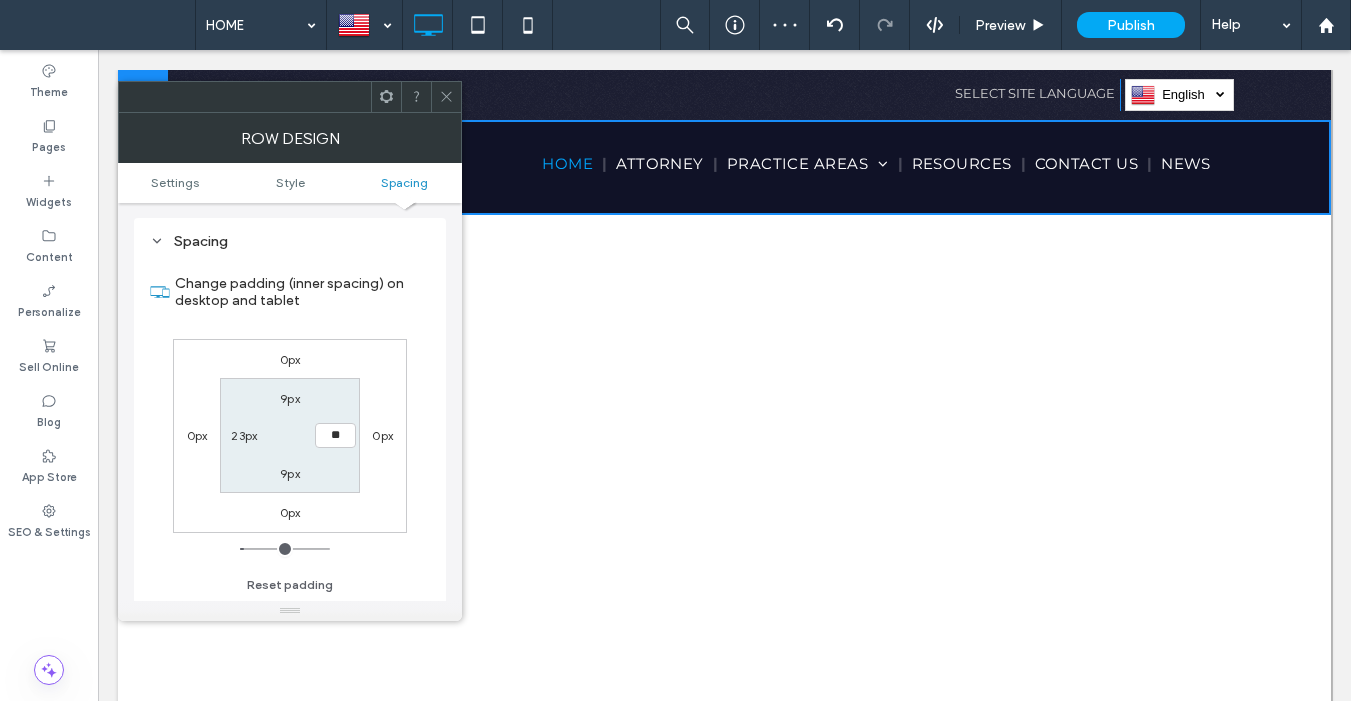 type on "**" 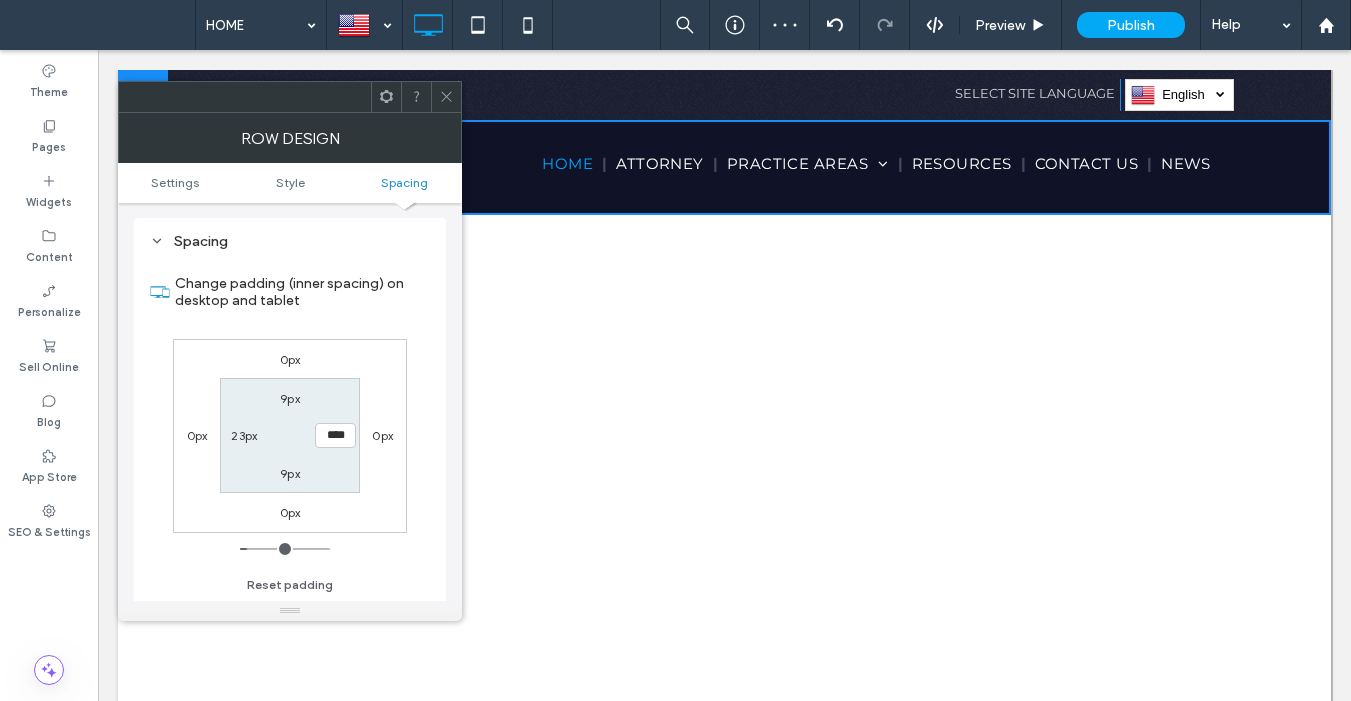 click on "23px" at bounding box center [244, 435] 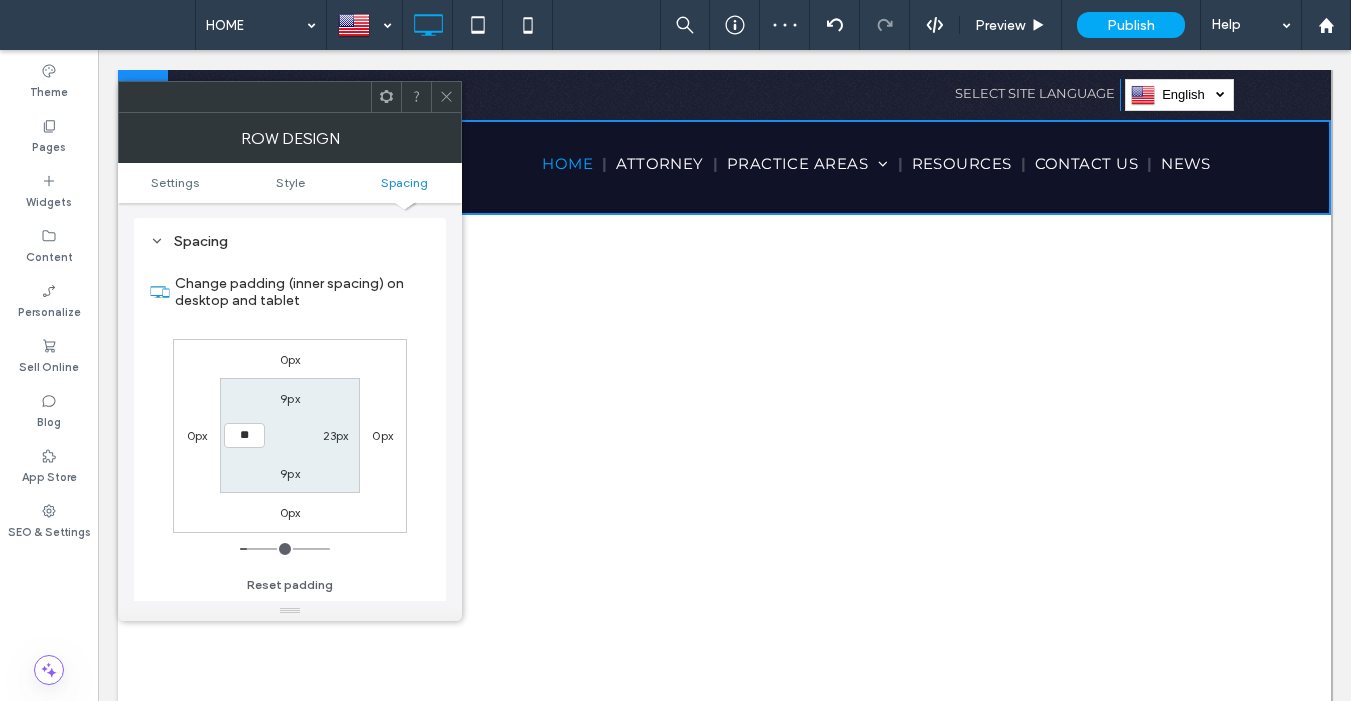 type on "**" 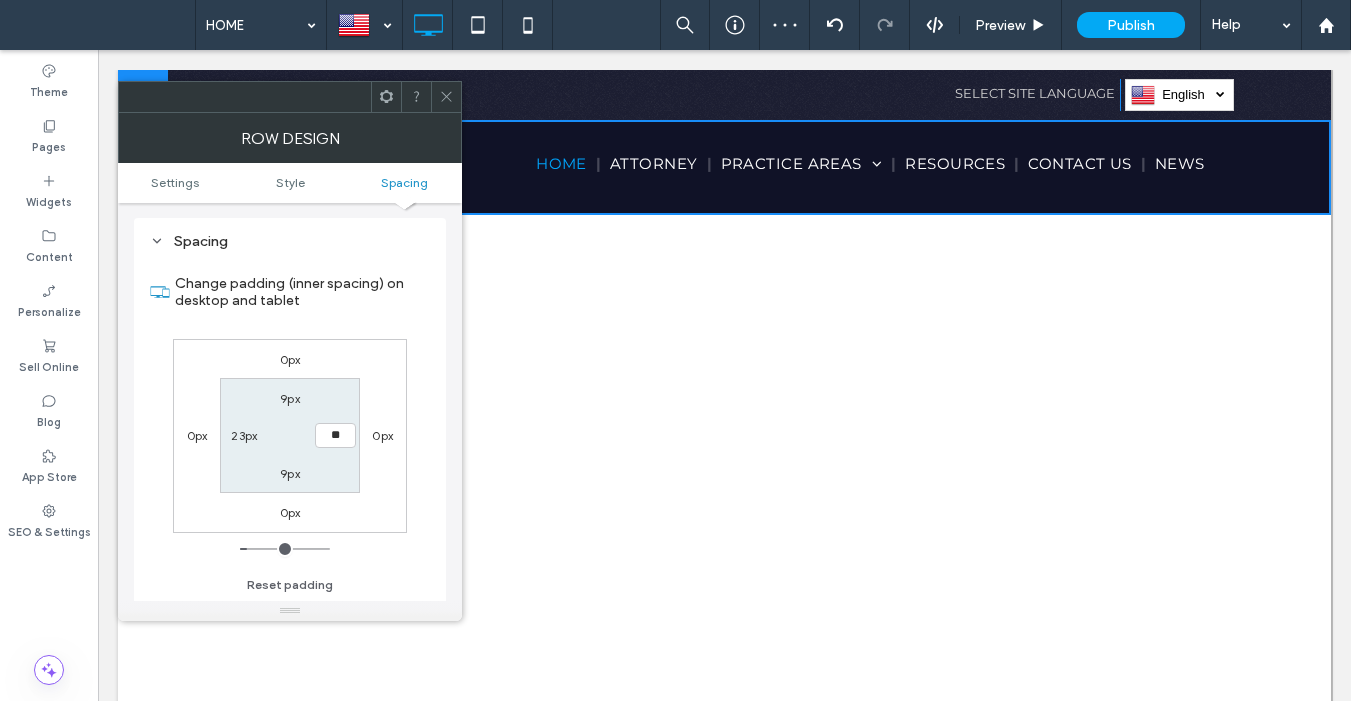 type on "**" 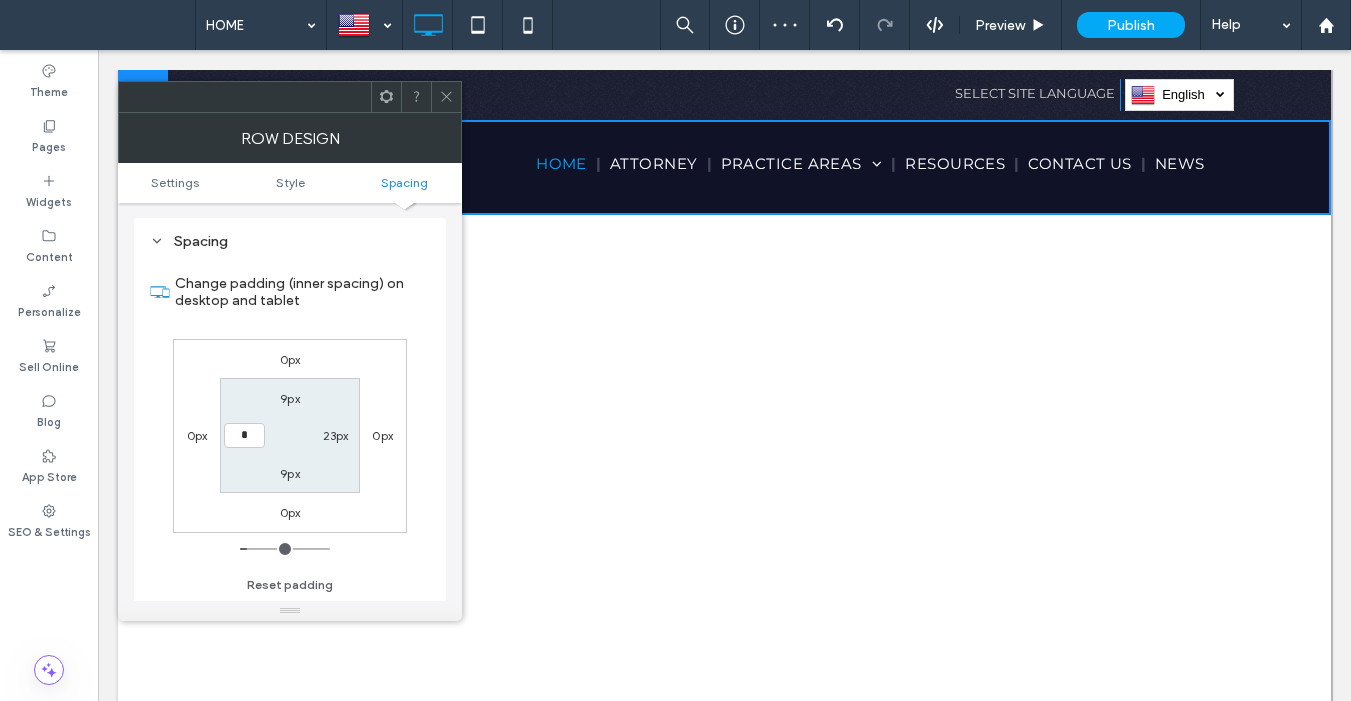 type on "**" 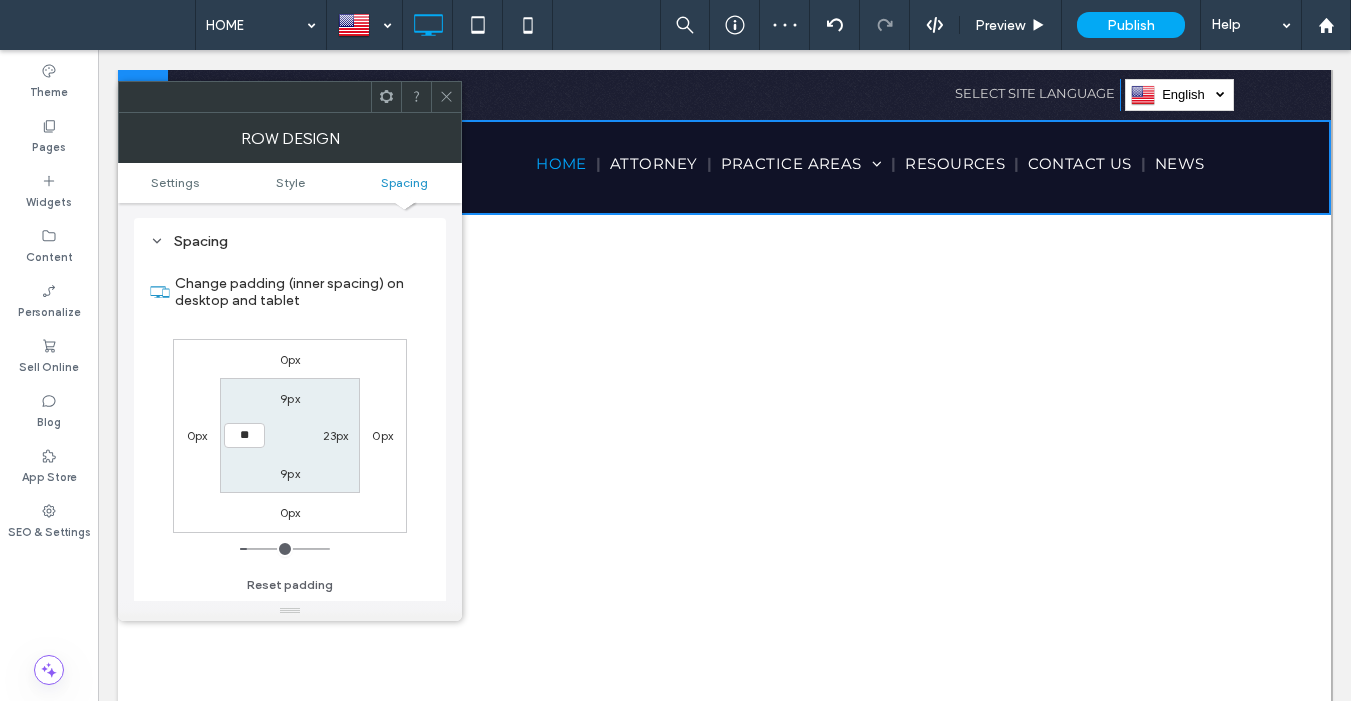 click on "23px" at bounding box center [336, 435] 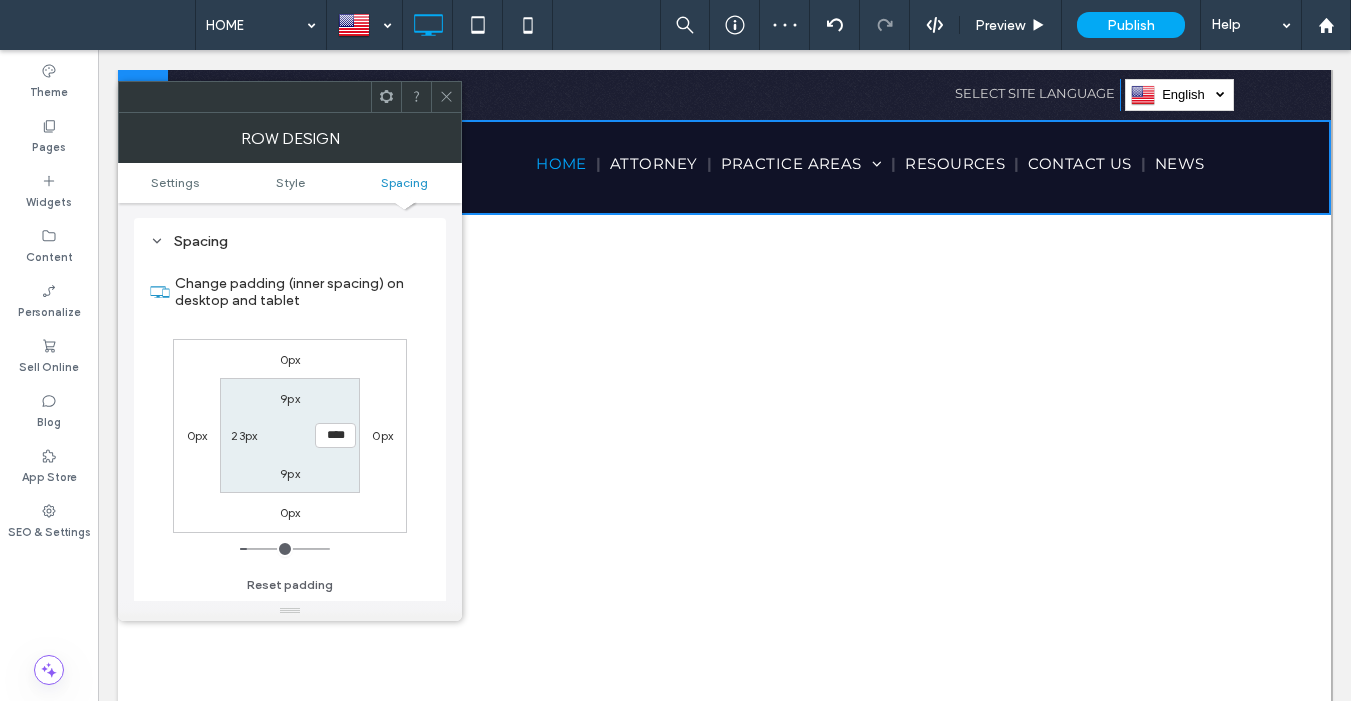 click 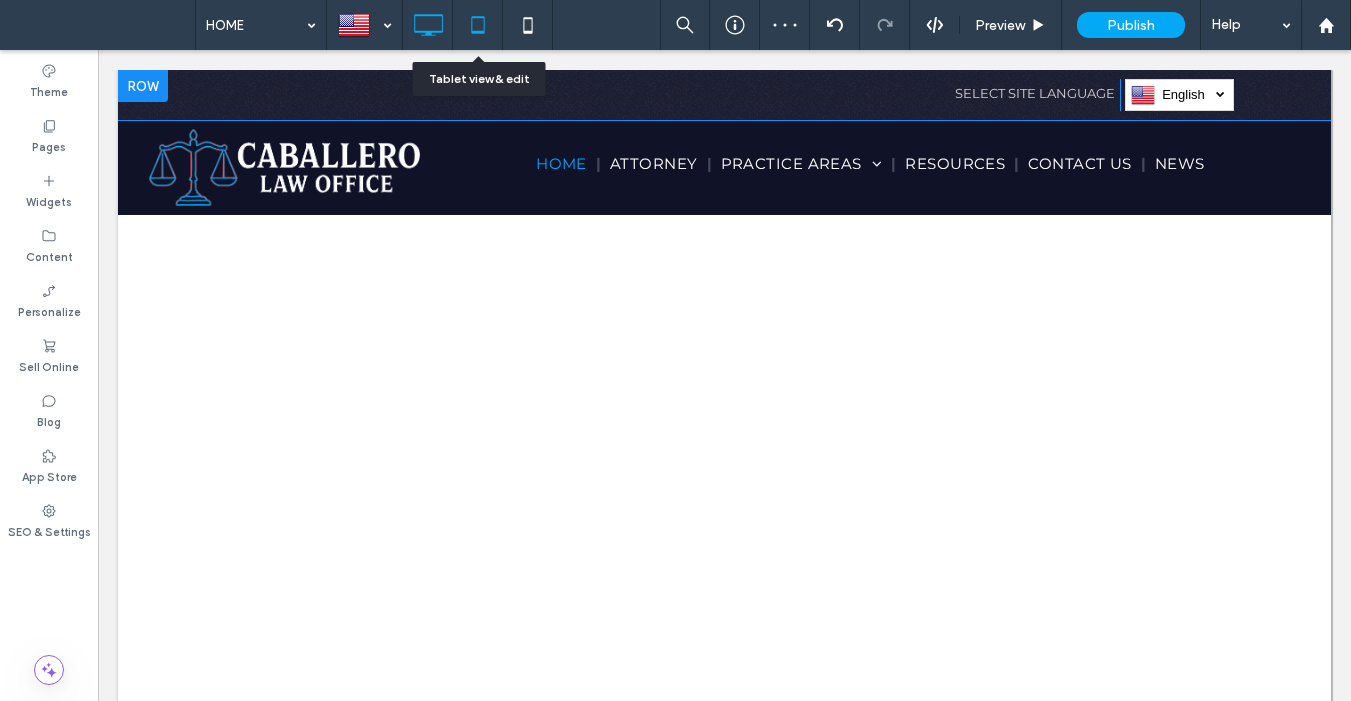 click 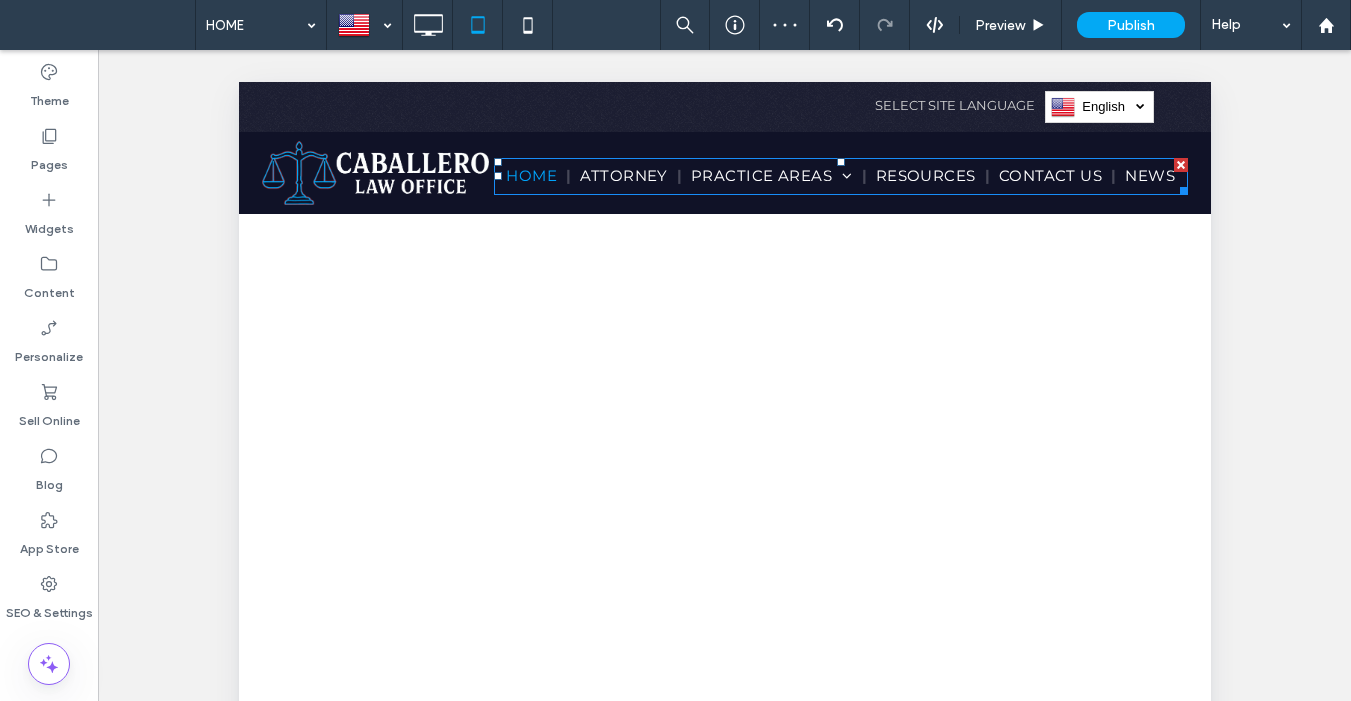scroll, scrollTop: 0, scrollLeft: 0, axis: both 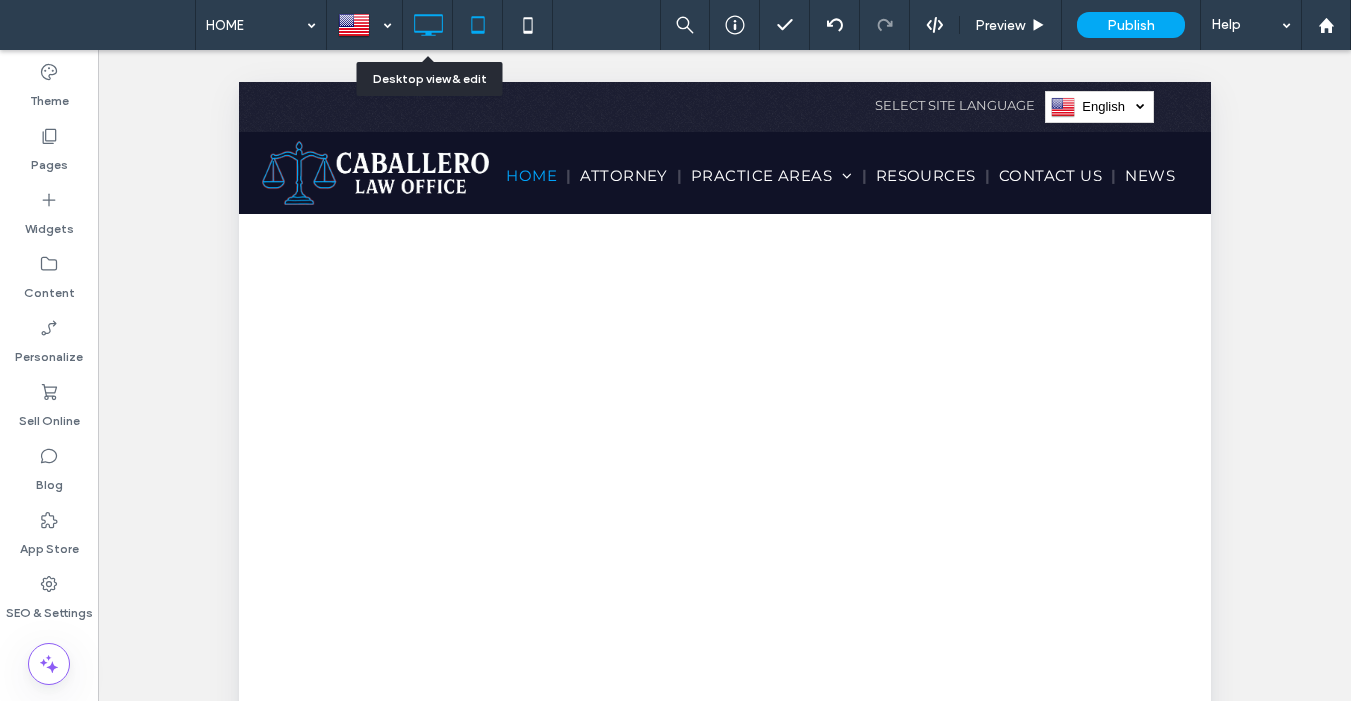 click 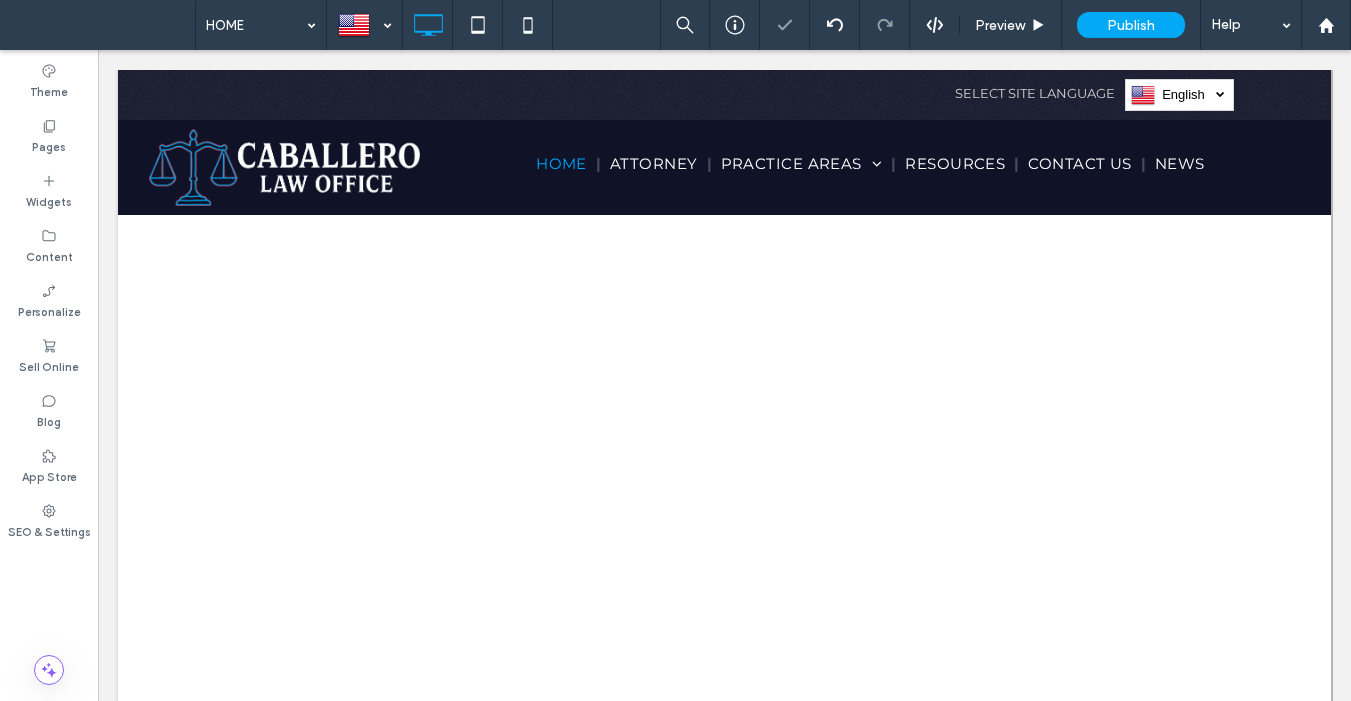 scroll, scrollTop: 0, scrollLeft: 0, axis: both 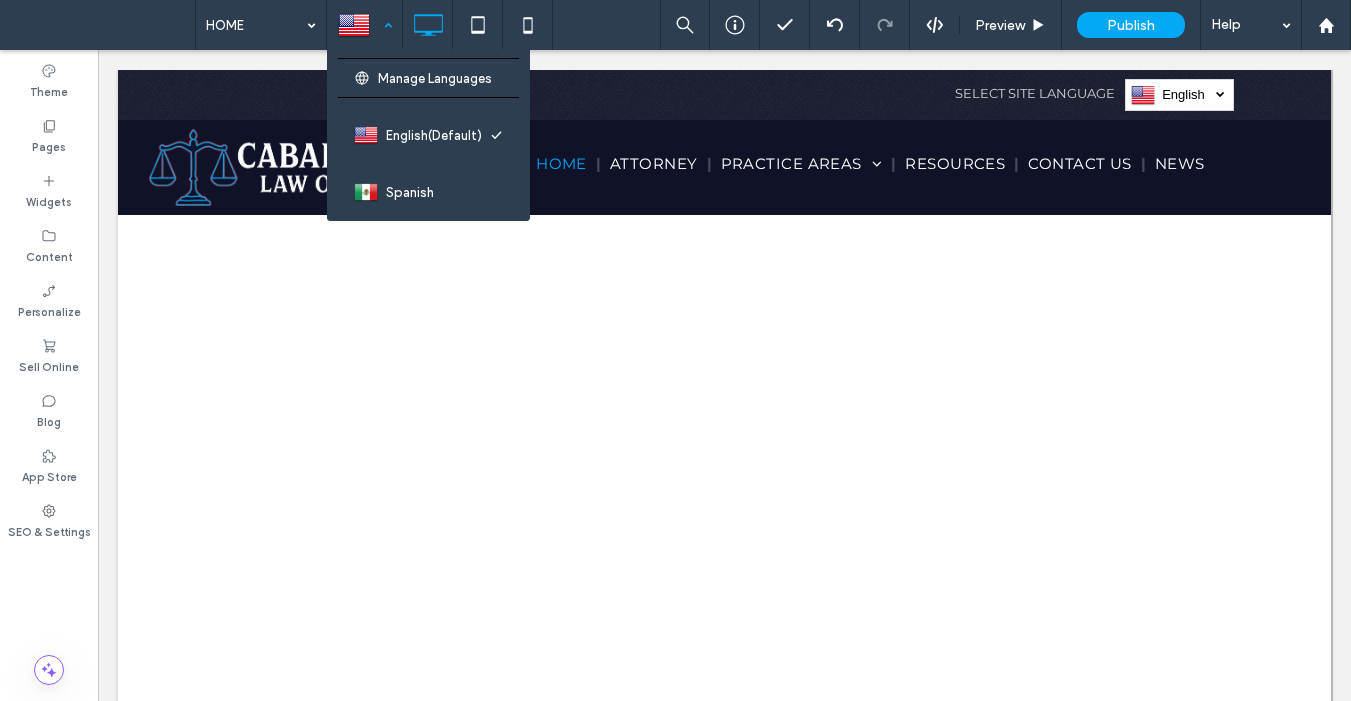 click at bounding box center [364, 25] 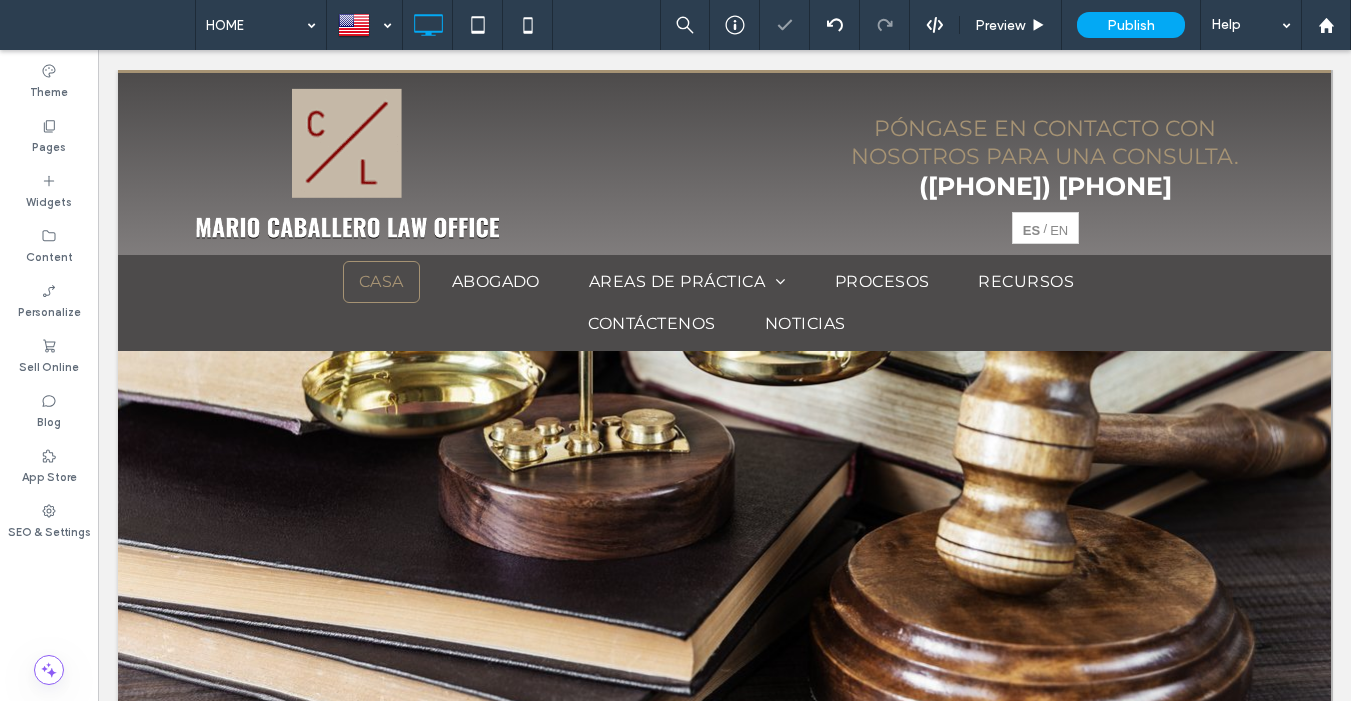 scroll, scrollTop: 0, scrollLeft: 0, axis: both 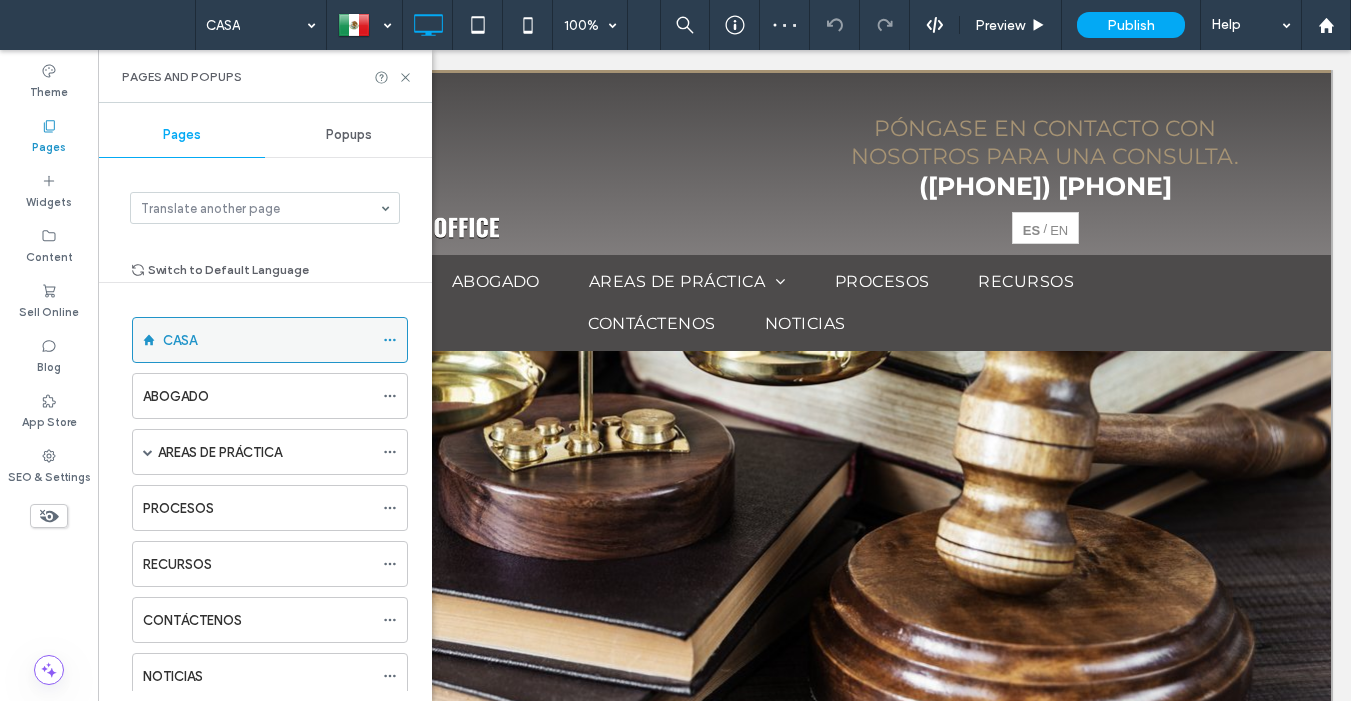 click 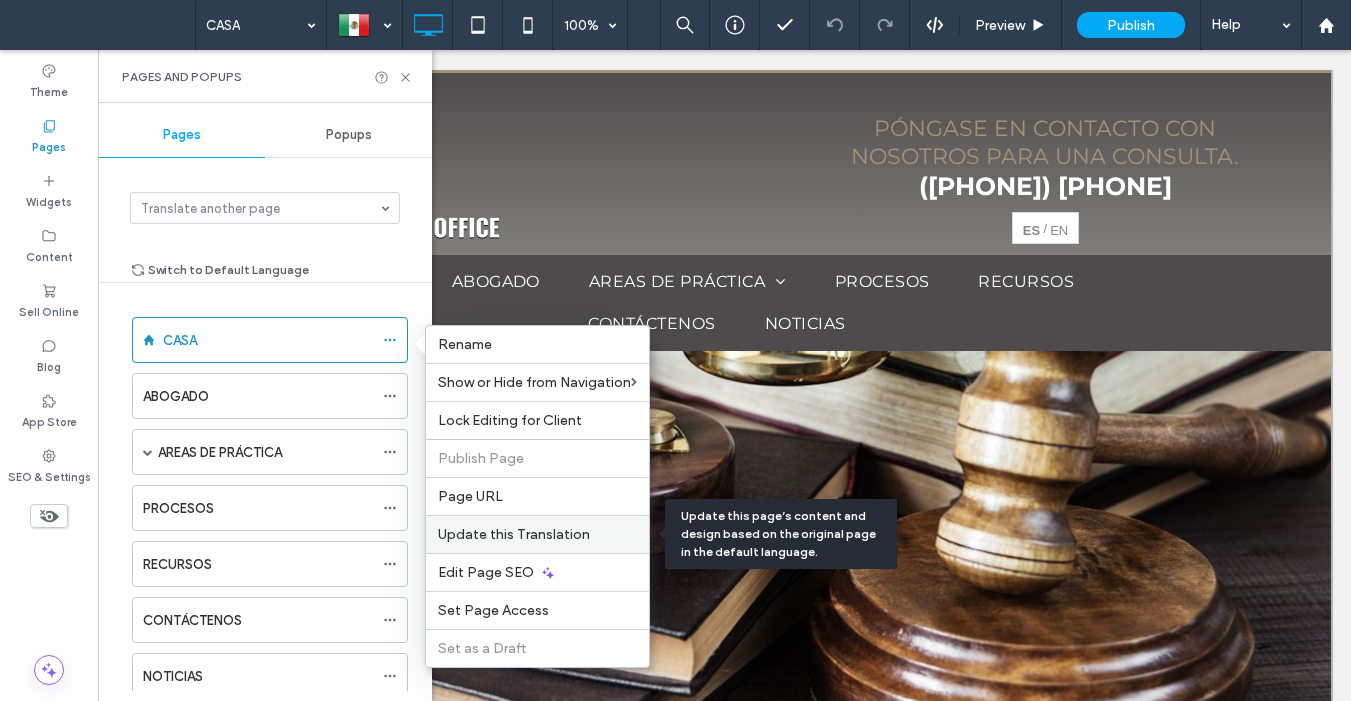 click on "Update this Translation" at bounding box center [514, 534] 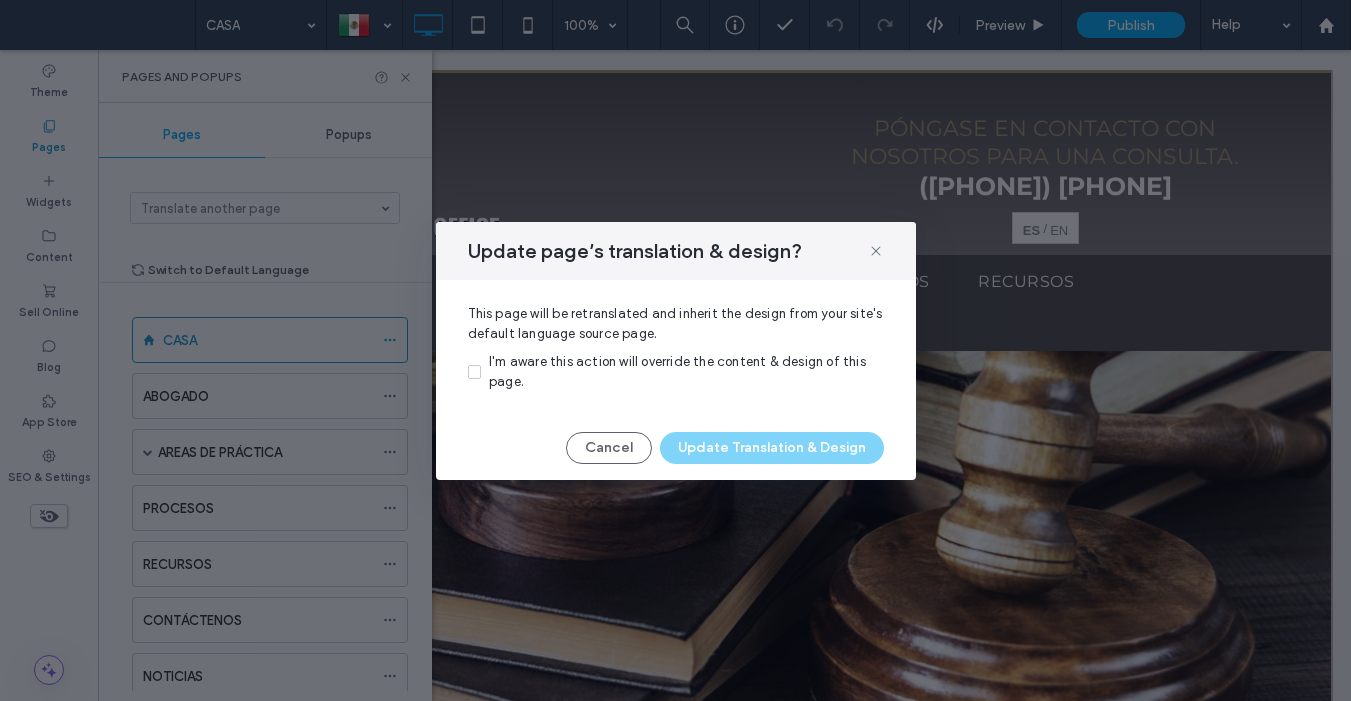 click at bounding box center (474, 372) 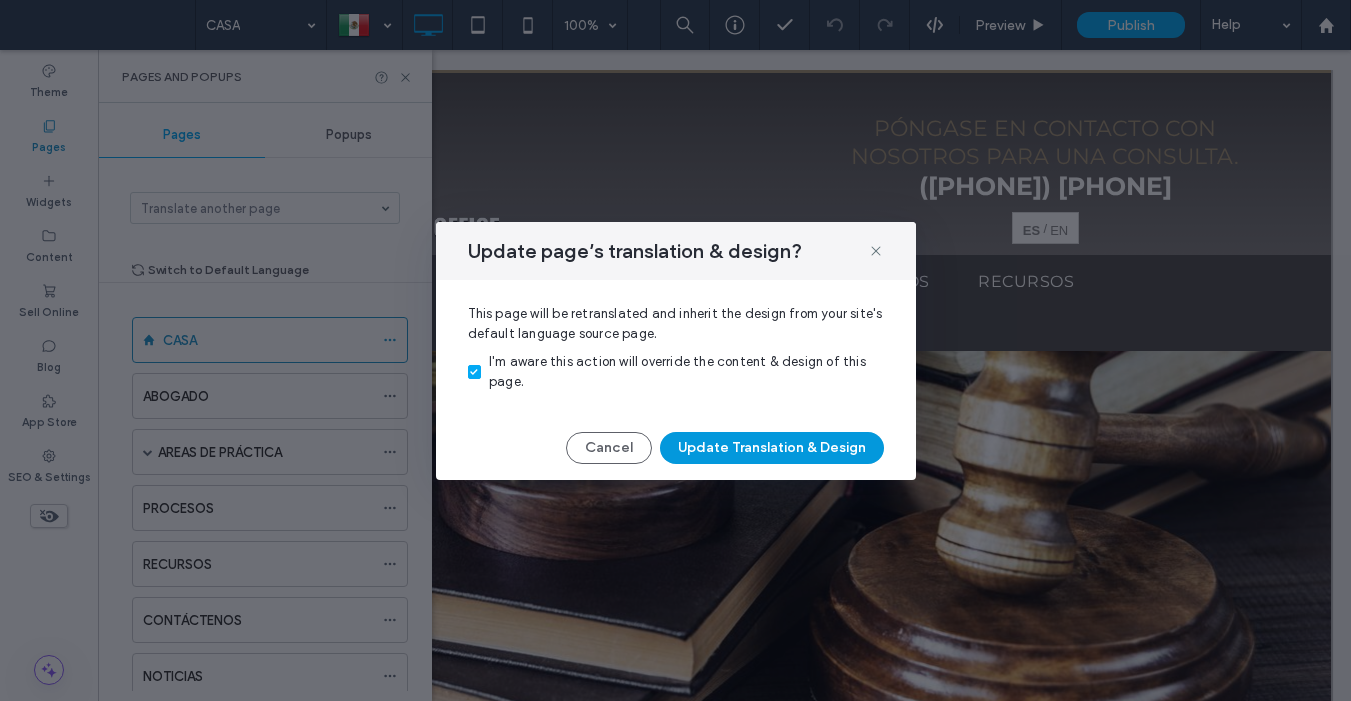 click on "Update Translation & Design" at bounding box center (772, 448) 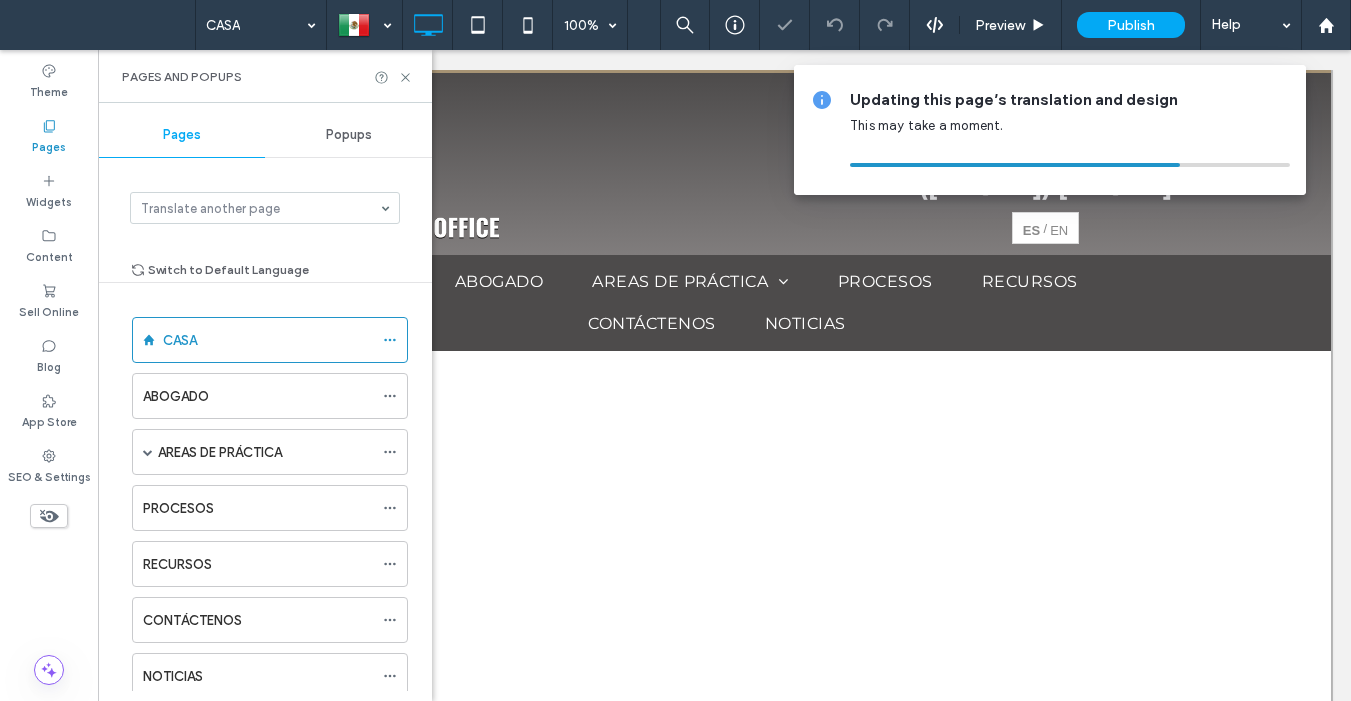 scroll, scrollTop: 0, scrollLeft: 0, axis: both 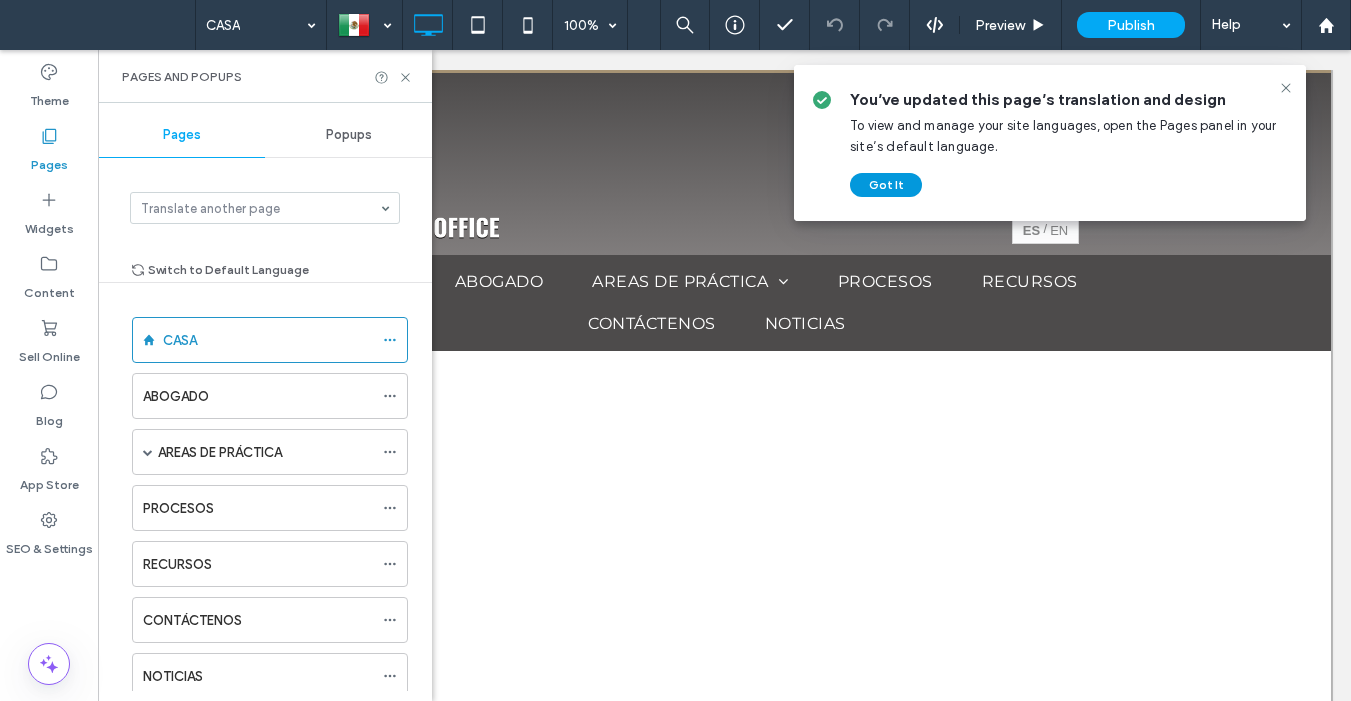 click on "Got It" at bounding box center [886, 185] 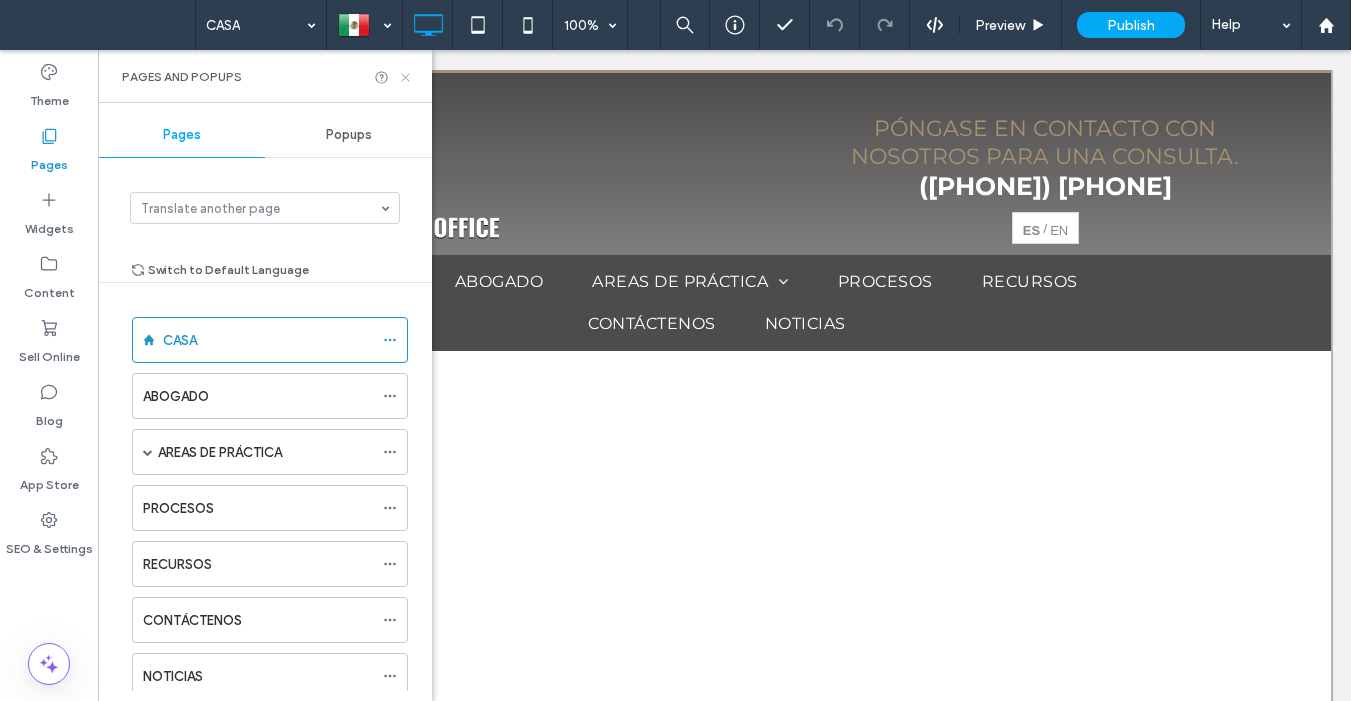 click 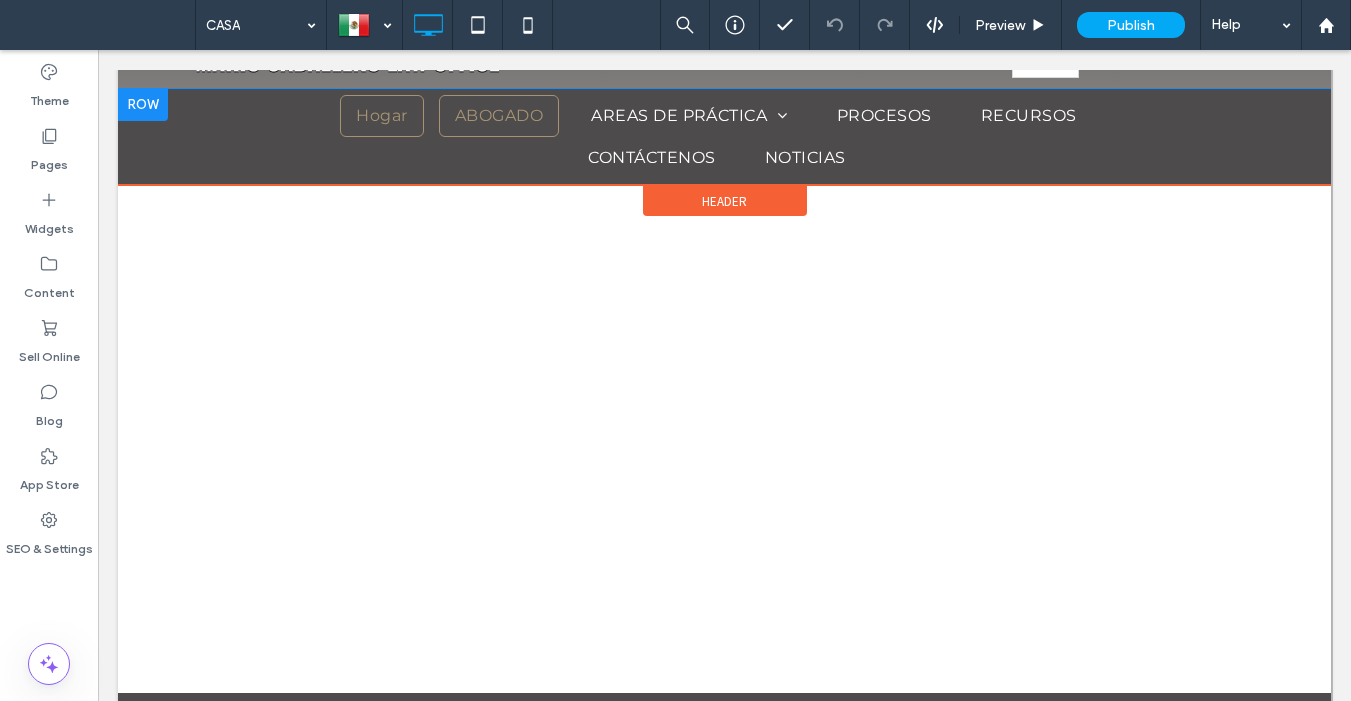 scroll, scrollTop: 0, scrollLeft: 0, axis: both 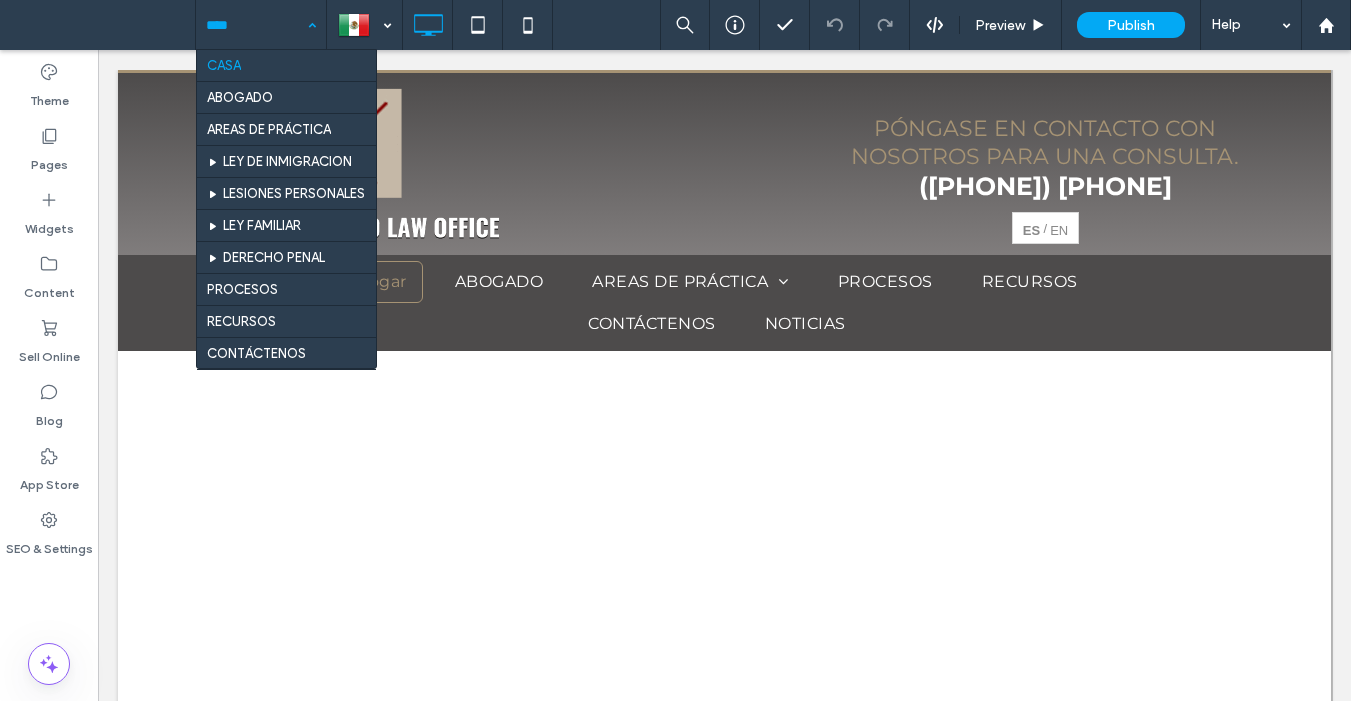 click on "CASA ABOGADO AREAS DE PRÁCTICA LEY DE INMIGRACION LESIONES PERSONALES LEY FAMILIAR DERECHO PENAL PROCESOS RECURSOS CONTÁCTENOS NOTICIAS ¡GRACIAS!" at bounding box center [261, 25] 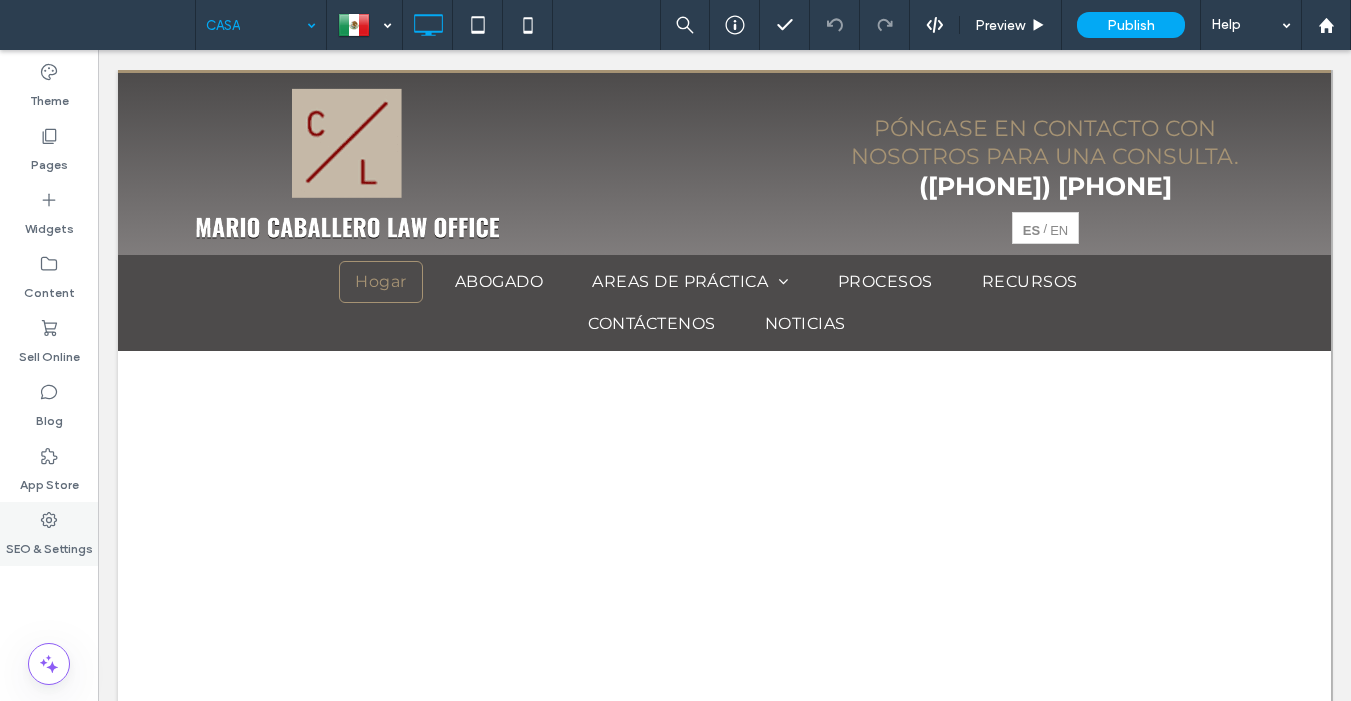 click on "SEO & Settings" at bounding box center [49, 544] 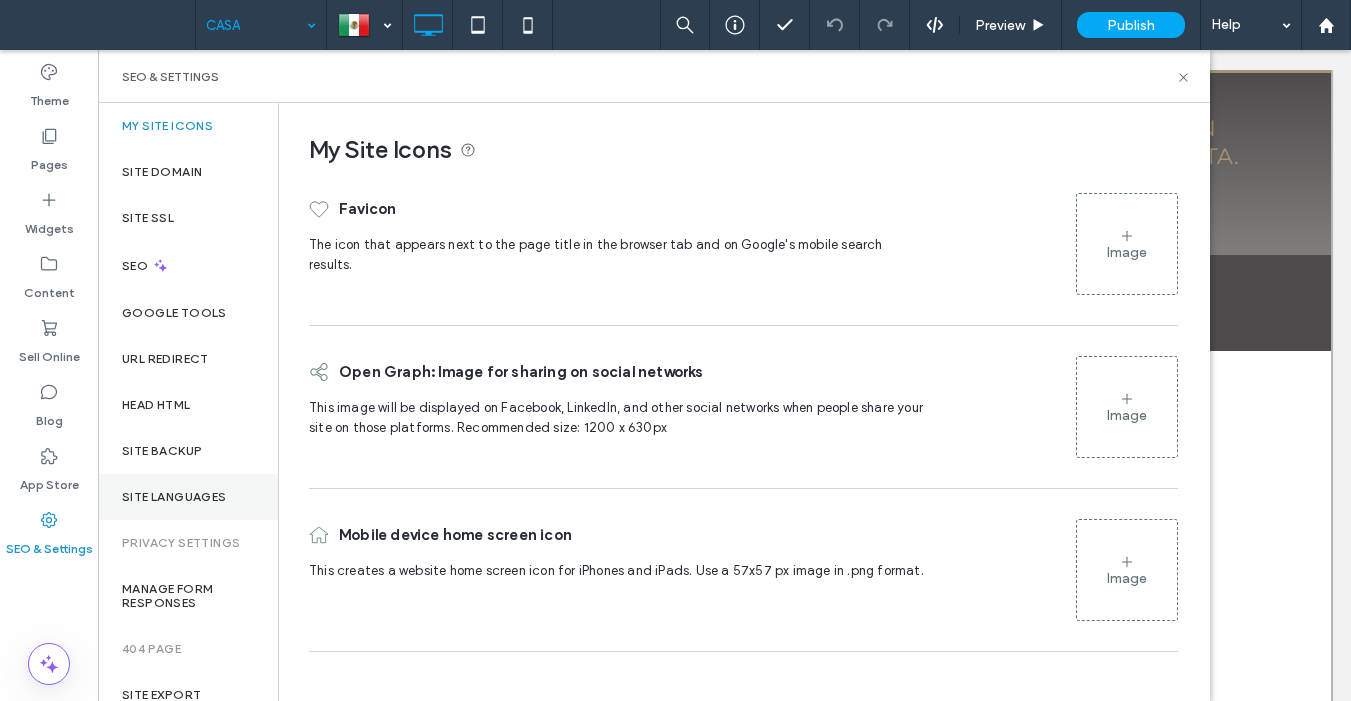 click on "Site Languages" at bounding box center [174, 497] 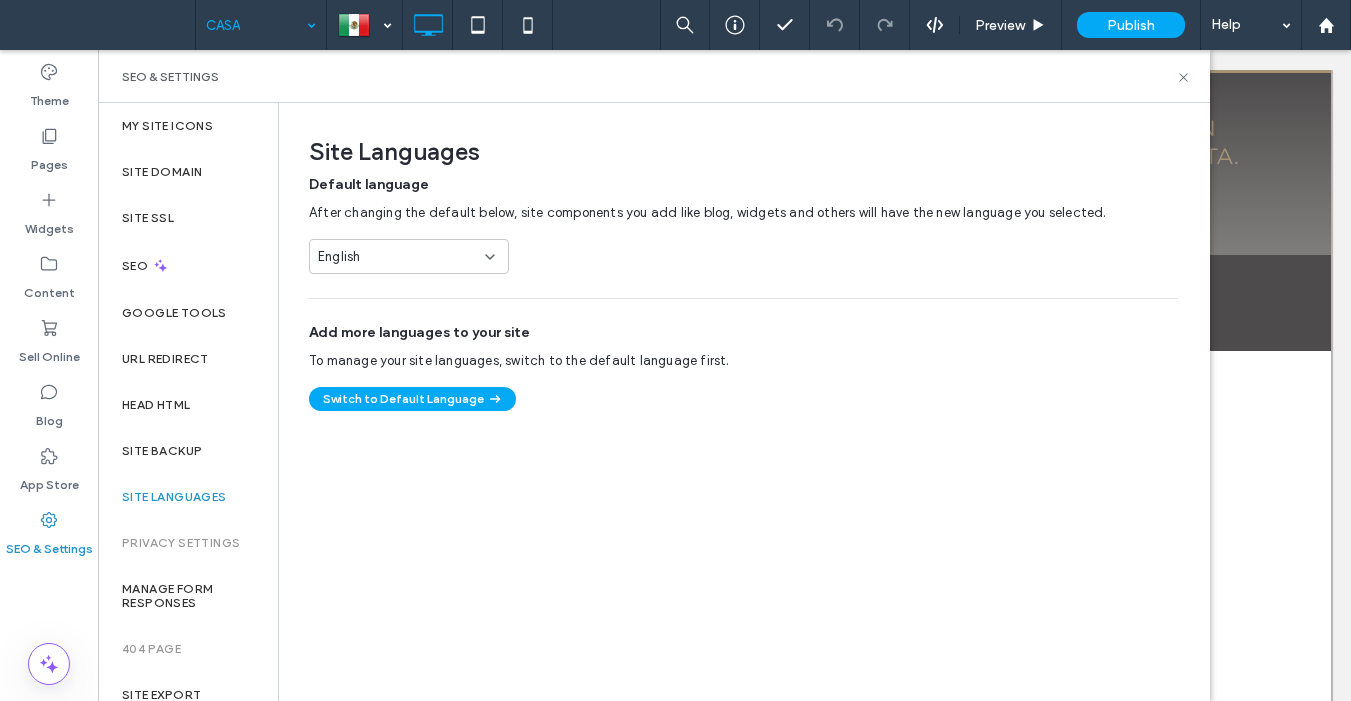 click 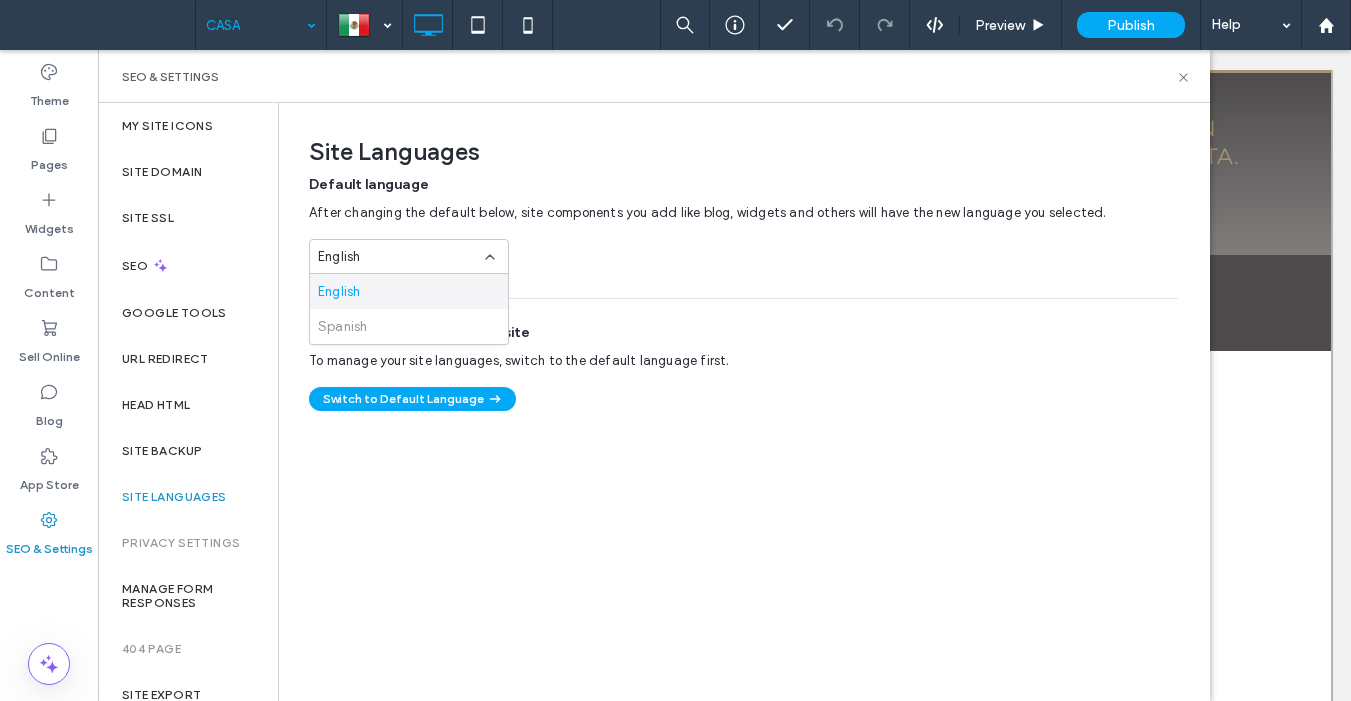 click 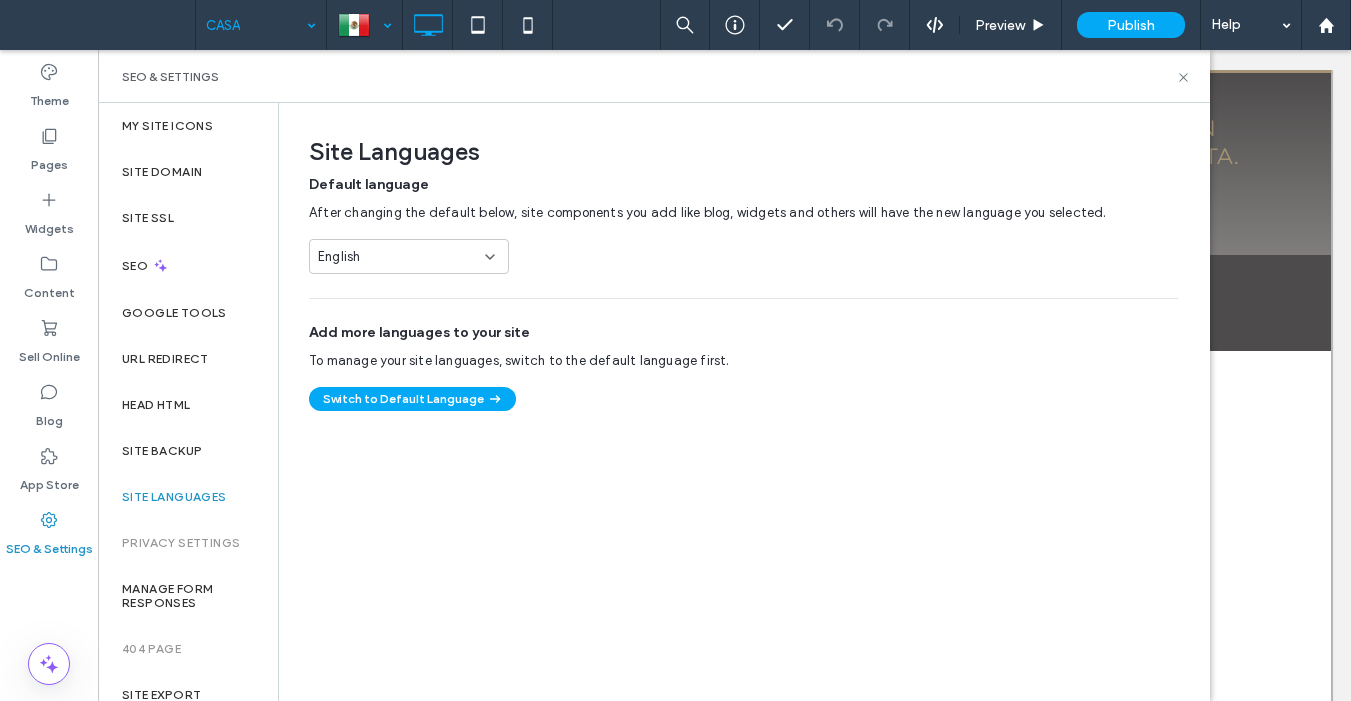 click at bounding box center (364, 25) 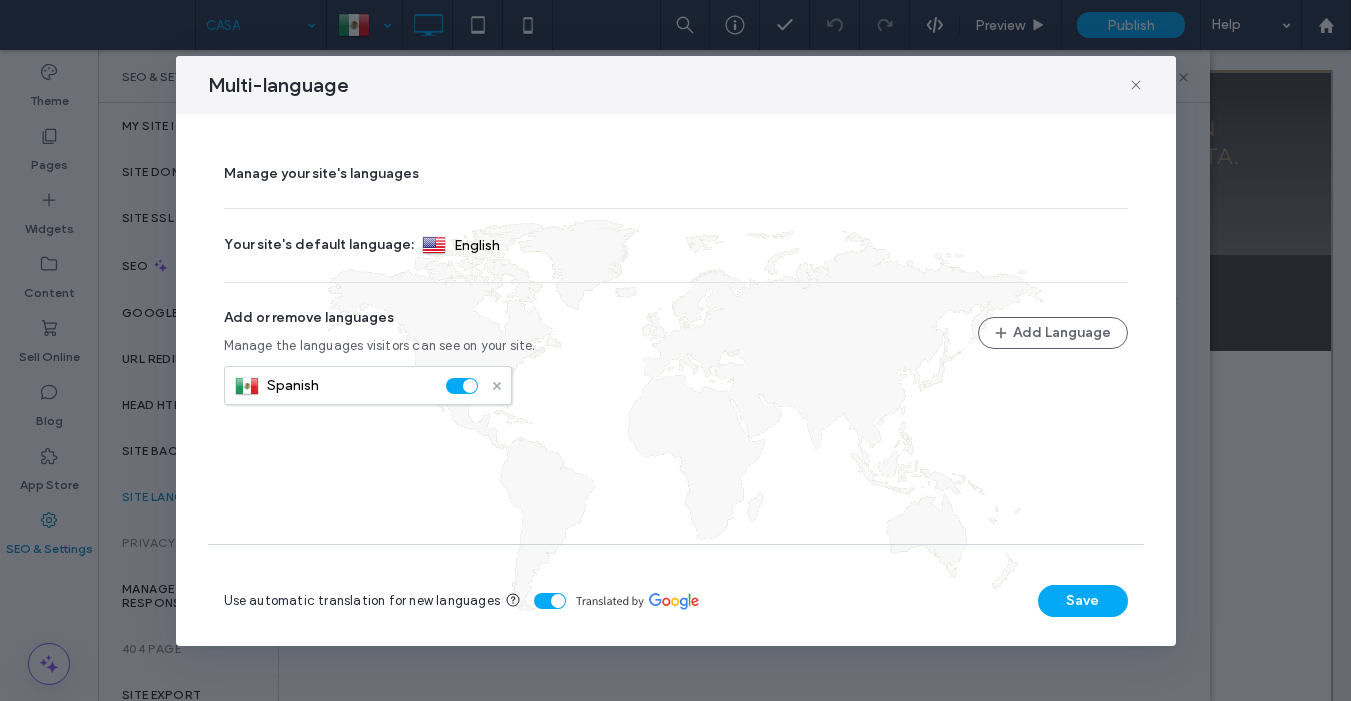 click 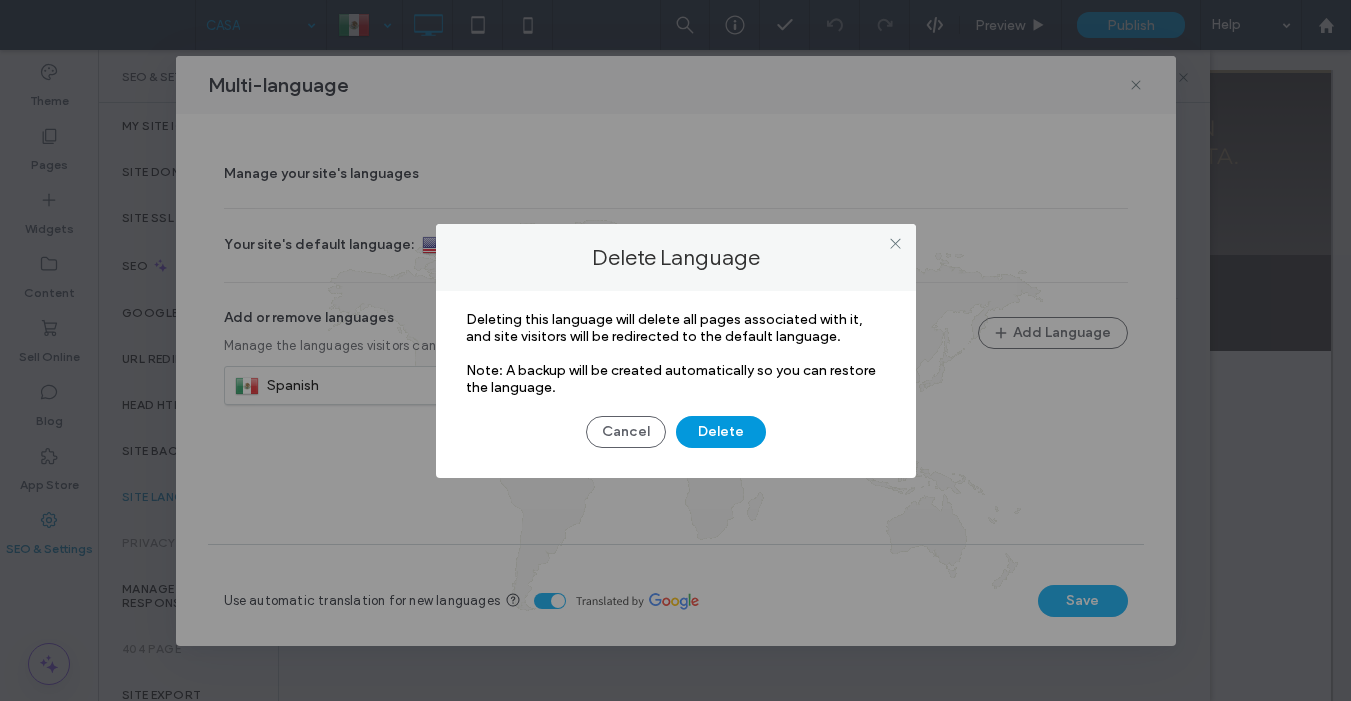 click on "Delete" at bounding box center (721, 432) 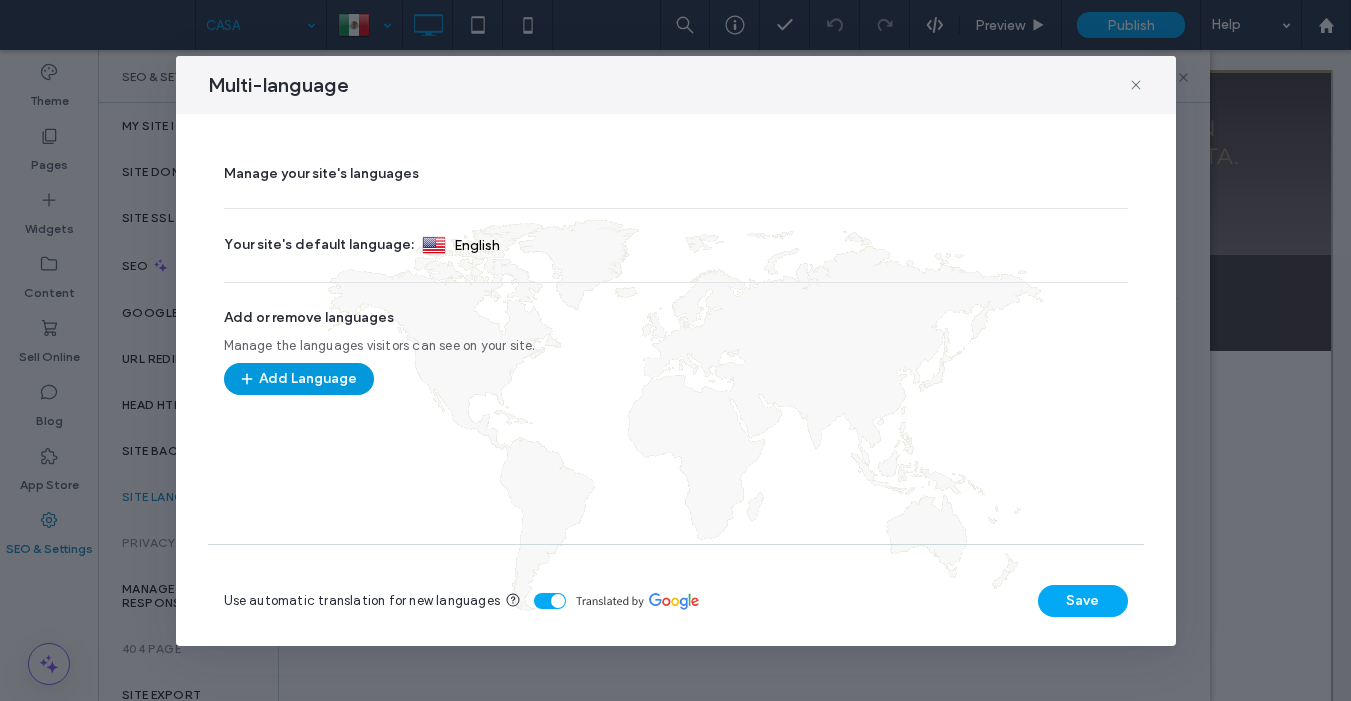 click on "Add Language" at bounding box center (299, 379) 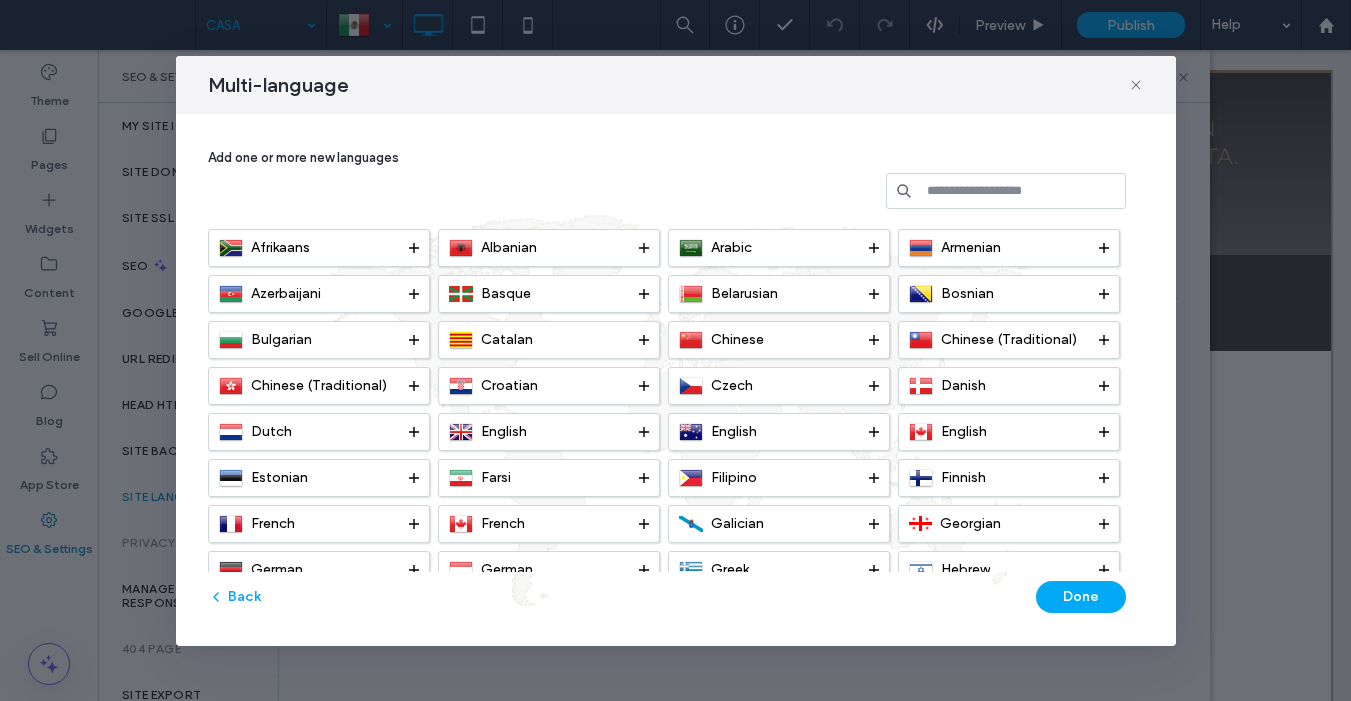 click at bounding box center (1006, 191) 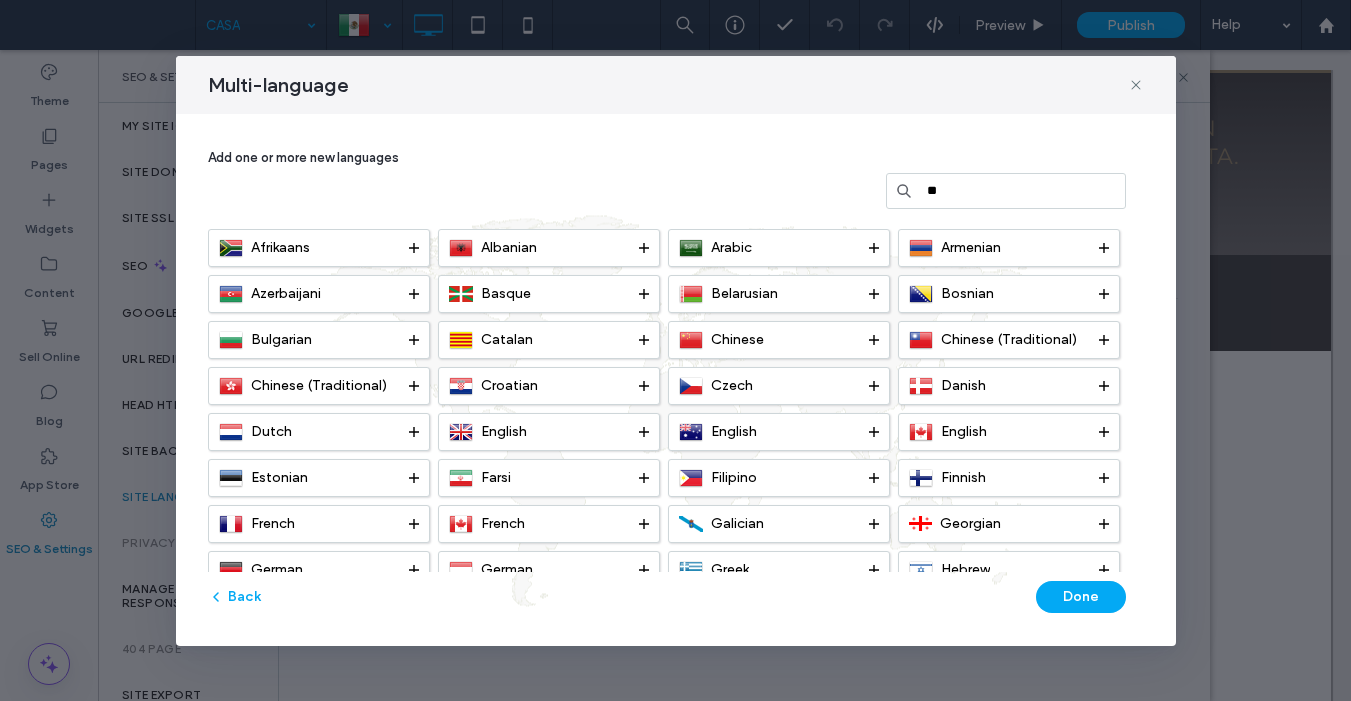 type on "***" 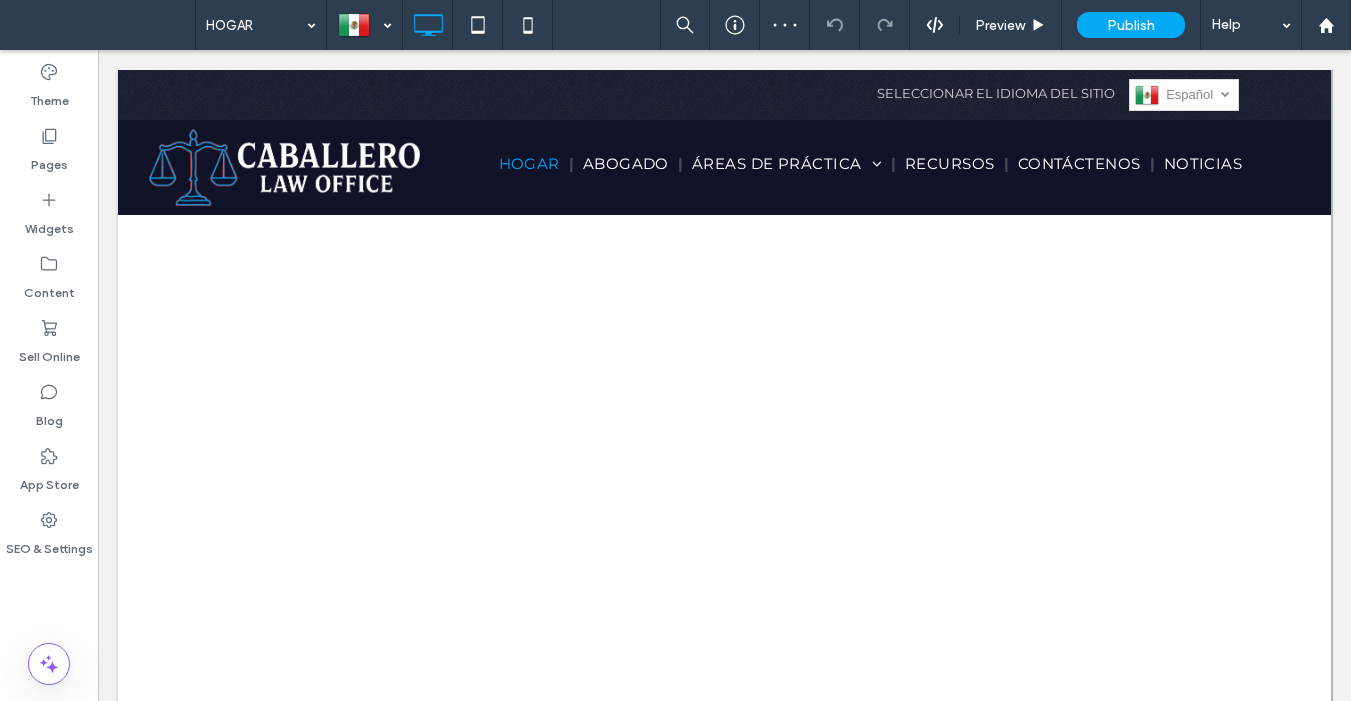 scroll, scrollTop: 0, scrollLeft: 0, axis: both 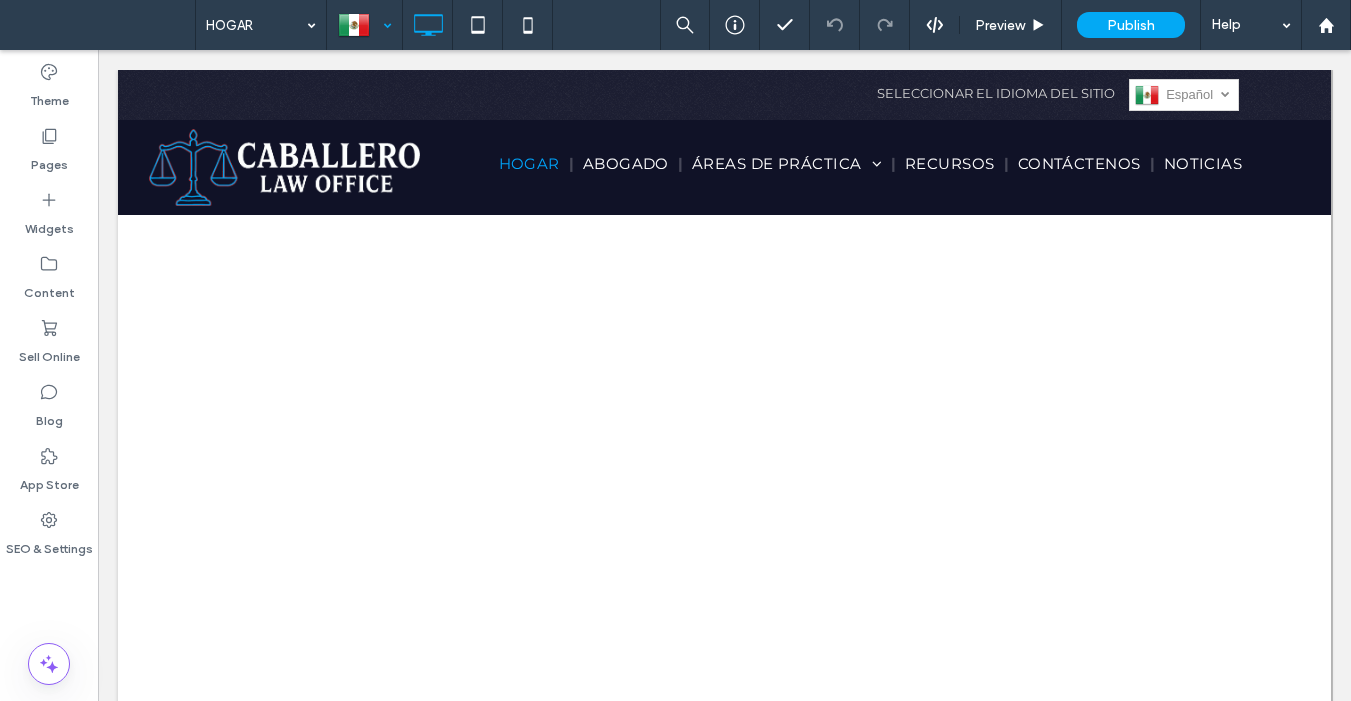 click at bounding box center (364, 25) 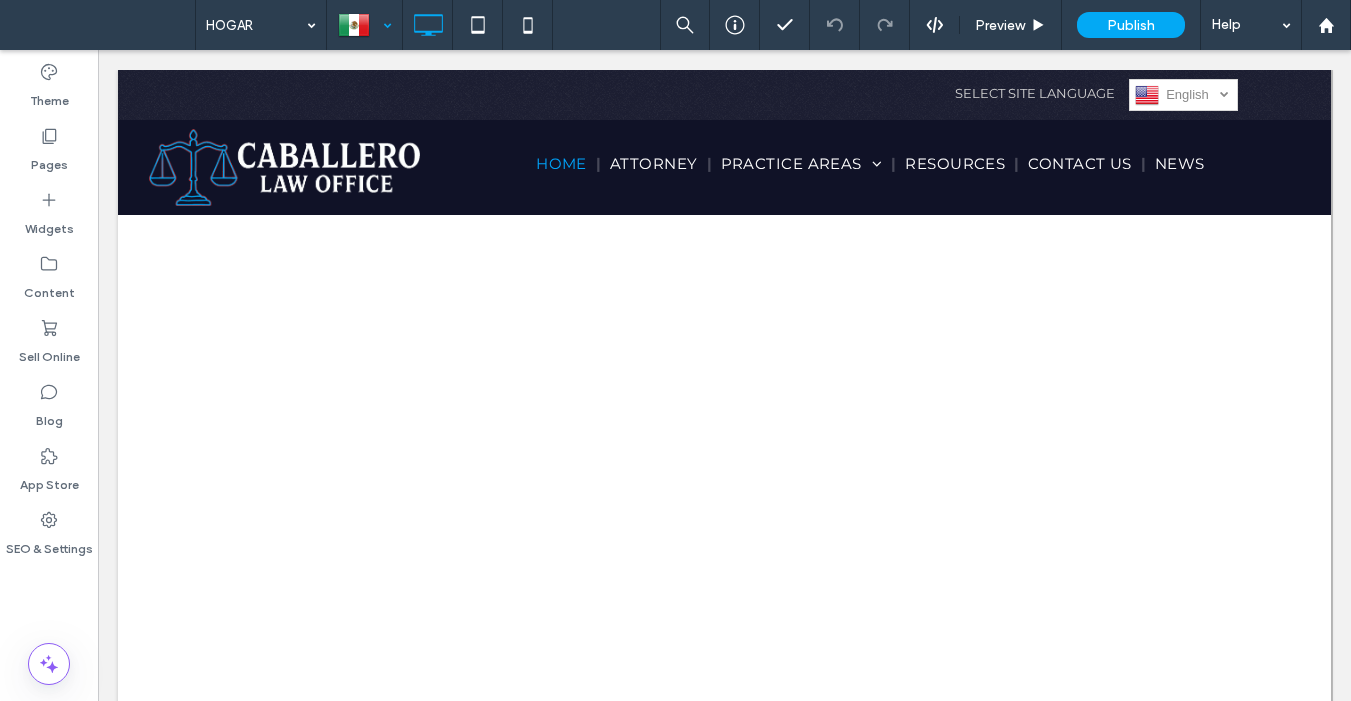scroll, scrollTop: 0, scrollLeft: 0, axis: both 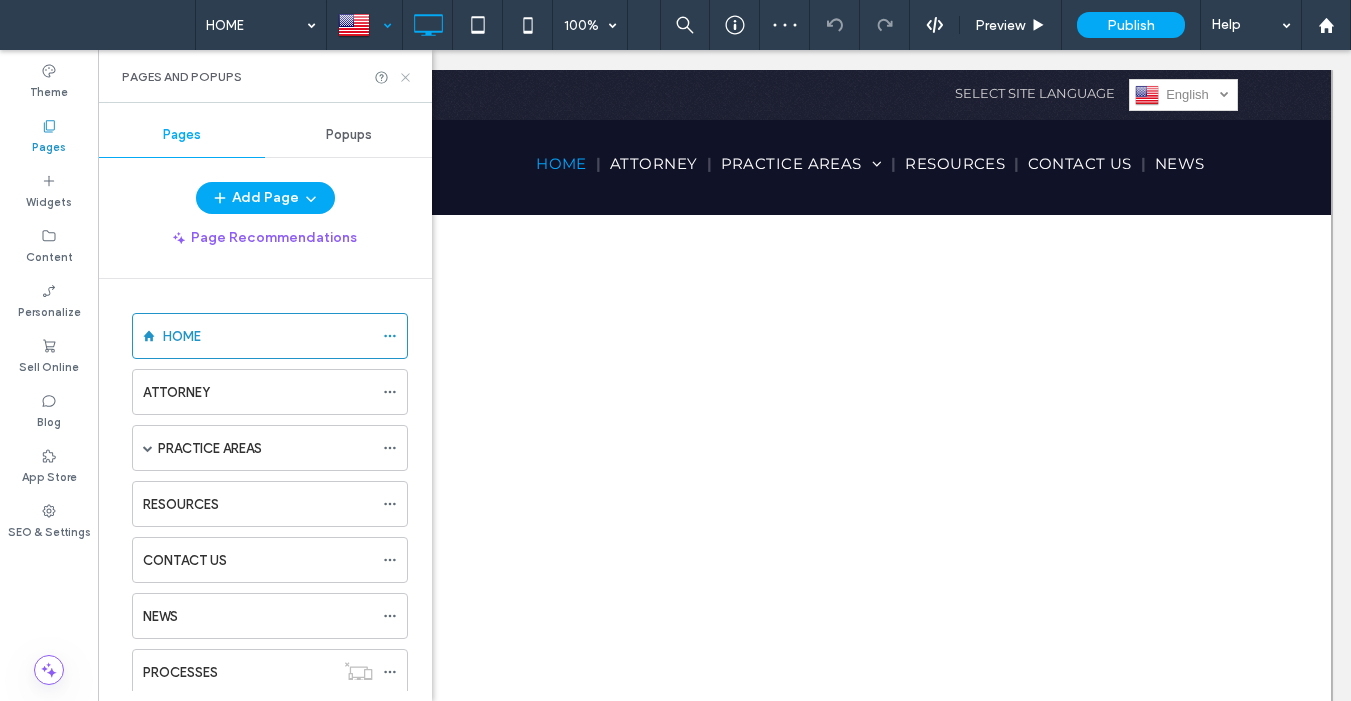 drag, startPoint x: 408, startPoint y: 73, endPoint x: 429, endPoint y: 23, distance: 54.230988 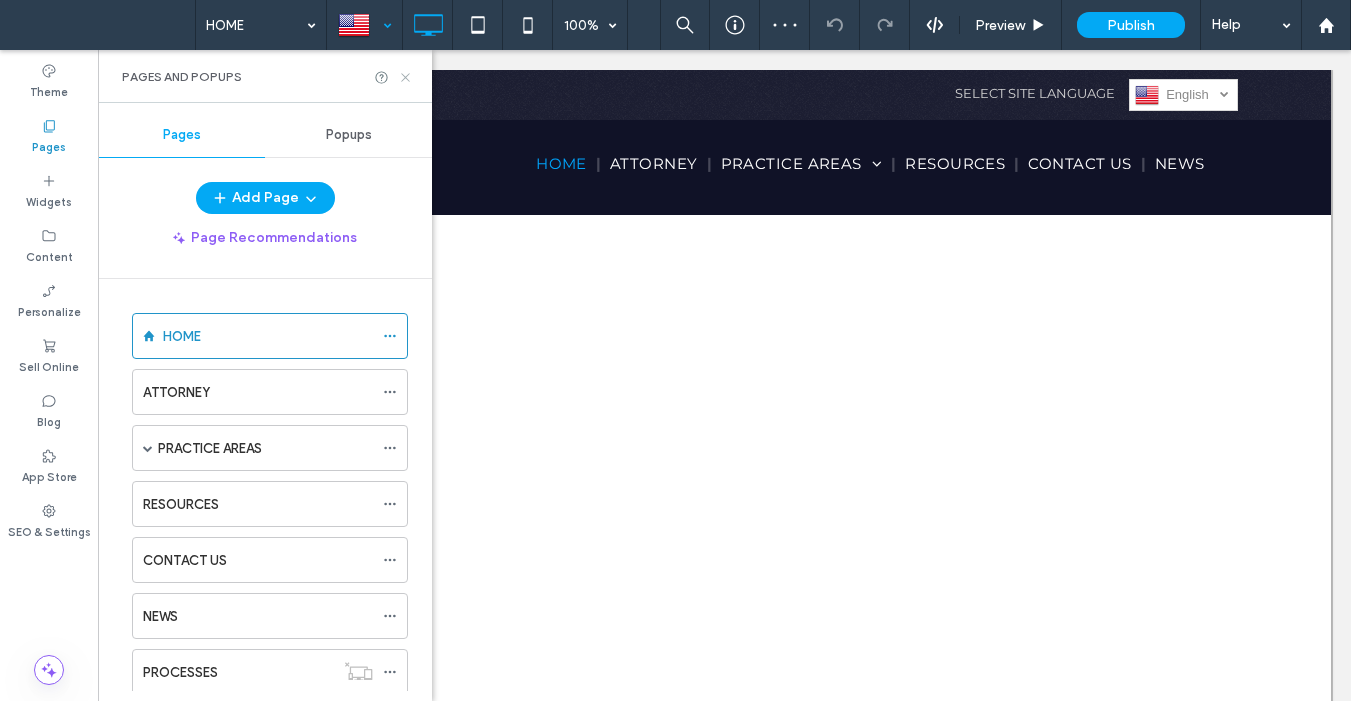 click 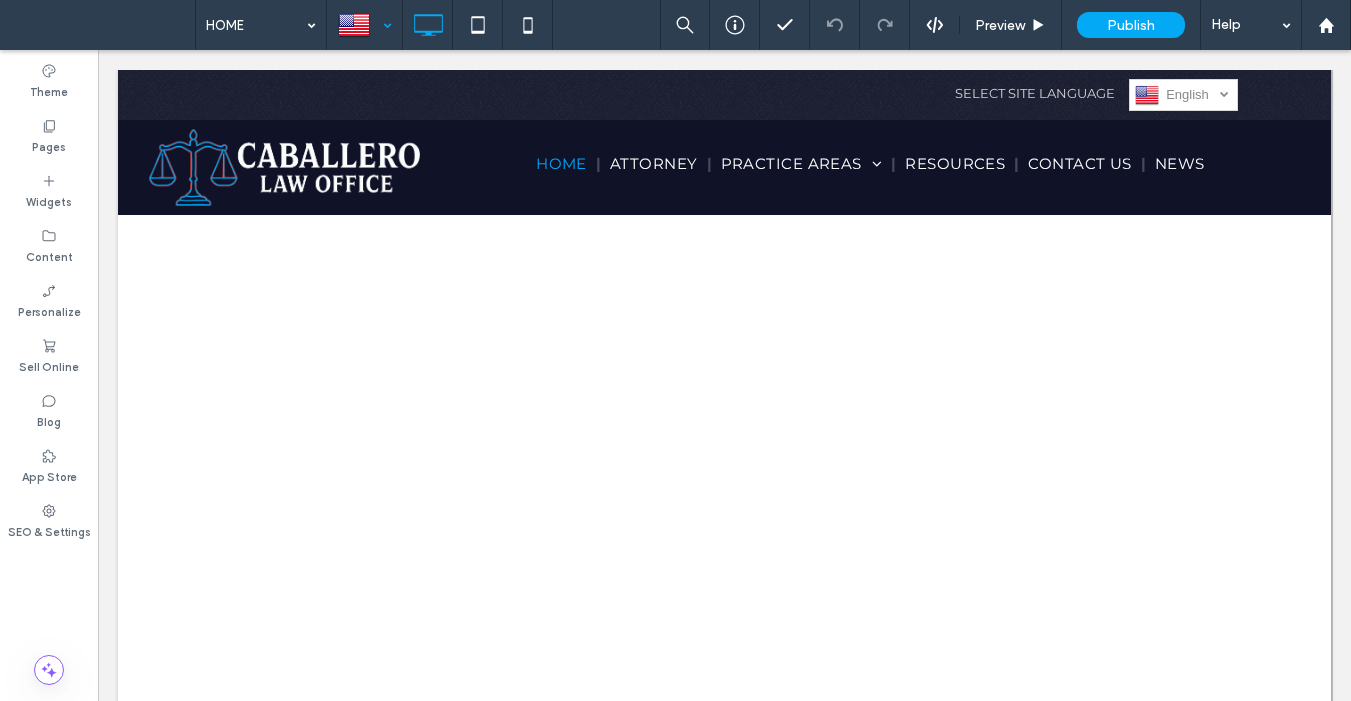 click at bounding box center [364, 25] 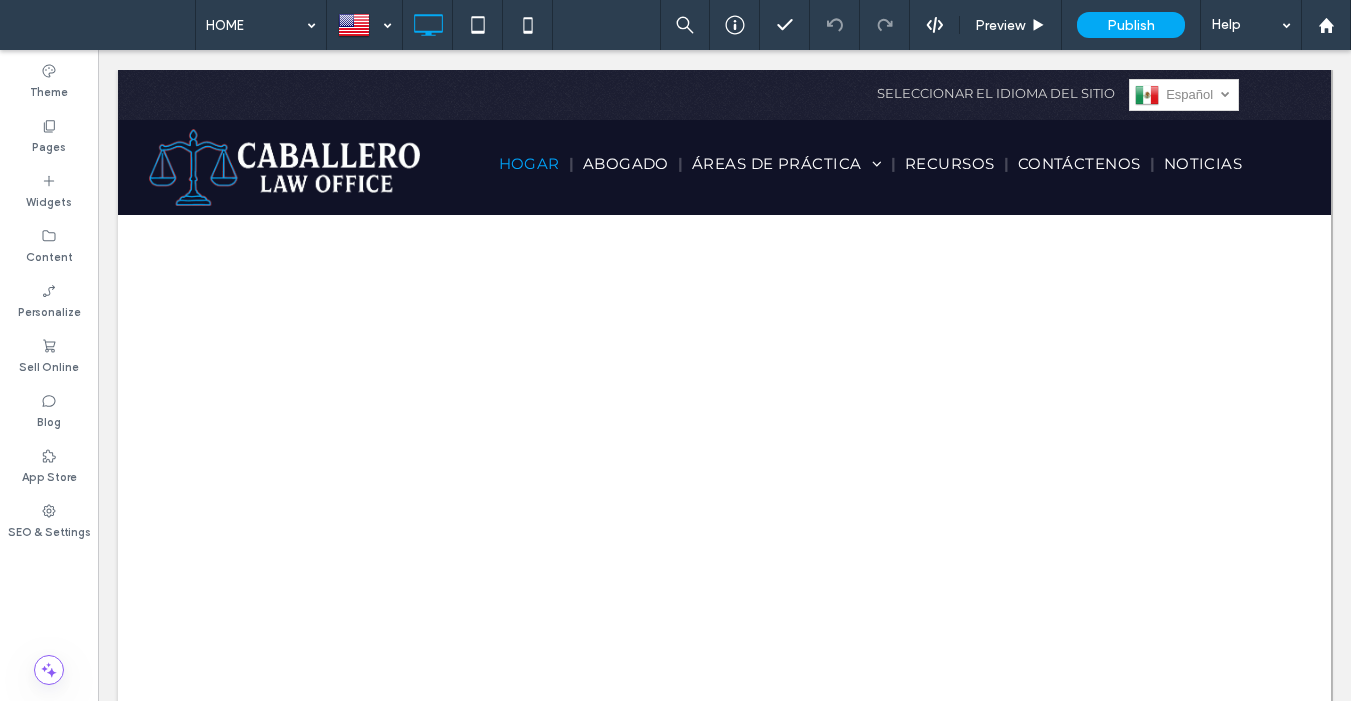 scroll, scrollTop: 0, scrollLeft: 0, axis: both 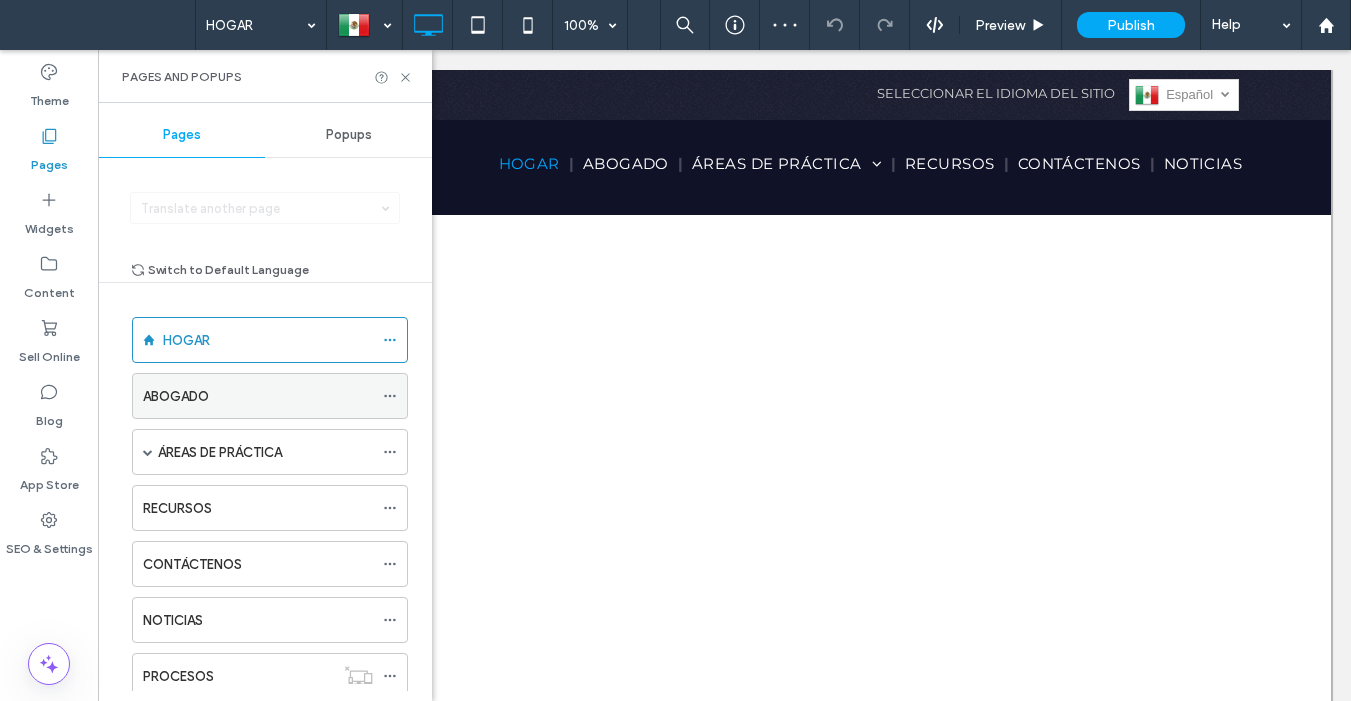 click on "ABOGADO" at bounding box center (258, 396) 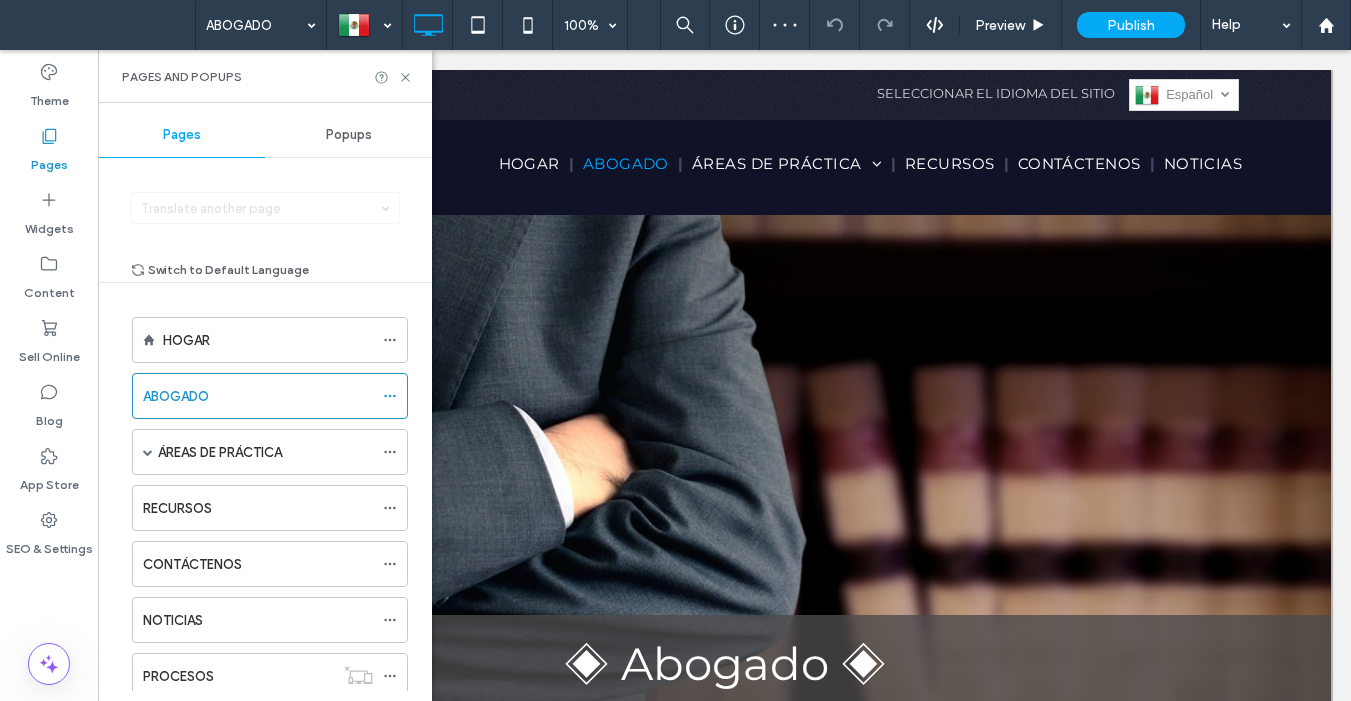 scroll, scrollTop: 0, scrollLeft: 0, axis: both 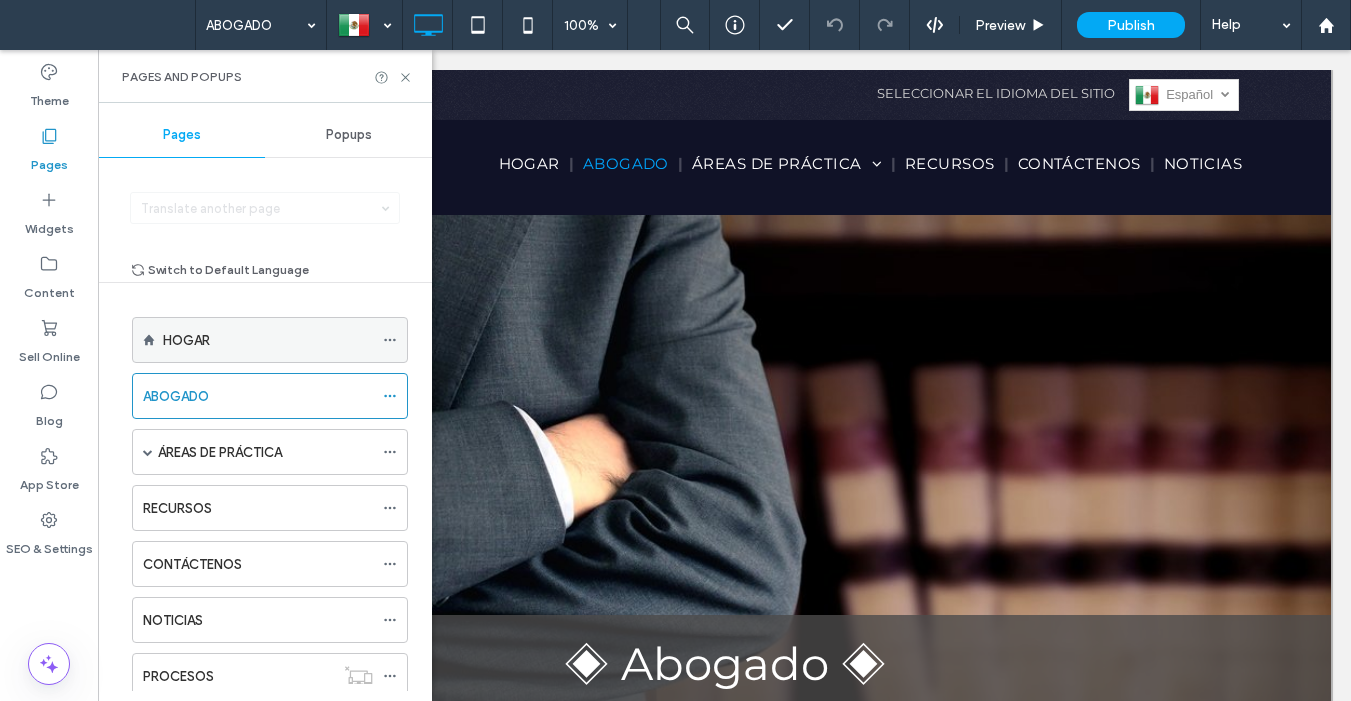 click on "HOGAR" at bounding box center (268, 340) 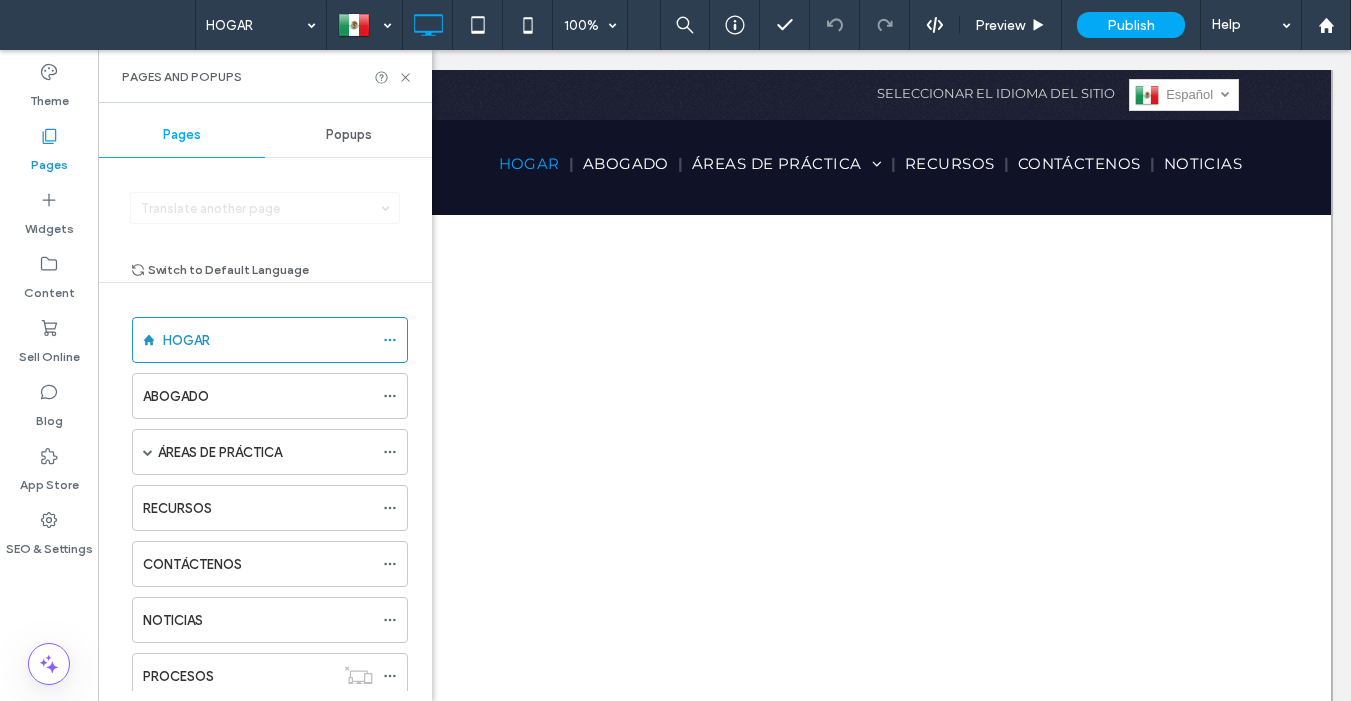 scroll, scrollTop: 0, scrollLeft: 0, axis: both 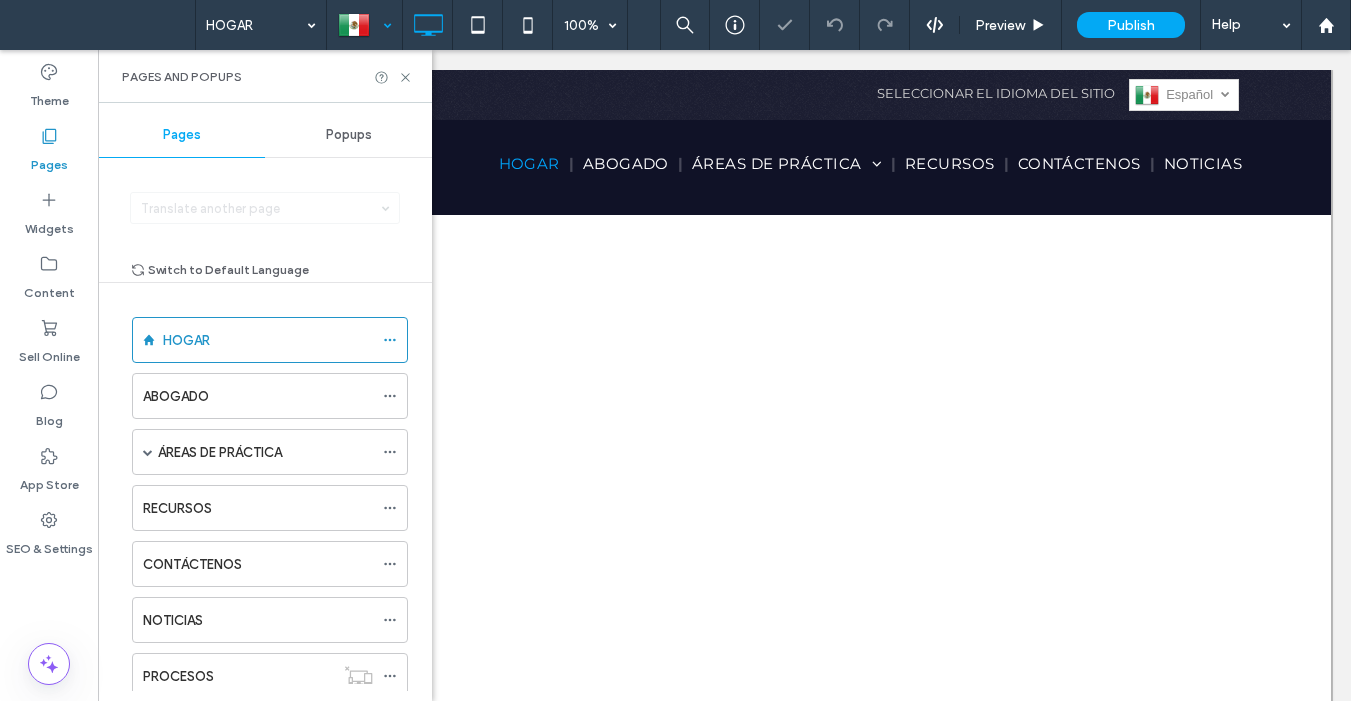 click at bounding box center [364, 25] 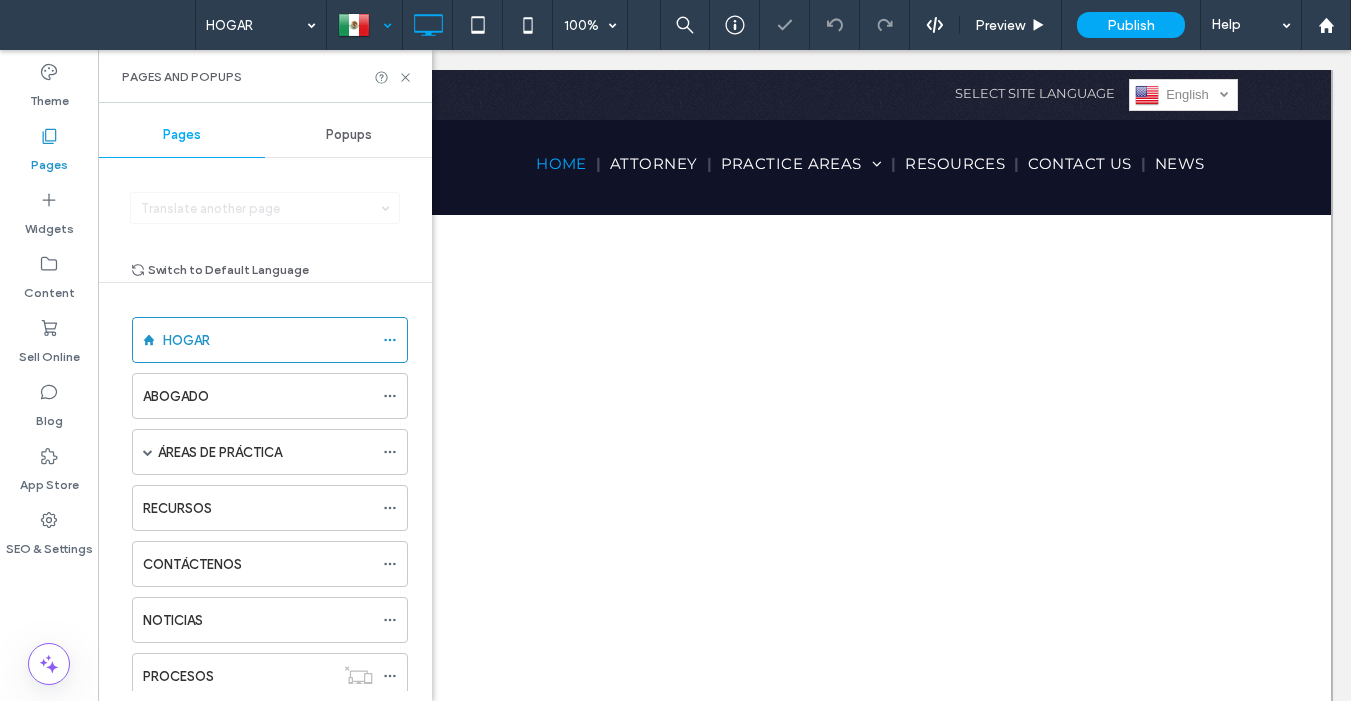 scroll, scrollTop: 0, scrollLeft: 0, axis: both 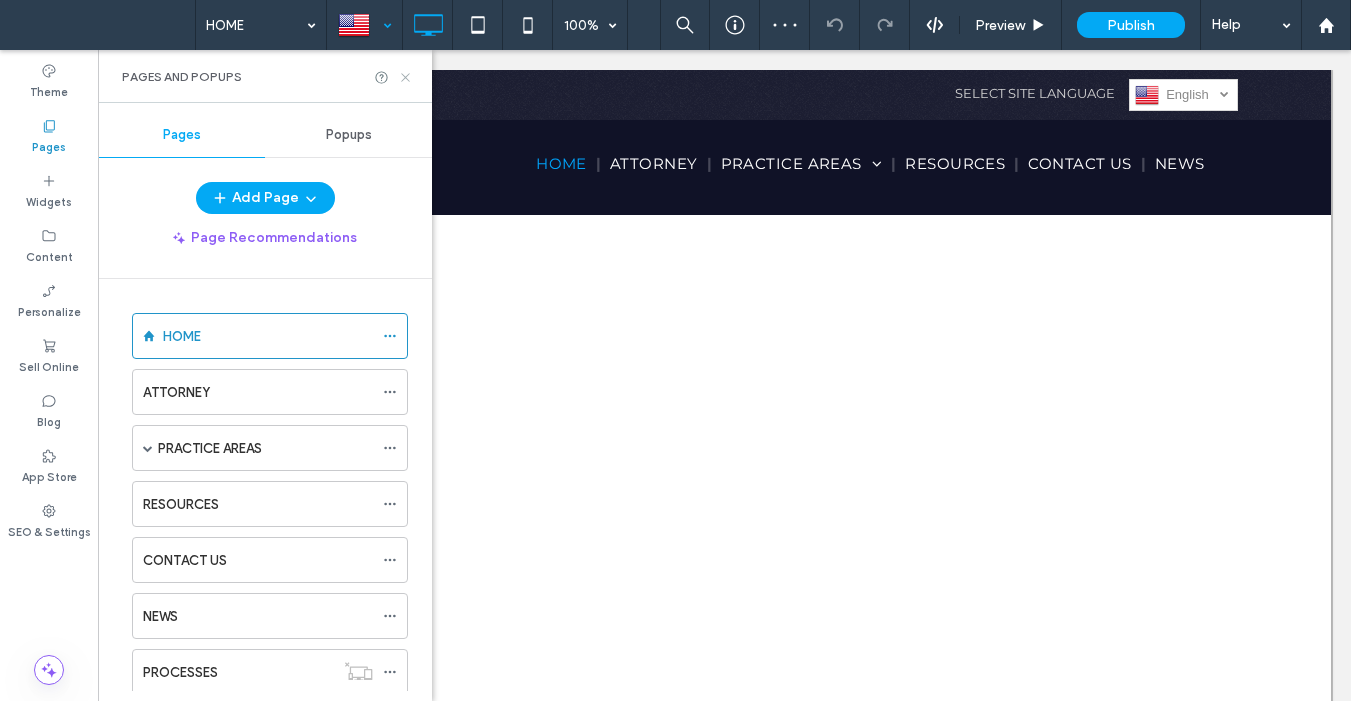 click 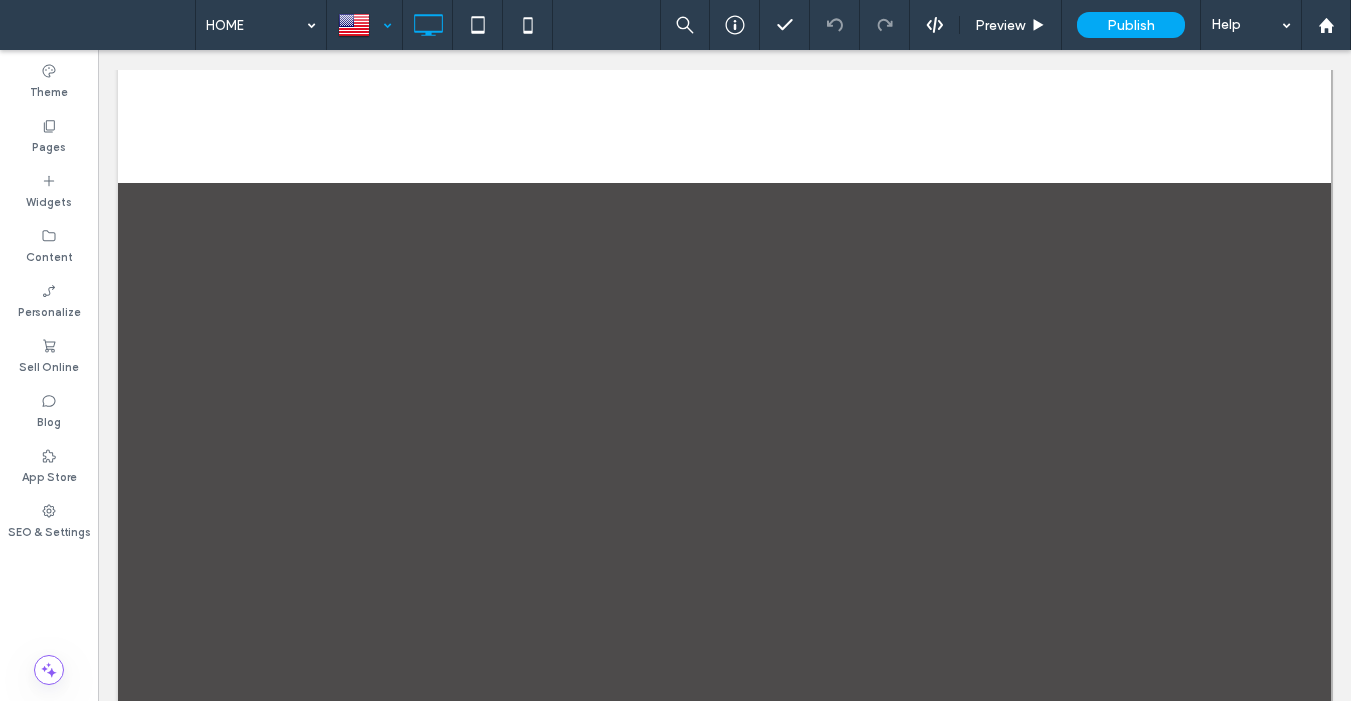 scroll, scrollTop: 579, scrollLeft: 0, axis: vertical 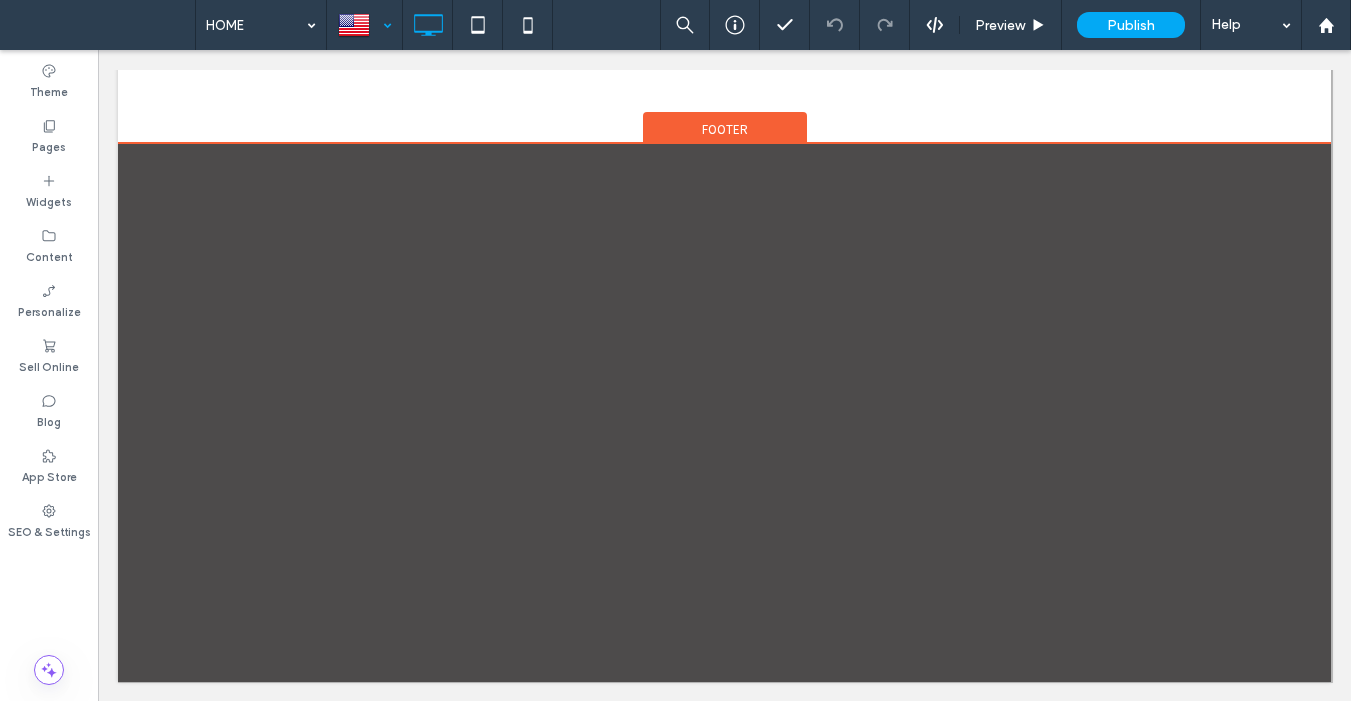 click on "Footer" at bounding box center (725, 129) 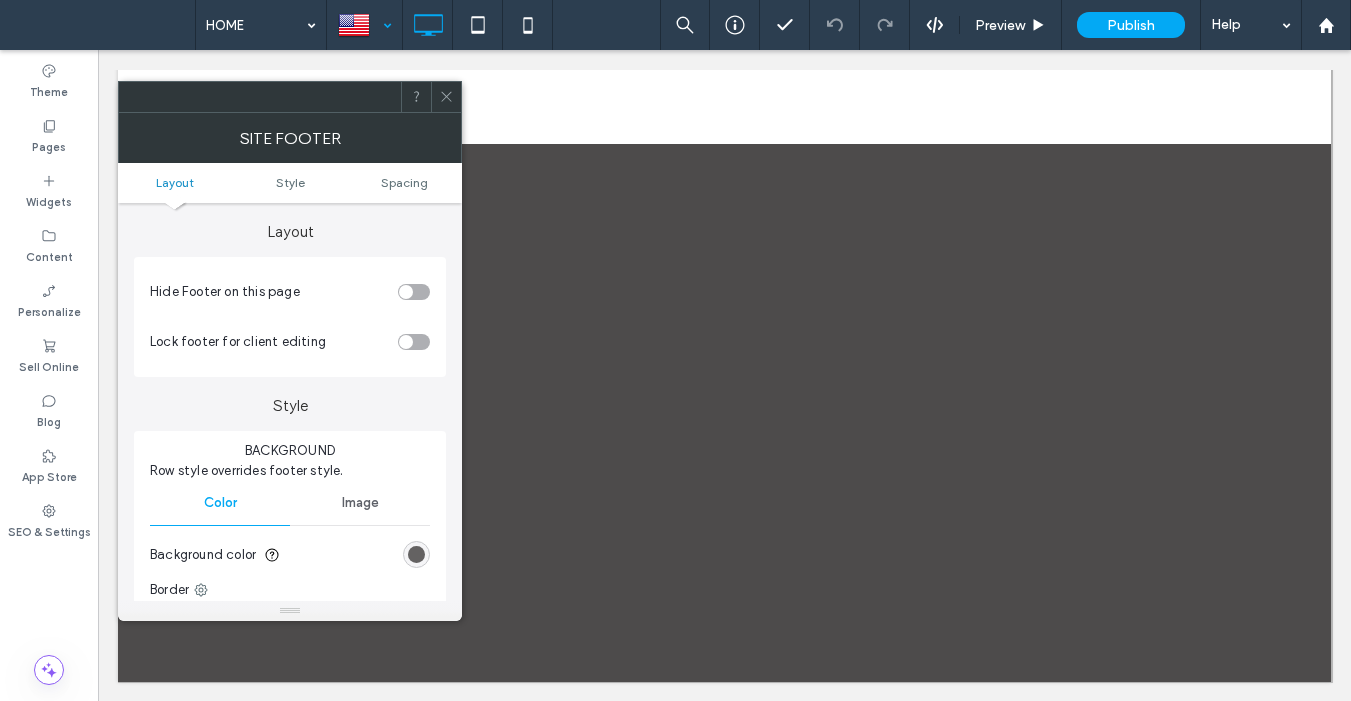 click at bounding box center [416, 554] 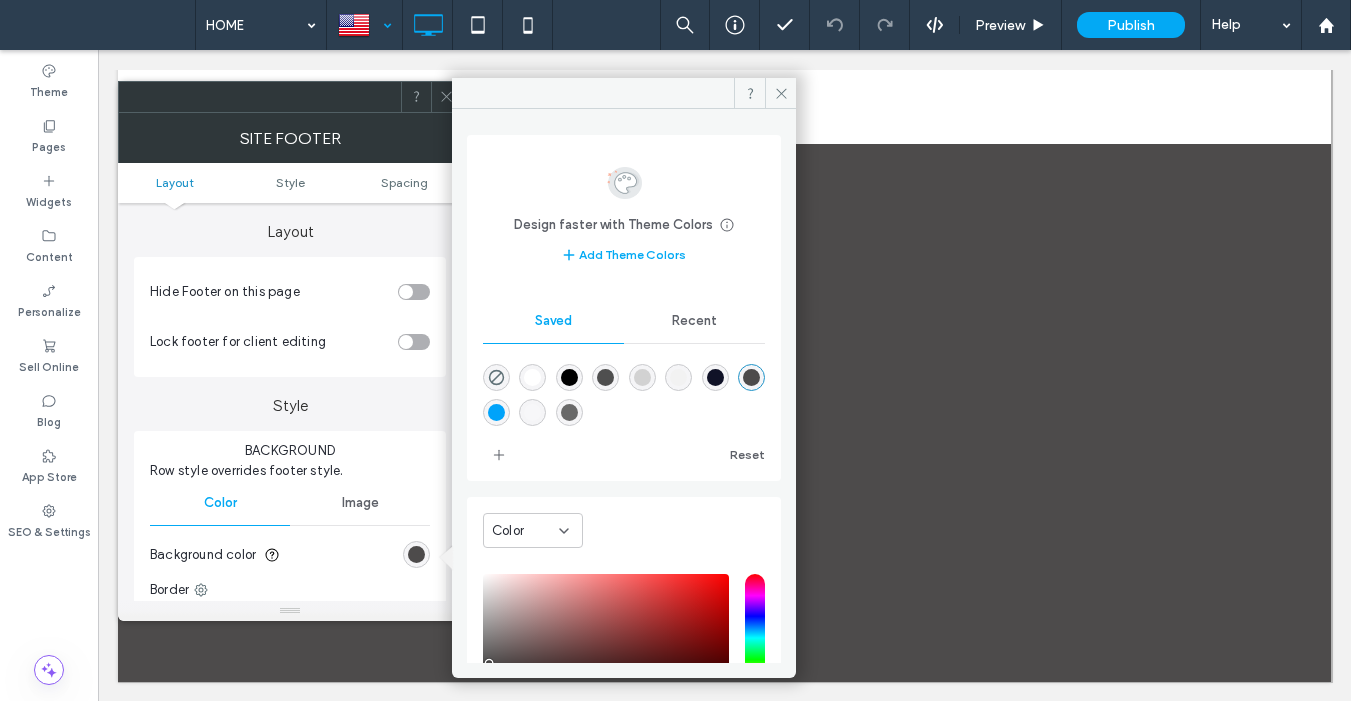 click at bounding box center [715, 377] 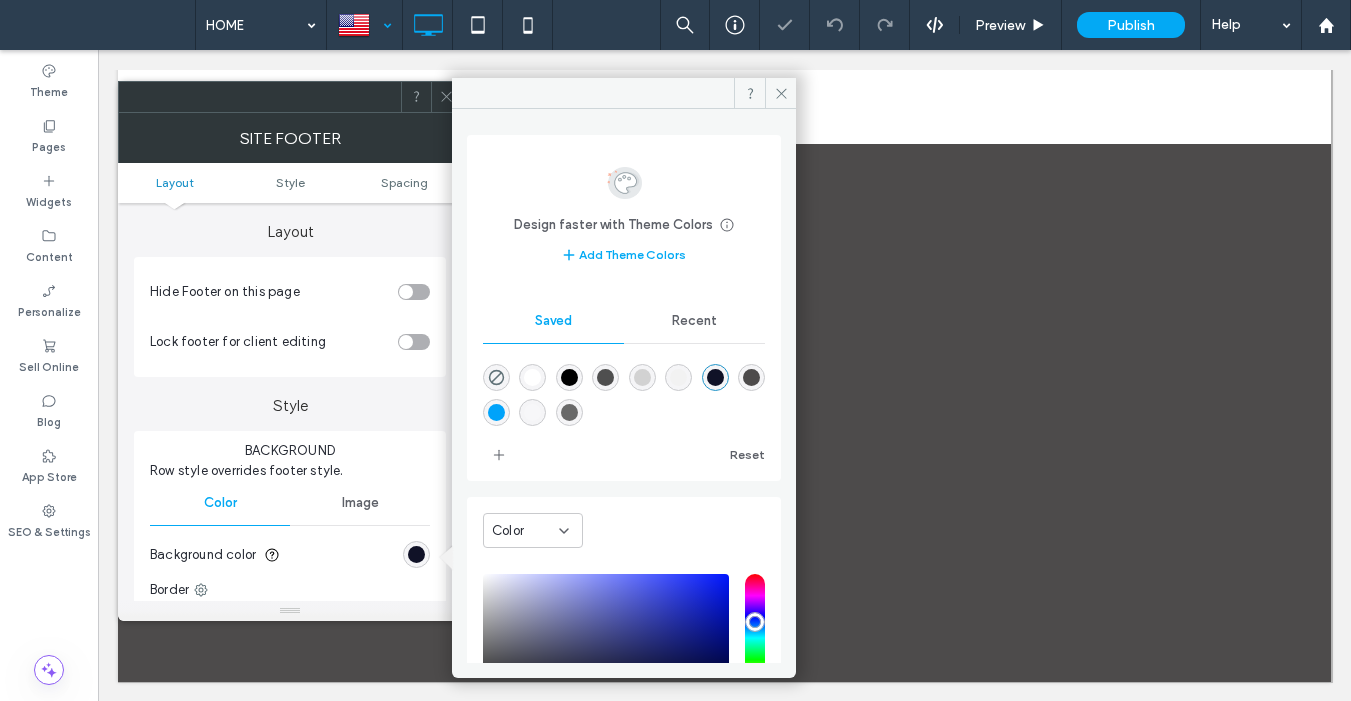 type on "*******" 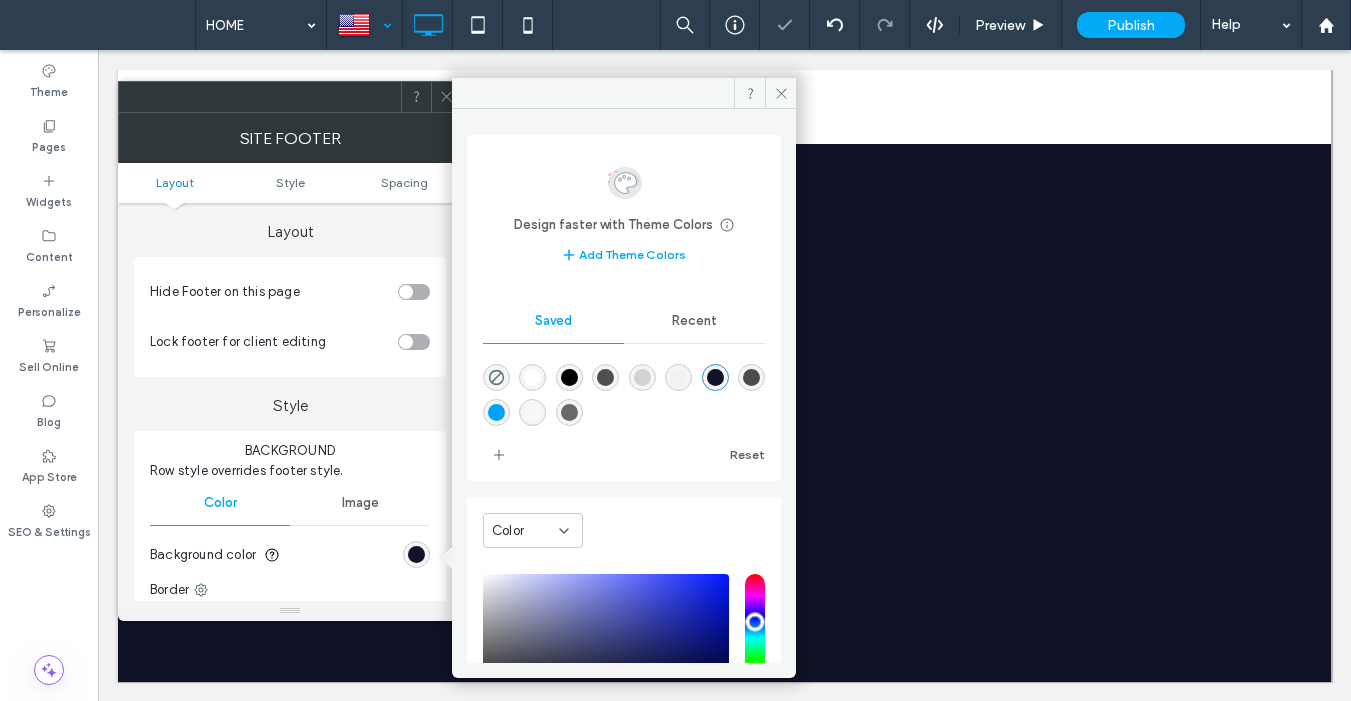 click 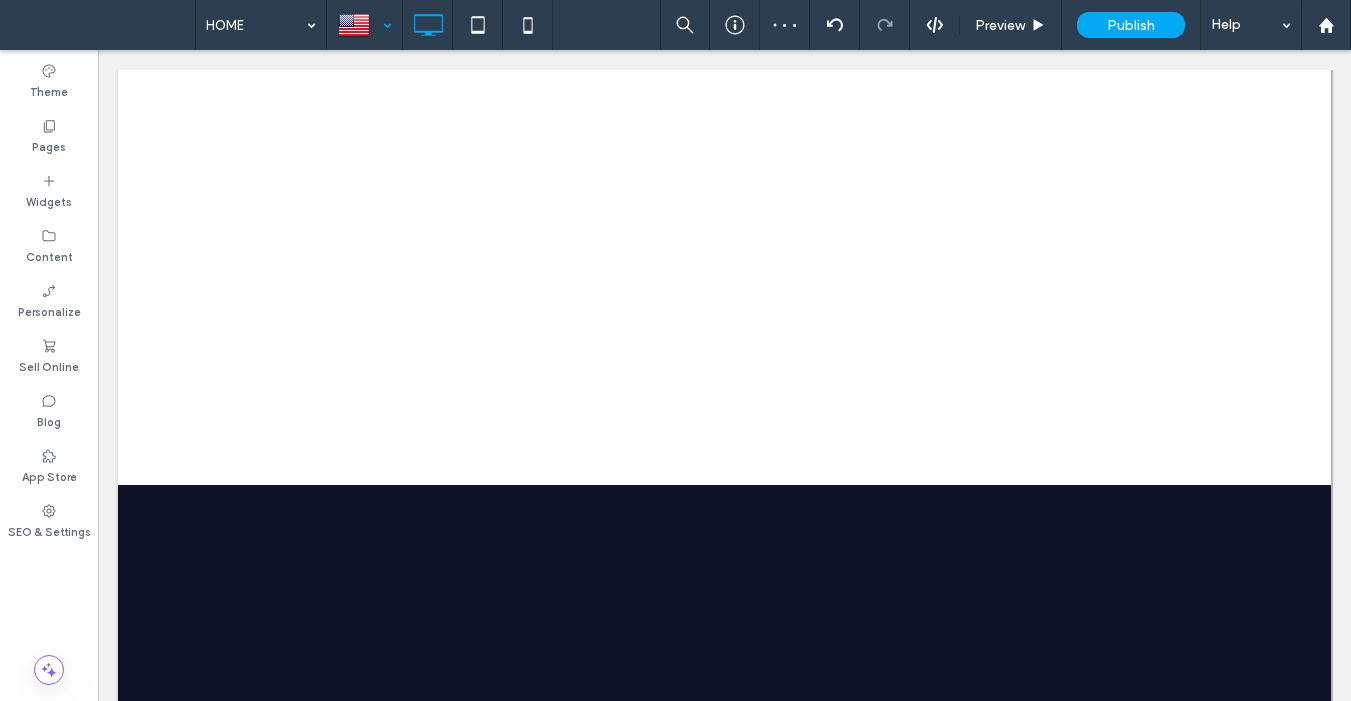scroll, scrollTop: 0, scrollLeft: 0, axis: both 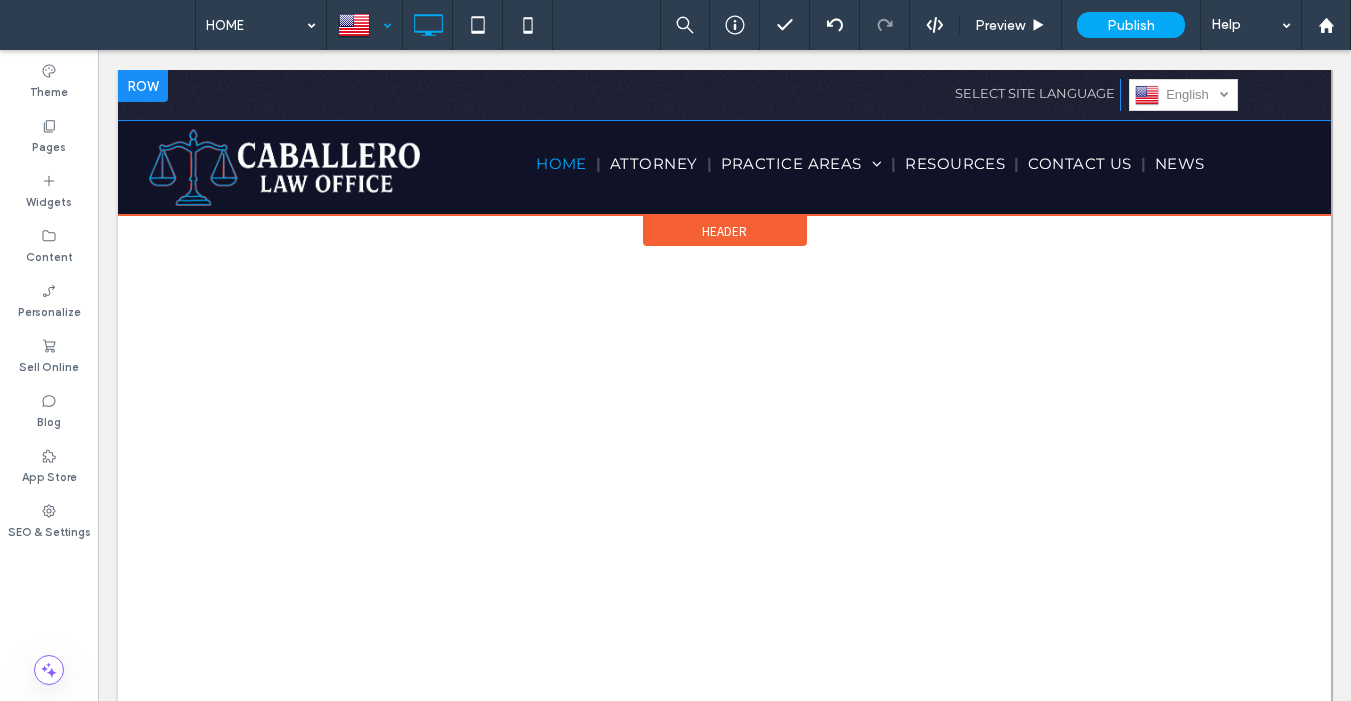 click at bounding box center (143, 86) 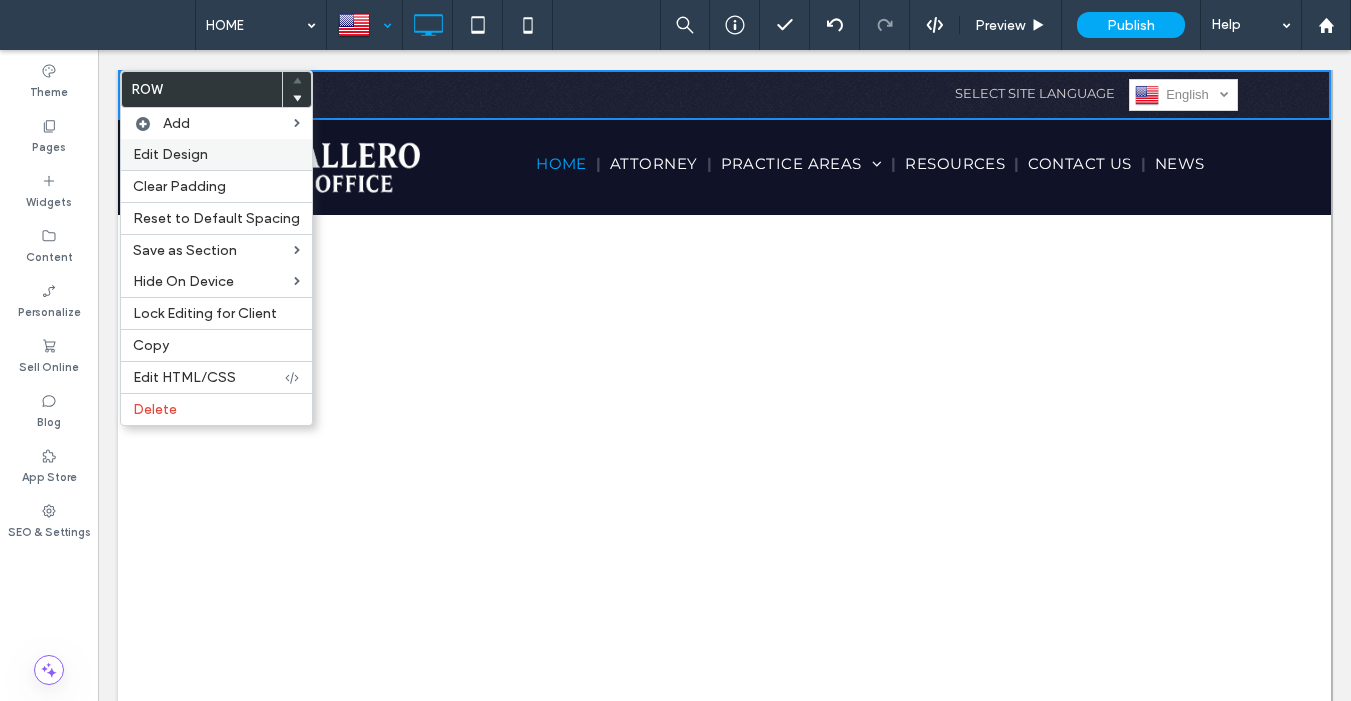 click on "Edit Design" at bounding box center (170, 154) 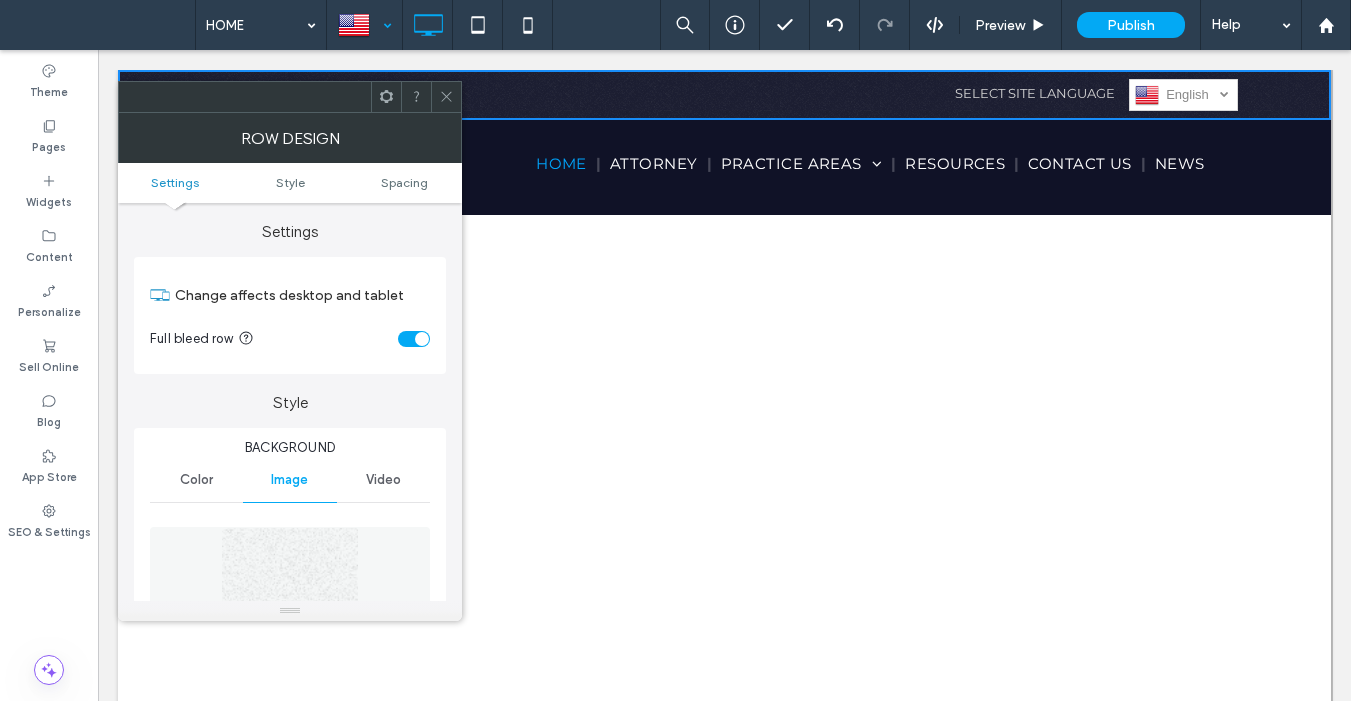 click at bounding box center [290, 596] 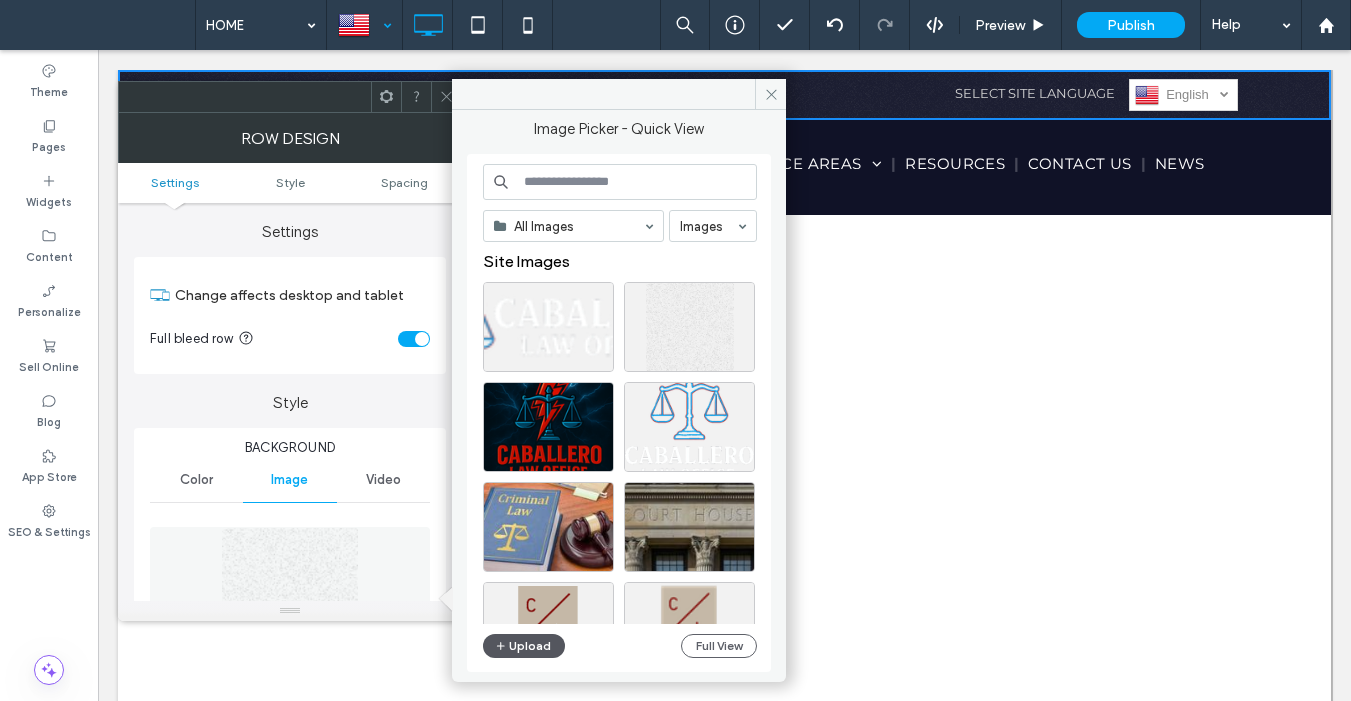 click on "Upload" at bounding box center [524, 646] 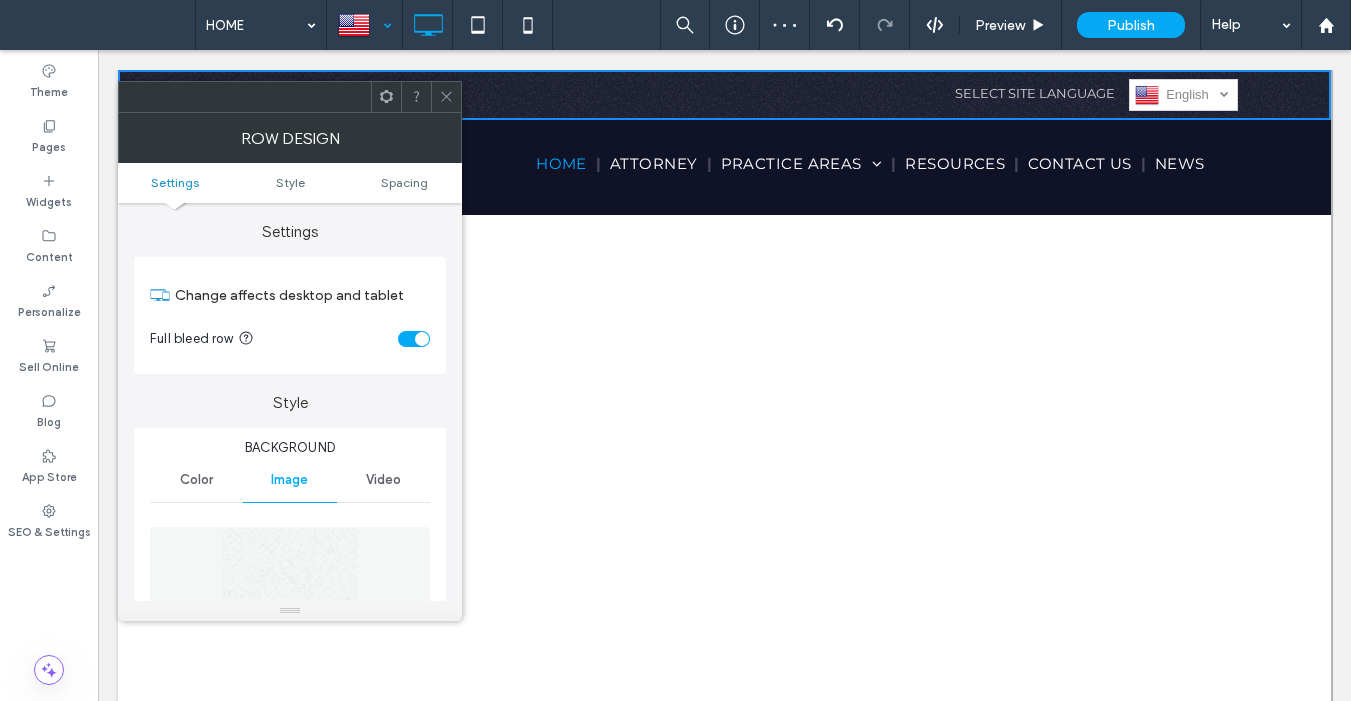 click 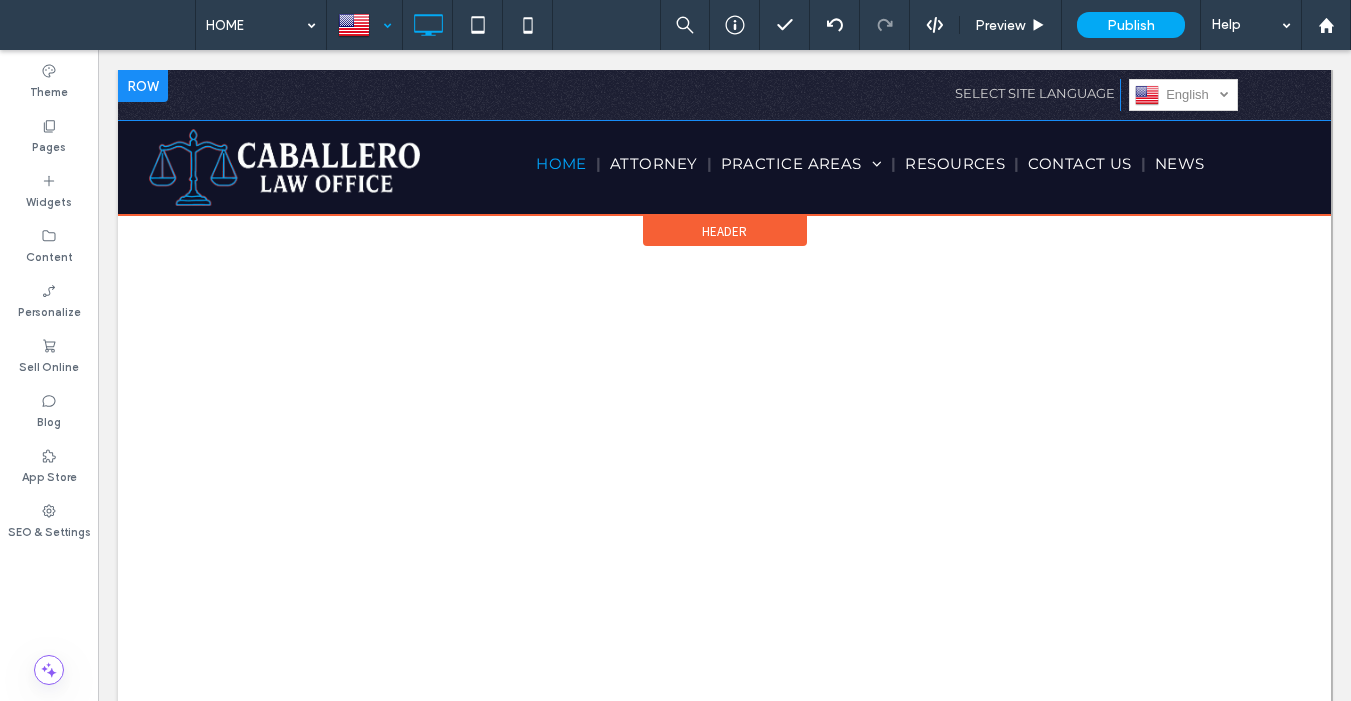 click at bounding box center [143, 86] 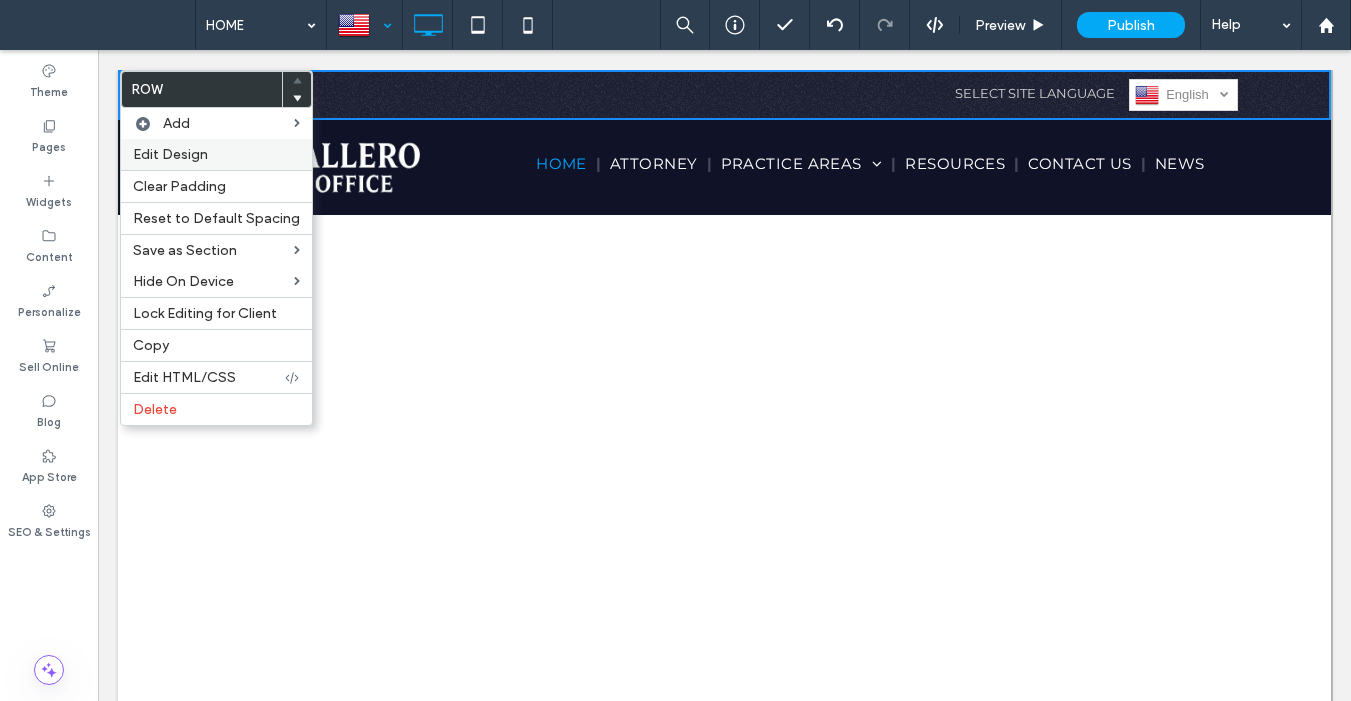 click on "Edit Design" at bounding box center [170, 154] 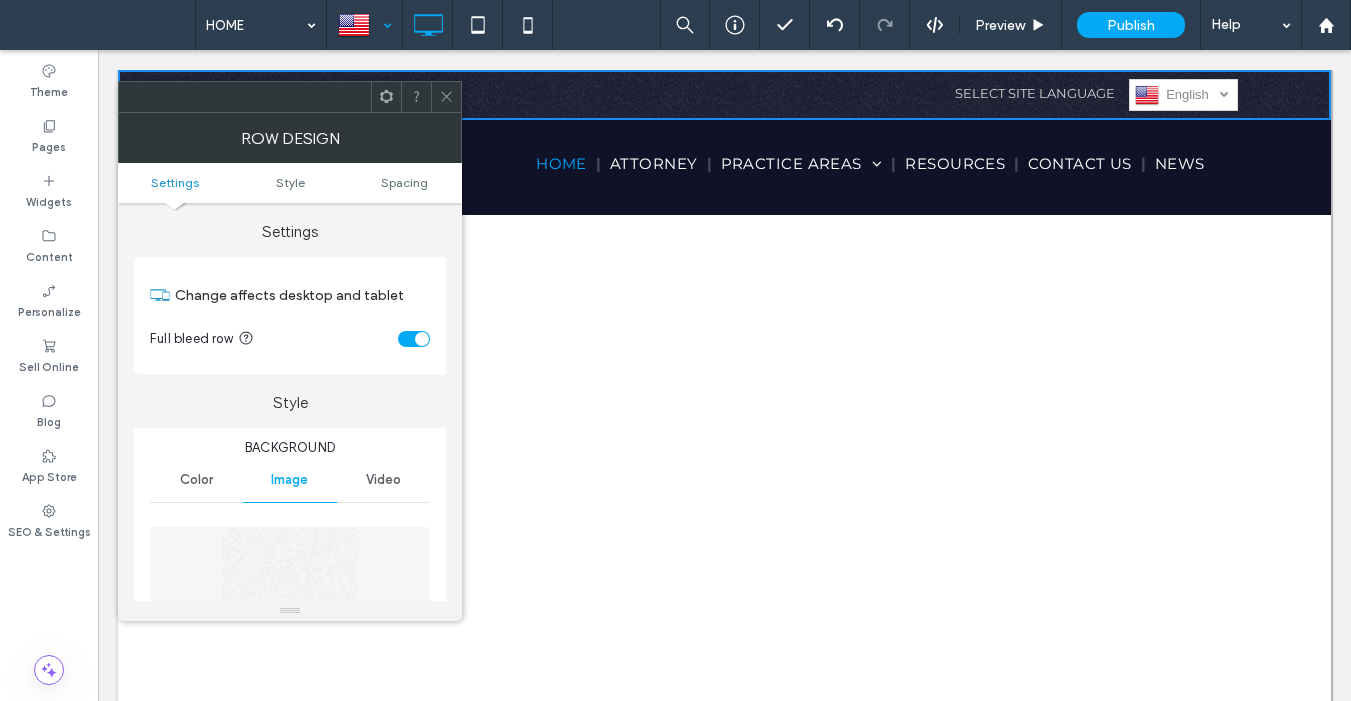 click on "Color" at bounding box center (196, 480) 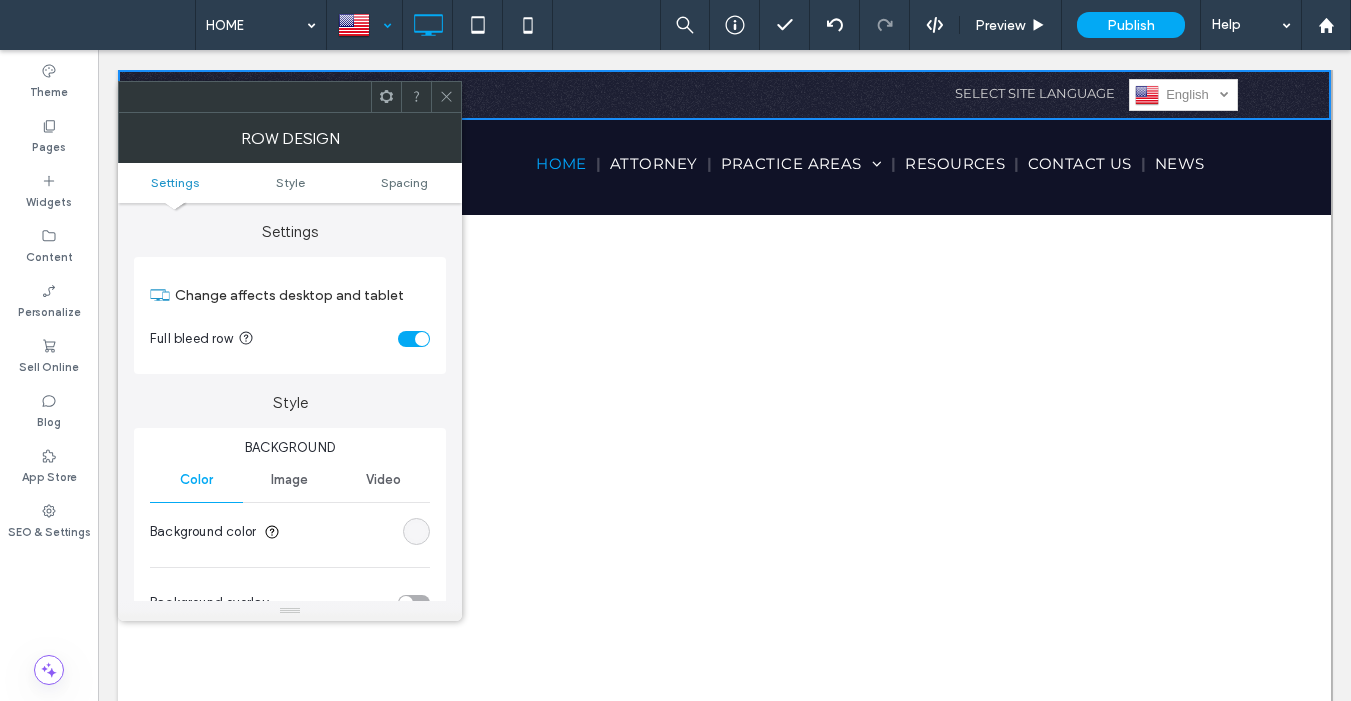 click at bounding box center [416, 531] 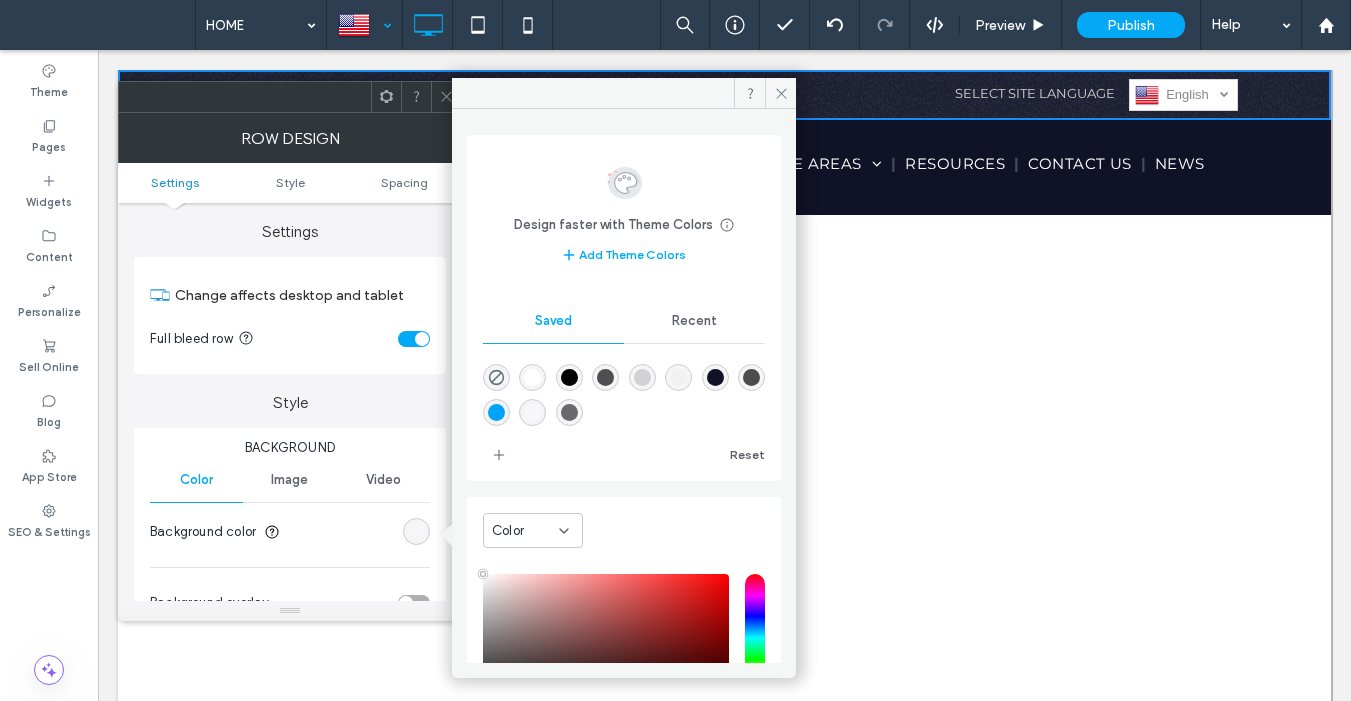 click at bounding box center [496, 377] 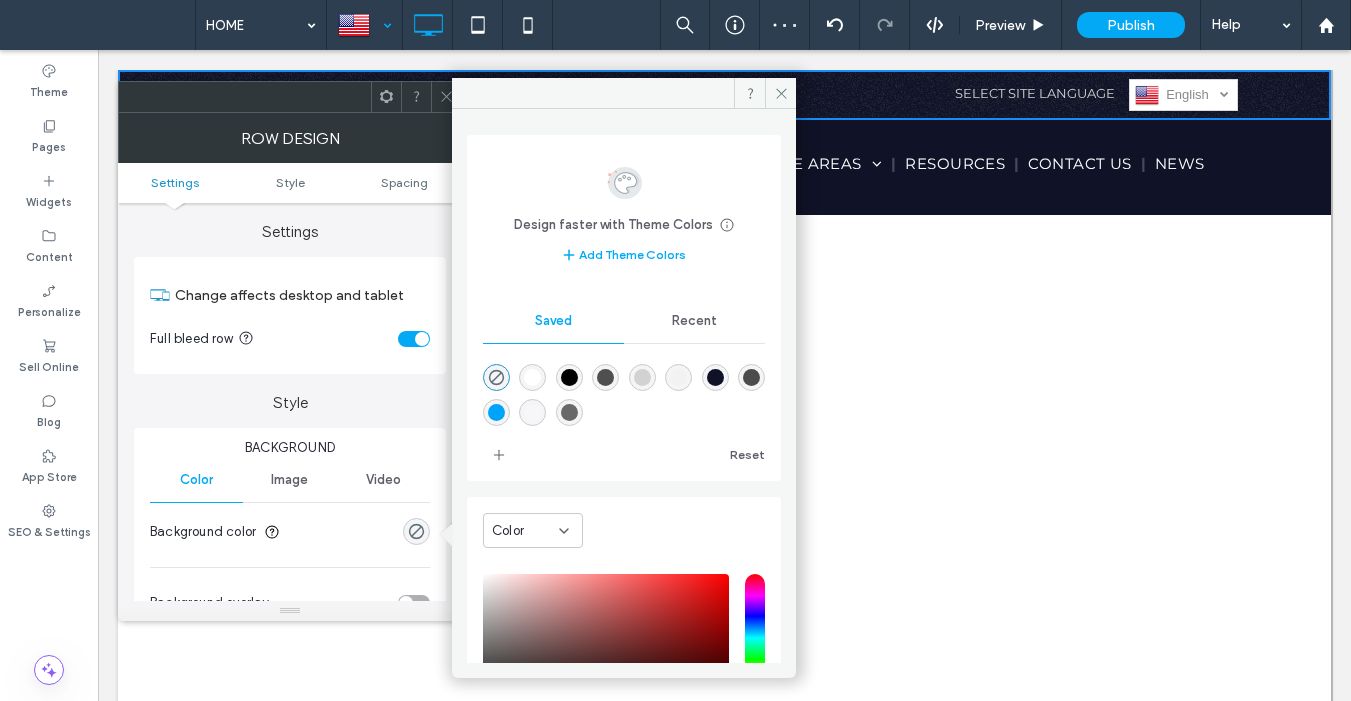 click at bounding box center (532, 377) 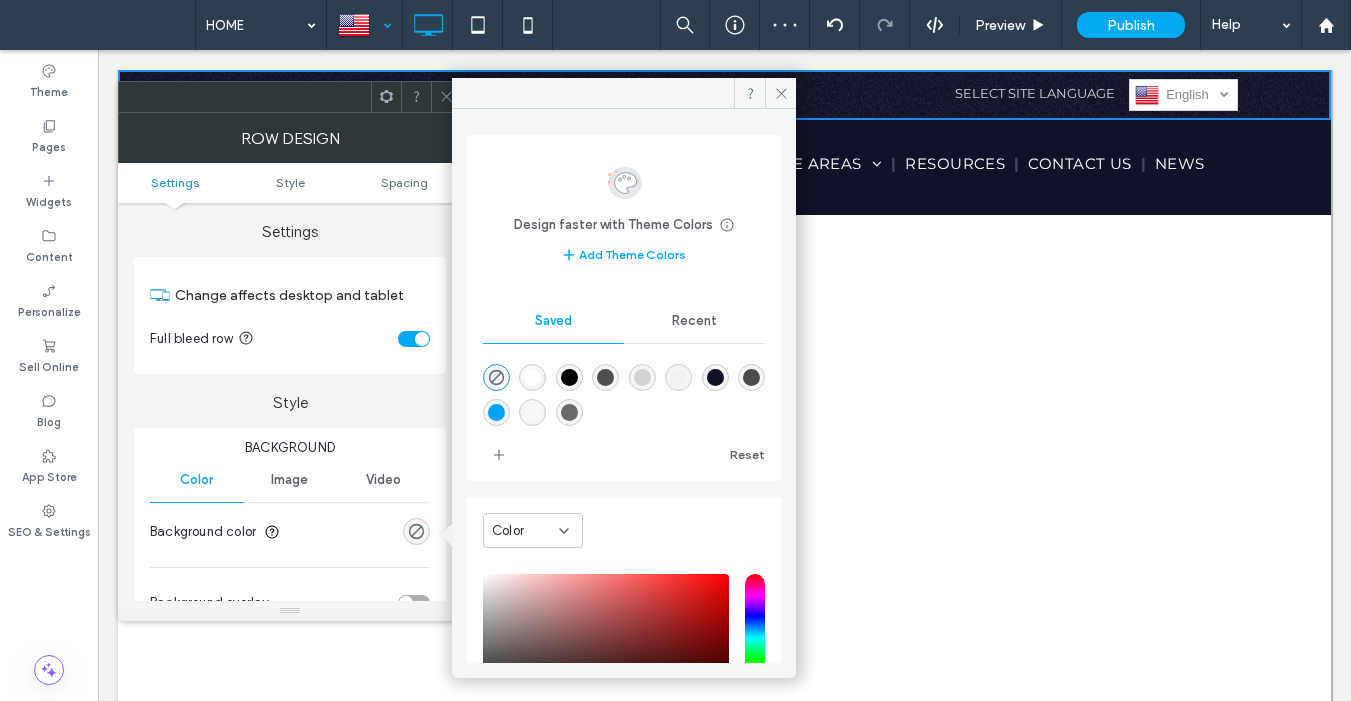 type on "*******" 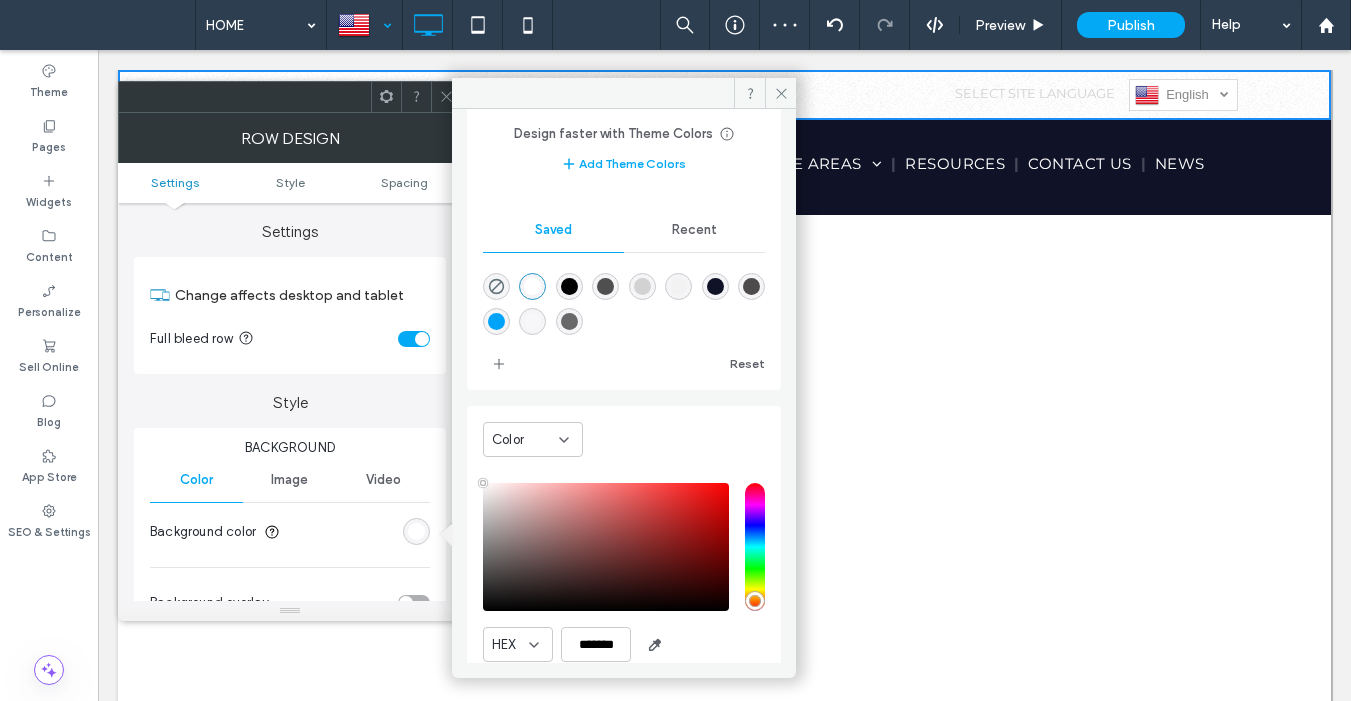 scroll, scrollTop: 166, scrollLeft: 0, axis: vertical 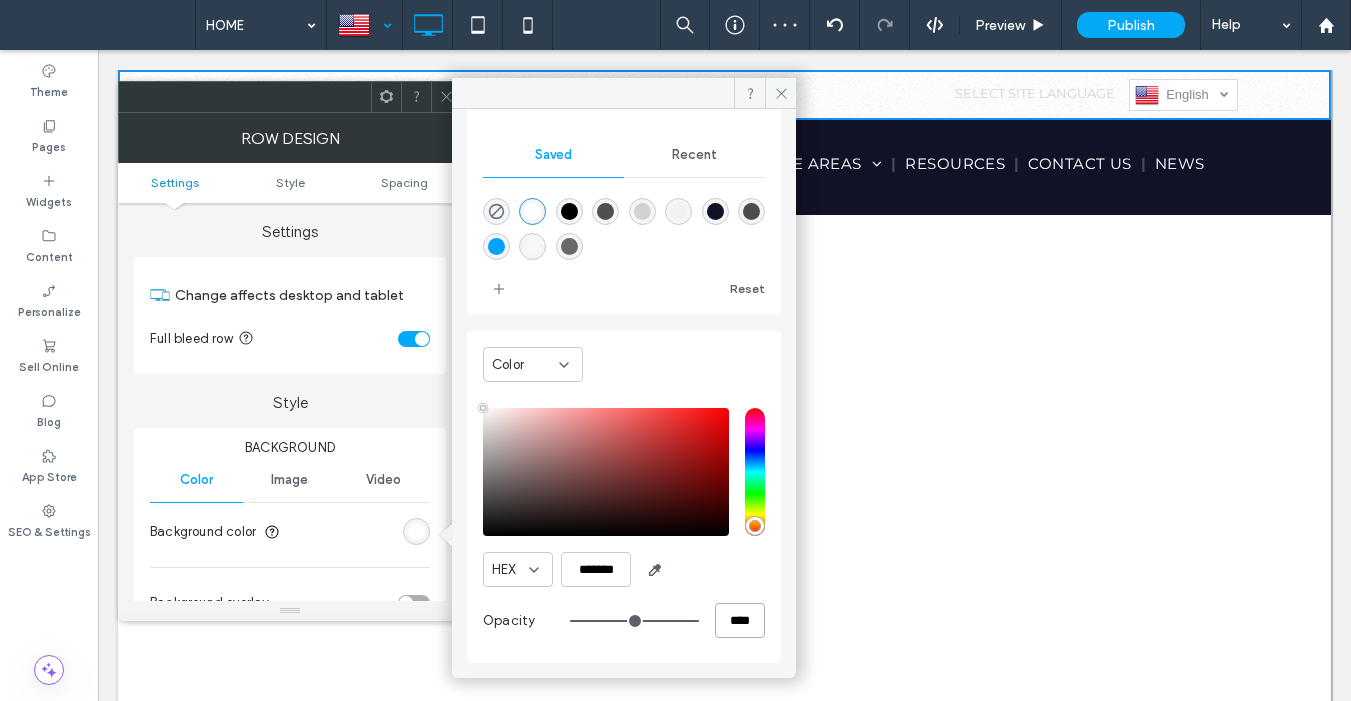 click on "****" at bounding box center (740, 620) 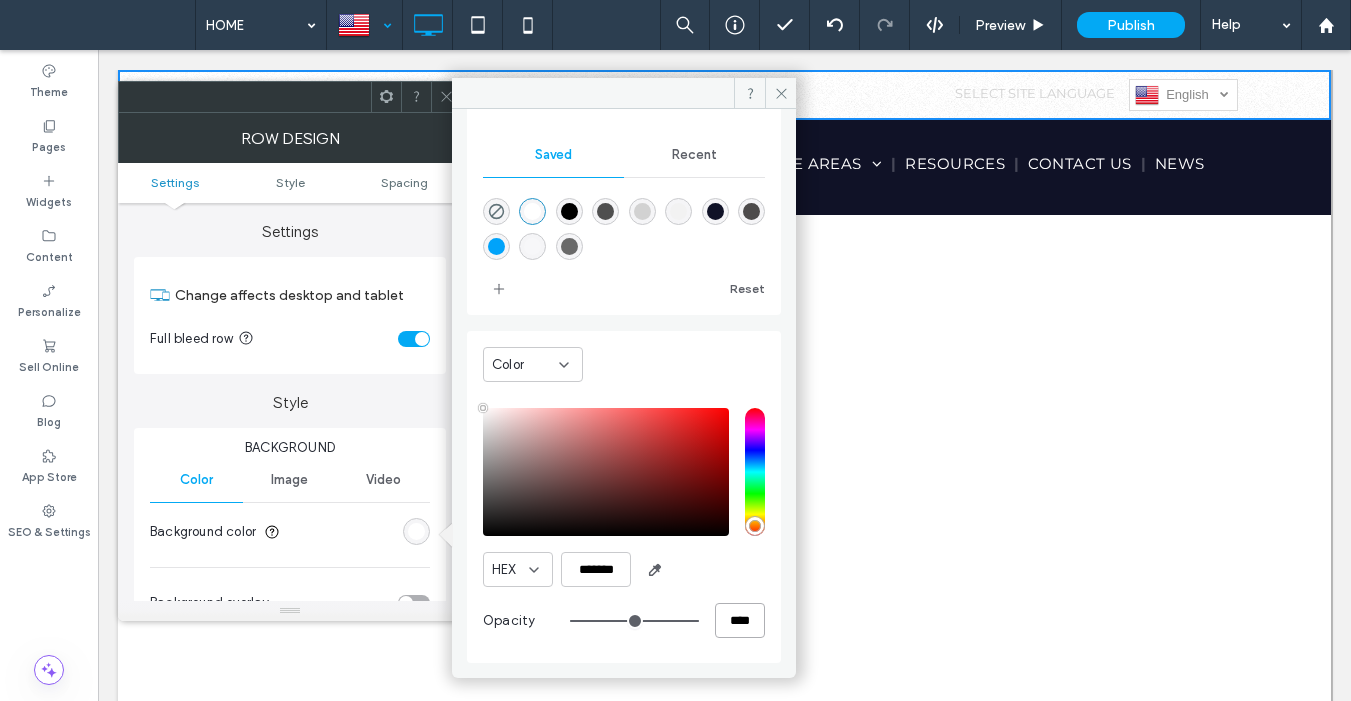 type on "*" 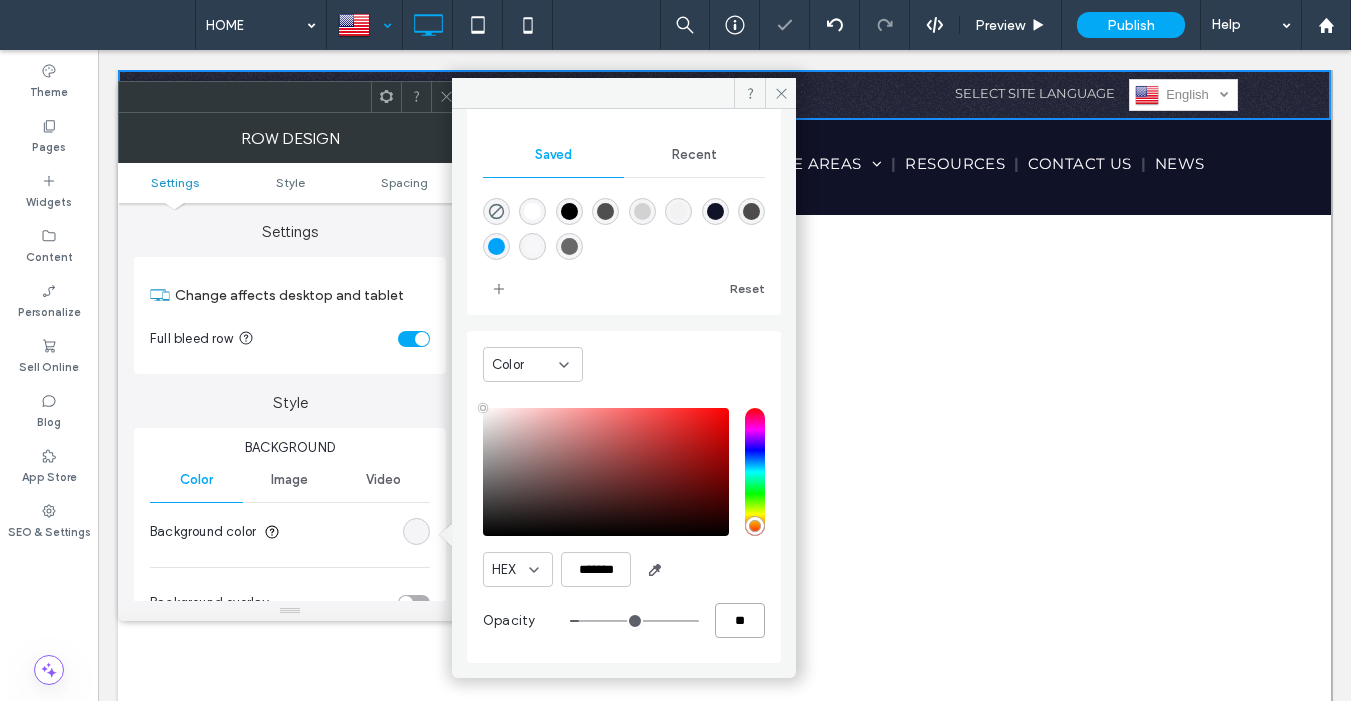 type on "**" 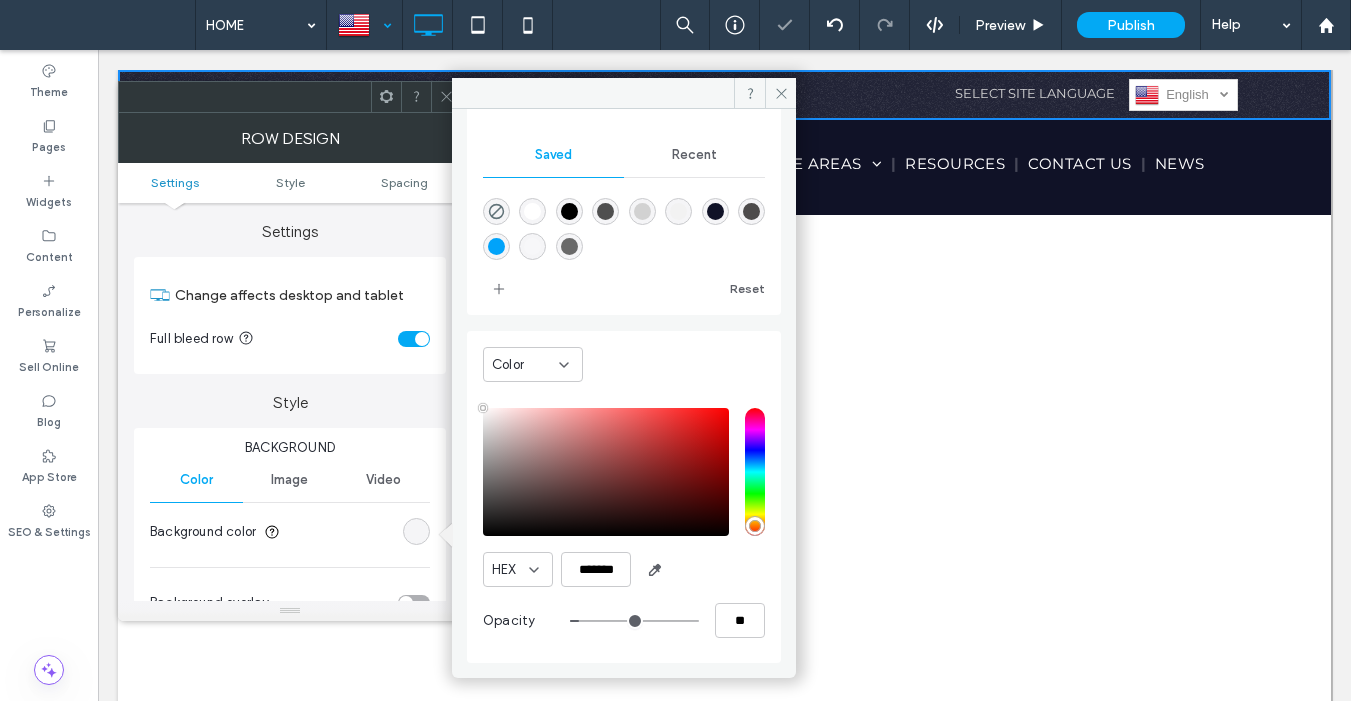 click at bounding box center [446, 97] 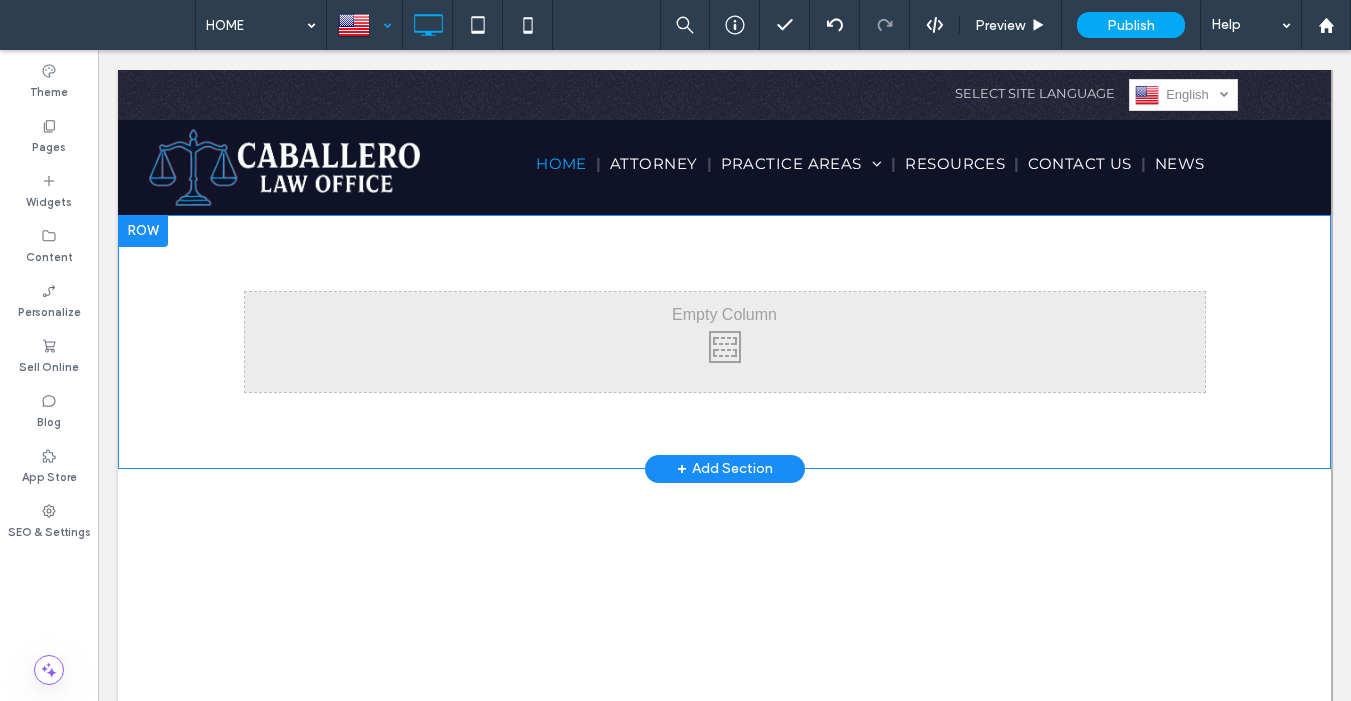 click at bounding box center (143, 231) 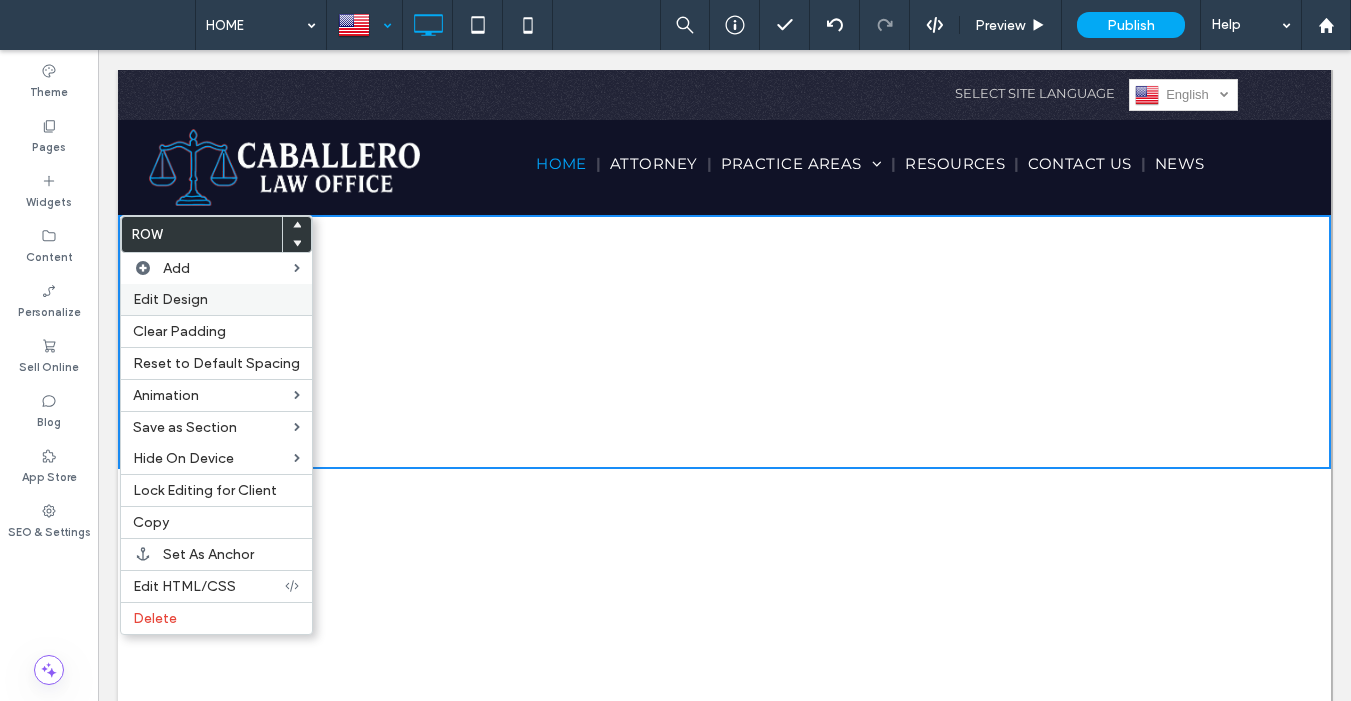 click on "Edit Design" at bounding box center [170, 299] 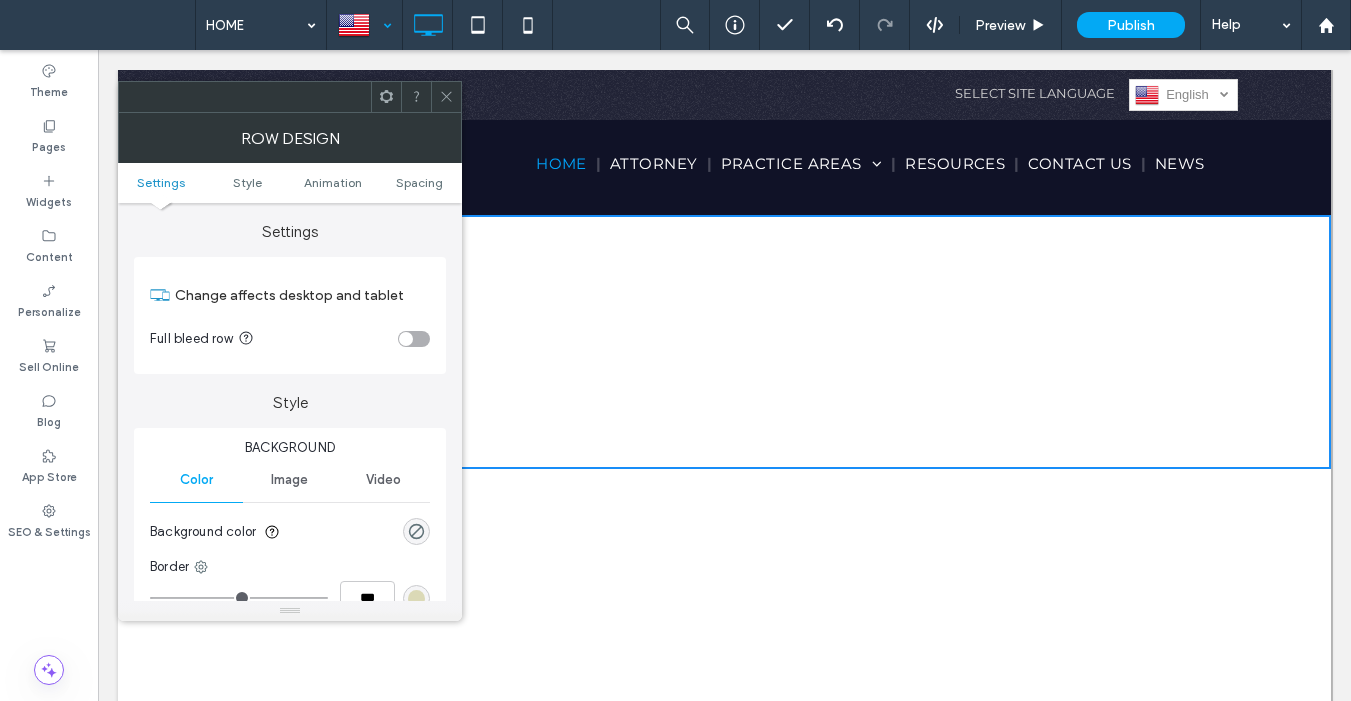click on "Image" at bounding box center [289, 480] 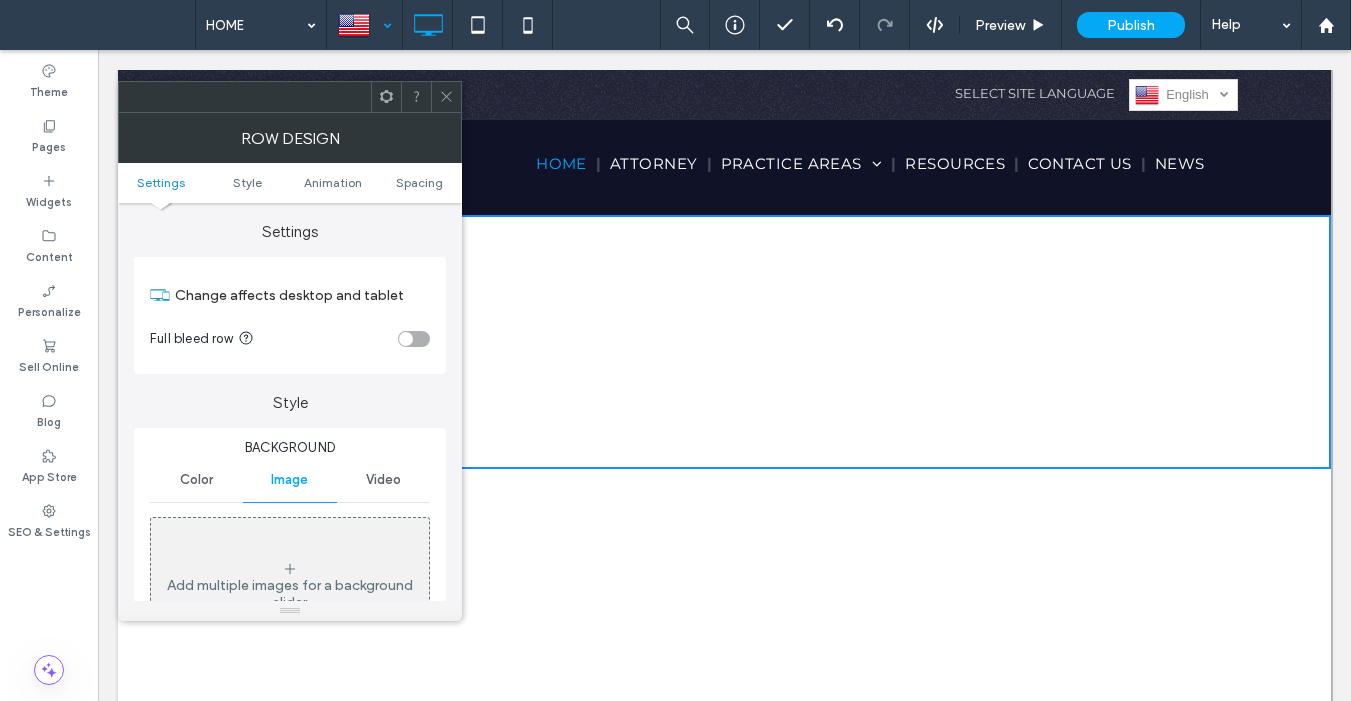 click on "Add multiple images for a background slider" at bounding box center [290, 586] 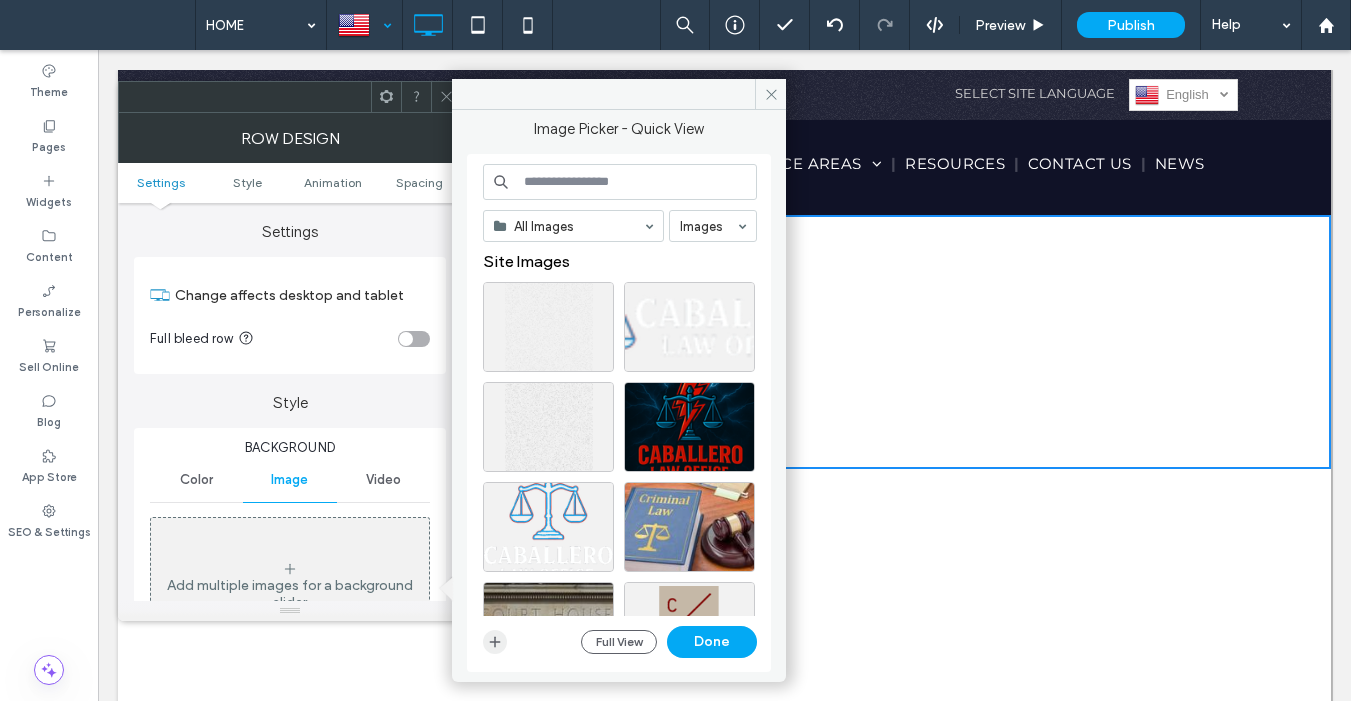 click 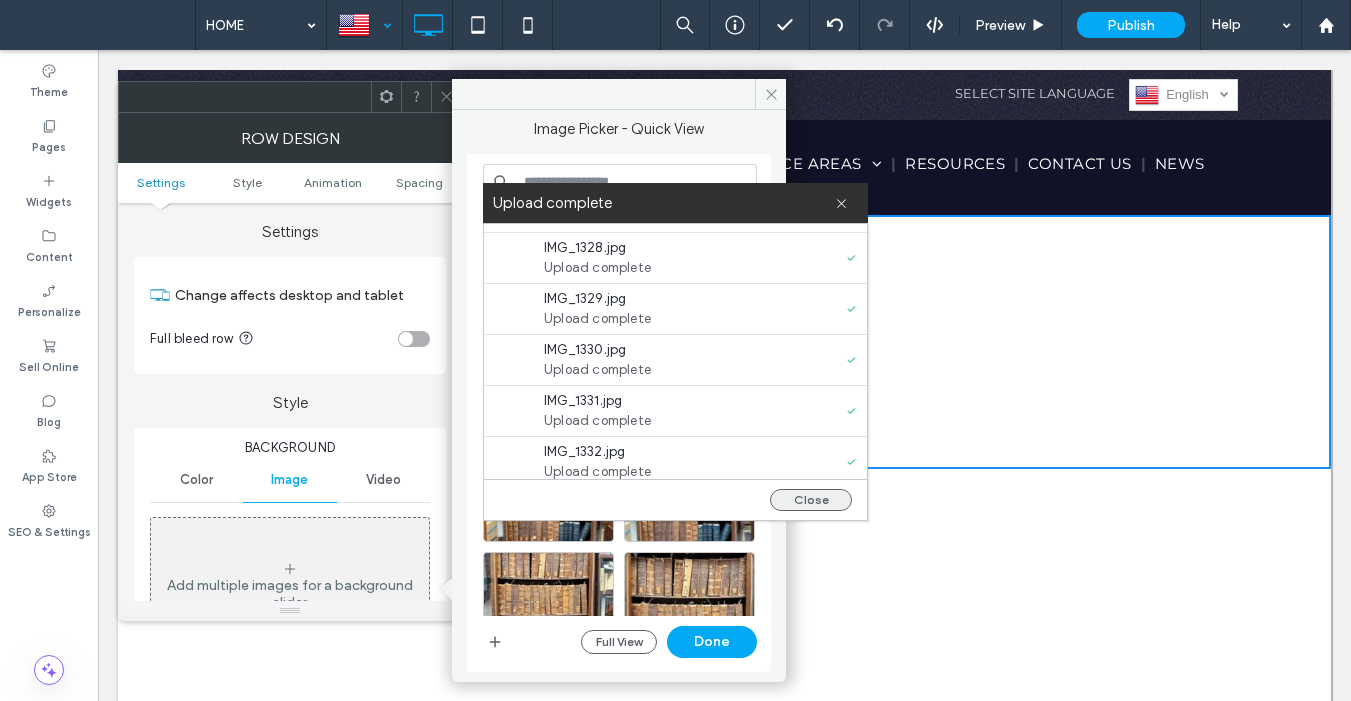 scroll, scrollTop: 357, scrollLeft: 0, axis: vertical 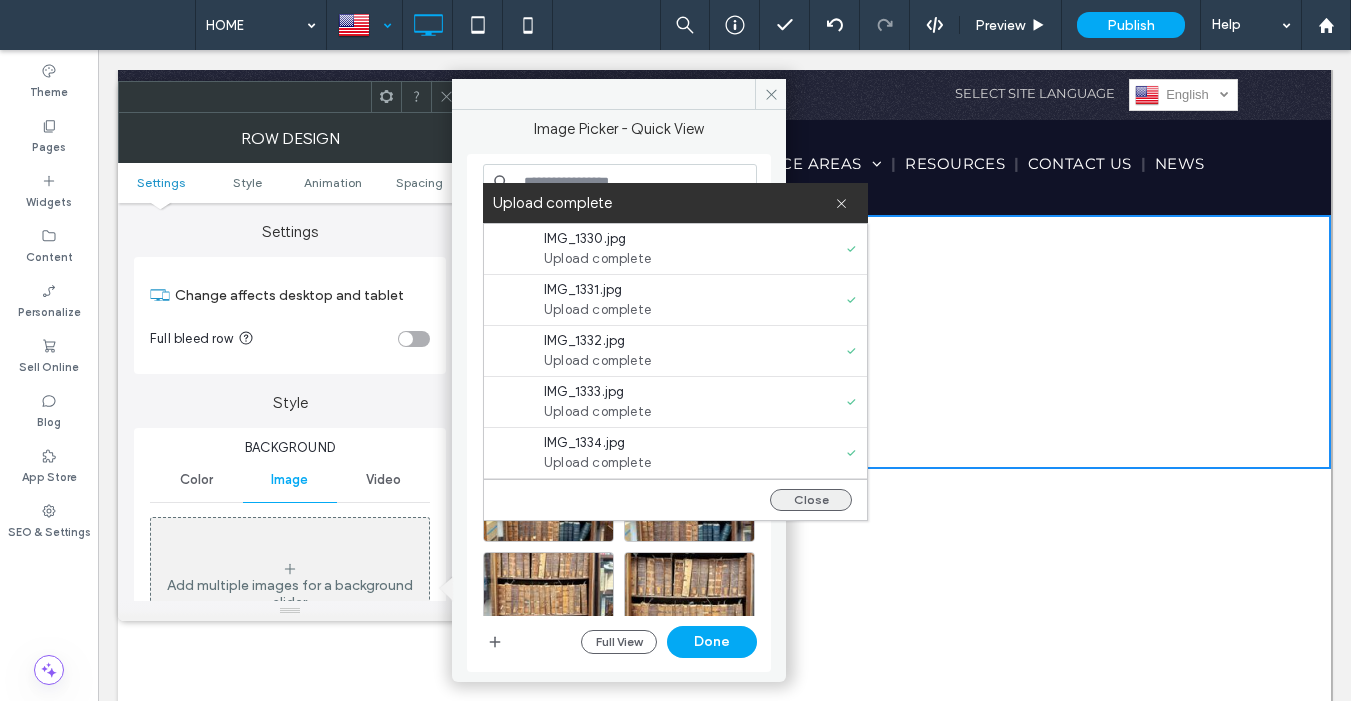 click on "Close" at bounding box center (811, 500) 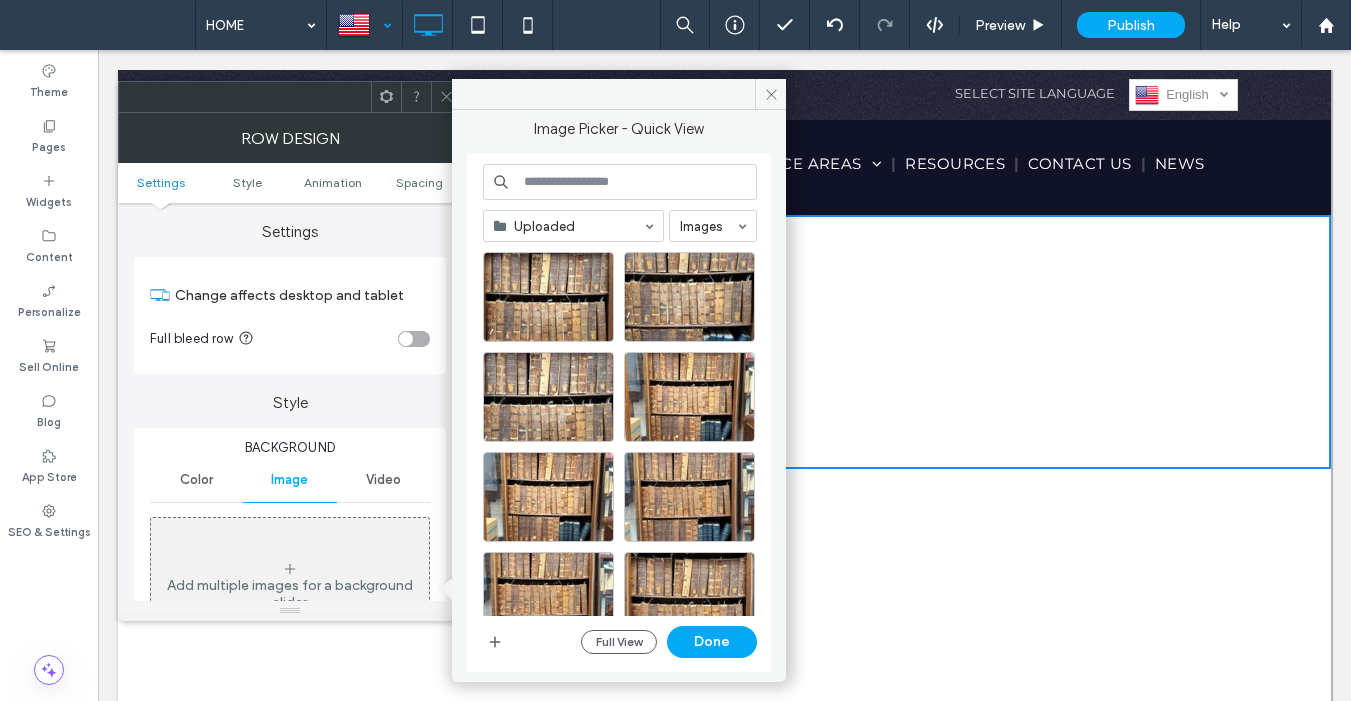 scroll, scrollTop: 0, scrollLeft: 0, axis: both 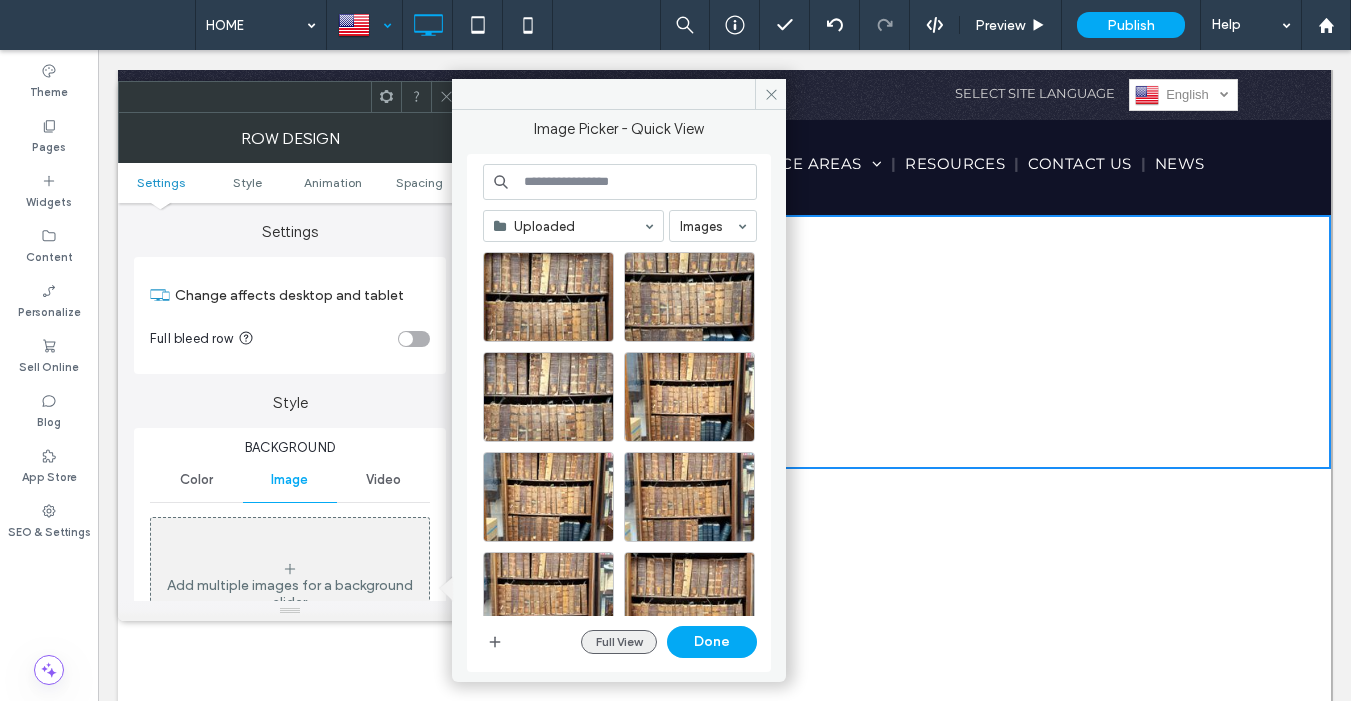 click on "Full View" at bounding box center (619, 642) 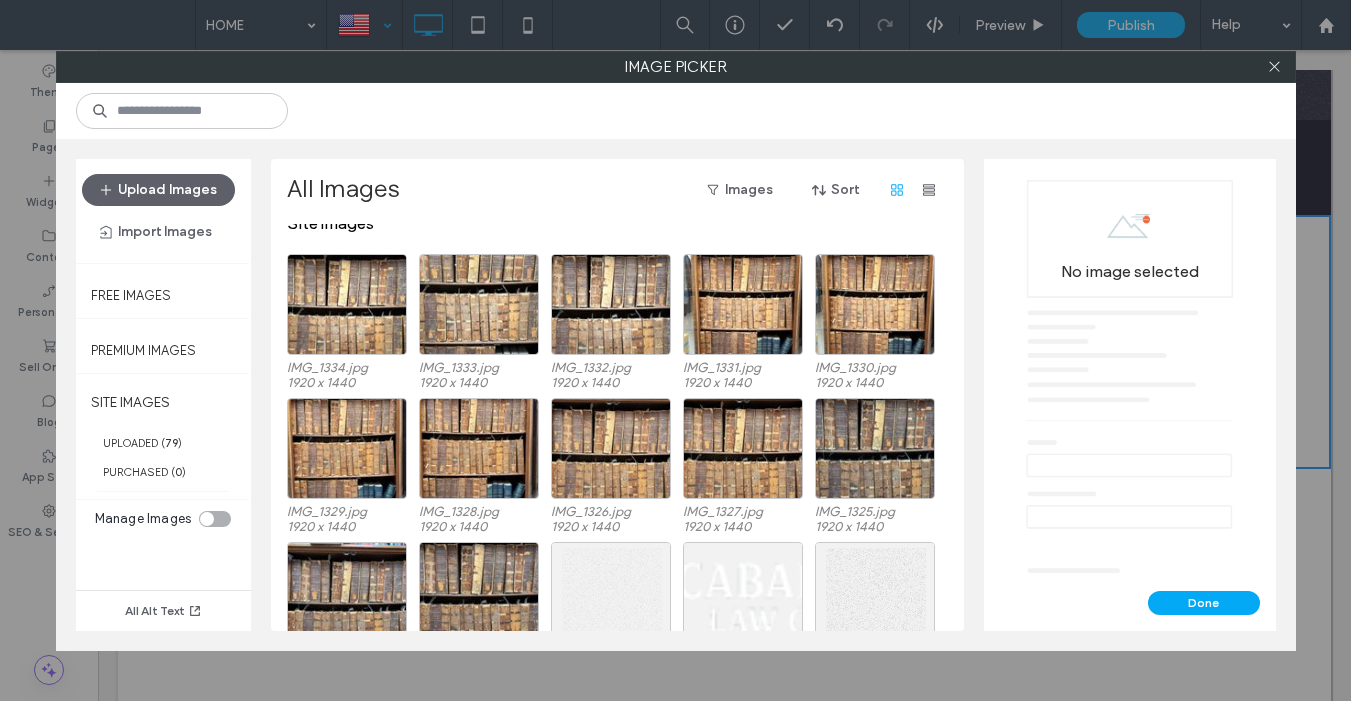 scroll, scrollTop: 7, scrollLeft: 0, axis: vertical 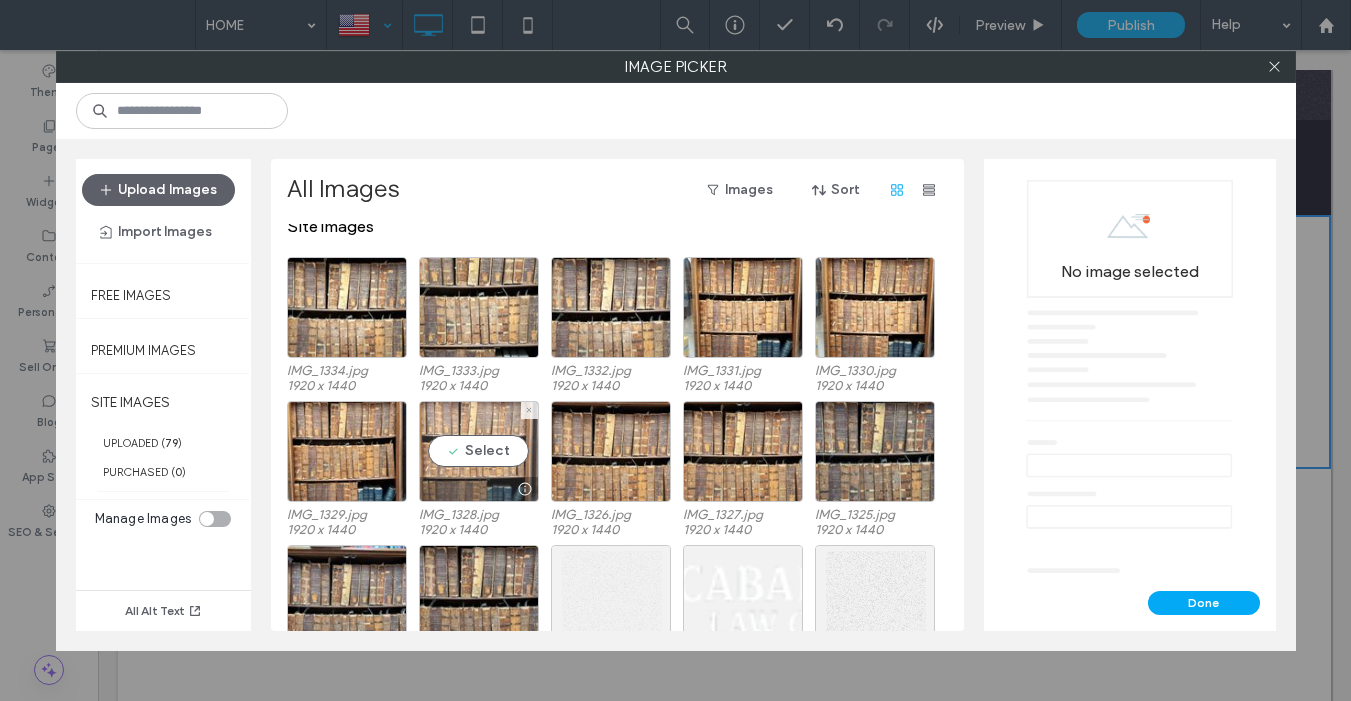click on "Select" at bounding box center (479, 451) 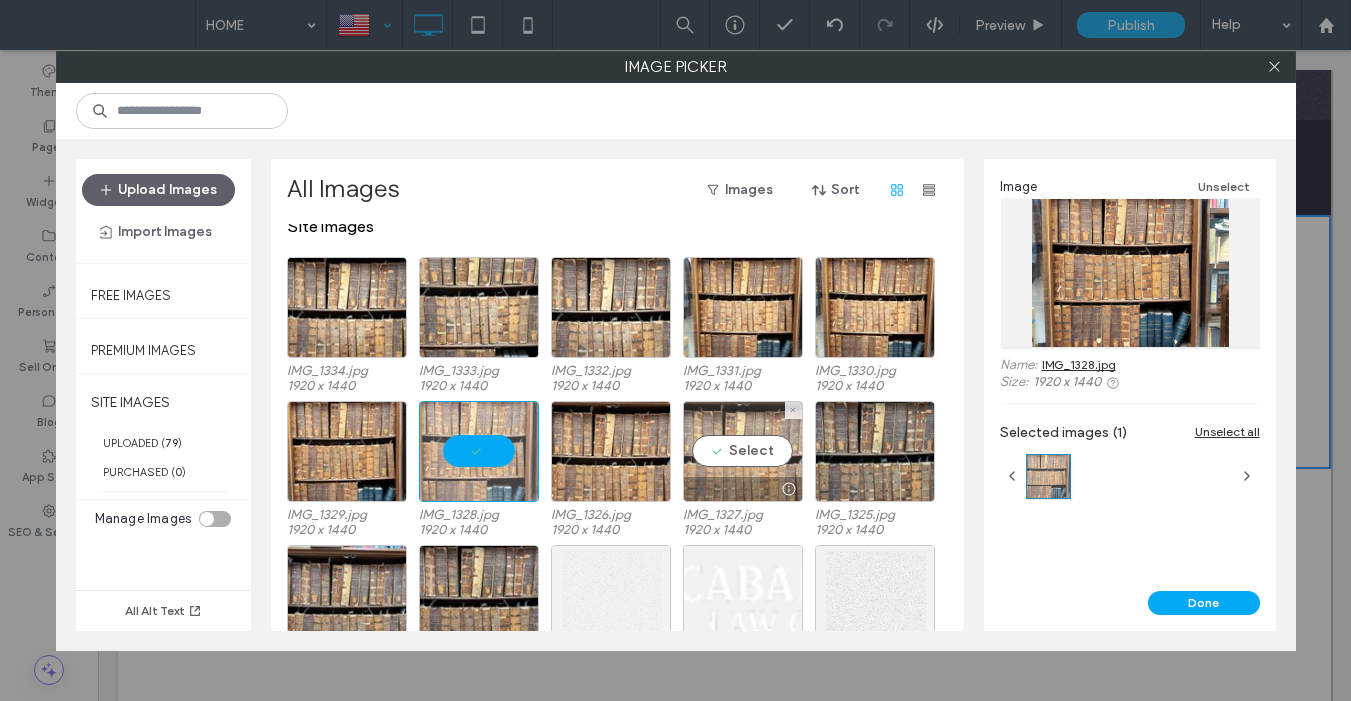 click on "Select" at bounding box center [743, 451] 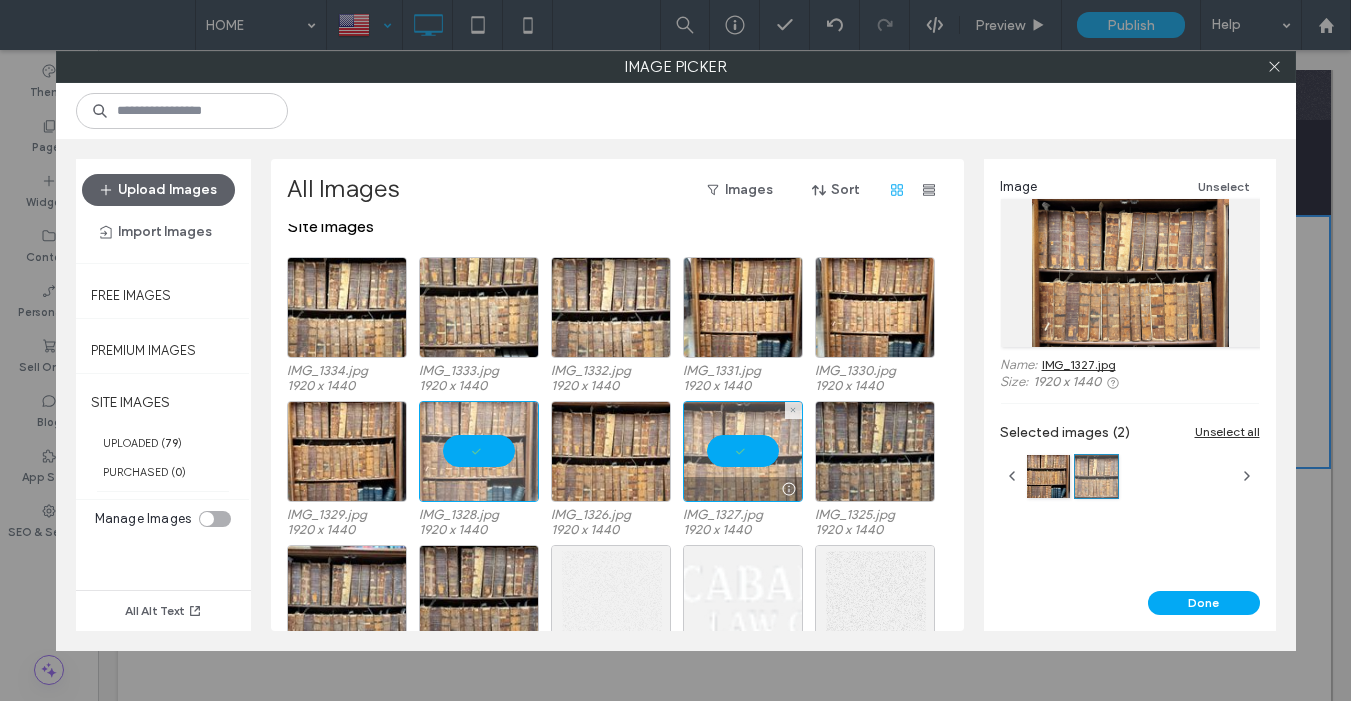 click at bounding box center (743, 451) 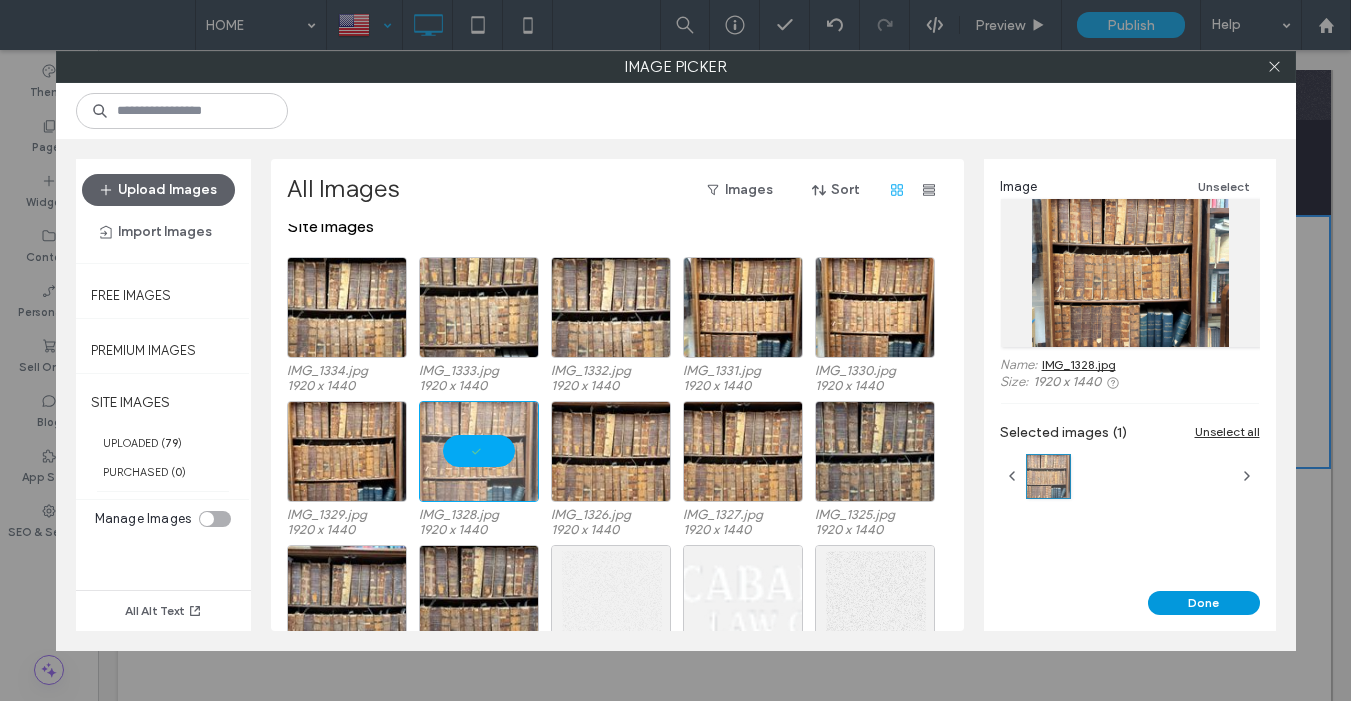 click on "Done" at bounding box center (1204, 603) 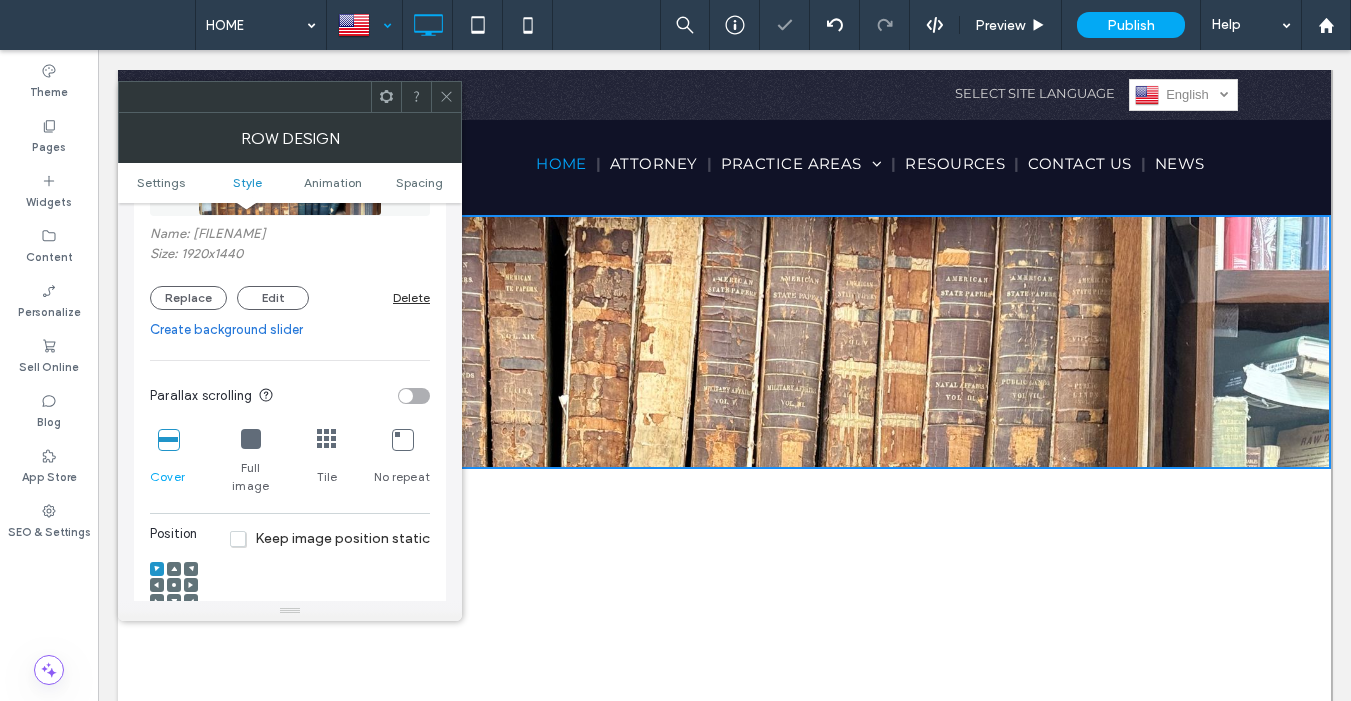 scroll, scrollTop: 519, scrollLeft: 0, axis: vertical 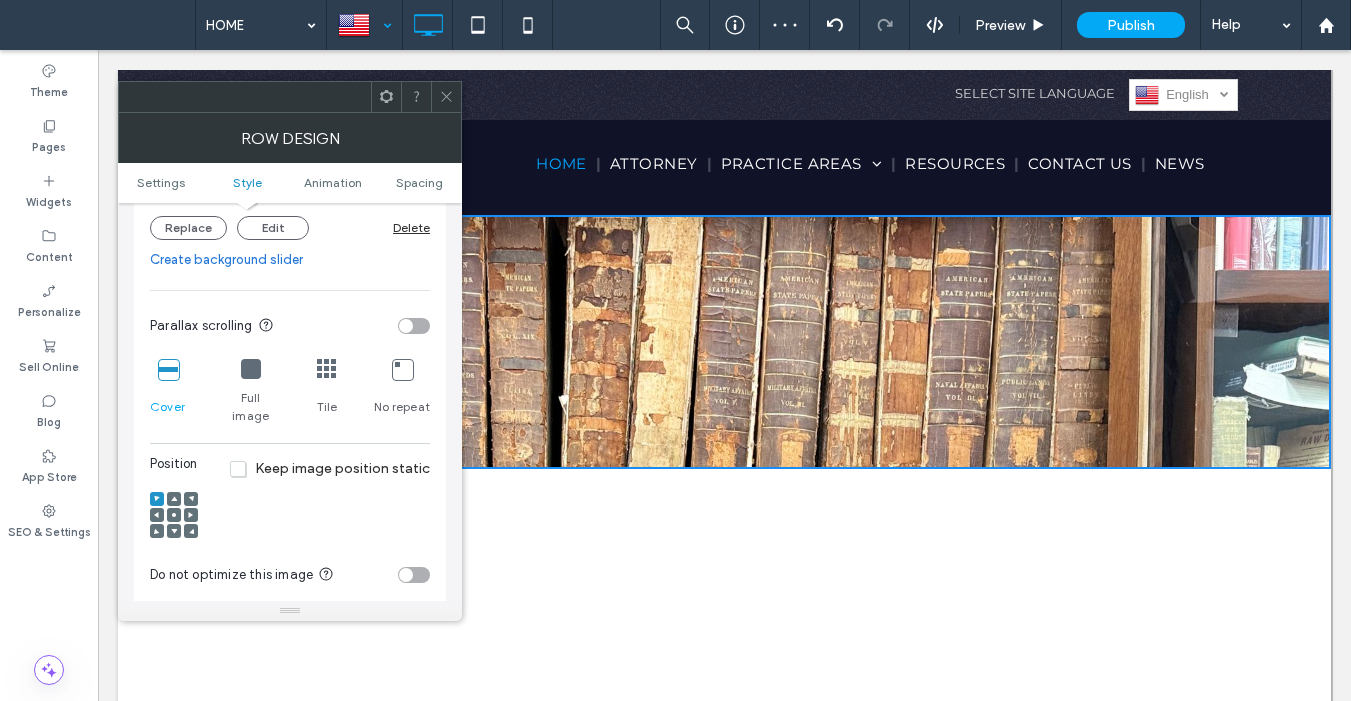 click 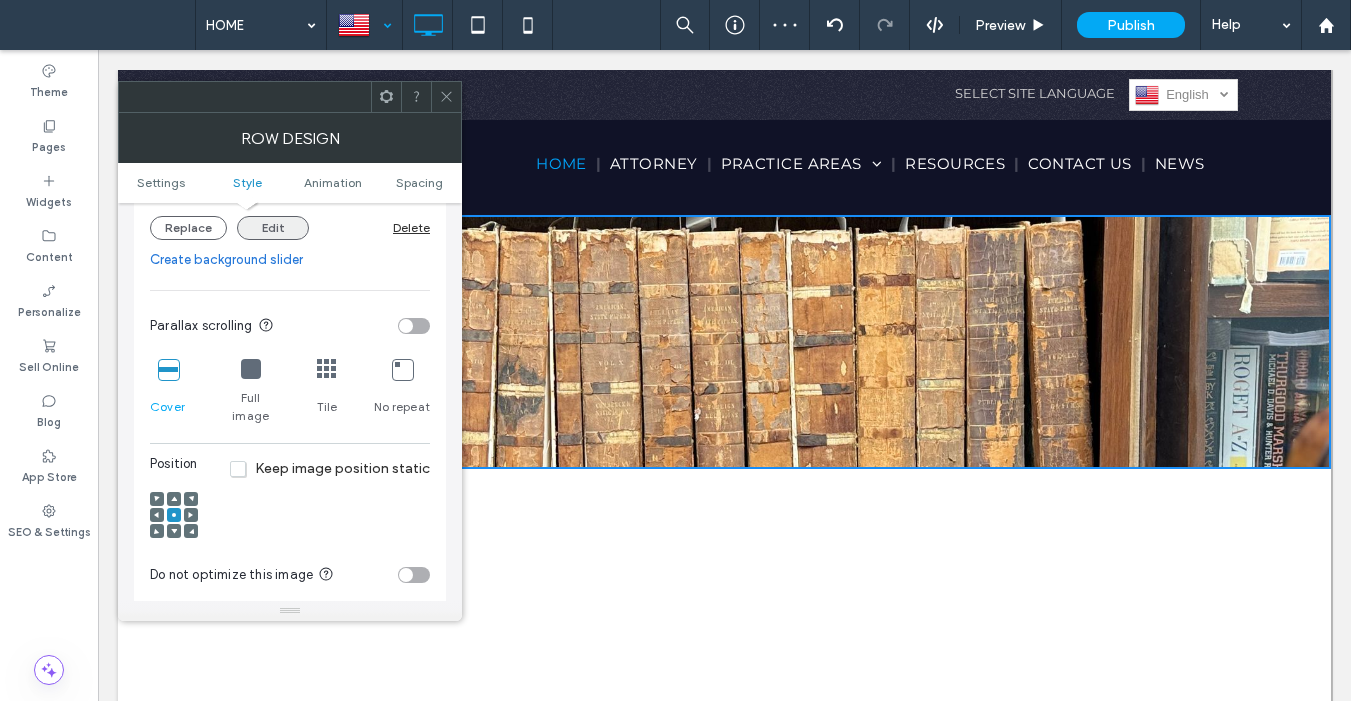 click on "Edit" at bounding box center (273, 228) 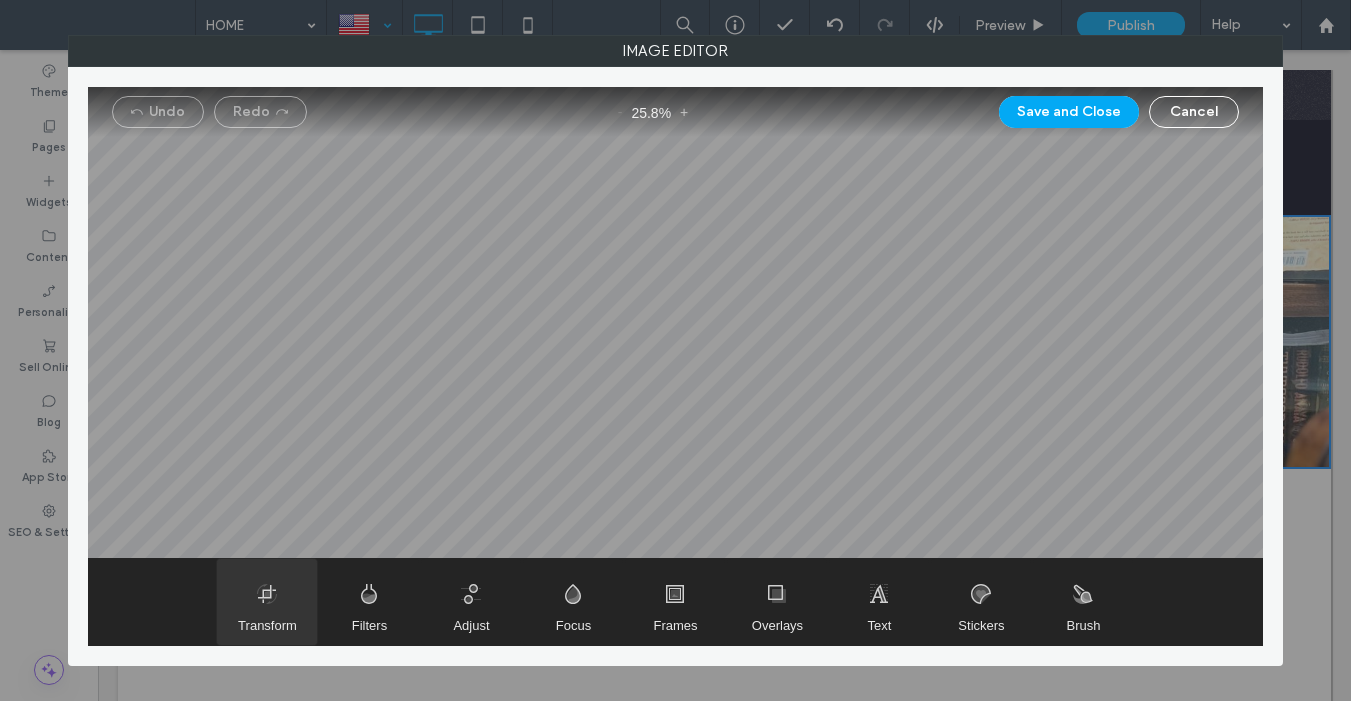 click at bounding box center [267, 602] 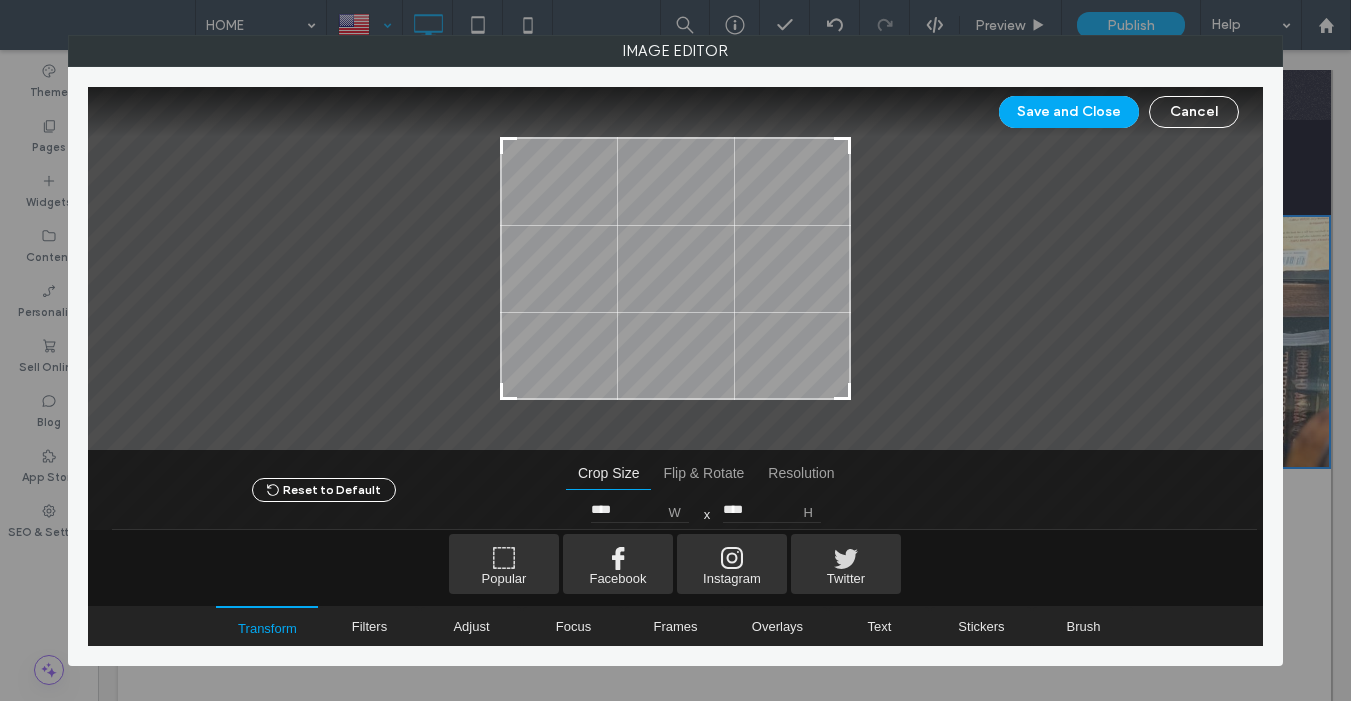 type on "****" 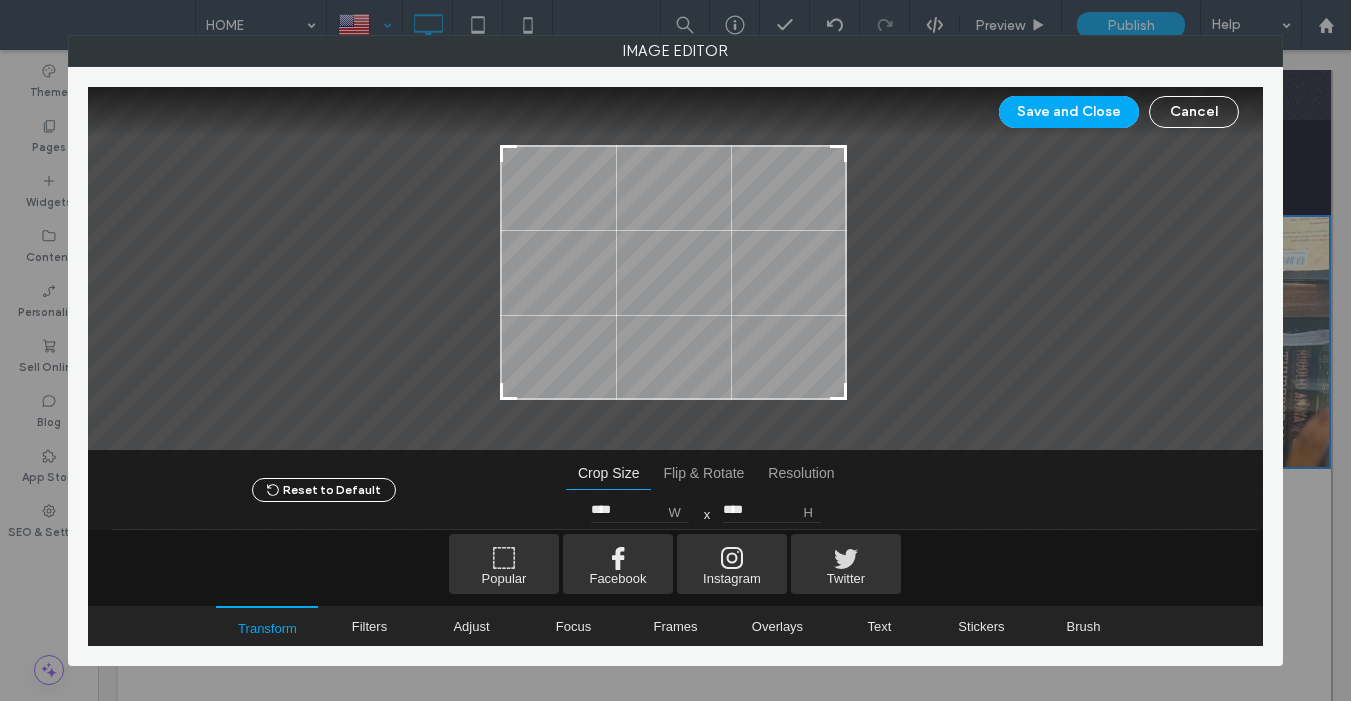type on "****" 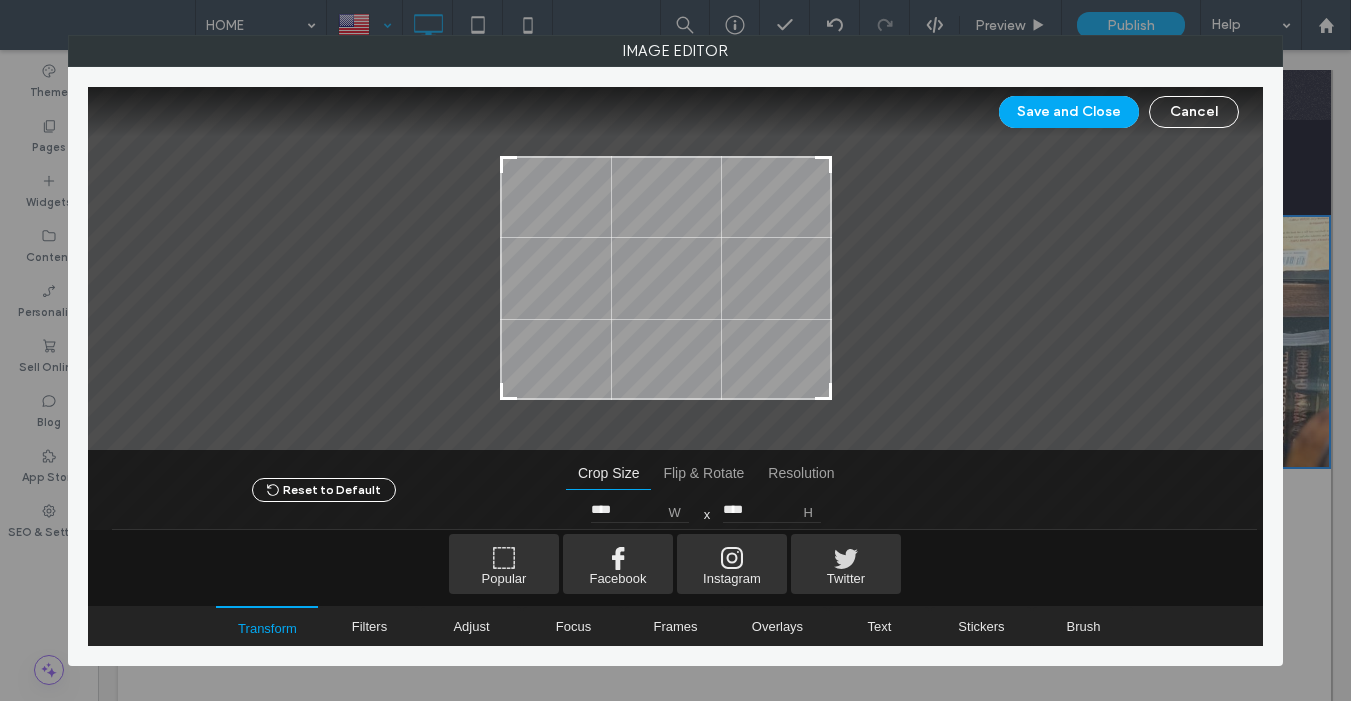 type on "****" 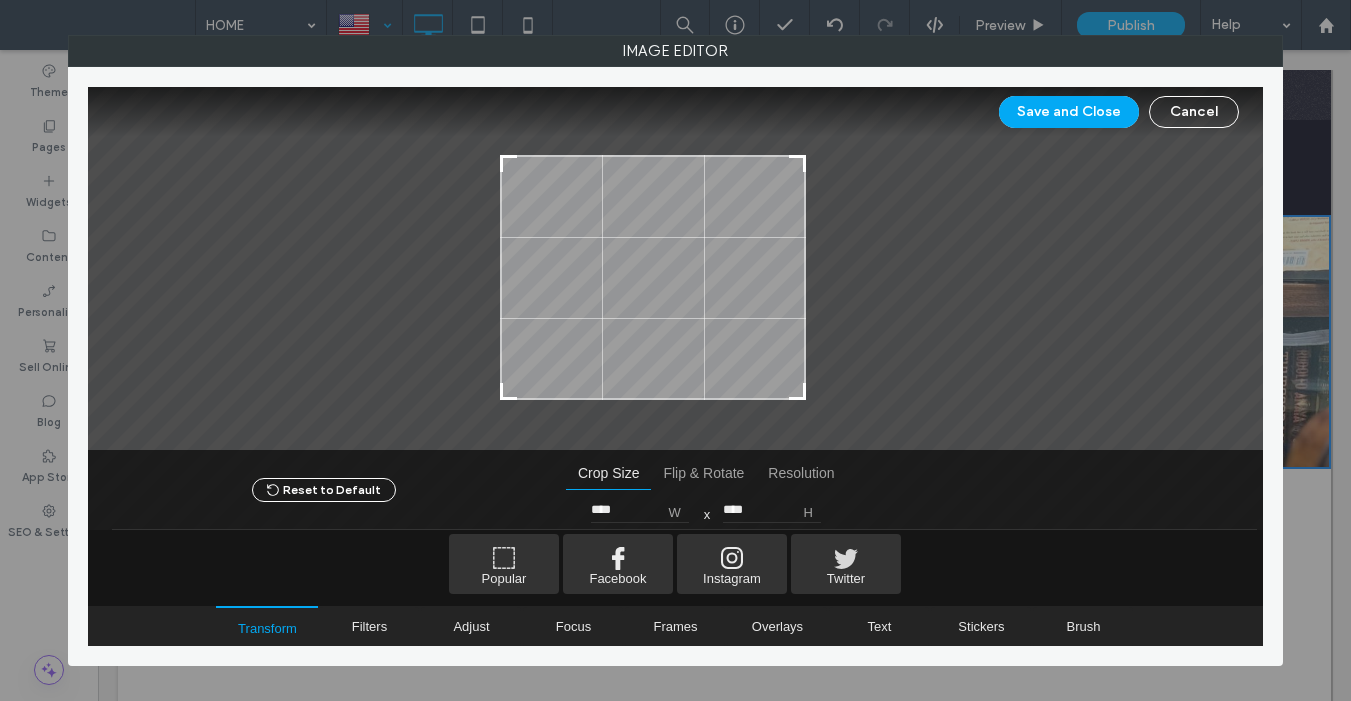 type on "****" 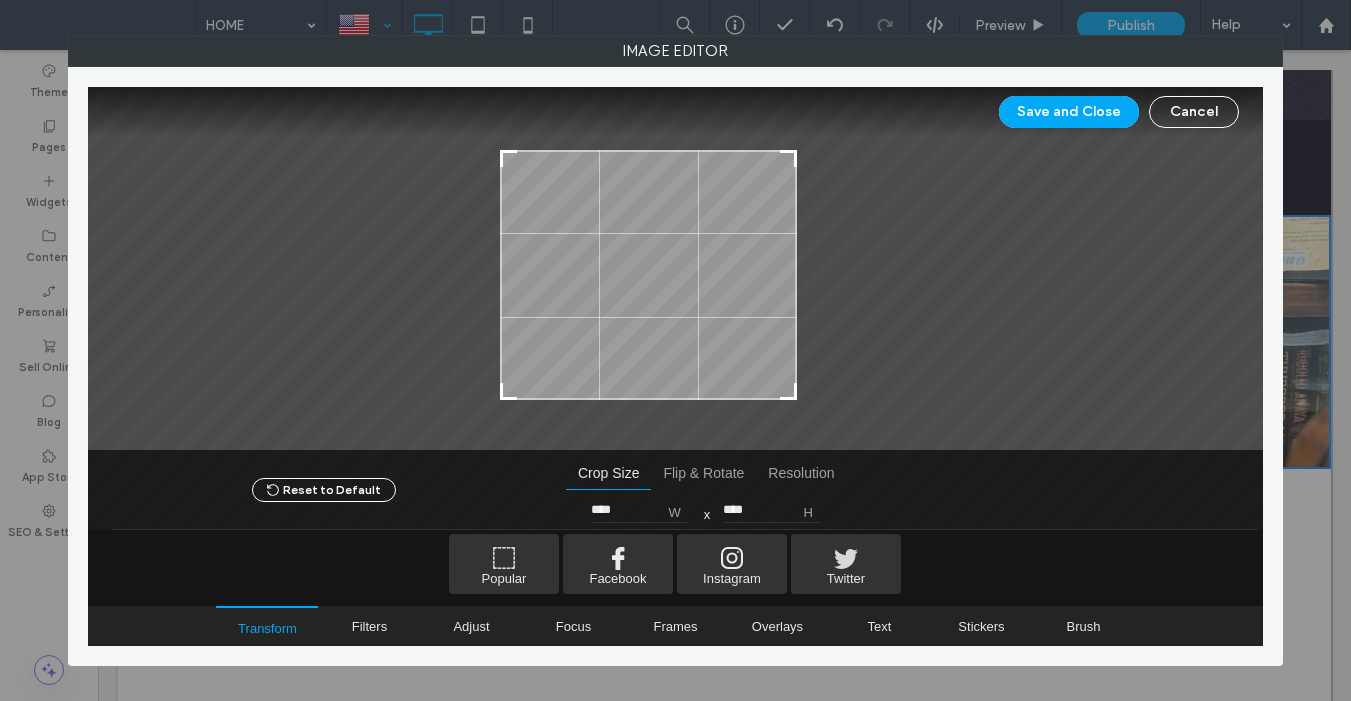 type on "****" 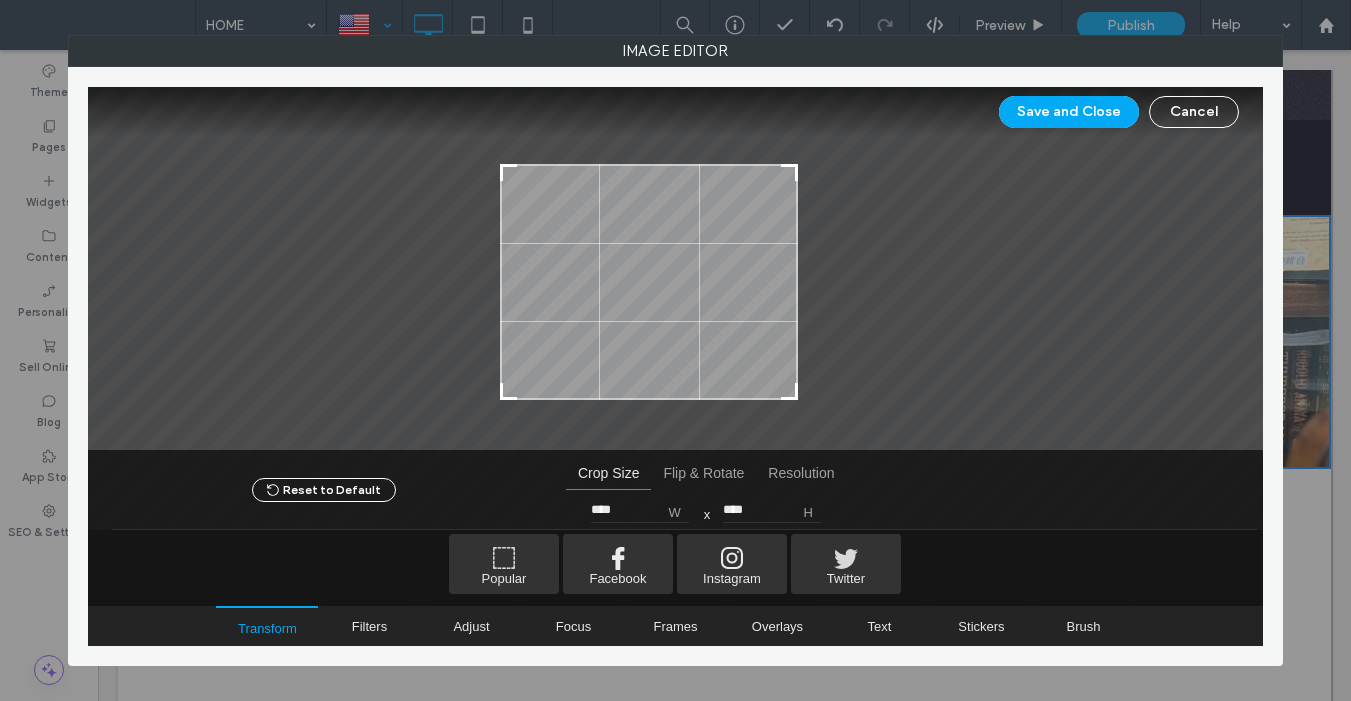 type on "****" 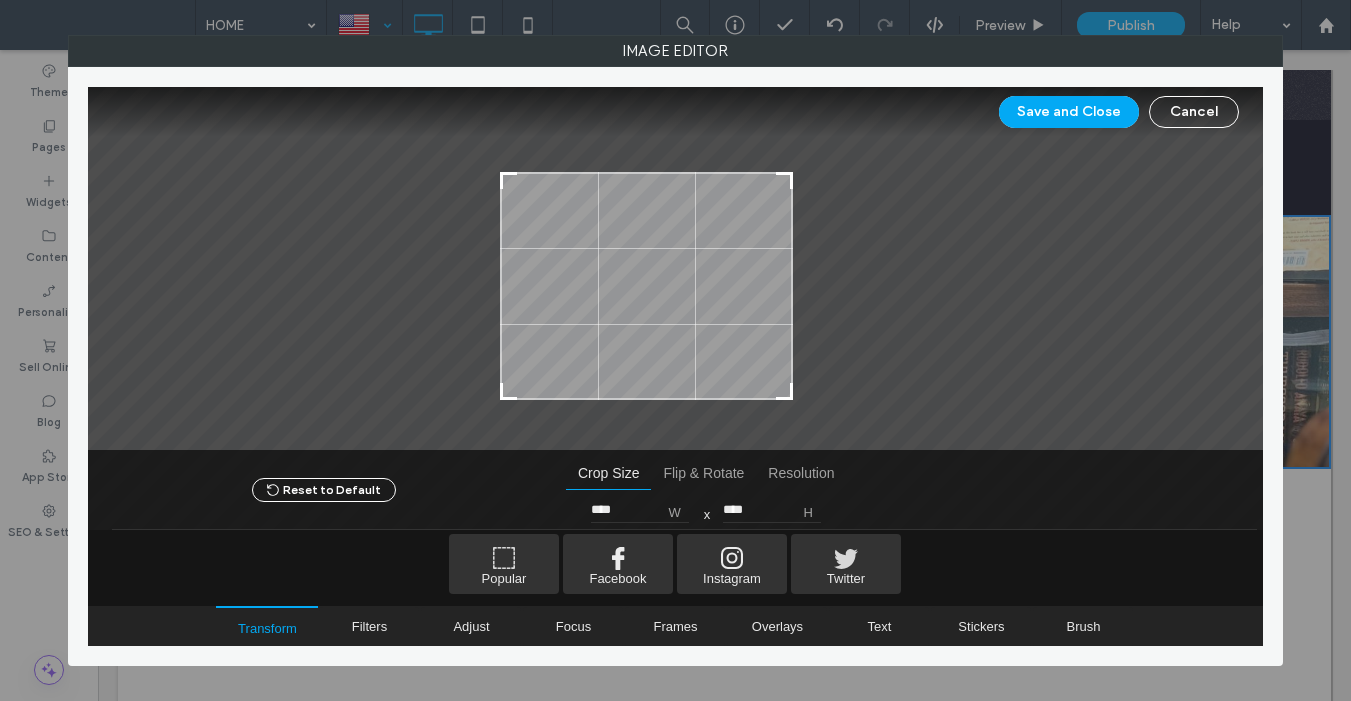 type on "****" 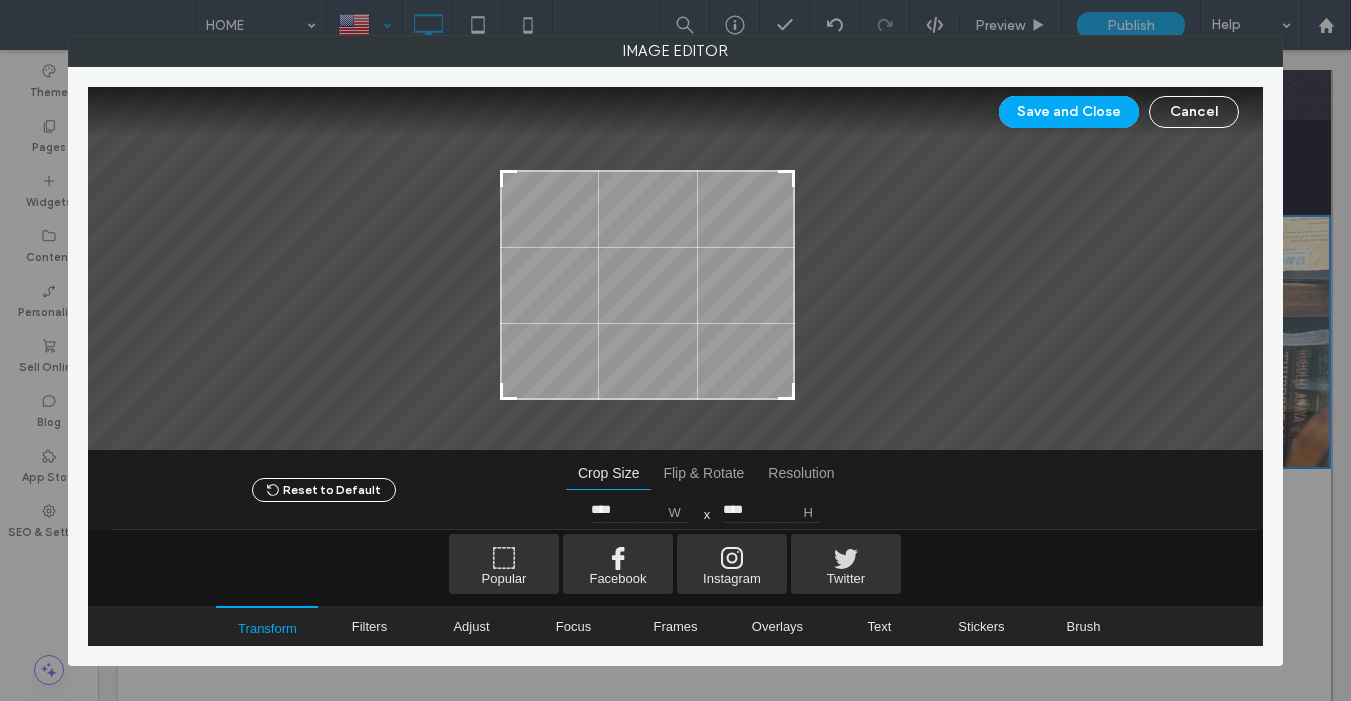 type on "****" 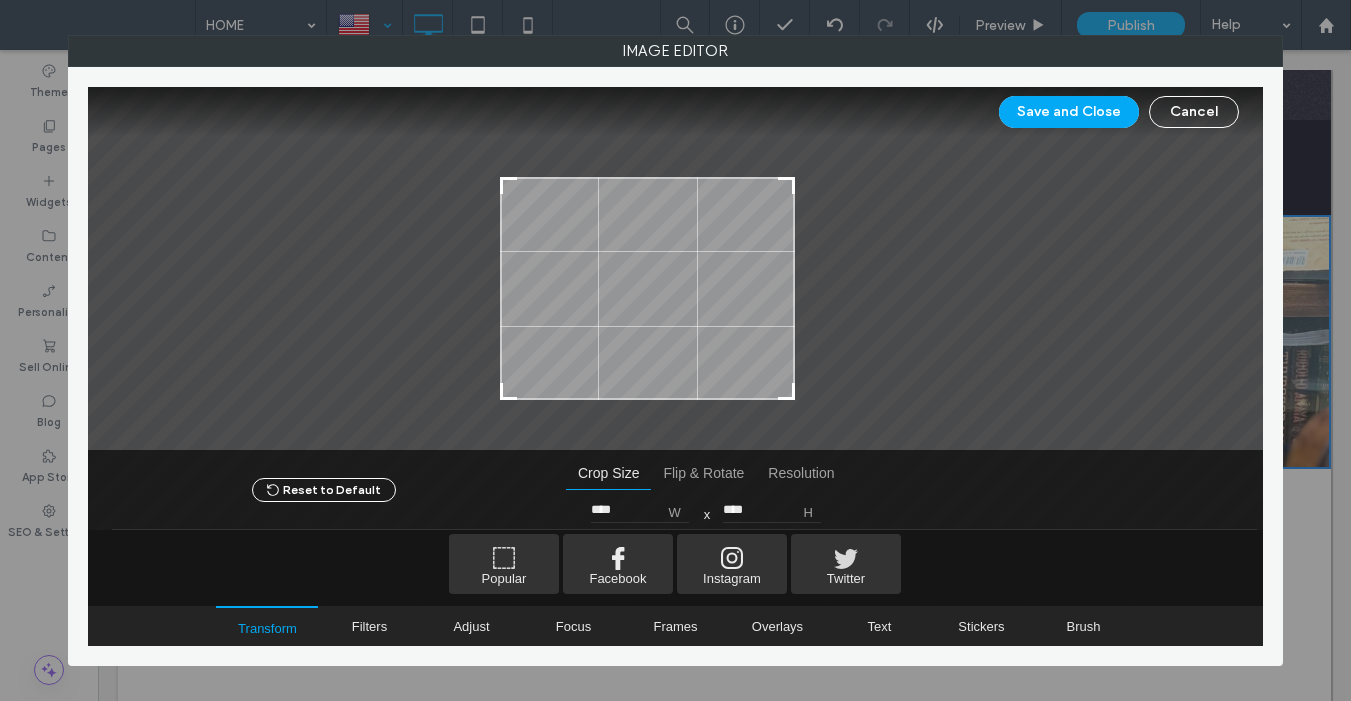 type on "****" 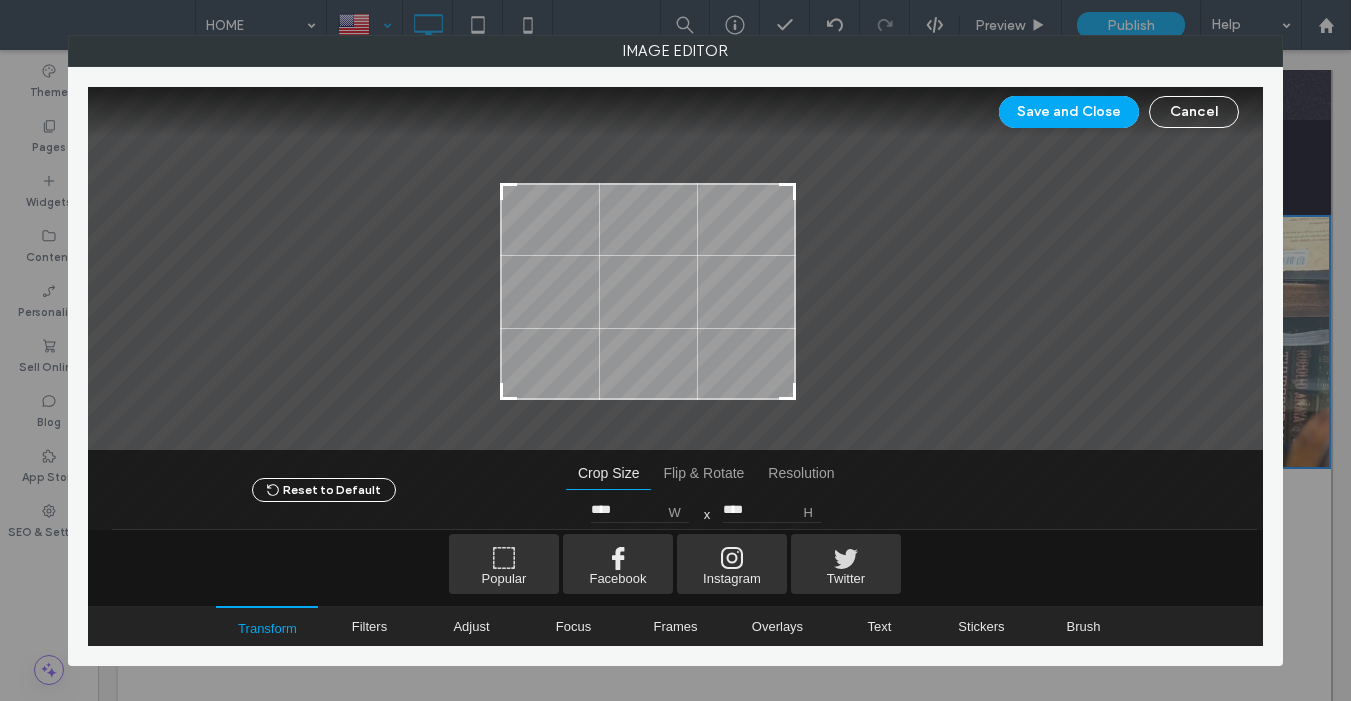 drag, startPoint x: 842, startPoint y: 140, endPoint x: 787, endPoint y: 186, distance: 71.70077 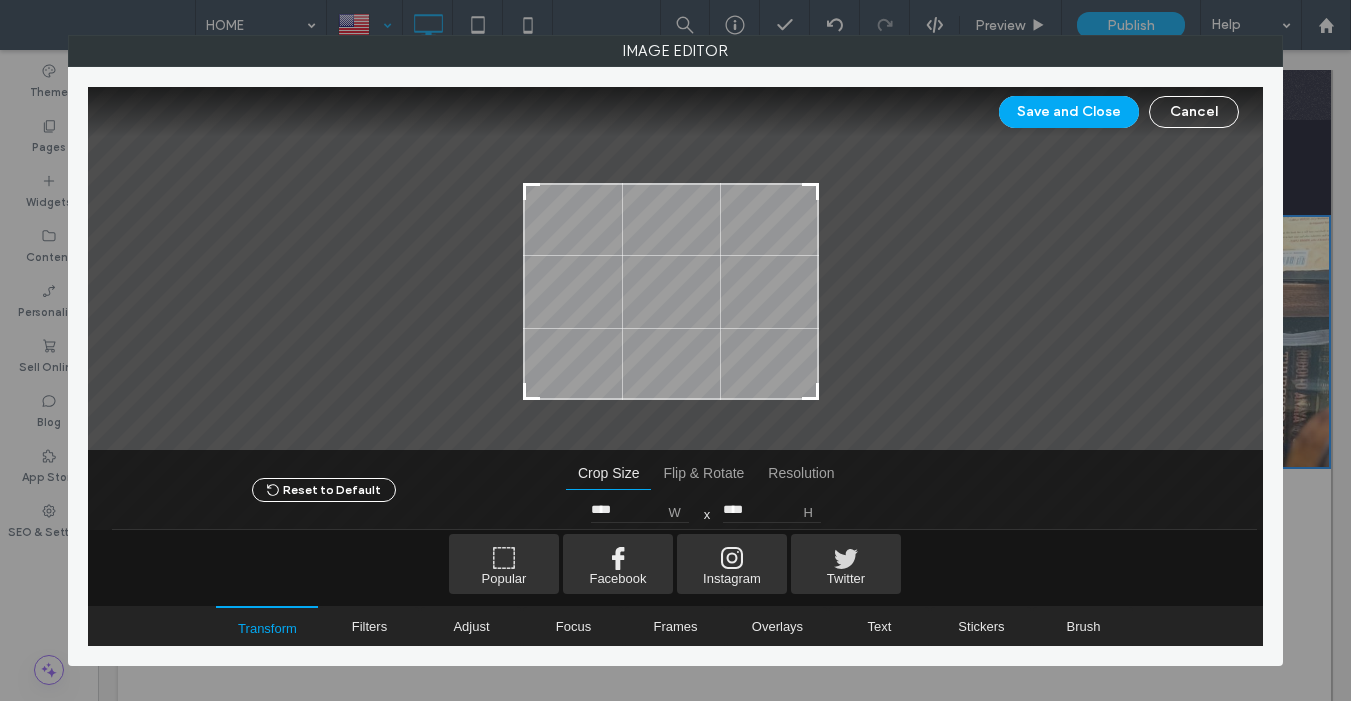drag, startPoint x: 502, startPoint y: 308, endPoint x: 525, endPoint y: 313, distance: 23.537205 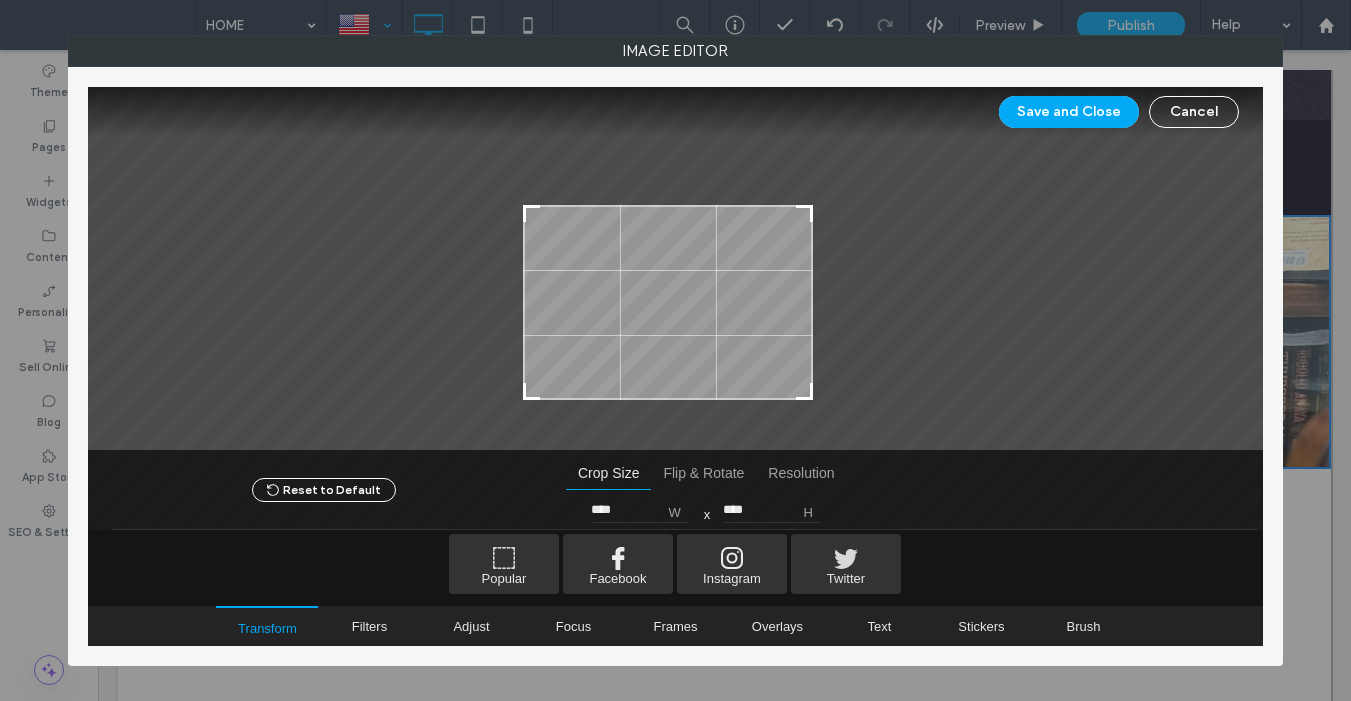 type on "****" 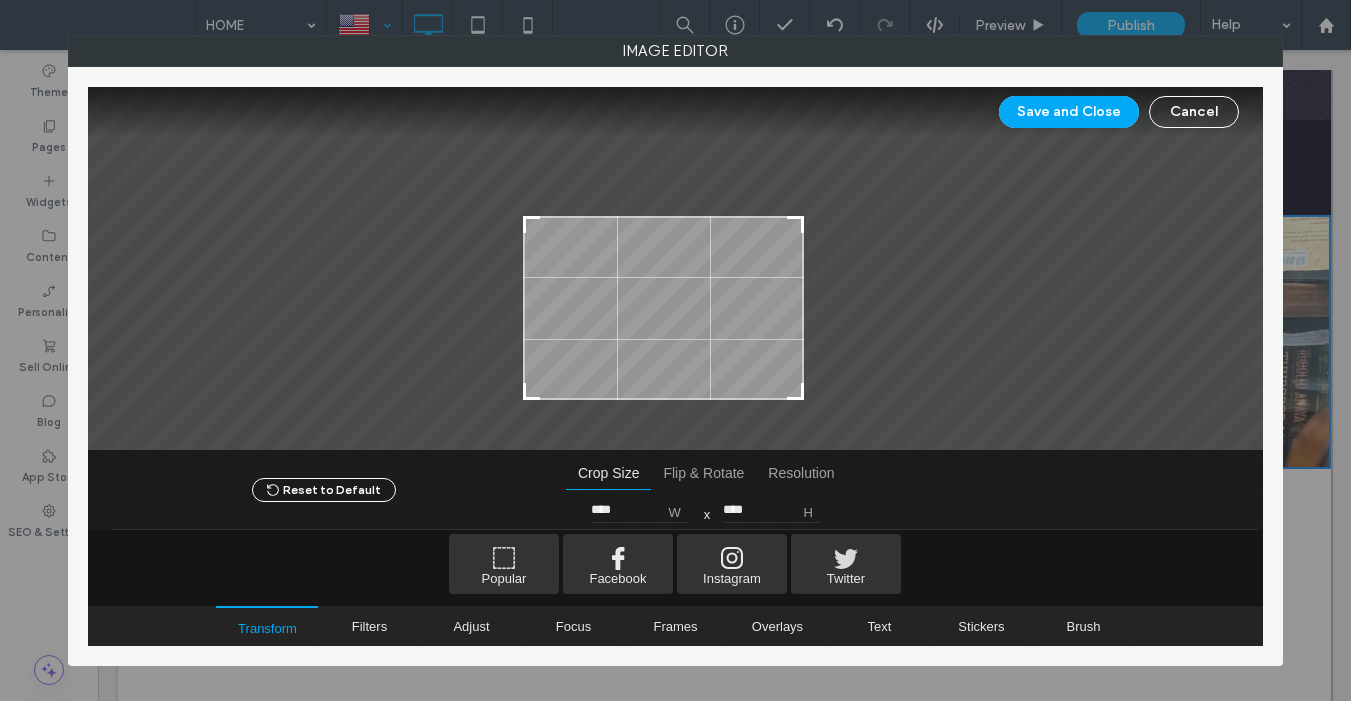 type on "****" 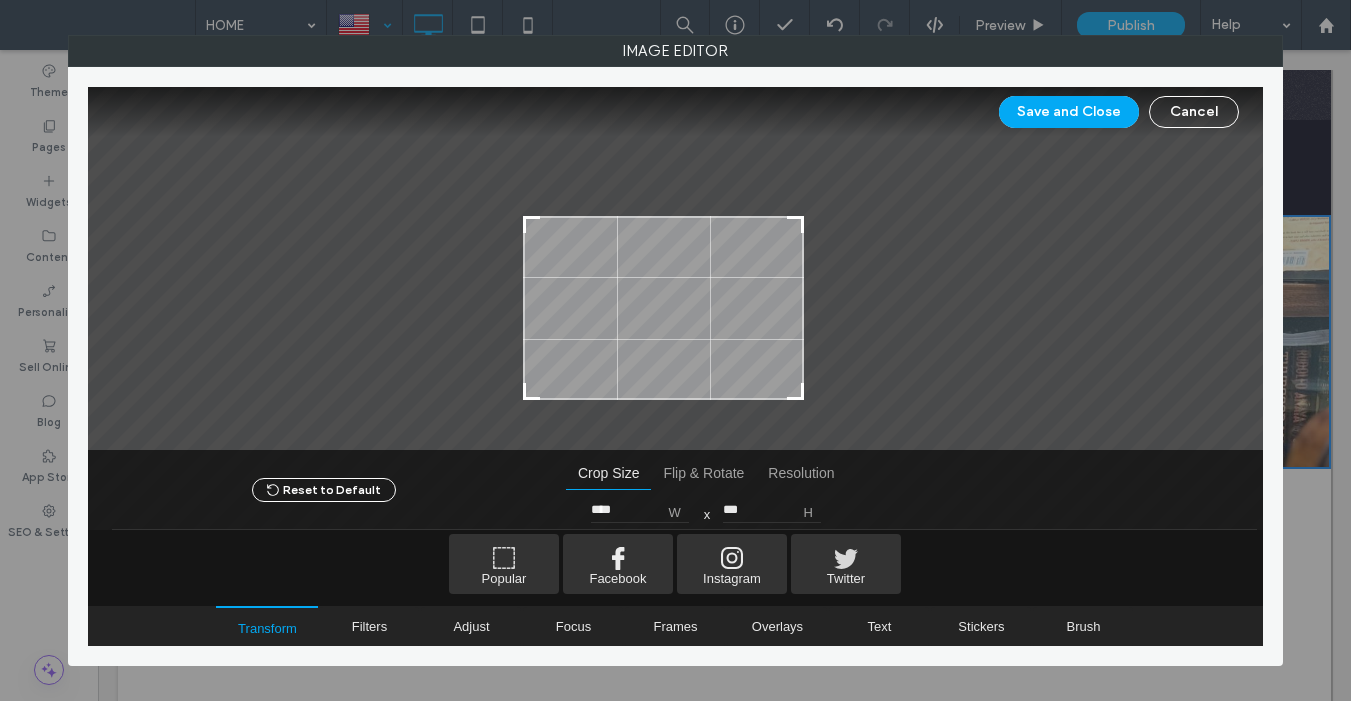 type on "****" 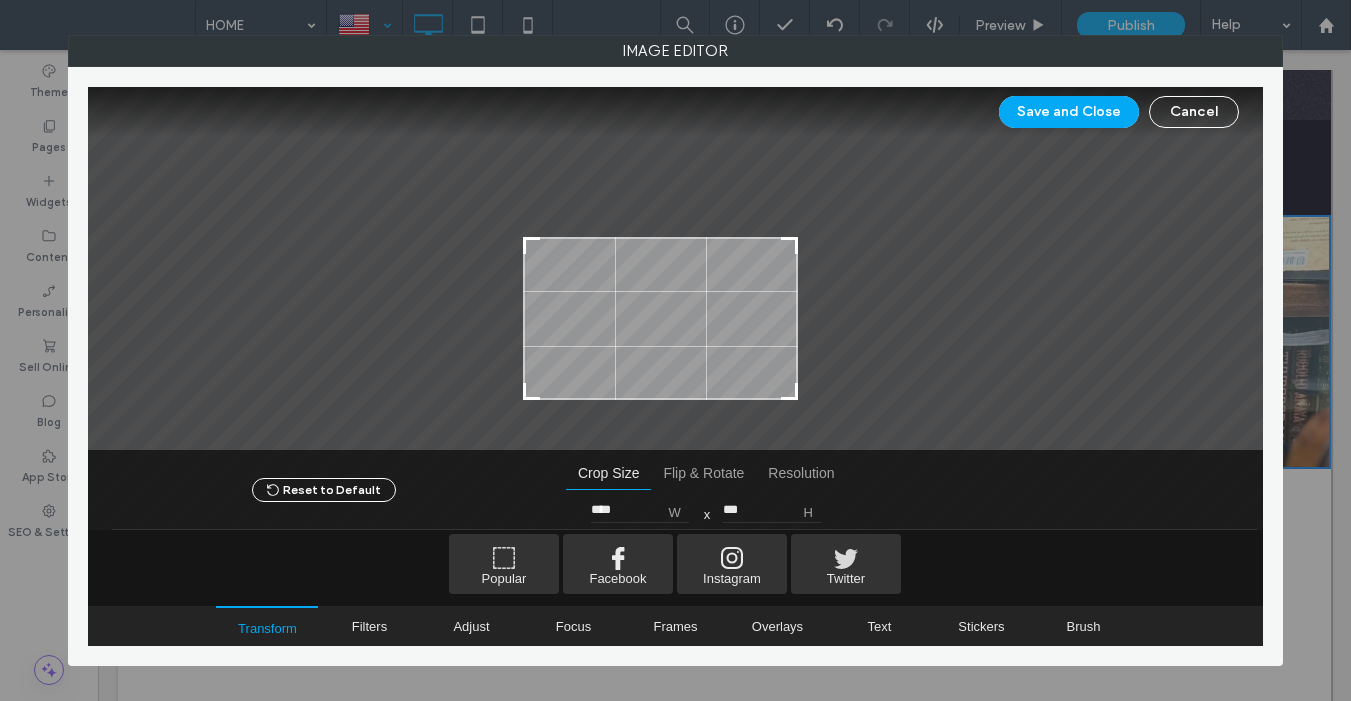 type on "***" 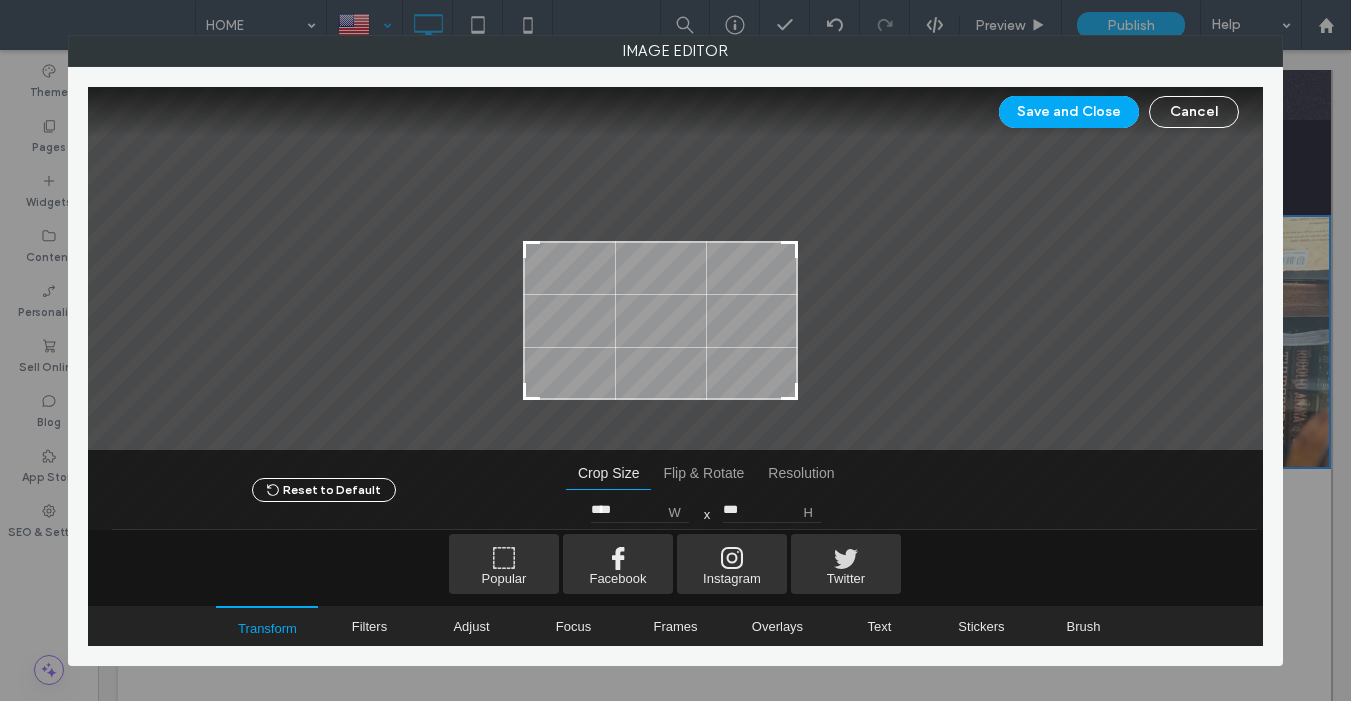 type on "****" 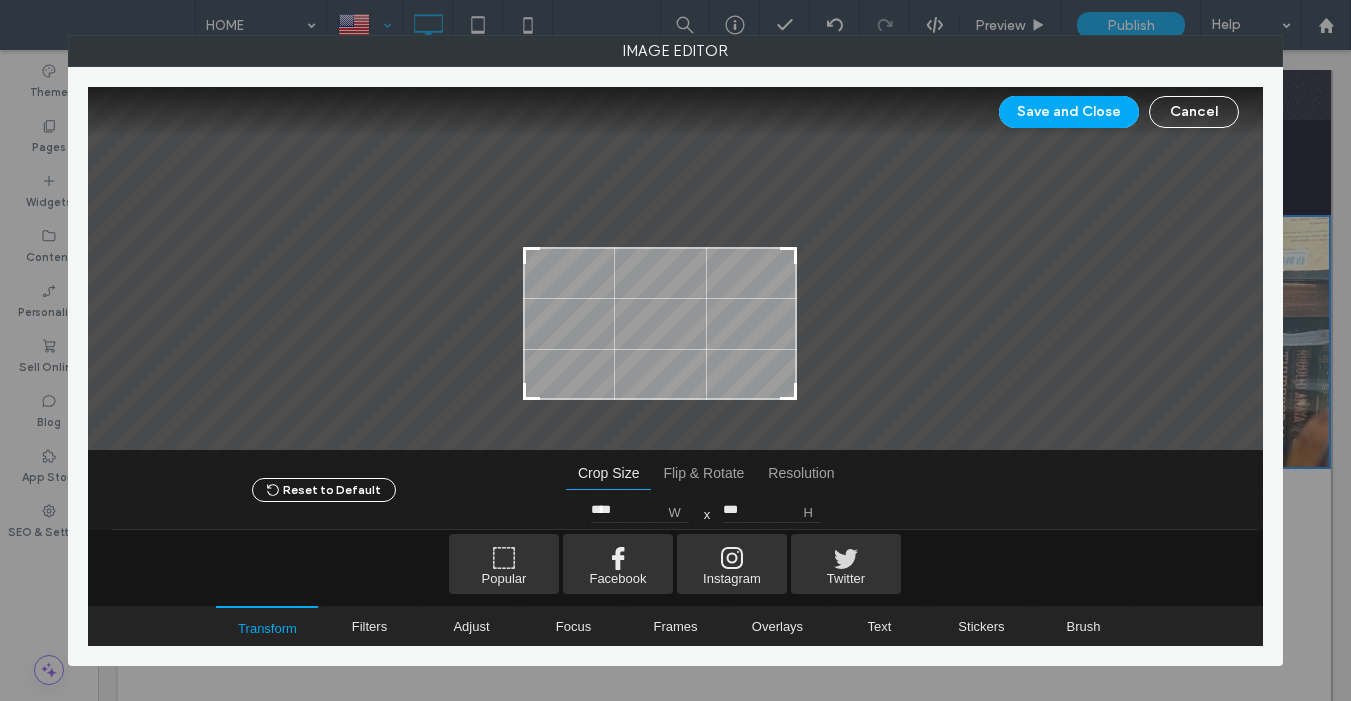 type on "***" 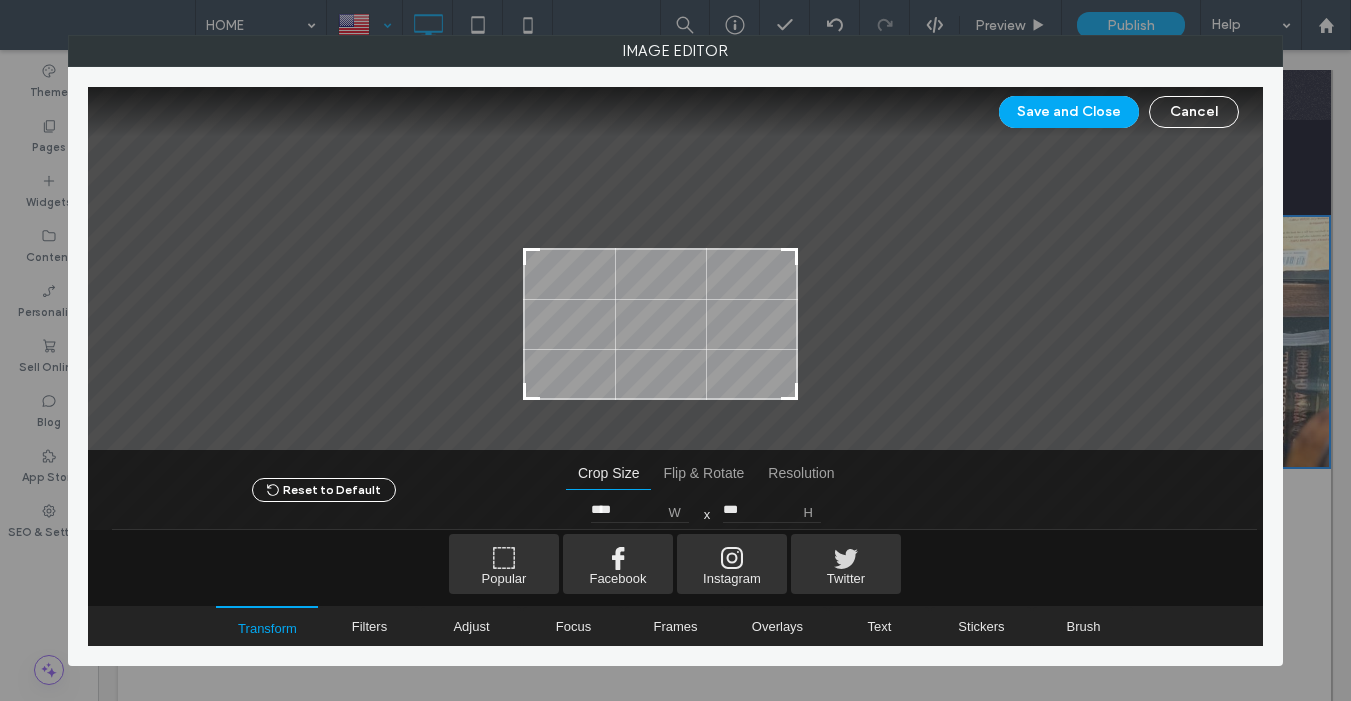 type on "****" 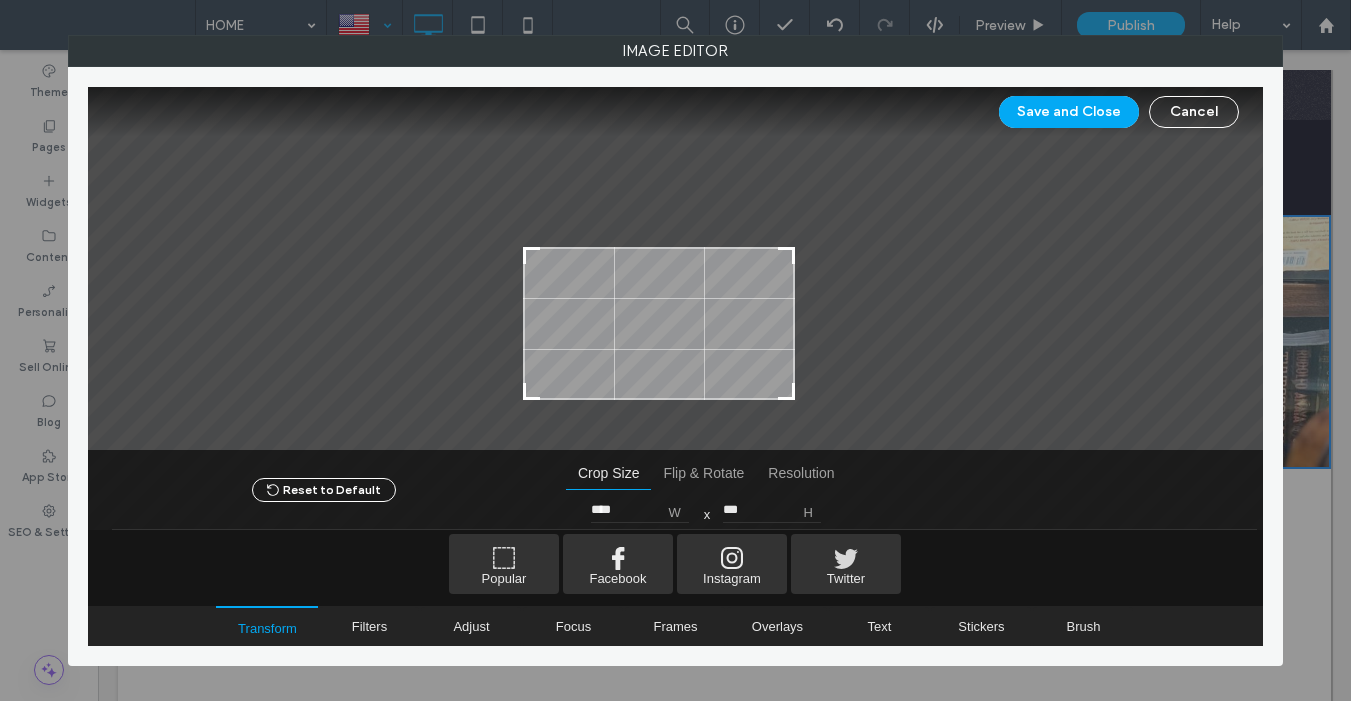 type on "****" 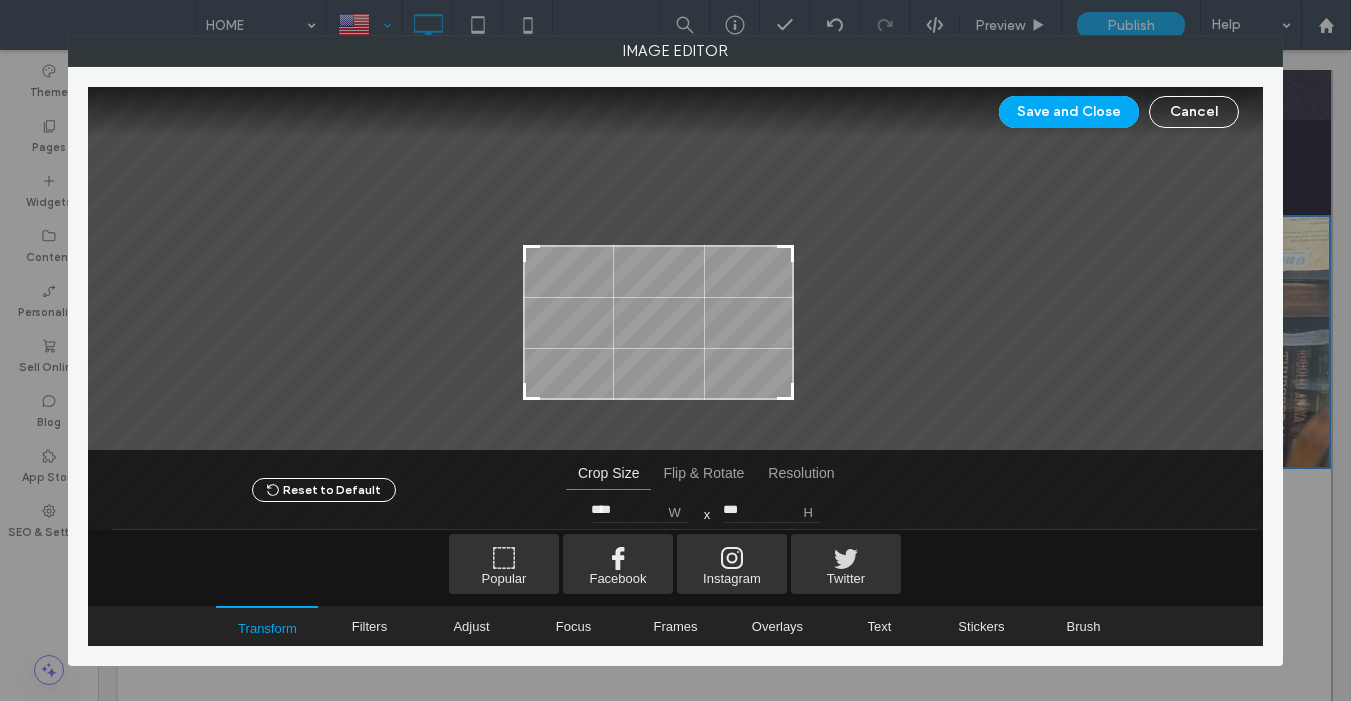 type on "***" 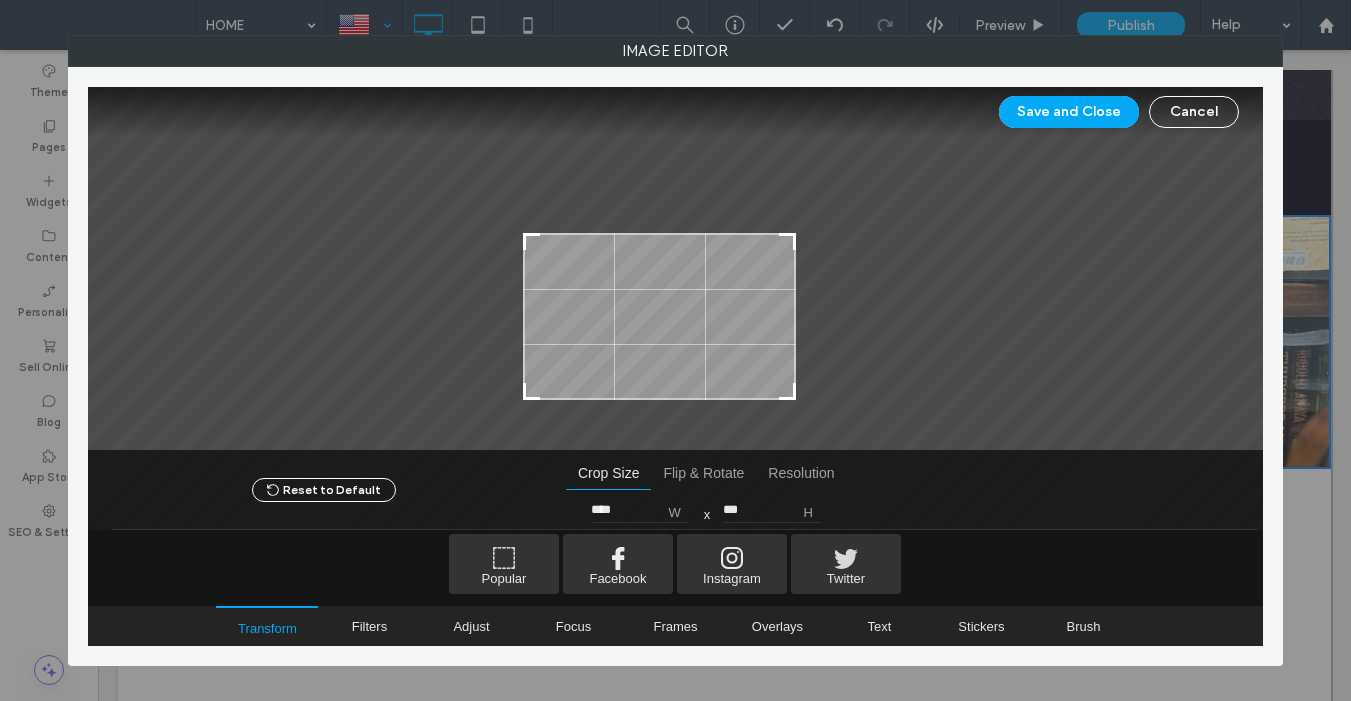 type on "***" 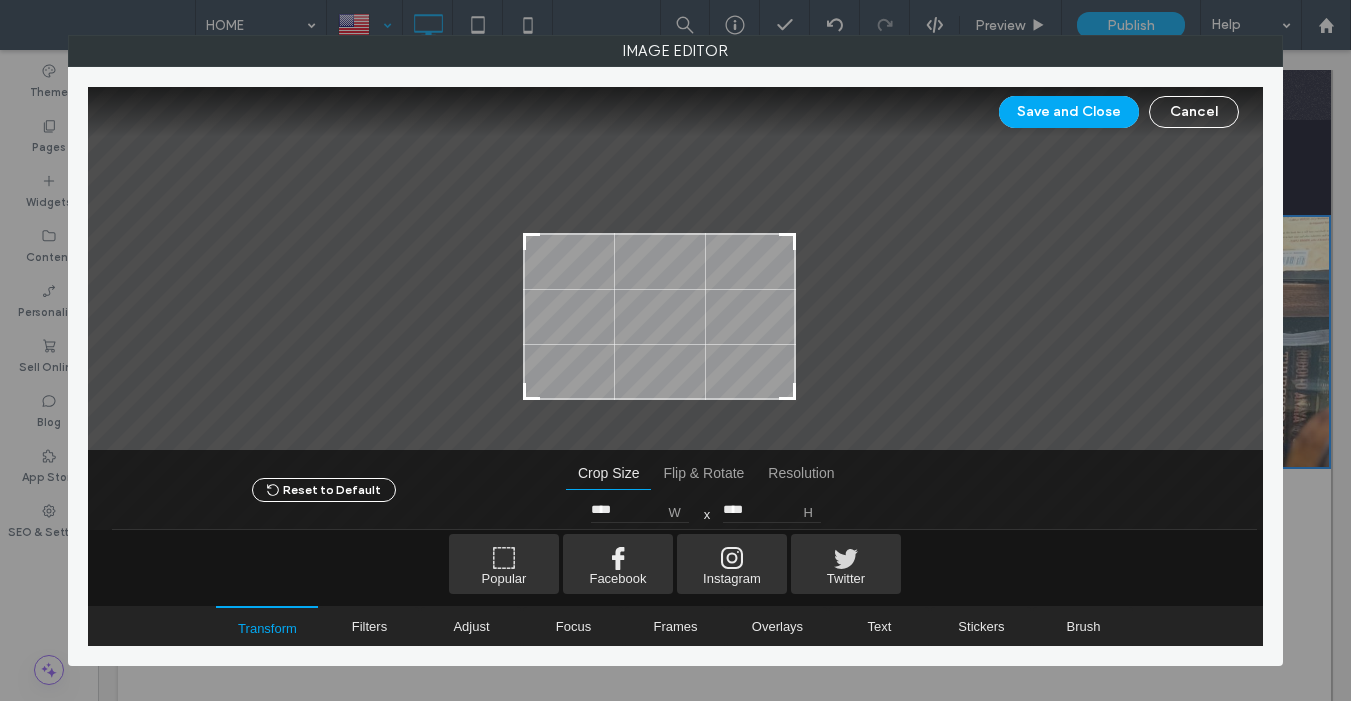 type on "****" 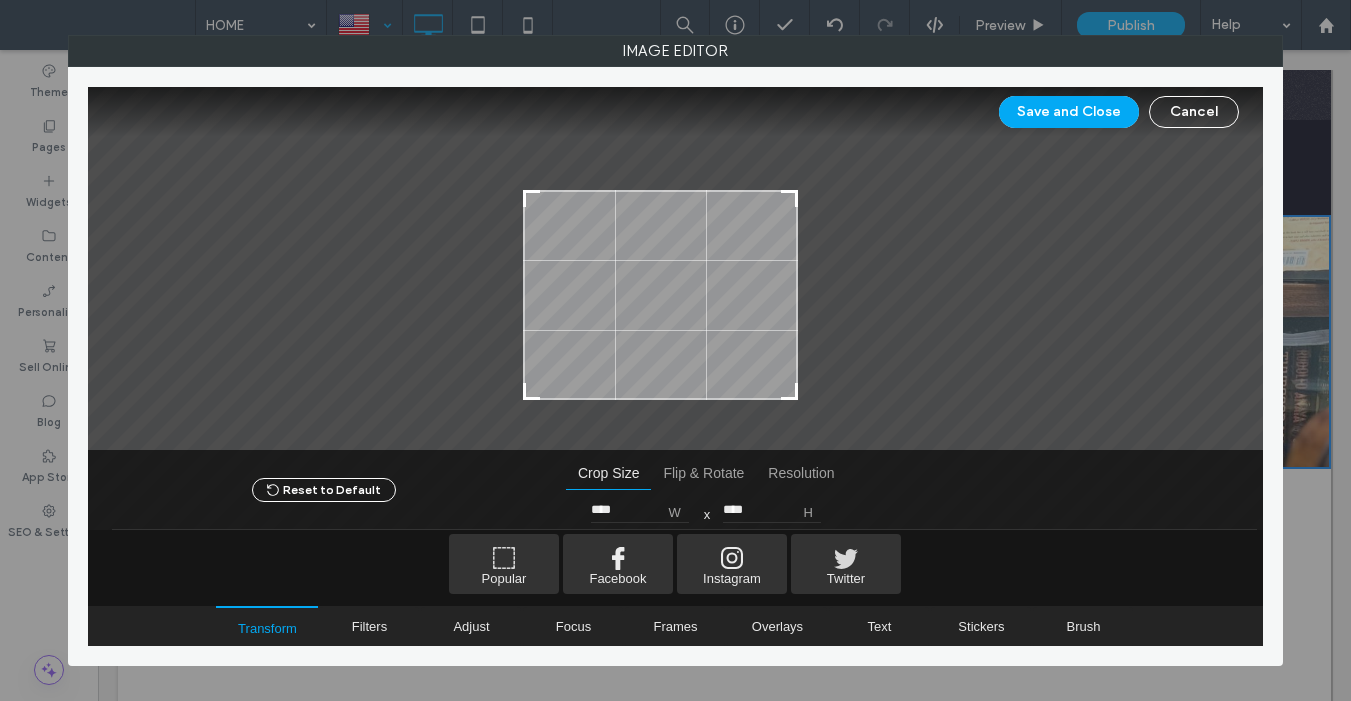 type on "****" 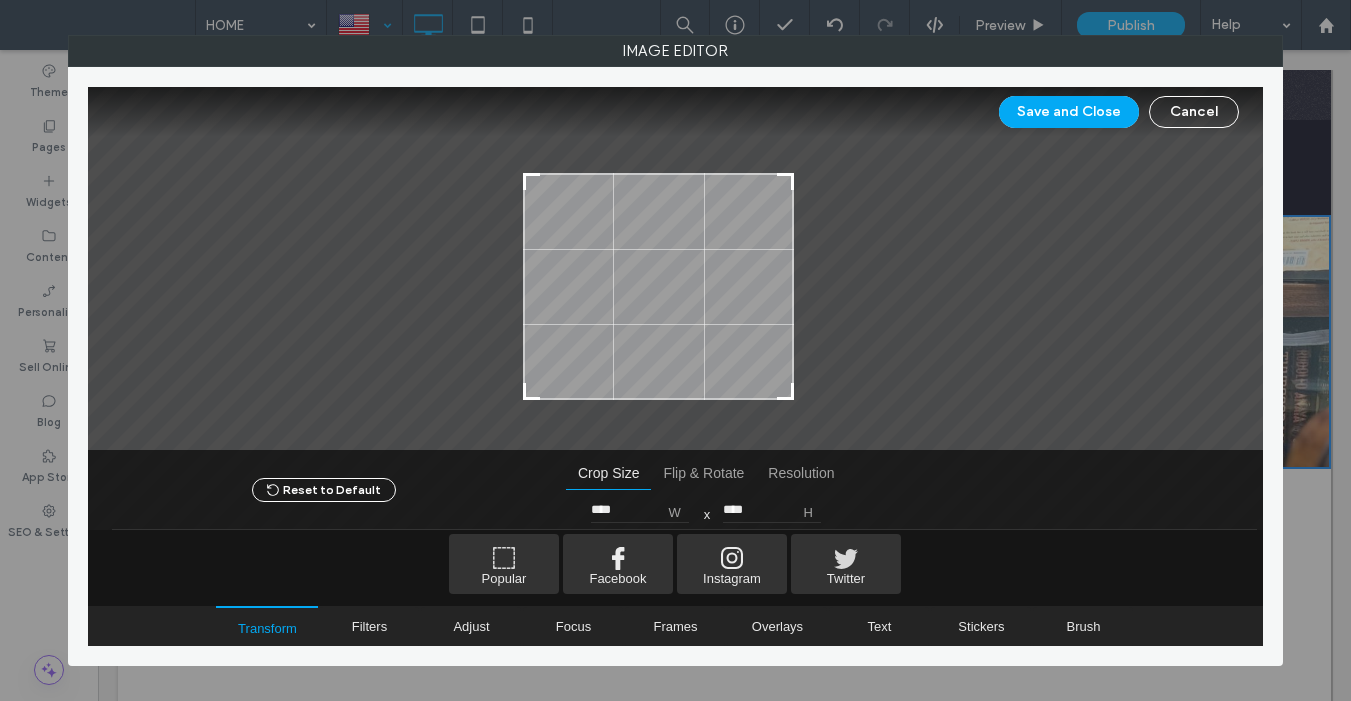 type on "****" 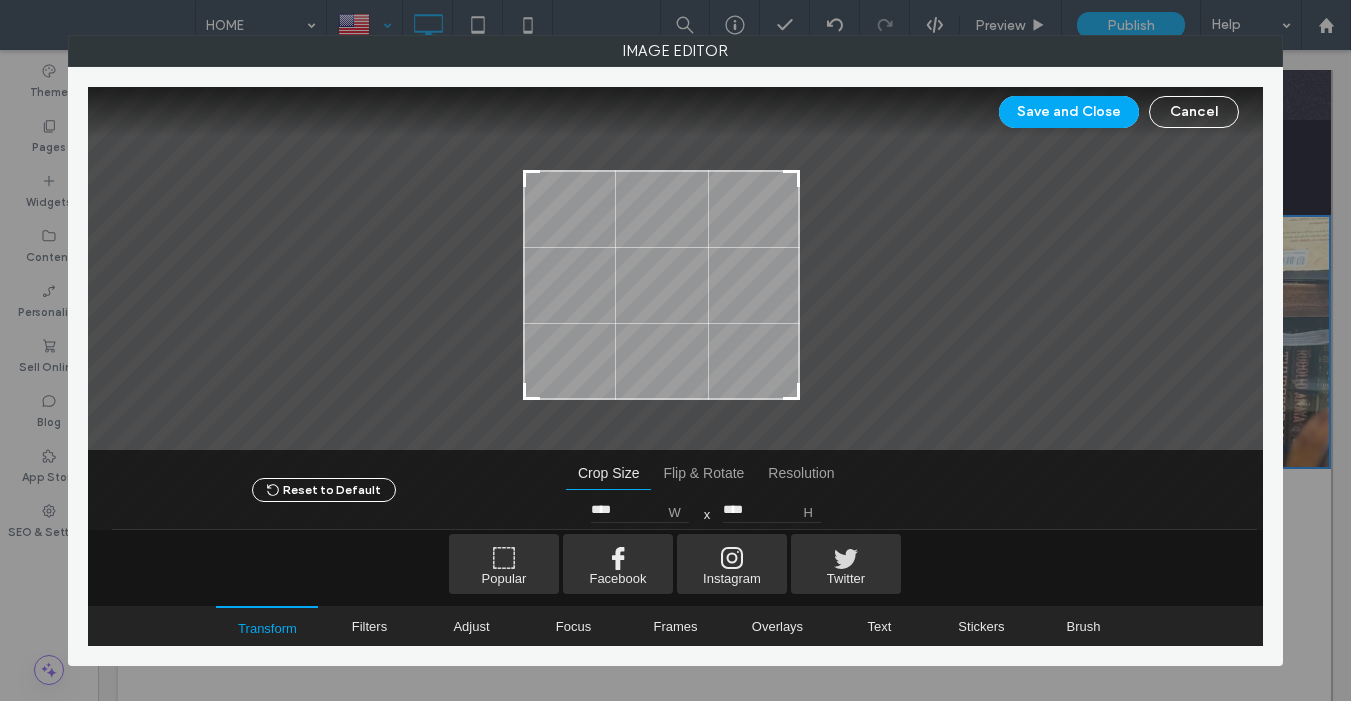 type on "****" 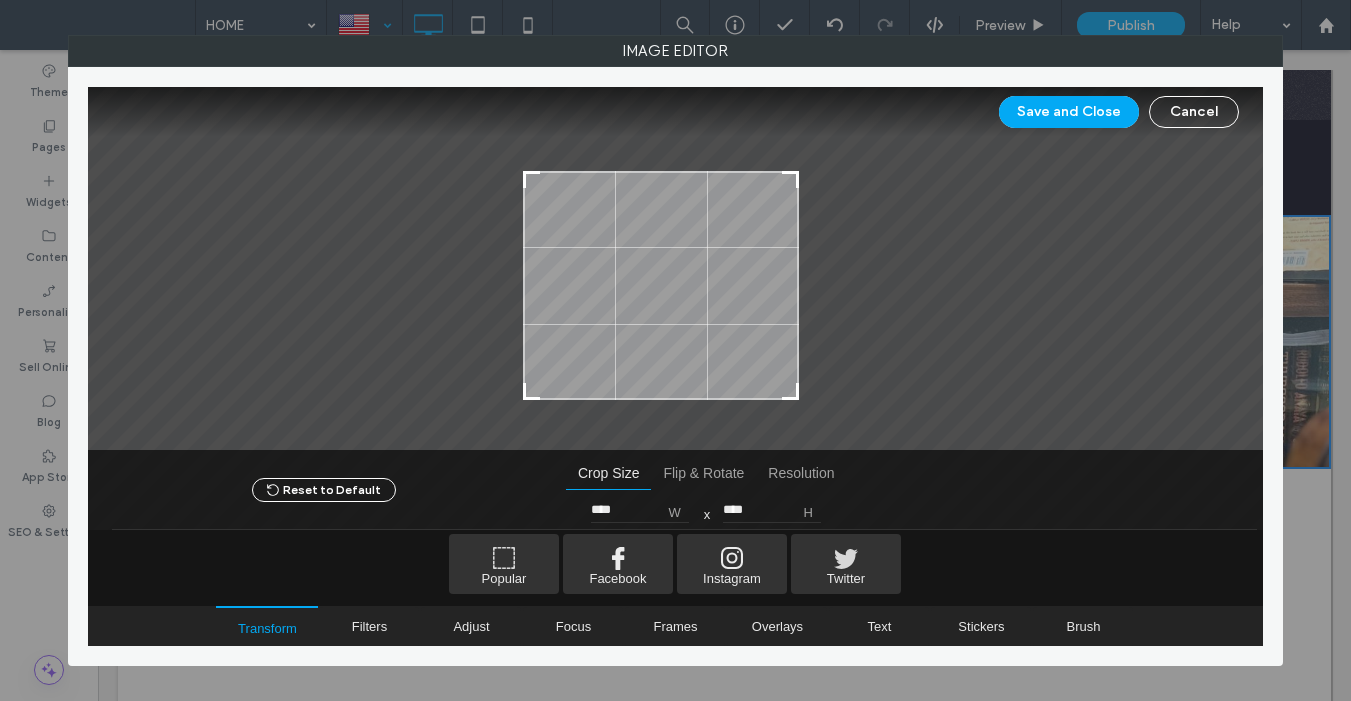 type on "****" 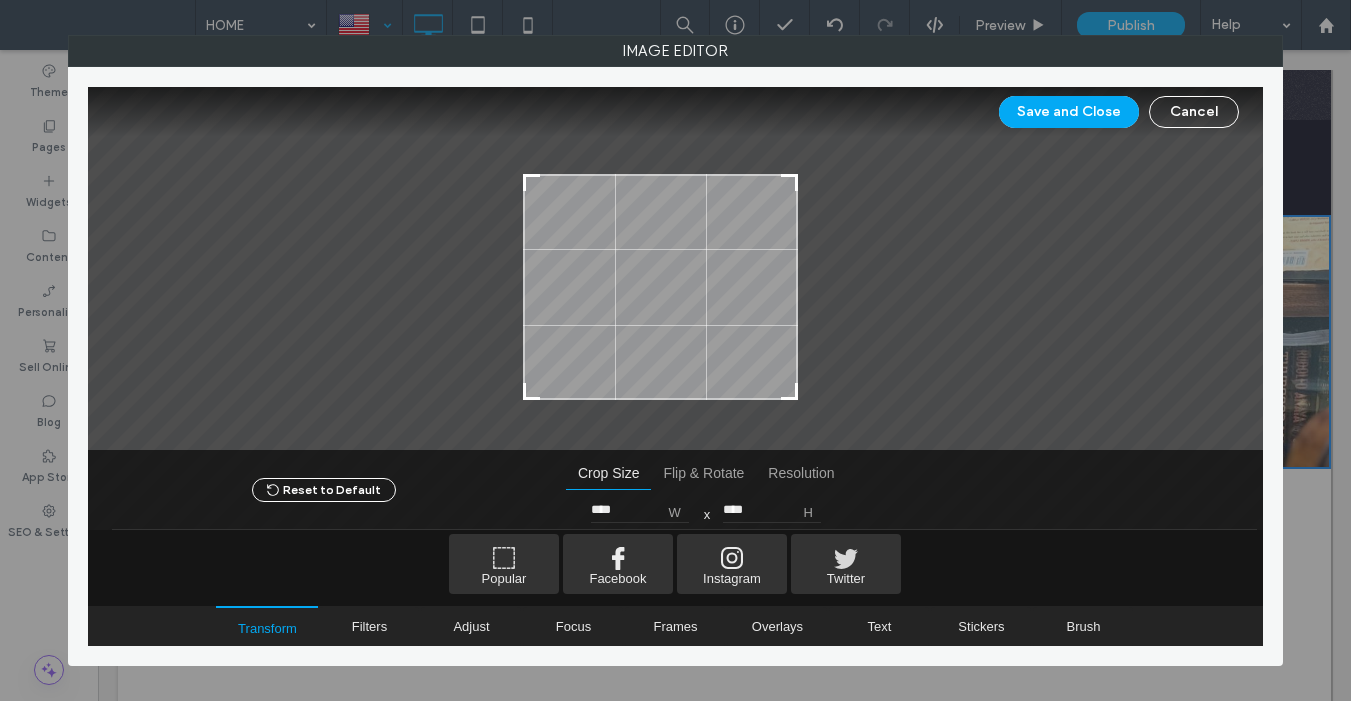 type on "****" 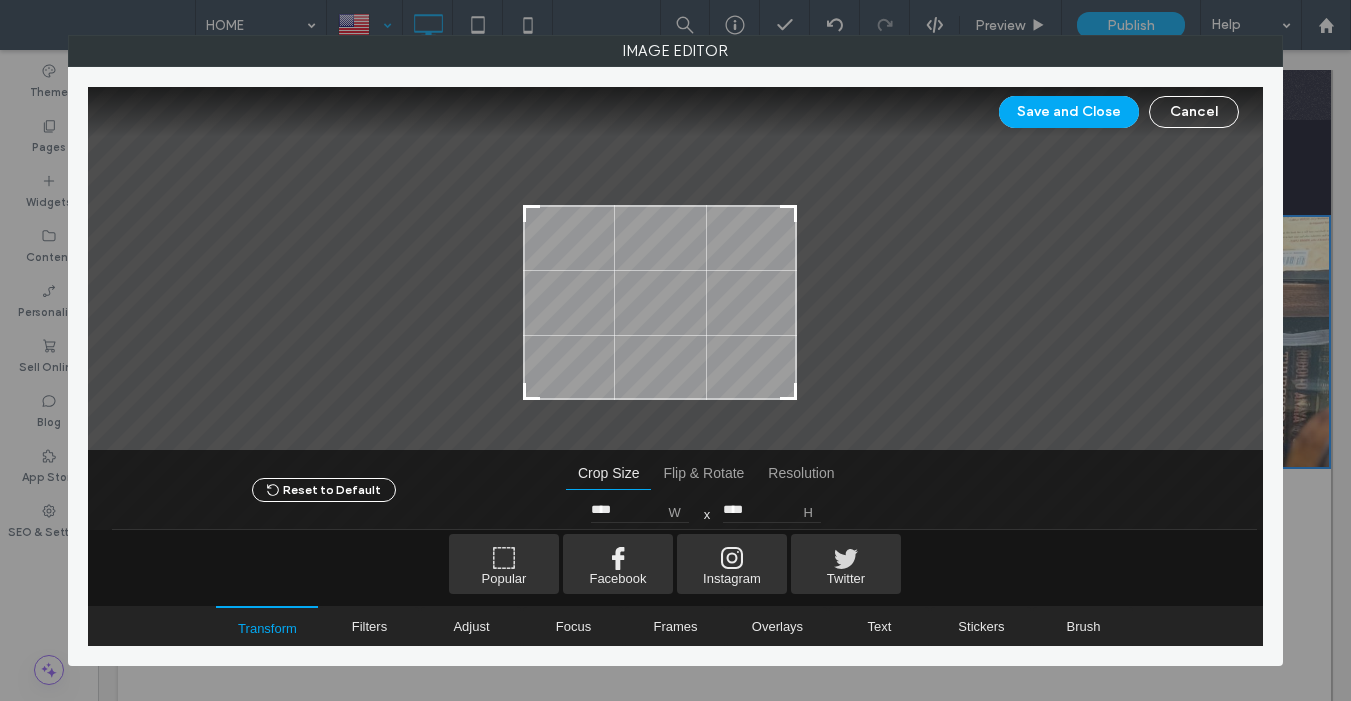 type on "****" 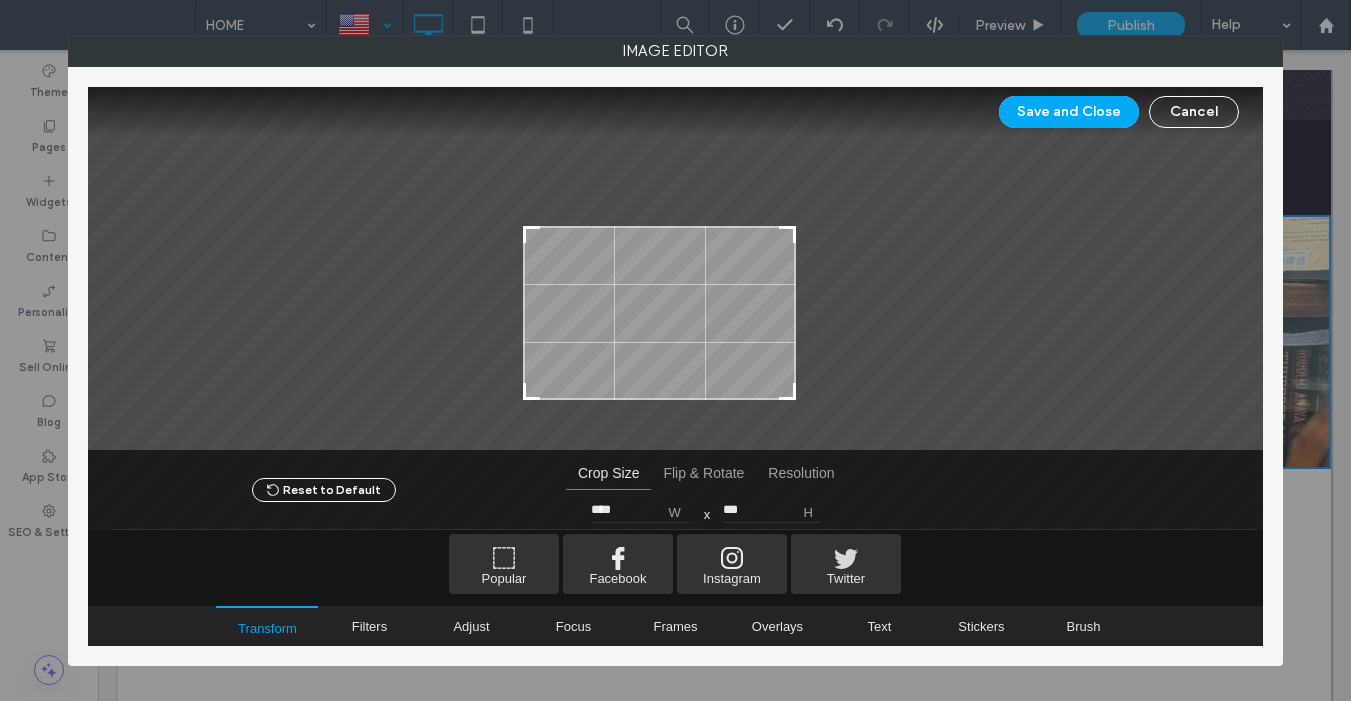 type on "***" 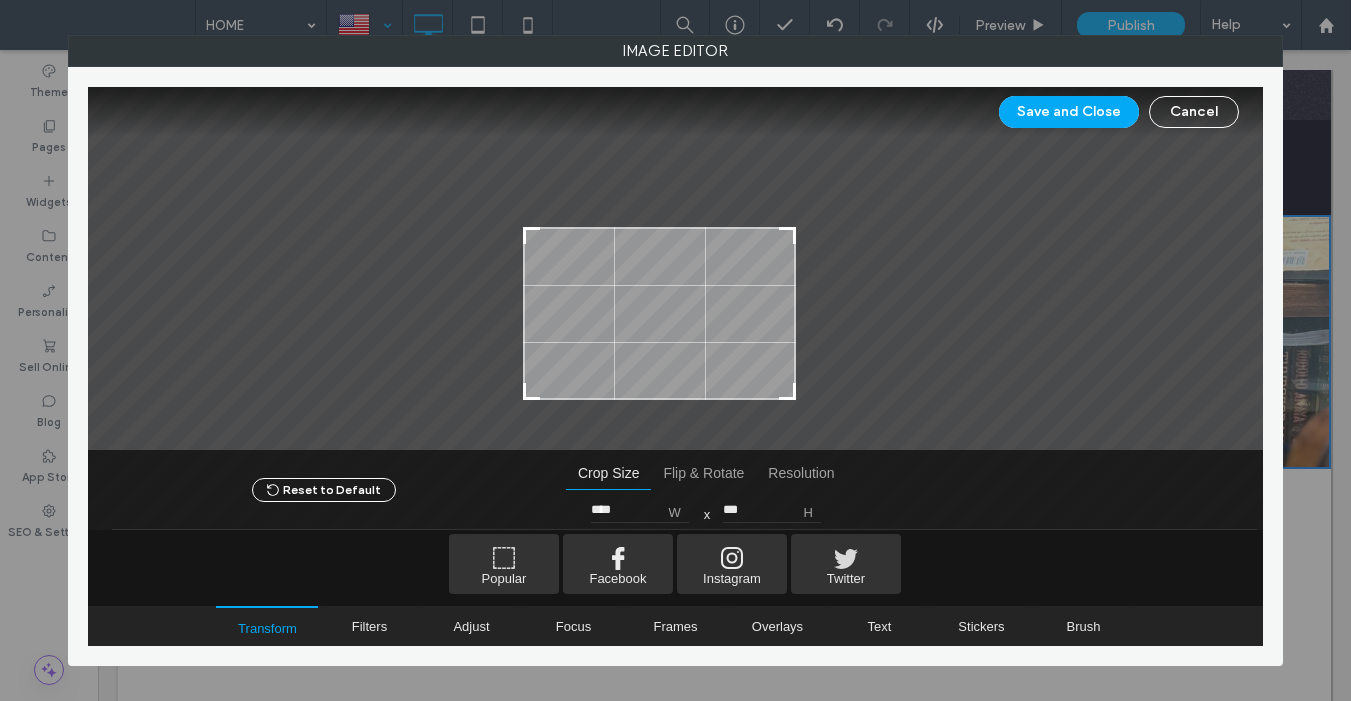 type on "****" 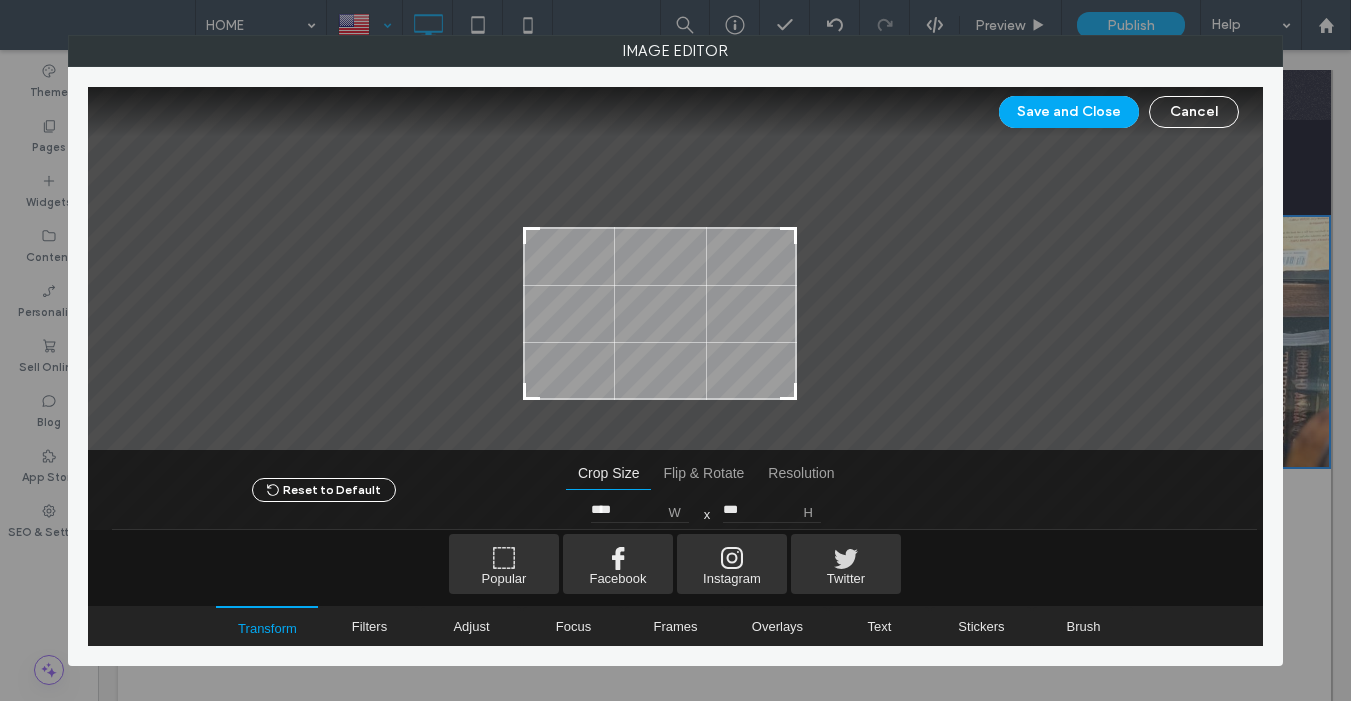 type on "***" 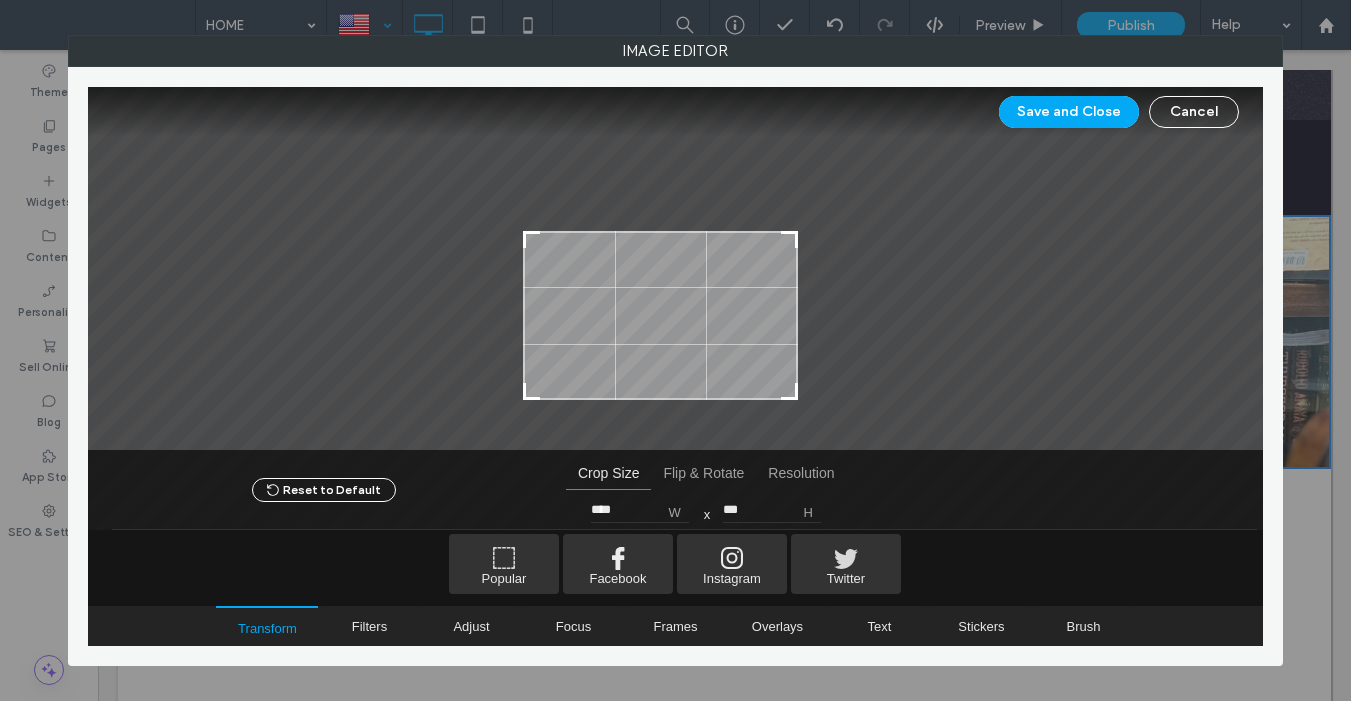 type on "***" 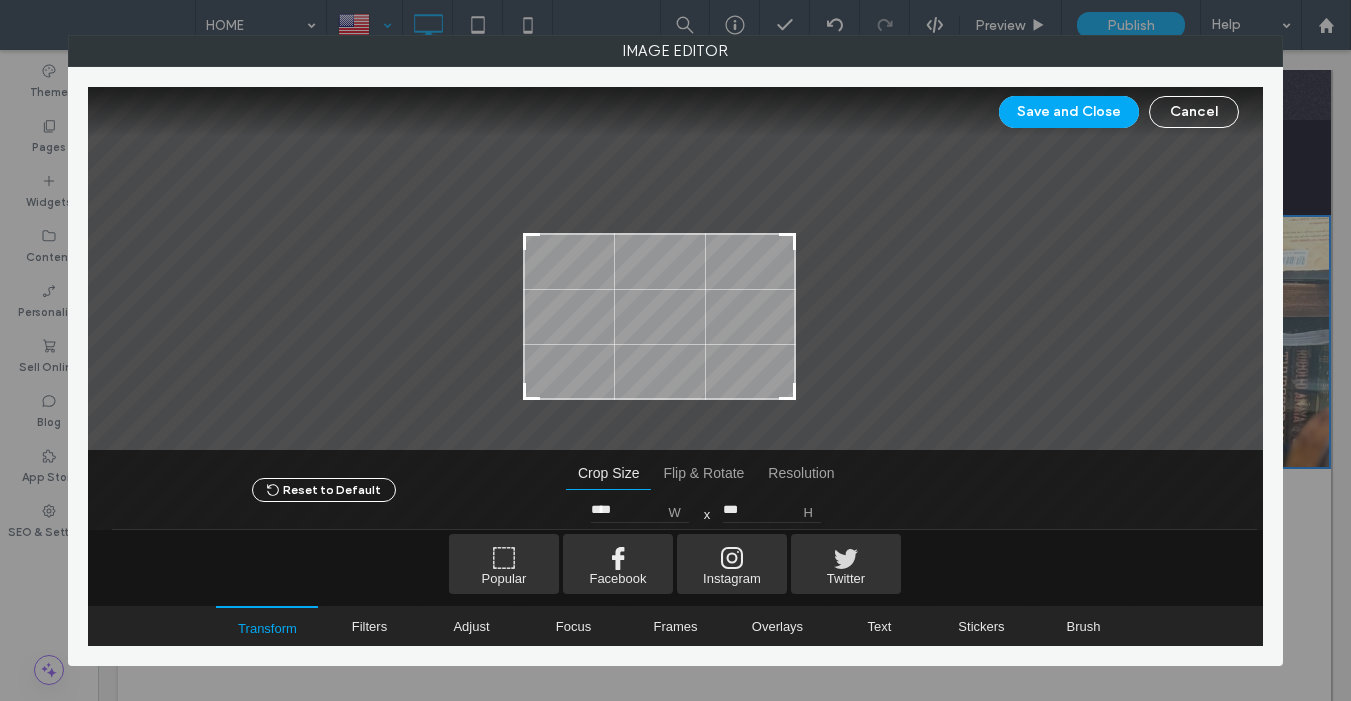 type on "****" 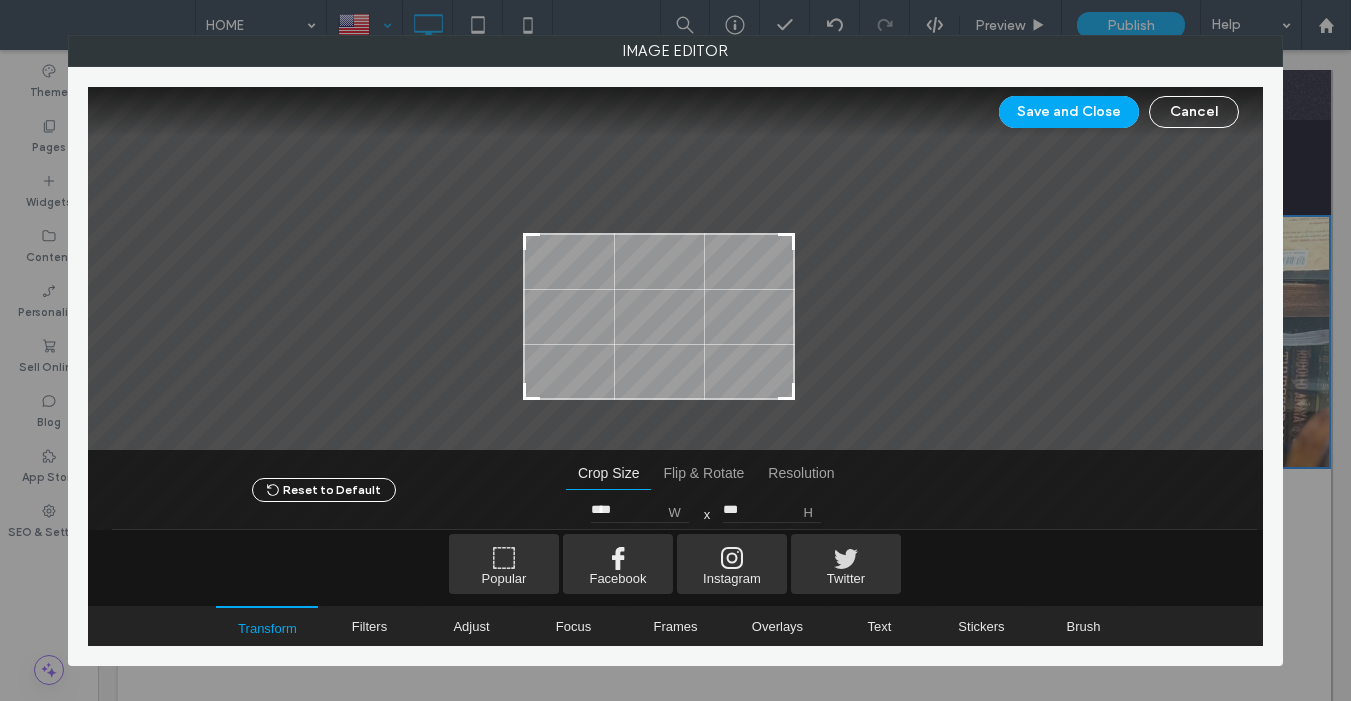 drag, startPoint x: 816, startPoint y: 185, endPoint x: 792, endPoint y: 235, distance: 55.461697 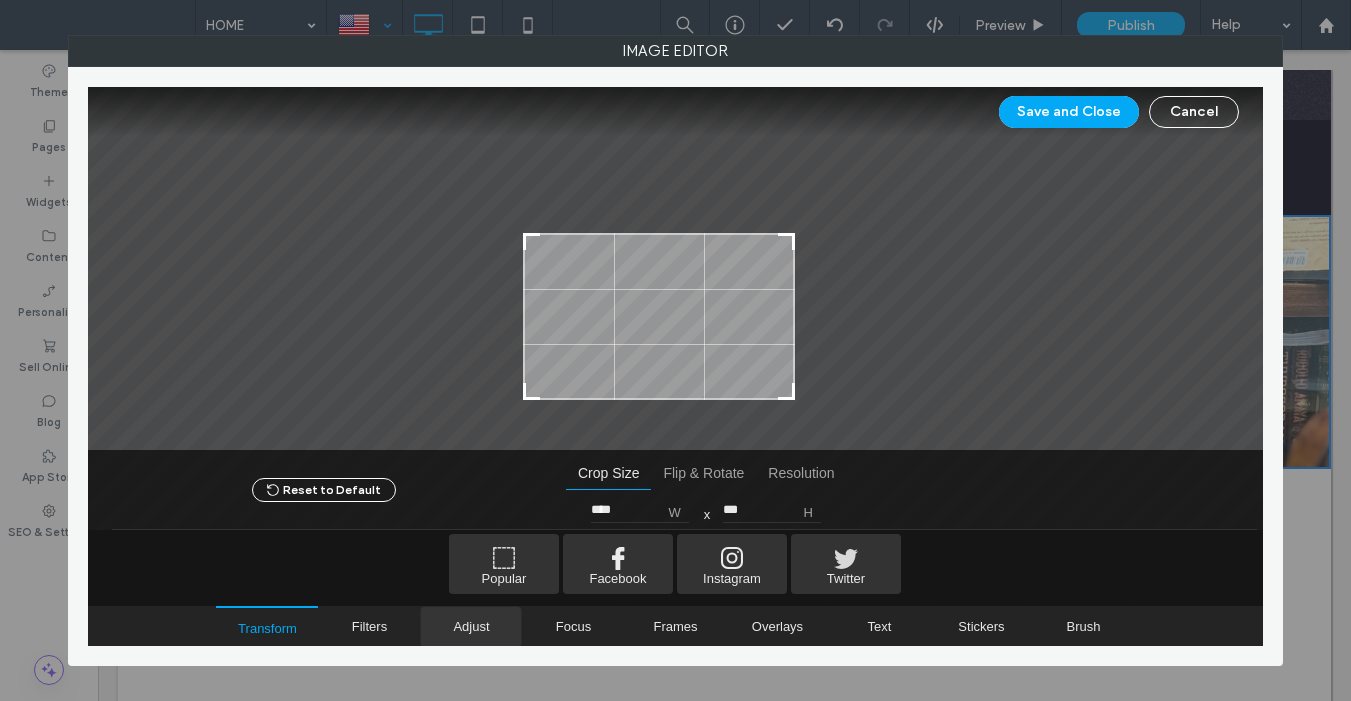 click on "Adjust" at bounding box center [471, 626] 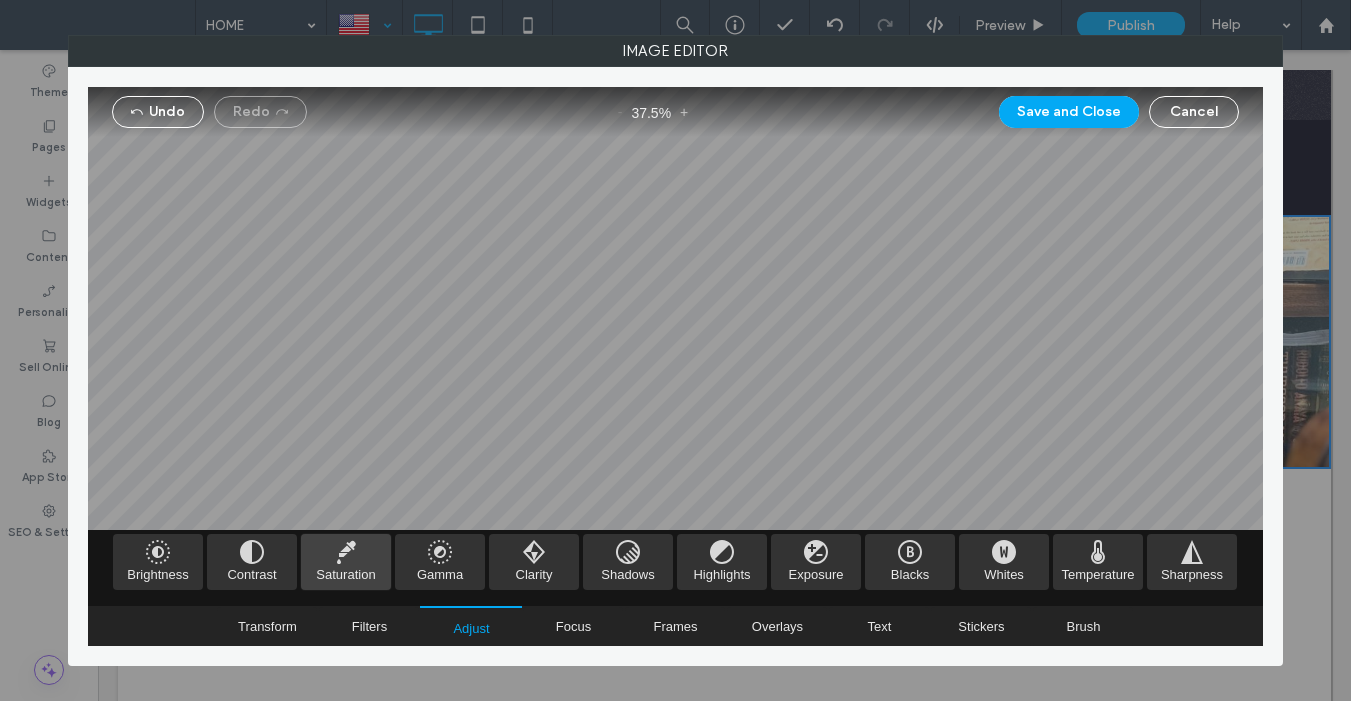 click at bounding box center (346, 562) 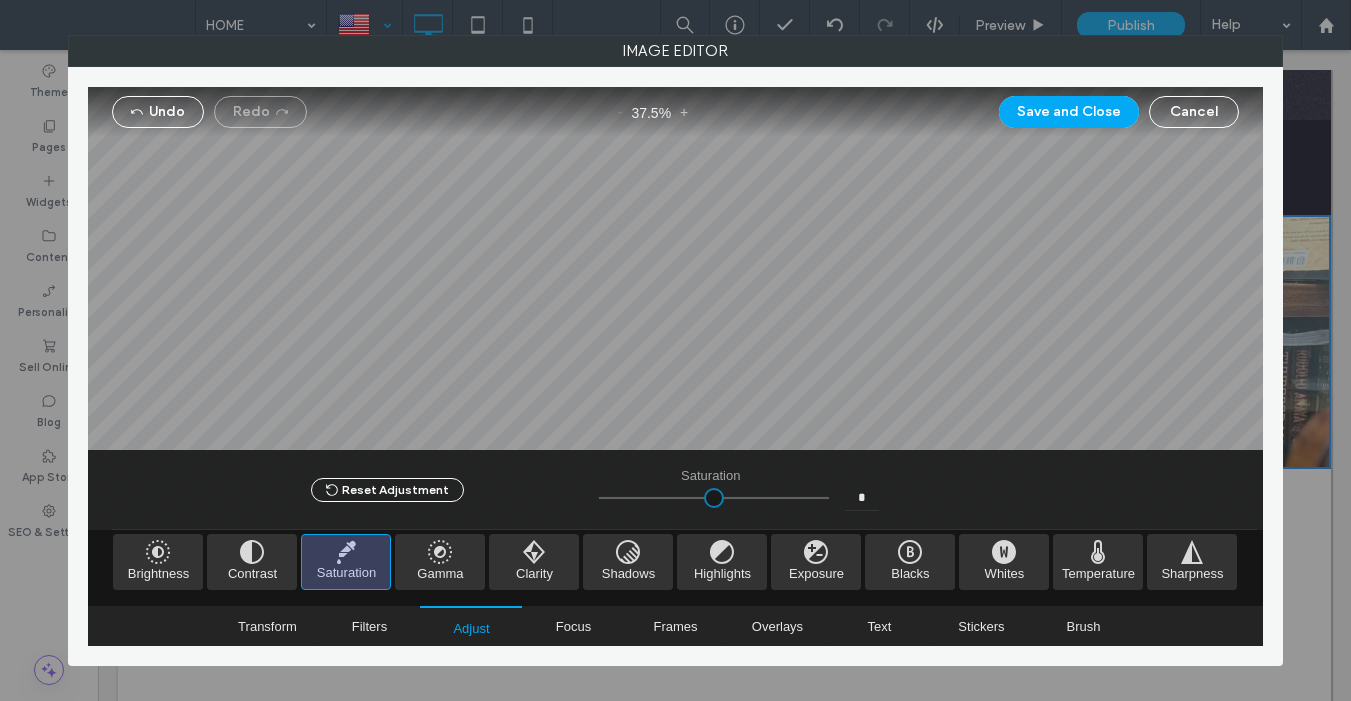 type on "*****" 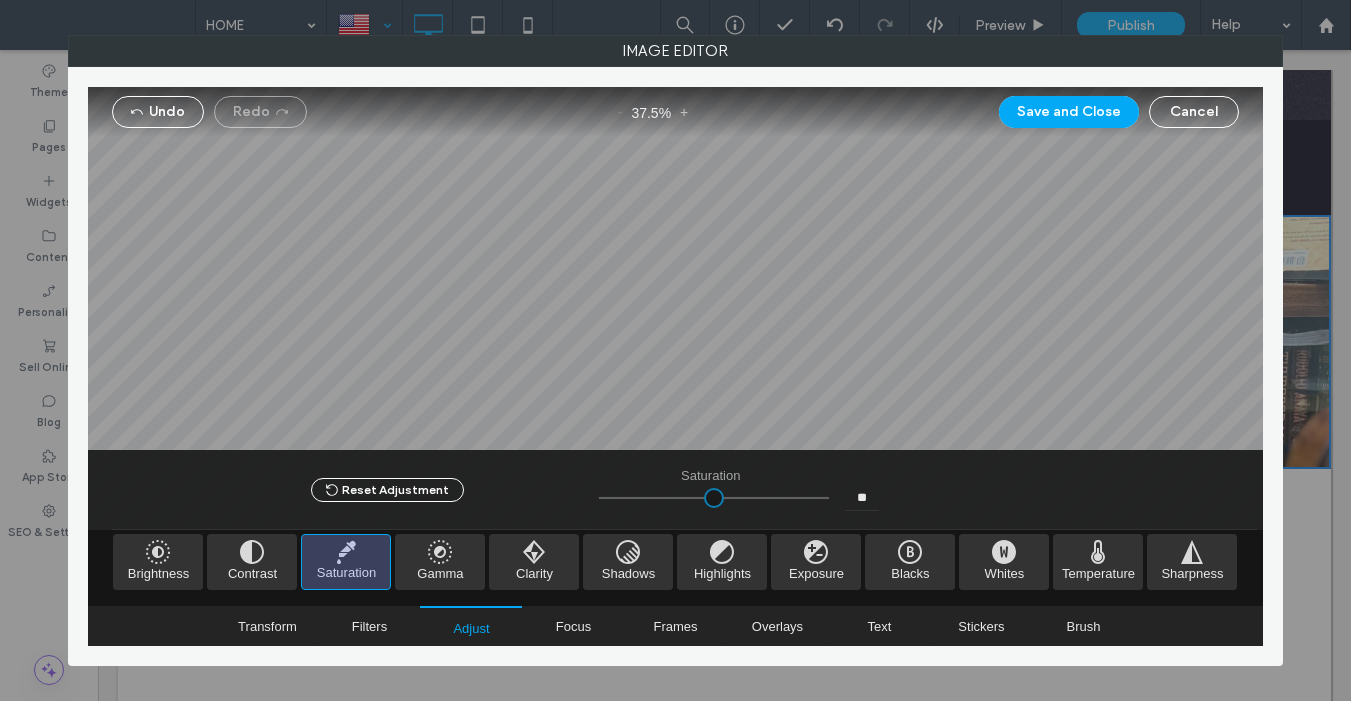 type on "****" 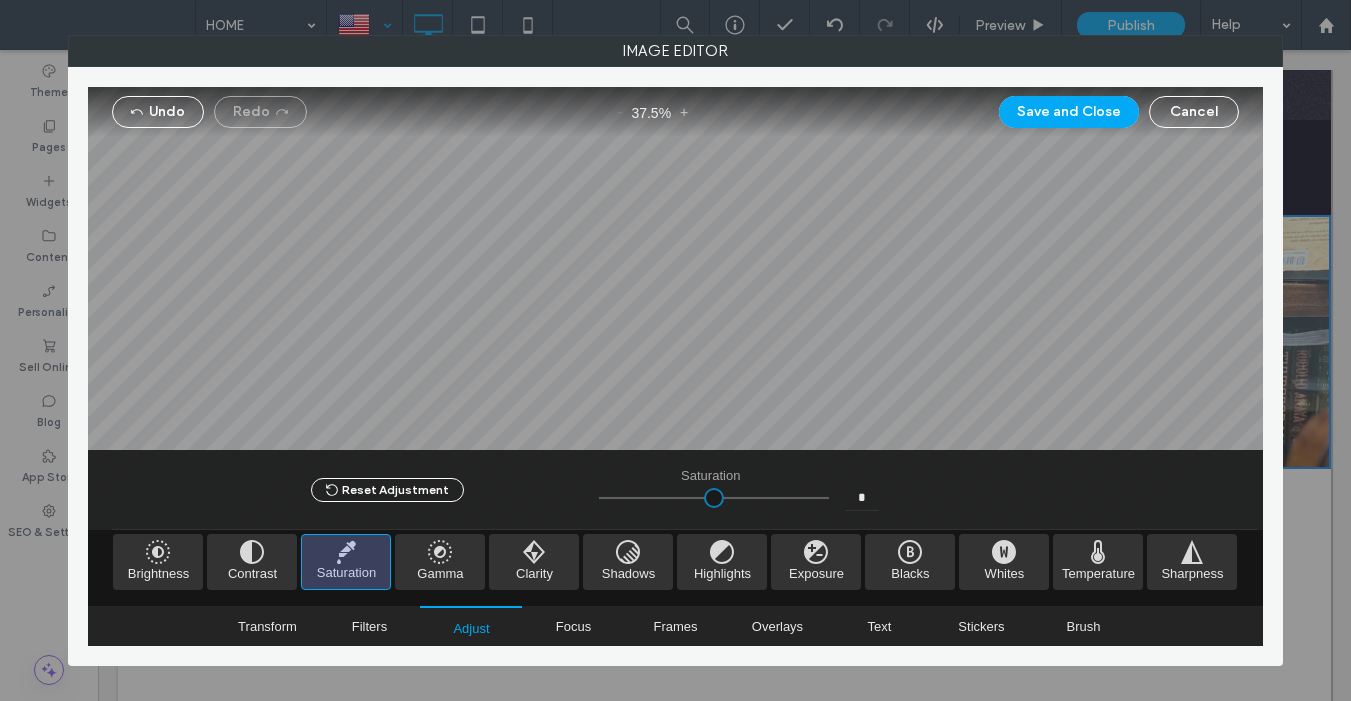 type on "****" 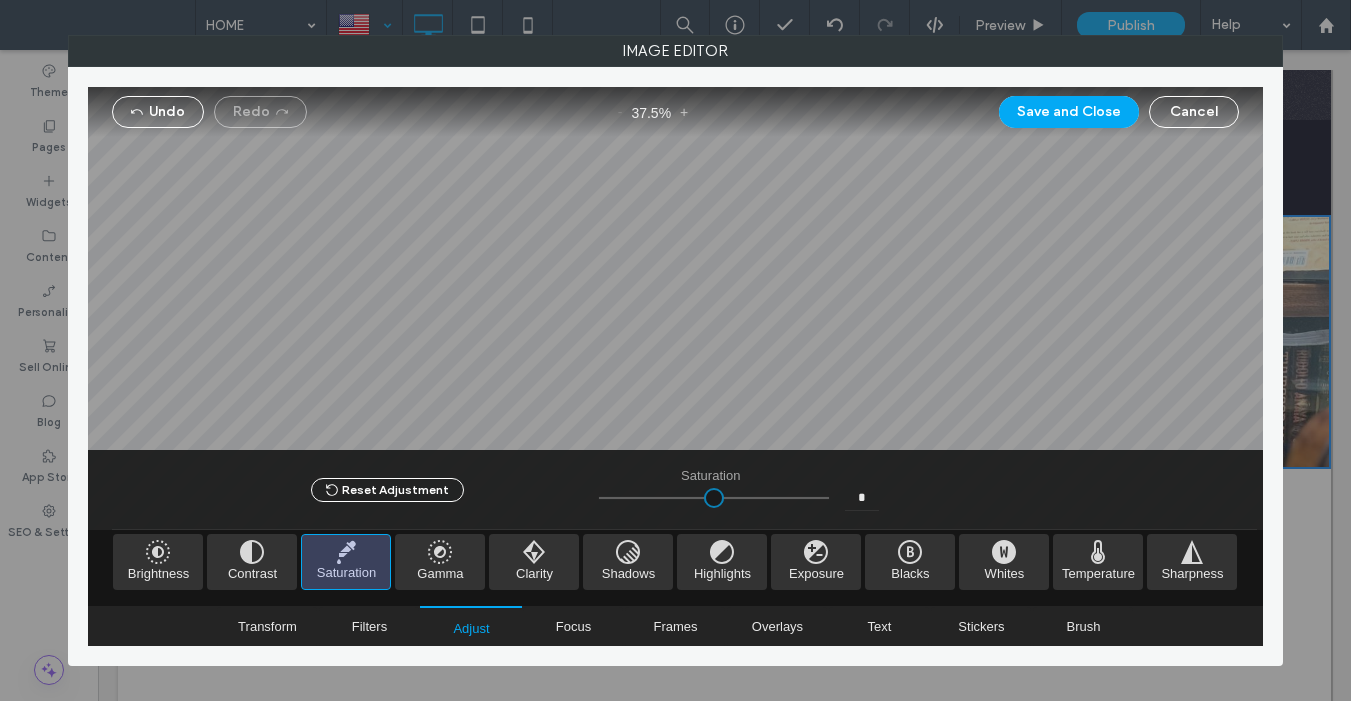 type on "*" 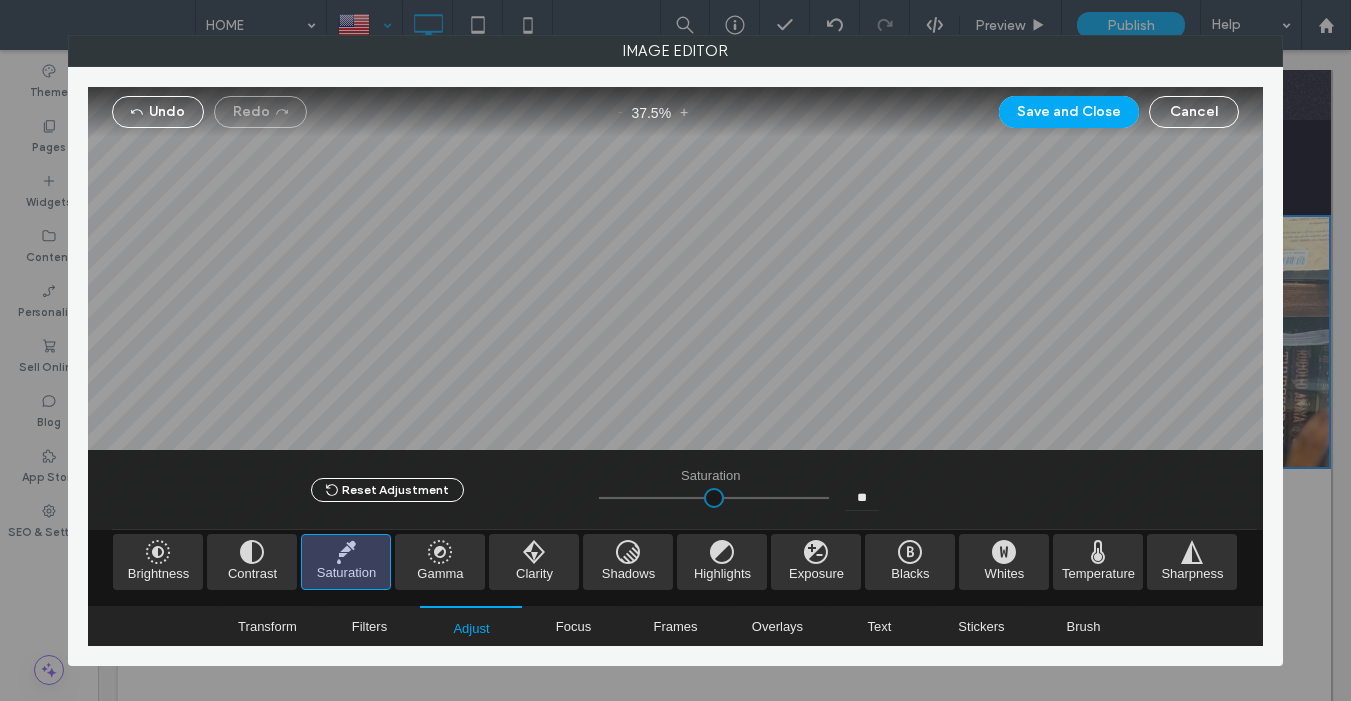type on "****" 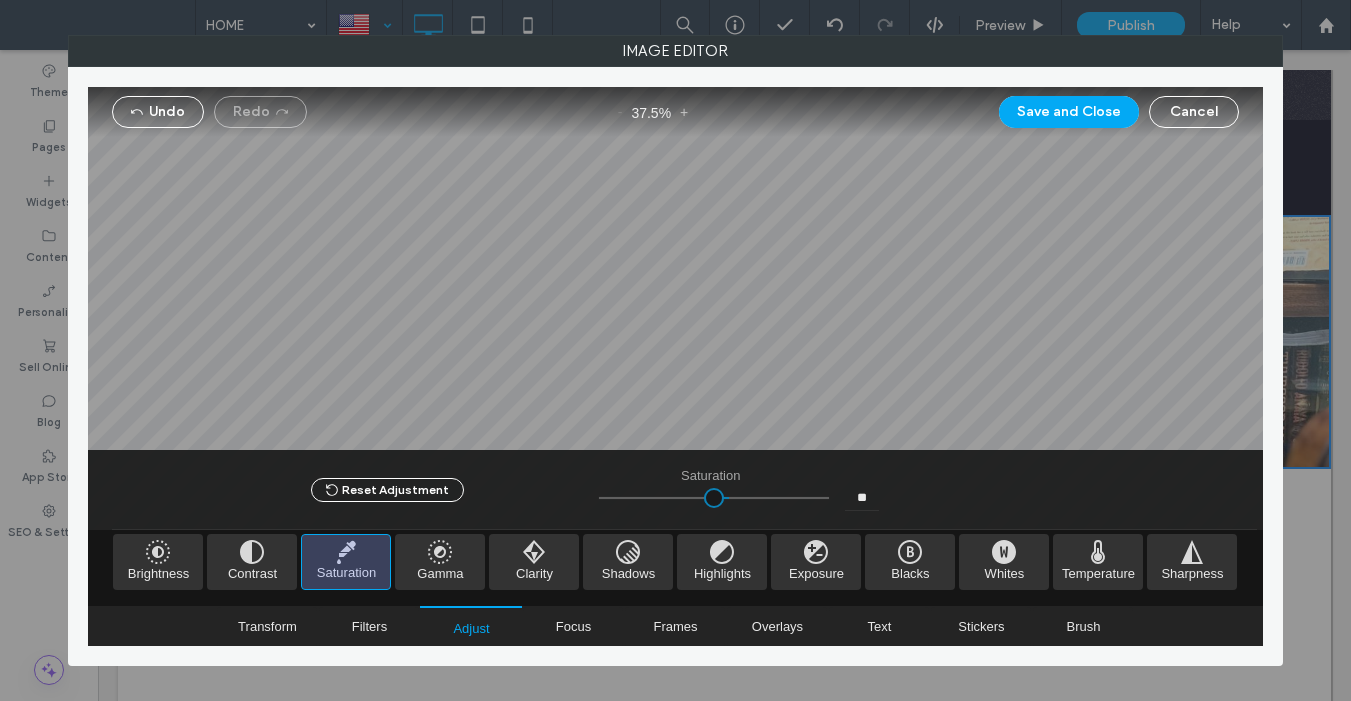 type on "****" 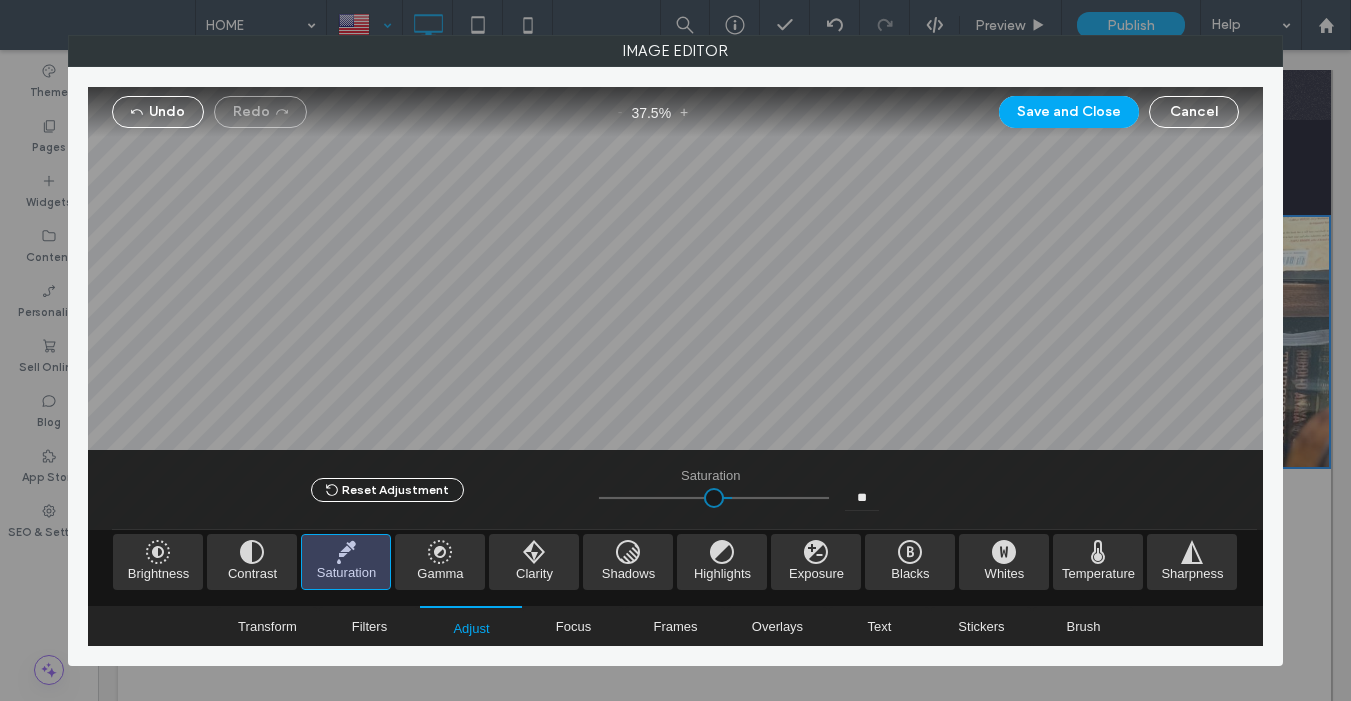 type on "****" 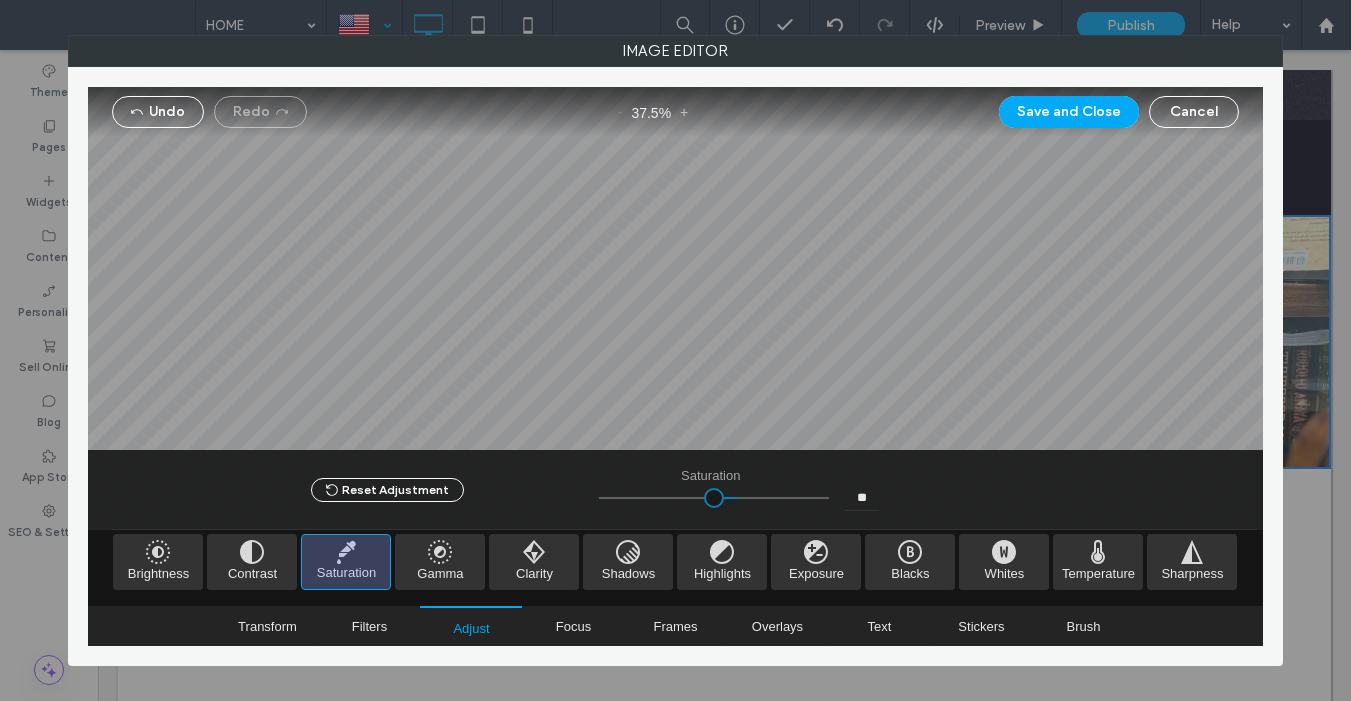 type on "****" 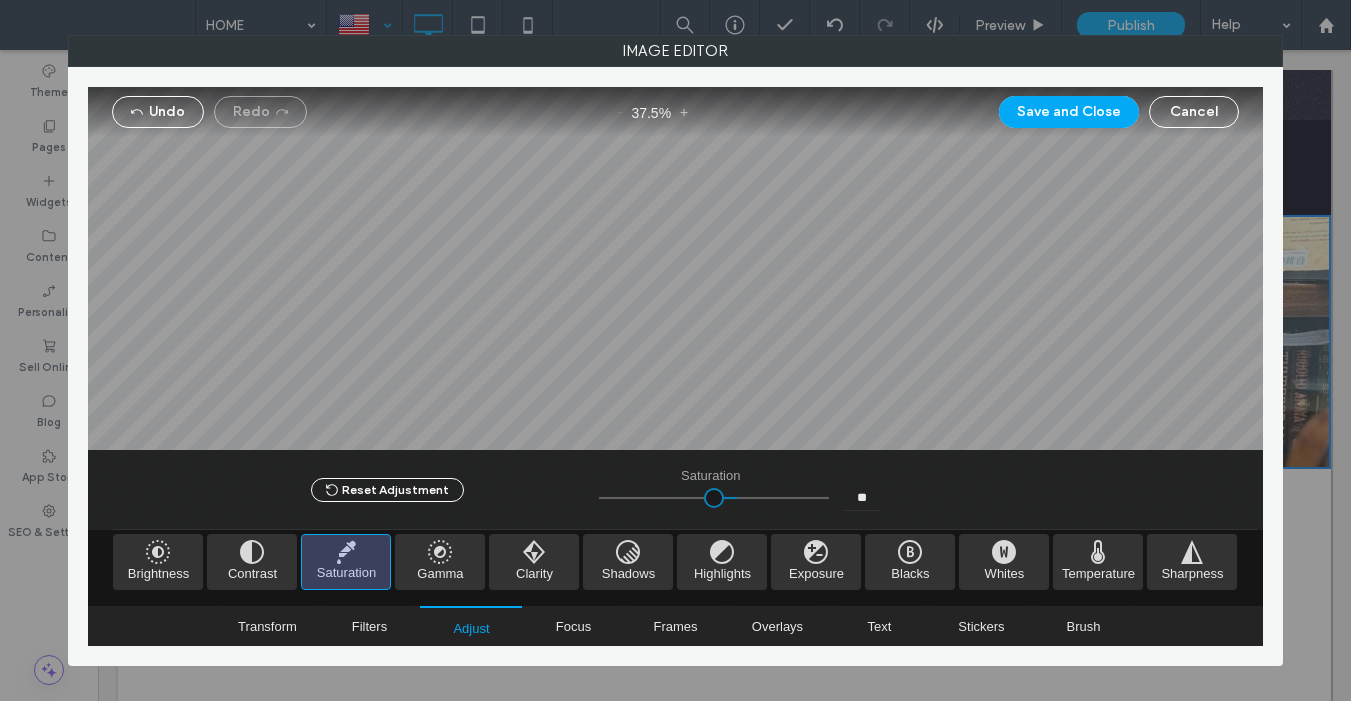 type on "**" 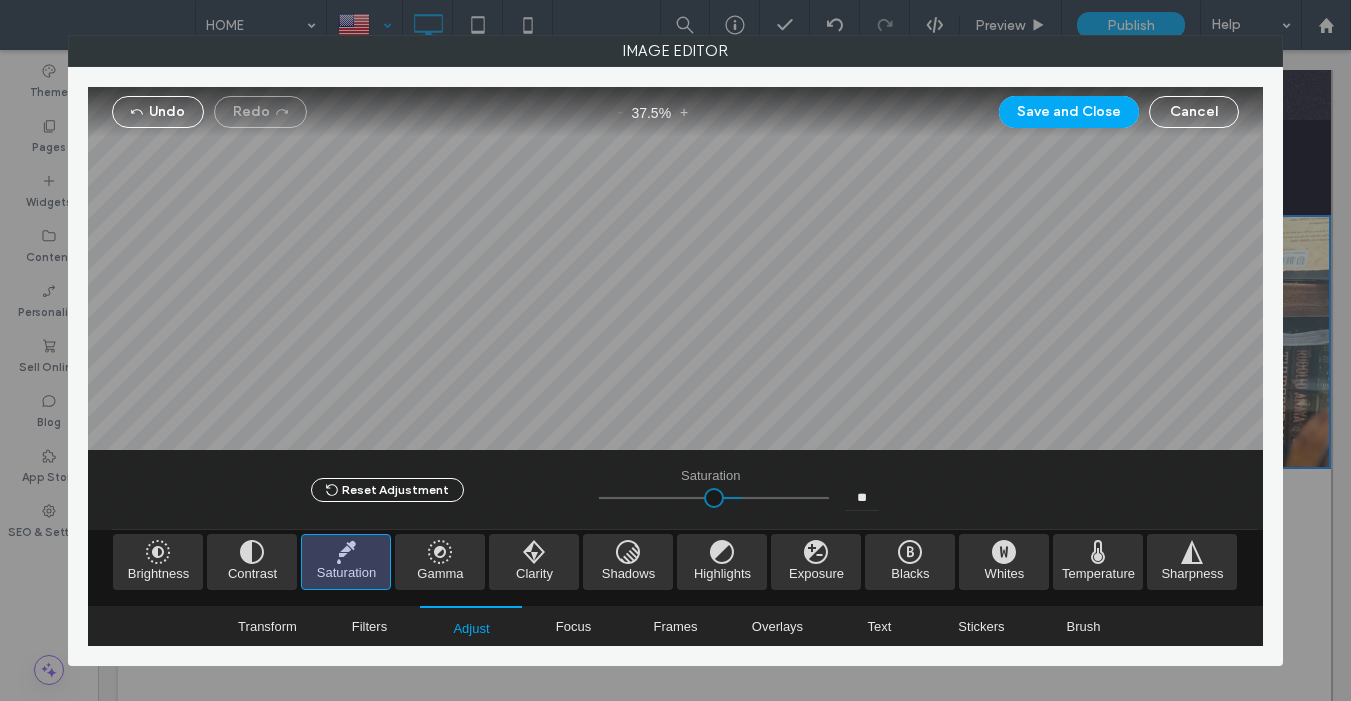 drag, startPoint x: 704, startPoint y: 495, endPoint x: 735, endPoint y: 499, distance: 31.257 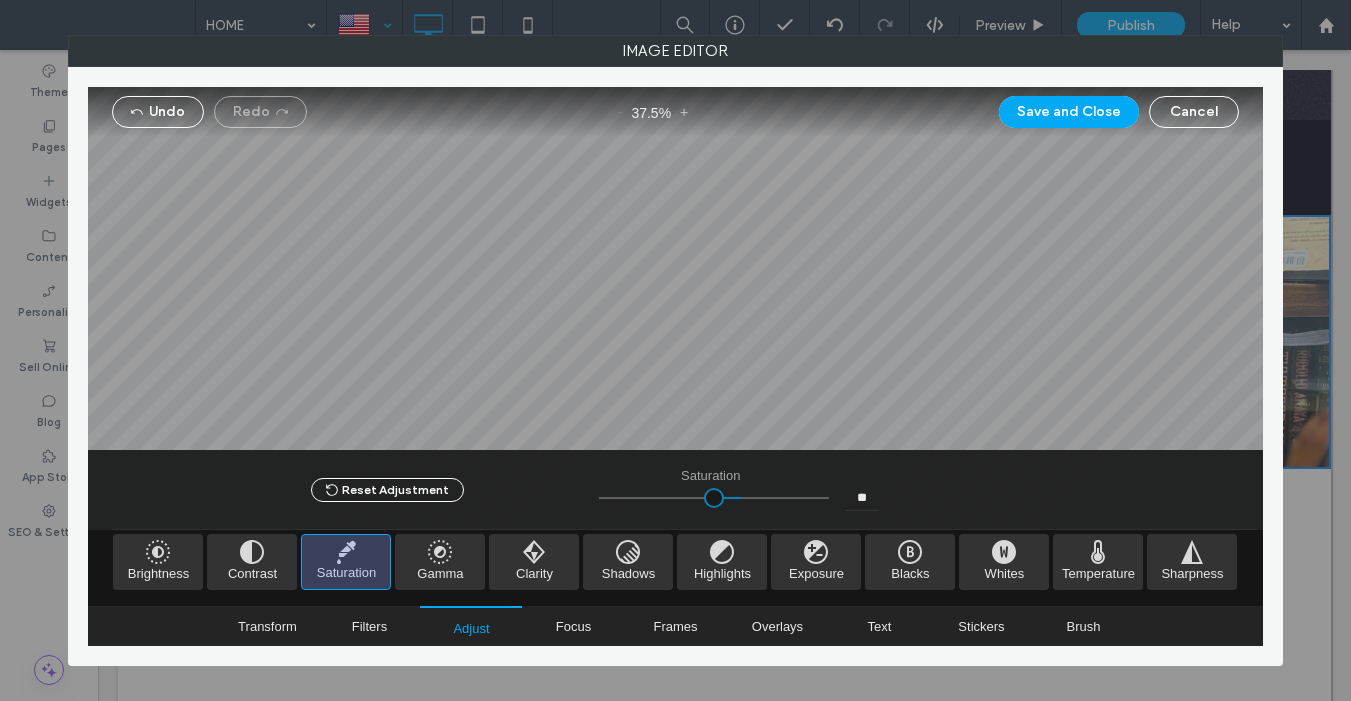 click at bounding box center [714, 498] 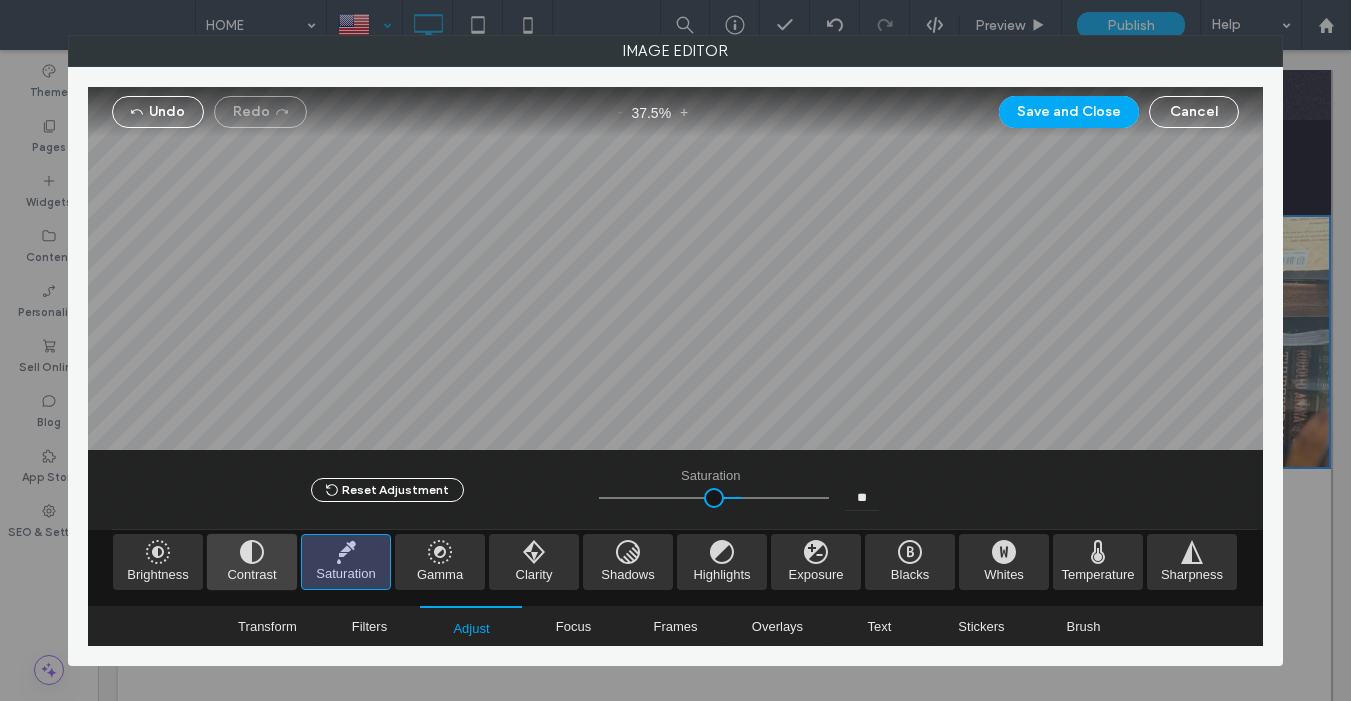 click at bounding box center [252, 562] 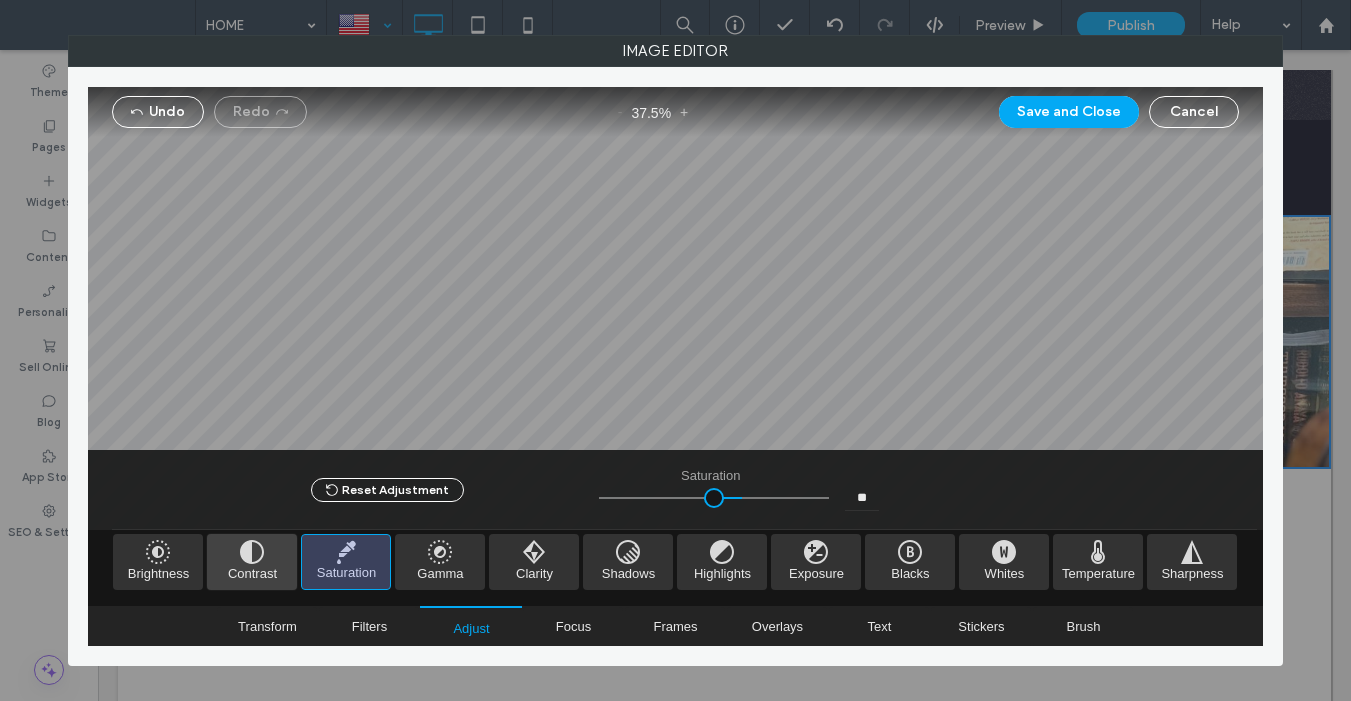 type on "*" 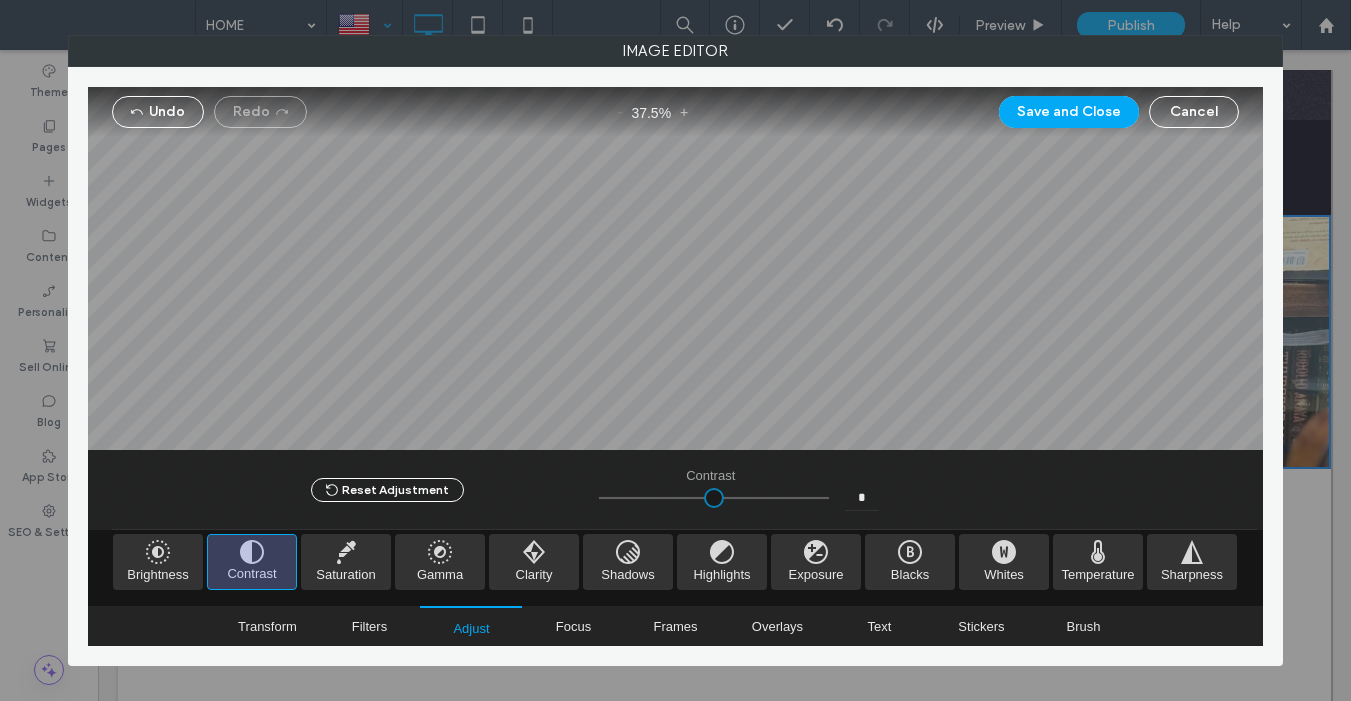 type on "****" 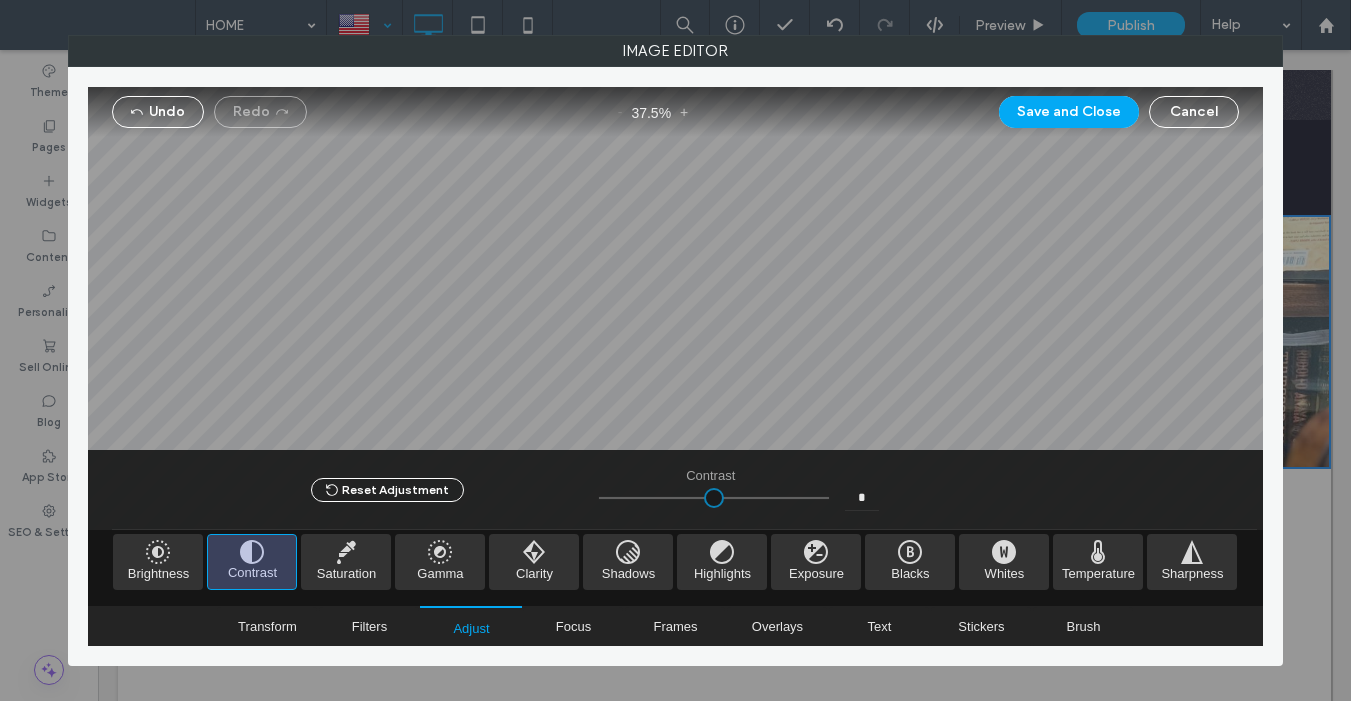 type on "****" 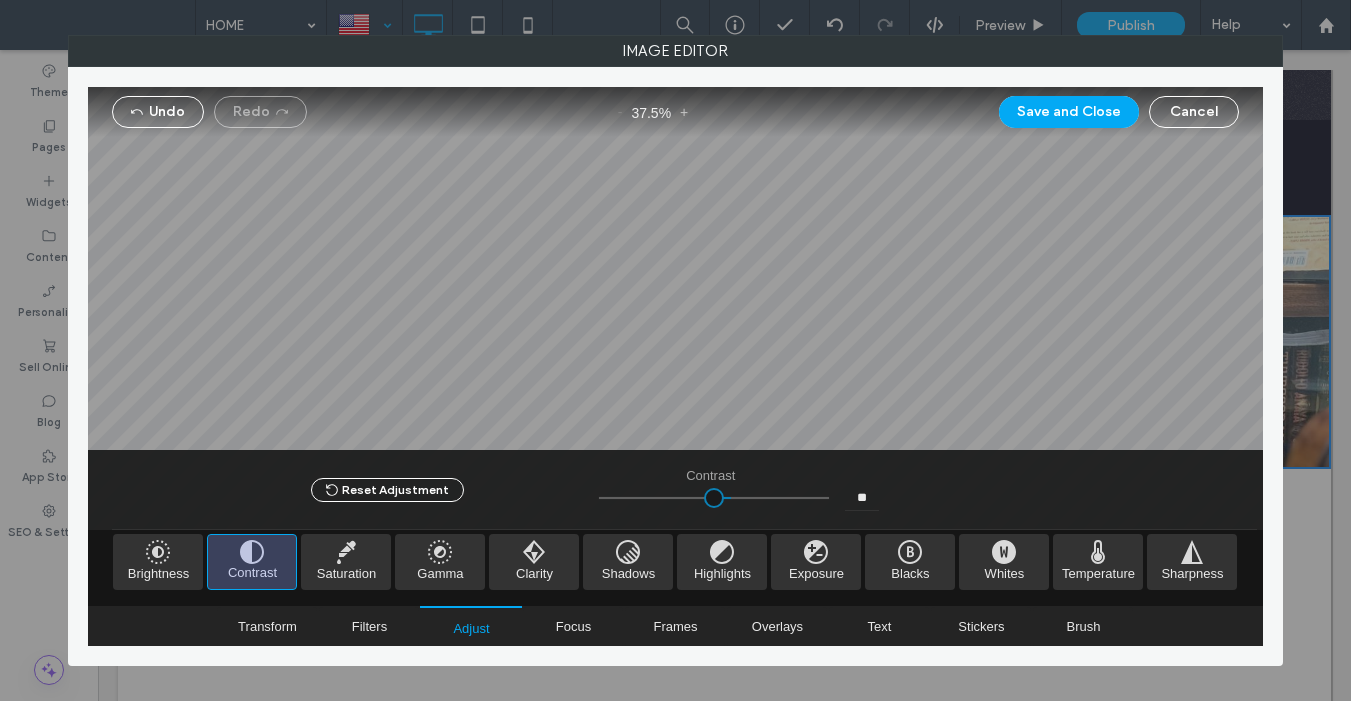 drag, startPoint x: 712, startPoint y: 500, endPoint x: 726, endPoint y: 500, distance: 14 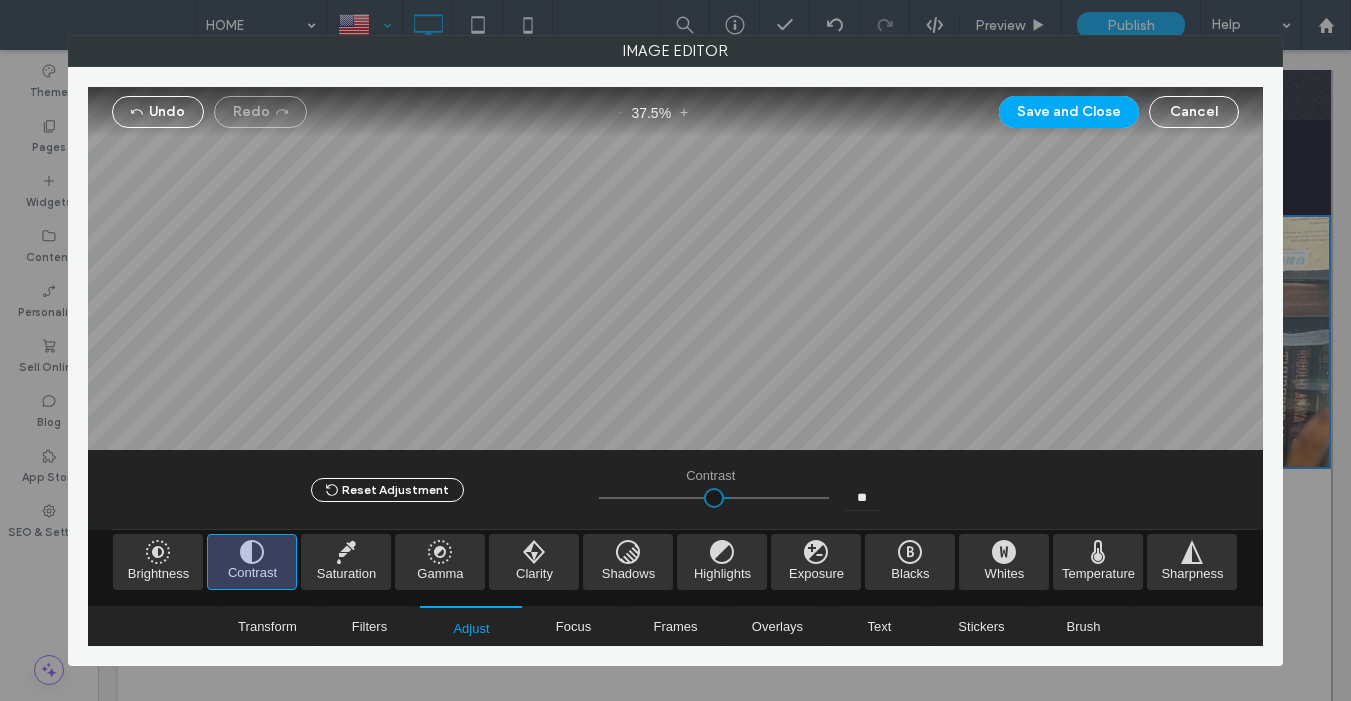 click at bounding box center (714, 498) 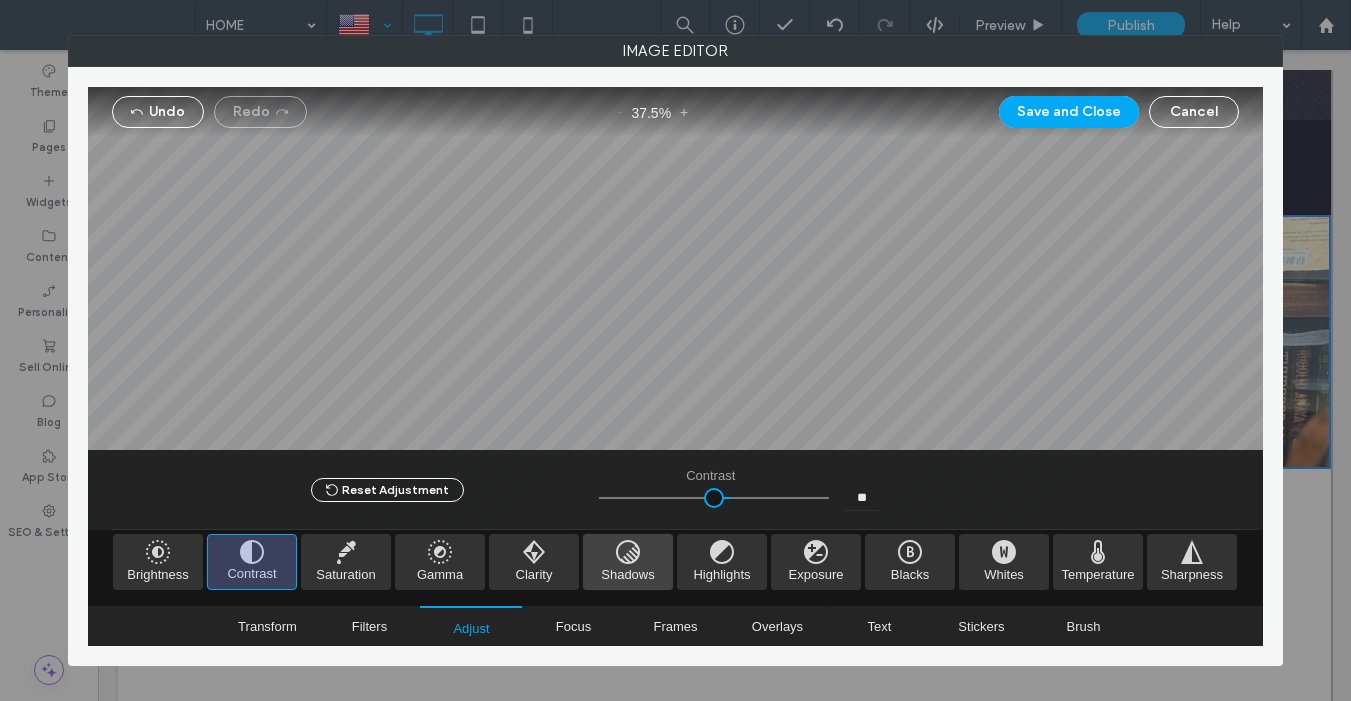 click at bounding box center [628, 562] 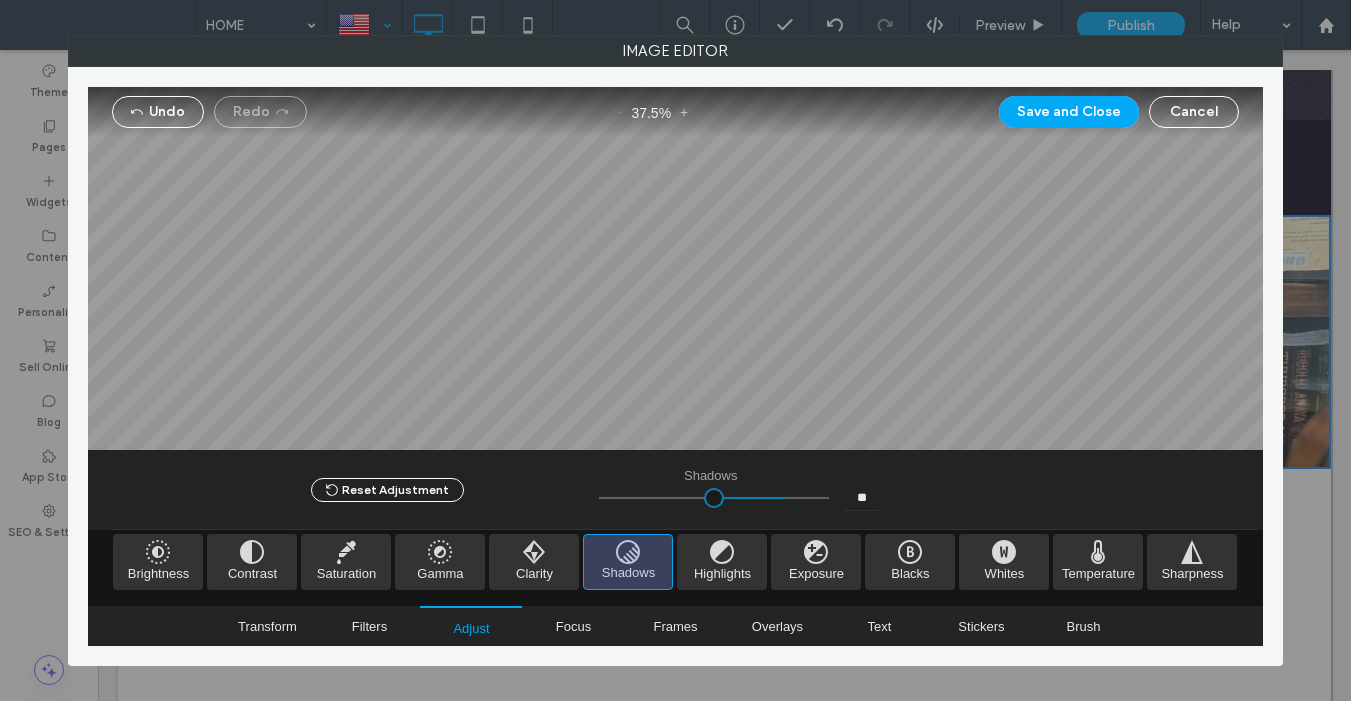 drag, startPoint x: 714, startPoint y: 495, endPoint x: 776, endPoint y: 496, distance: 62.008064 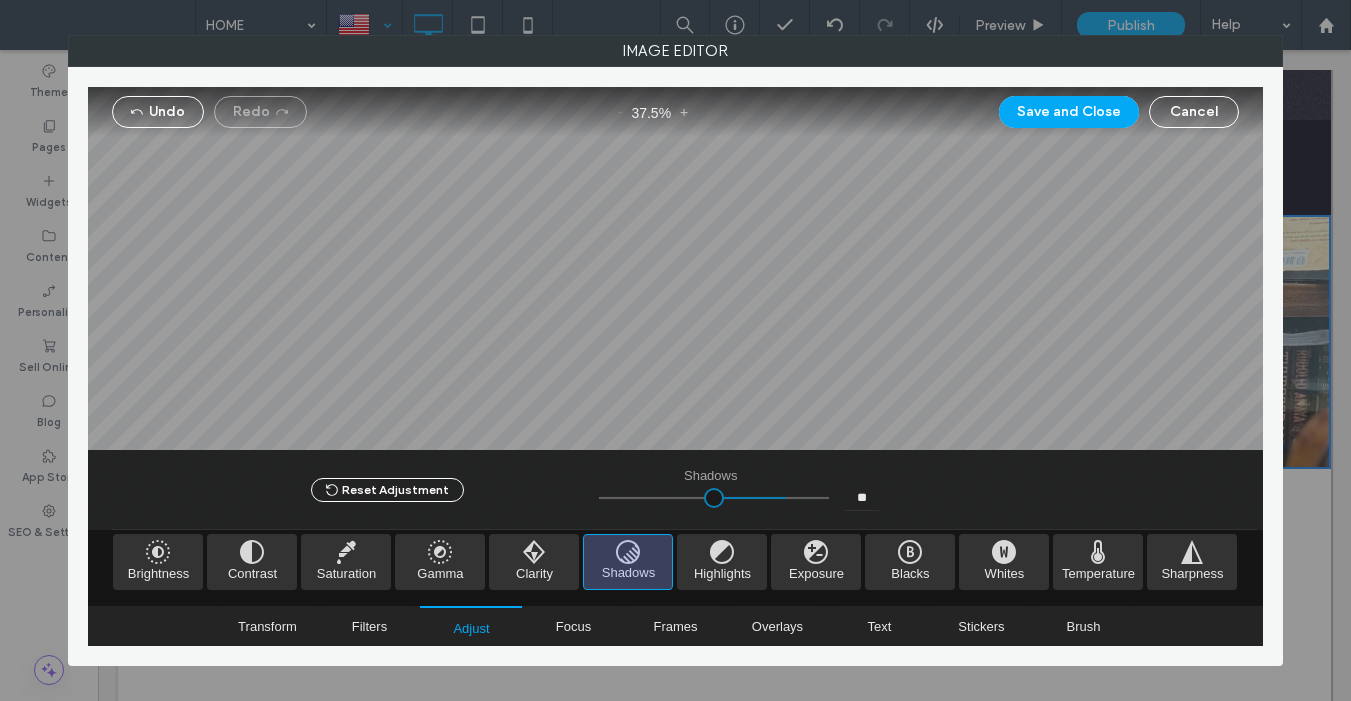 click at bounding box center [714, 498] 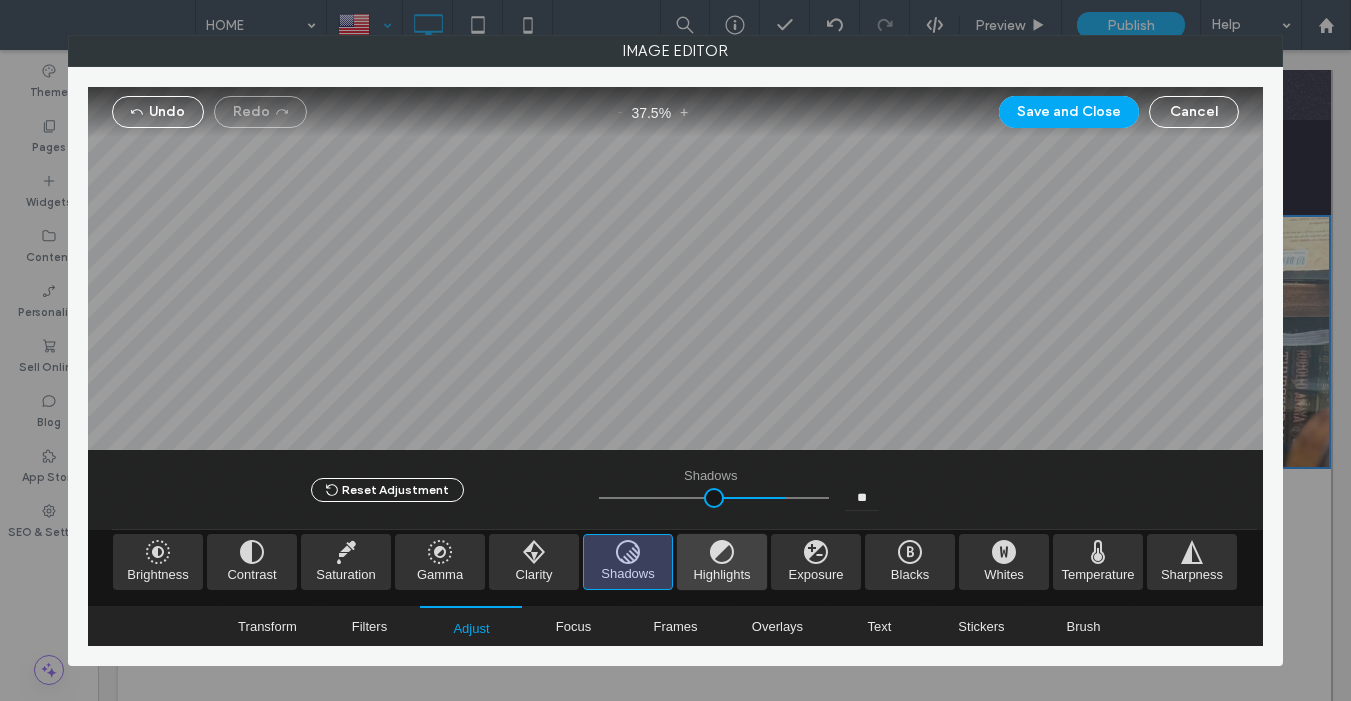 click at bounding box center (722, 562) 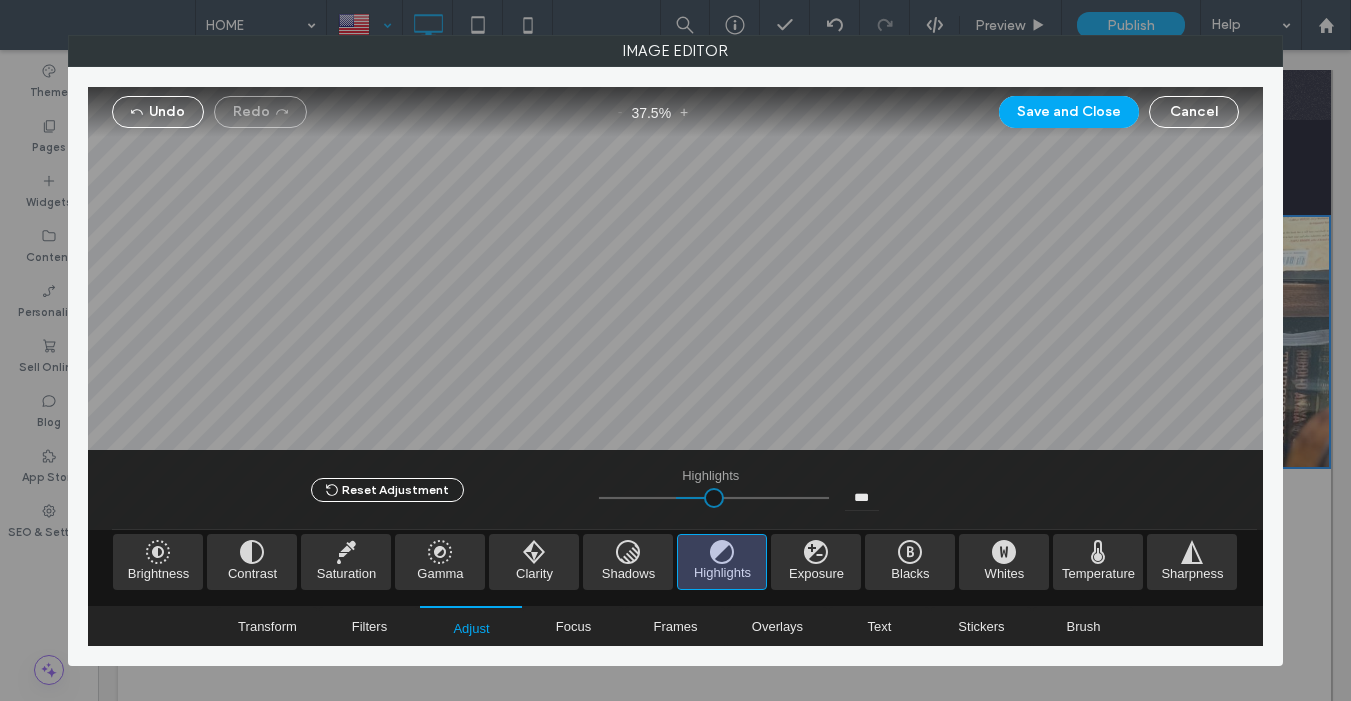 drag, startPoint x: 710, startPoint y: 496, endPoint x: 675, endPoint y: 501, distance: 35.35534 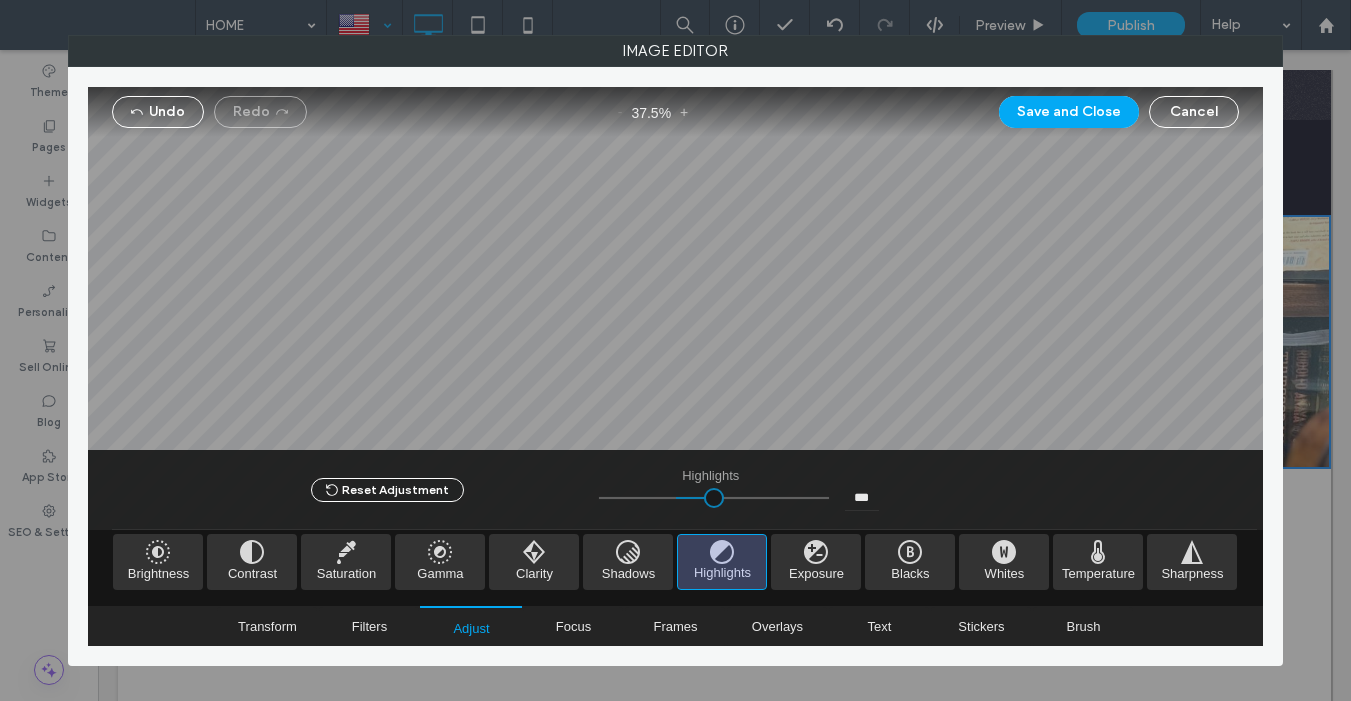 click at bounding box center (714, 498) 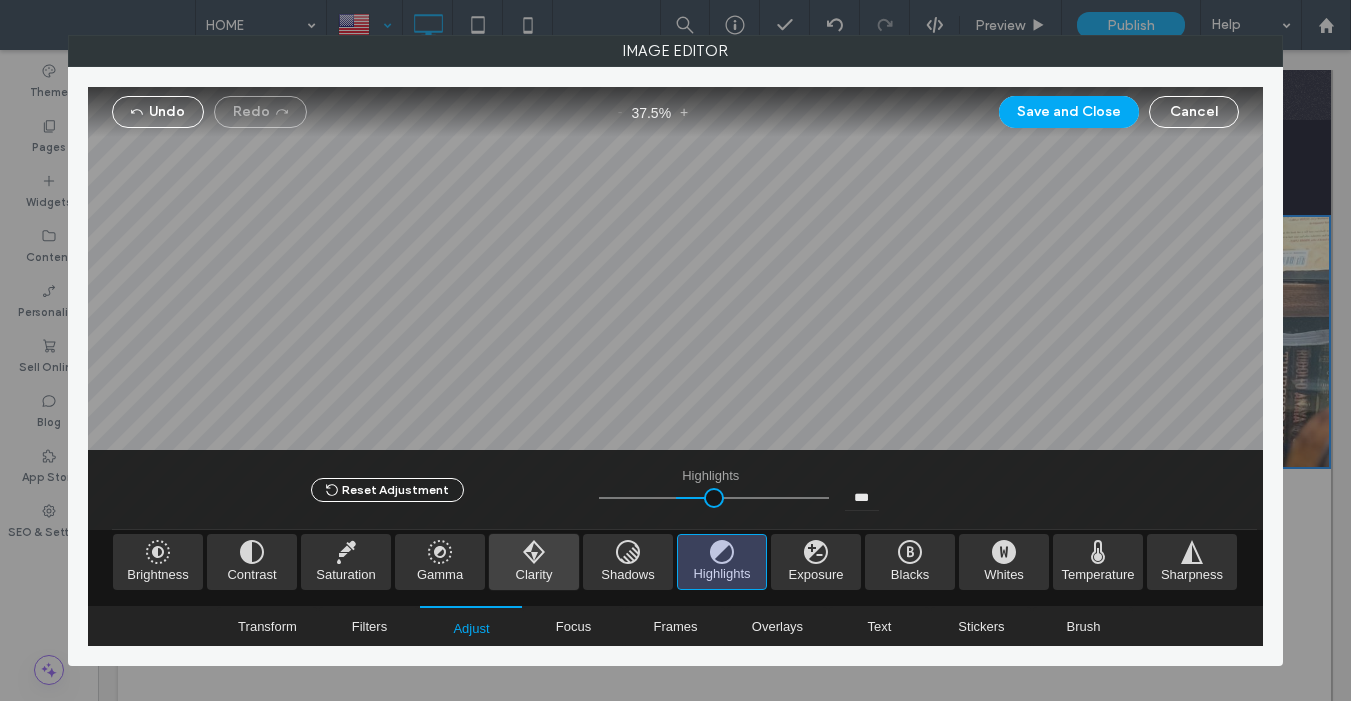 click at bounding box center [534, 562] 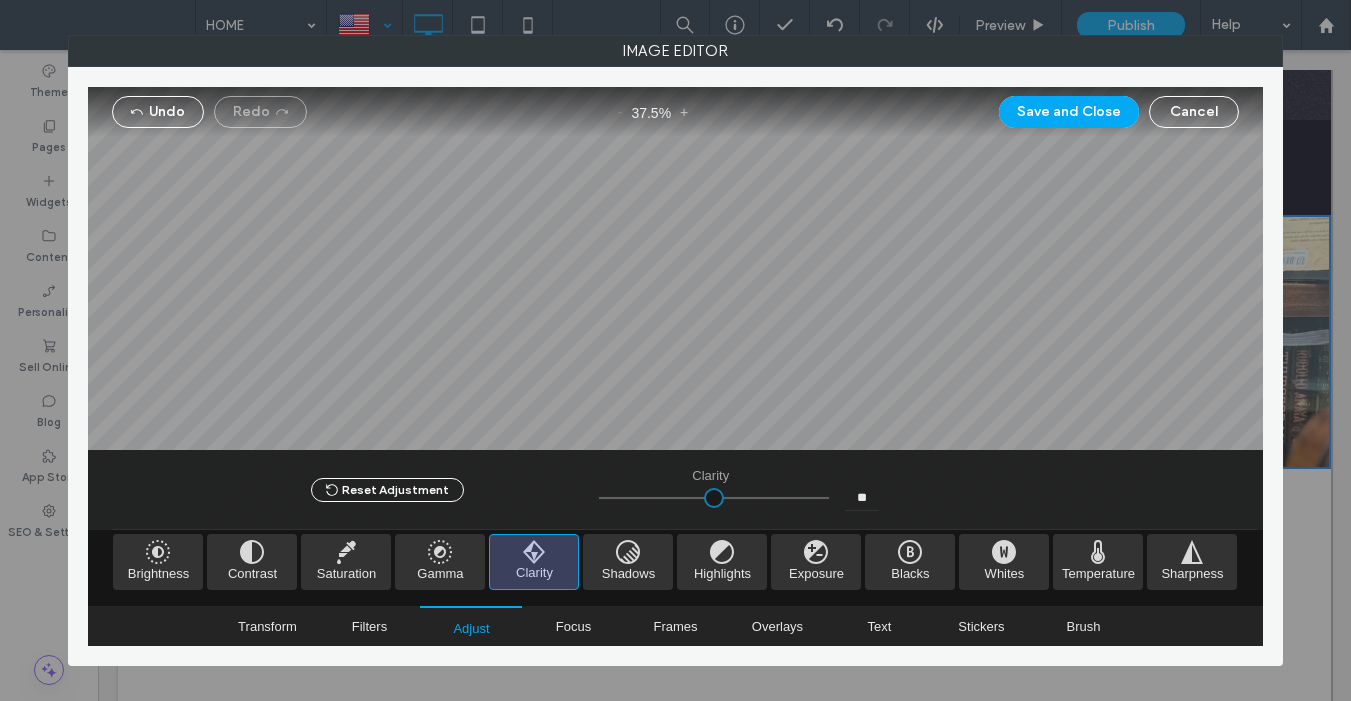 click at bounding box center (714, 498) 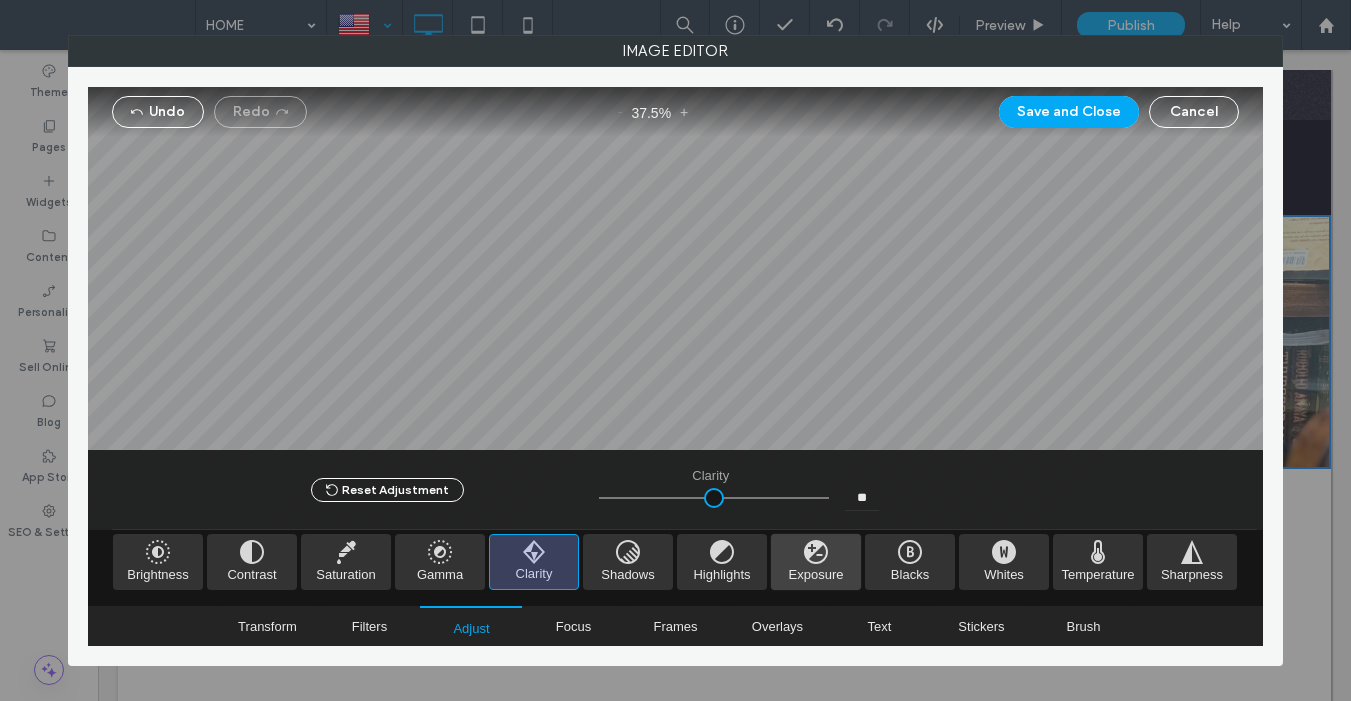 click at bounding box center (816, 562) 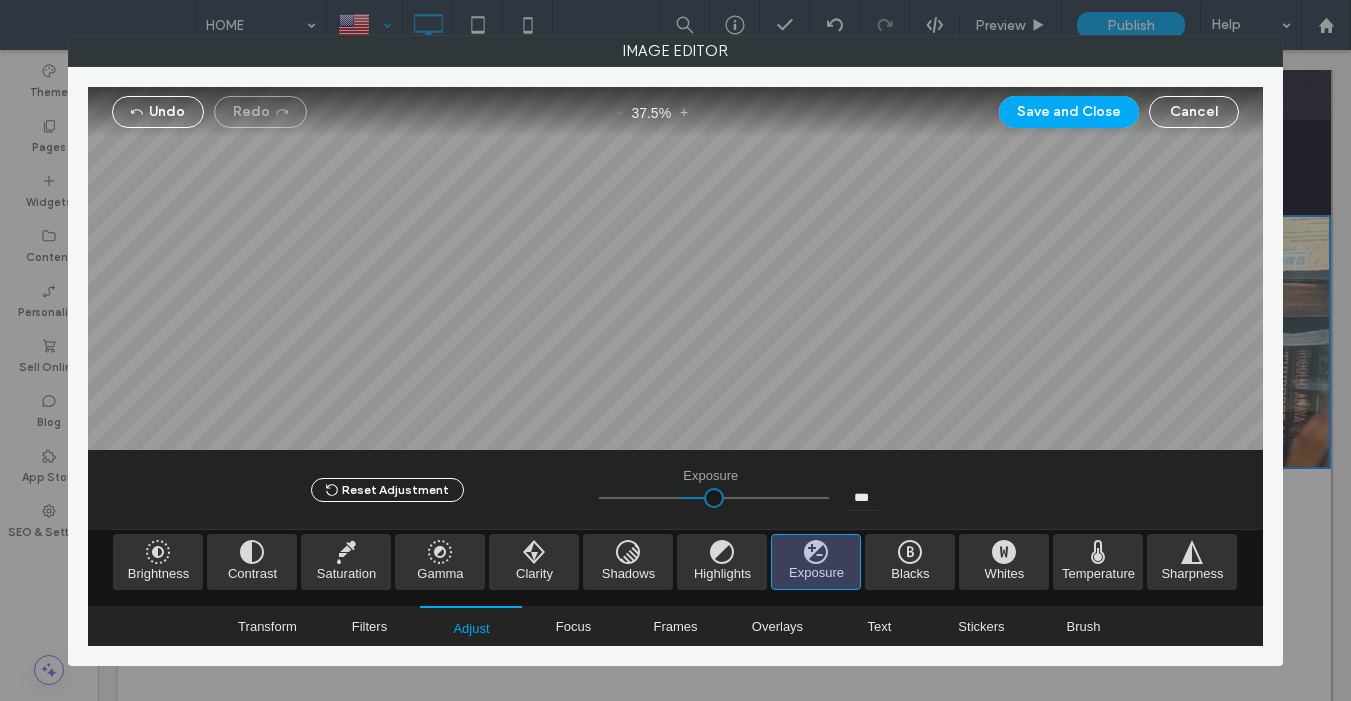 drag, startPoint x: 710, startPoint y: 490, endPoint x: 679, endPoint y: 492, distance: 31.06445 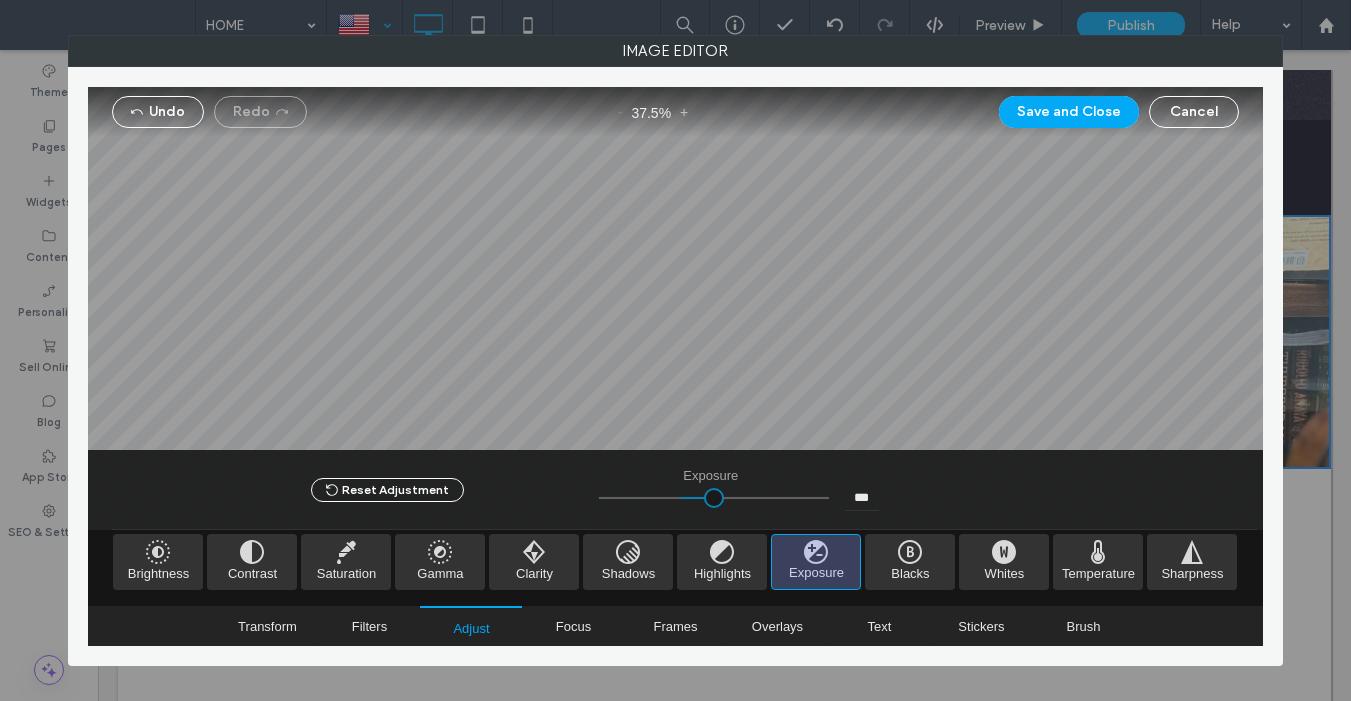 click at bounding box center (714, 498) 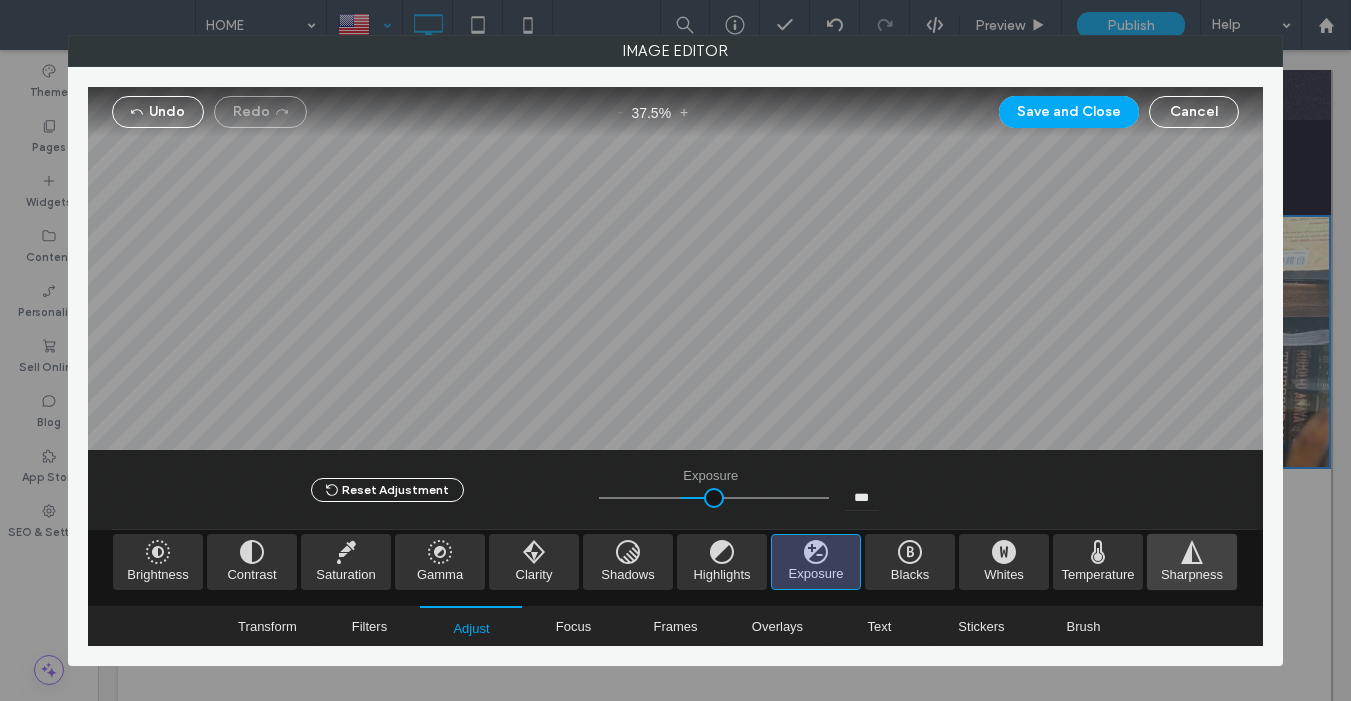 click at bounding box center (1192, 562) 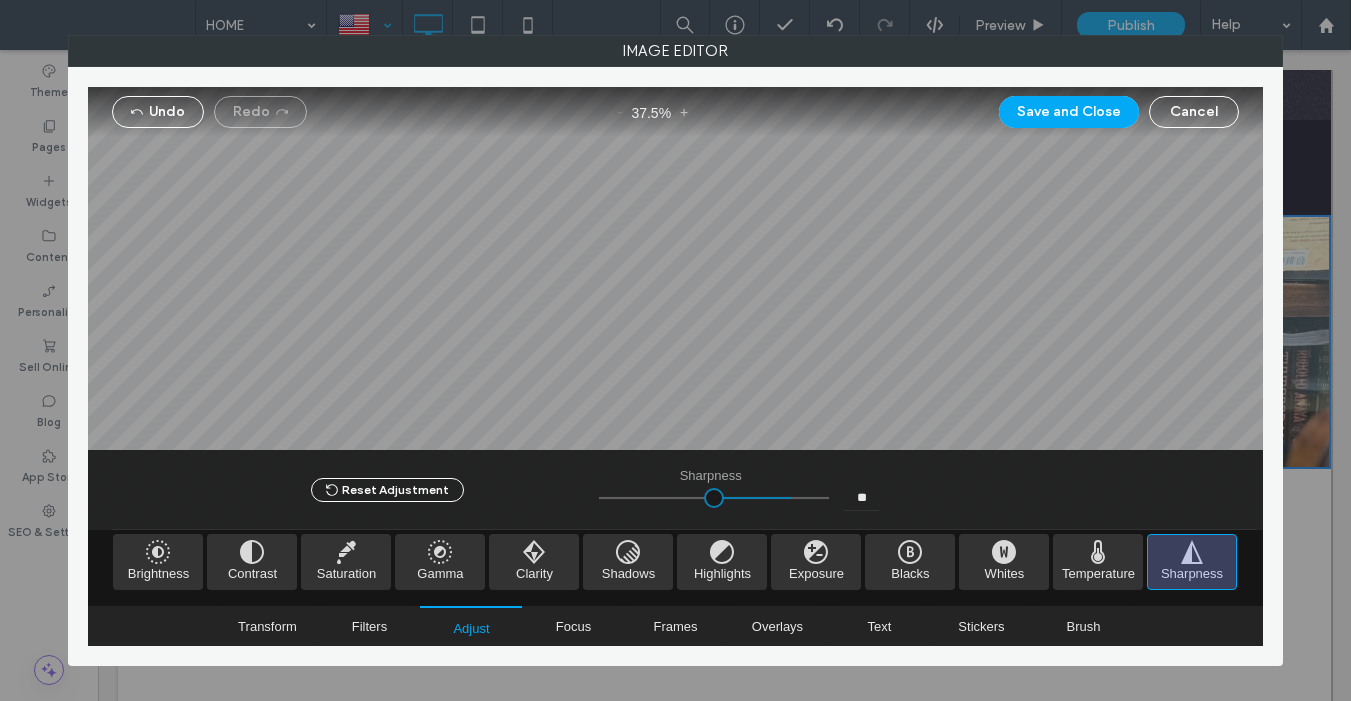 drag, startPoint x: 713, startPoint y: 500, endPoint x: 780, endPoint y: 507, distance: 67.36468 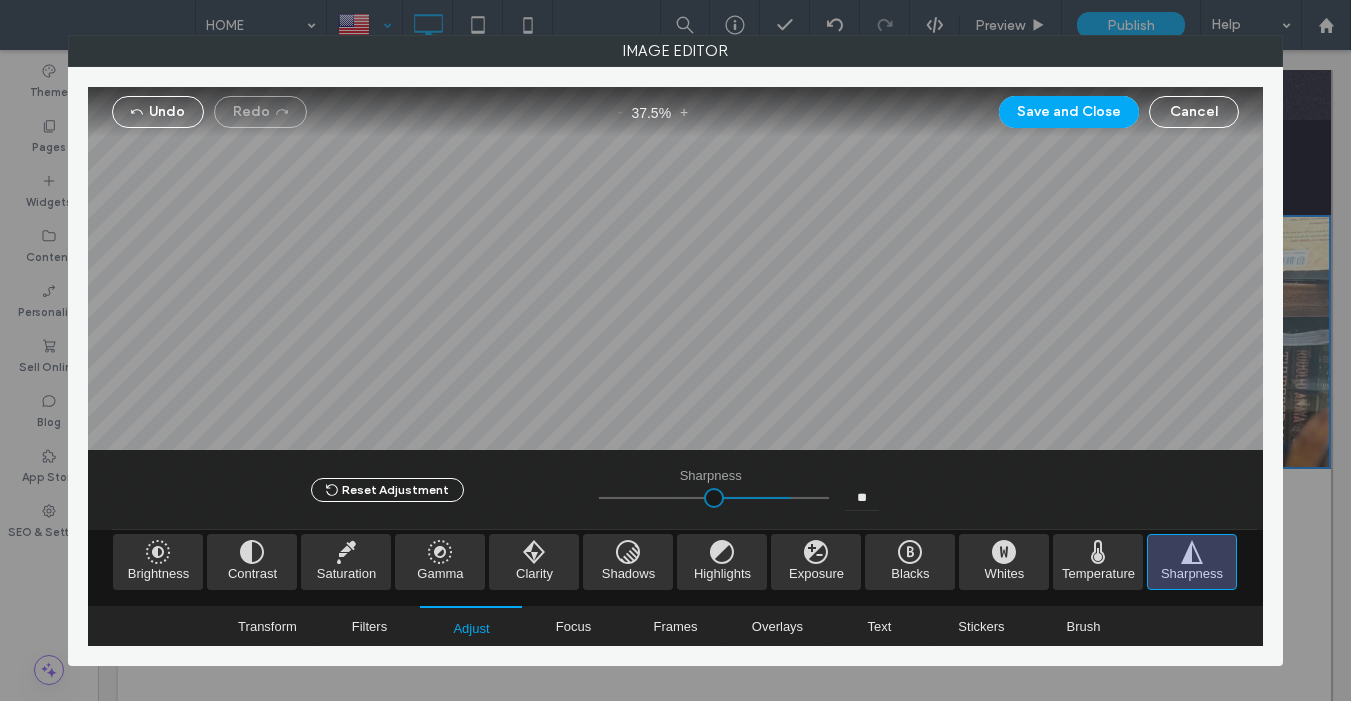 click at bounding box center (714, 498) 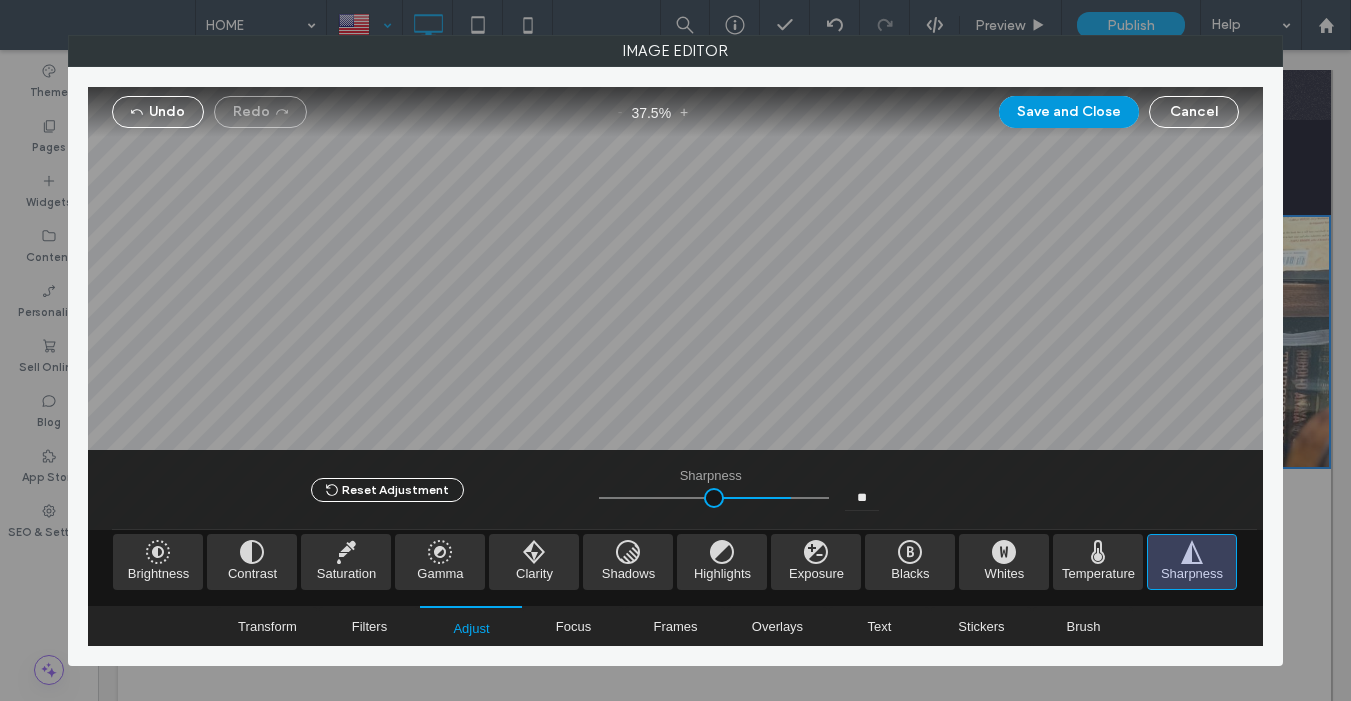 click on "Save and Close" at bounding box center [1069, 112] 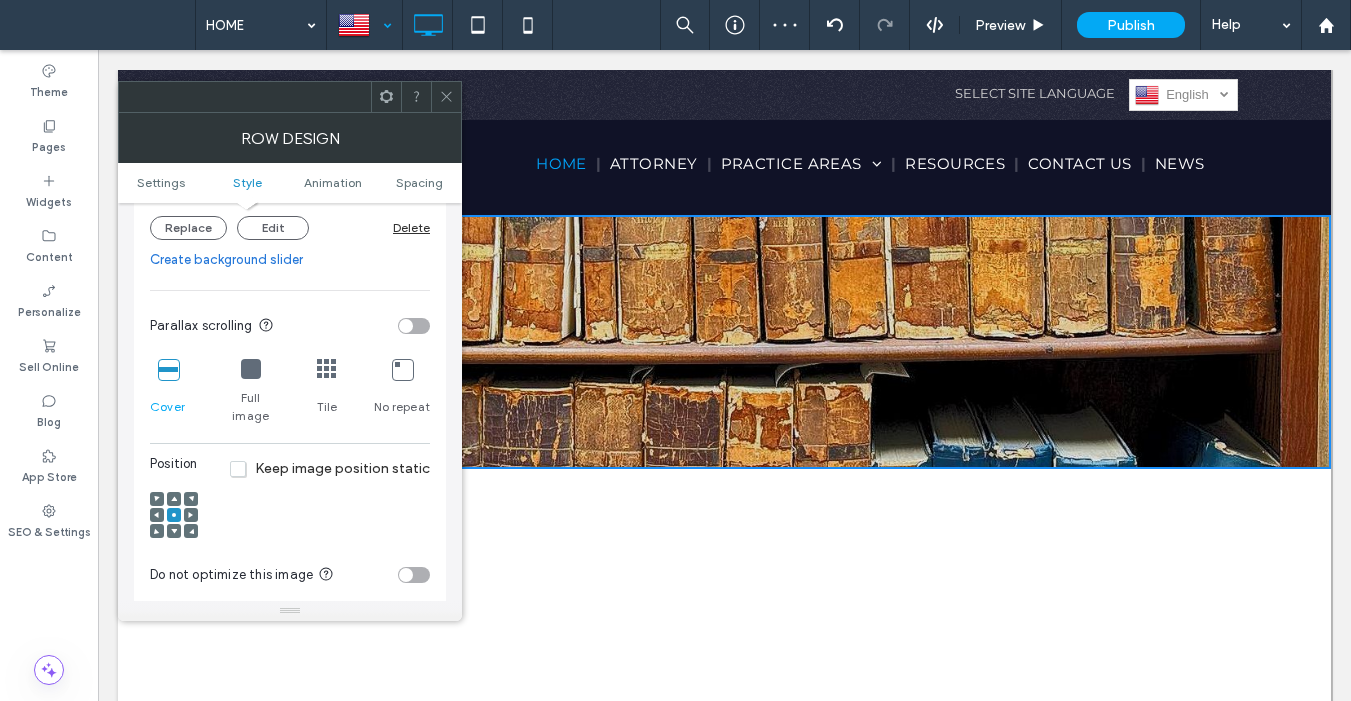 click at bounding box center [174, 499] 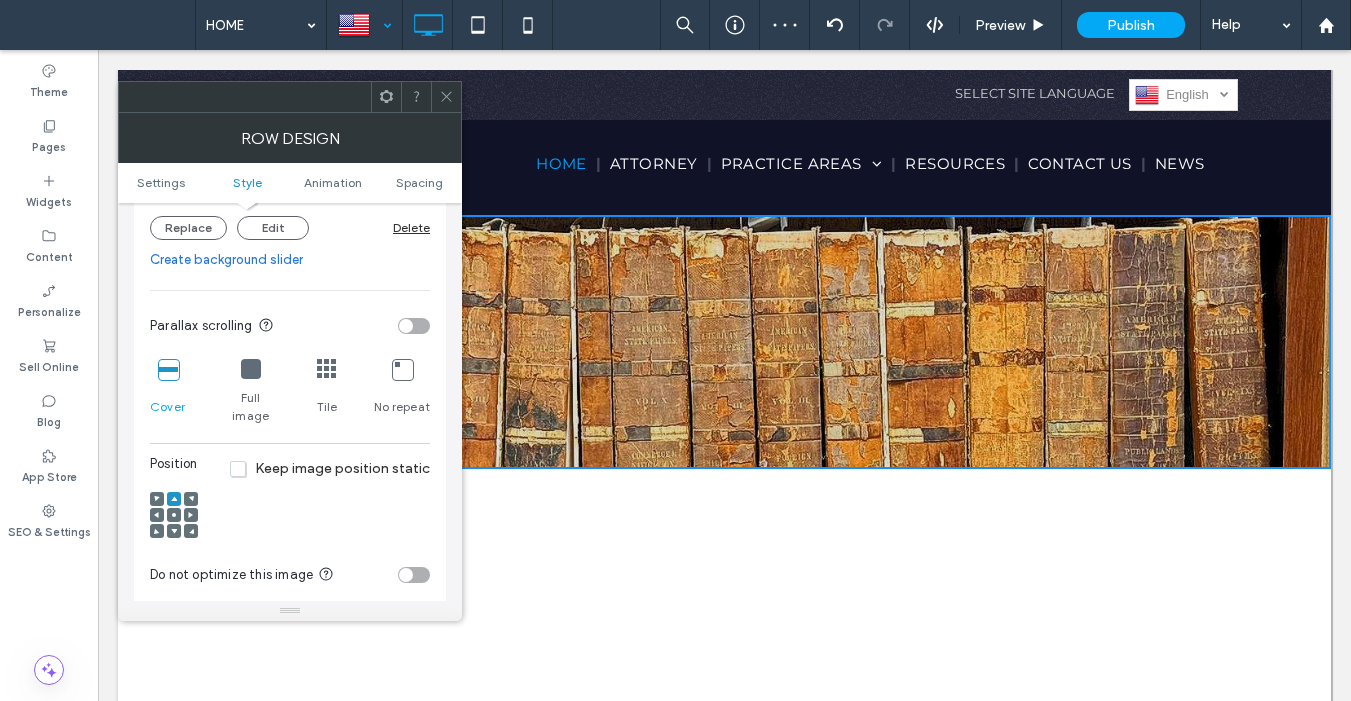 click at bounding box center [174, 515] 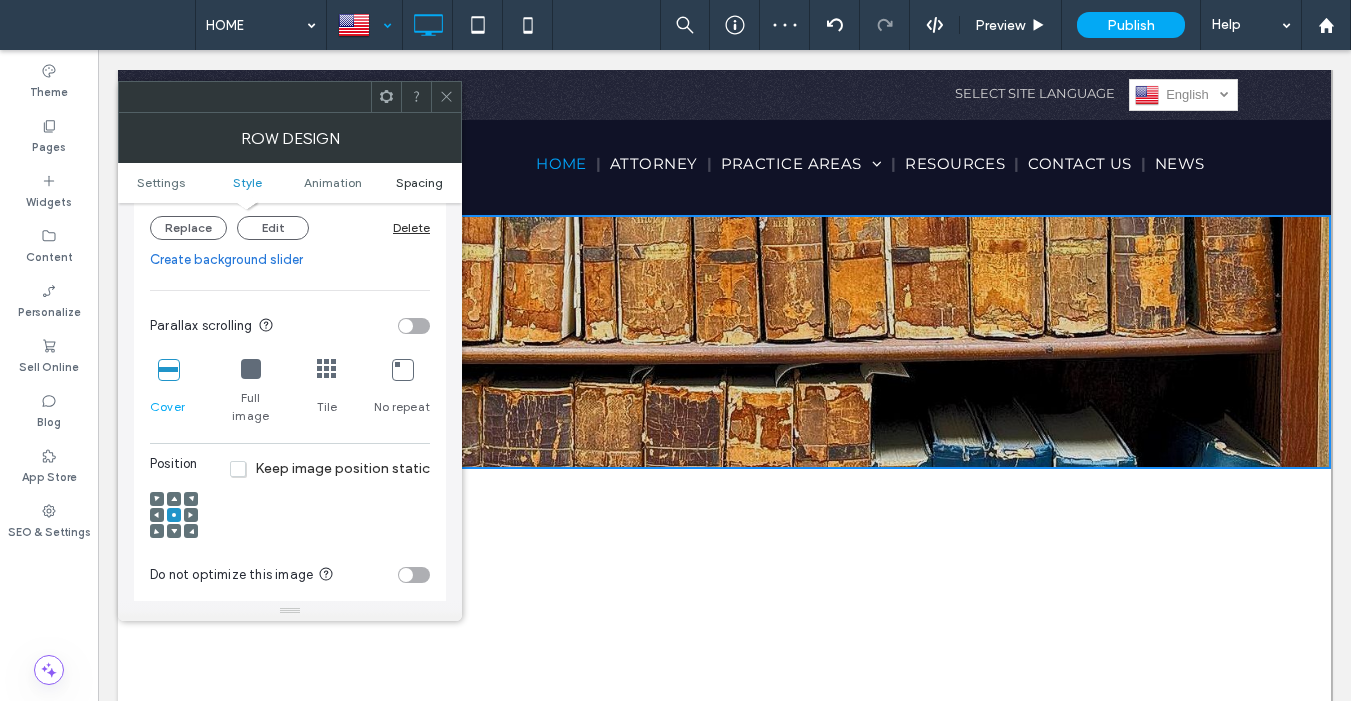 click on "Spacing" at bounding box center [419, 182] 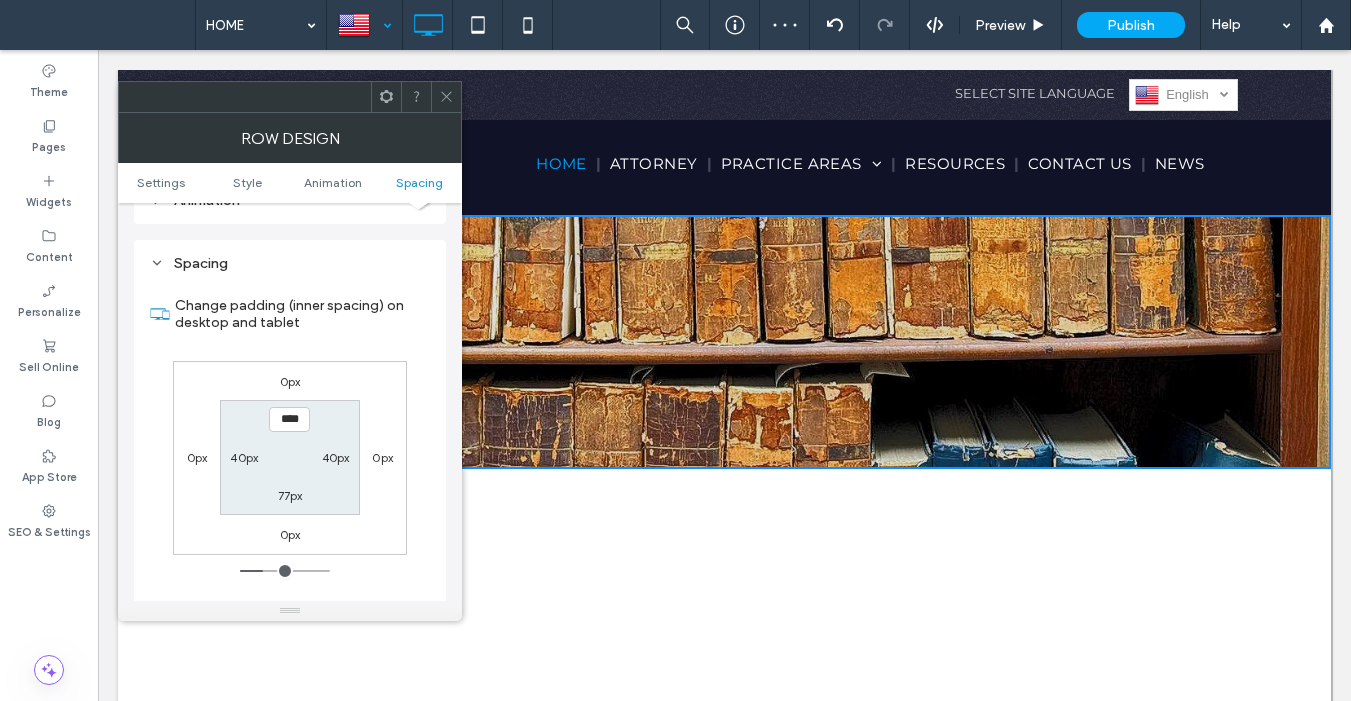 scroll, scrollTop: 1204, scrollLeft: 0, axis: vertical 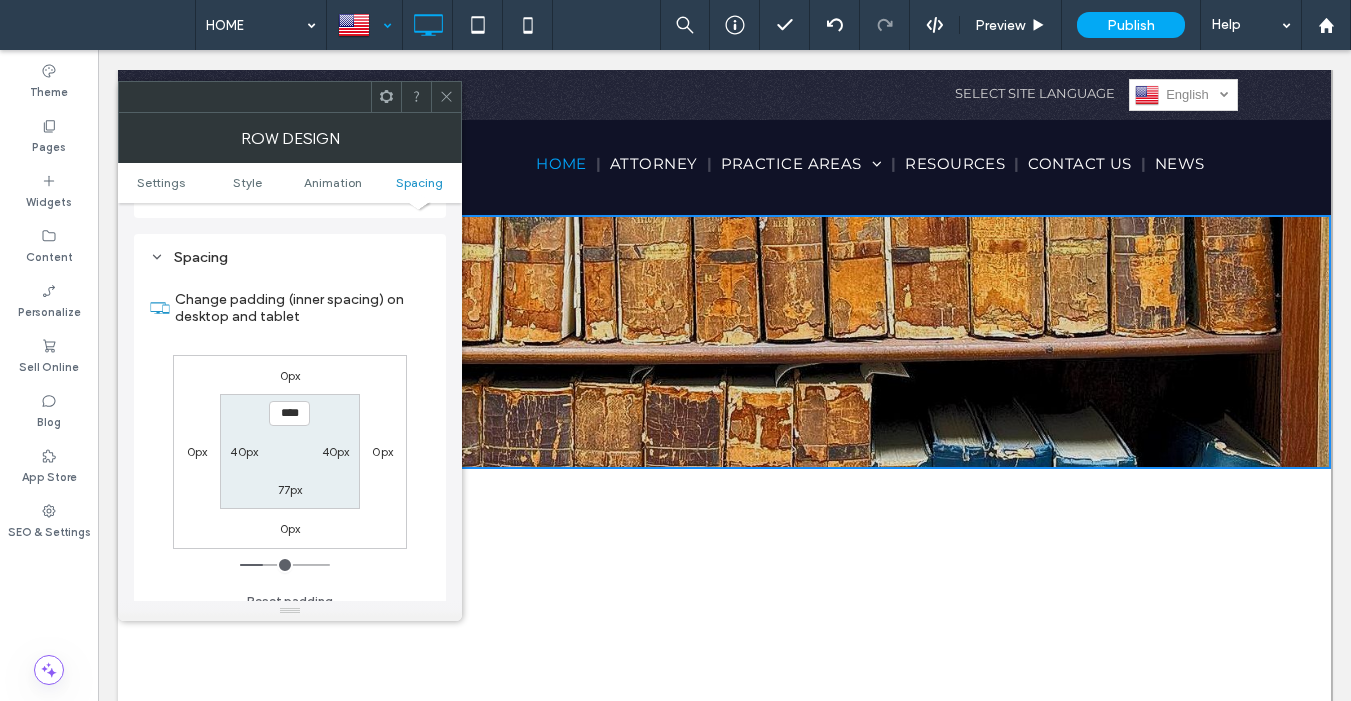 click on "77px" at bounding box center [290, 489] 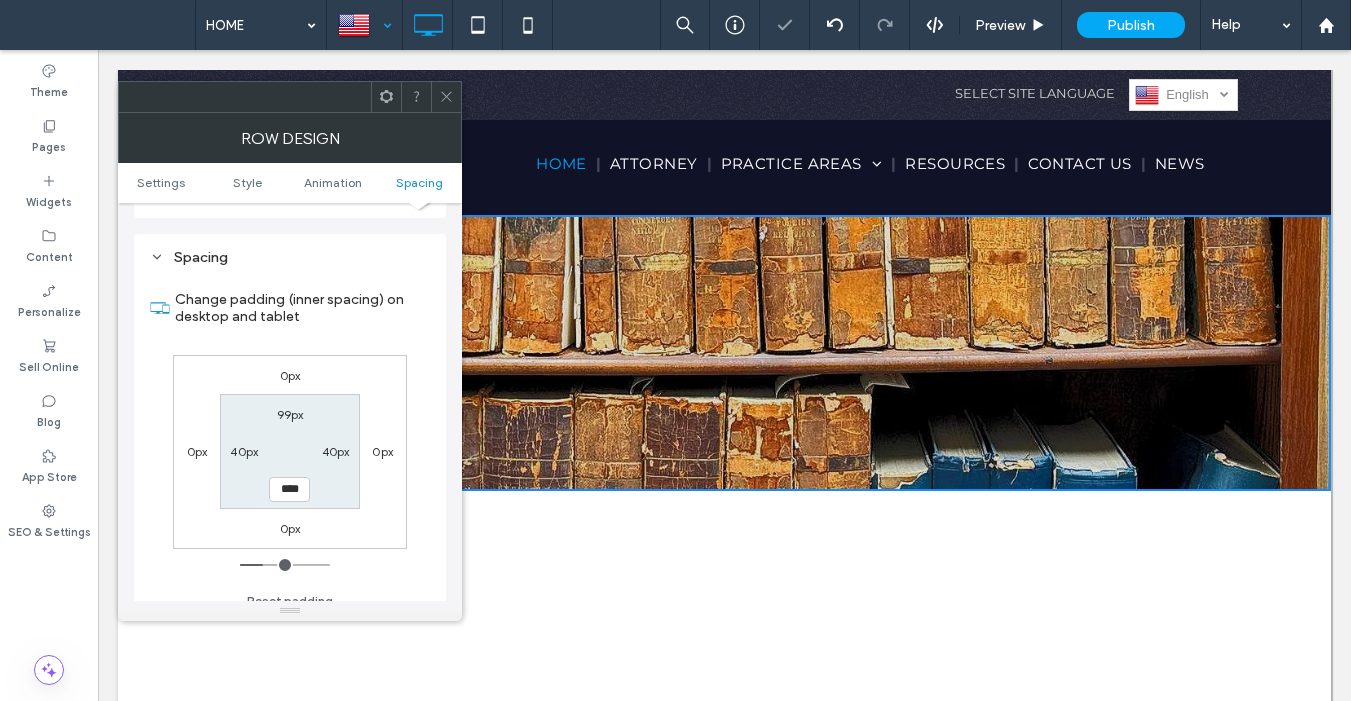click on "99px" at bounding box center [290, 414] 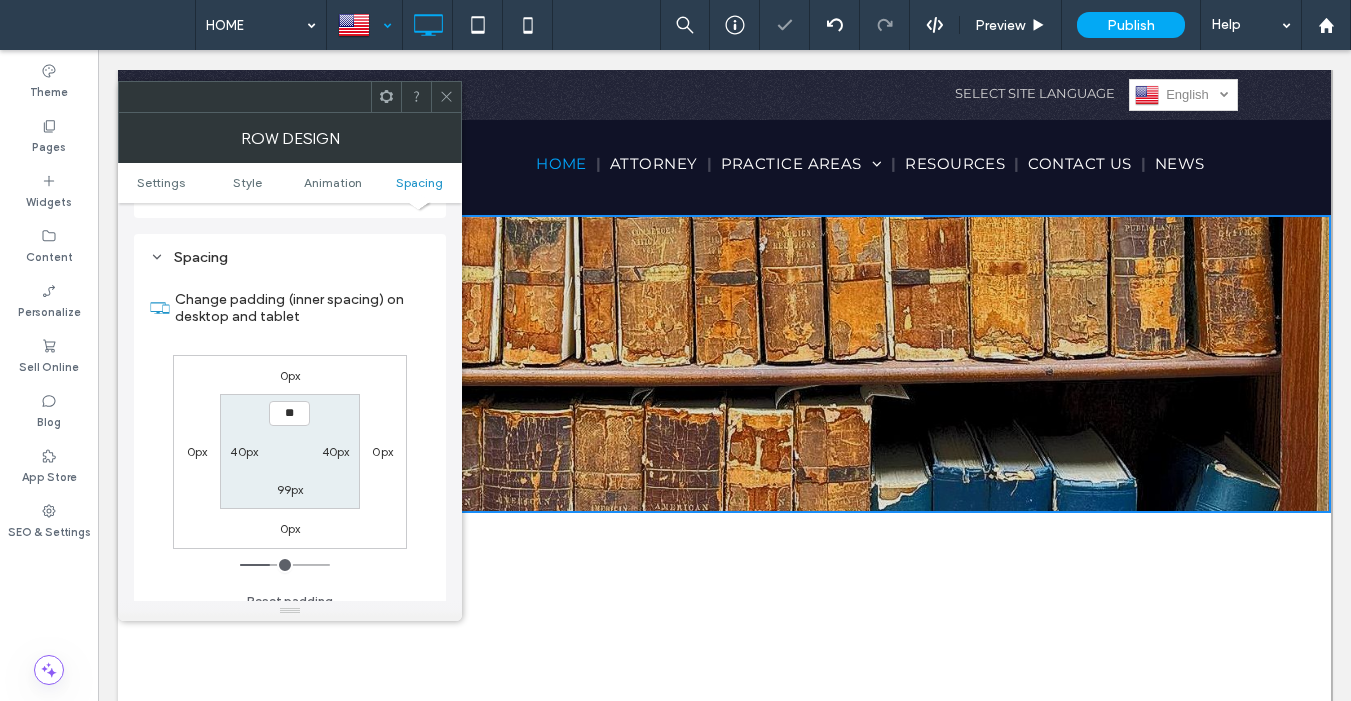 click on "99px" at bounding box center [290, 489] 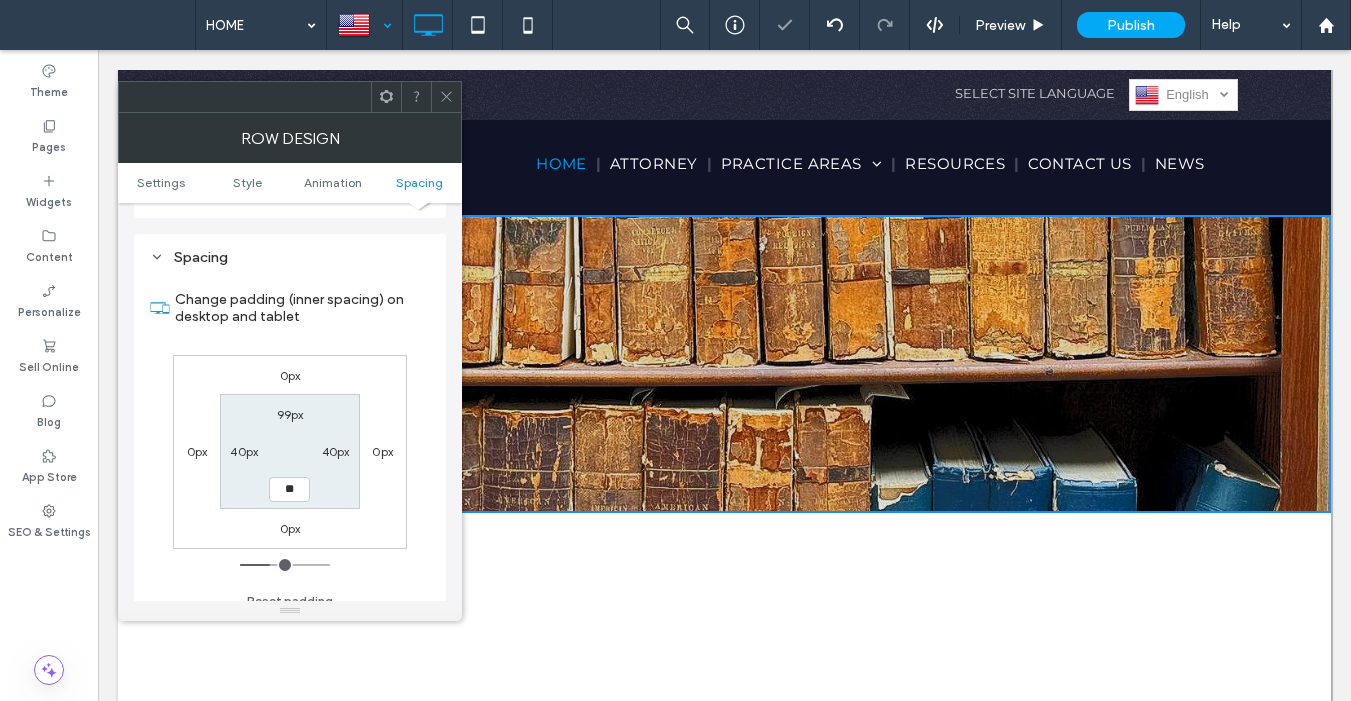 click on "99px" at bounding box center (290, 414) 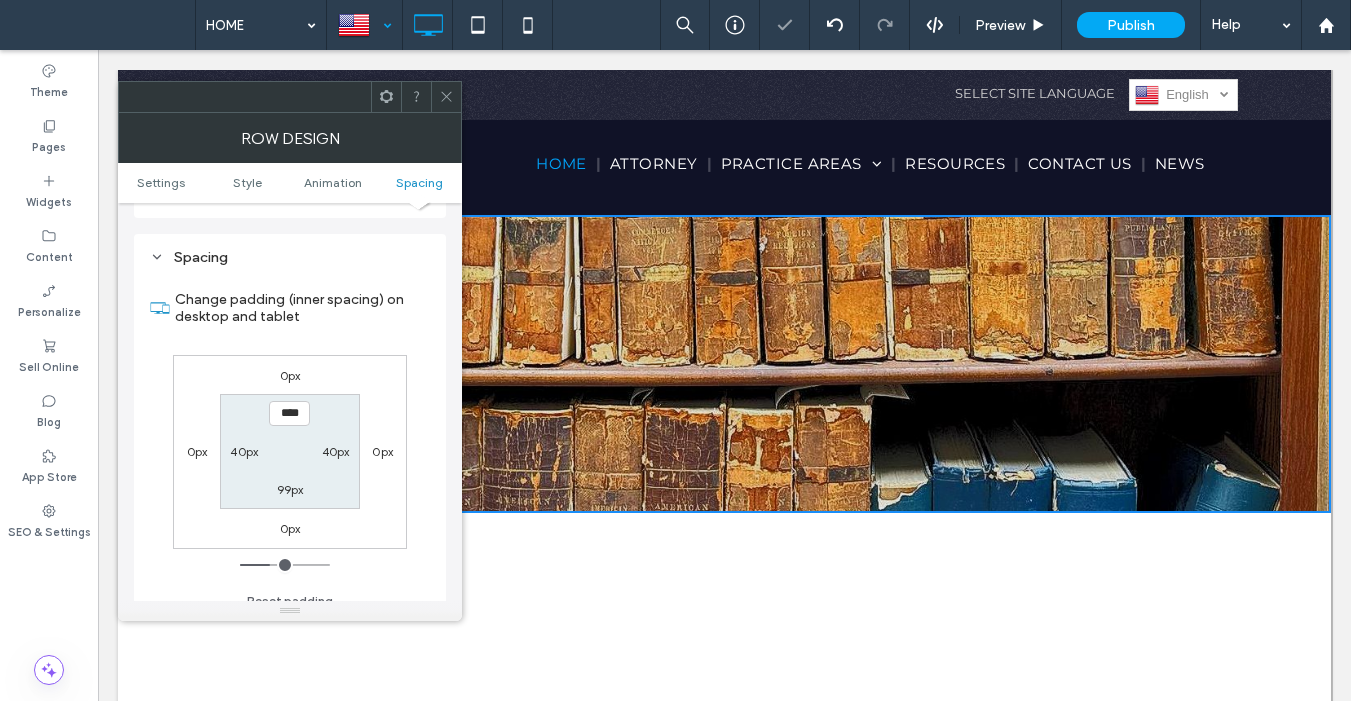 click at bounding box center [446, 97] 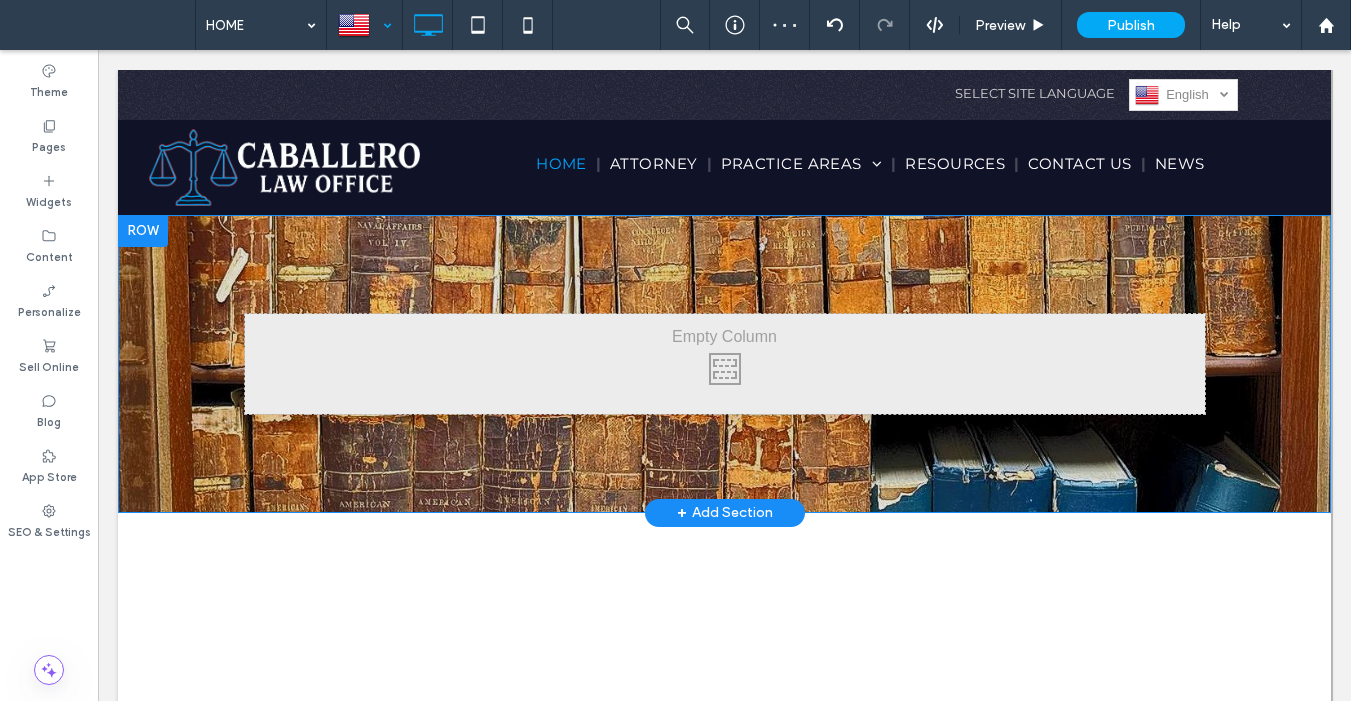 click at bounding box center [143, 231] 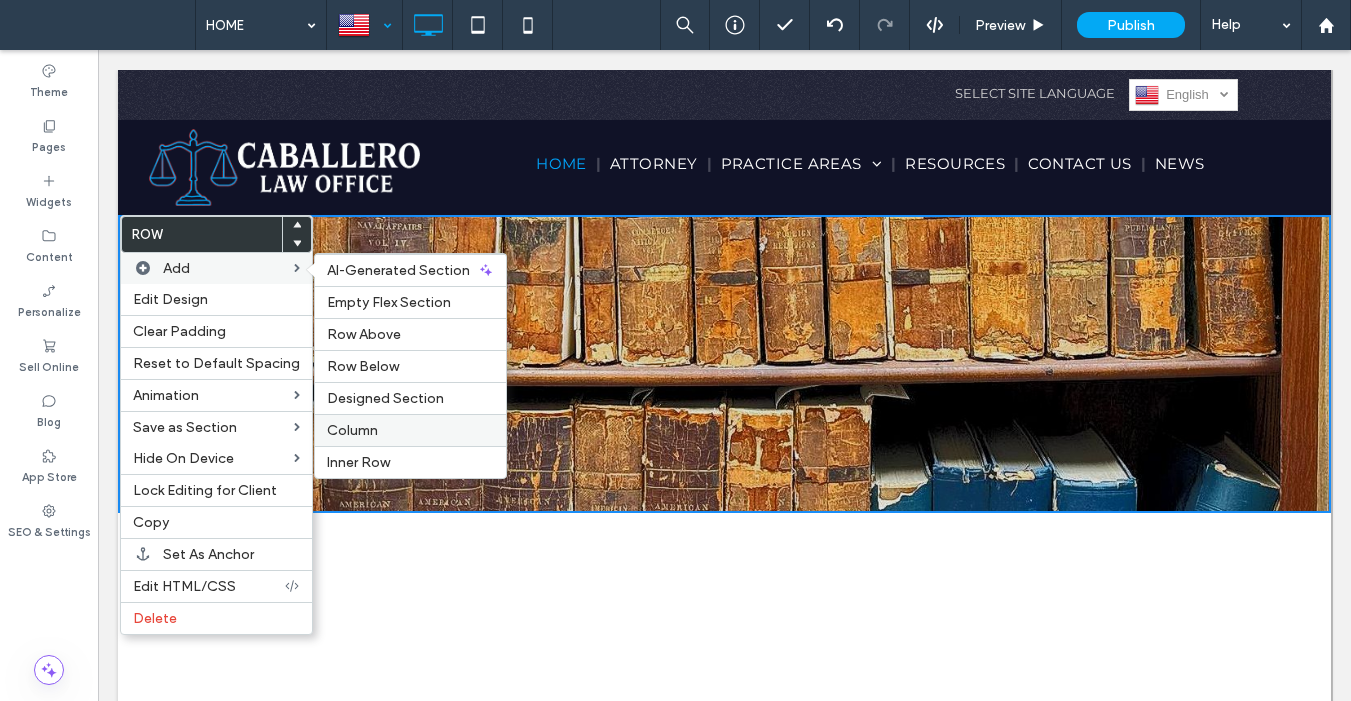 click on "Column" at bounding box center (410, 430) 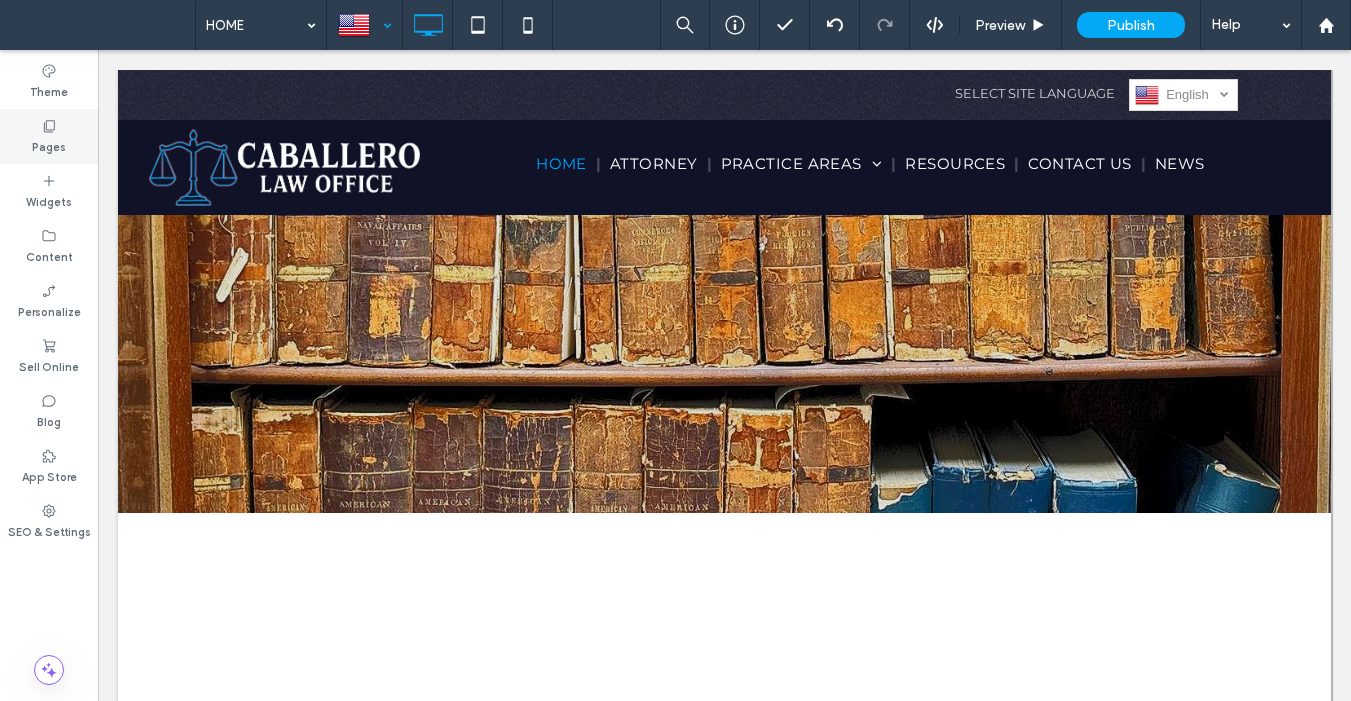 click on "Pages" at bounding box center [49, 136] 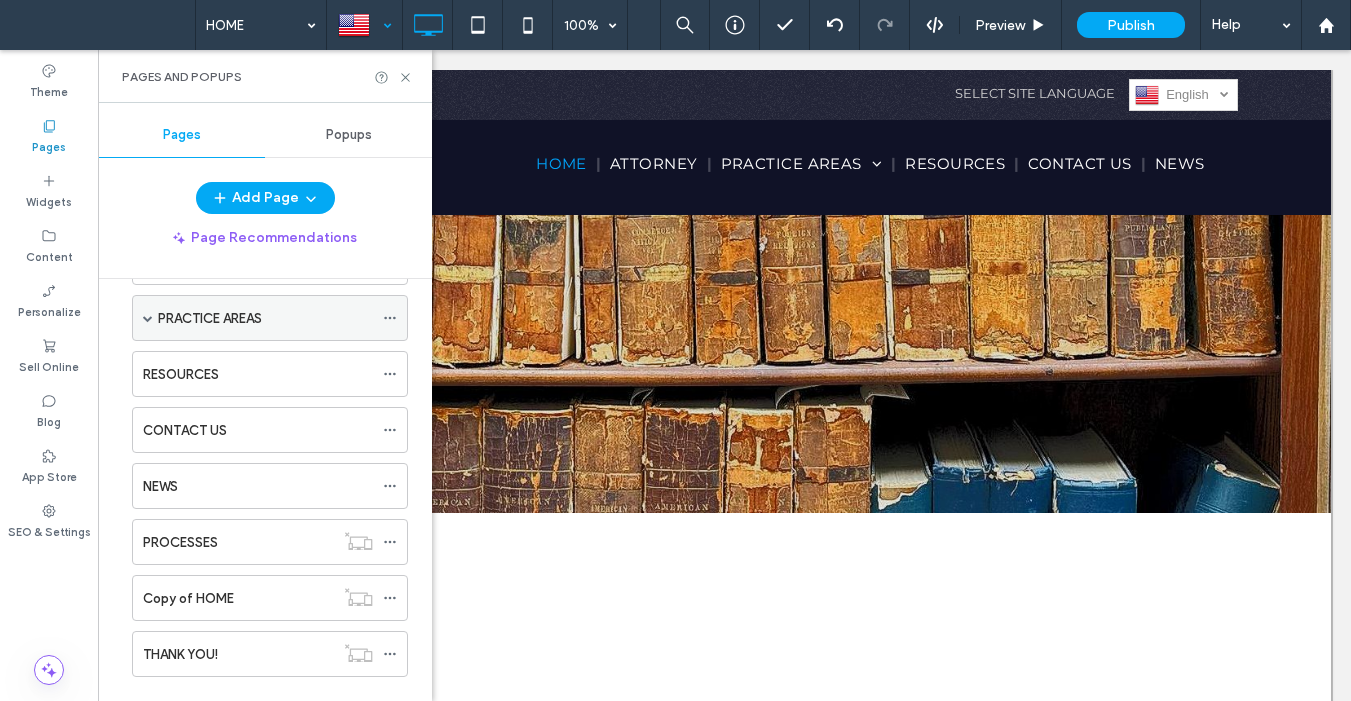 scroll, scrollTop: 166, scrollLeft: 0, axis: vertical 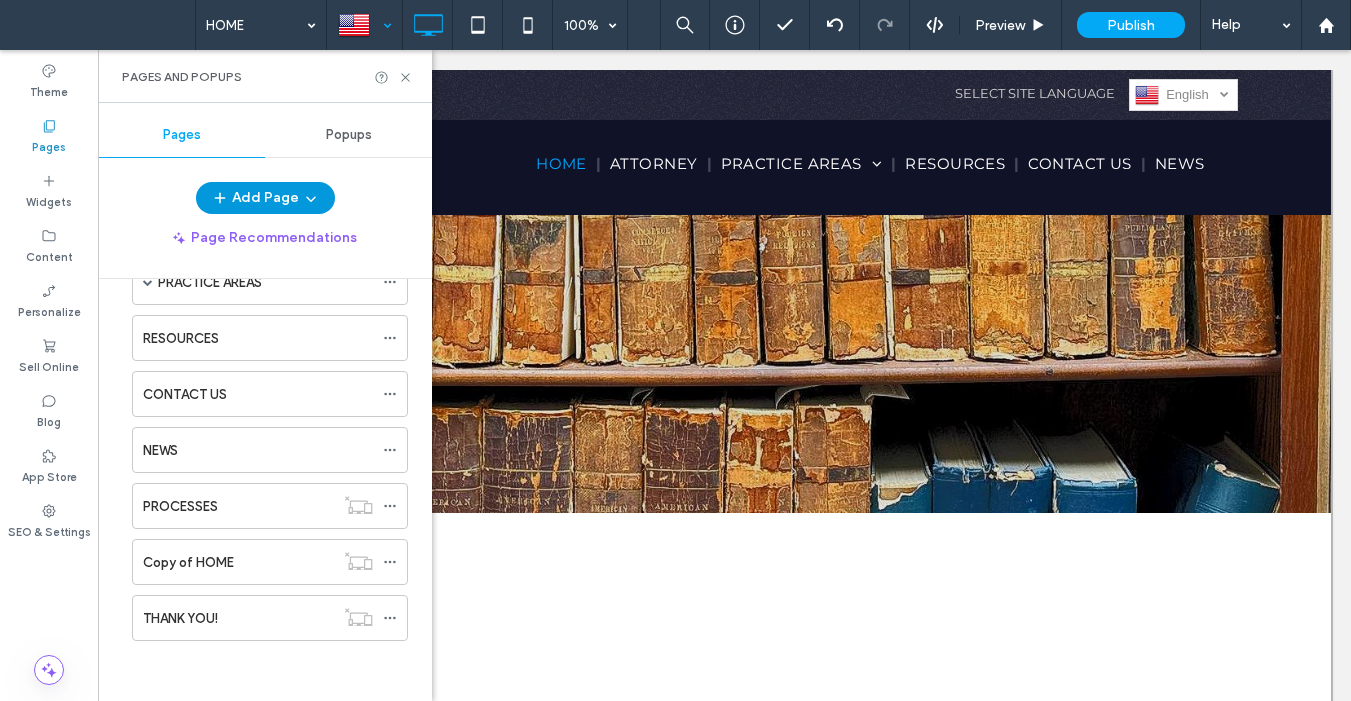 click on "Add Page" at bounding box center [265, 198] 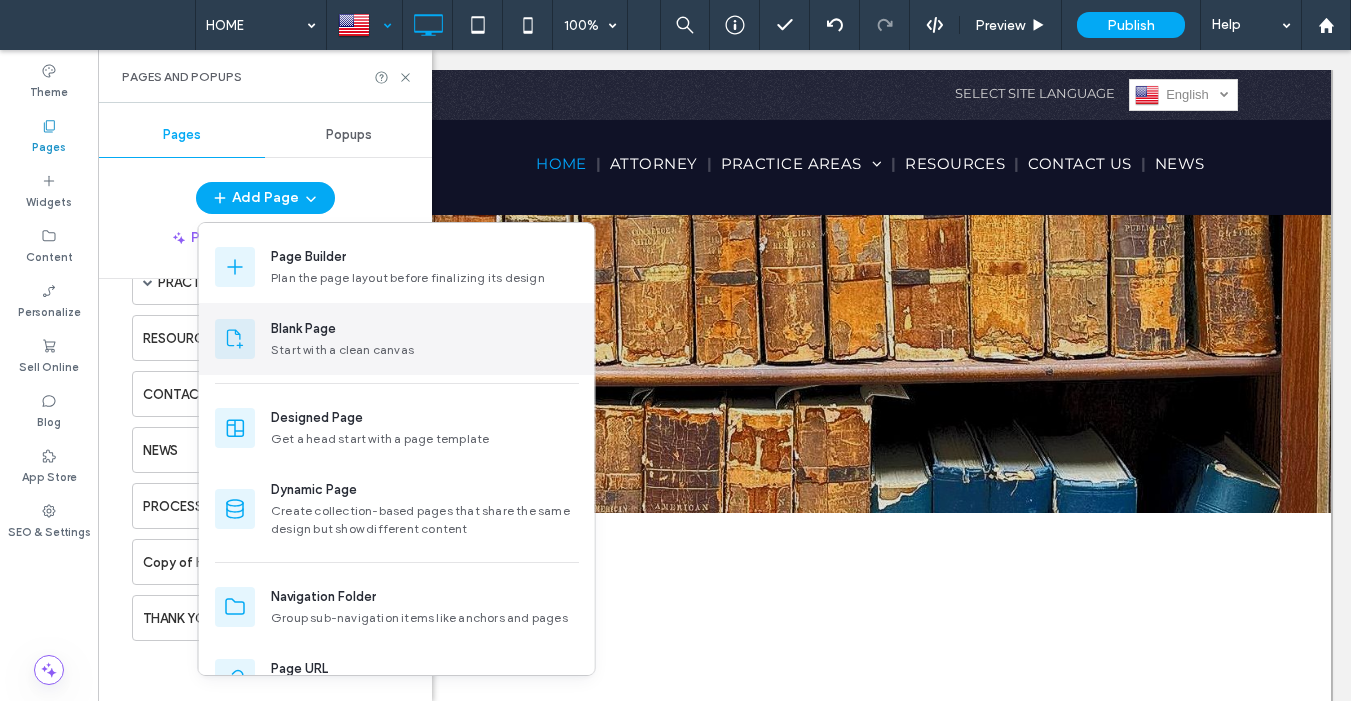 click on "Start with a clean canvas" at bounding box center (425, 350) 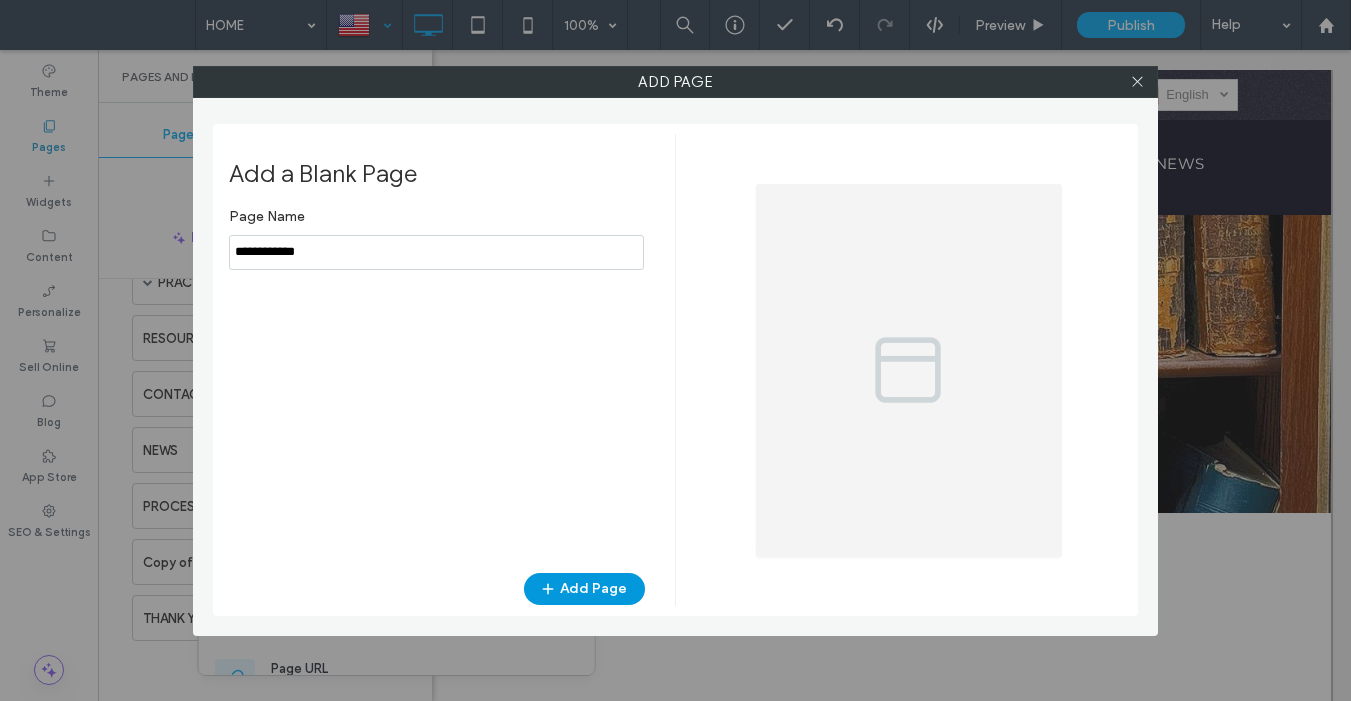 click on "Add Page" at bounding box center (584, 589) 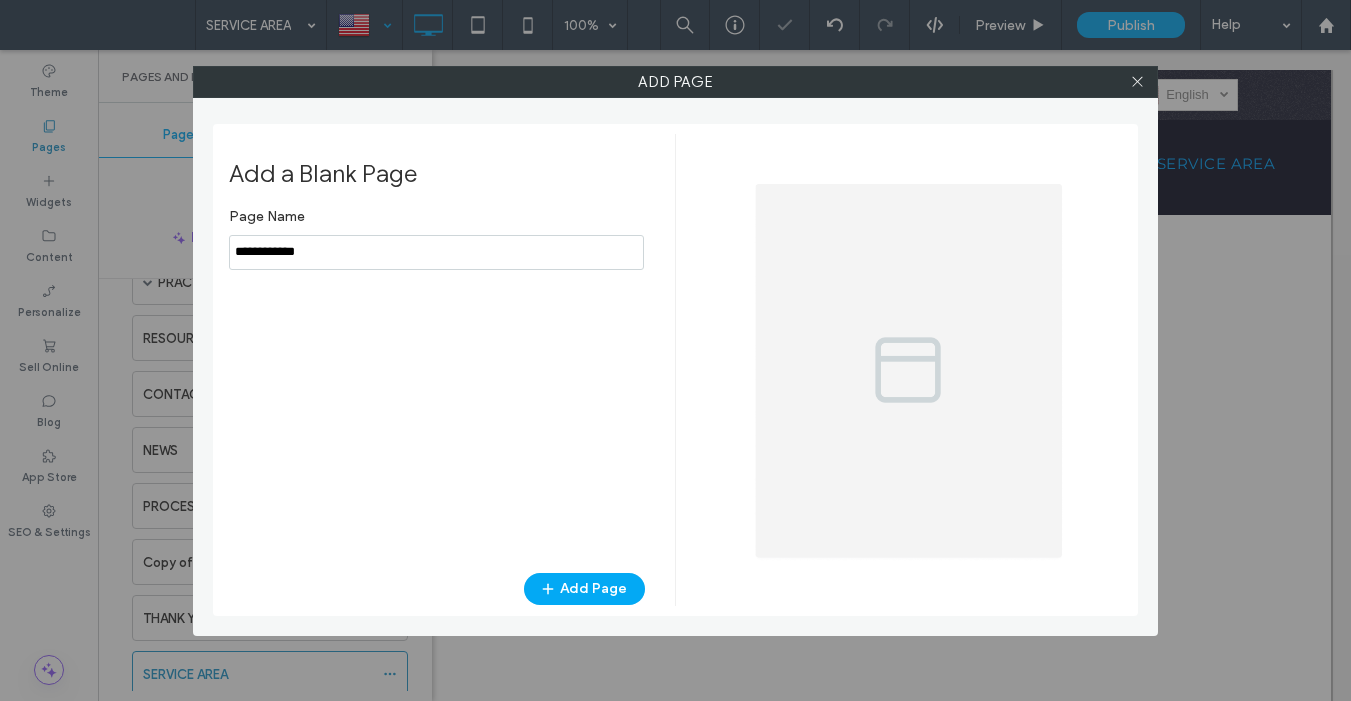 scroll, scrollTop: 0, scrollLeft: 0, axis: both 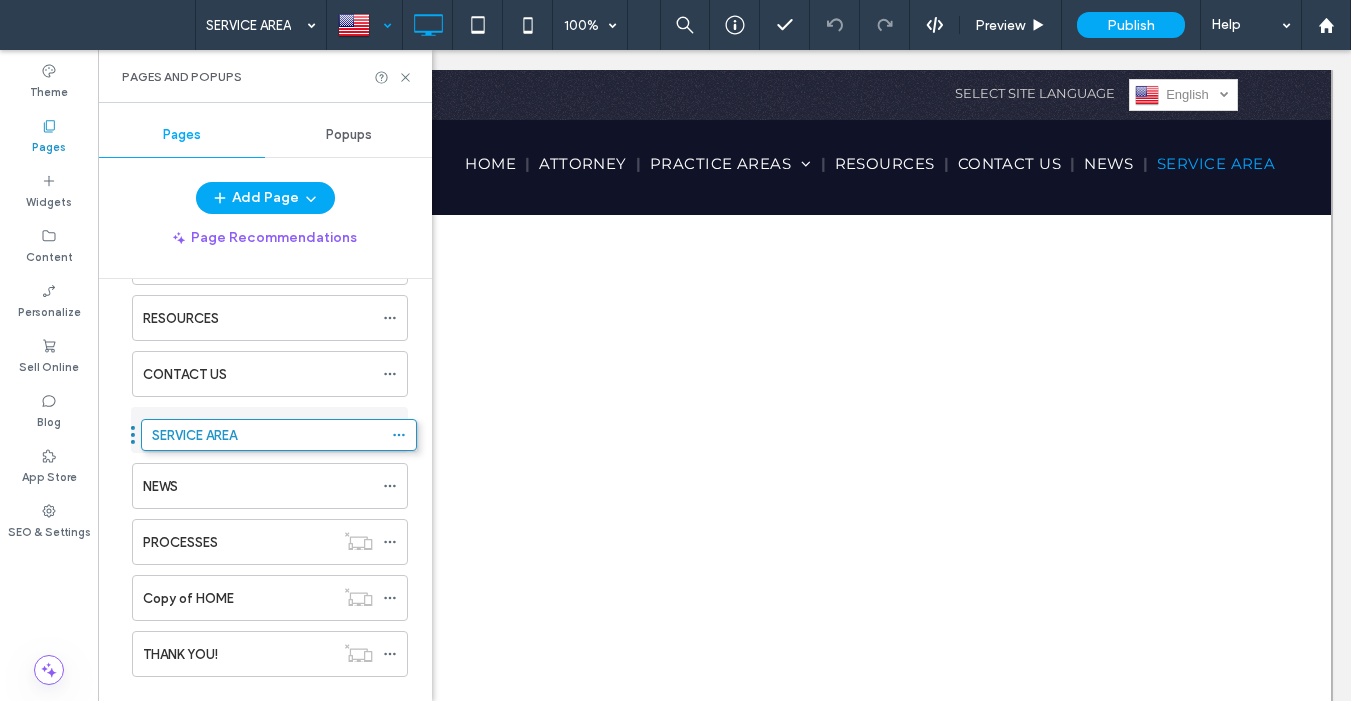 drag, startPoint x: 127, startPoint y: 673, endPoint x: 131, endPoint y: 442, distance: 231.03462 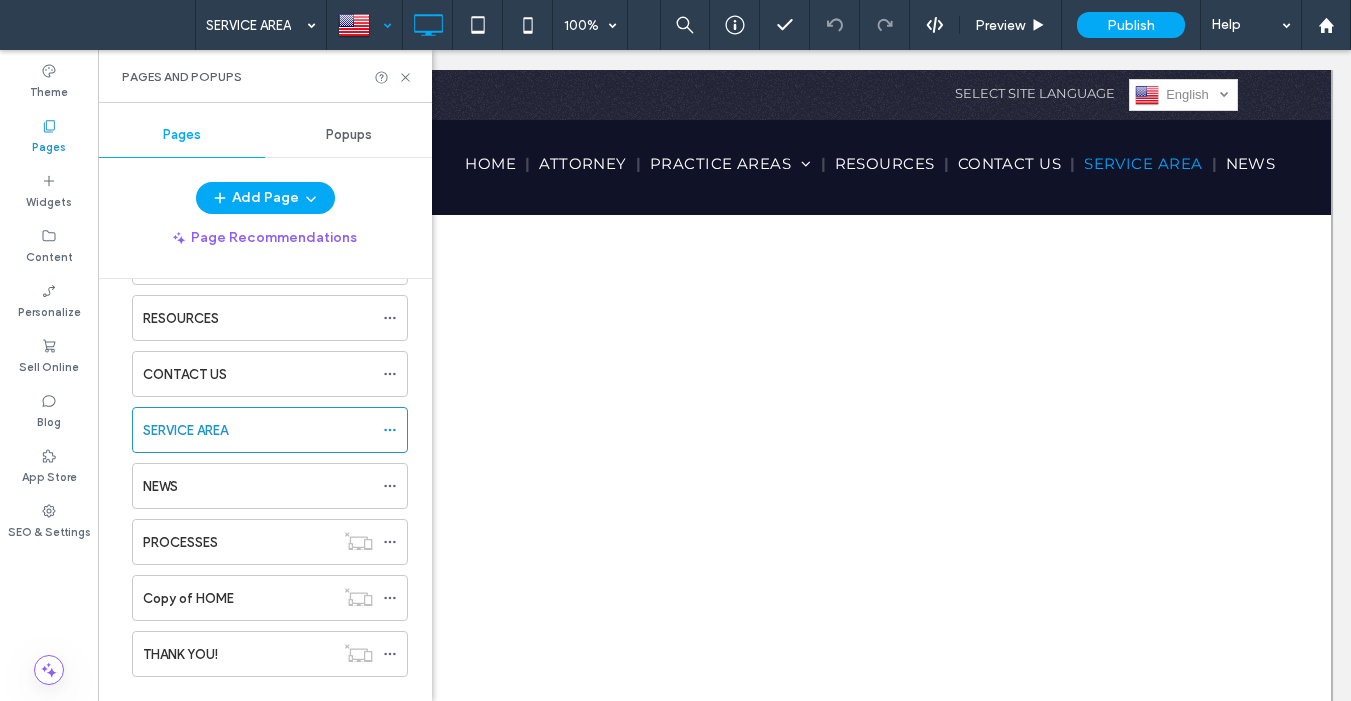 click at bounding box center (364, 25) 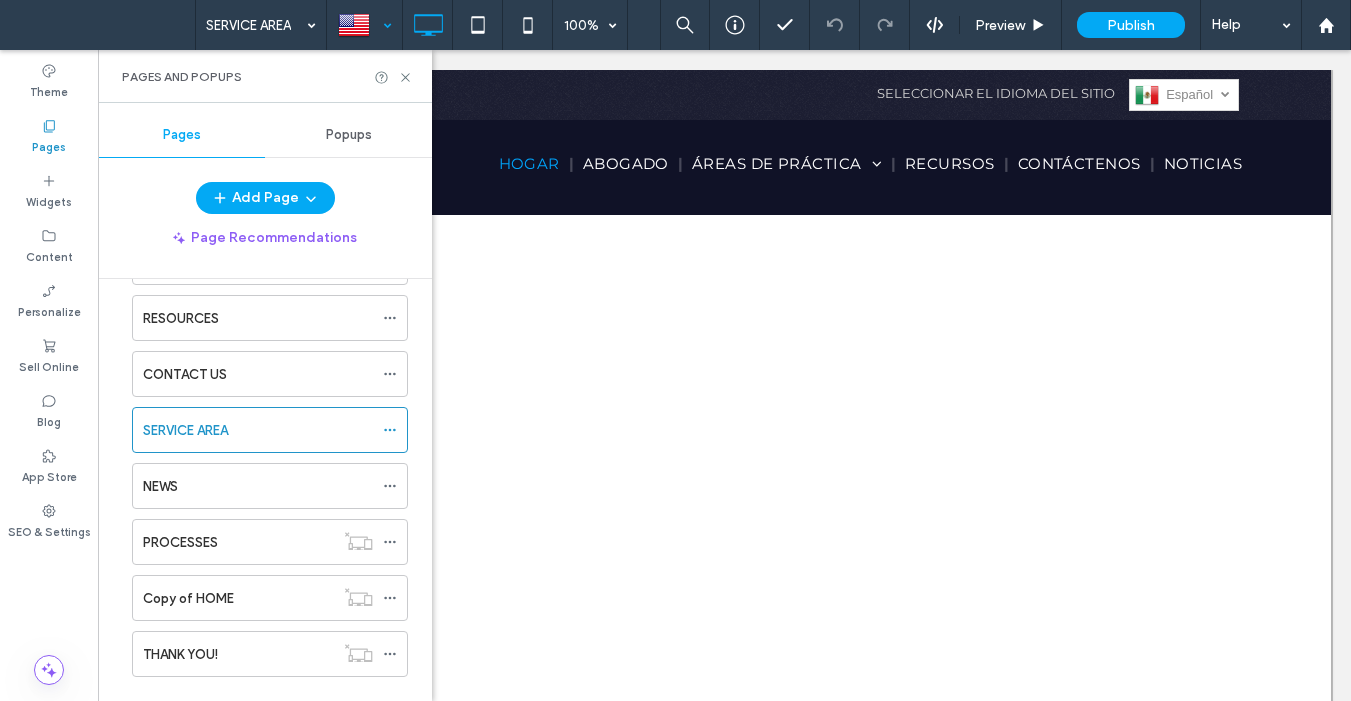 scroll, scrollTop: 0, scrollLeft: 0, axis: both 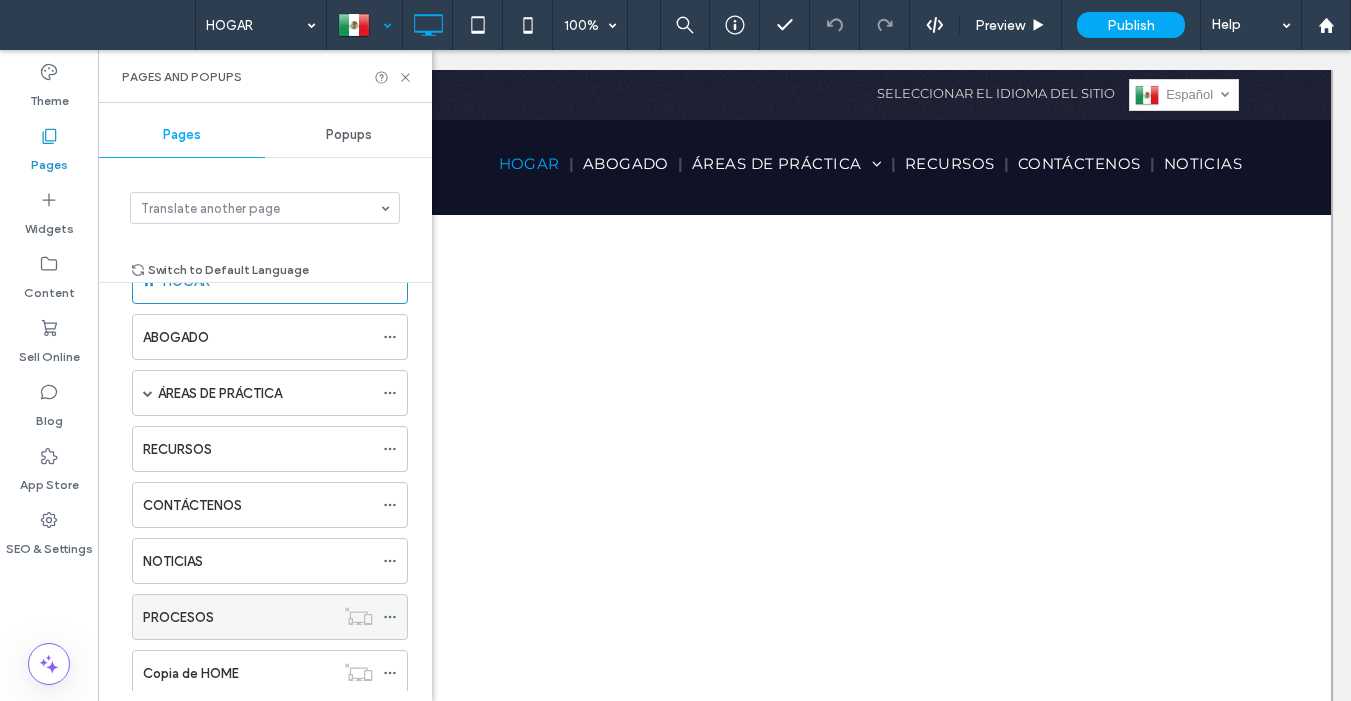 click at bounding box center (395, 617) 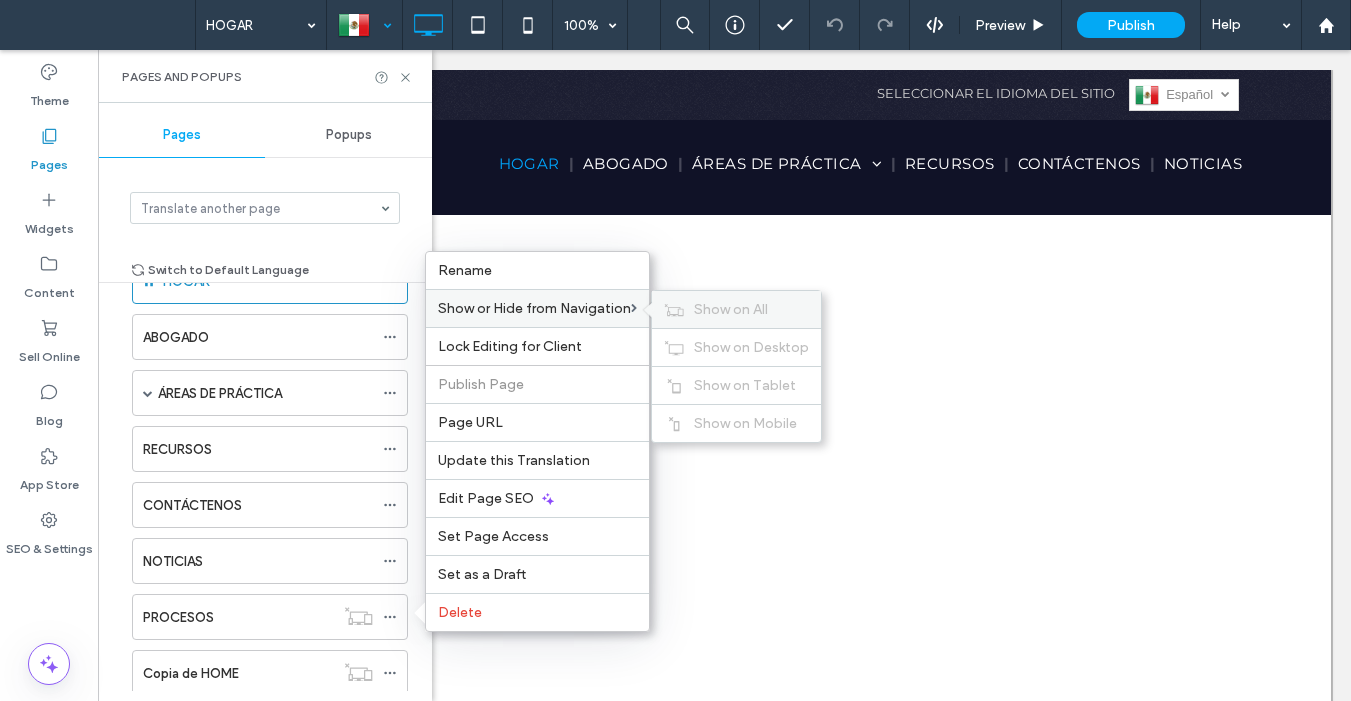 click on "Show on All" at bounding box center (731, 309) 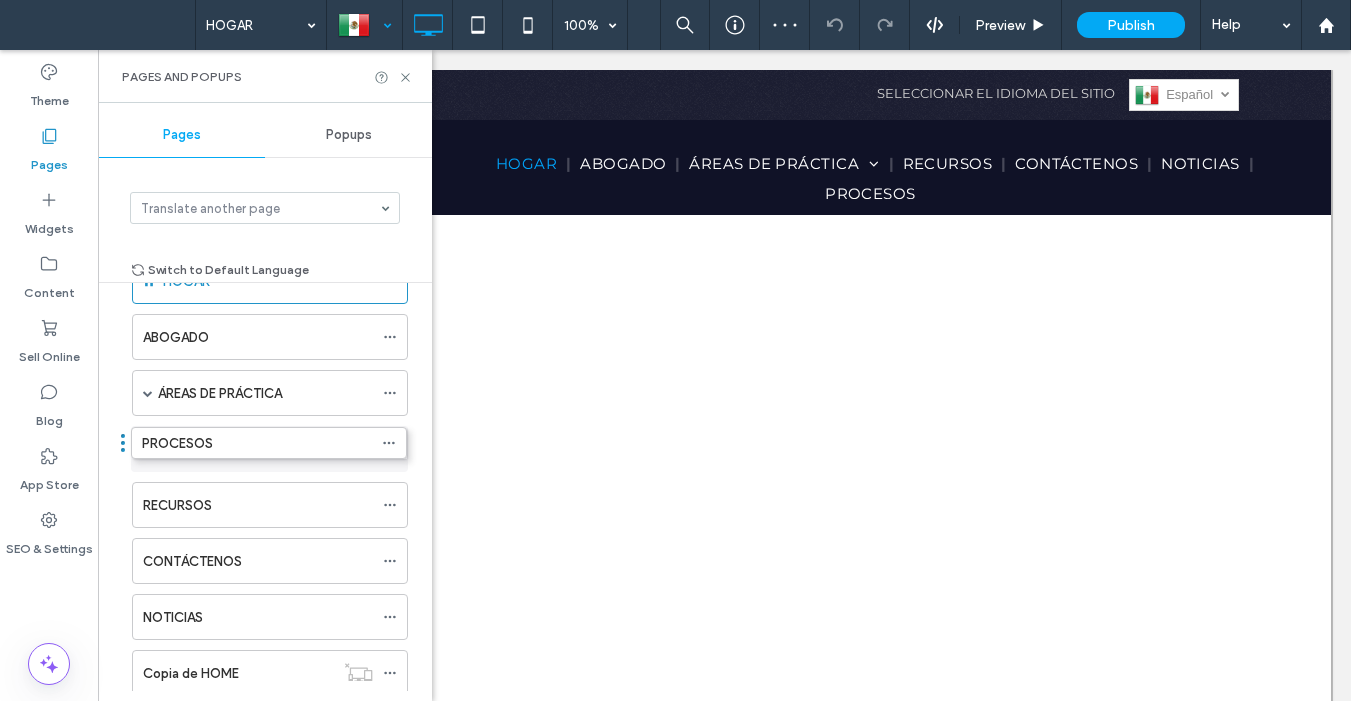 drag, startPoint x: 127, startPoint y: 615, endPoint x: 128, endPoint y: 450, distance: 165.00304 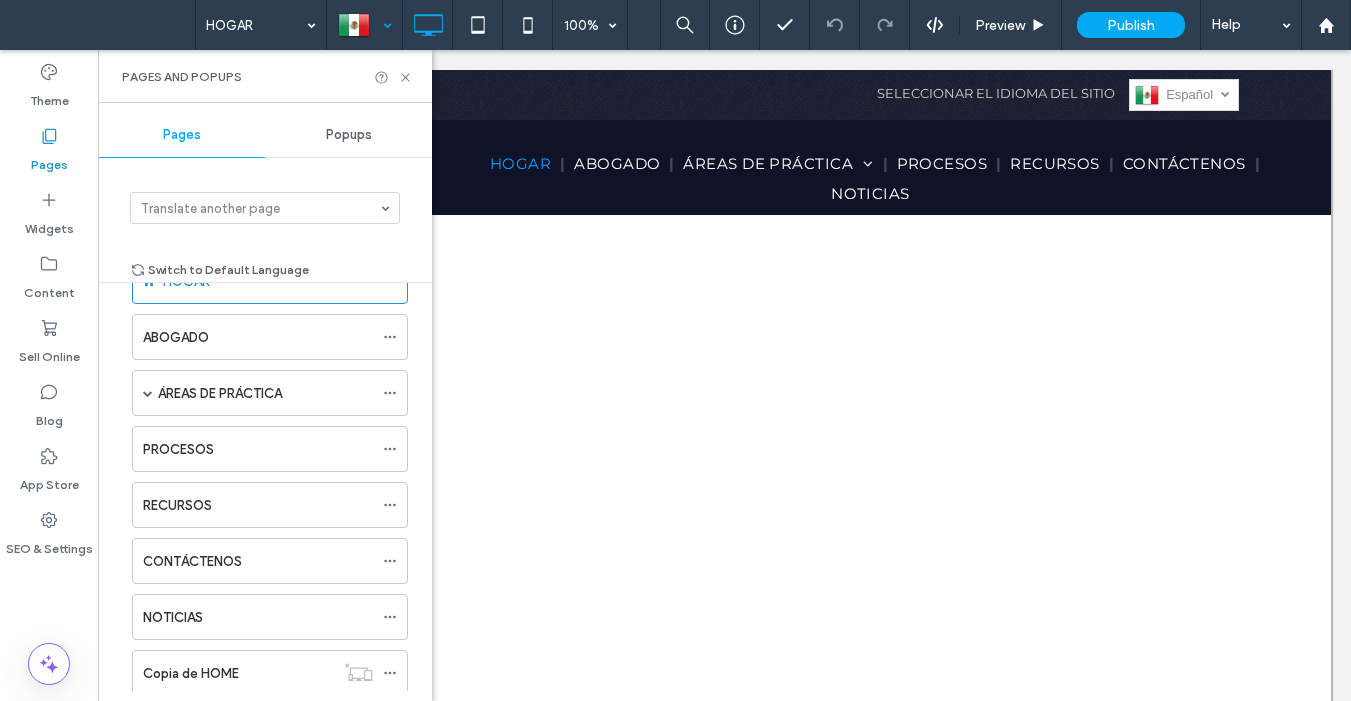 scroll, scrollTop: 170, scrollLeft: 0, axis: vertical 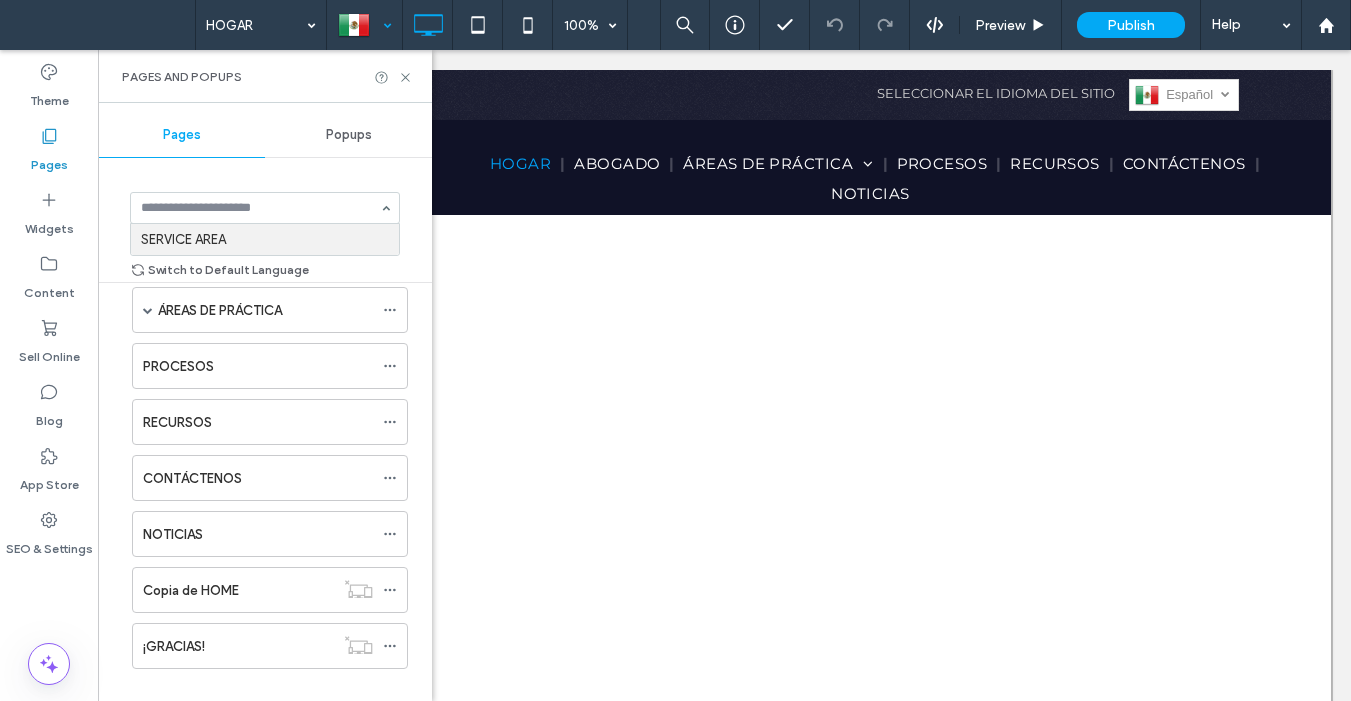 click on "SERVICE AREA" at bounding box center (265, 208) 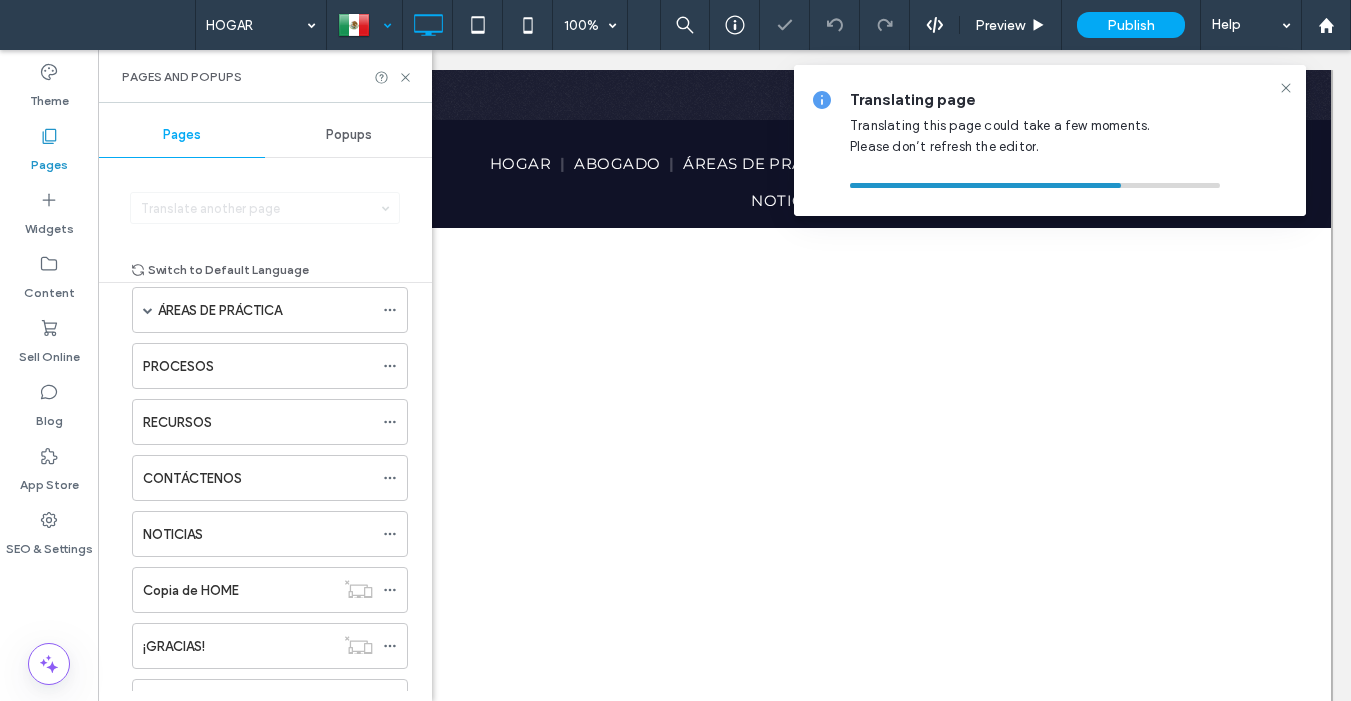 scroll, scrollTop: 0, scrollLeft: 0, axis: both 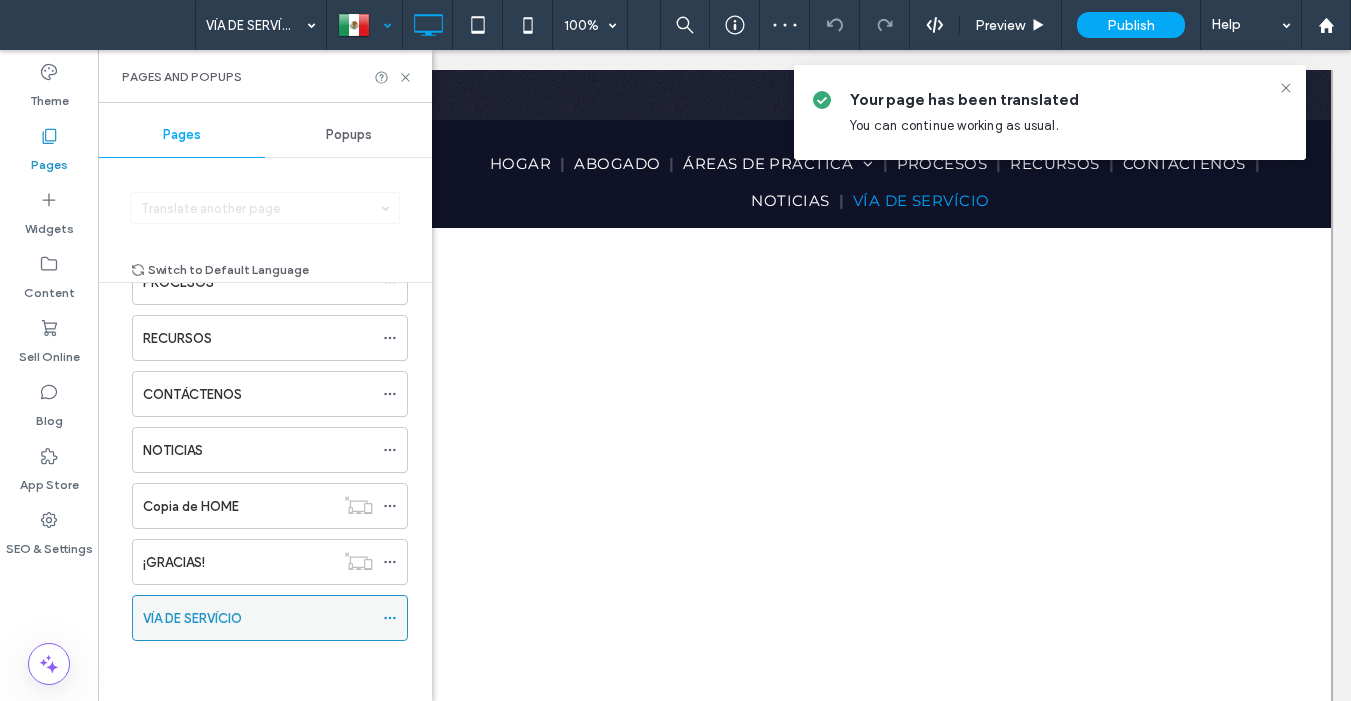 click 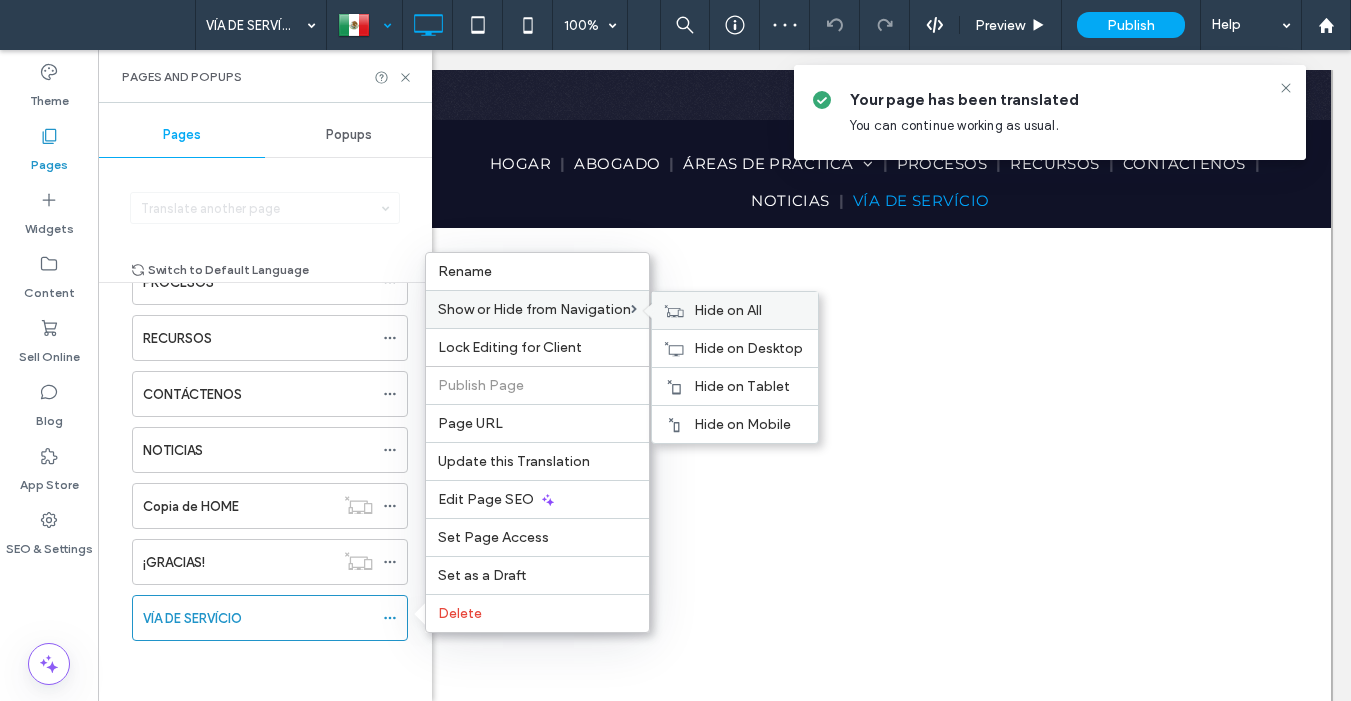 click on "Hide on All" at bounding box center (728, 310) 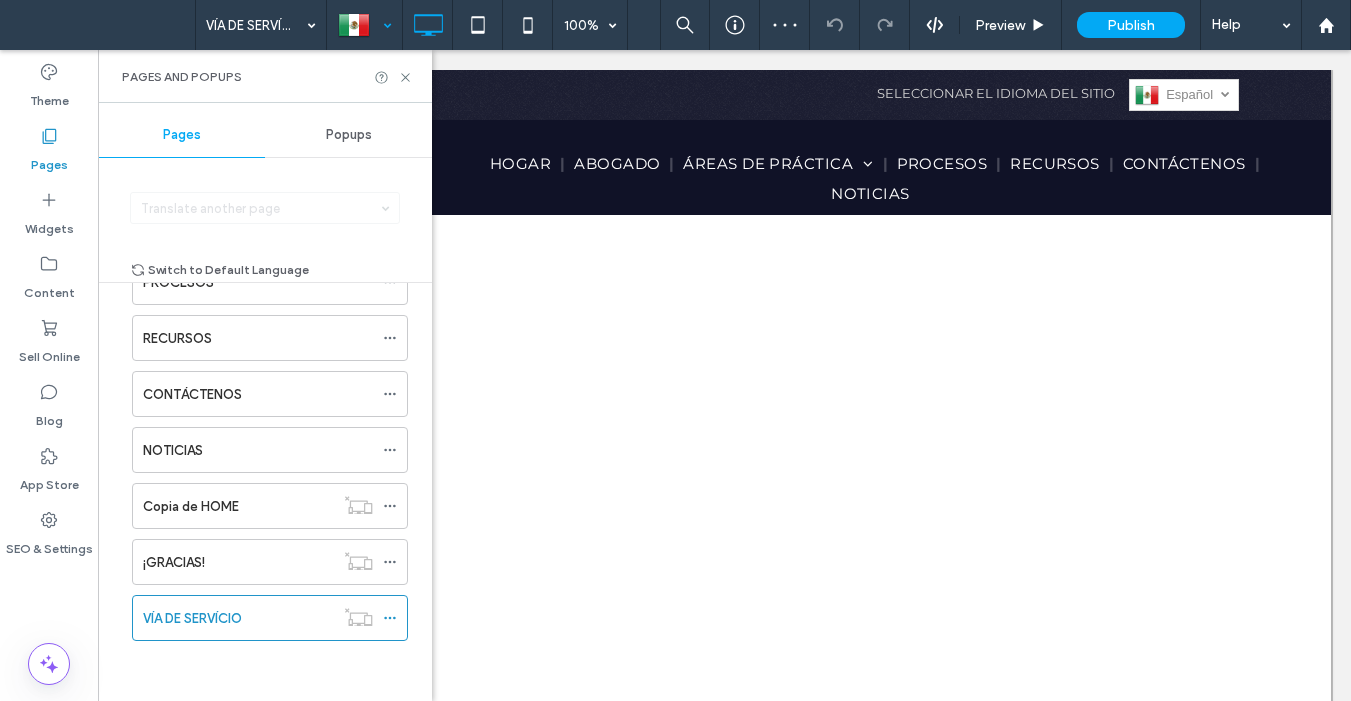 click on "HOGAR ABOGADO ÁREAS DE PRÁCTICA LEY DE INMIGRACIÓN LESIONES PERSONALES DERECHO DE FAMILIA DERECHO PENAL PROCESOS RECURSOS CONTÁCTENOS NOTICIAS Copia de HOME ¡GRACIAS! VÍA DE SERVÍCIO" at bounding box center (257, 373) 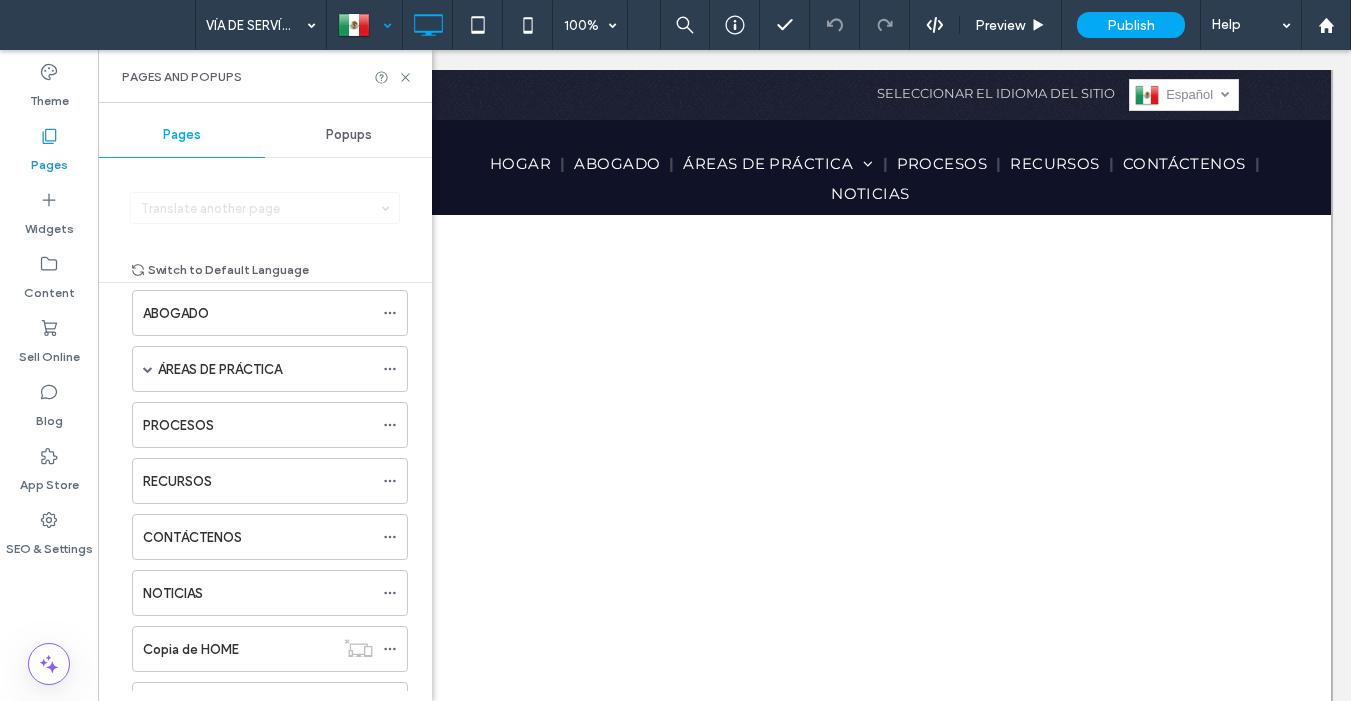 scroll, scrollTop: 90, scrollLeft: 0, axis: vertical 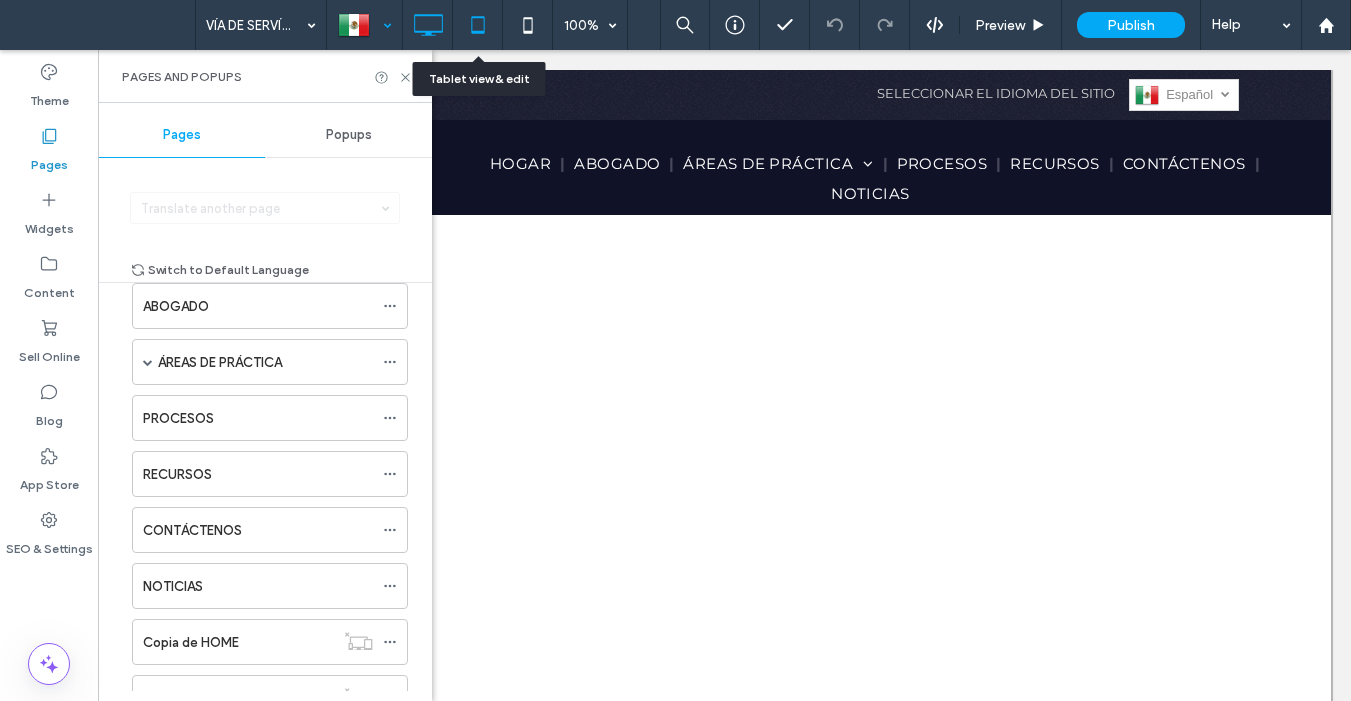 click 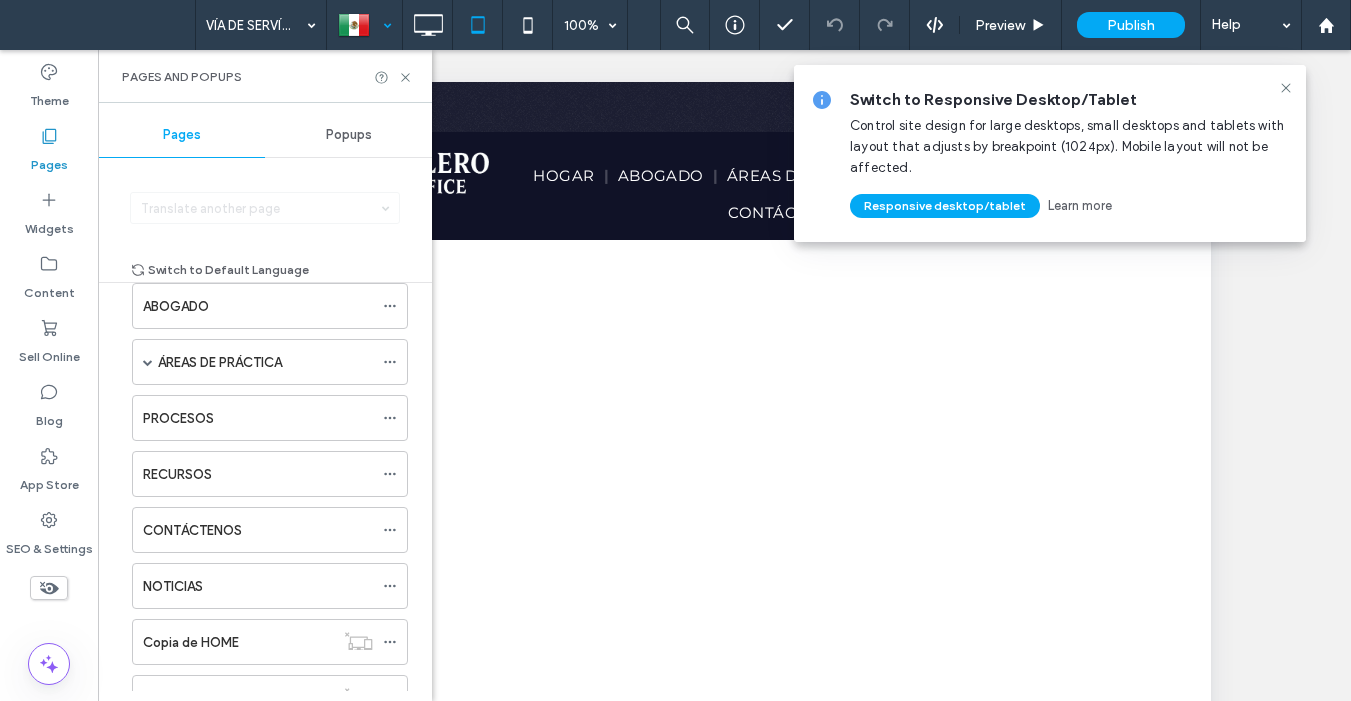 scroll, scrollTop: 0, scrollLeft: 0, axis: both 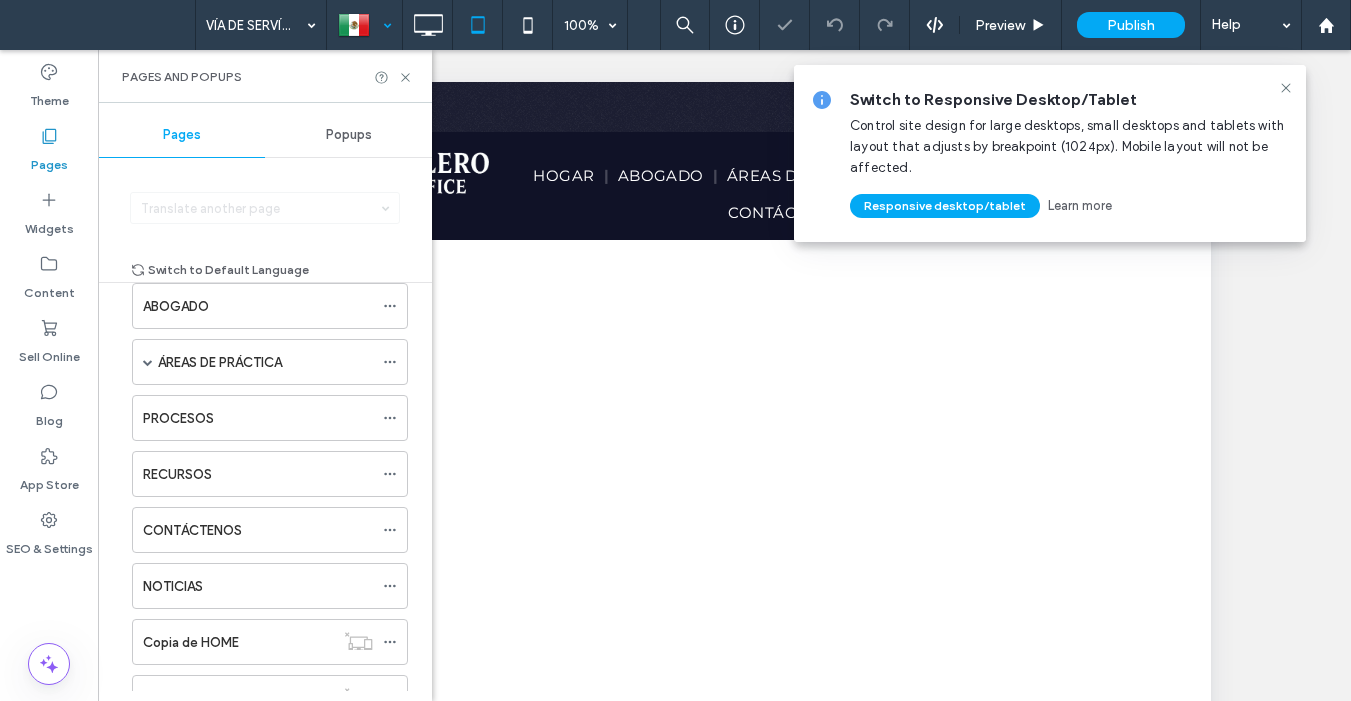 drag, startPoint x: 1282, startPoint y: 90, endPoint x: 1275, endPoint y: 99, distance: 11.401754 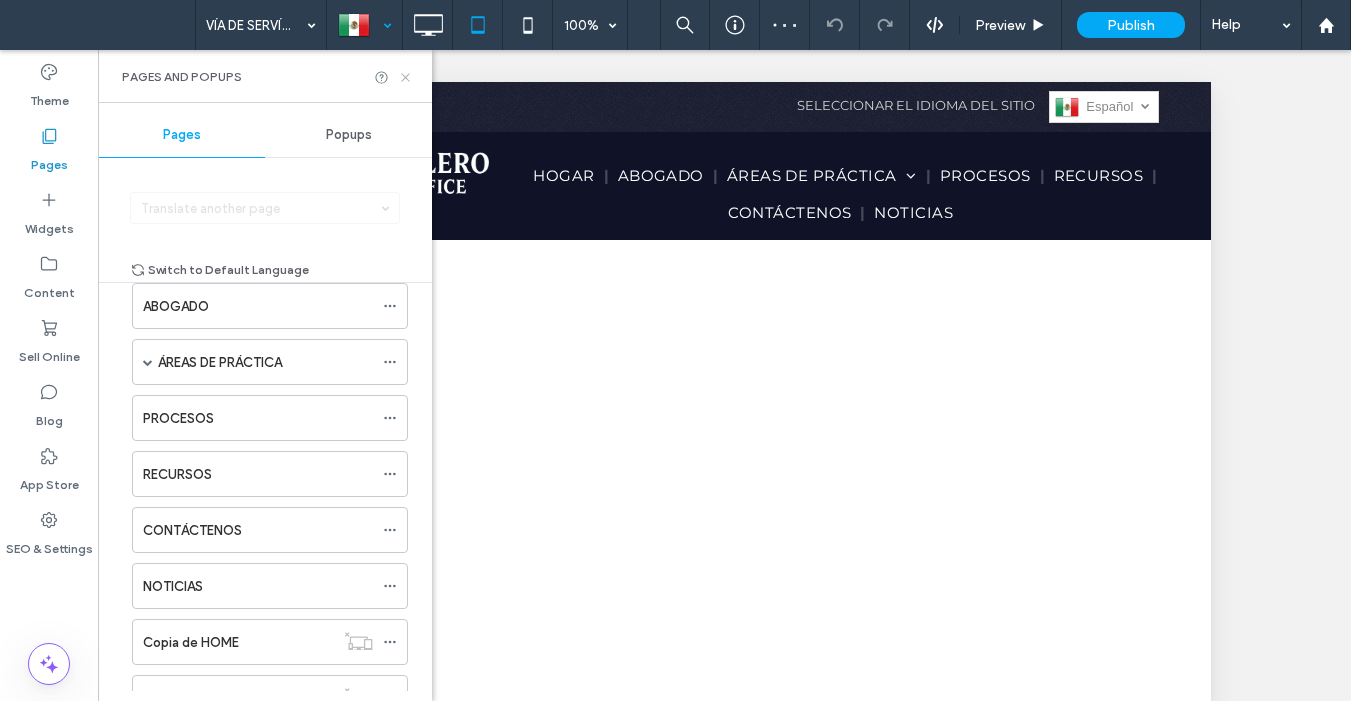 click 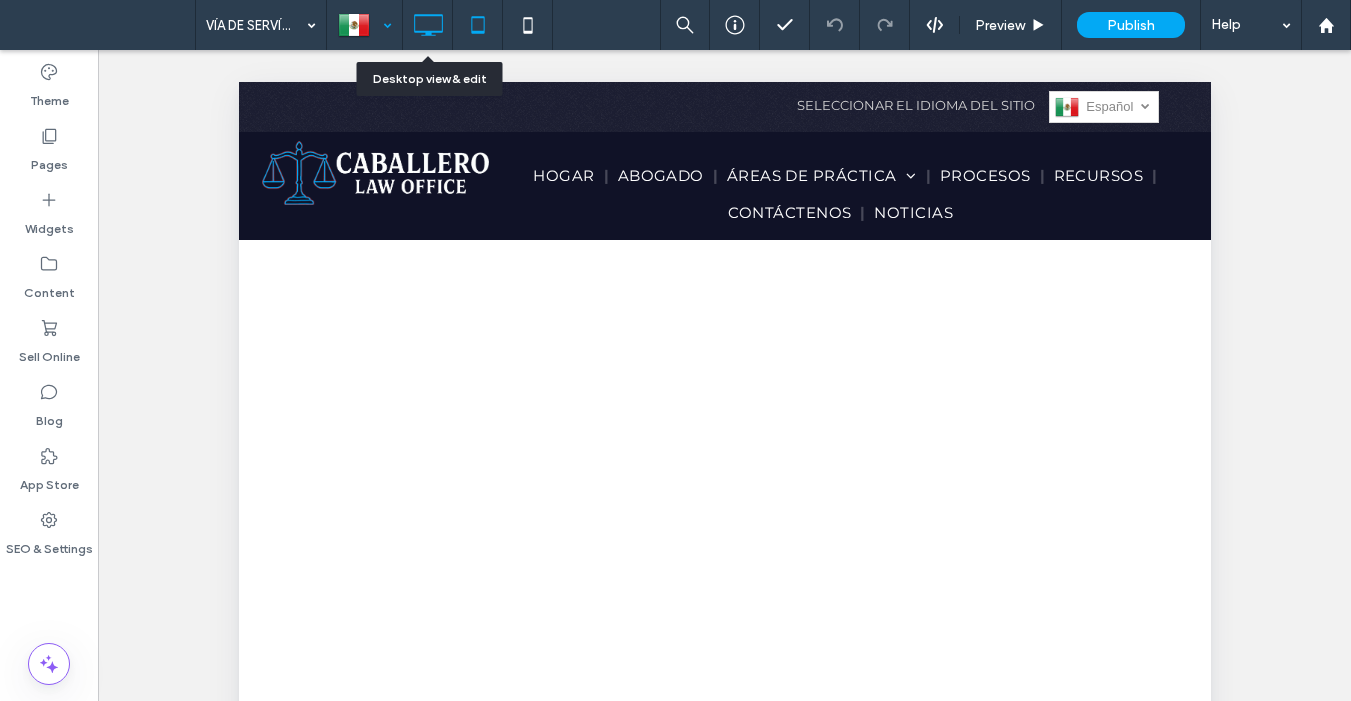 click 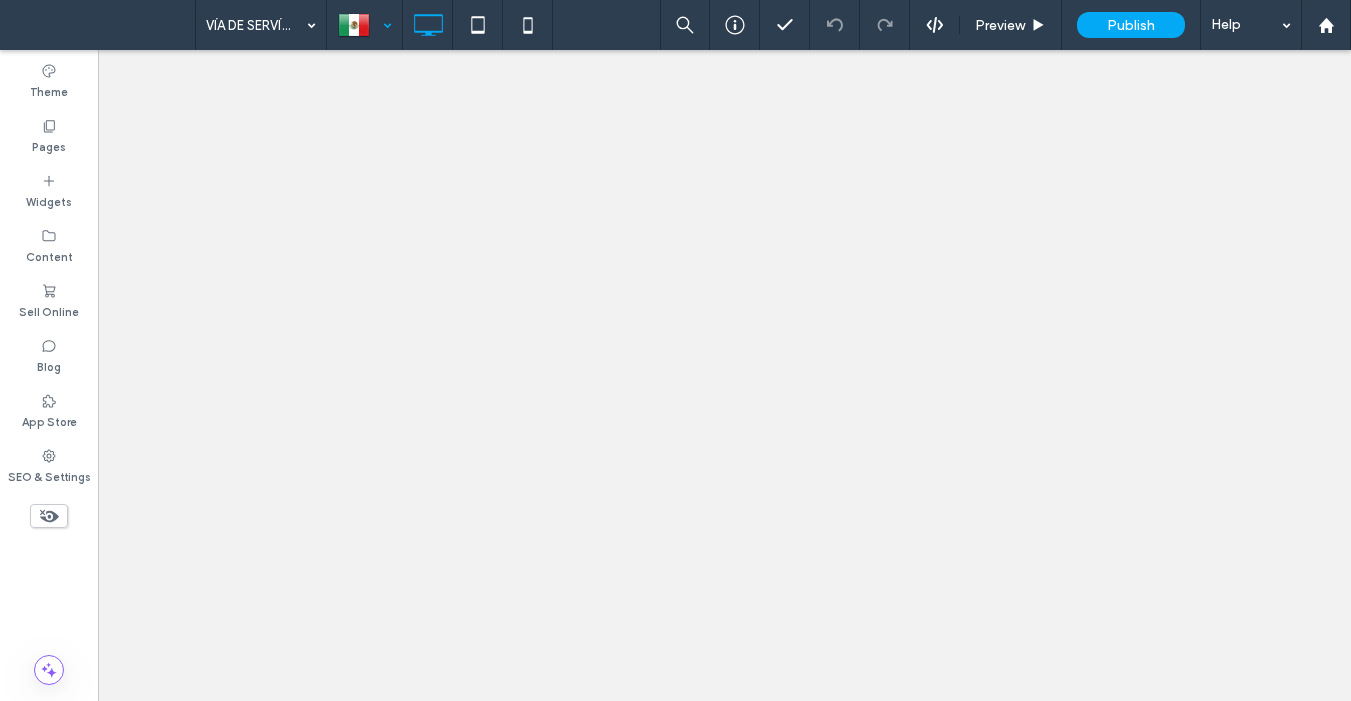 scroll, scrollTop: 0, scrollLeft: 0, axis: both 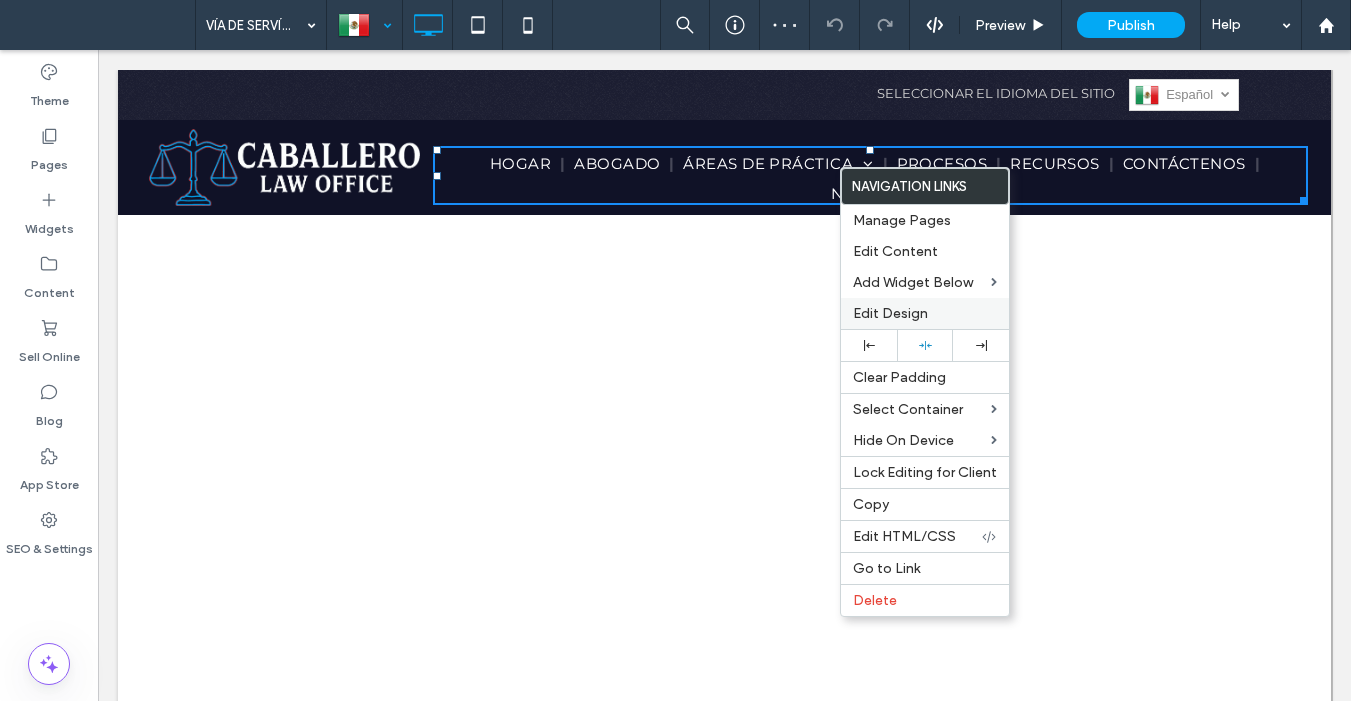 click on "Edit Design" at bounding box center [890, 313] 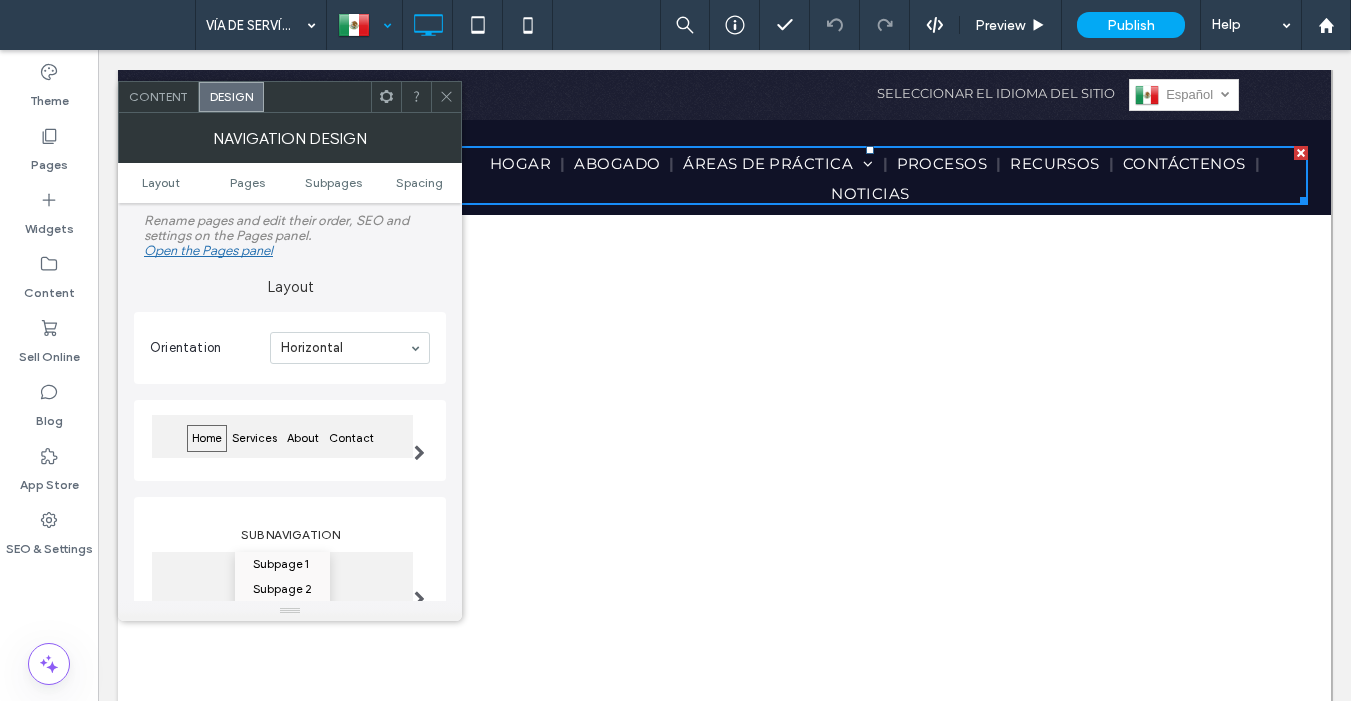 click on "Layout Pages Subpages Spacing" at bounding box center (290, 183) 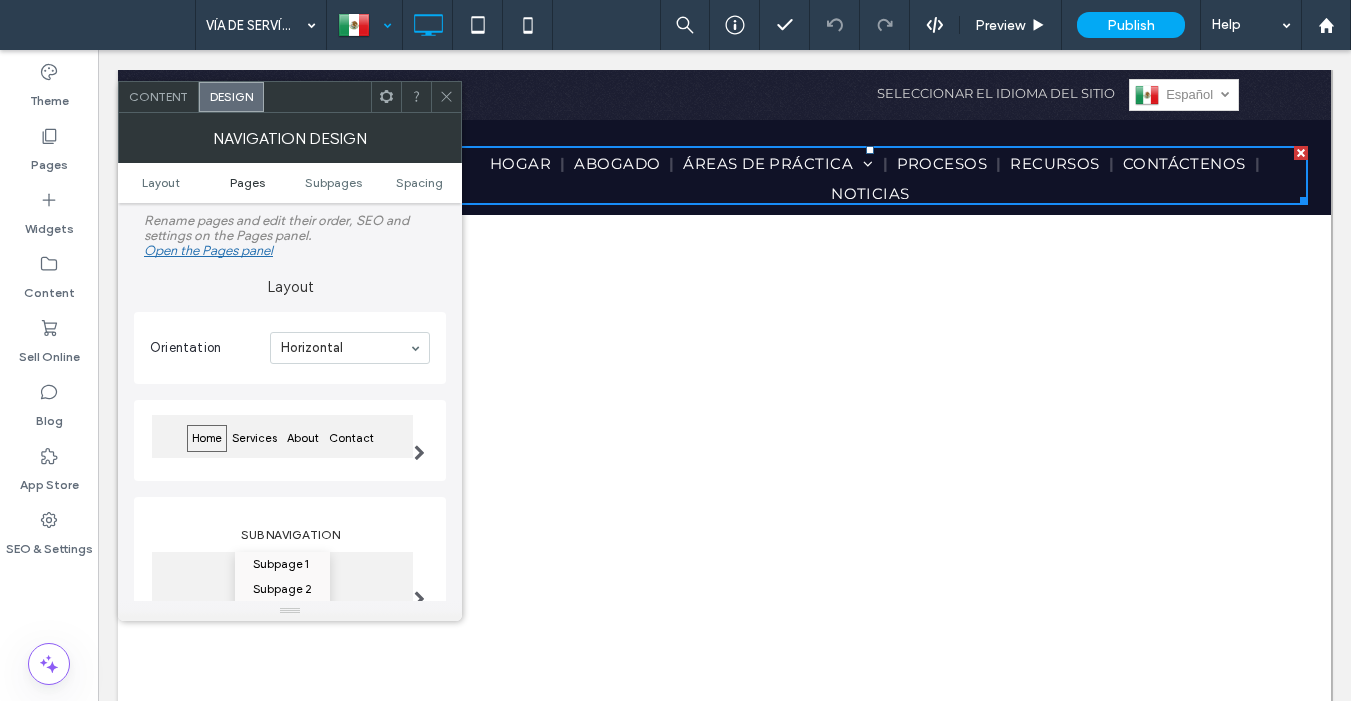 click on "Pages" at bounding box center (247, 182) 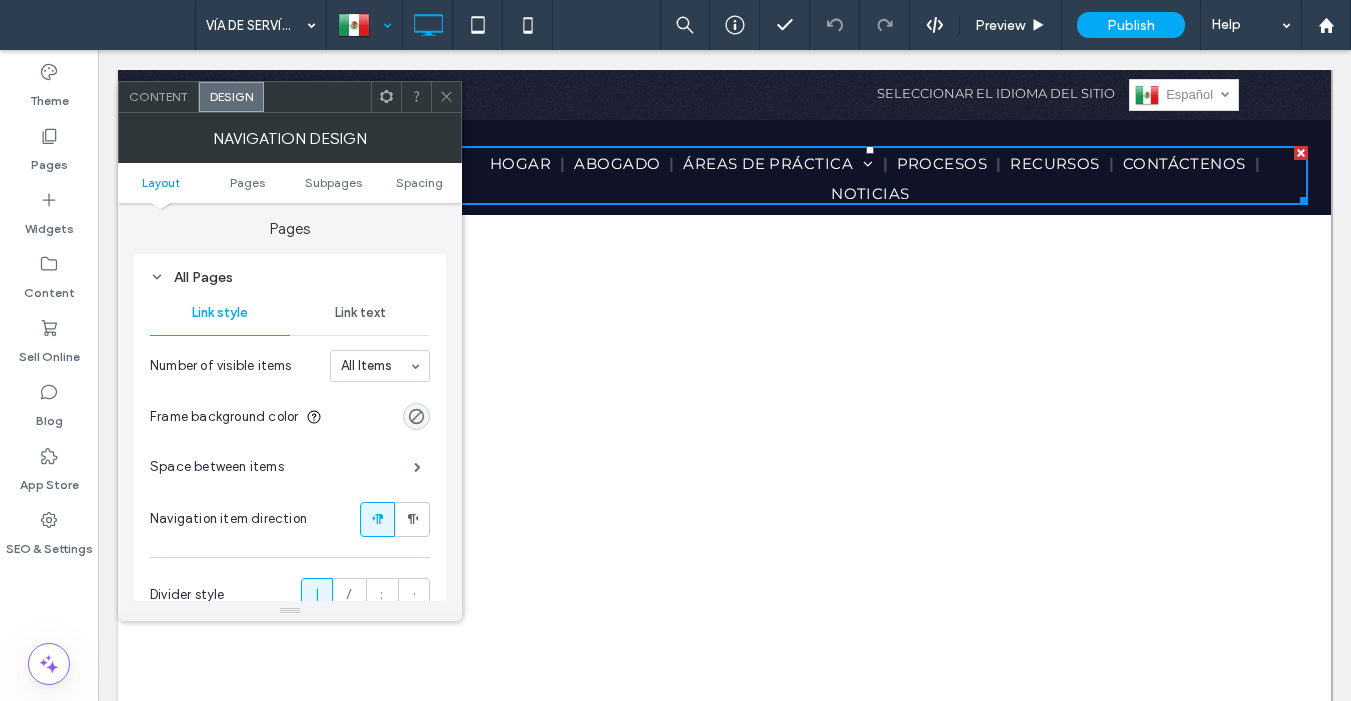 scroll, scrollTop: 475, scrollLeft: 0, axis: vertical 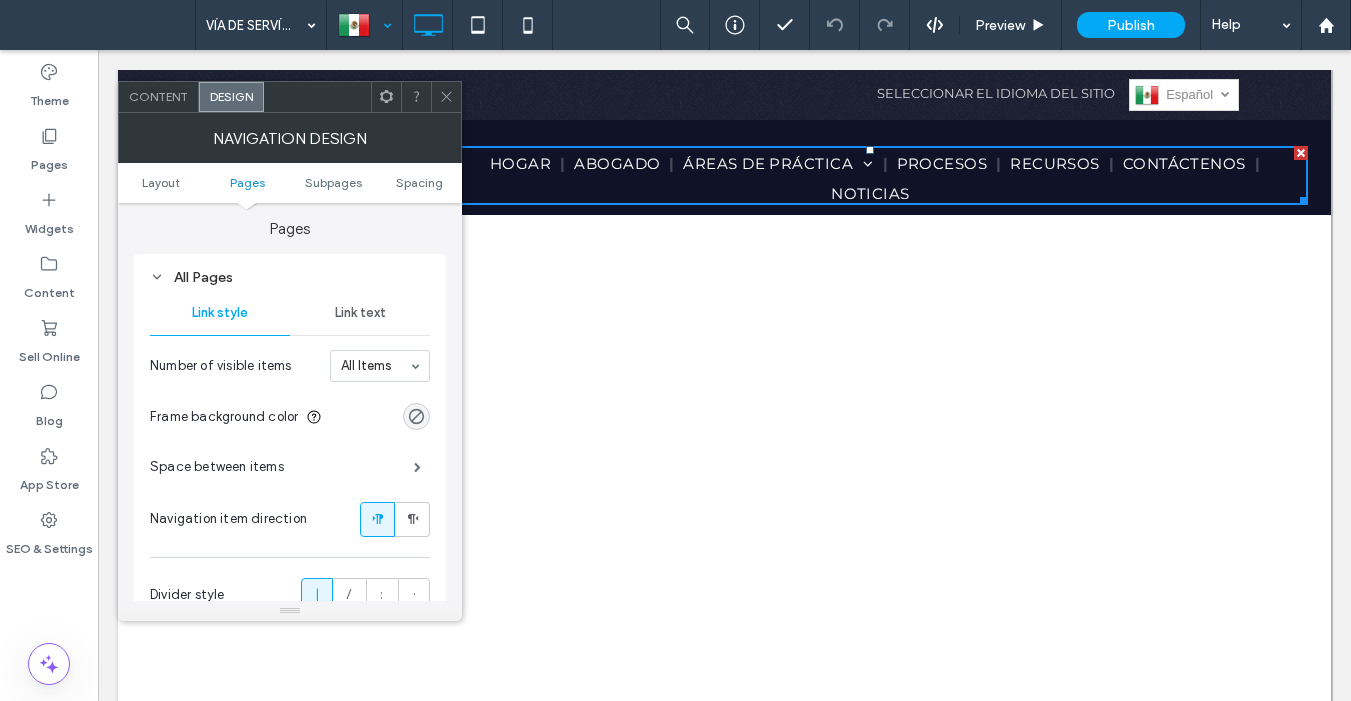 click on "Link text" at bounding box center [360, 313] 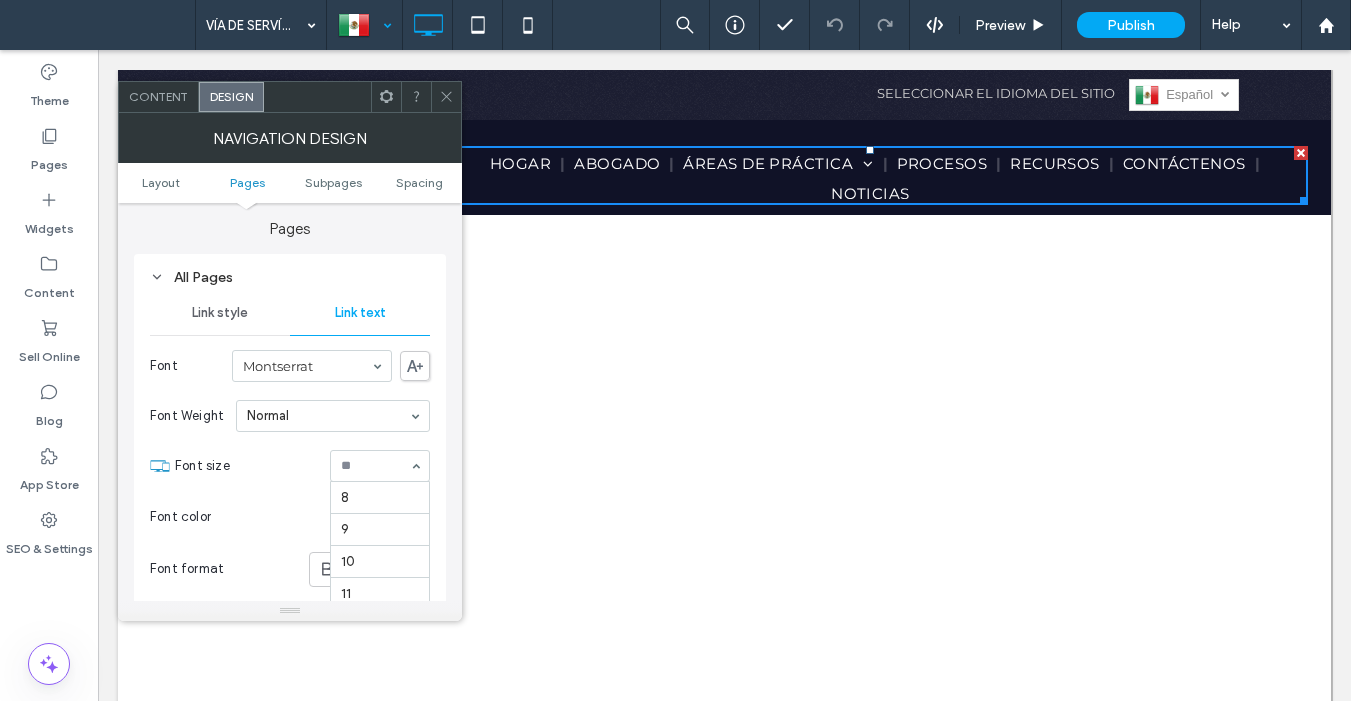 scroll, scrollTop: 198, scrollLeft: 0, axis: vertical 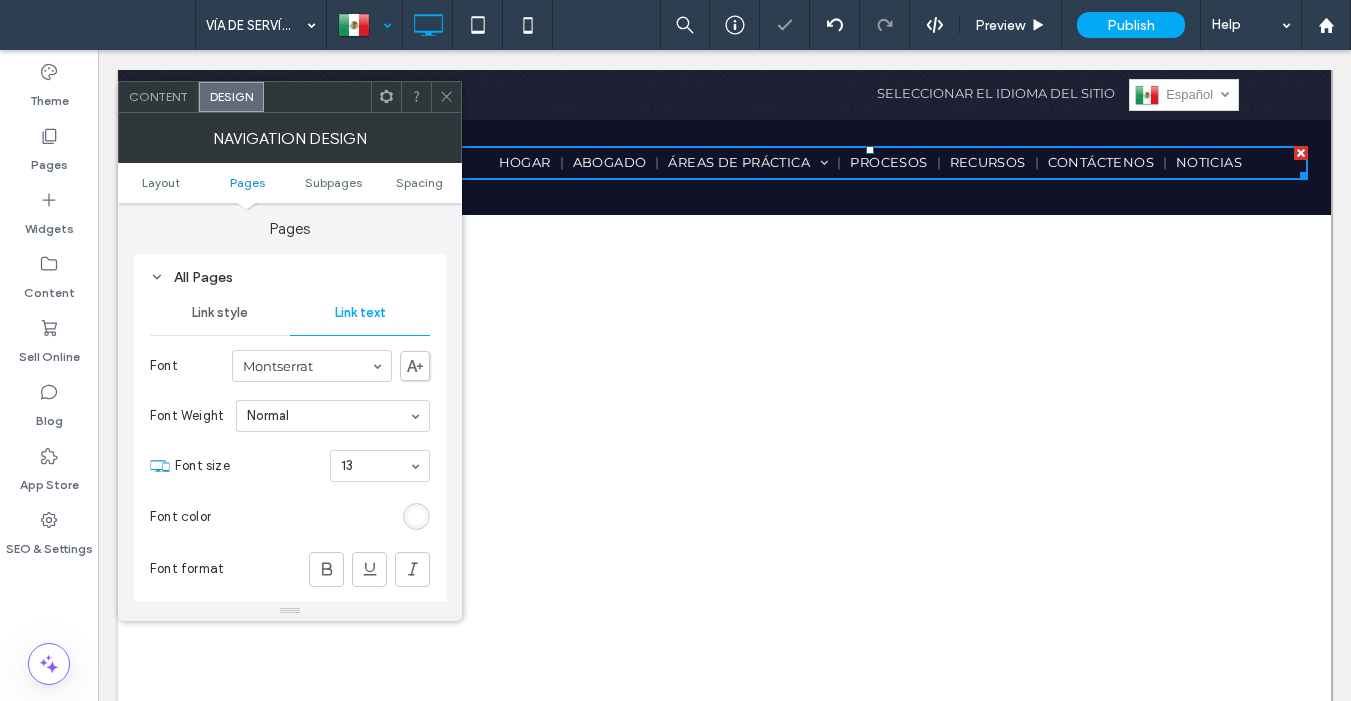 click on "Link style" at bounding box center [220, 313] 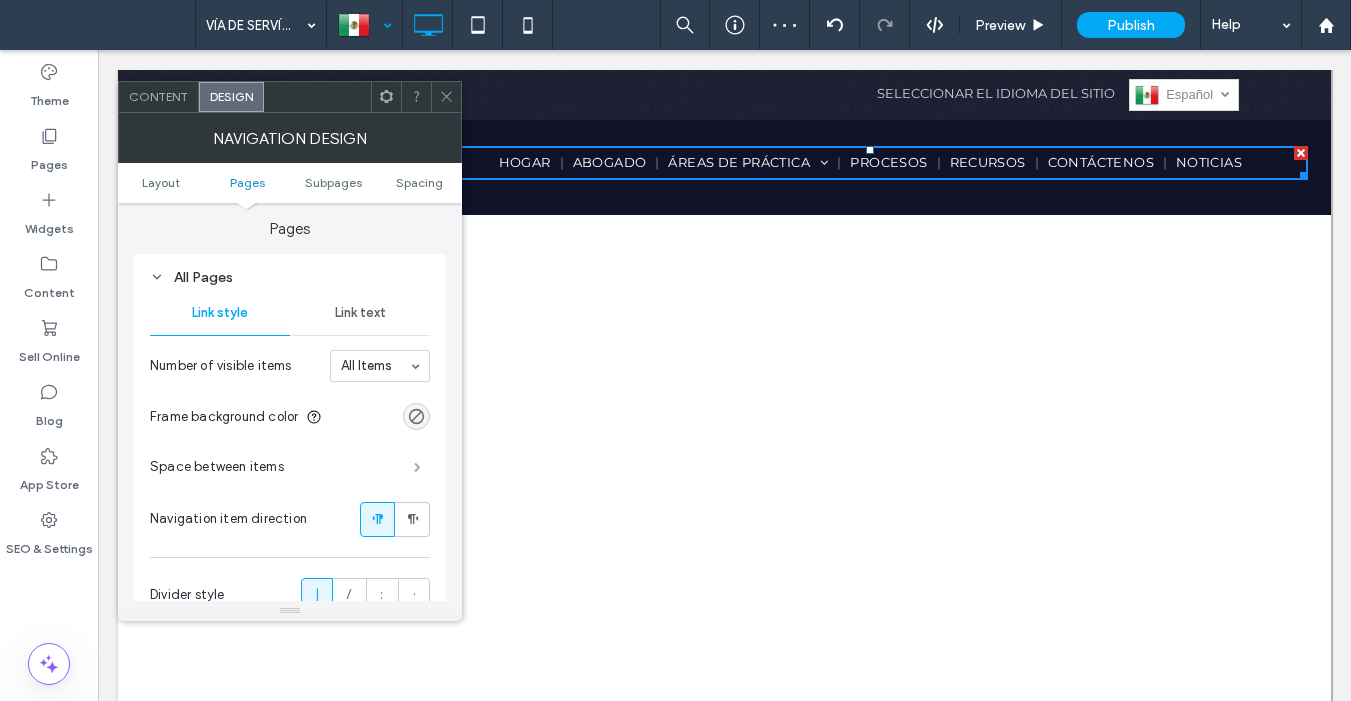click at bounding box center (417, 467) 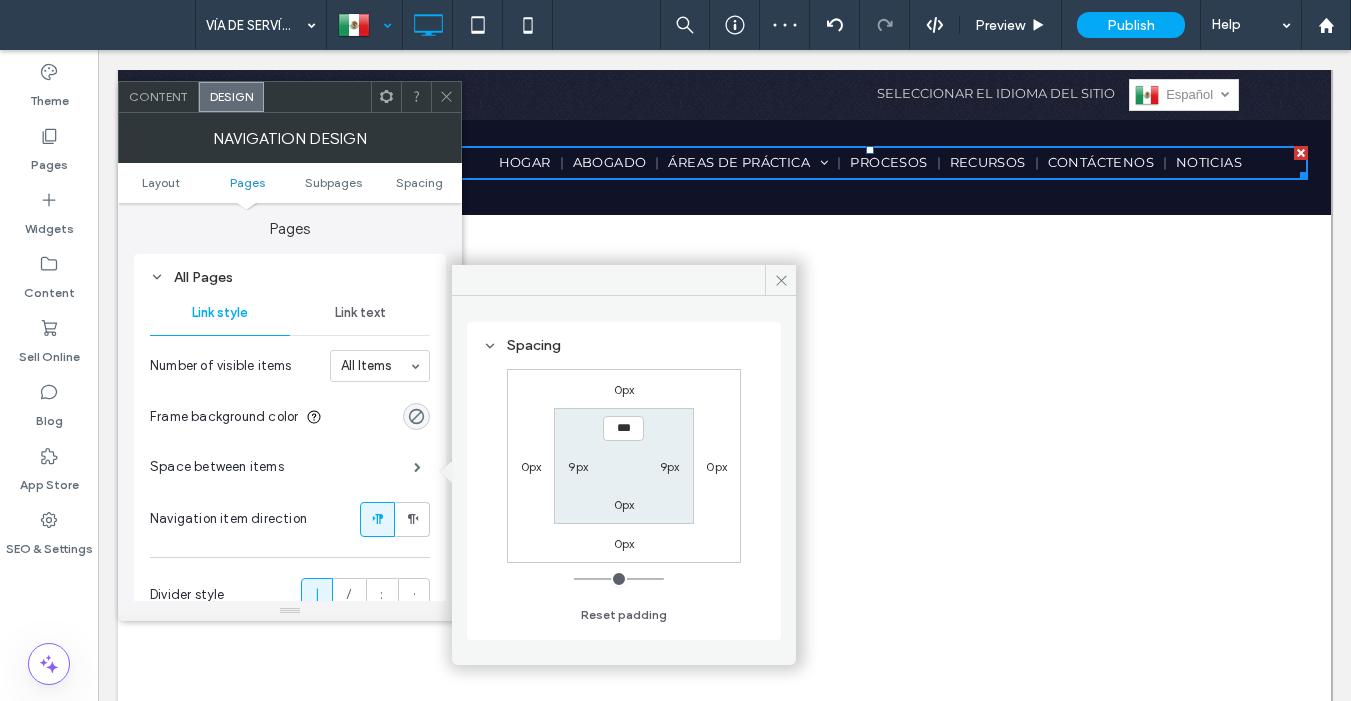 click on "9px" at bounding box center (578, 466) 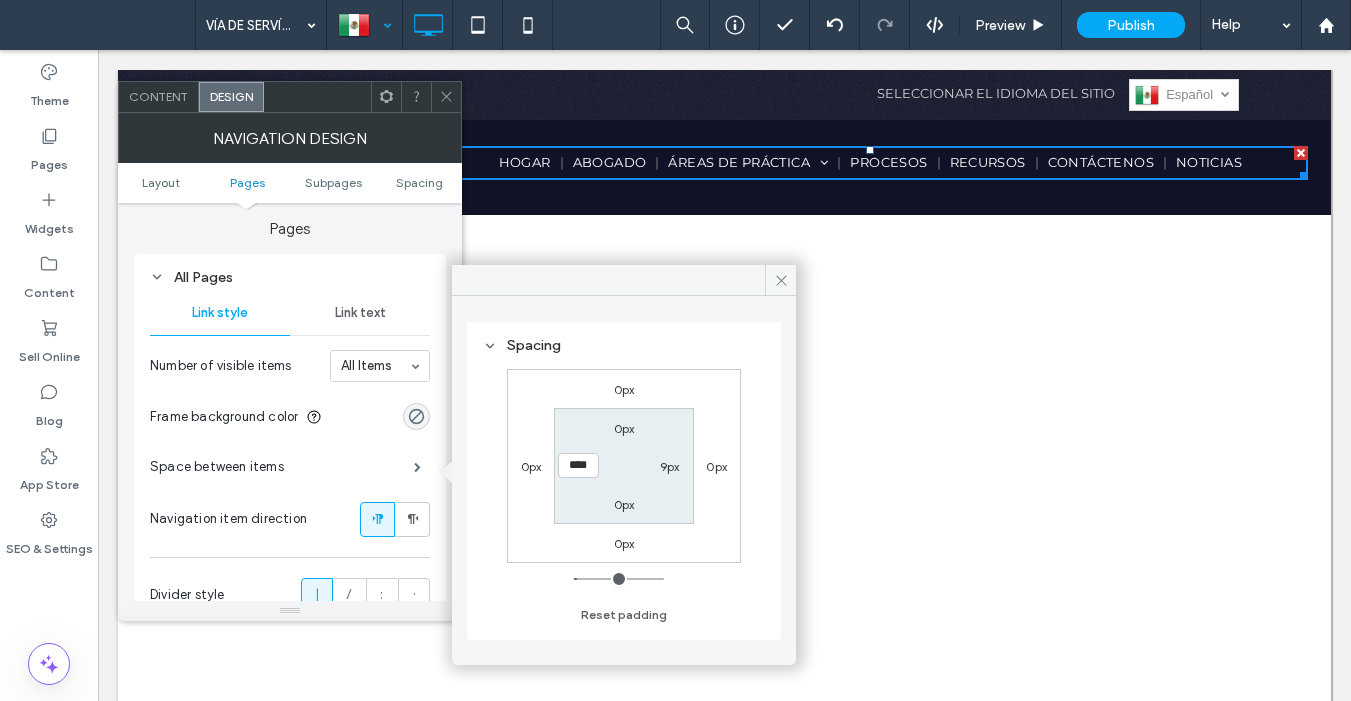 click on "9px" at bounding box center [670, 466] 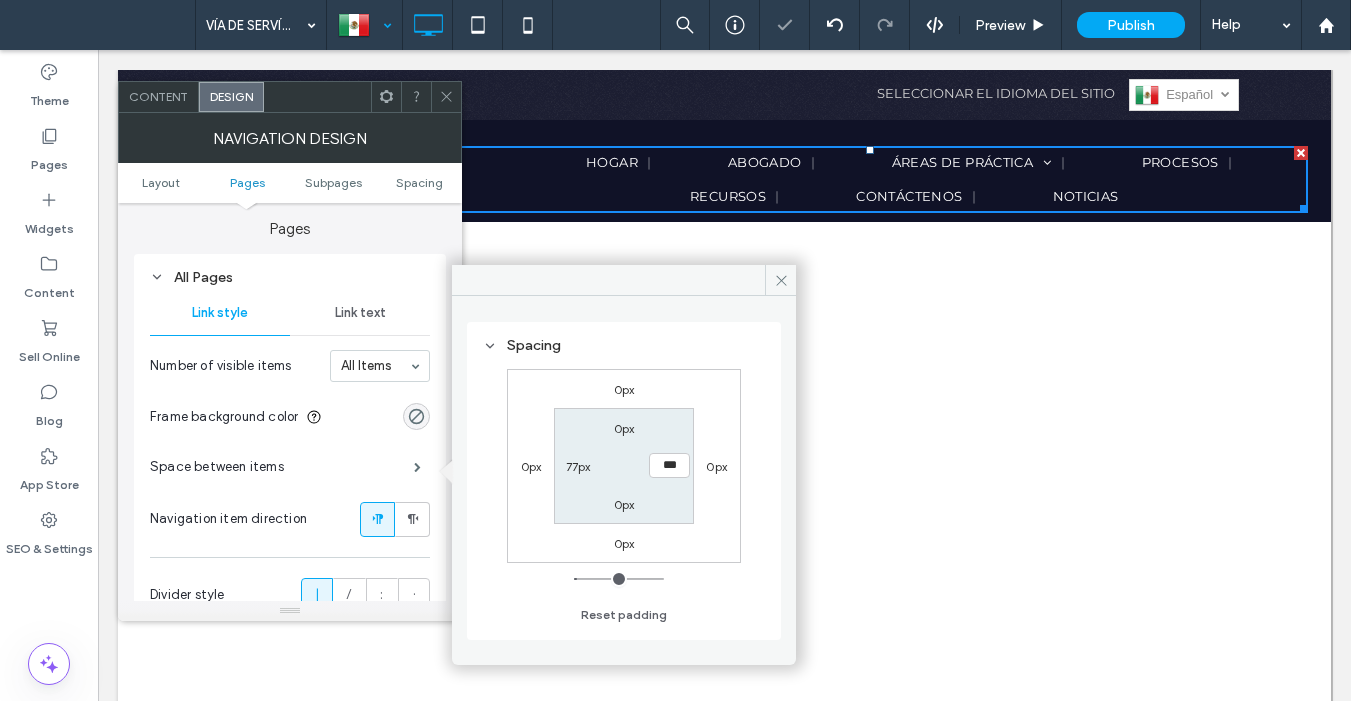 click on "77px" at bounding box center (578, 466) 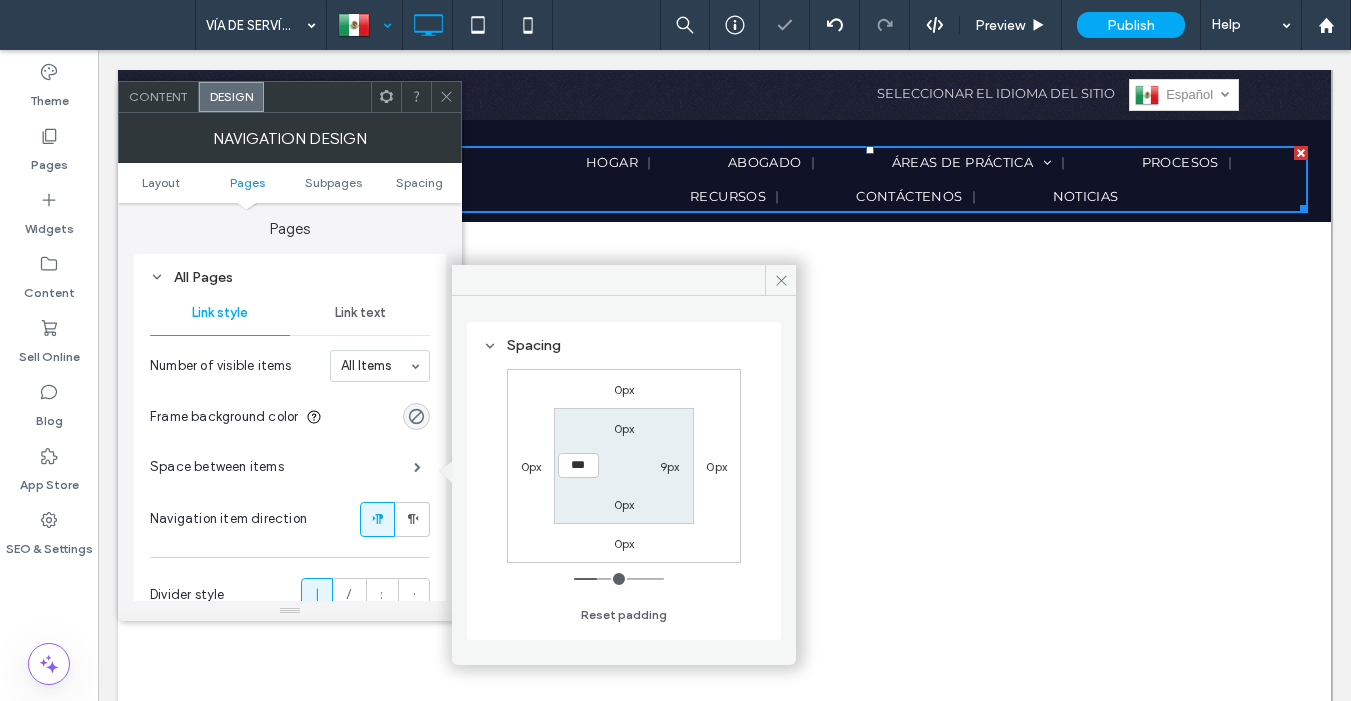 click on "9px" at bounding box center (670, 466) 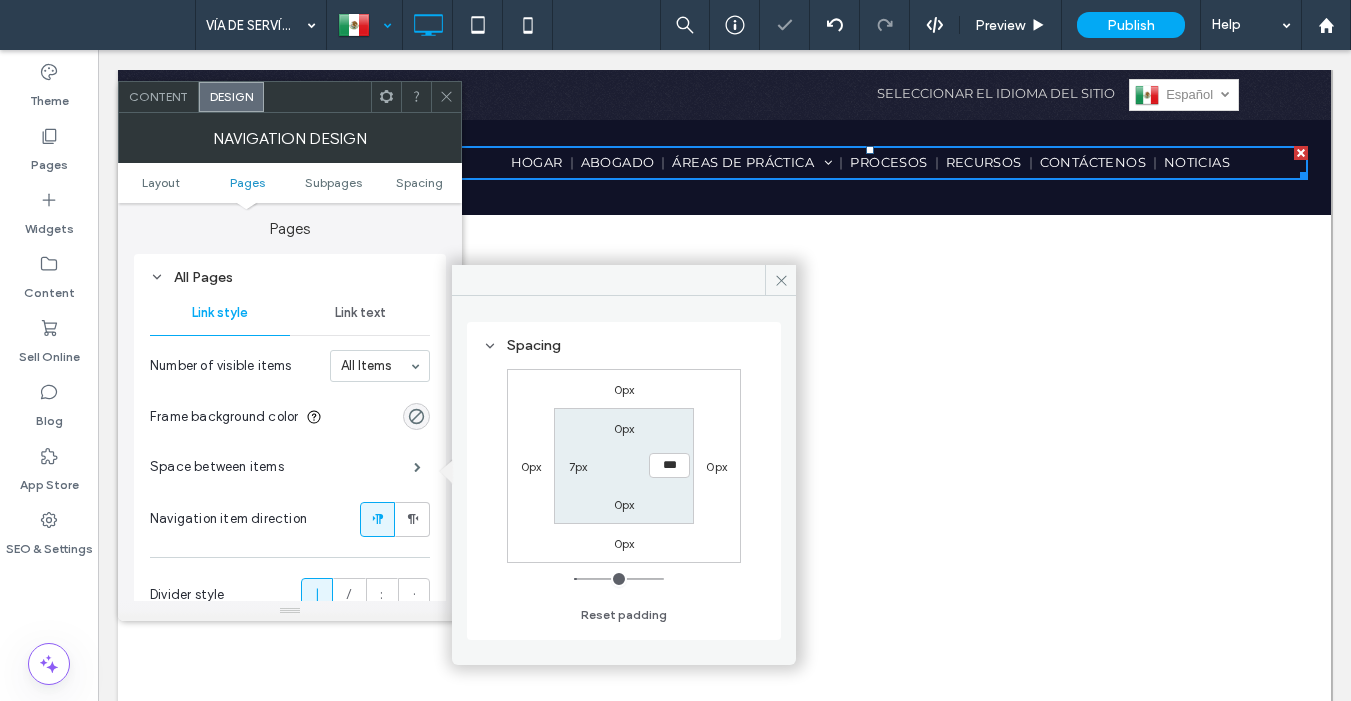 click on "7px" at bounding box center [578, 466] 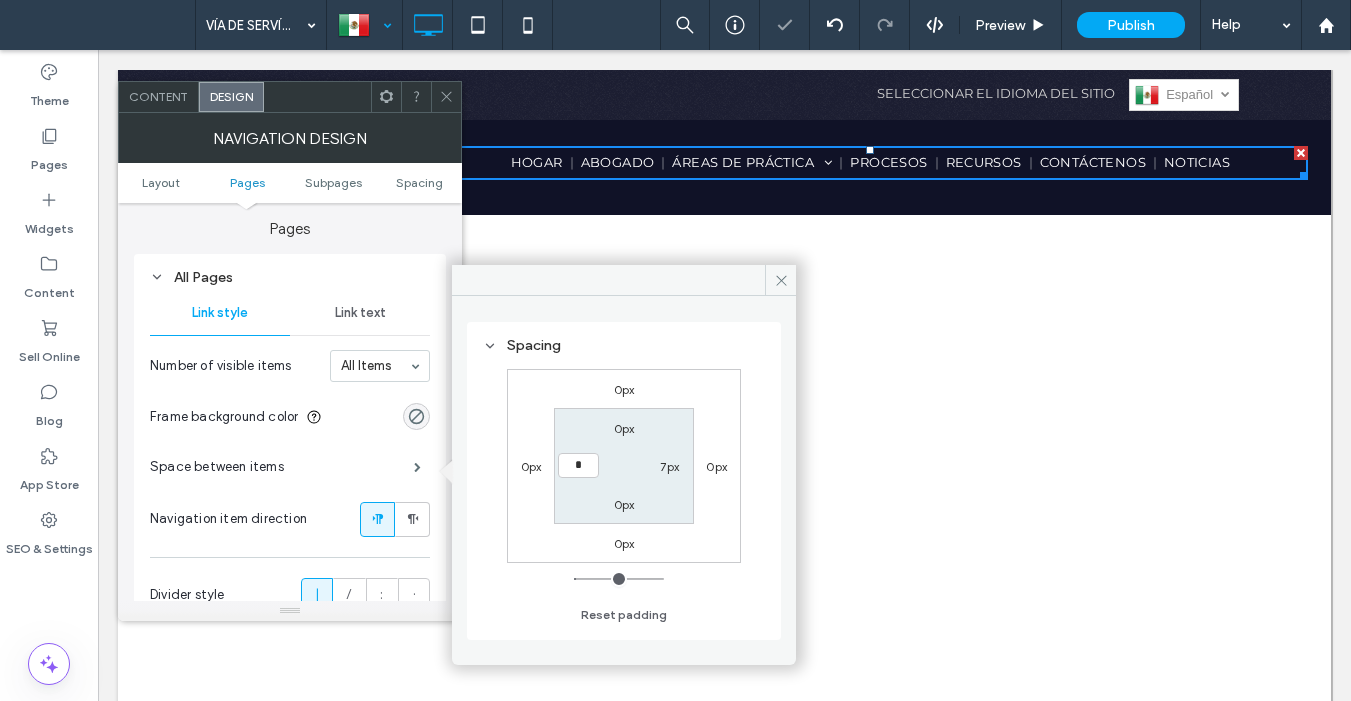 click on "7px" at bounding box center [669, 466] 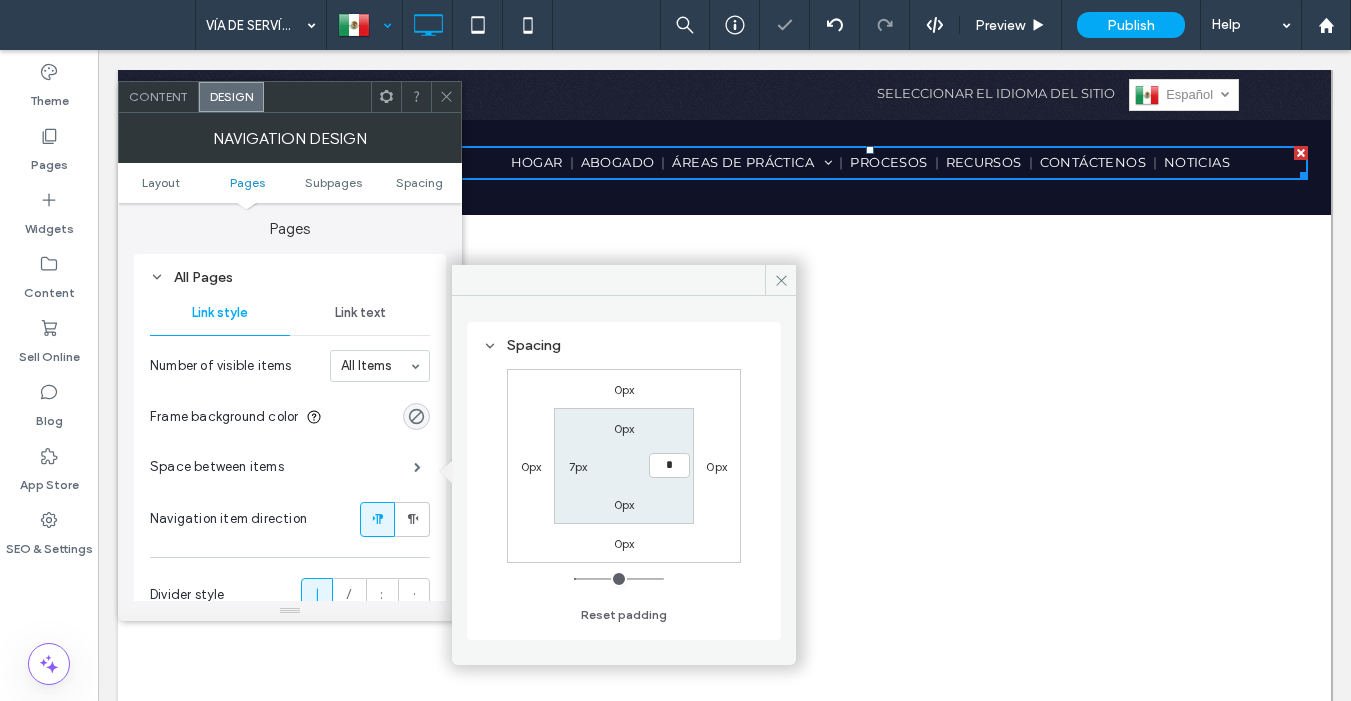 click on "7px" at bounding box center [578, 466] 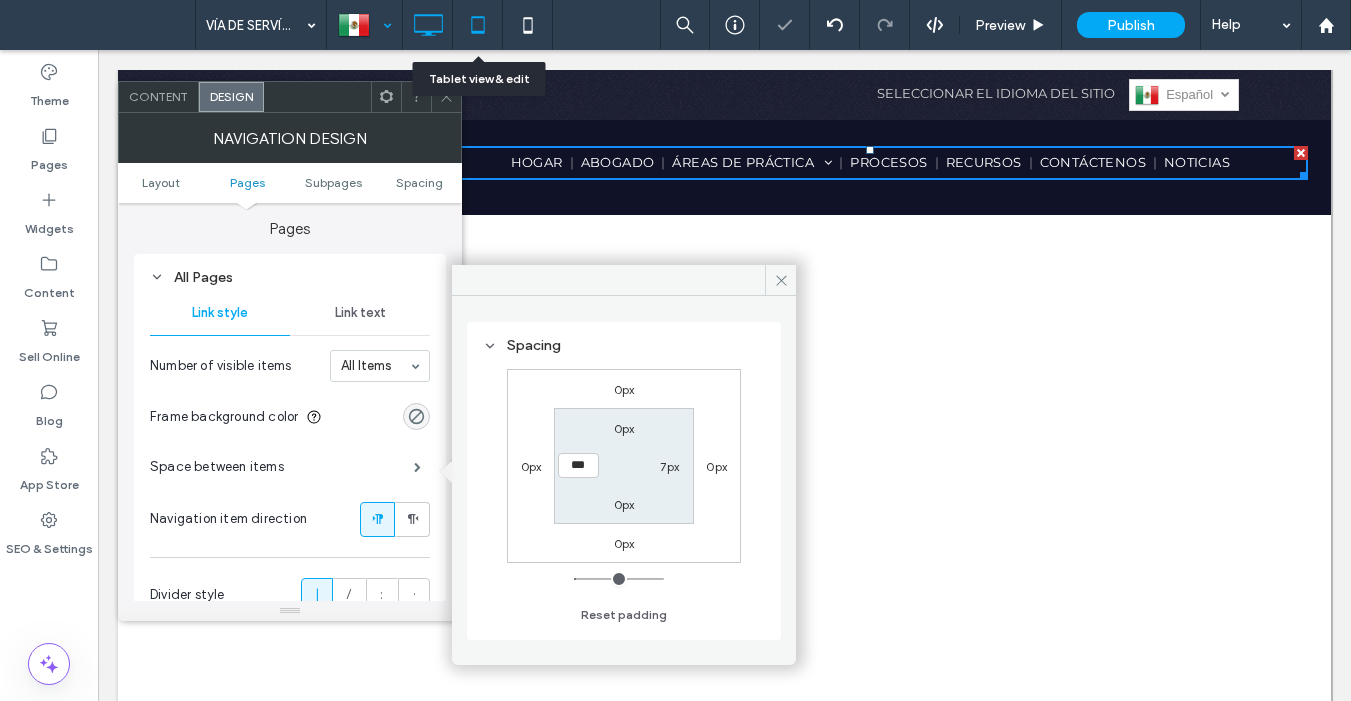 click 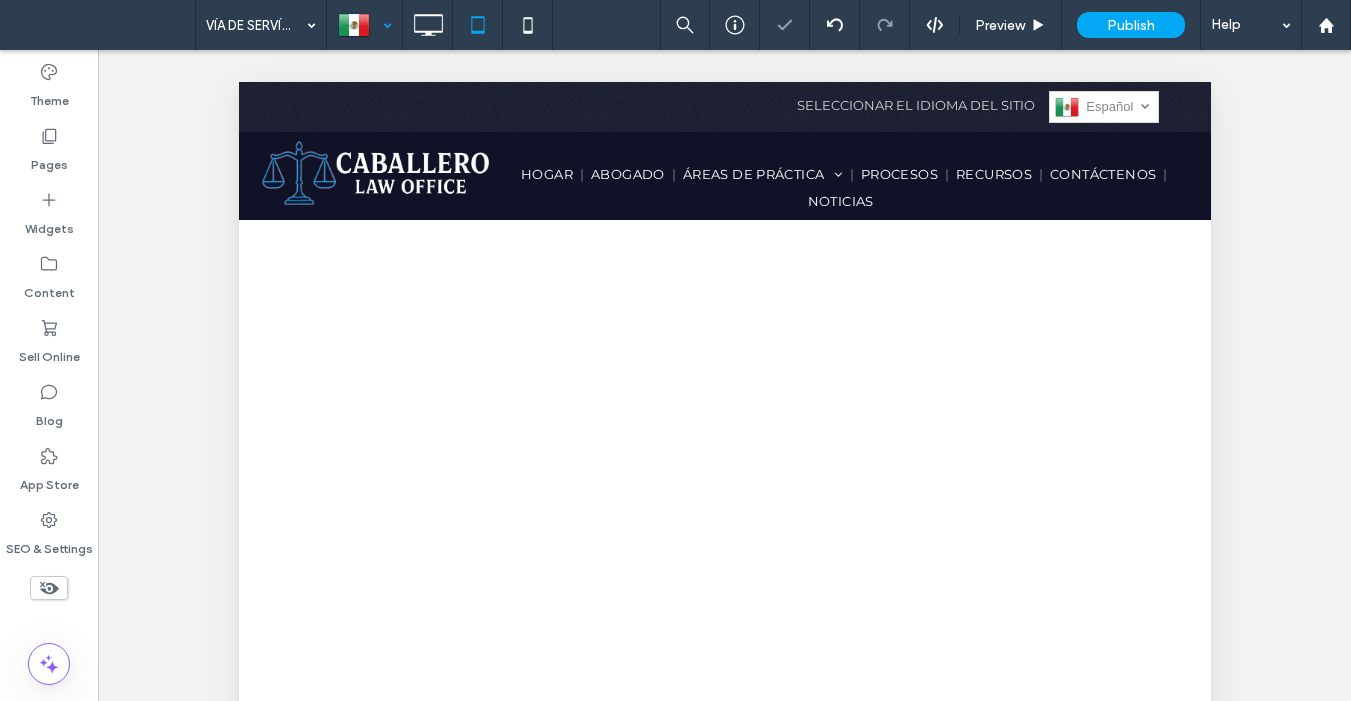 scroll, scrollTop: 0, scrollLeft: 0, axis: both 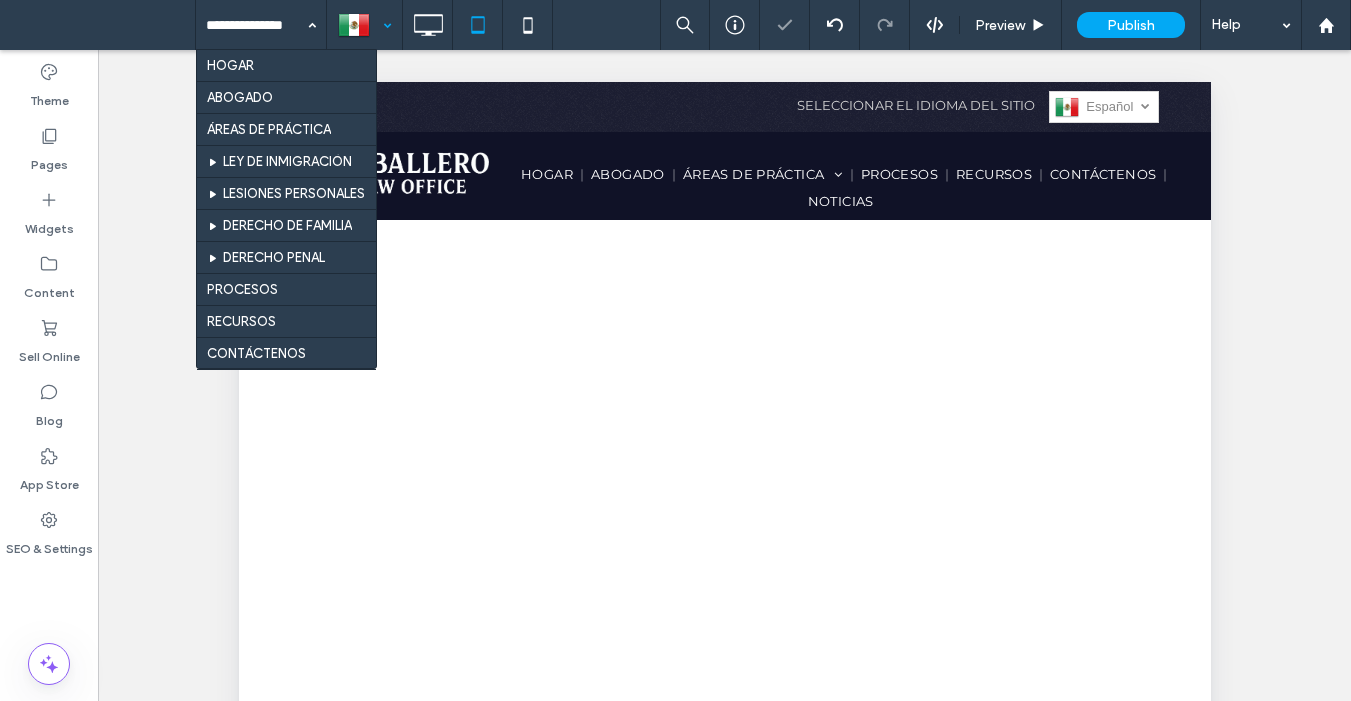 drag, startPoint x: 261, startPoint y: 67, endPoint x: 290, endPoint y: 65, distance: 29.068884 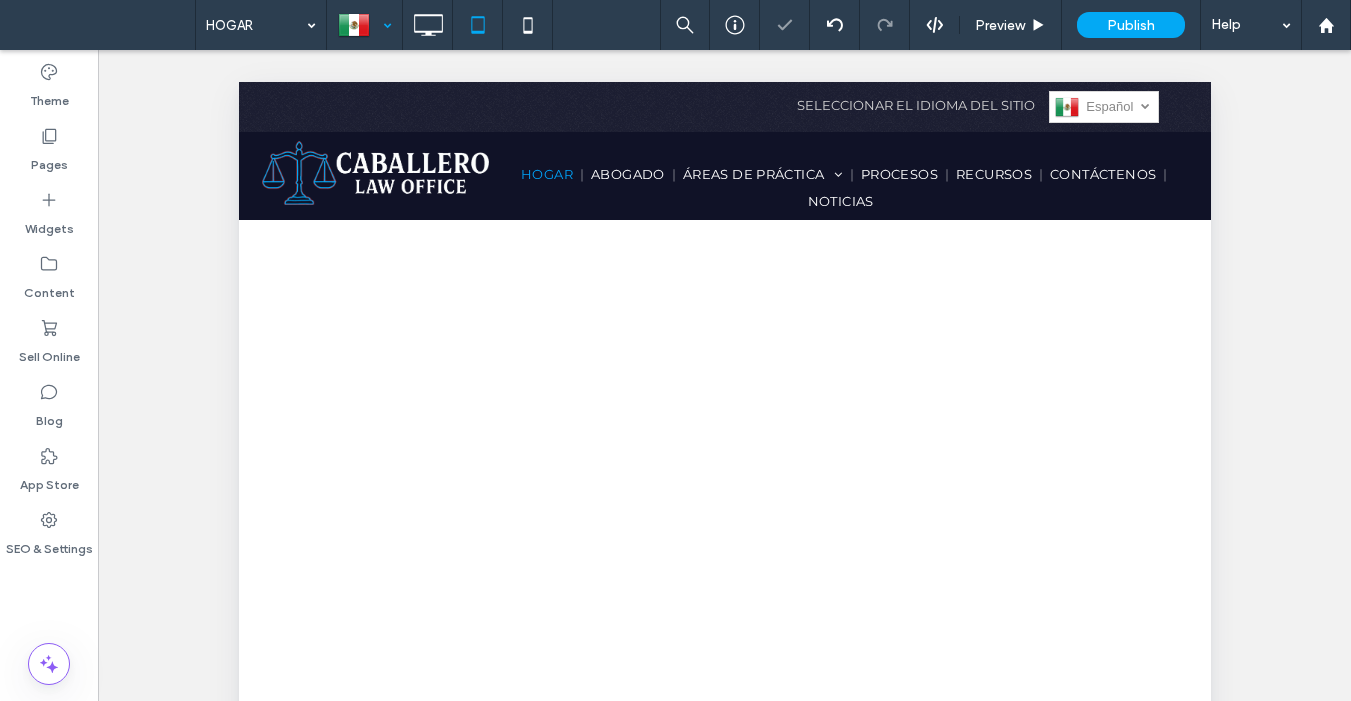 scroll, scrollTop: 0, scrollLeft: 0, axis: both 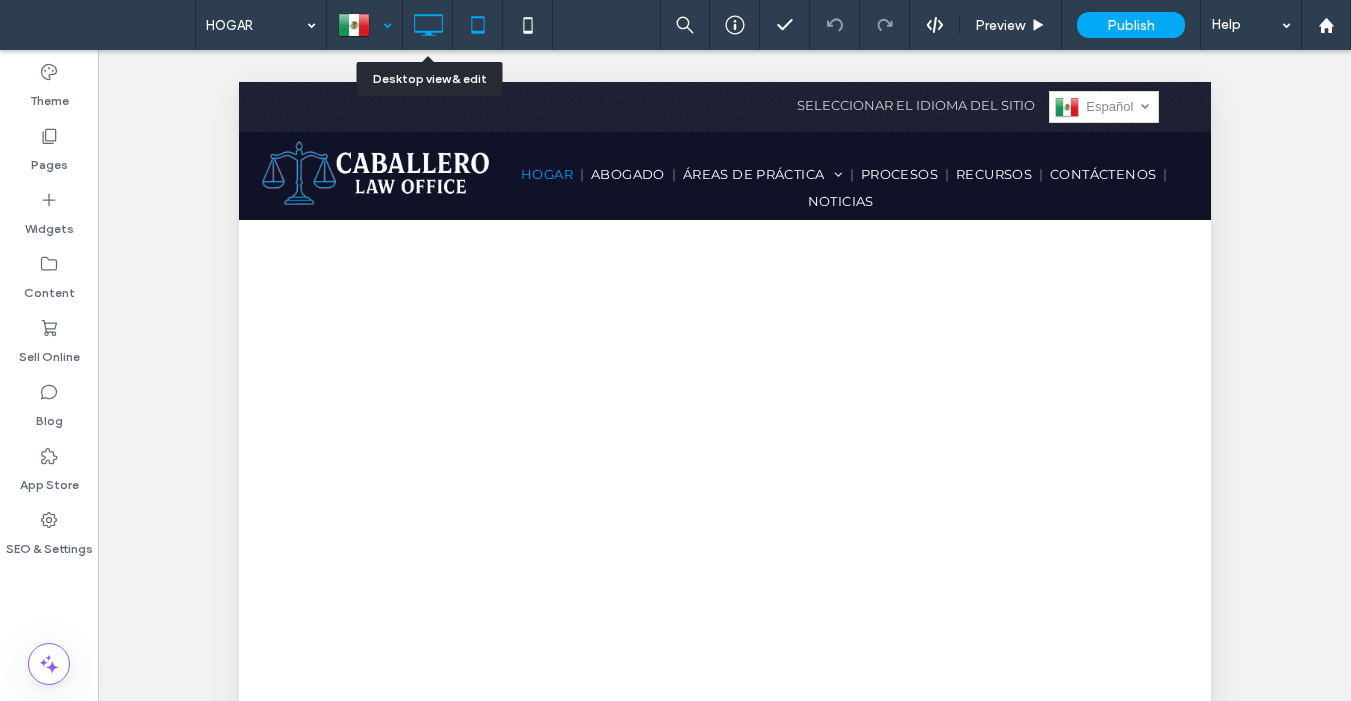 click 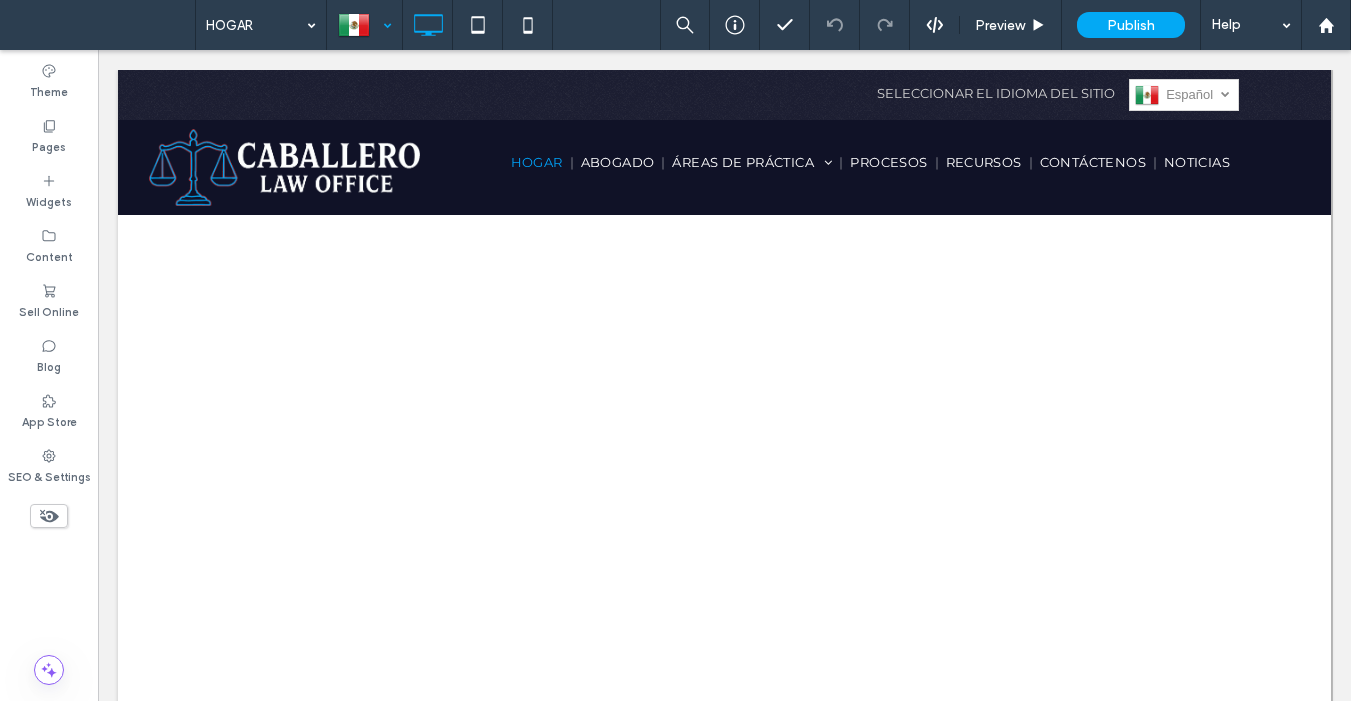 scroll, scrollTop: 0, scrollLeft: 0, axis: both 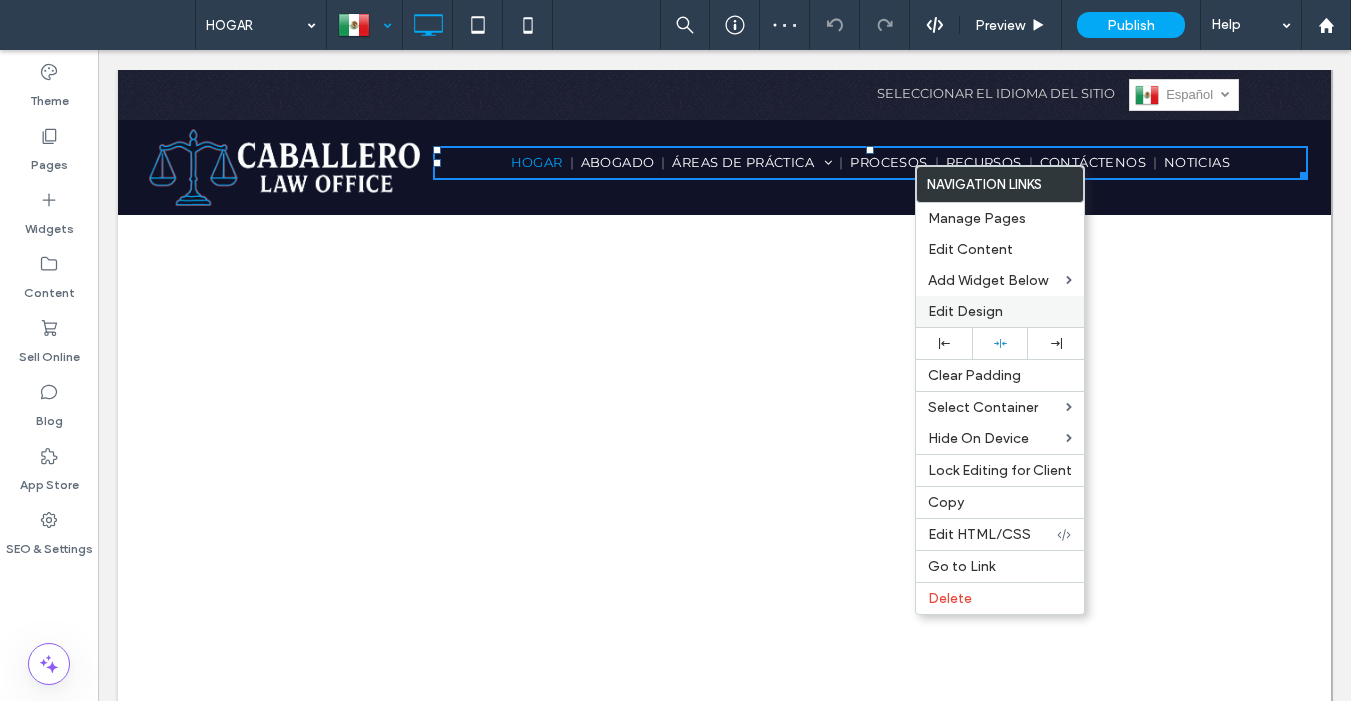 click on "Edit Design" at bounding box center (965, 311) 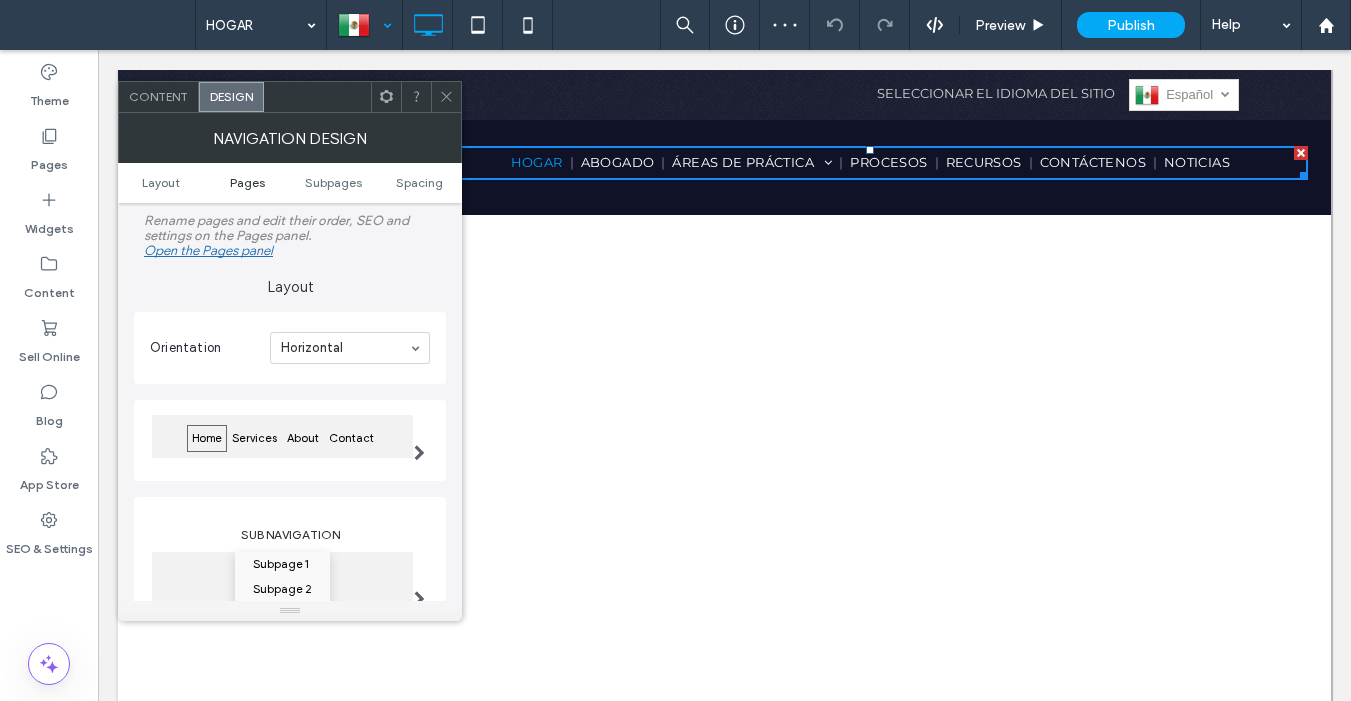 click on "Layout Pages Subpages Spacing" at bounding box center [290, 183] 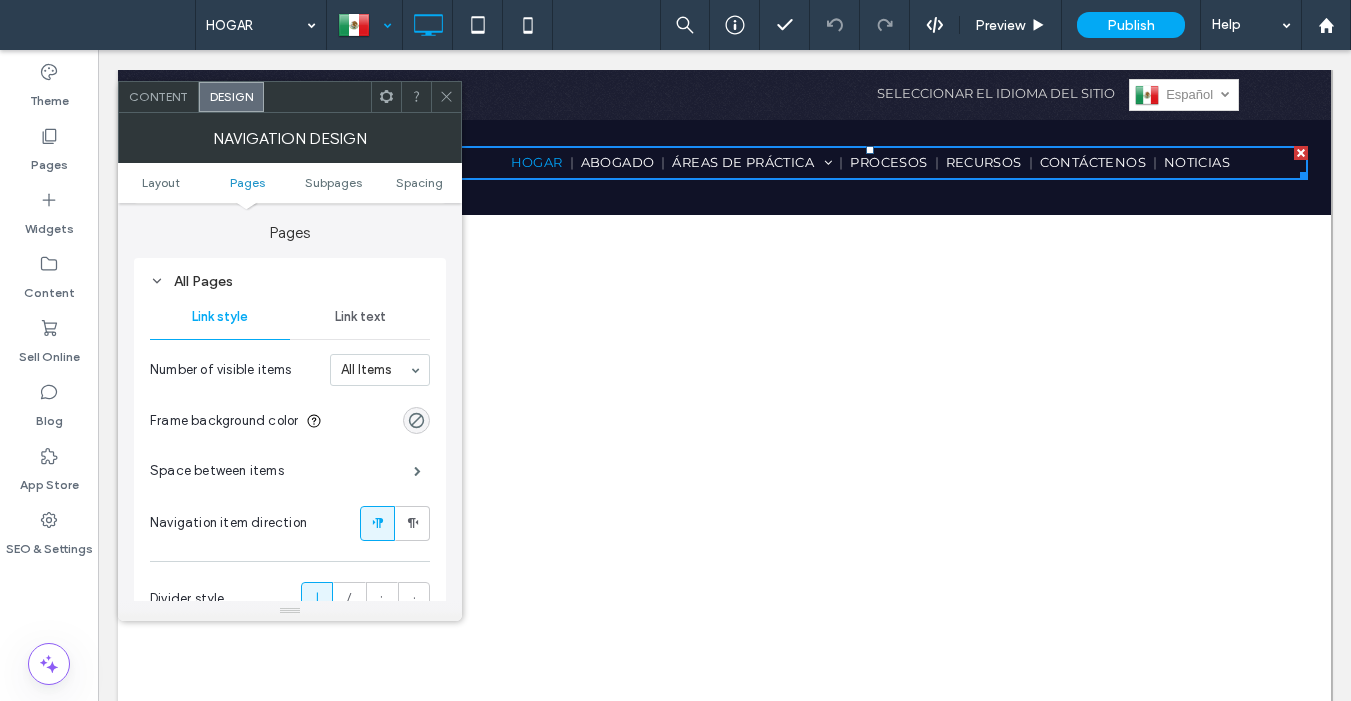 scroll, scrollTop: 475, scrollLeft: 0, axis: vertical 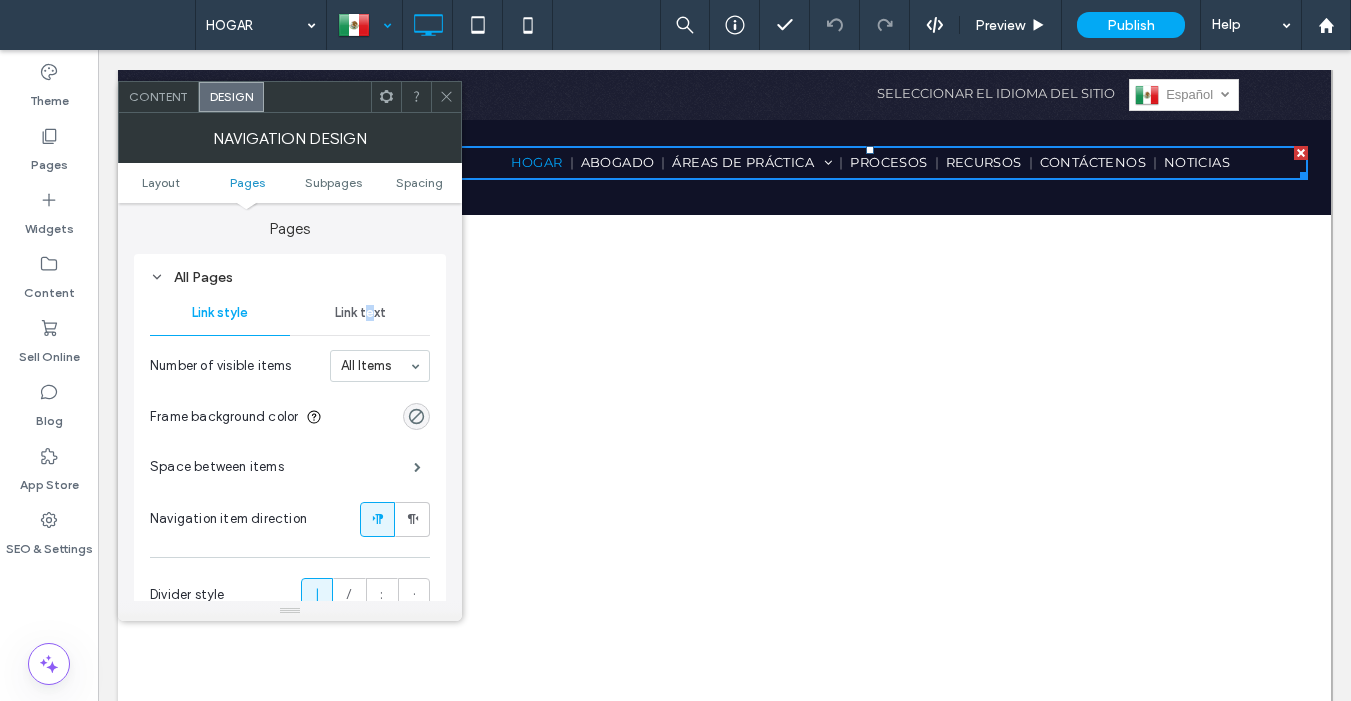 click on "Link text" at bounding box center [360, 313] 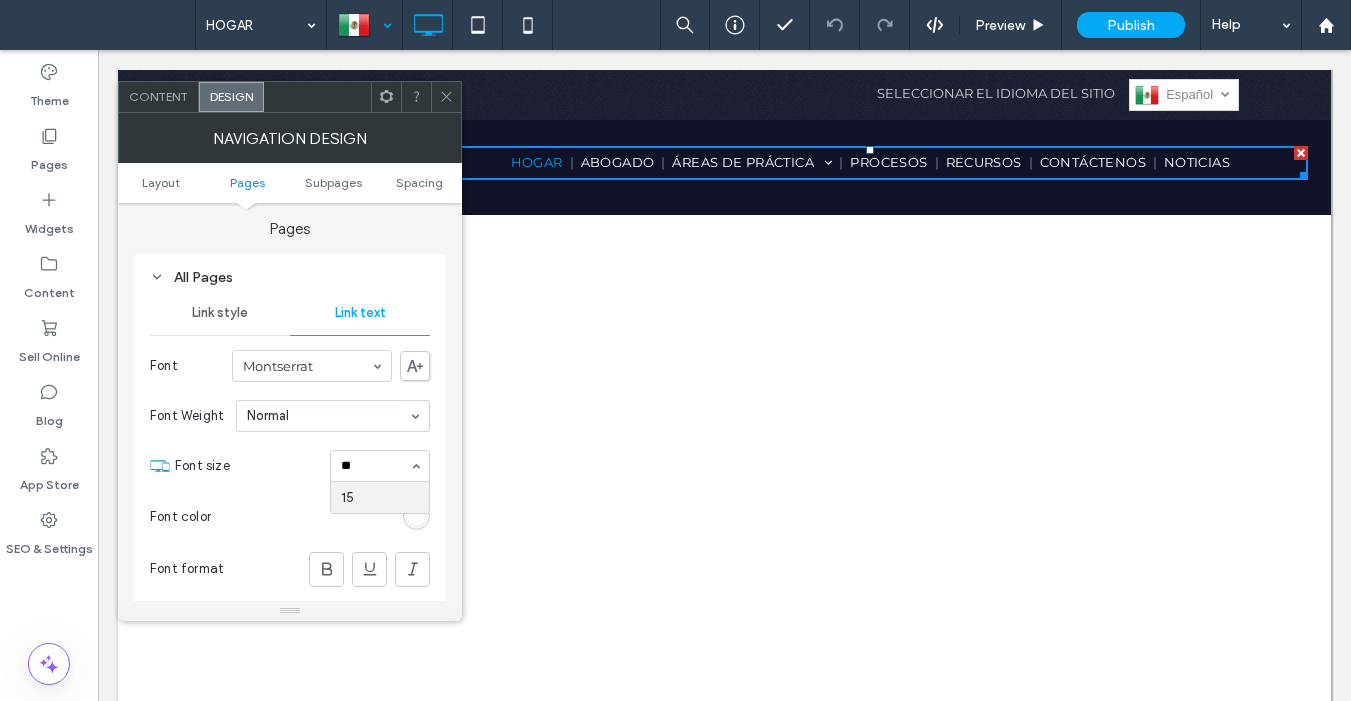 scroll, scrollTop: 0, scrollLeft: 0, axis: both 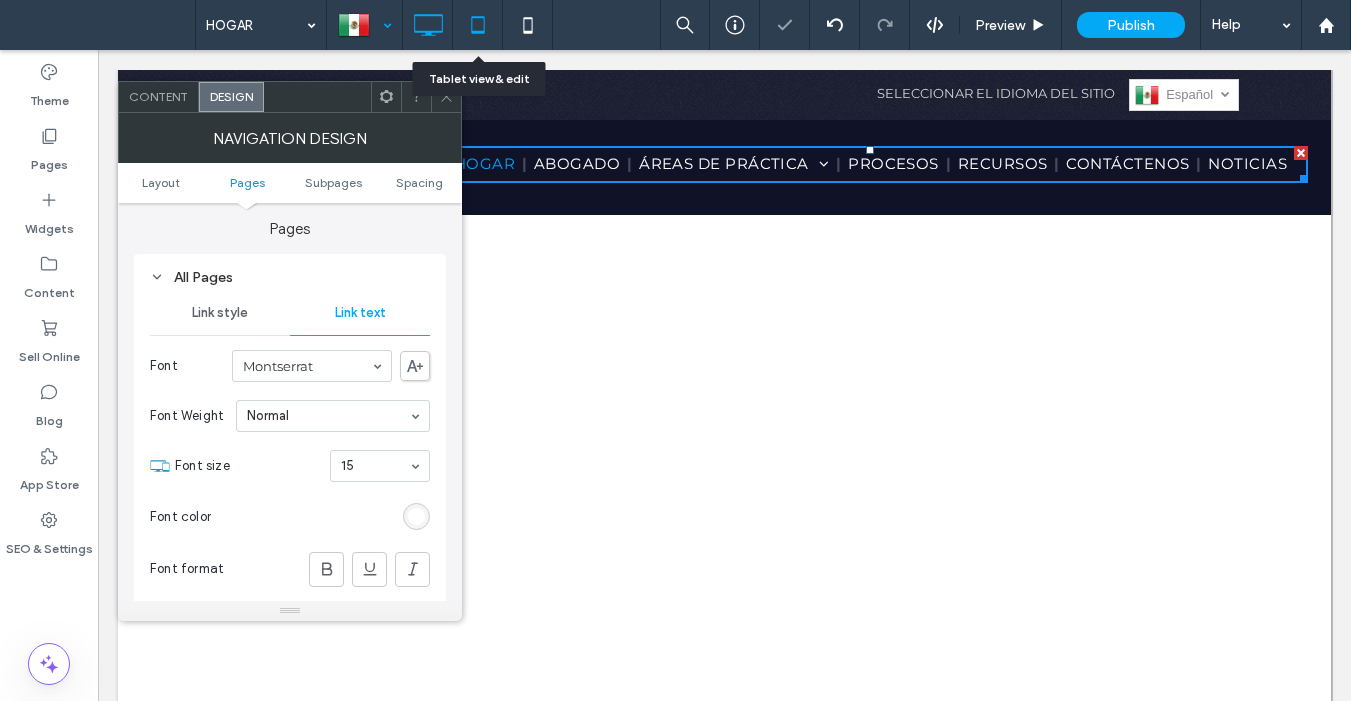 drag, startPoint x: 477, startPoint y: 16, endPoint x: 497, endPoint y: 35, distance: 27.58623 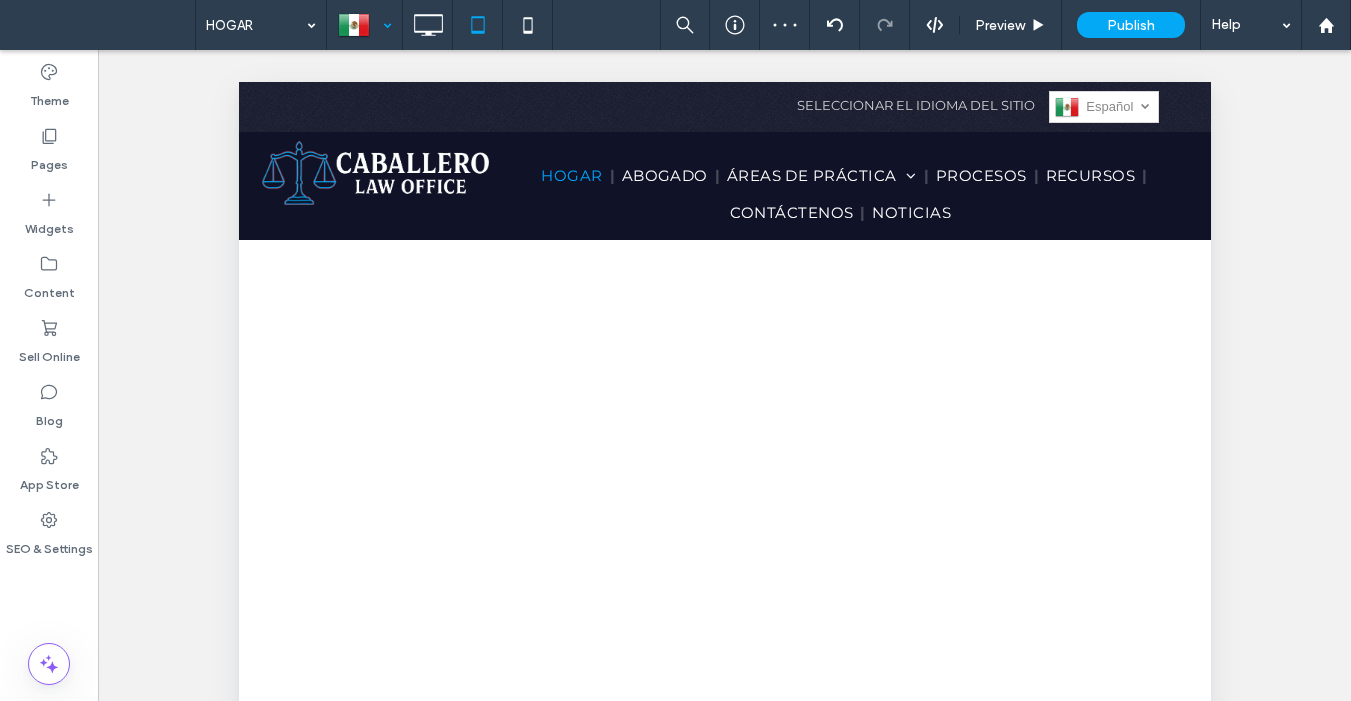 scroll, scrollTop: 0, scrollLeft: 0, axis: both 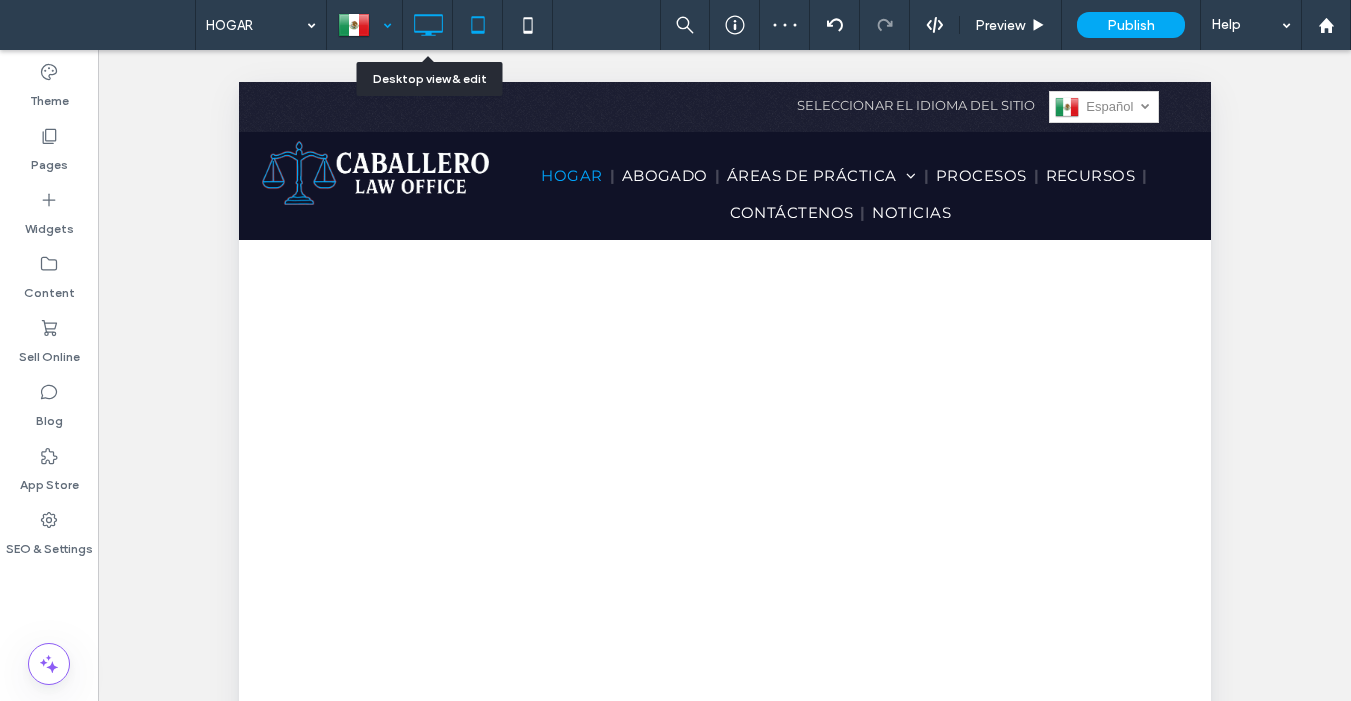 click 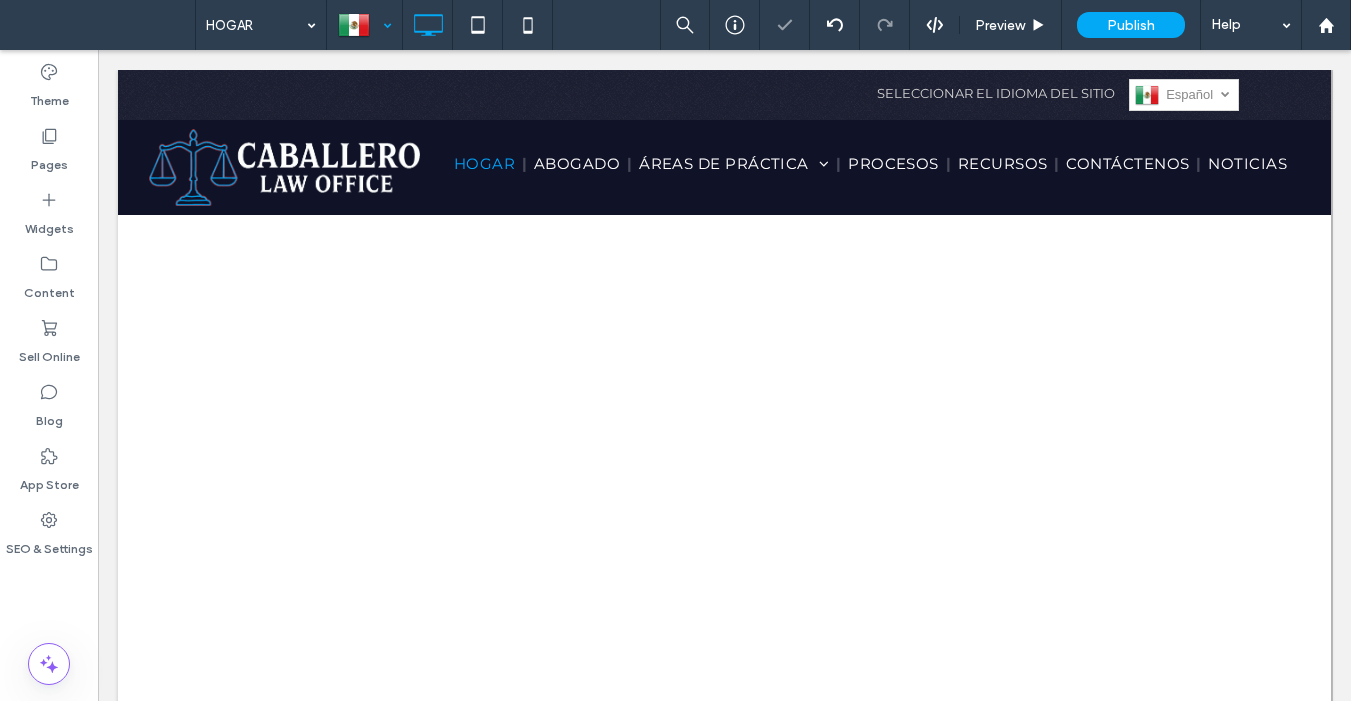 scroll, scrollTop: 0, scrollLeft: 0, axis: both 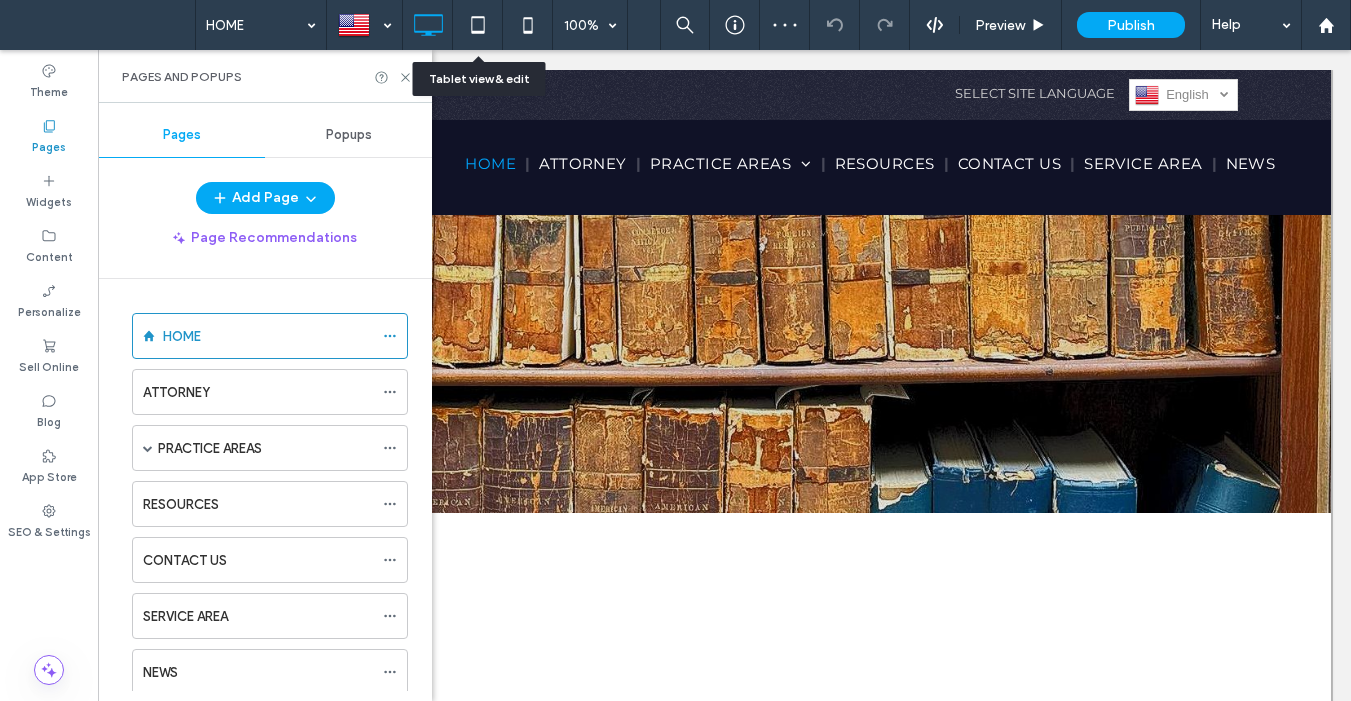 click 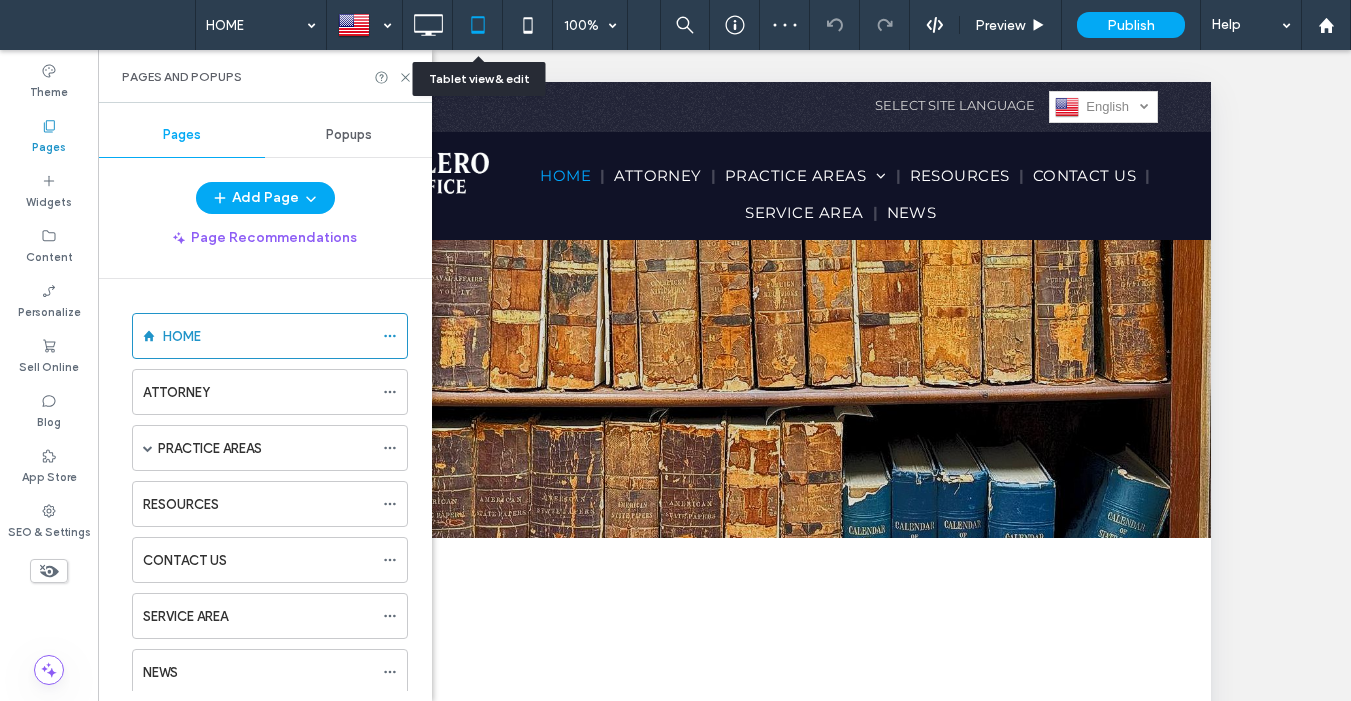 scroll, scrollTop: 0, scrollLeft: 0, axis: both 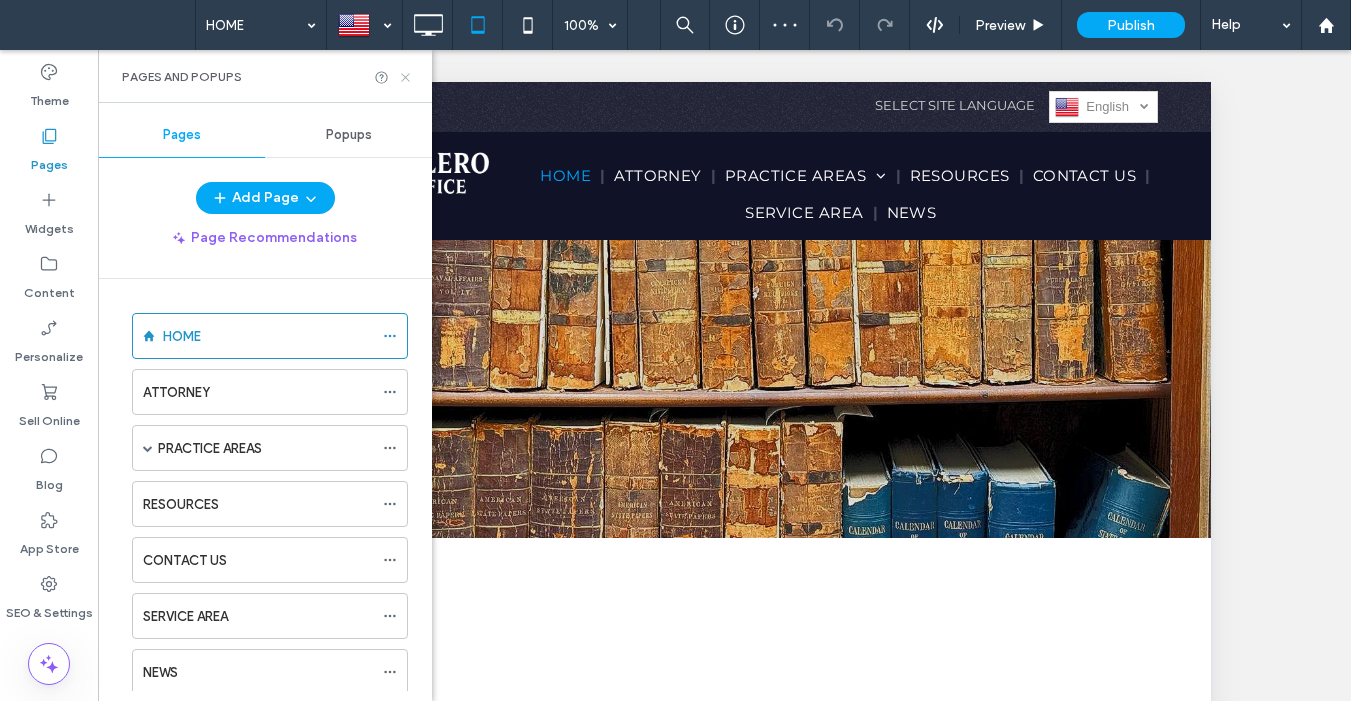 click 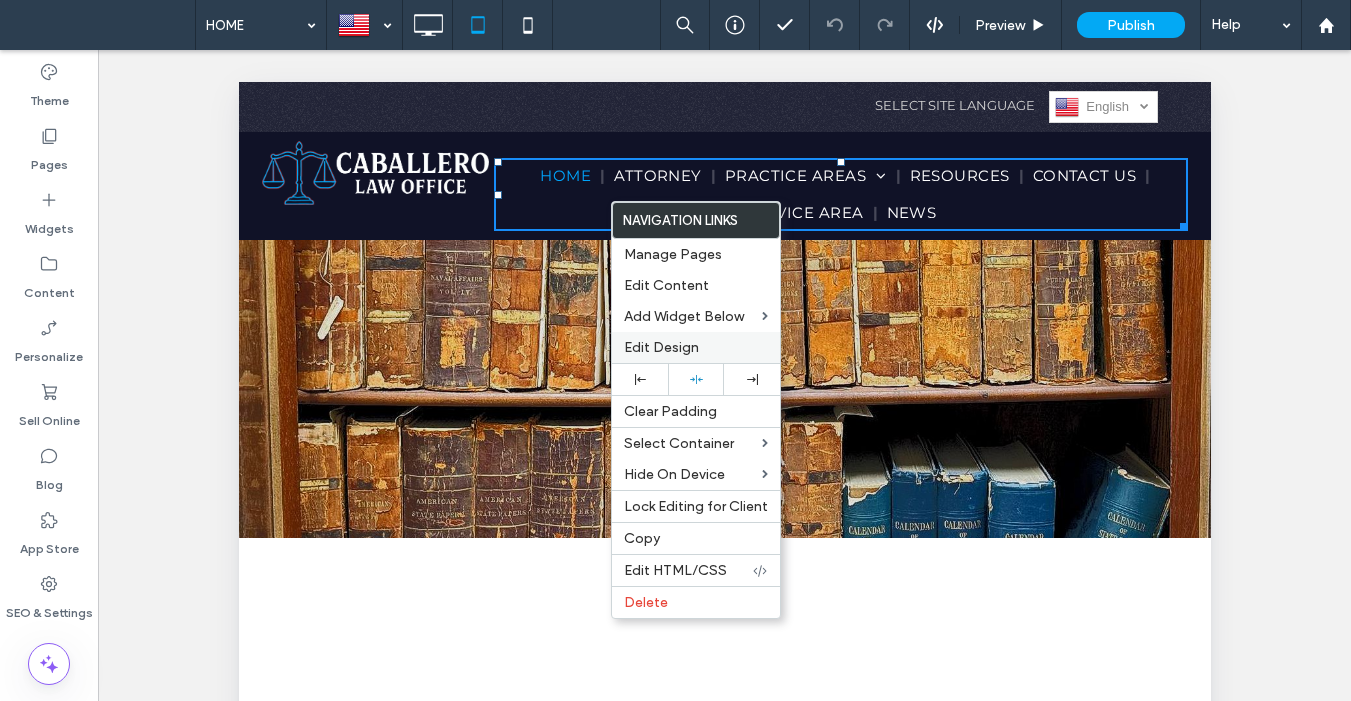 click on "Edit Design" at bounding box center [661, 347] 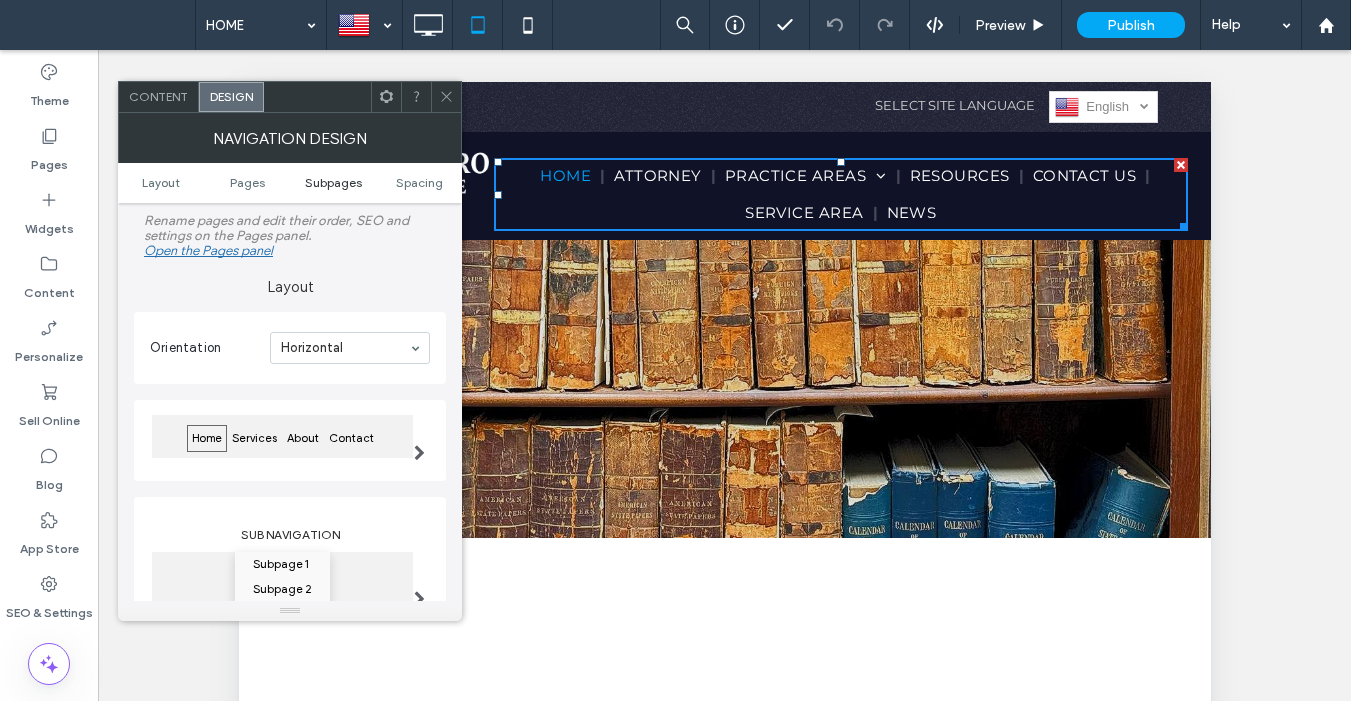 drag, startPoint x: 244, startPoint y: 183, endPoint x: 328, endPoint y: 188, distance: 84.14868 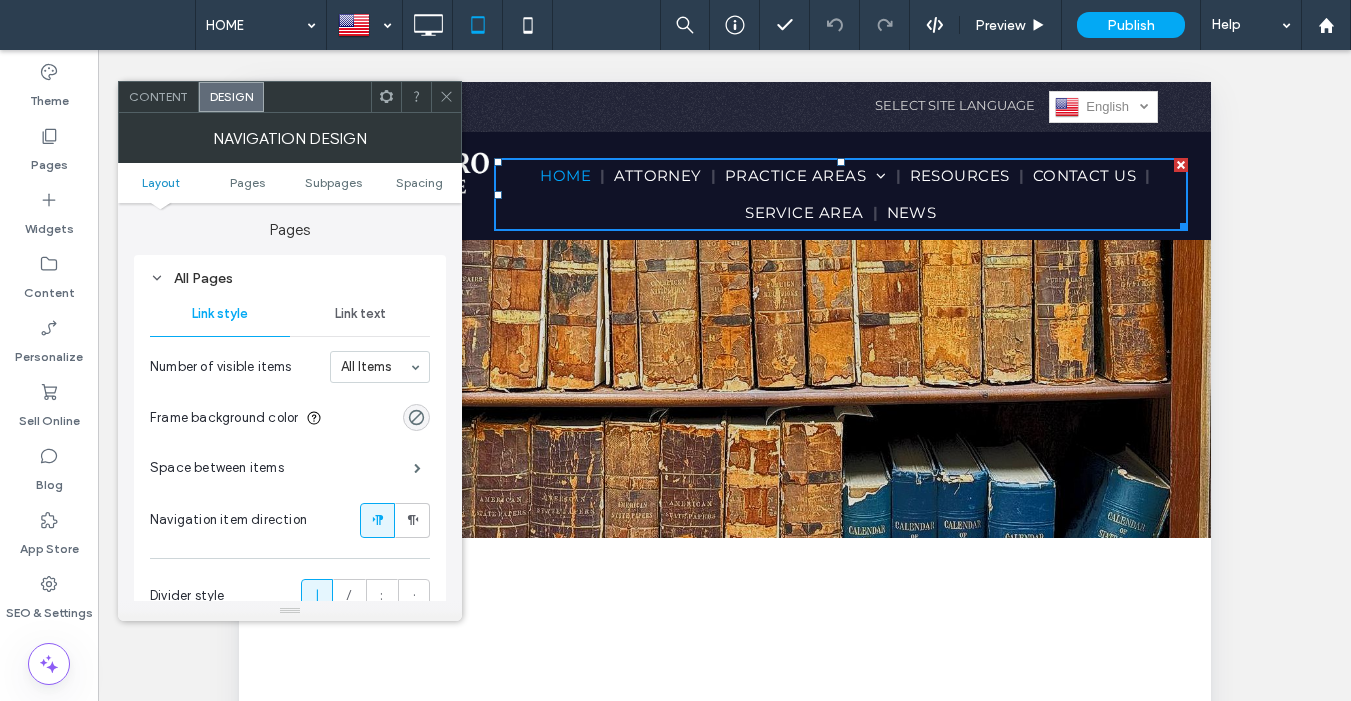 scroll, scrollTop: 475, scrollLeft: 0, axis: vertical 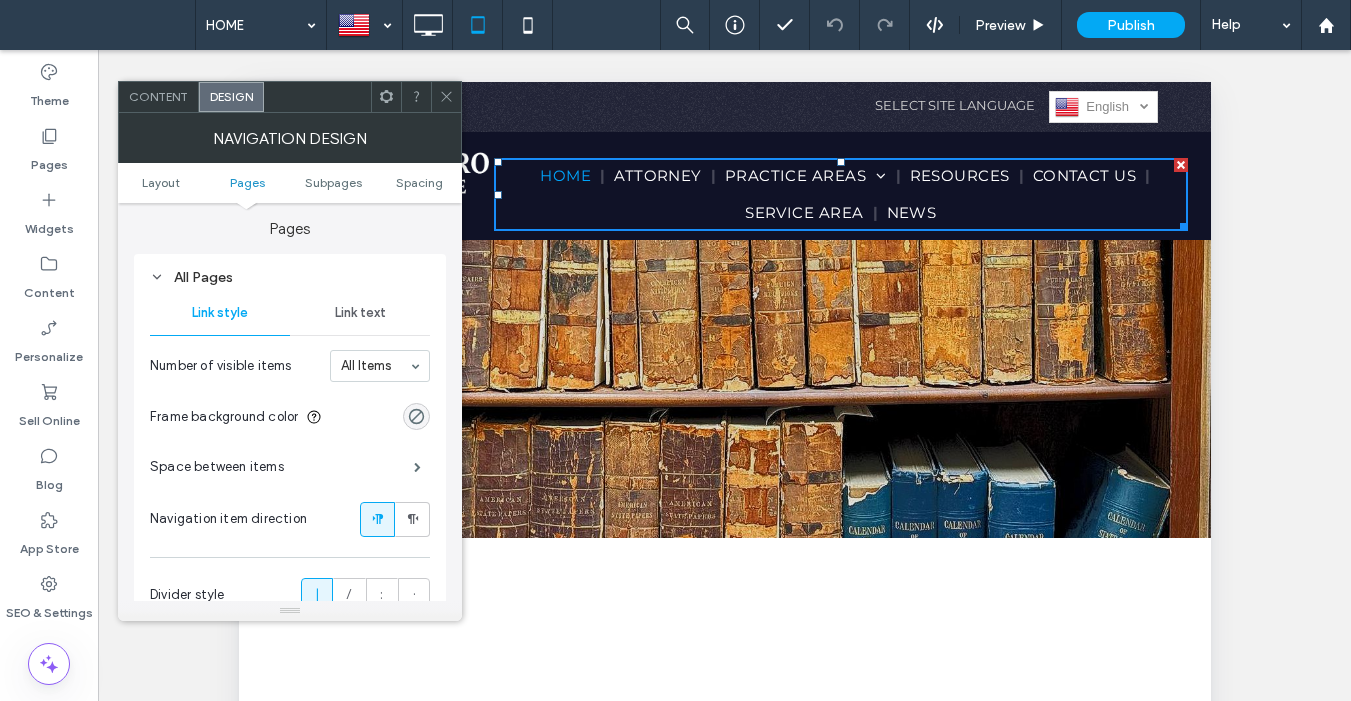 click on "Link text" at bounding box center [360, 313] 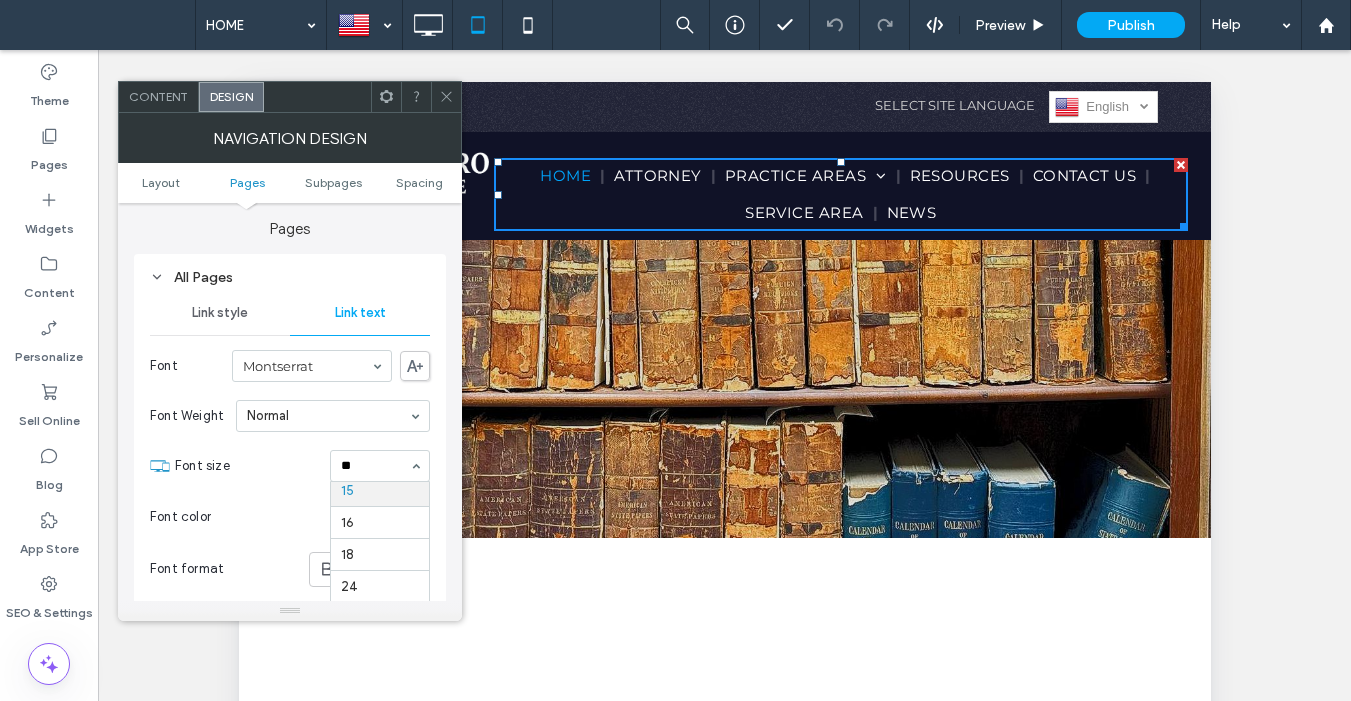 scroll, scrollTop: 0, scrollLeft: 0, axis: both 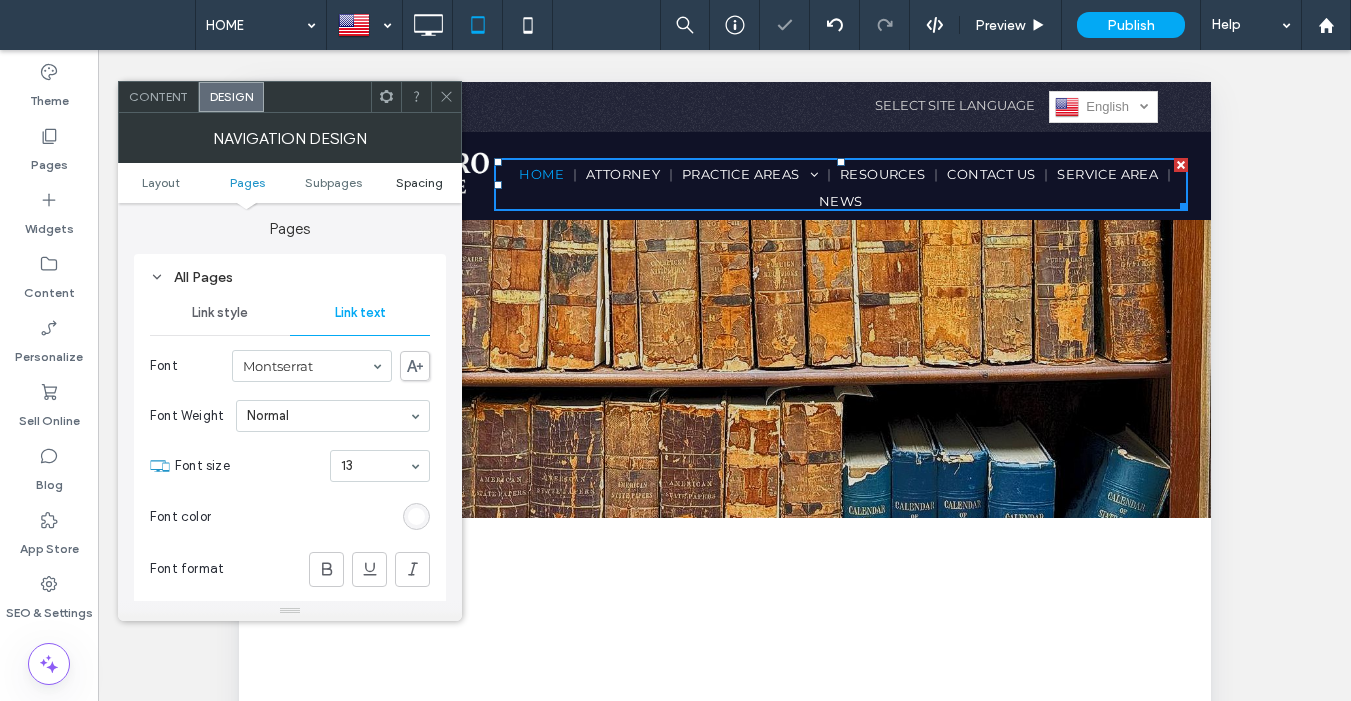 click on "Spacing" at bounding box center (419, 182) 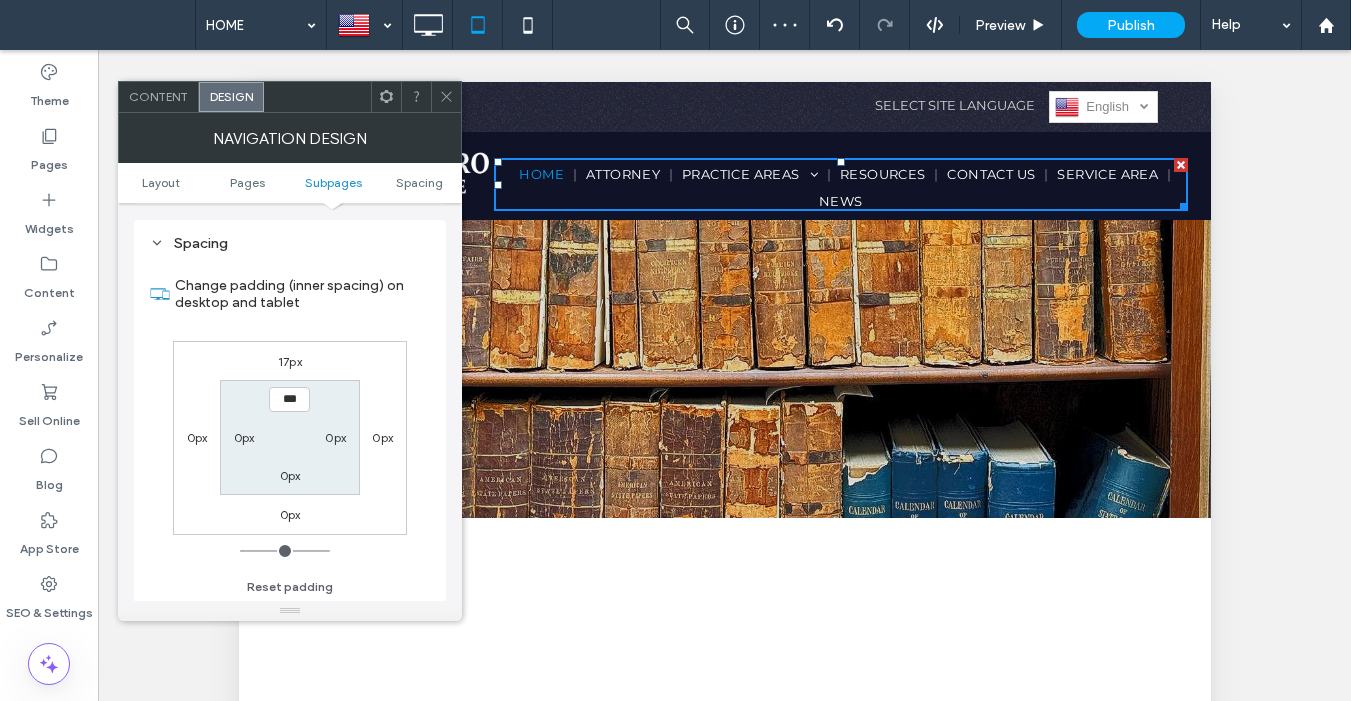 scroll, scrollTop: 1098, scrollLeft: 0, axis: vertical 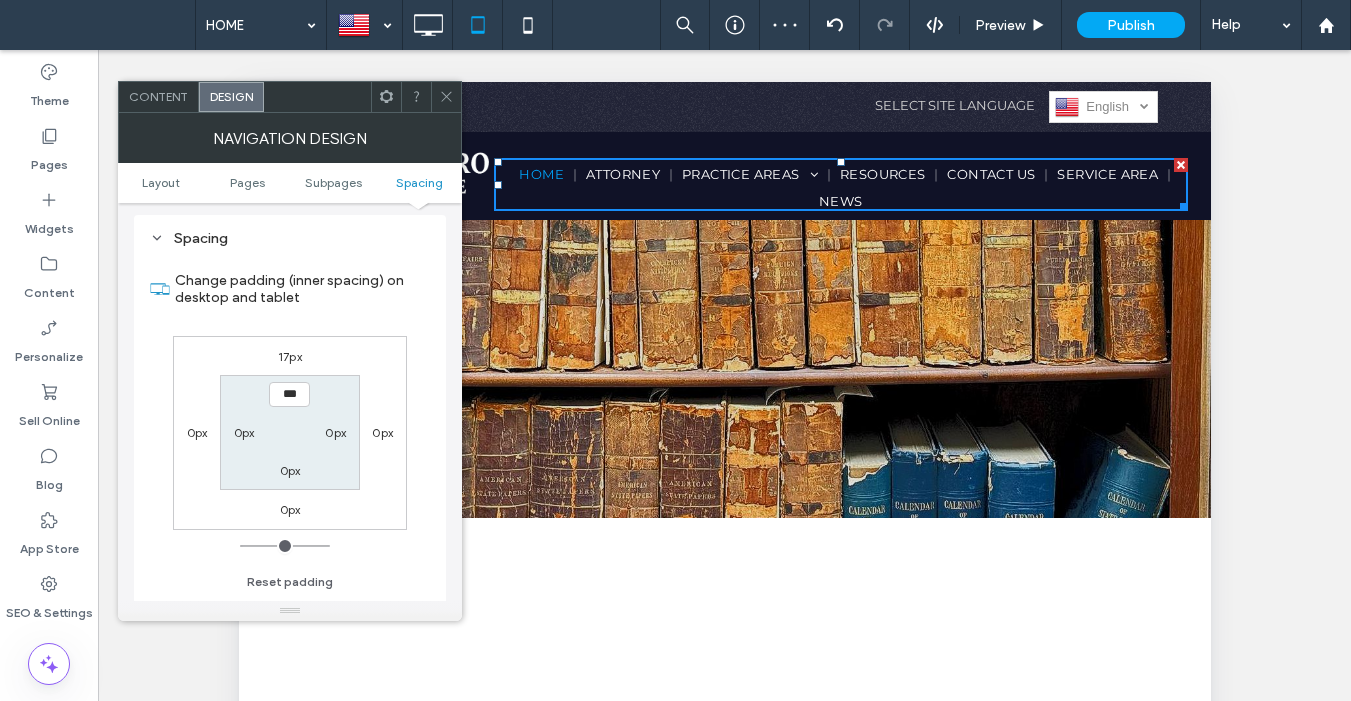 click on "0px" at bounding box center [244, 432] 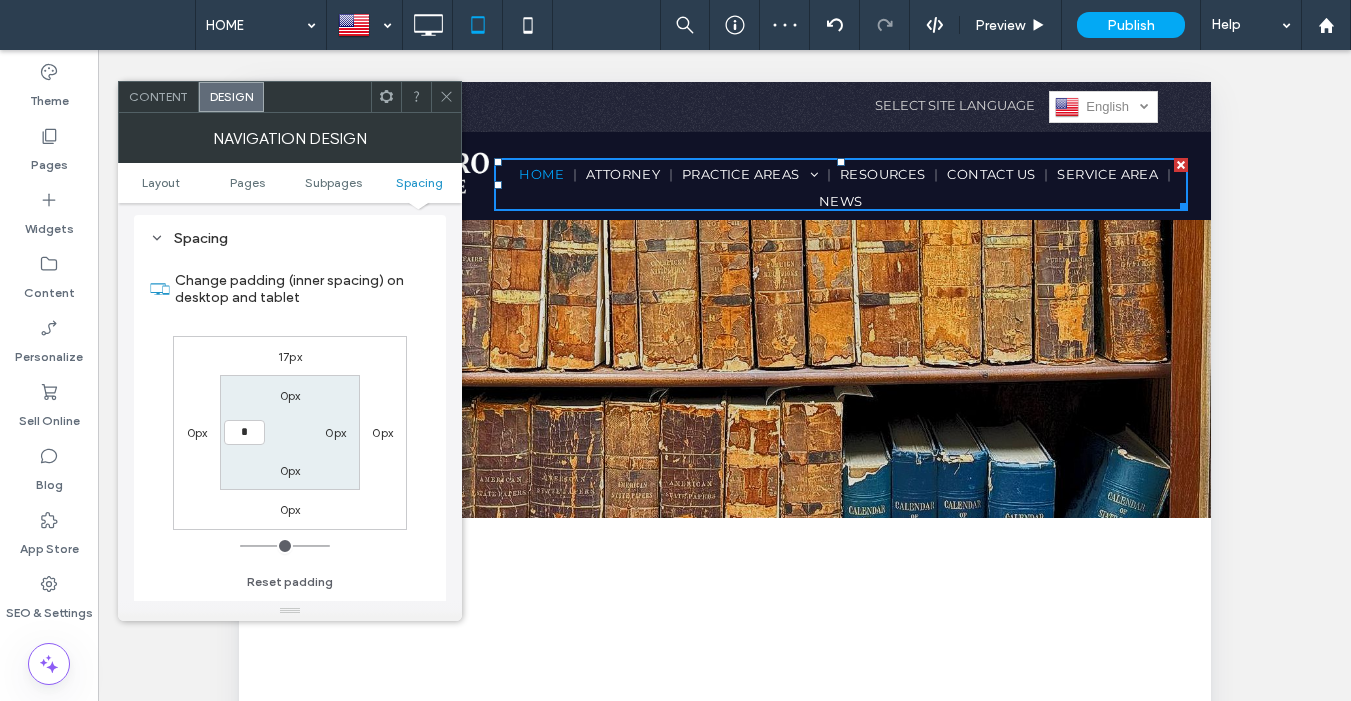 click on "0px" at bounding box center [335, 432] 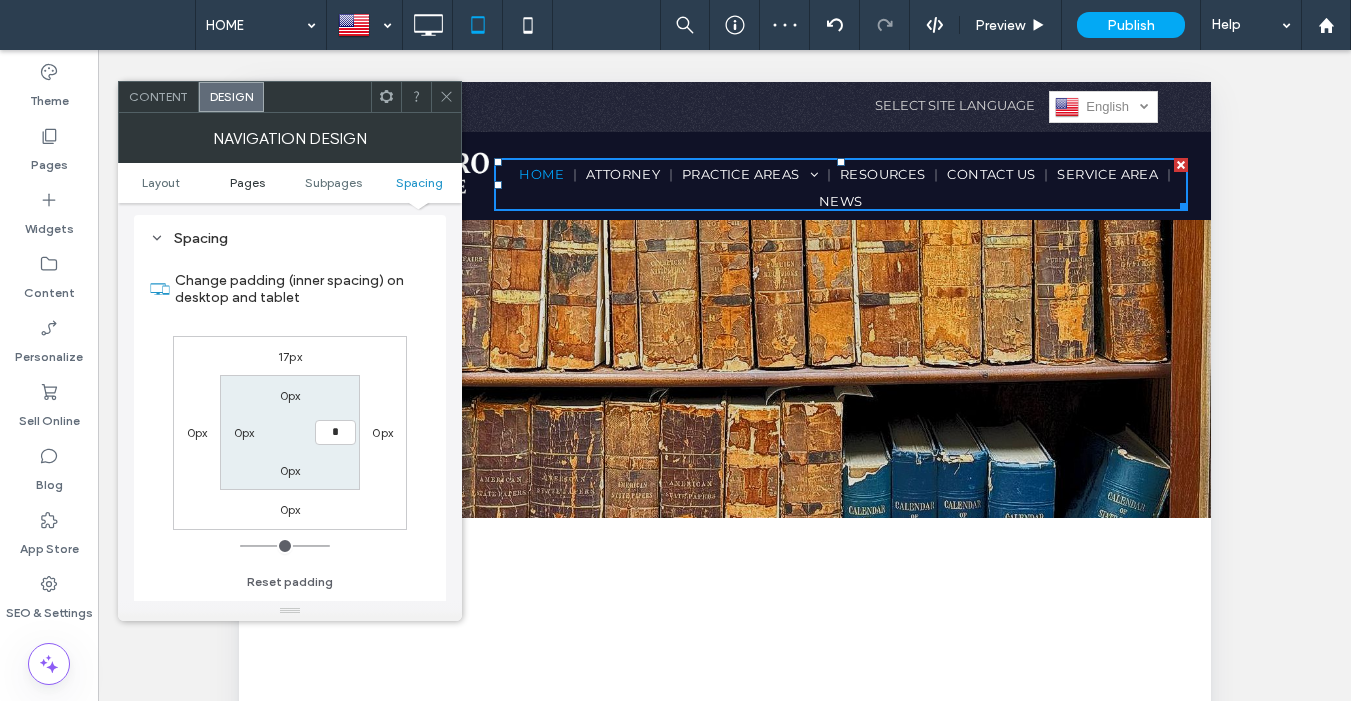 click on "Pages" at bounding box center (247, 182) 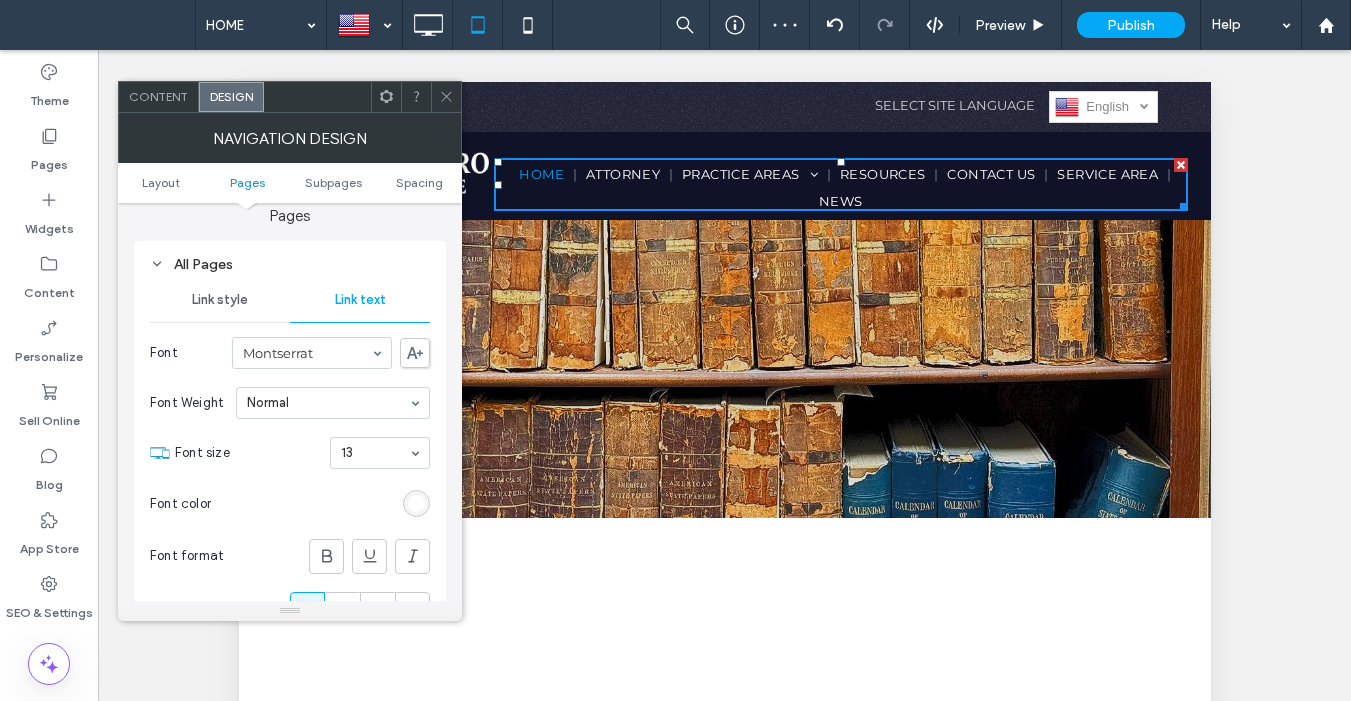 scroll, scrollTop: 475, scrollLeft: 0, axis: vertical 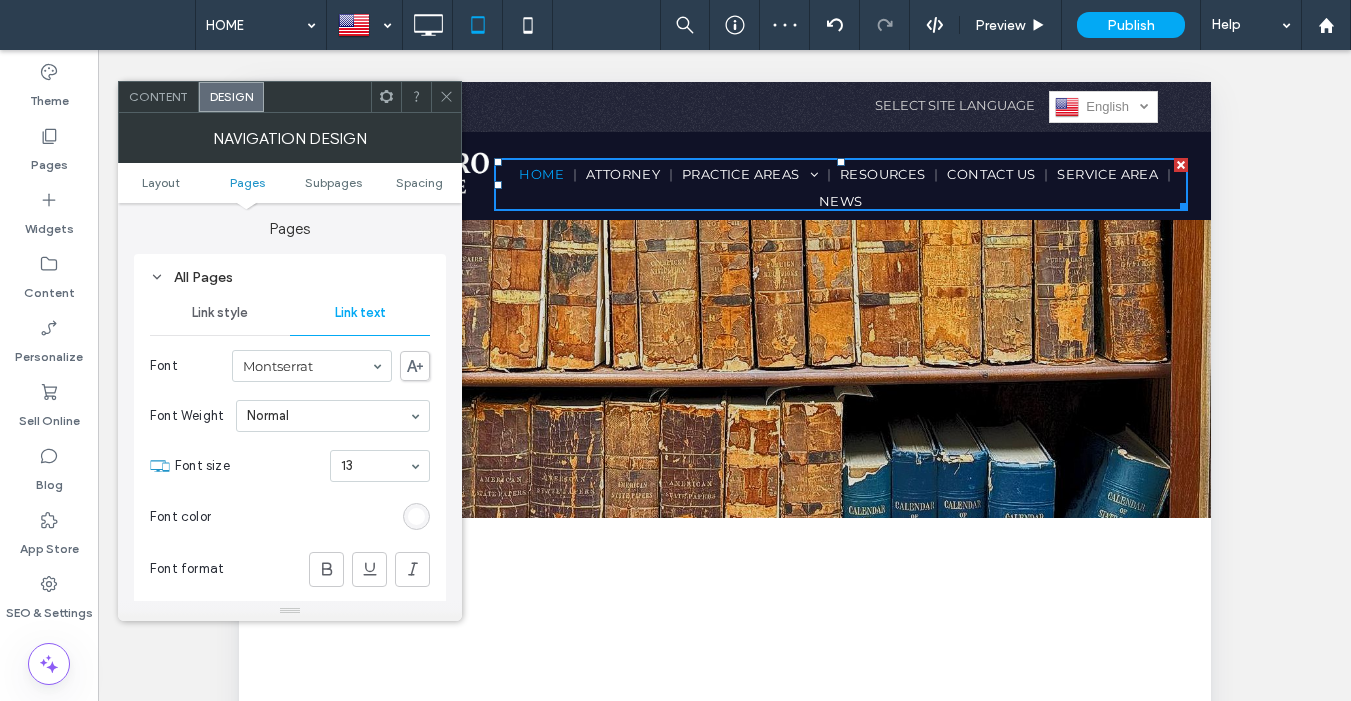 click on "Link style" at bounding box center [220, 313] 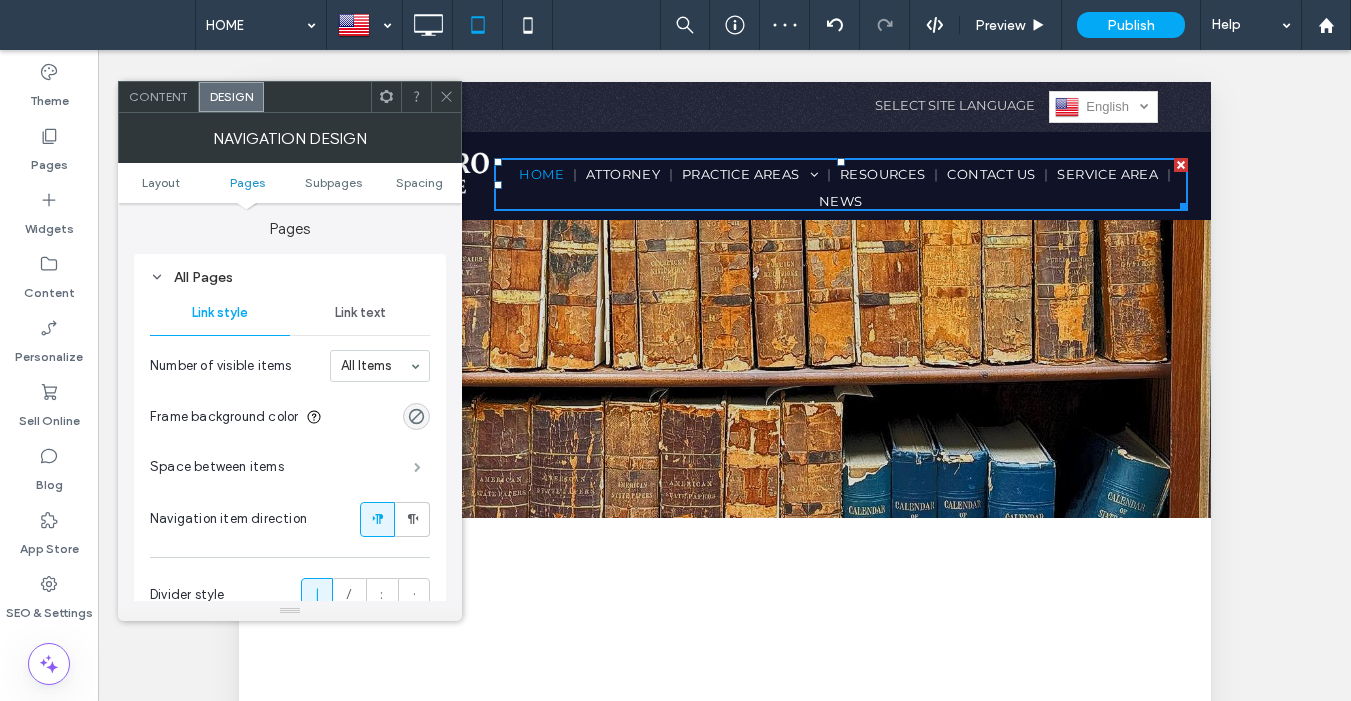 click at bounding box center [417, 467] 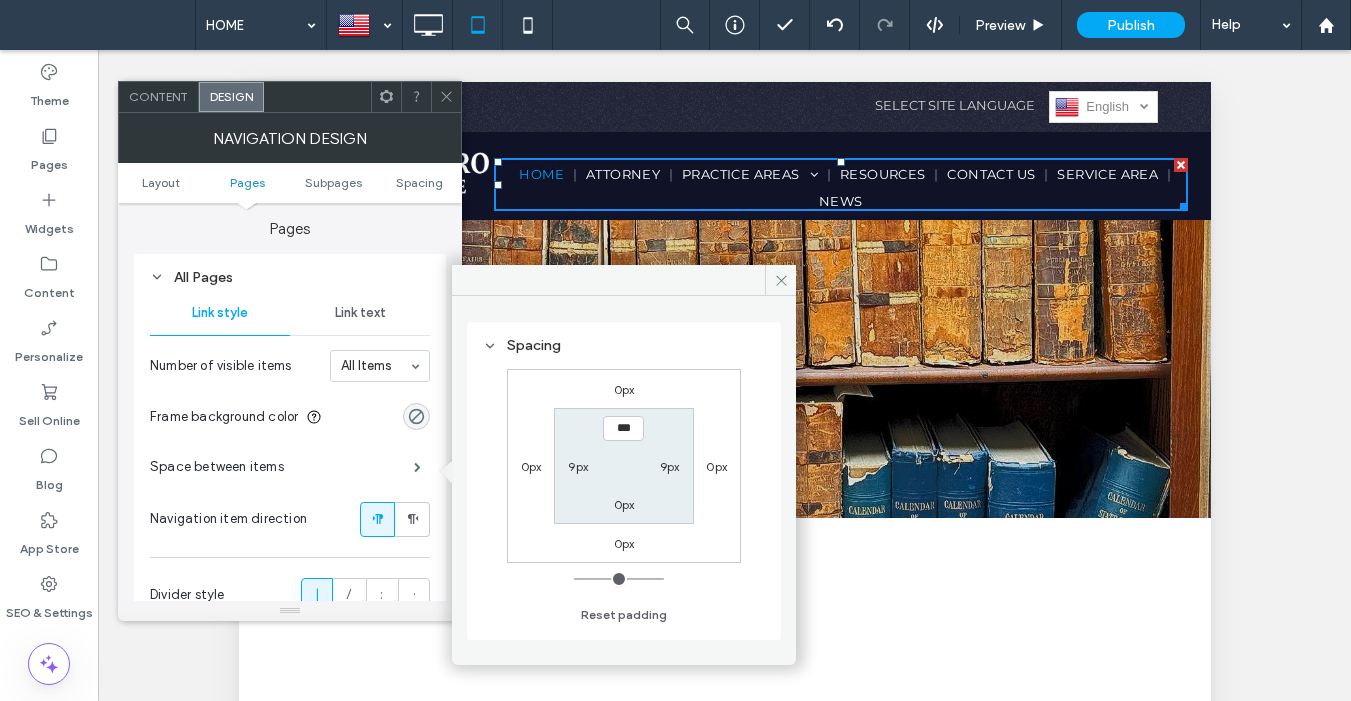 click on "9px" at bounding box center [578, 466] 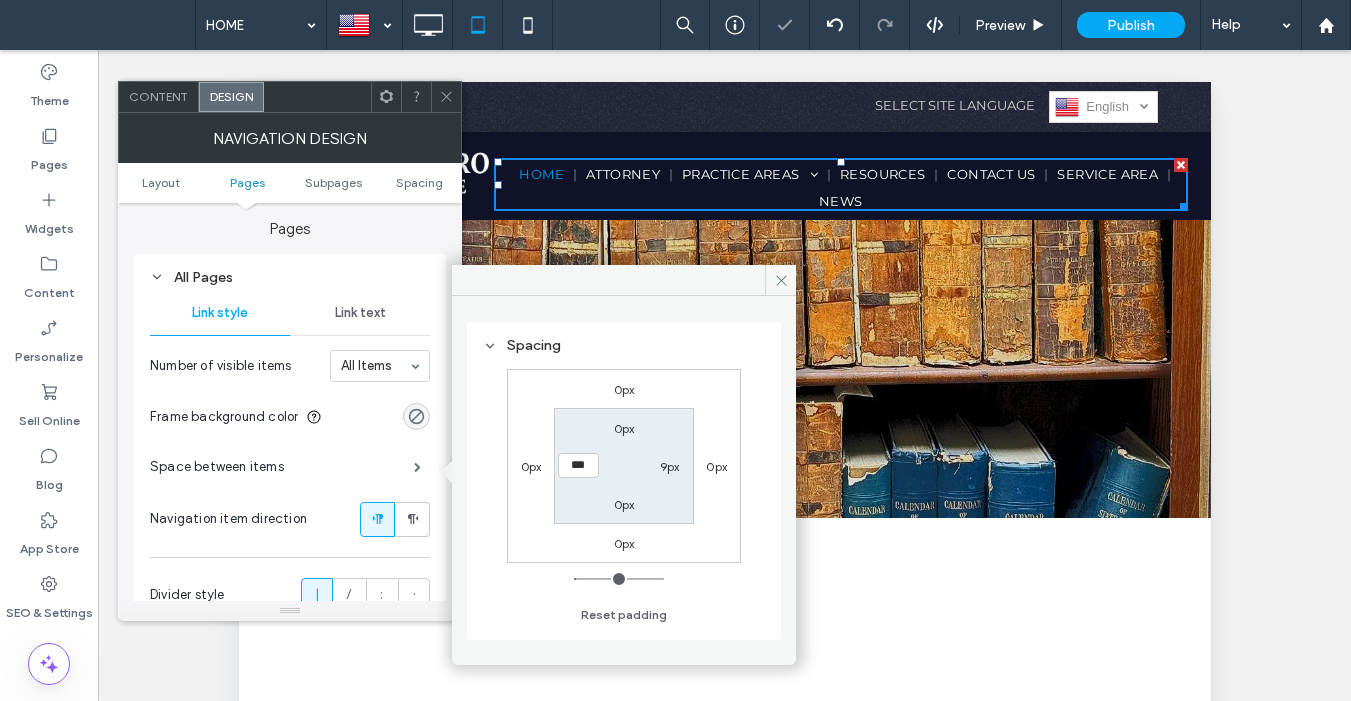 click on "9px" at bounding box center (670, 466) 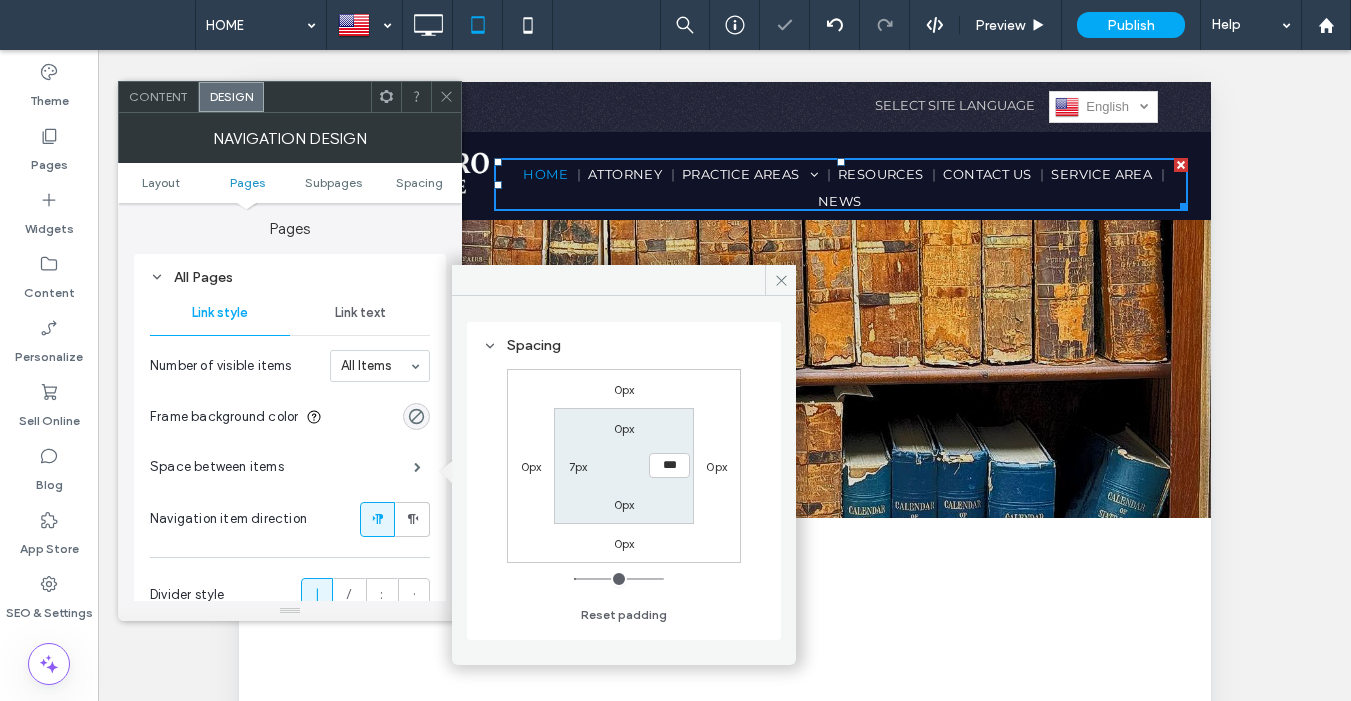 click on "7px" at bounding box center [578, 466] 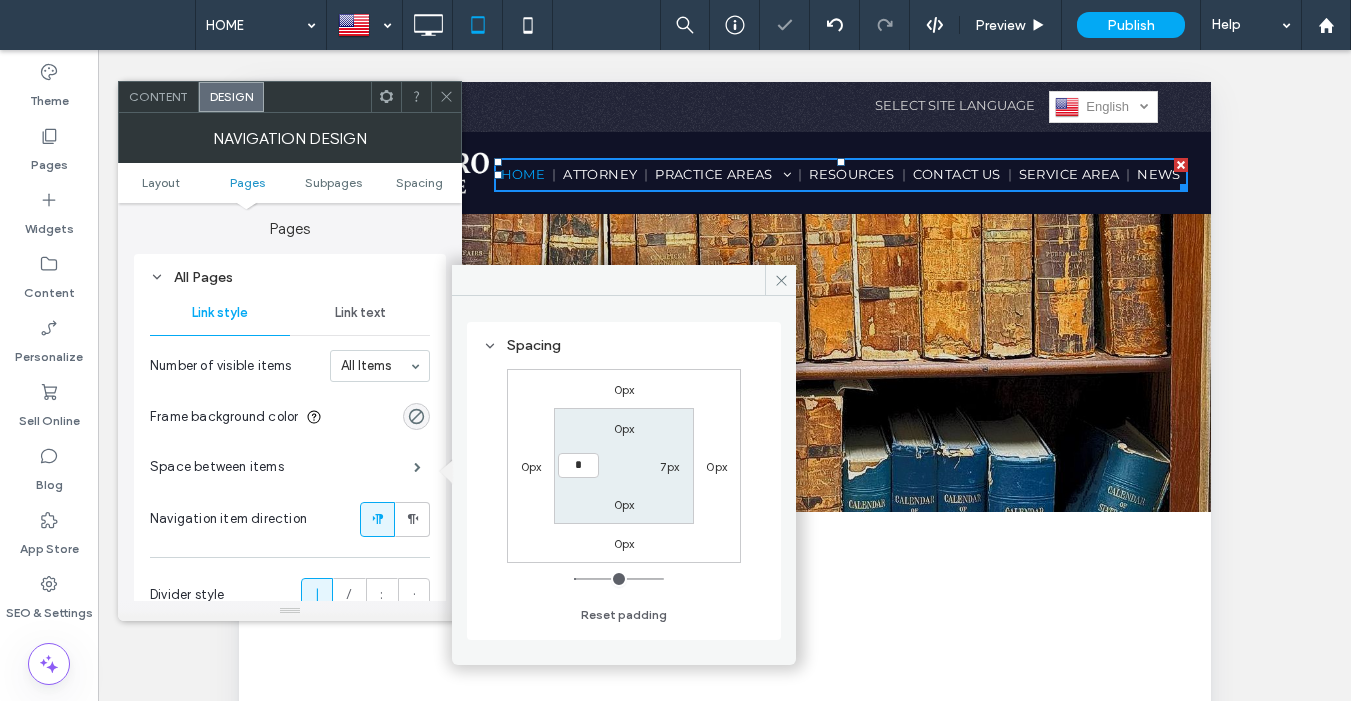 click on "7px" at bounding box center (669, 466) 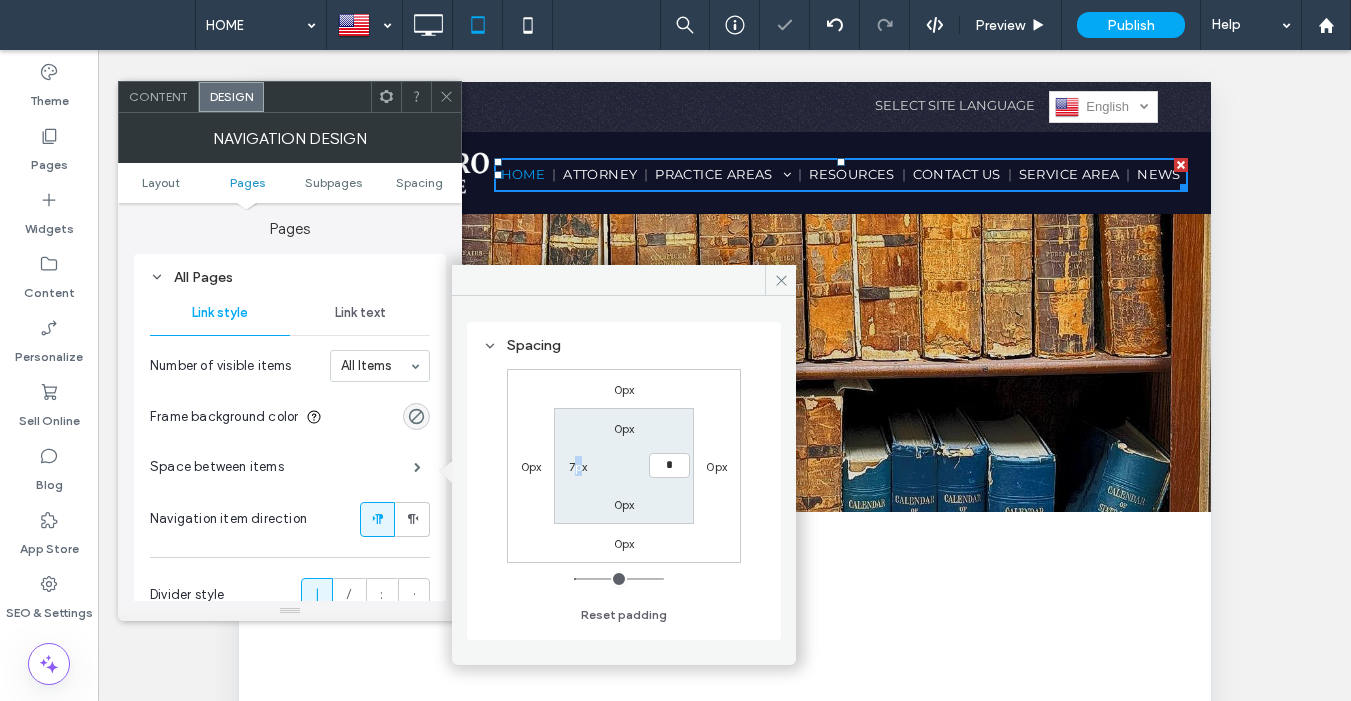 click on "7px" at bounding box center [578, 466] 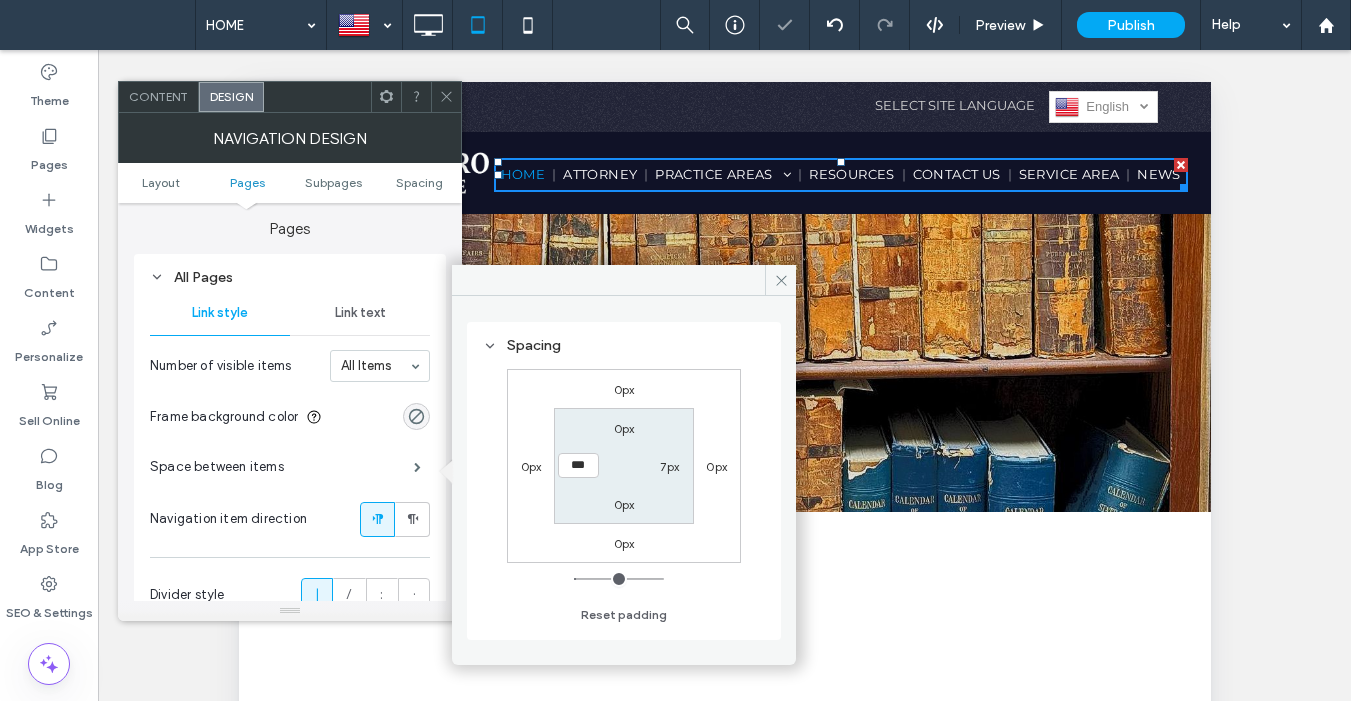 click on "Link text" at bounding box center (360, 313) 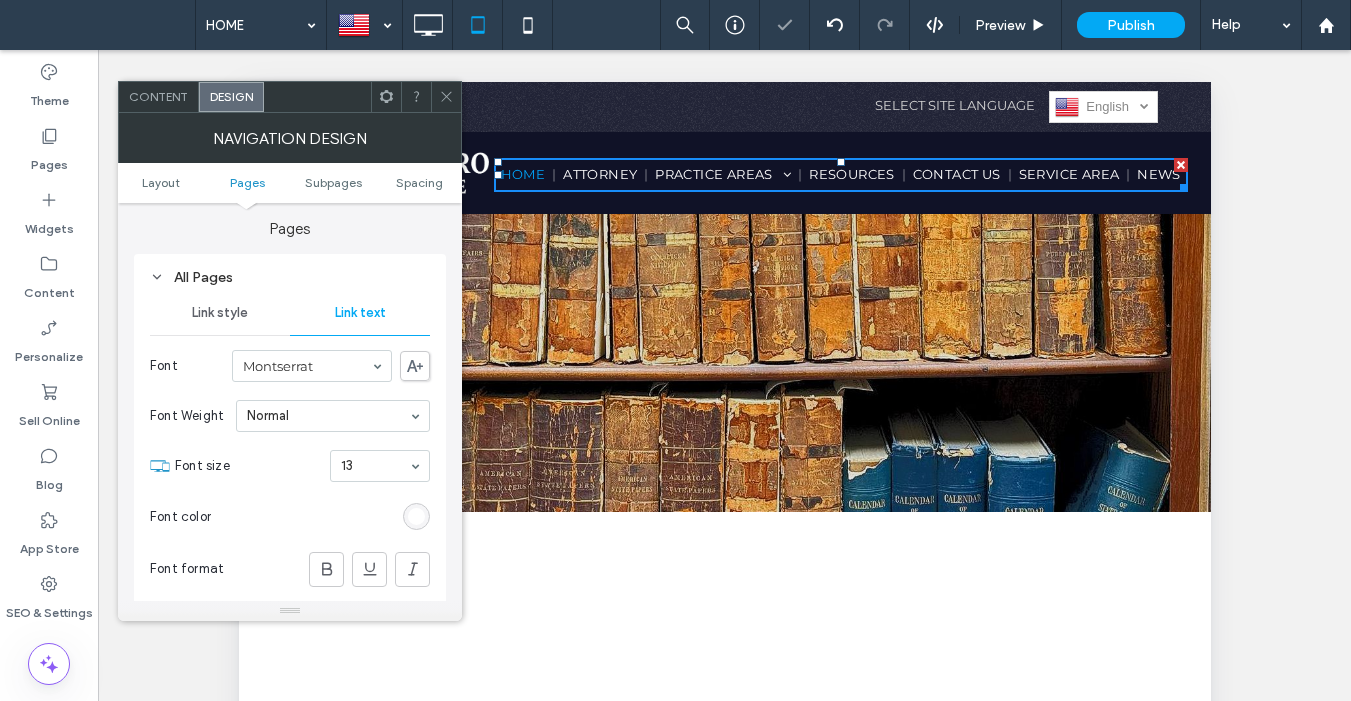 drag, startPoint x: 447, startPoint y: 92, endPoint x: 266, endPoint y: 21, distance: 194.42737 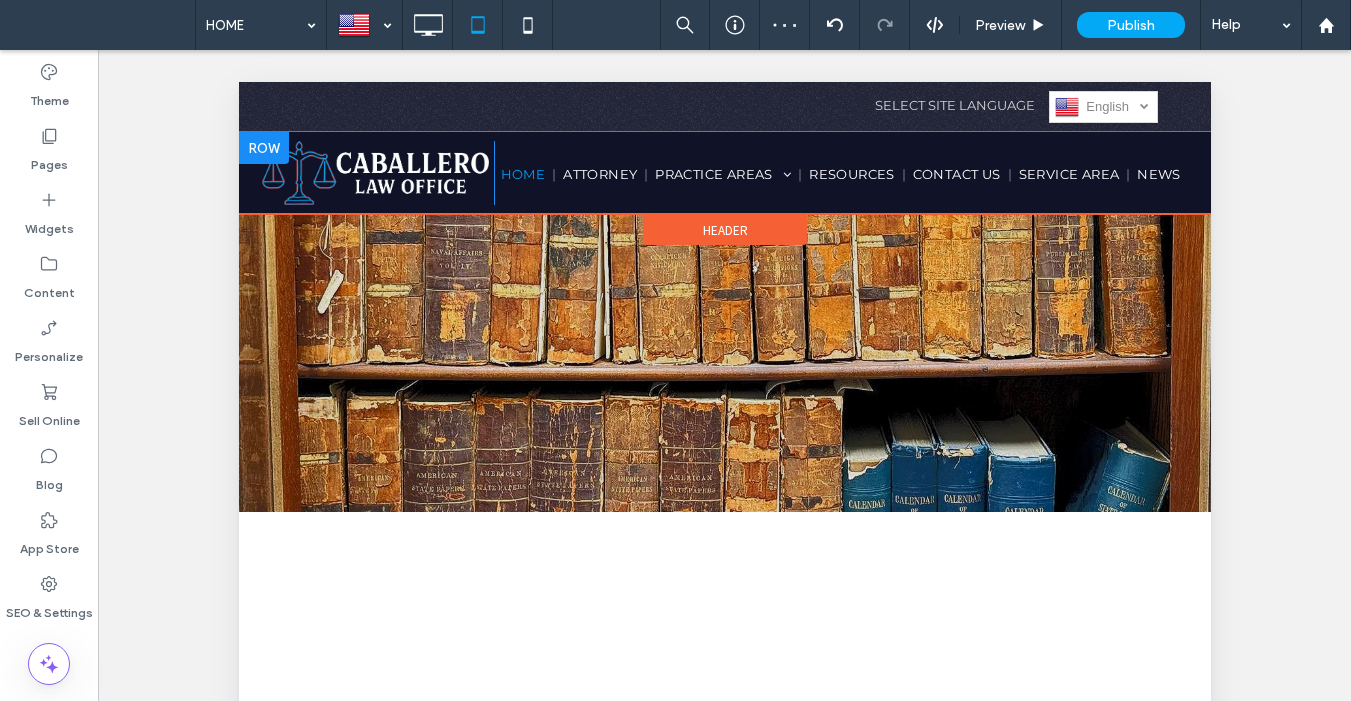 click at bounding box center [263, 148] 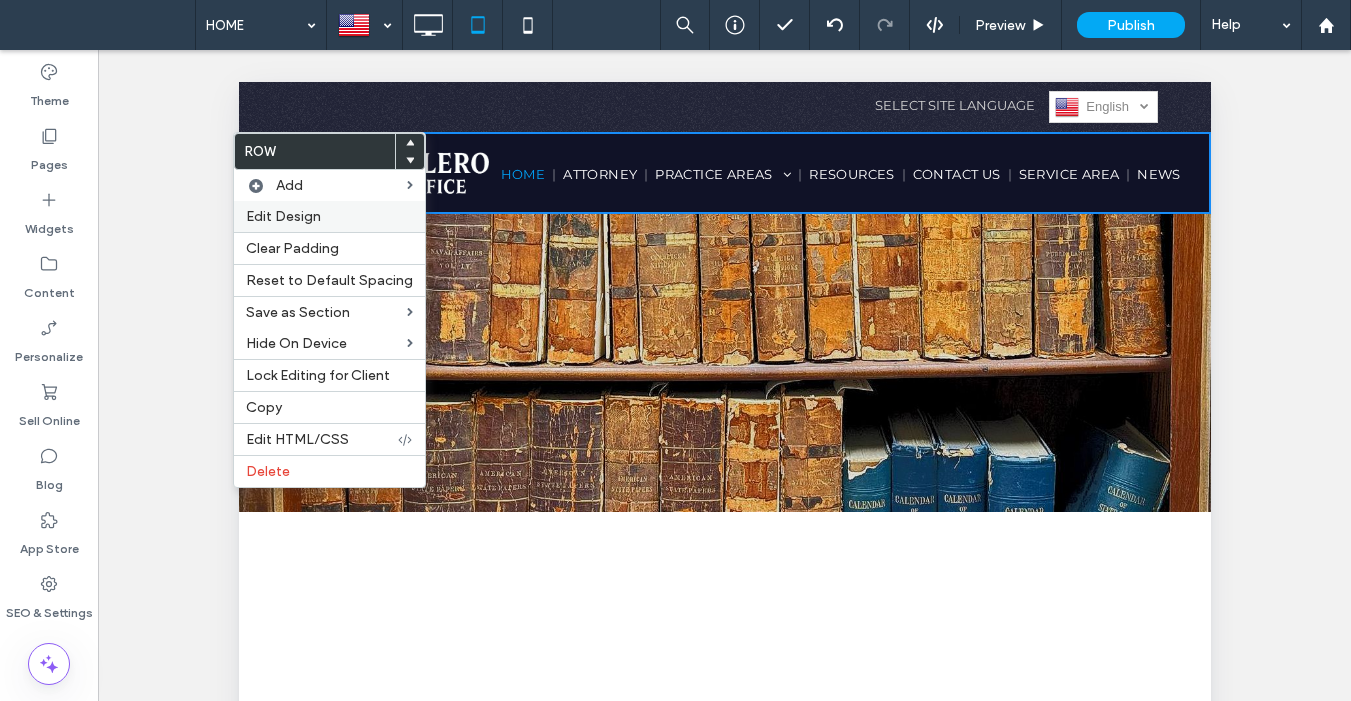 click on "Edit Design" at bounding box center (283, 216) 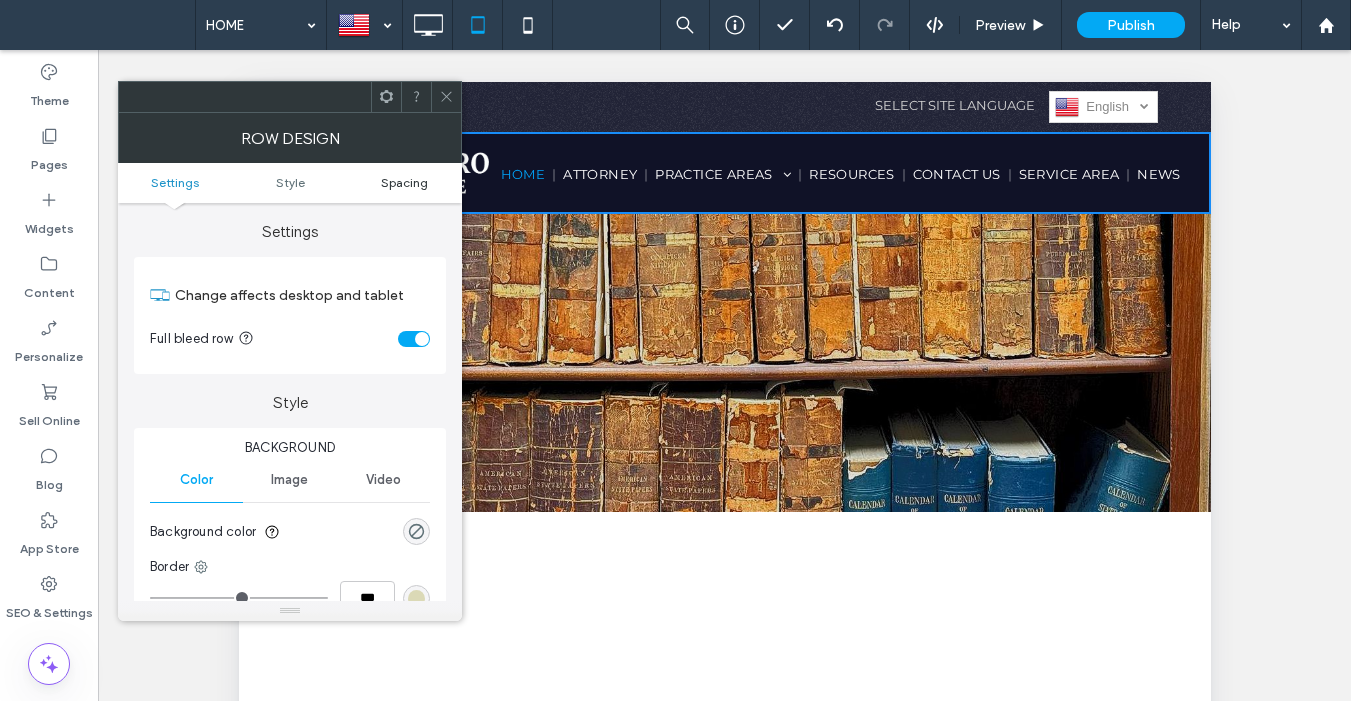 drag, startPoint x: 443, startPoint y: 172, endPoint x: 426, endPoint y: 180, distance: 18.788294 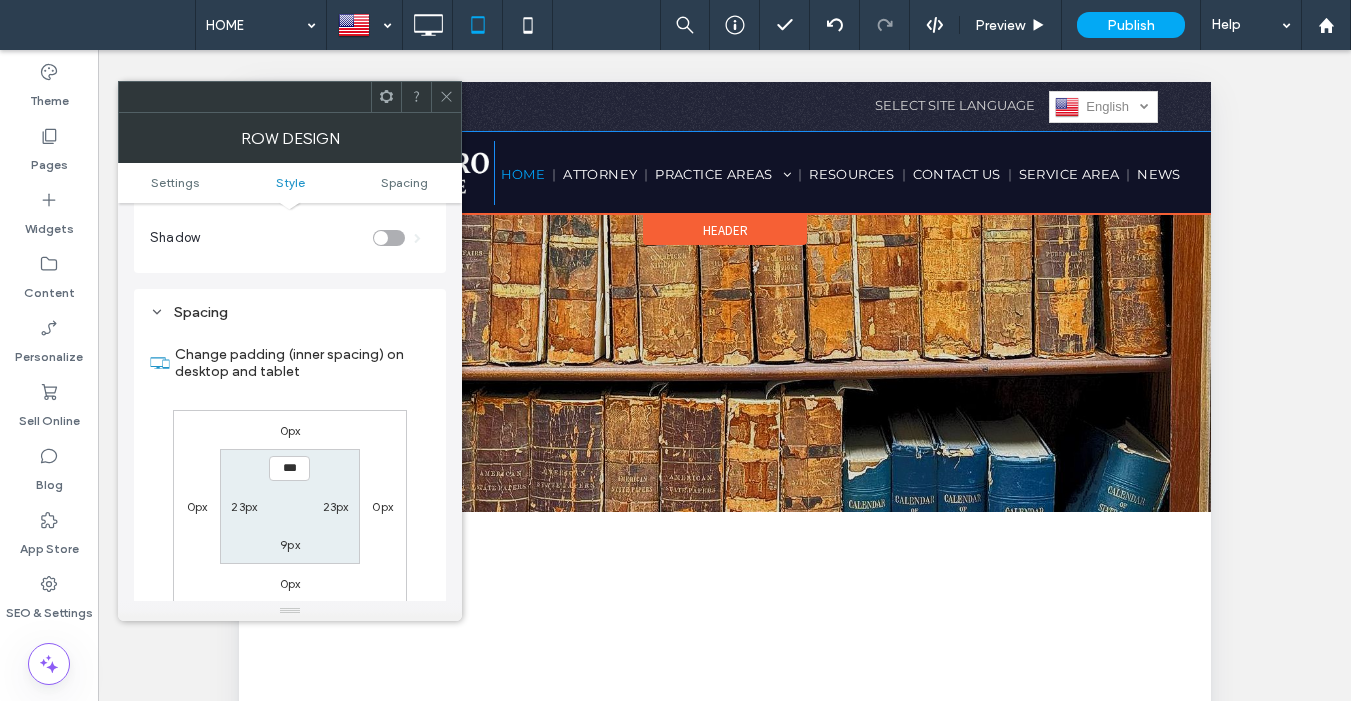 scroll, scrollTop: 503, scrollLeft: 0, axis: vertical 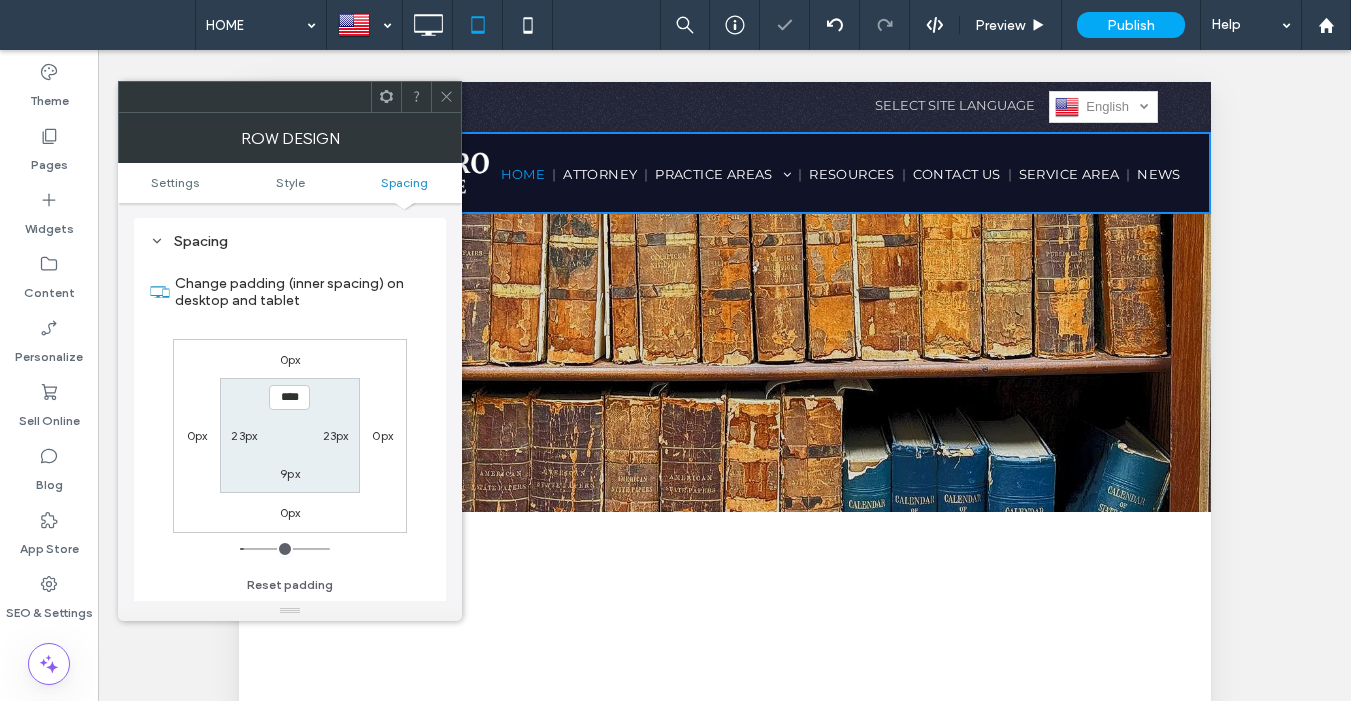 click on "23px" at bounding box center [336, 435] 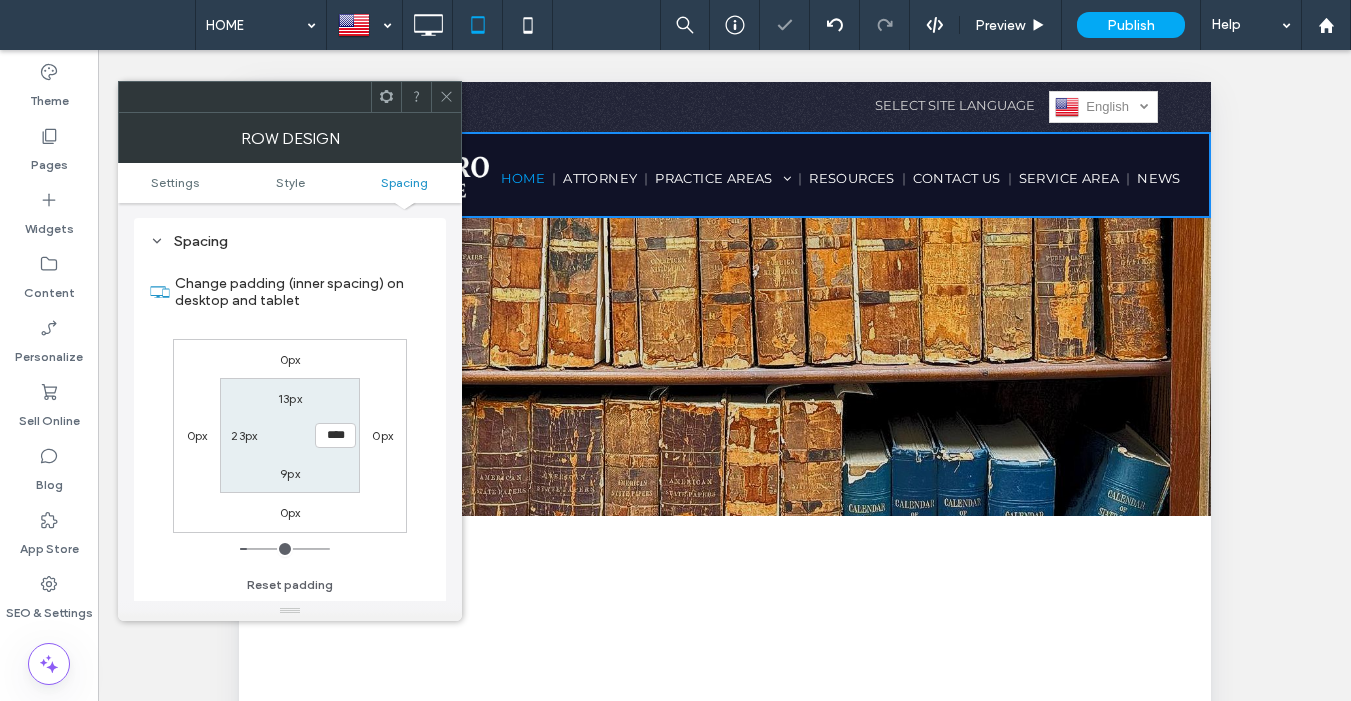 click on "23px" at bounding box center (244, 435) 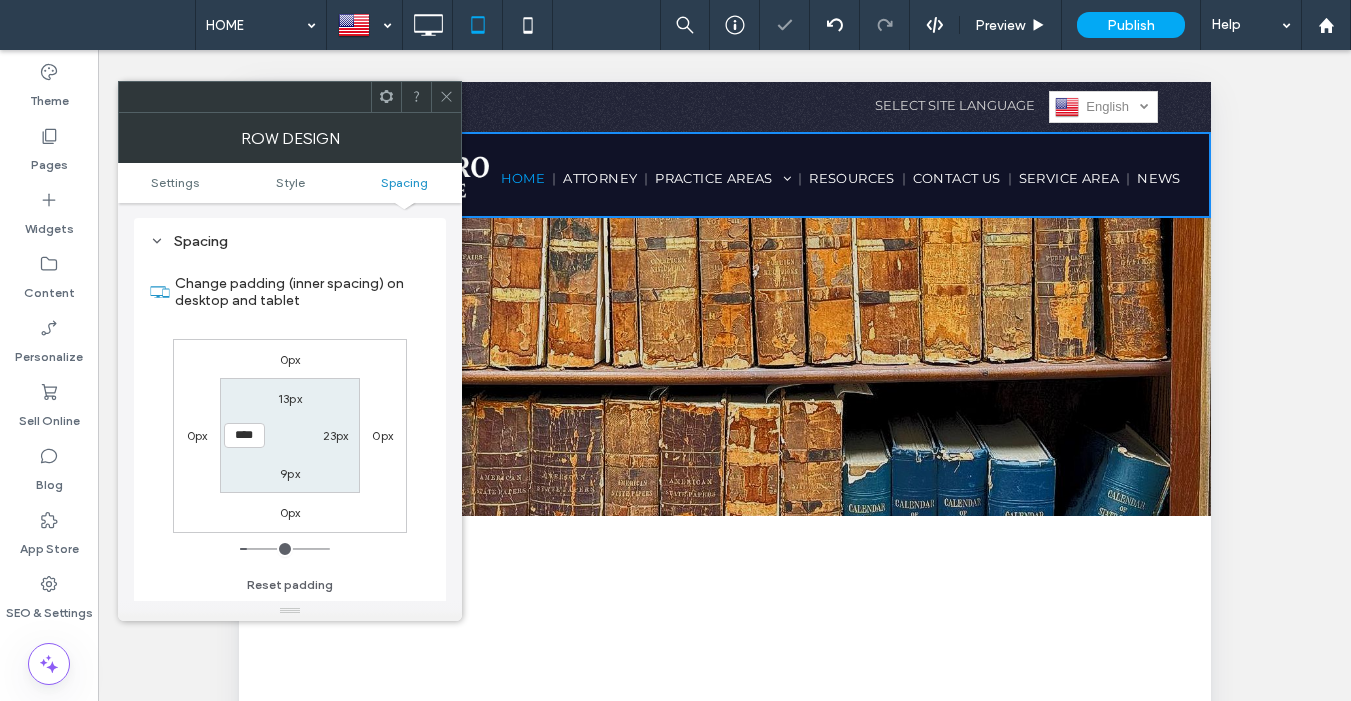 click on "23px" at bounding box center (336, 435) 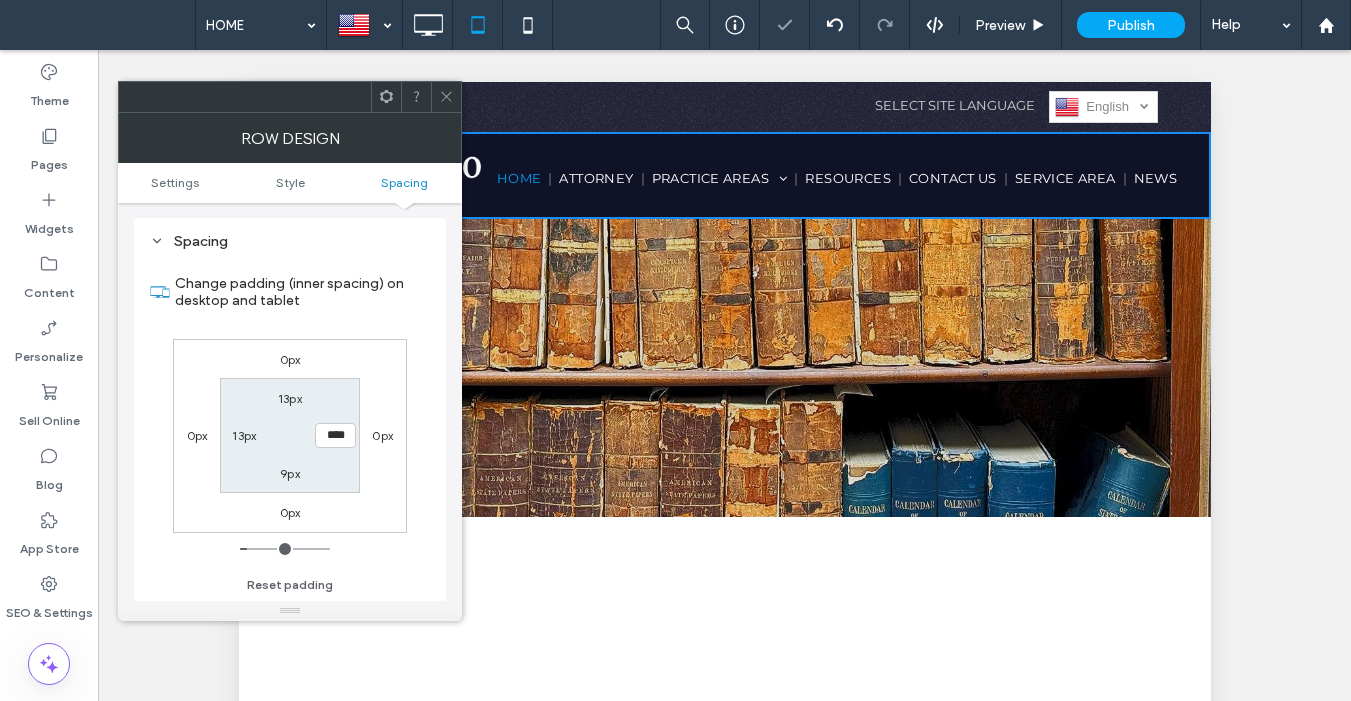 click on "13px" at bounding box center (290, 398) 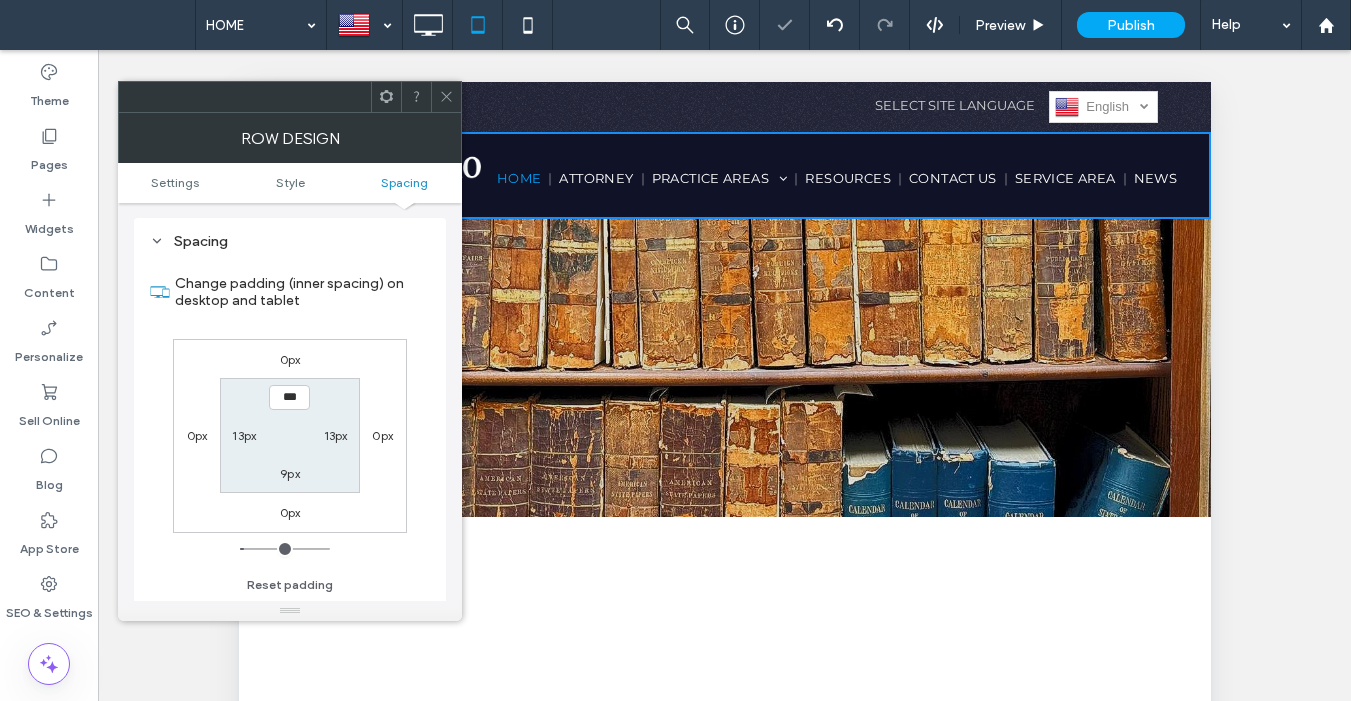 click on "13px" at bounding box center [244, 435] 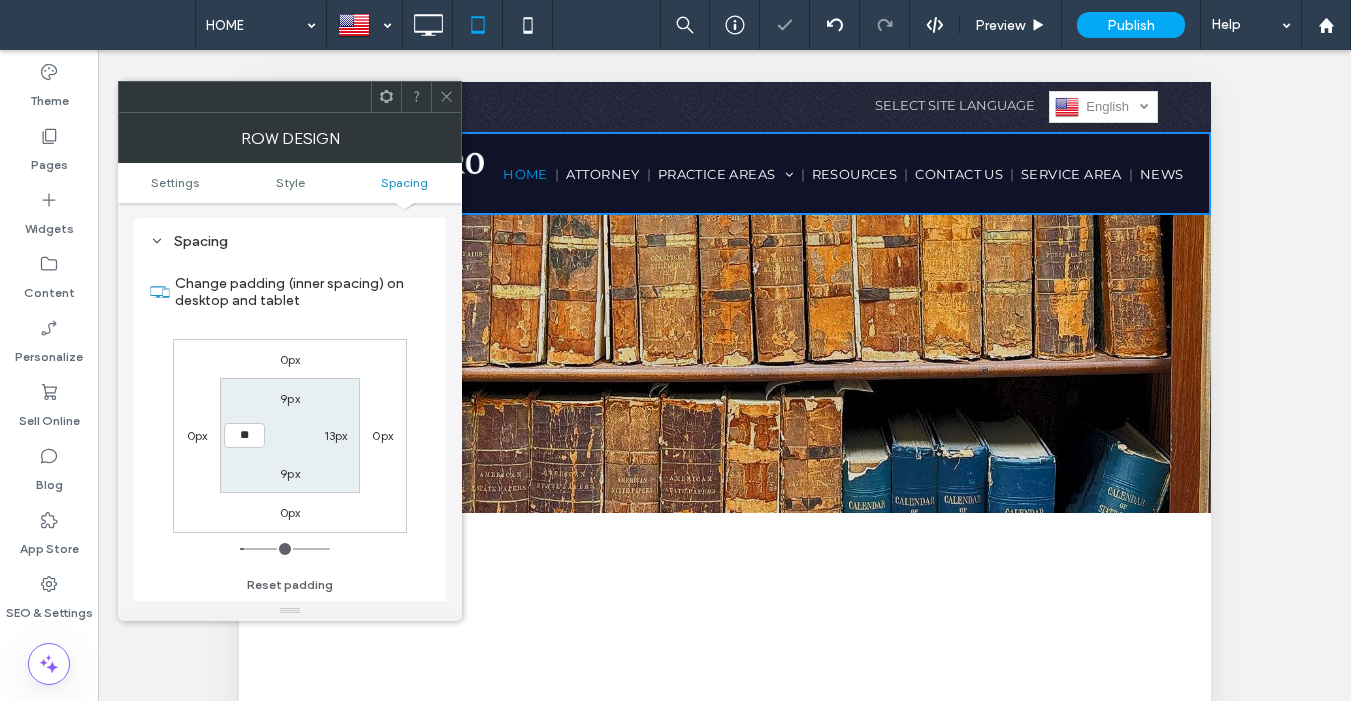 click on "13px" at bounding box center (336, 435) 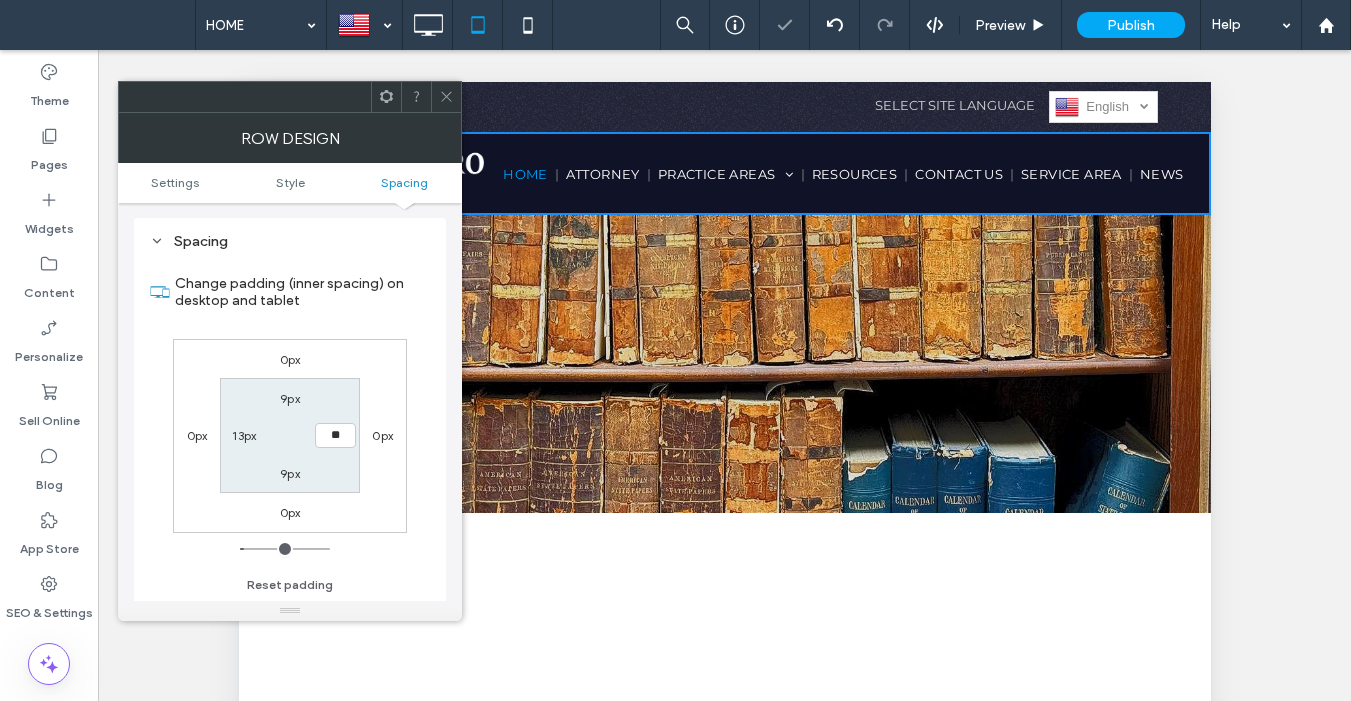 drag, startPoint x: 243, startPoint y: 434, endPoint x: 281, endPoint y: 433, distance: 38.013157 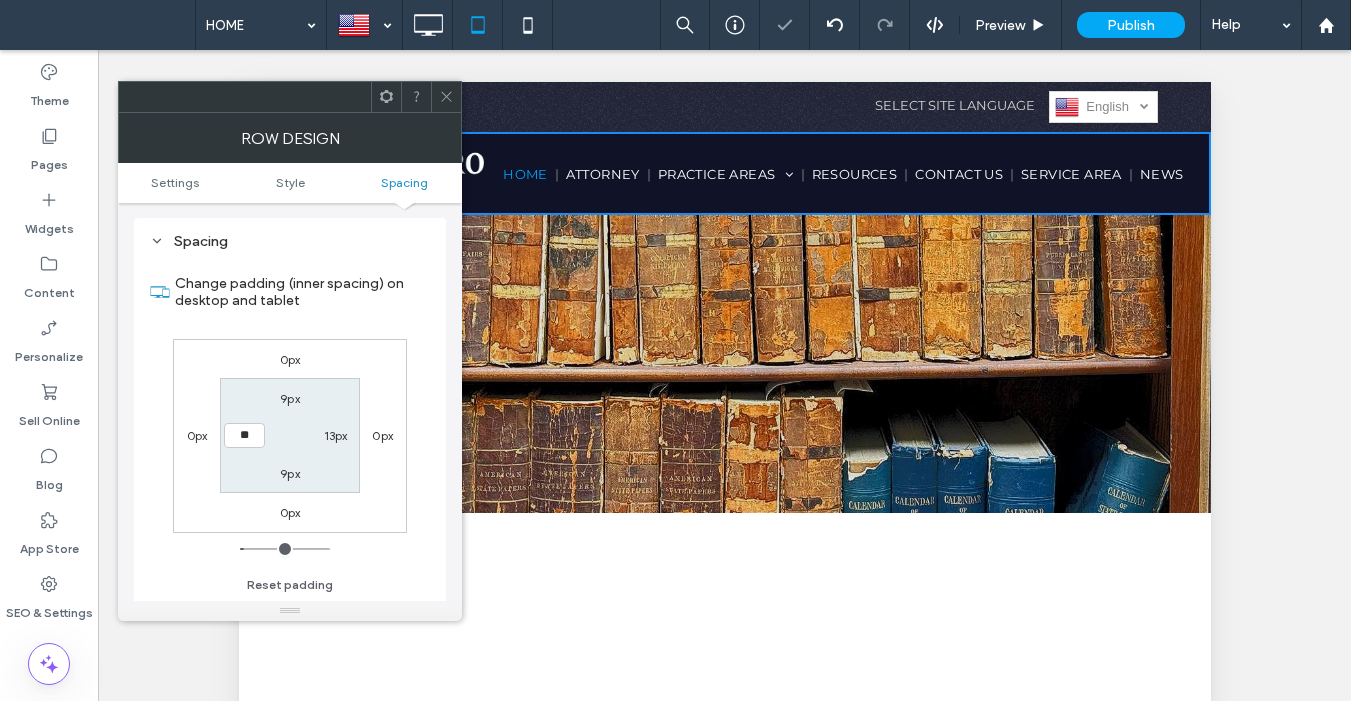 click on "13px" at bounding box center [336, 435] 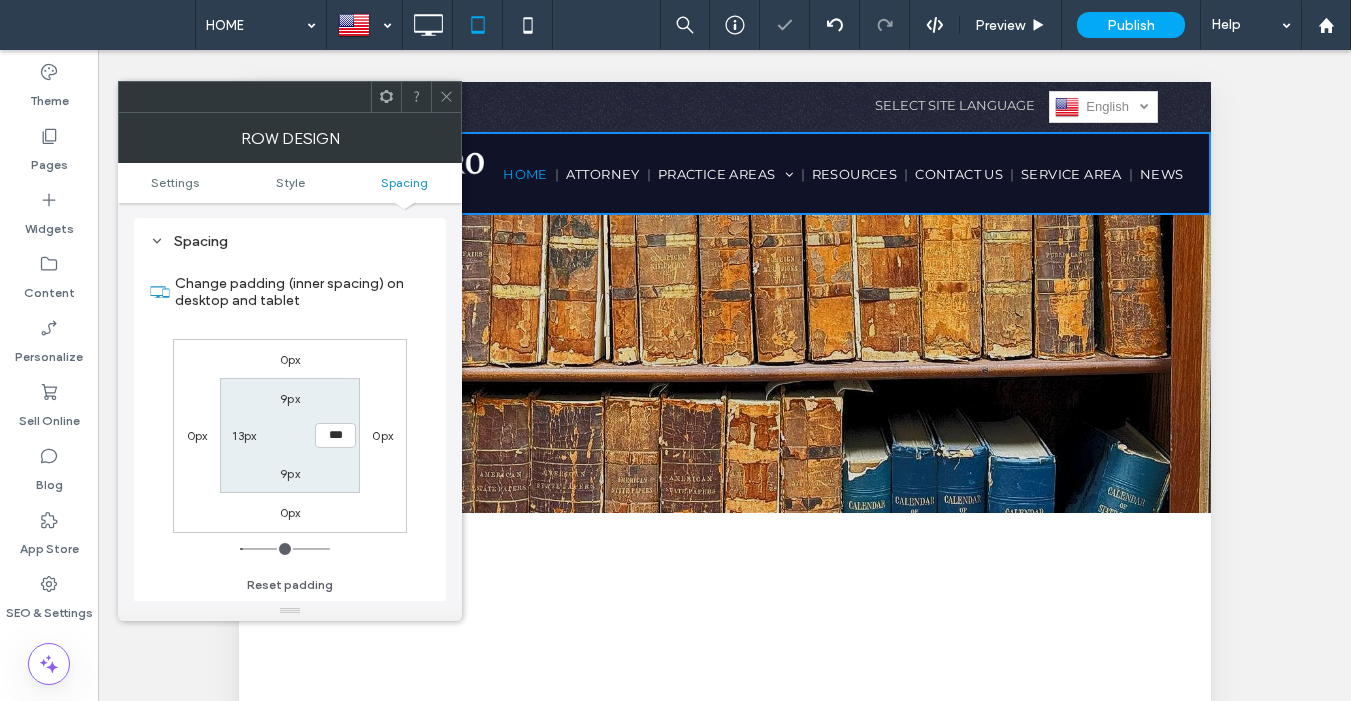 click on "13px" at bounding box center [244, 435] 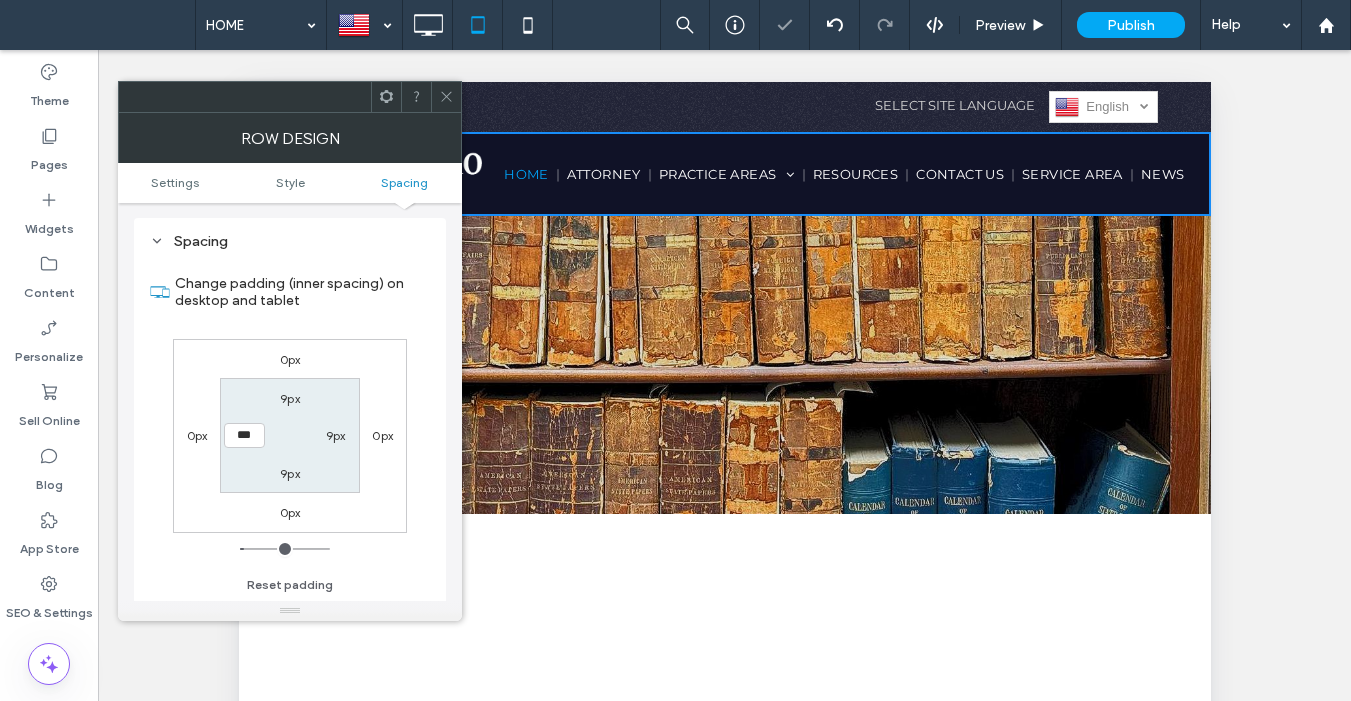 click on "9px" at bounding box center (336, 435) 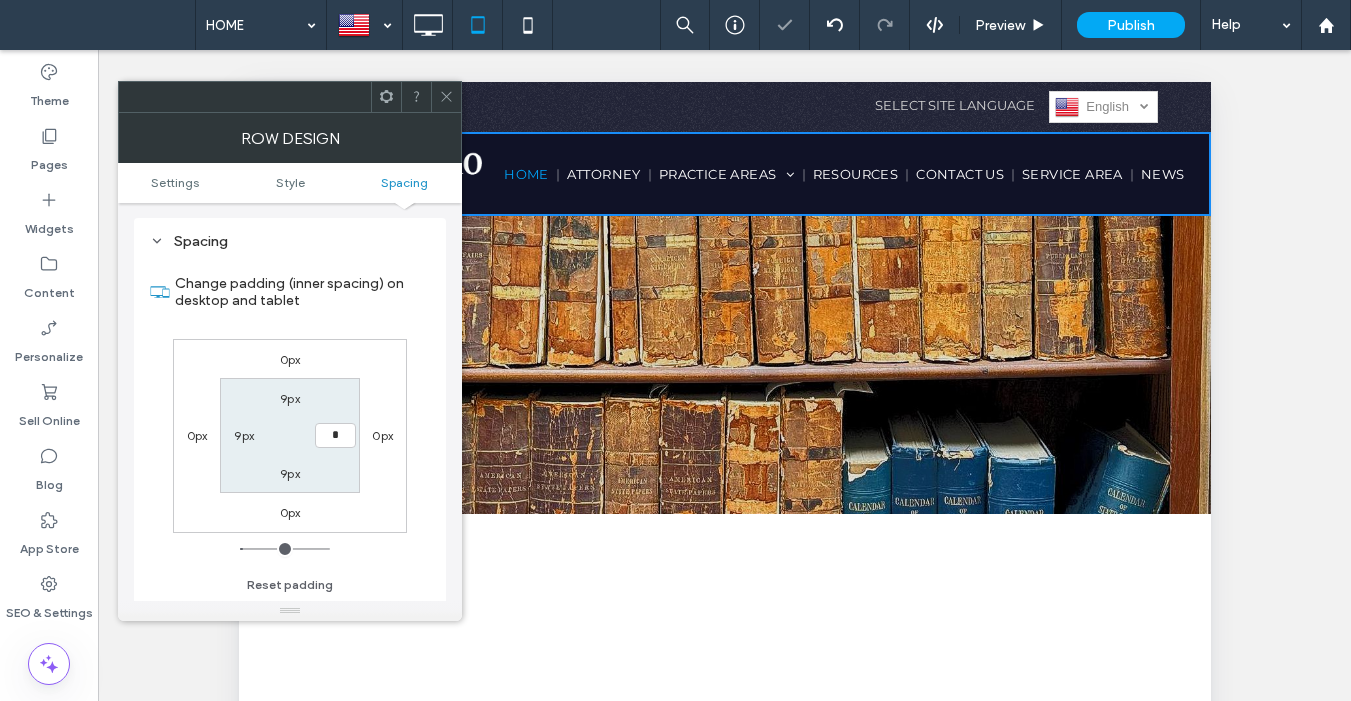 click on "9px" at bounding box center [244, 435] 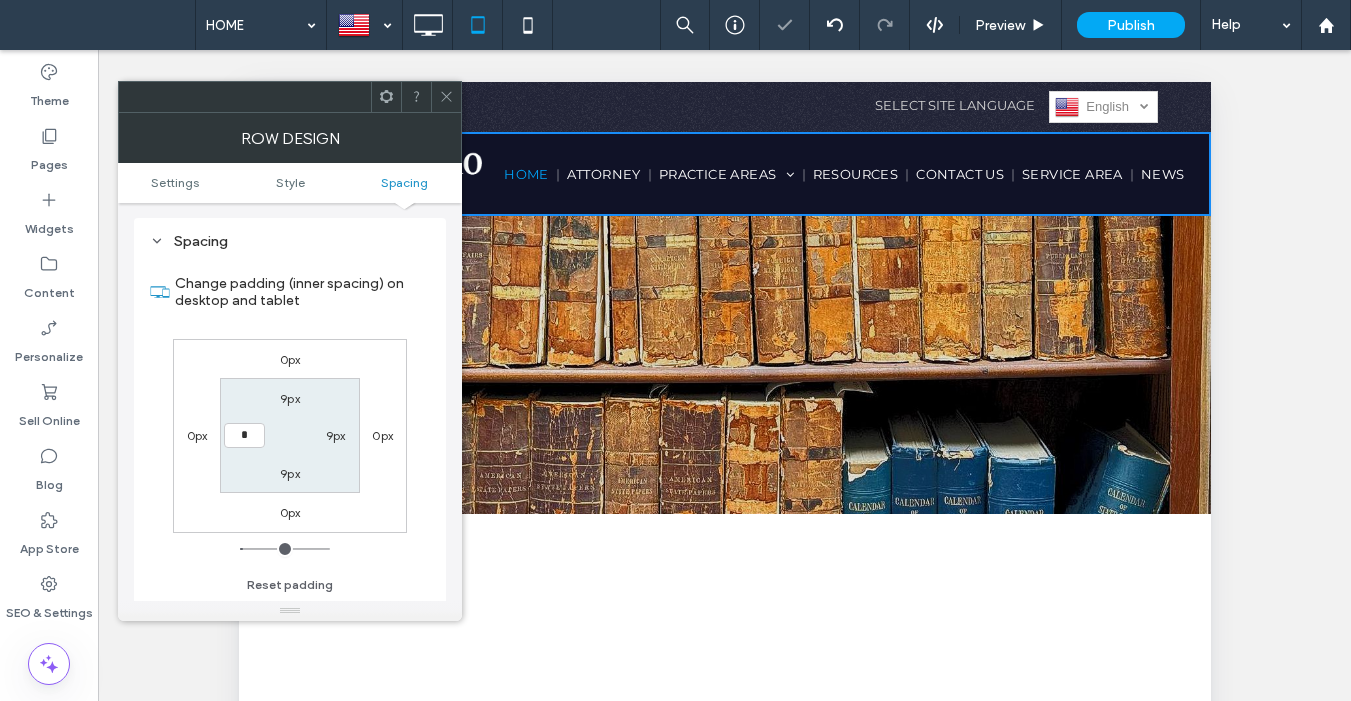 click on "9px" at bounding box center (336, 435) 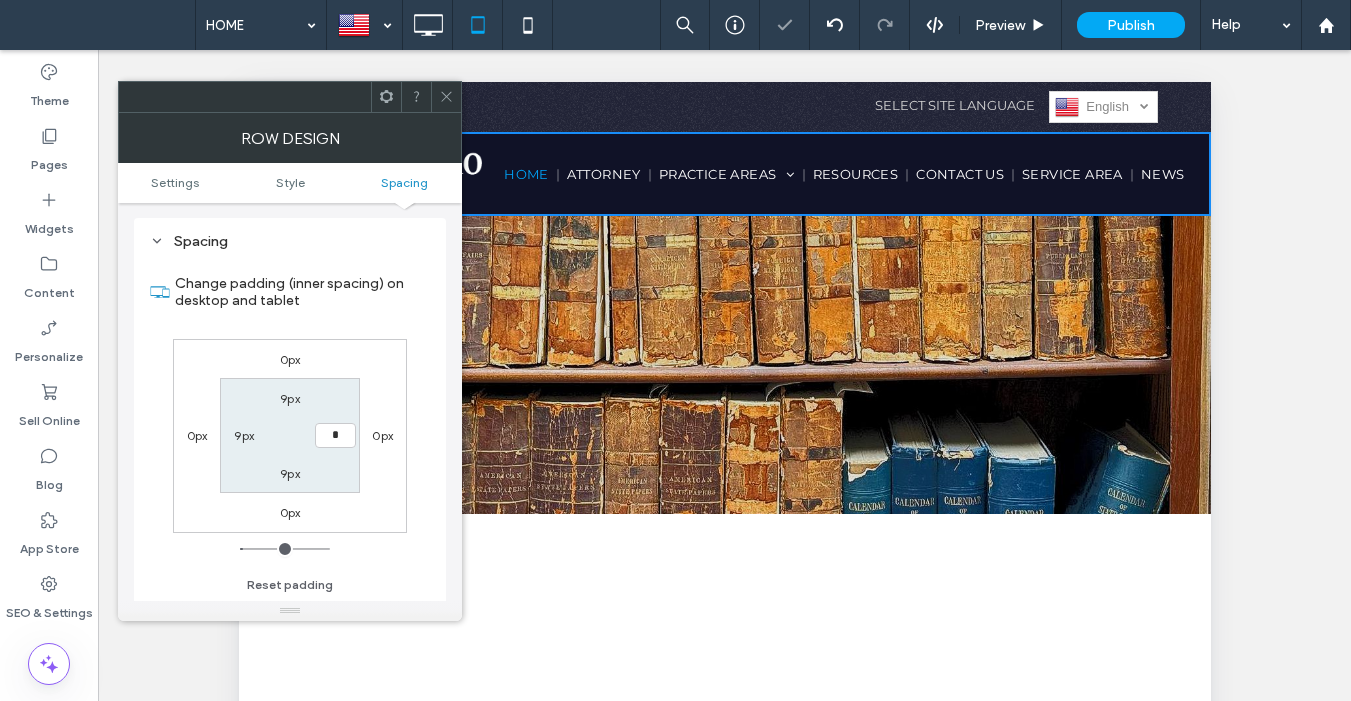click on "9px" at bounding box center (244, 435) 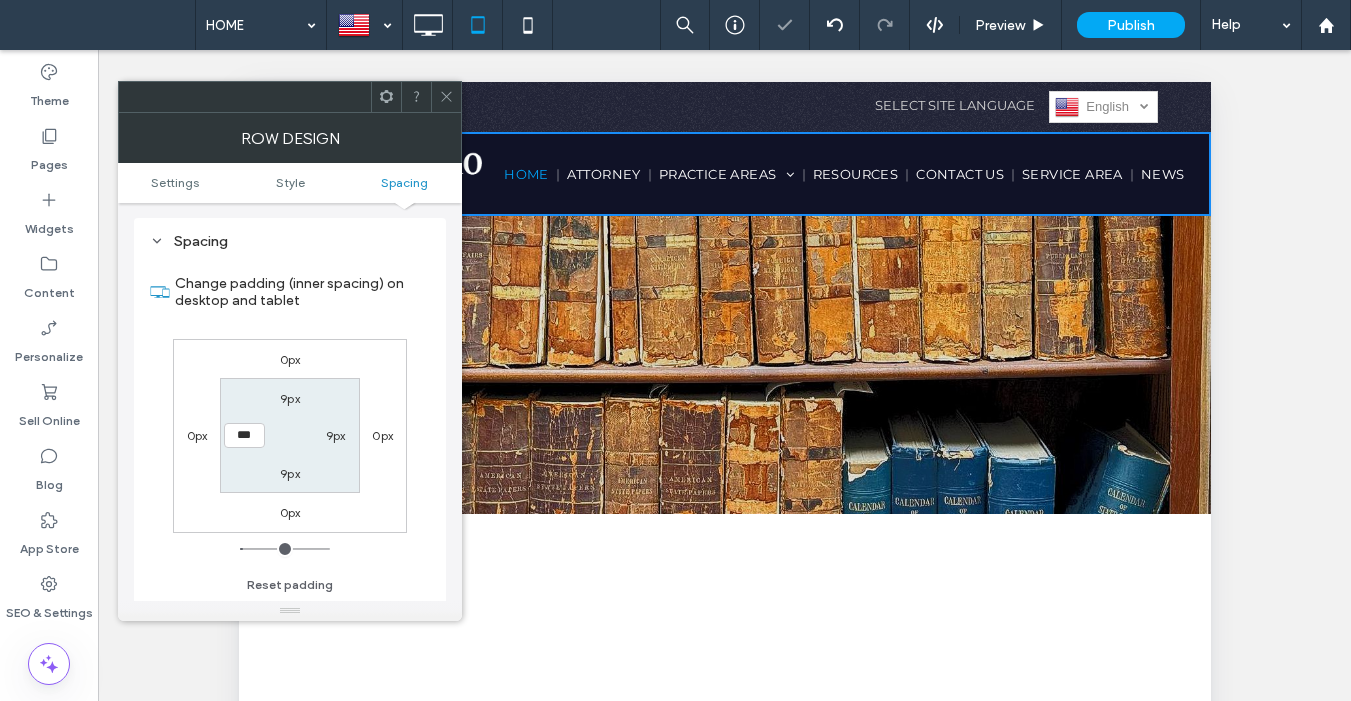 click 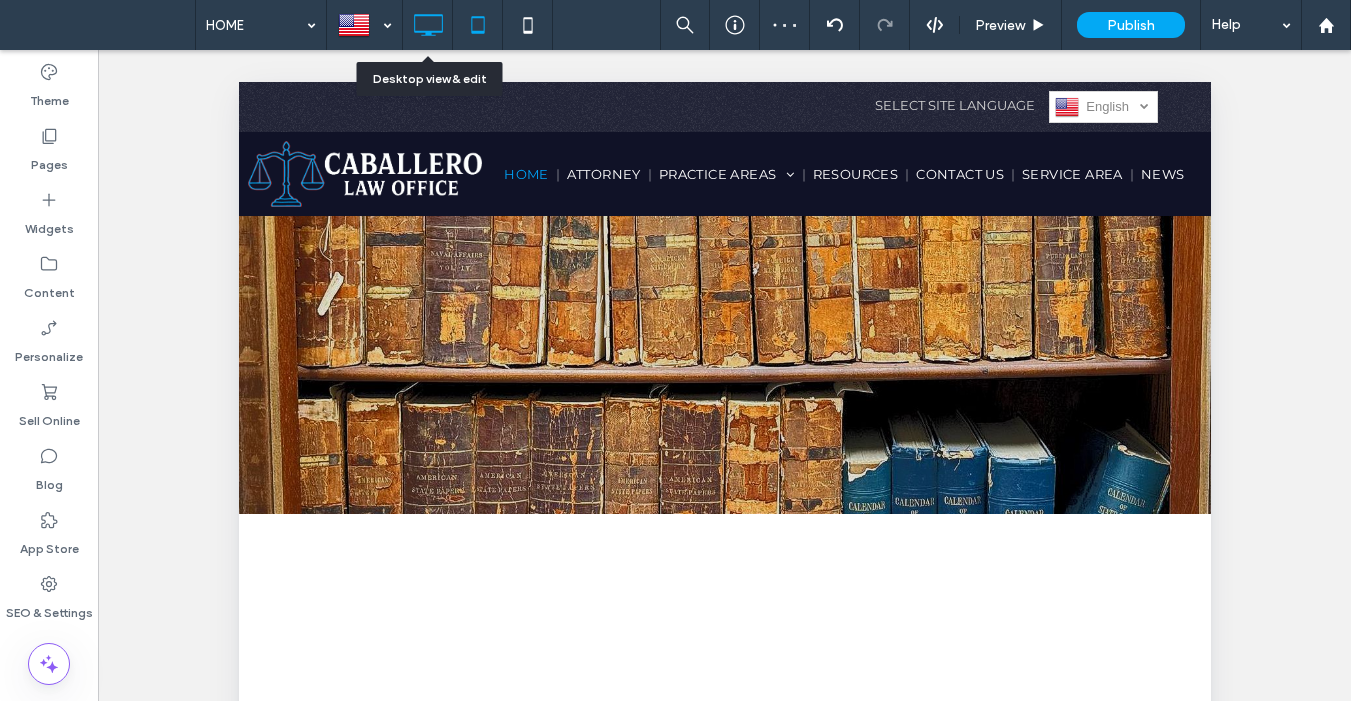 click 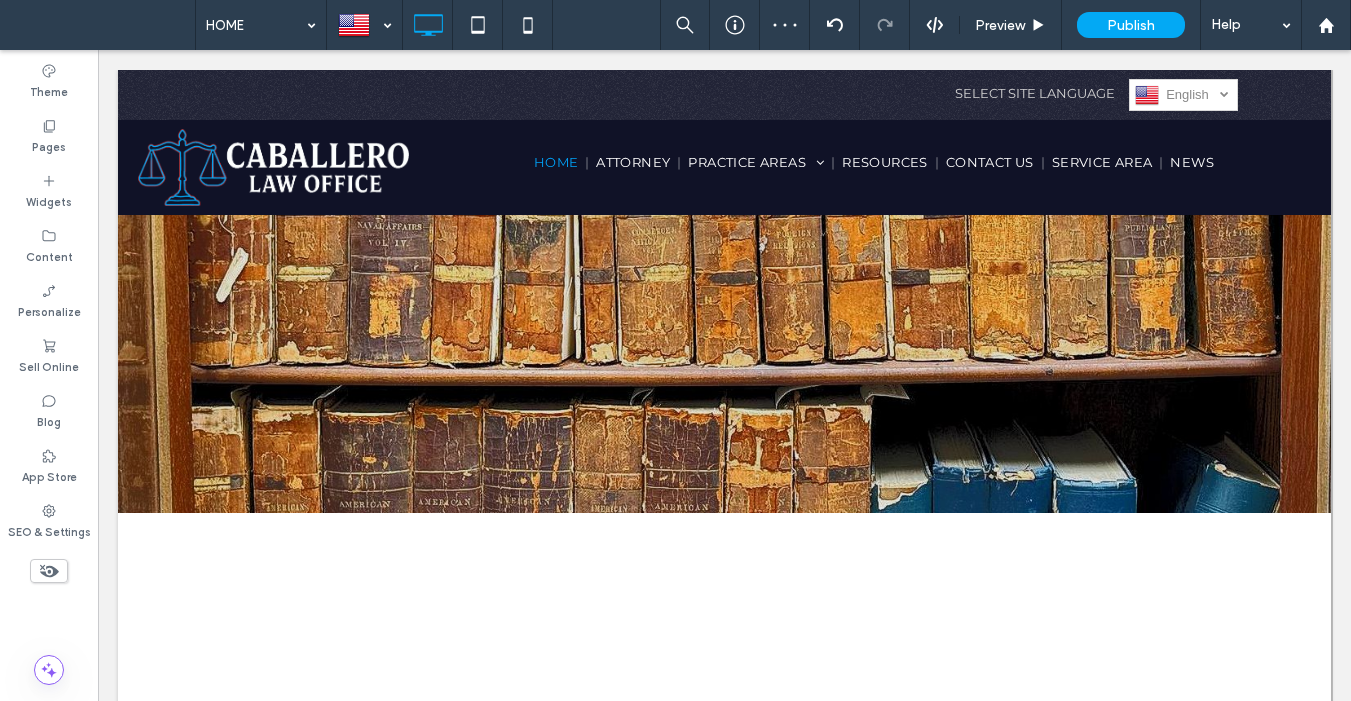 scroll, scrollTop: 0, scrollLeft: 0, axis: both 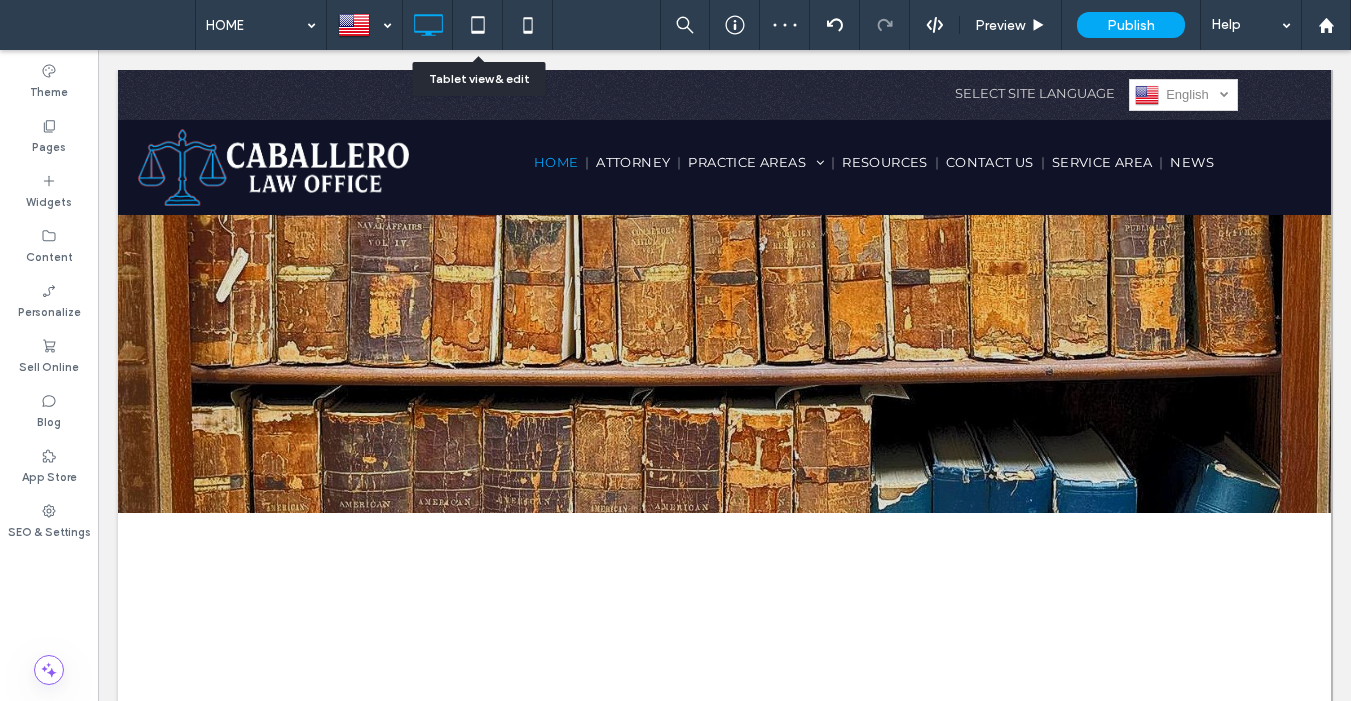 click 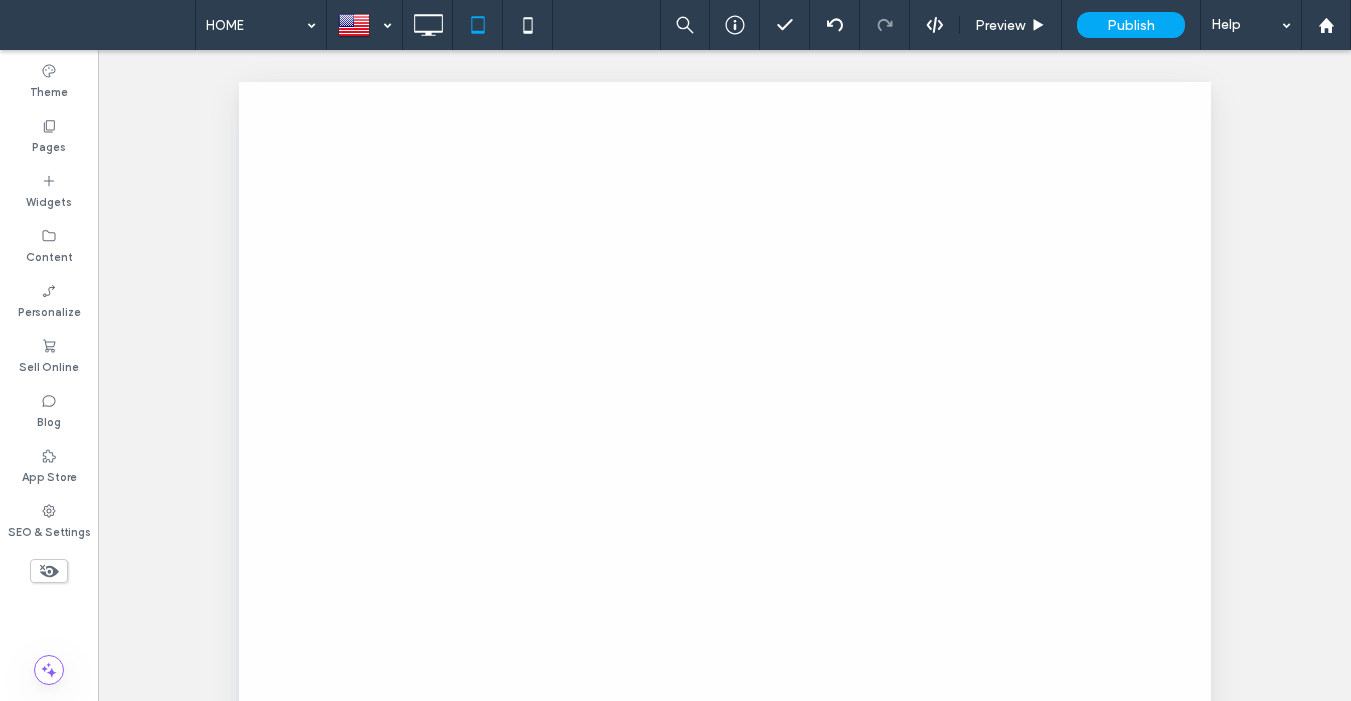 scroll, scrollTop: 0, scrollLeft: 0, axis: both 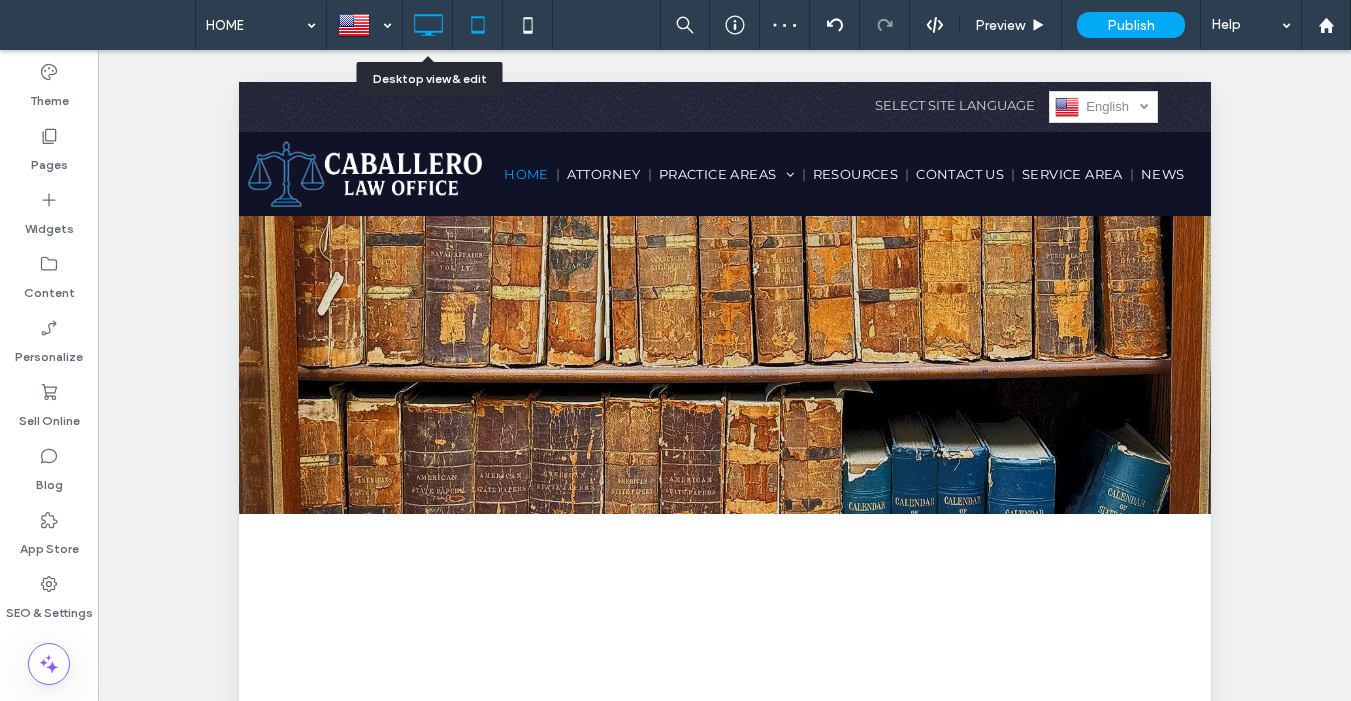 click 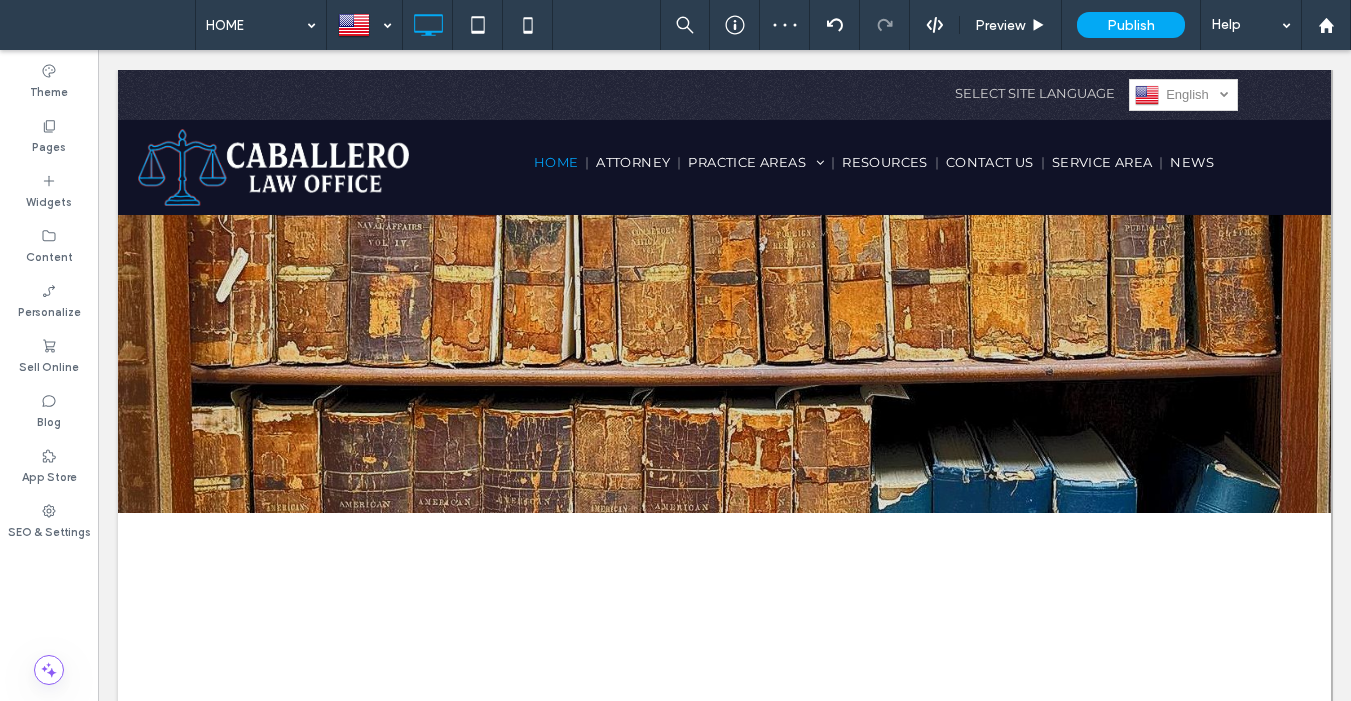 scroll, scrollTop: 0, scrollLeft: 0, axis: both 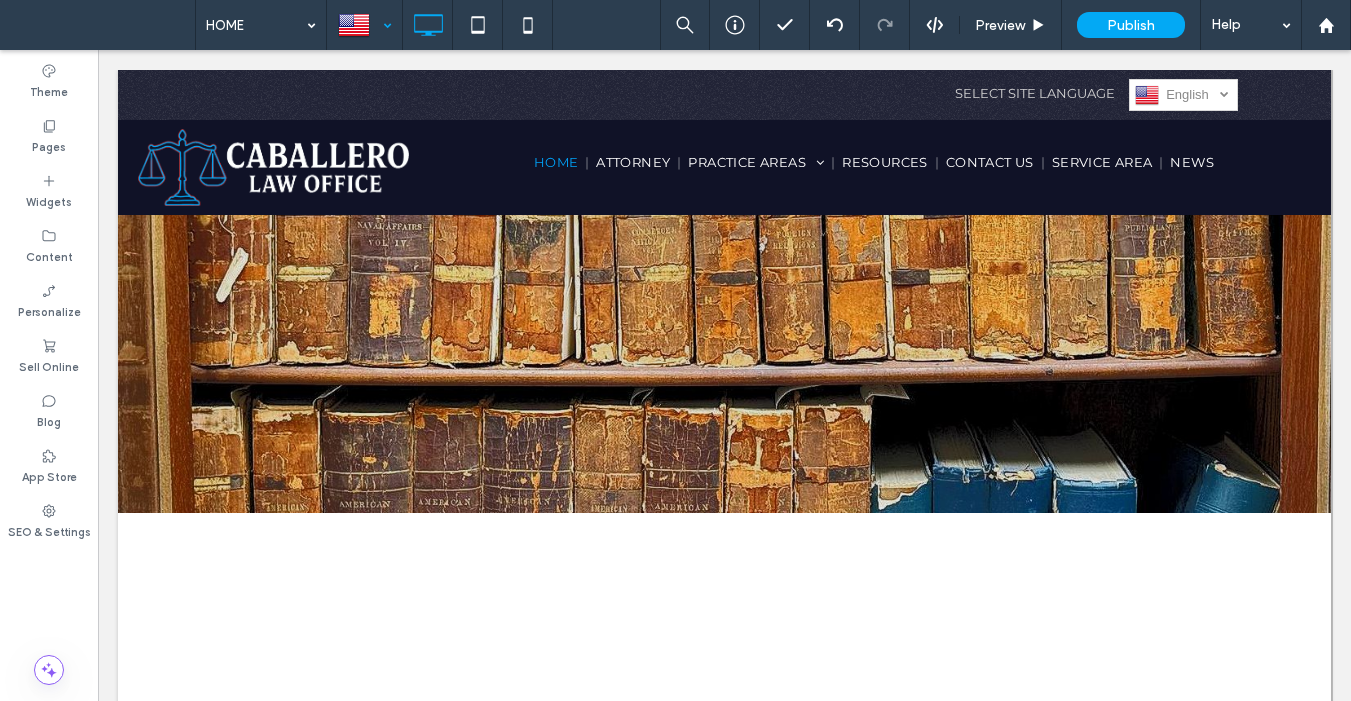 click at bounding box center [364, 25] 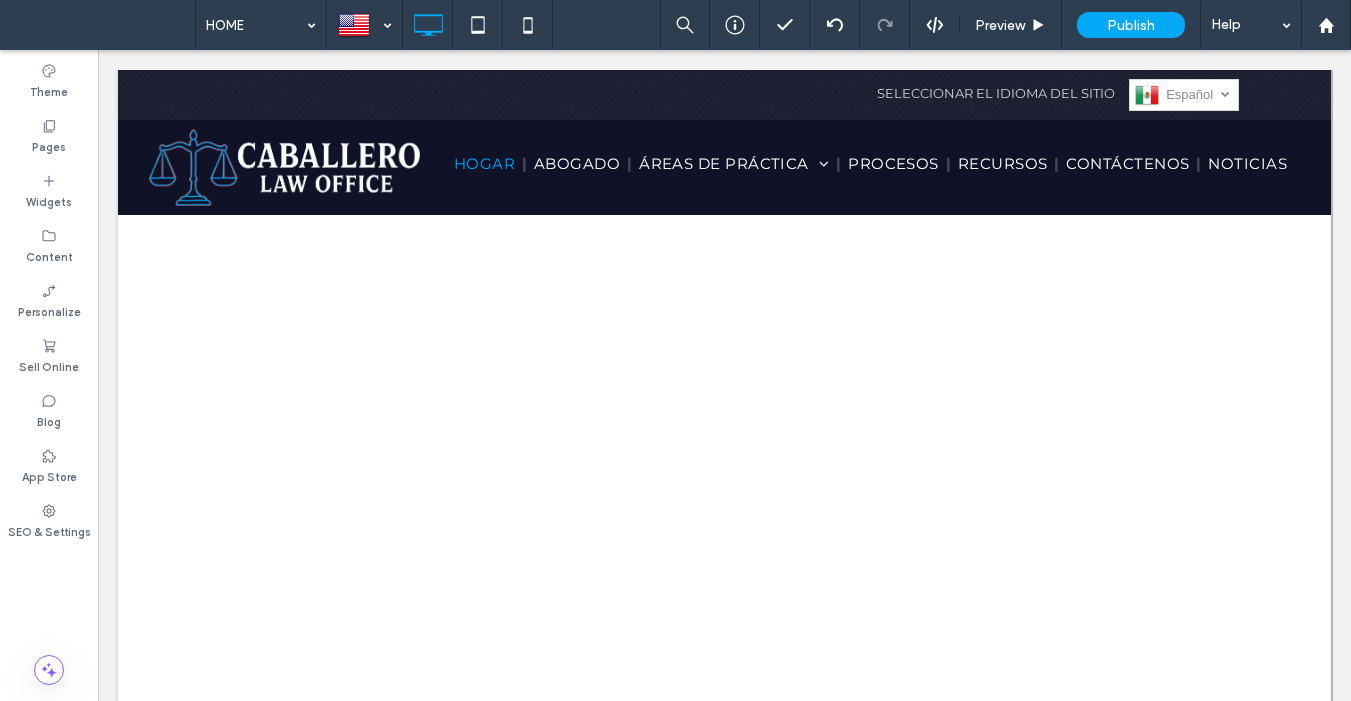 scroll, scrollTop: 0, scrollLeft: 0, axis: both 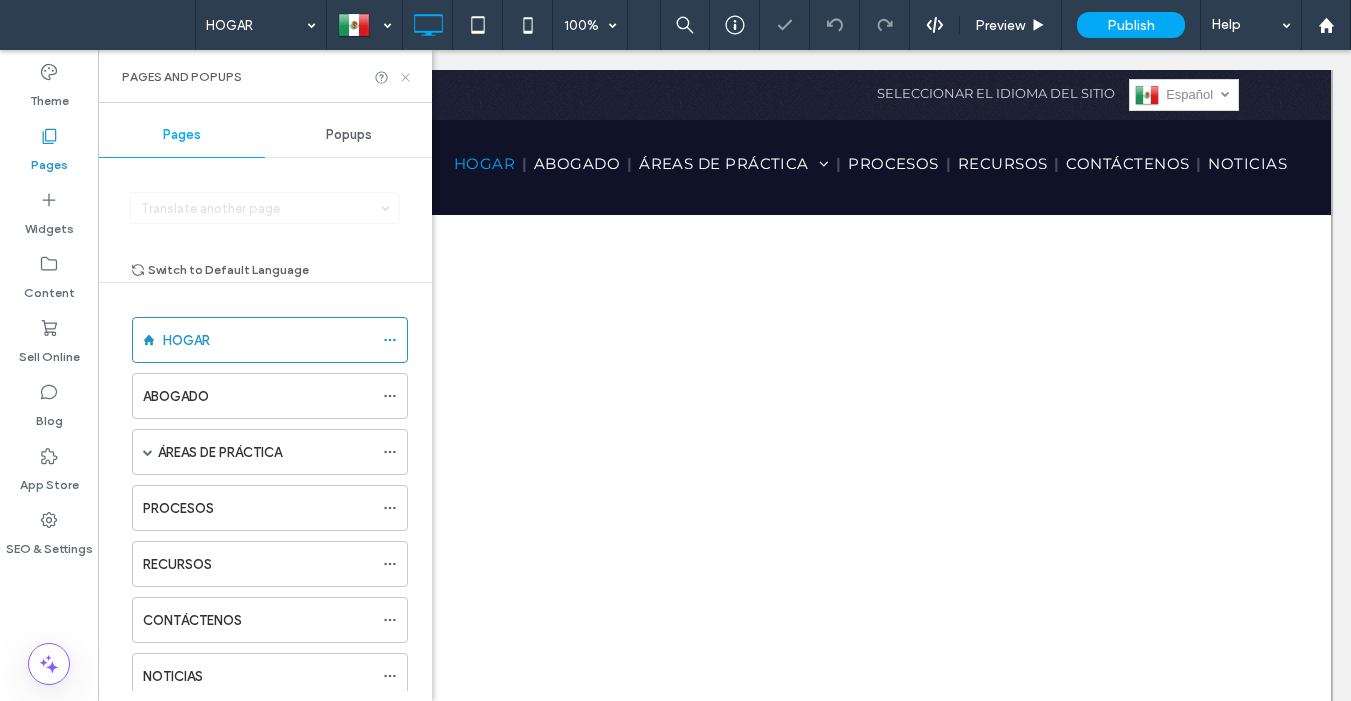 click 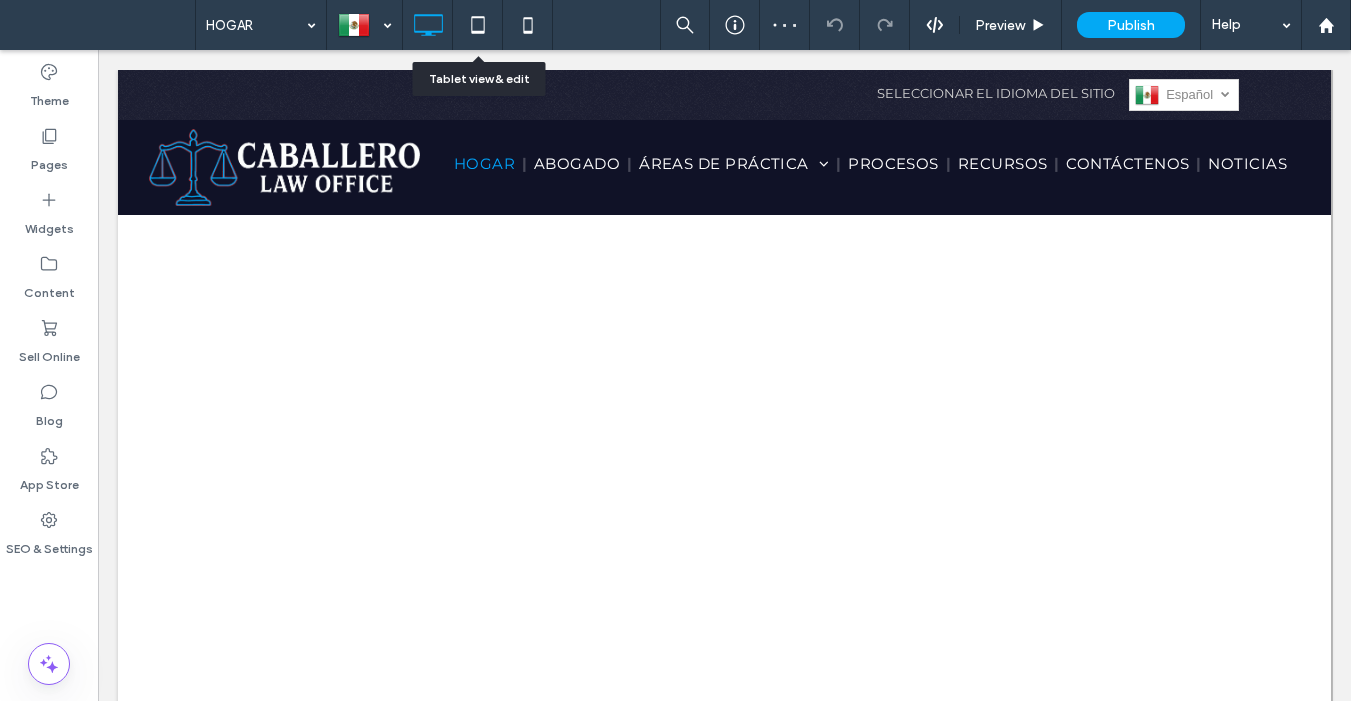 drag, startPoint x: 482, startPoint y: 30, endPoint x: 507, endPoint y: 38, distance: 26.24881 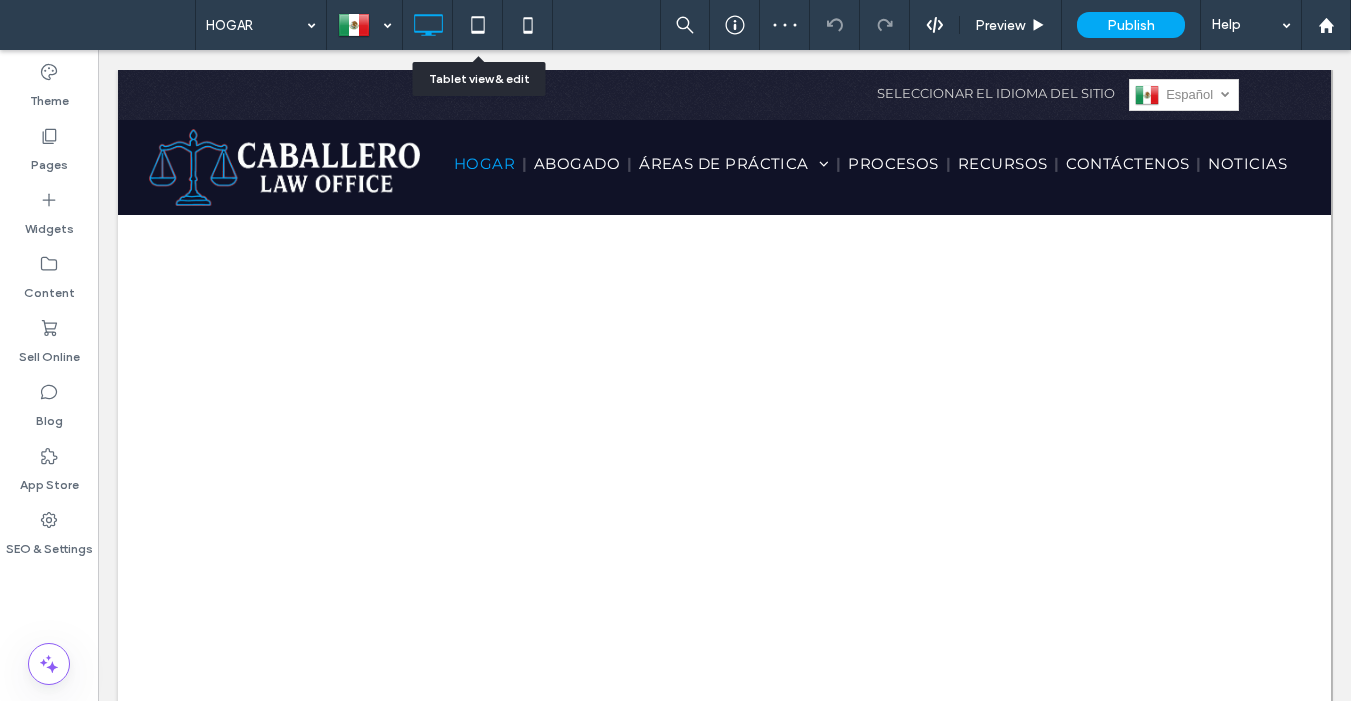 click 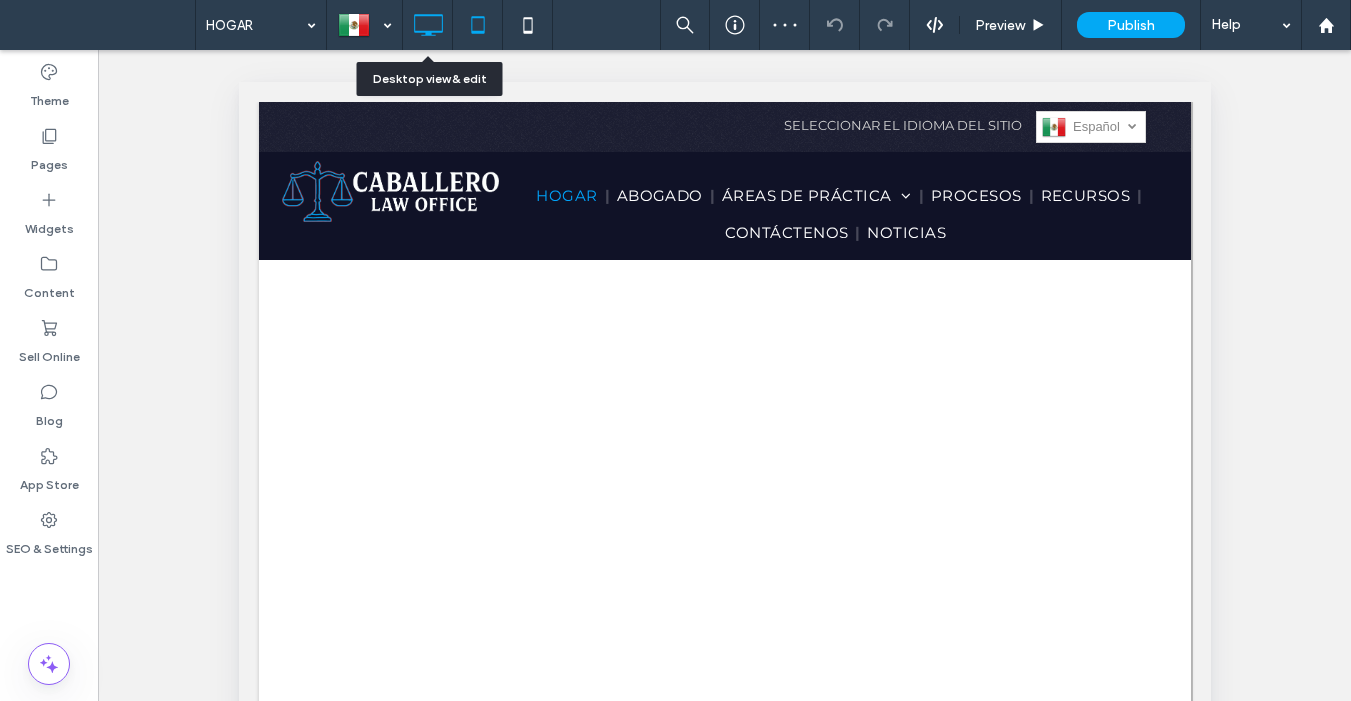 click 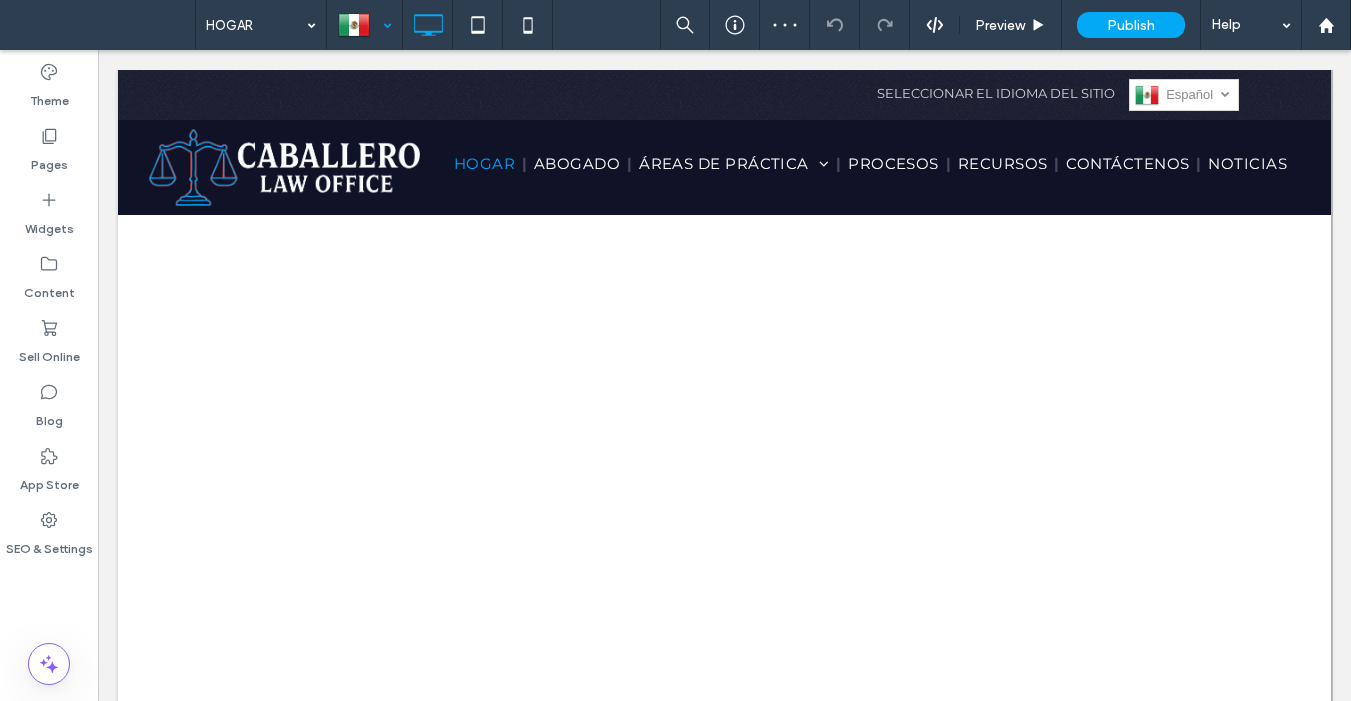 click at bounding box center [364, 25] 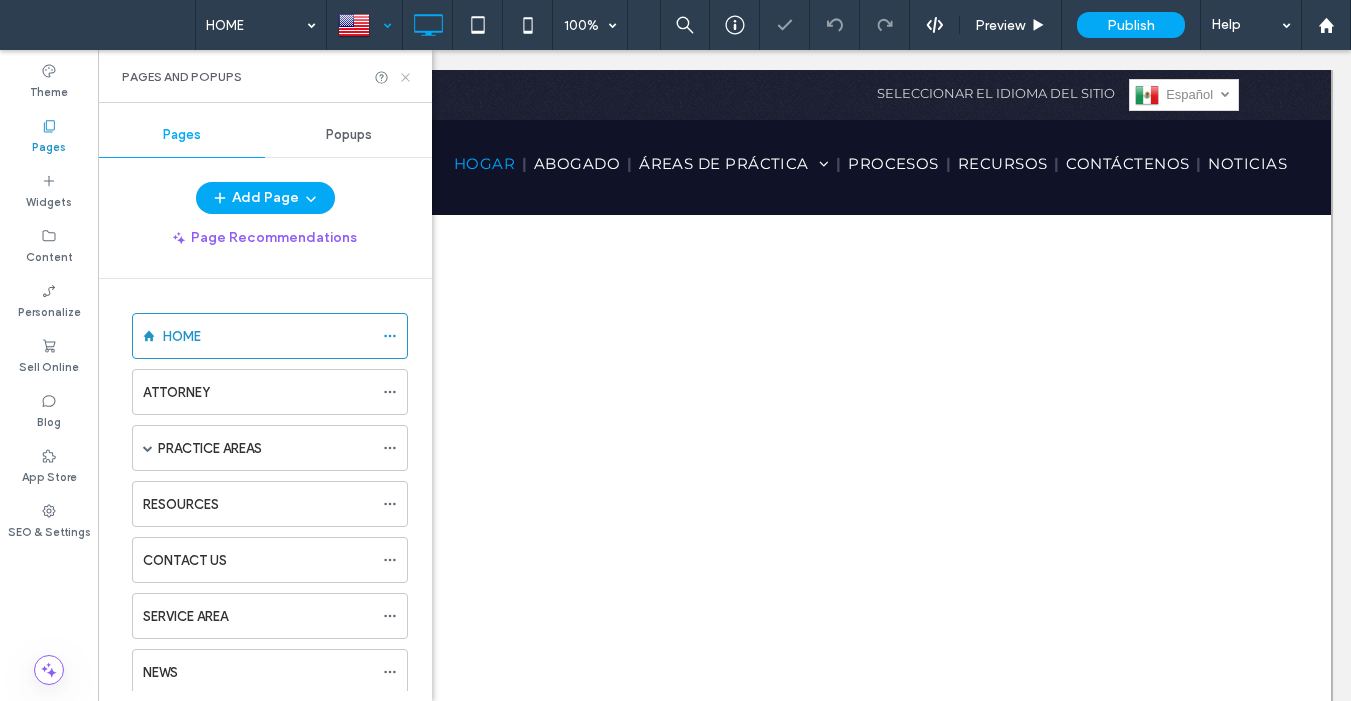 click 